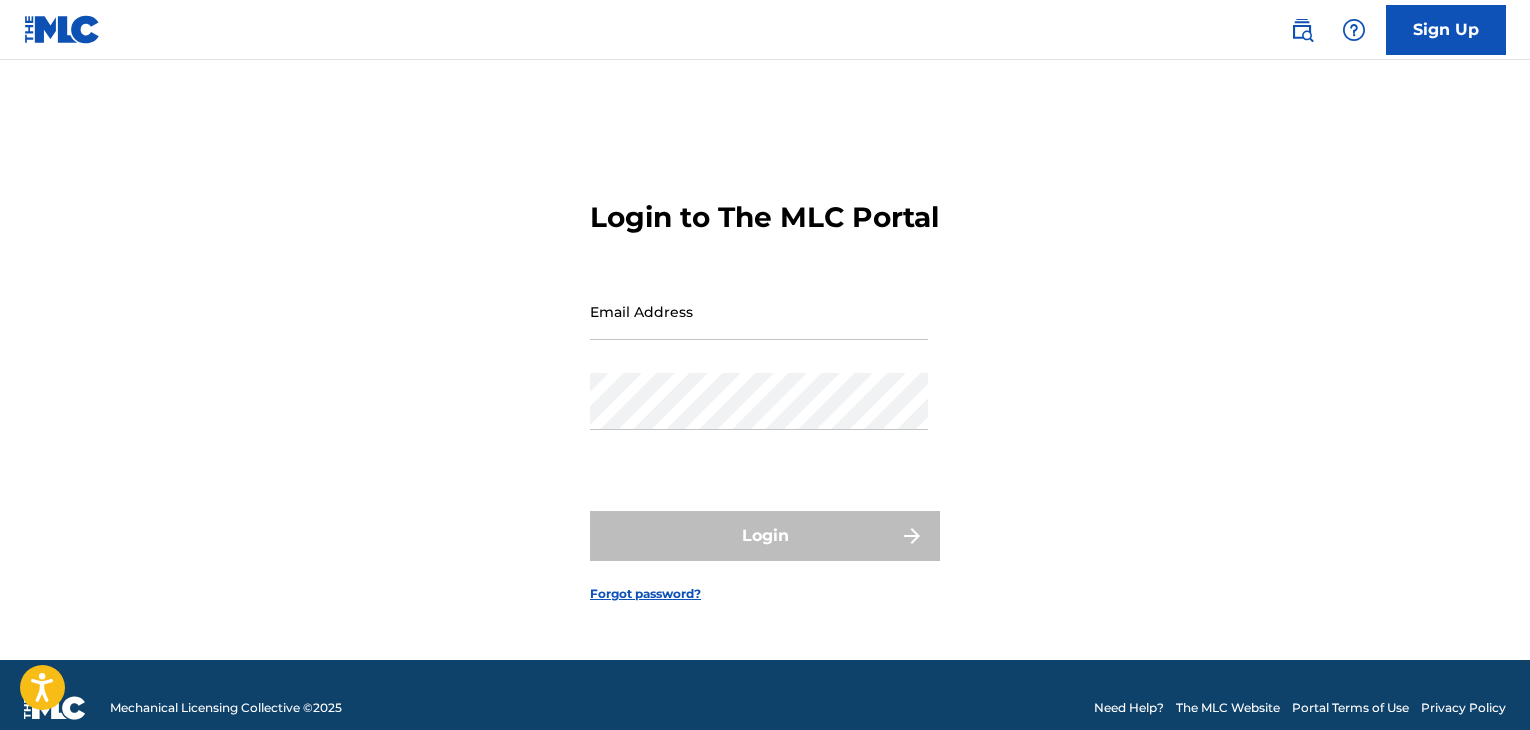 scroll, scrollTop: 0, scrollLeft: 0, axis: both 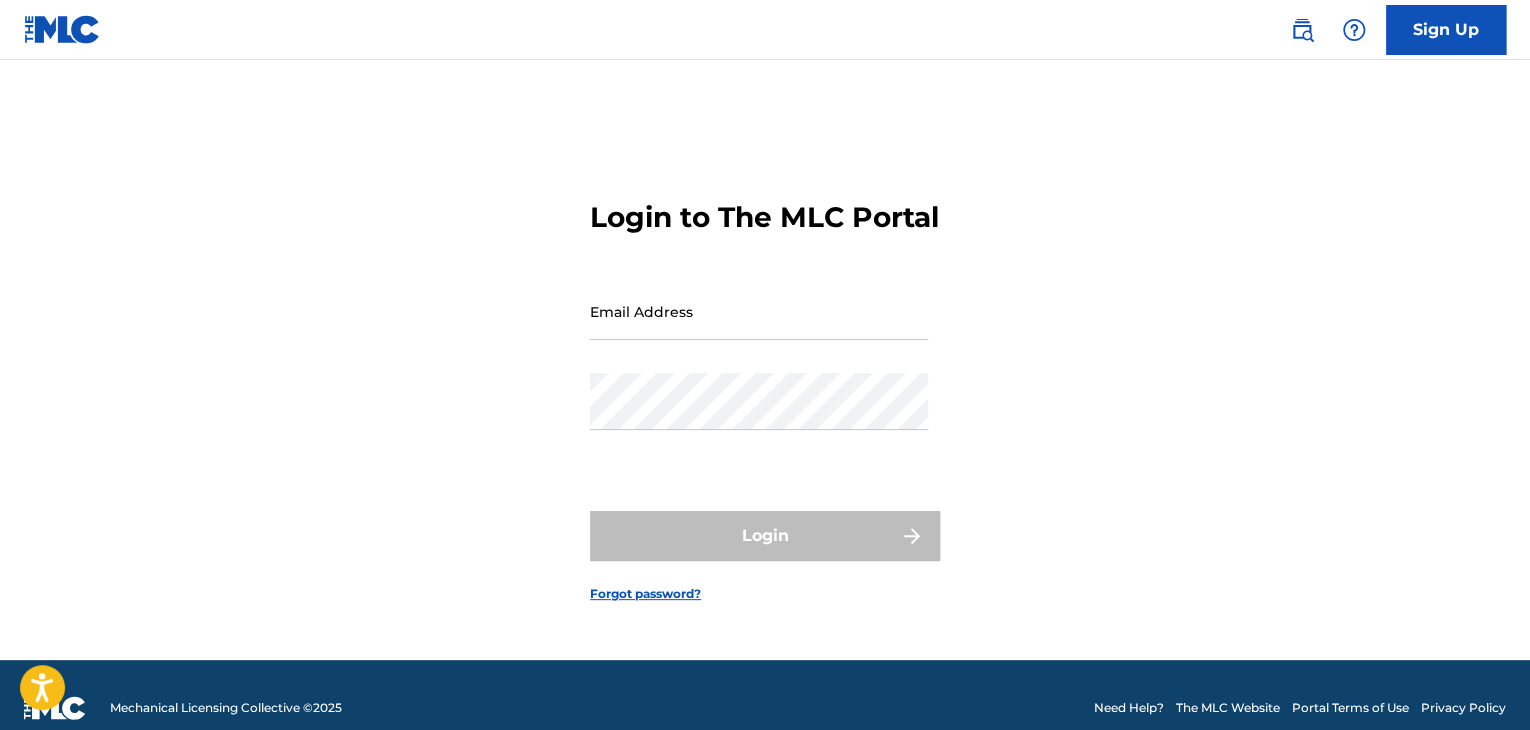 drag, startPoint x: 0, startPoint y: 0, endPoint x: 609, endPoint y: 346, distance: 700.4263 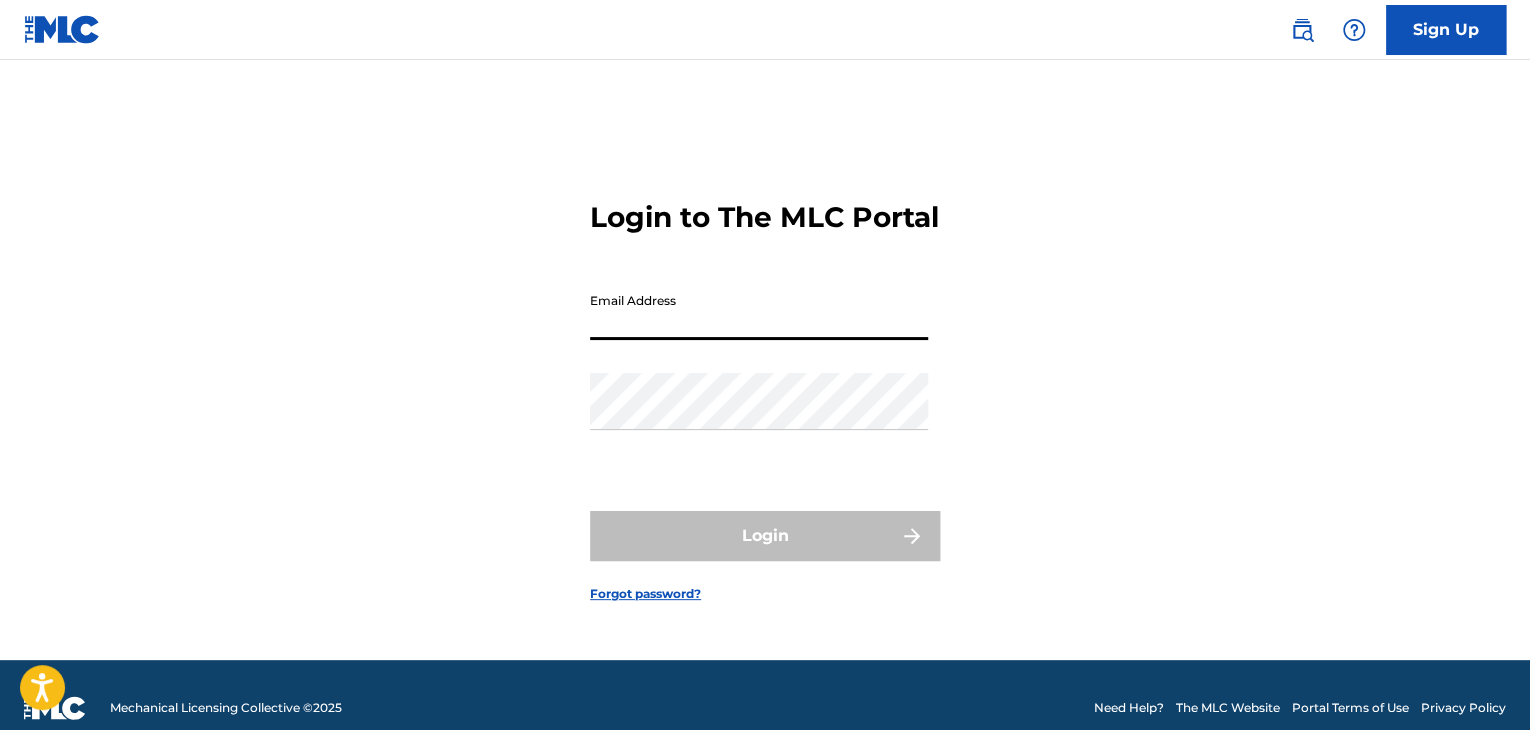 type on "[EMAIL]" 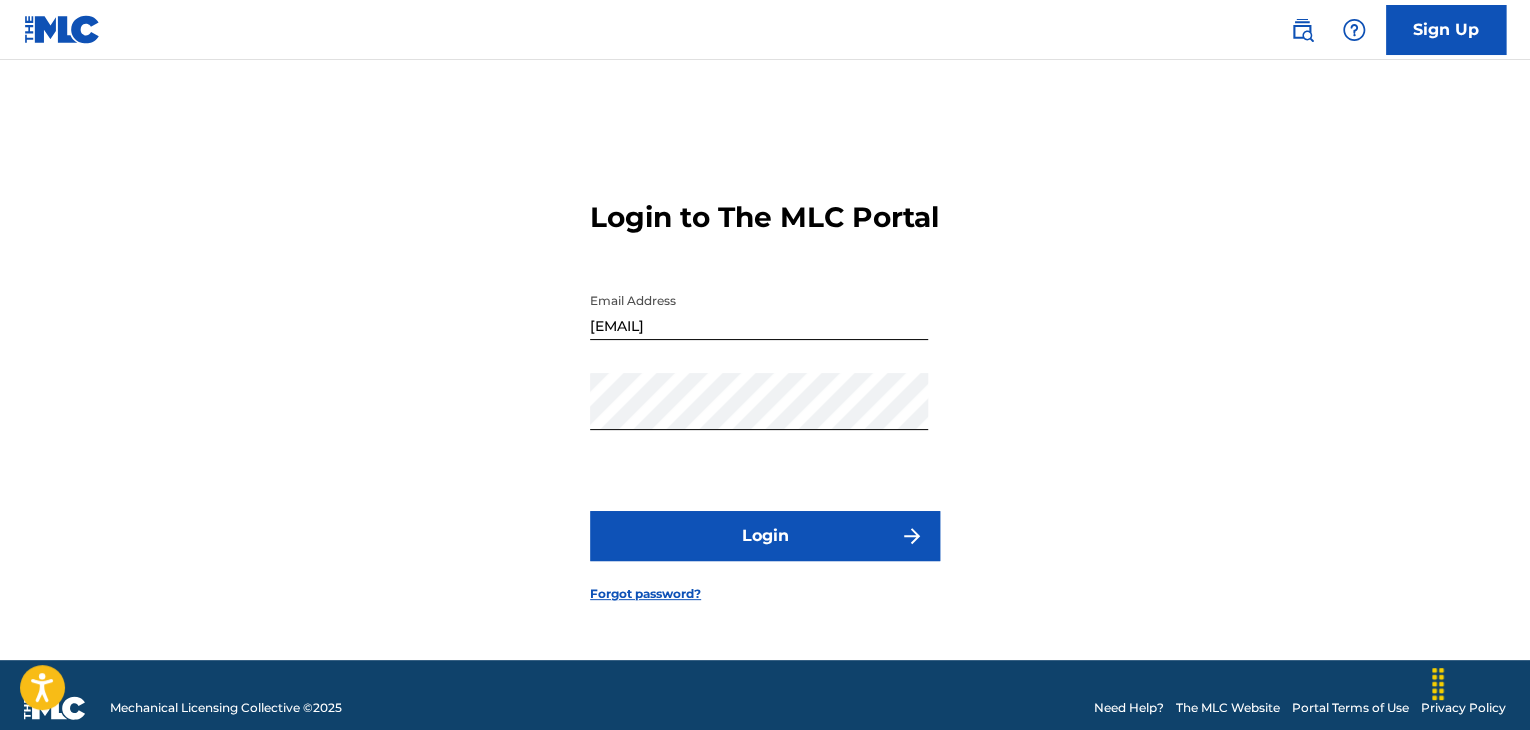 click on "Login" at bounding box center [765, 536] 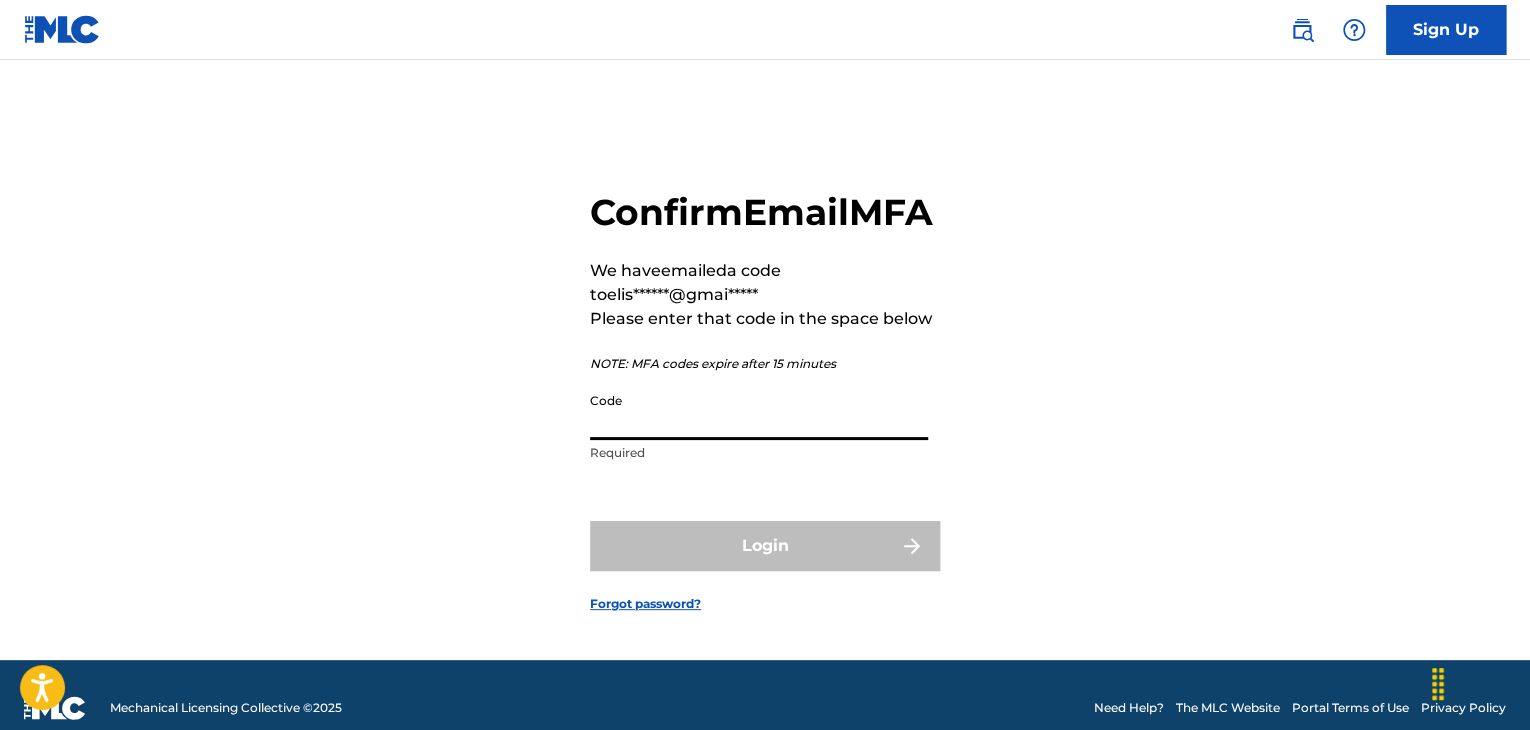 click on "Code" at bounding box center (759, 411) 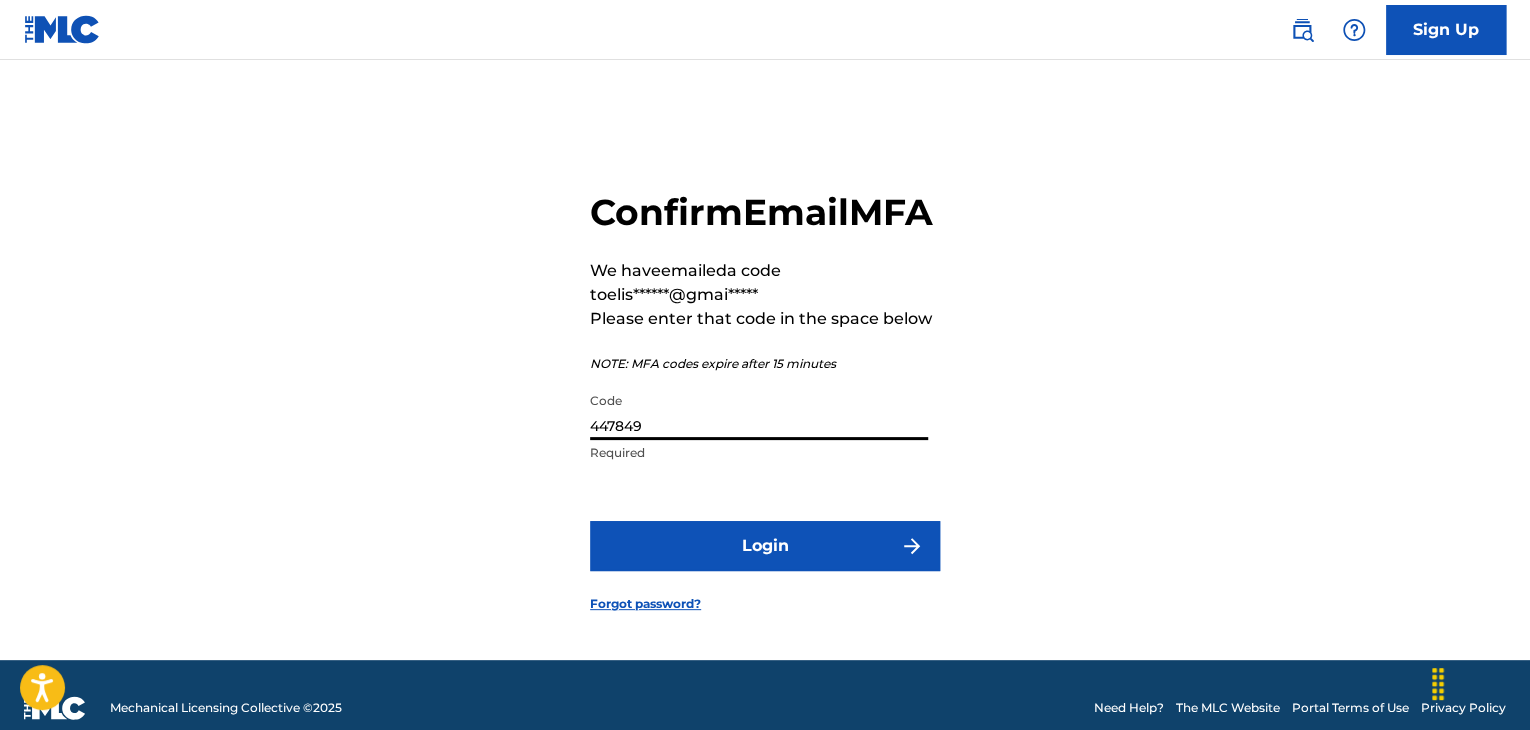 type on "447849" 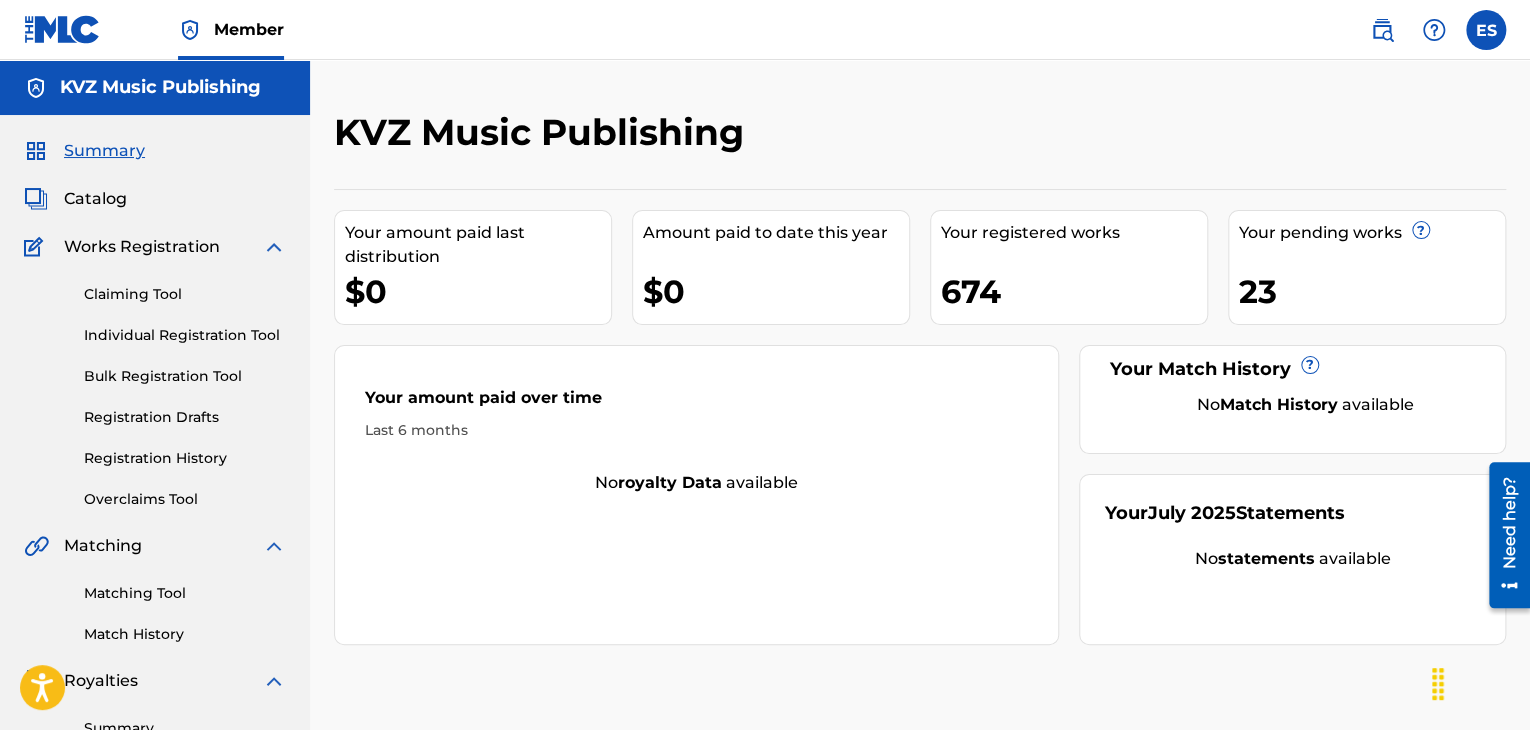 scroll, scrollTop: 0, scrollLeft: 0, axis: both 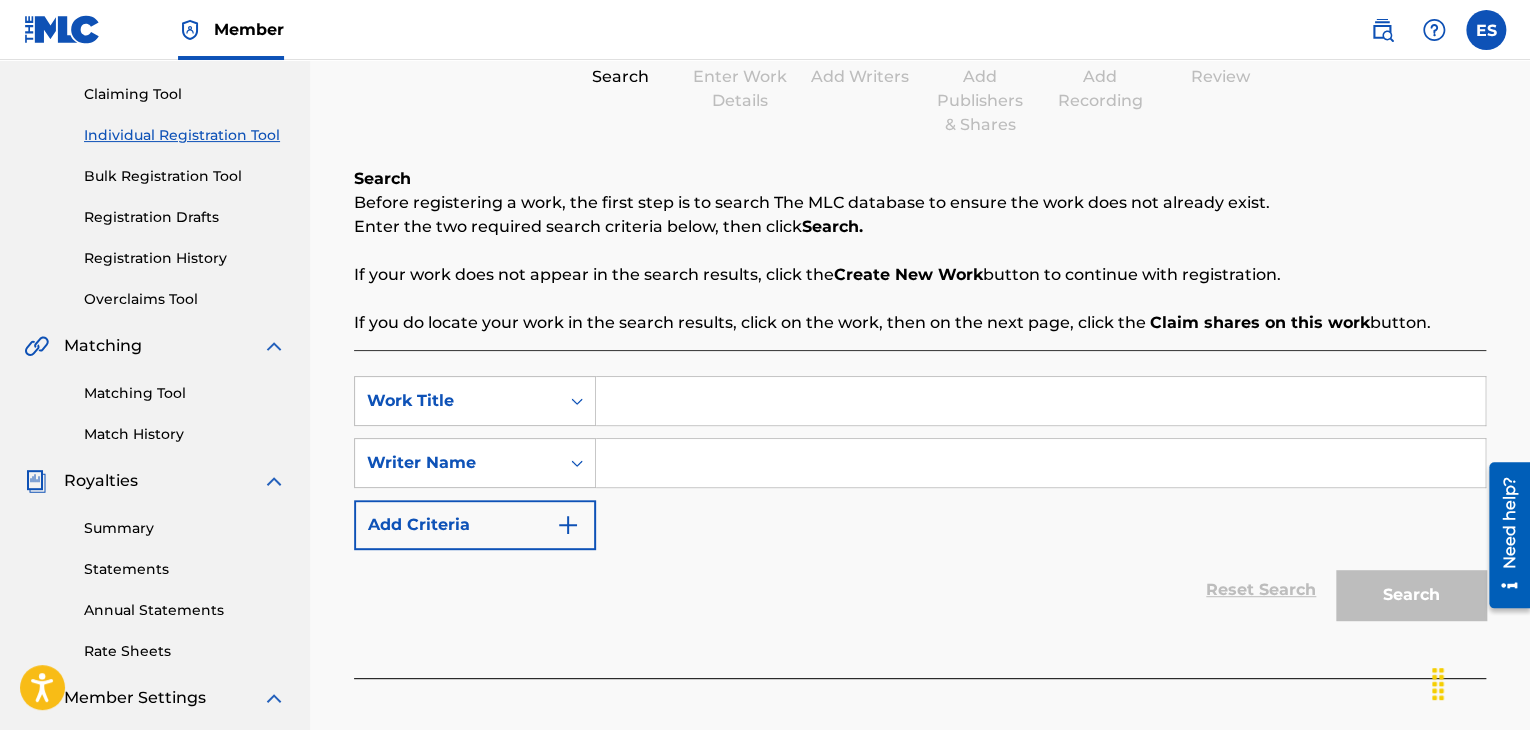 click at bounding box center [1040, 401] 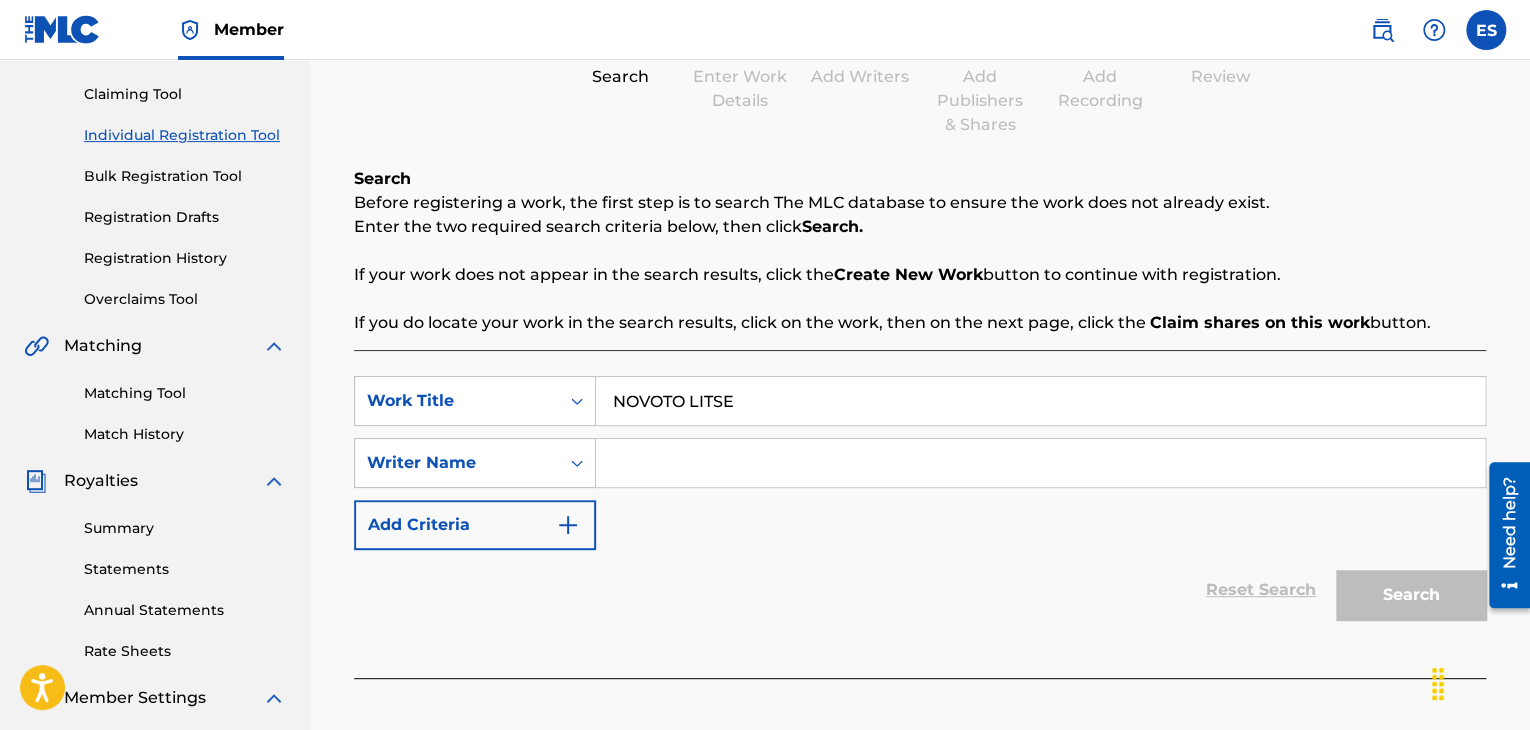 type on "NOVOTO LITSE" 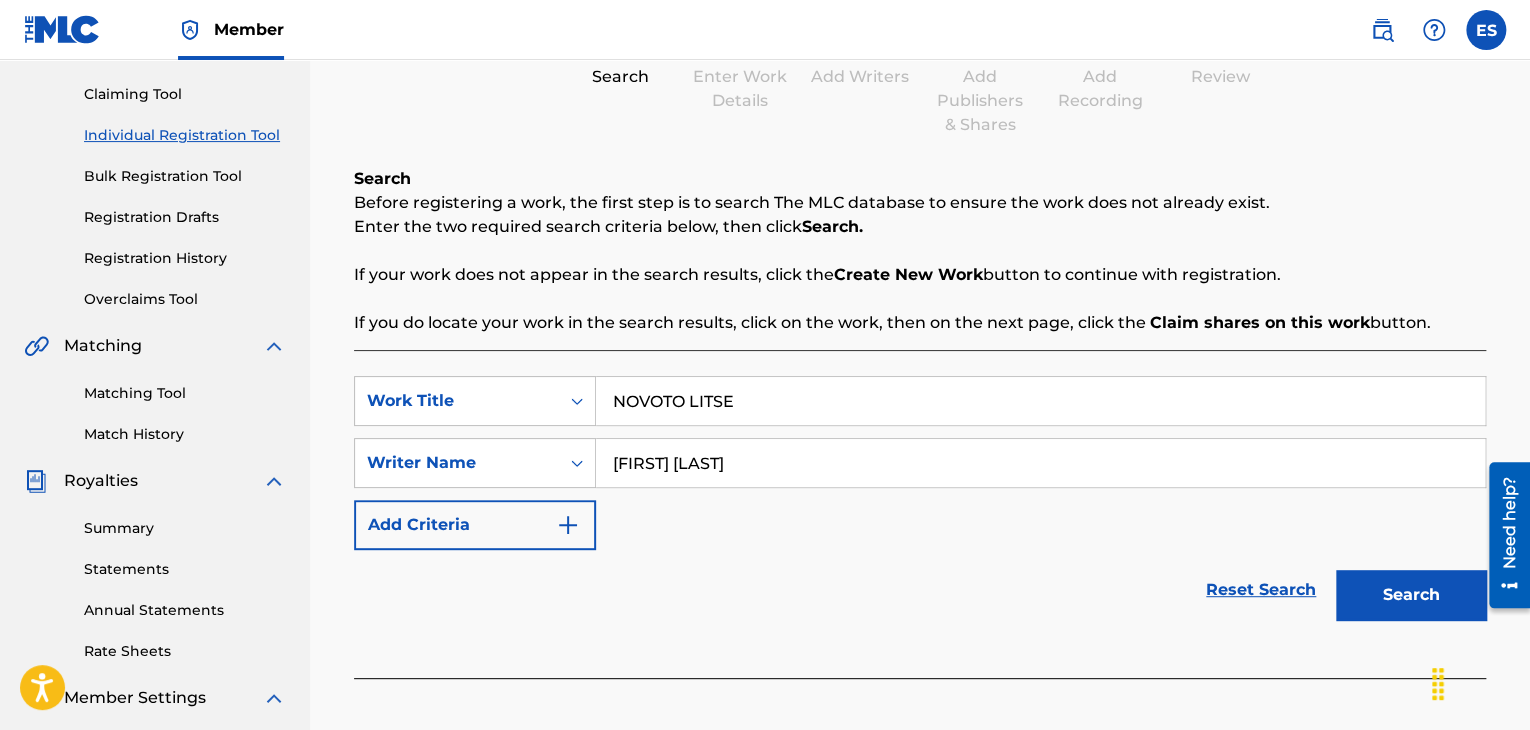click on "NOVOTO LITSE" at bounding box center (1040, 401) 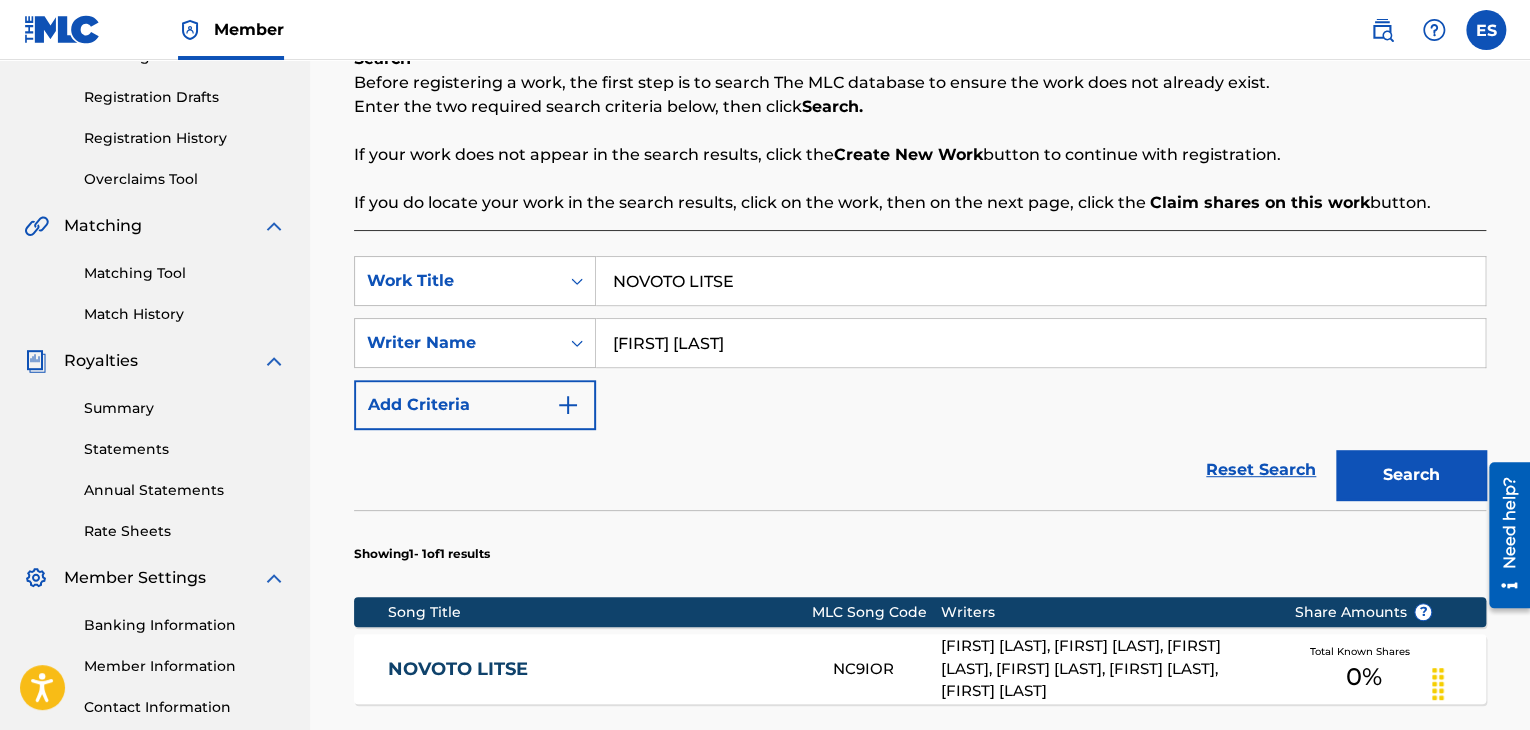 scroll, scrollTop: 400, scrollLeft: 0, axis: vertical 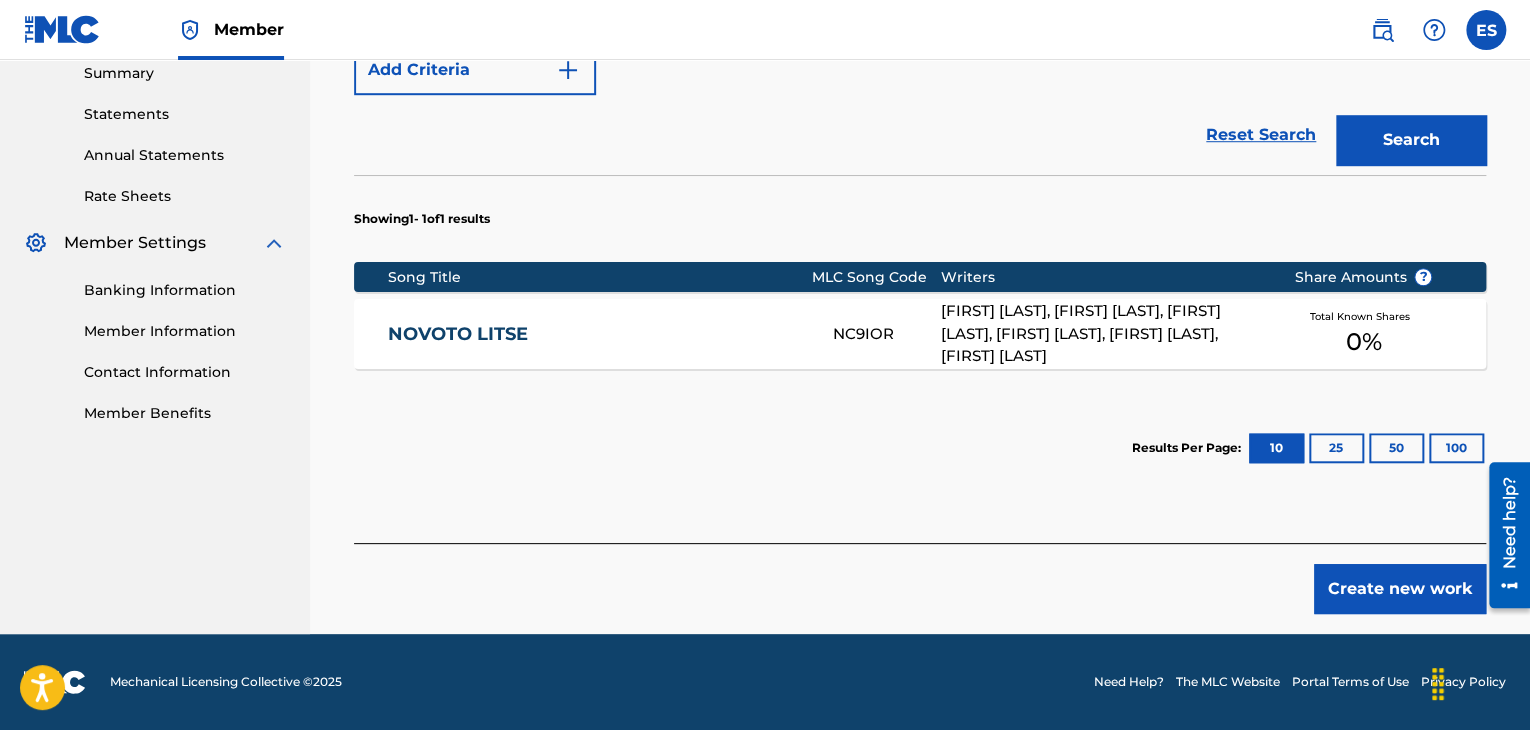 click on "Create new work" at bounding box center (1400, 589) 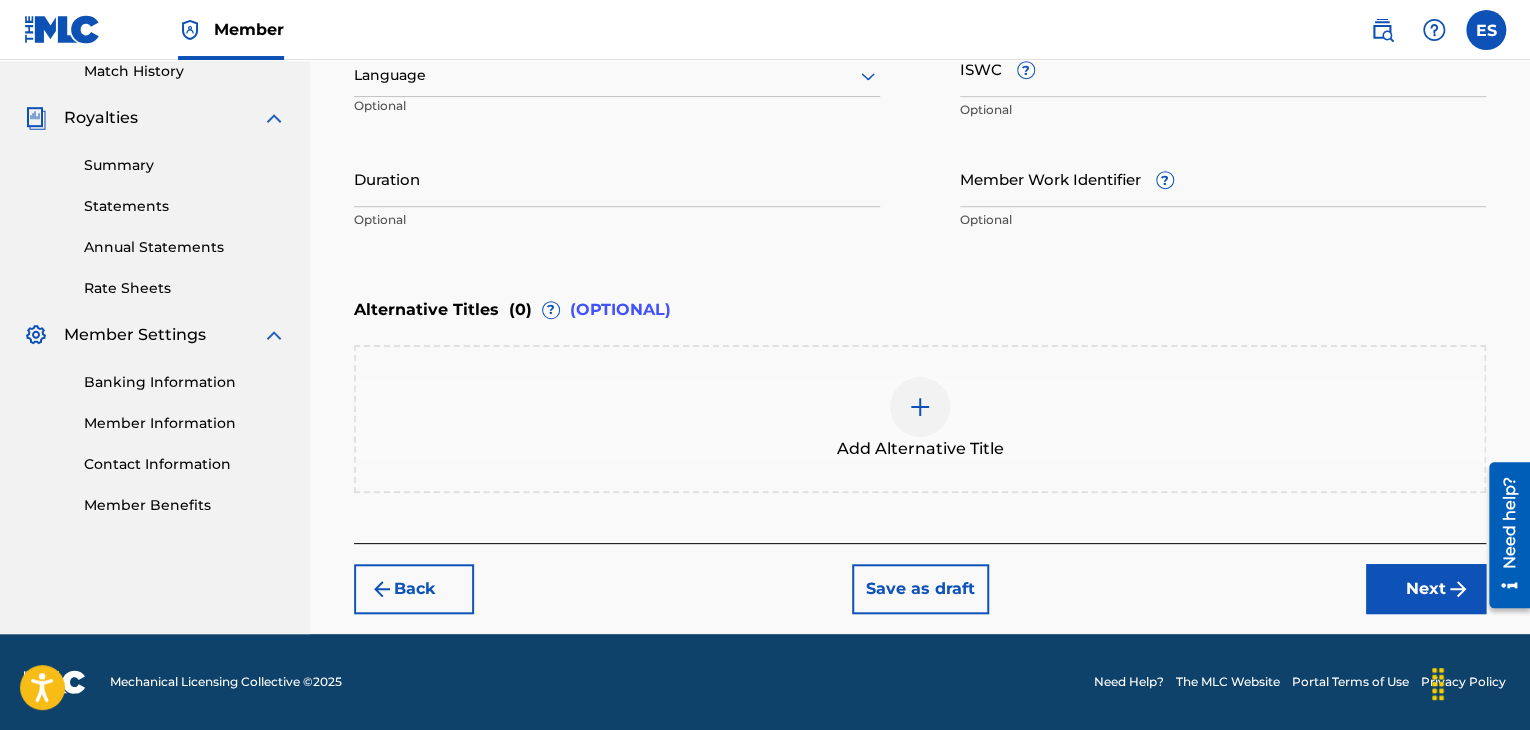 scroll, scrollTop: 561, scrollLeft: 0, axis: vertical 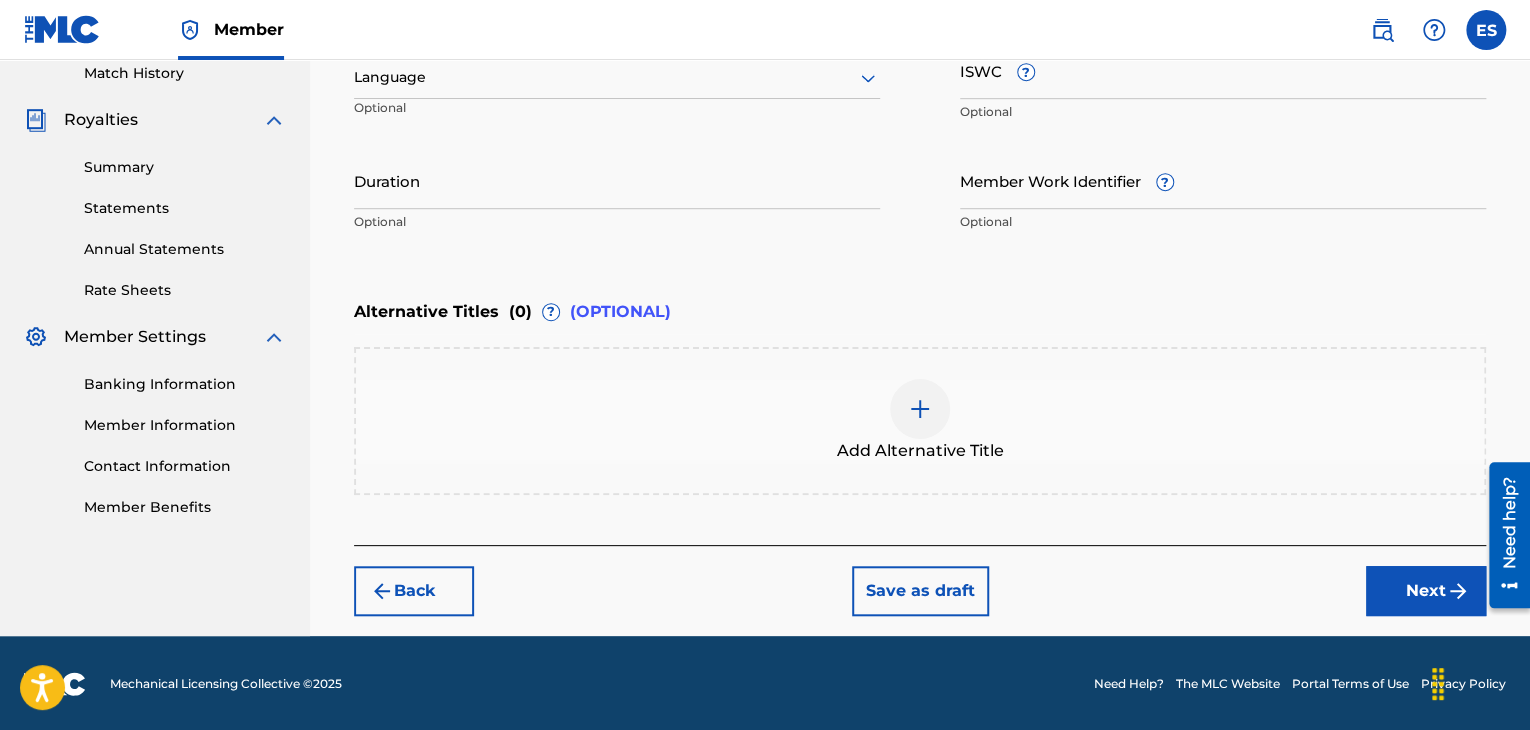 click at bounding box center (617, 77) 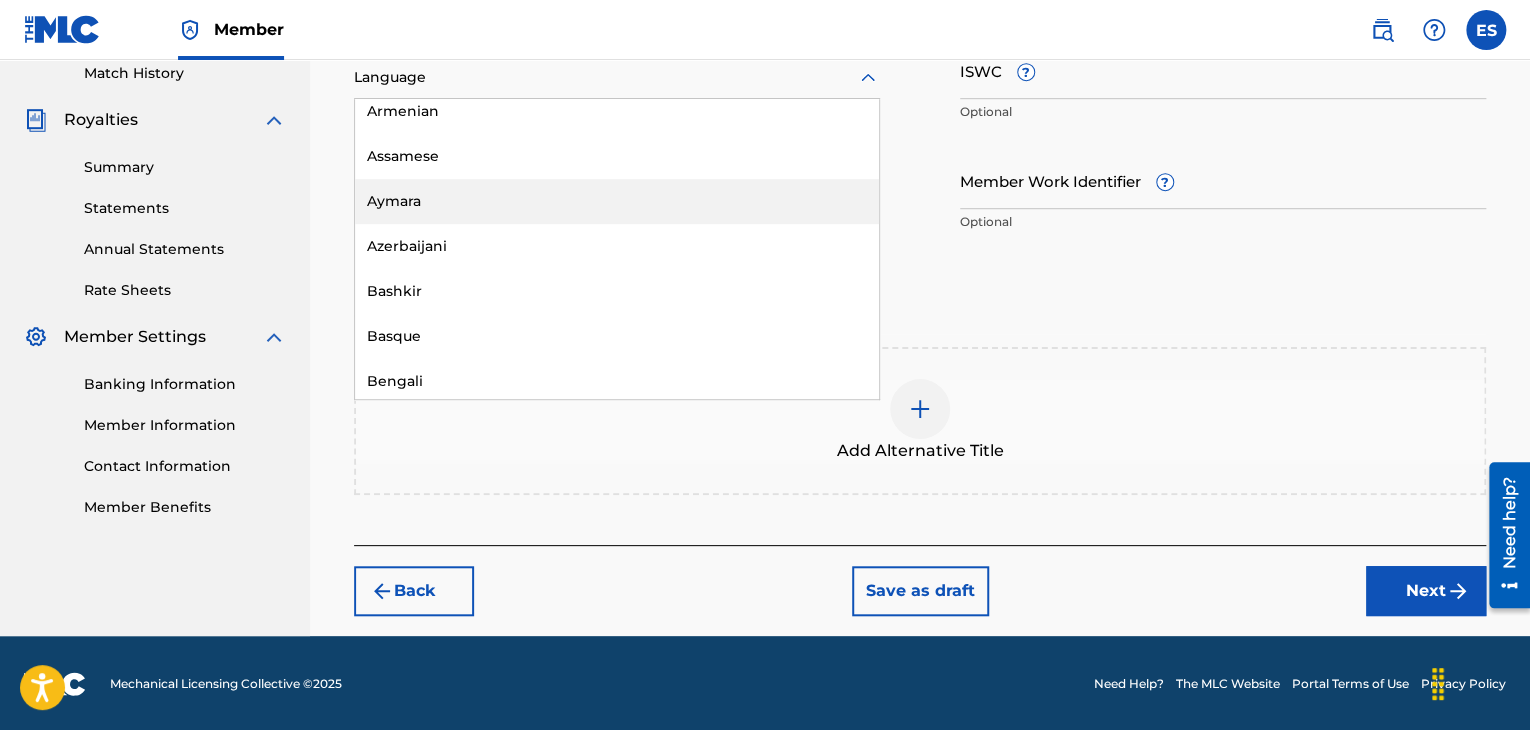 scroll, scrollTop: 700, scrollLeft: 0, axis: vertical 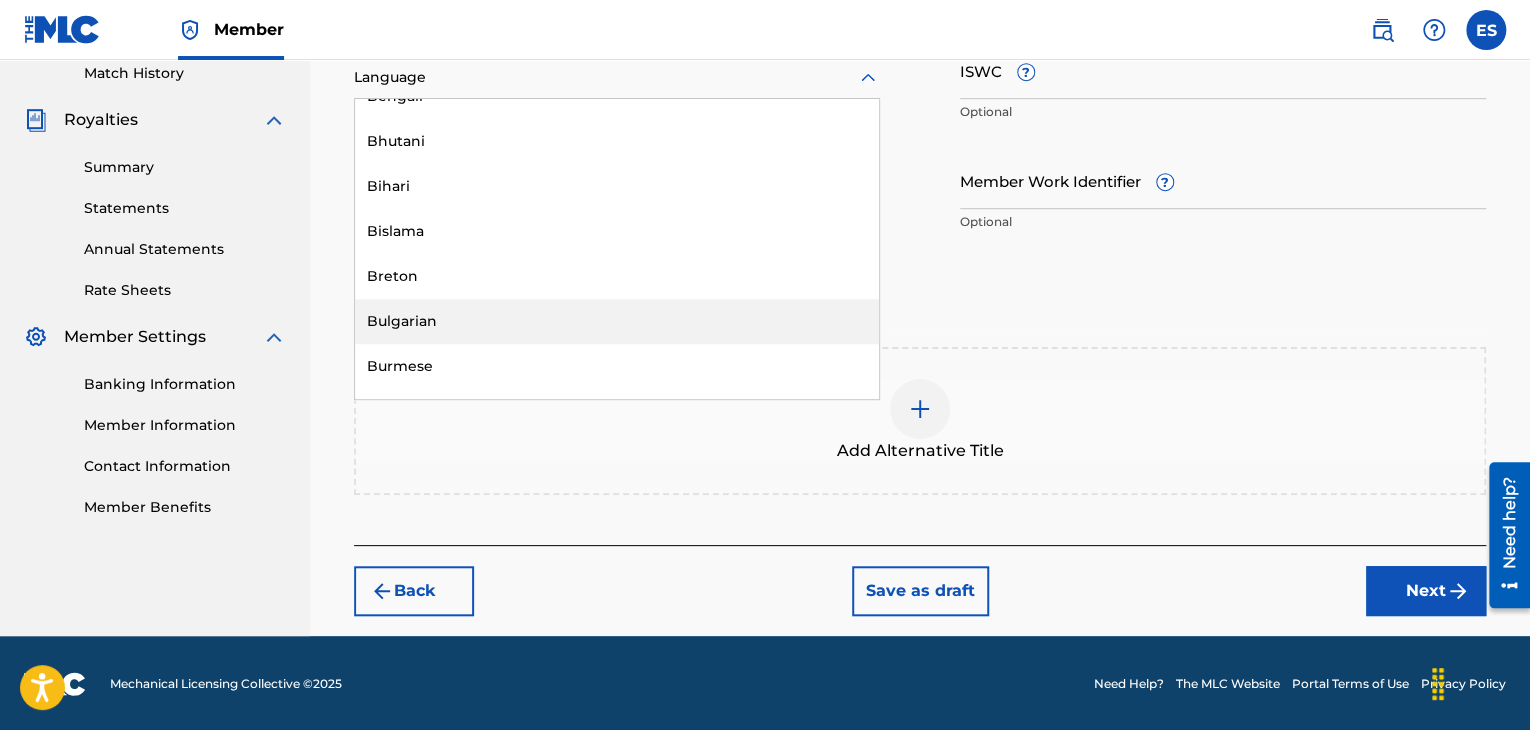 click on "Bulgarian" at bounding box center (617, 321) 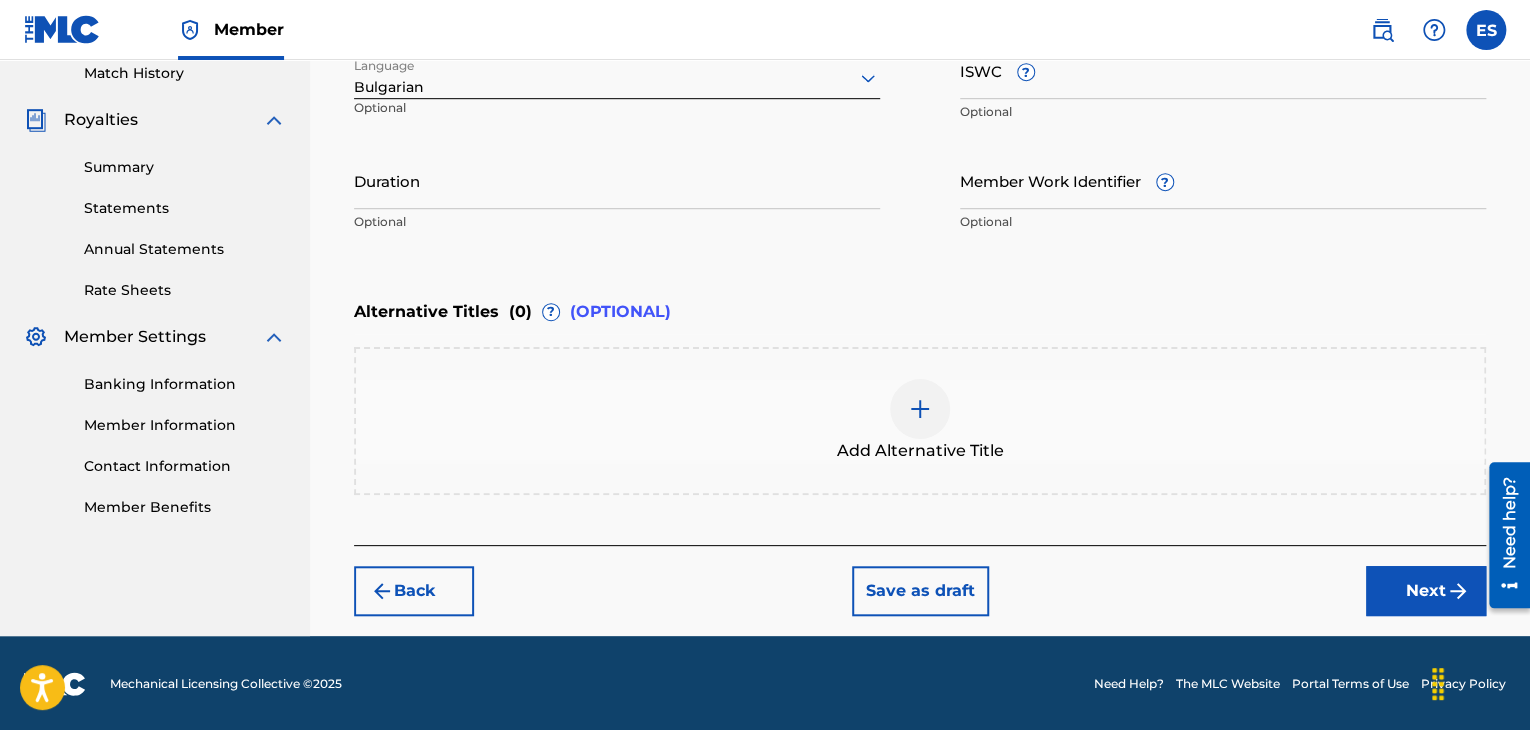 click on "ISWC   ?" at bounding box center [1223, 70] 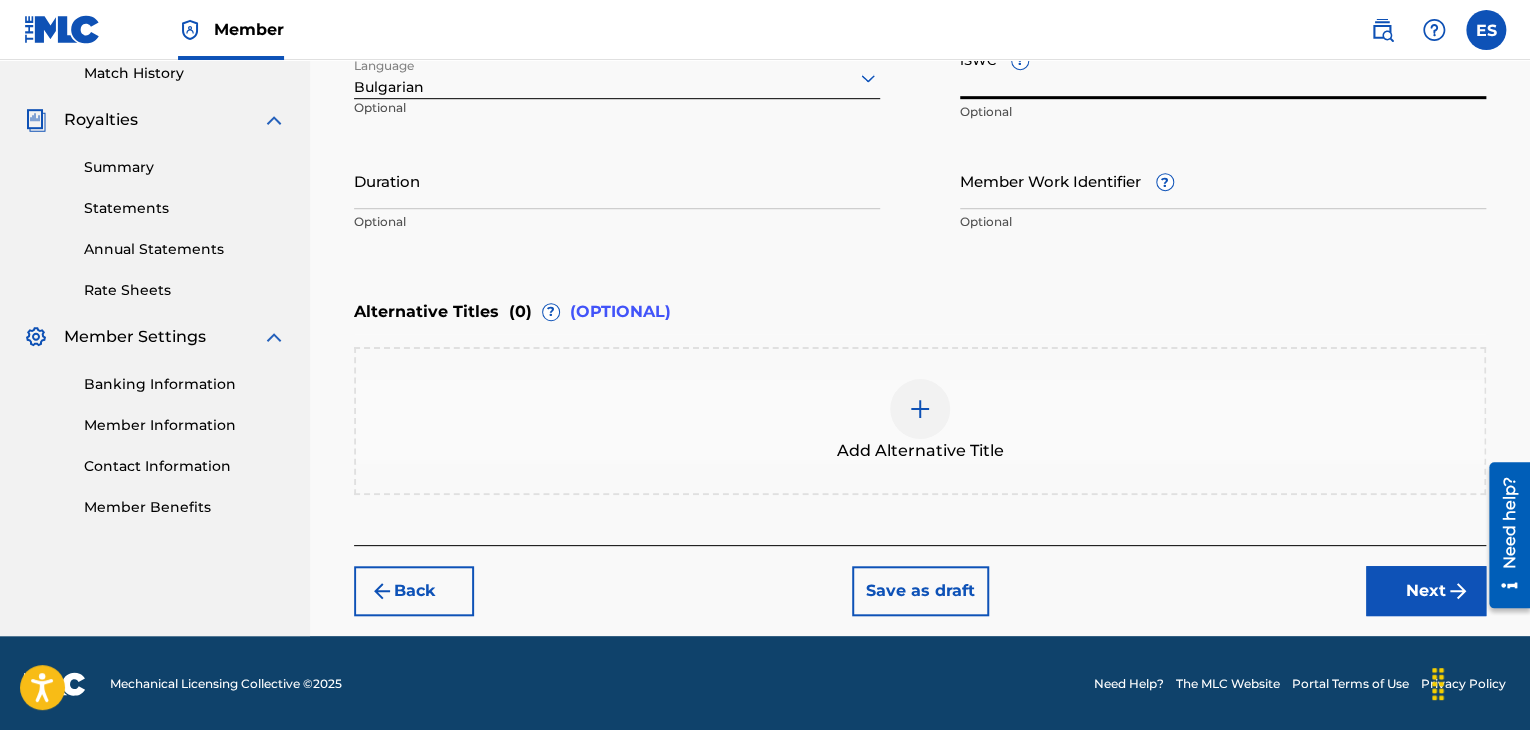 paste on "T9191937469" 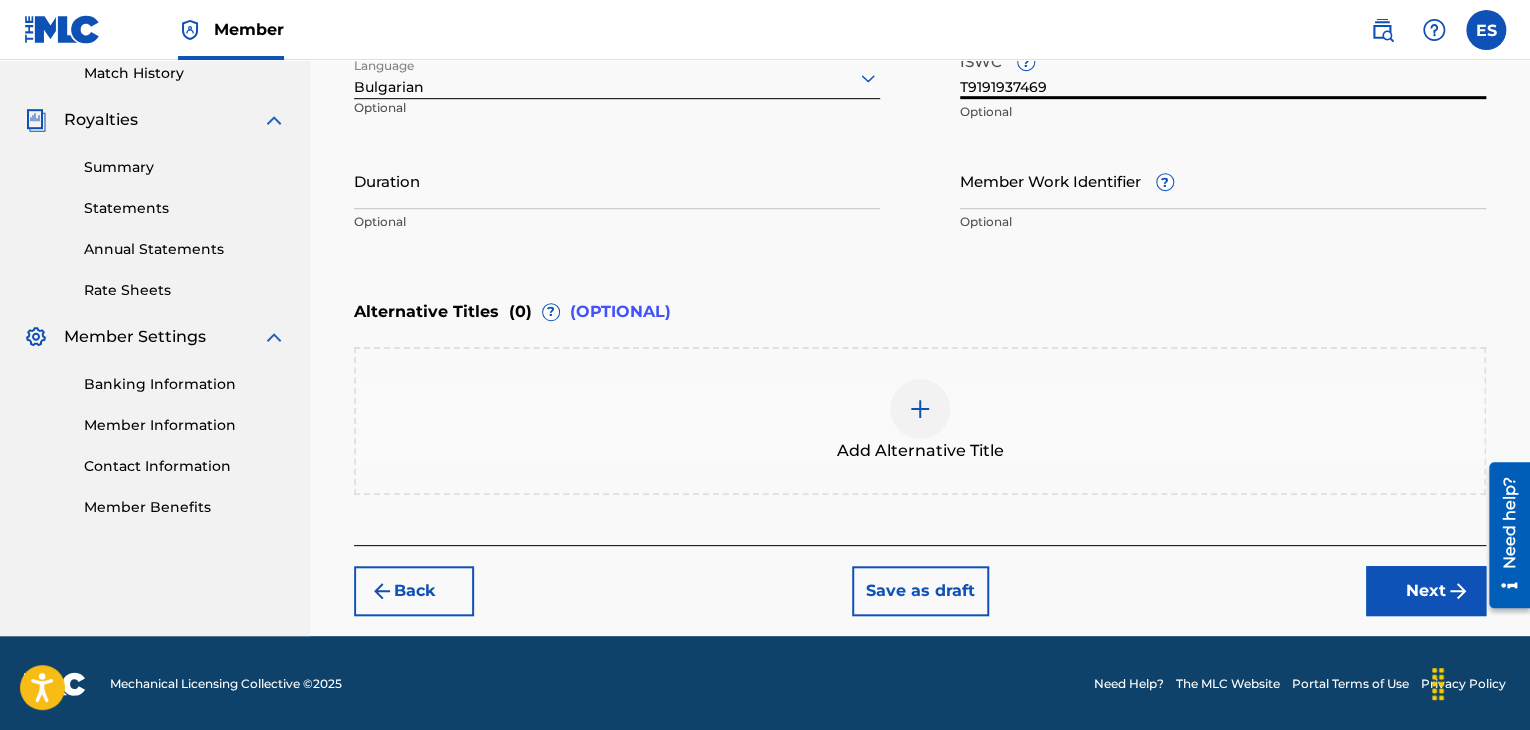 type on "T9191937469" 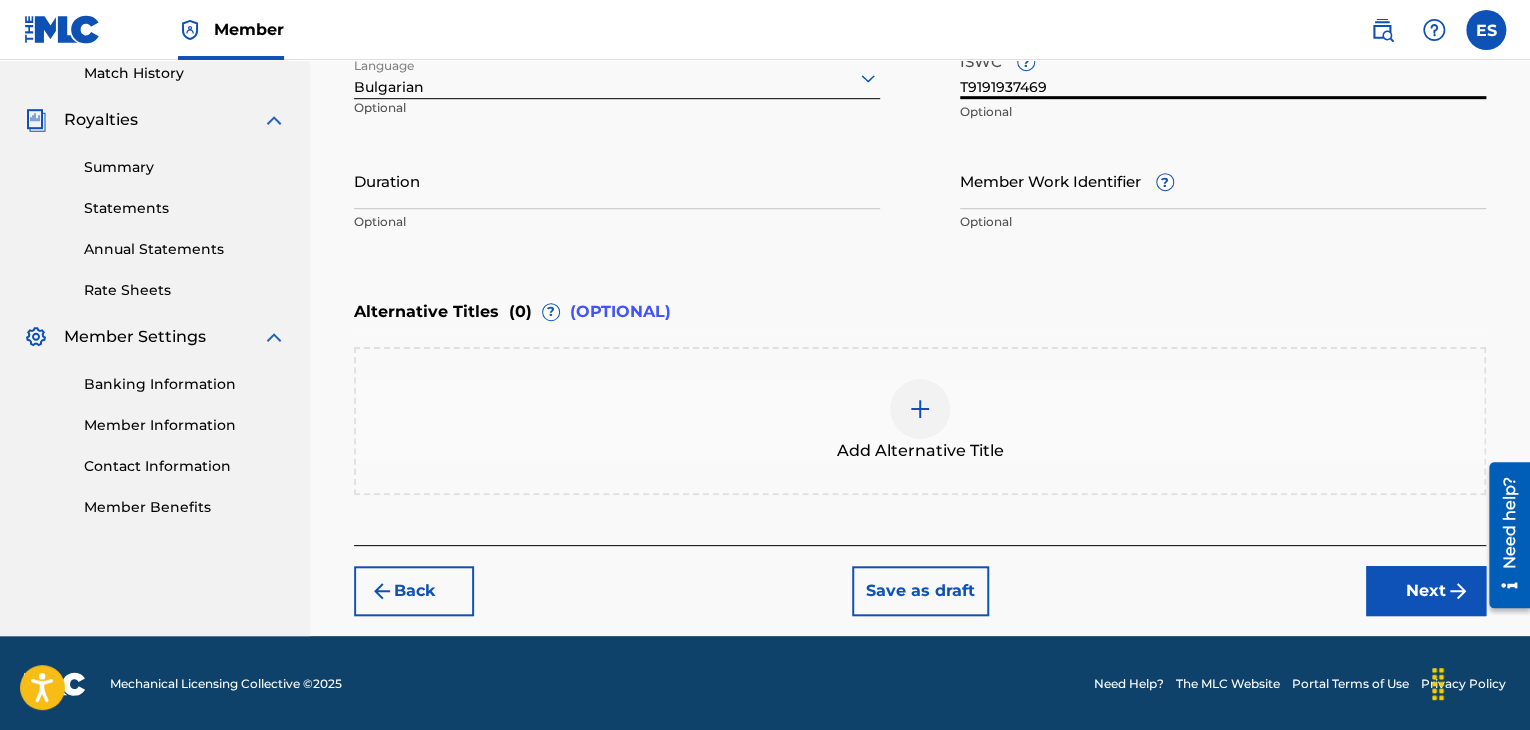 click on "Duration" at bounding box center [617, 180] 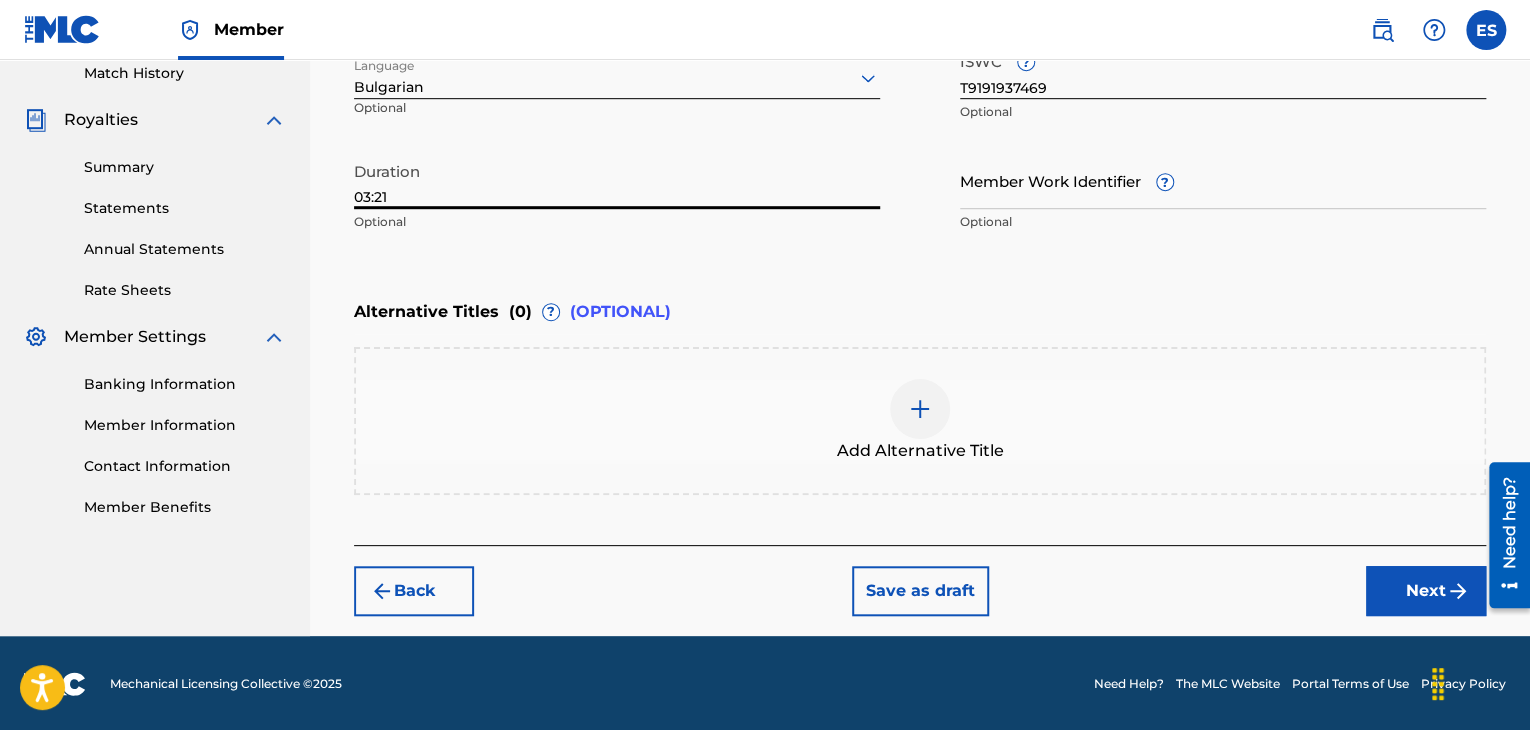 type on "03:21" 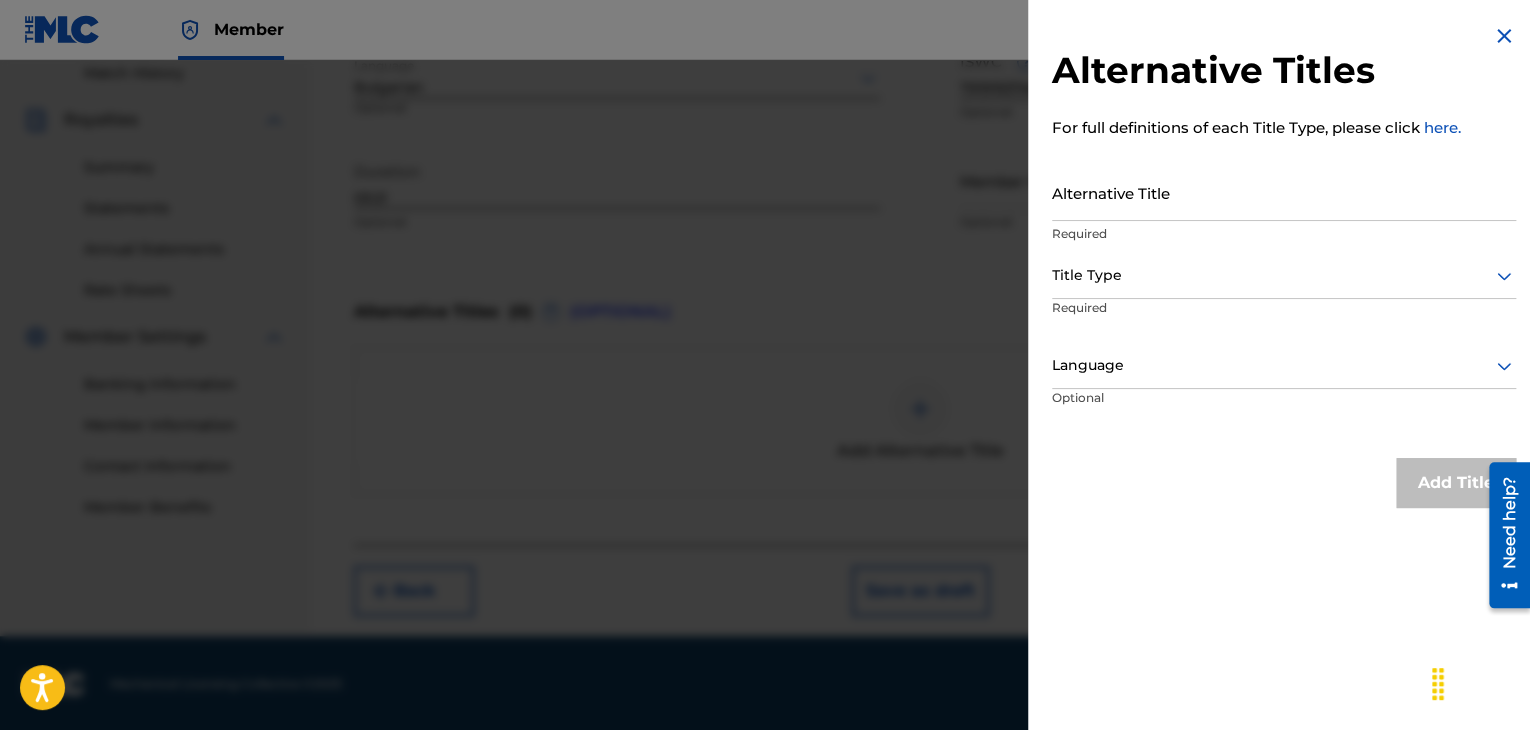 click on "Alternative Title" at bounding box center [1284, 192] 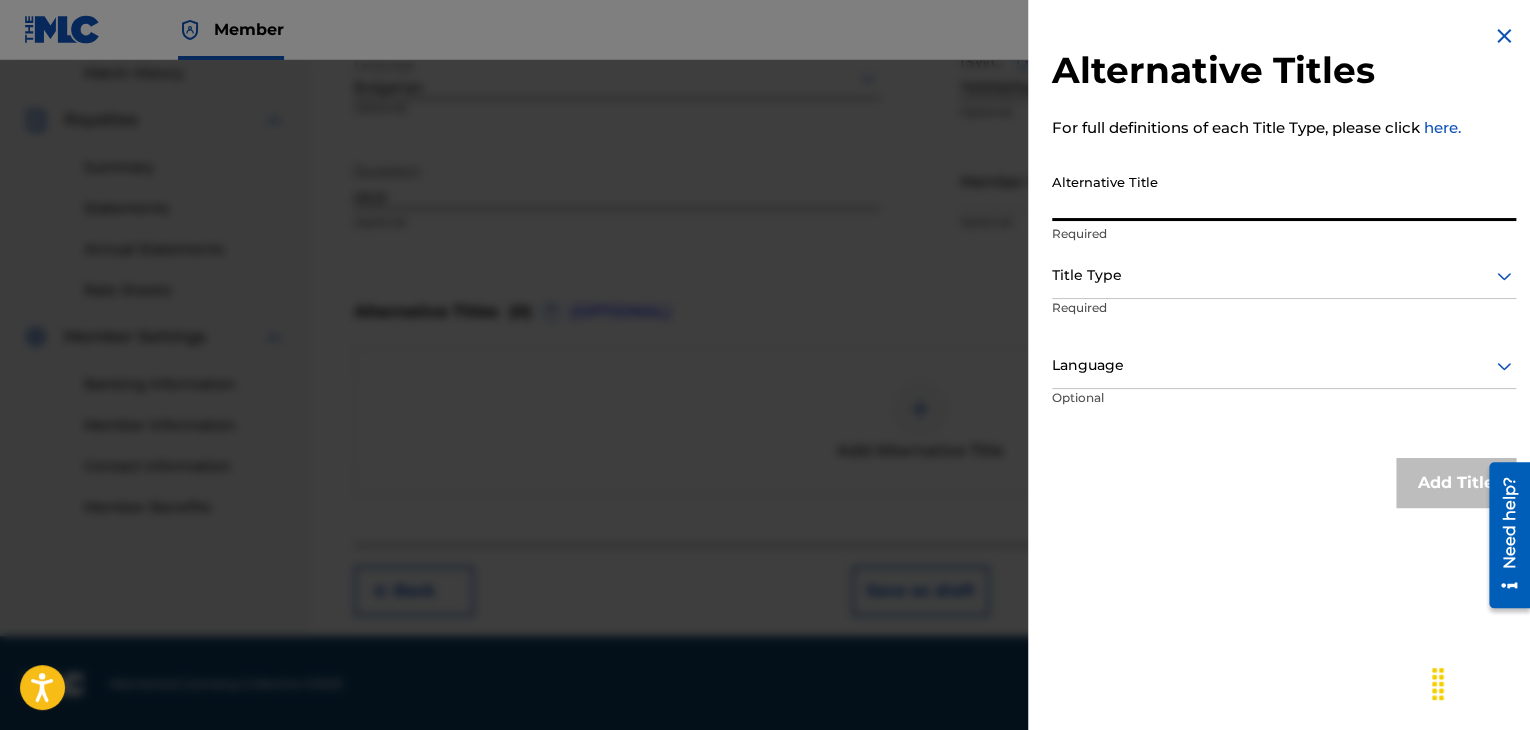 paste on "AT НОВОТО ЛИЦЕ" 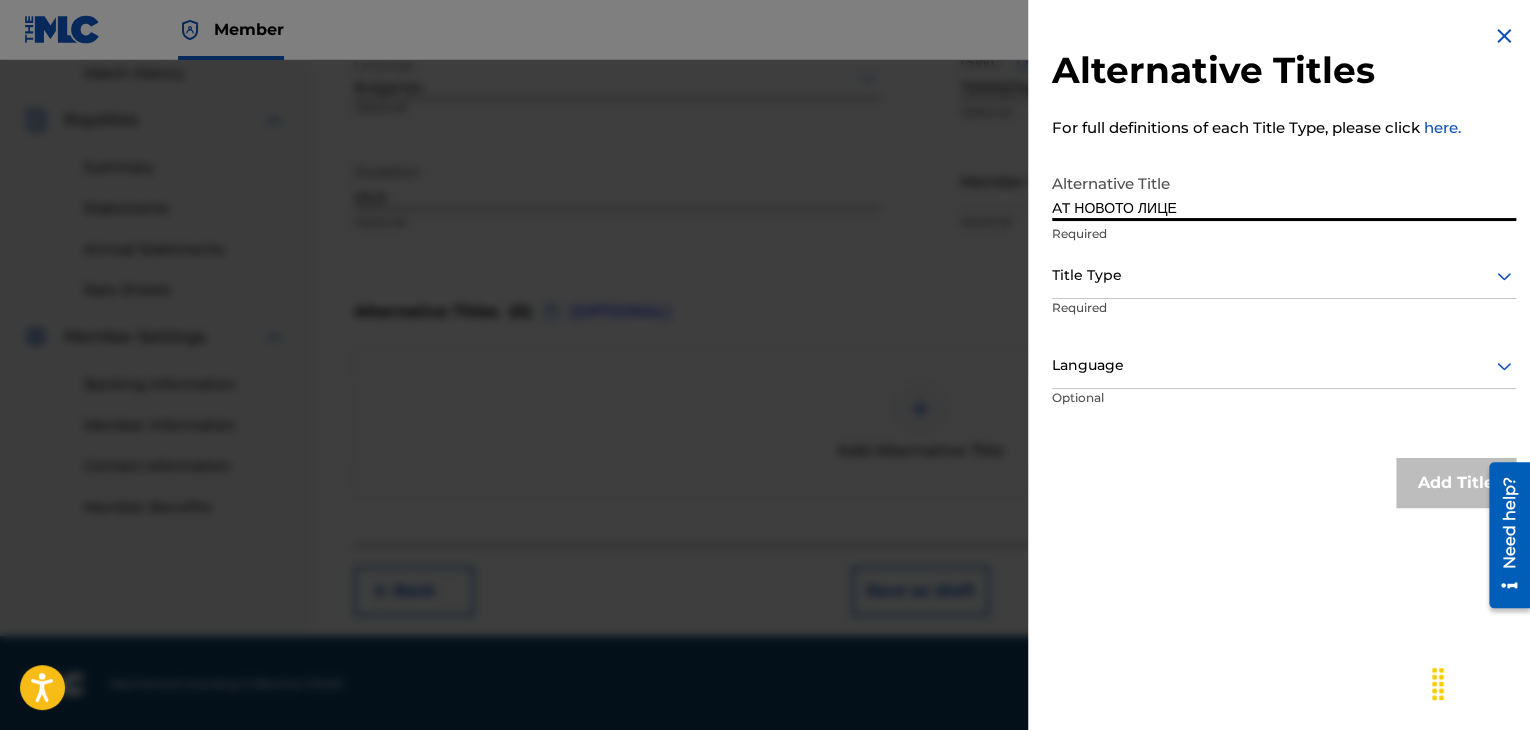 click on "AT НОВОТО ЛИЦЕ" at bounding box center (1284, 192) 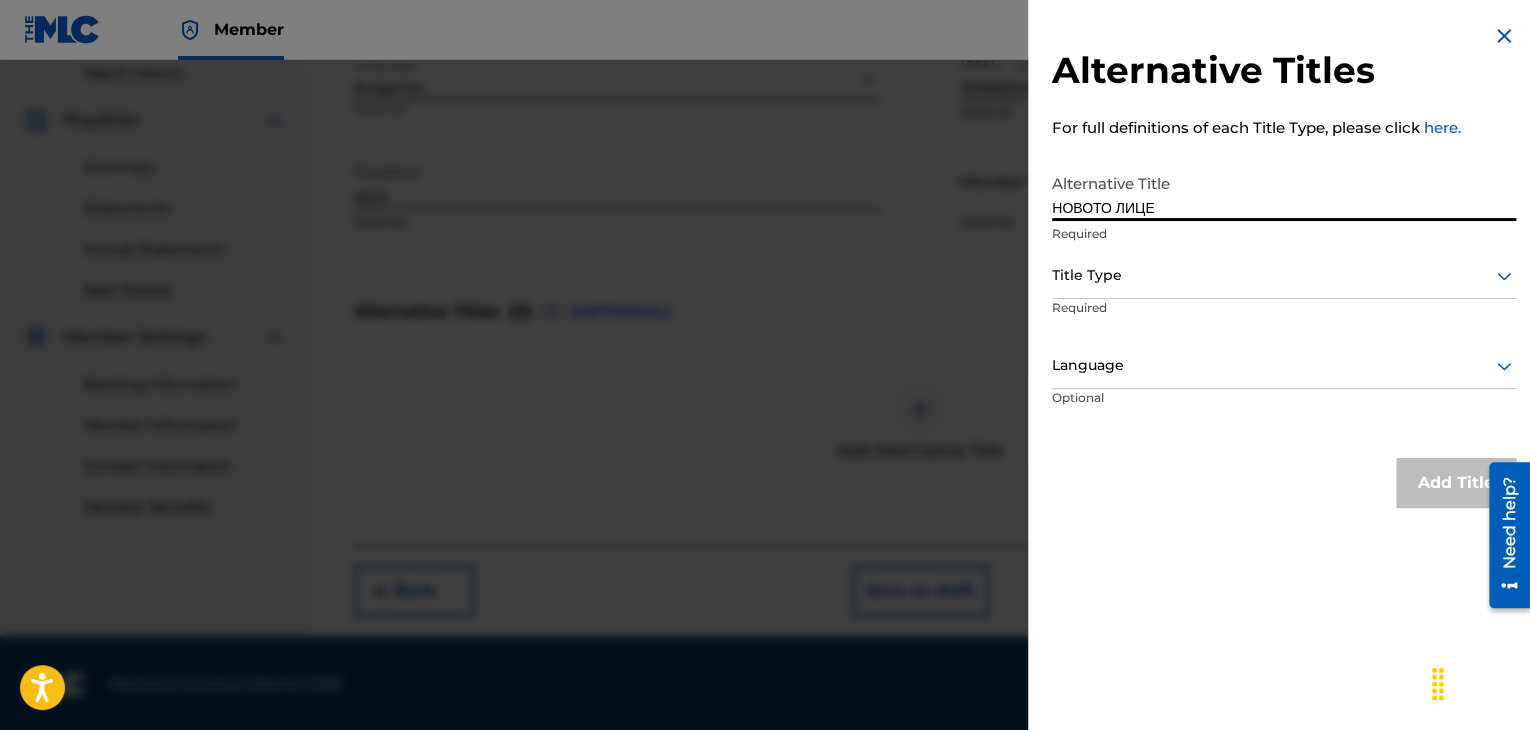 type on "НОВОТО ЛИЦЕ" 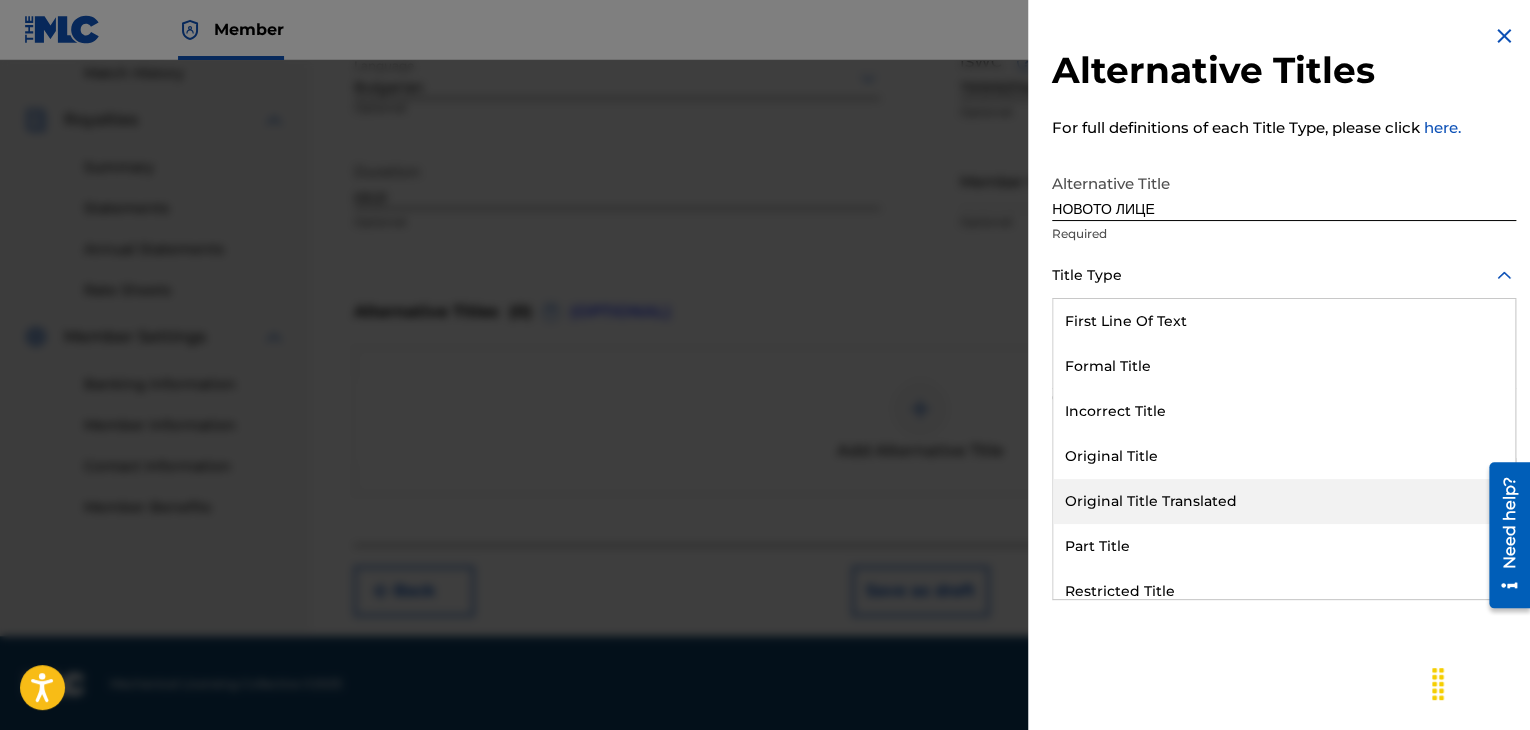 click on "Original Title Translated" at bounding box center [1284, 501] 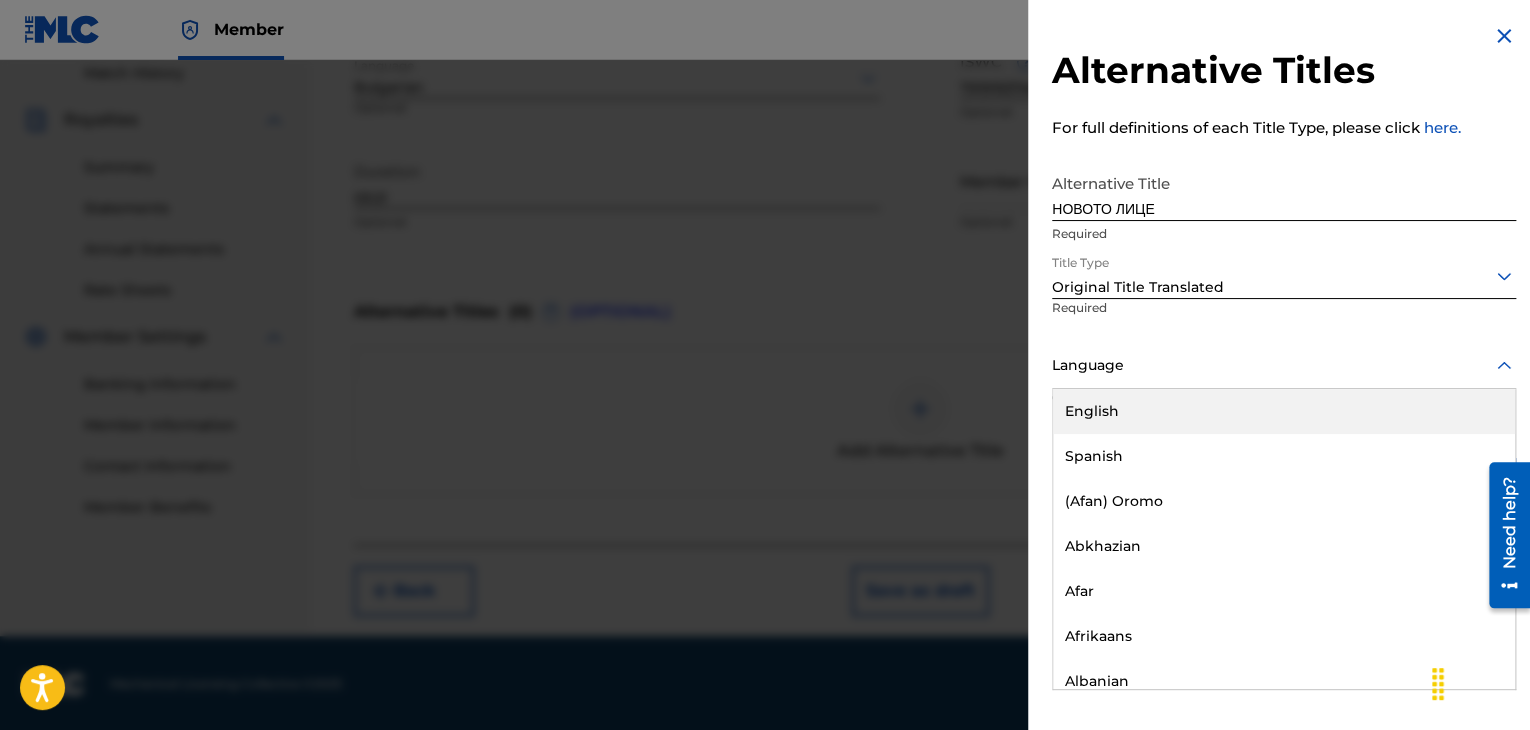 click on "Language" at bounding box center [1284, 366] 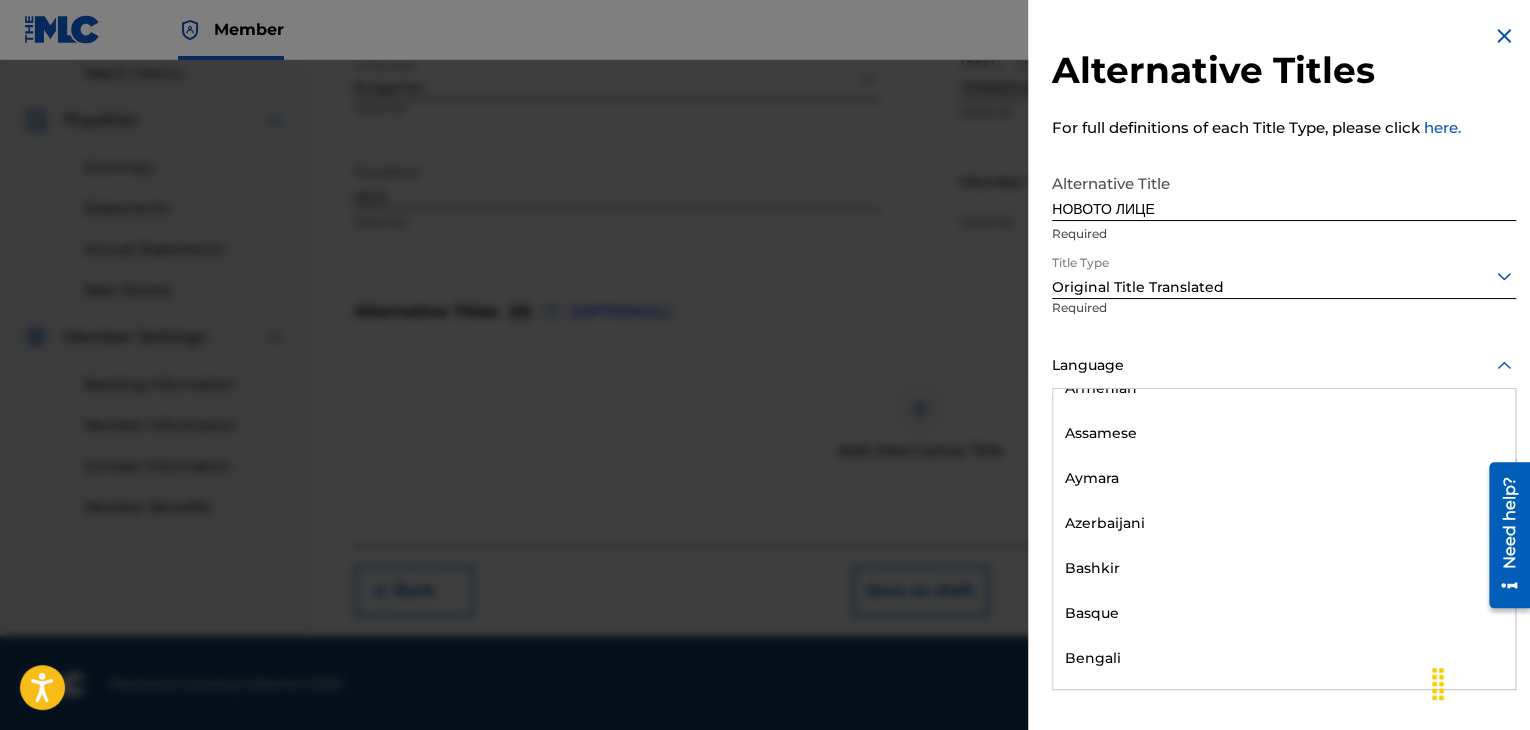 scroll, scrollTop: 800, scrollLeft: 0, axis: vertical 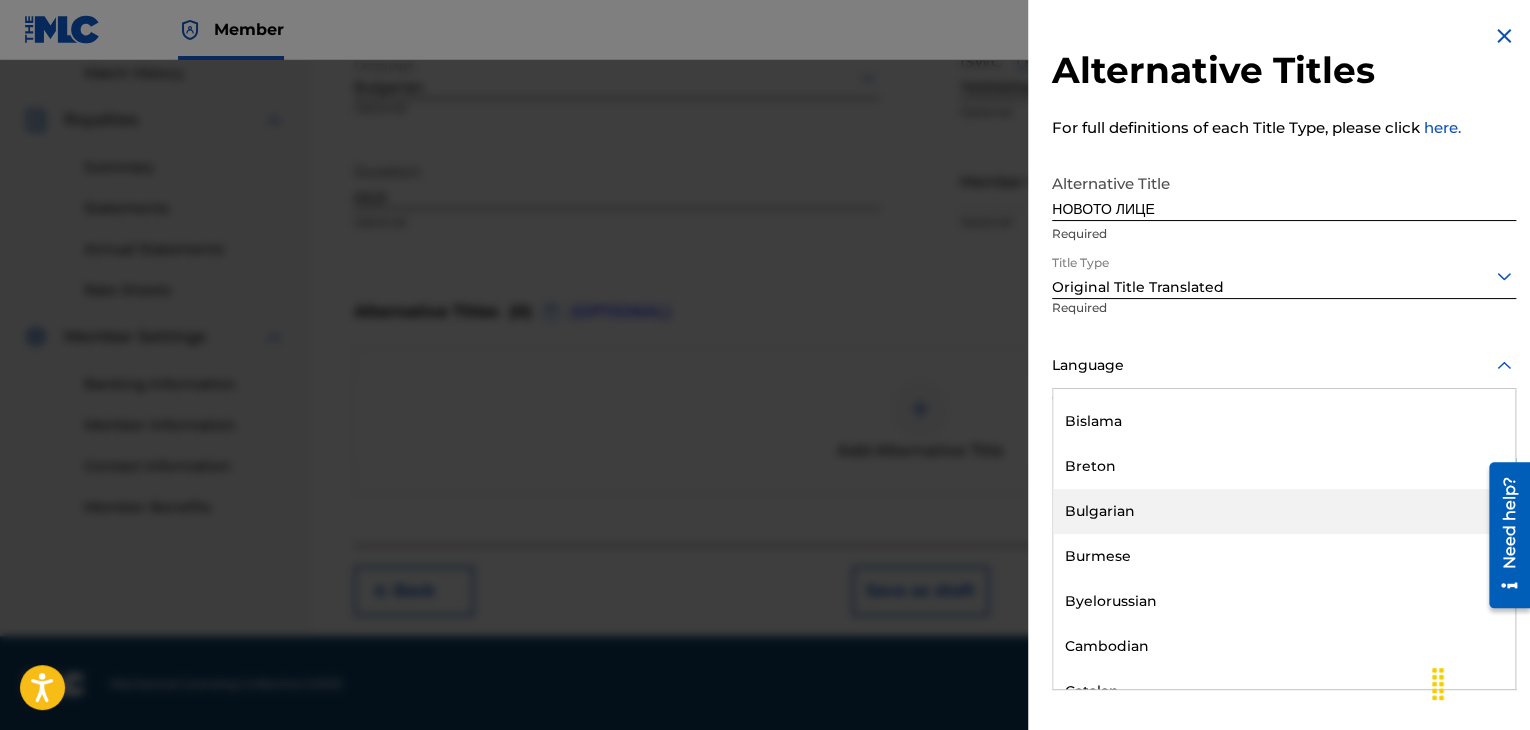 click on "Bulgarian" at bounding box center (1284, 511) 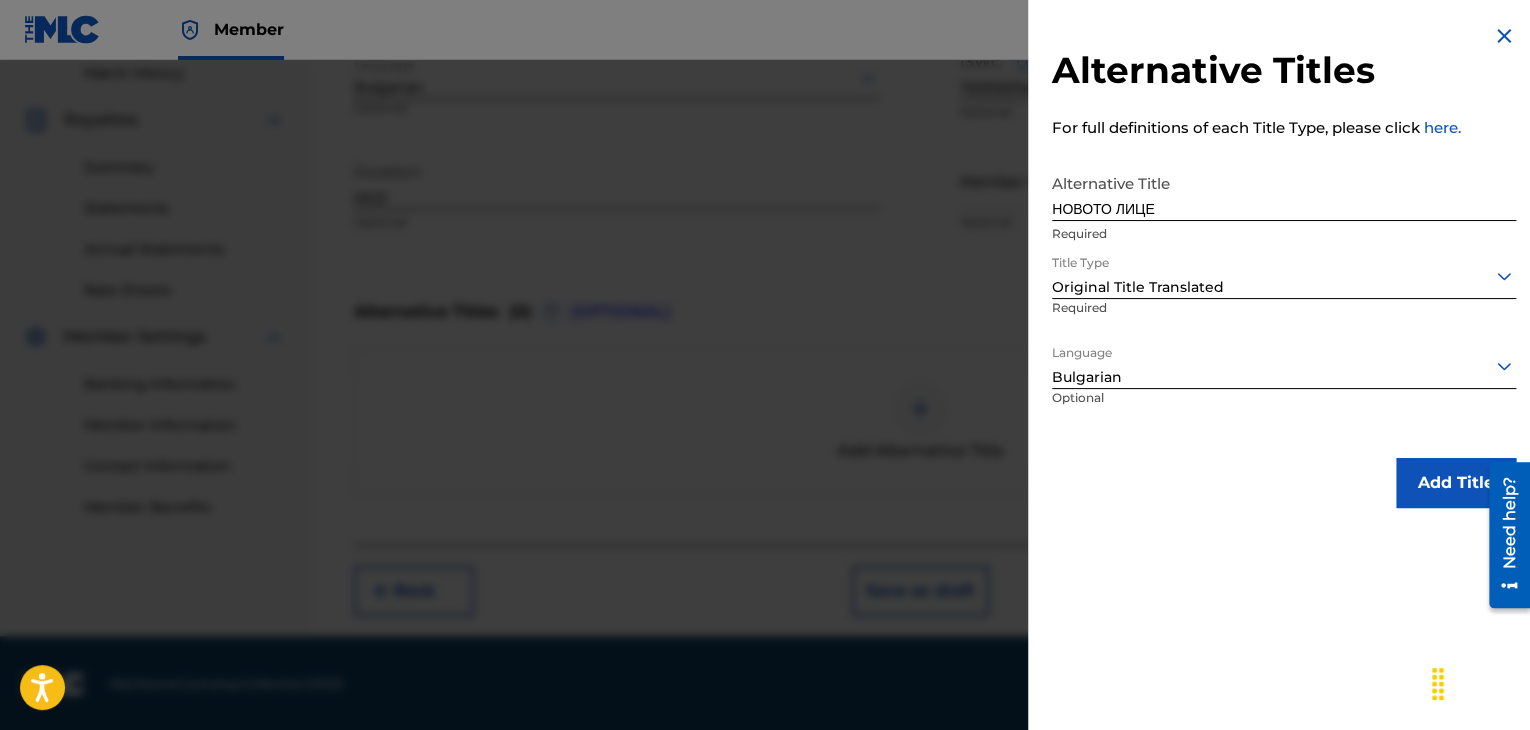 click on "Add Title" at bounding box center [1456, 483] 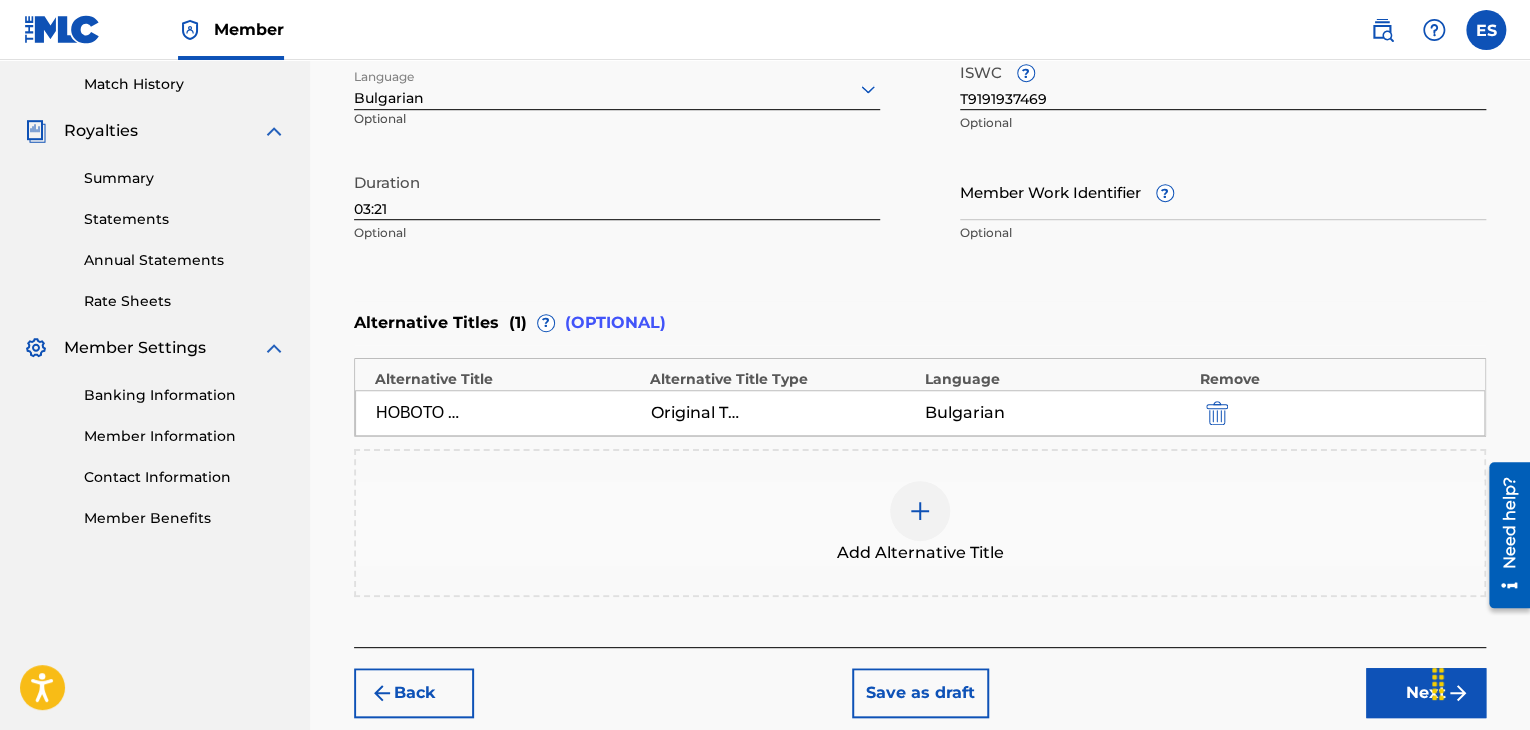 scroll, scrollTop: 652, scrollLeft: 0, axis: vertical 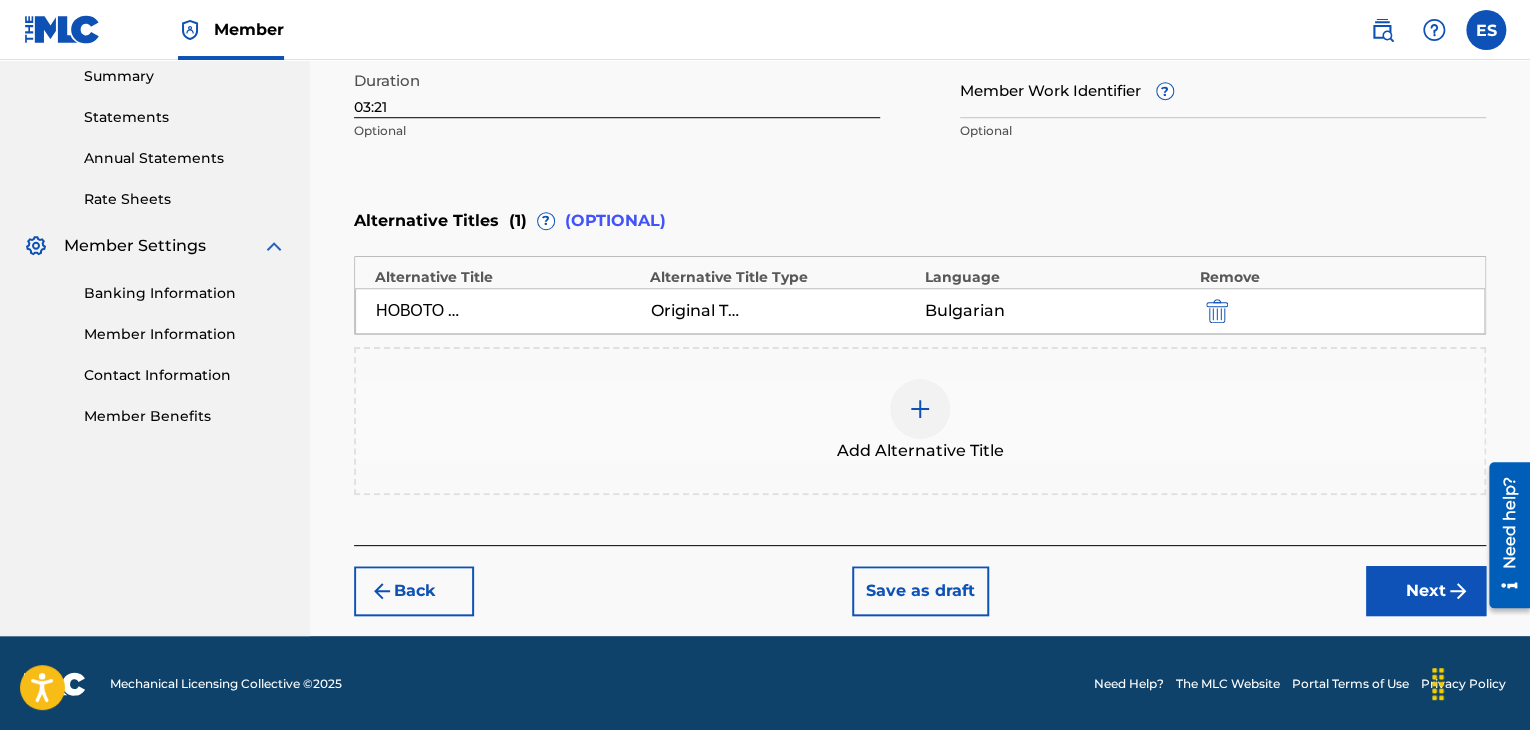 click on "Next" at bounding box center [1426, 591] 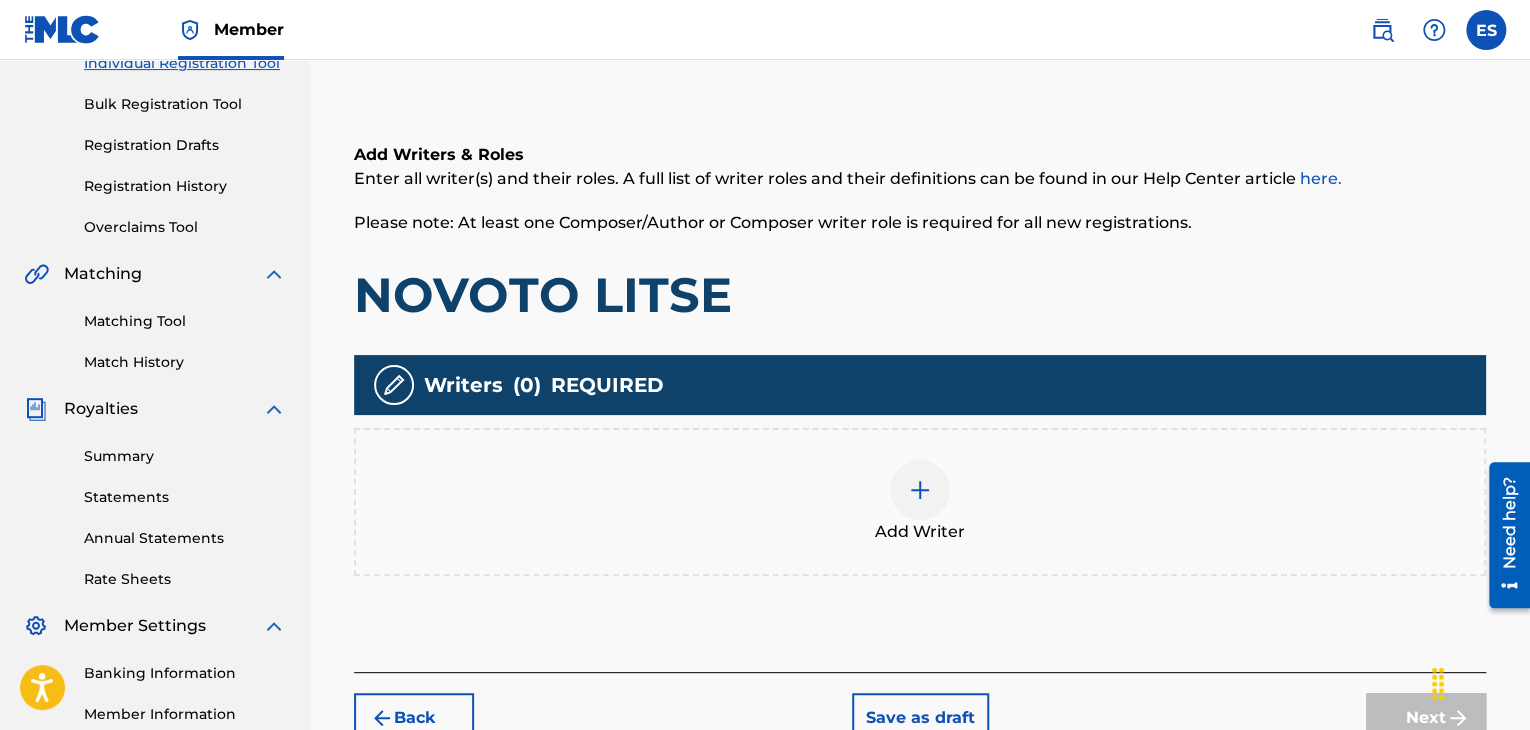 scroll, scrollTop: 390, scrollLeft: 0, axis: vertical 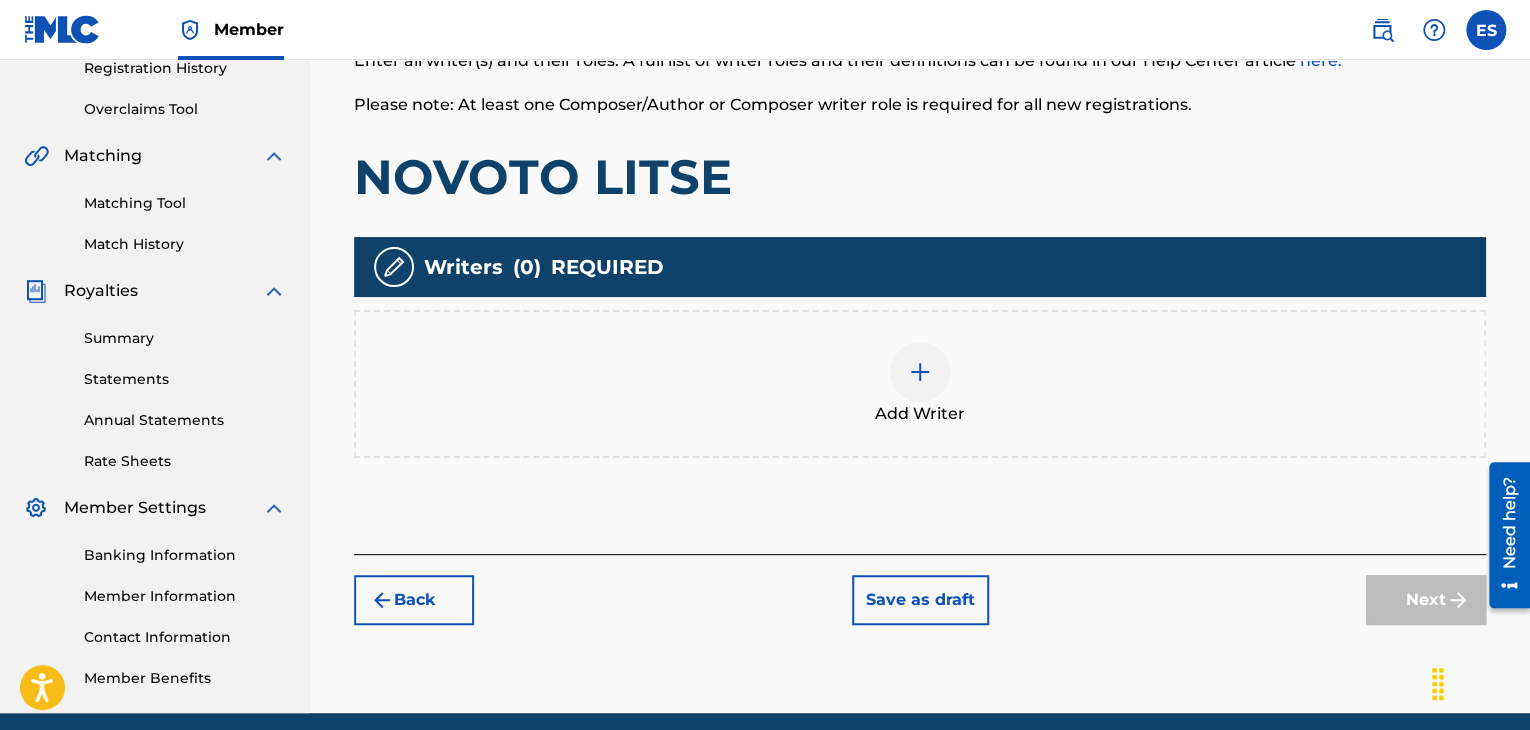 click at bounding box center (920, 372) 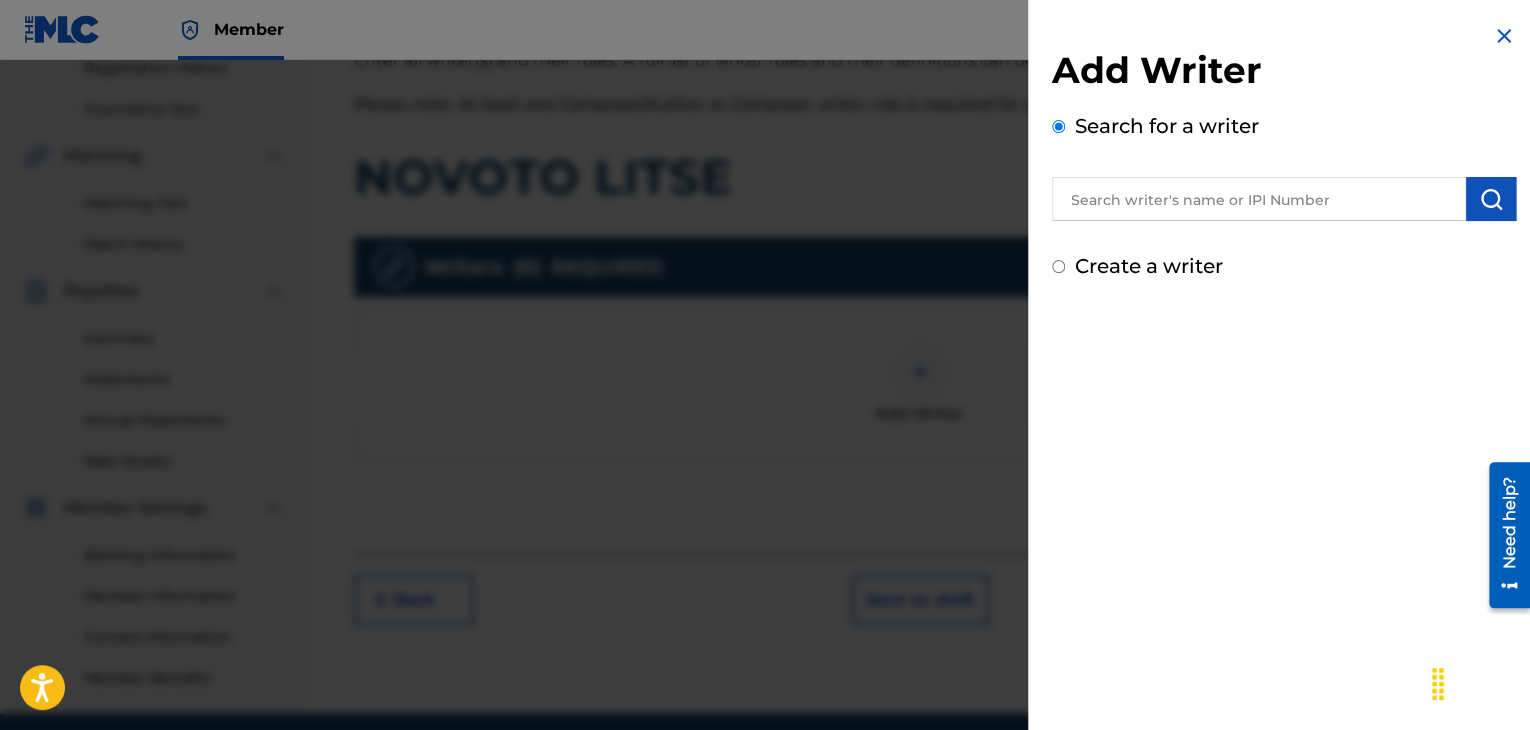 click at bounding box center (1259, 199) 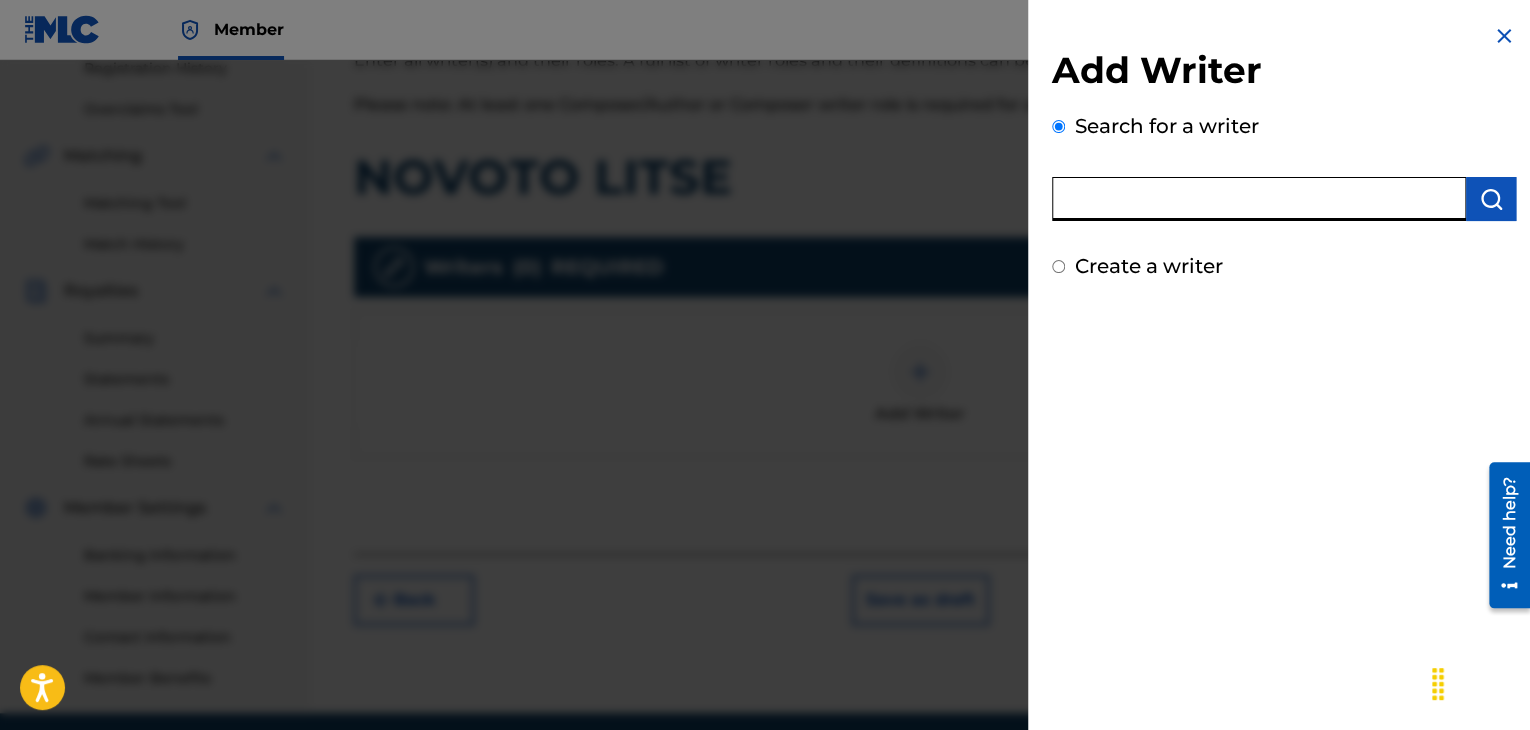 paste on "[PHONE]" 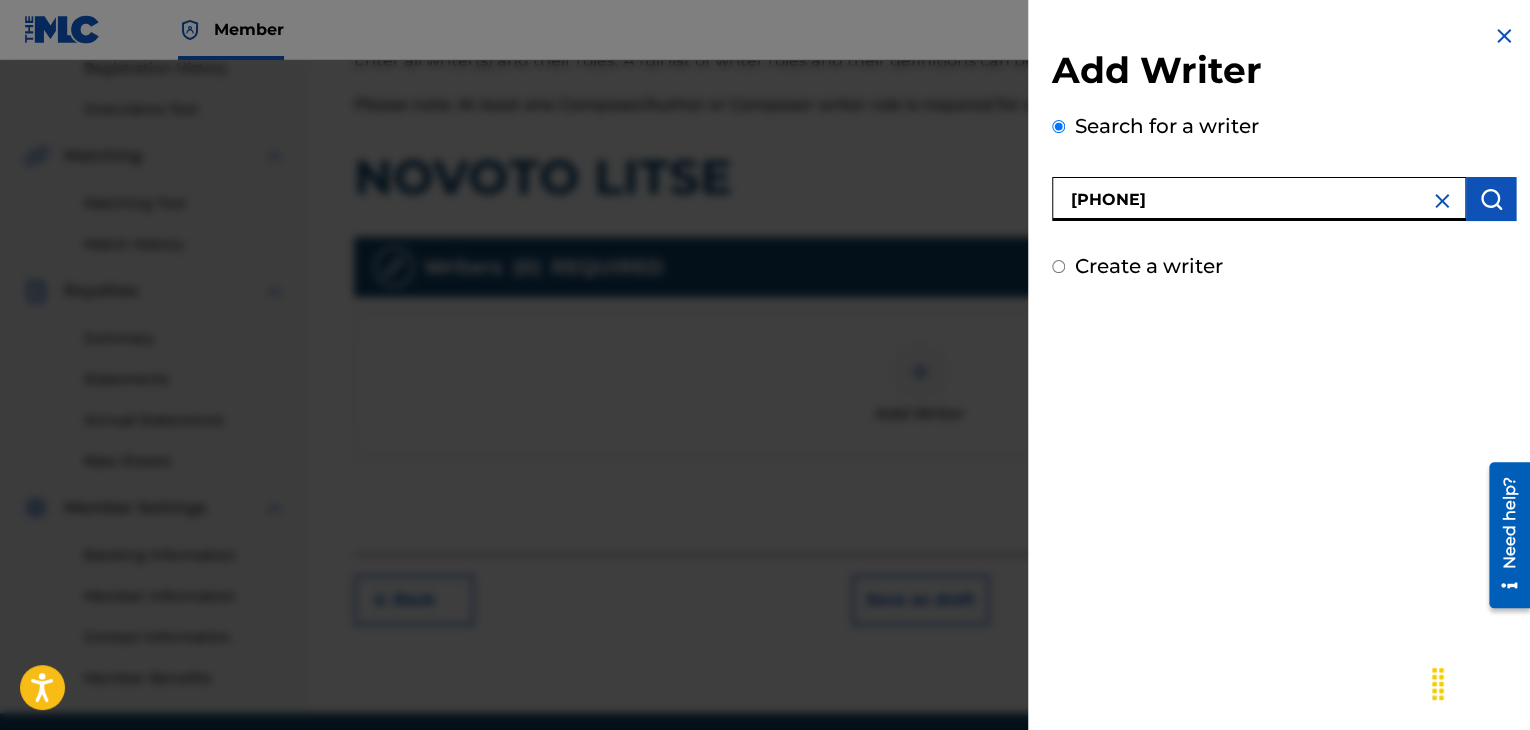 type on "[PHONE]" 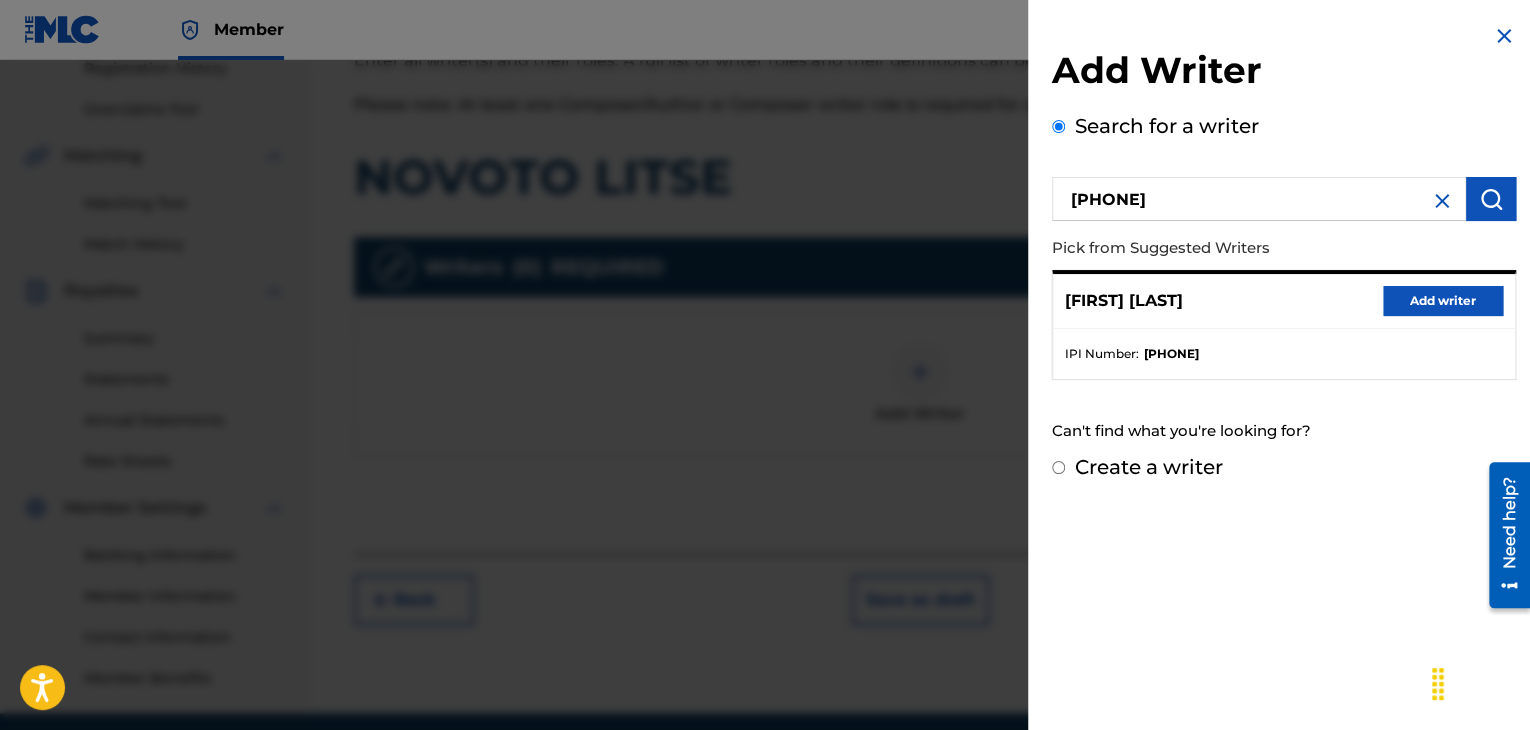 click on "Add writer" at bounding box center (1443, 301) 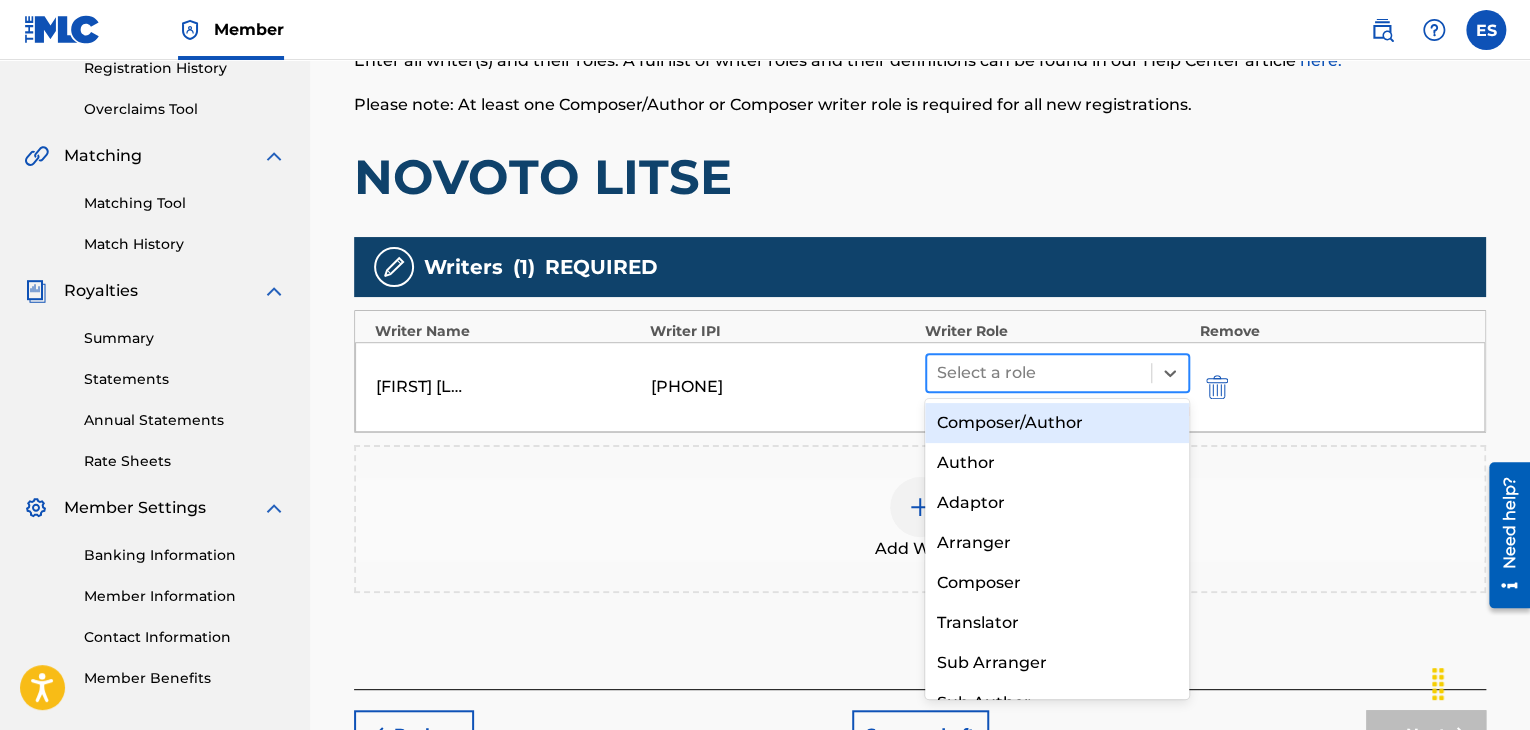 click at bounding box center (1039, 373) 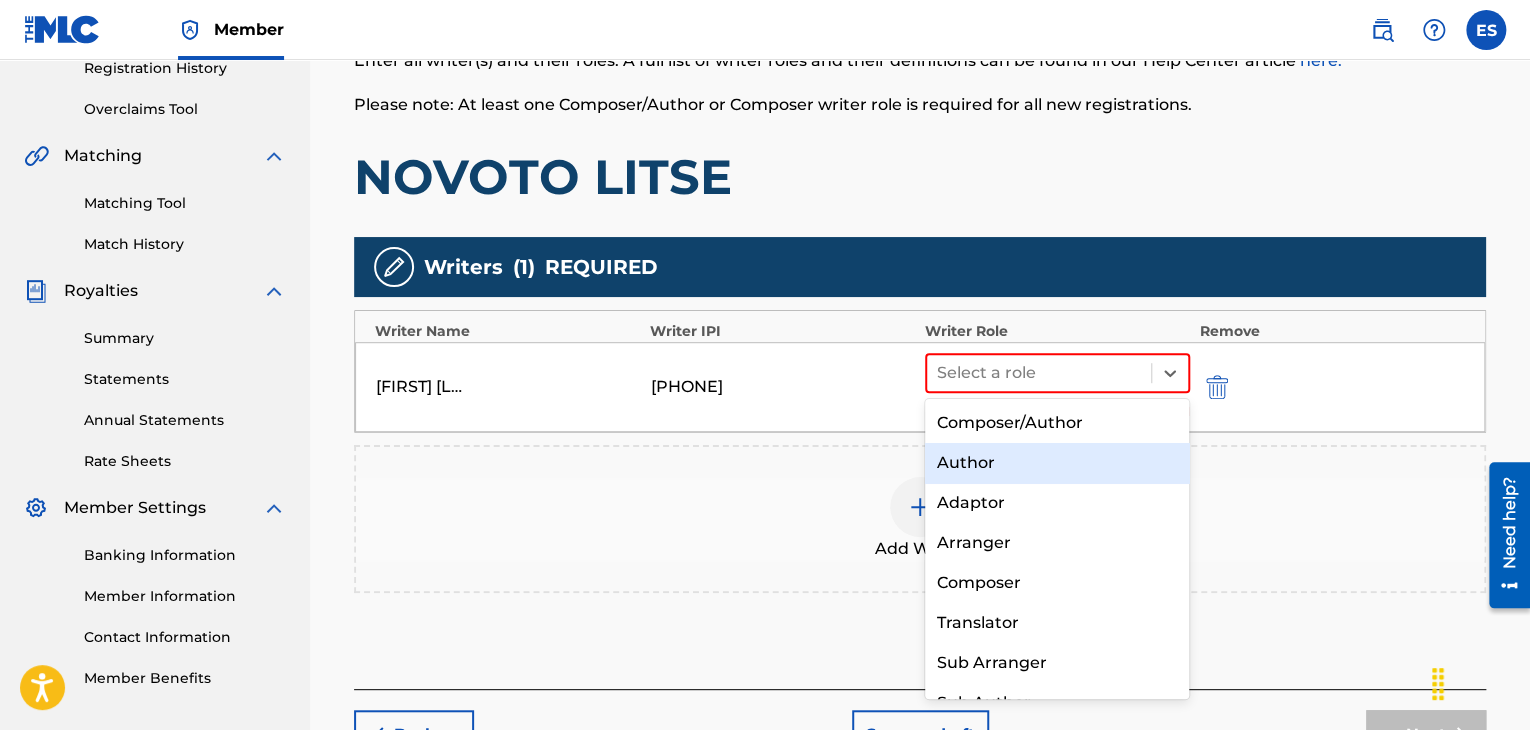 click on "Author" at bounding box center [1057, 463] 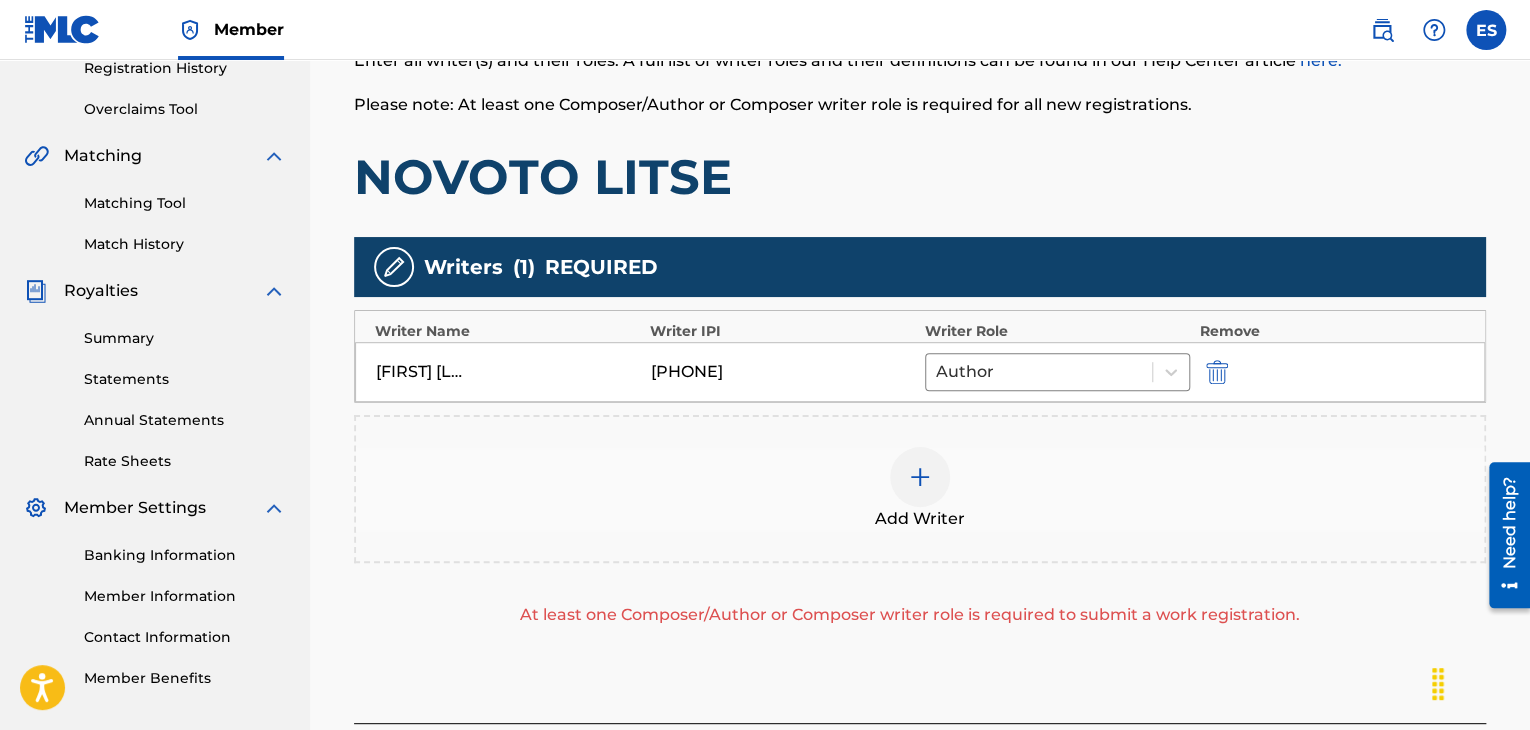 click at bounding box center (920, 477) 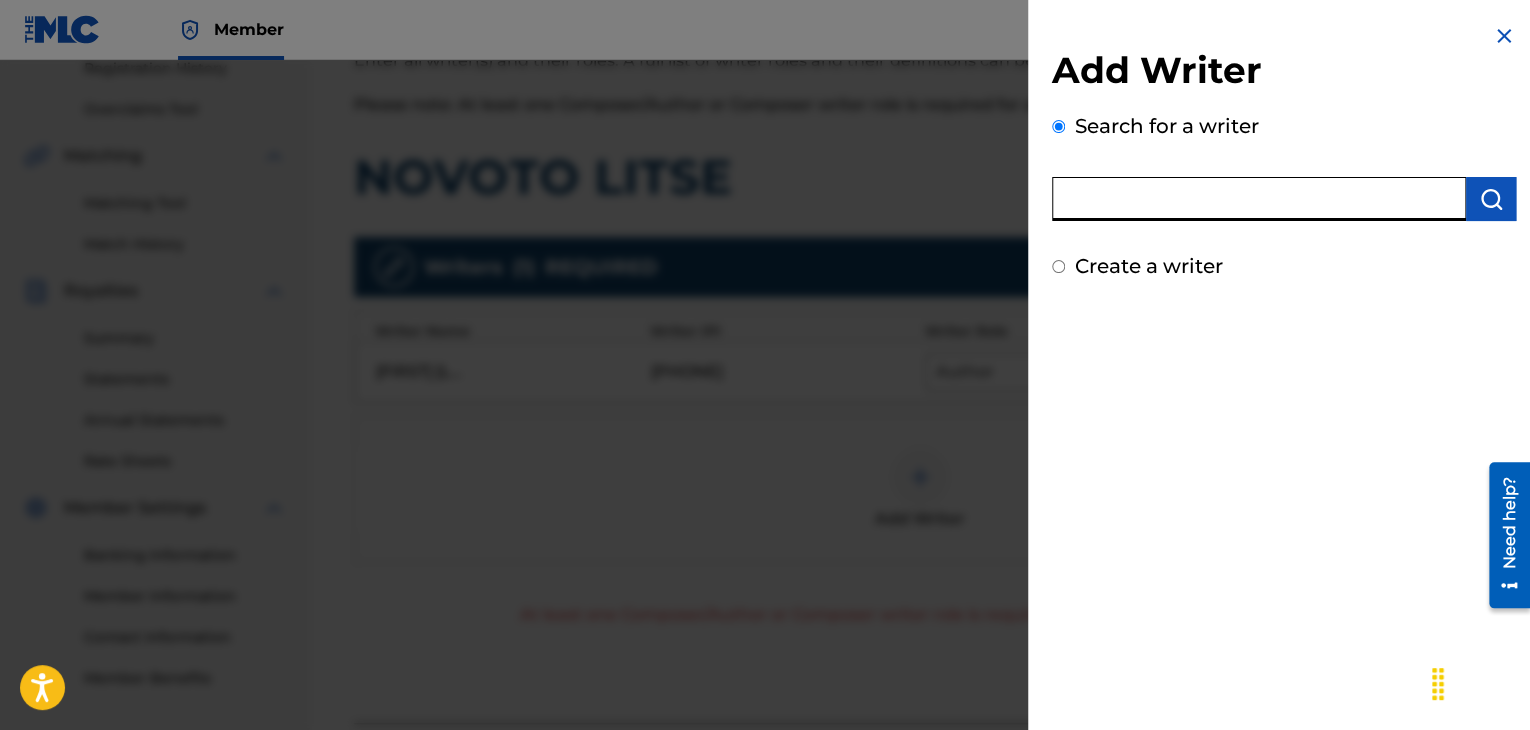 click at bounding box center [1259, 199] 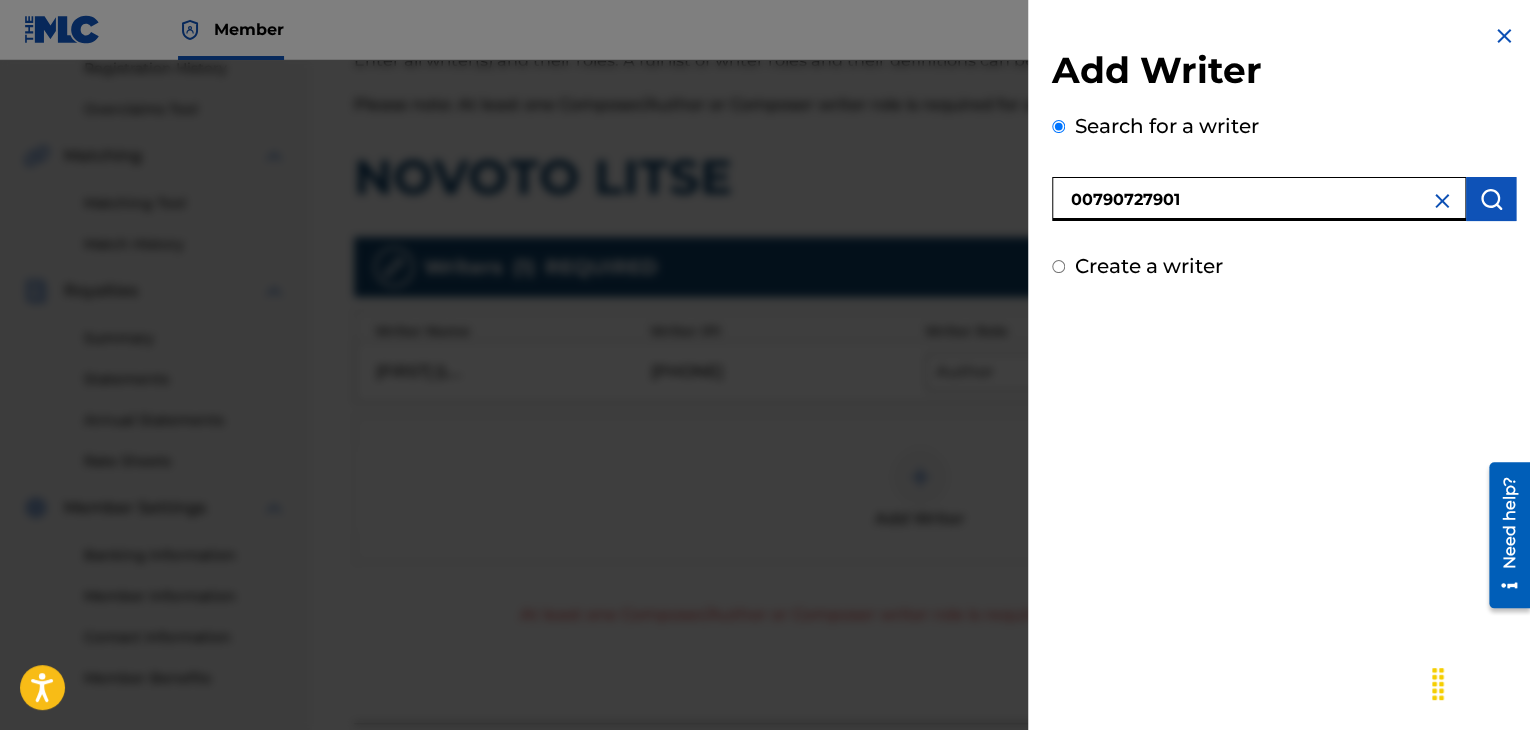 type on "00790727901" 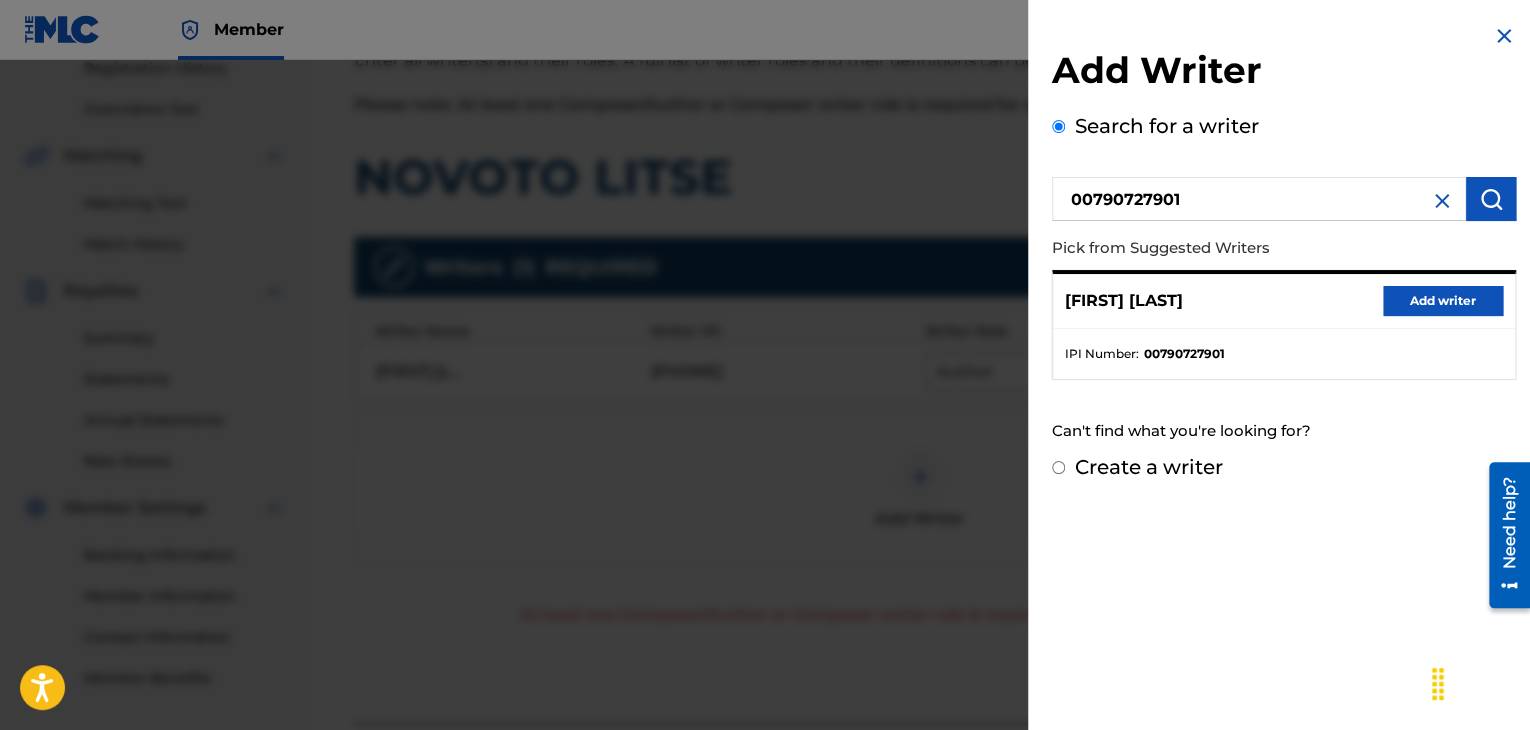 click on "Add writer" at bounding box center [1443, 301] 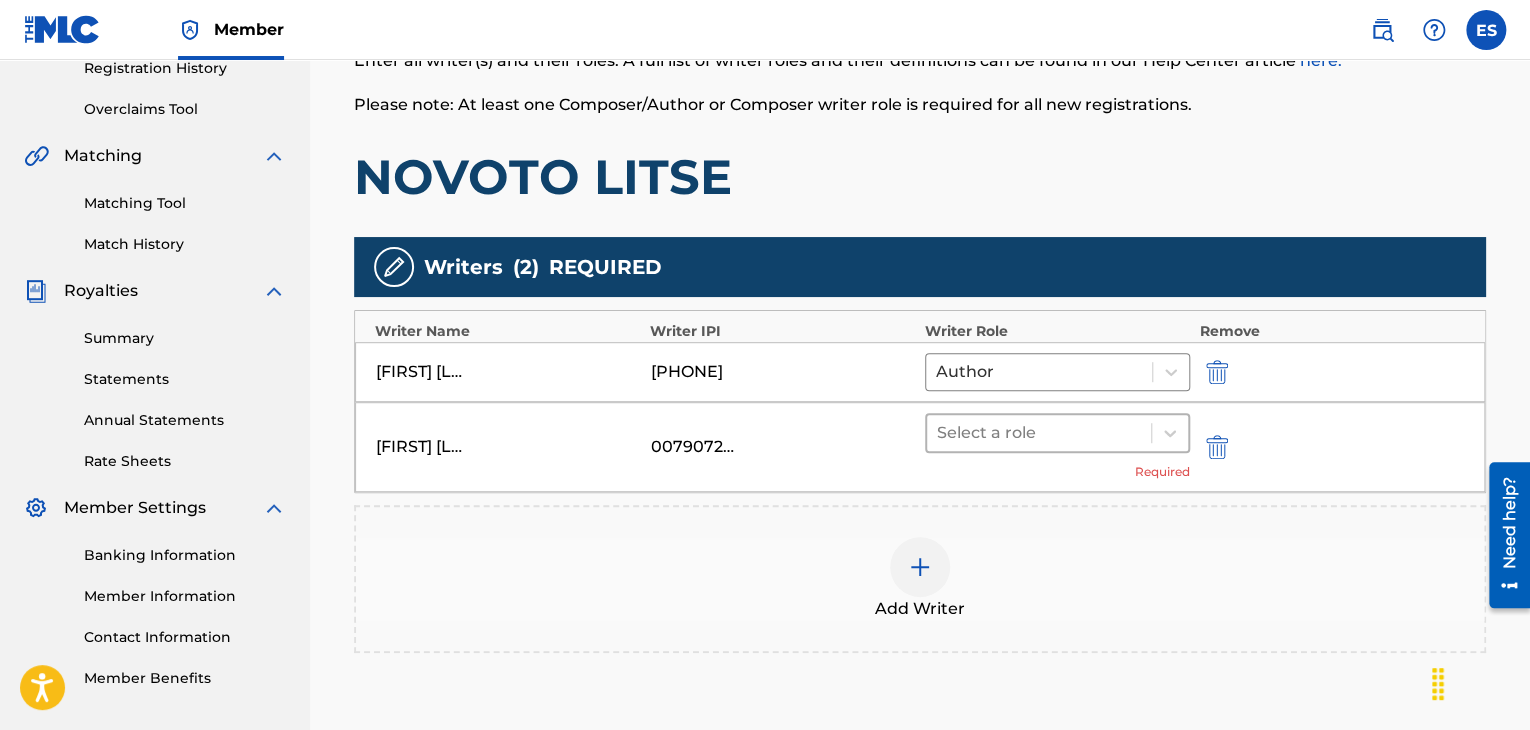 click at bounding box center (1039, 433) 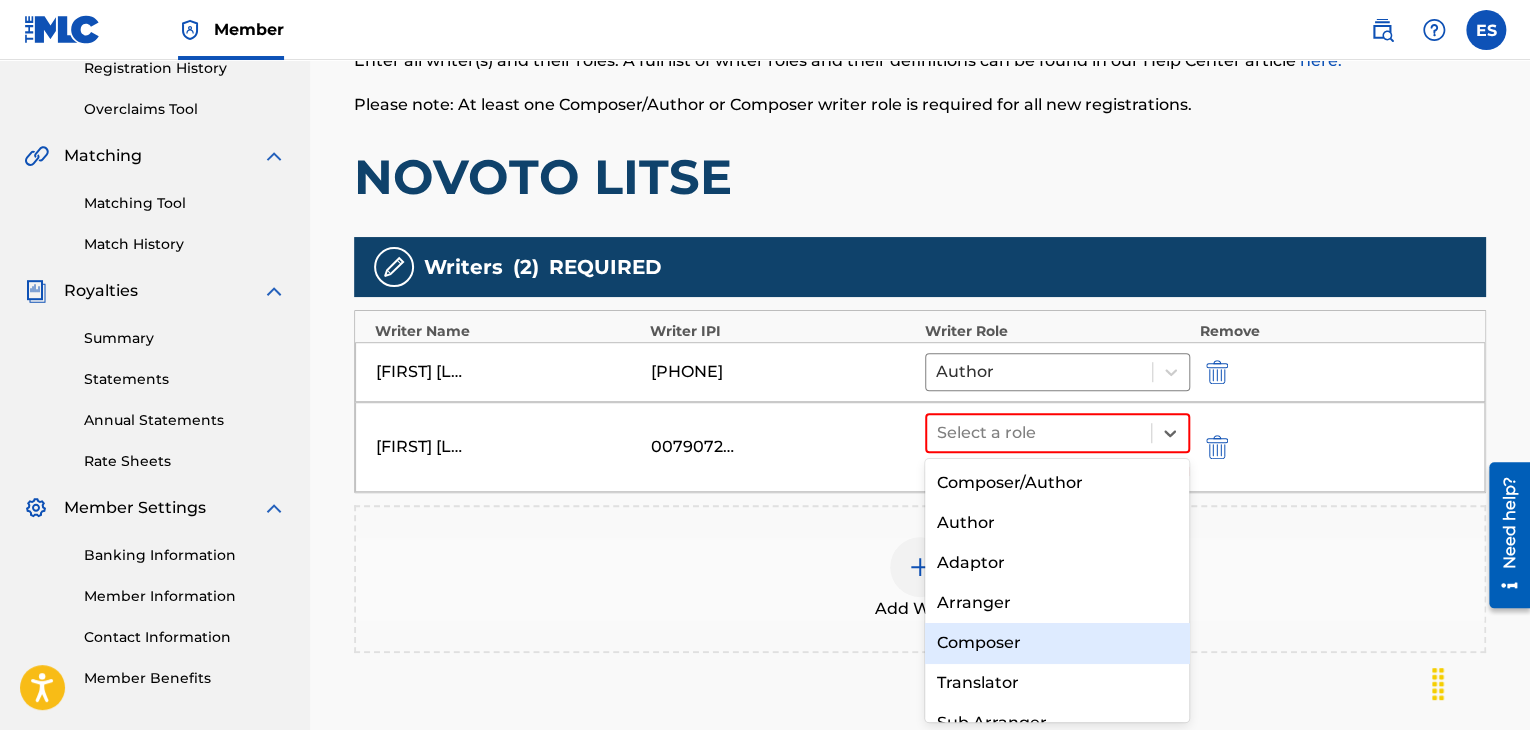 click on "Composer" at bounding box center (1057, 643) 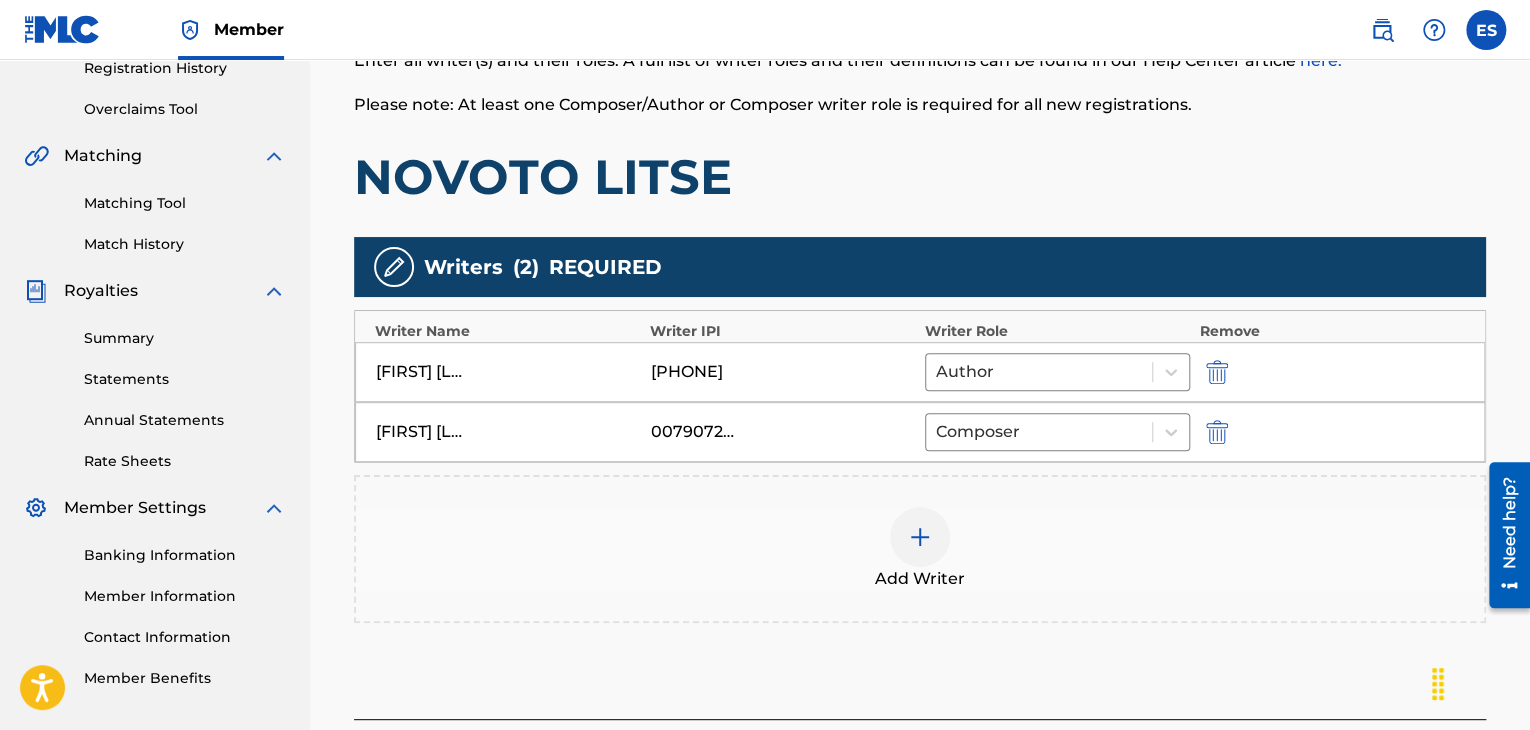 click at bounding box center (920, 537) 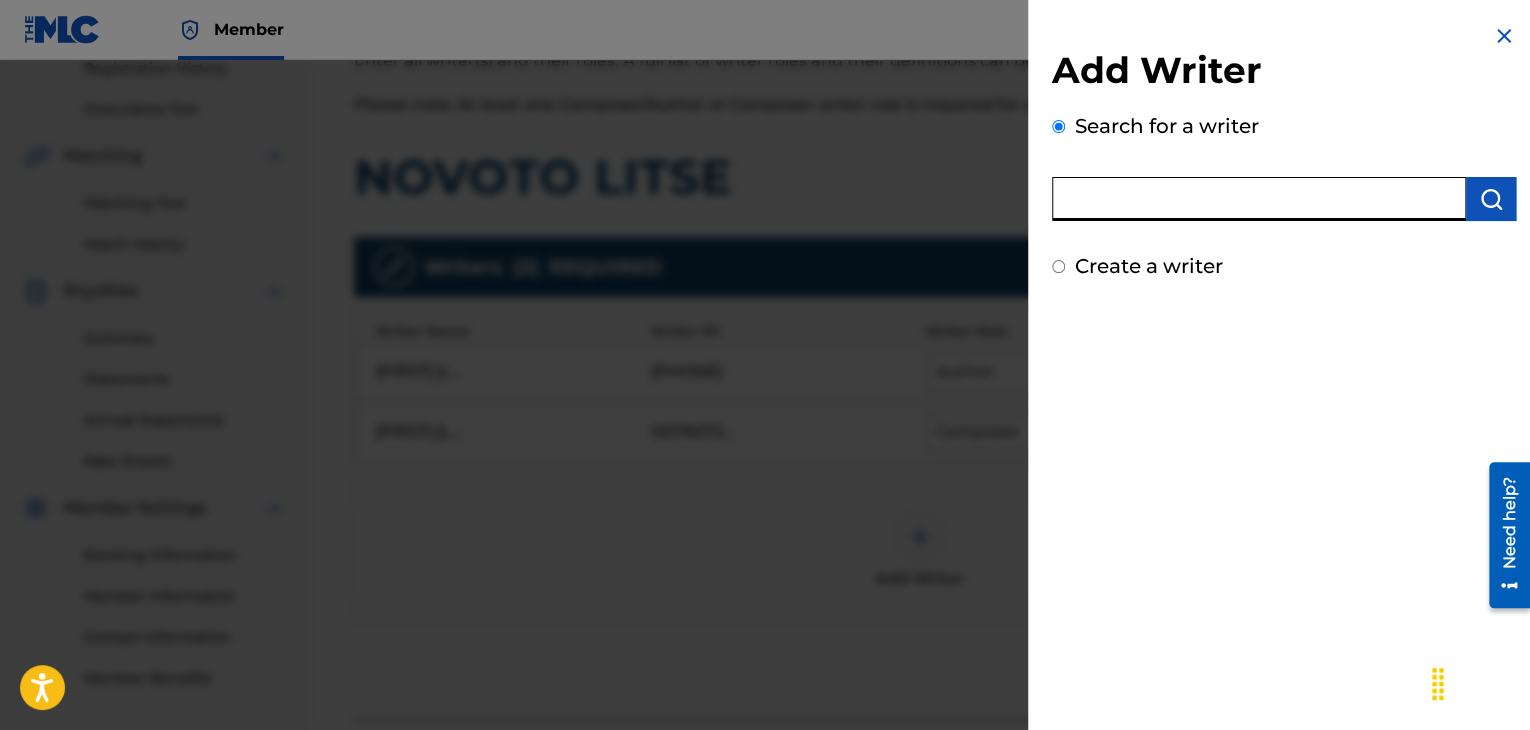 click at bounding box center (1259, 199) 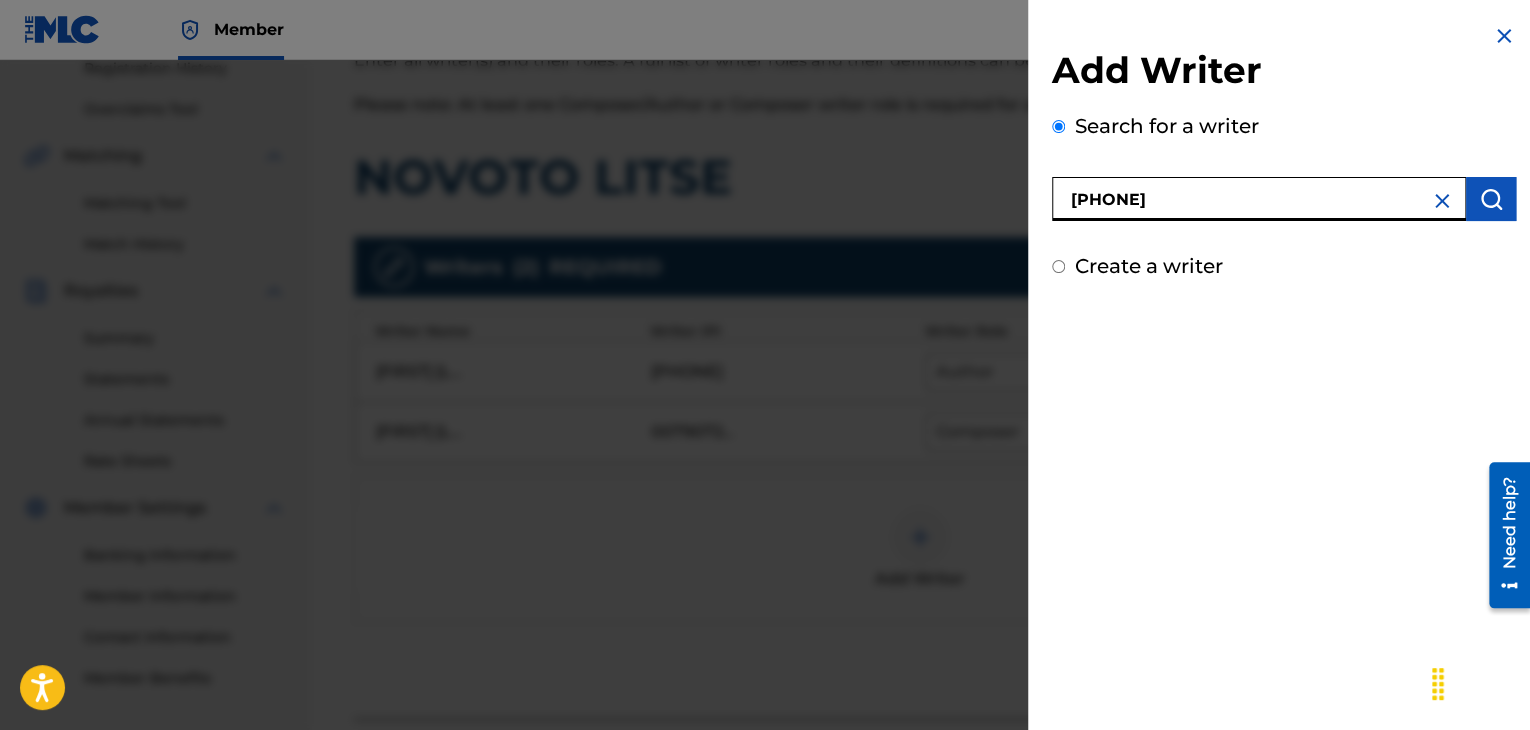 type on "[PHONE]" 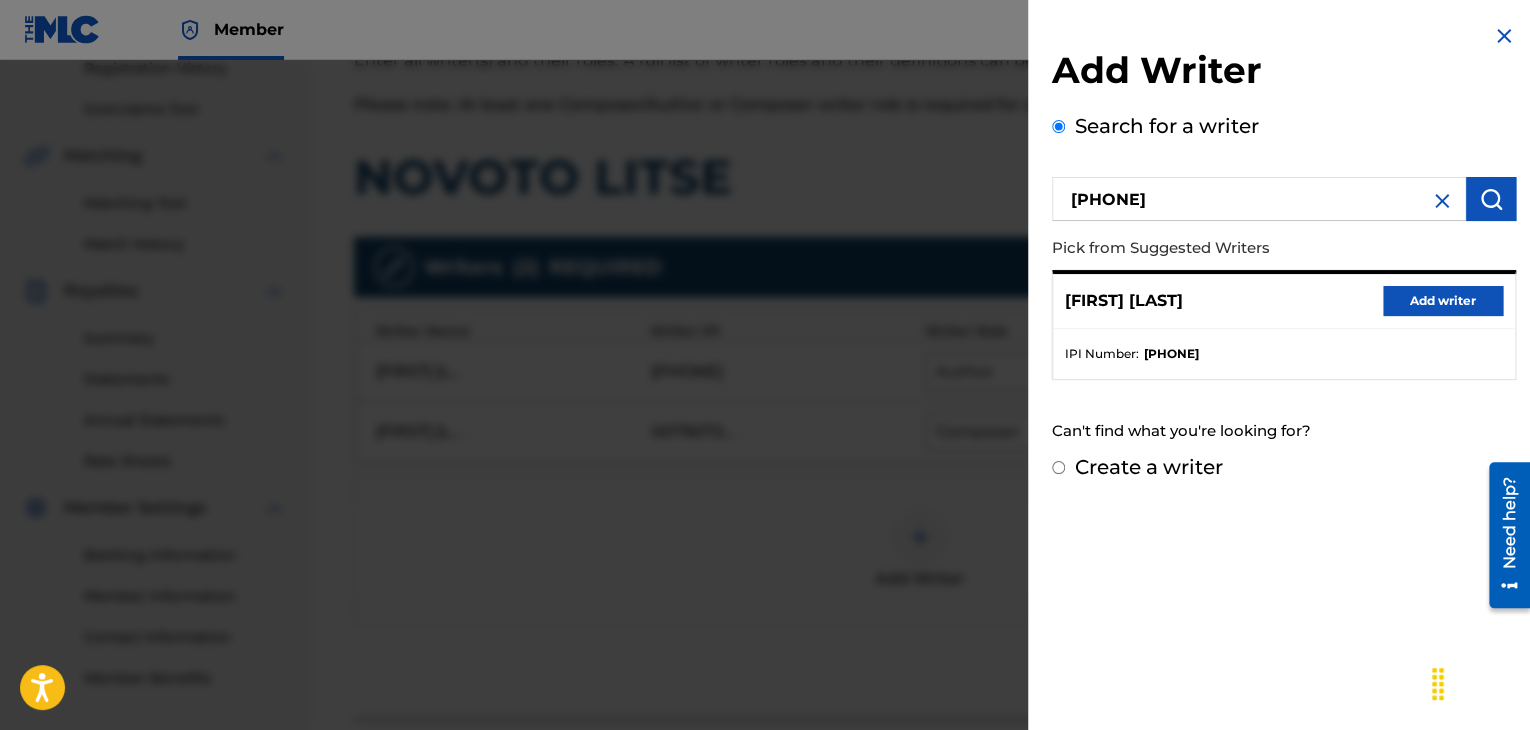 click on "Add writer" at bounding box center [1443, 301] 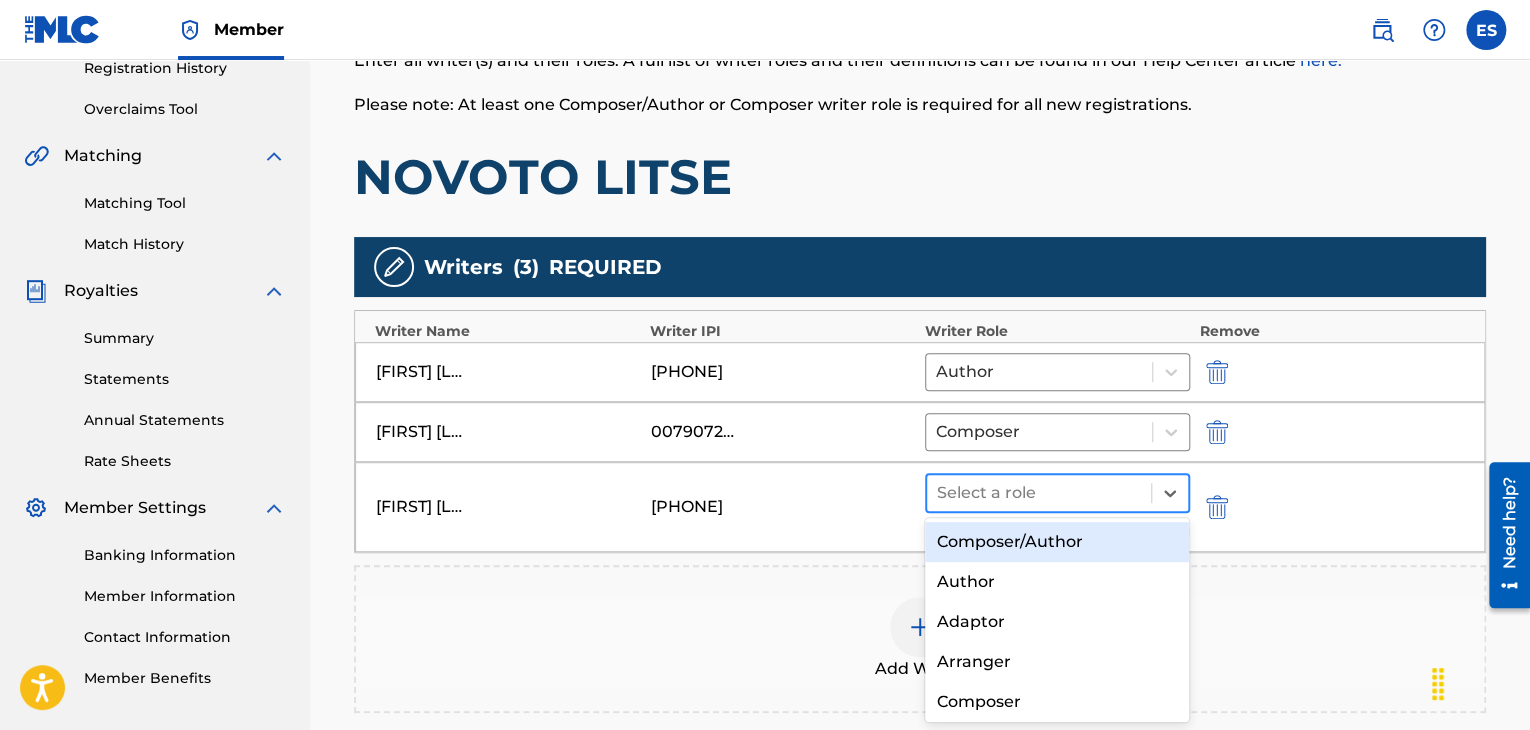 click at bounding box center (1039, 493) 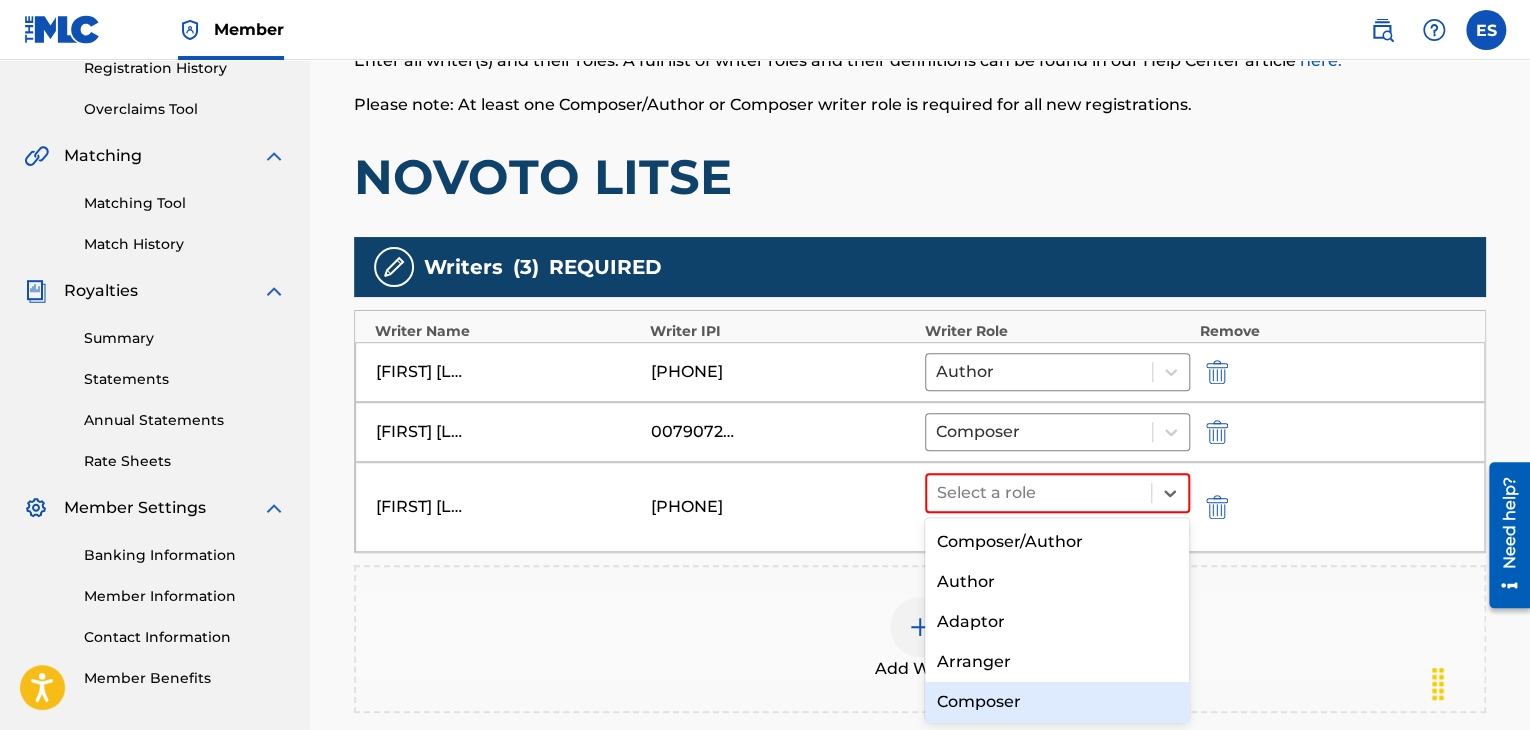 click on "Composer" at bounding box center (1057, 702) 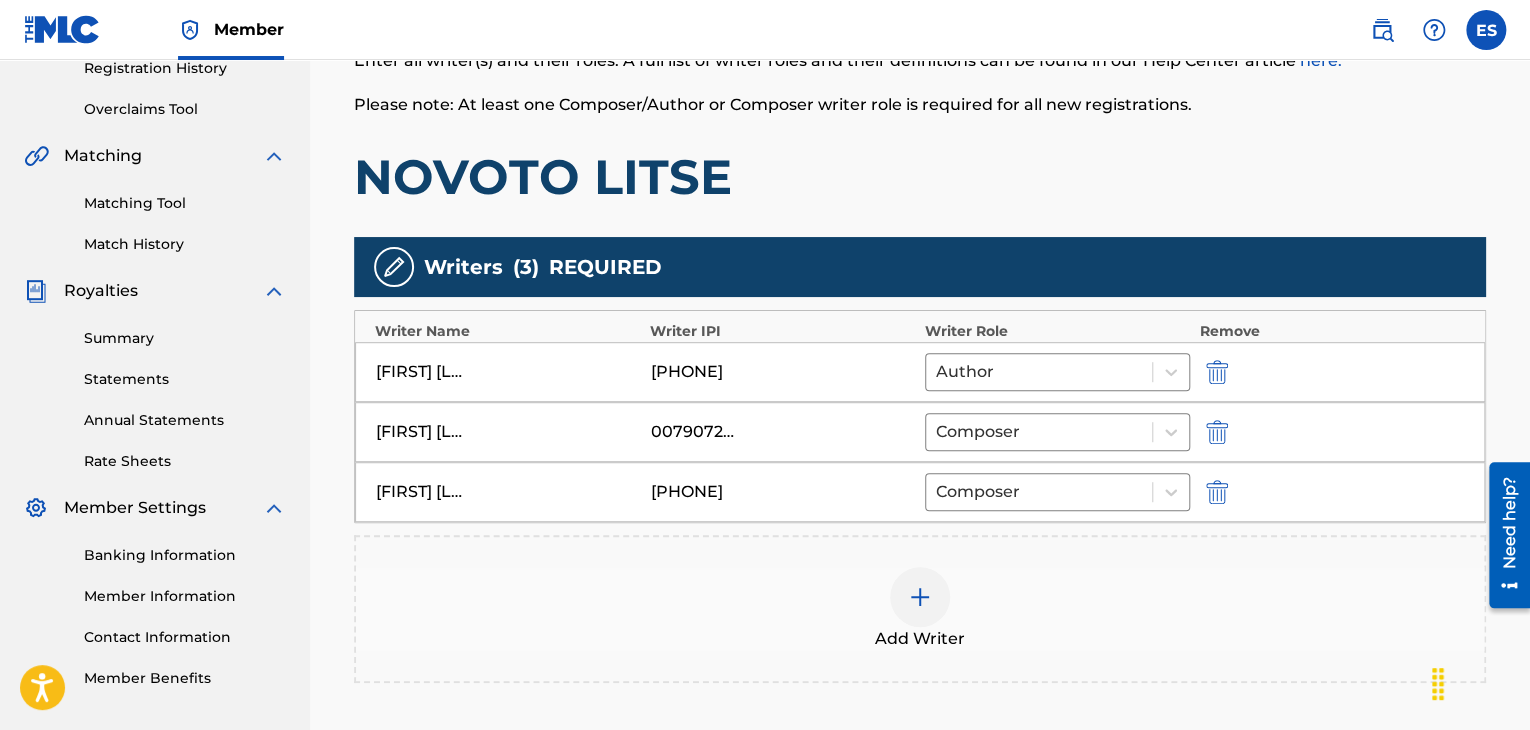 click at bounding box center (920, 597) 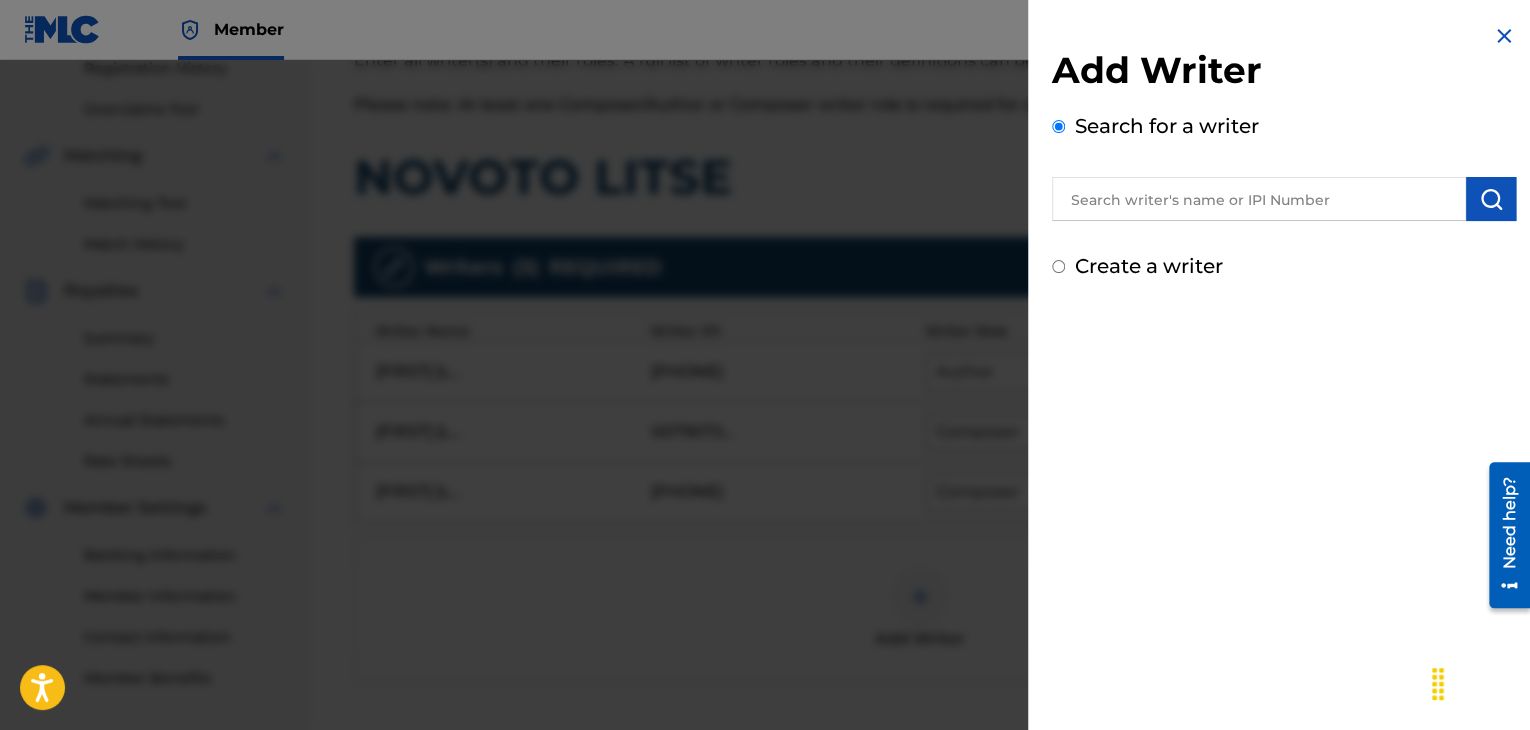 click at bounding box center (1259, 199) 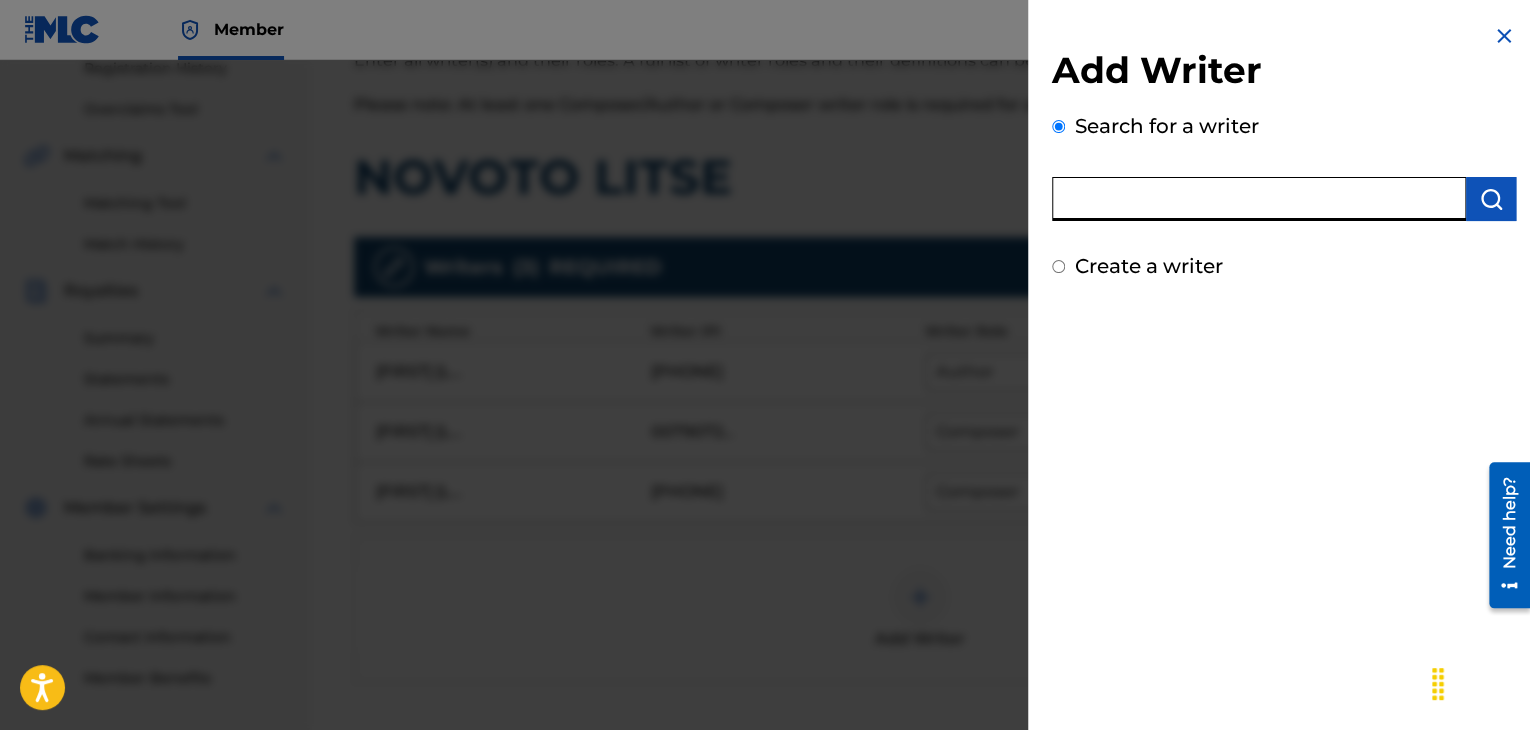 paste on "[PHONE]" 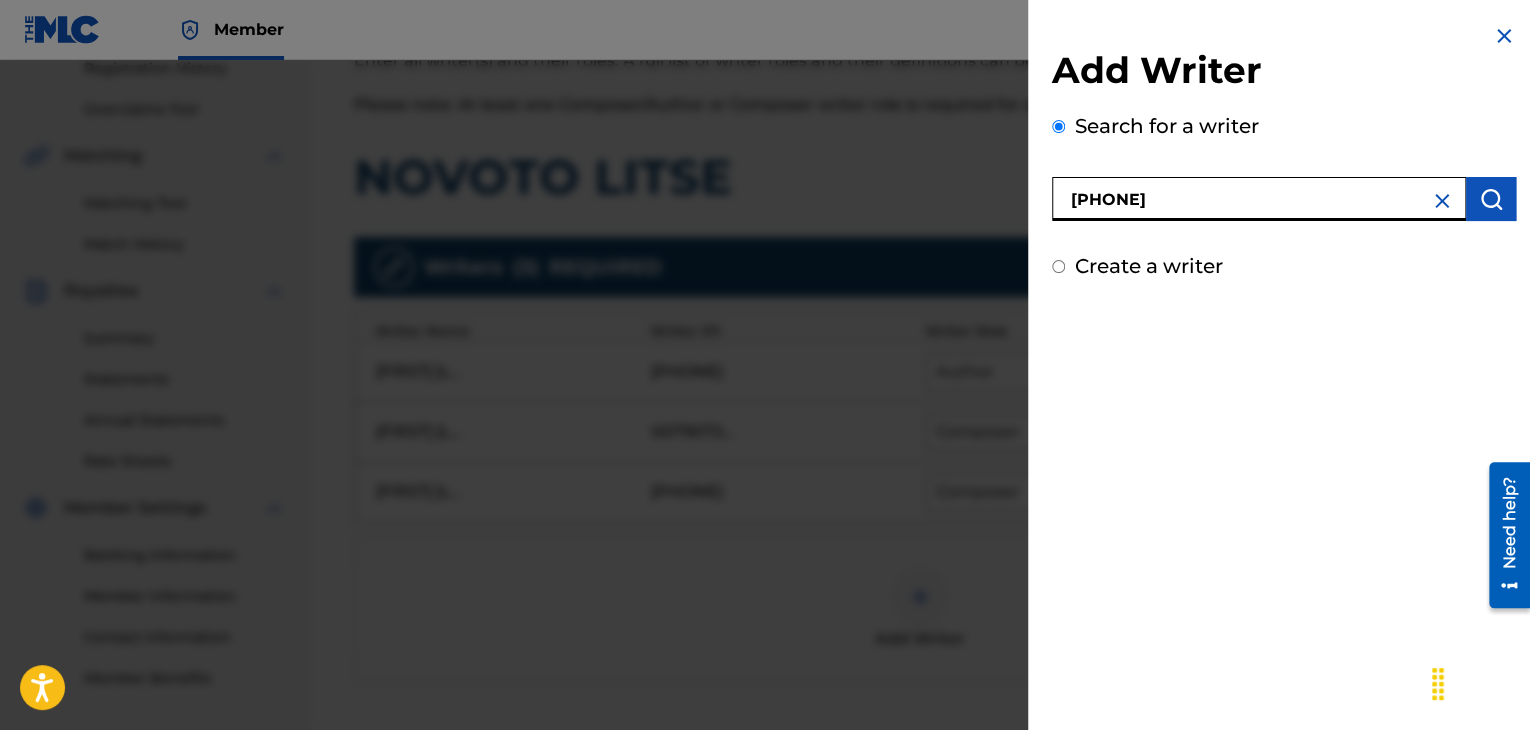 type on "[PHONE]" 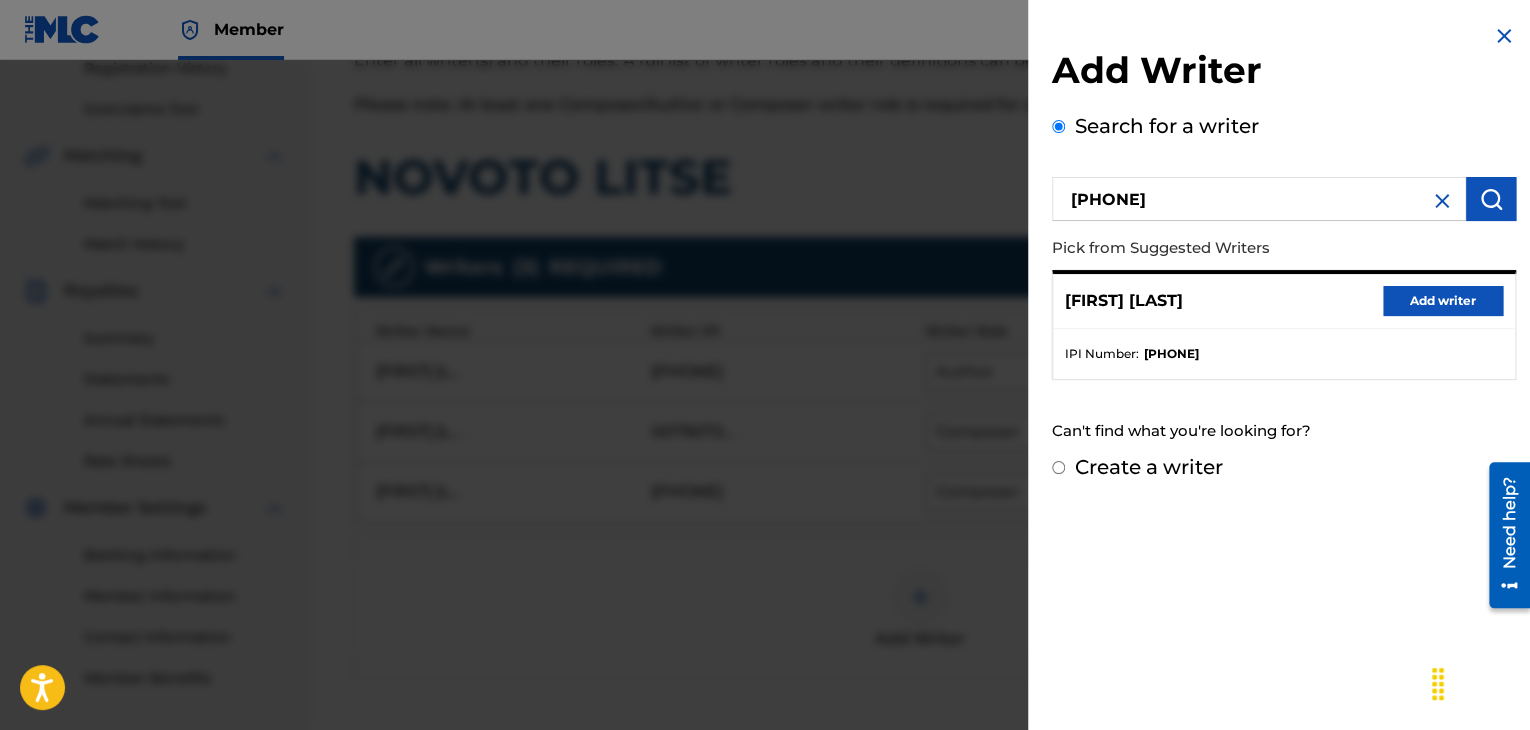 click on "Add writer" at bounding box center (1443, 301) 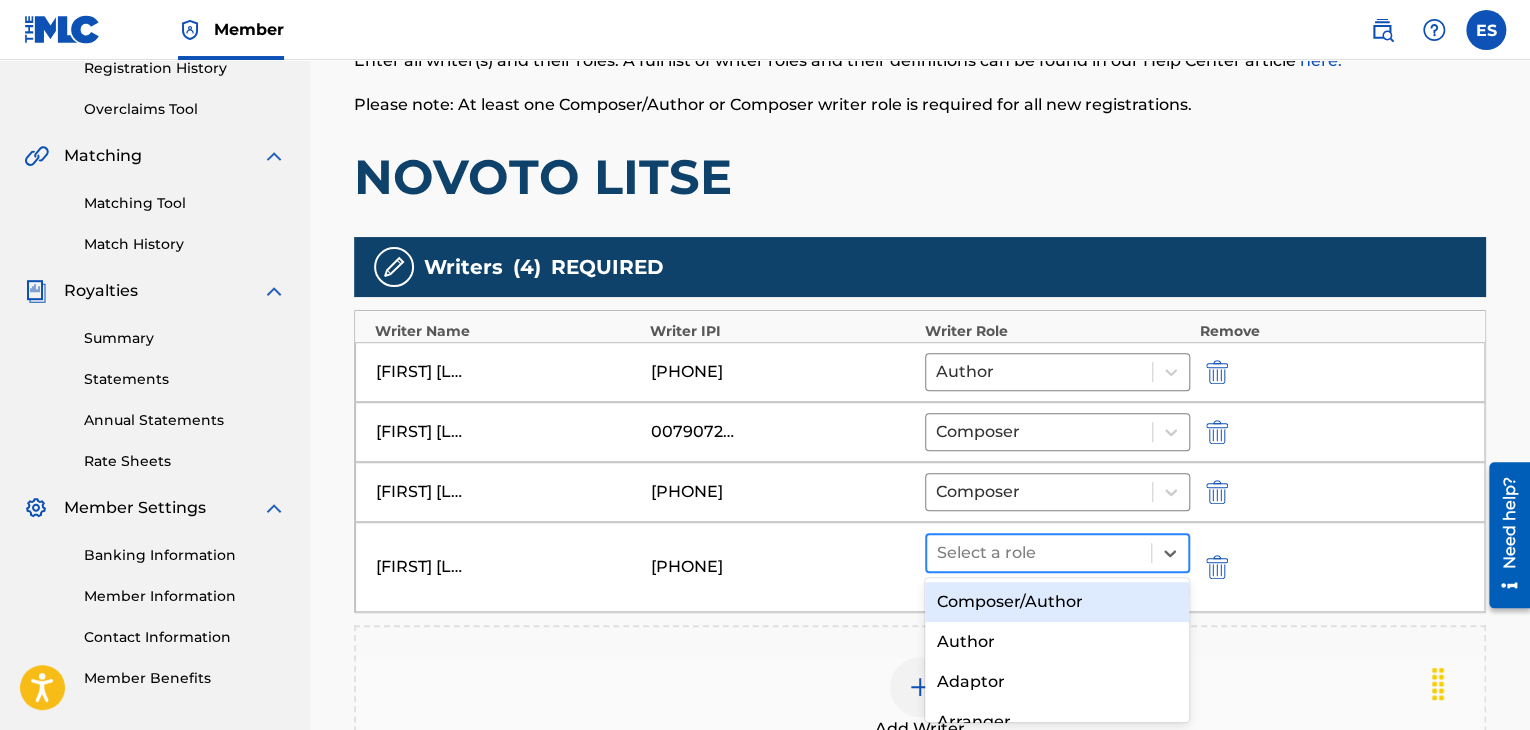 click at bounding box center [1039, 553] 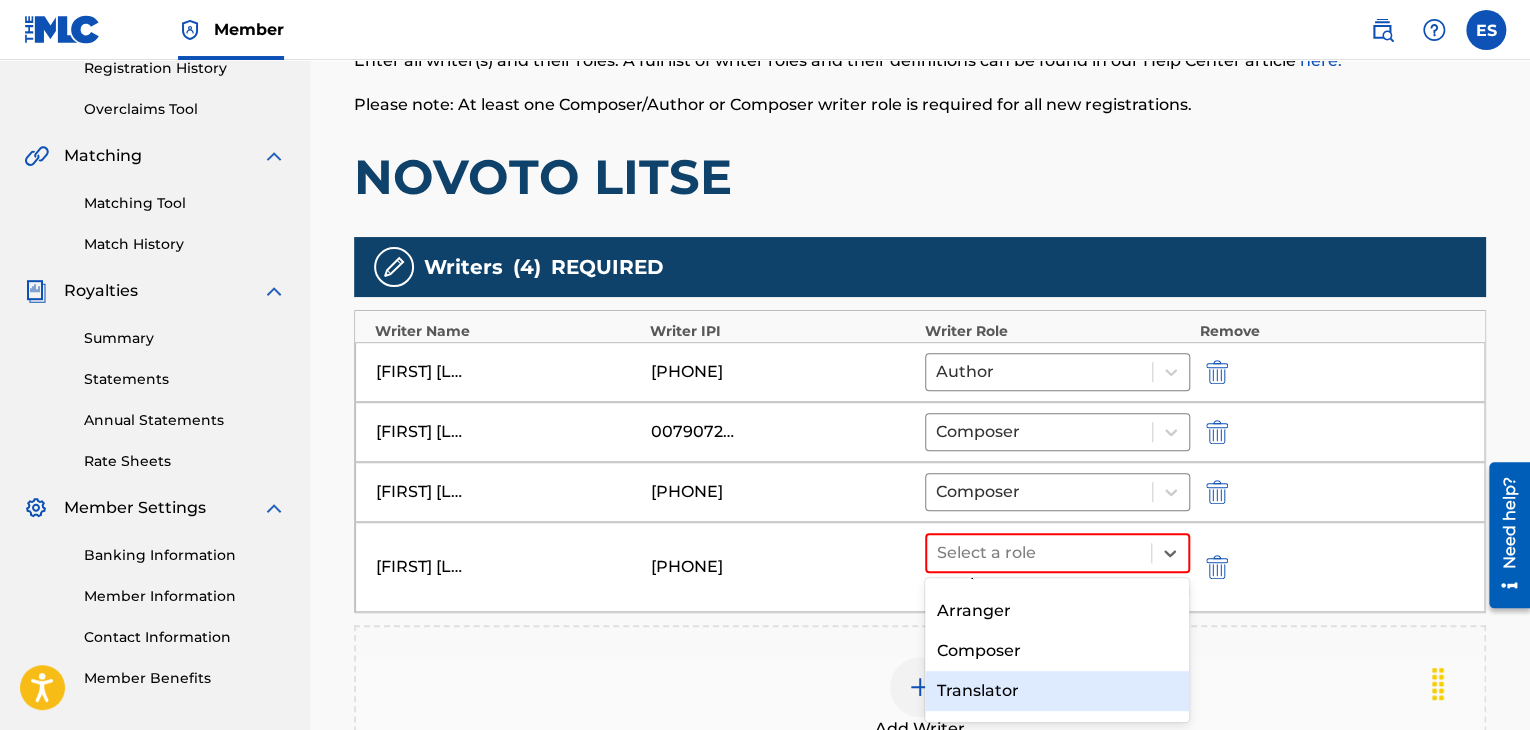 scroll, scrollTop: 84, scrollLeft: 0, axis: vertical 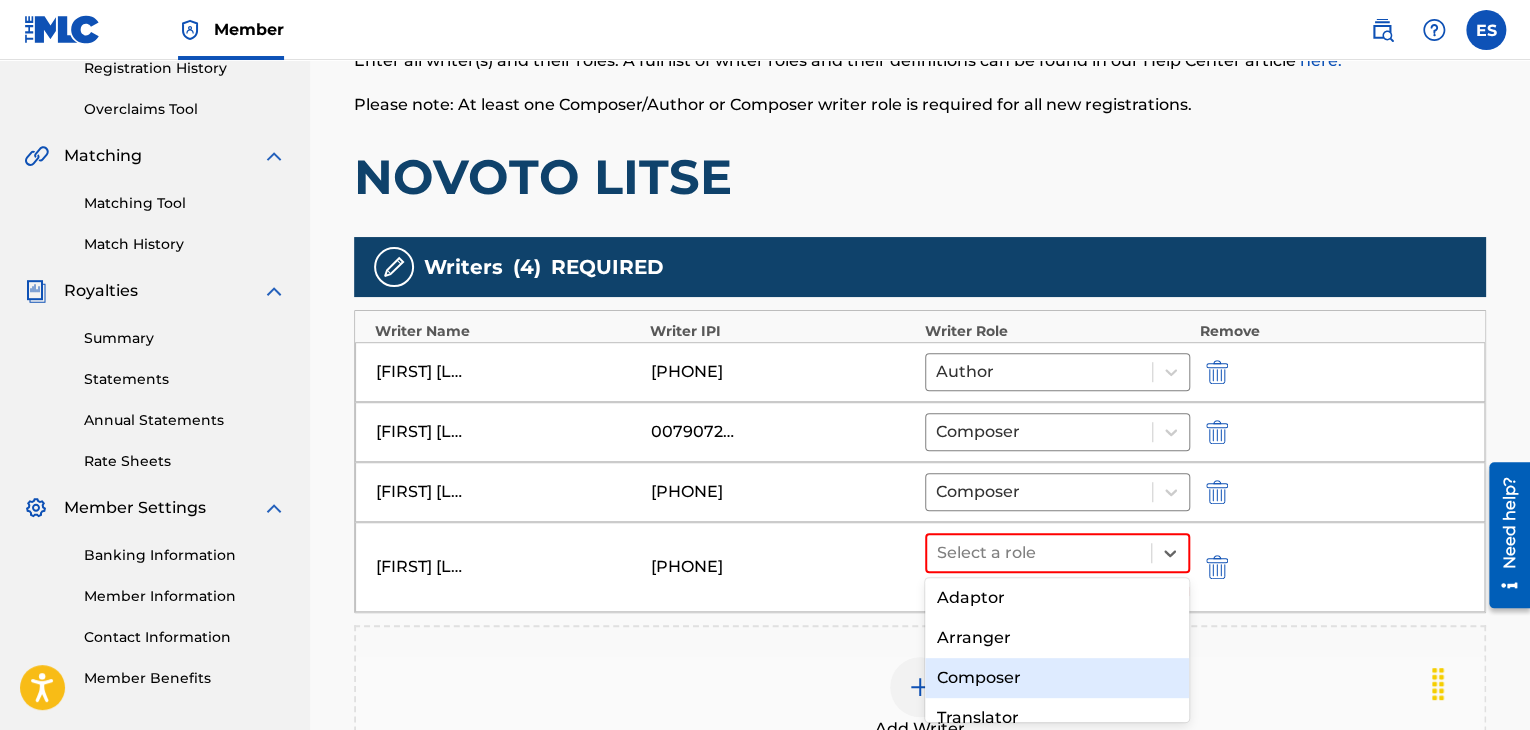 click on "Composer" at bounding box center (1057, 678) 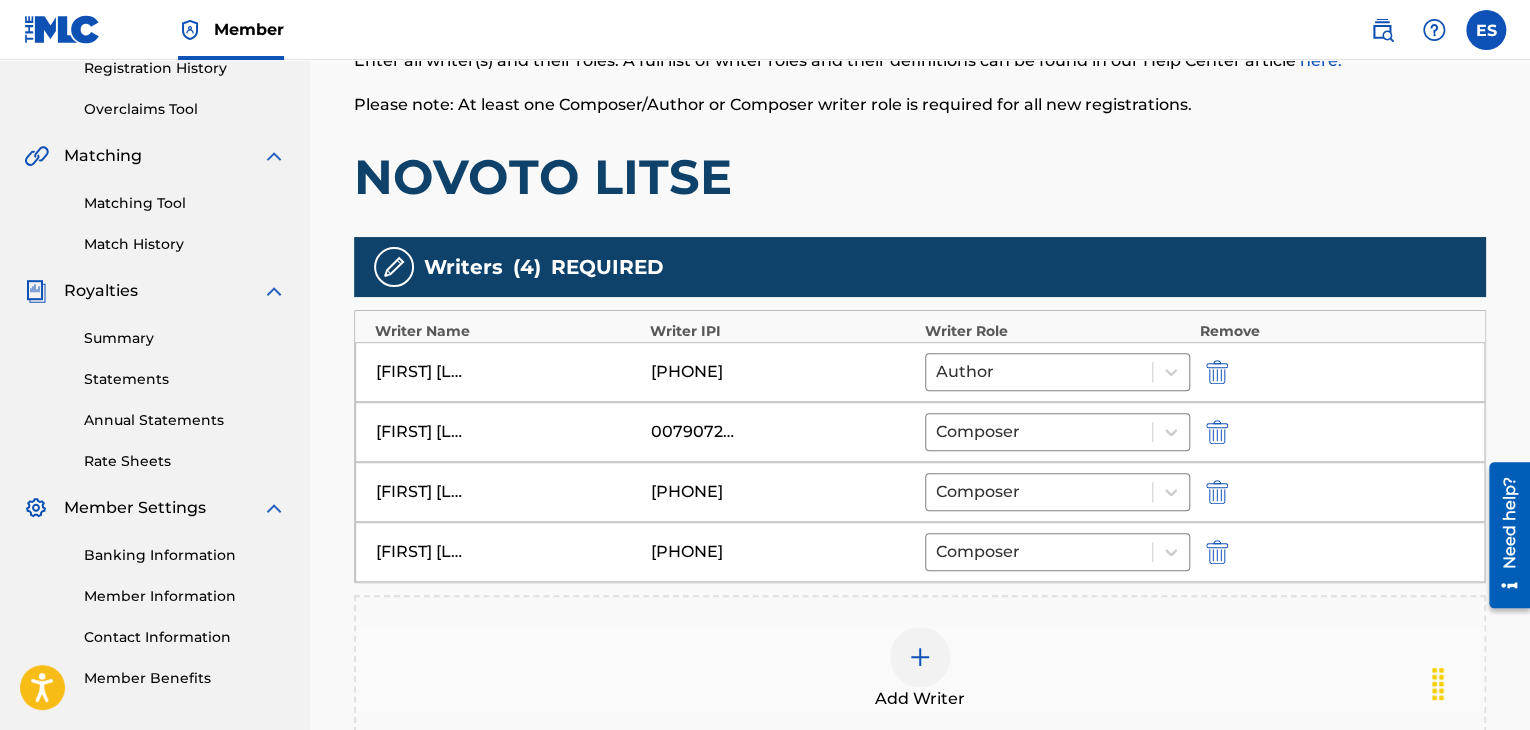 click at bounding box center [920, 657] 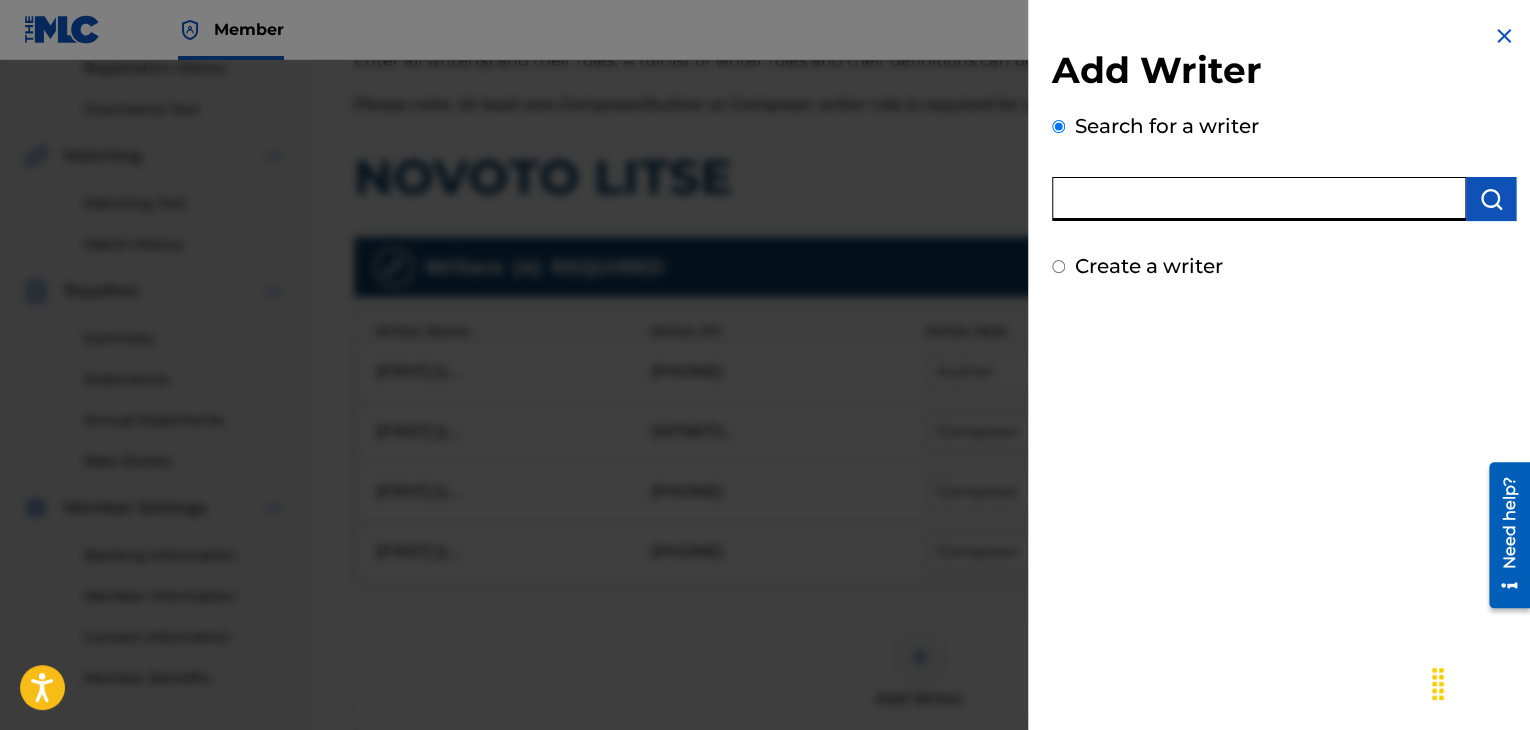 click at bounding box center [1259, 199] 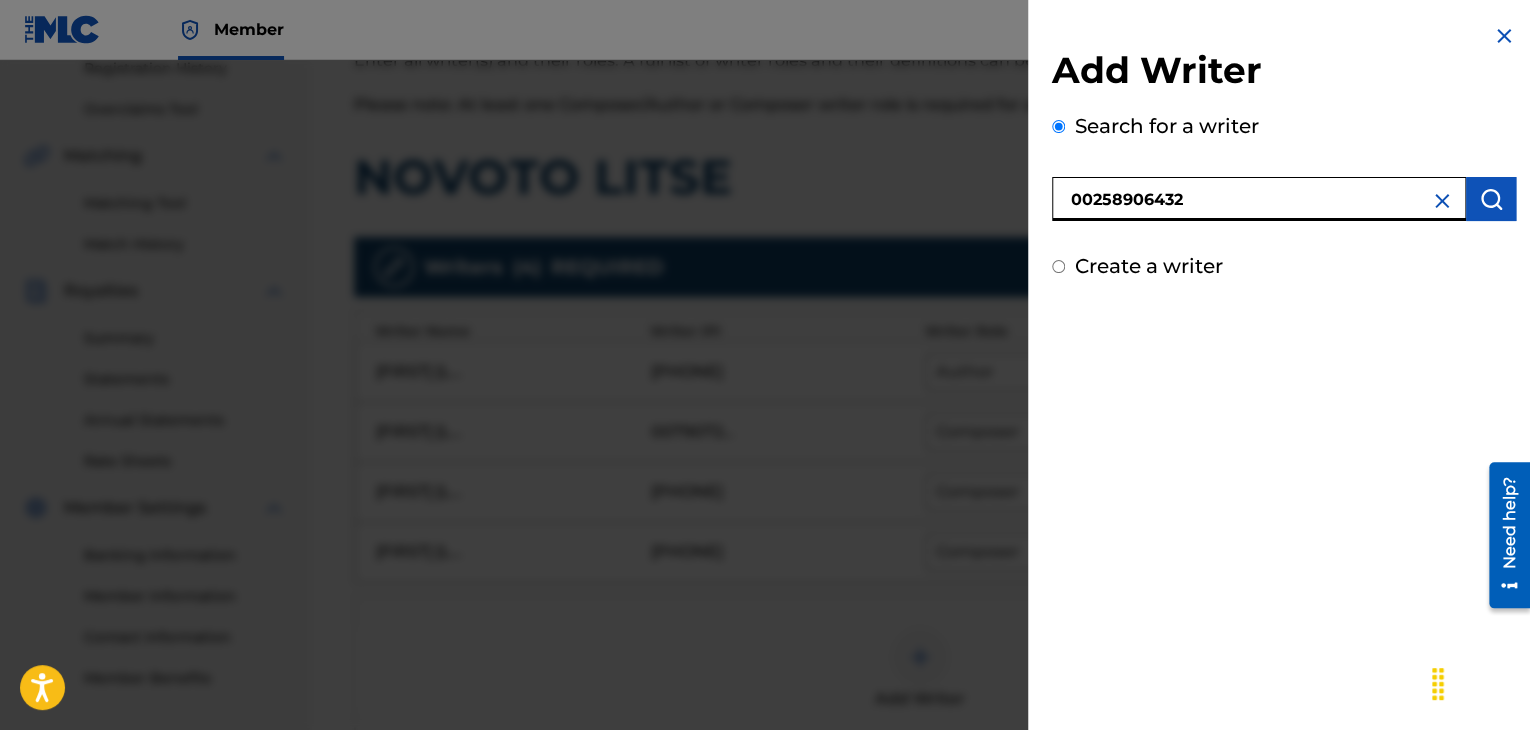 type on "00258906432" 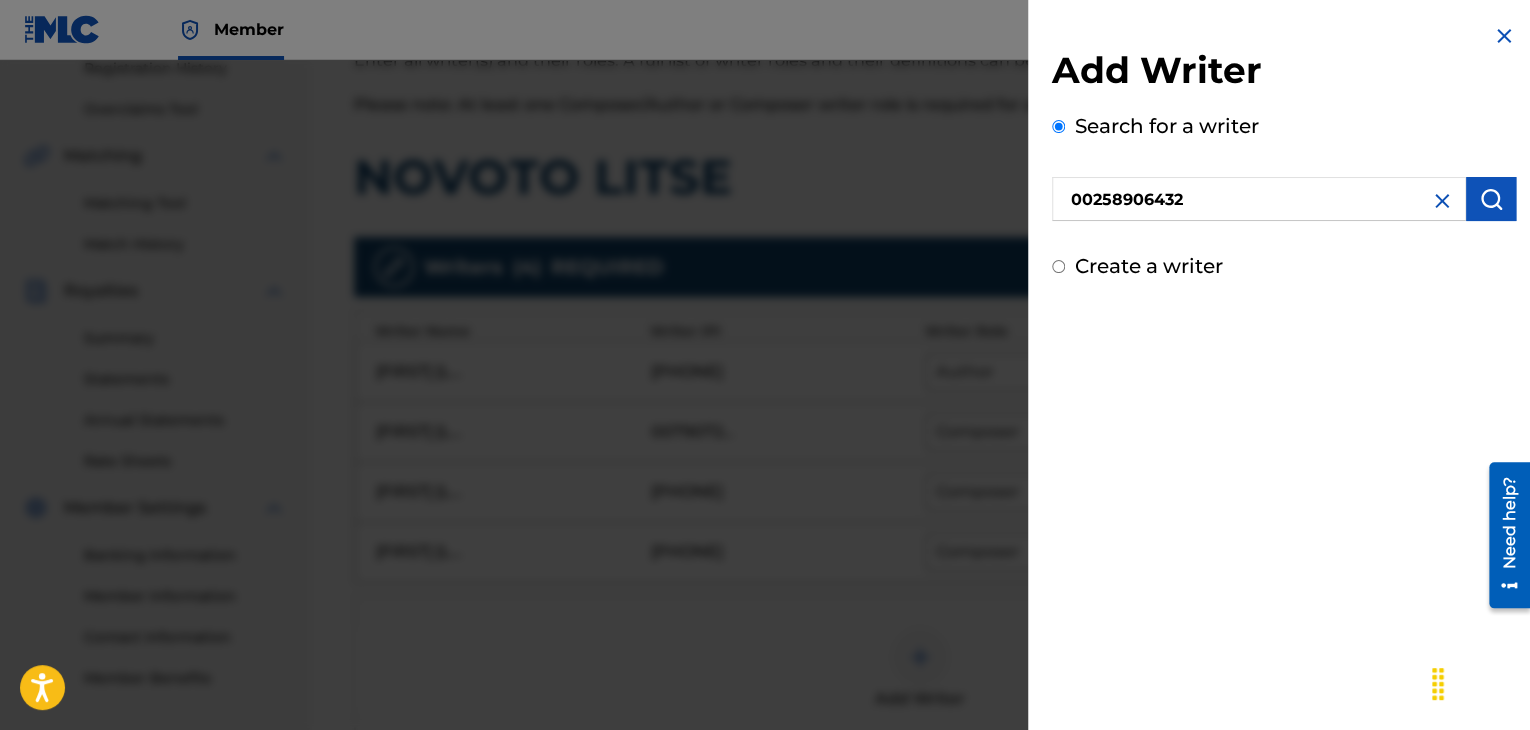 click at bounding box center [1491, 199] 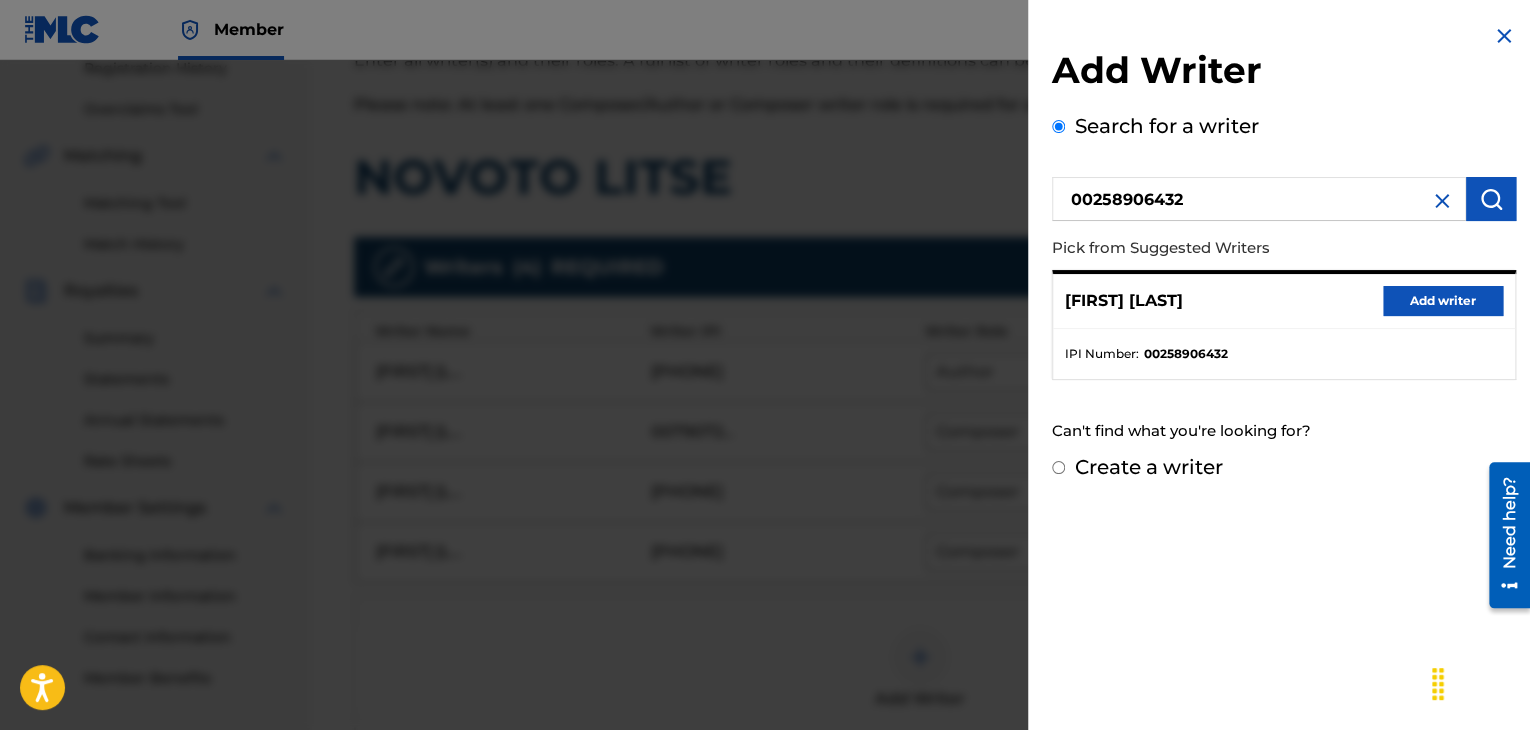 click on "Add writer" at bounding box center (1443, 301) 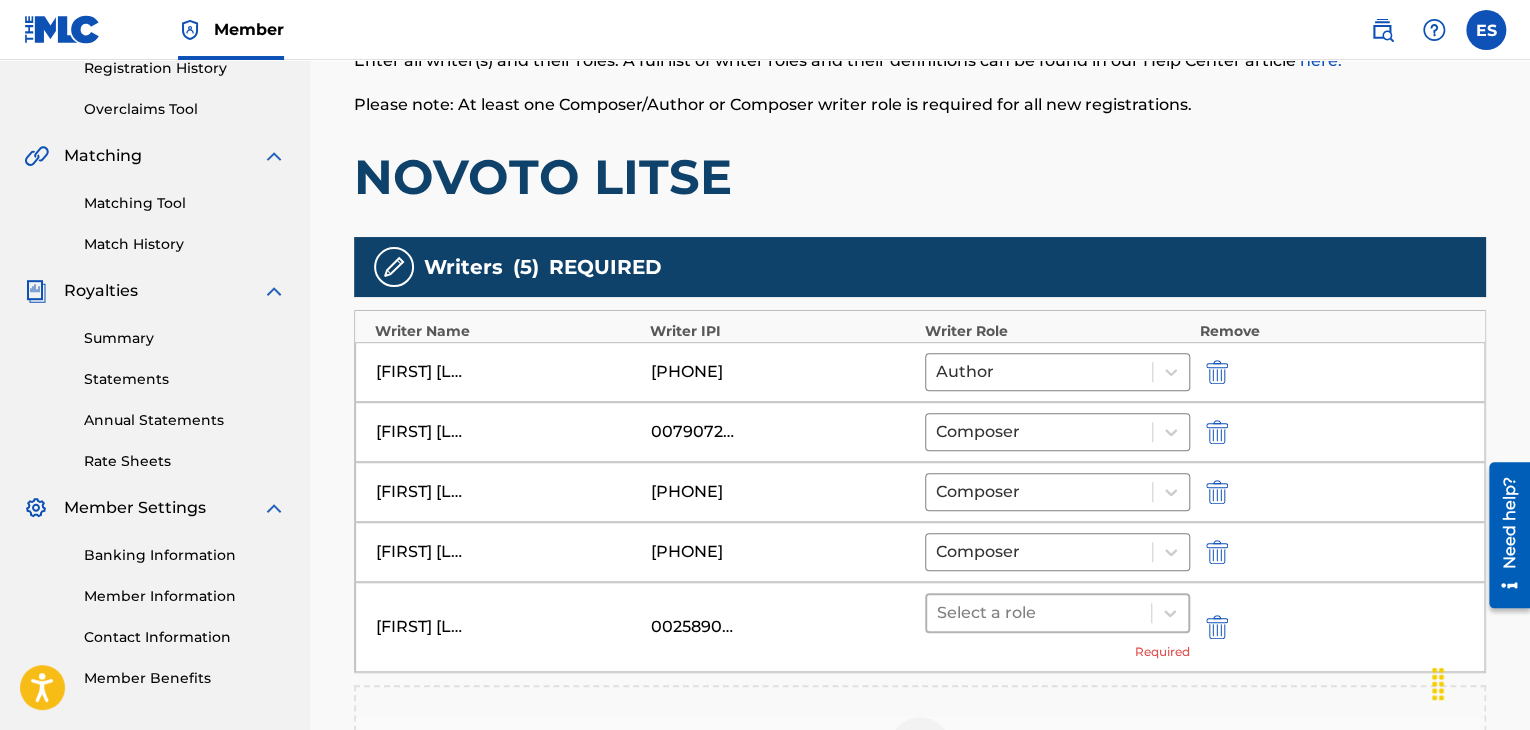 click at bounding box center [1039, 613] 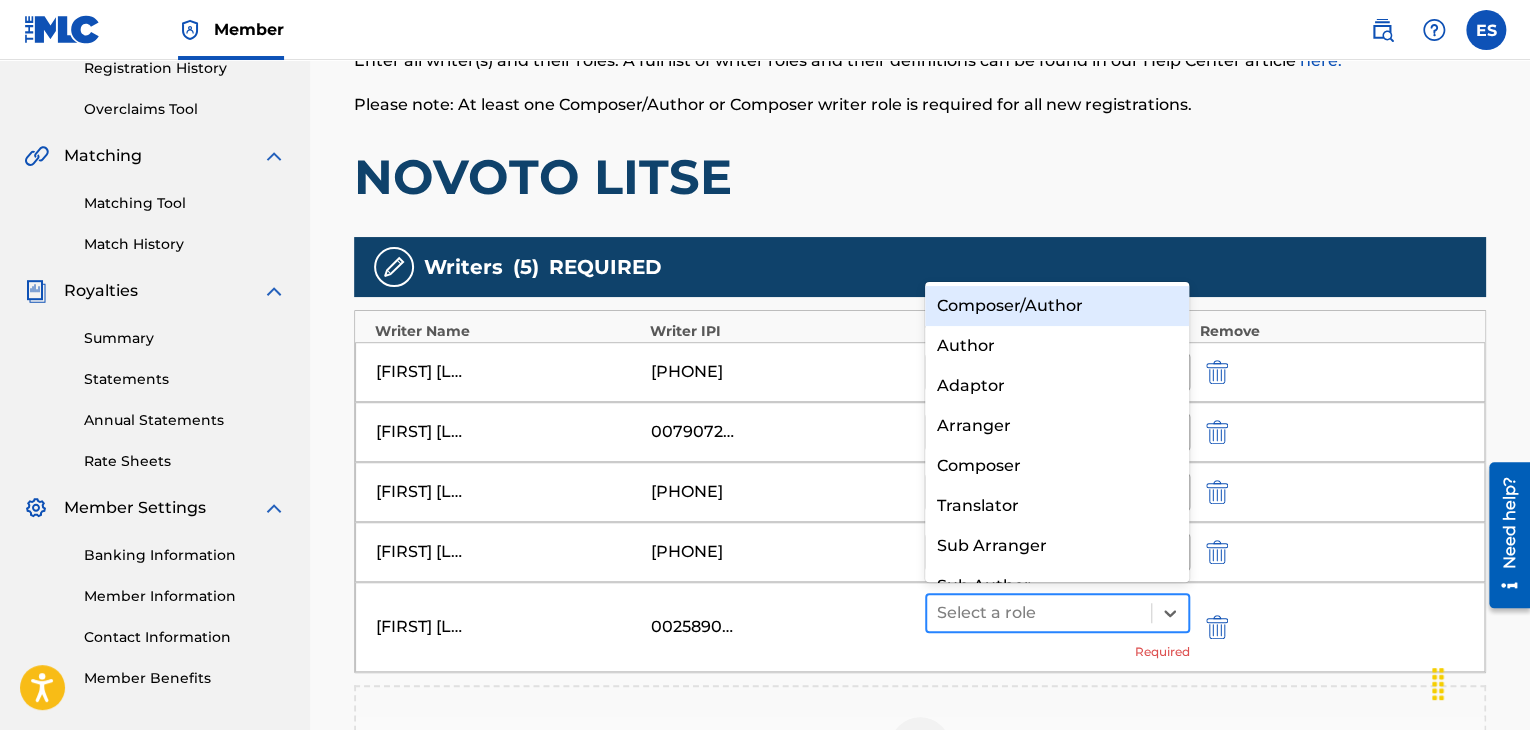 click at bounding box center (1039, 613) 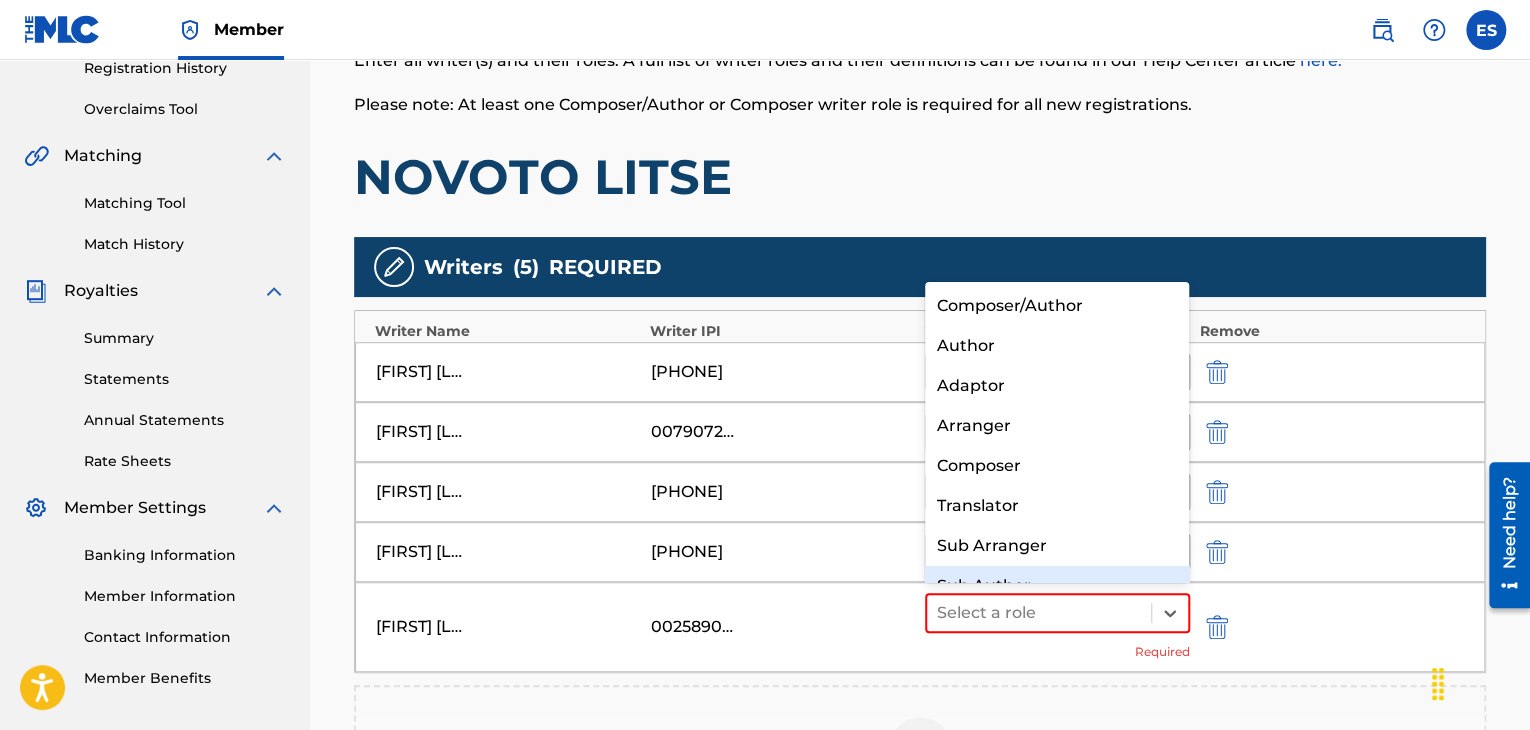 scroll, scrollTop: 28, scrollLeft: 0, axis: vertical 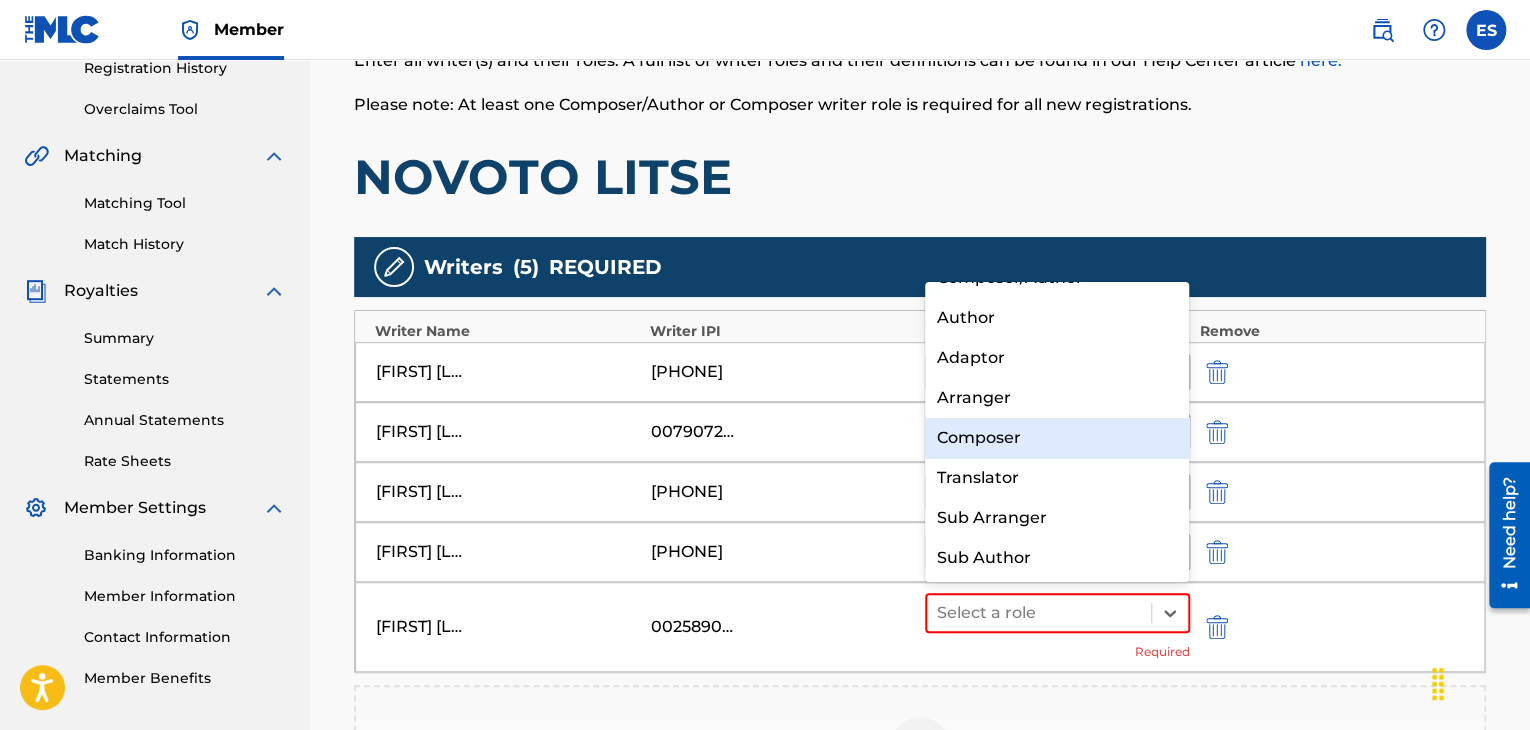 click on "Composer" at bounding box center (1057, 438) 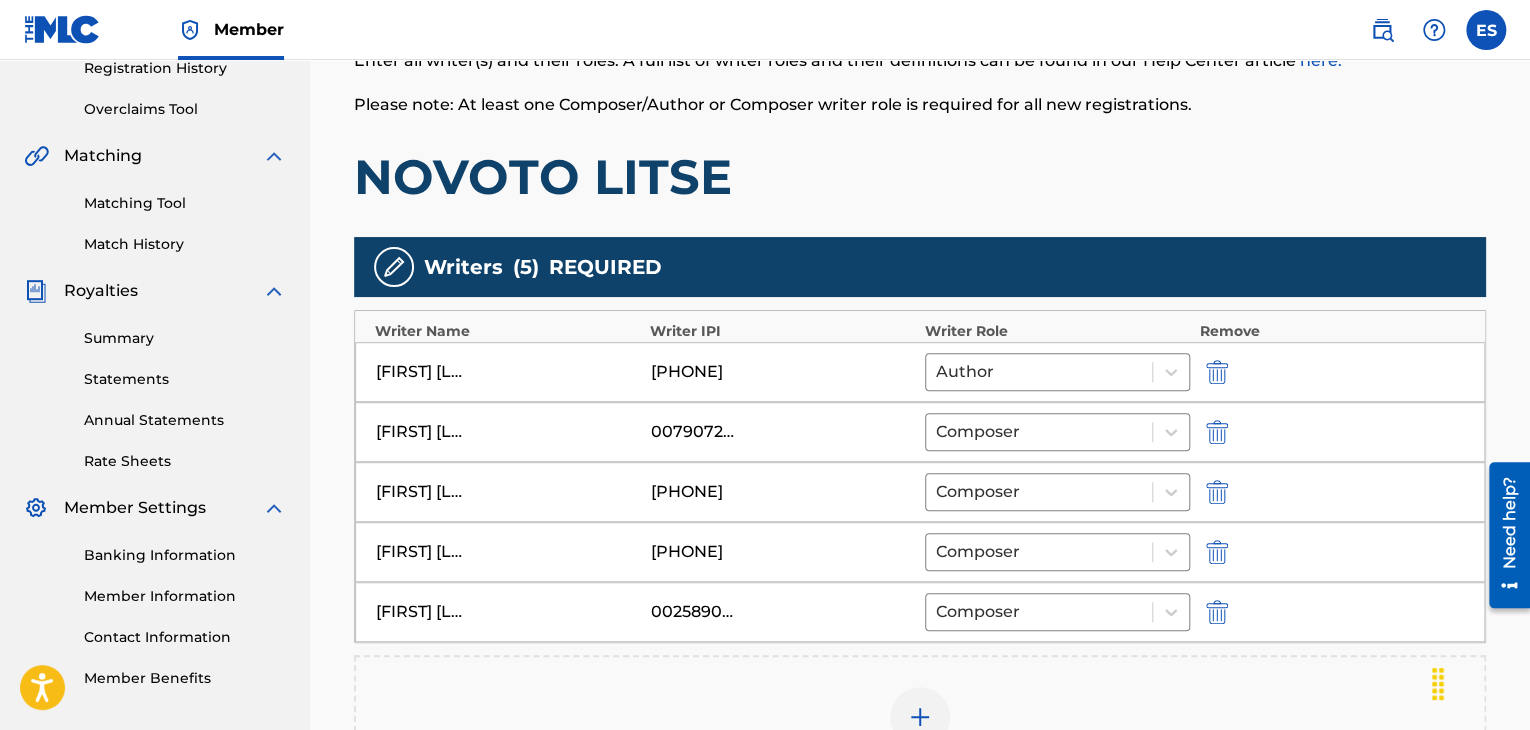 click at bounding box center [920, 717] 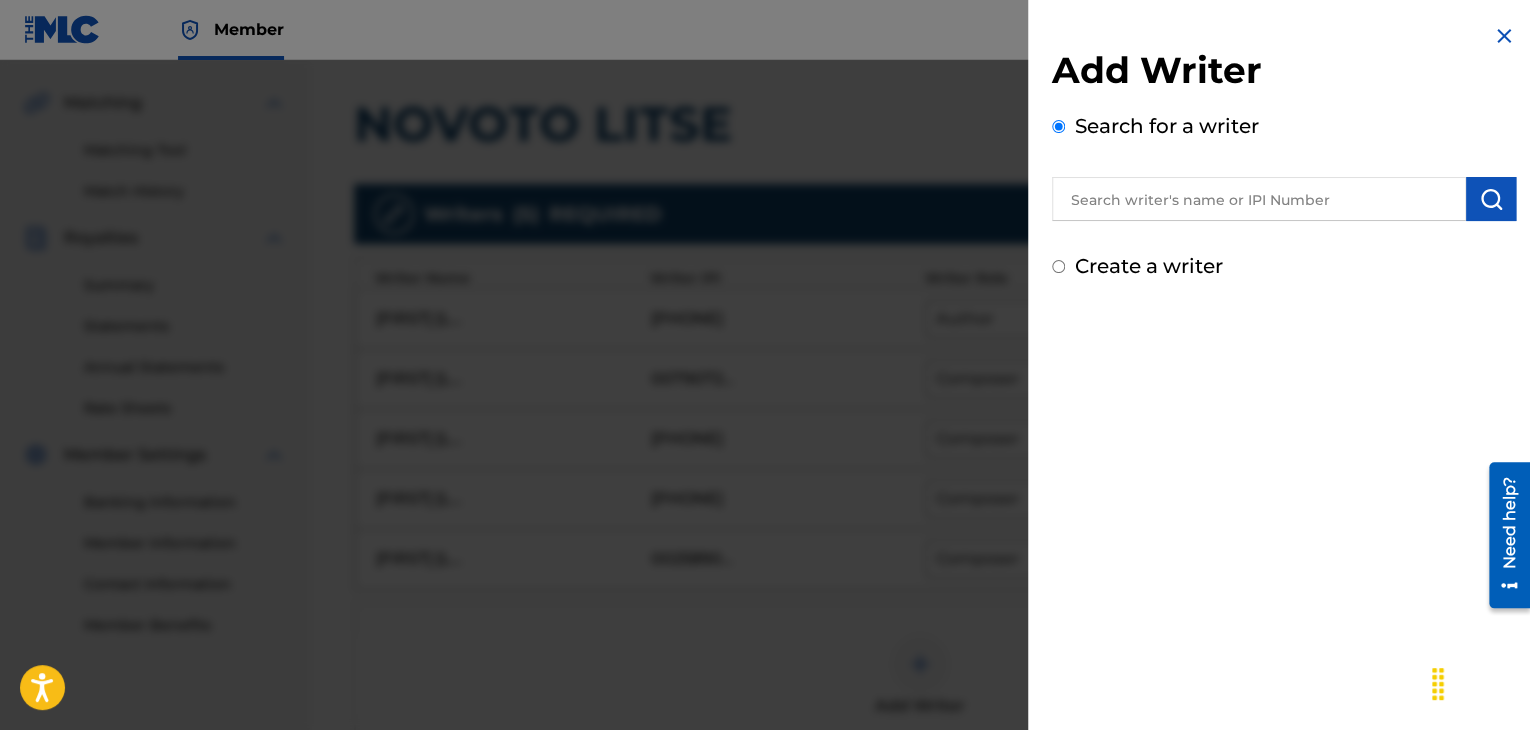 scroll, scrollTop: 490, scrollLeft: 0, axis: vertical 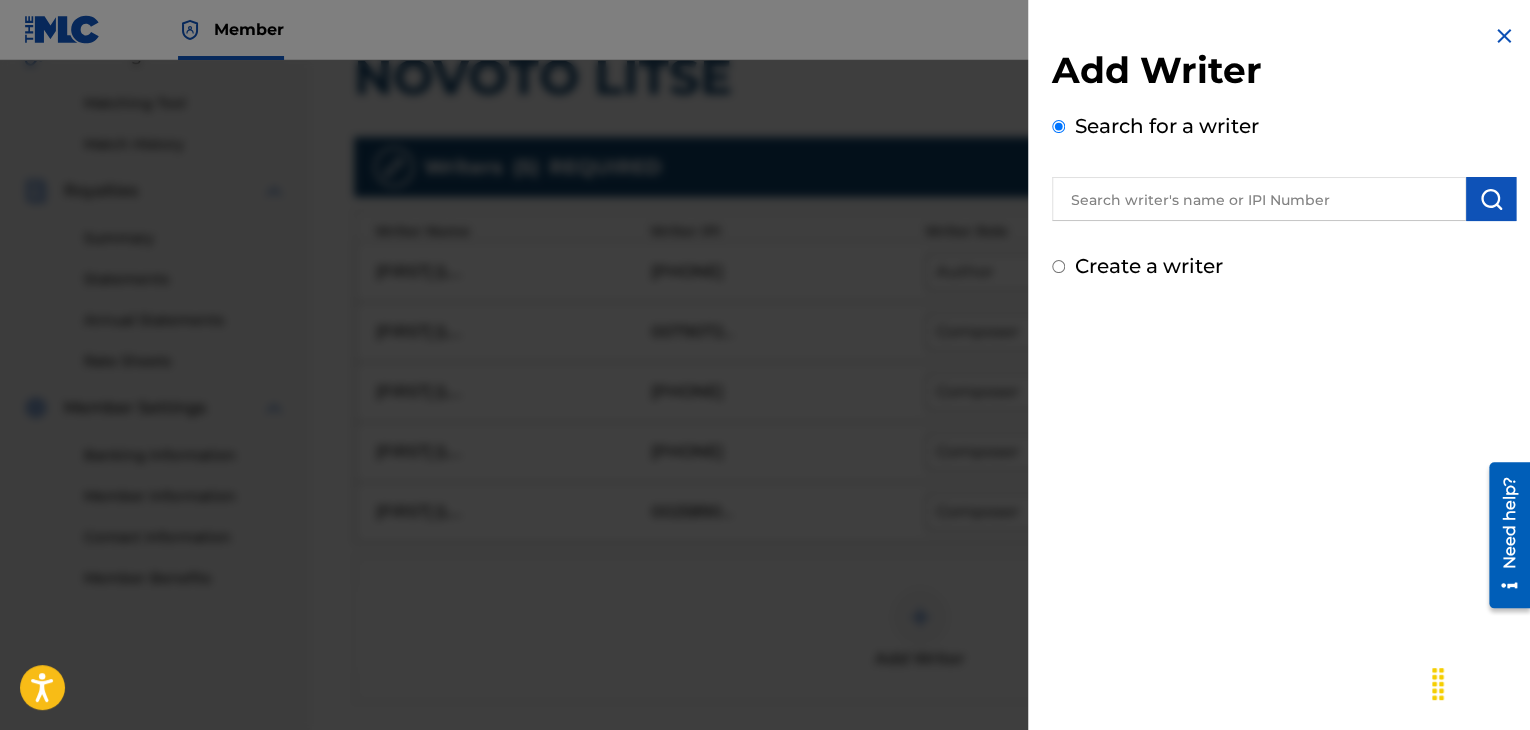 click at bounding box center [1504, 36] 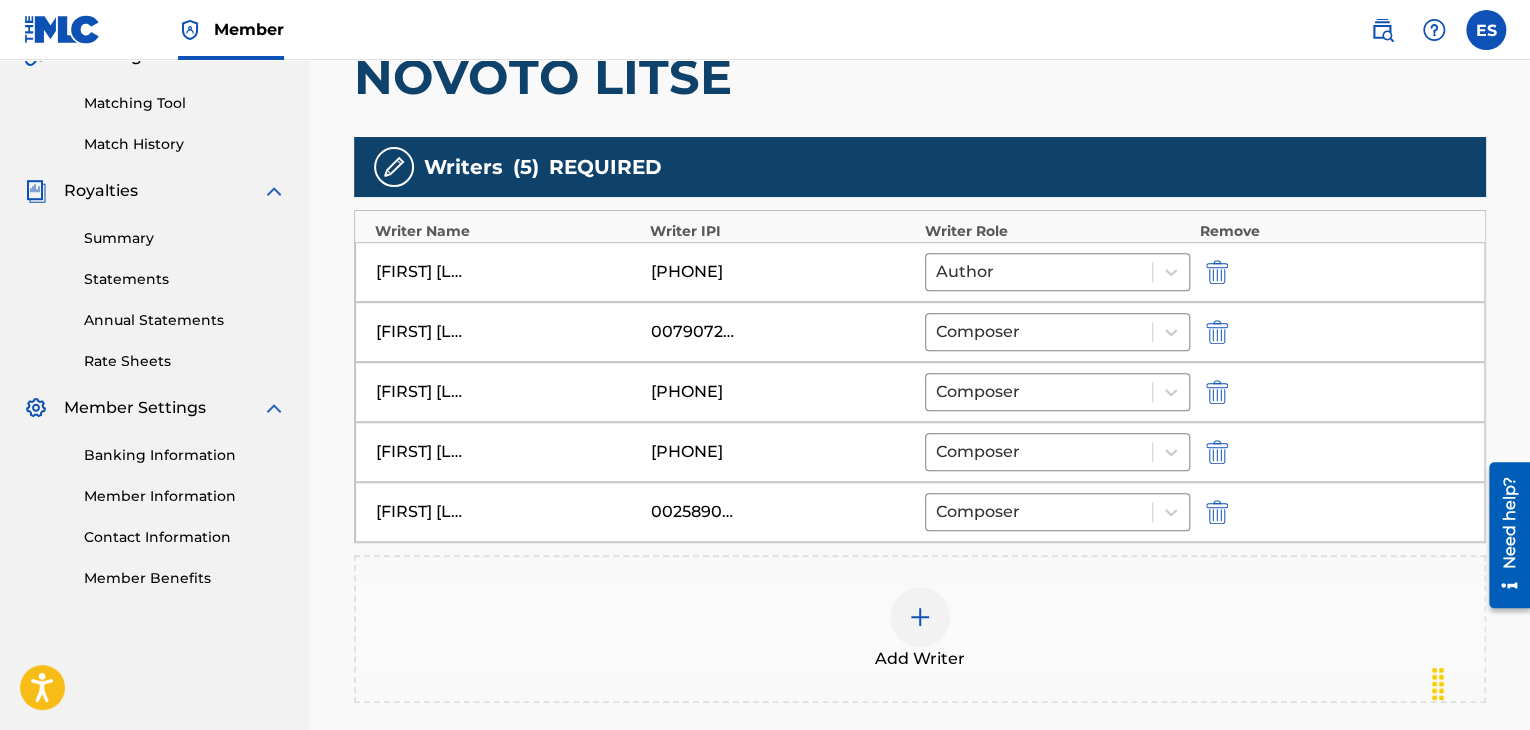click at bounding box center (920, 617) 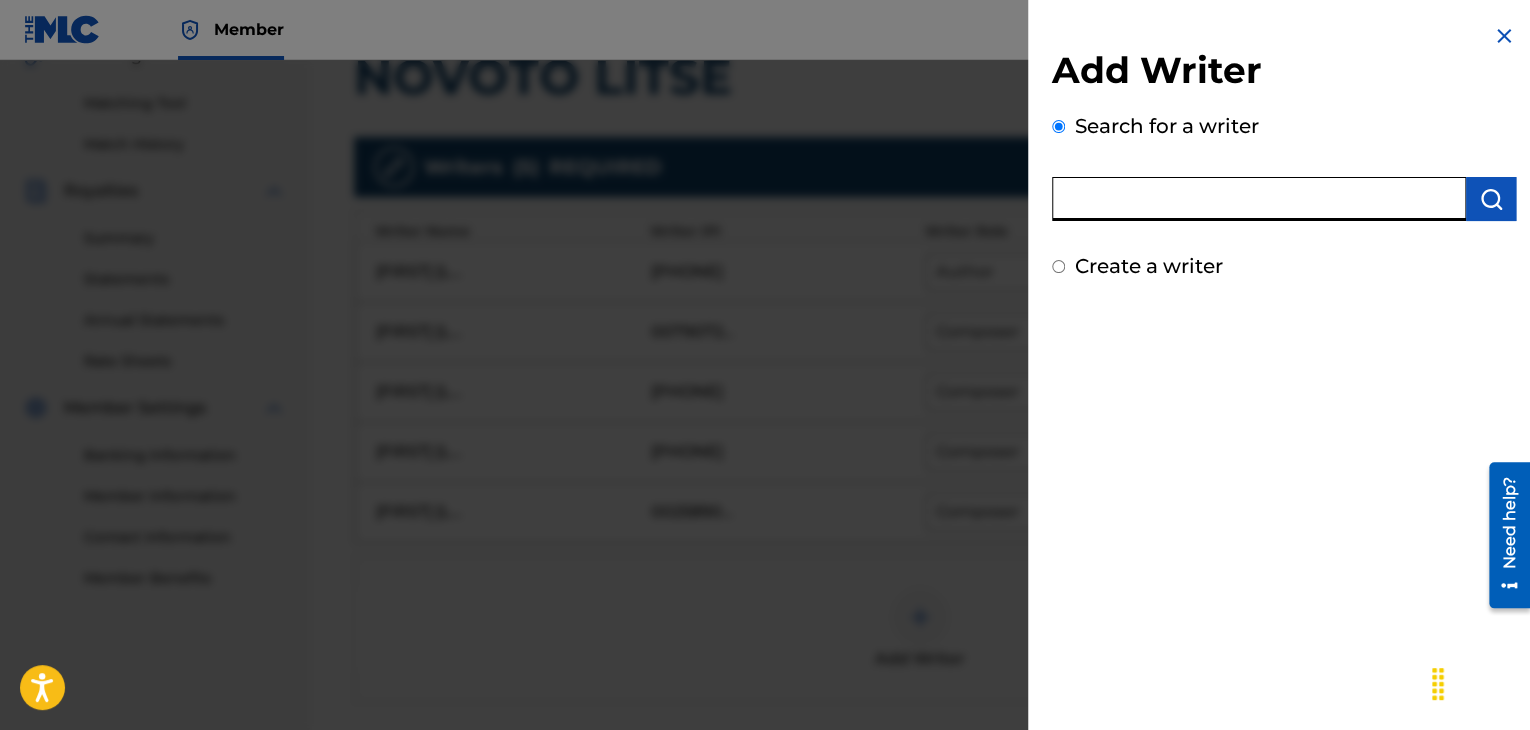 click at bounding box center [1259, 199] 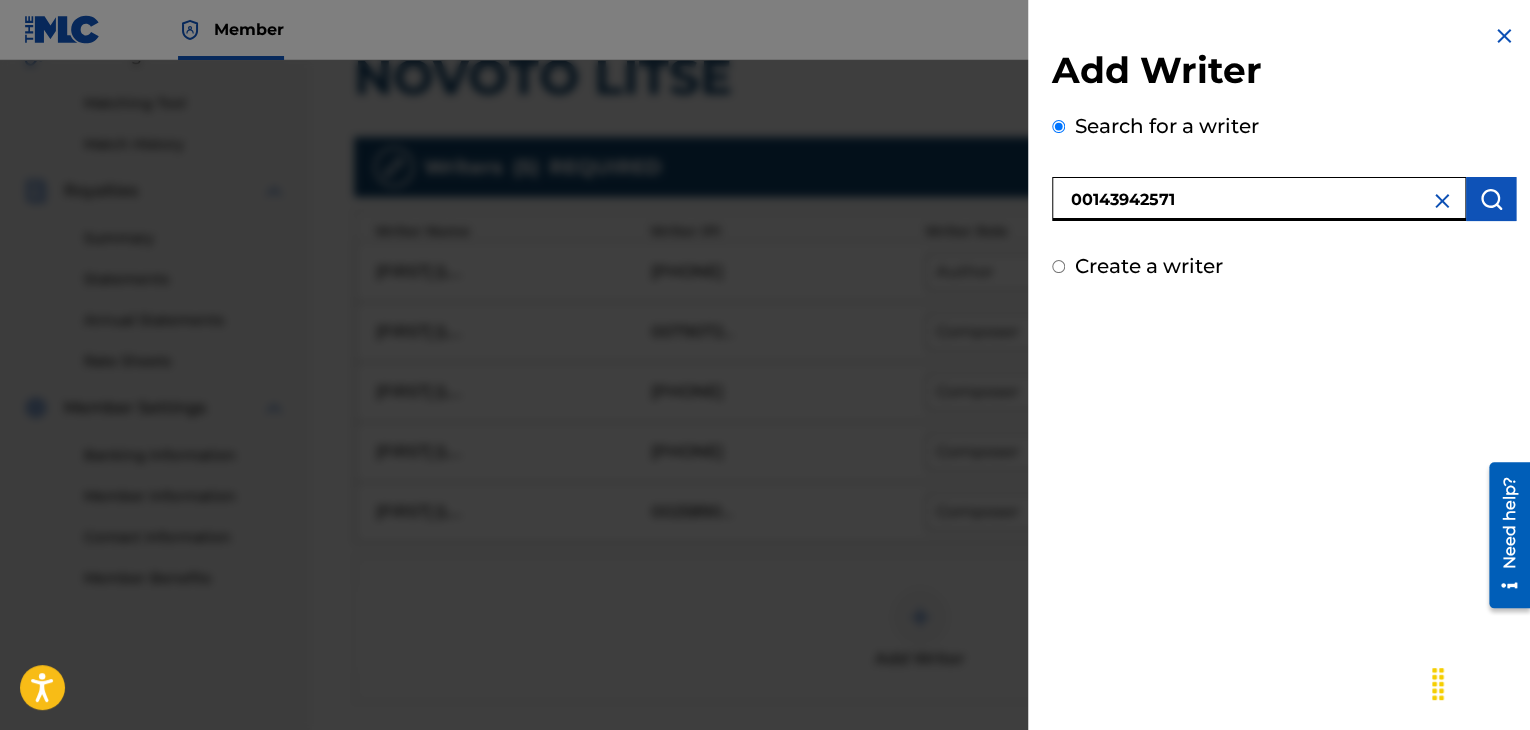 type on "00143942571" 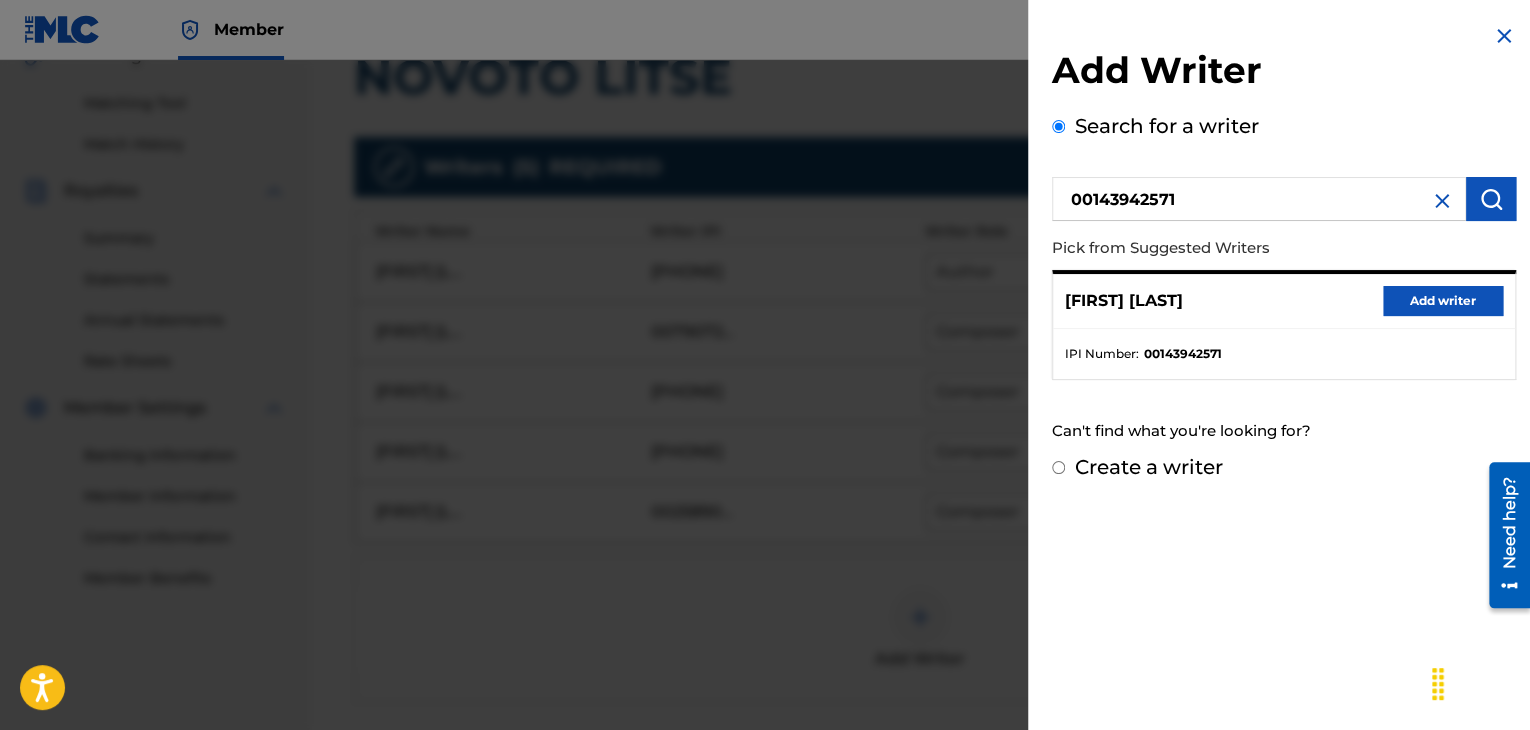 click on "Add writer" at bounding box center (1443, 301) 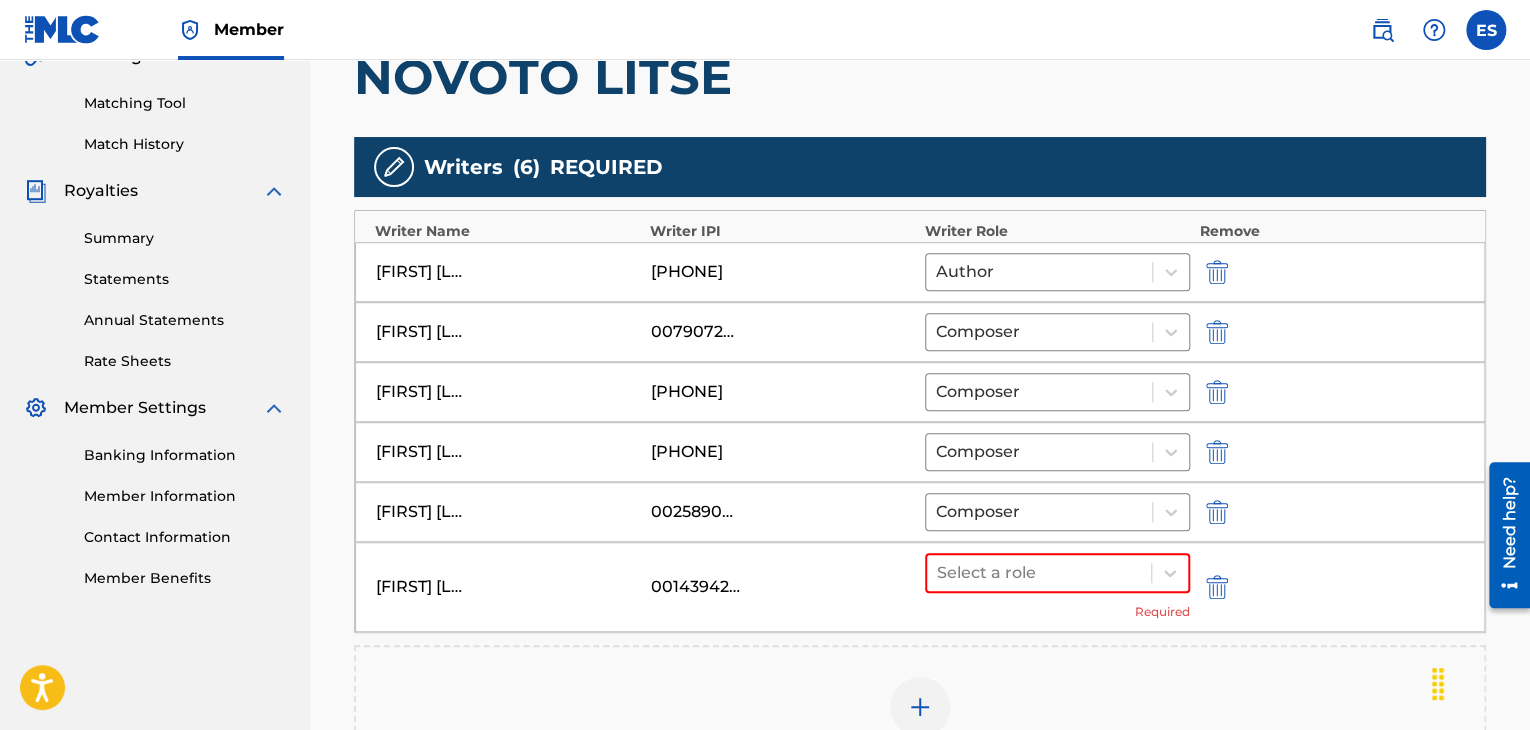 click on "Add Writer" at bounding box center [920, 719] 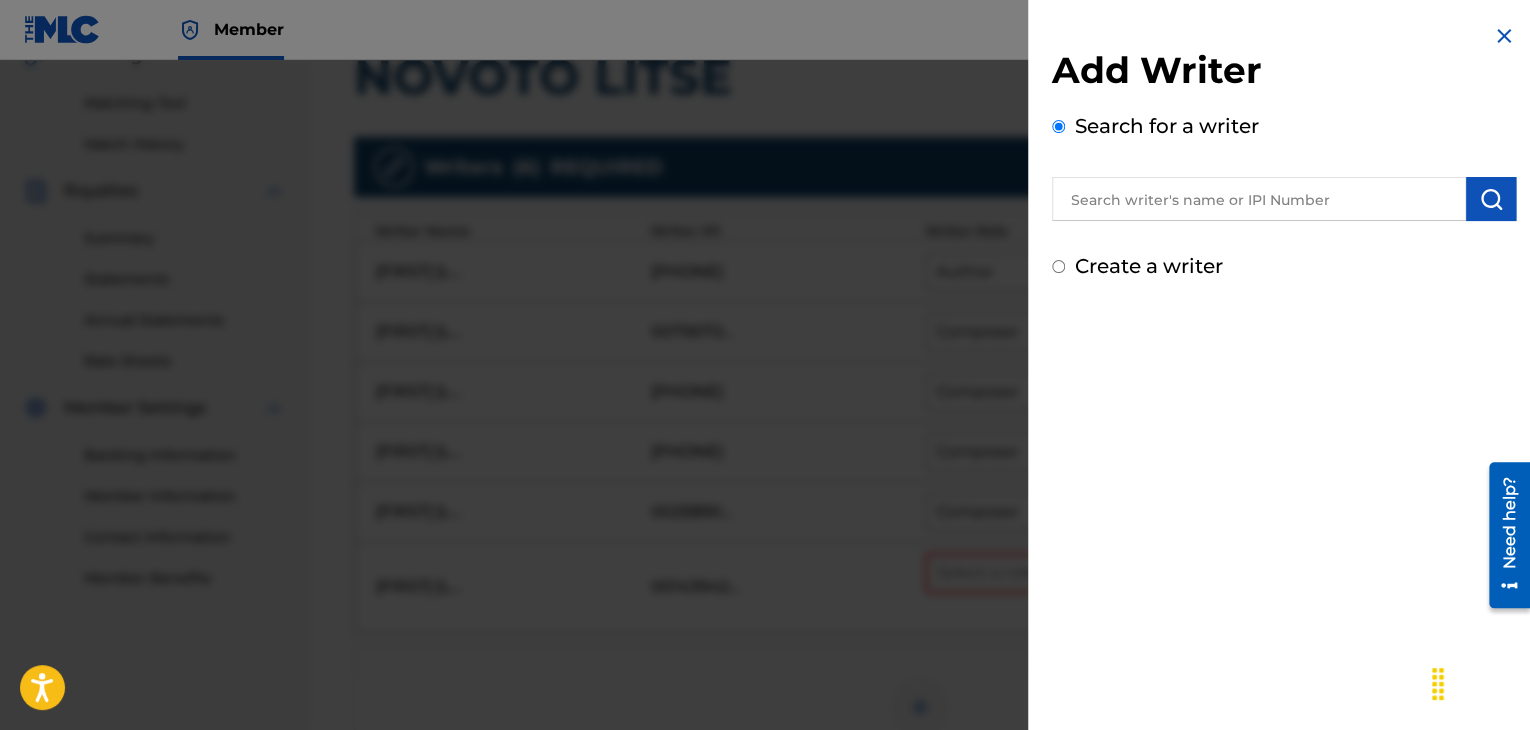 click at bounding box center [1504, 36] 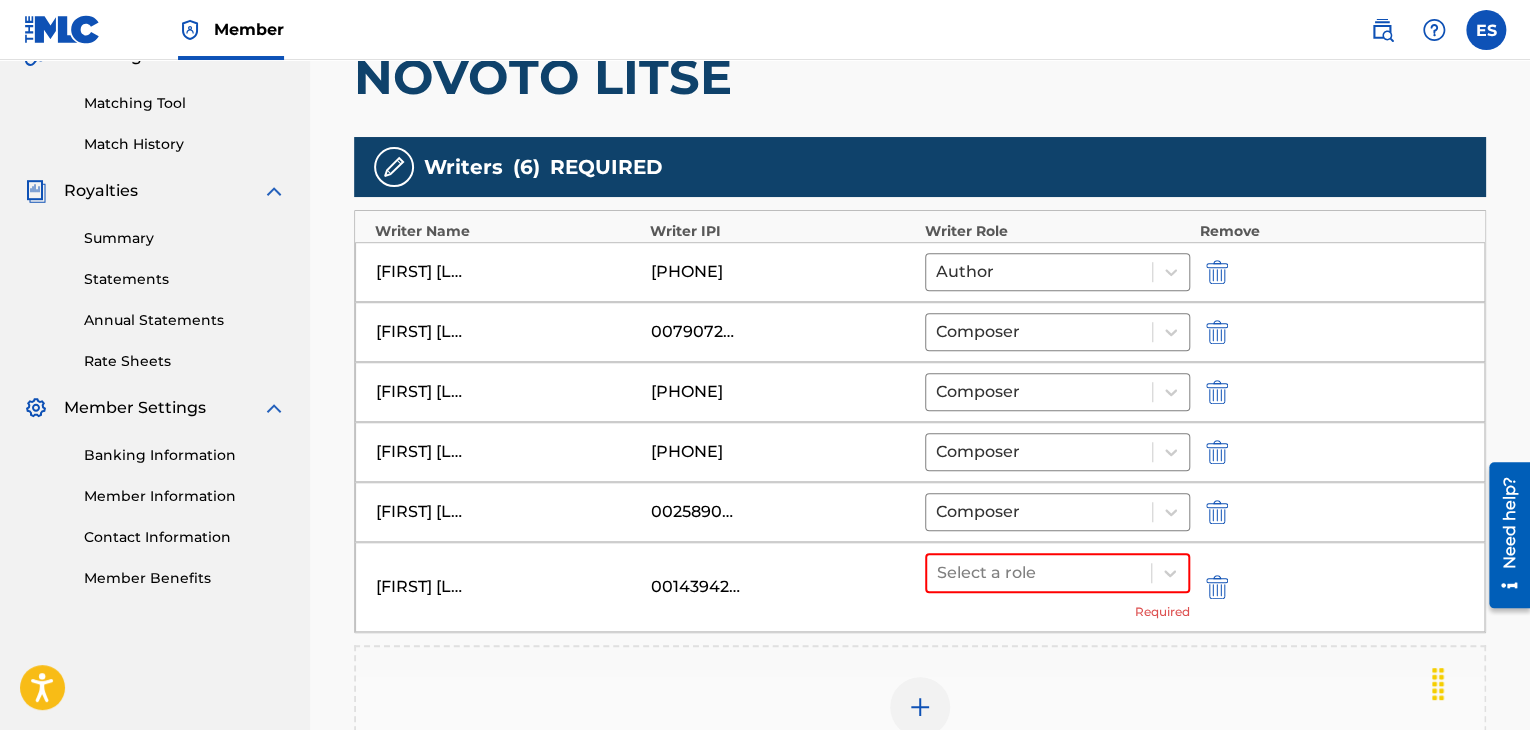 click at bounding box center [1486, 30] 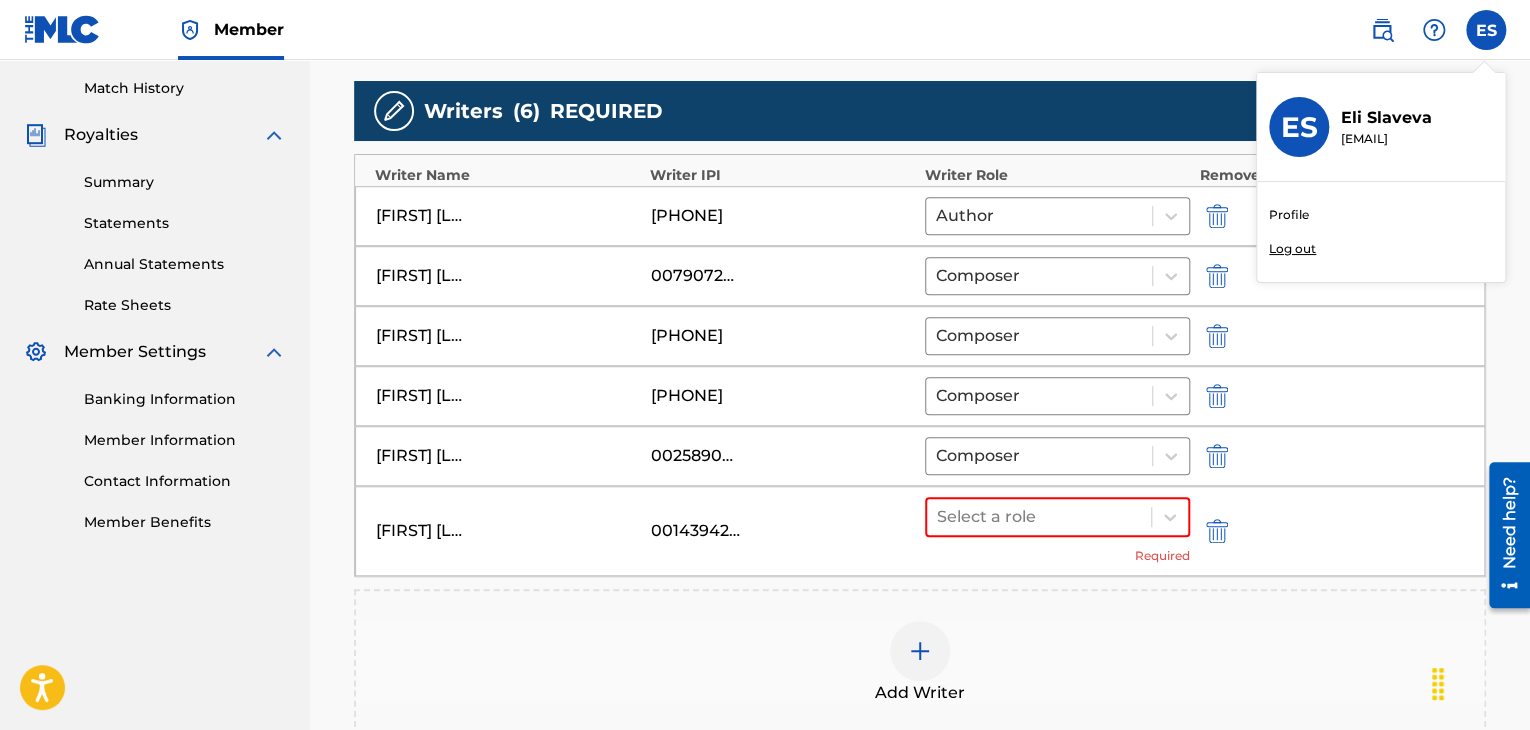 scroll, scrollTop: 590, scrollLeft: 0, axis: vertical 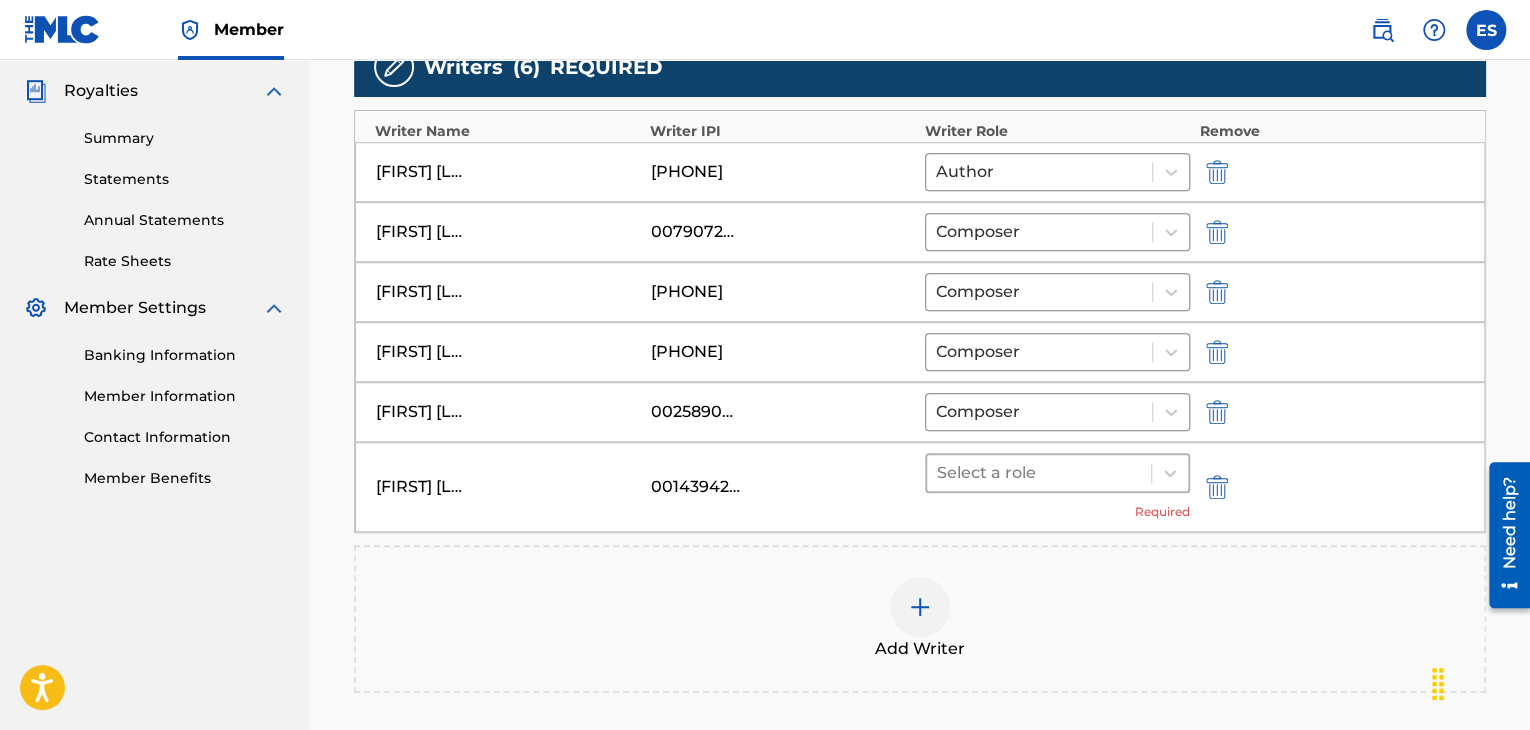 click on "Select a role" at bounding box center (1039, 473) 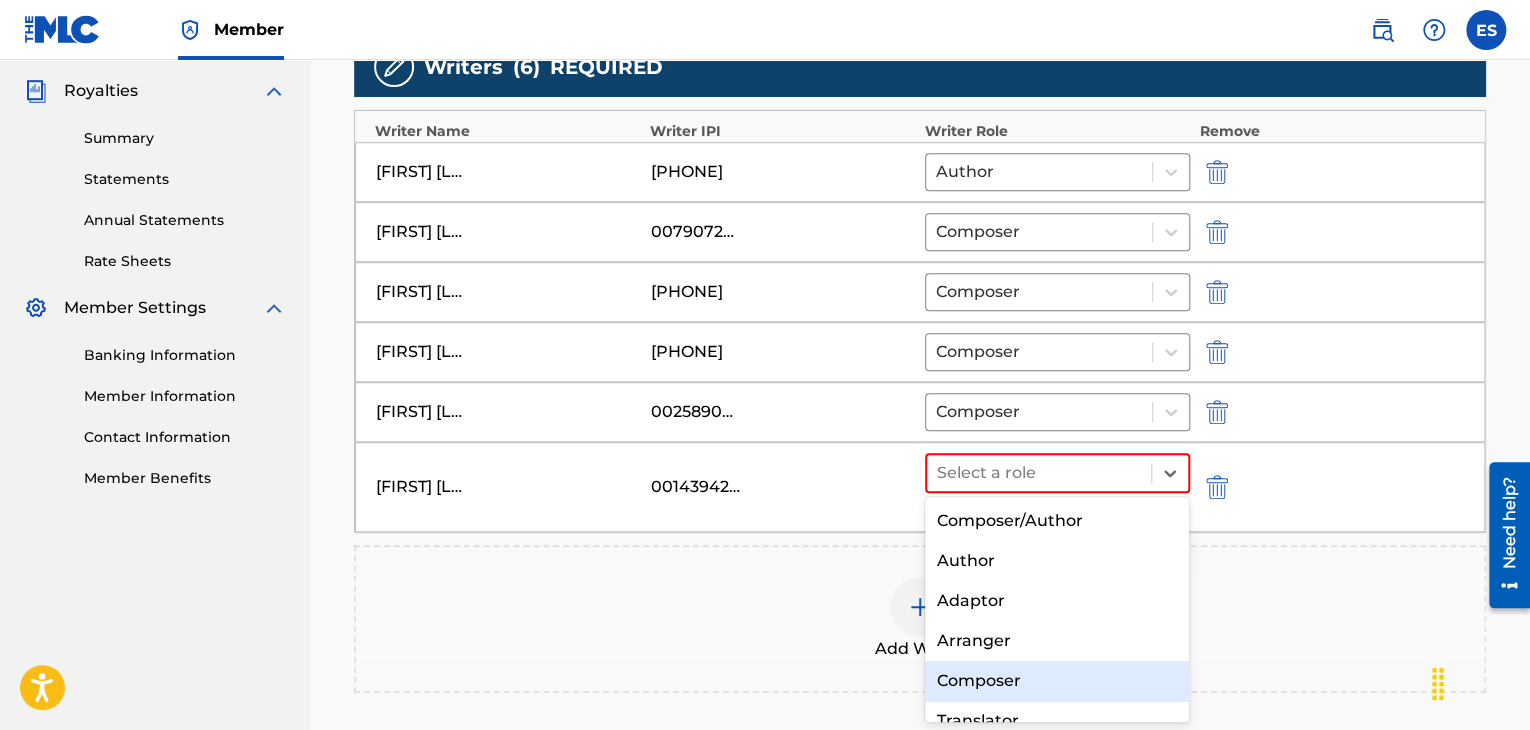 click on "Composer" at bounding box center [1057, 681] 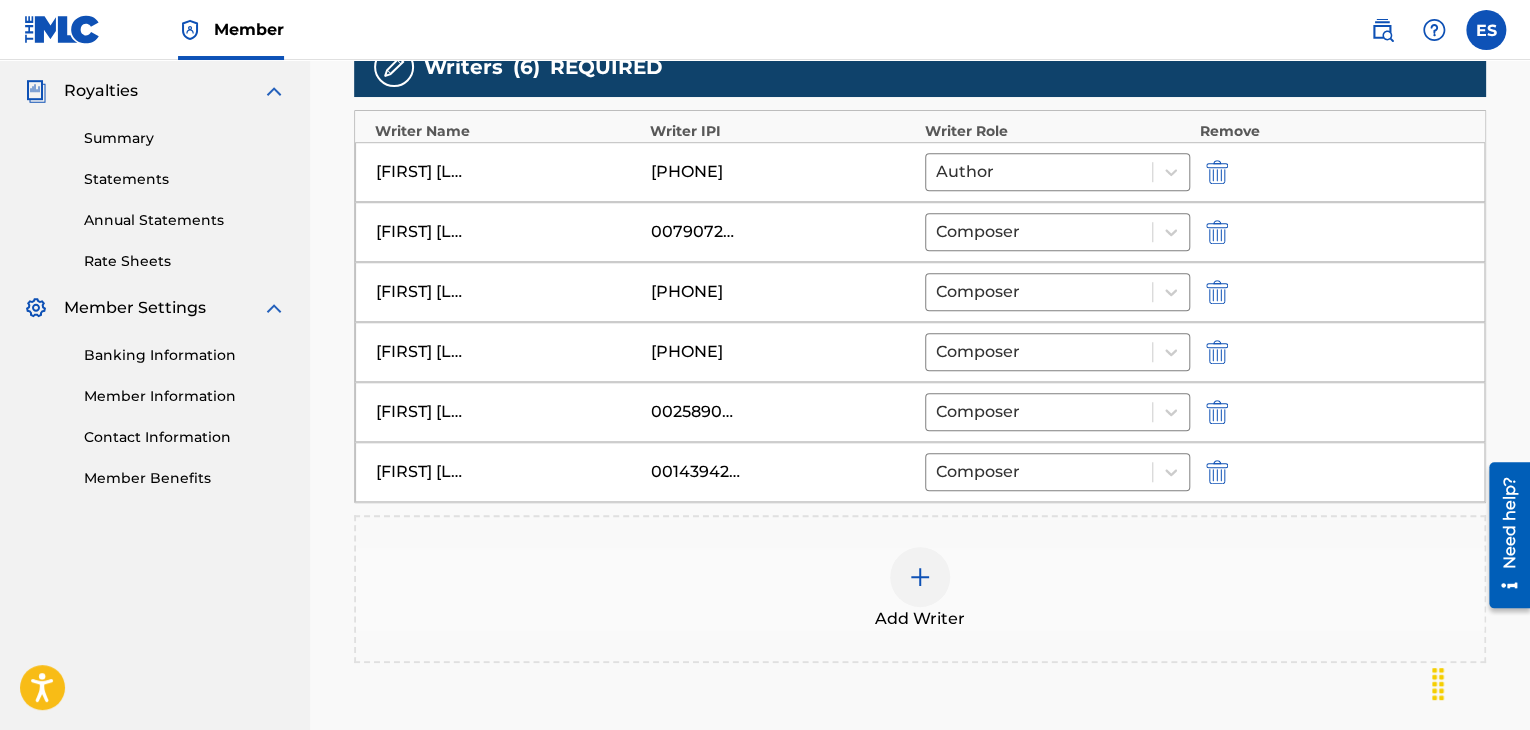 click at bounding box center [920, 577] 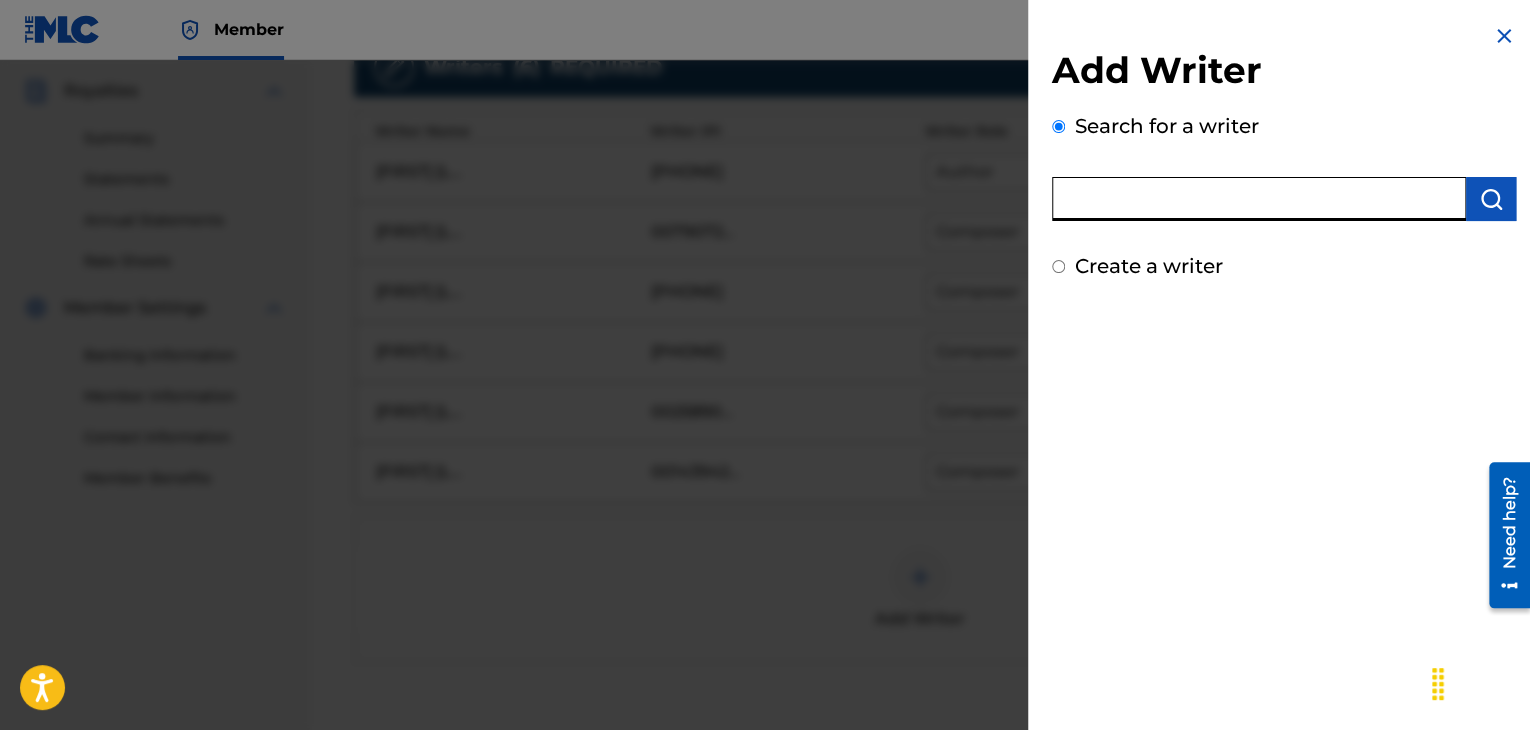 click at bounding box center [1259, 199] 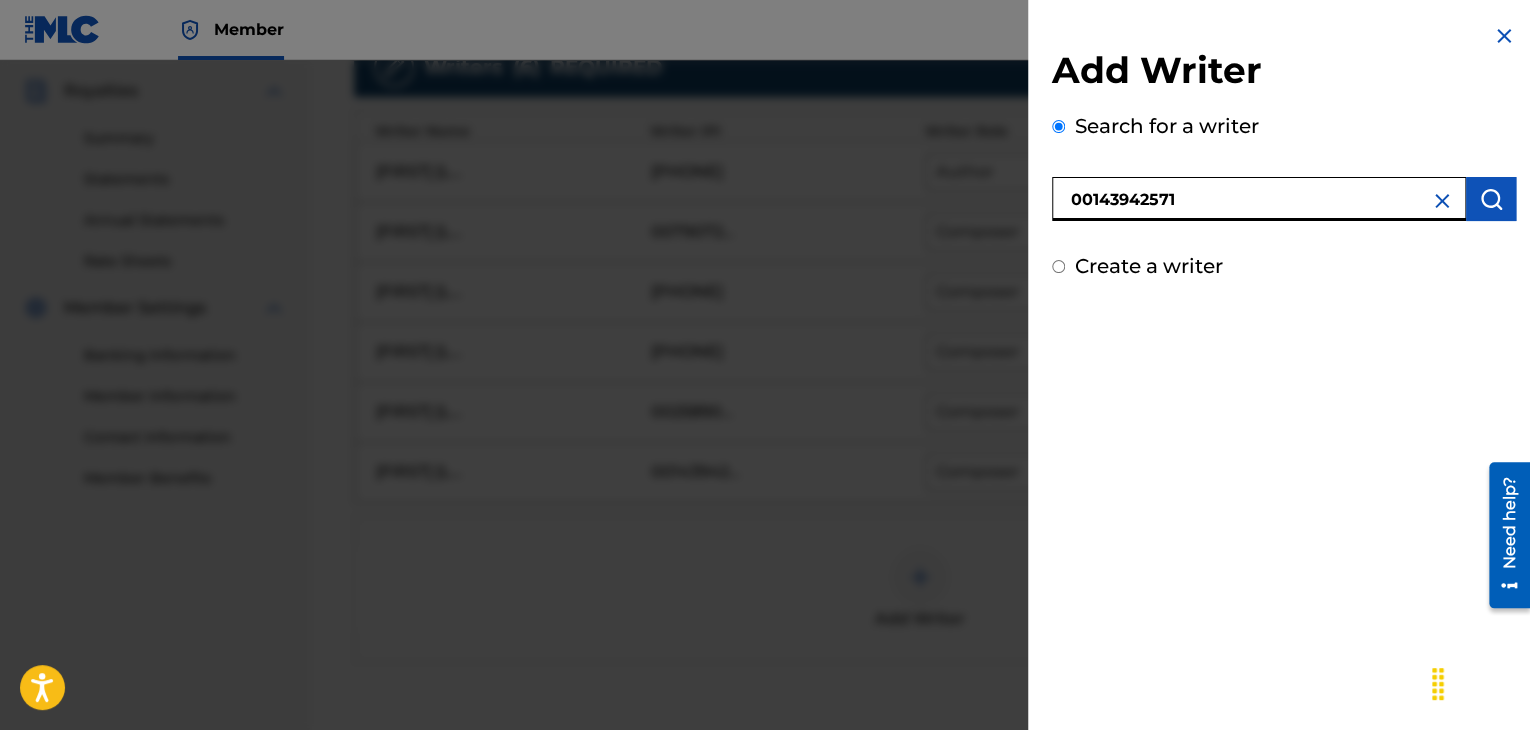 type on "00143942571" 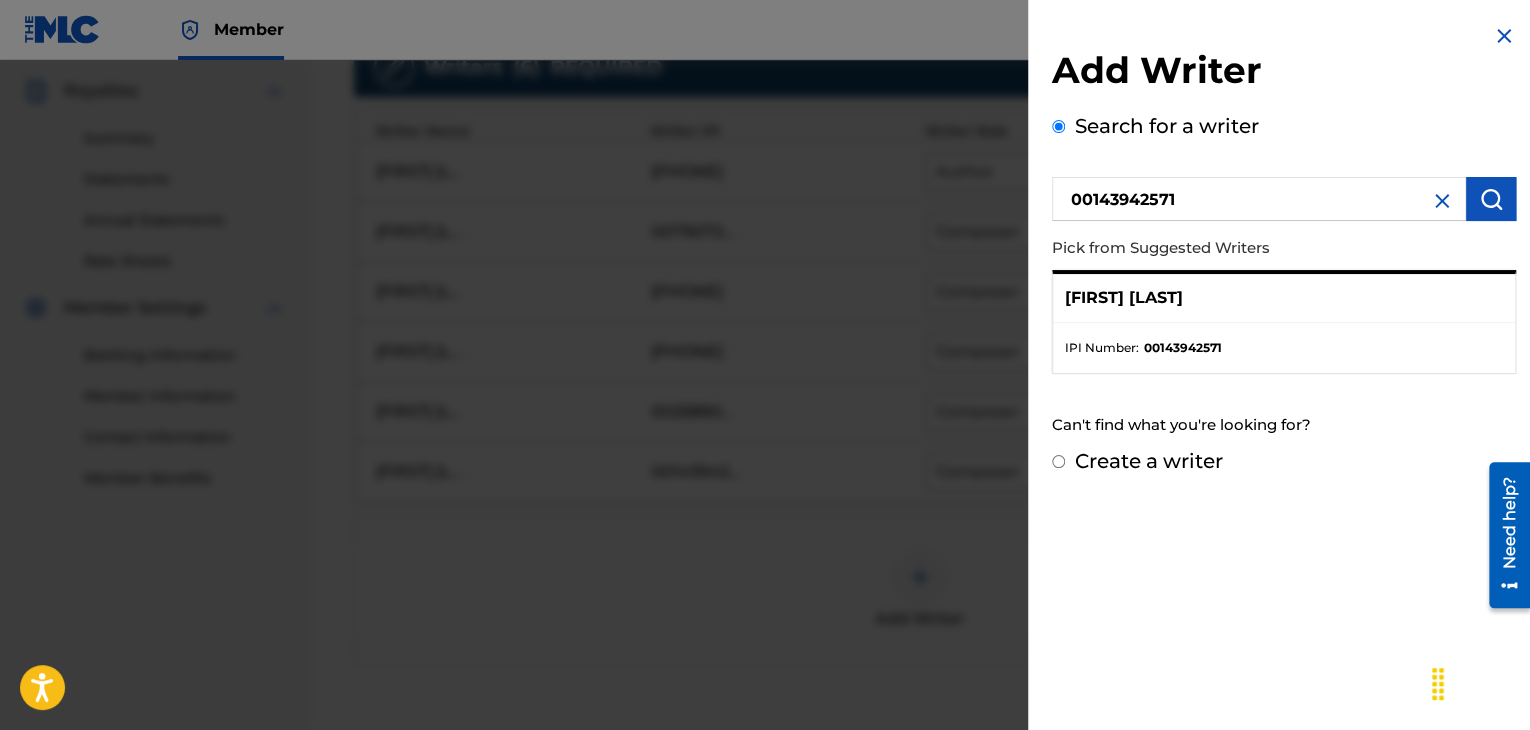 click on "Create a writer" at bounding box center [1149, 461] 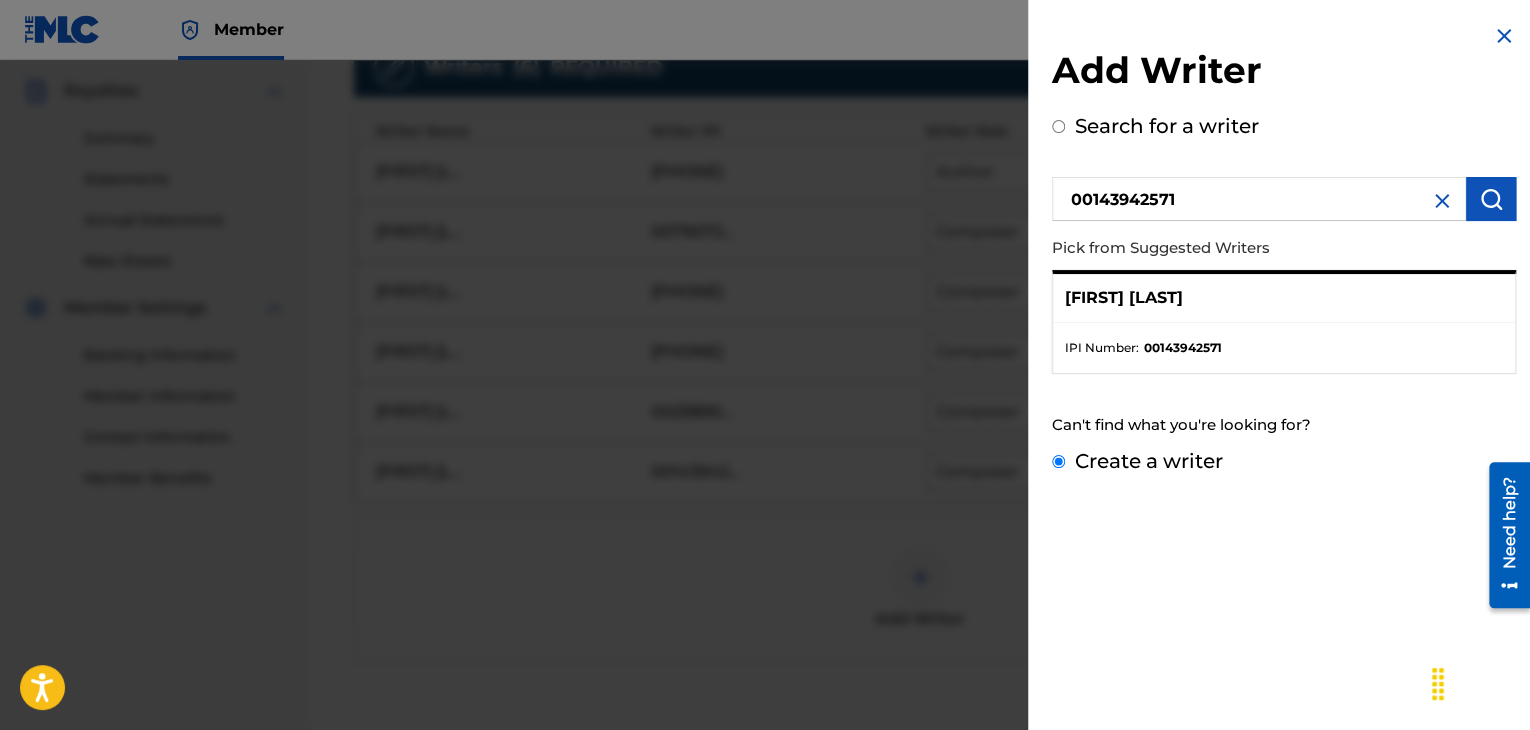click on "Create a writer" at bounding box center [1058, 461] 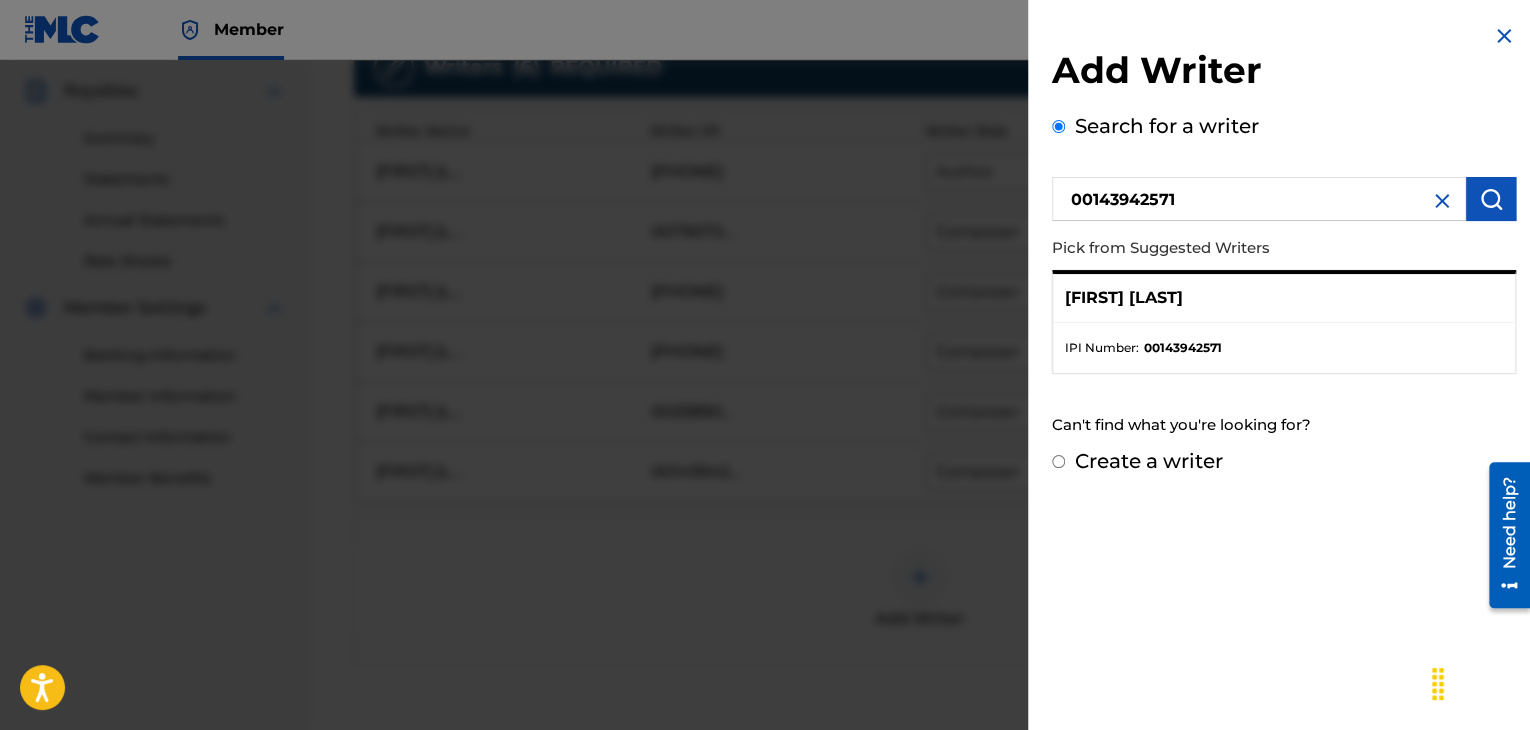 radio on "false" 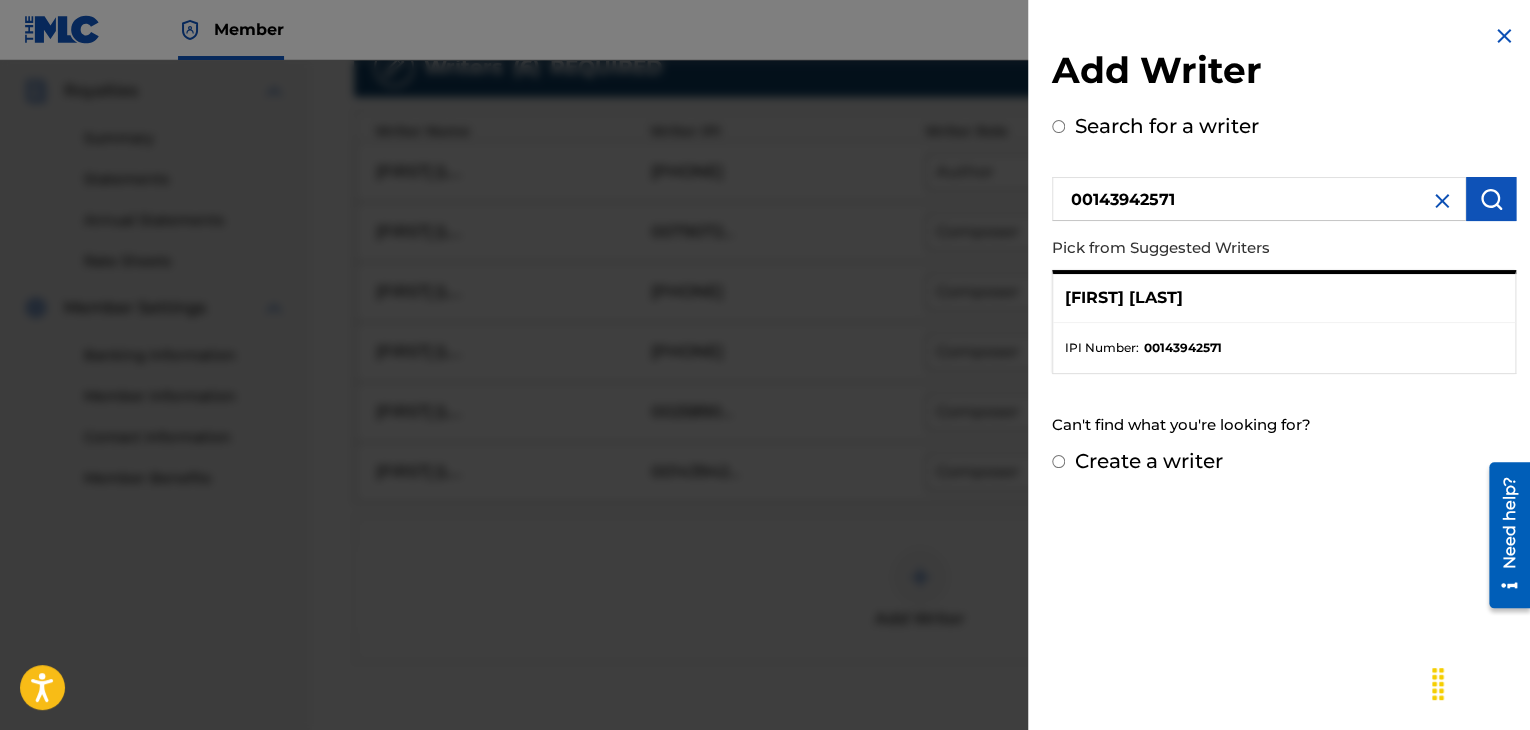 radio on "true" 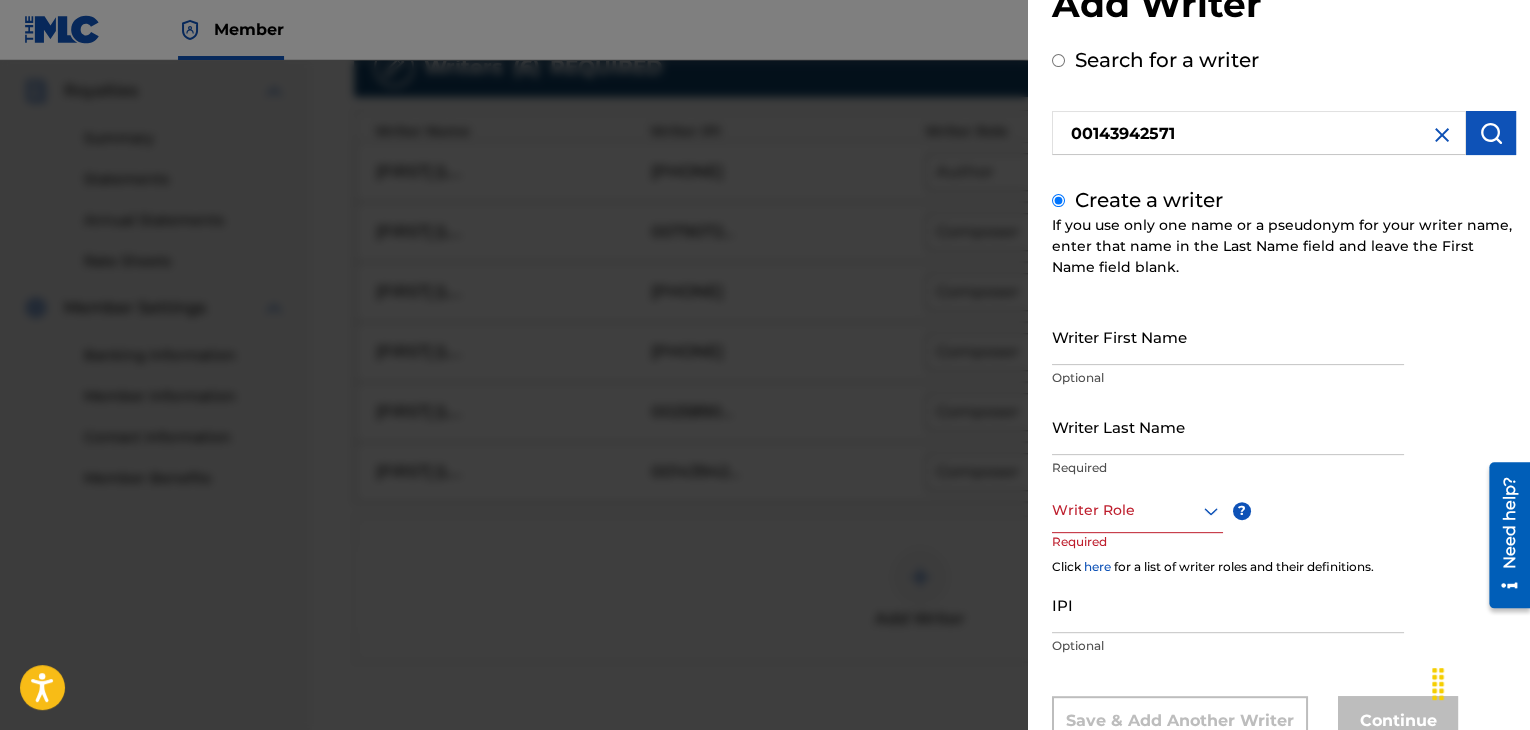 scroll, scrollTop: 136, scrollLeft: 0, axis: vertical 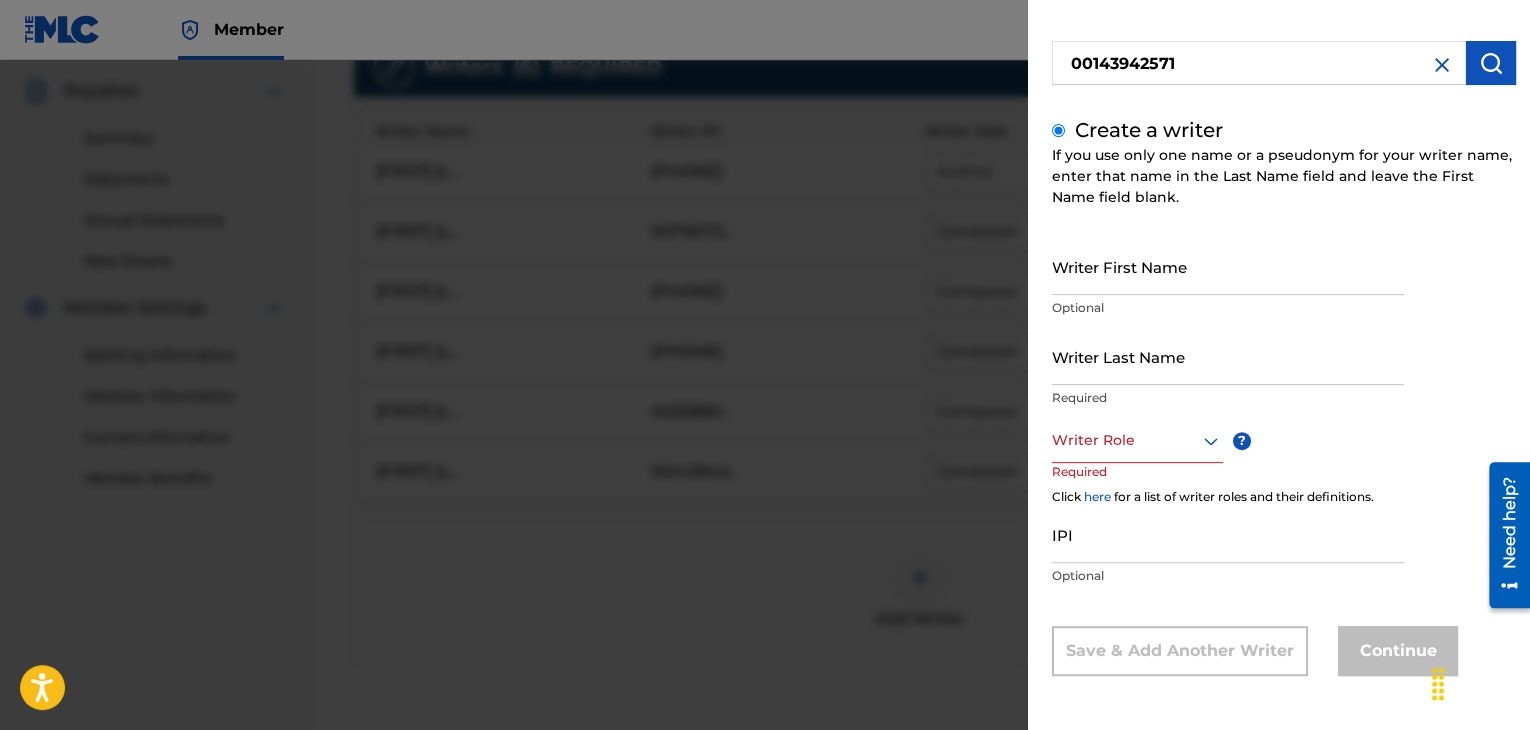 click on "IPI" at bounding box center [1228, 534] 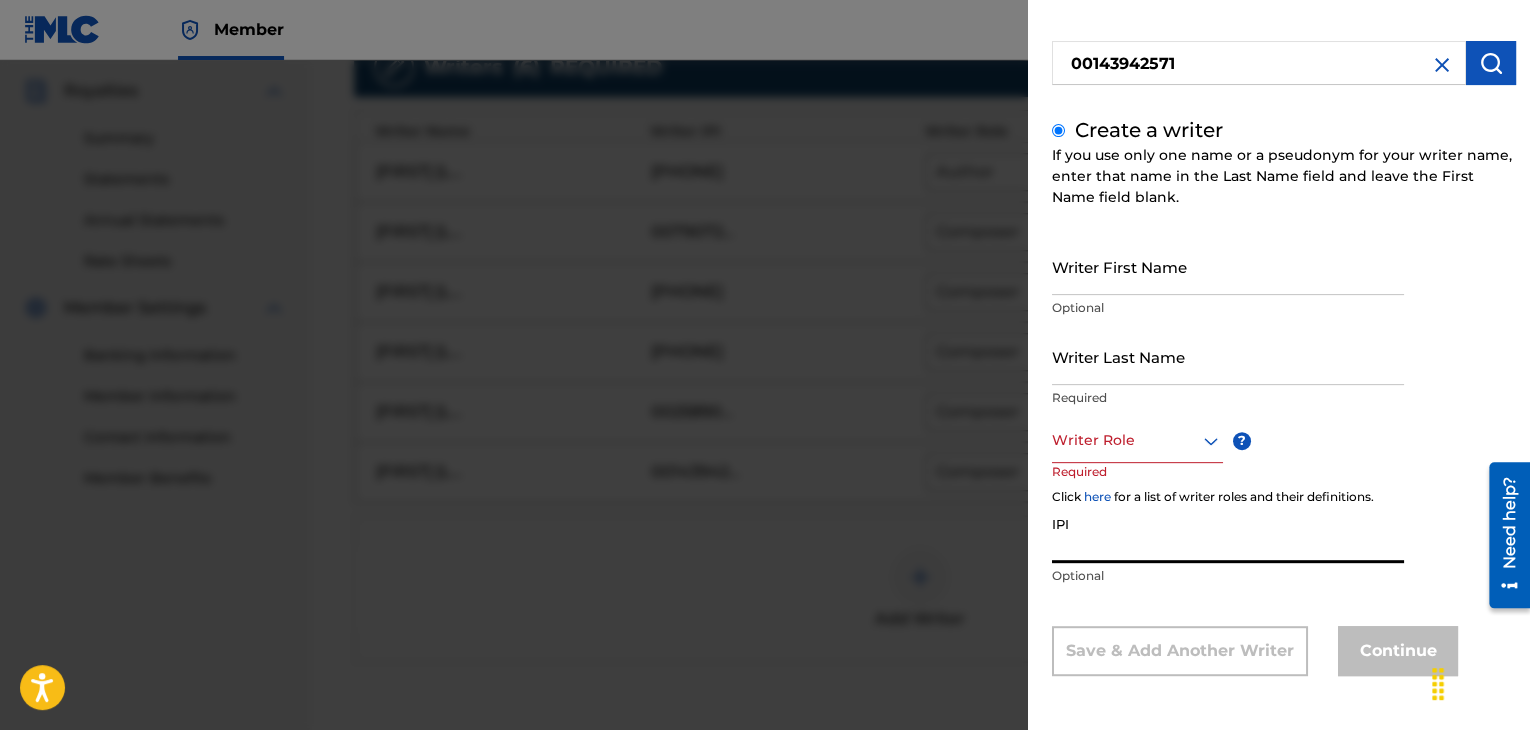 paste on "00143942571" 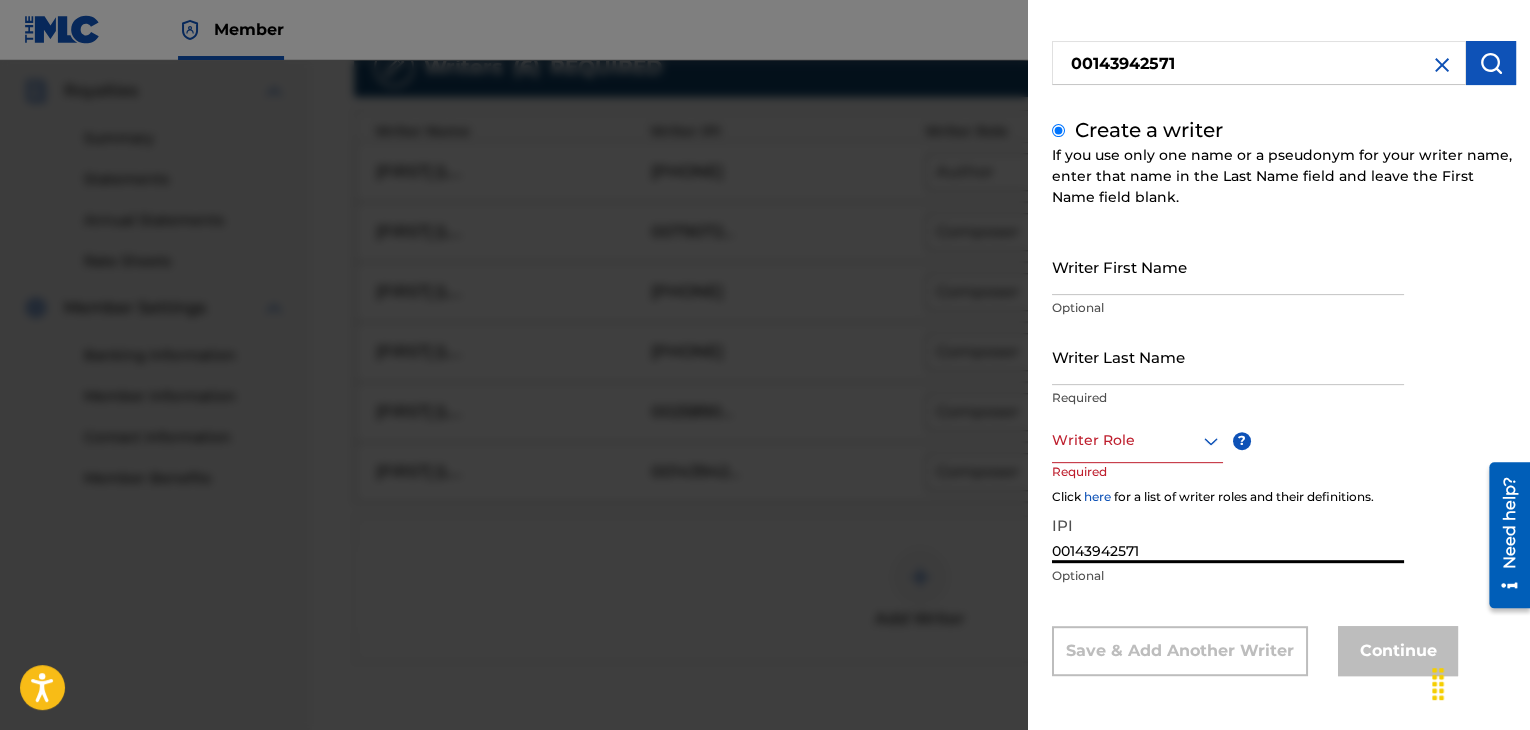 type on "00143942571" 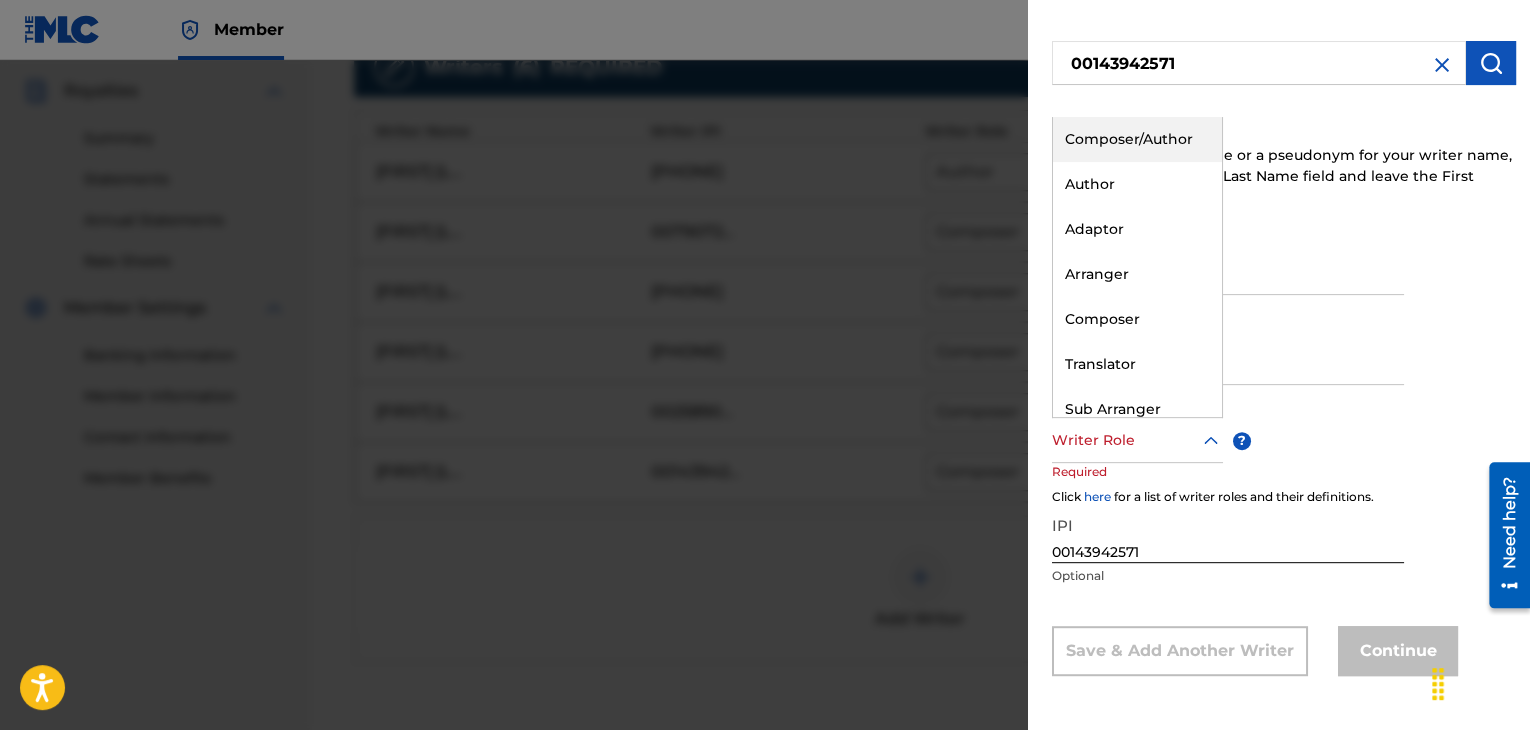 click at bounding box center [1137, 440] 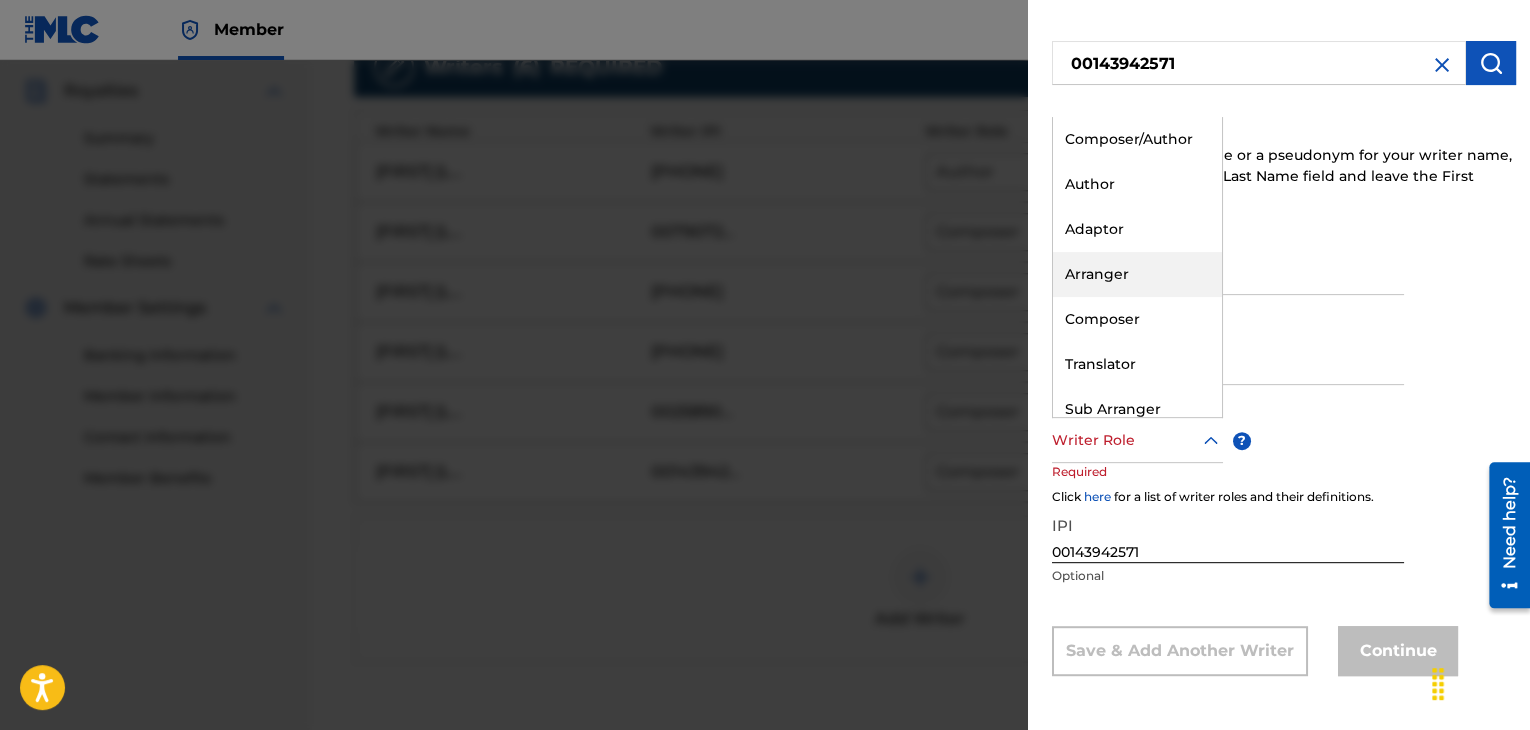 click on "Arranger" at bounding box center (1137, 274) 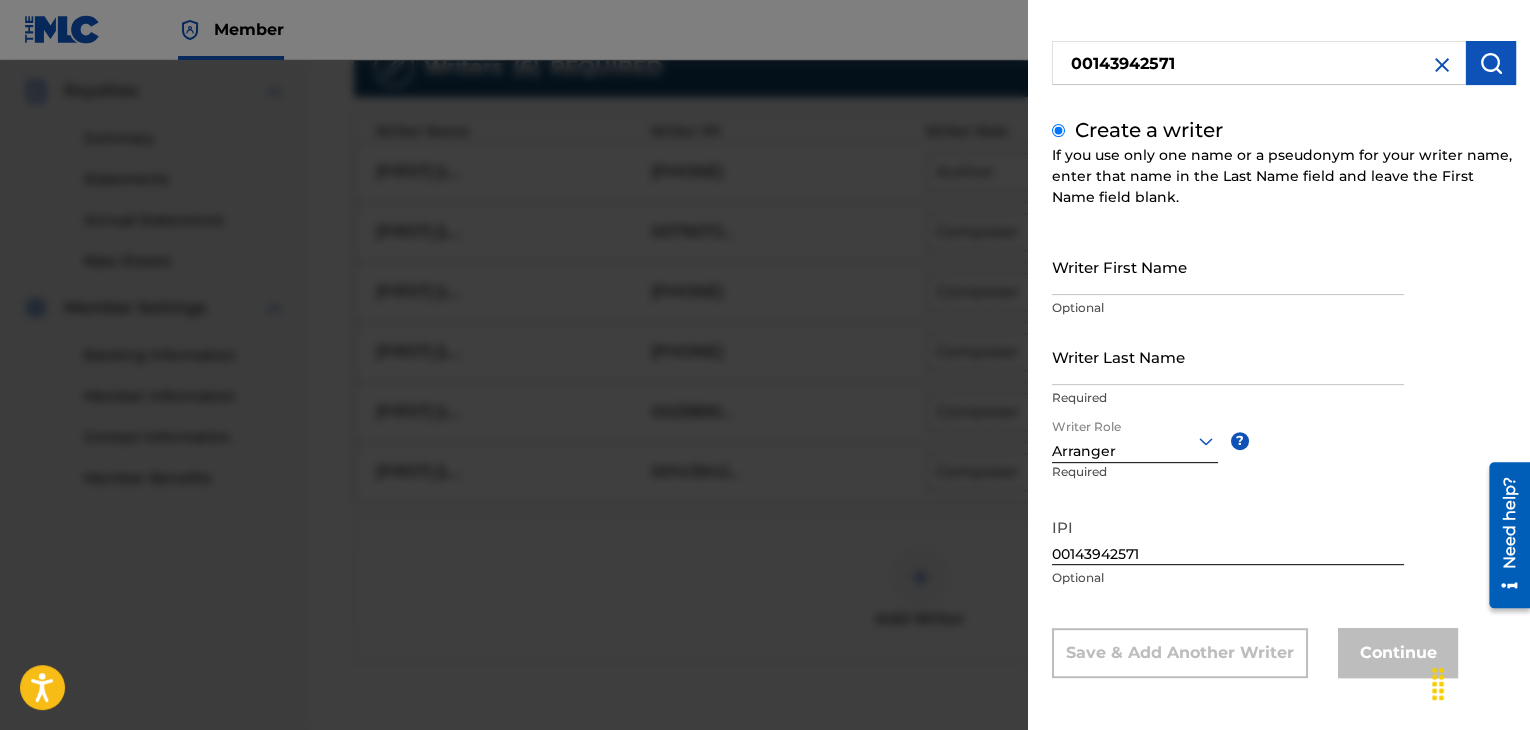 click on "Writer First Name" at bounding box center (1228, 266) 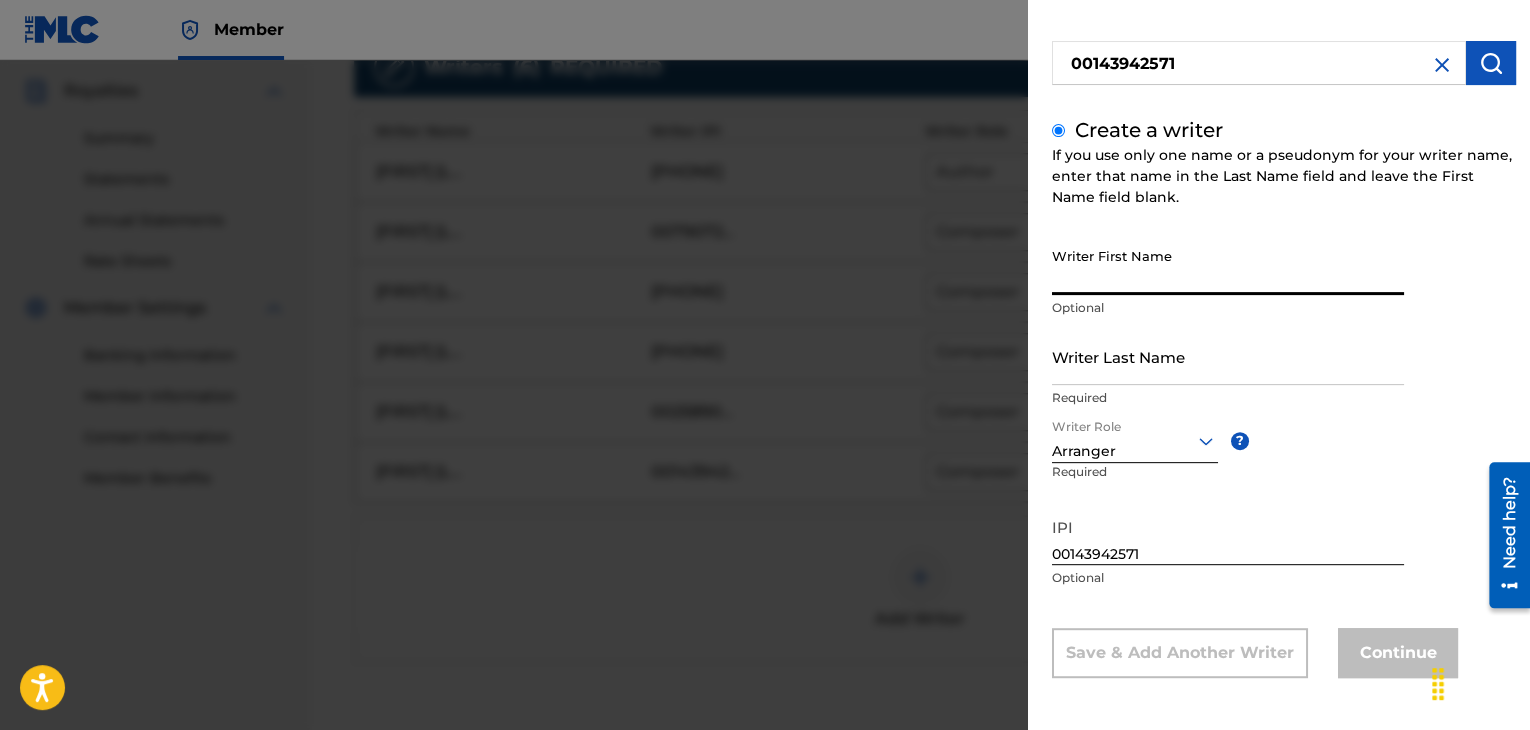 paste on "[FIRST] [LAST]" 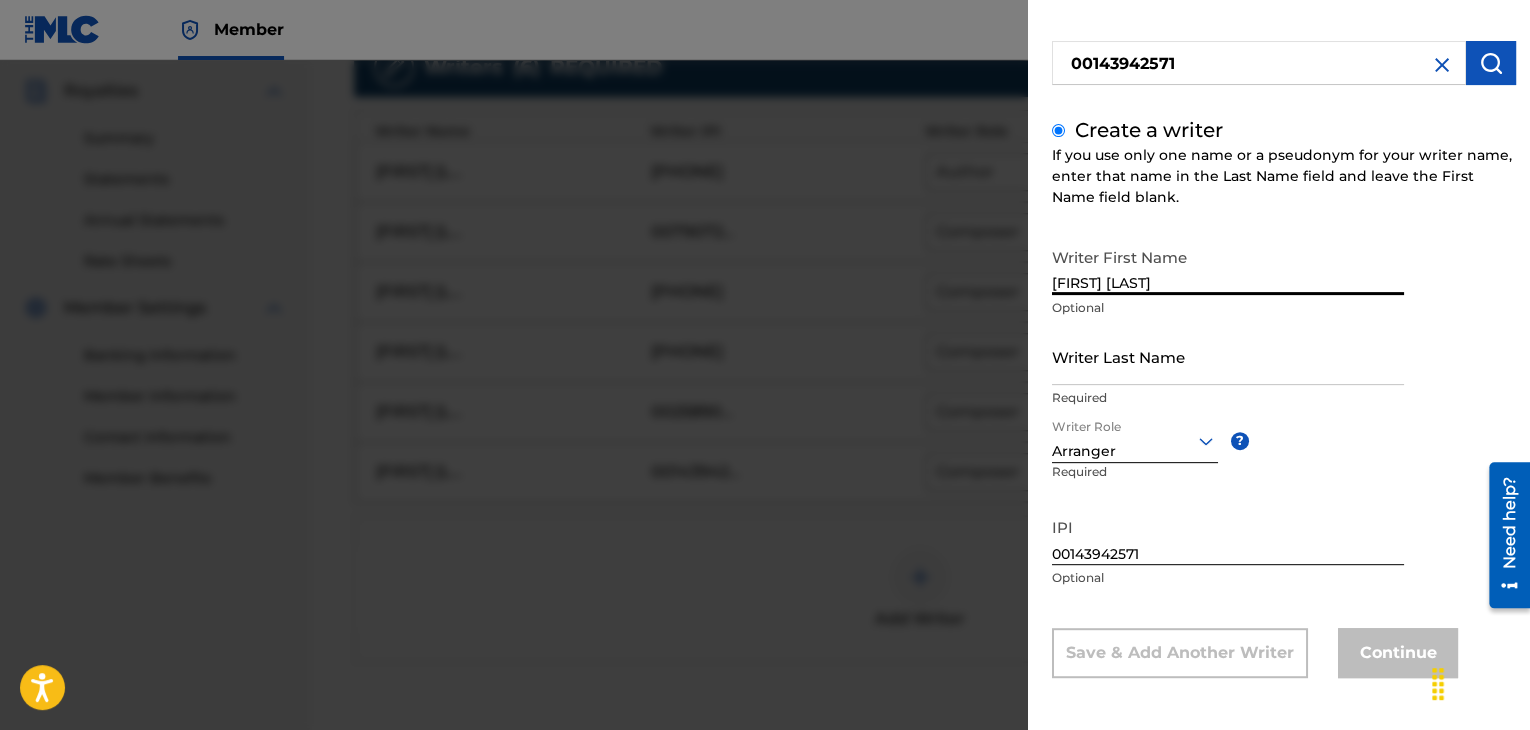 type on "[FIRST] [LAST]" 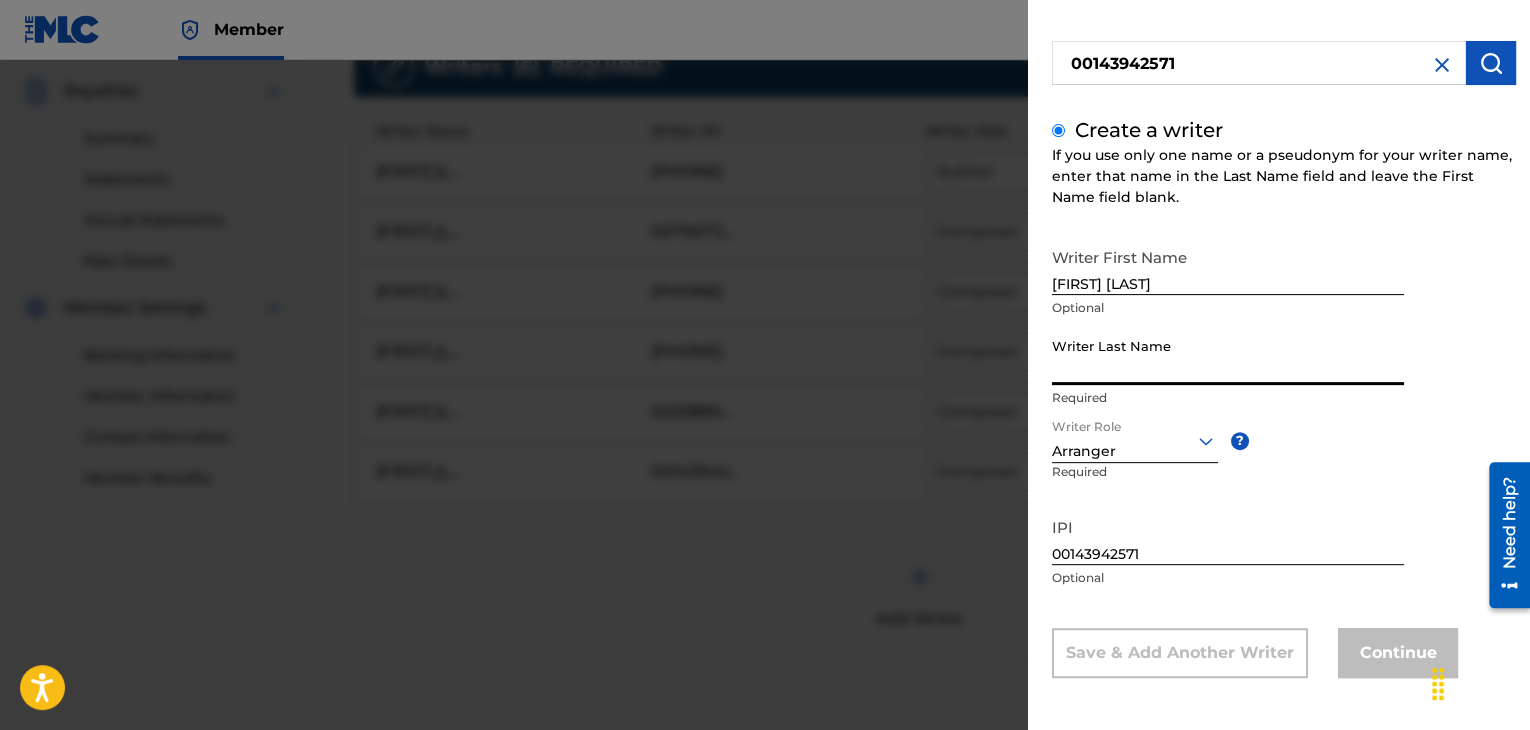 click on "Writer Last Name" at bounding box center (1228, 356) 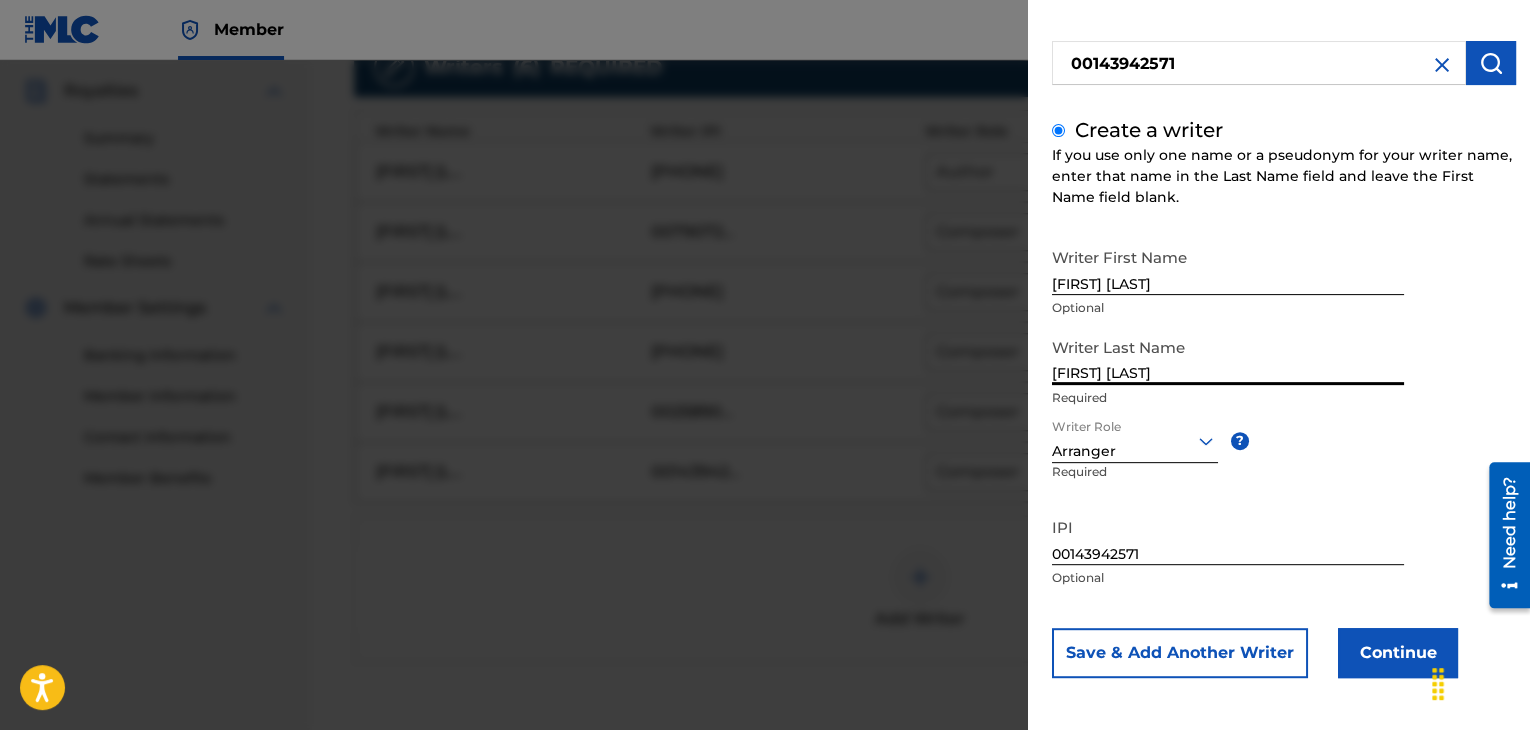 click on "[FIRST] [LAST]" at bounding box center [1228, 356] 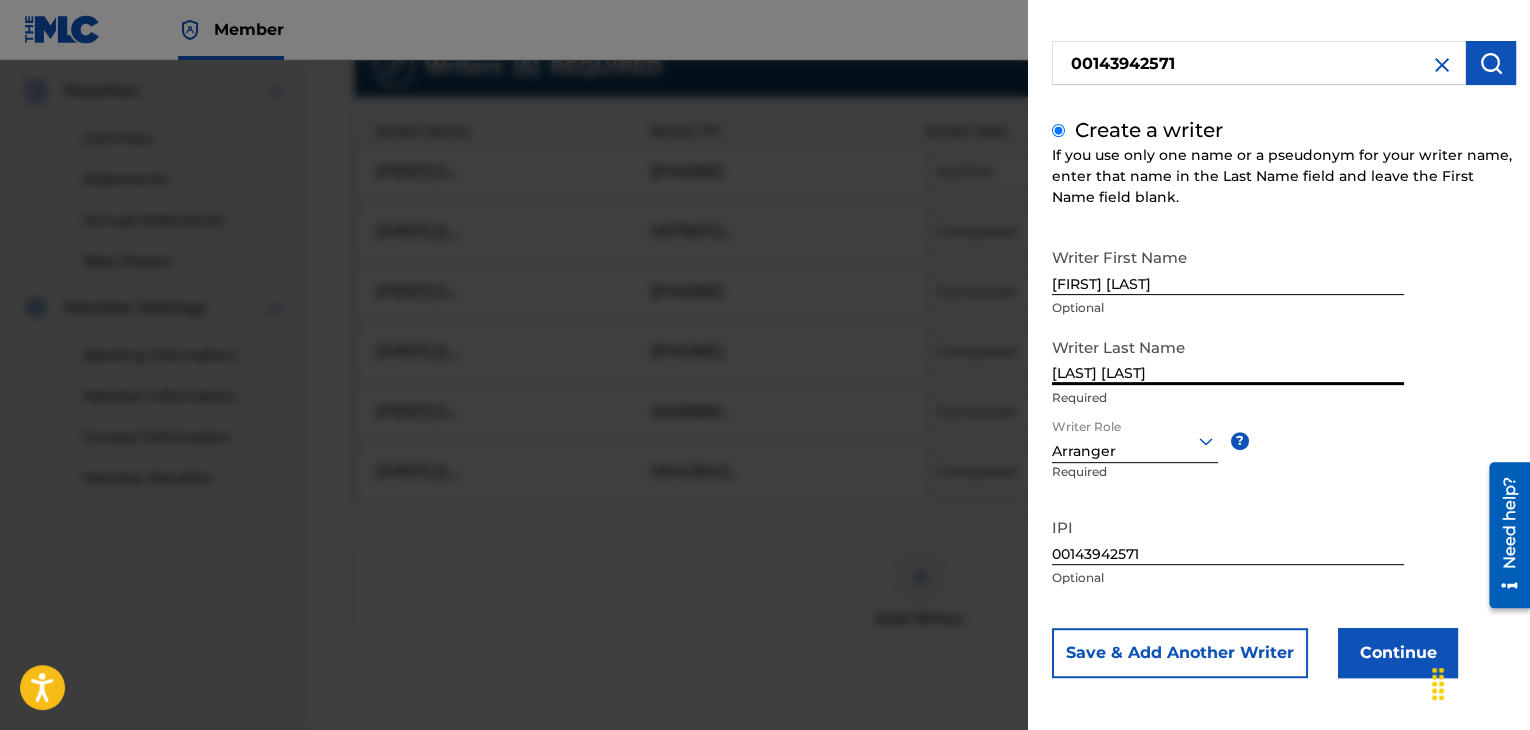 type on "[LAST] [LAST]" 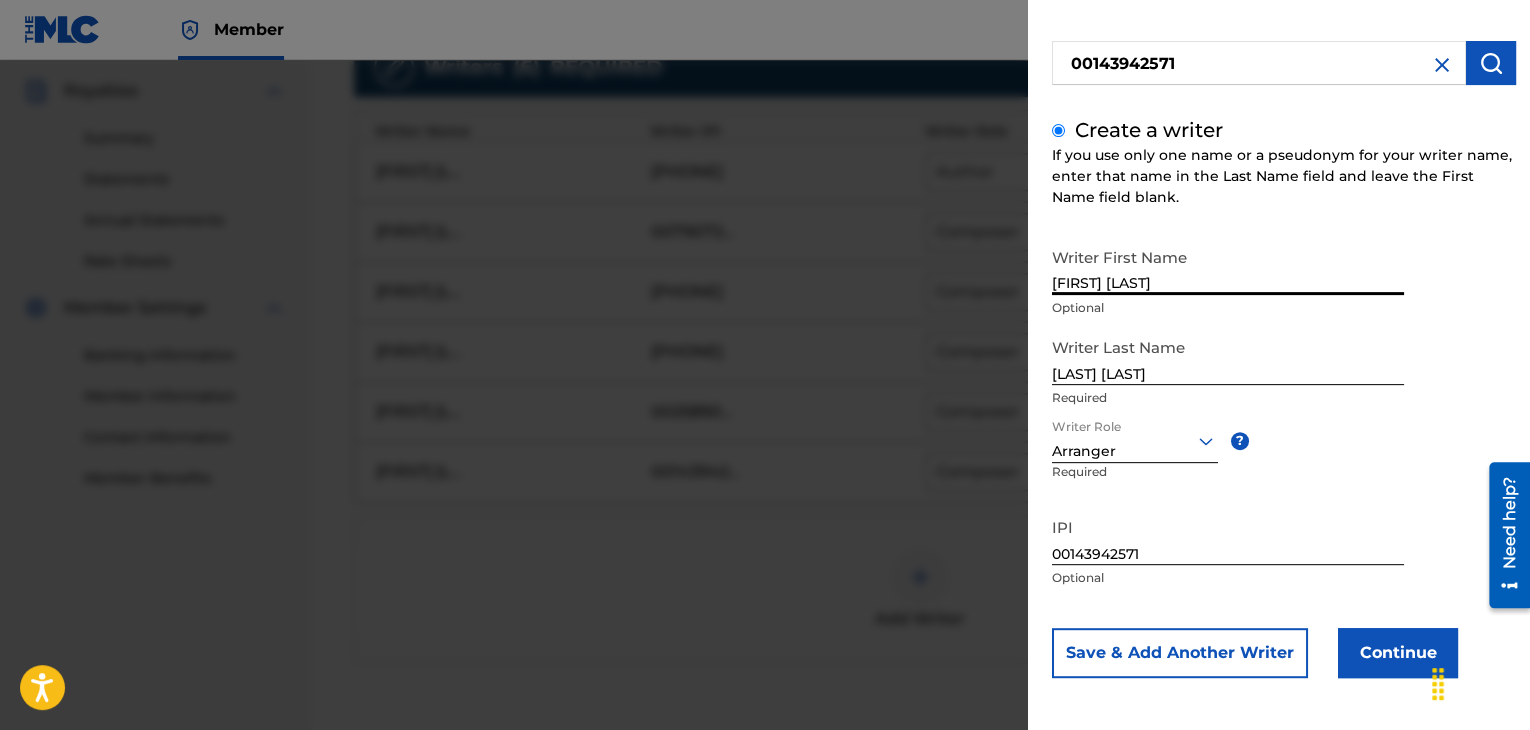 drag, startPoint x: 1094, startPoint y: 281, endPoint x: 1256, endPoint y: 299, distance: 162.99693 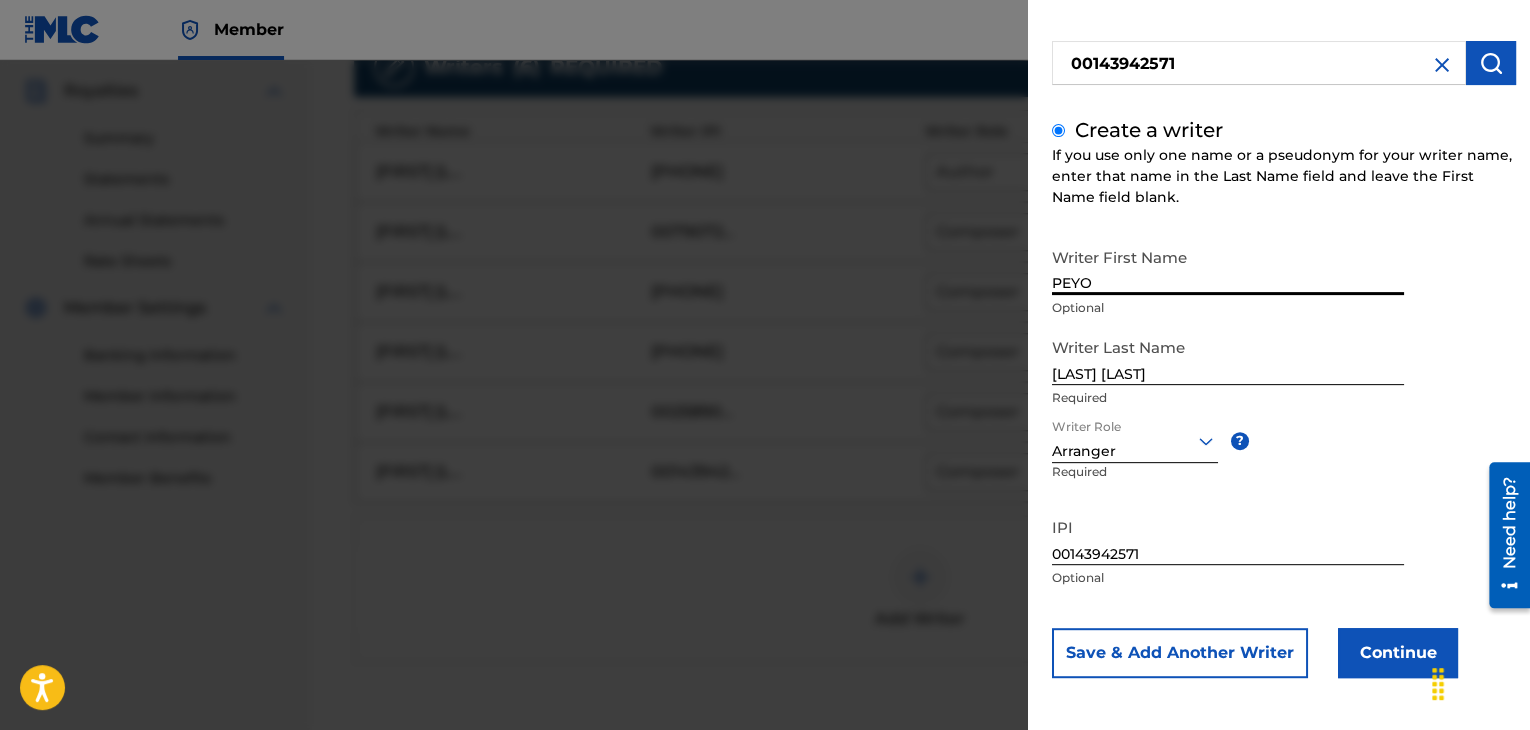 type on "PEYO" 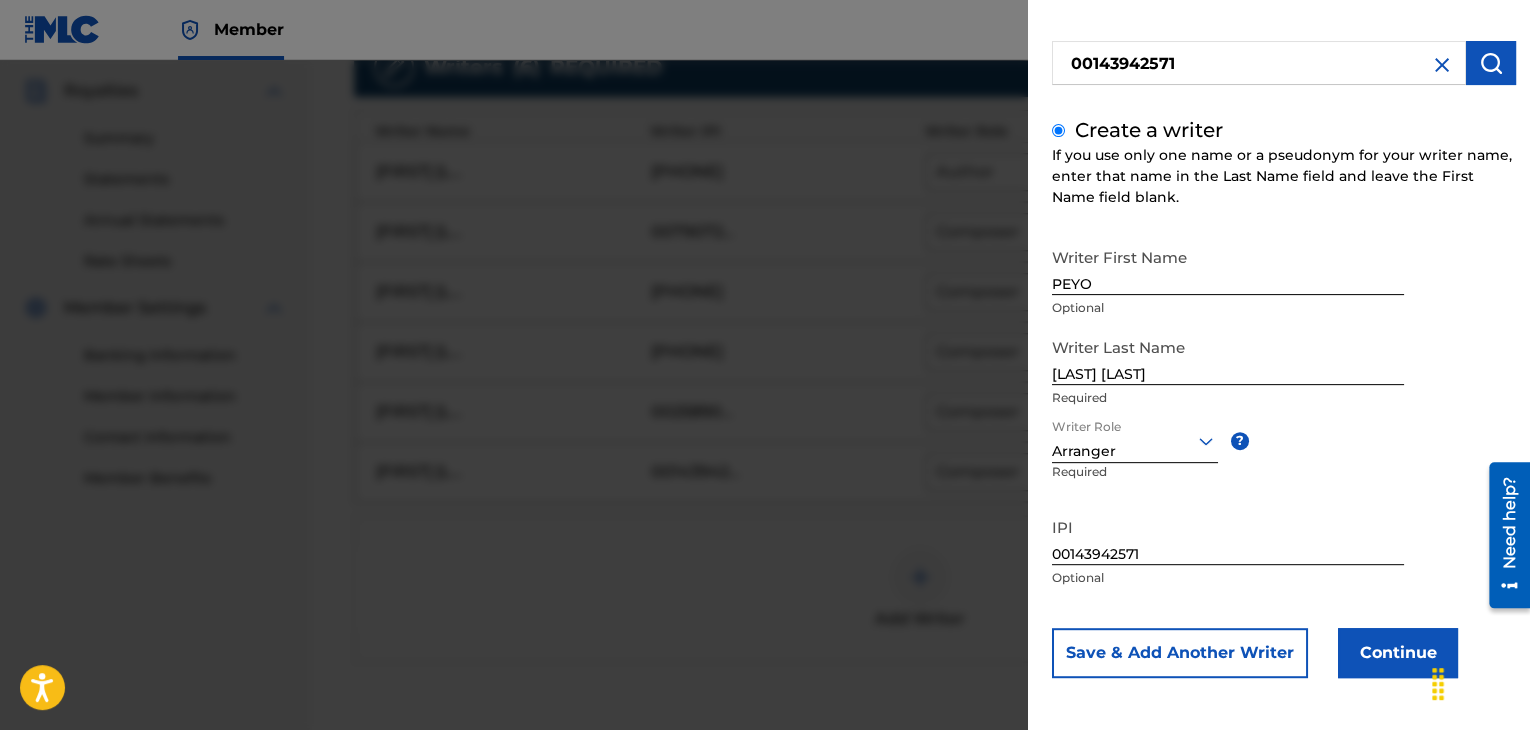 click on "Continue" at bounding box center [1398, 653] 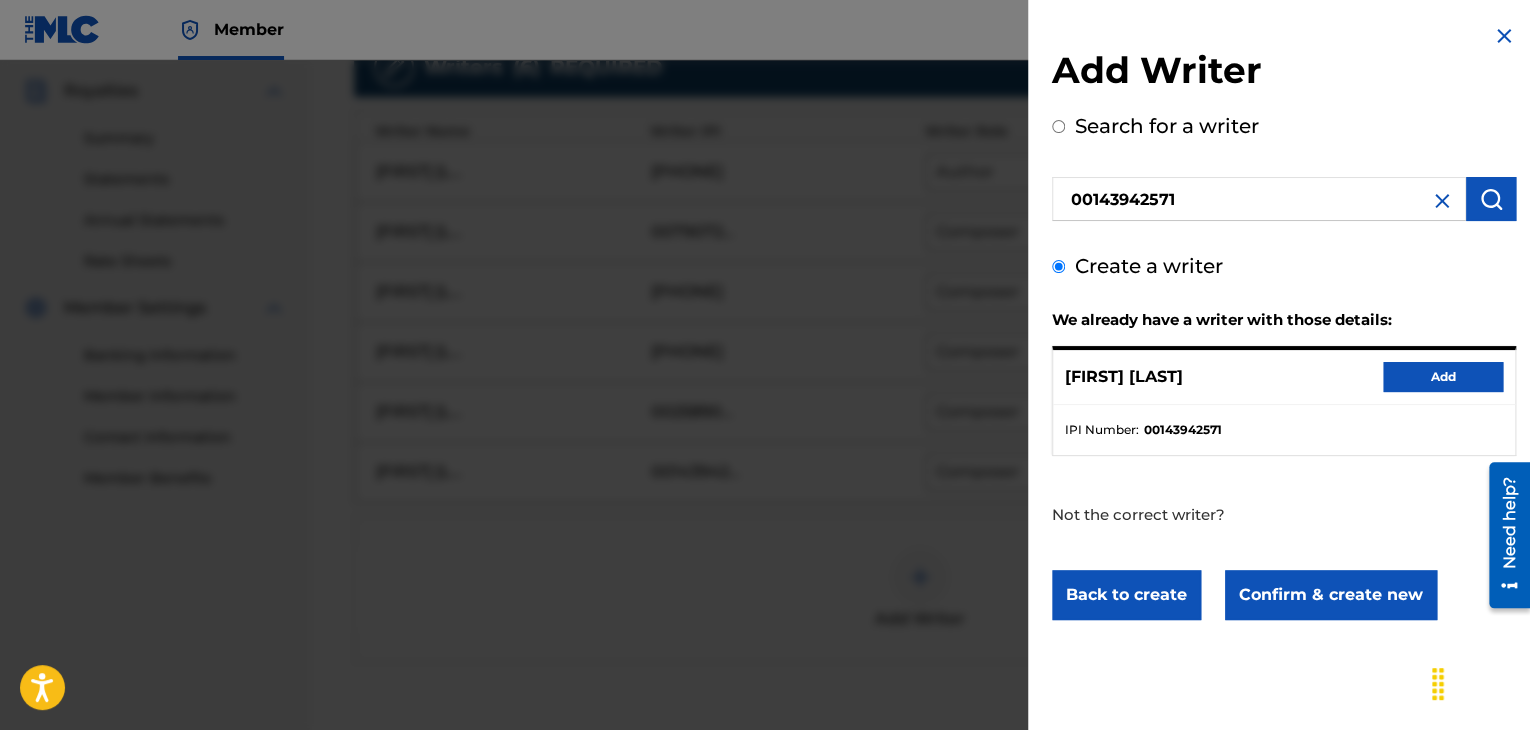 scroll, scrollTop: 0, scrollLeft: 0, axis: both 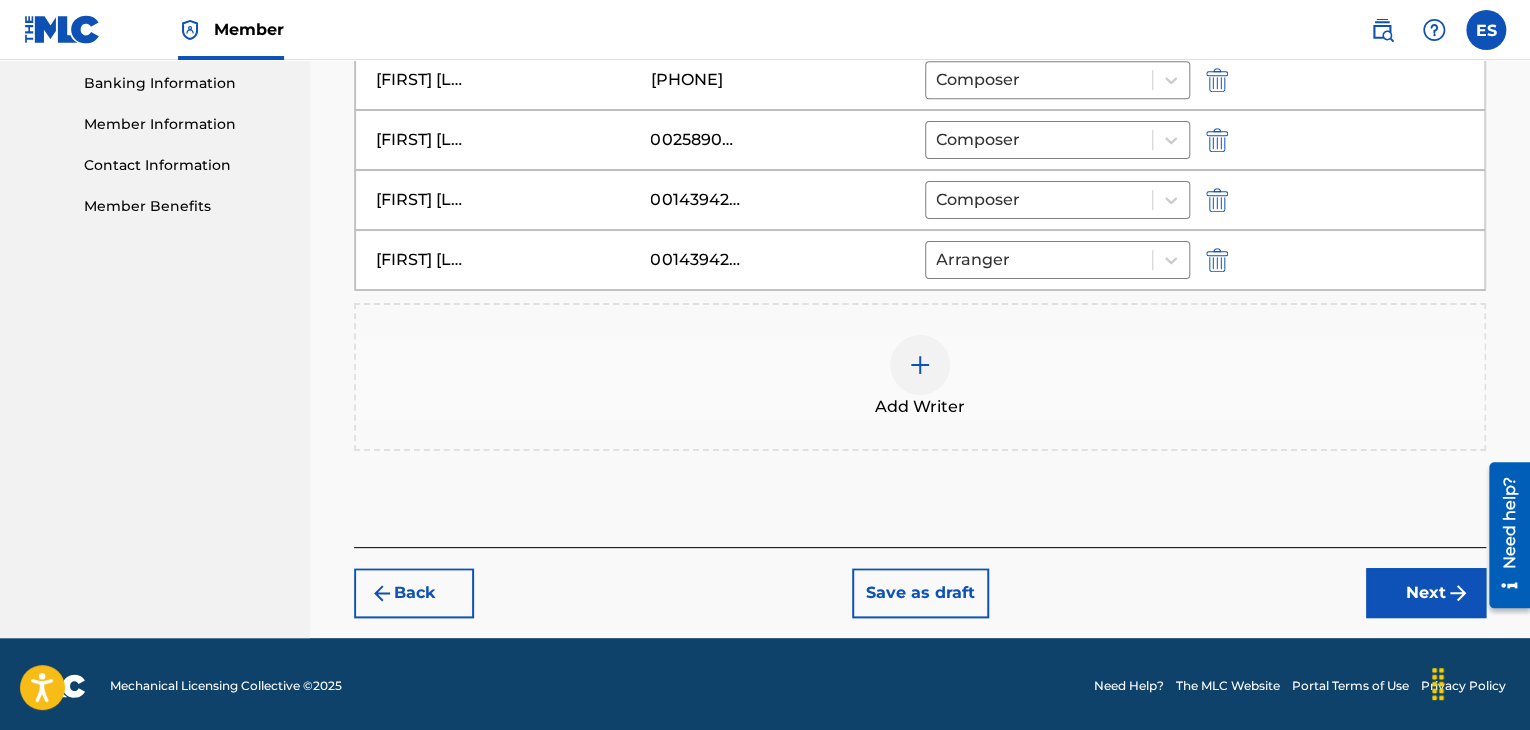 click on "Next" at bounding box center (1426, 593) 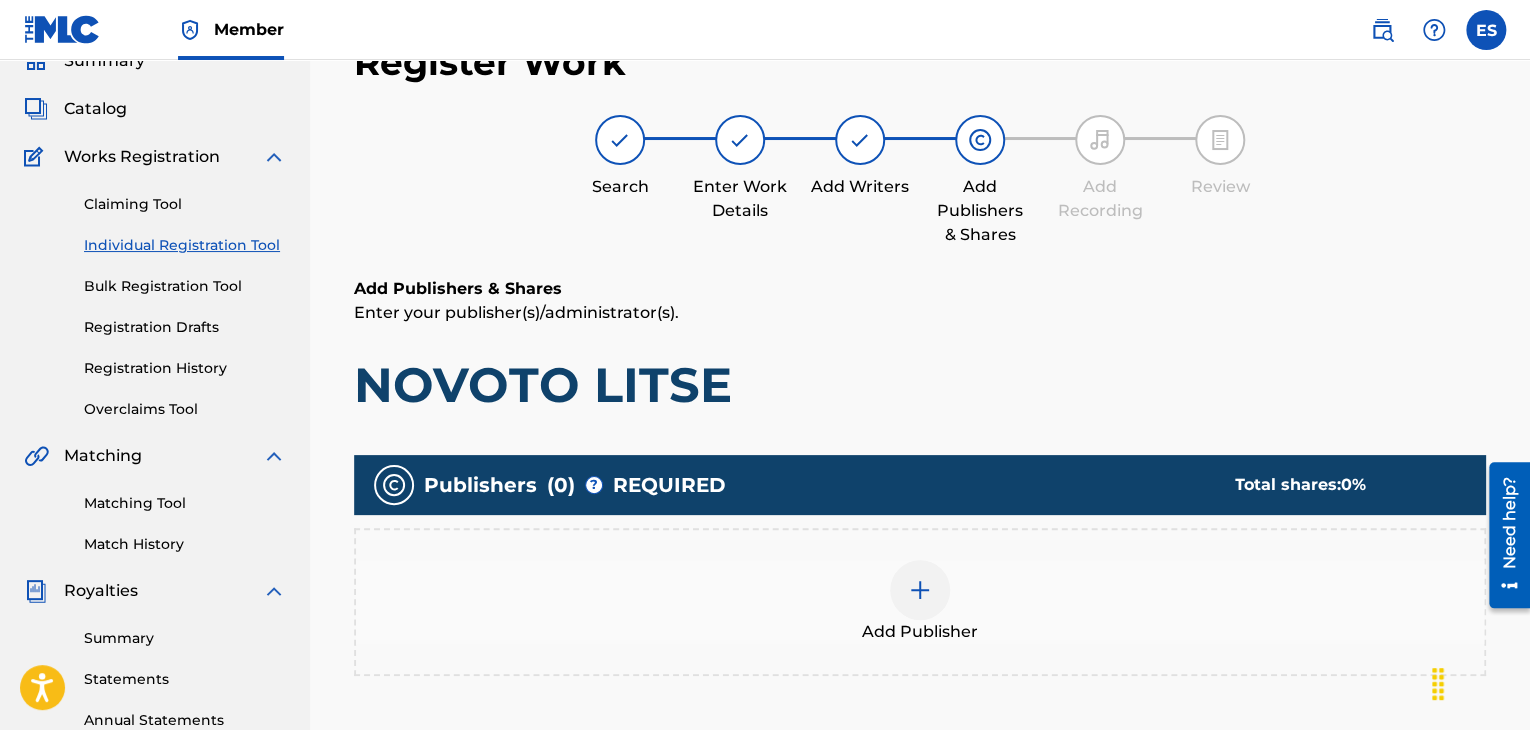 scroll, scrollTop: 290, scrollLeft: 0, axis: vertical 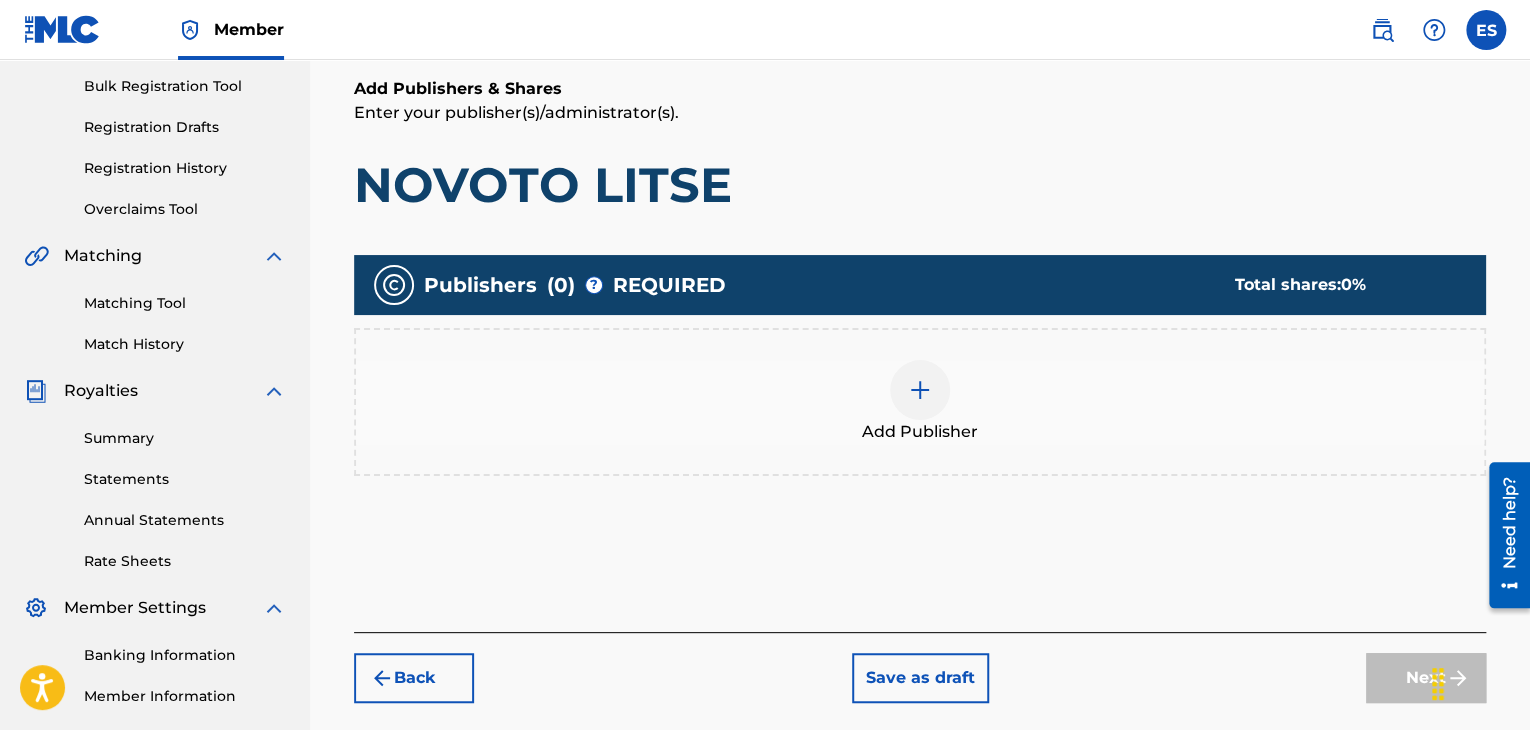 click at bounding box center (920, 390) 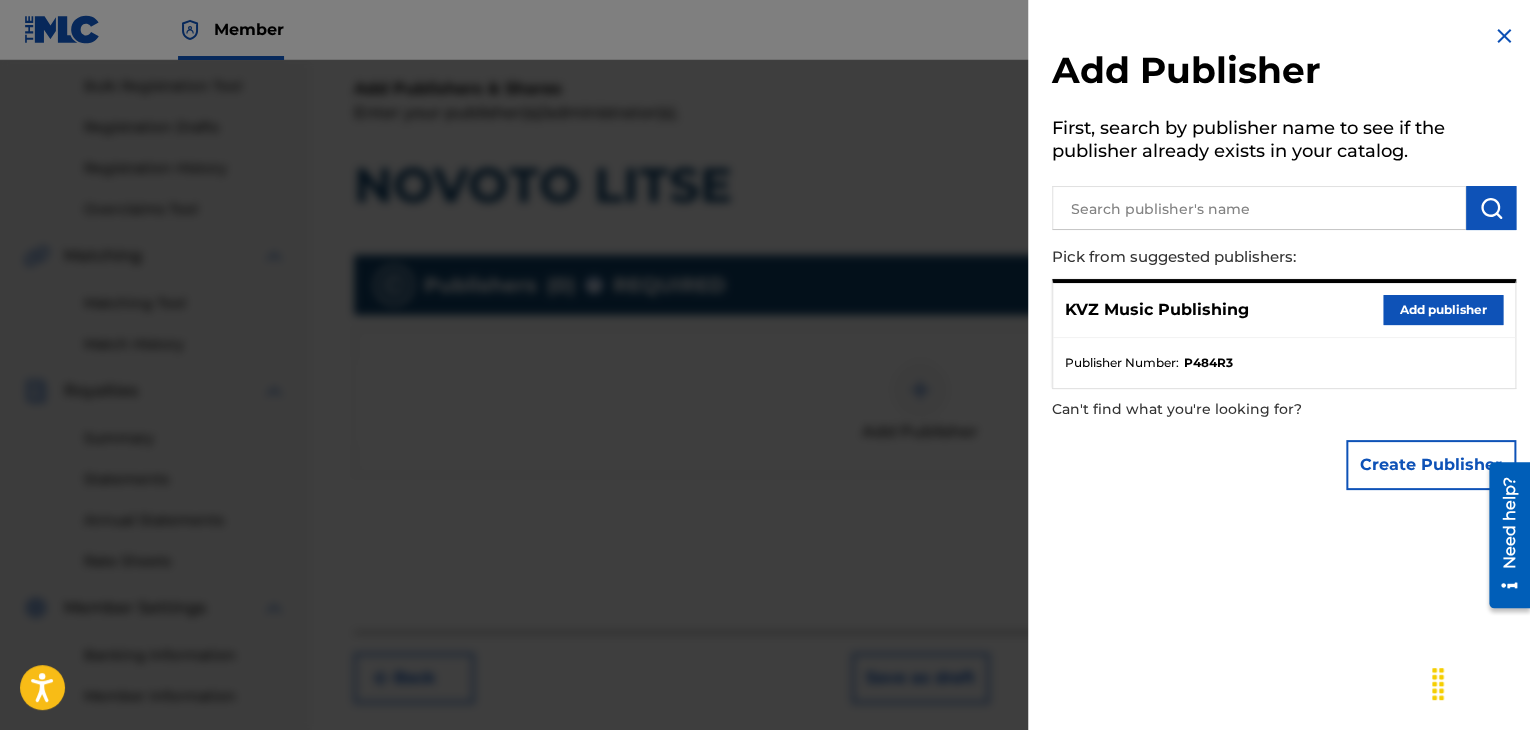 click on "Add publisher" at bounding box center [1443, 310] 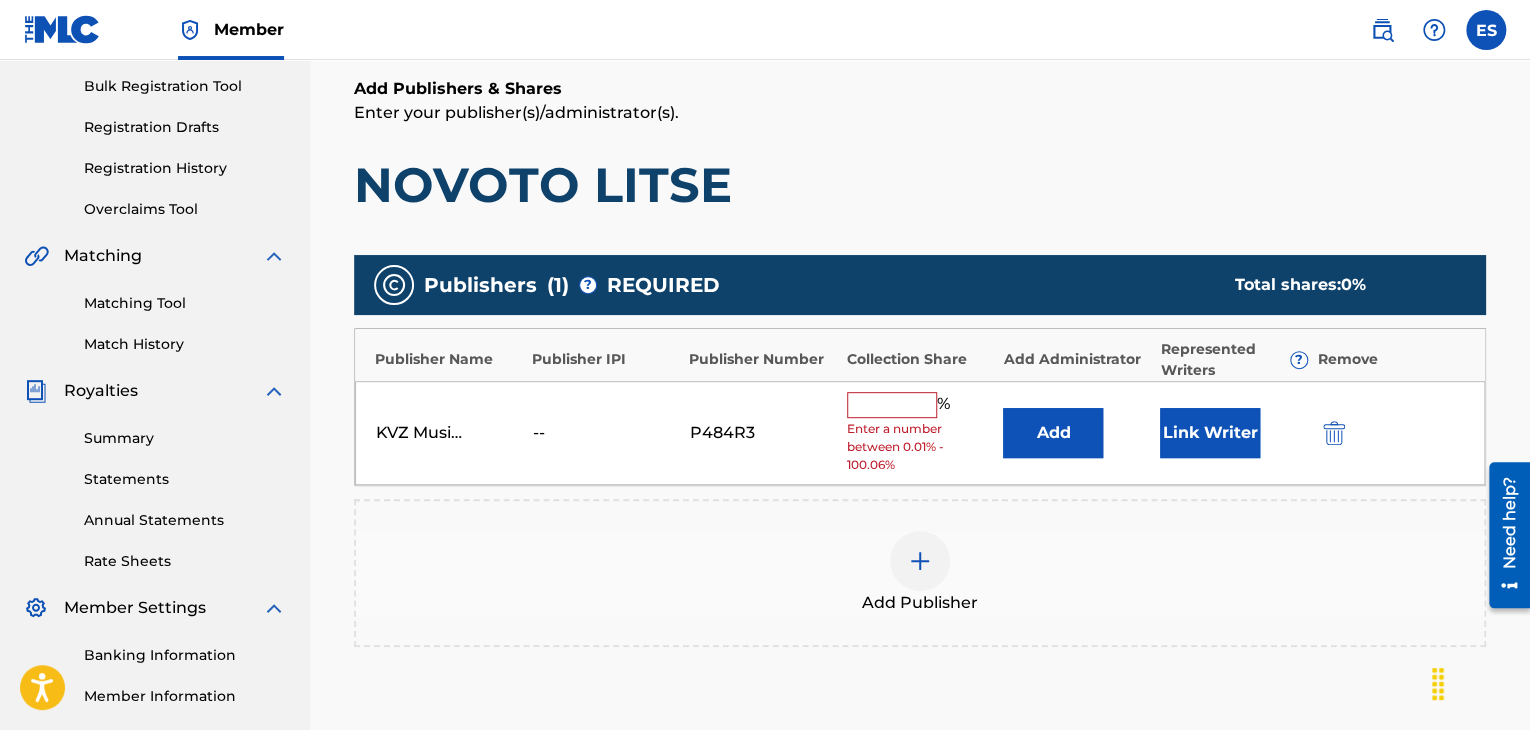 drag, startPoint x: 895, startPoint y: 412, endPoint x: 895, endPoint y: 397, distance: 15 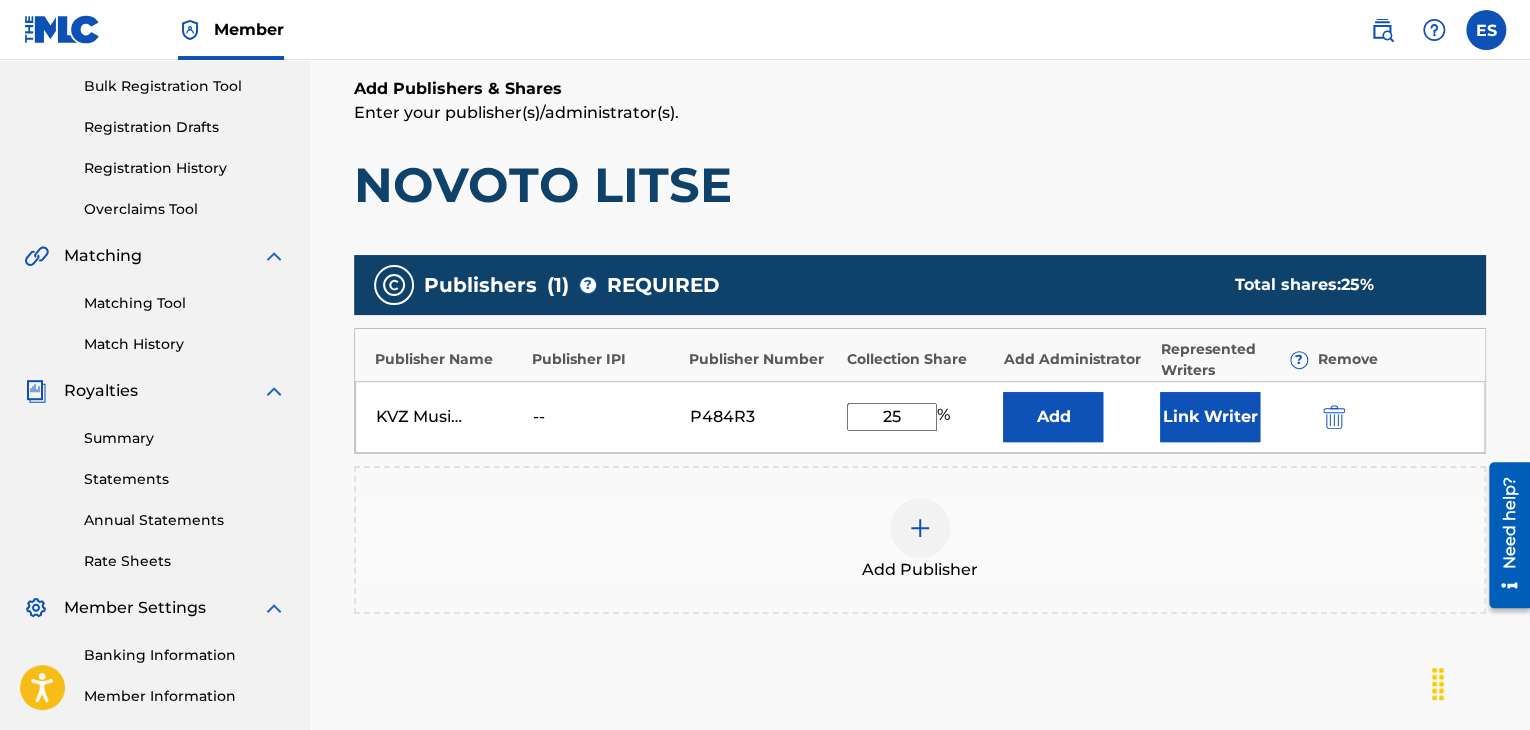 click on "Add Publisher" at bounding box center (920, 540) 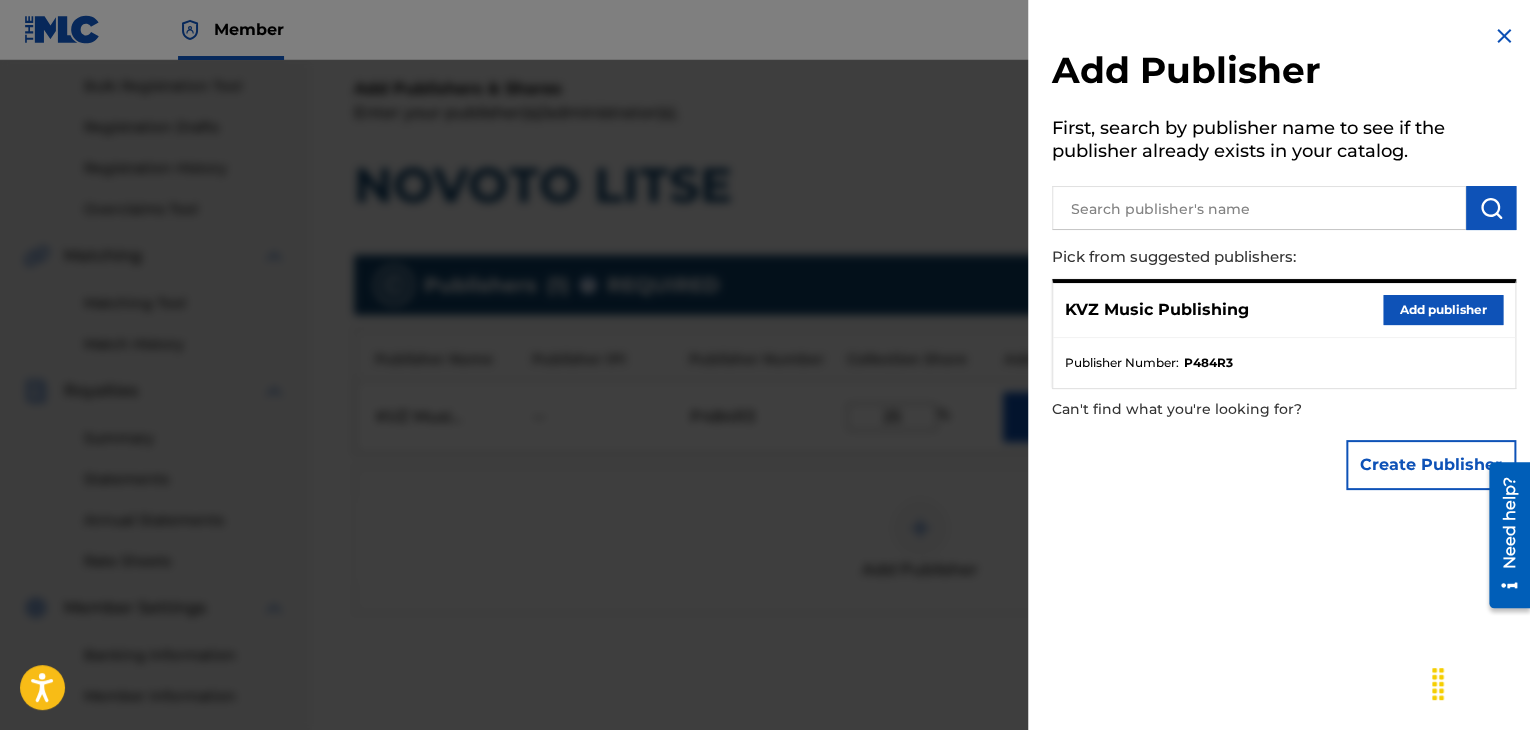 click at bounding box center (1504, 36) 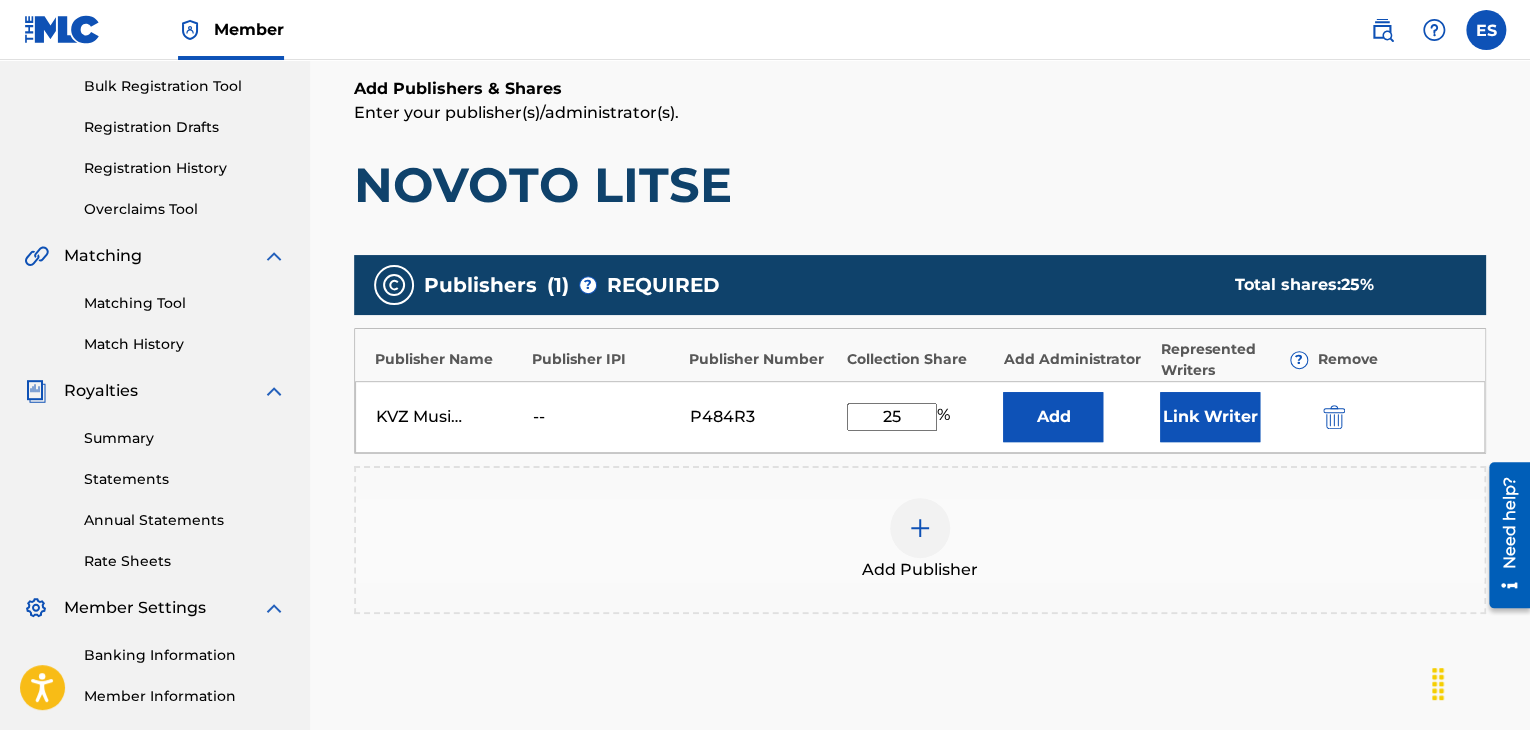 click on "25" at bounding box center [892, 417] 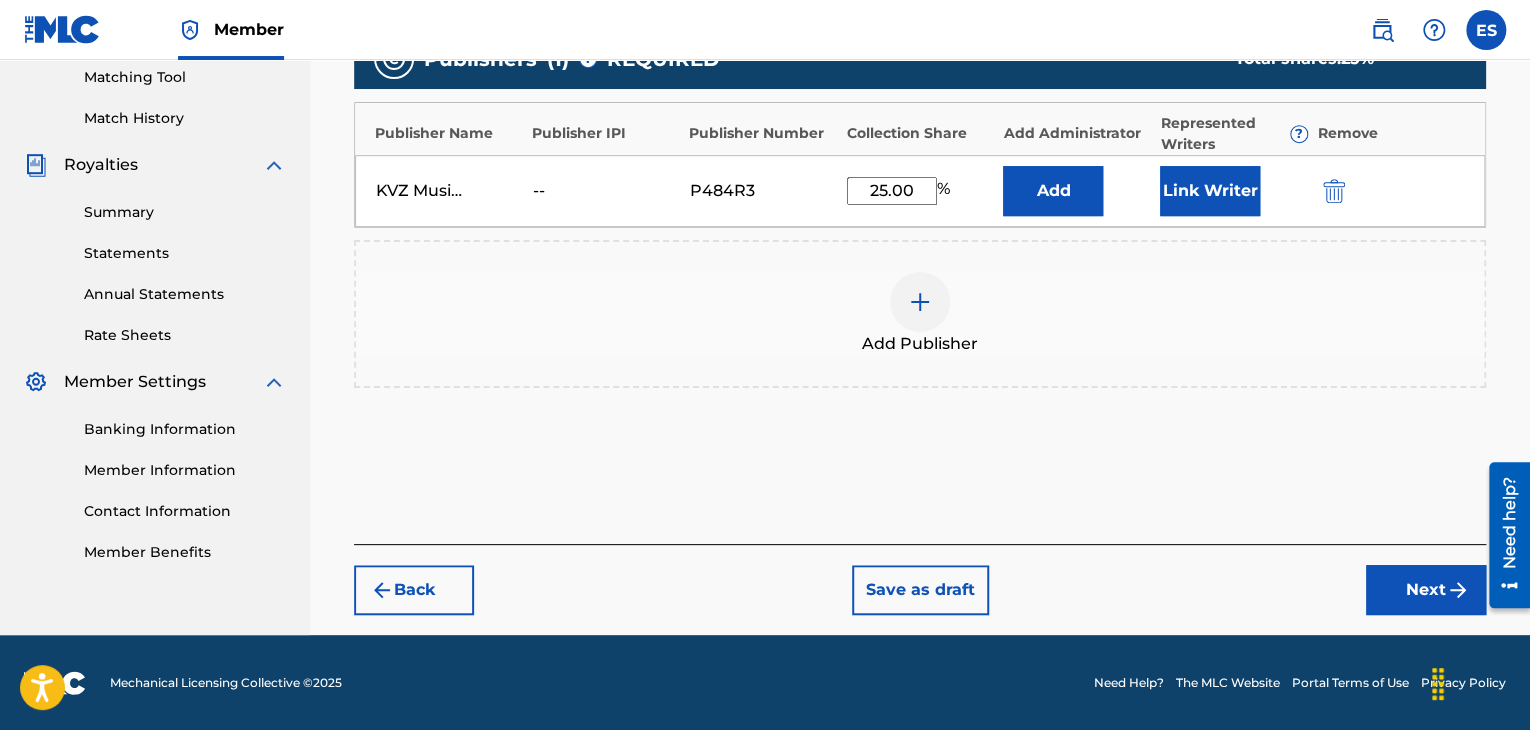 type on "25.00" 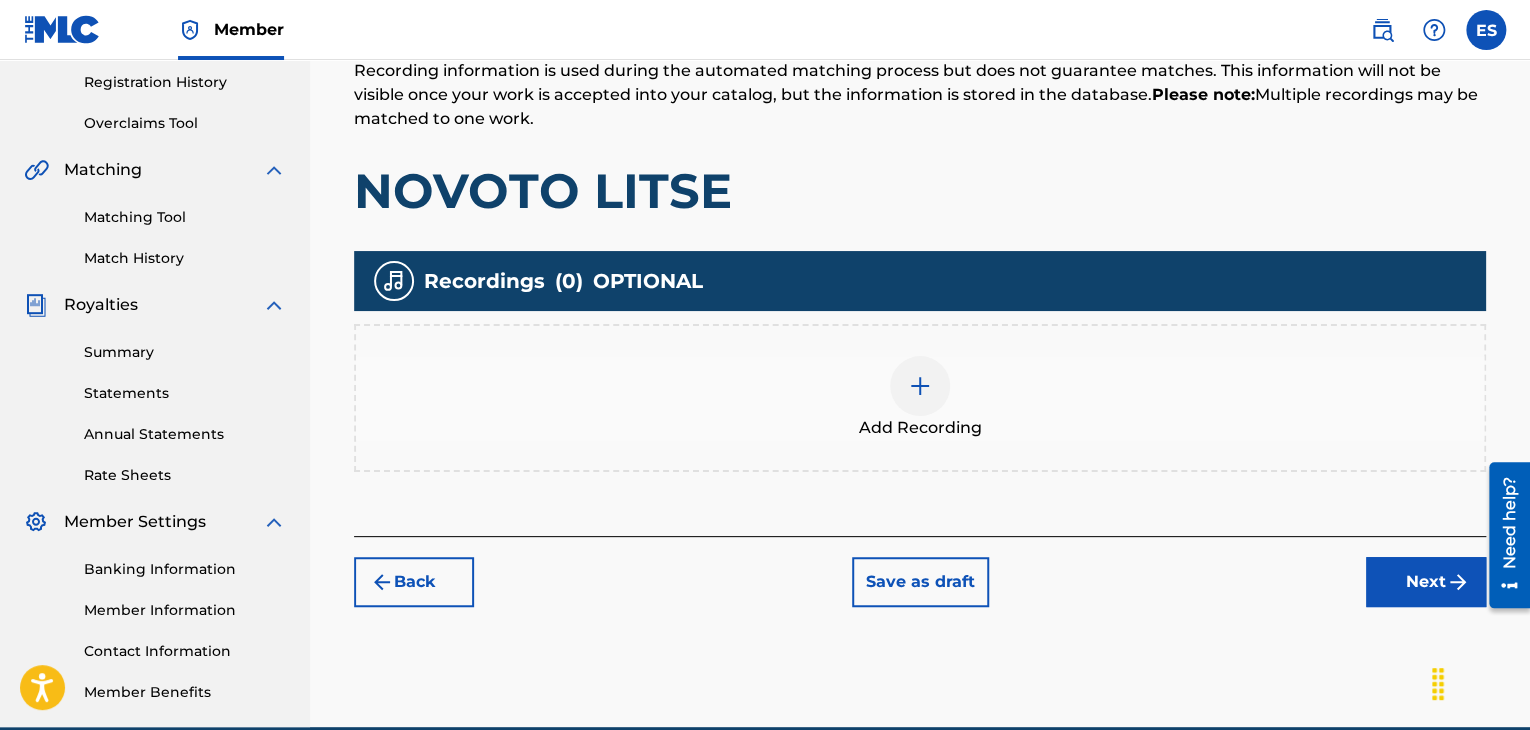 scroll, scrollTop: 469, scrollLeft: 0, axis: vertical 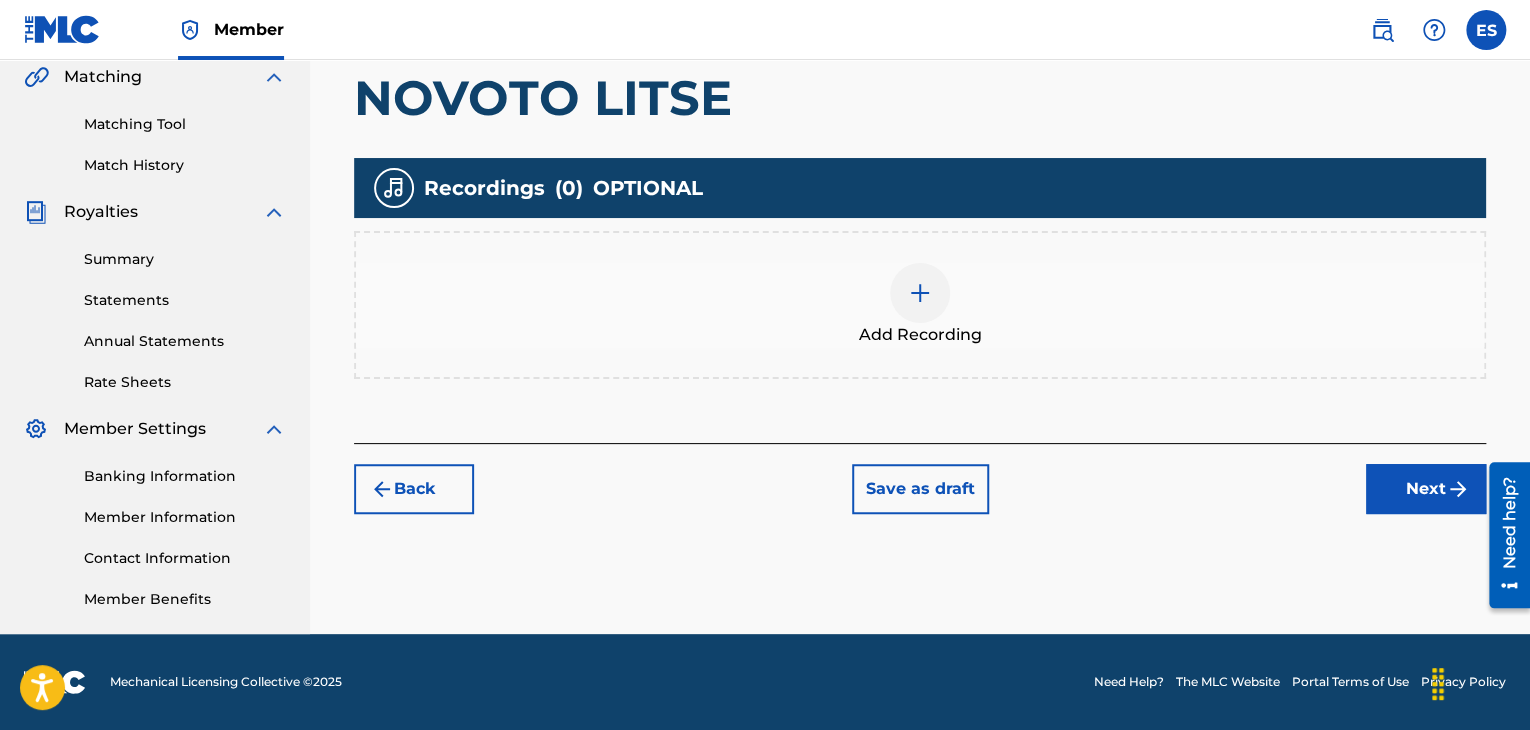 click at bounding box center [920, 293] 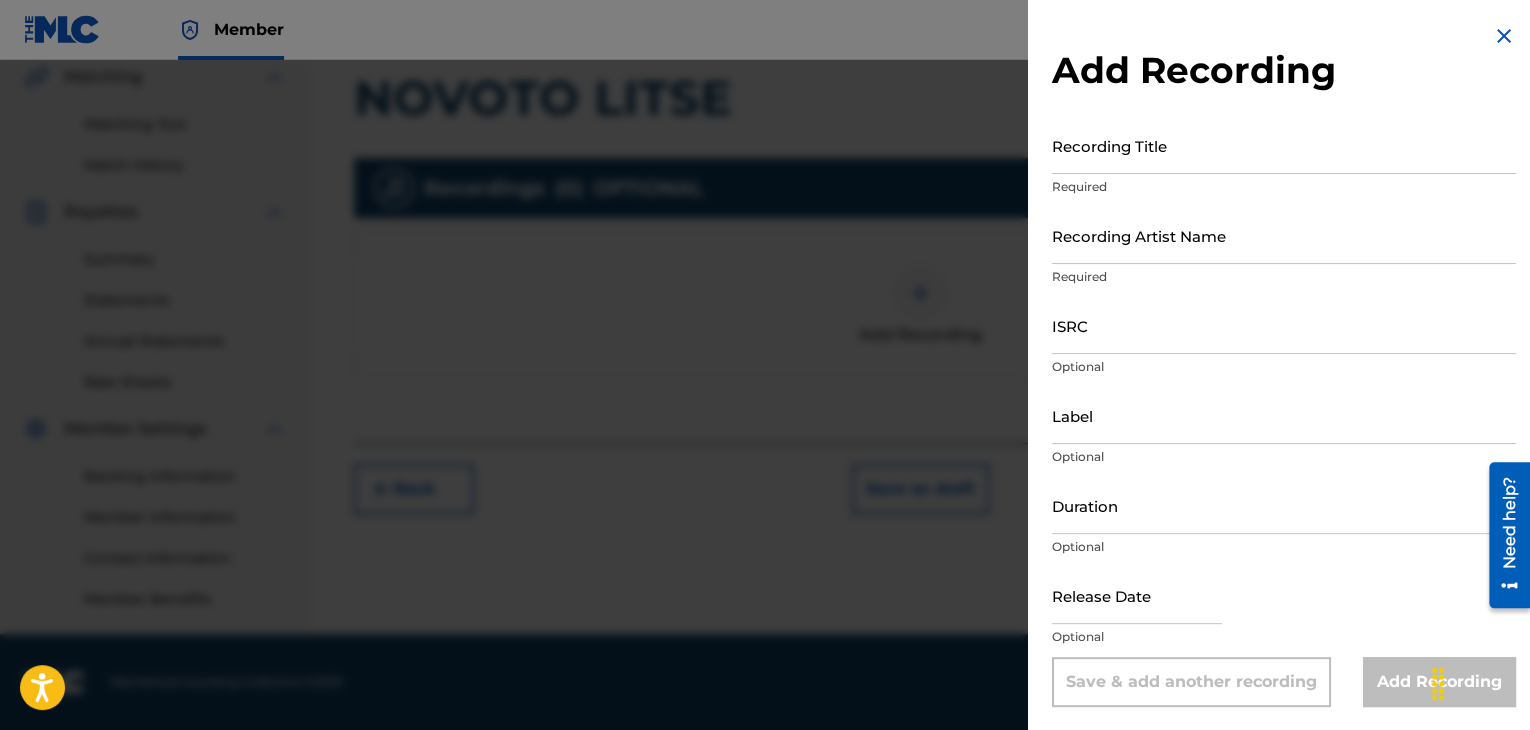 click at bounding box center [1504, 36] 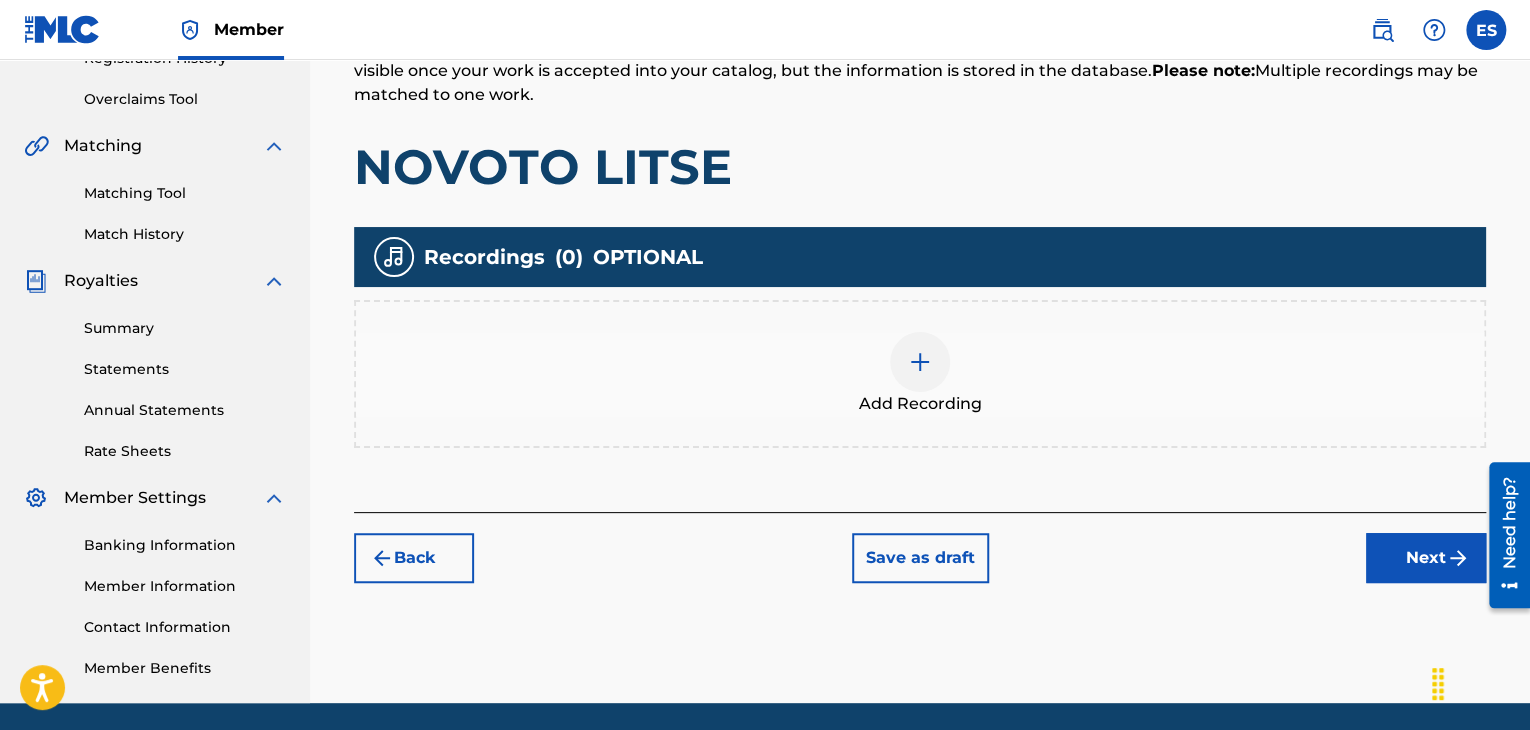 scroll, scrollTop: 469, scrollLeft: 0, axis: vertical 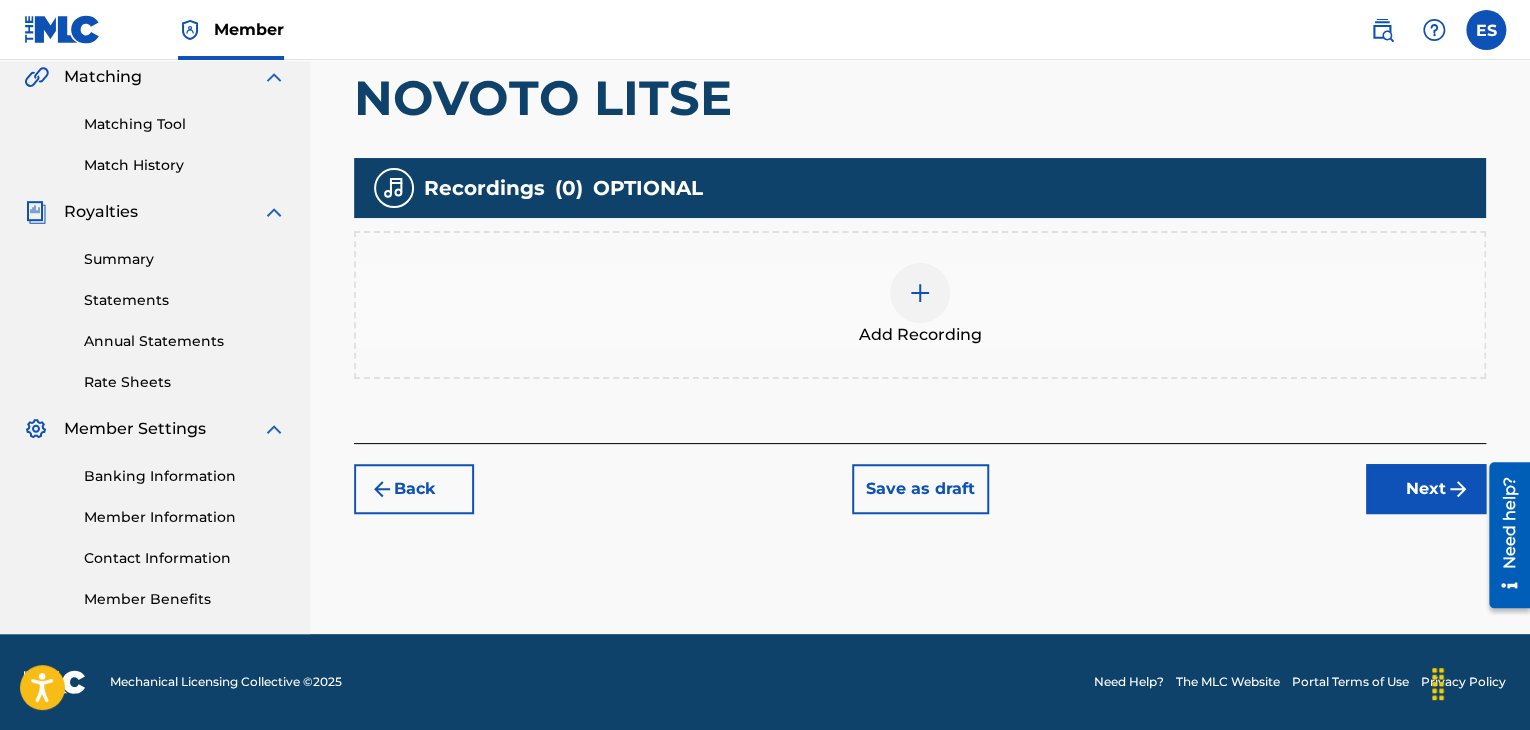 click on "Back" at bounding box center [414, 489] 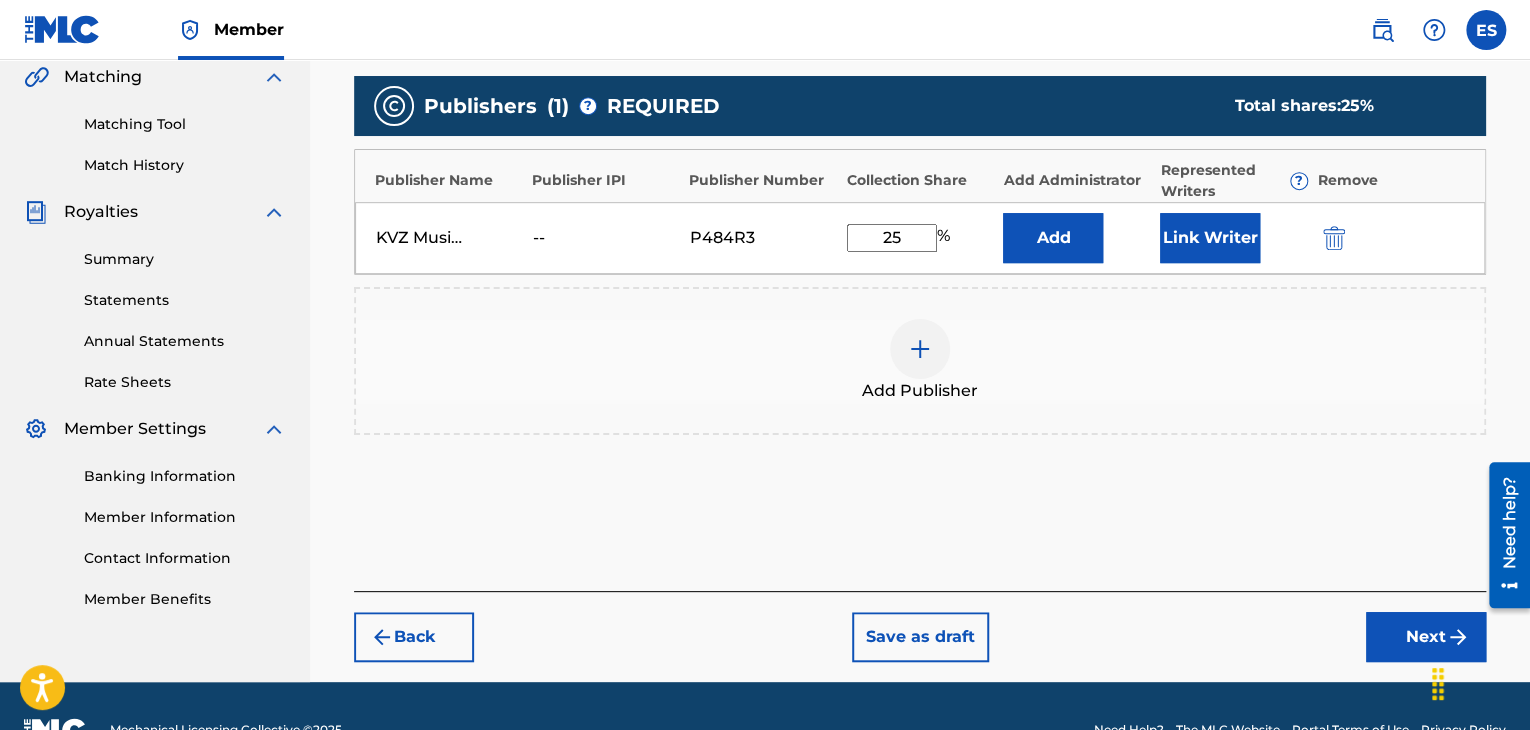 click on "25" at bounding box center (892, 238) 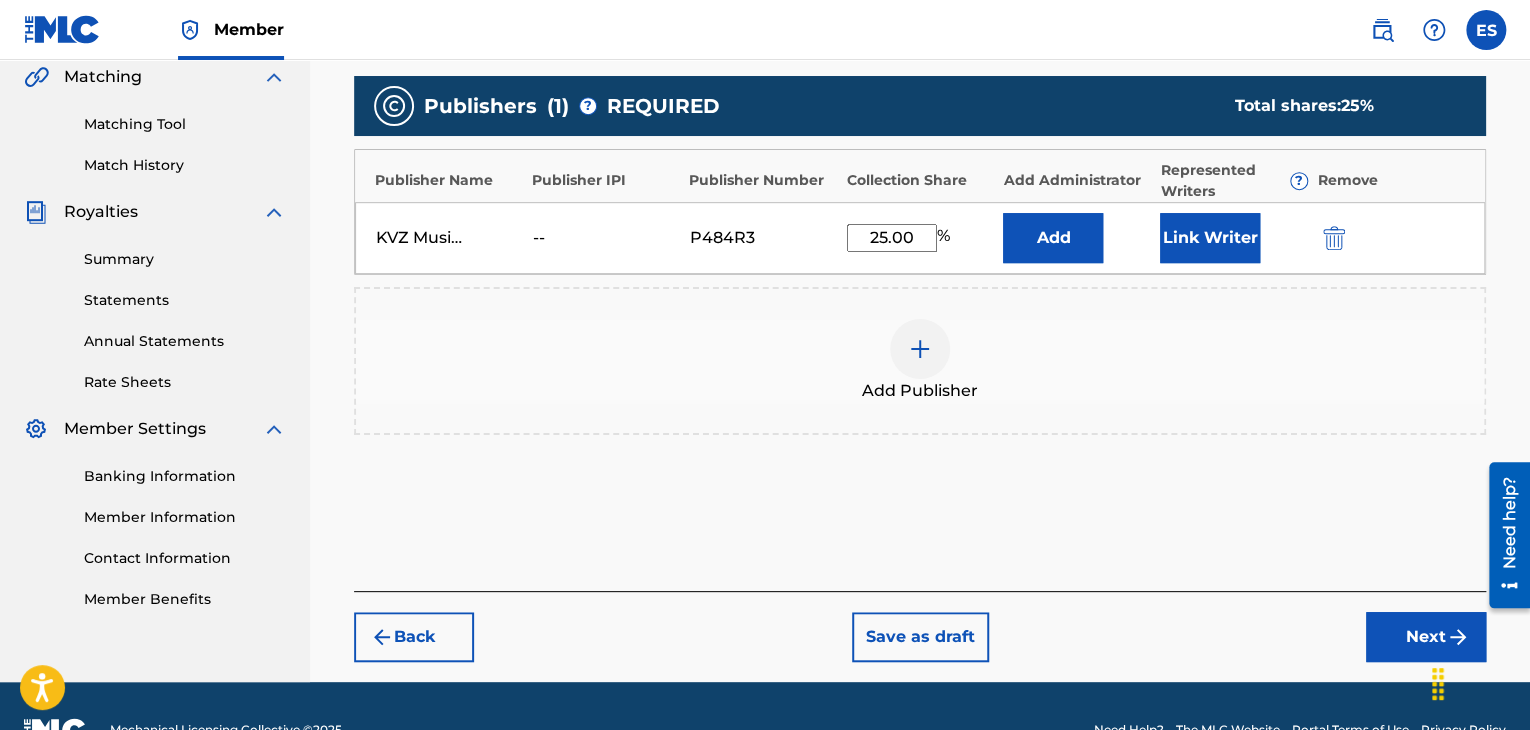type on "25.00" 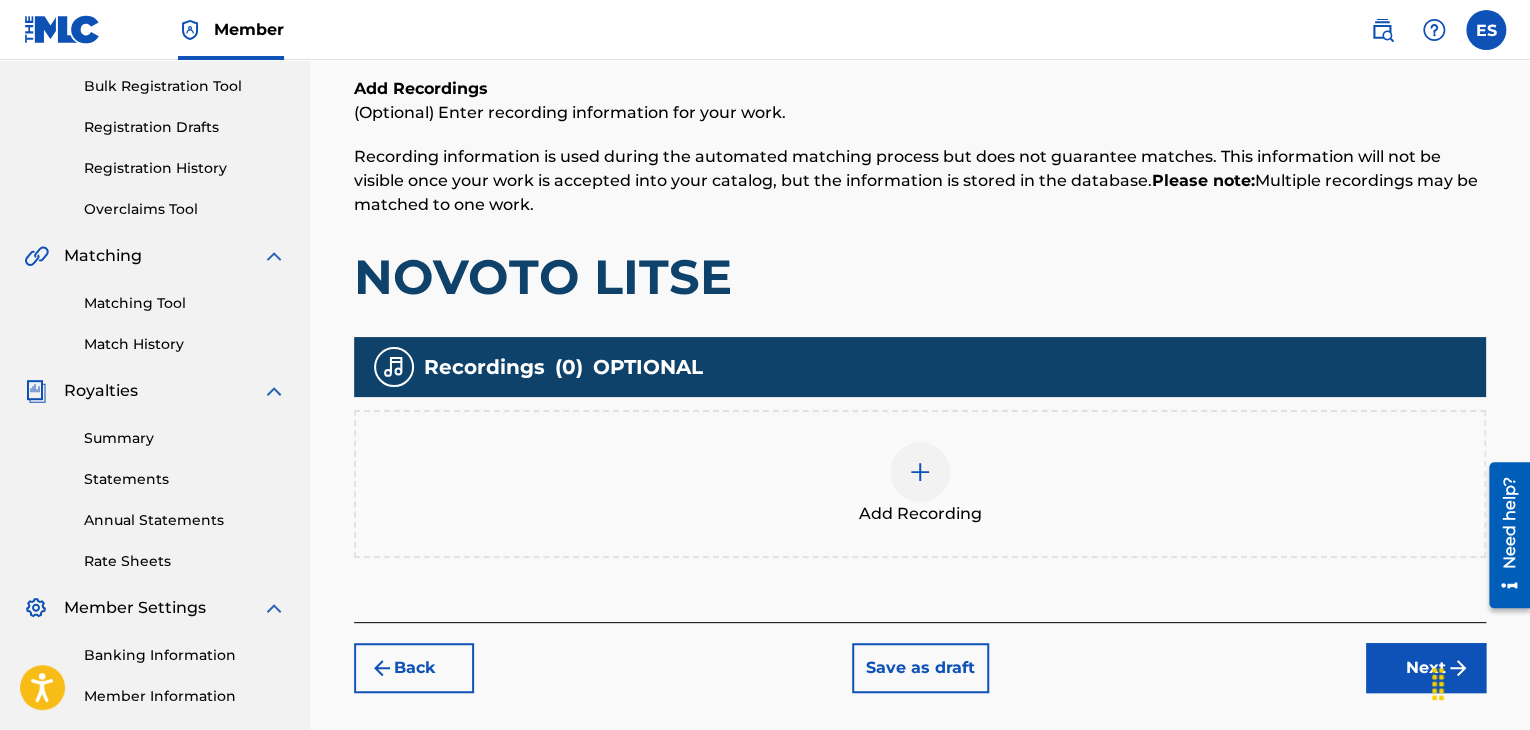 scroll, scrollTop: 469, scrollLeft: 0, axis: vertical 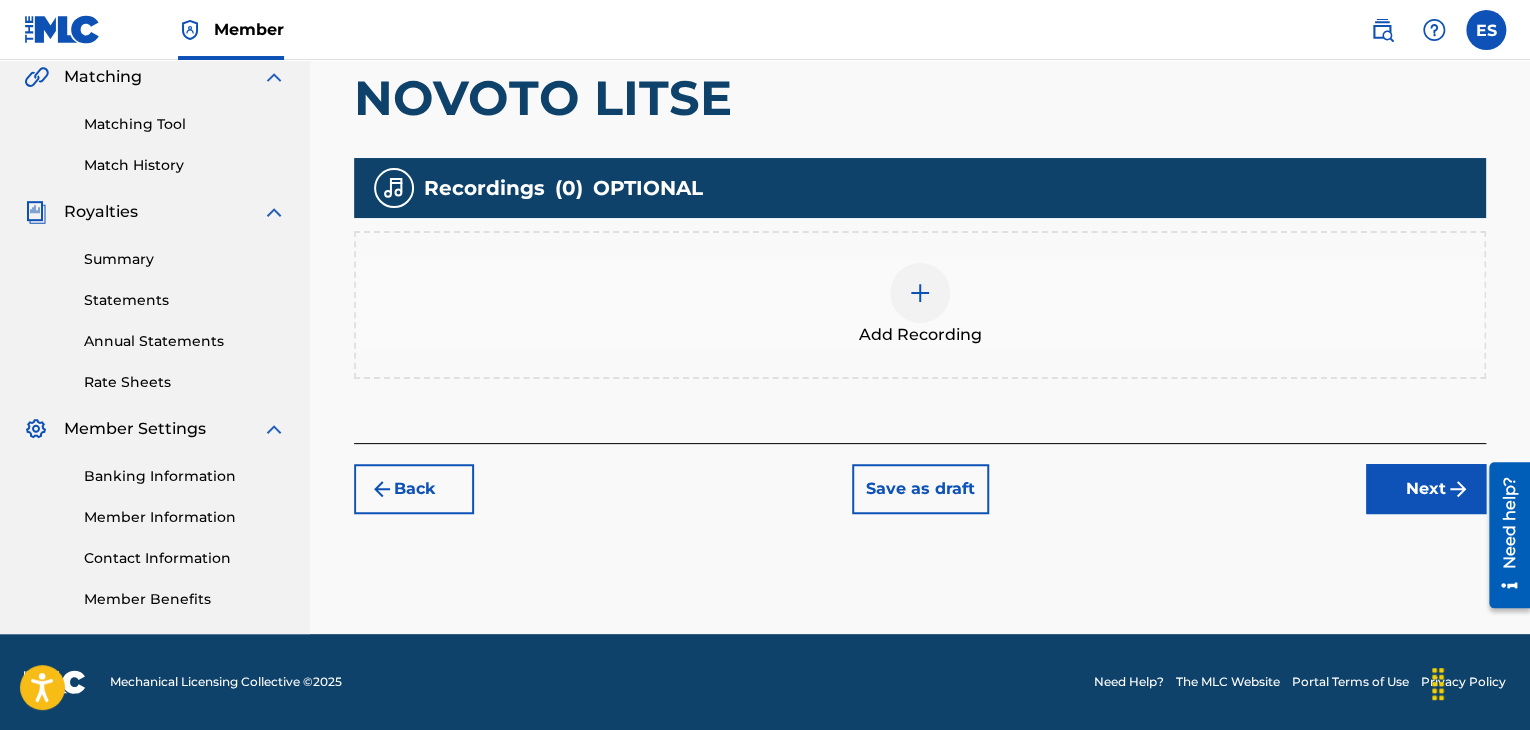 click at bounding box center [920, 293] 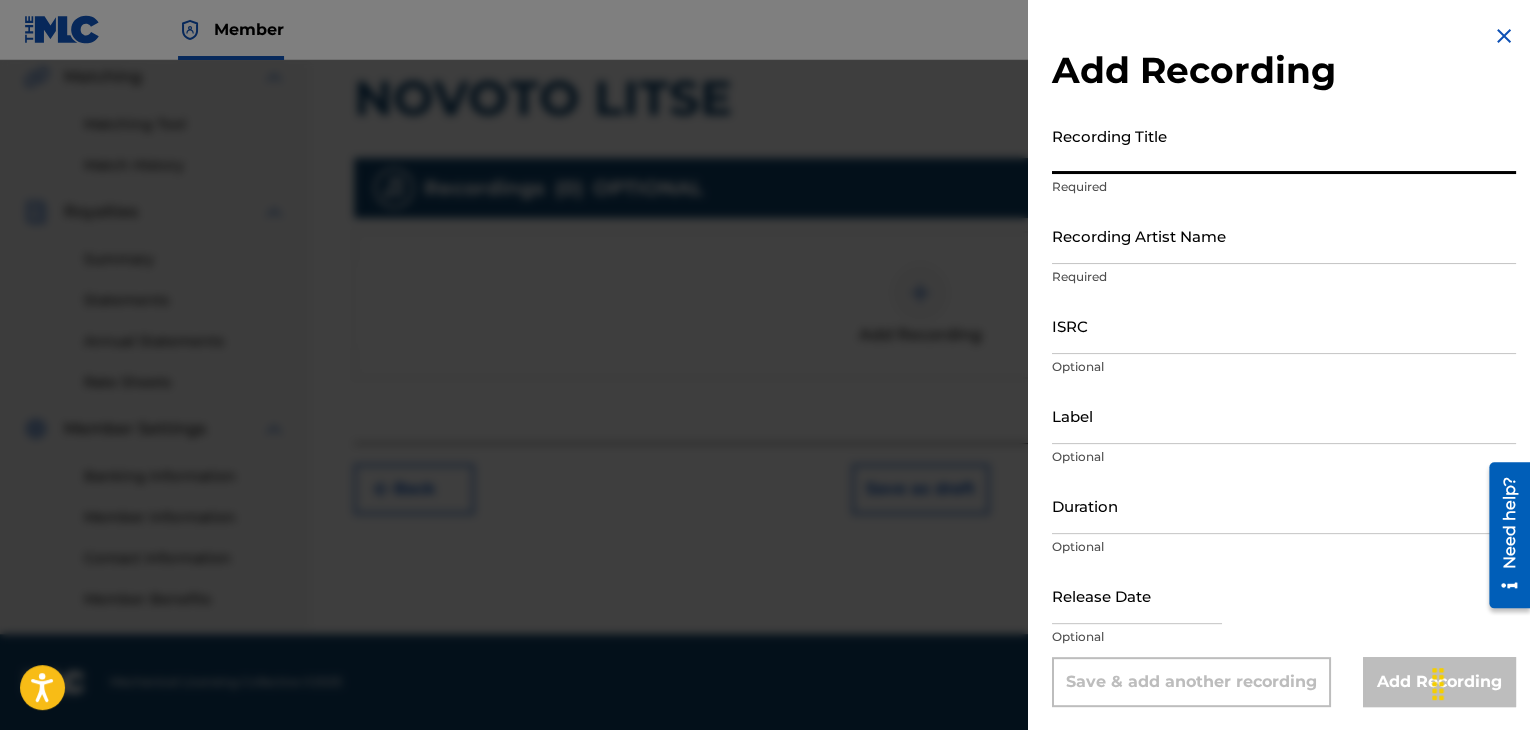 click on "Recording Title" at bounding box center (1284, 145) 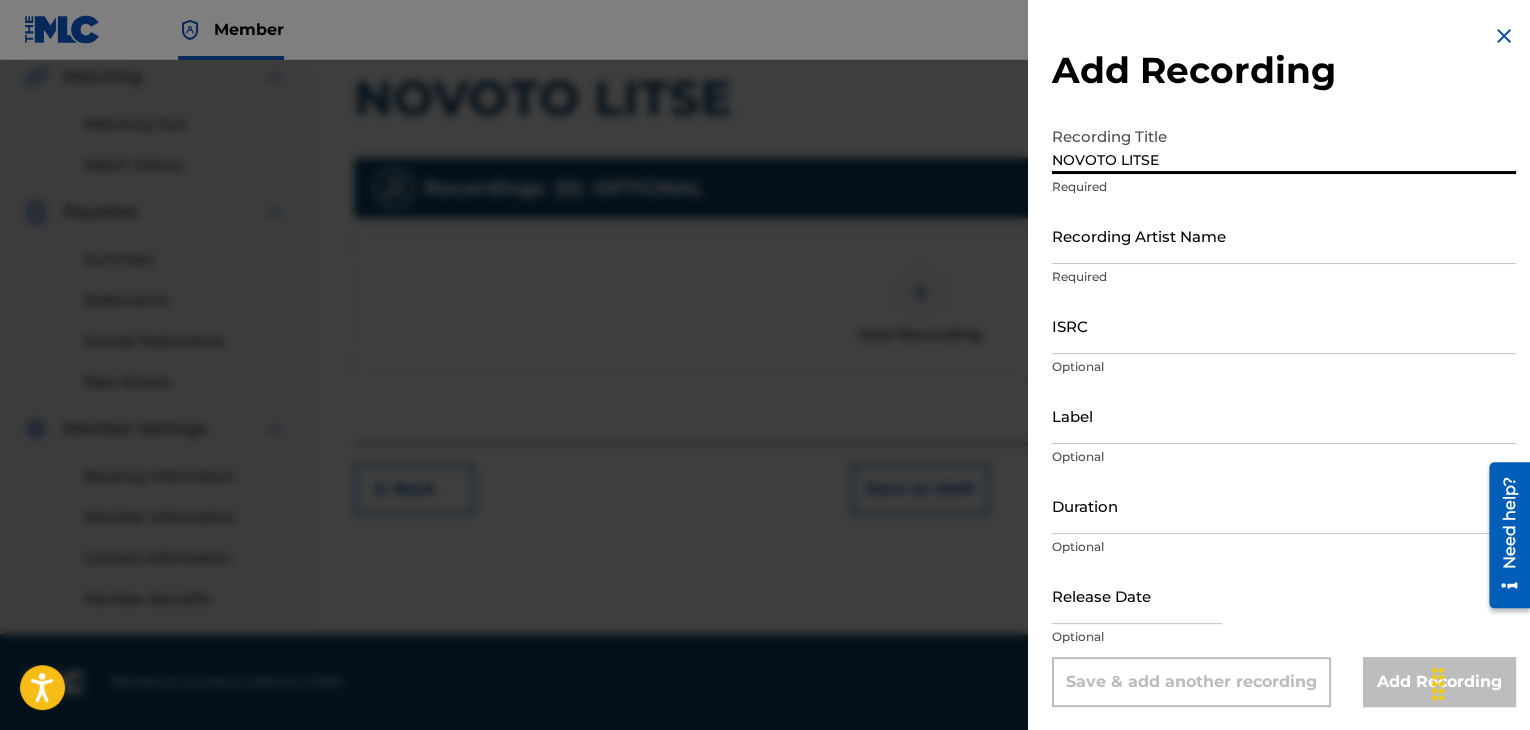 click on "NOVOTO LITSE" at bounding box center [1284, 145] 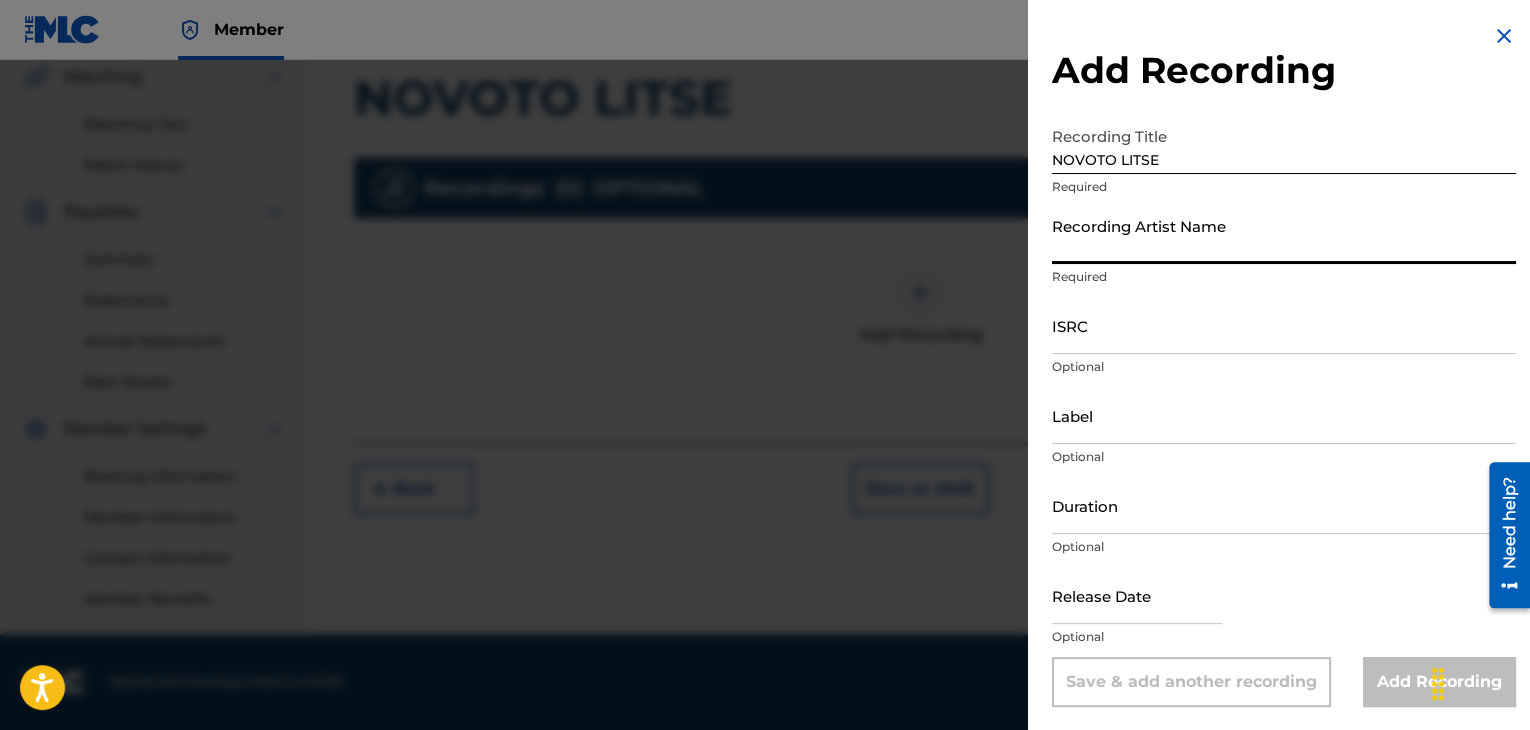 paste on "SPRINT" 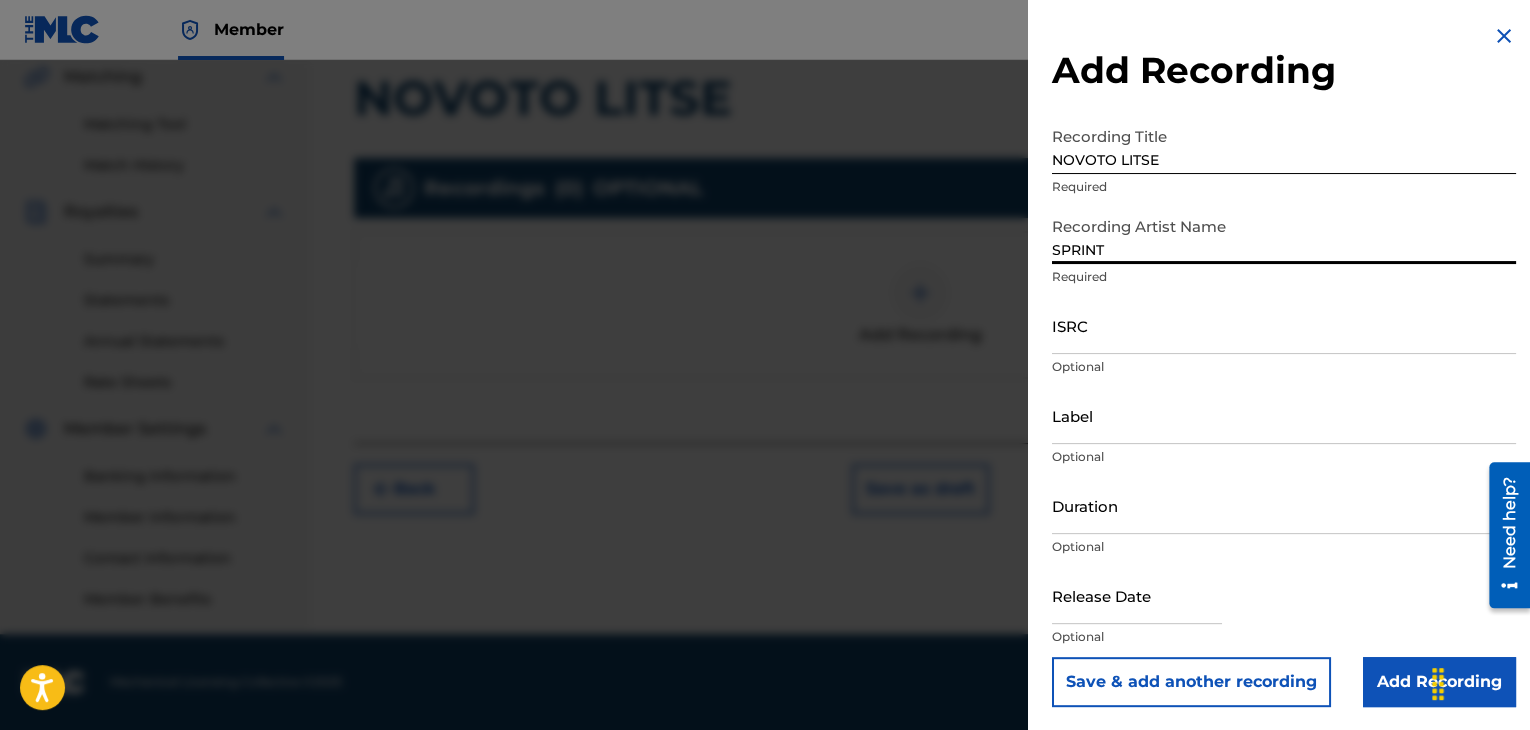 type on "SPRINT" 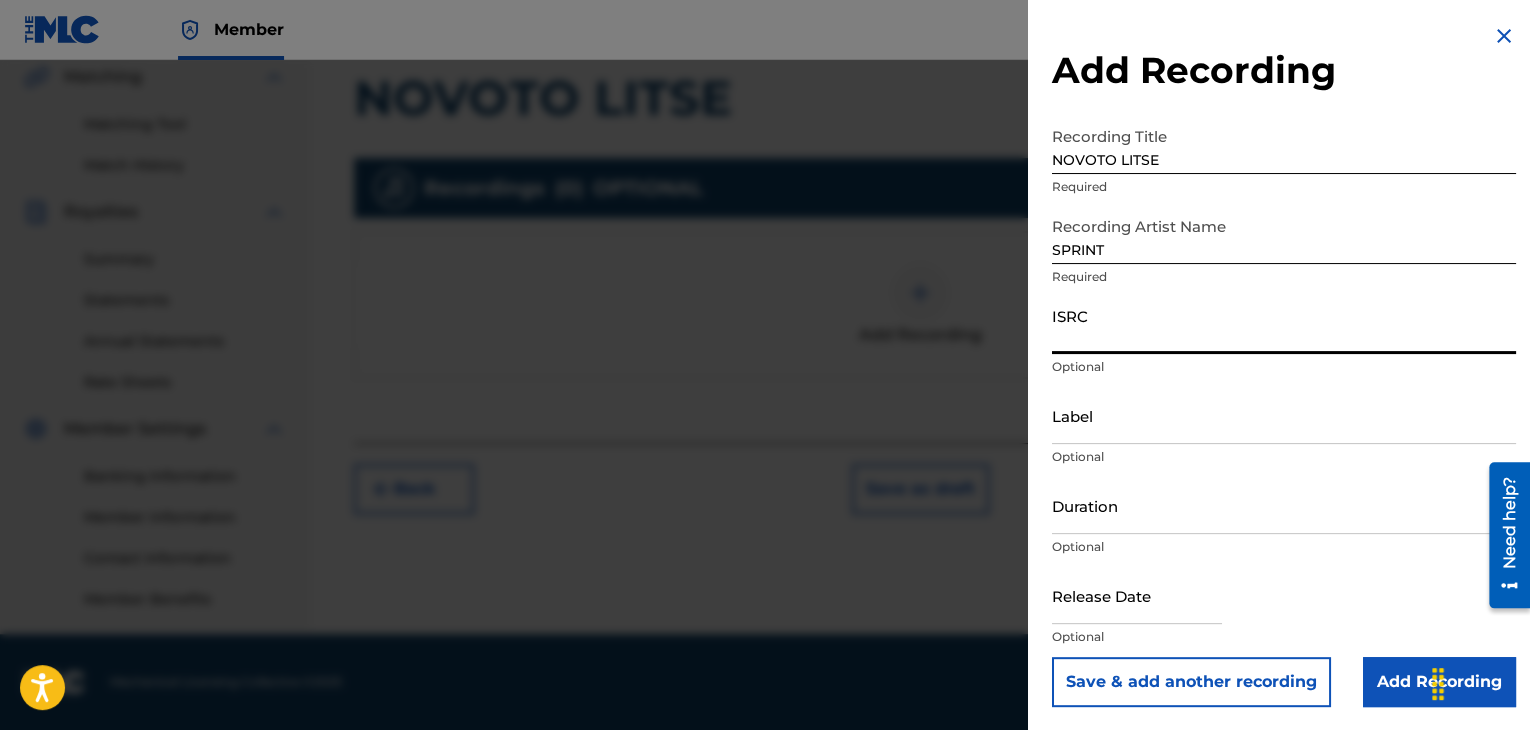 paste on "BGA672139621" 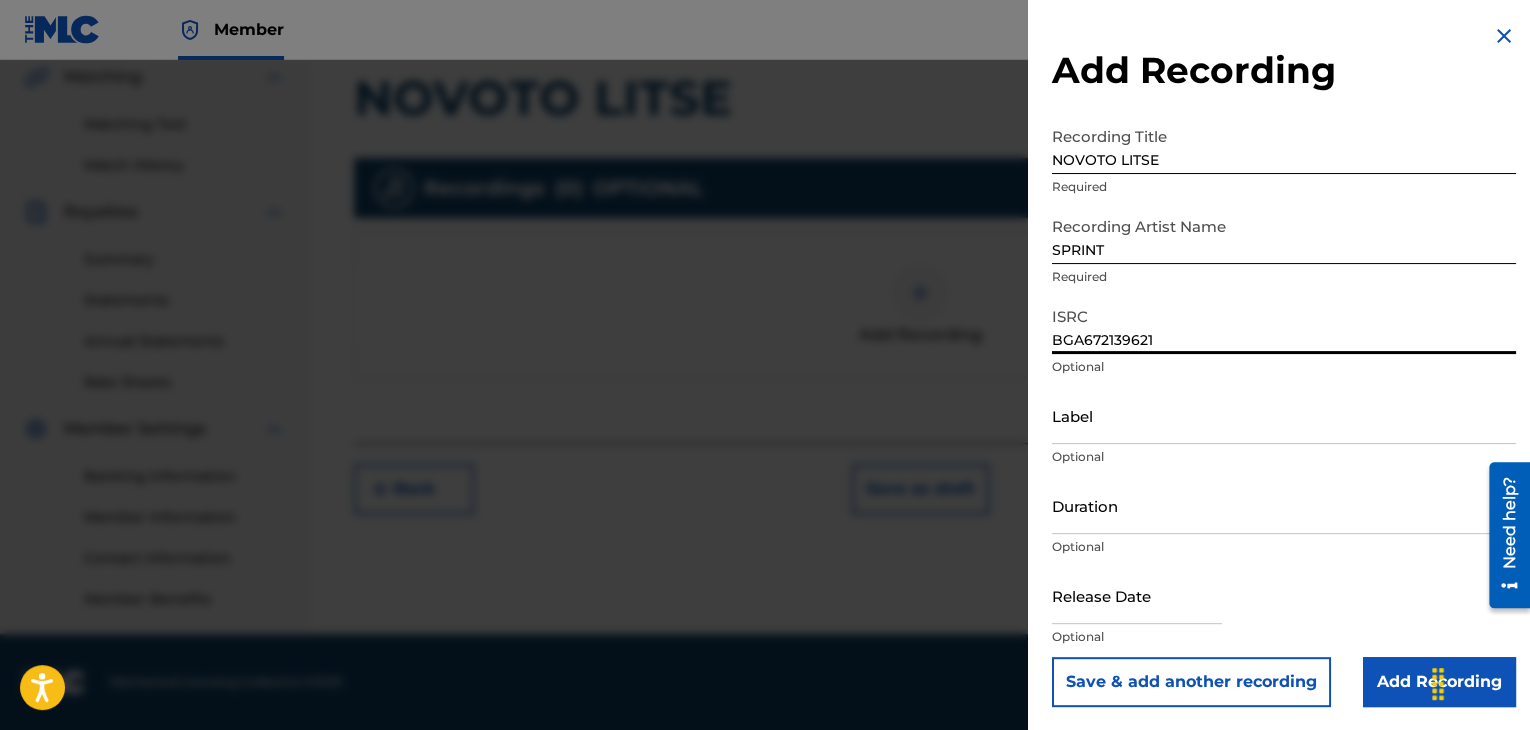 type on "BGA672139621" 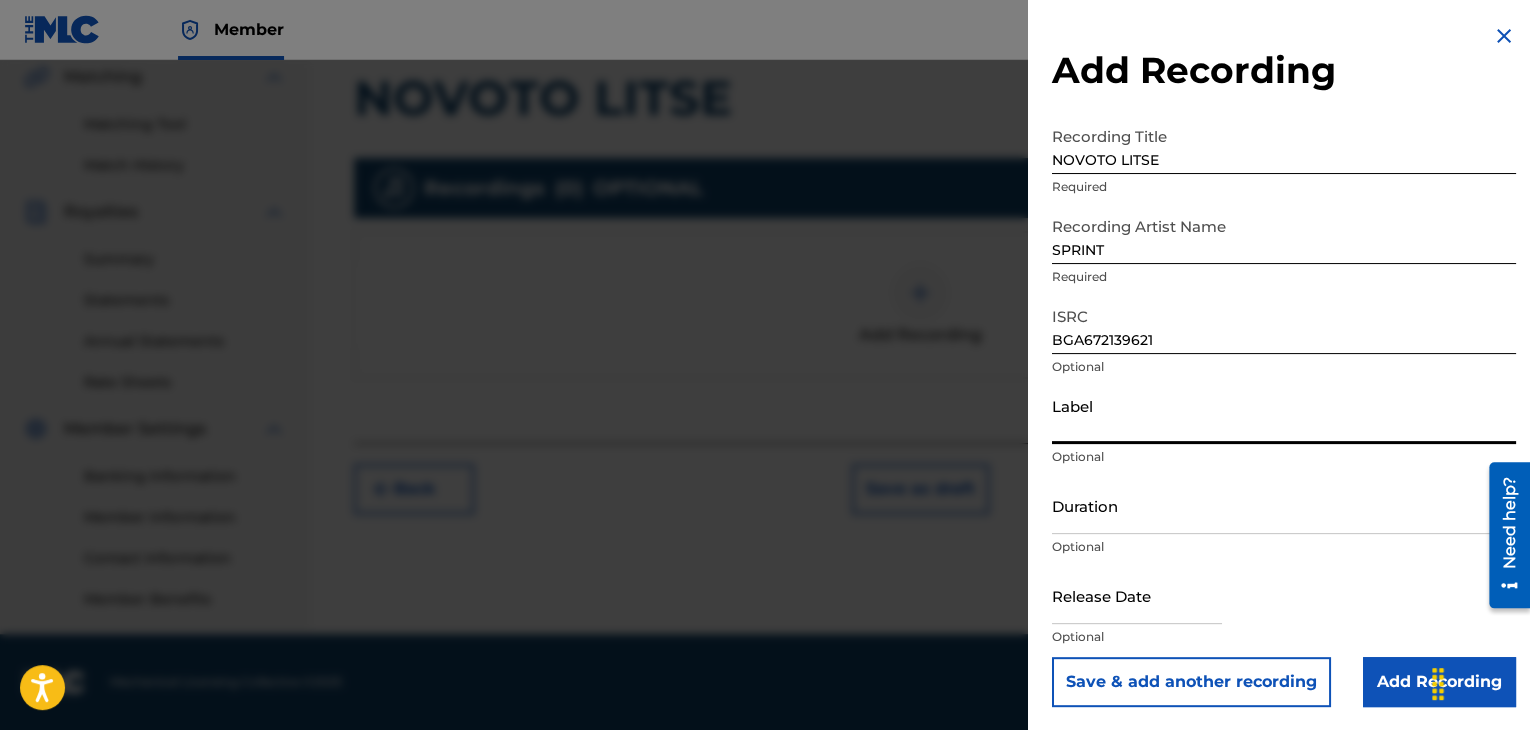 paste on "Sprint" 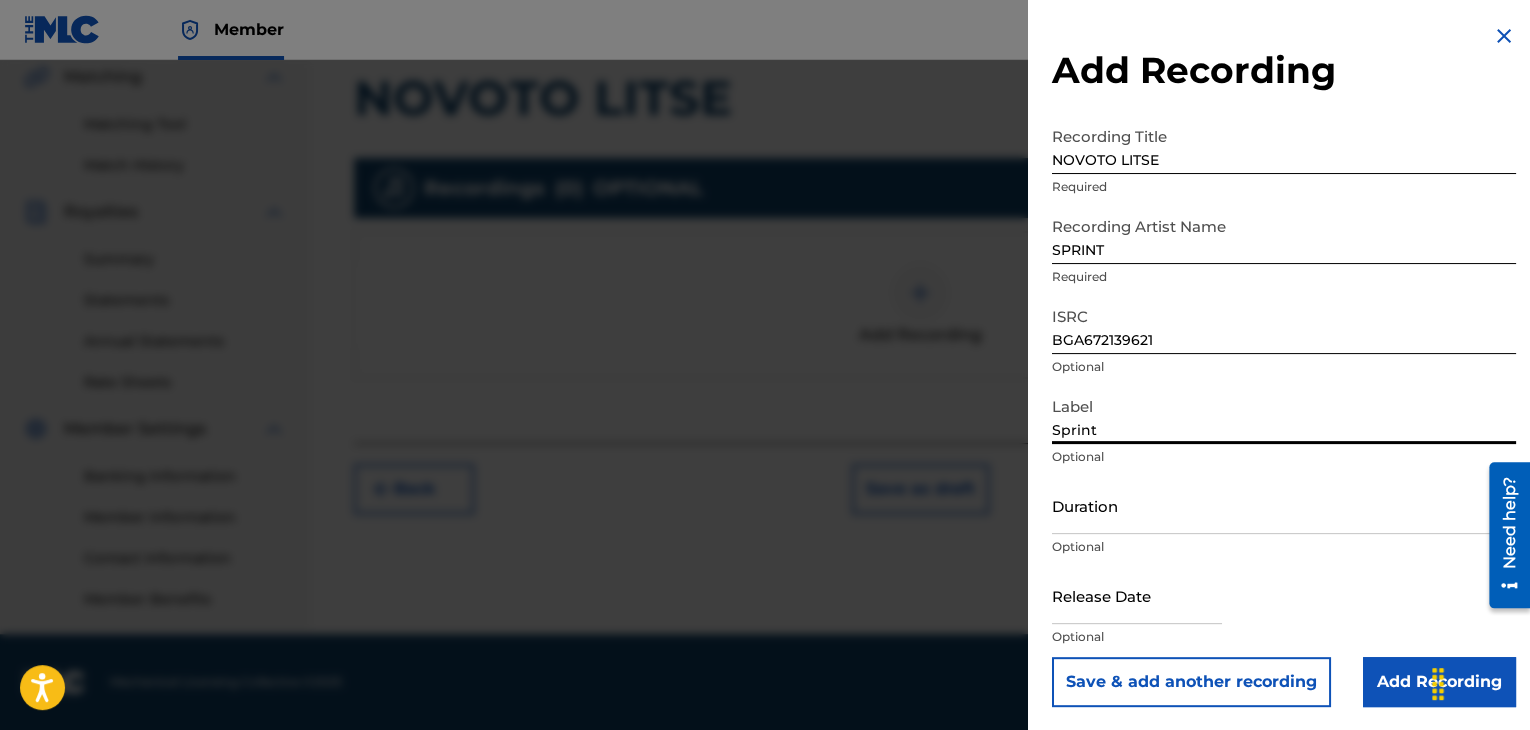 type on "Sprint" 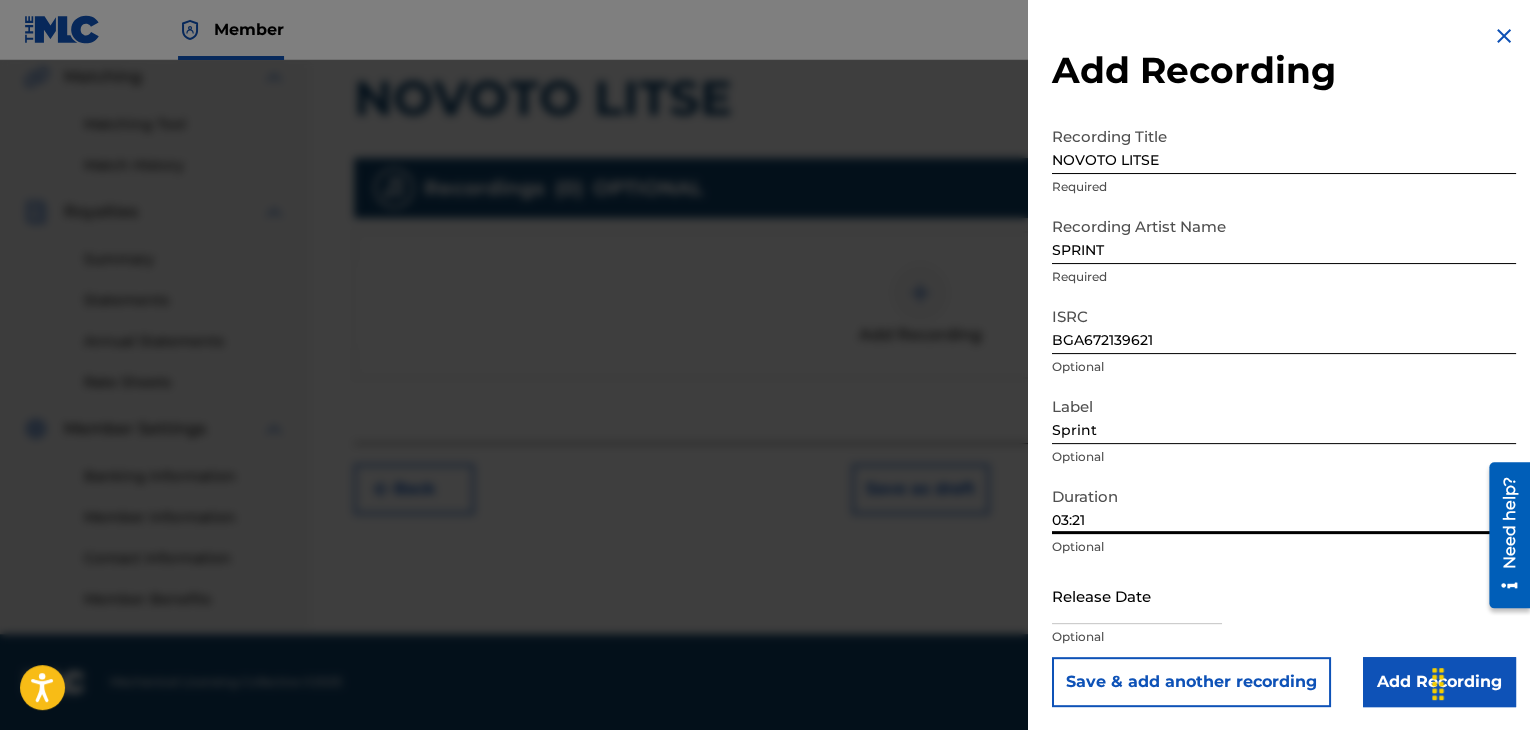 type on "03:21" 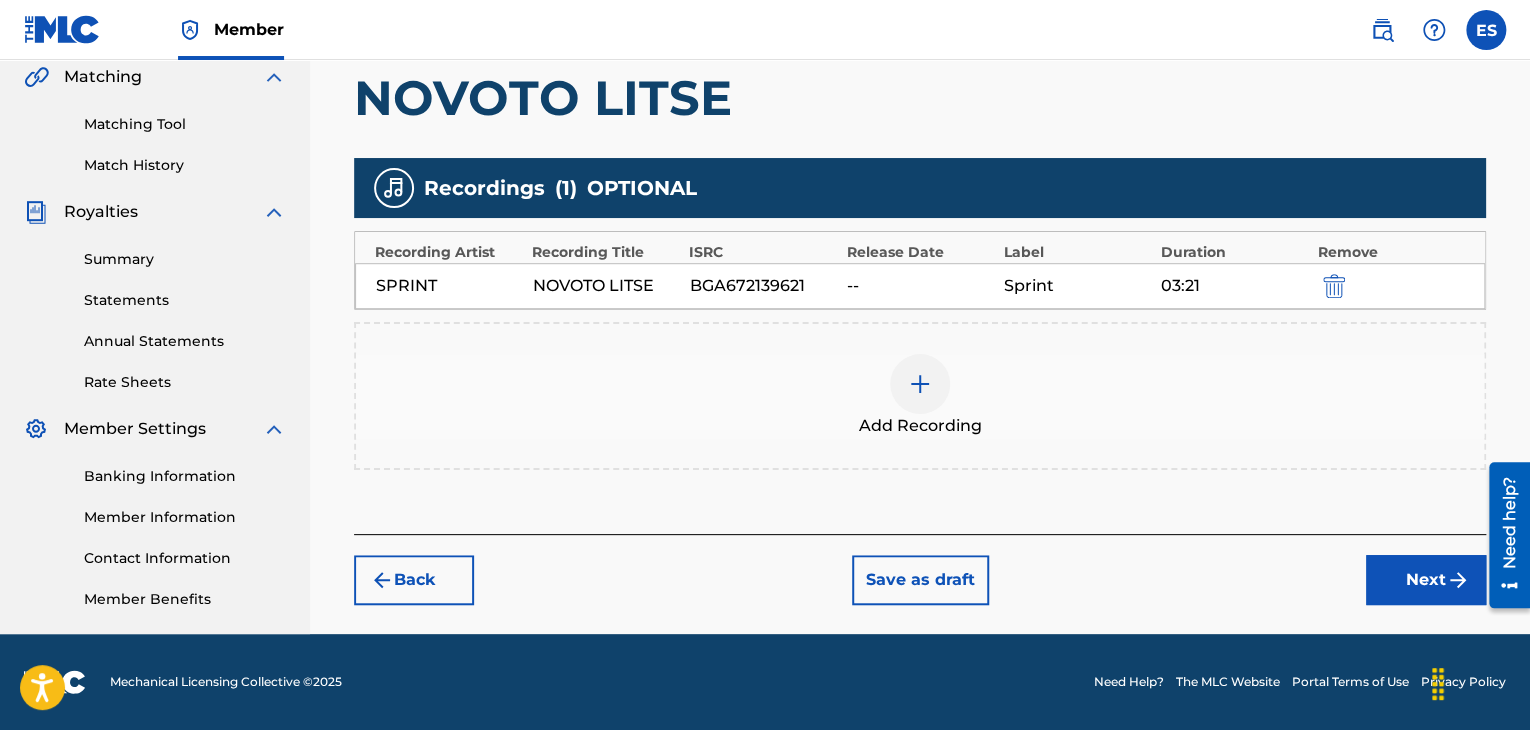 click on "Next" at bounding box center (1426, 580) 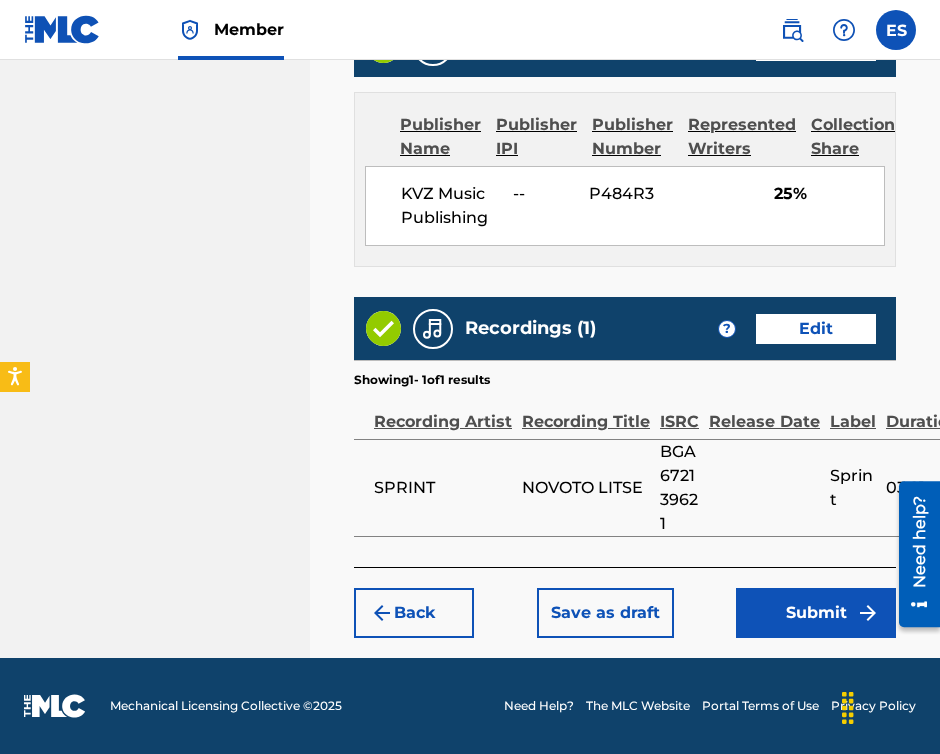 scroll, scrollTop: 1653, scrollLeft: 0, axis: vertical 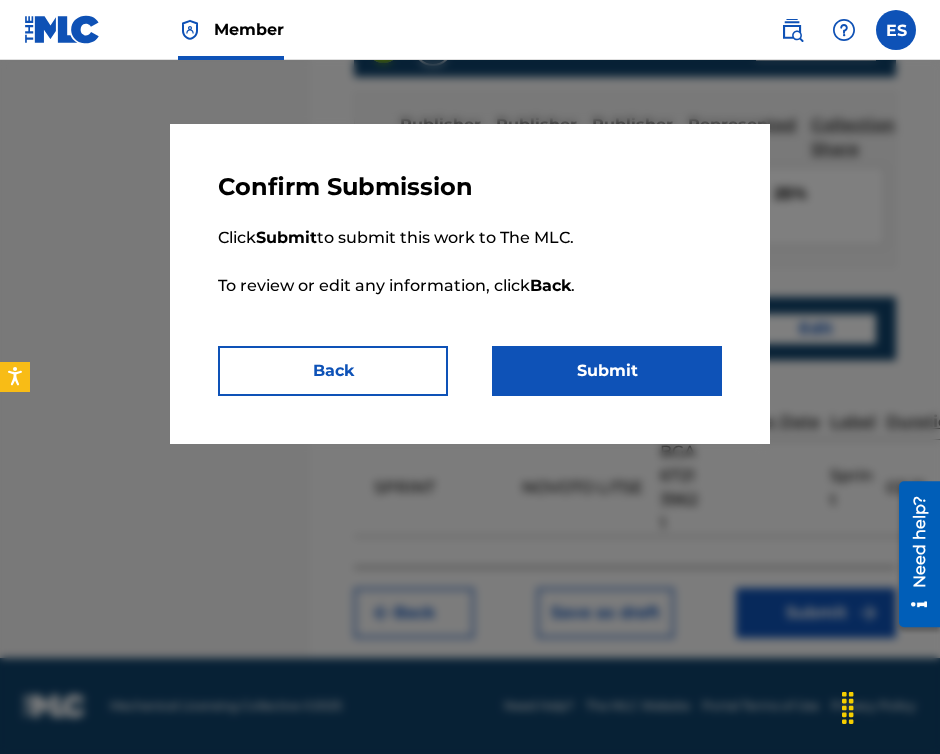 click on "Submit" at bounding box center (607, 371) 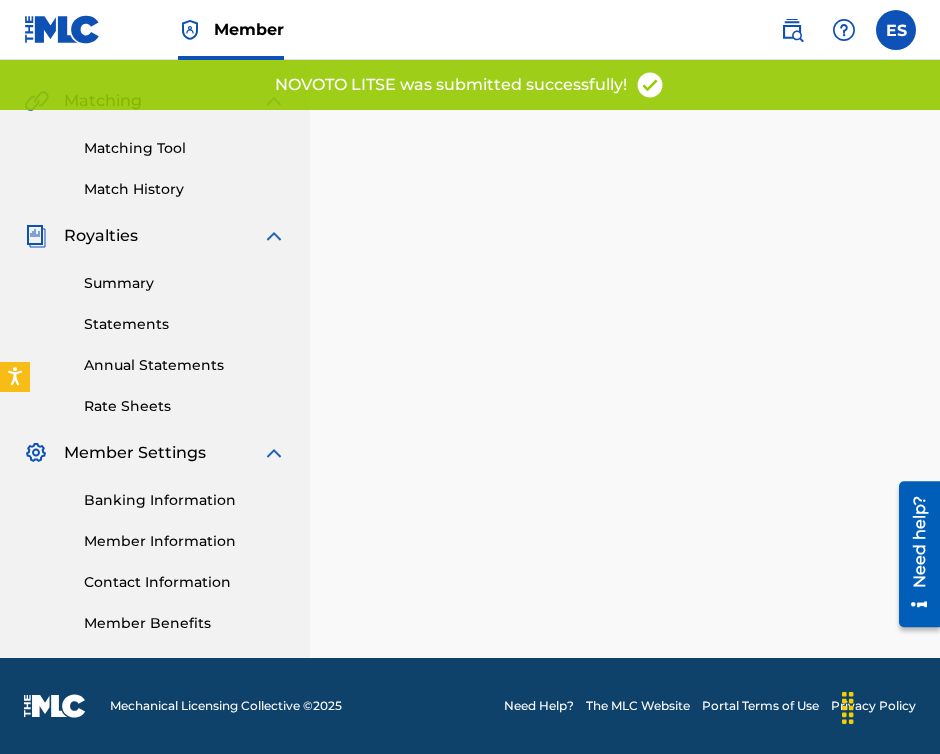 scroll, scrollTop: 0, scrollLeft: 0, axis: both 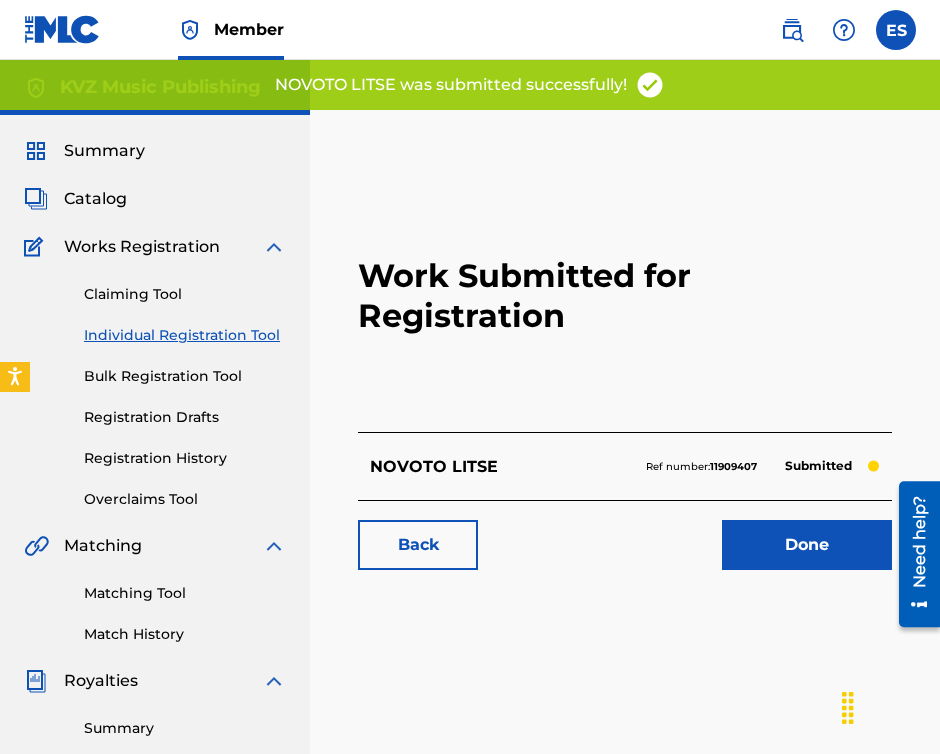 click on "Individual Registration Tool" at bounding box center (185, 335) 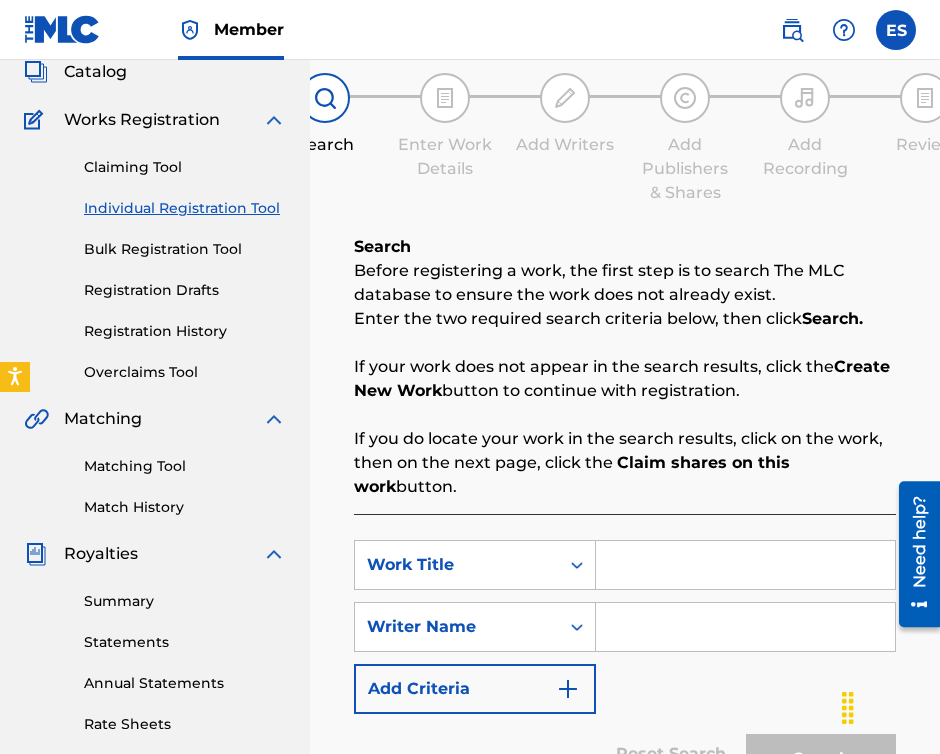 scroll, scrollTop: 200, scrollLeft: 0, axis: vertical 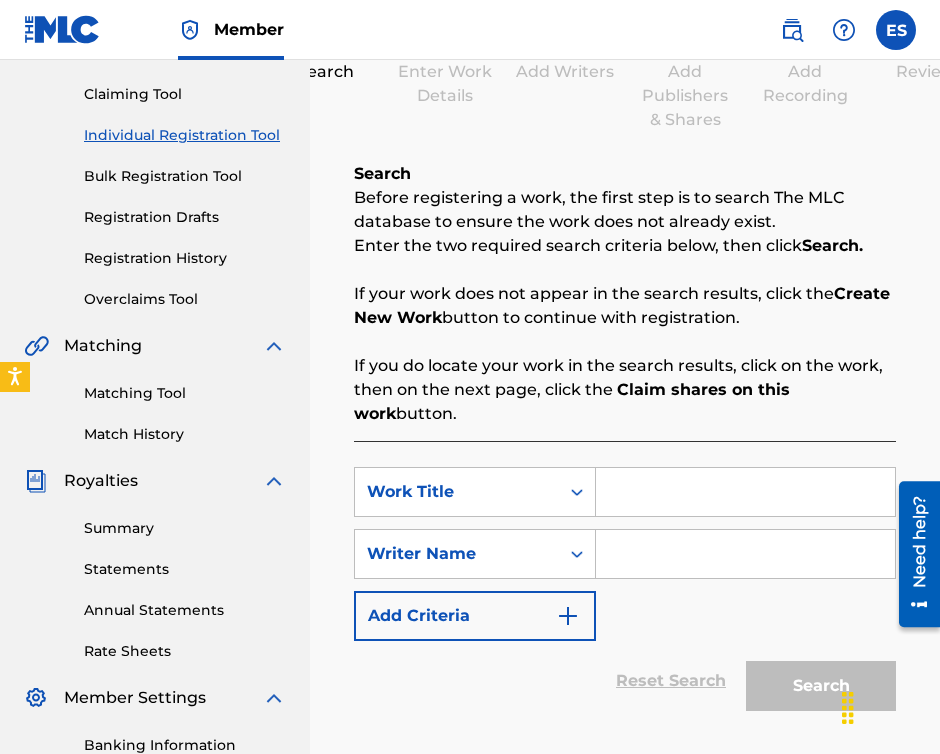 click at bounding box center (746, 492) 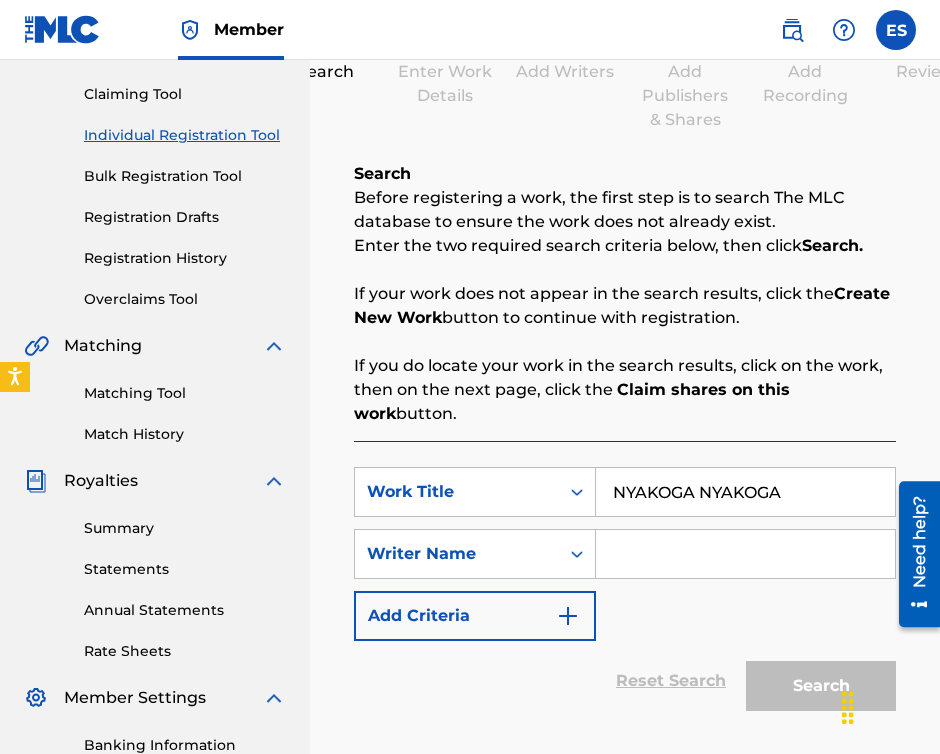 type on "NYAKOGA NYAKOGA" 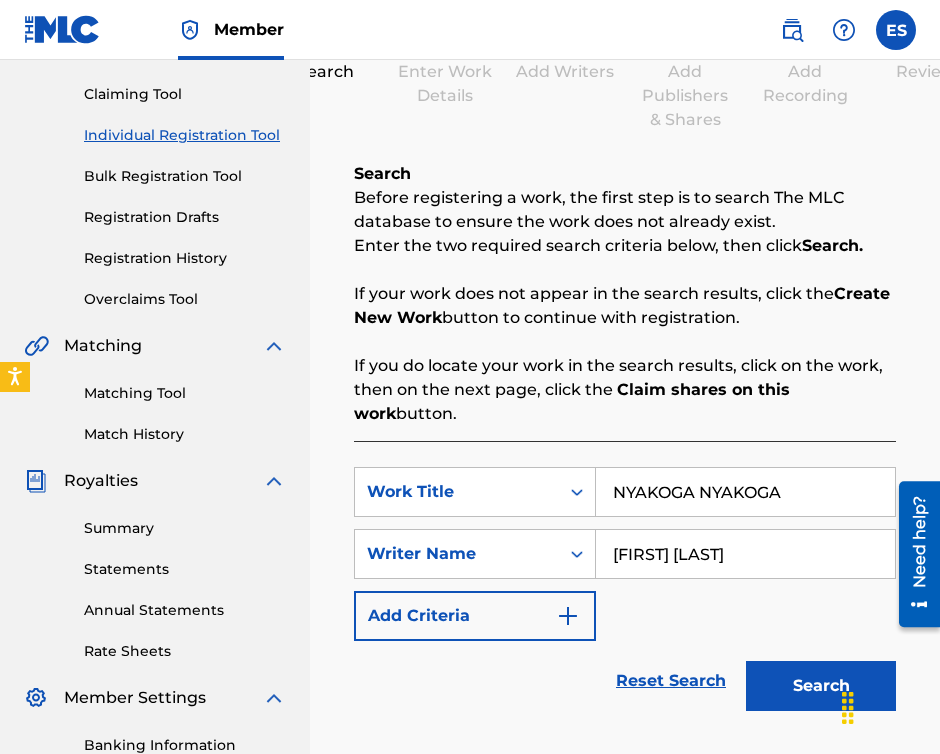 click on "NYAKOGA NYAKOGA" at bounding box center (745, 492) 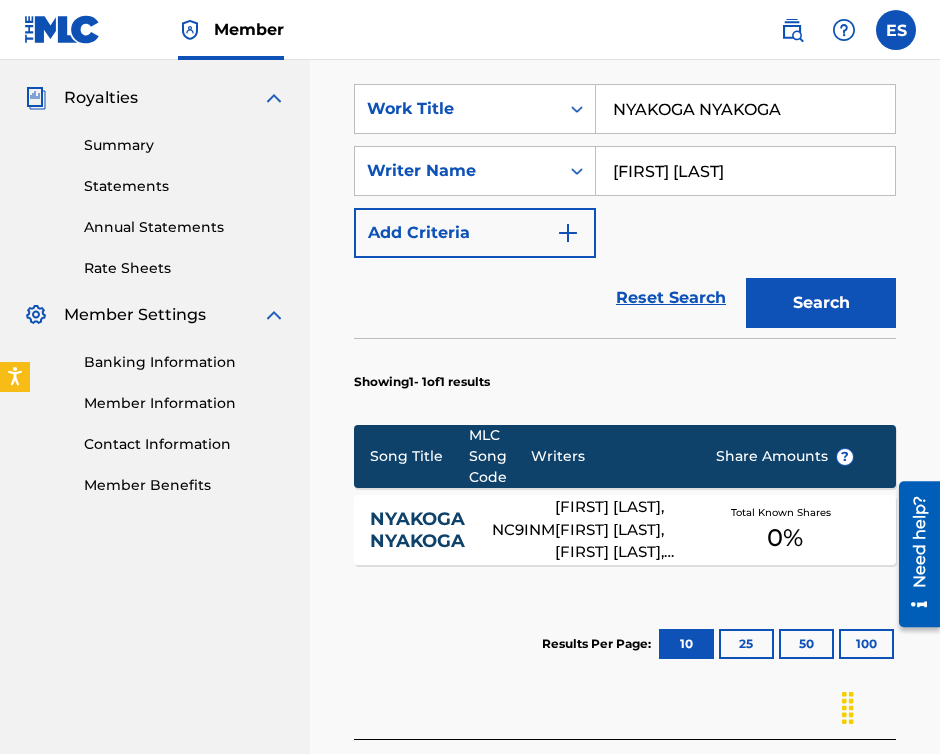 scroll, scrollTop: 600, scrollLeft: 0, axis: vertical 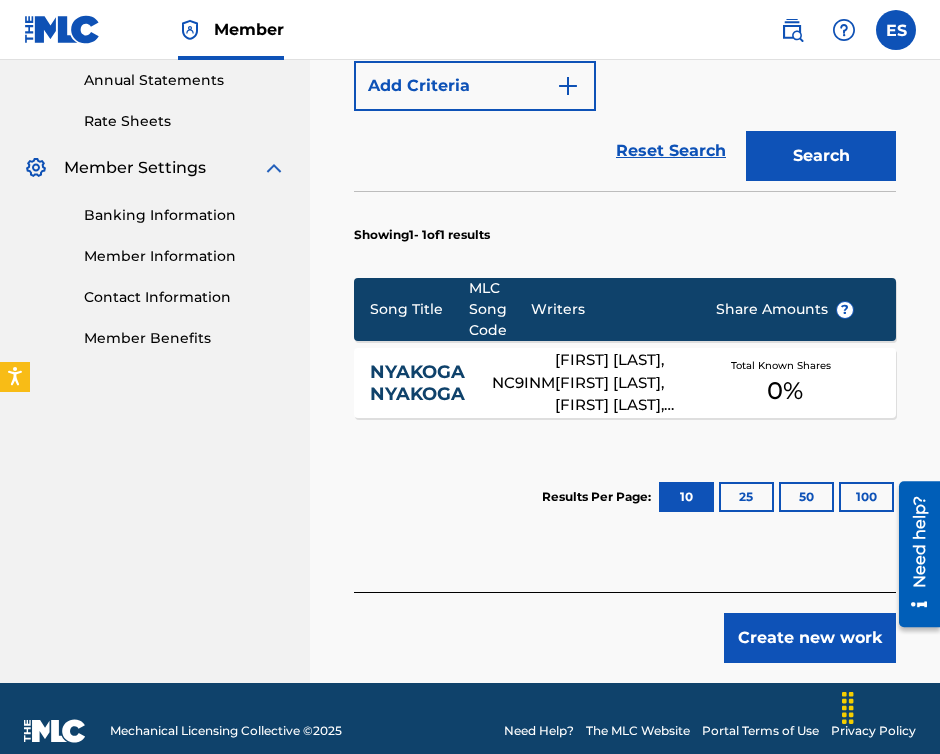 click on "Create new work" at bounding box center [810, 638] 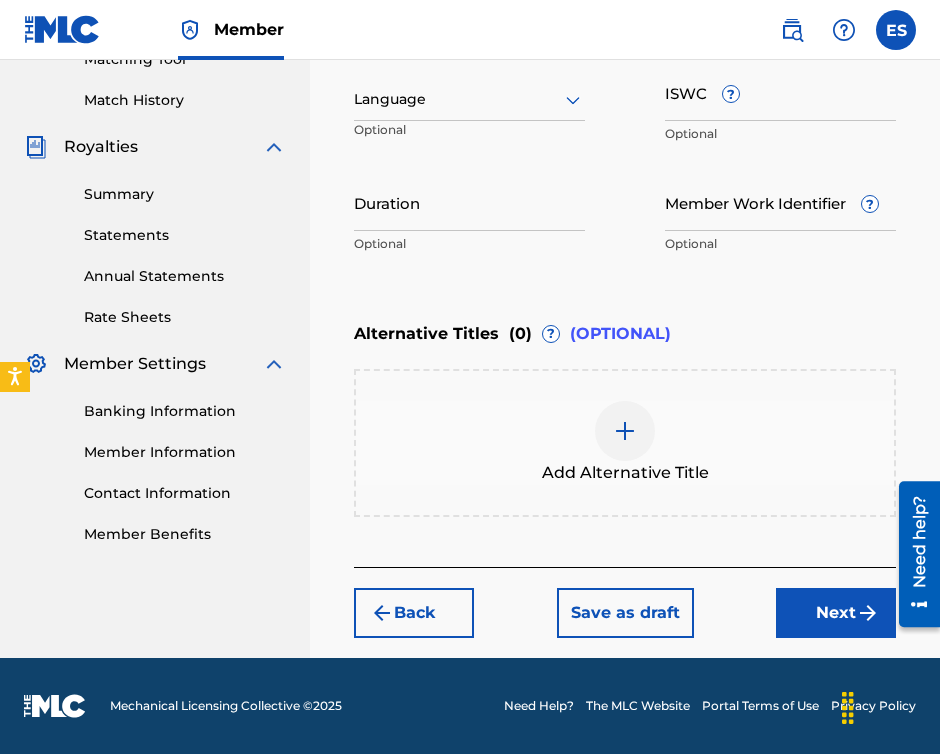 scroll, scrollTop: 532, scrollLeft: 0, axis: vertical 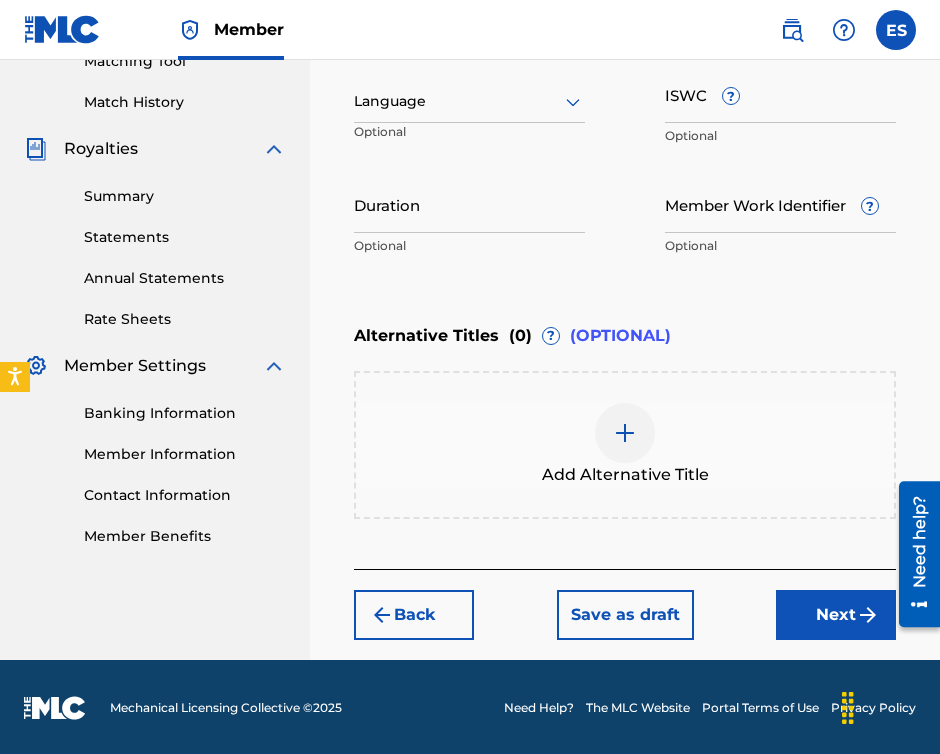 drag, startPoint x: 503, startPoint y: 90, endPoint x: 504, endPoint y: 119, distance: 29.017237 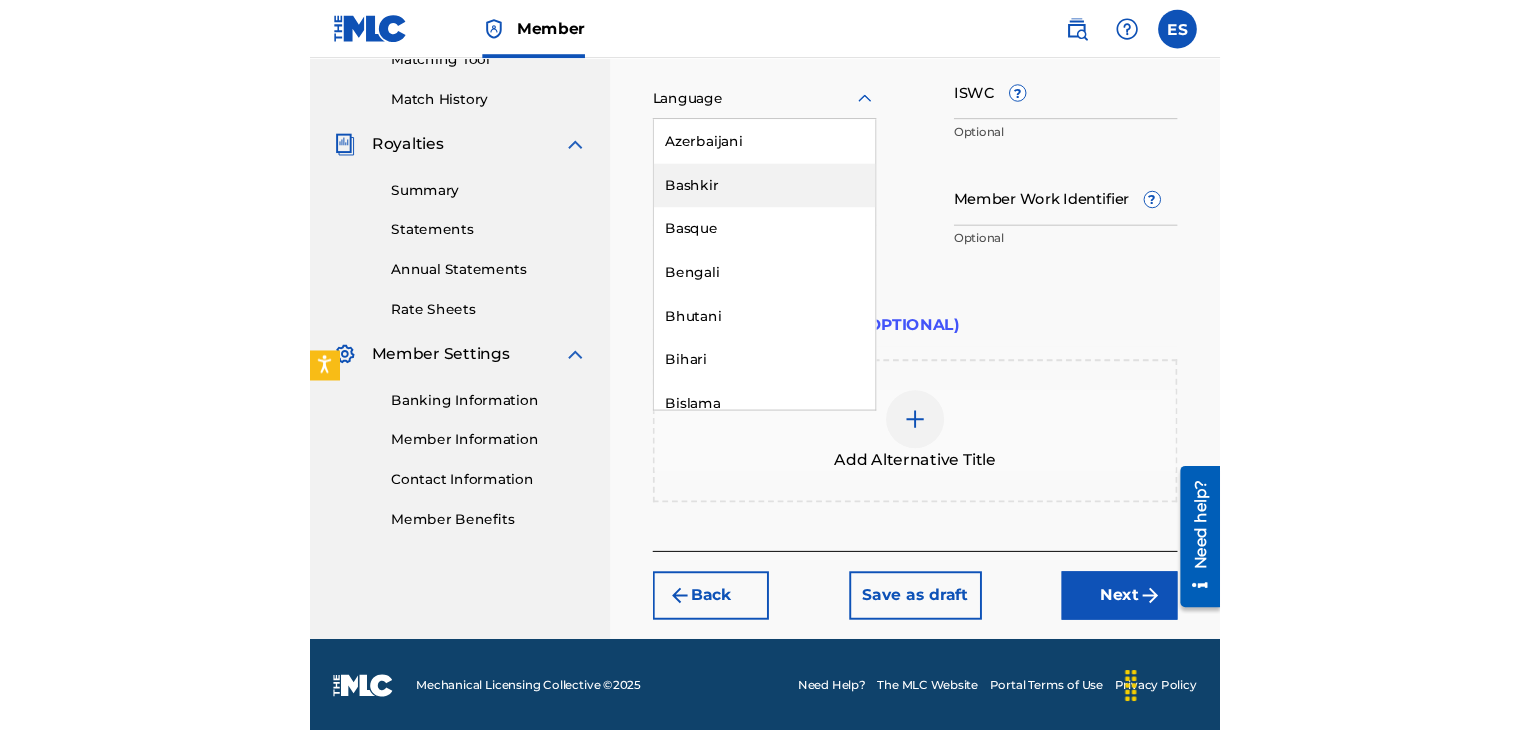 scroll, scrollTop: 700, scrollLeft: 0, axis: vertical 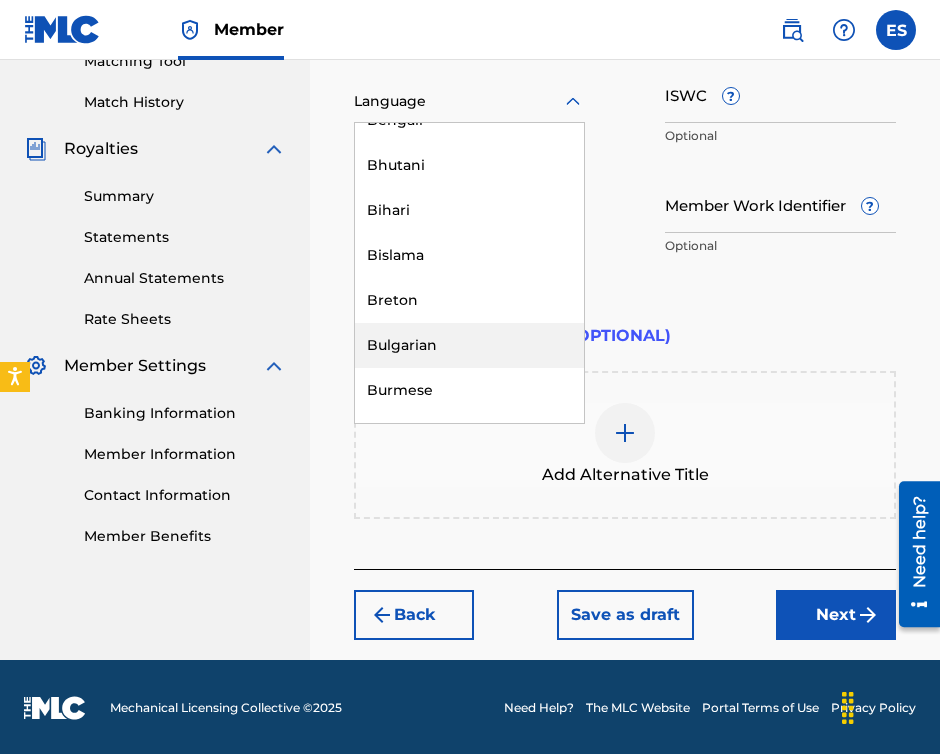 click on "Bulgarian" at bounding box center (469, 345) 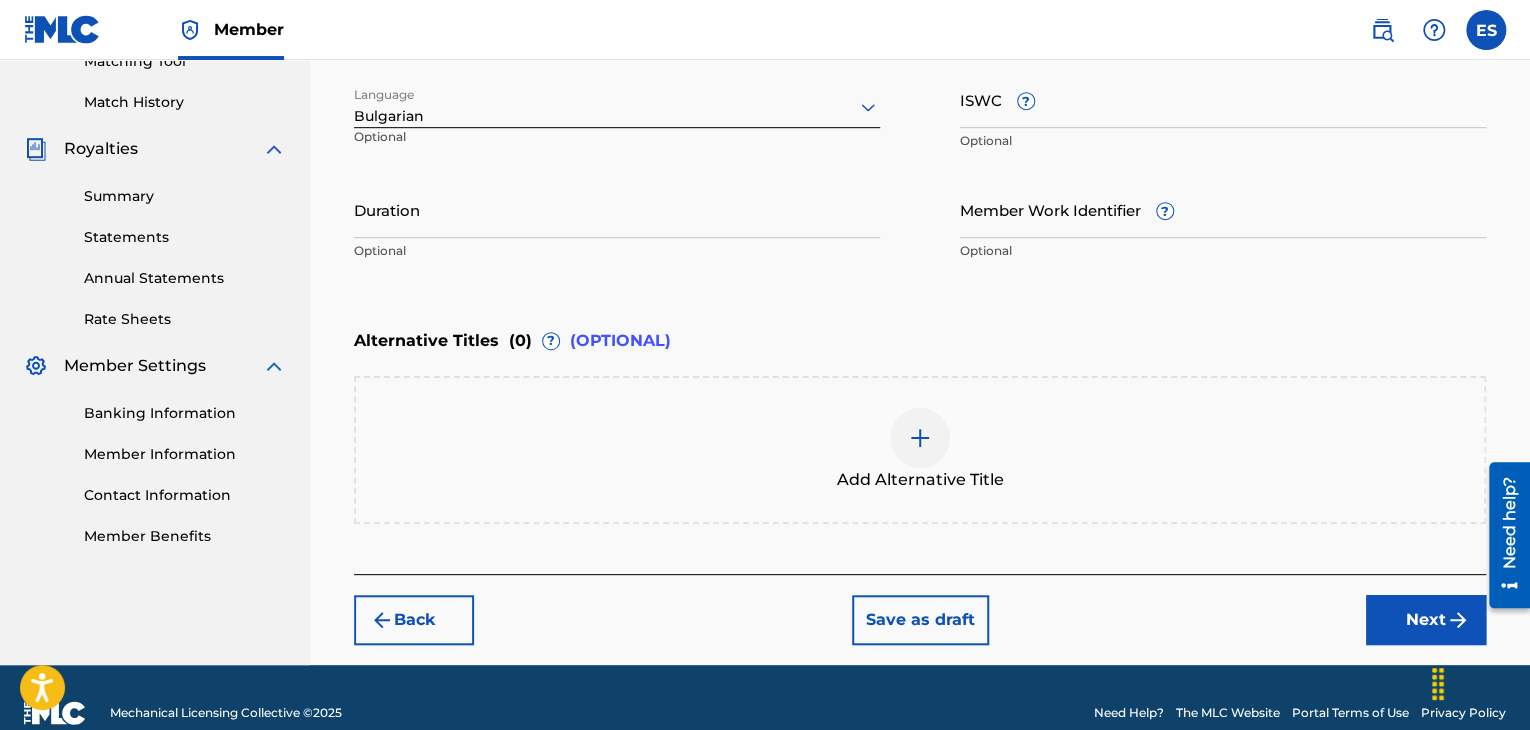 click on "Work Title   NYAKOGA NYAKOGA Required Language Bulgarian Optional ISWC   ? Optional Duration   Optional Member Work Identifier   ? Optional" at bounding box center [920, 116] 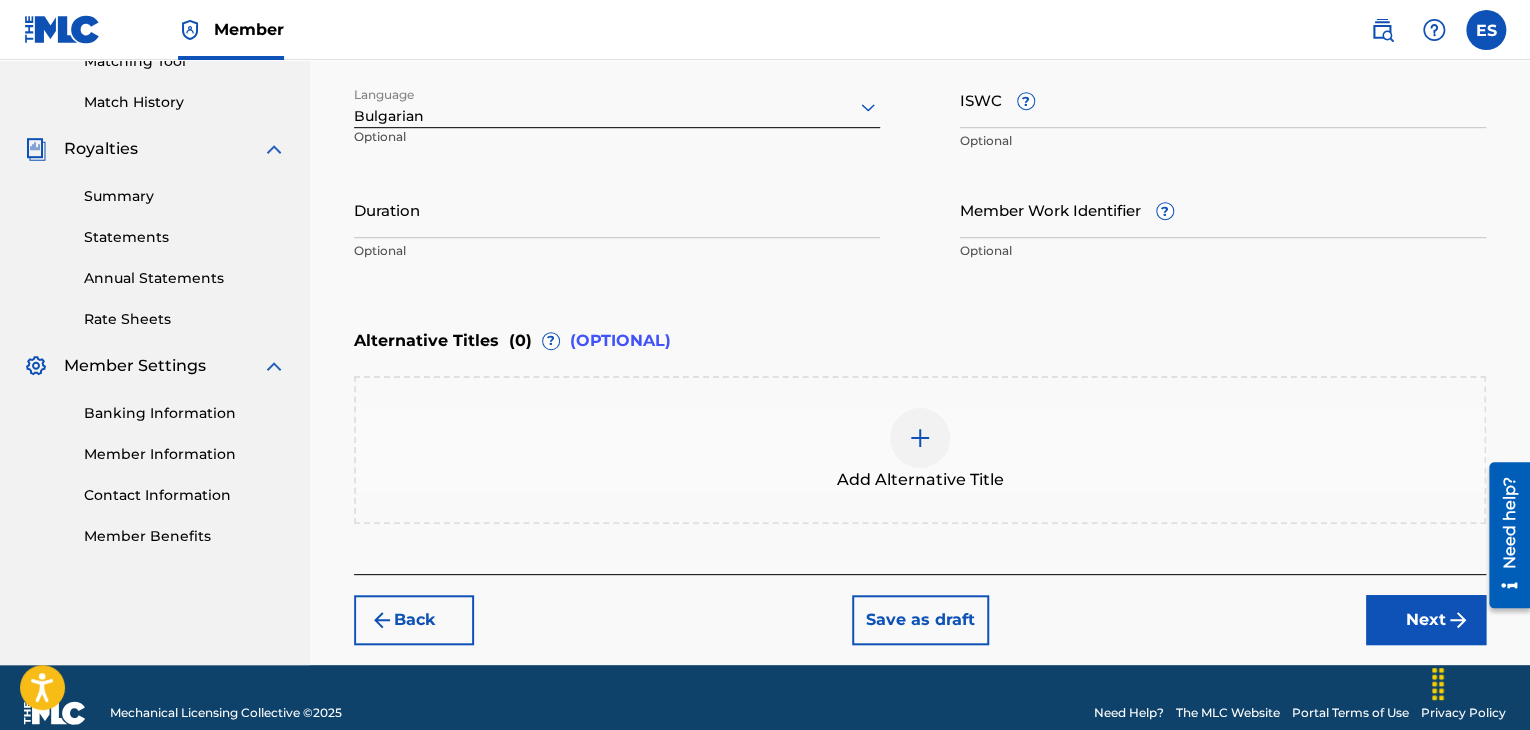 click on "Duration" at bounding box center (617, 209) 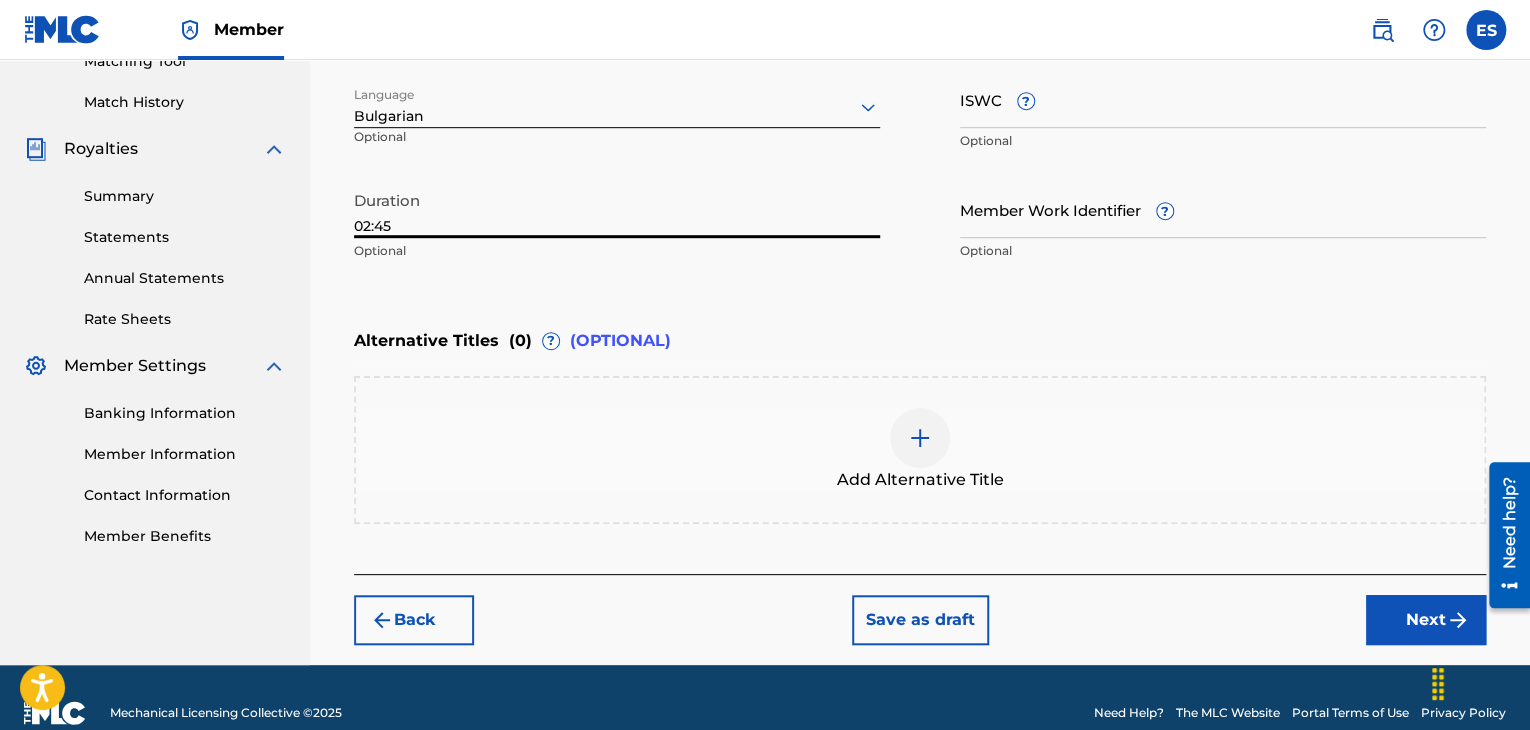 type on "02:45" 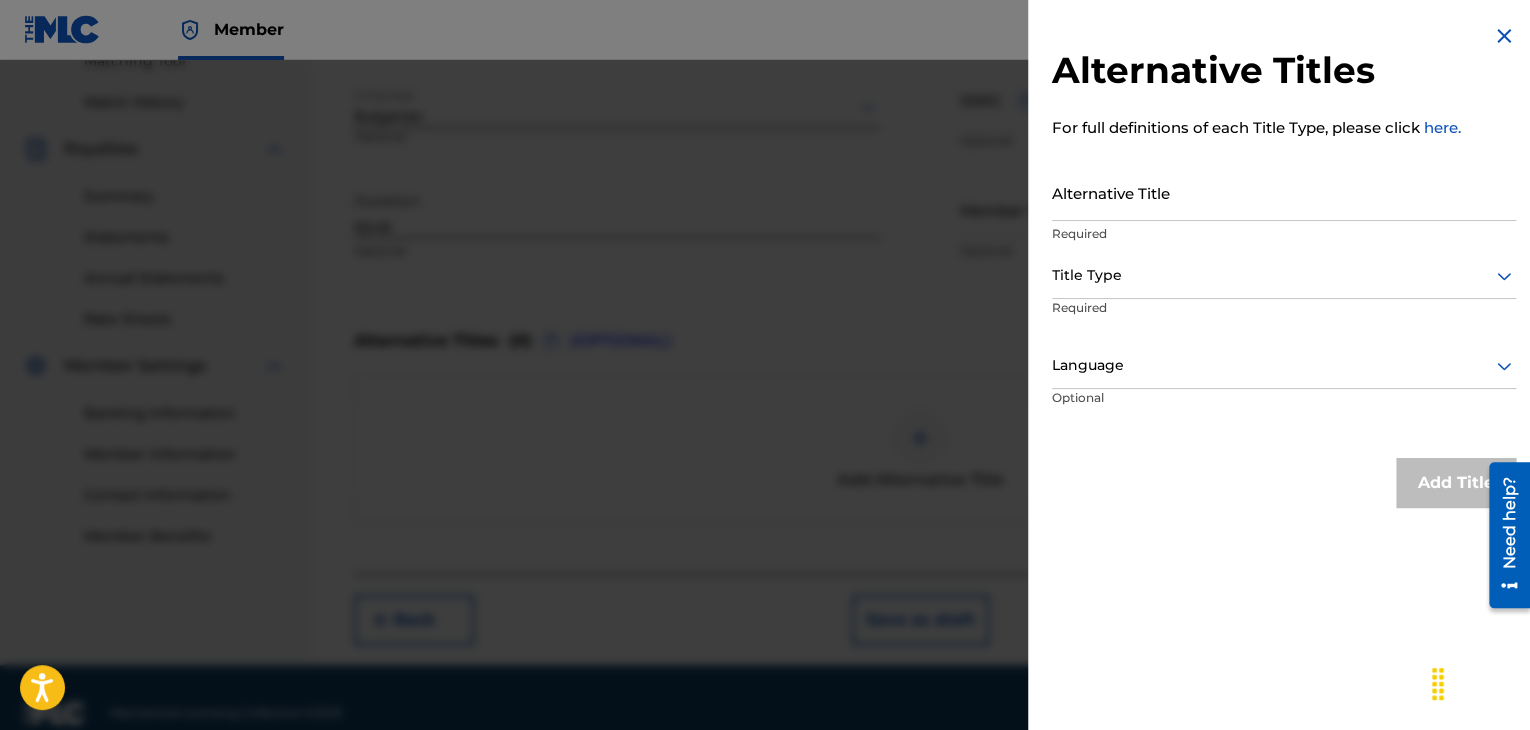 click on "Alternative Title" at bounding box center (1284, 192) 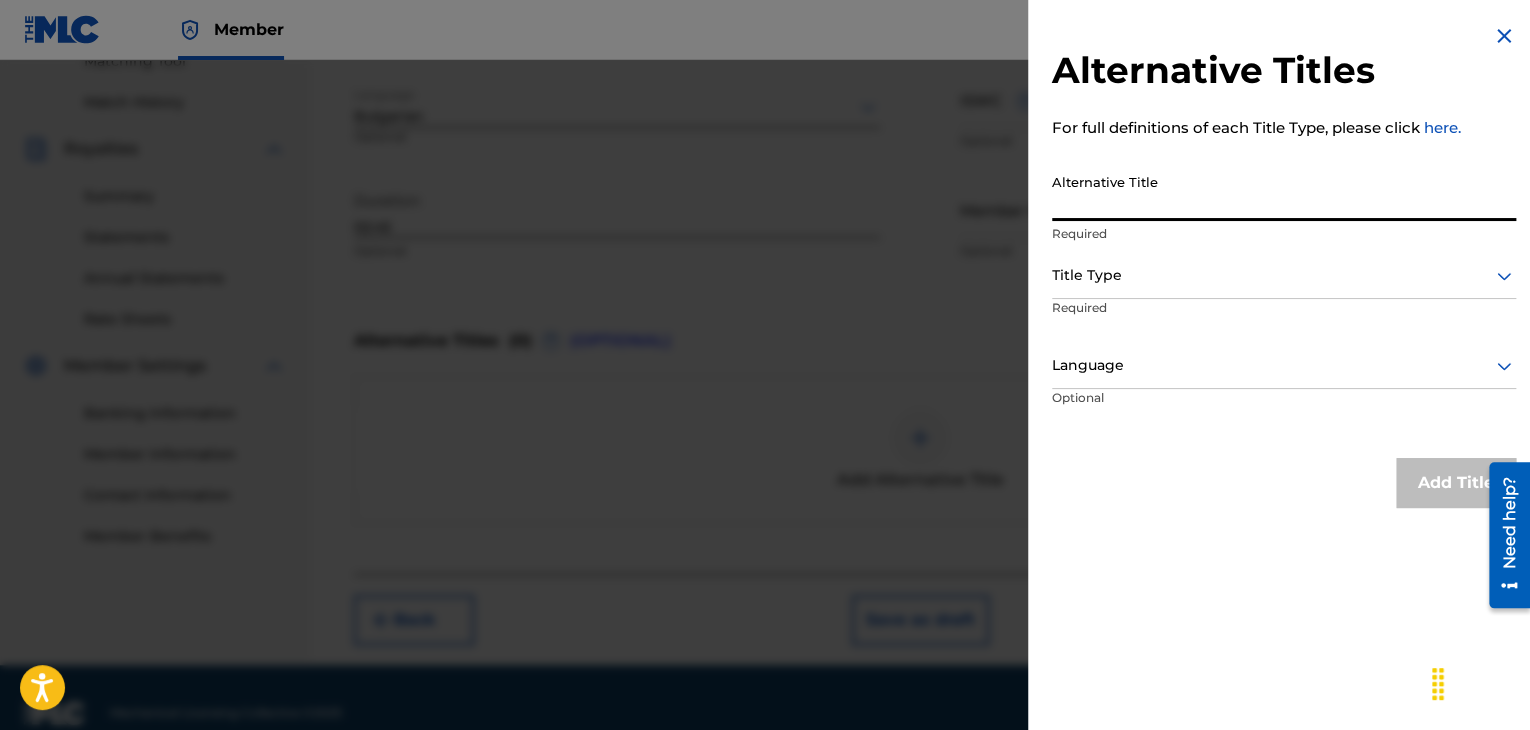 paste on "НЯКОГА НЯКОГА" 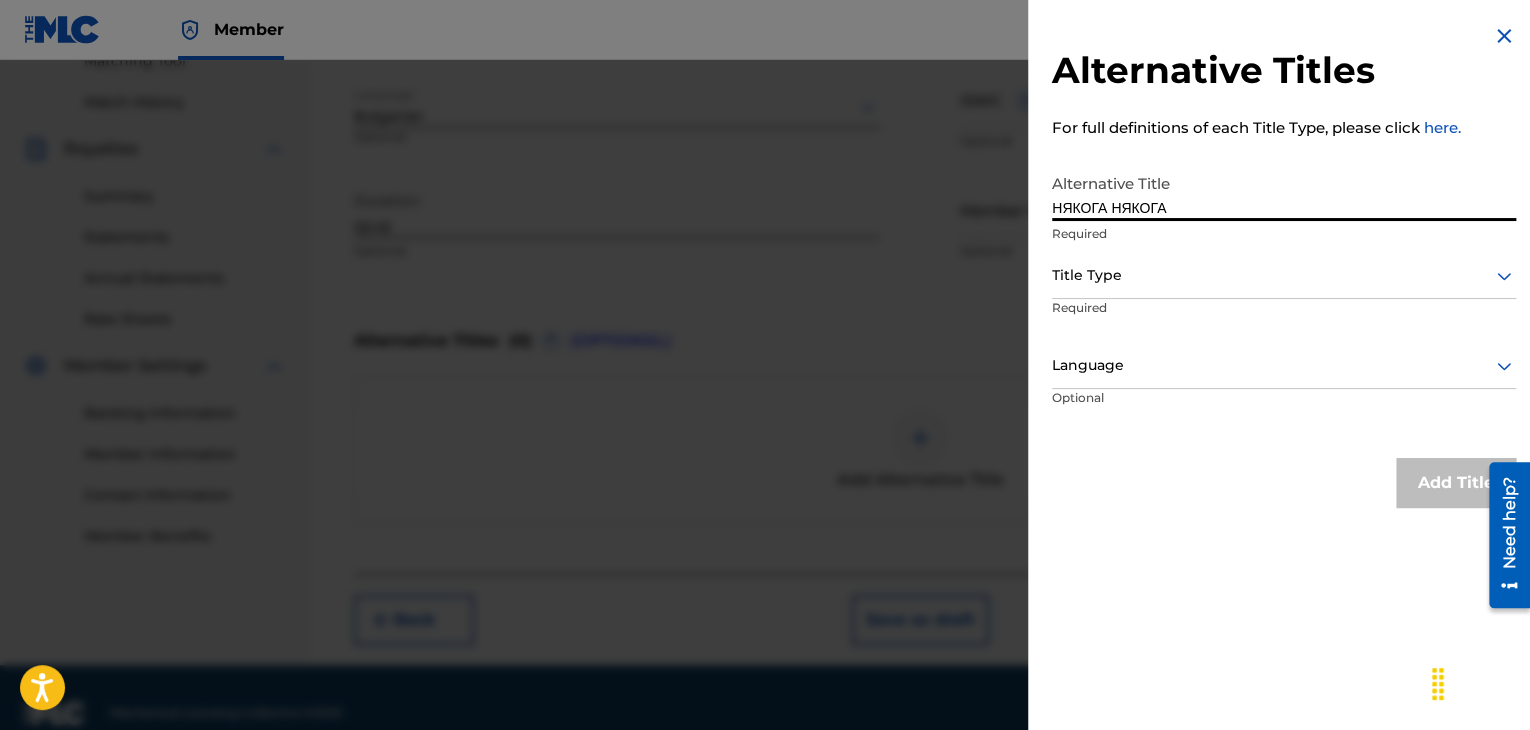 type on "НЯКОГА НЯКОГА" 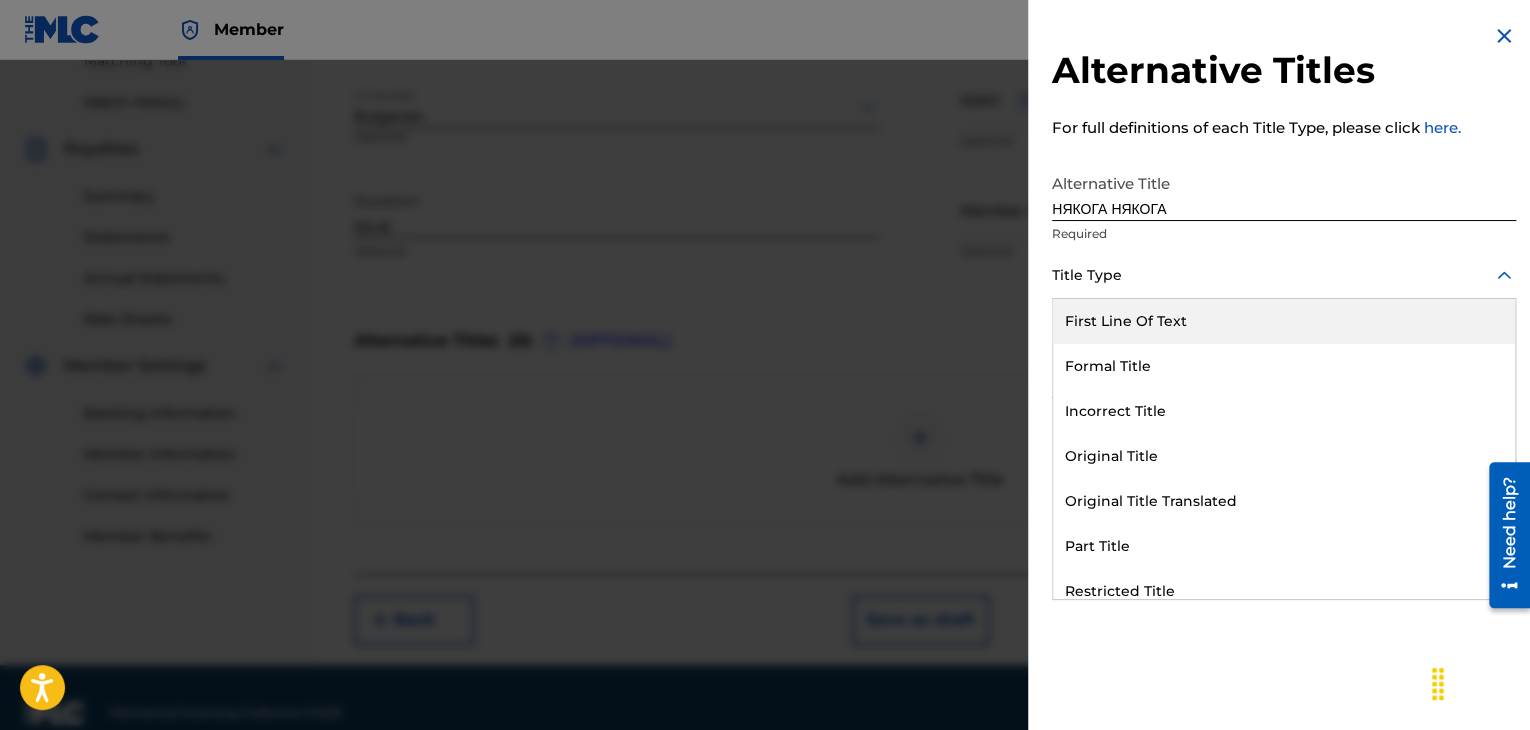 click at bounding box center [1284, 275] 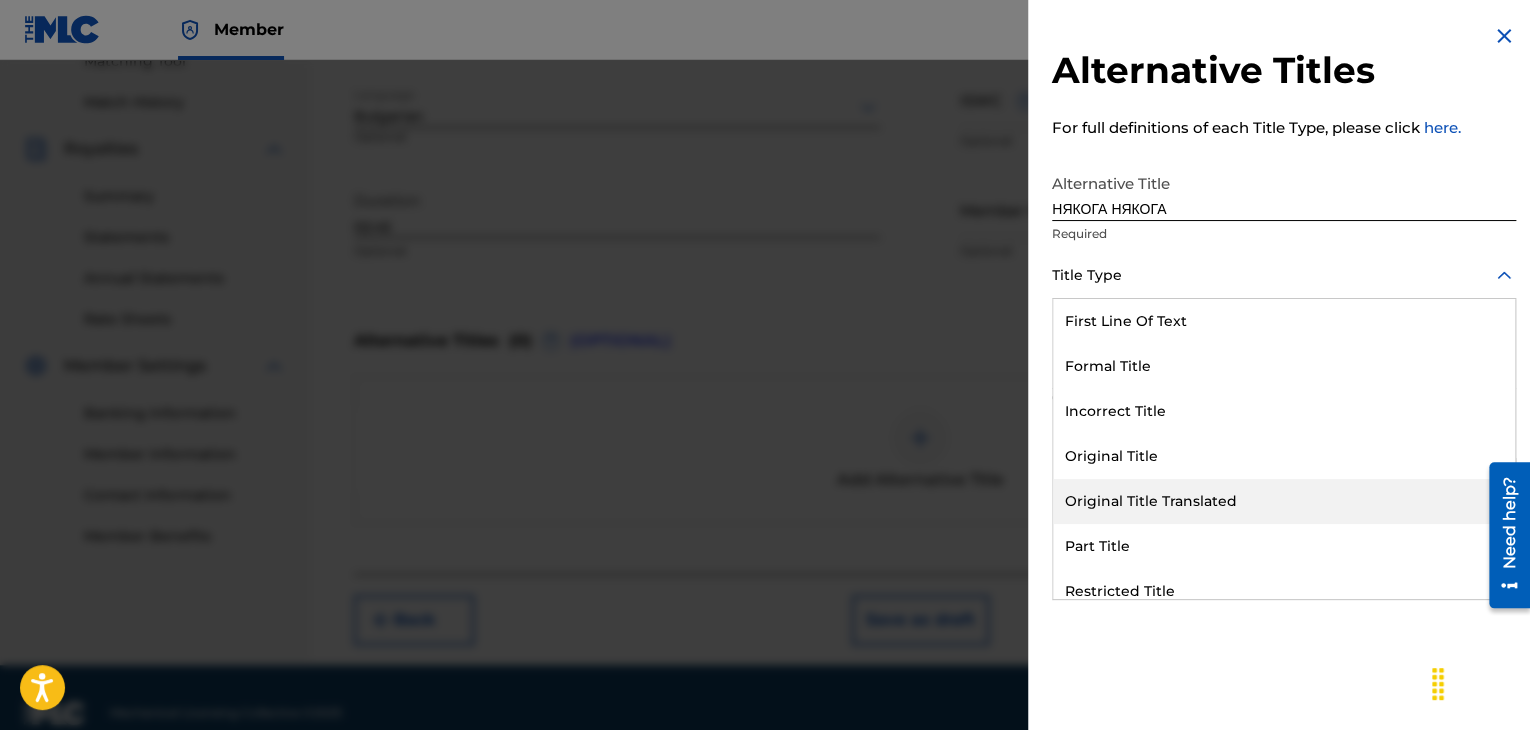 click on "Original Title Translated" at bounding box center [1284, 501] 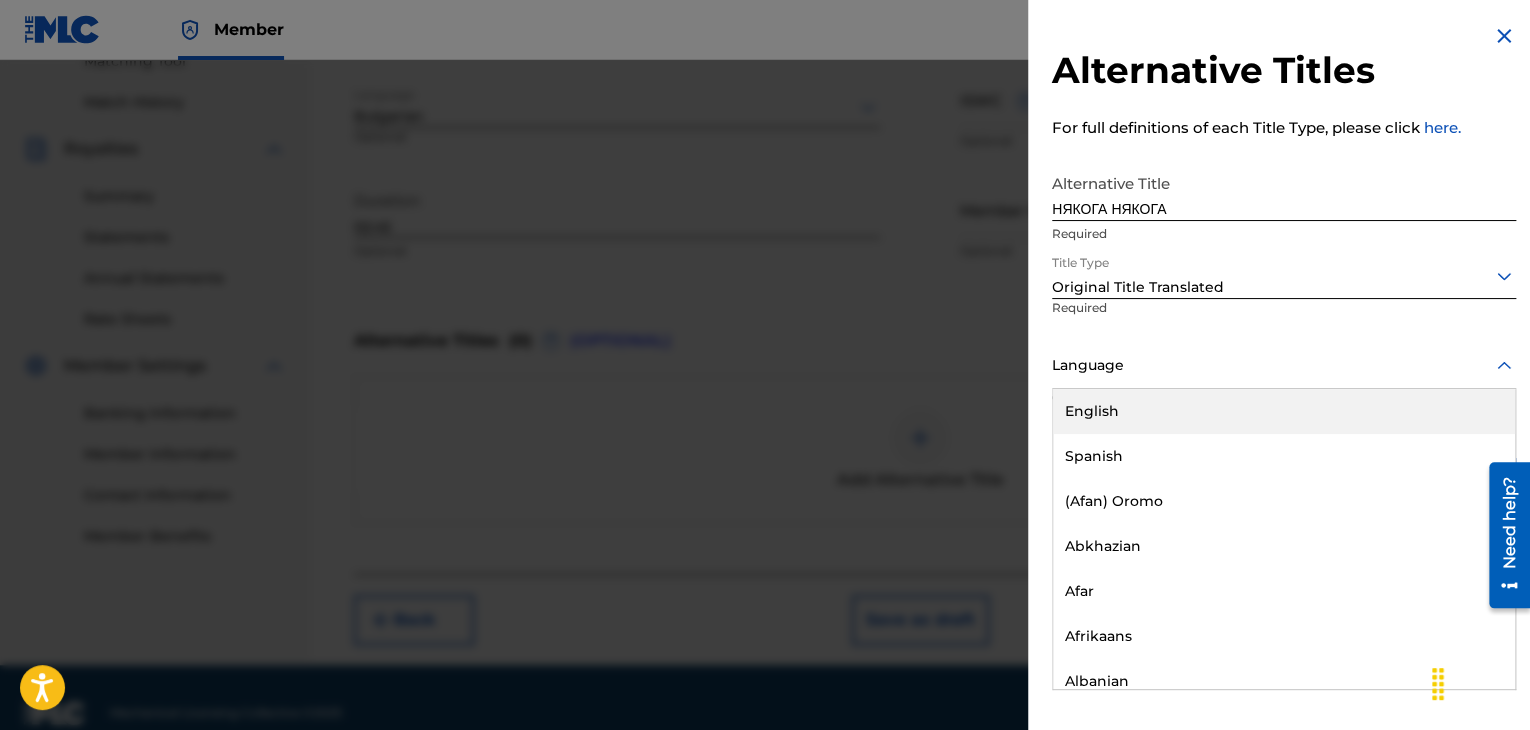 click at bounding box center (1284, 365) 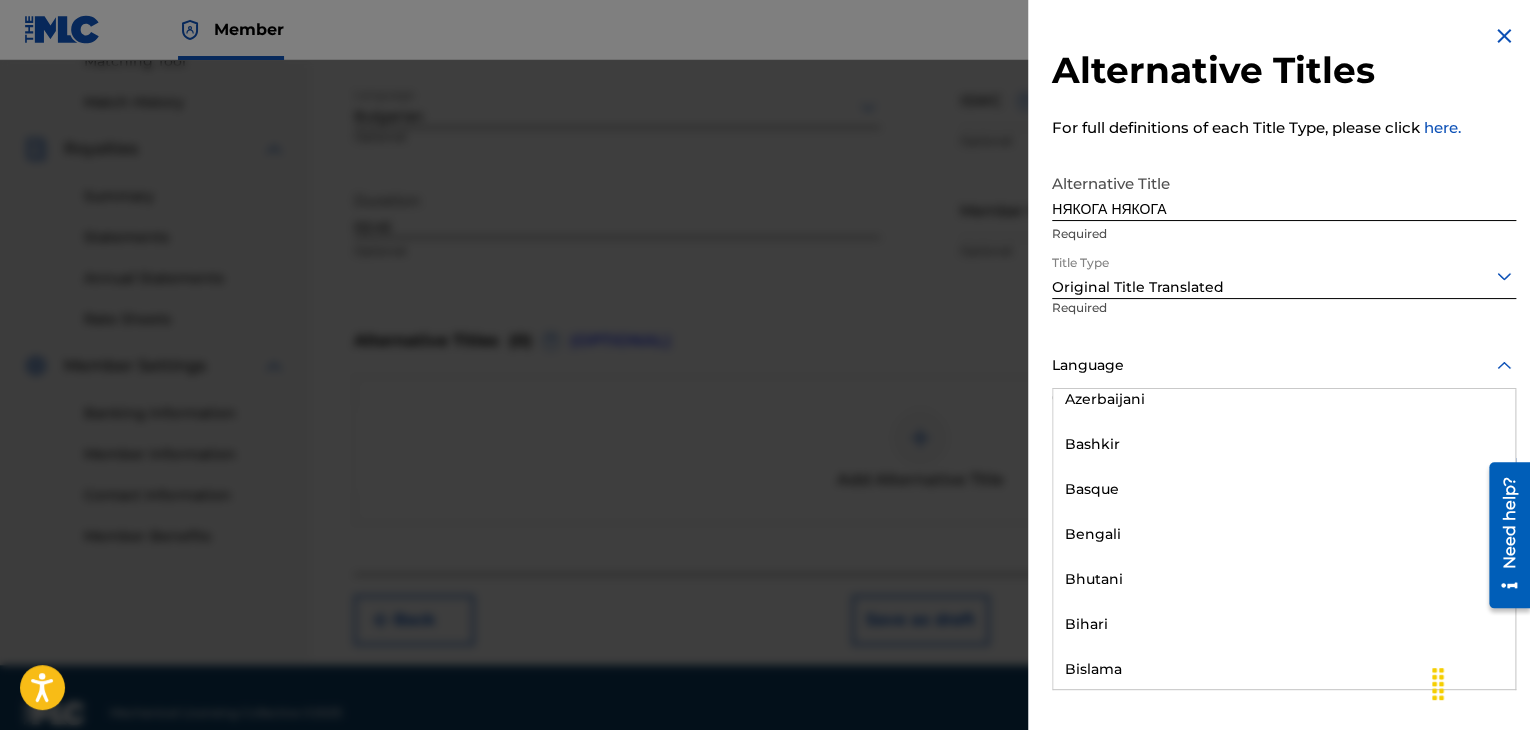scroll, scrollTop: 800, scrollLeft: 0, axis: vertical 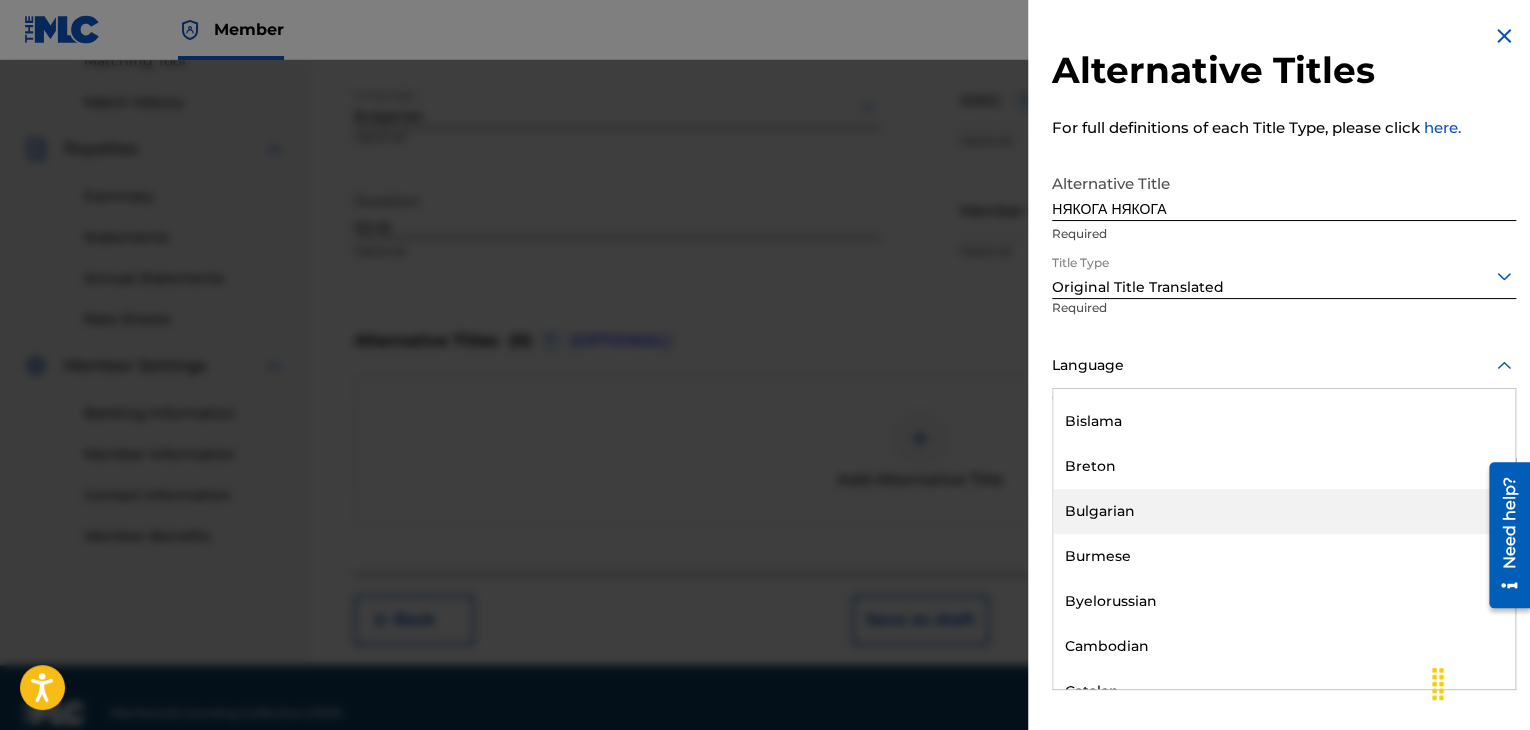 click on "Bulgarian" at bounding box center [1284, 511] 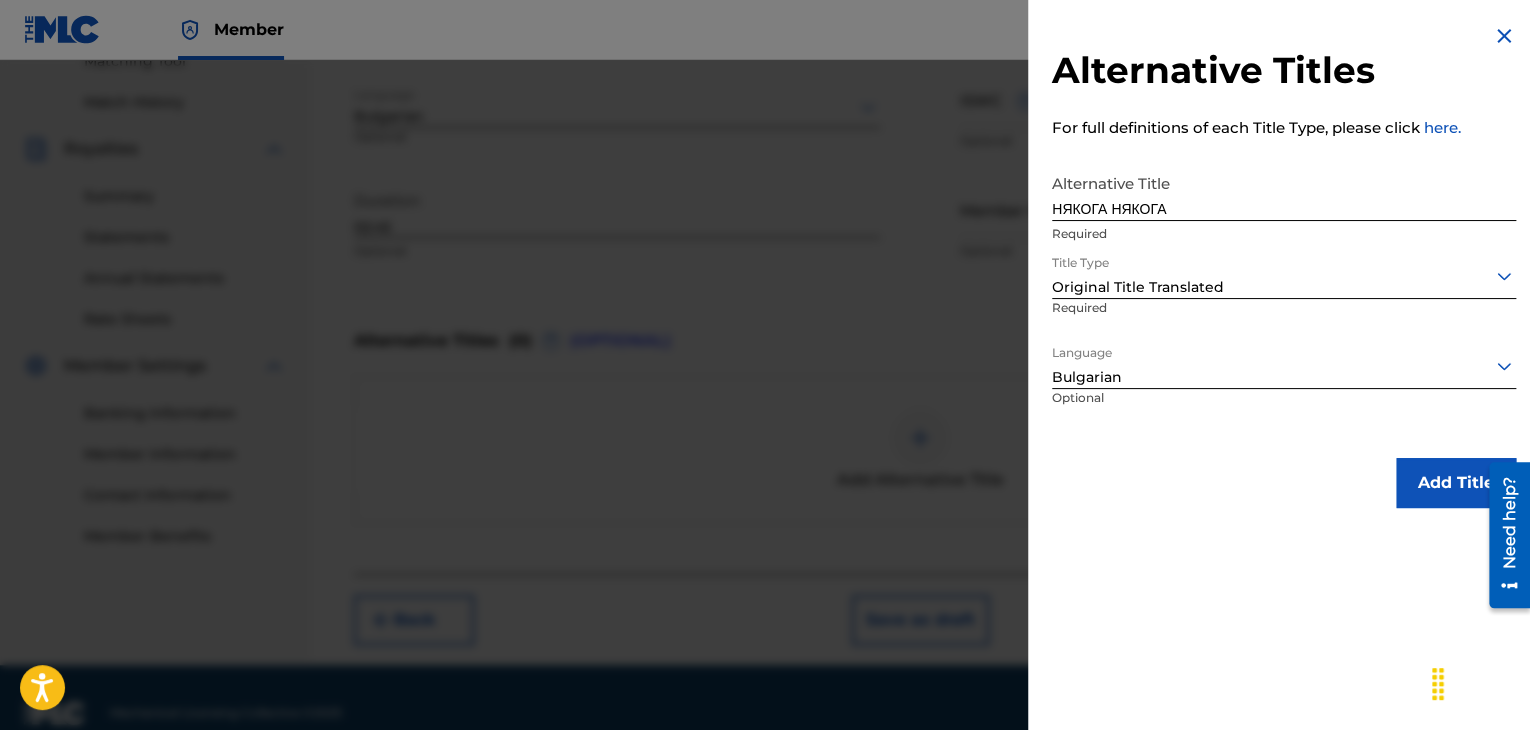 click on "Add Title" at bounding box center [1456, 483] 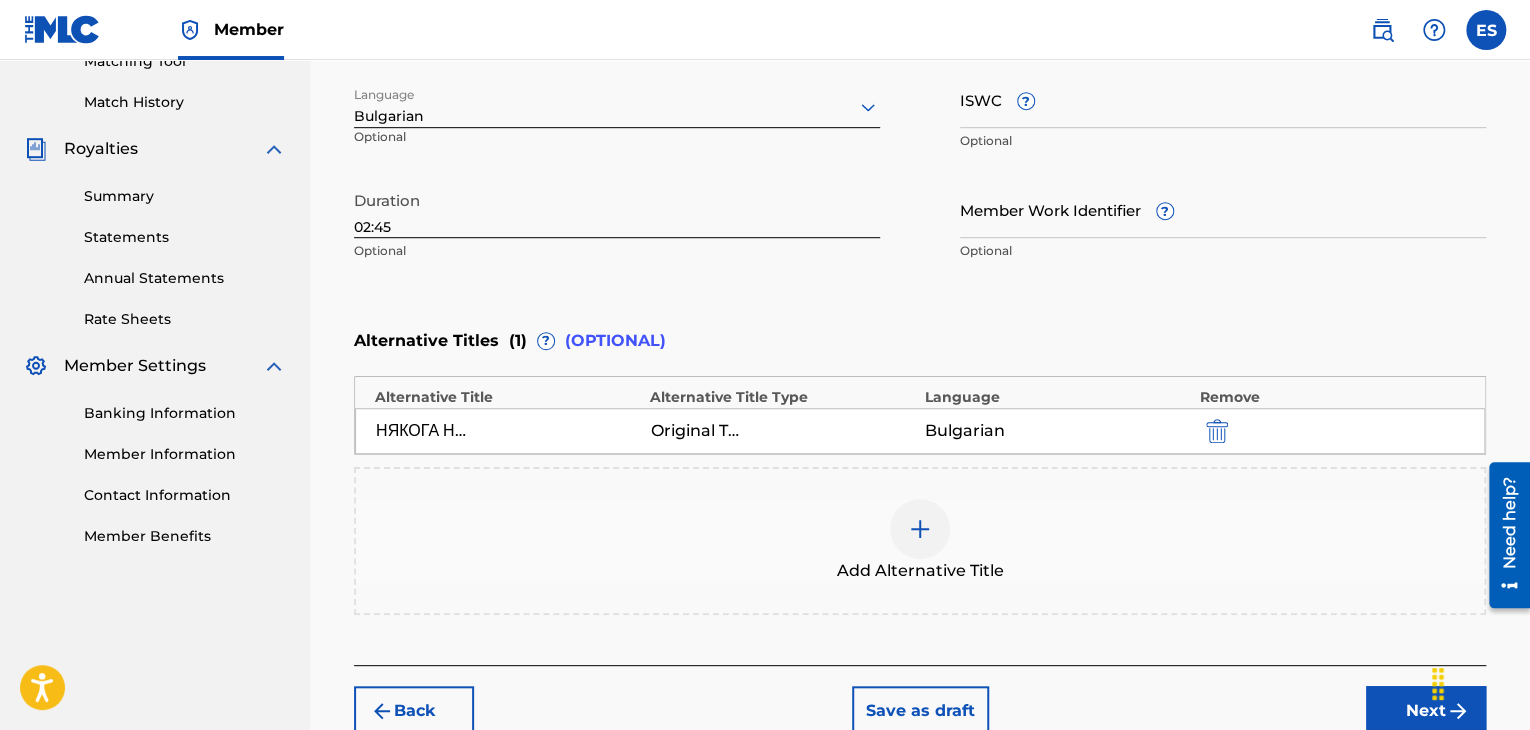 click on "Next" at bounding box center (1426, 711) 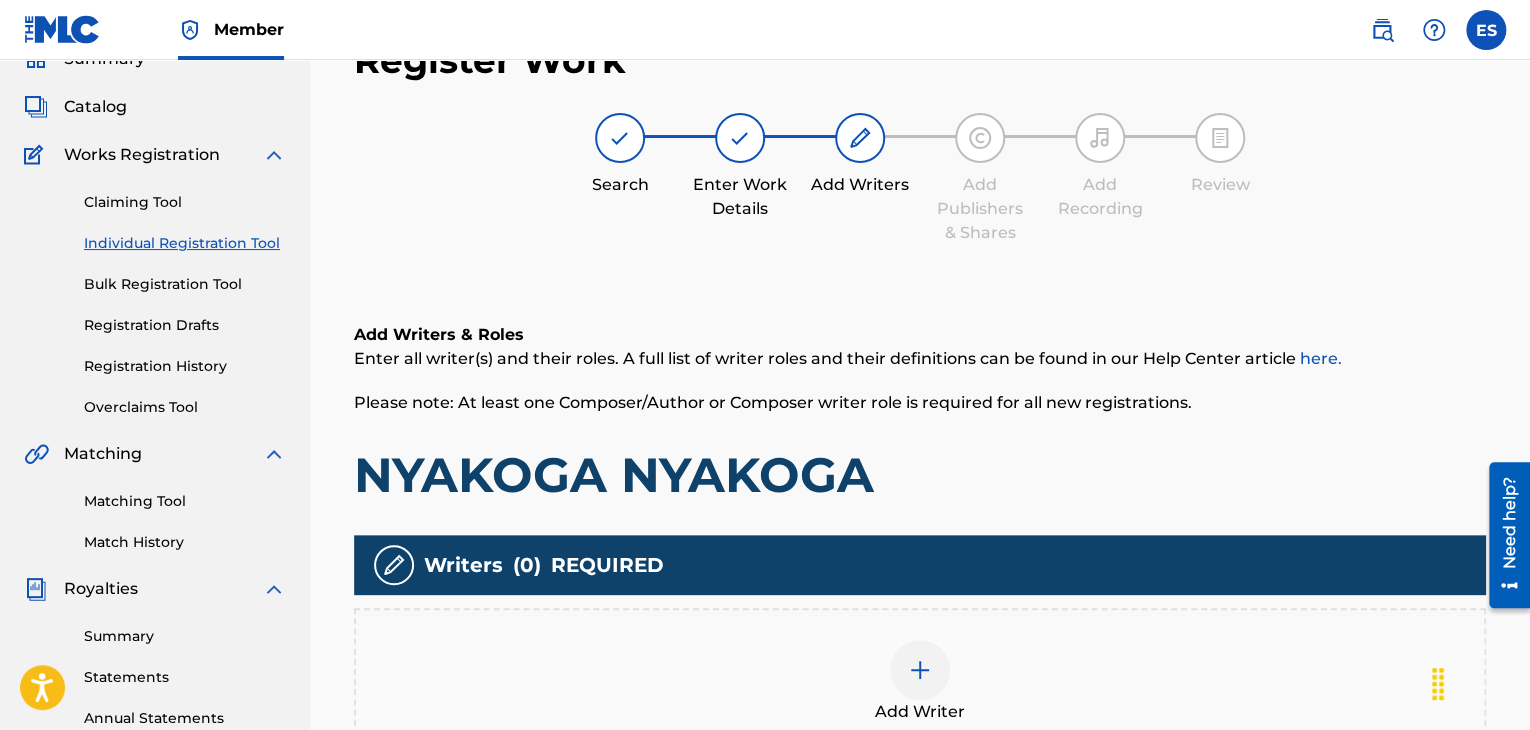 scroll, scrollTop: 397, scrollLeft: 0, axis: vertical 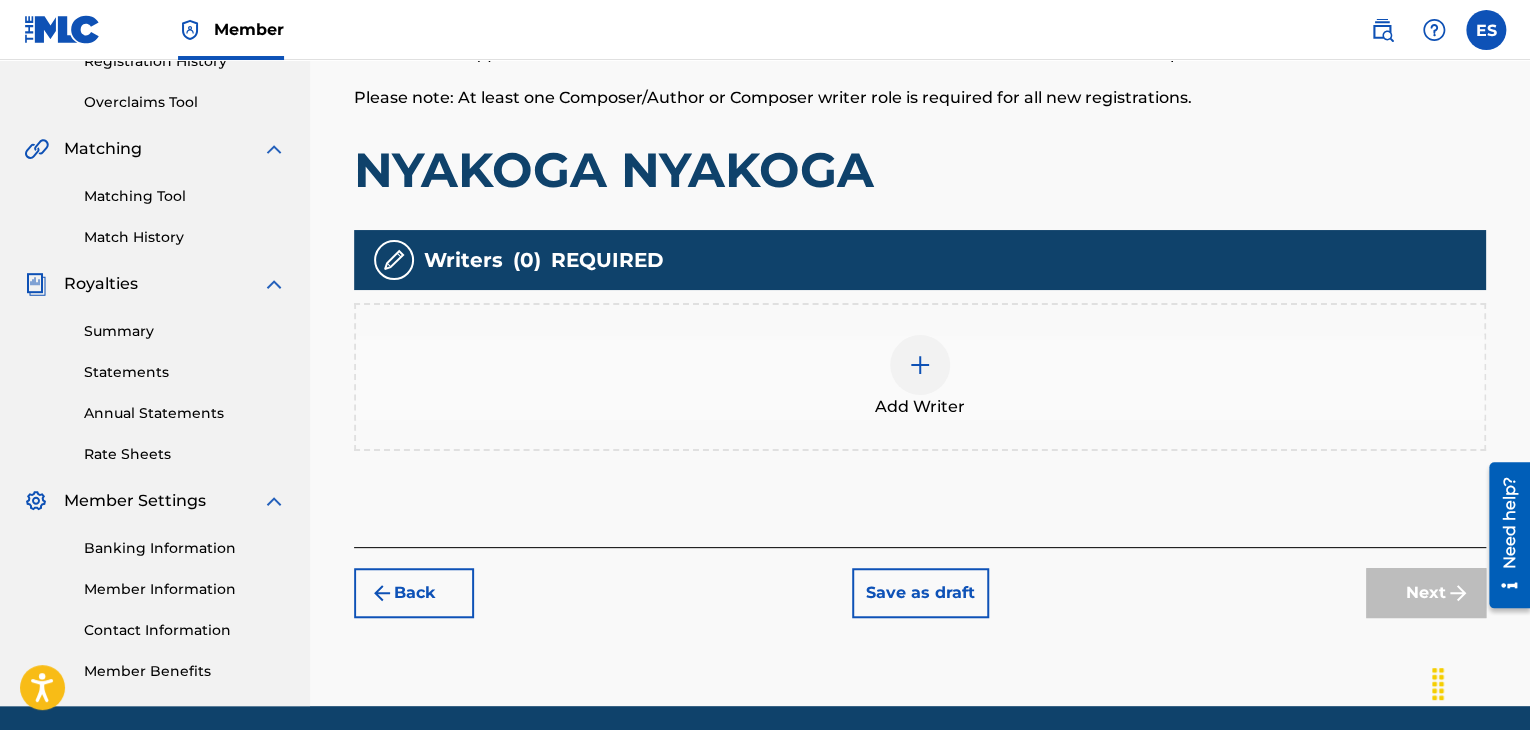 click on "Add Writer" at bounding box center (920, 407) 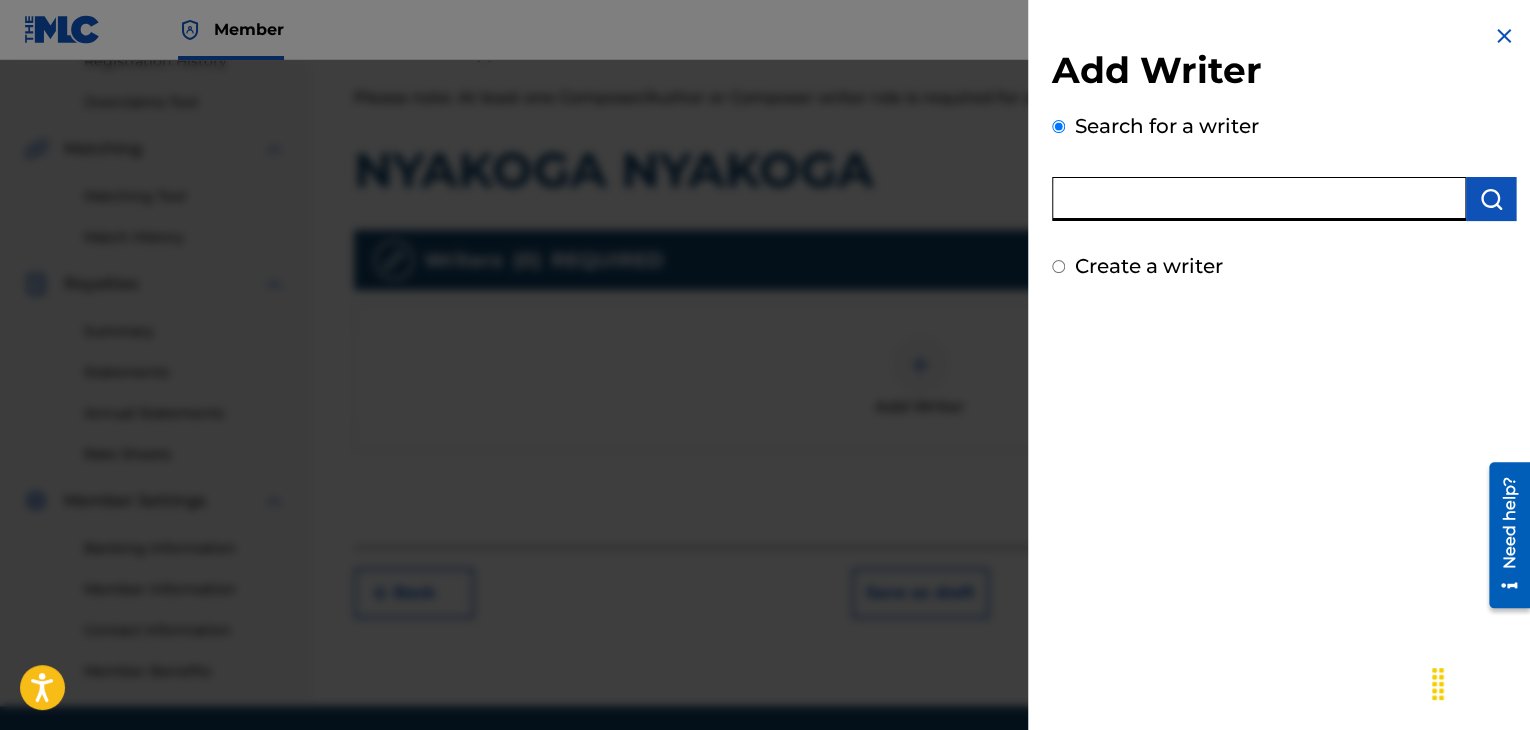 click at bounding box center [1259, 199] 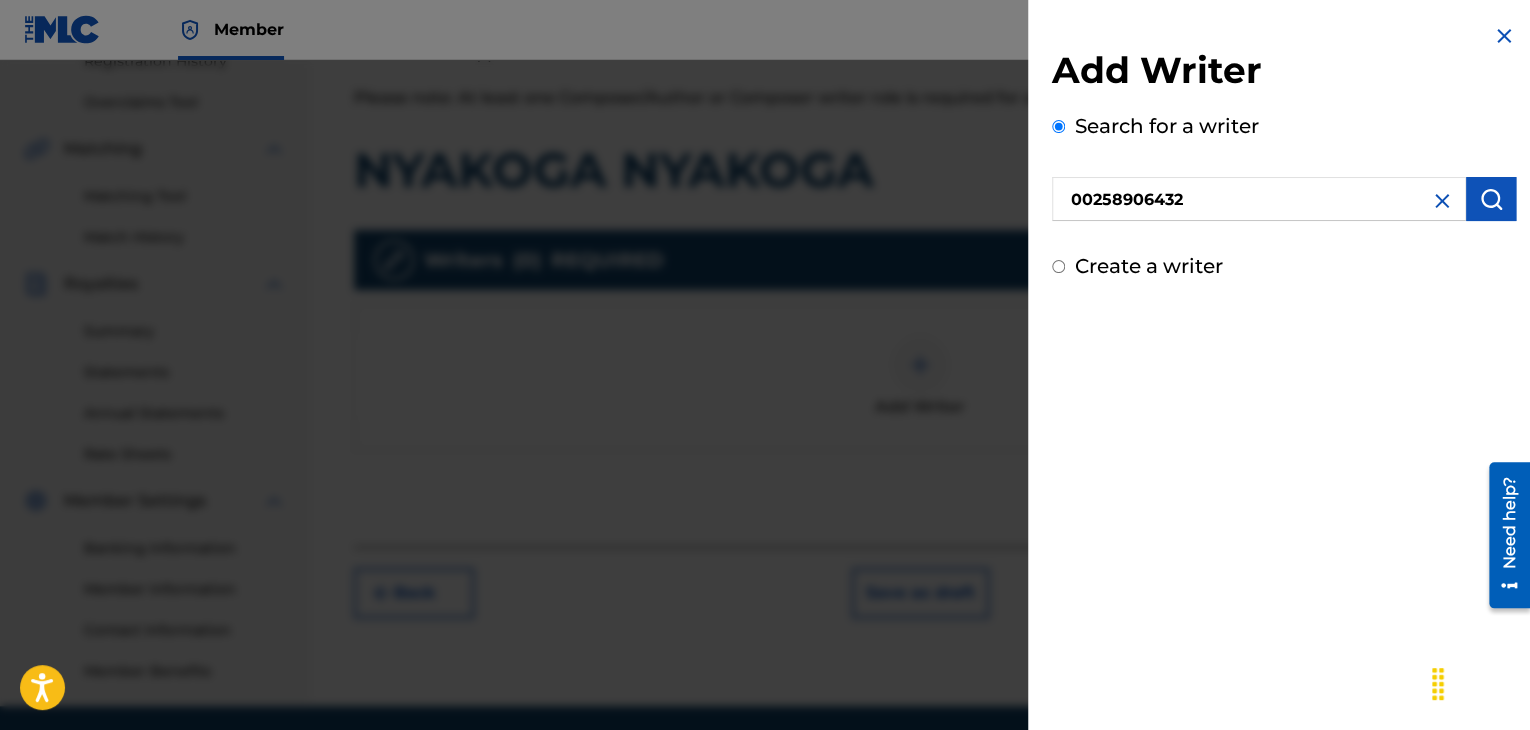 click at bounding box center [1491, 199] 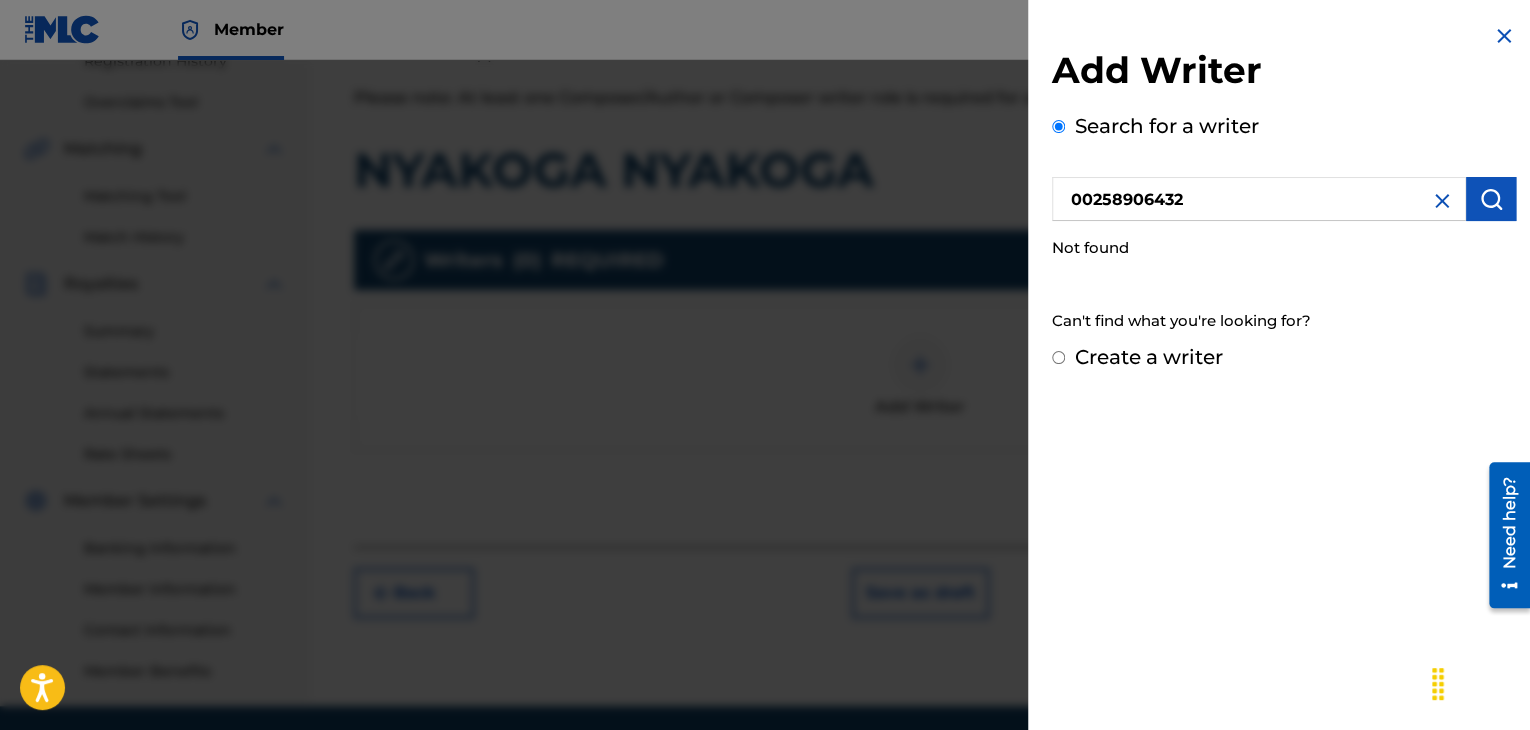 click on "00258906432" at bounding box center [1259, 199] 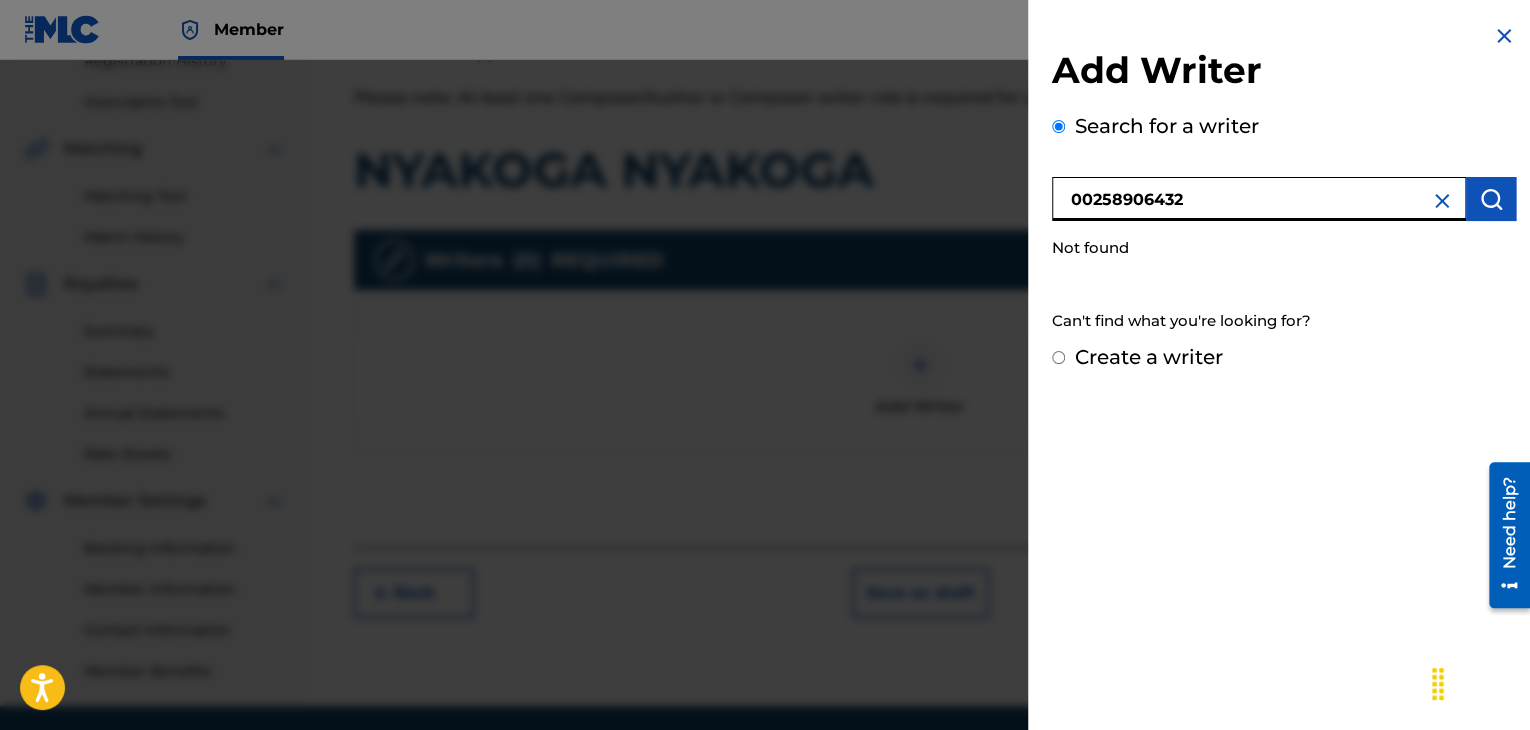 type on "00258906432" 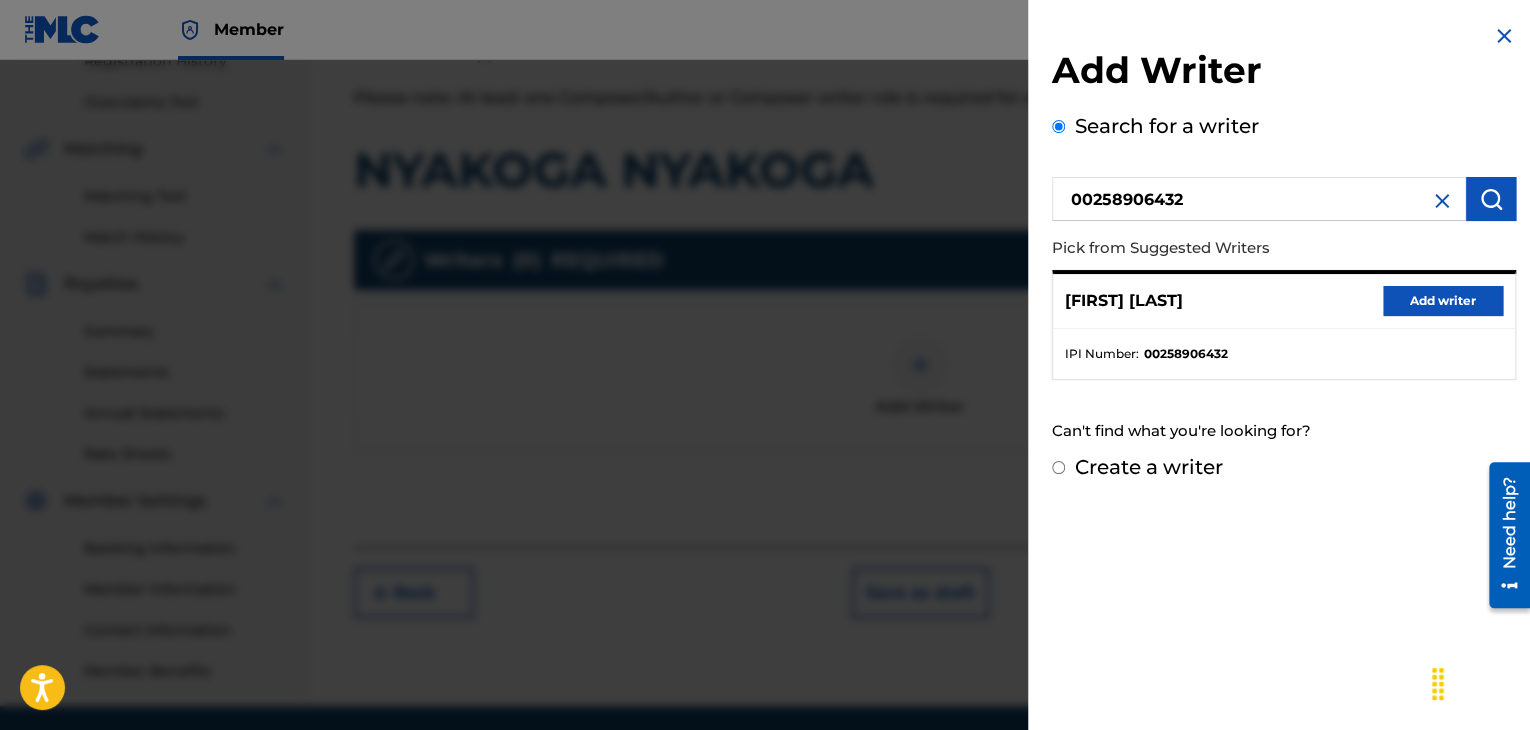 click on "Add writer" at bounding box center [1443, 301] 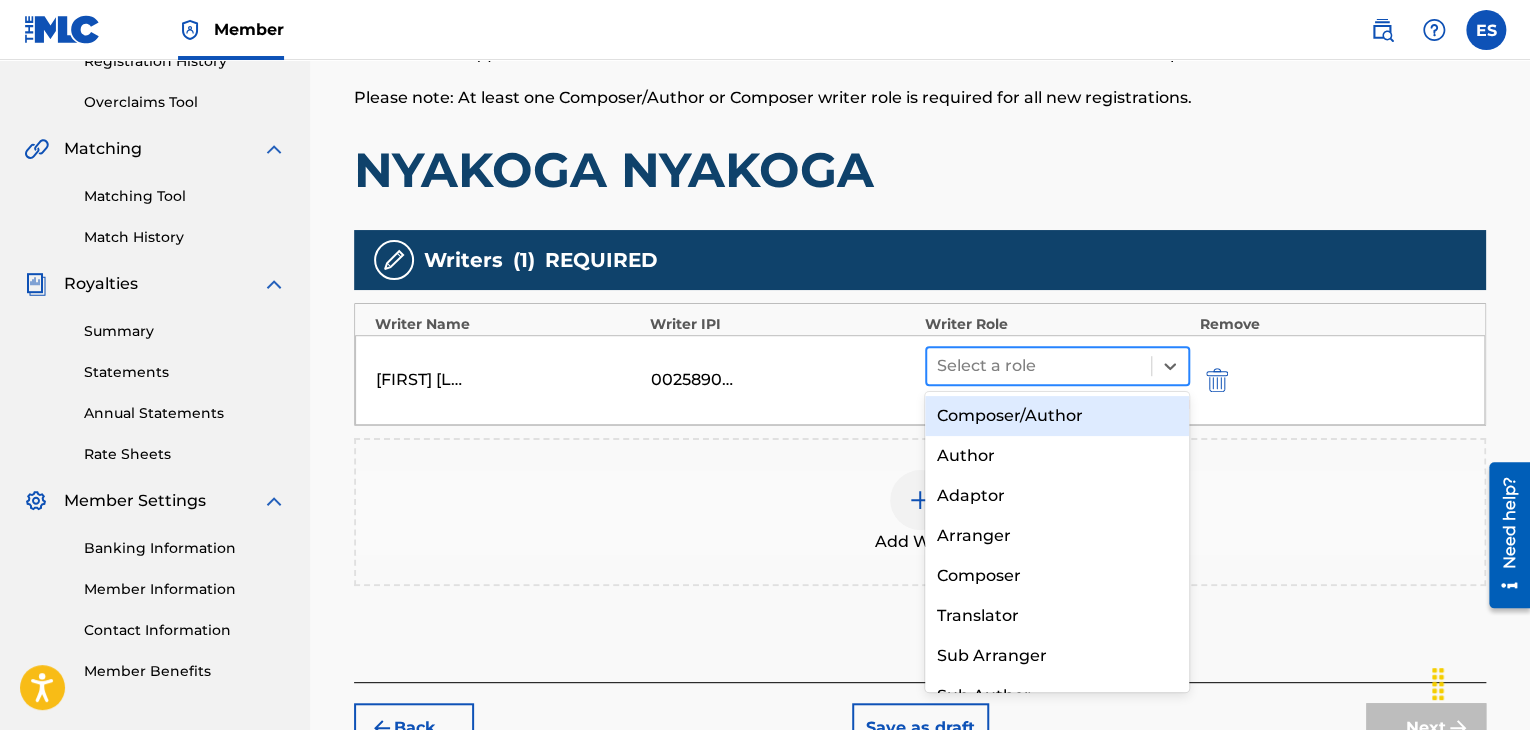 click at bounding box center [1039, 366] 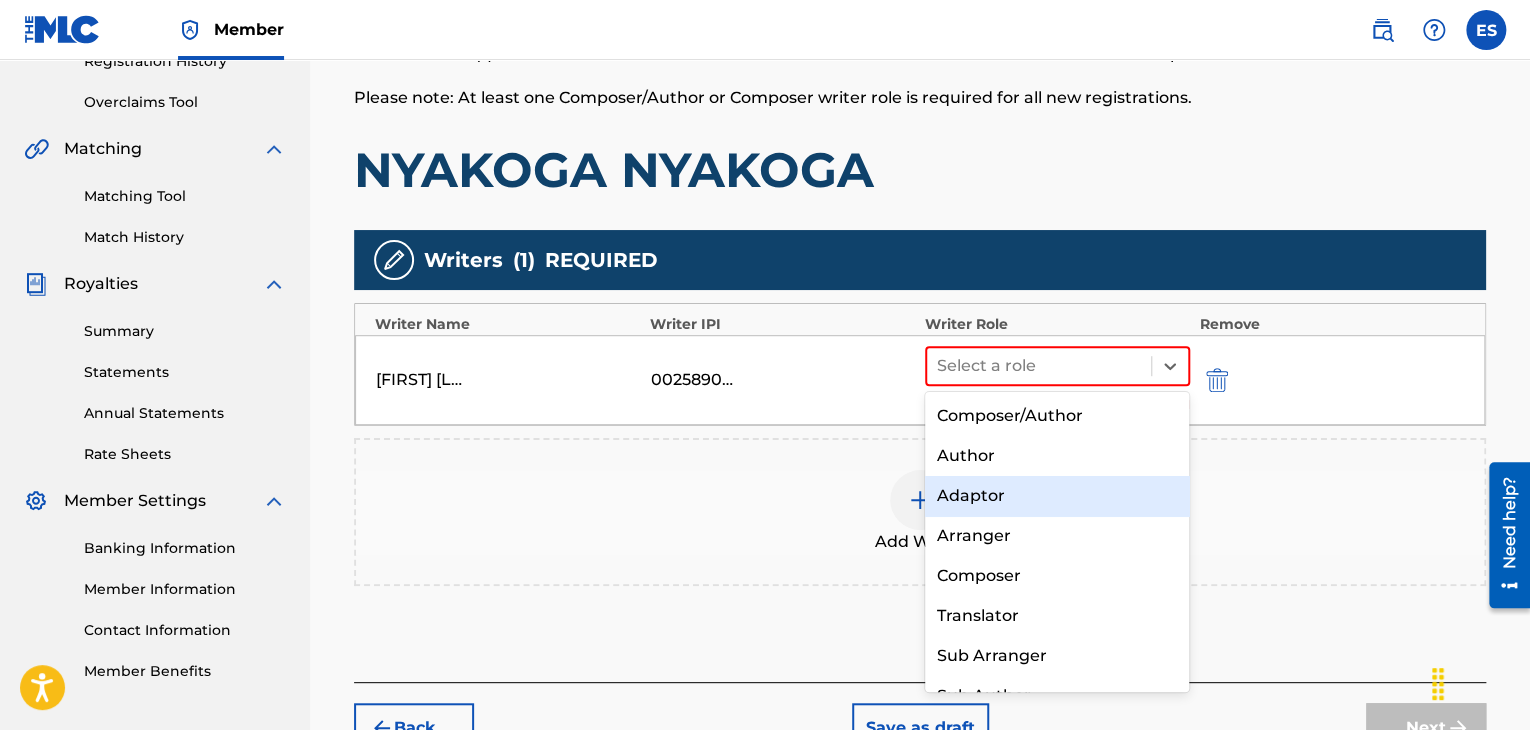 click on "Adaptor" at bounding box center (1057, 496) 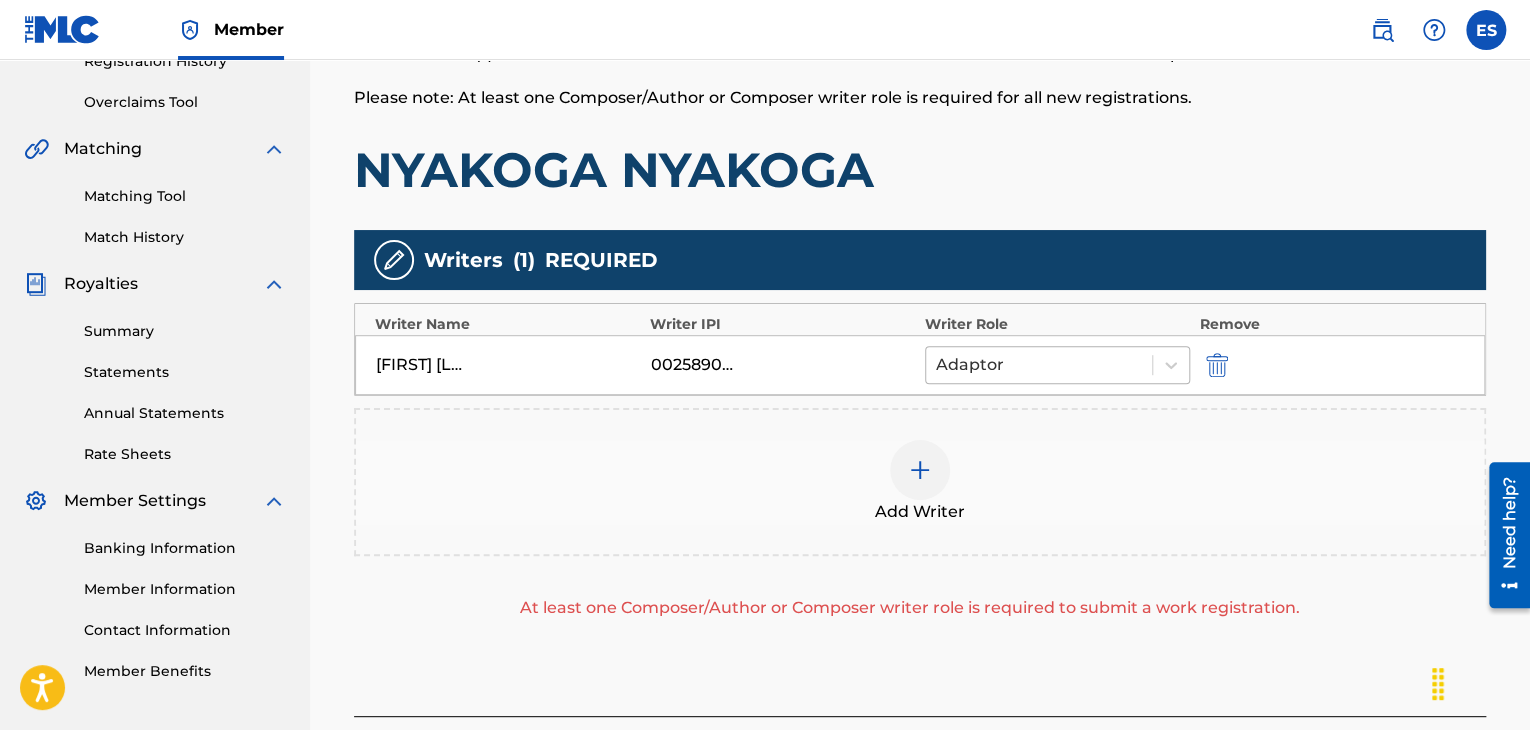 click at bounding box center (1039, 365) 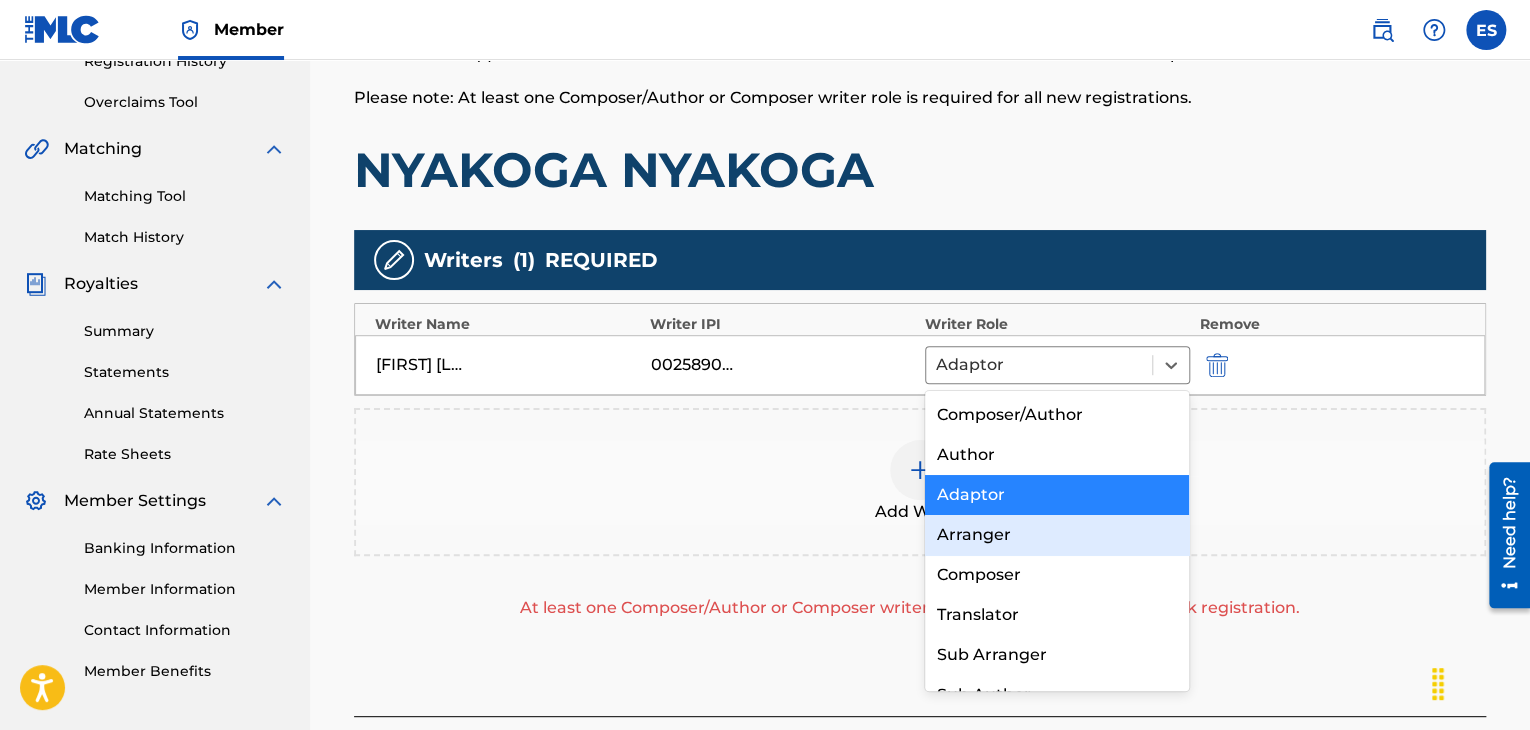 click on "Arranger" at bounding box center (1057, 535) 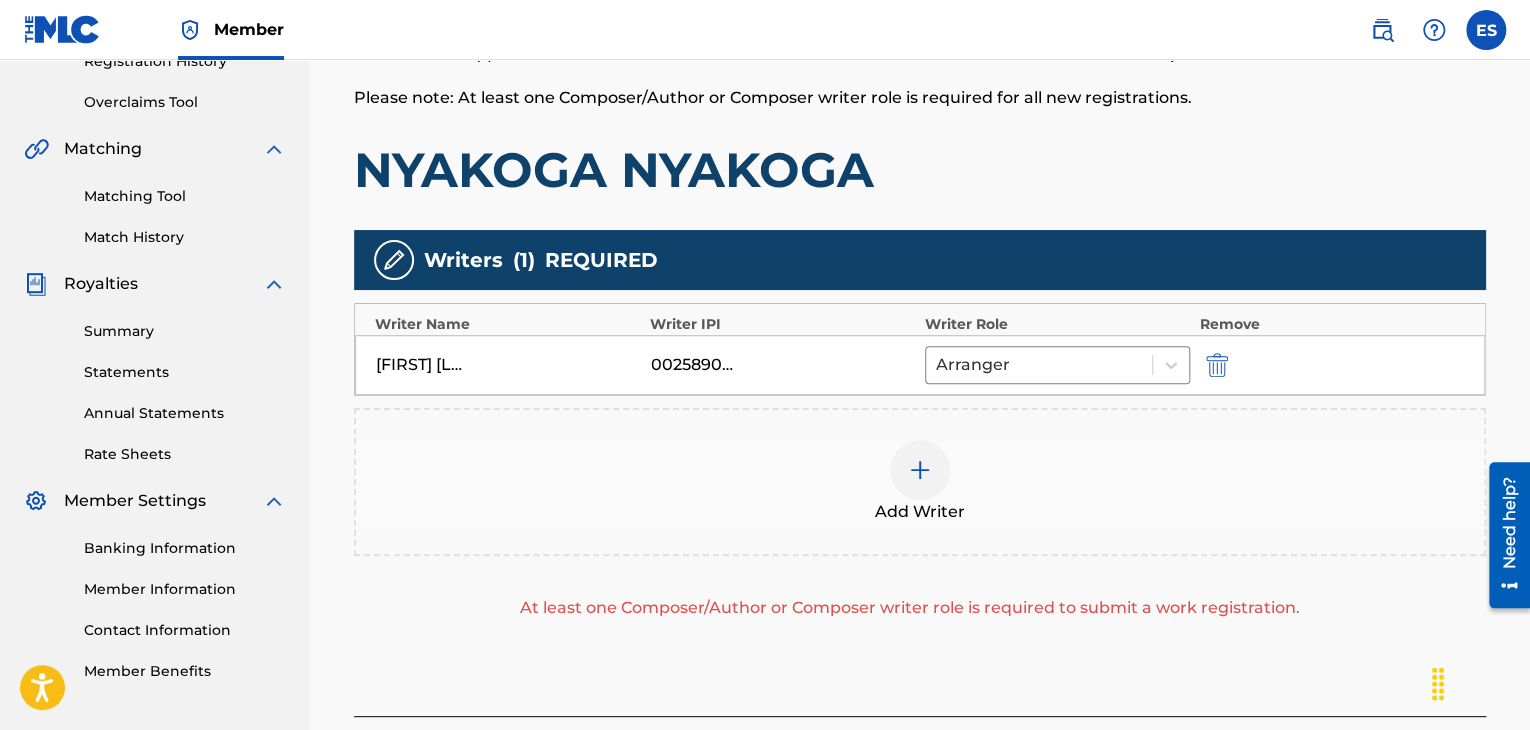 click at bounding box center [920, 470] 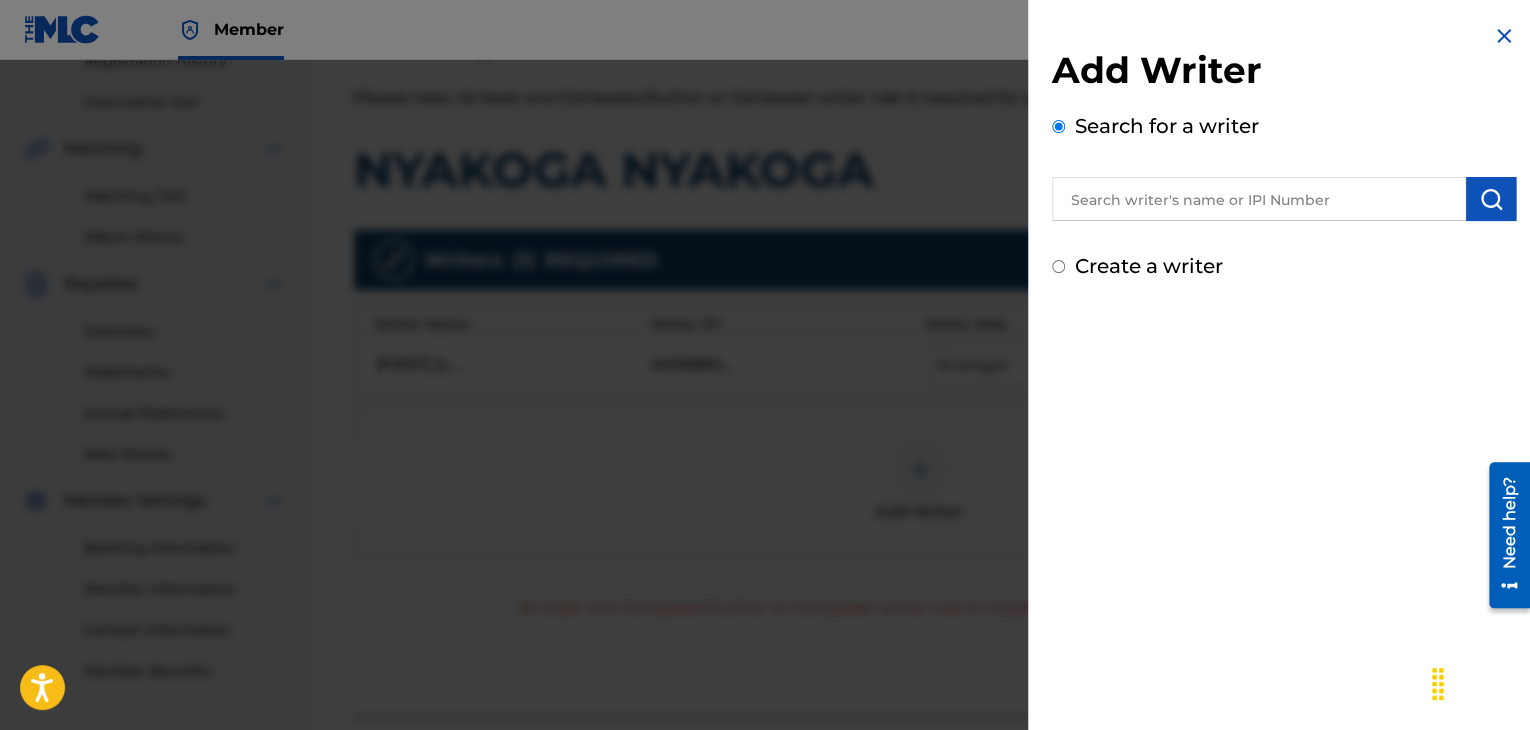 click at bounding box center (1259, 199) 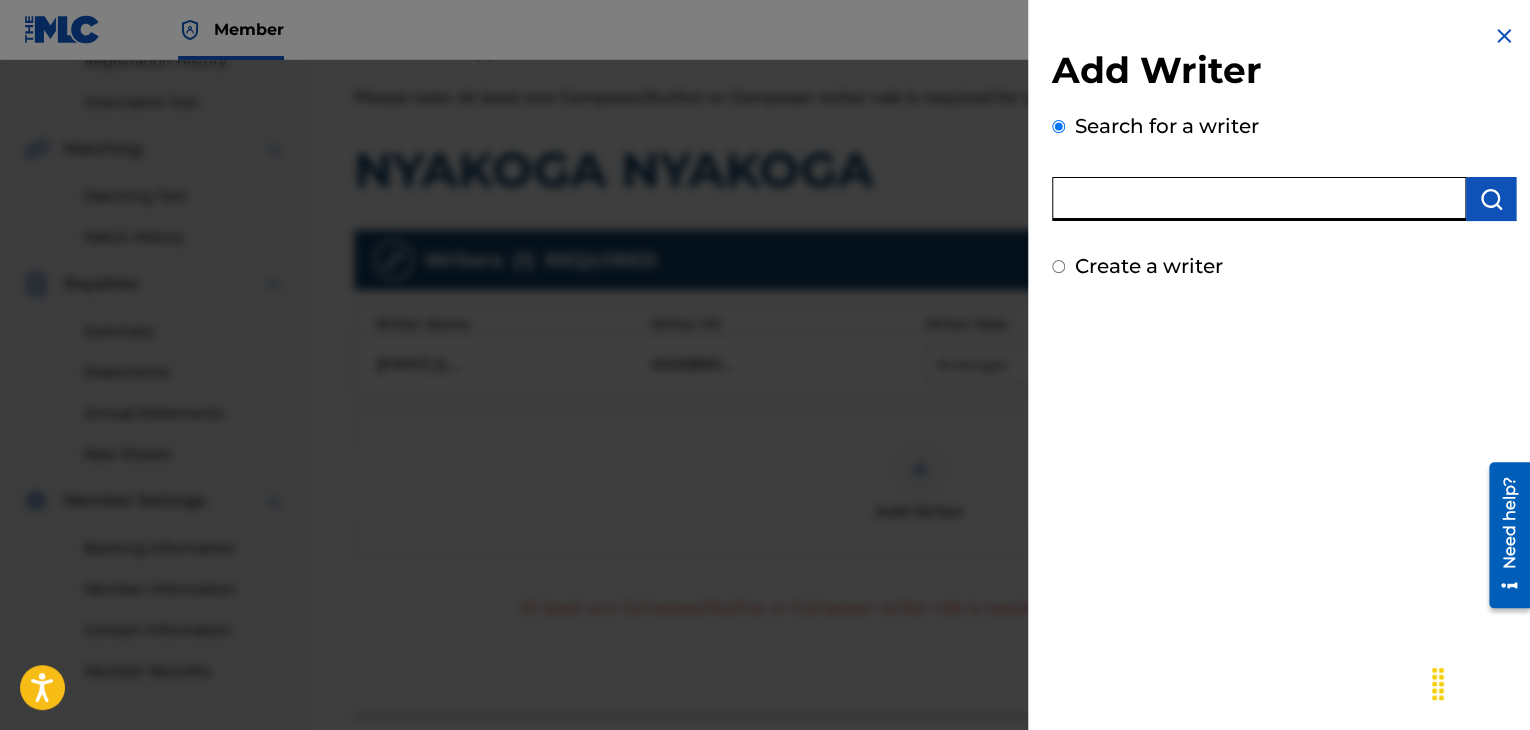 paste on "00124672680" 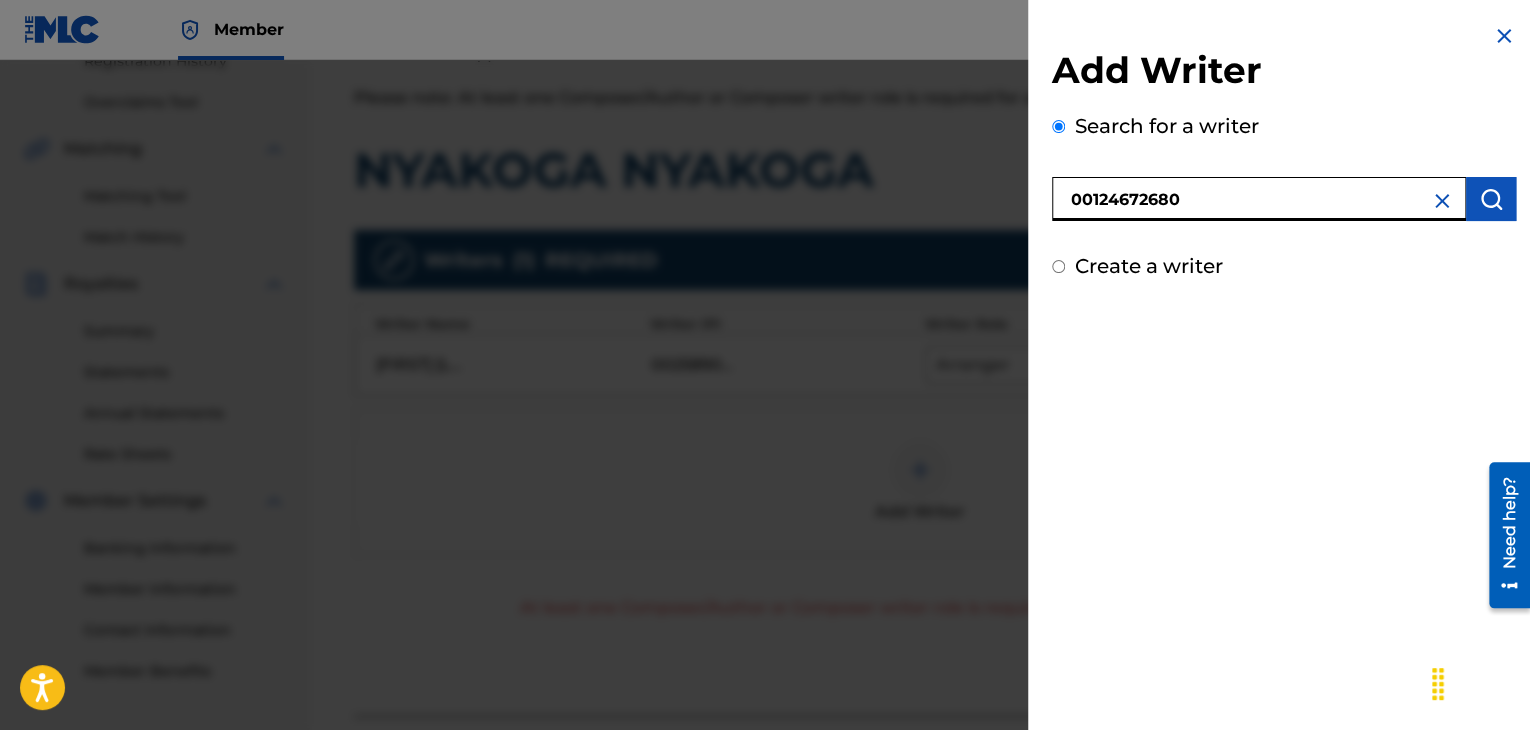 type on "00124672680" 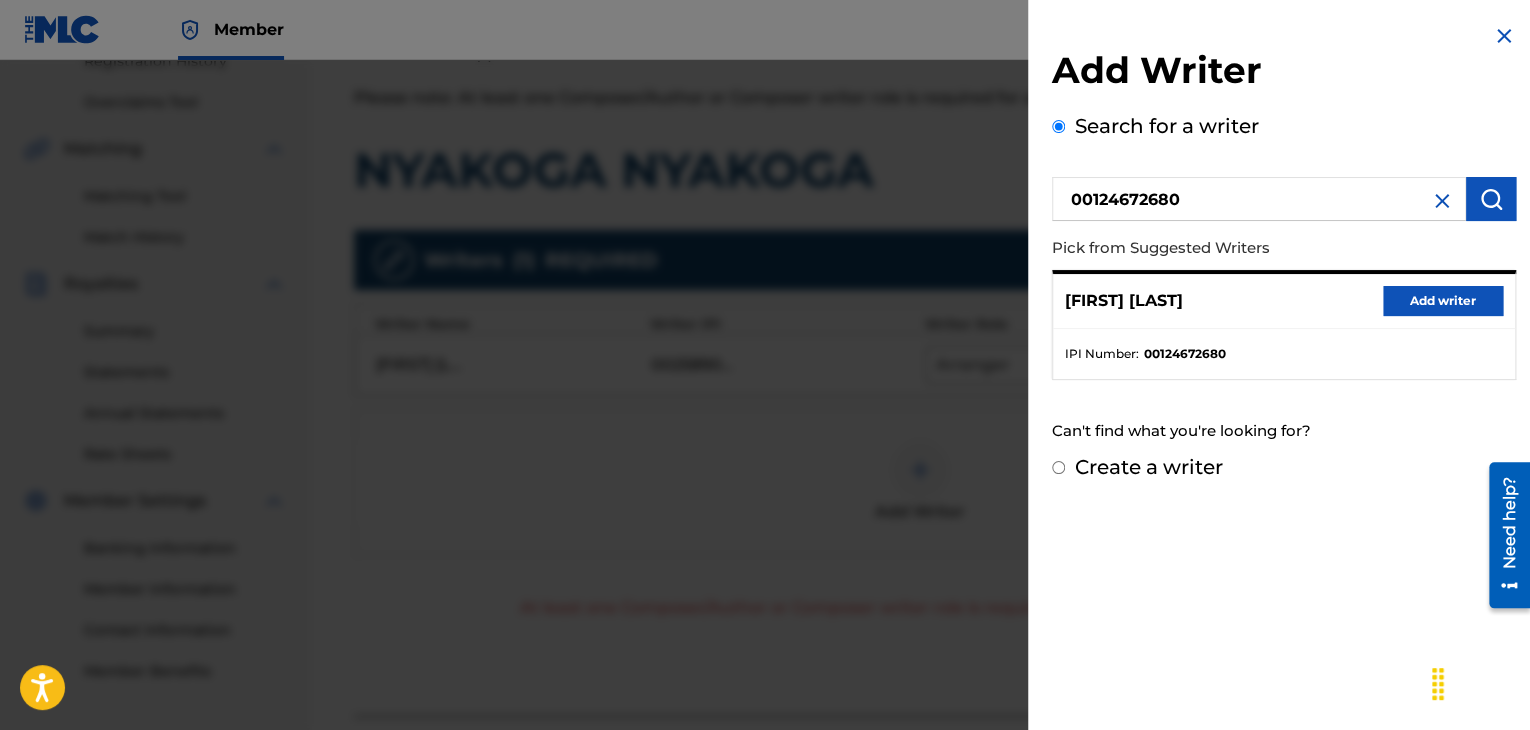 click on "Add writer" at bounding box center (1443, 301) 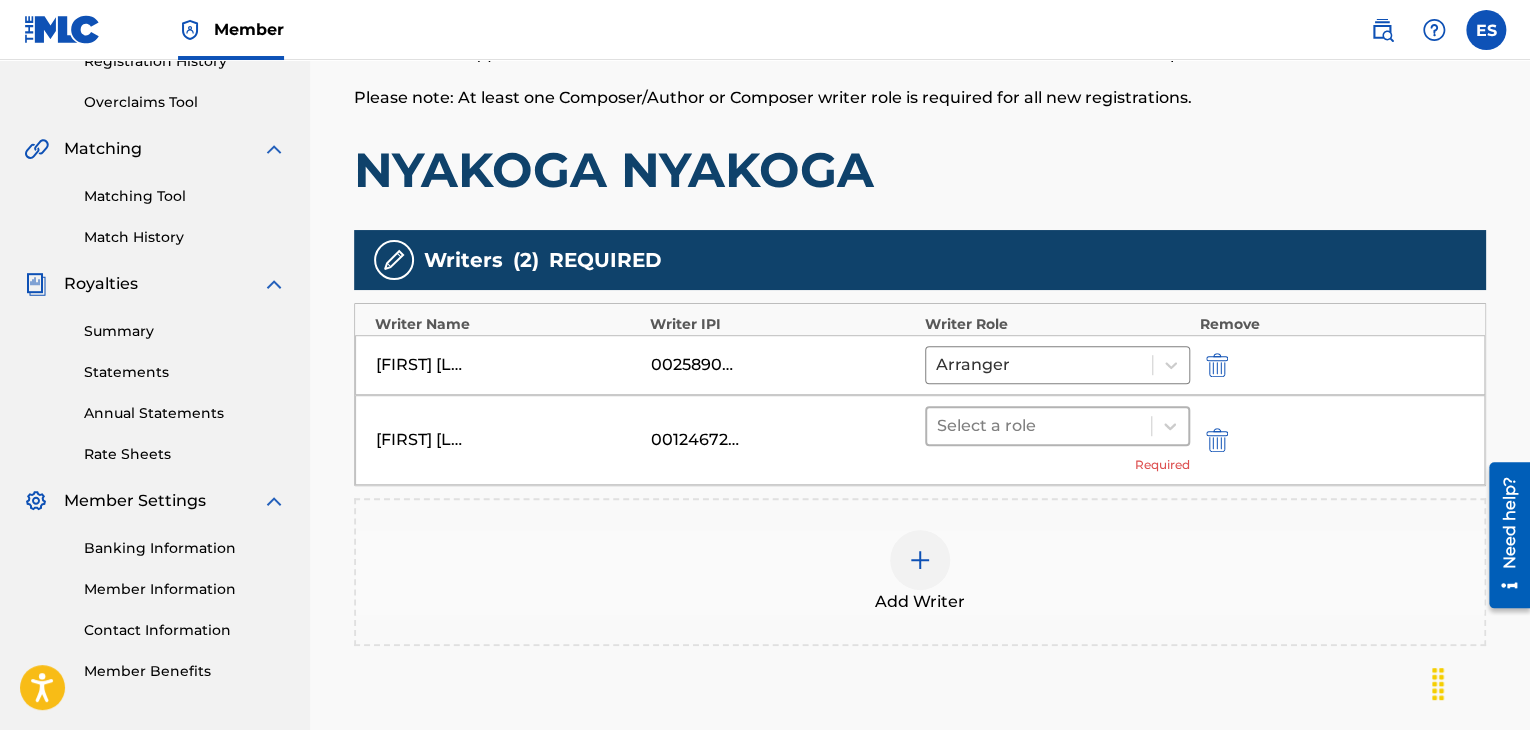 click at bounding box center (1039, 426) 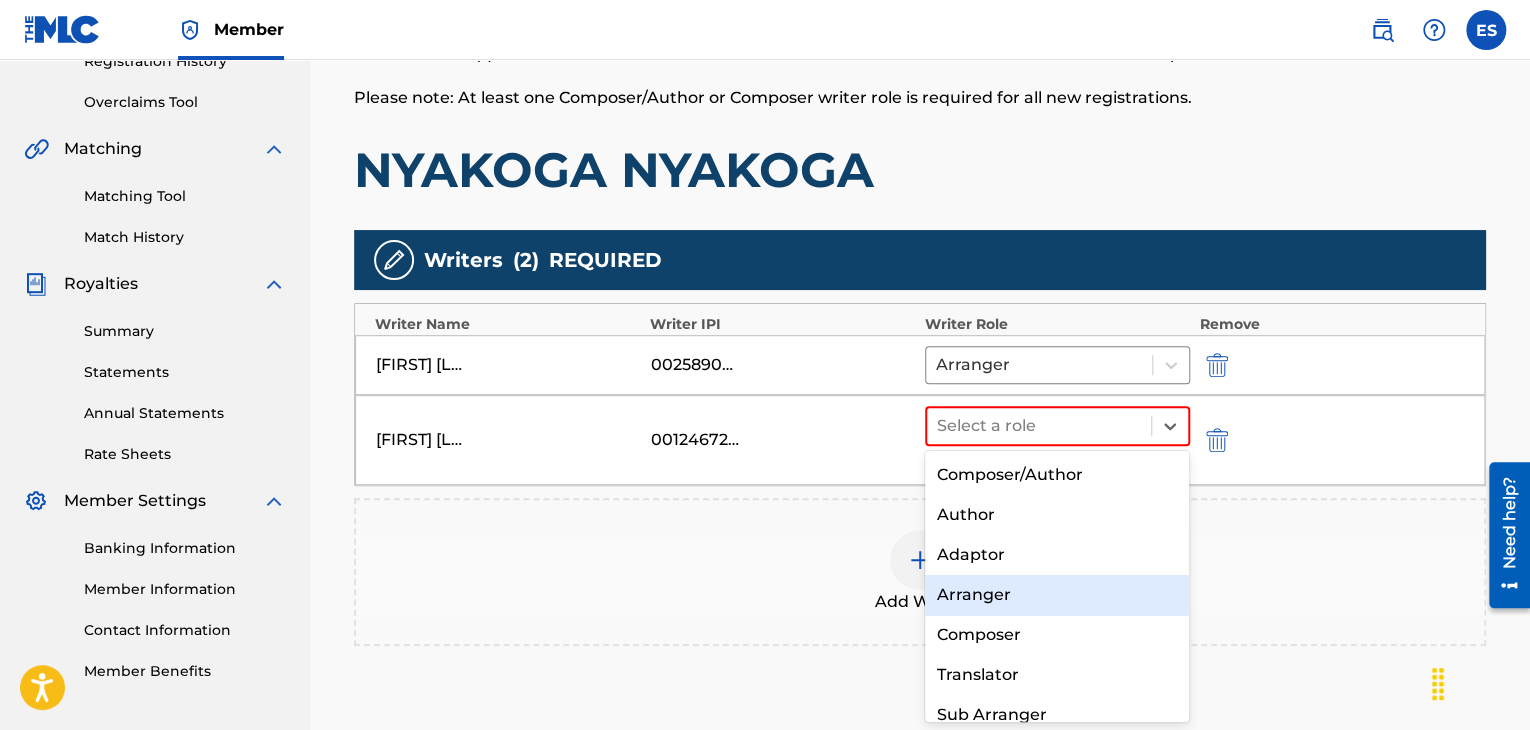click on "Arranger" at bounding box center [1057, 595] 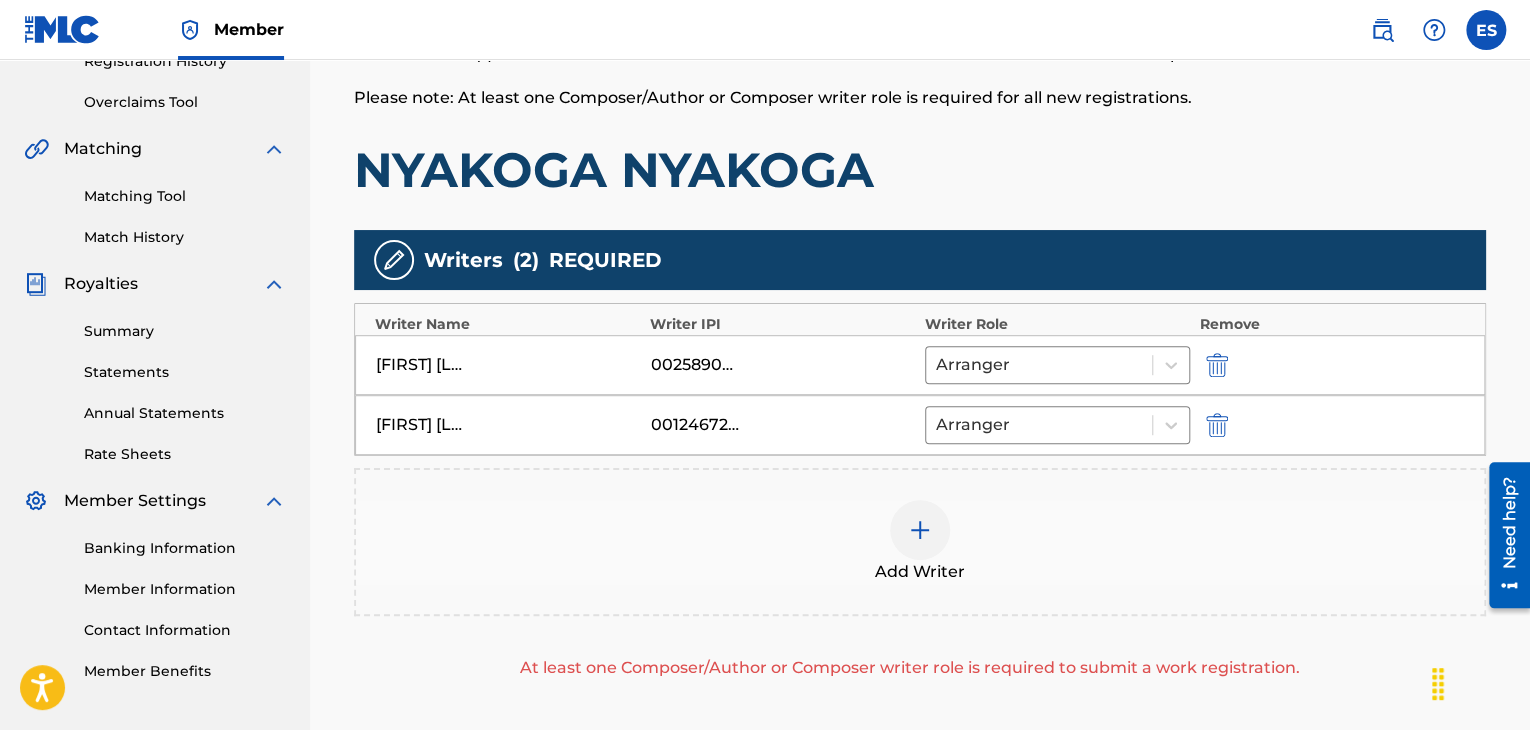 click at bounding box center [920, 530] 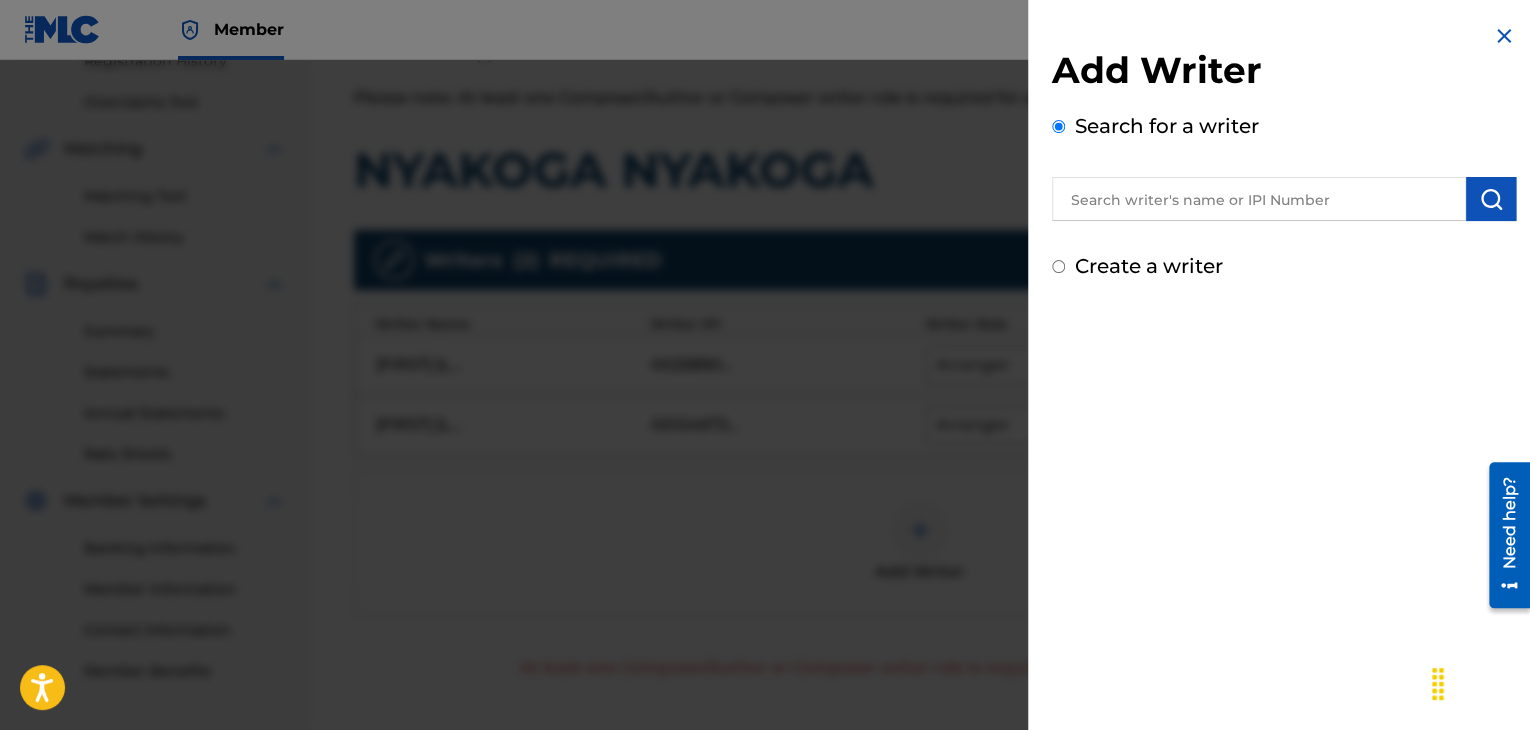click at bounding box center [1259, 199] 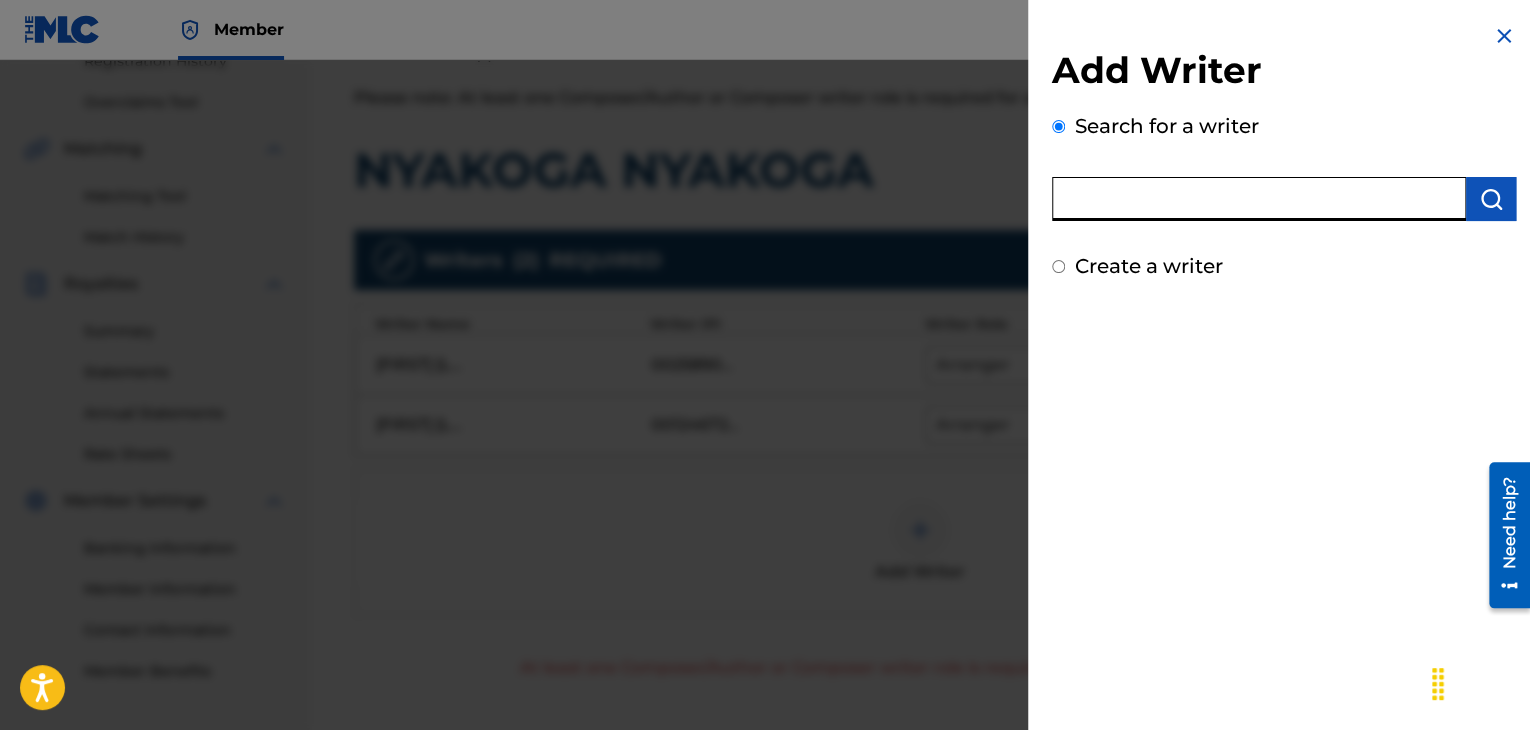 paste on "00088981116" 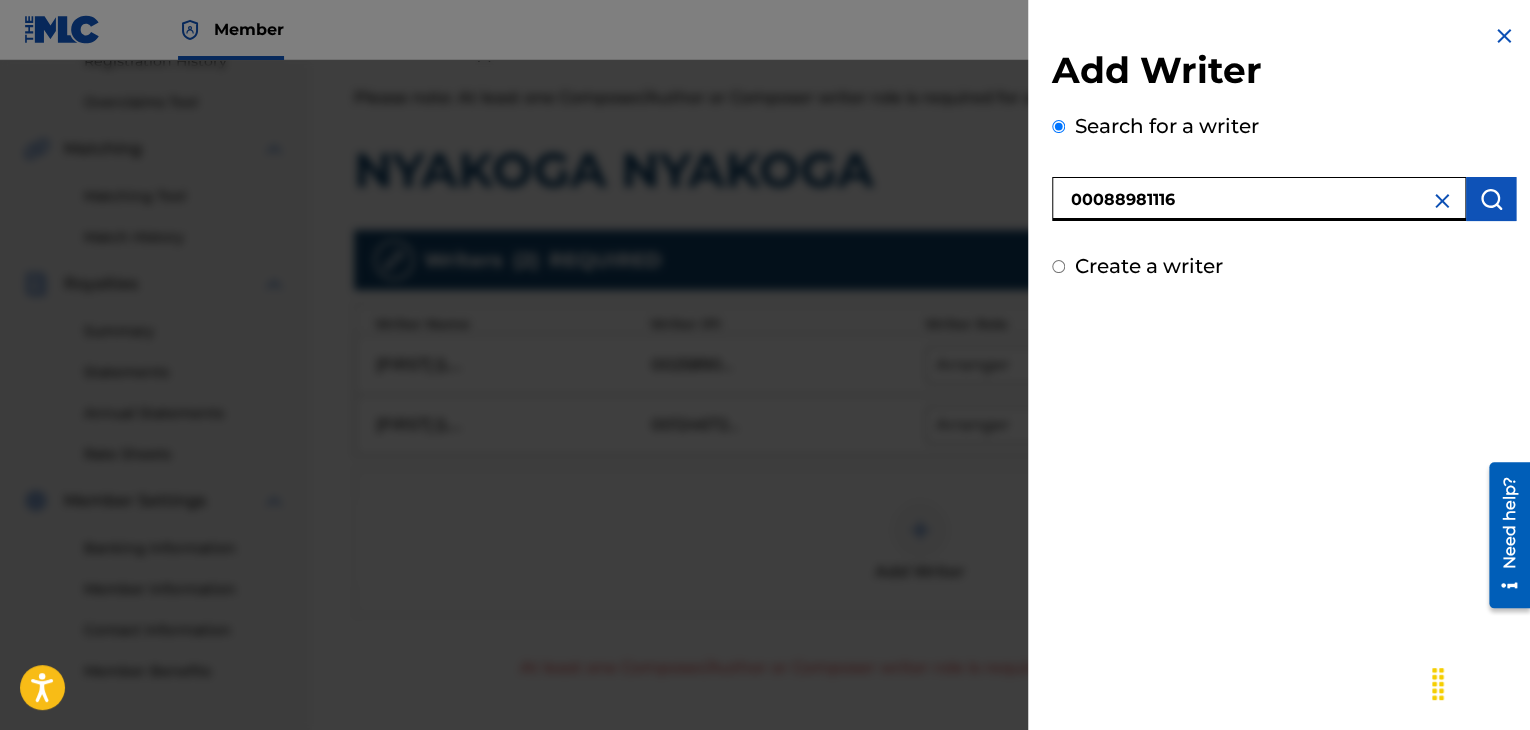 type on "00088981116" 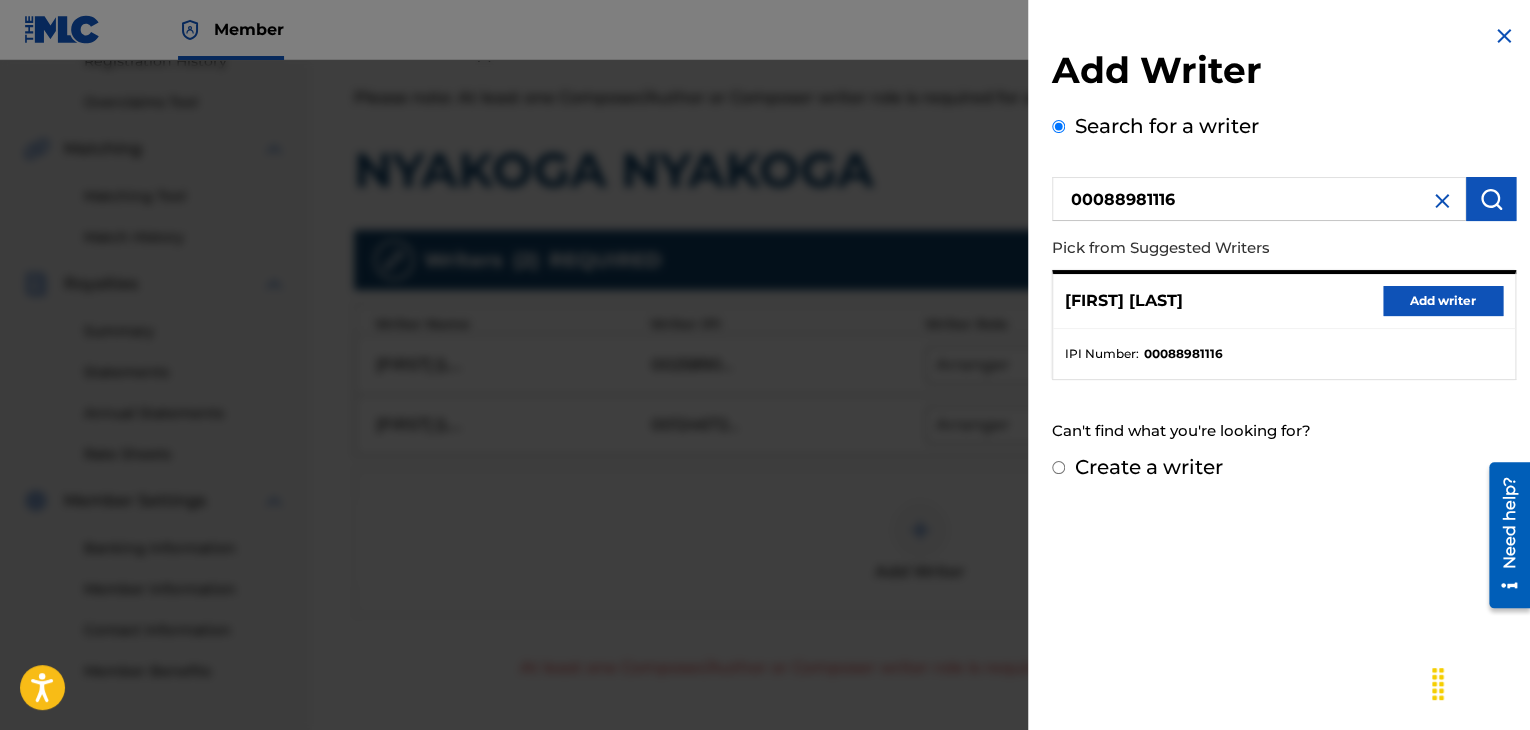 click on "Add writer" at bounding box center [1443, 301] 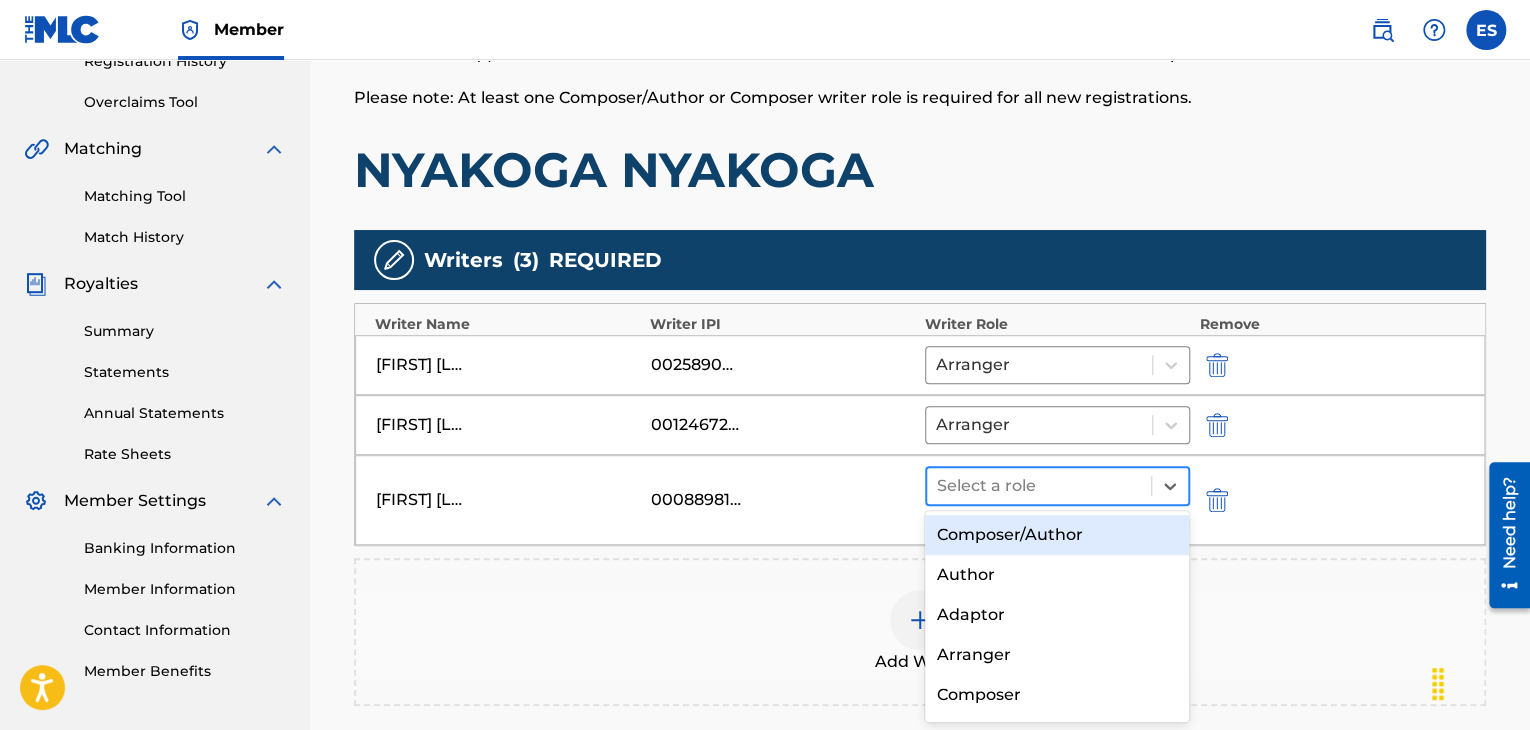 click on "Select a role" at bounding box center [1039, 486] 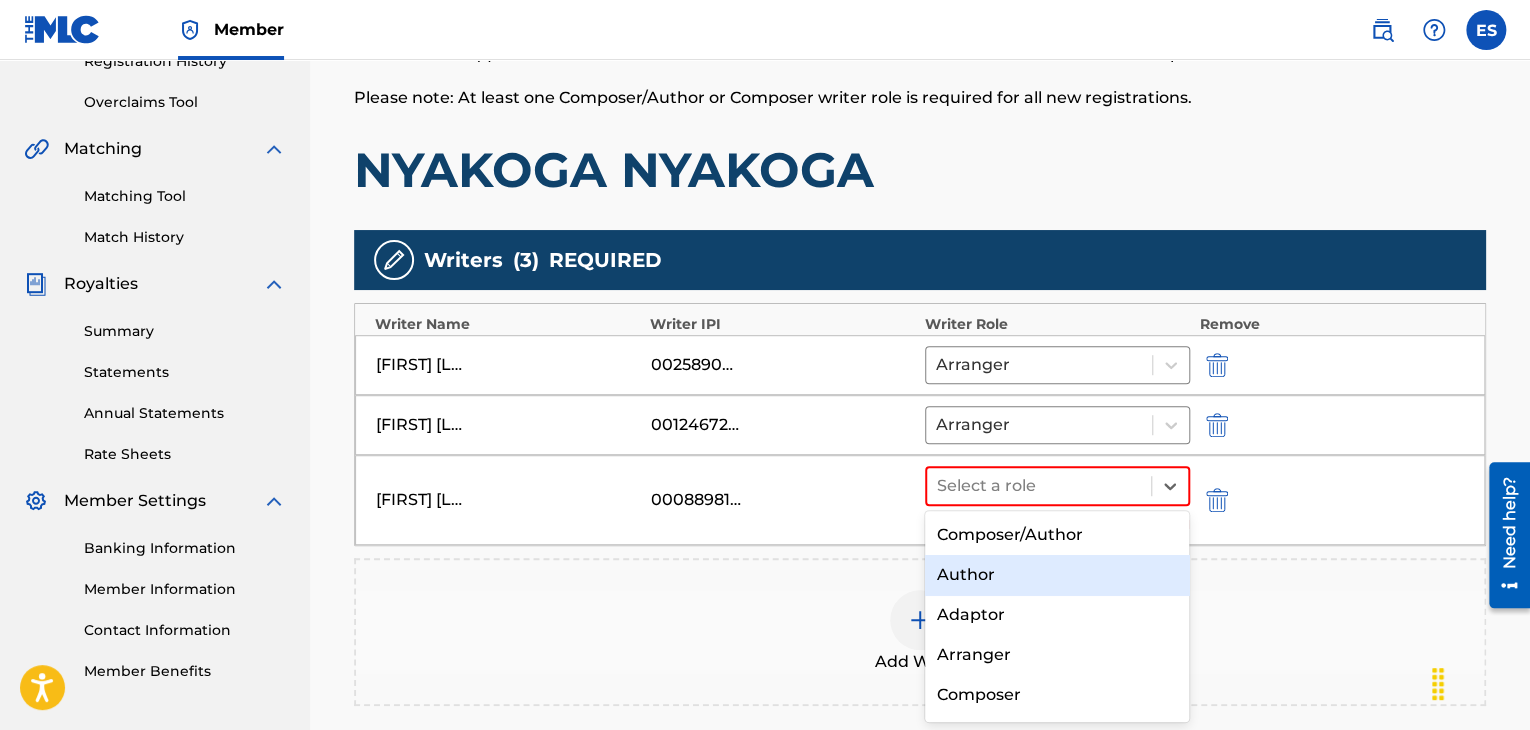 click on "Author" at bounding box center (1057, 575) 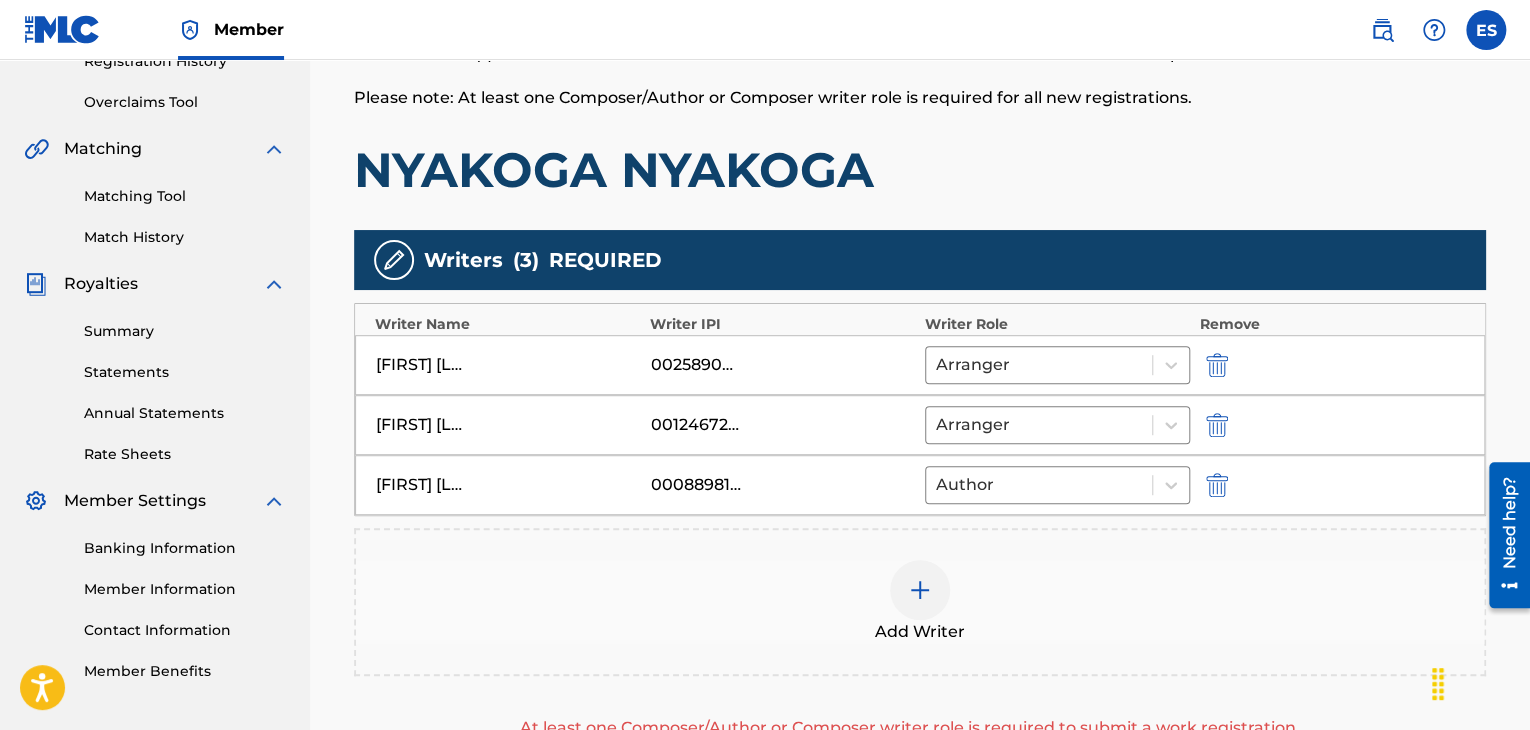 click at bounding box center [920, 590] 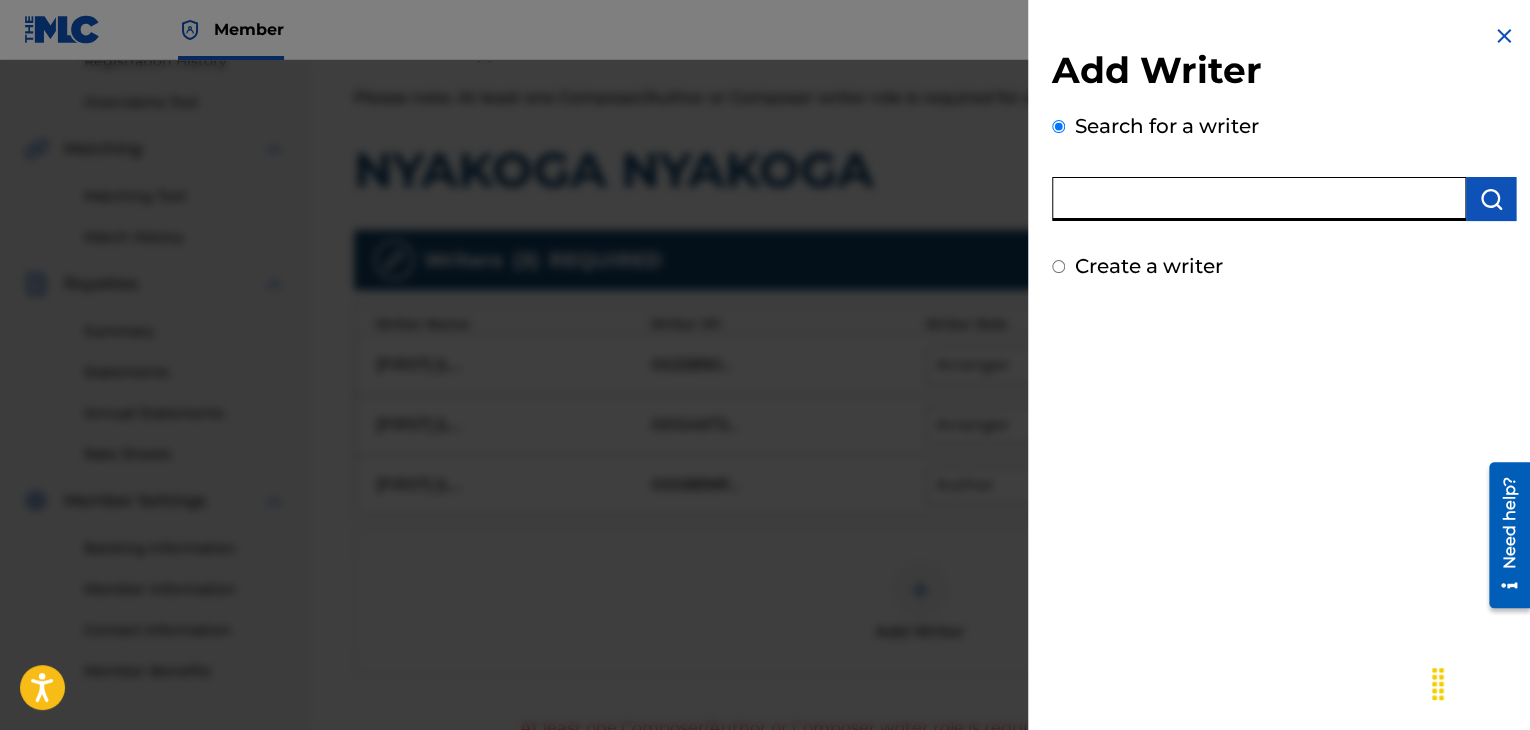 click at bounding box center [1259, 199] 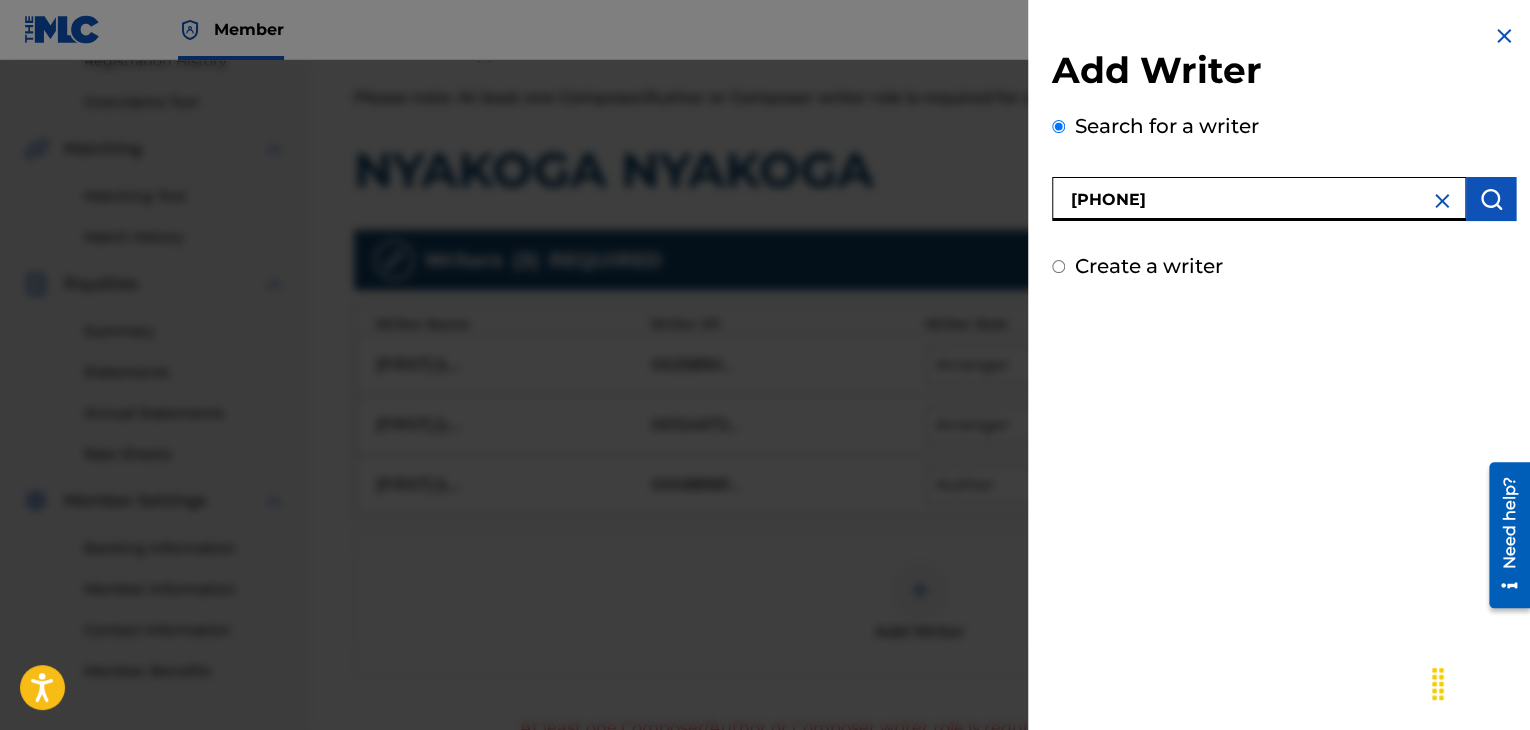 type on "[PHONE]" 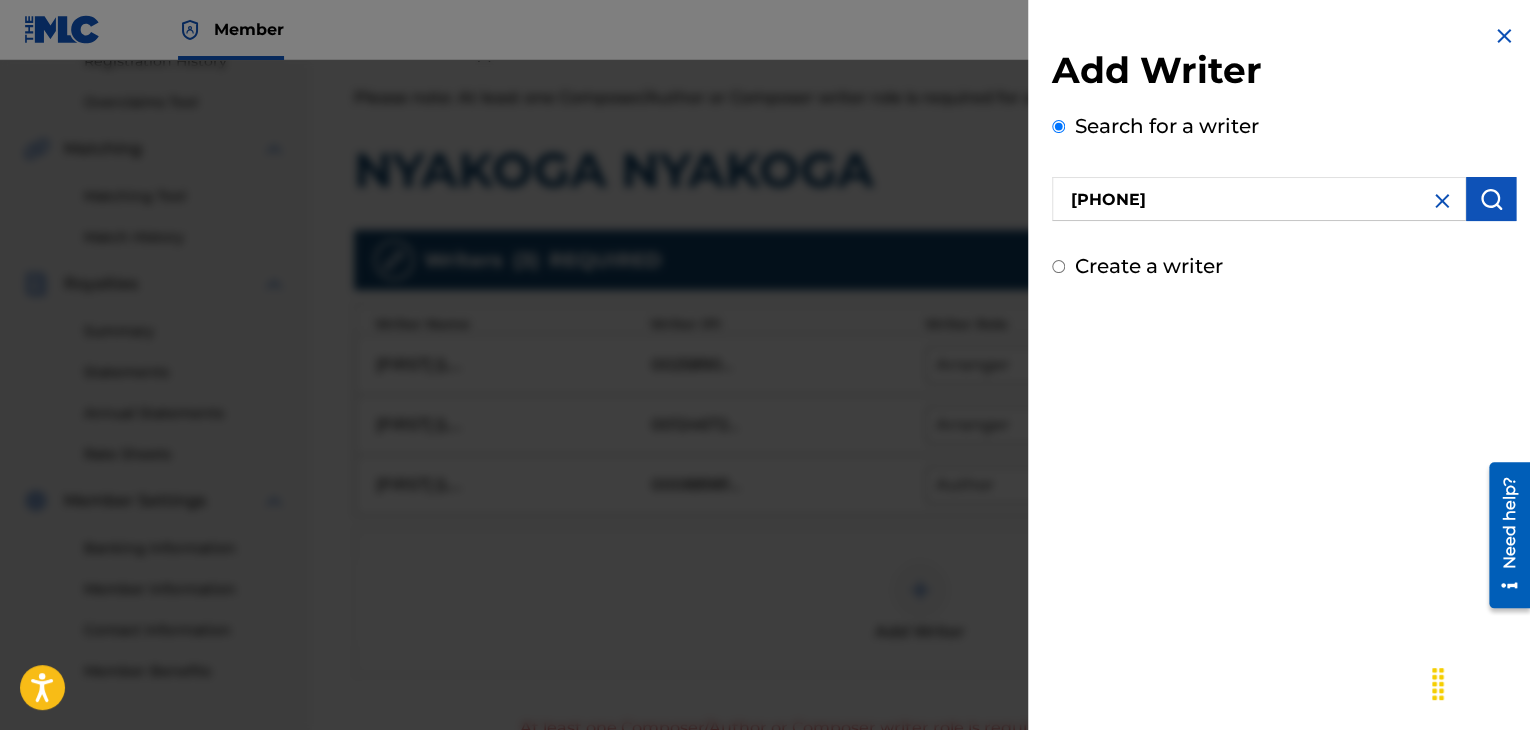 click at bounding box center (1491, 199) 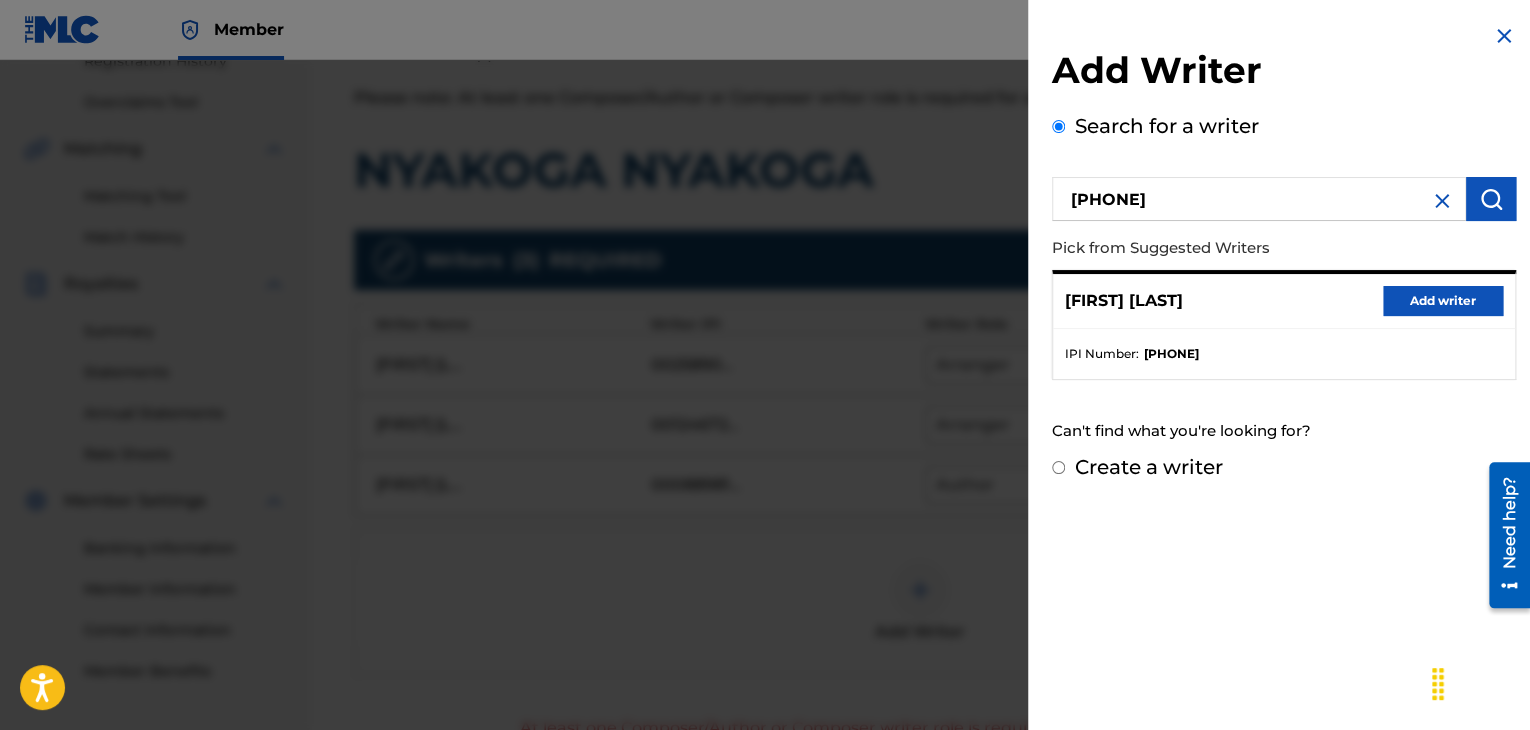 click on "Add writer" at bounding box center [1443, 301] 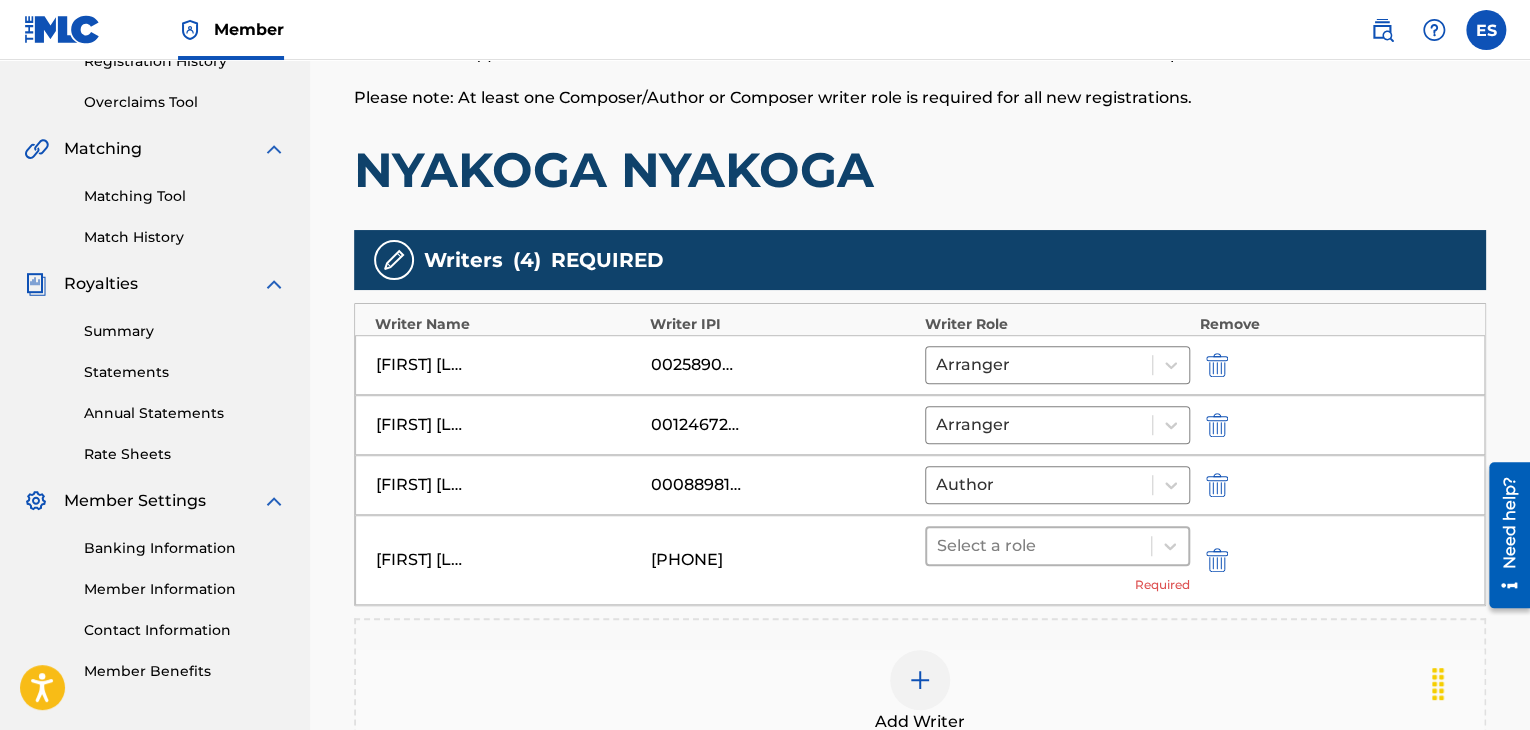 click at bounding box center [1039, 546] 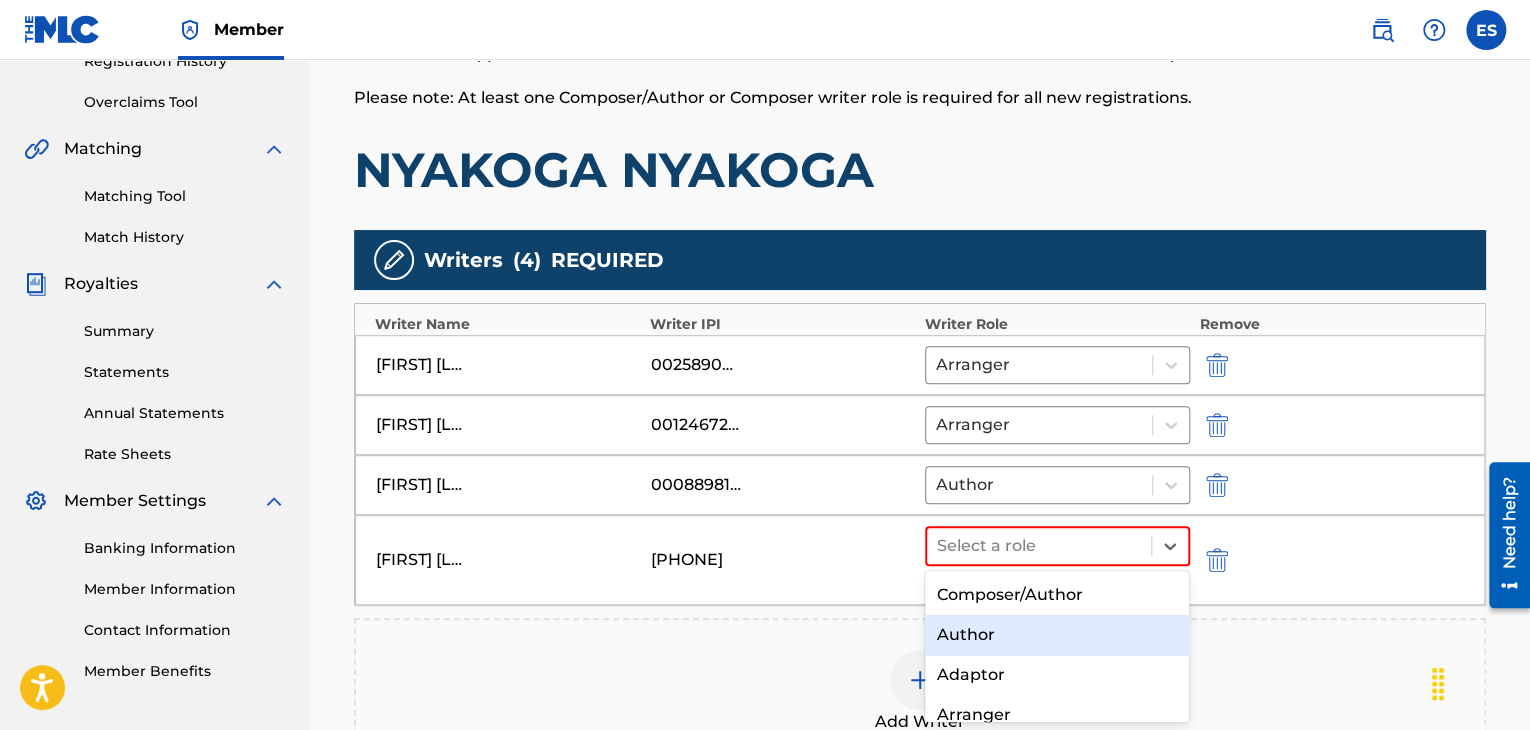scroll, scrollTop: 100, scrollLeft: 0, axis: vertical 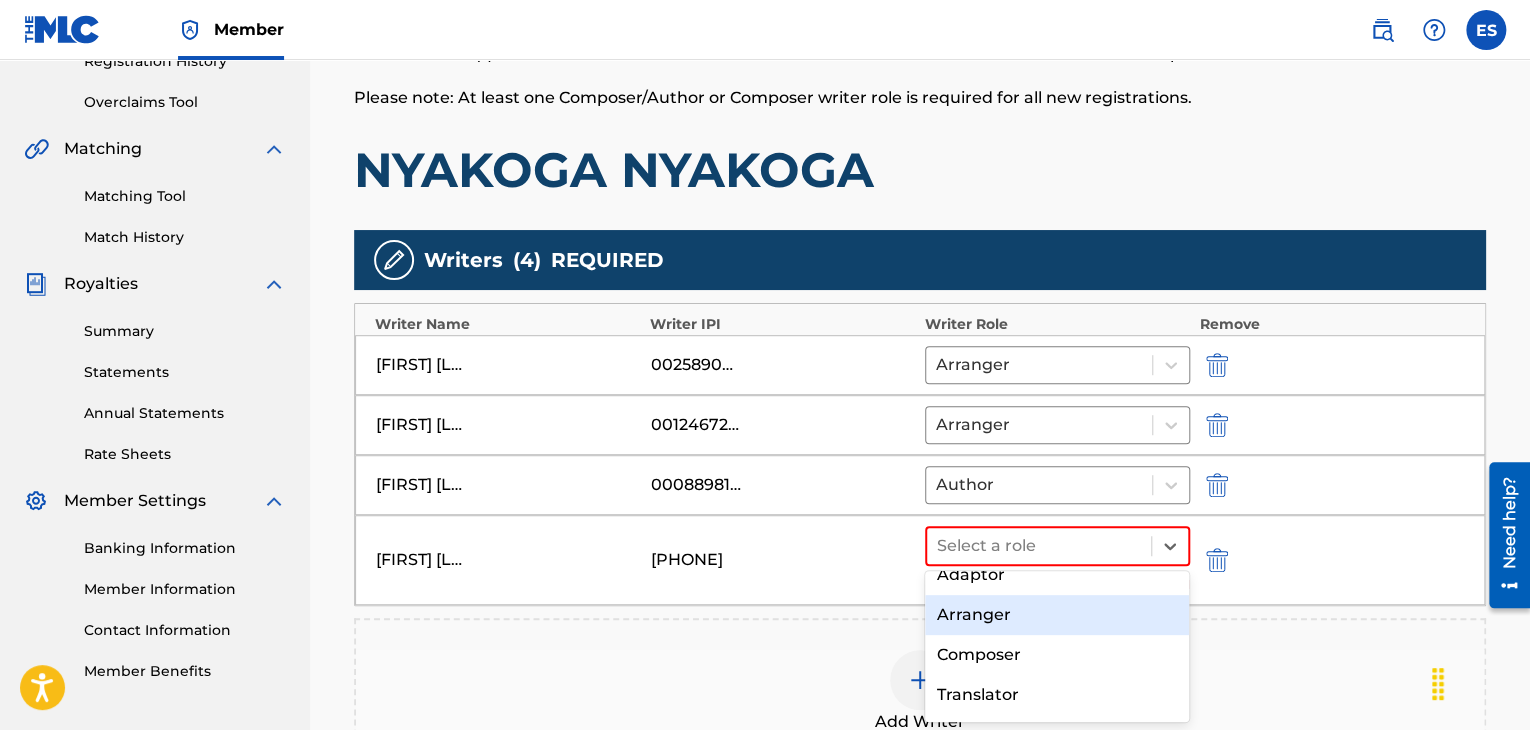 click on "Arranger" at bounding box center (1057, 615) 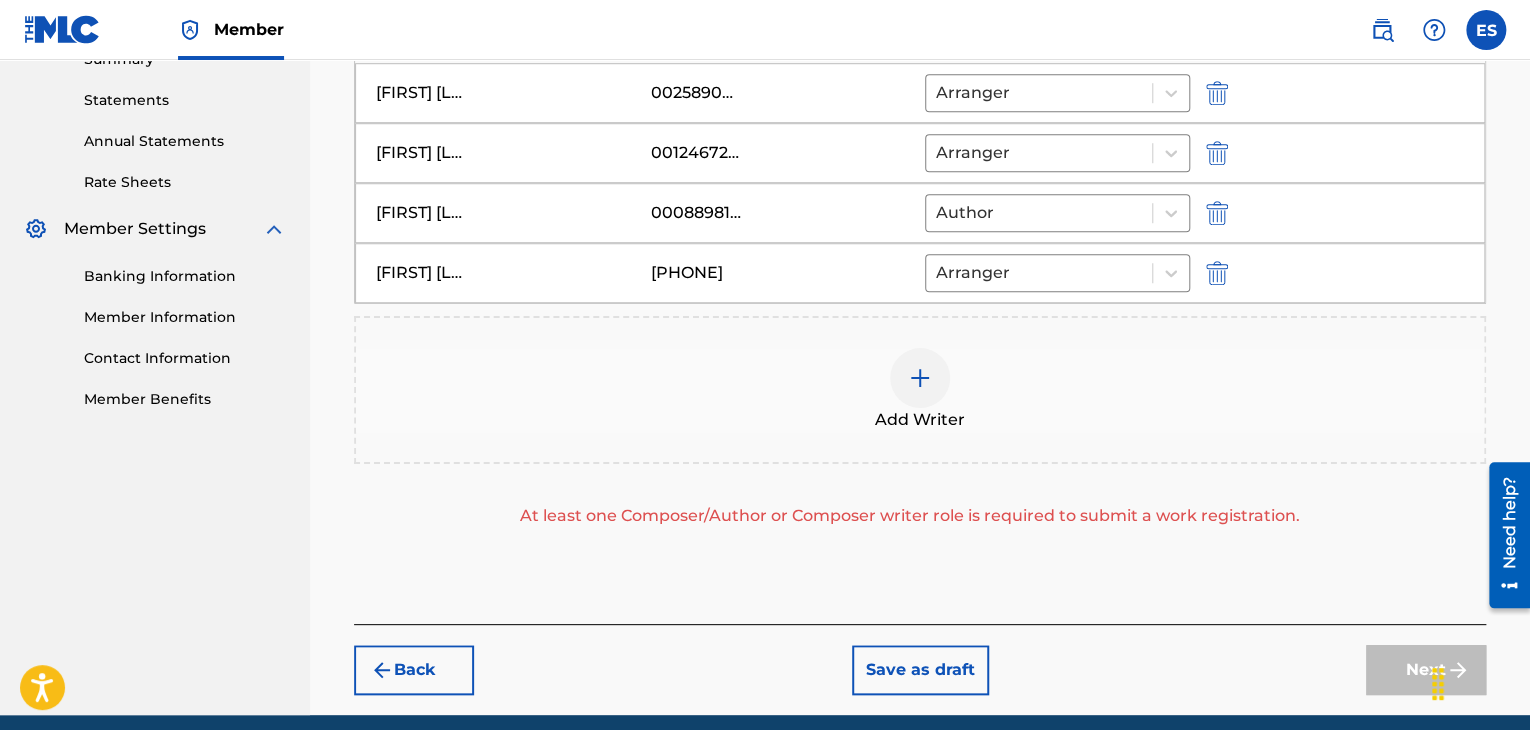 scroll, scrollTop: 647, scrollLeft: 0, axis: vertical 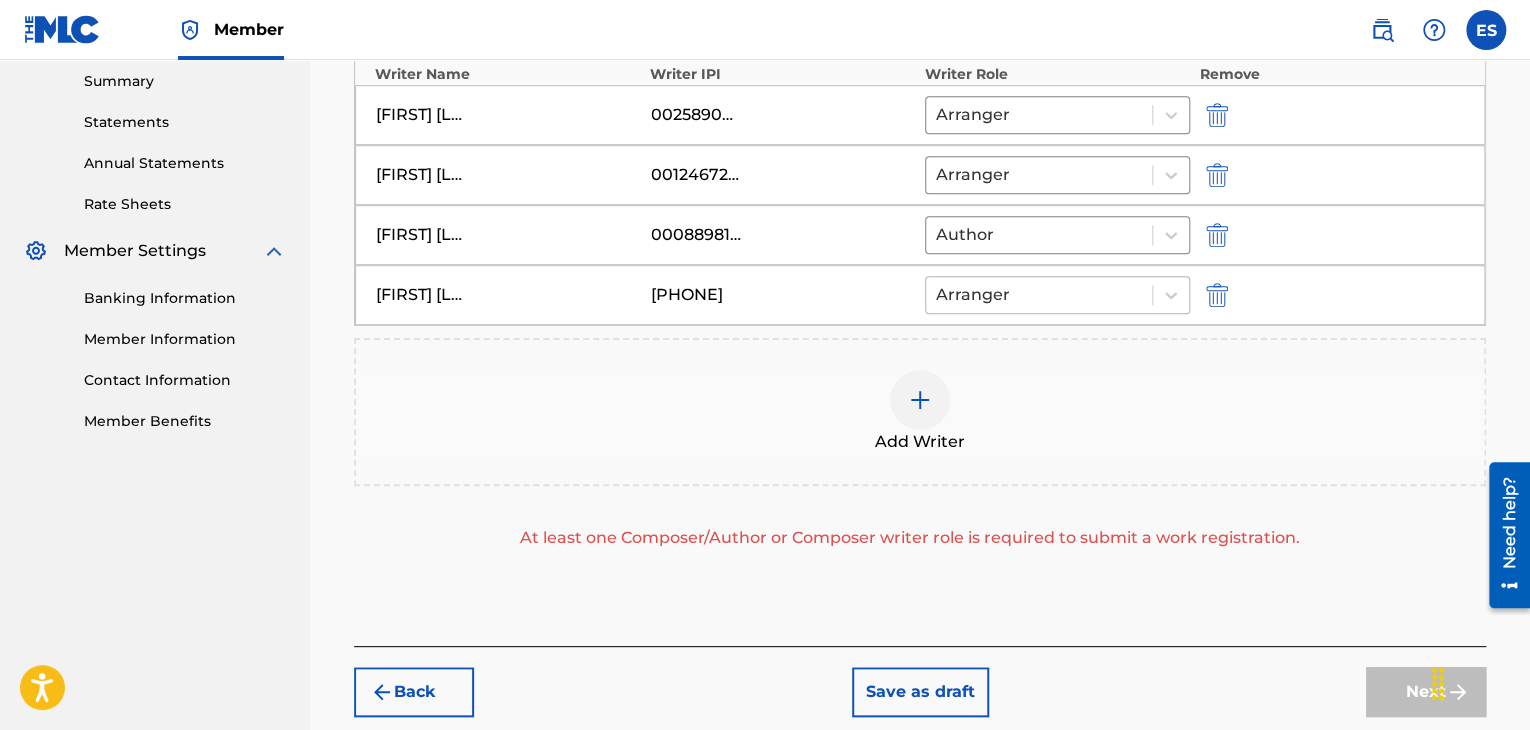 click at bounding box center (1039, 295) 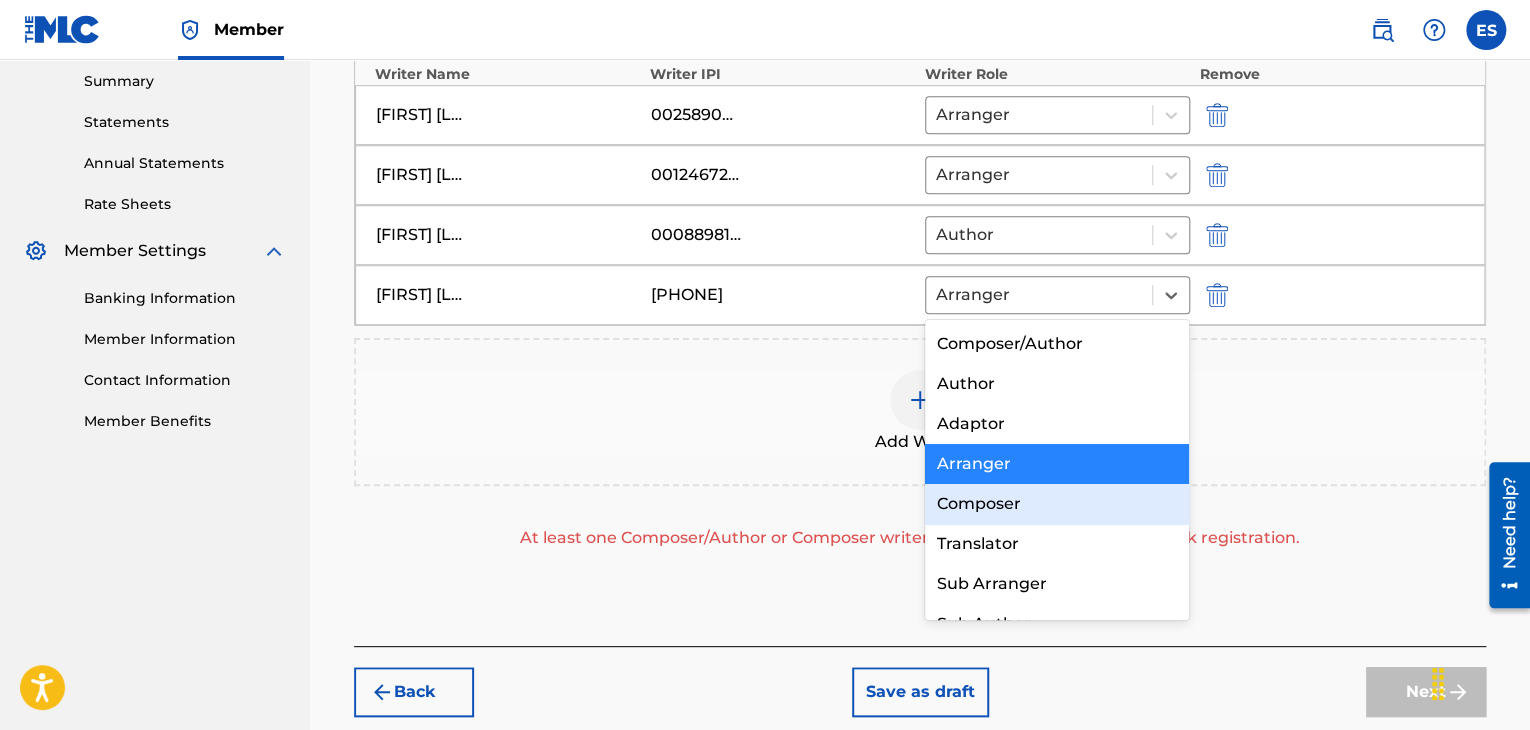 click on "Composer" at bounding box center [1057, 504] 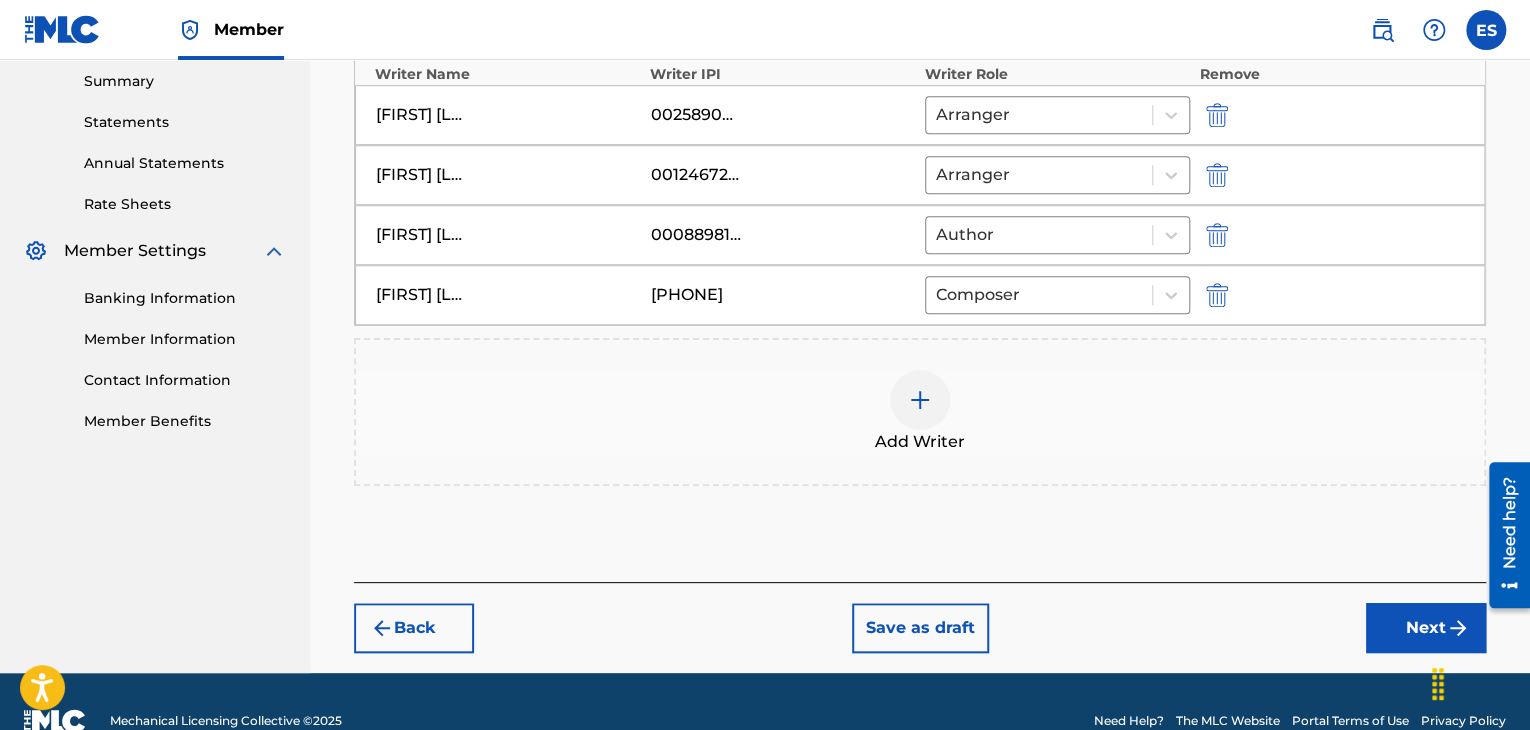 click on "Next" at bounding box center [1426, 628] 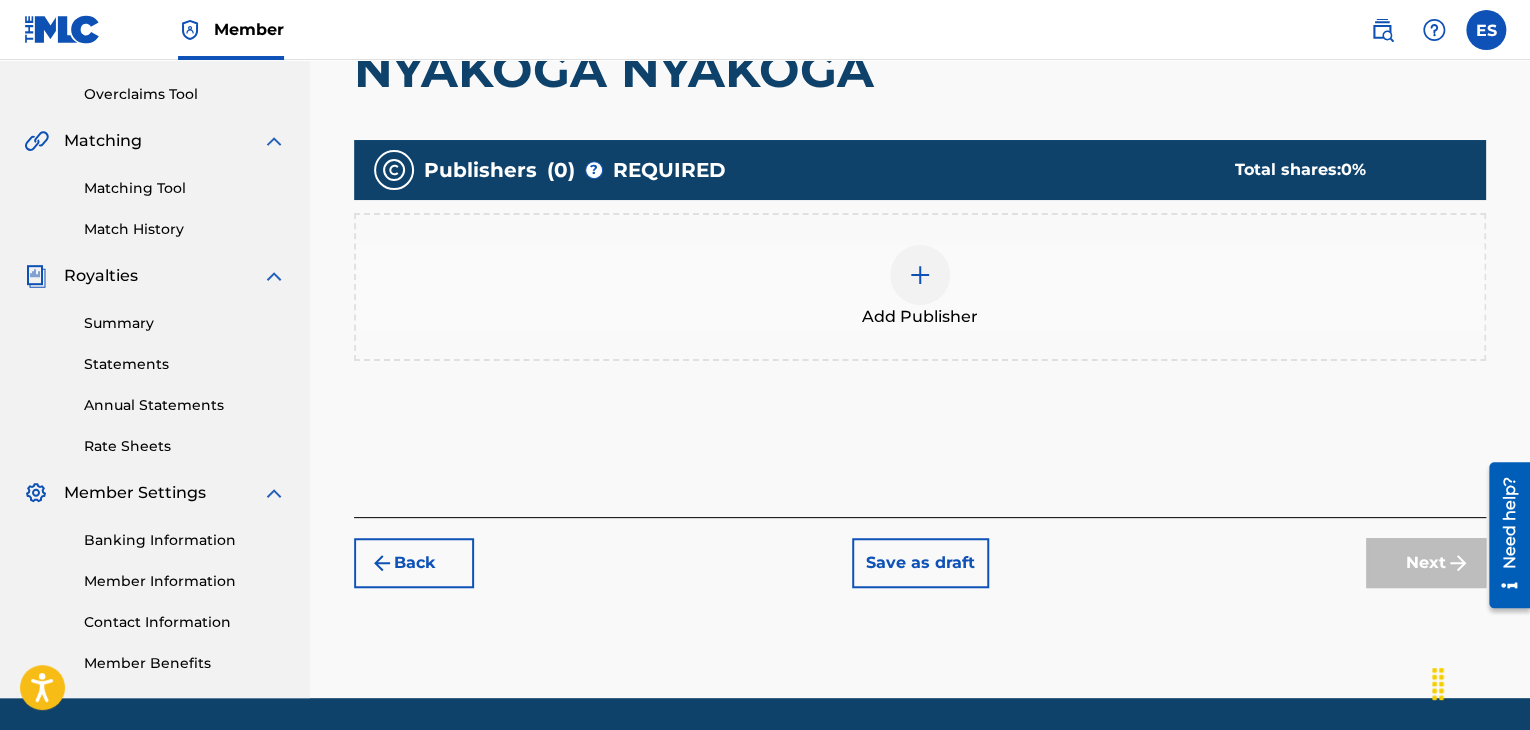 scroll, scrollTop: 406, scrollLeft: 0, axis: vertical 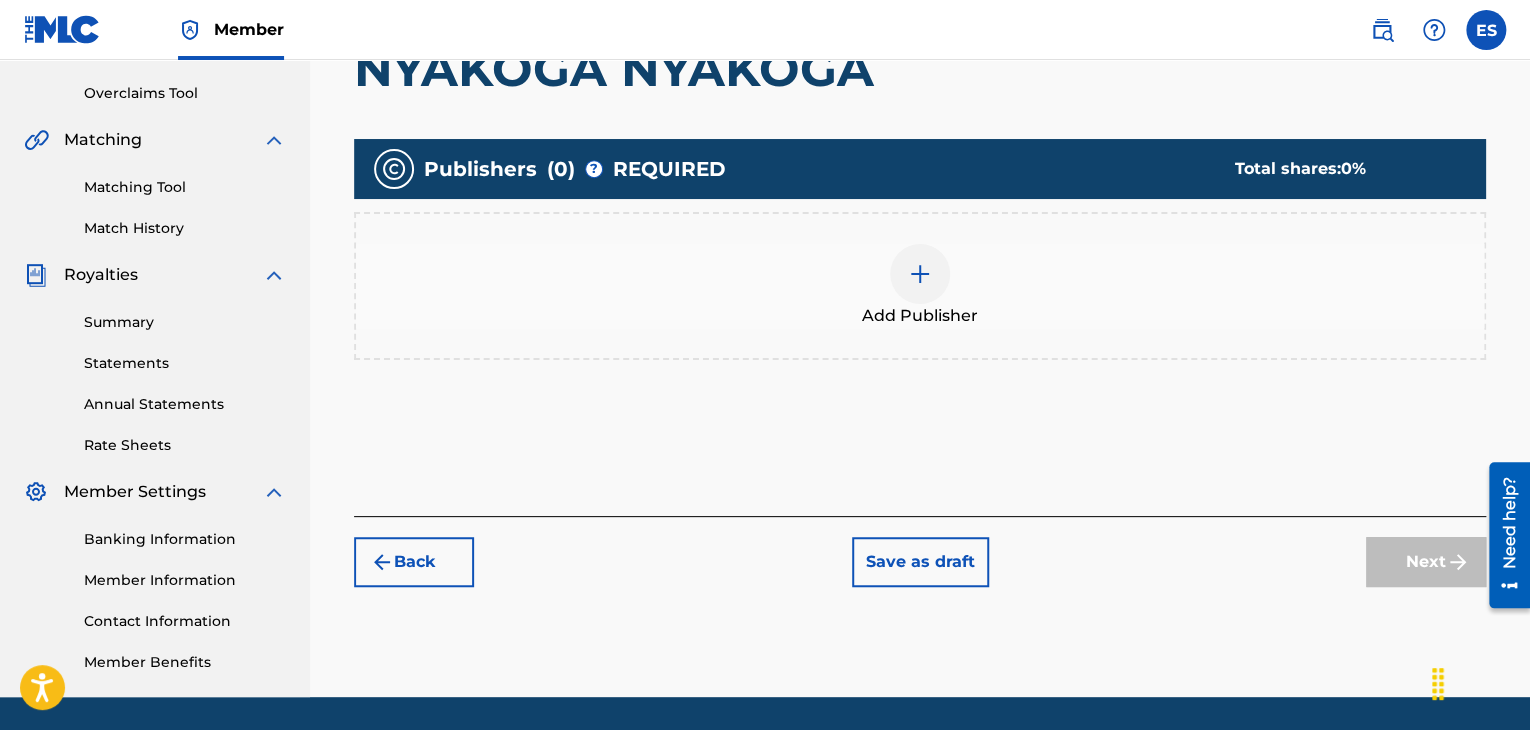 click at bounding box center (920, 274) 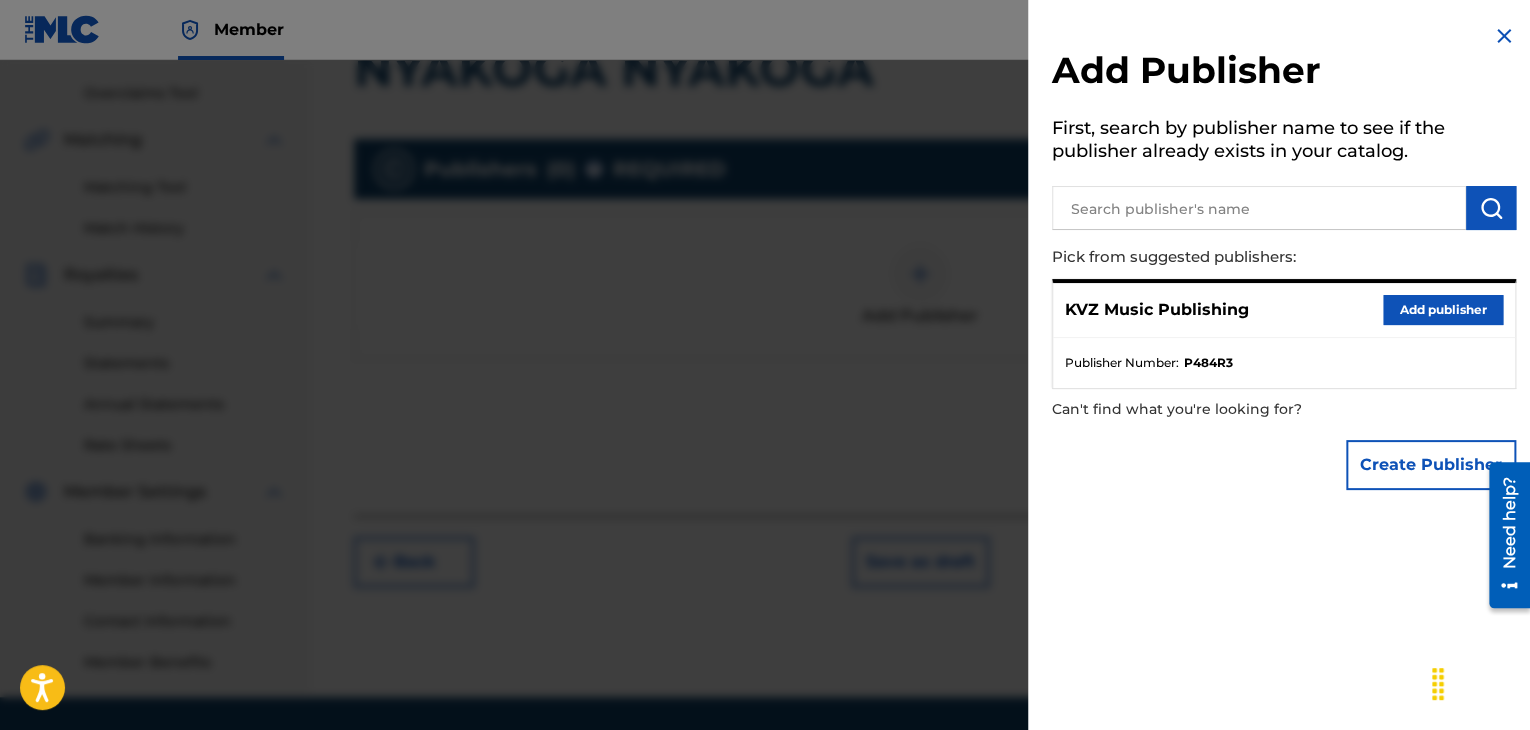 click on "Add publisher" at bounding box center (1443, 310) 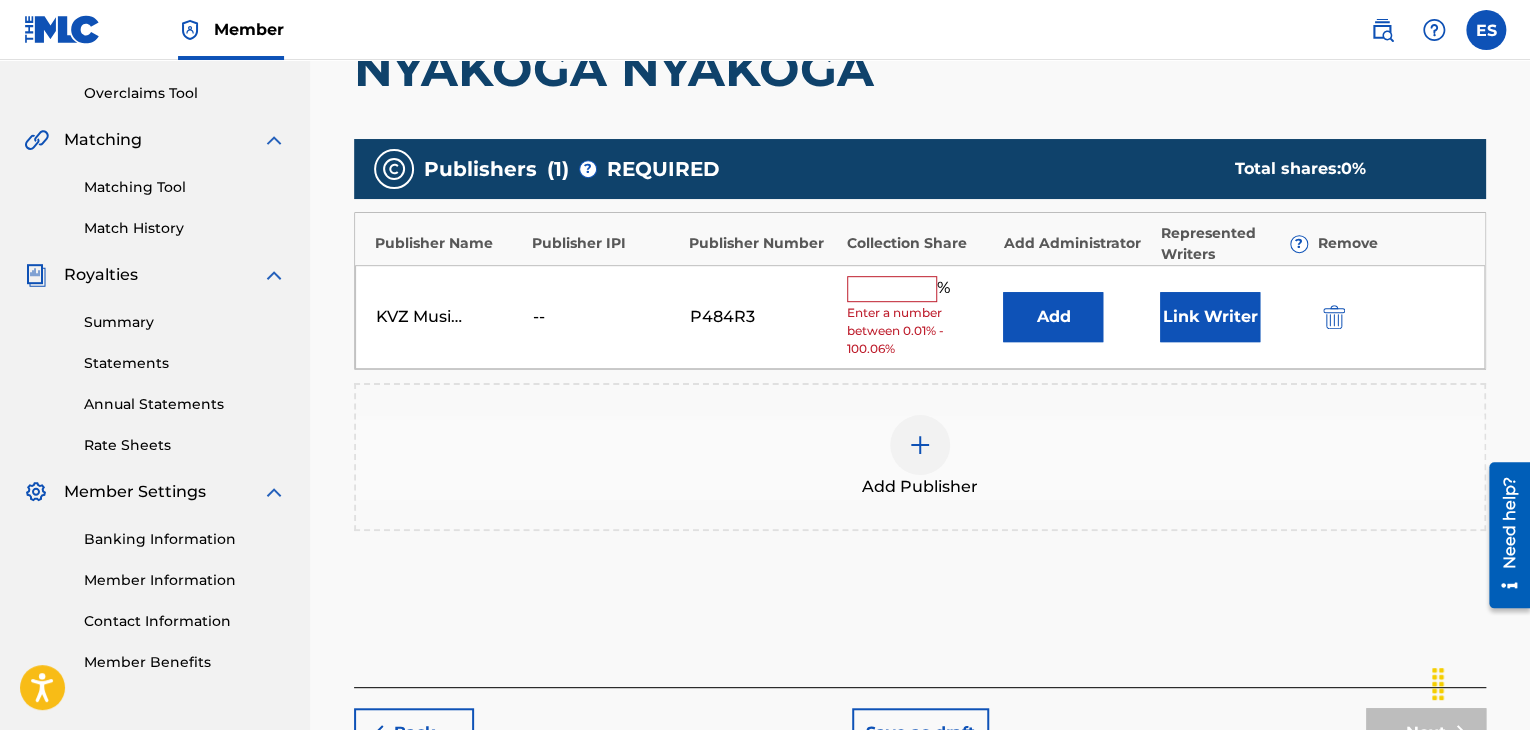 click on "Enter a number between 0.01% - 100.06%" at bounding box center (920, 331) 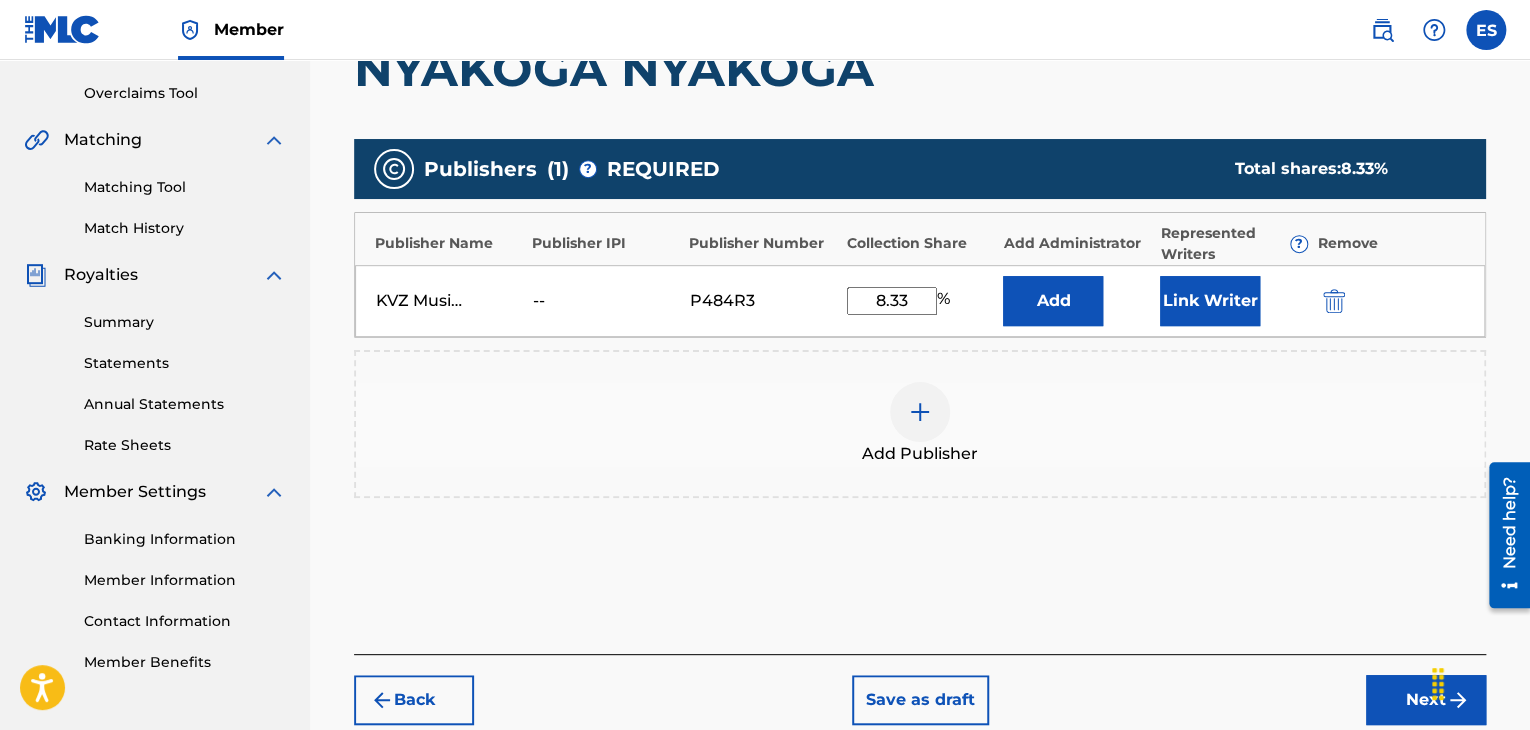 type on "8.33" 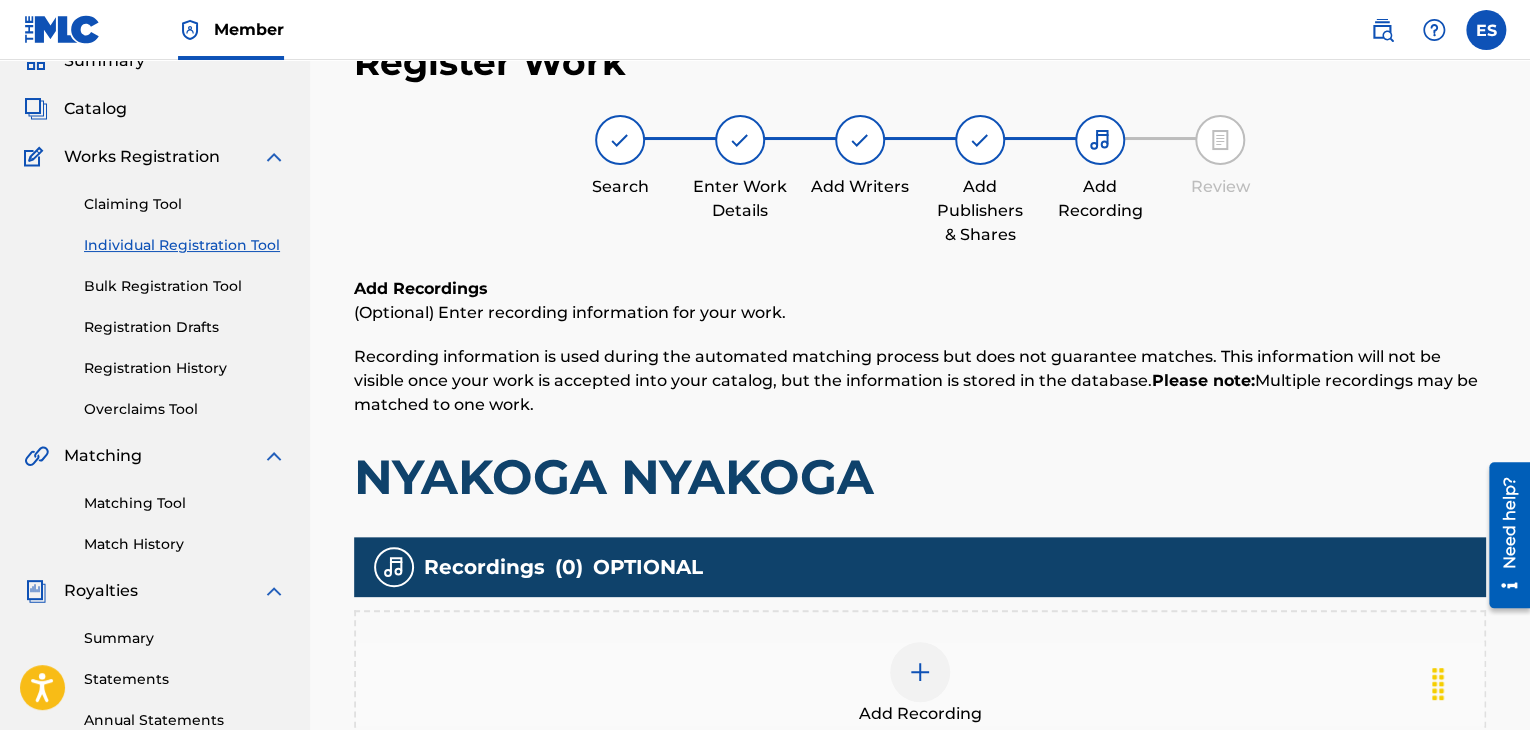 scroll, scrollTop: 390, scrollLeft: 0, axis: vertical 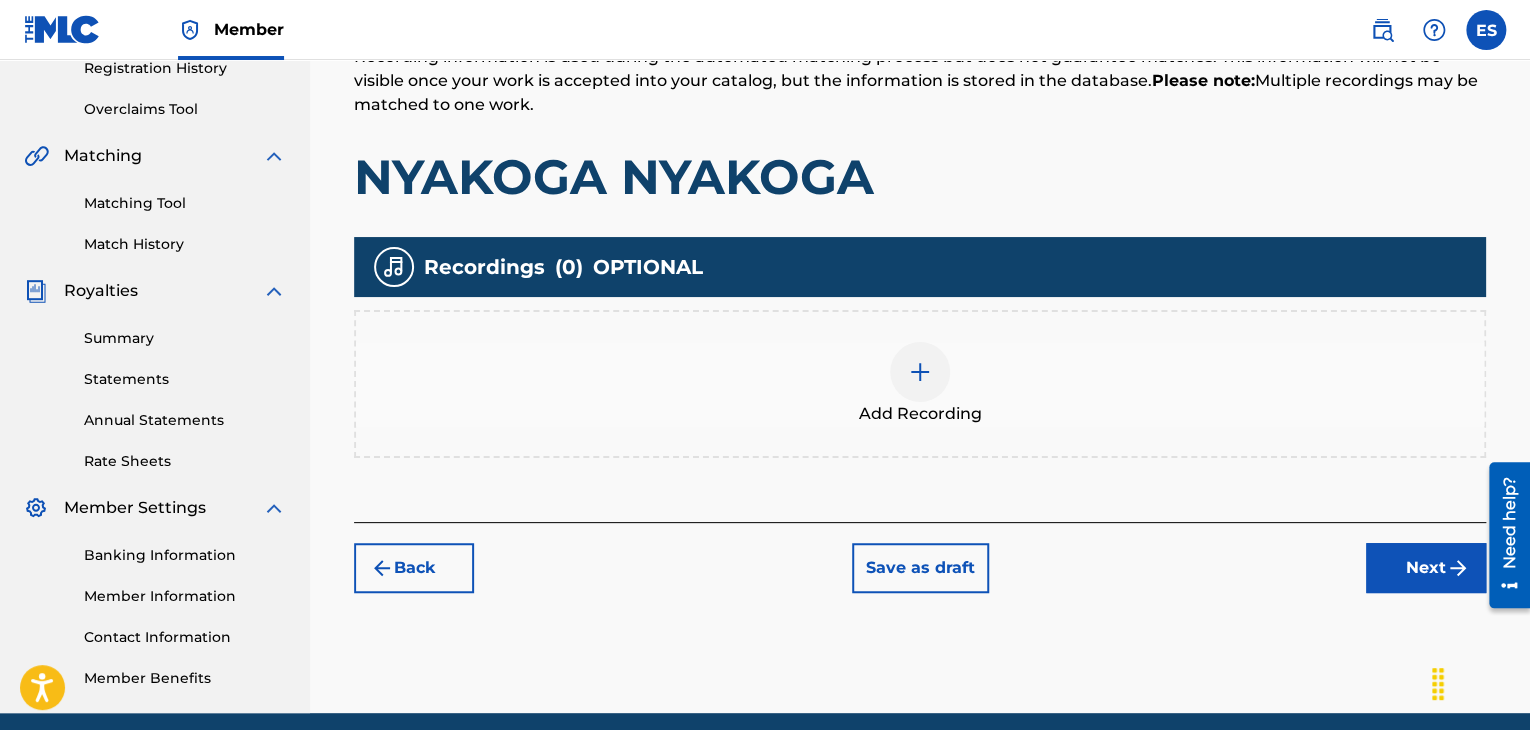 click at bounding box center (920, 372) 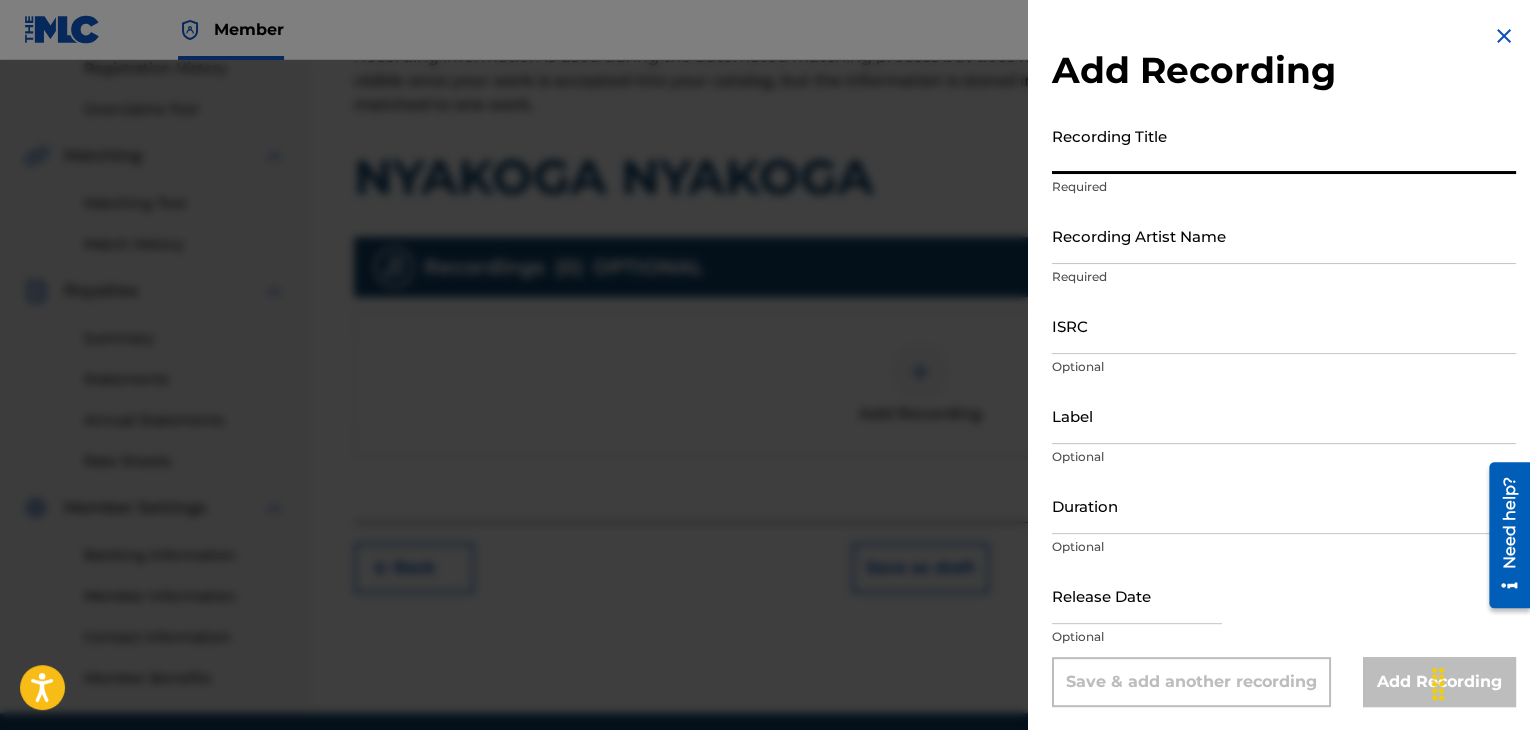 click on "Recording Title" at bounding box center [1284, 145] 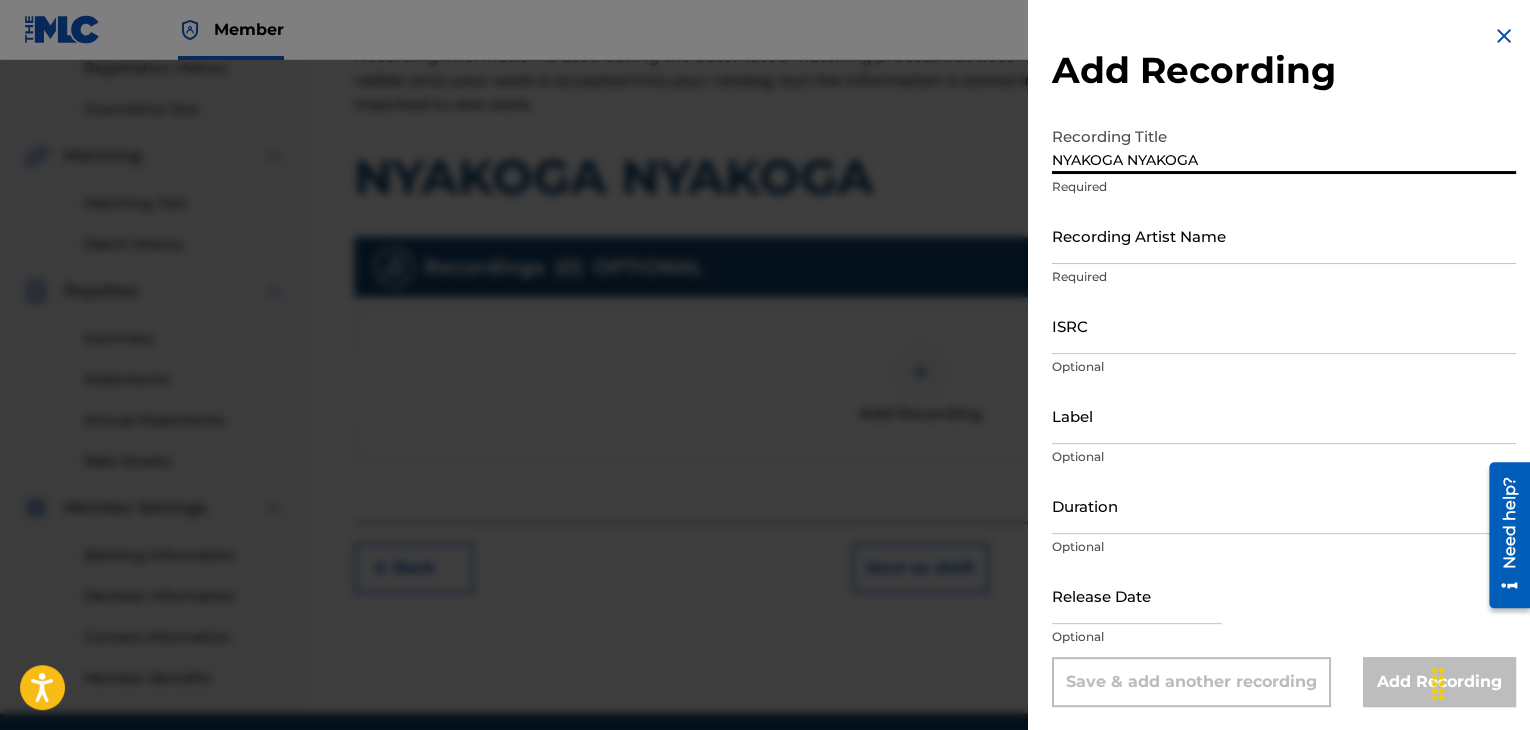 click on "NYAKOGA NYAKOGA" at bounding box center [1284, 145] 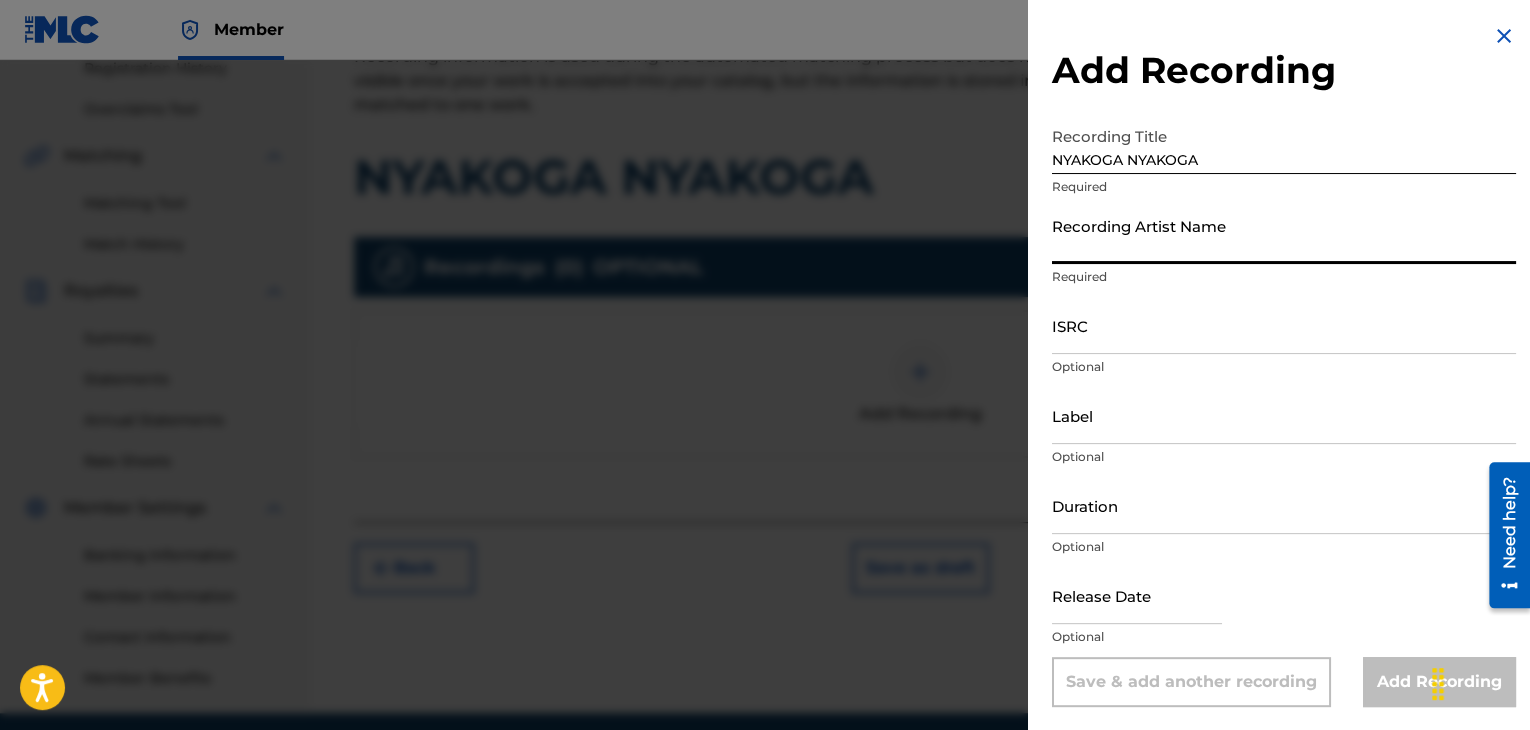 click on "Recording Artist Name" at bounding box center [1284, 235] 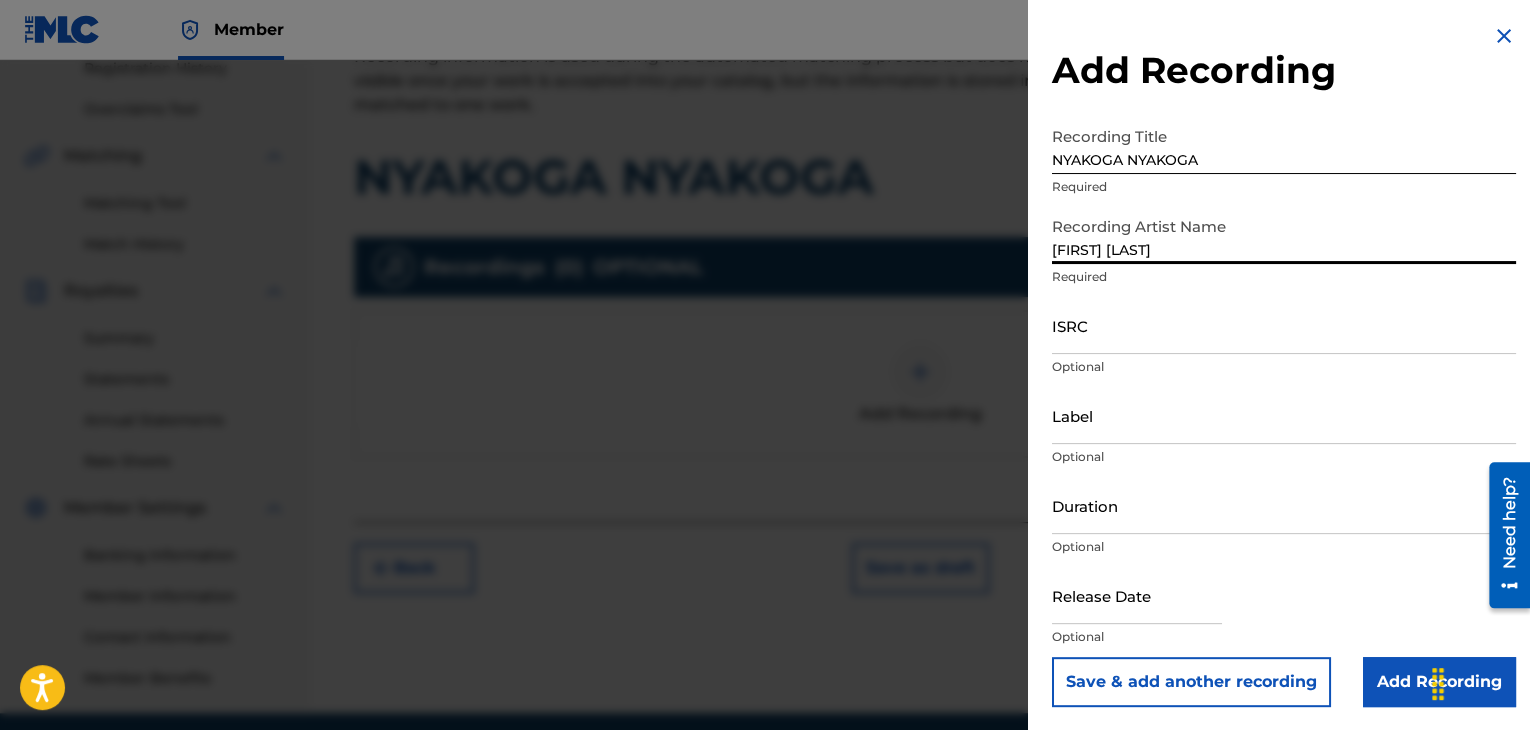 click on "[FIRST] [LAST]" at bounding box center (1284, 235) 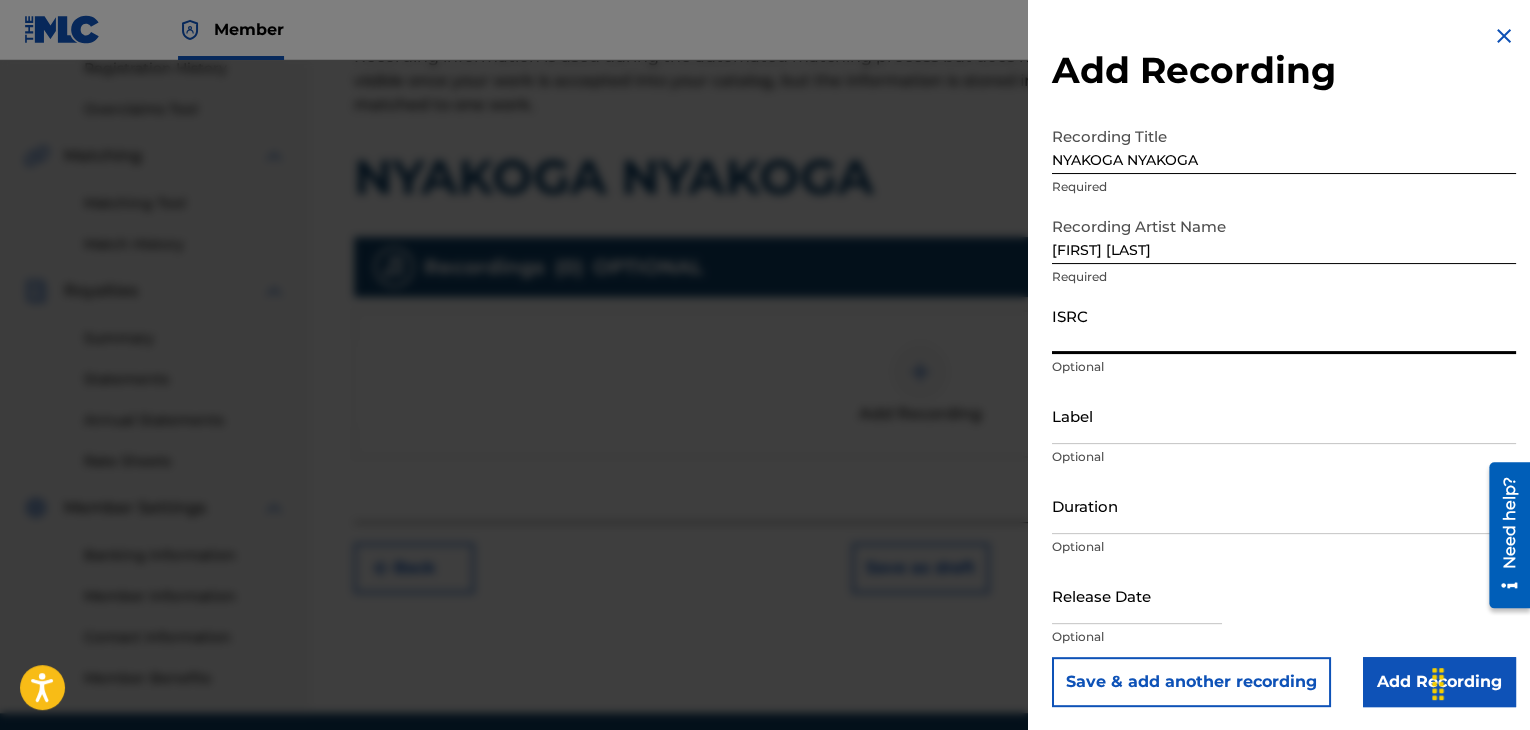 click on "ISRC" at bounding box center [1284, 325] 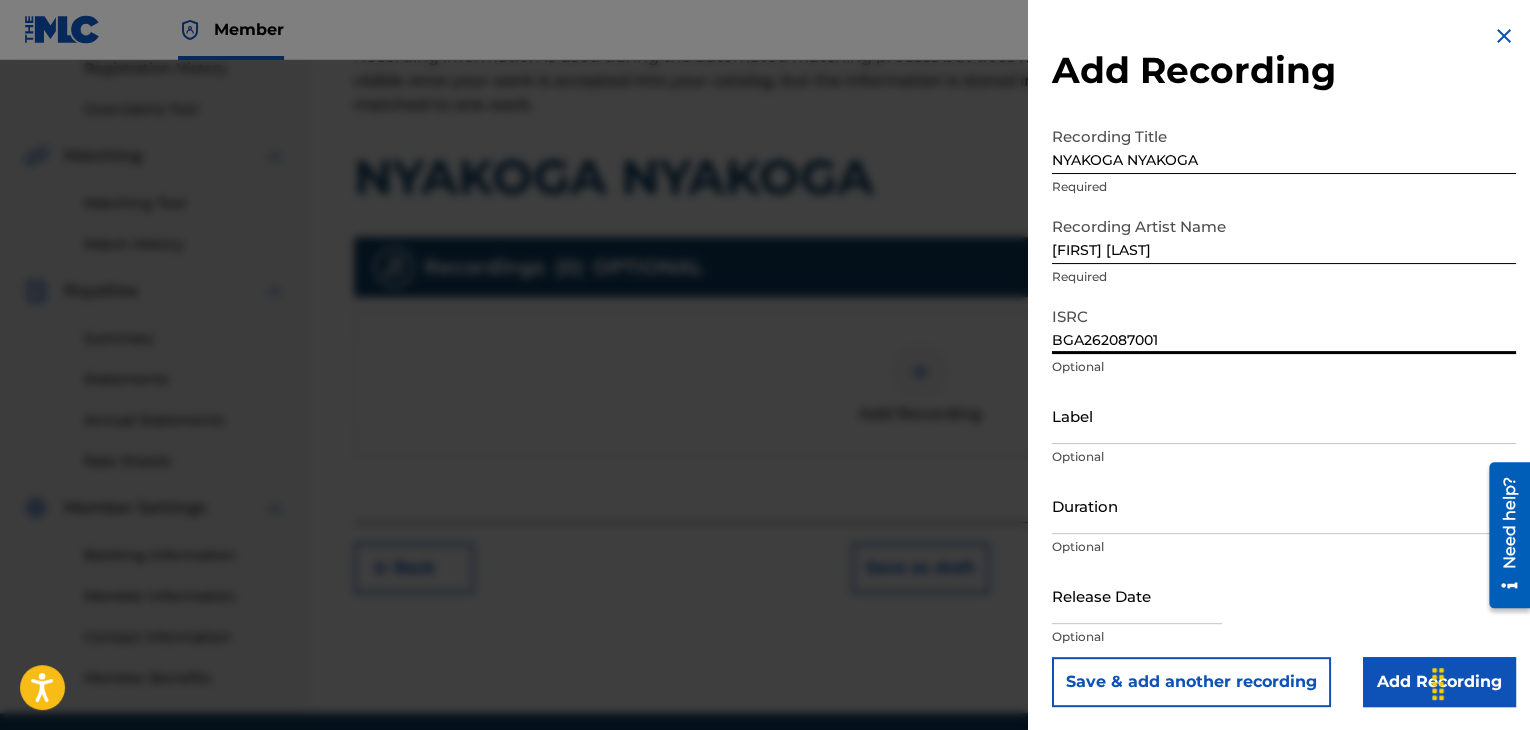 type on "BGA262087001" 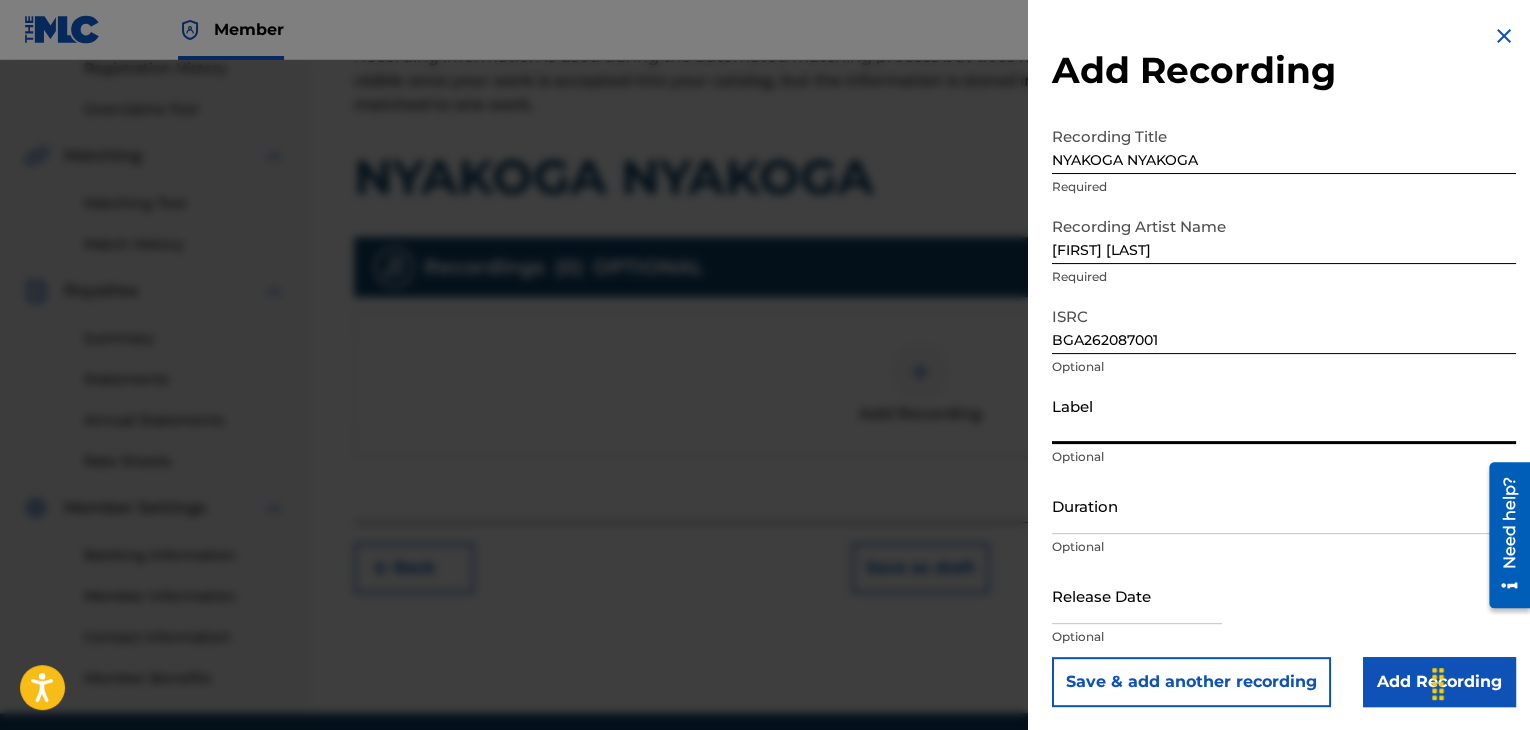 type on "BALKANTON AD" 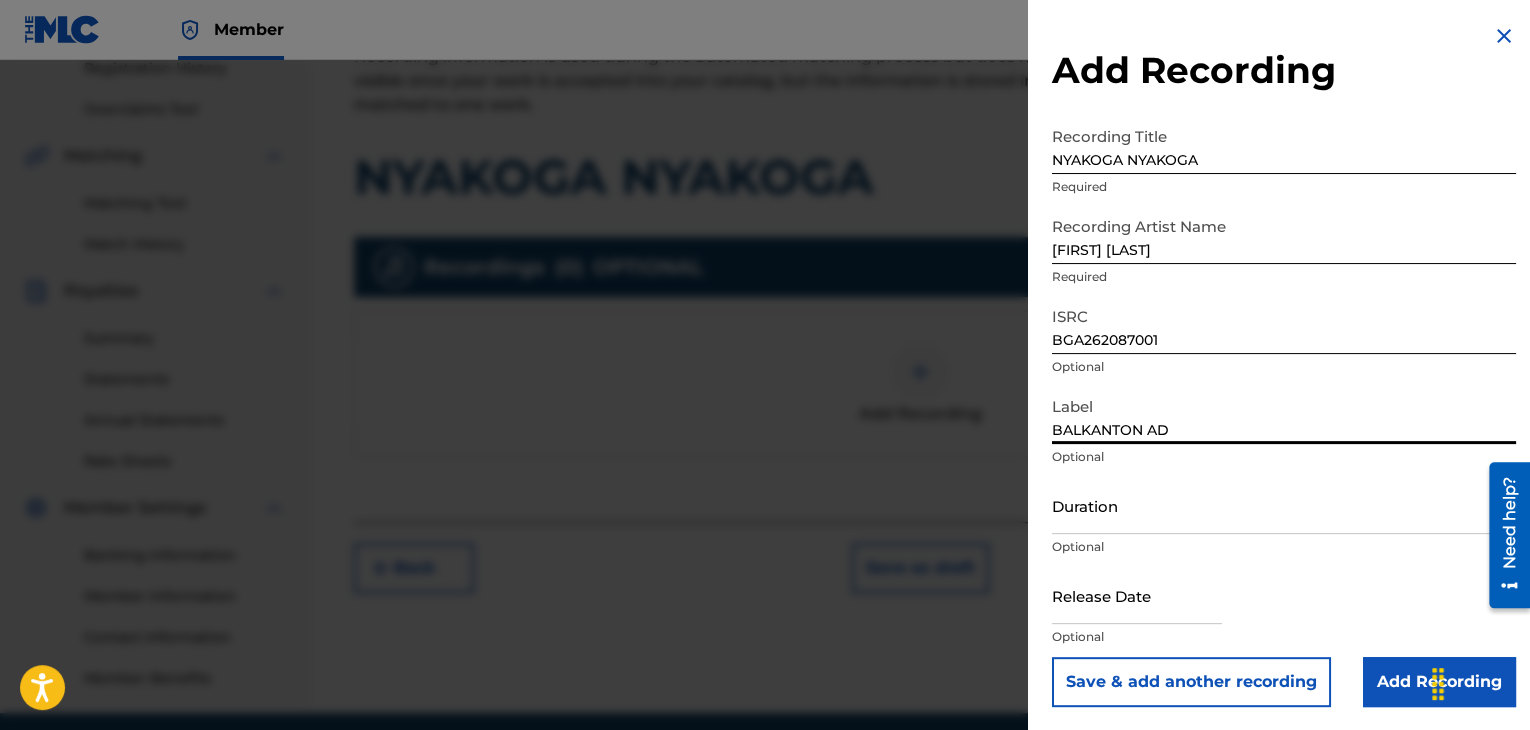 click on "Duration" at bounding box center [1284, 505] 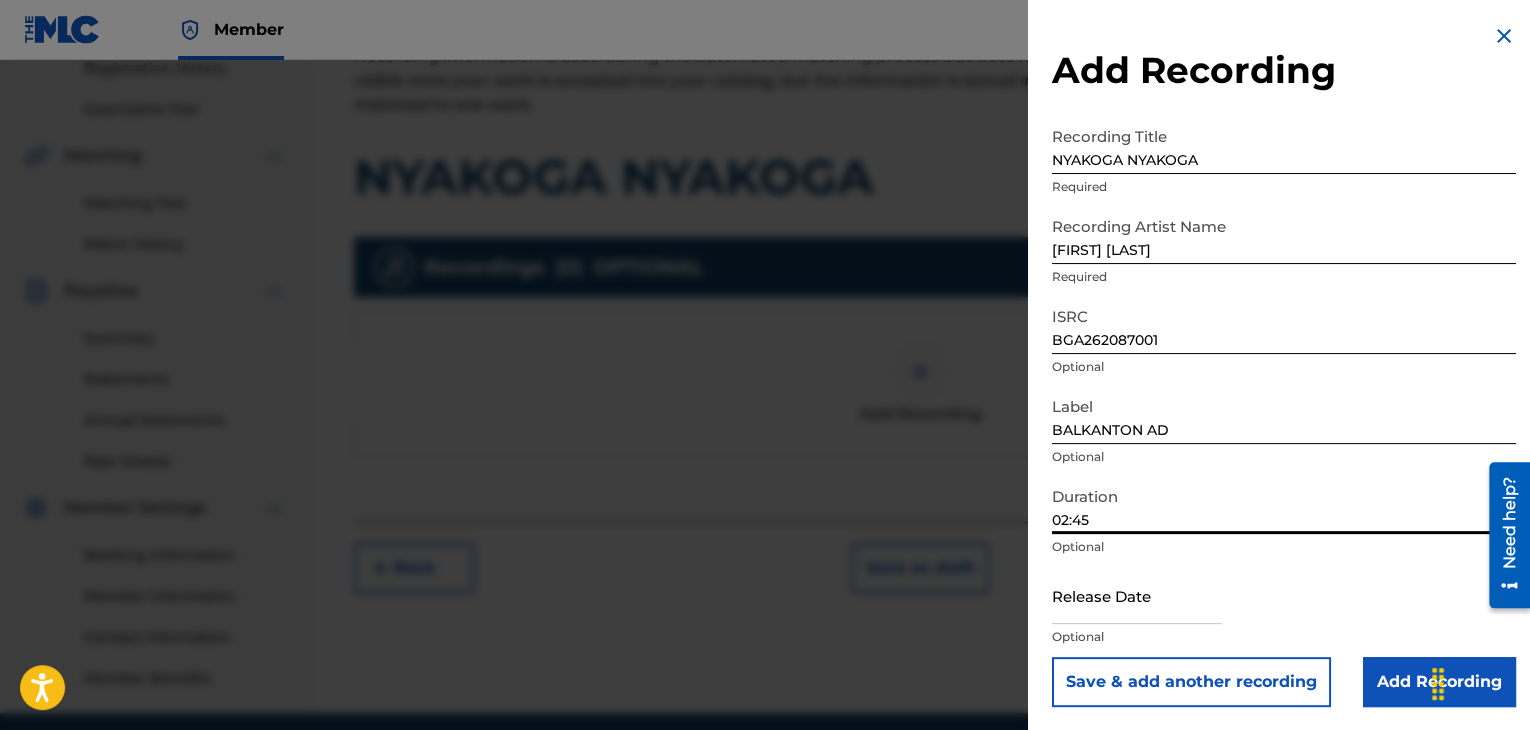 type on "02:45" 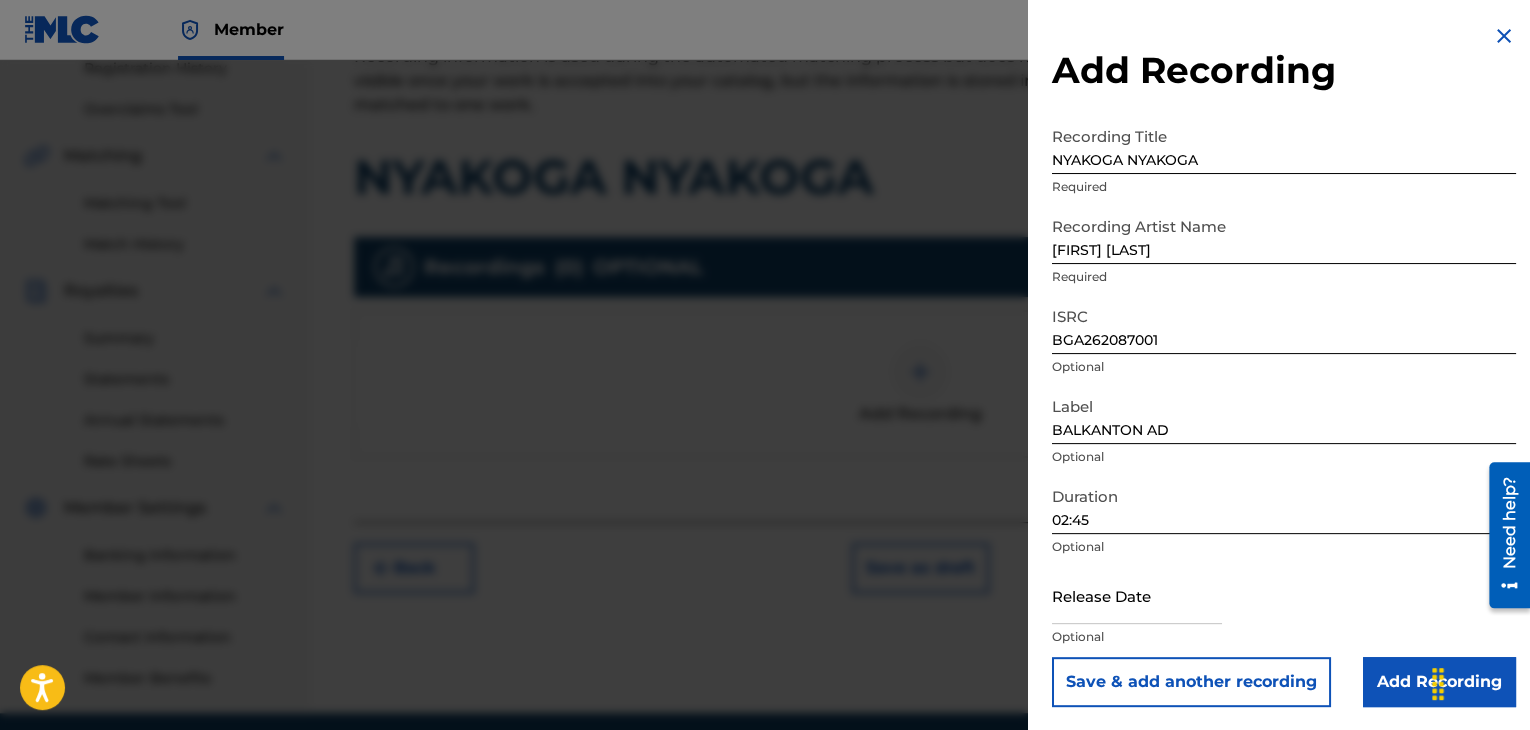 click on "Add Recording" at bounding box center (1439, 682) 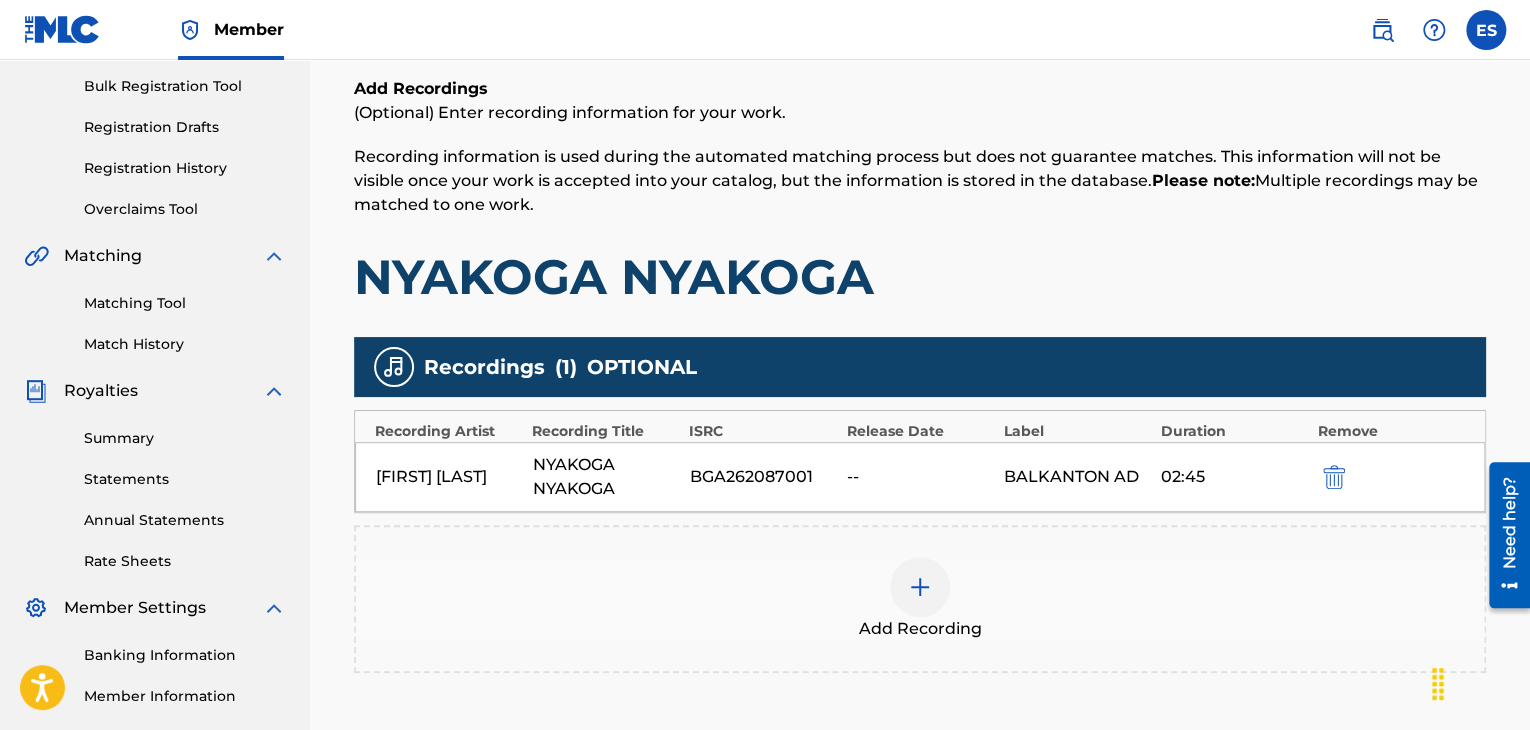 scroll, scrollTop: 482, scrollLeft: 0, axis: vertical 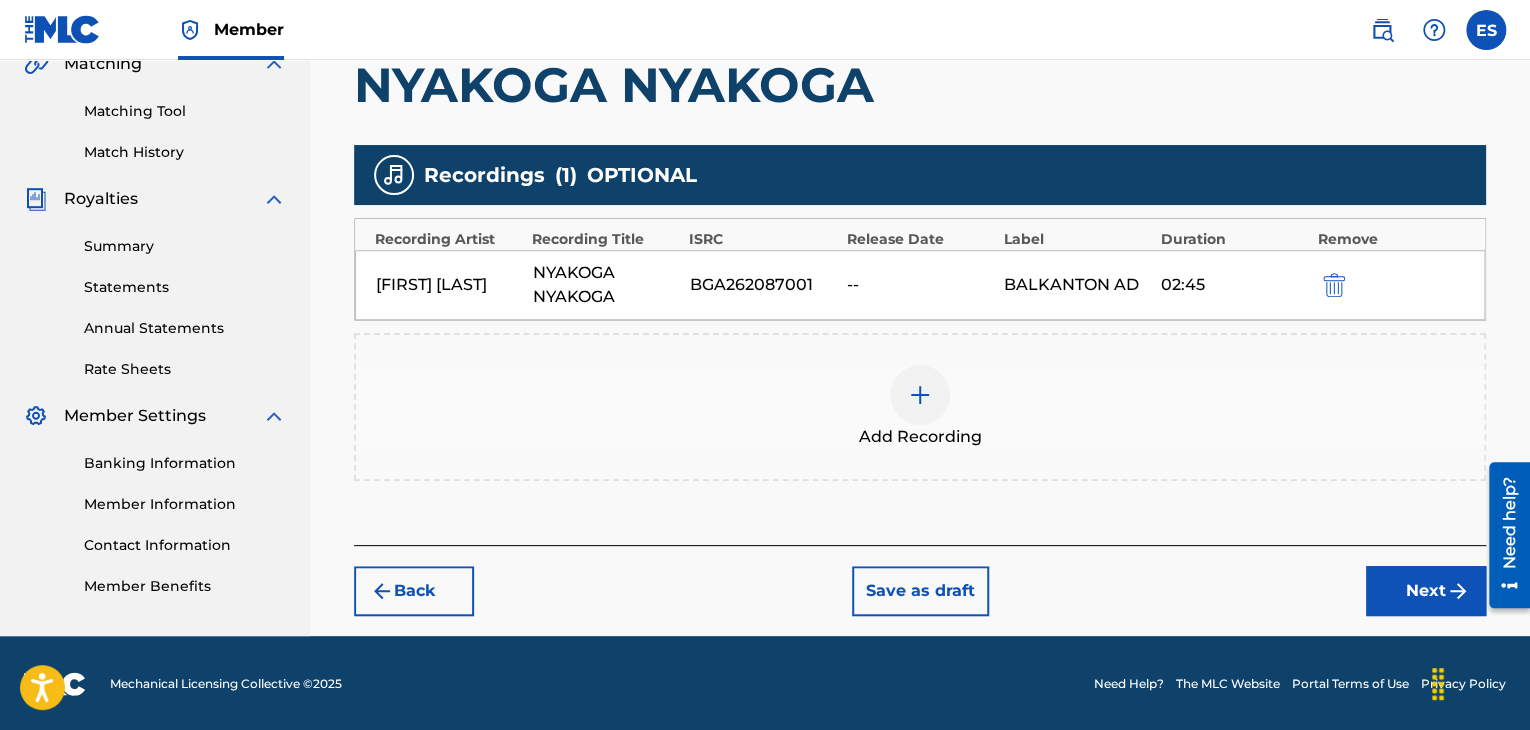 click on "Next" at bounding box center [1426, 591] 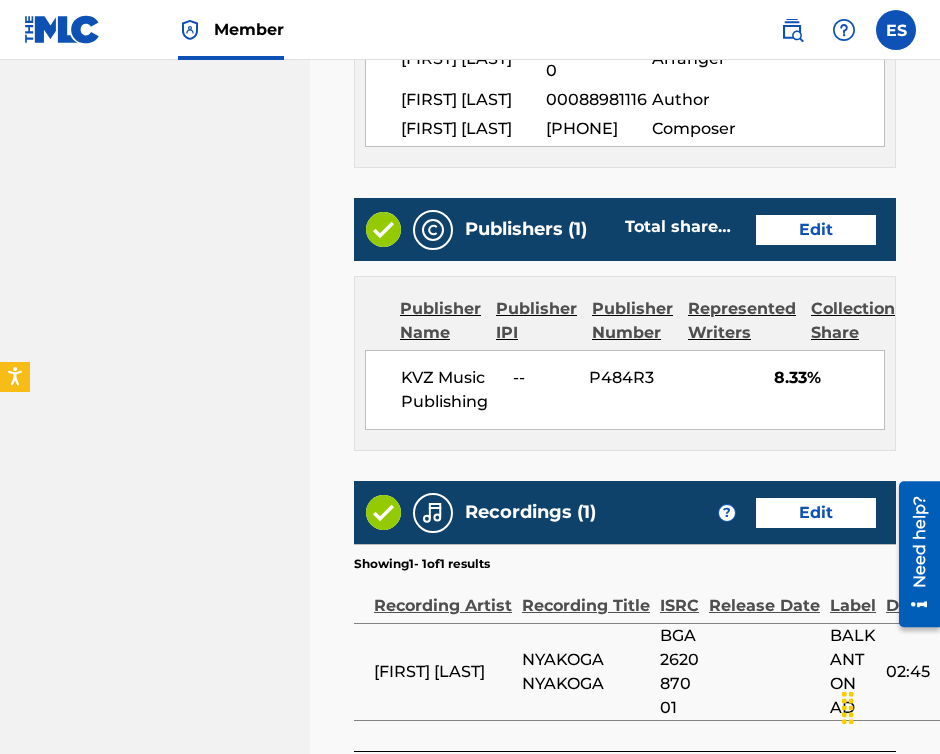 scroll, scrollTop: 1519, scrollLeft: 0, axis: vertical 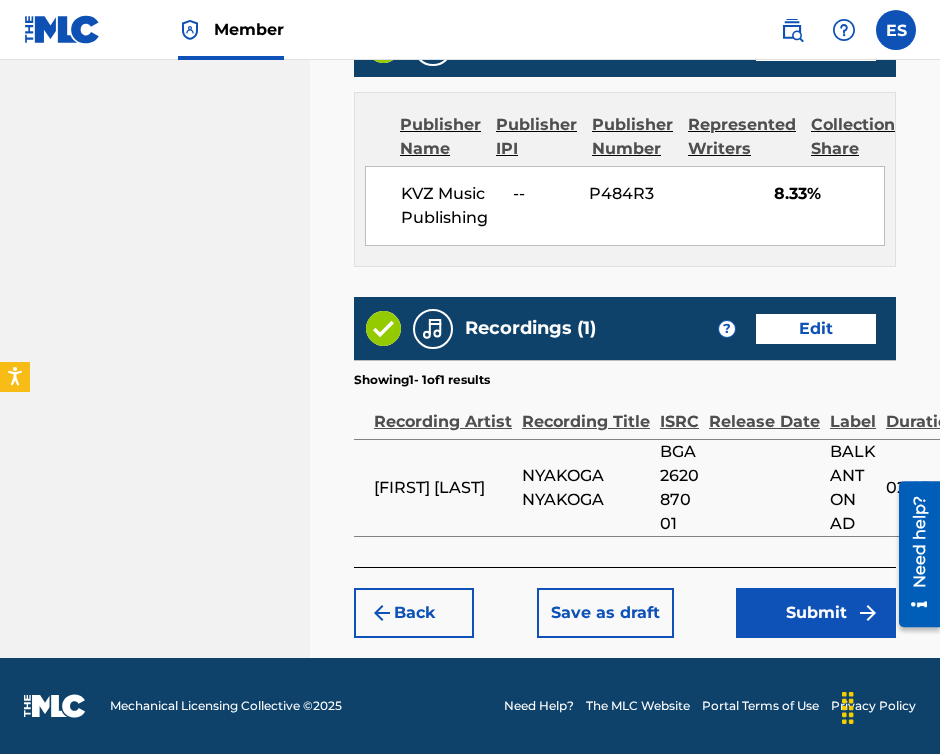 click on "Submit" at bounding box center (816, 613) 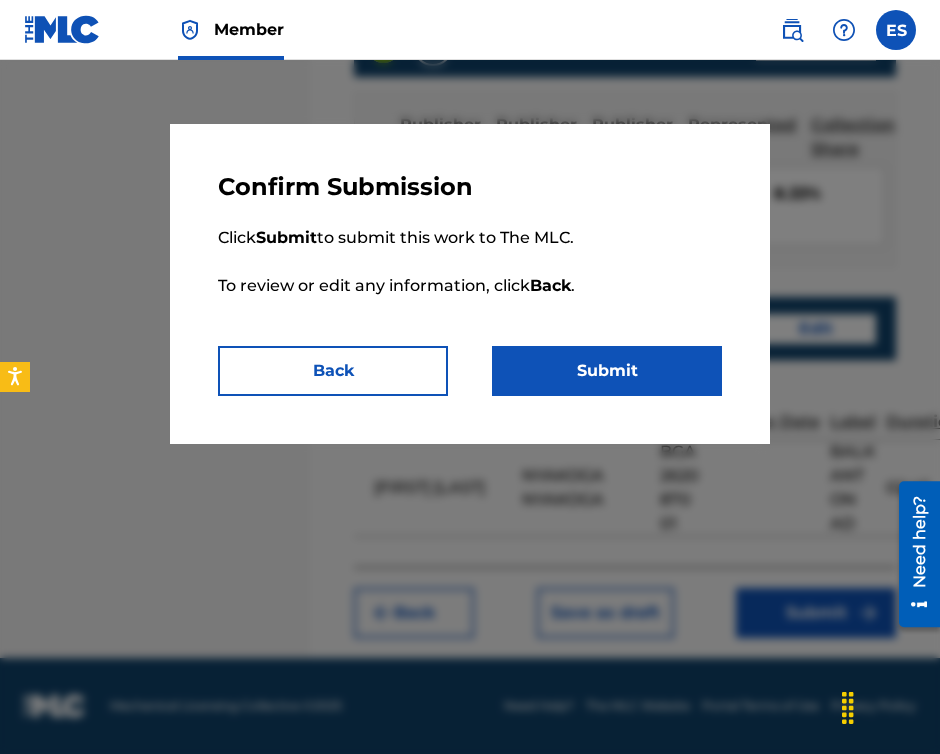 click on "Submit" at bounding box center [607, 371] 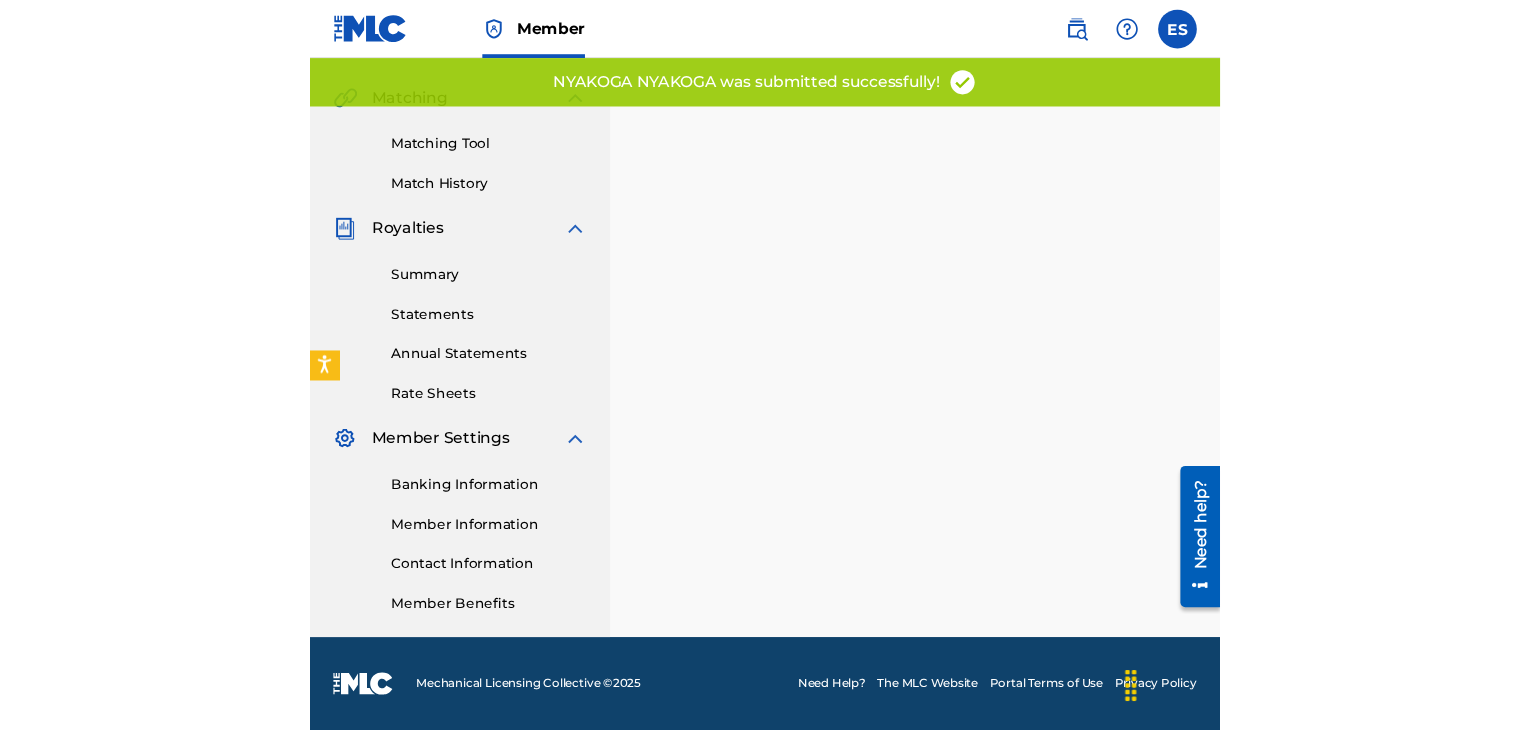 scroll, scrollTop: 0, scrollLeft: 0, axis: both 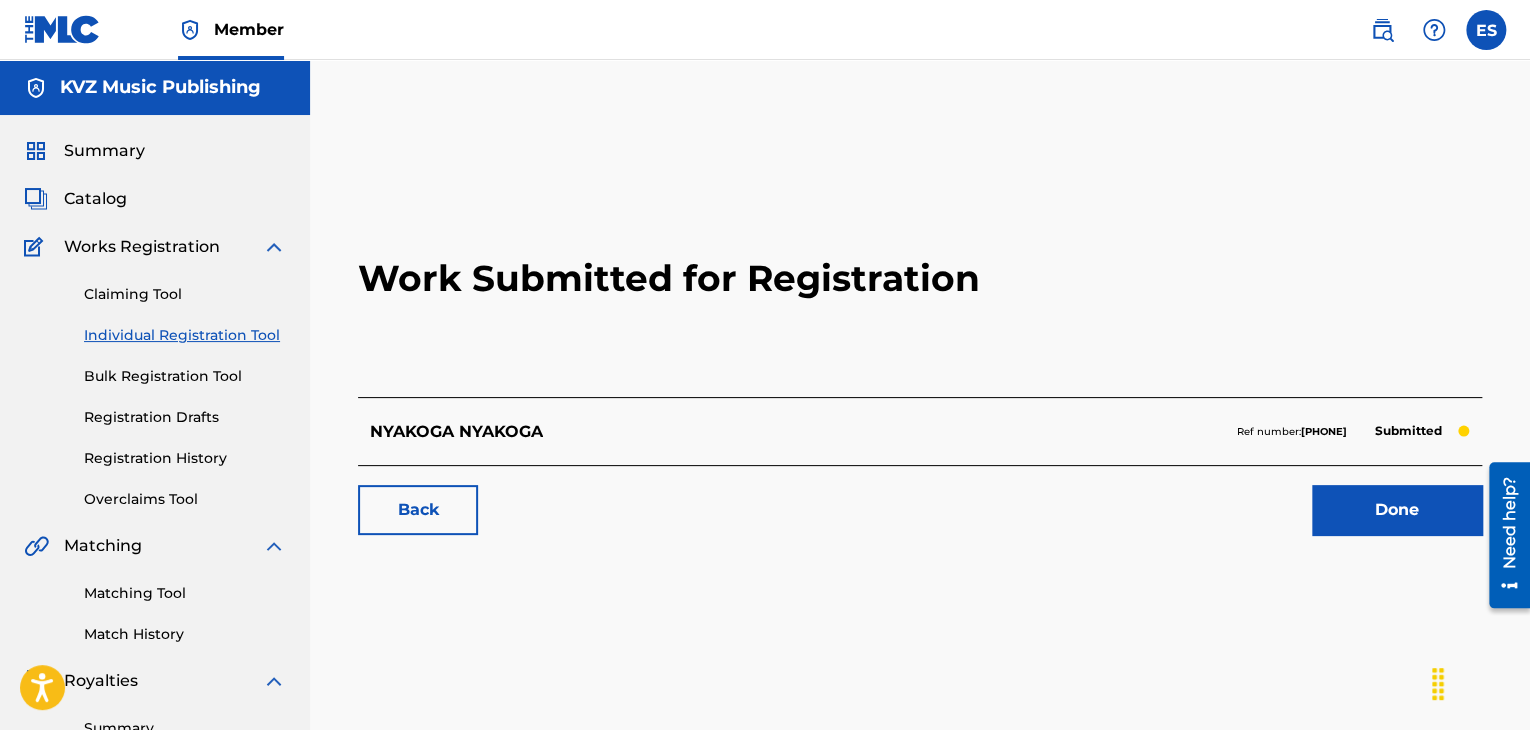 click on "Claiming Tool Individual Registration Tool Bulk Registration Tool Registration Drafts Registration History Overclaims Tool" at bounding box center (155, 384) 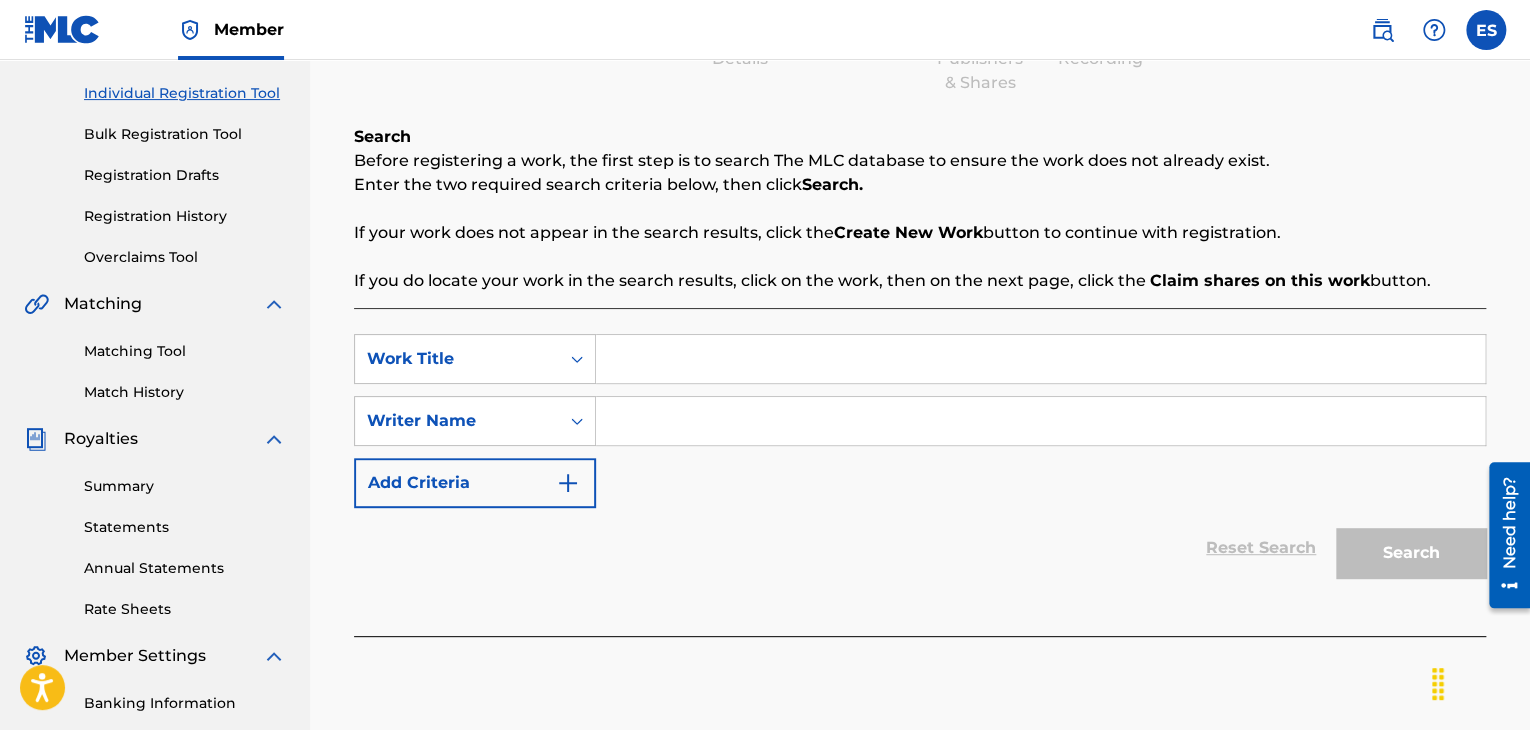 scroll, scrollTop: 469, scrollLeft: 0, axis: vertical 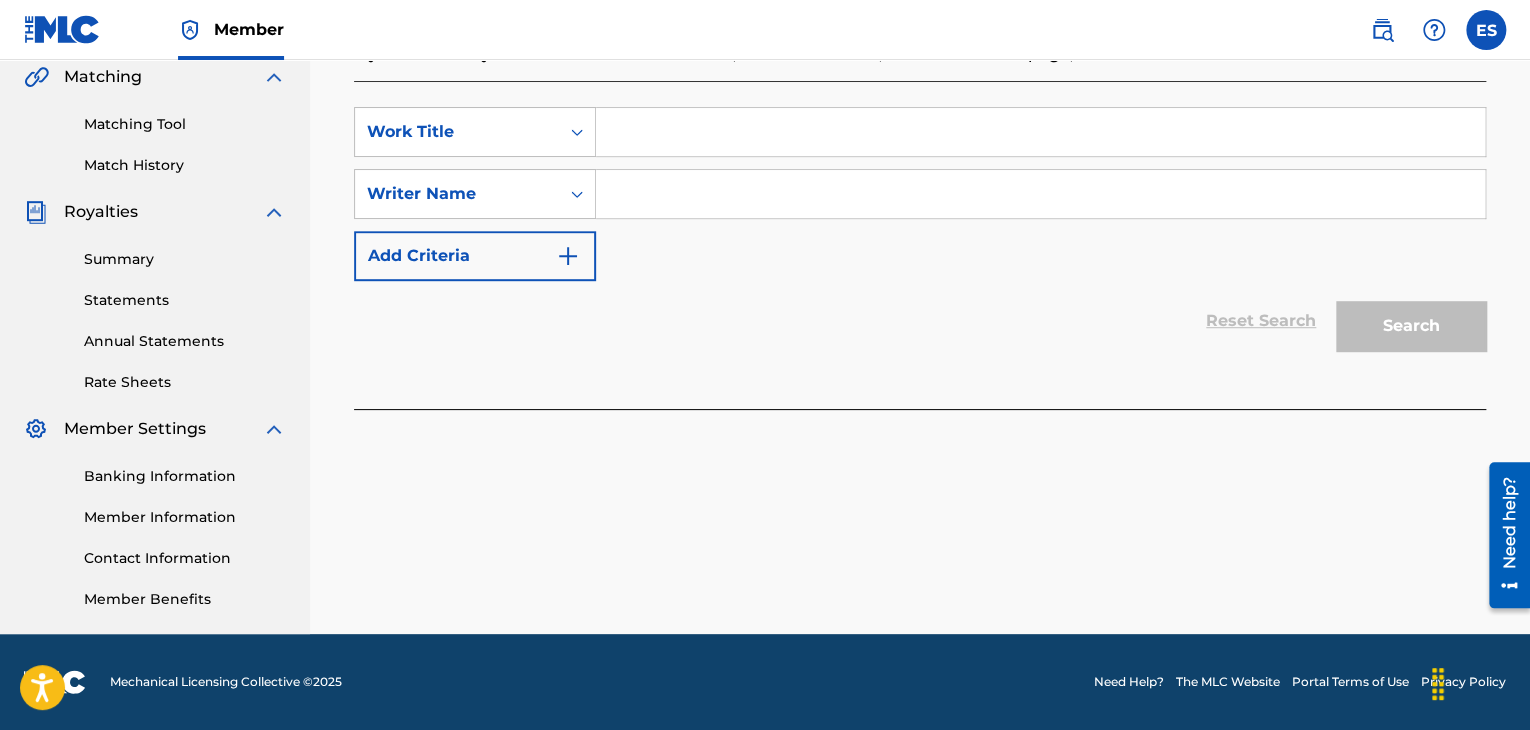 paste on "МУЗИКАЛНО СЕМЕЙСТВО" 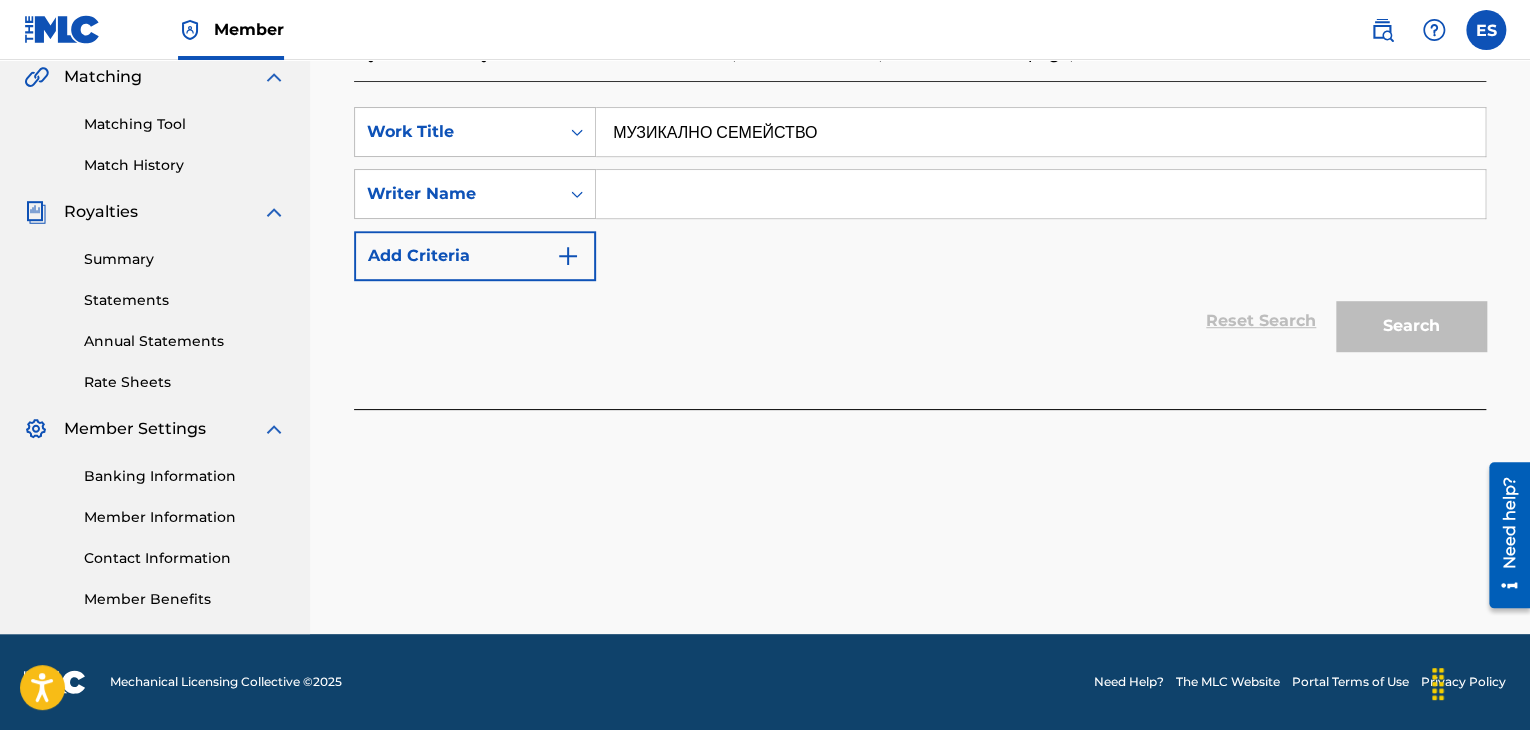 click on "МУЗИКАЛНО СЕМЕЙСТВО" at bounding box center (1040, 132) 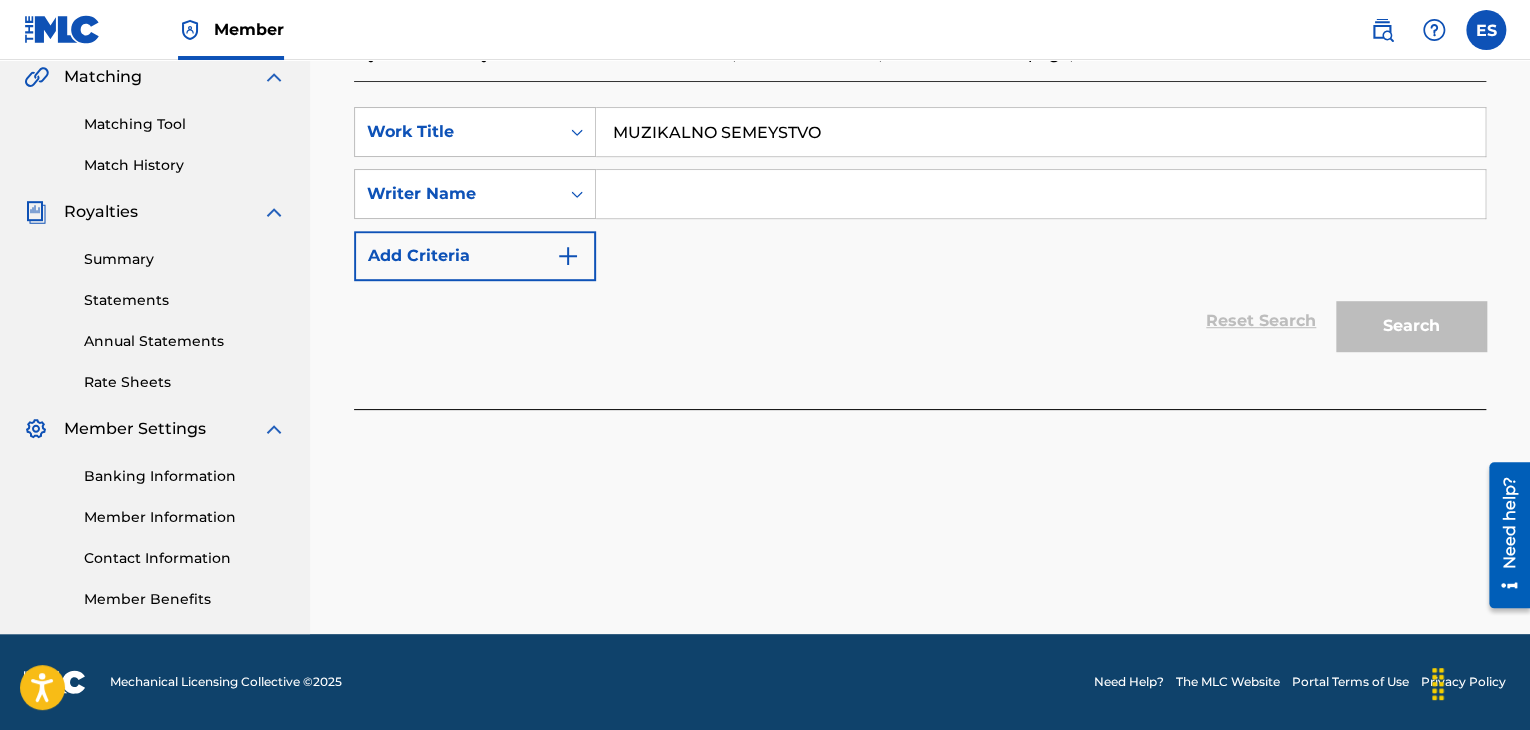 type on "MUZIKALNO SEMEYSTVO" 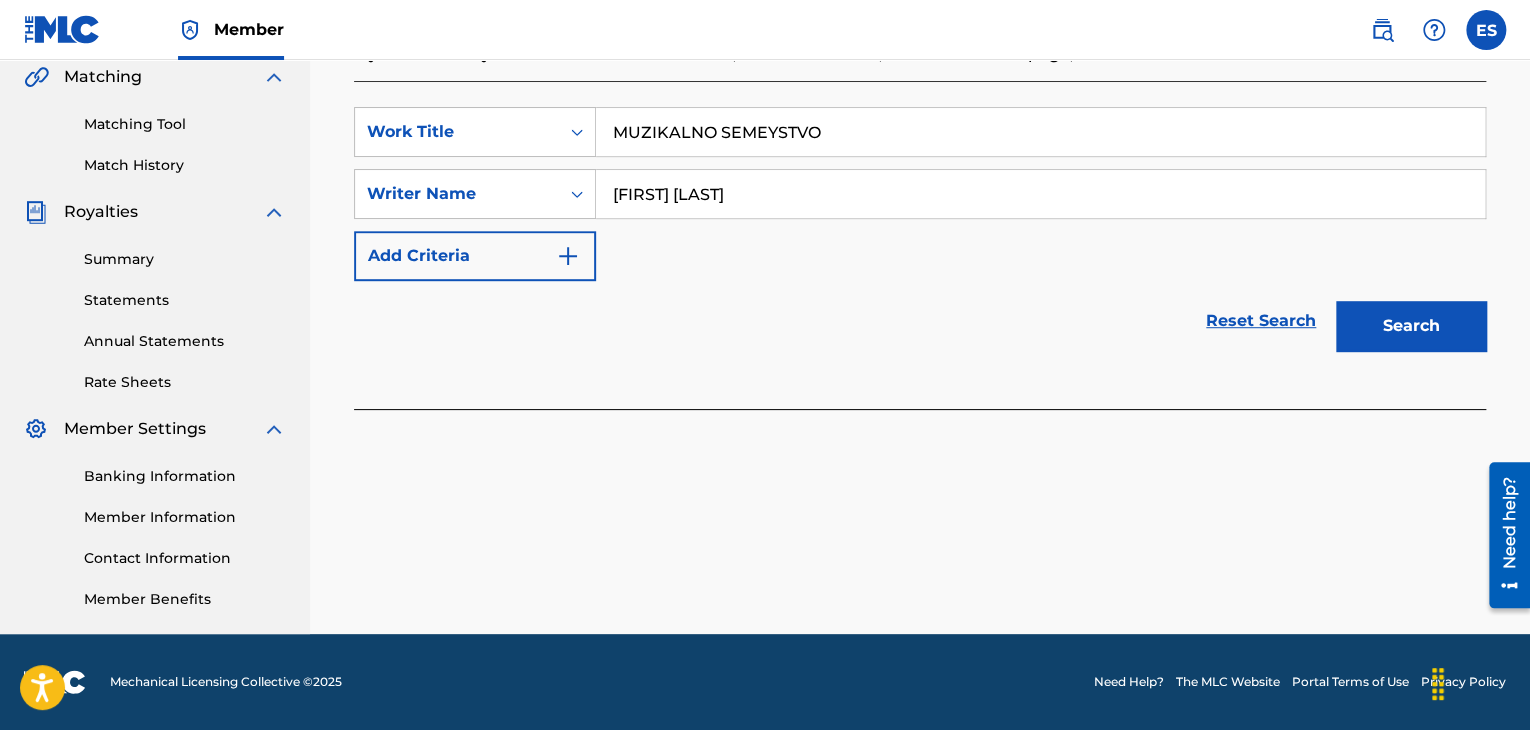 click on "MUZIKALNO SEMEYSTVO" at bounding box center (1040, 132) 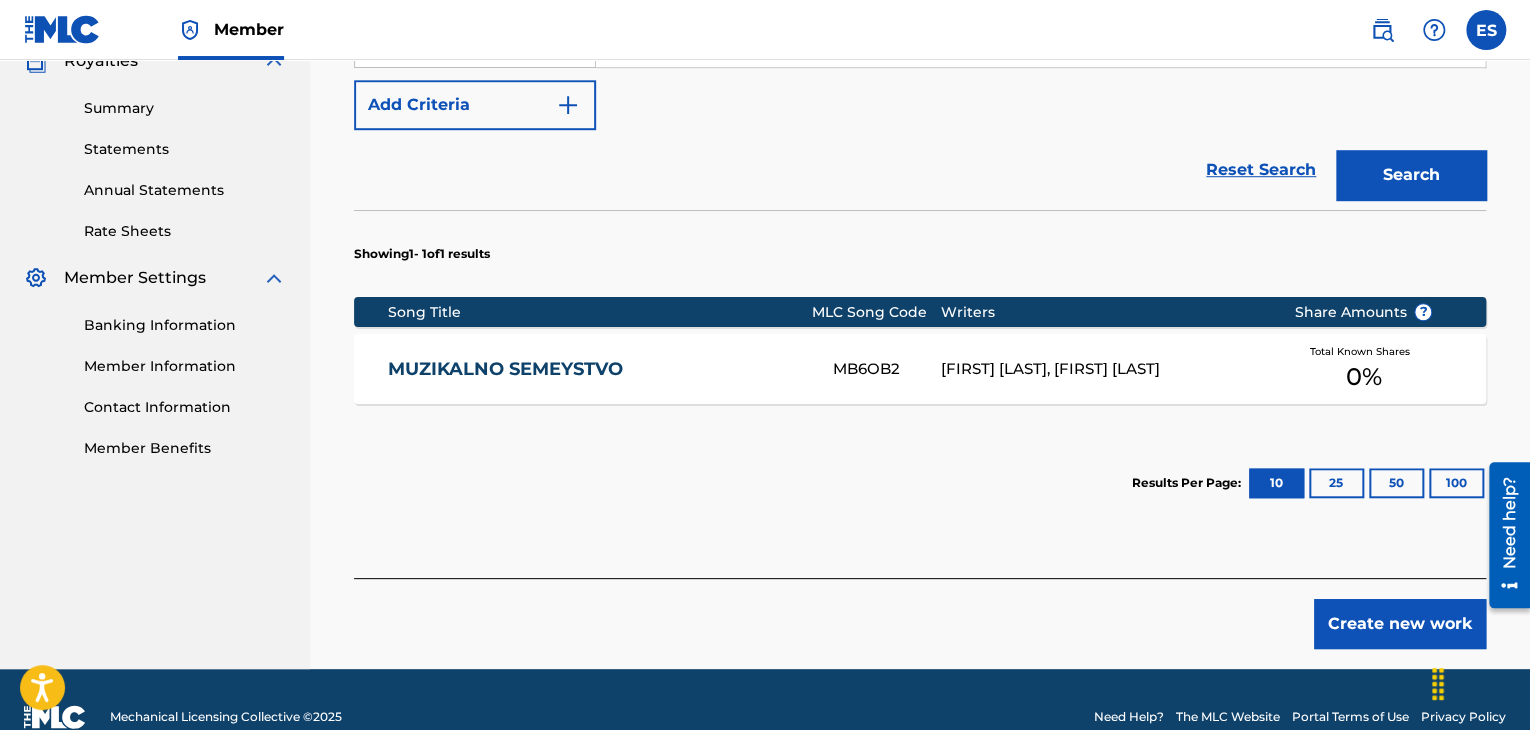 scroll, scrollTop: 655, scrollLeft: 0, axis: vertical 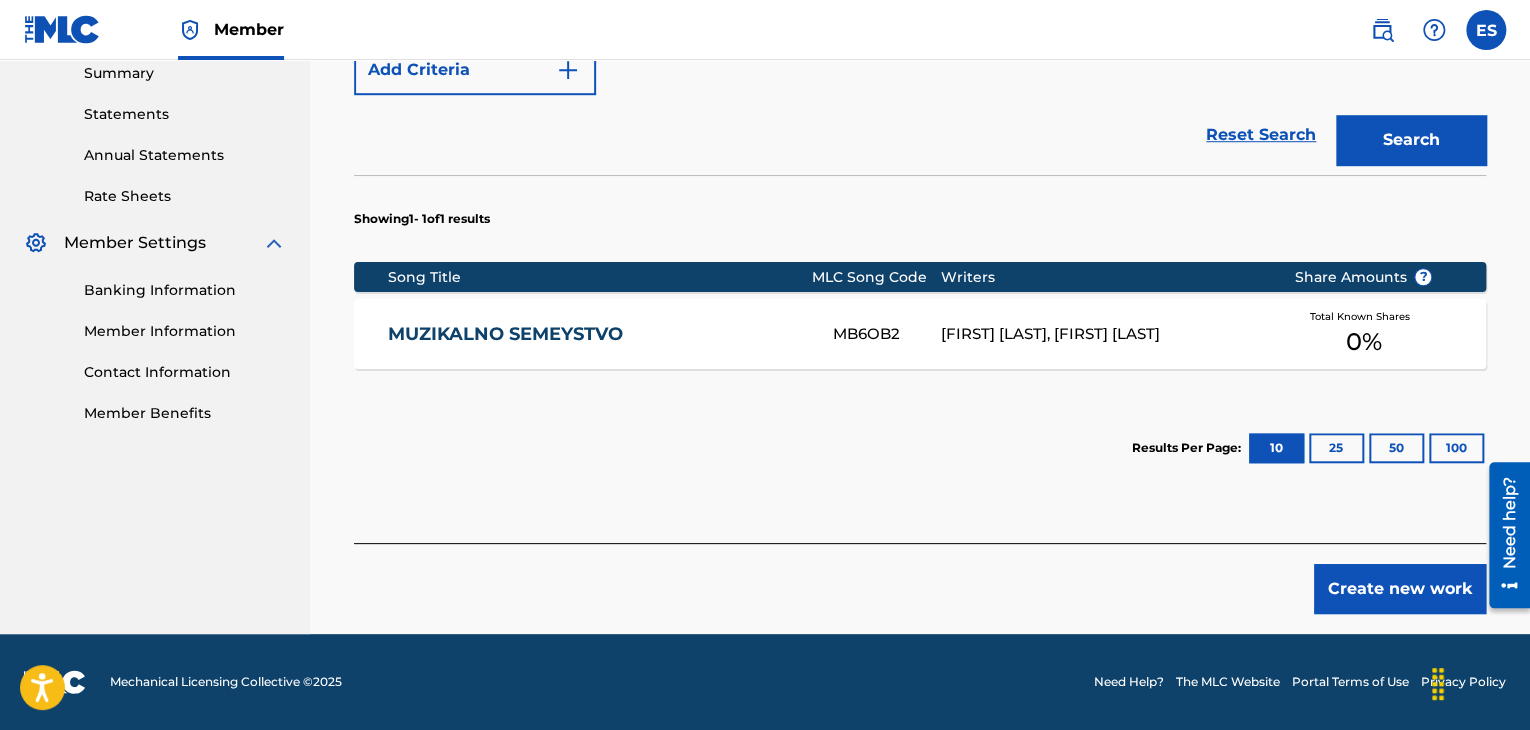 click on "MUZIKALNO SEMEYSTVO MB6OB2 [FIRST] [LAST], [FIRST] [LAST] Total Known Shares 0 %" at bounding box center [920, 334] 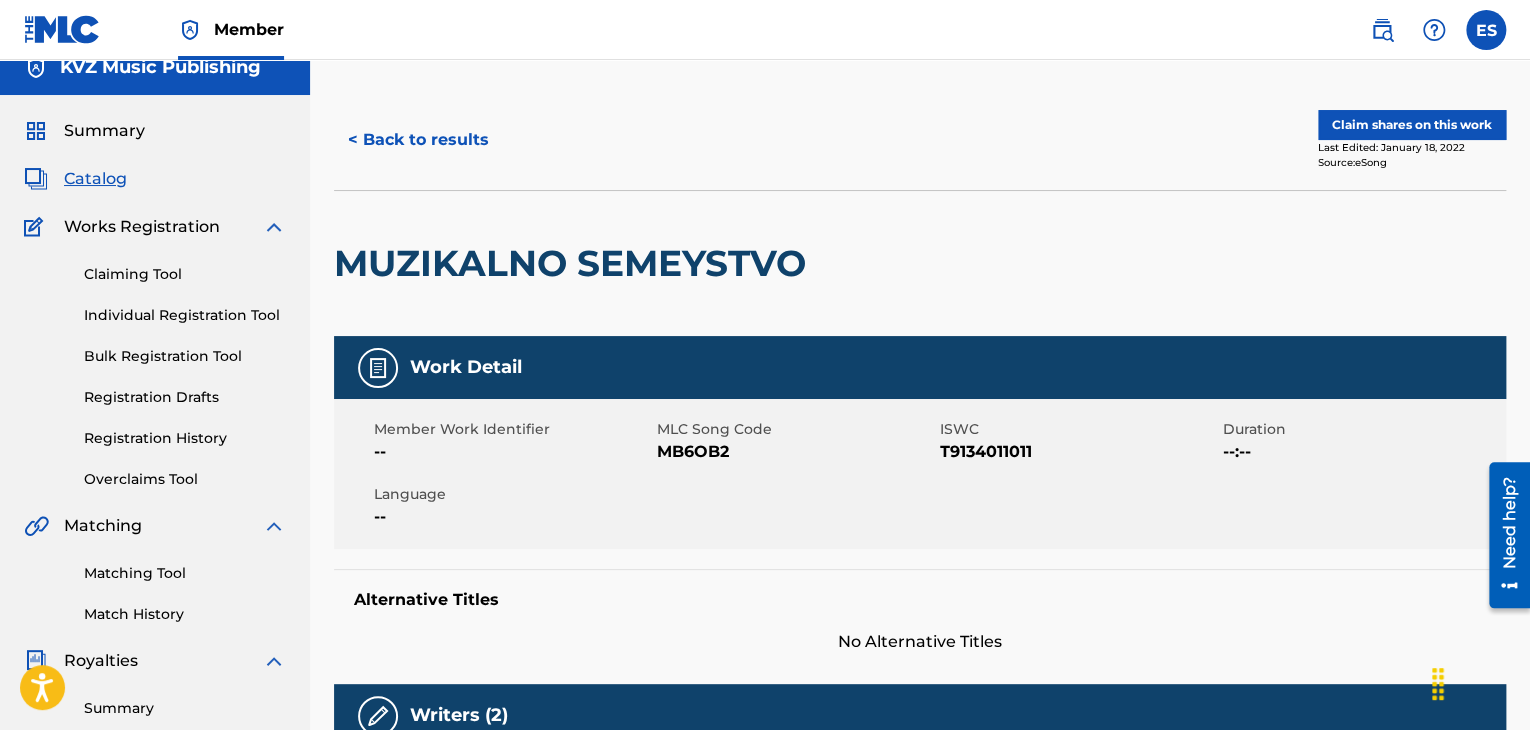 scroll, scrollTop: 0, scrollLeft: 0, axis: both 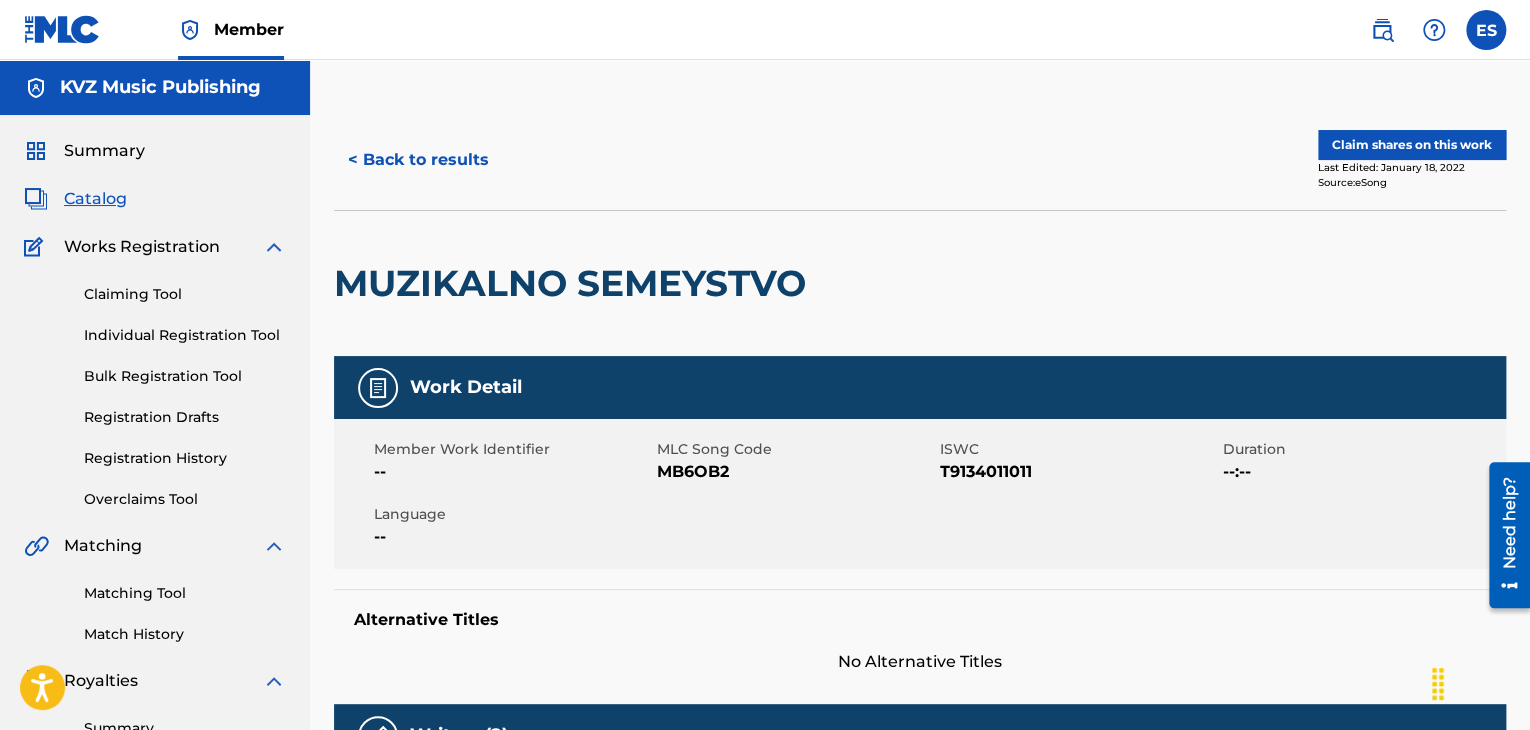 click on "< Back to results" at bounding box center (418, 160) 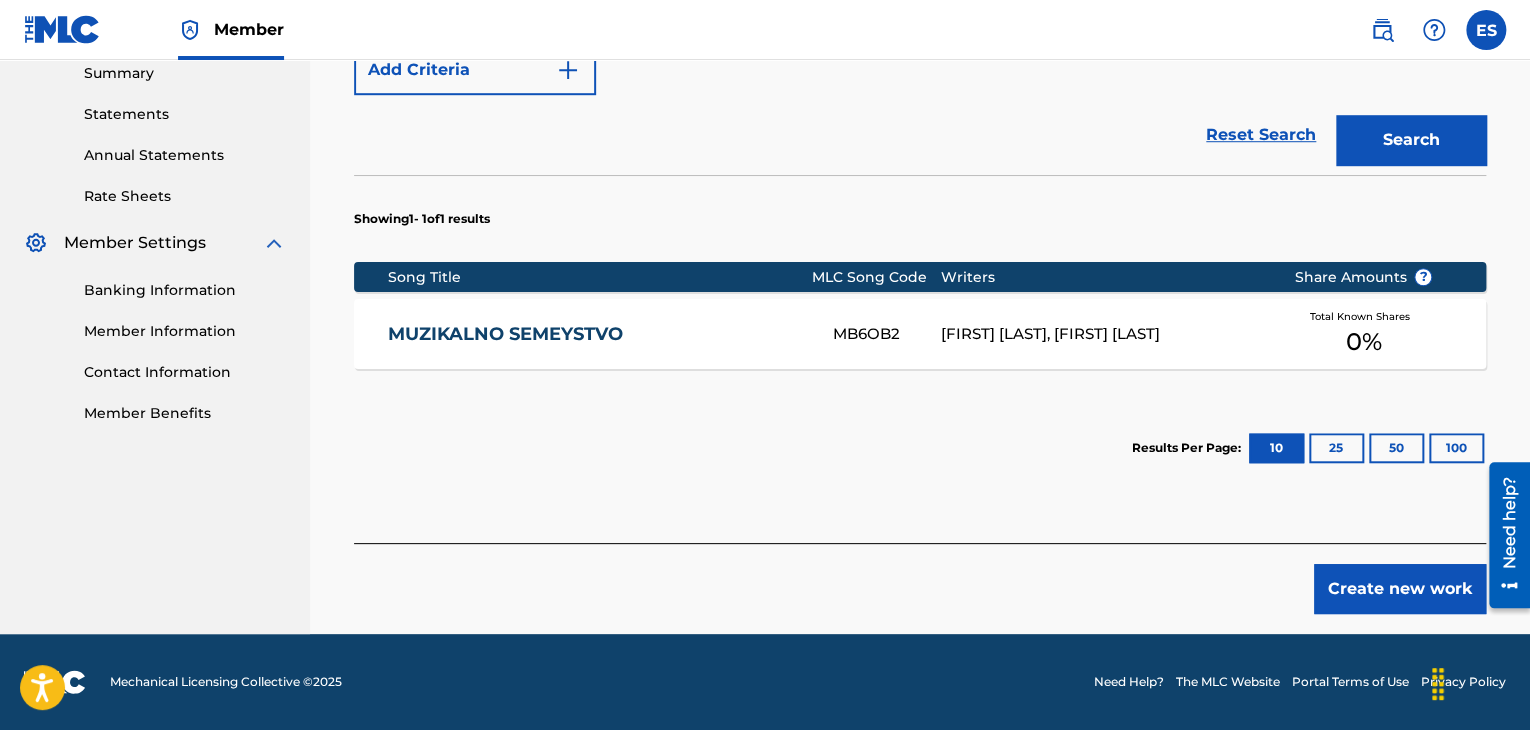 click on "Create new work" at bounding box center (1400, 589) 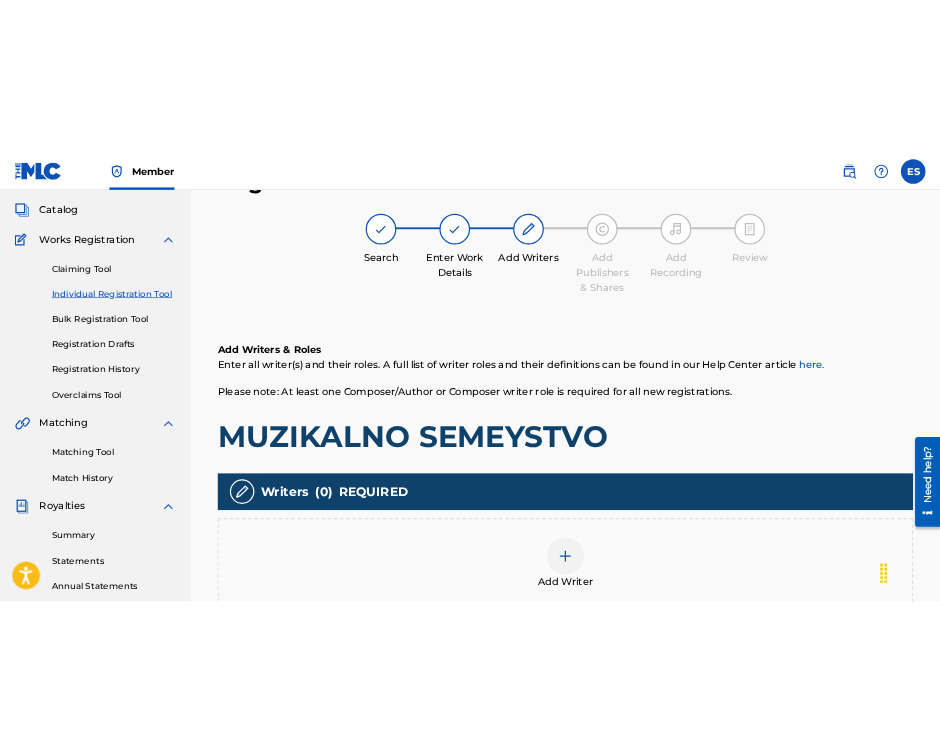 scroll, scrollTop: 90, scrollLeft: 0, axis: vertical 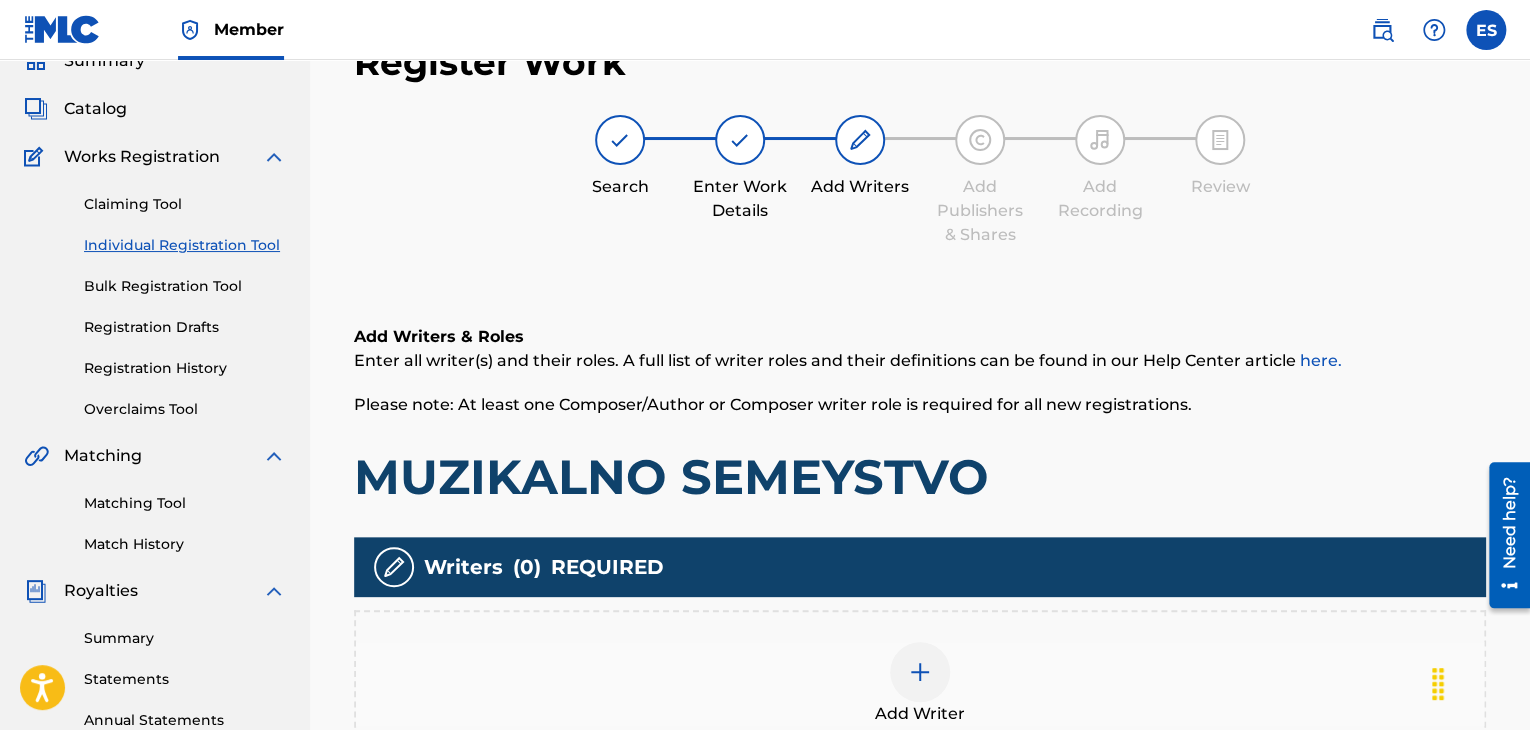 click on "Add Writer" at bounding box center [920, 684] 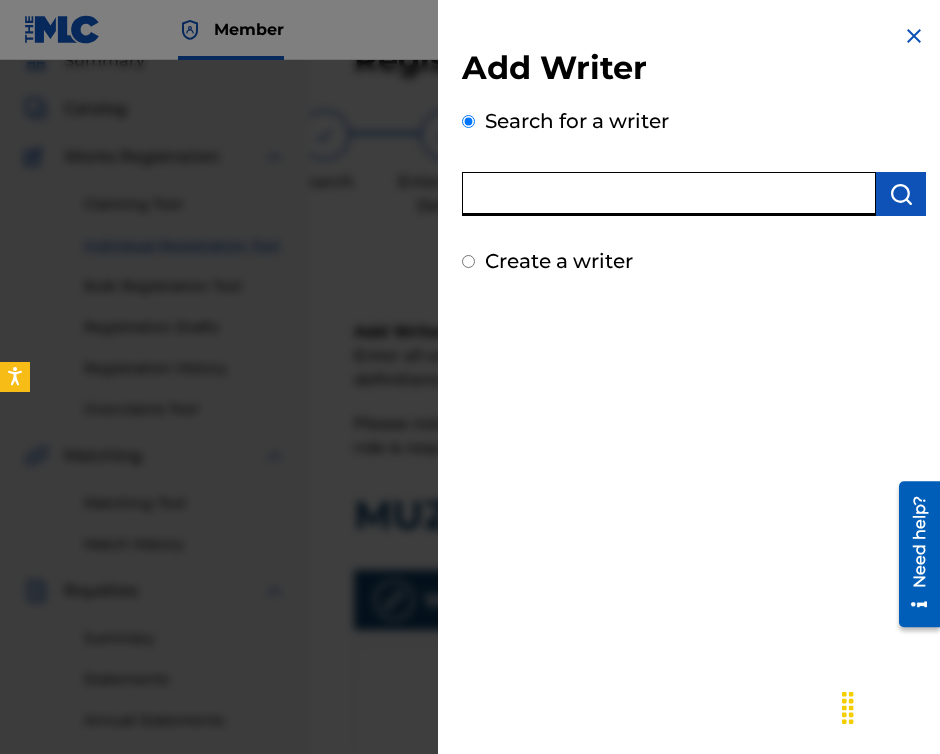 paste on "00258906432" 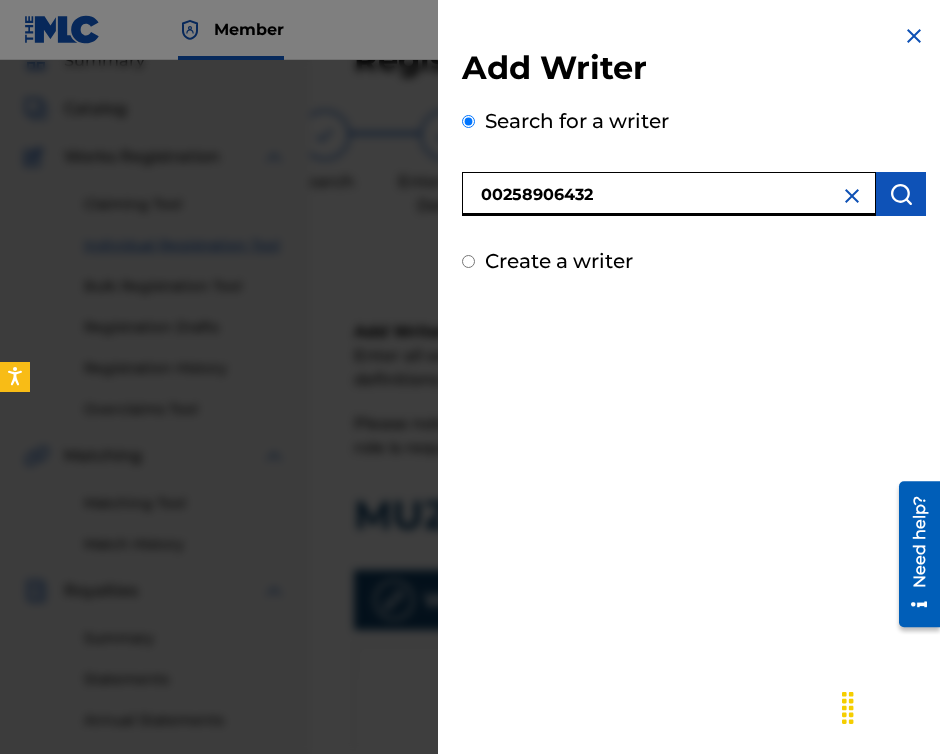 type on "00258906432" 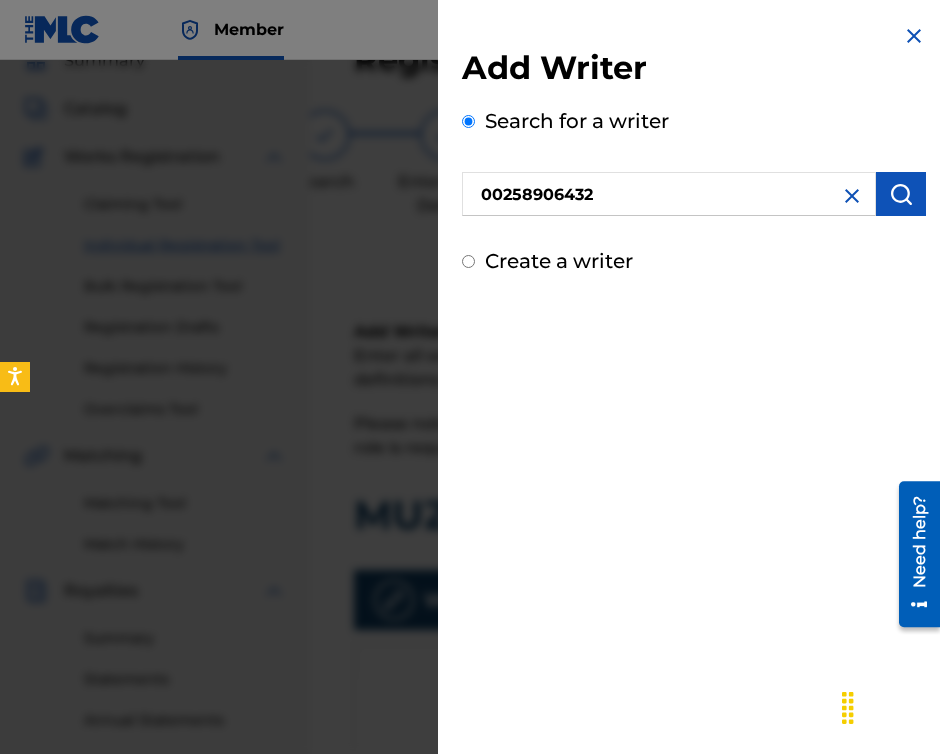 click at bounding box center [901, 194] 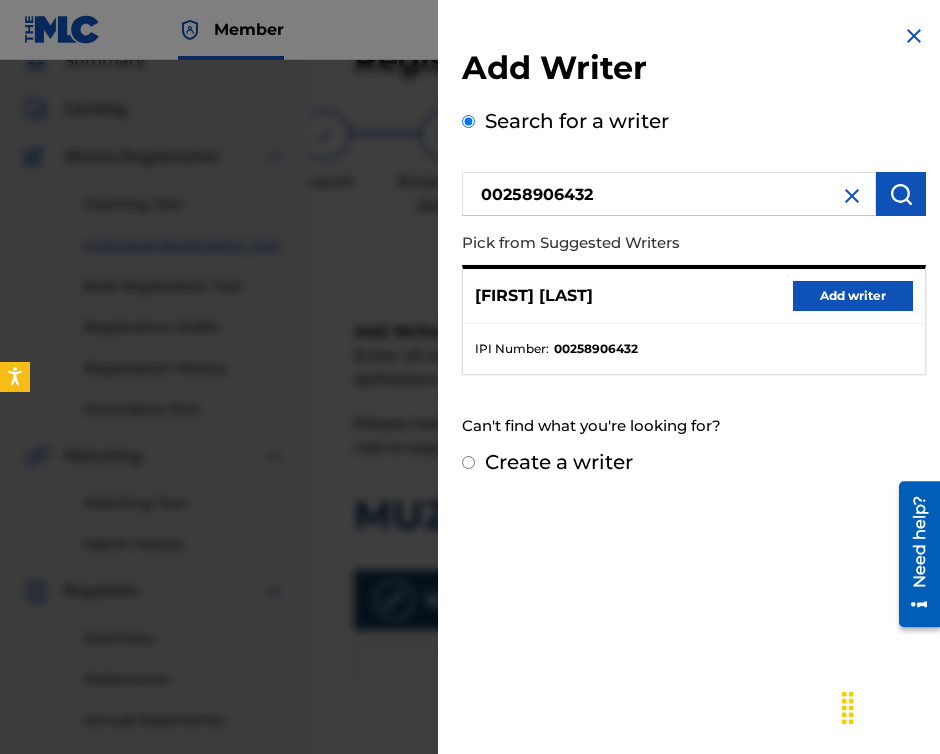 click on "[FIRST] [LAST] Add writer" at bounding box center [694, 296] 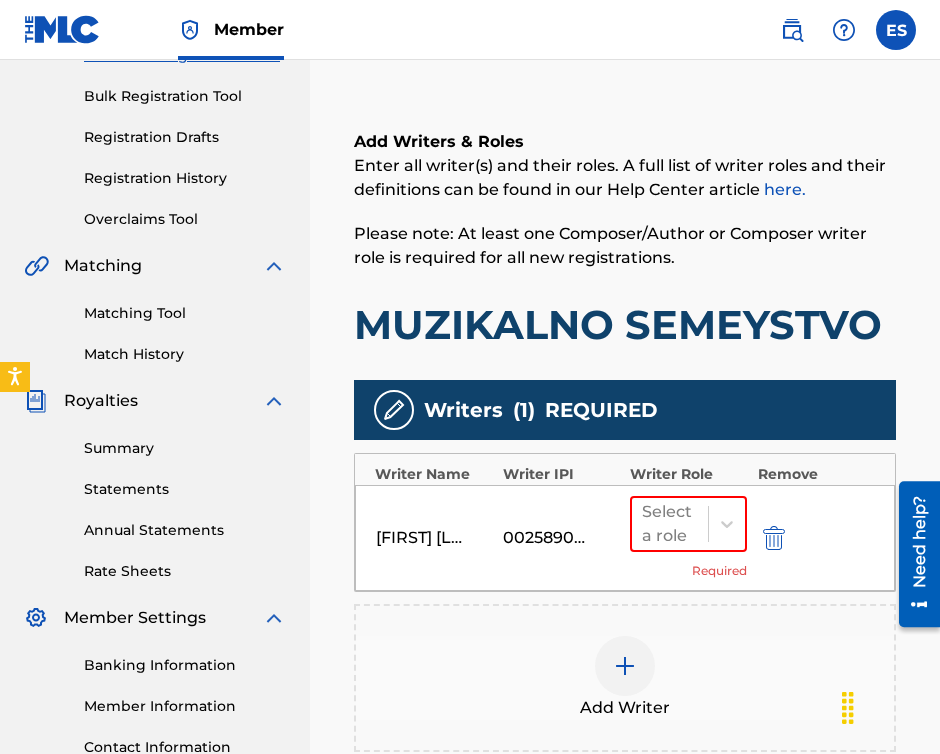 scroll, scrollTop: 490, scrollLeft: 0, axis: vertical 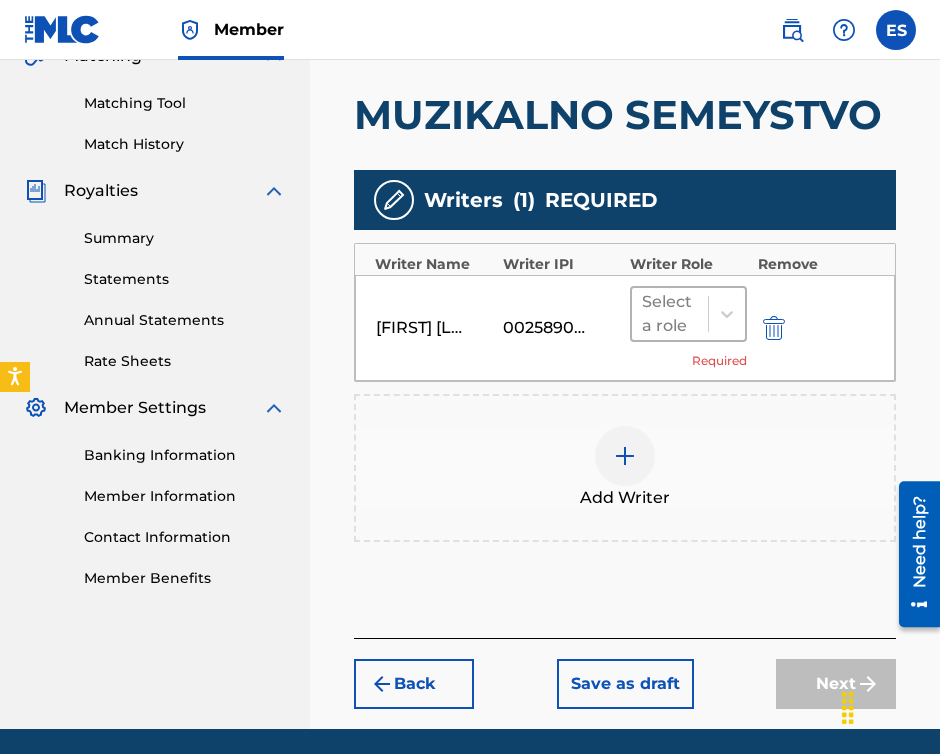 click at bounding box center [670, 314] 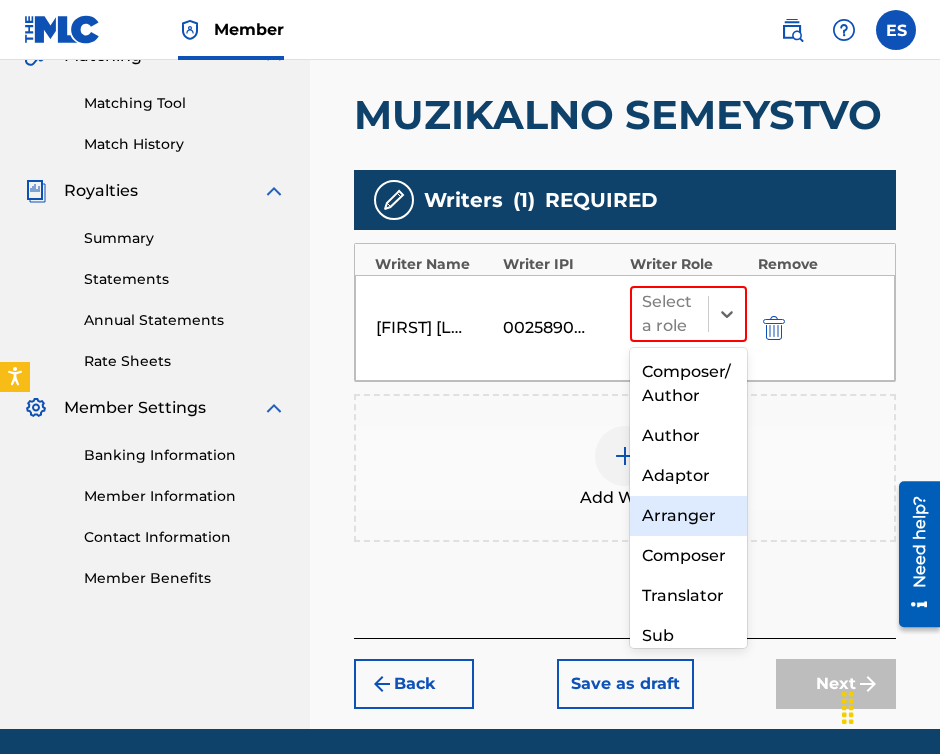 click on "Arranger" at bounding box center [688, 516] 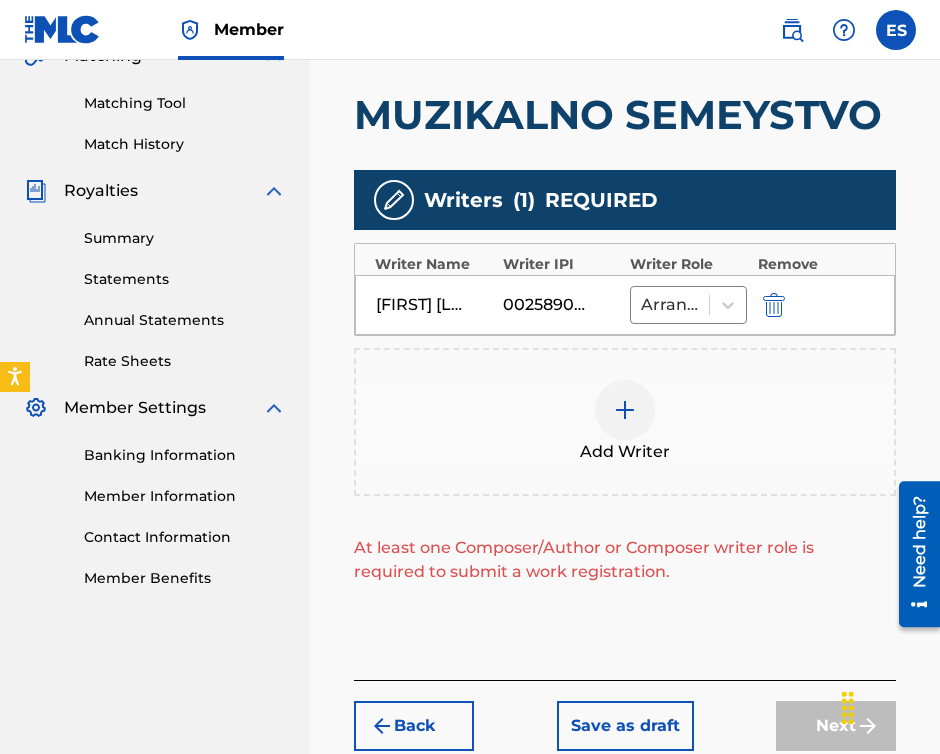 click on "Add Writer" at bounding box center [625, 452] 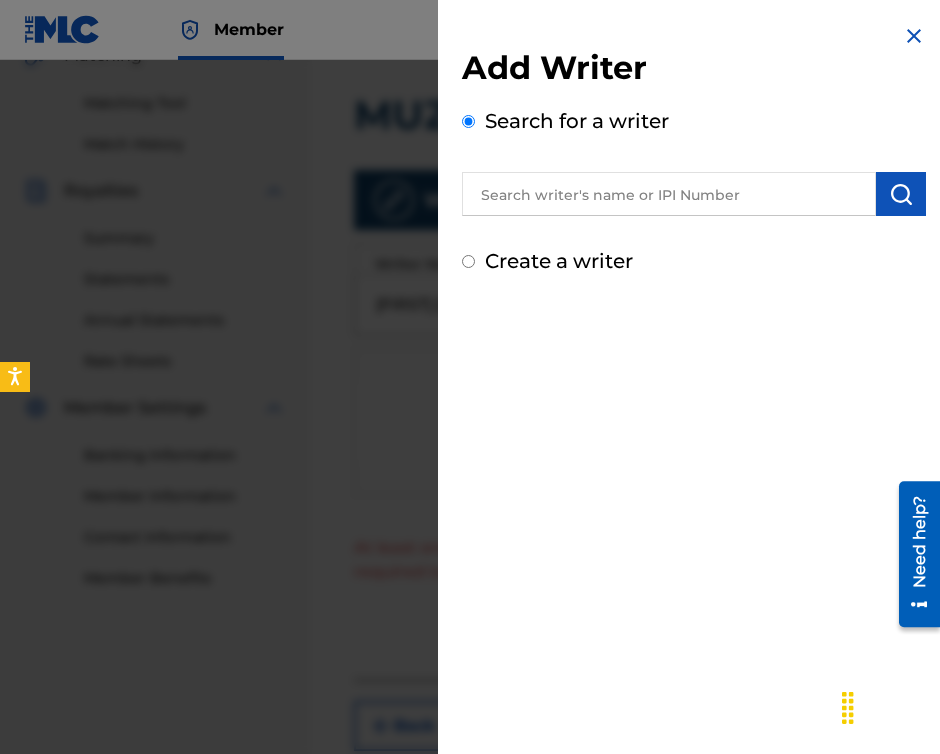 click on "Add Writer Search for a writer Create a writer" at bounding box center (694, 377) 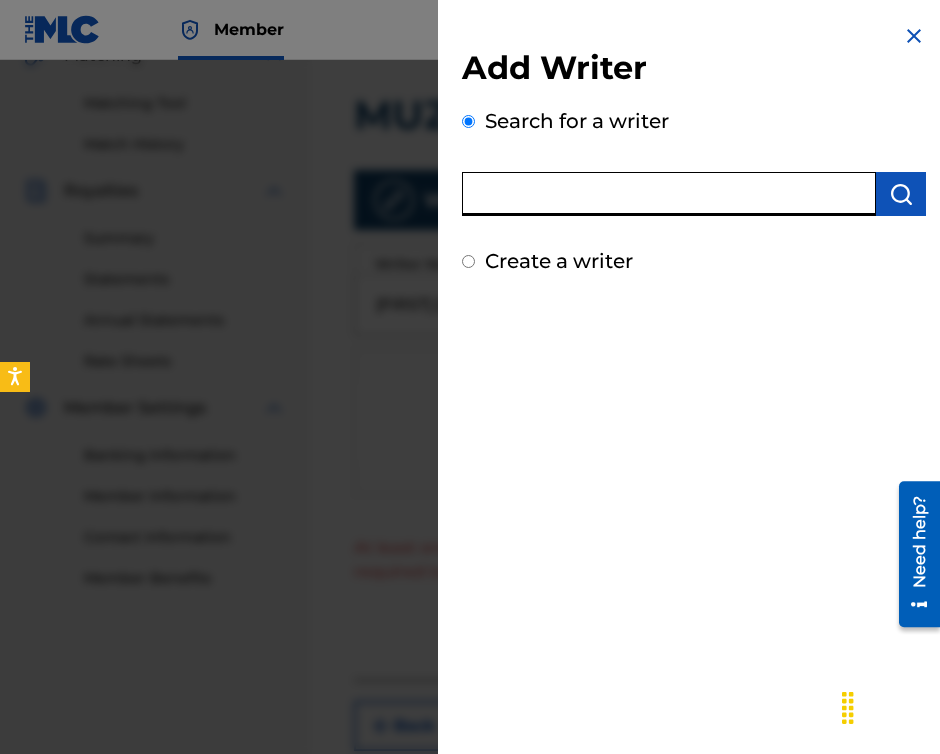drag, startPoint x: 680, startPoint y: 234, endPoint x: 670, endPoint y: 199, distance: 36.40055 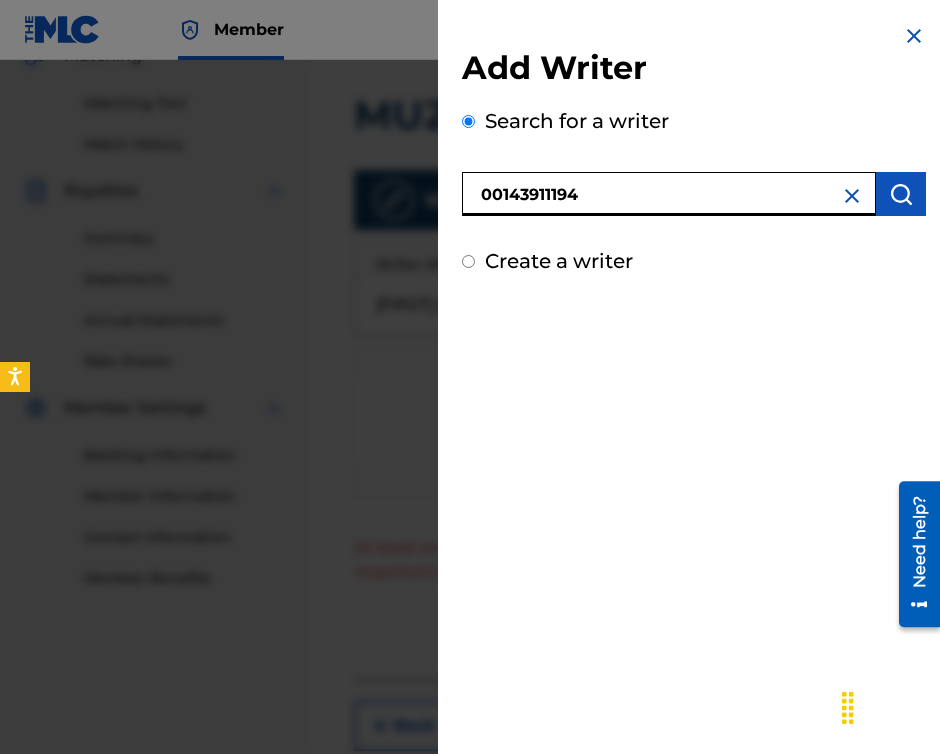 type on "00143911194" 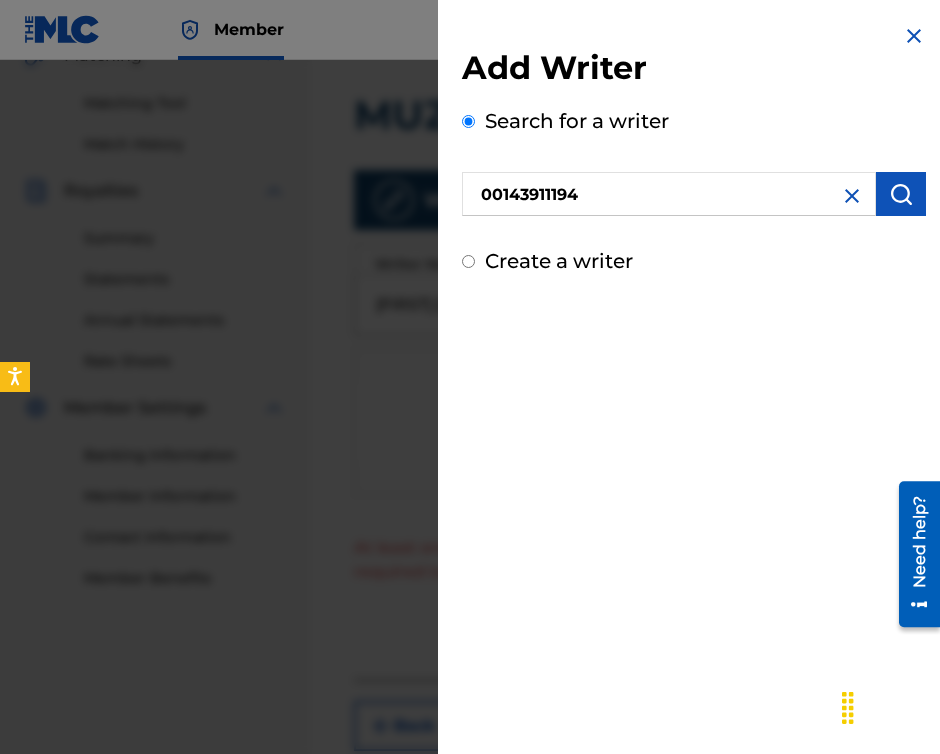 drag, startPoint x: 907, startPoint y: 188, endPoint x: 919, endPoint y: 189, distance: 12.0415945 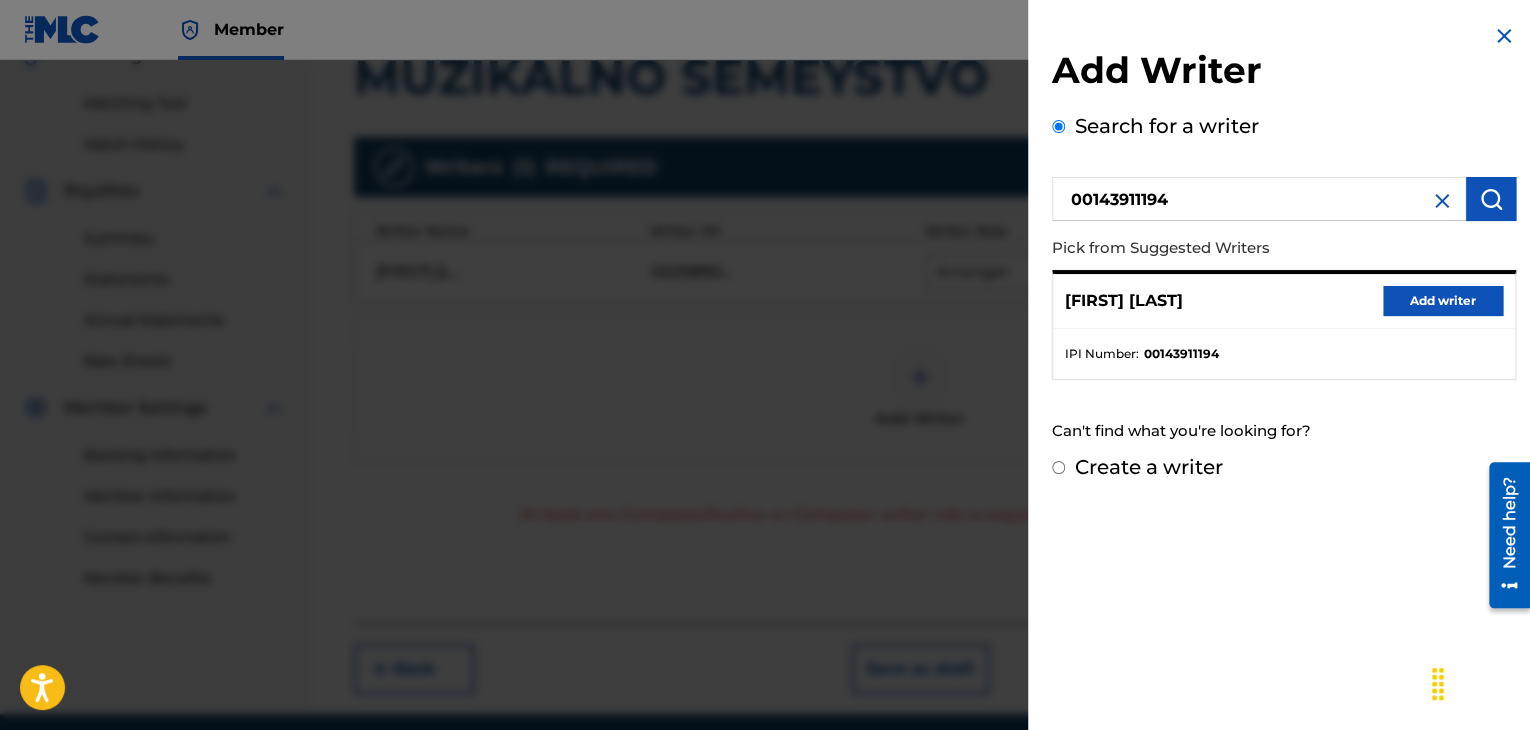 click on "Add writer" at bounding box center [1443, 301] 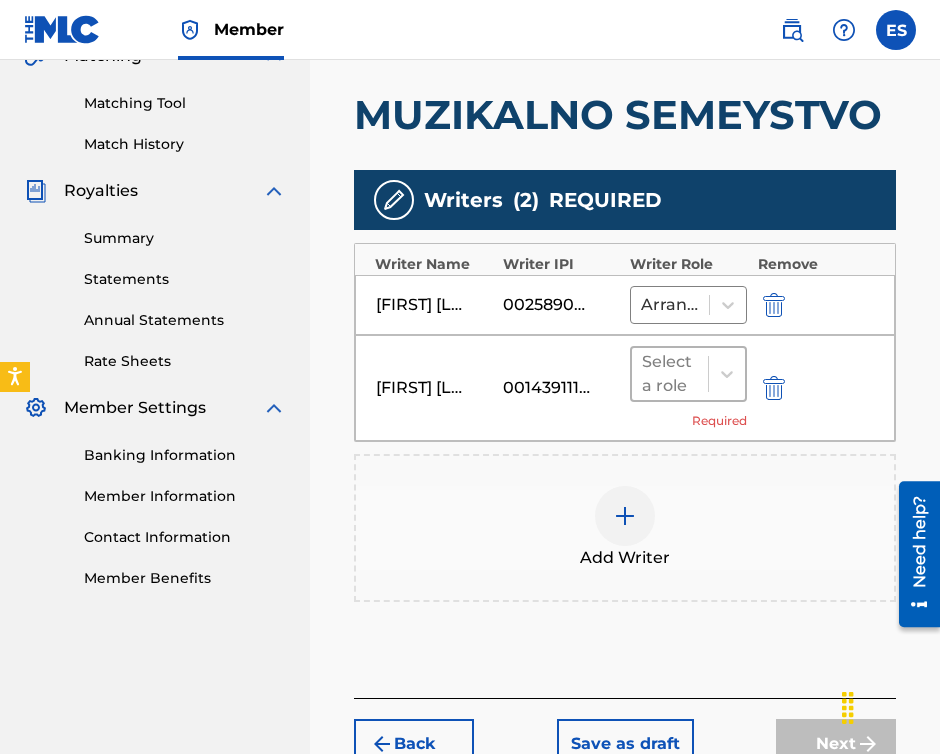 click at bounding box center [670, 374] 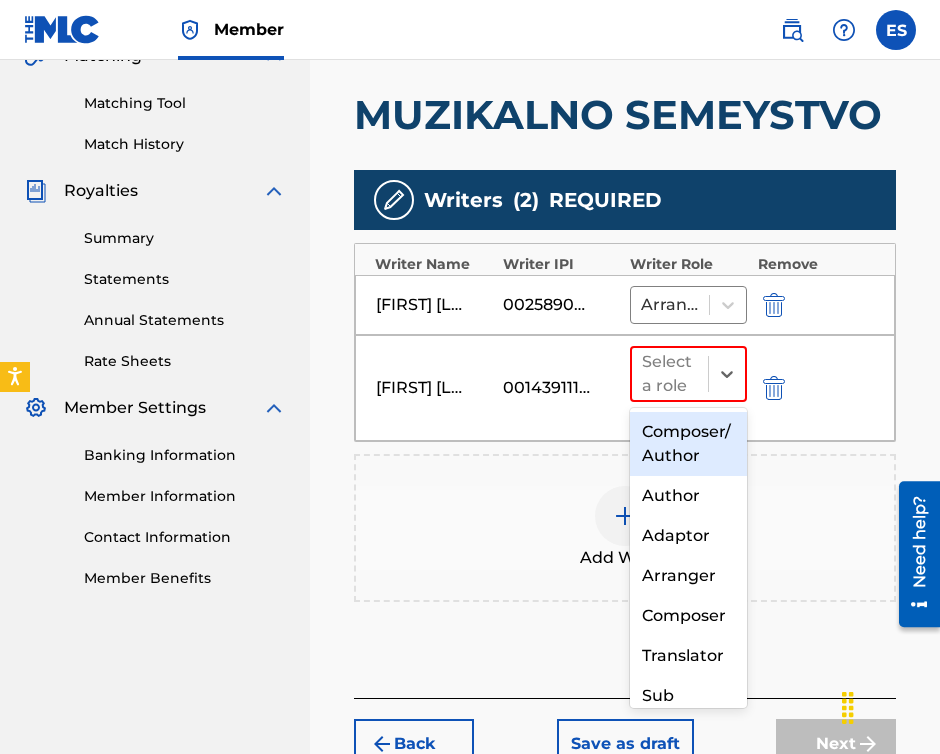 click on "Composer/Author" at bounding box center (688, 444) 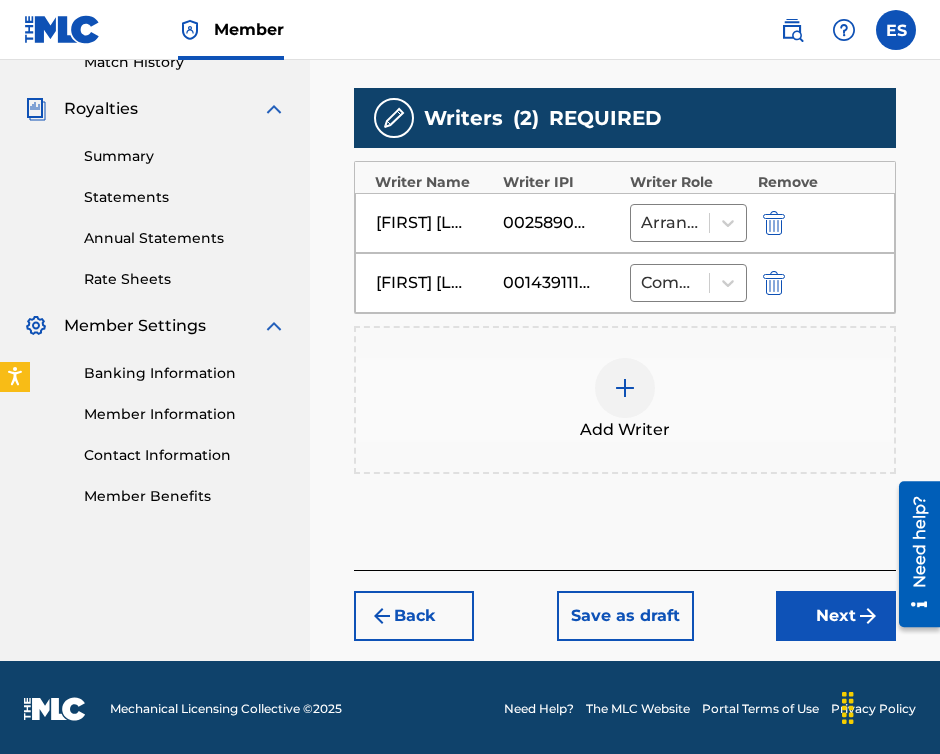 click on "Next" at bounding box center (836, 616) 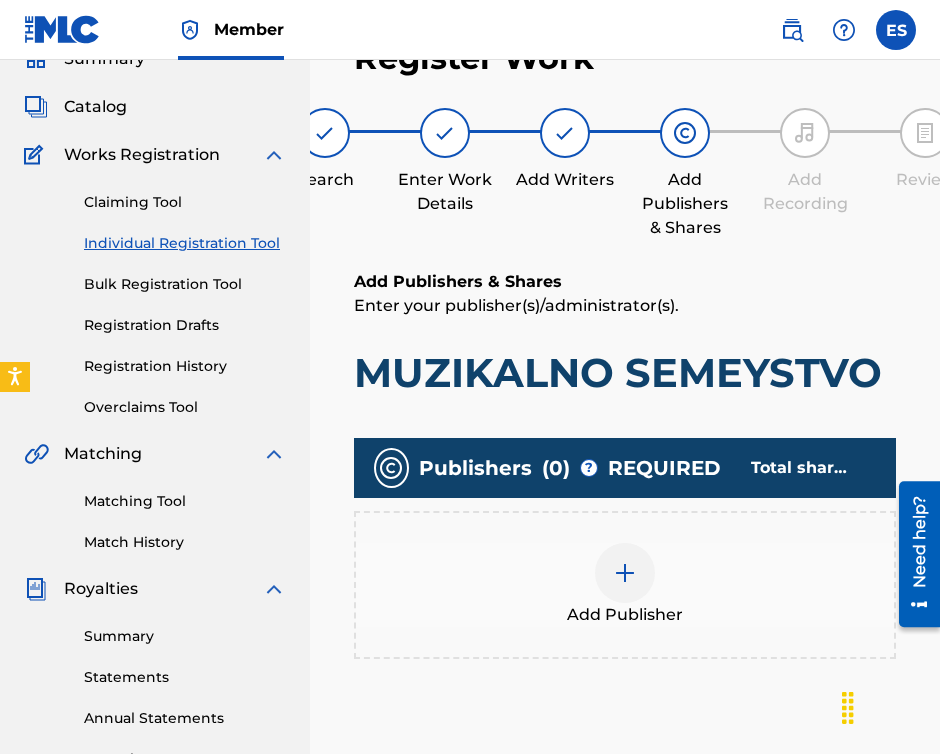 scroll, scrollTop: 90, scrollLeft: 0, axis: vertical 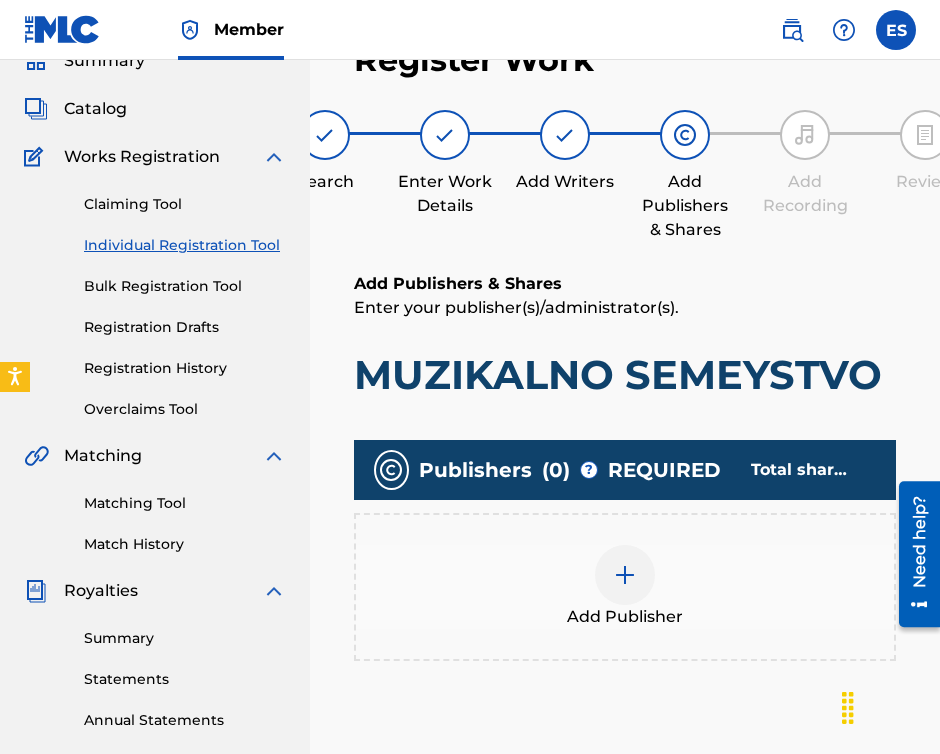 click on "Add Publisher" at bounding box center (625, 587) 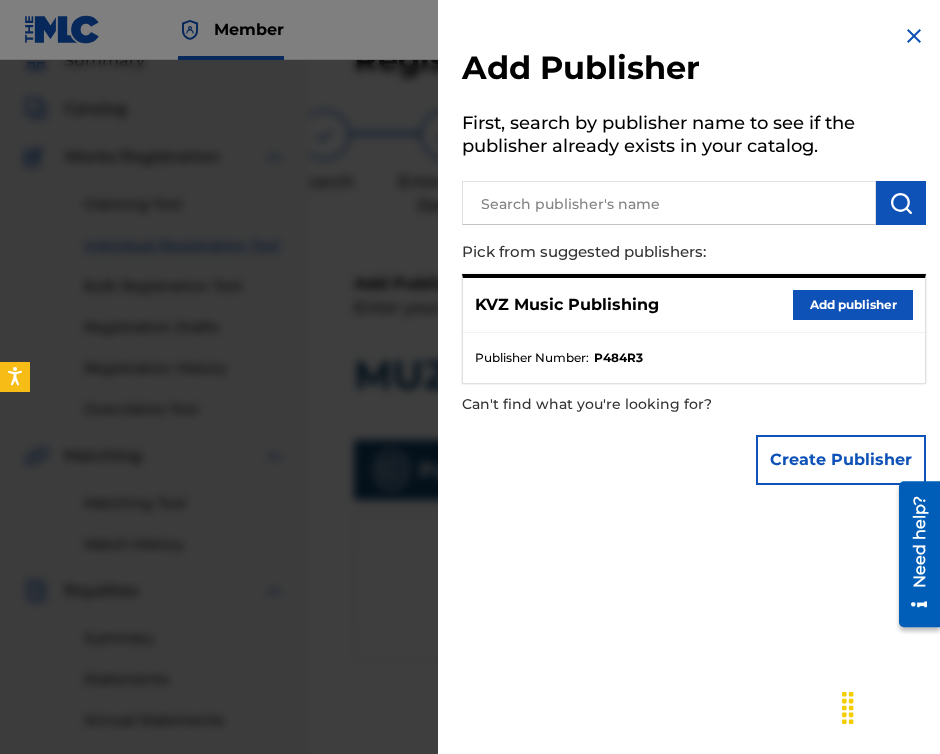 click on "Add publisher" at bounding box center [853, 305] 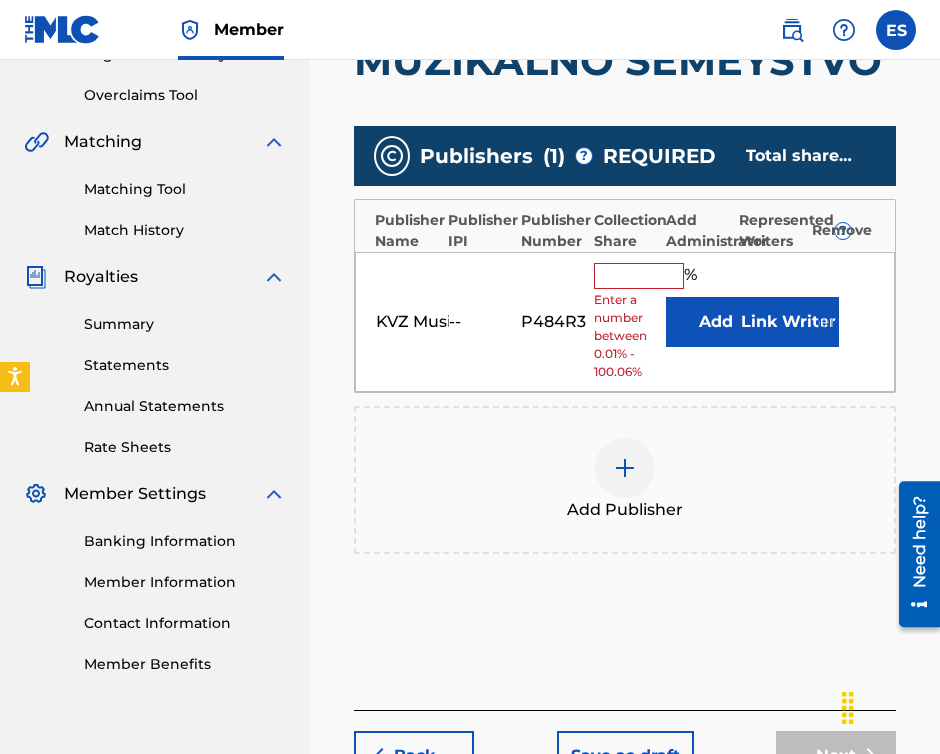 scroll, scrollTop: 490, scrollLeft: 0, axis: vertical 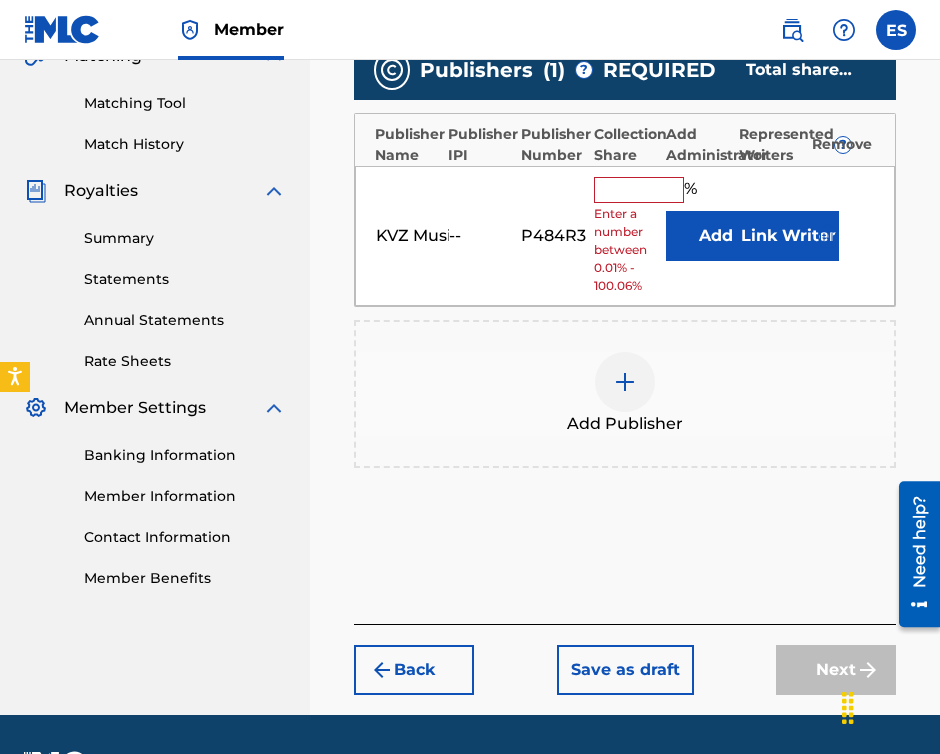 click at bounding box center [639, 190] 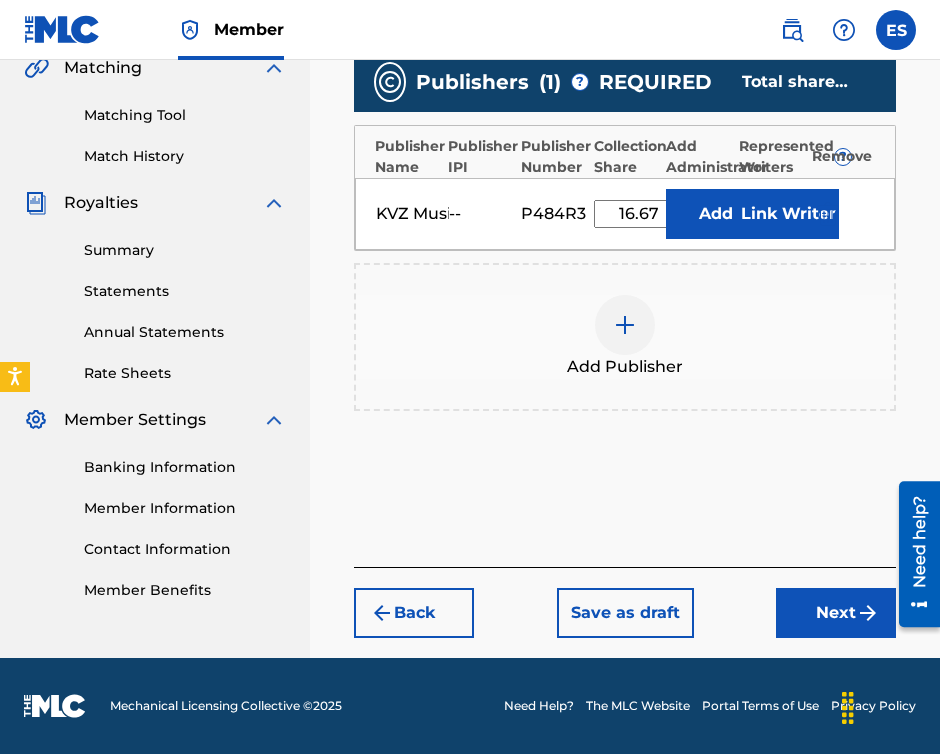 click on "Next" at bounding box center [836, 613] 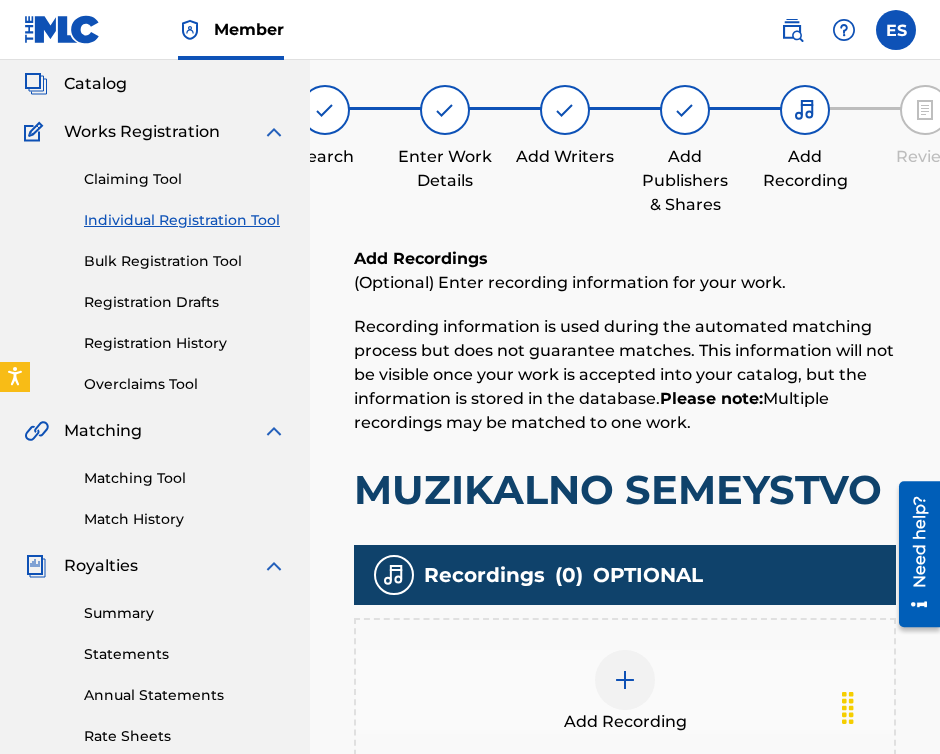 scroll, scrollTop: 90, scrollLeft: 0, axis: vertical 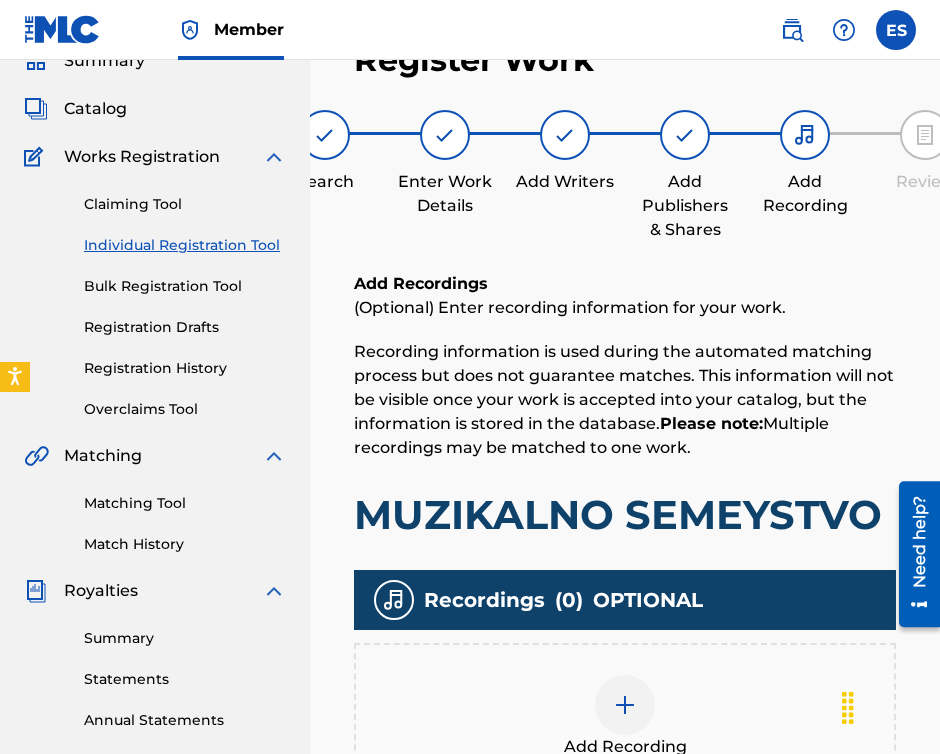 click at bounding box center (625, 705) 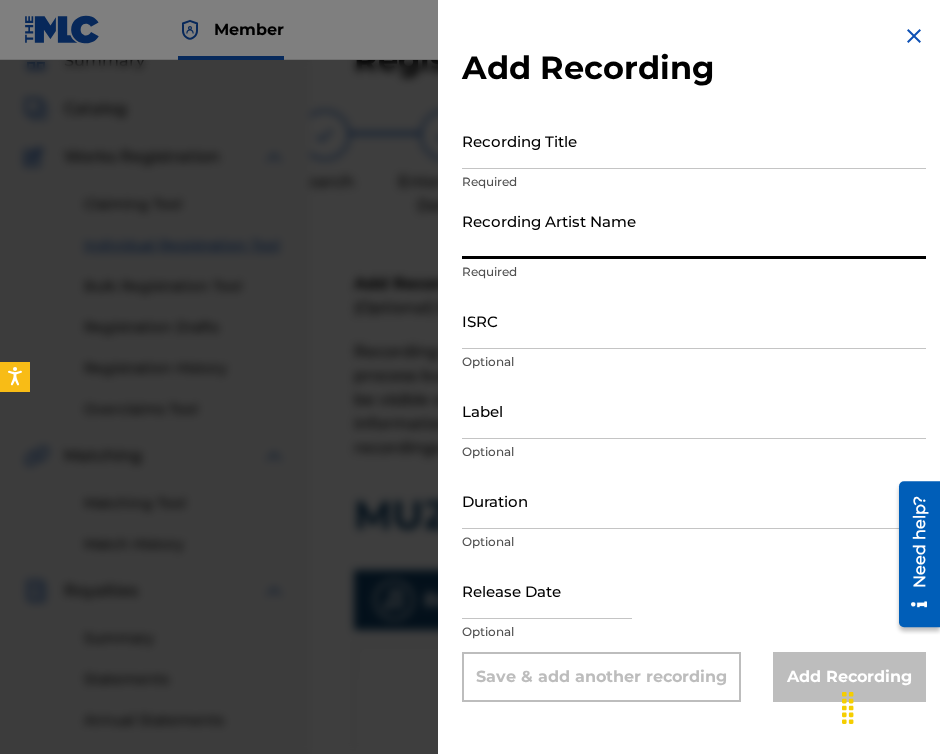 paste on "DUET RITON" 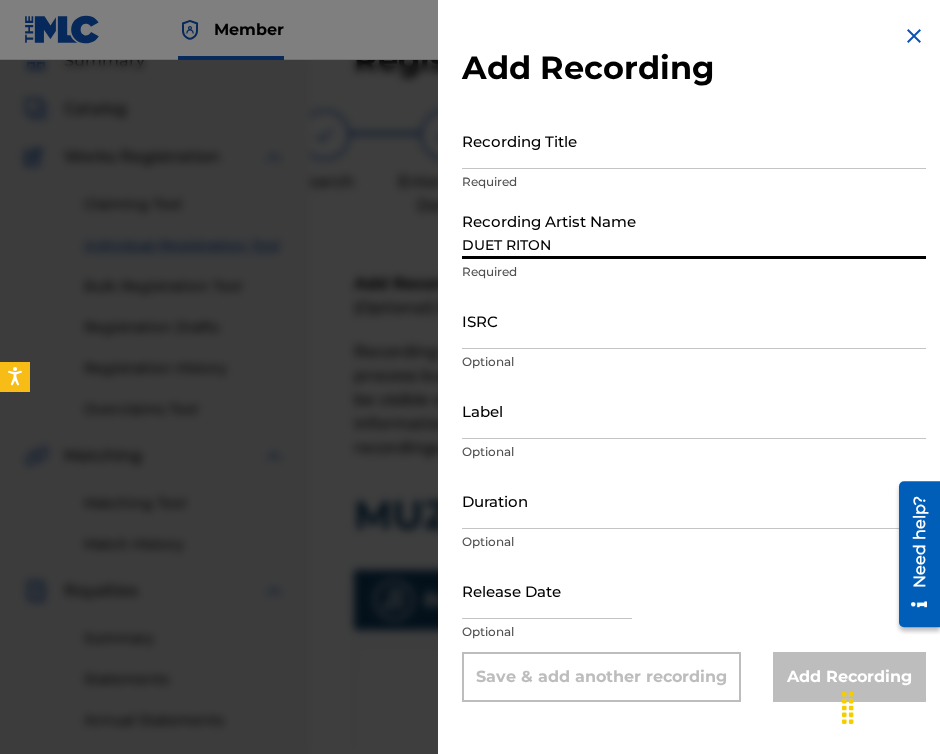 type on "DUET RITON" 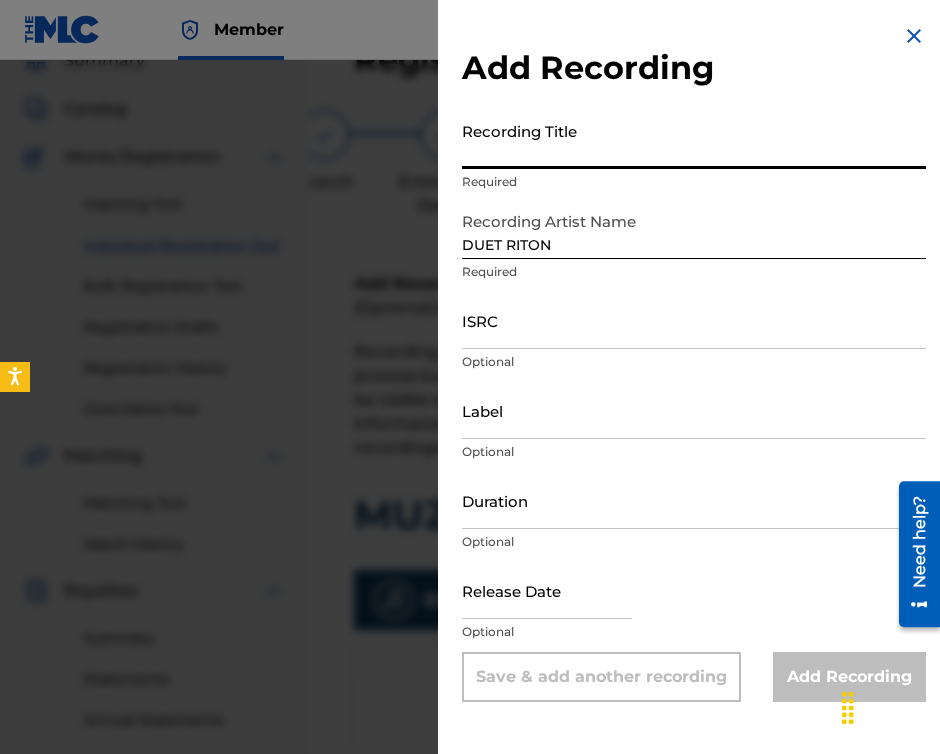 paste on "MUZIKALNO SEMEYSTVO" 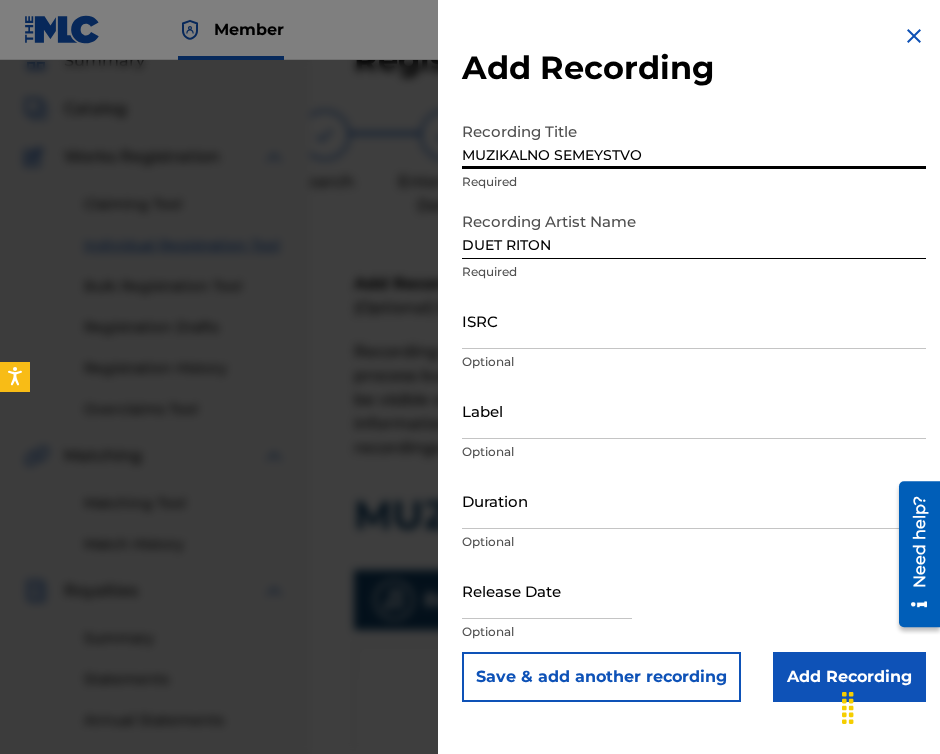 click on "Add Recording Recording Title MUZIKALNO SEMEYSTVO Required Recording Artist Name DUET RITON Required ISRC Optional Label Optional Duration Optional Release Date Optional Save & add another recording Add Recording" at bounding box center [694, 363] 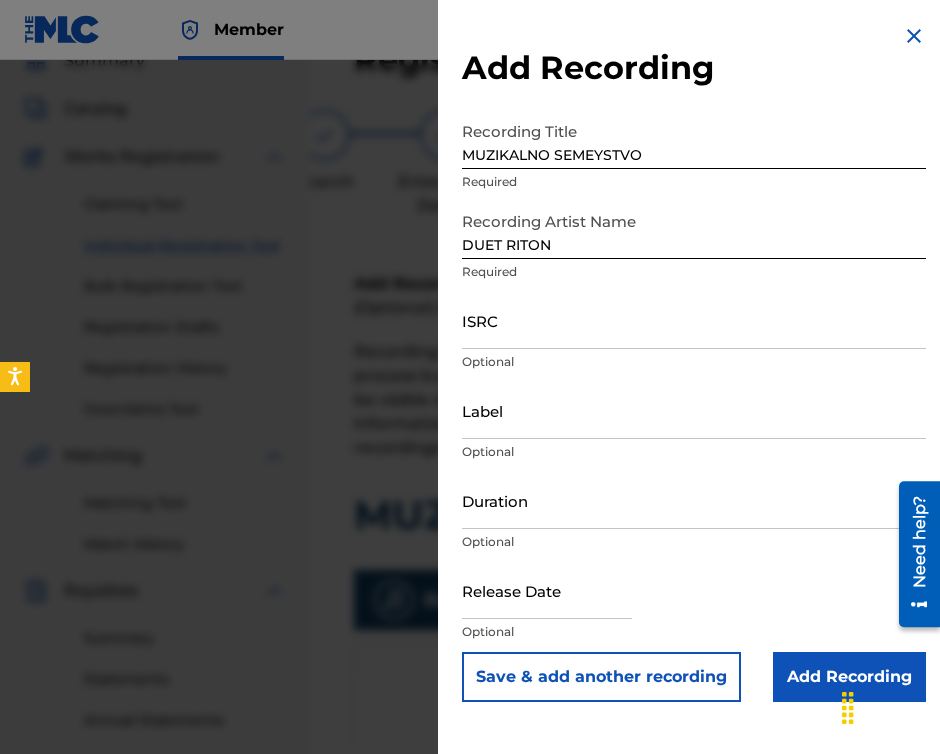 click on "MUZIKALNO SEMEYSTVO" at bounding box center (694, 140) 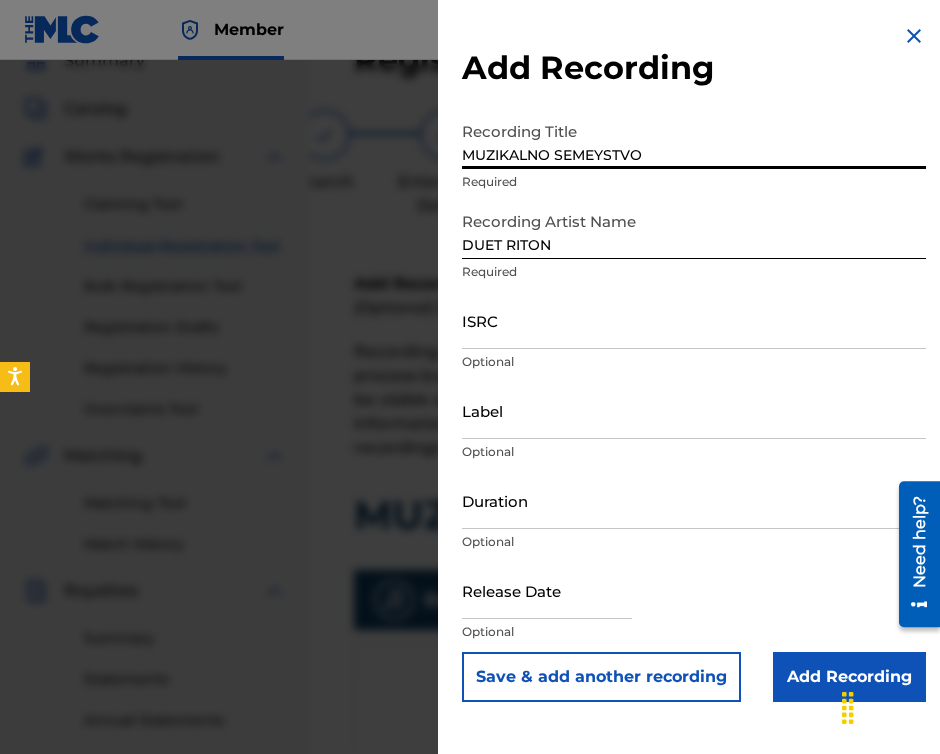 type on "MUZIKALNO SEMEYSTVO" 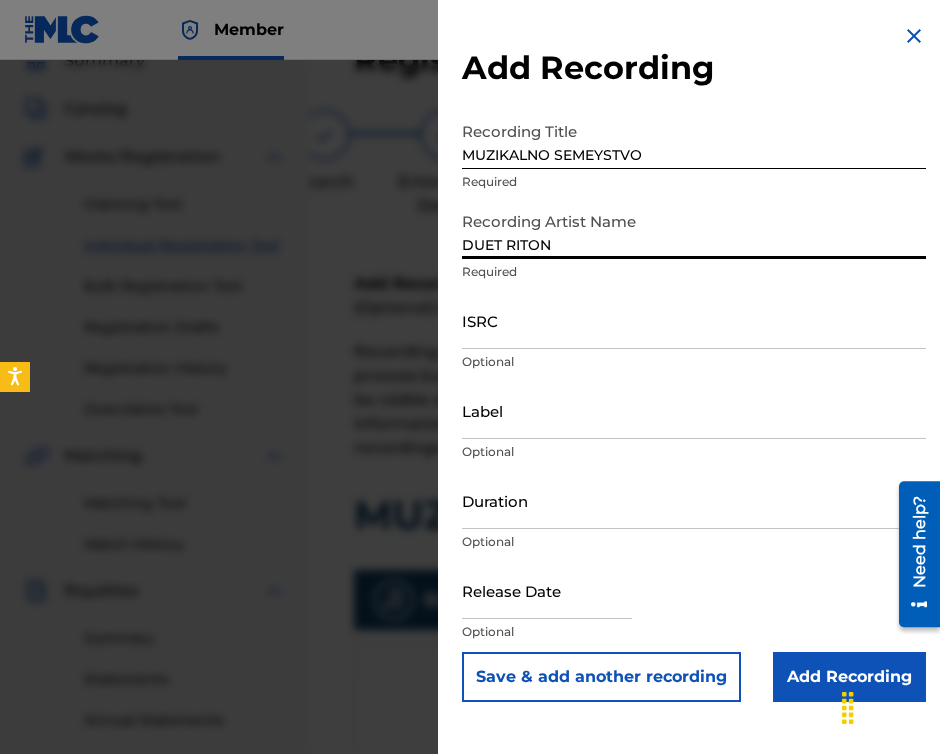type on "DUET RITON" 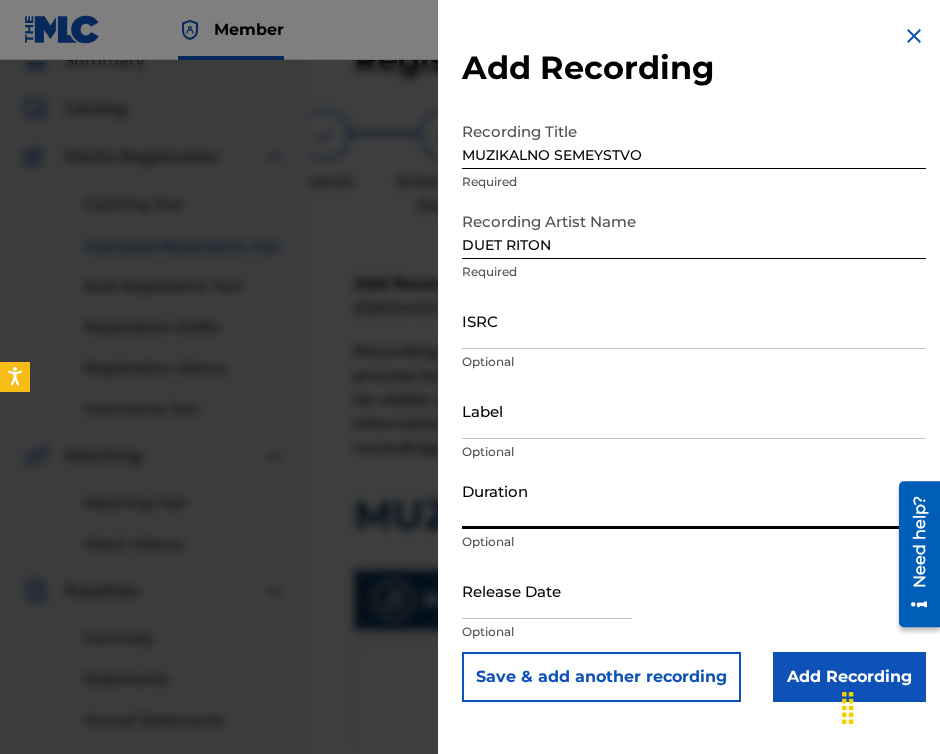 type on "03:00" 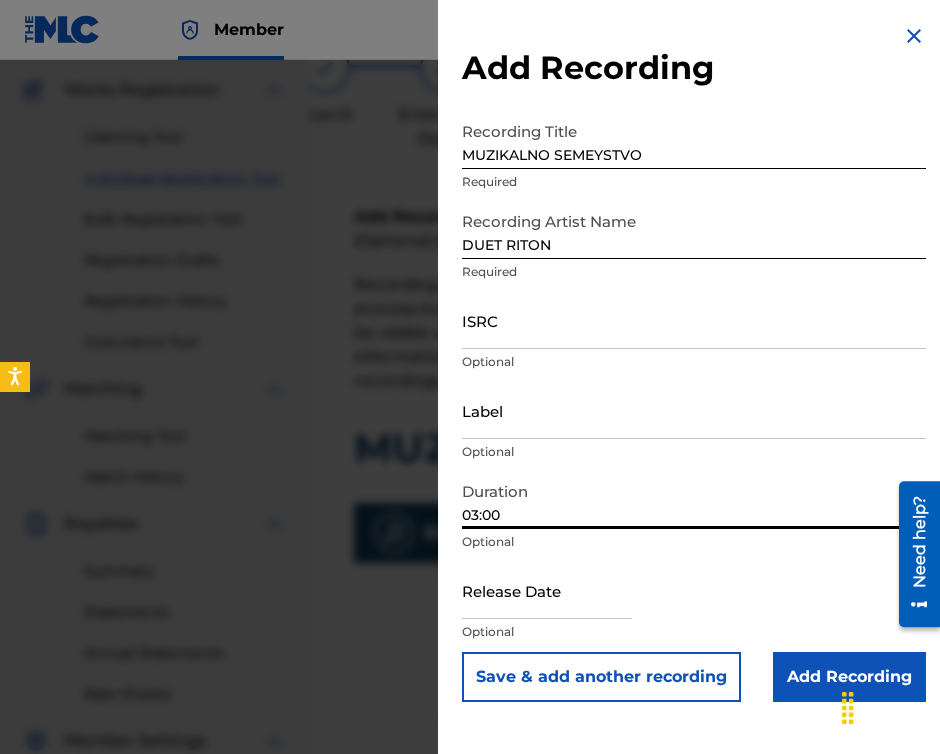 scroll, scrollTop: 290, scrollLeft: 0, axis: vertical 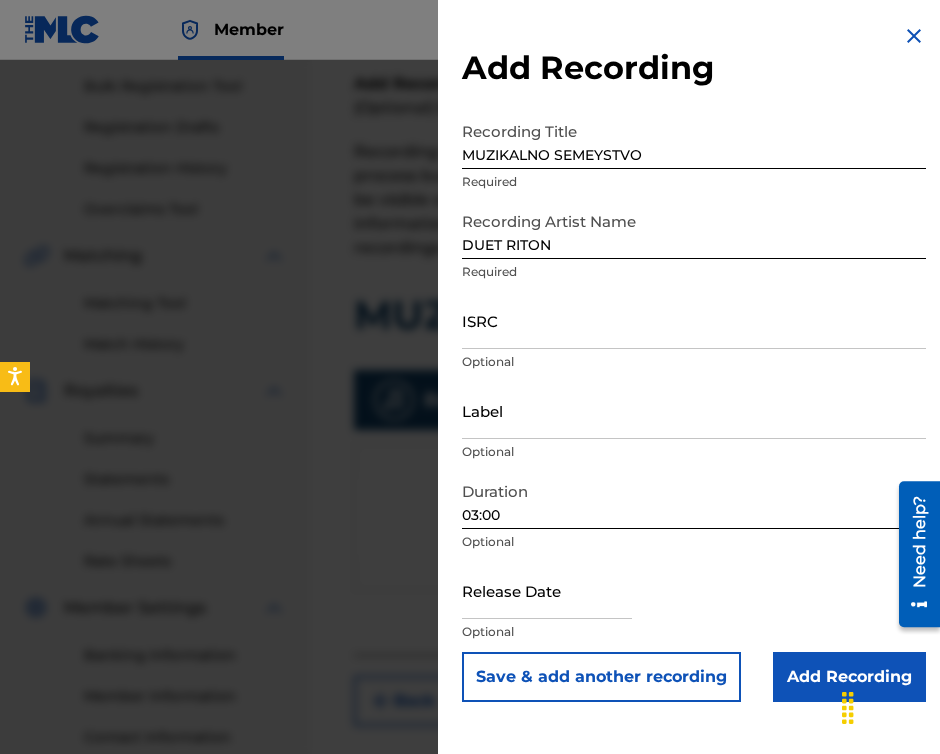 click on "Add Recording" at bounding box center (849, 677) 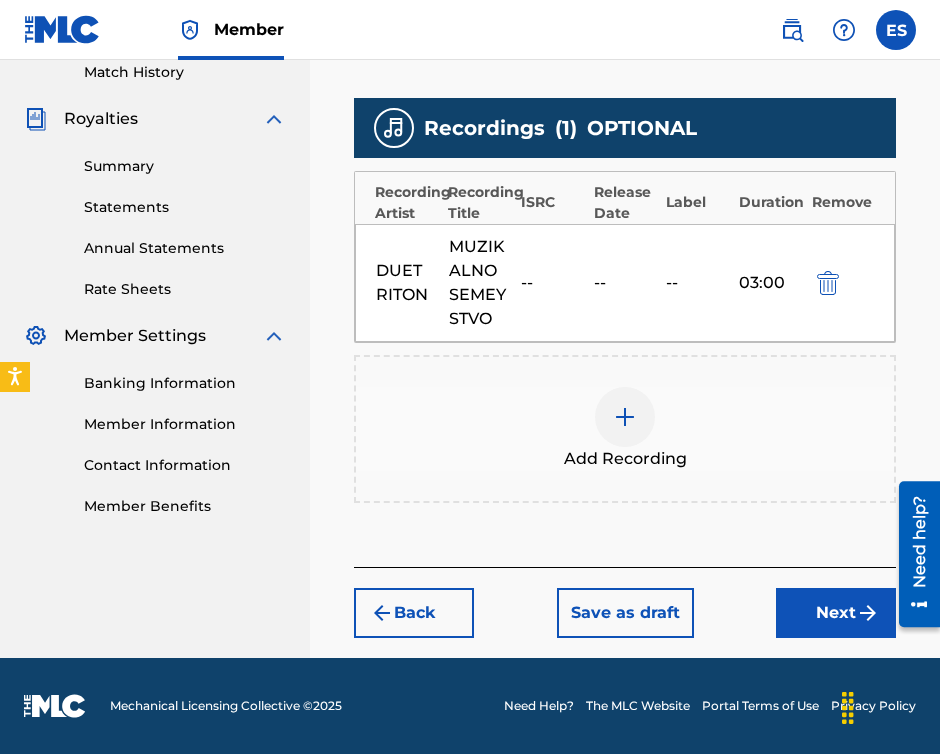 click on "Next" at bounding box center (836, 613) 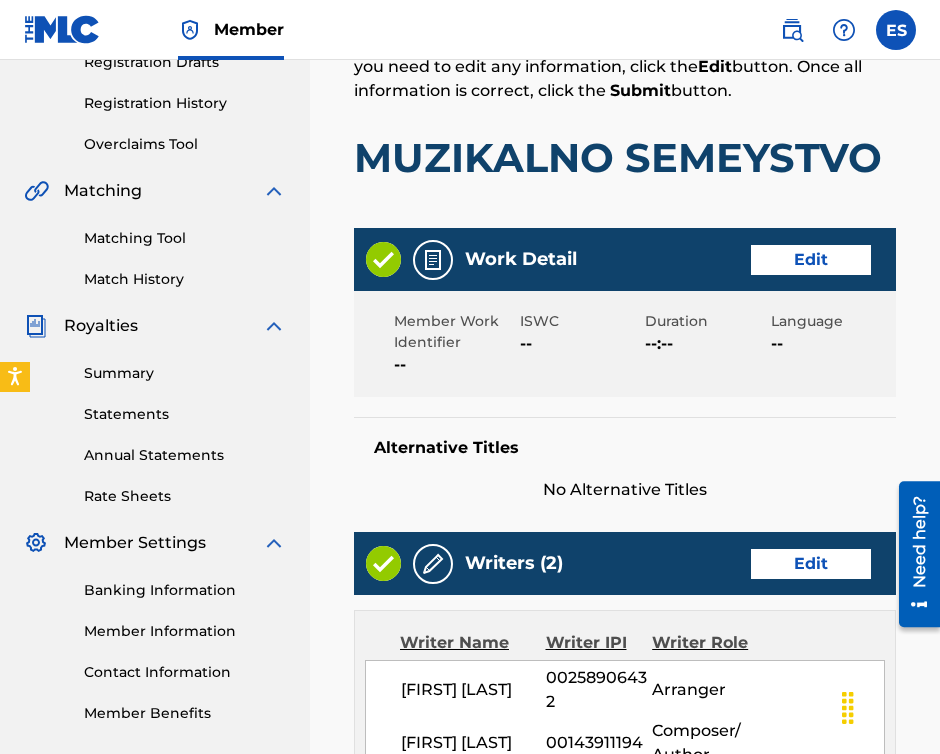 scroll, scrollTop: 390, scrollLeft: 0, axis: vertical 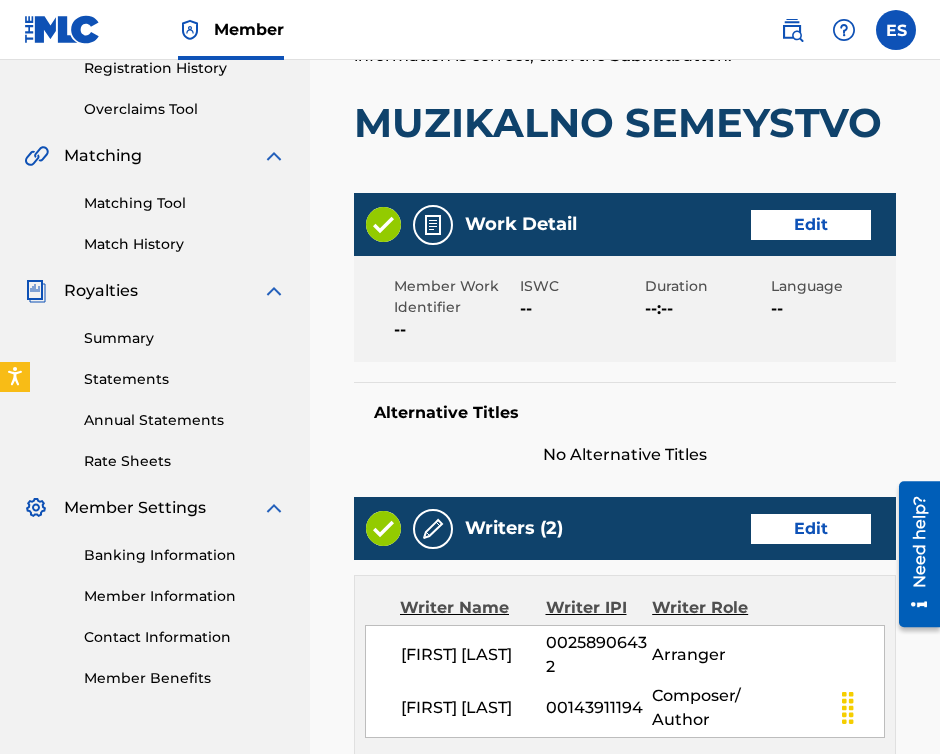 click on "Edit" at bounding box center [811, 225] 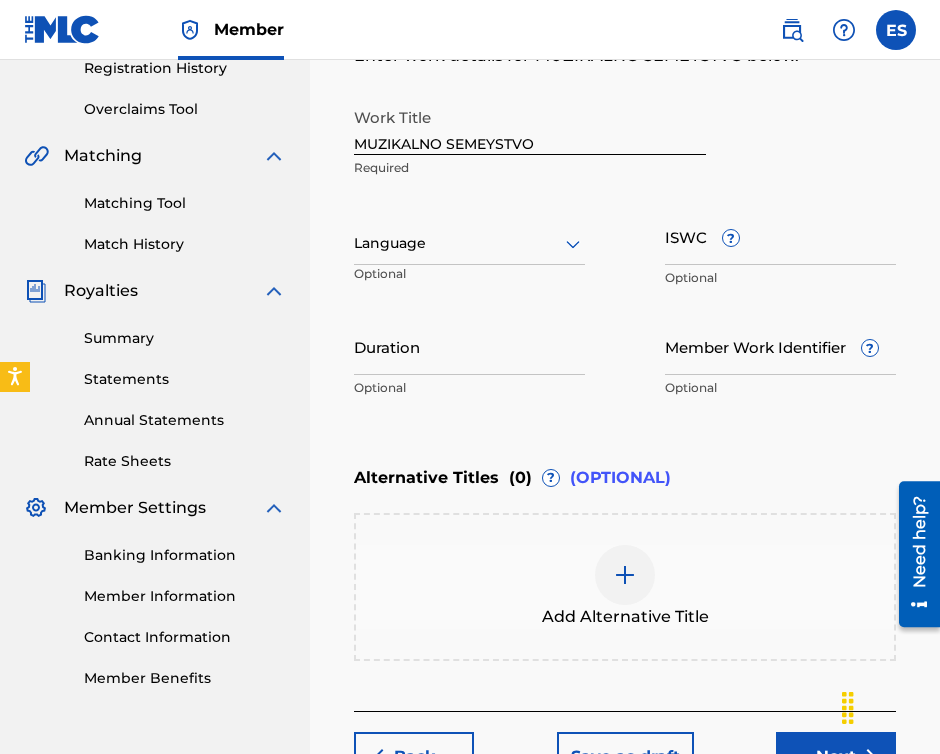 click on "Language Optional" at bounding box center [469, 253] 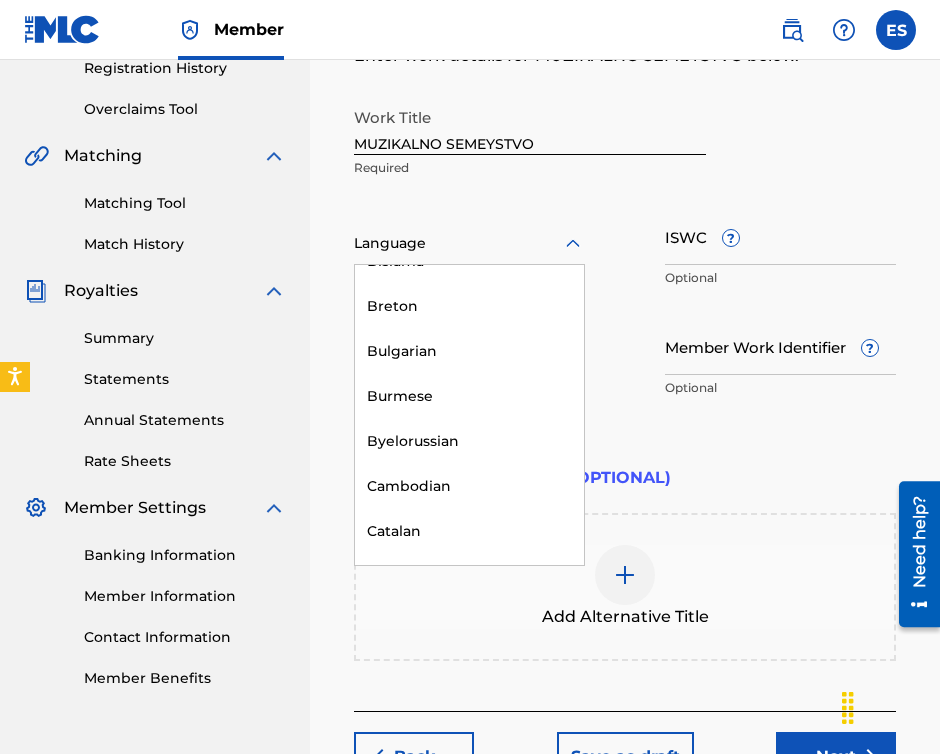 scroll, scrollTop: 900, scrollLeft: 0, axis: vertical 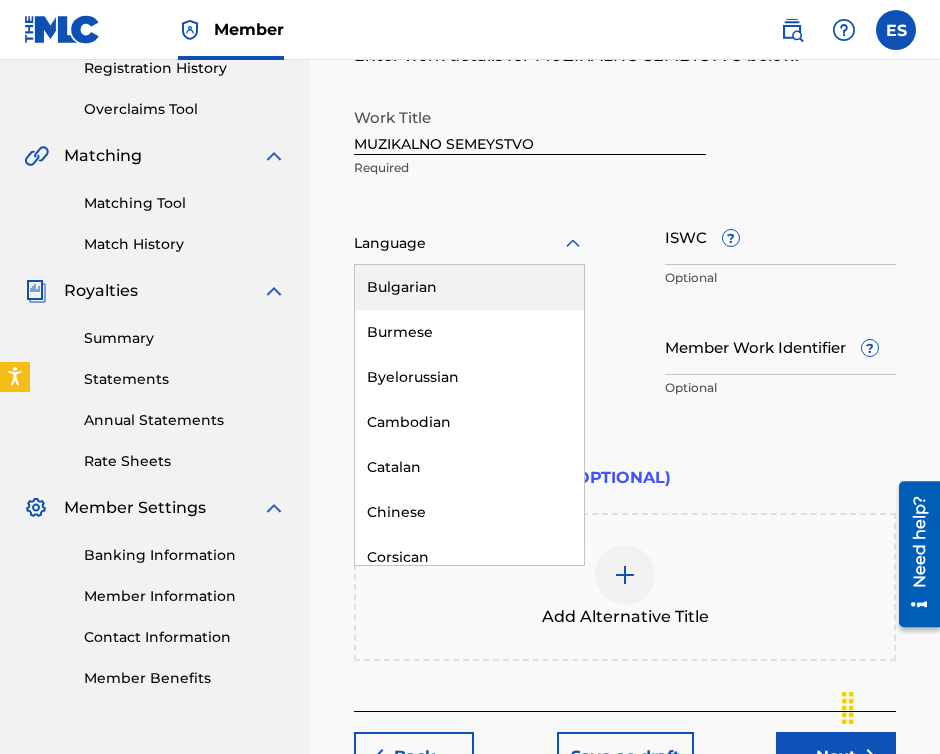 click on "Bulgarian" at bounding box center [469, 287] 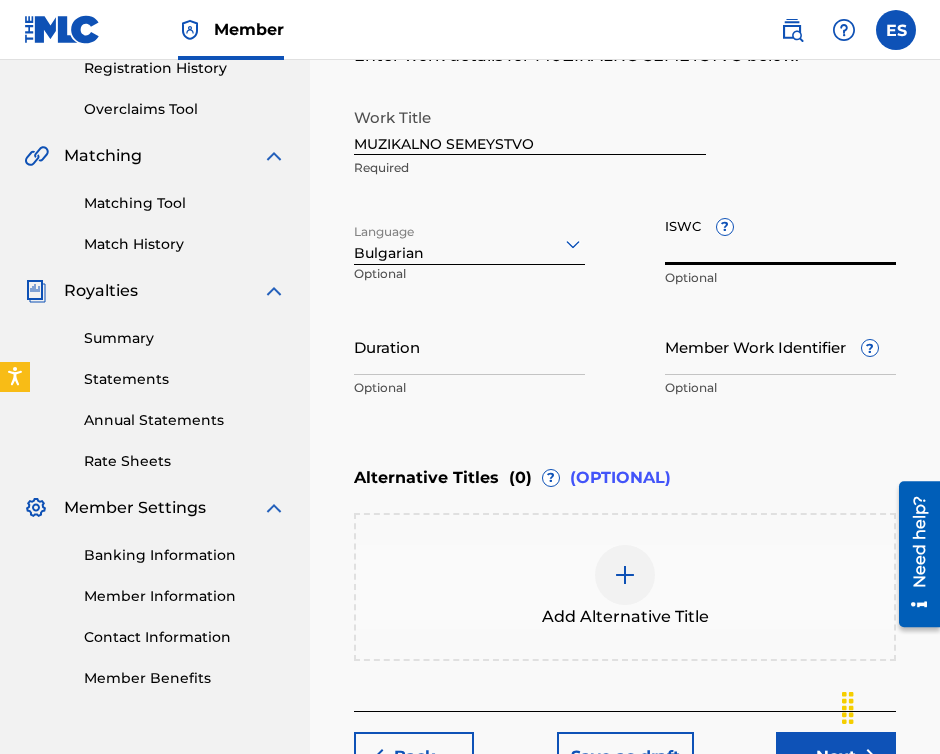 paste on "T9134011011" 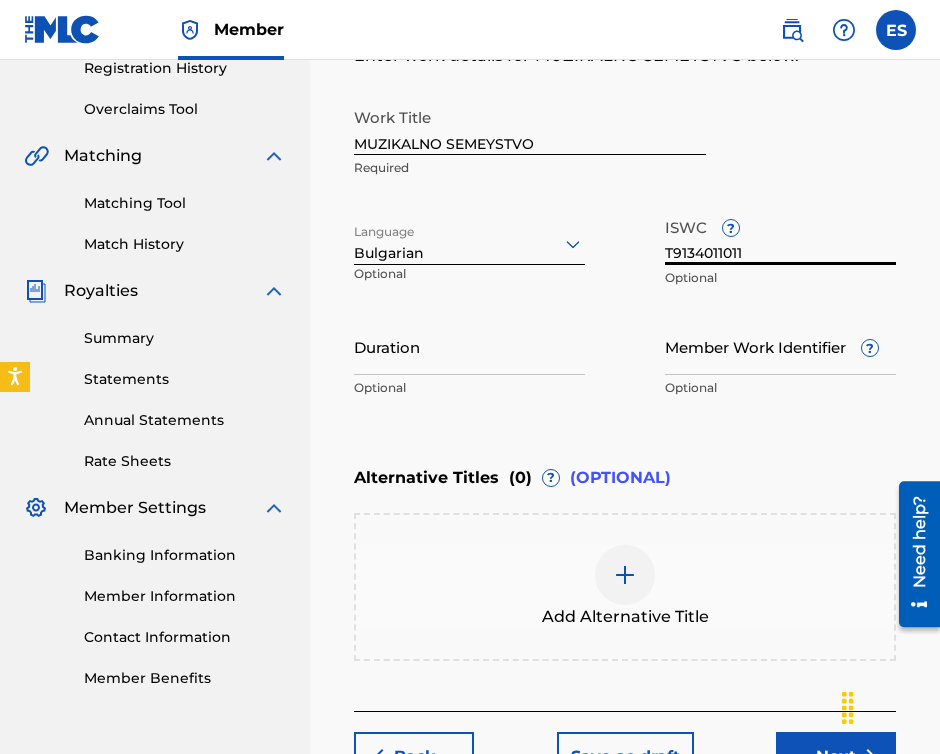 type on "T9134011011" 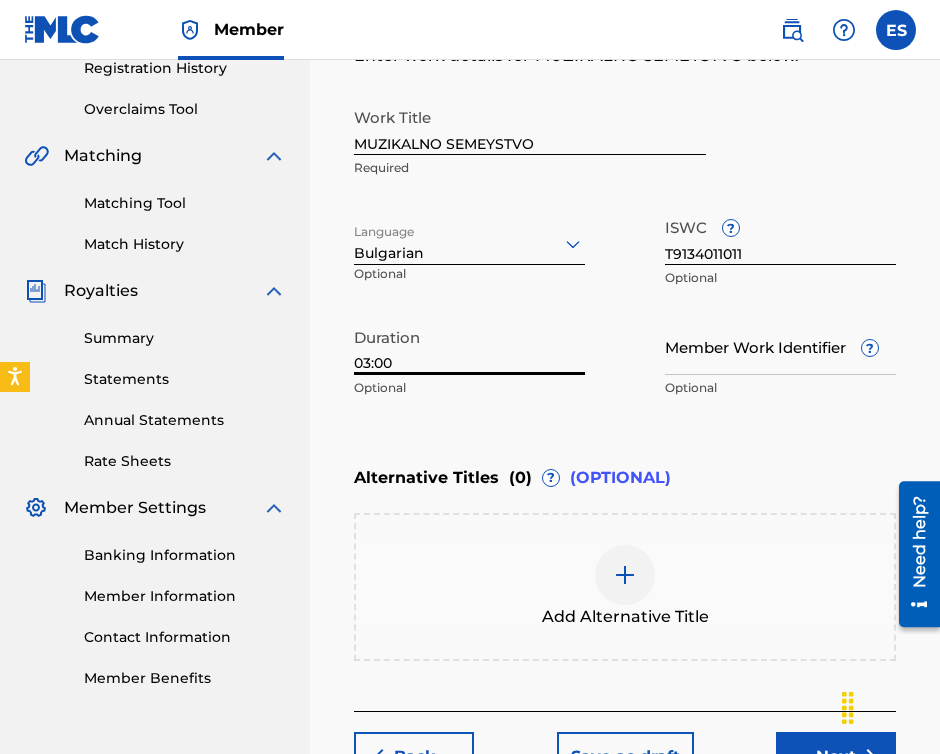 type on "03:00" 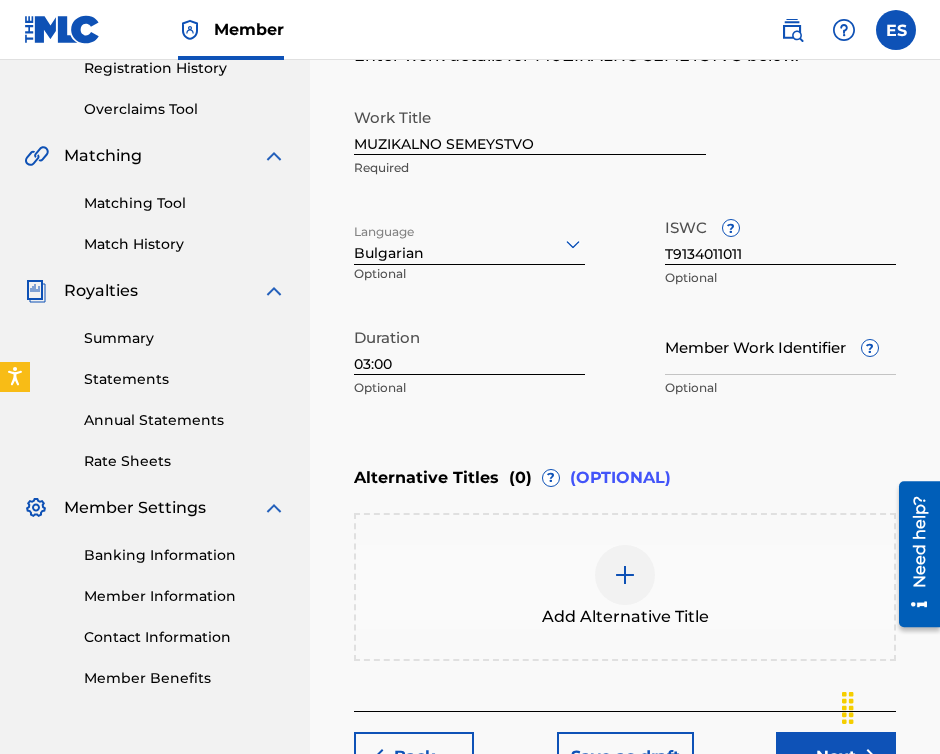 click at bounding box center (625, 575) 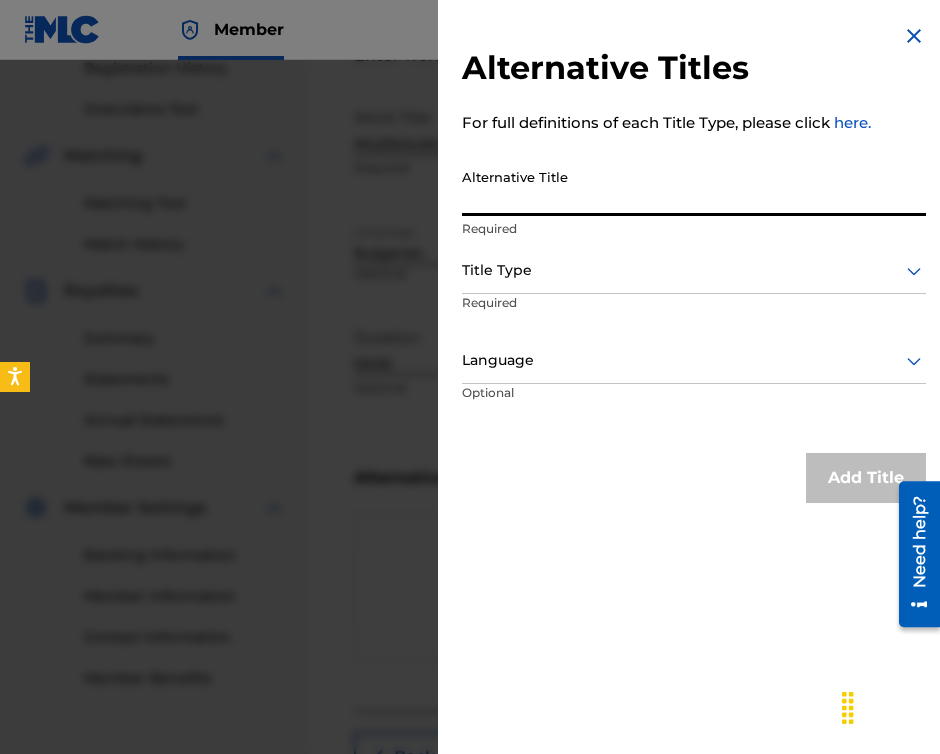 paste on "МУЗИКАЛНО СЕМЕЙСТВО" 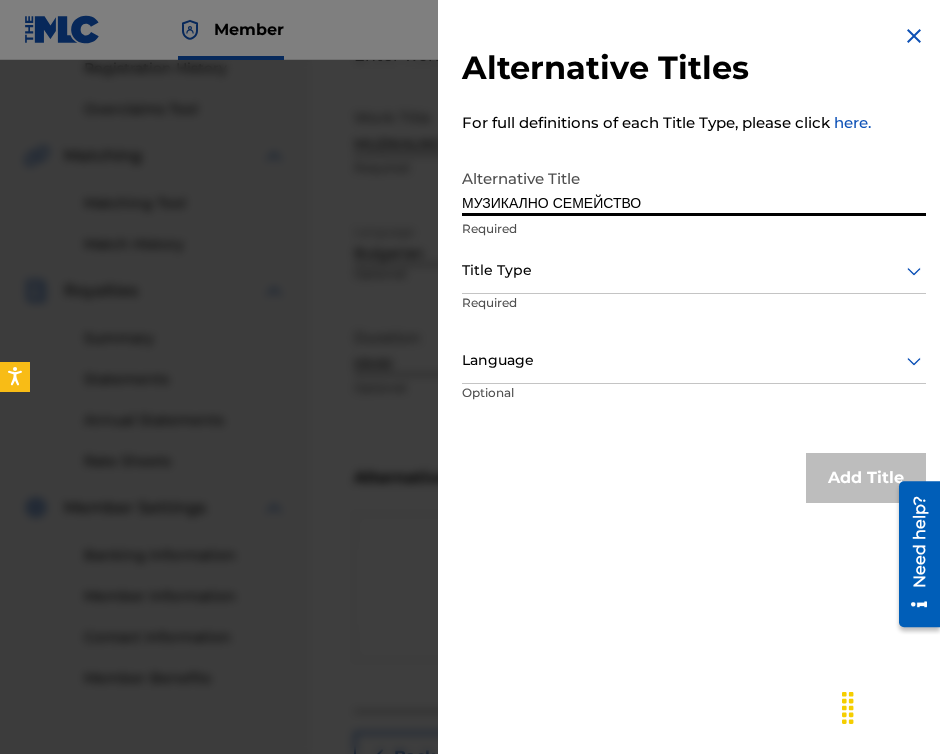 type on "МУЗИКАЛНО СЕМЕЙСТВО" 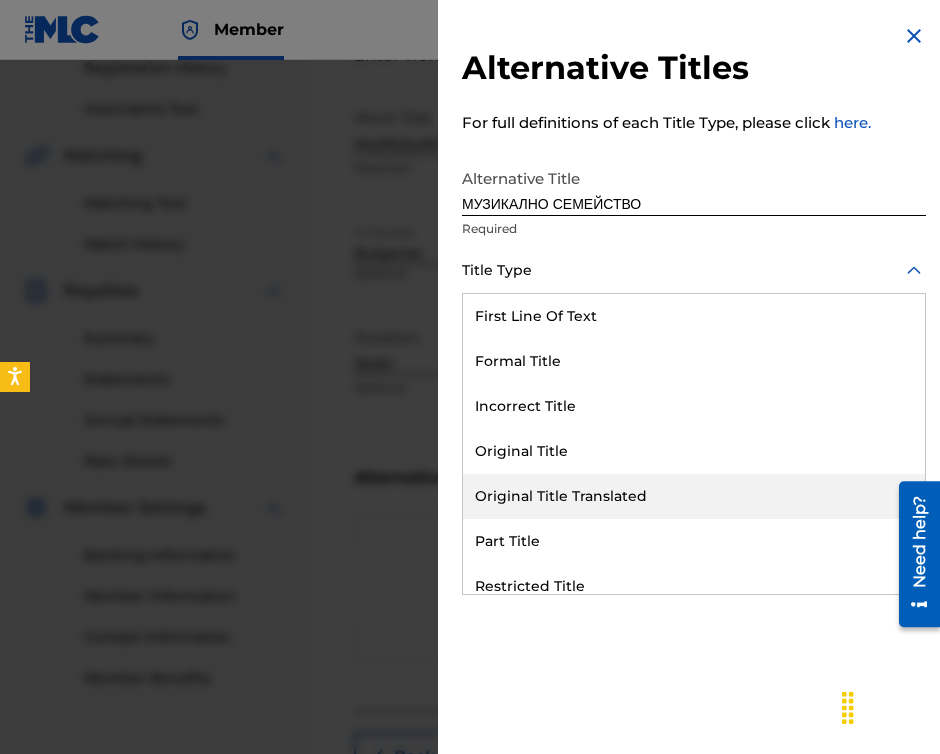 click on "Original Title Translated" at bounding box center [694, 496] 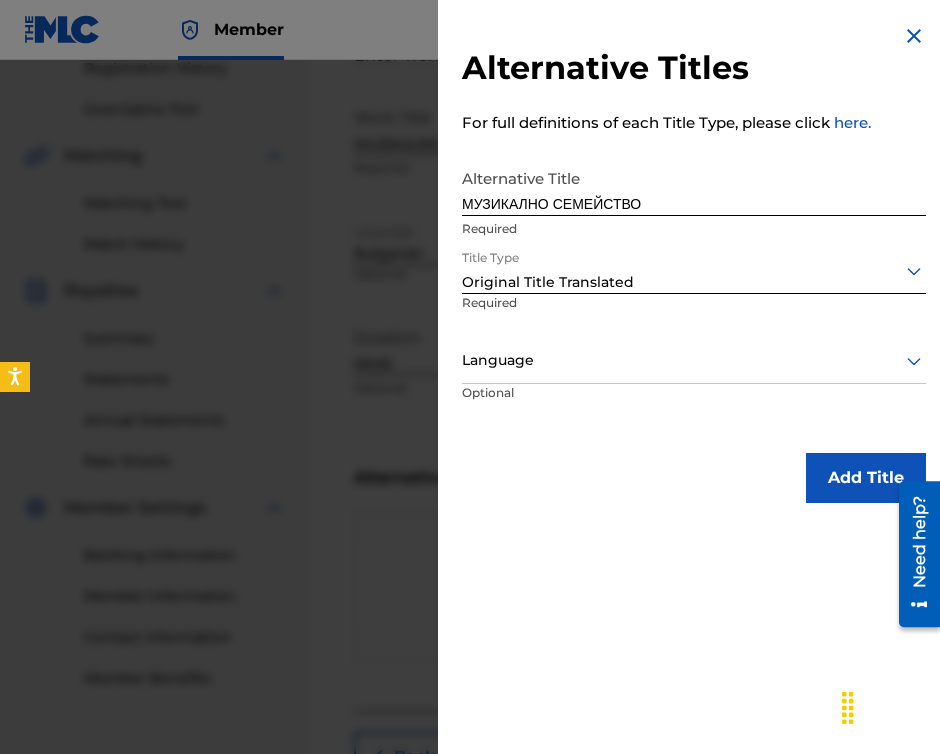 click at bounding box center [694, 360] 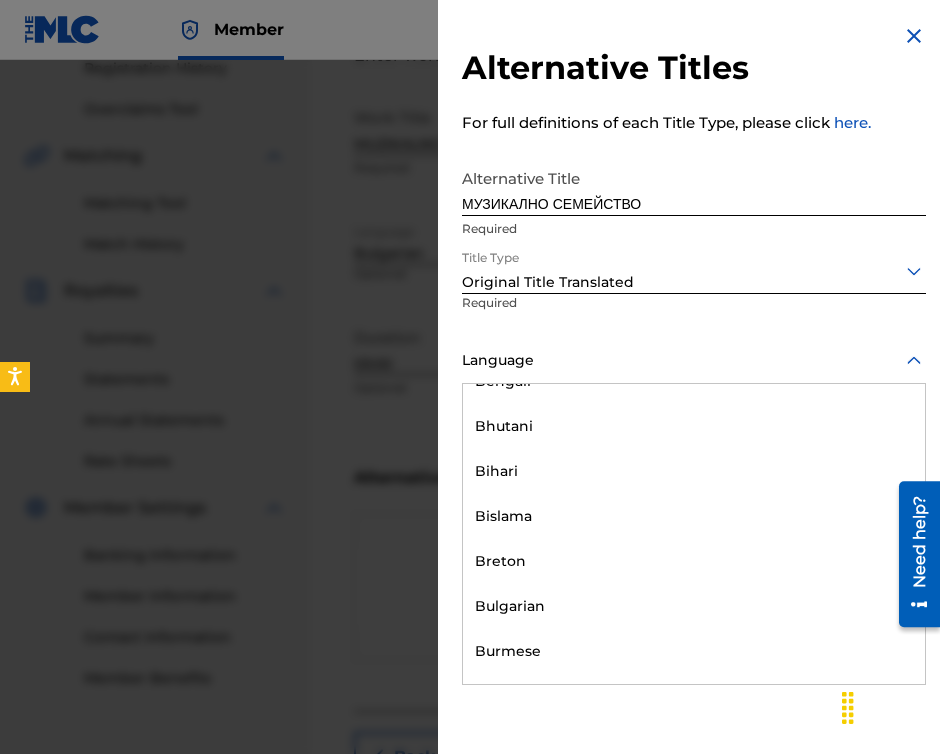 scroll, scrollTop: 800, scrollLeft: 0, axis: vertical 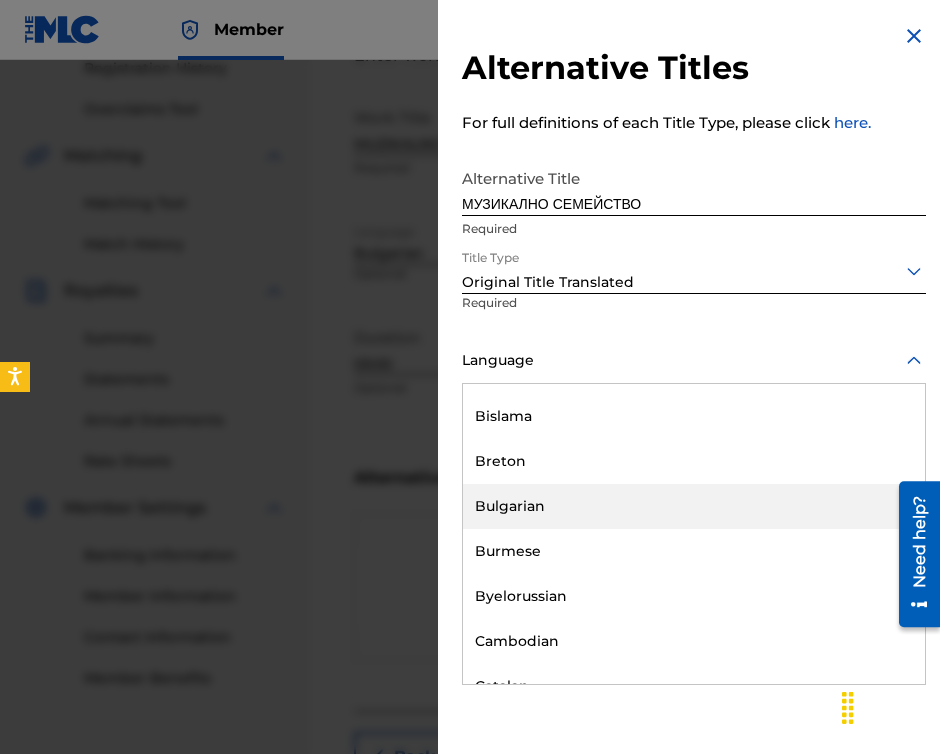 click on "Bulgarian" at bounding box center [694, 506] 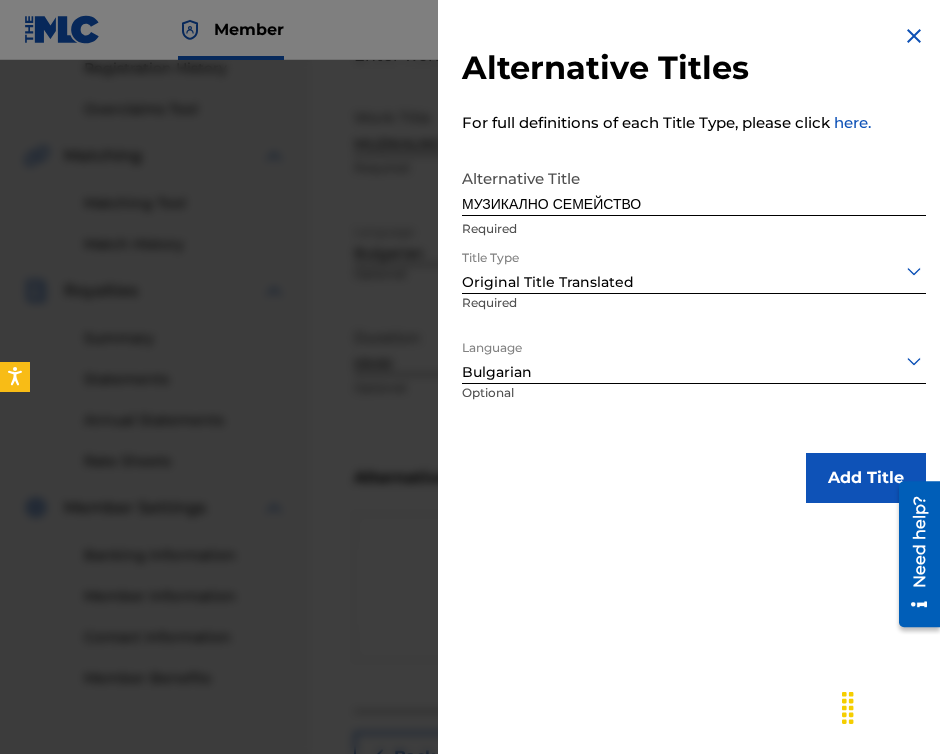 click on "Add Title" at bounding box center (866, 478) 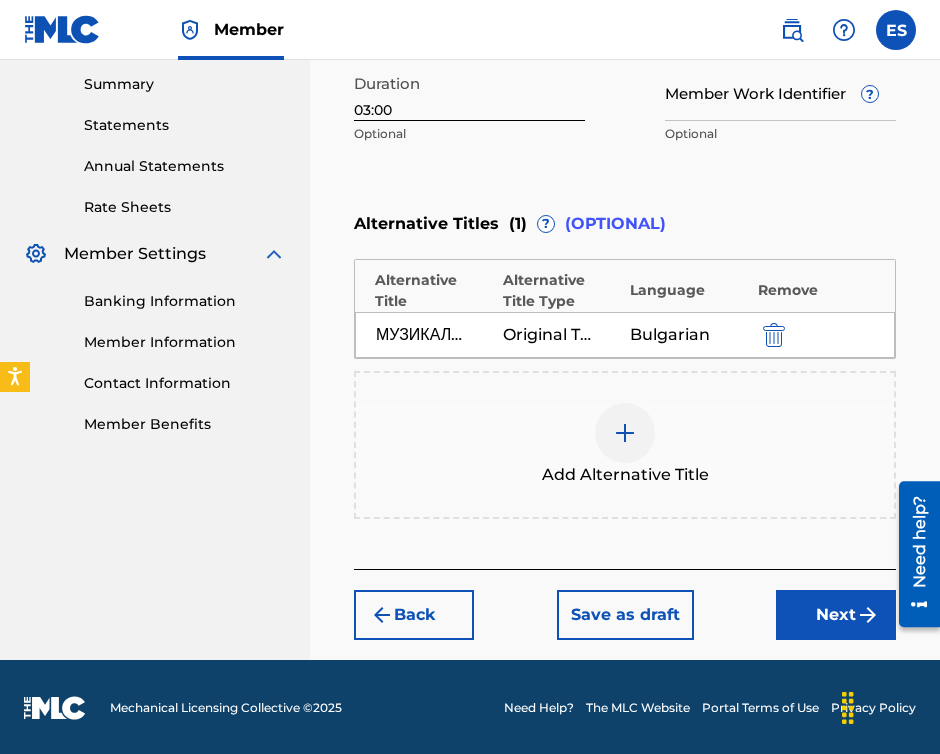 click on "Next" at bounding box center (836, 615) 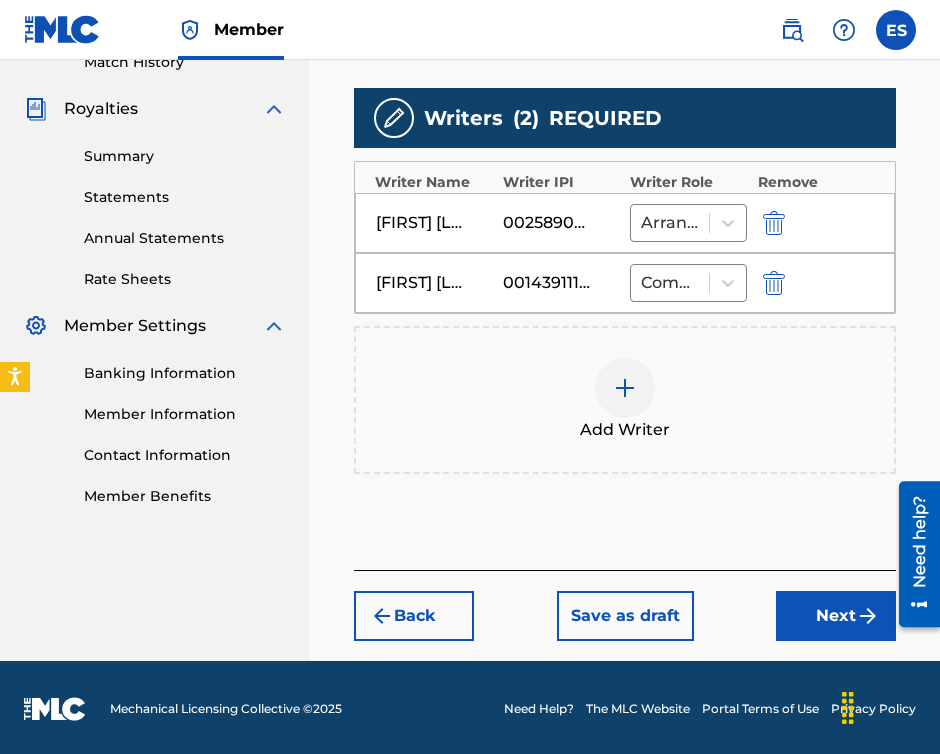 click on "Next" at bounding box center (836, 616) 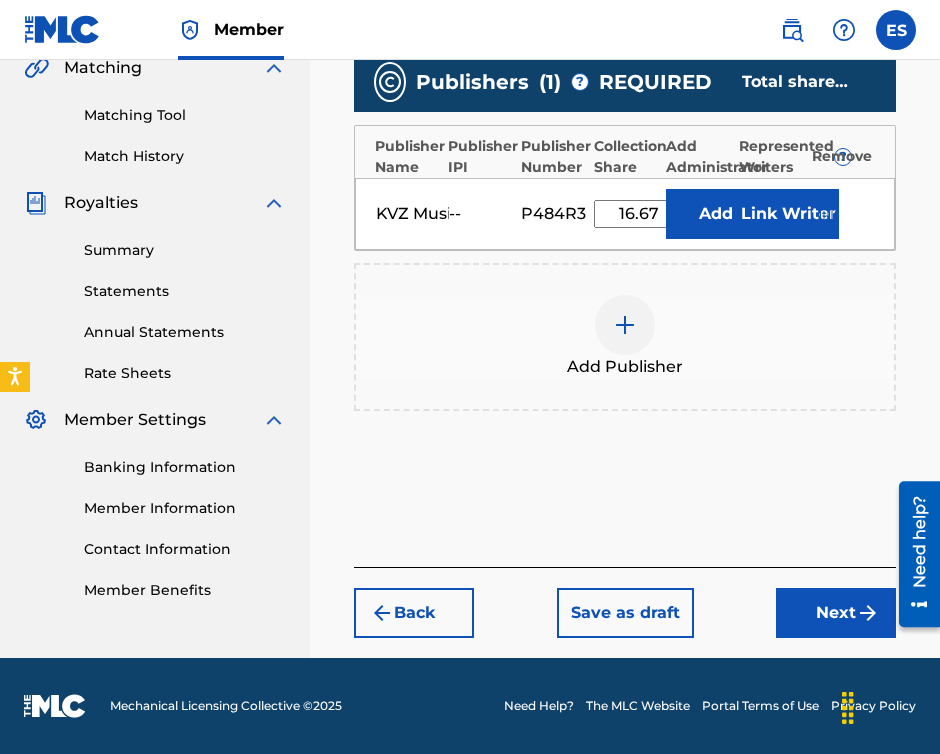 click on "Next" at bounding box center [836, 613] 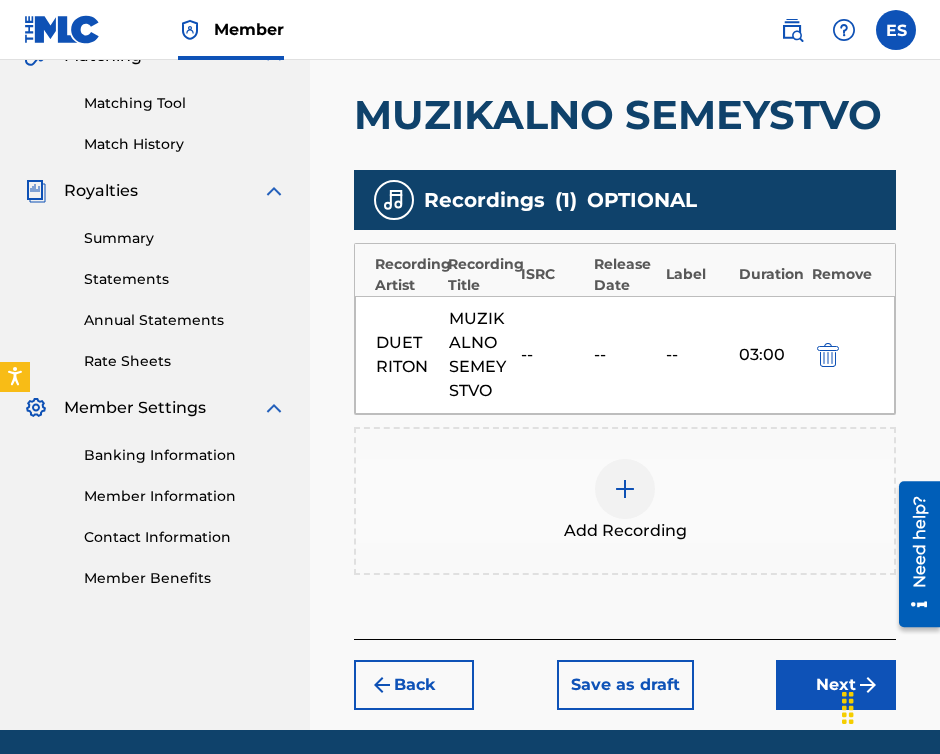 scroll, scrollTop: 575, scrollLeft: 0, axis: vertical 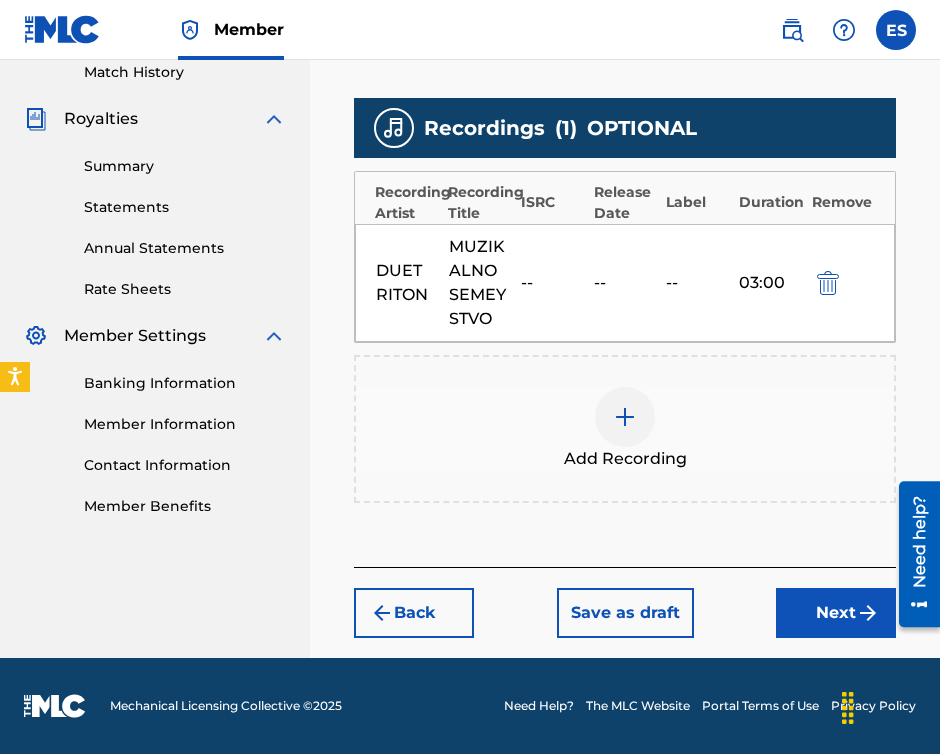 click on "Next" at bounding box center (836, 613) 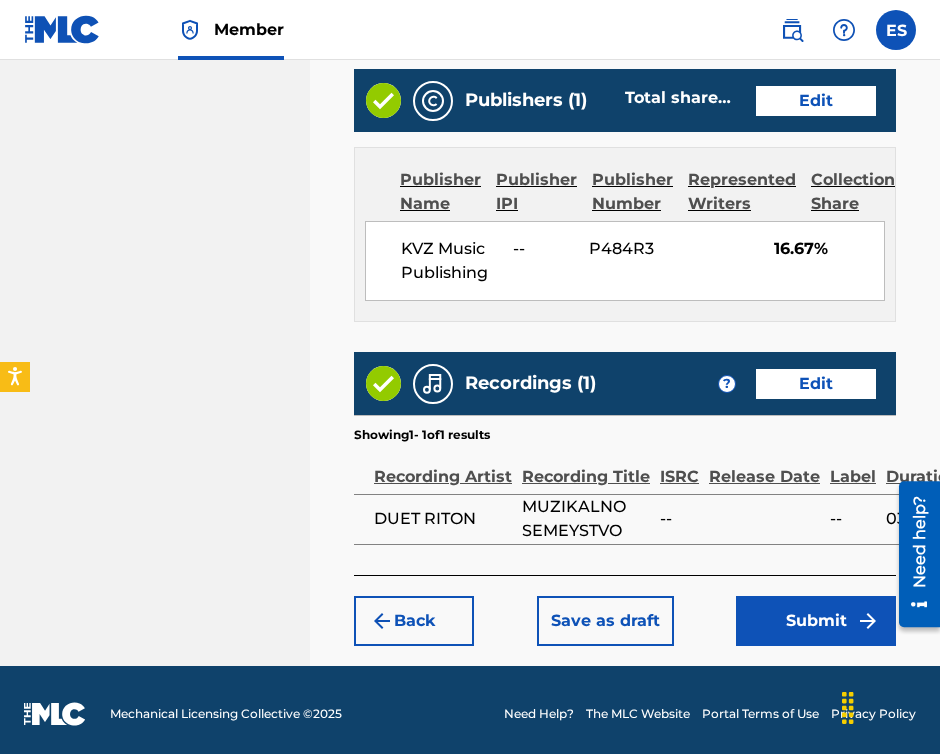 scroll, scrollTop: 1342, scrollLeft: 0, axis: vertical 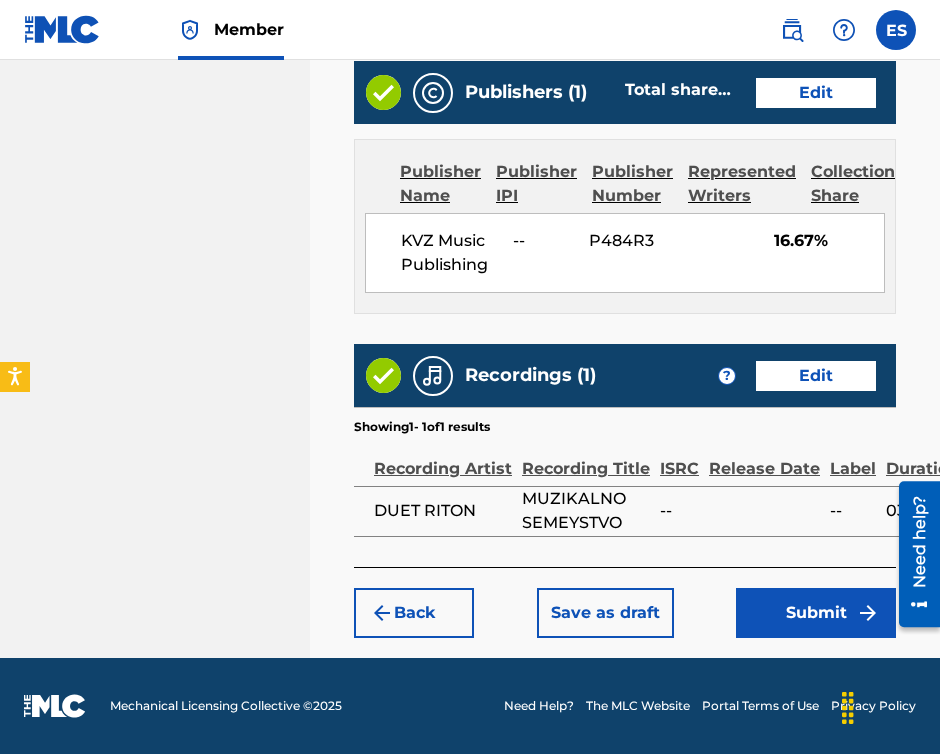 click on "Submit" at bounding box center [816, 613] 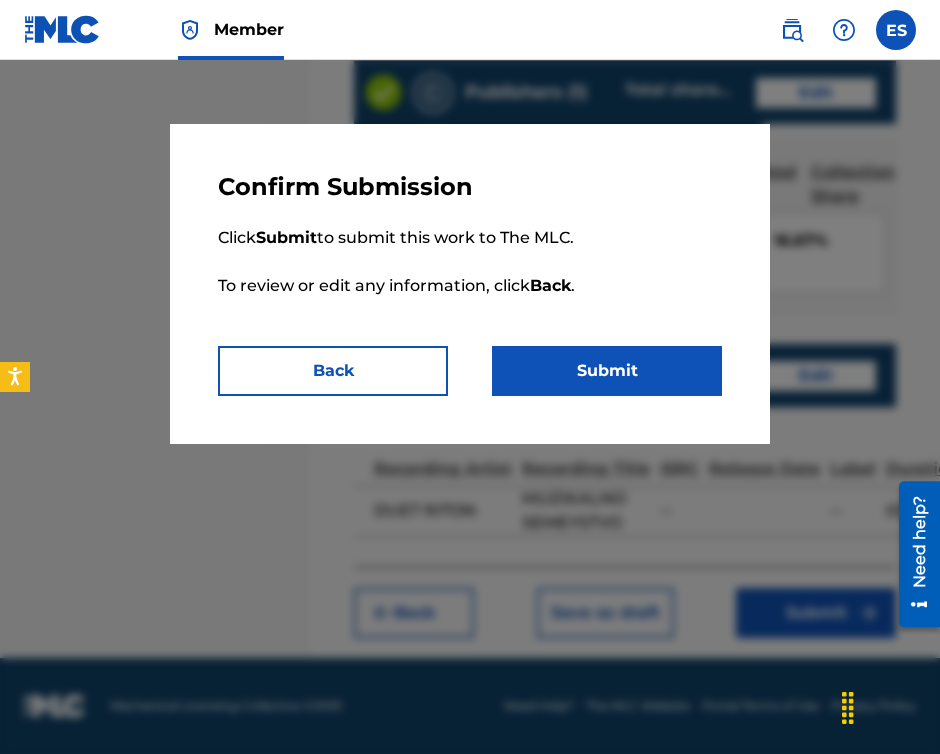 click on "Submit" at bounding box center [607, 371] 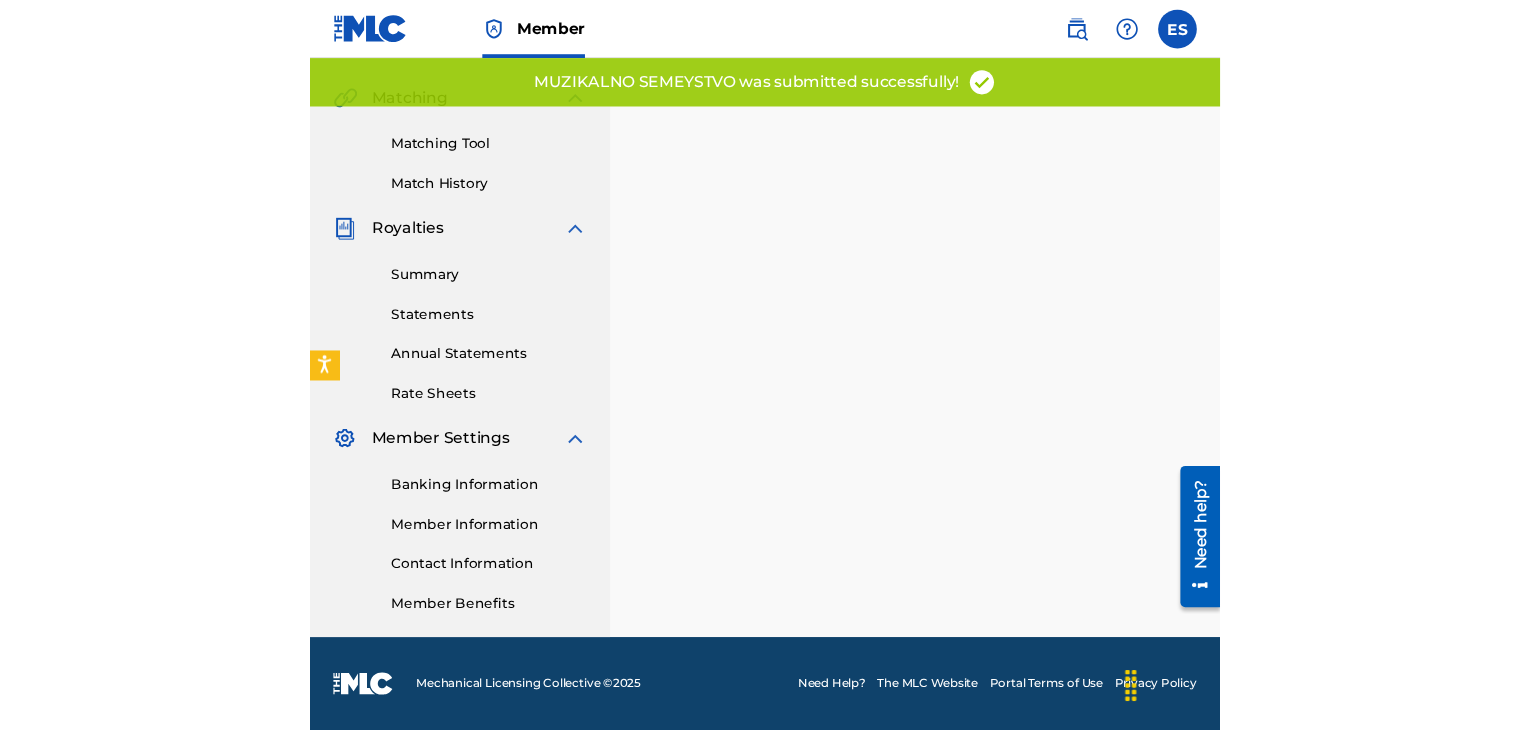 scroll, scrollTop: 0, scrollLeft: 0, axis: both 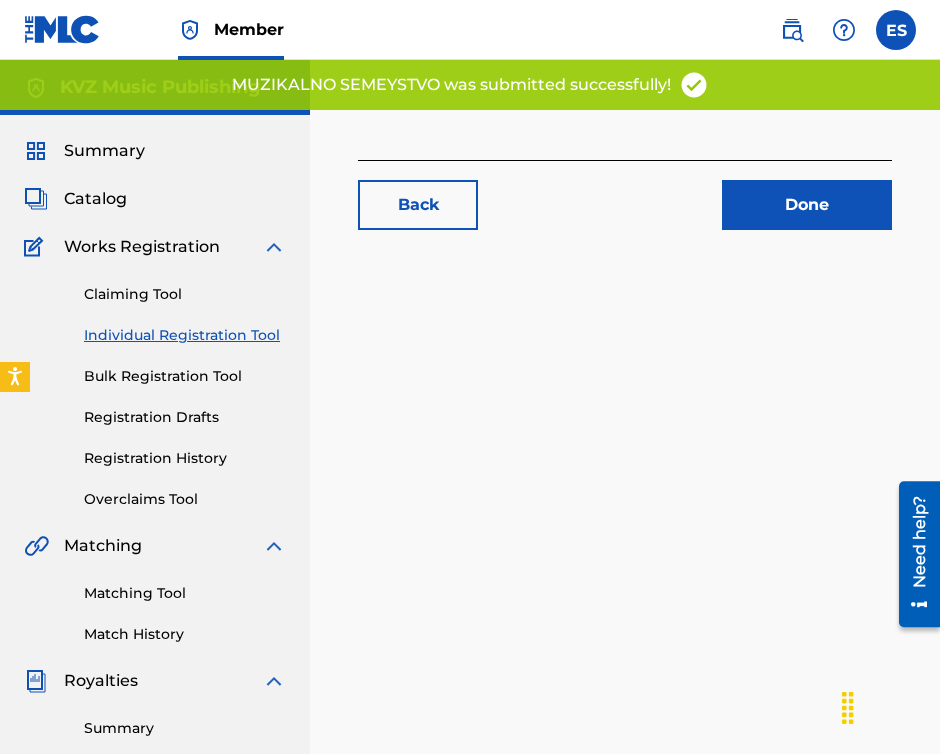 click on "Individual Registration Tool" at bounding box center (185, 335) 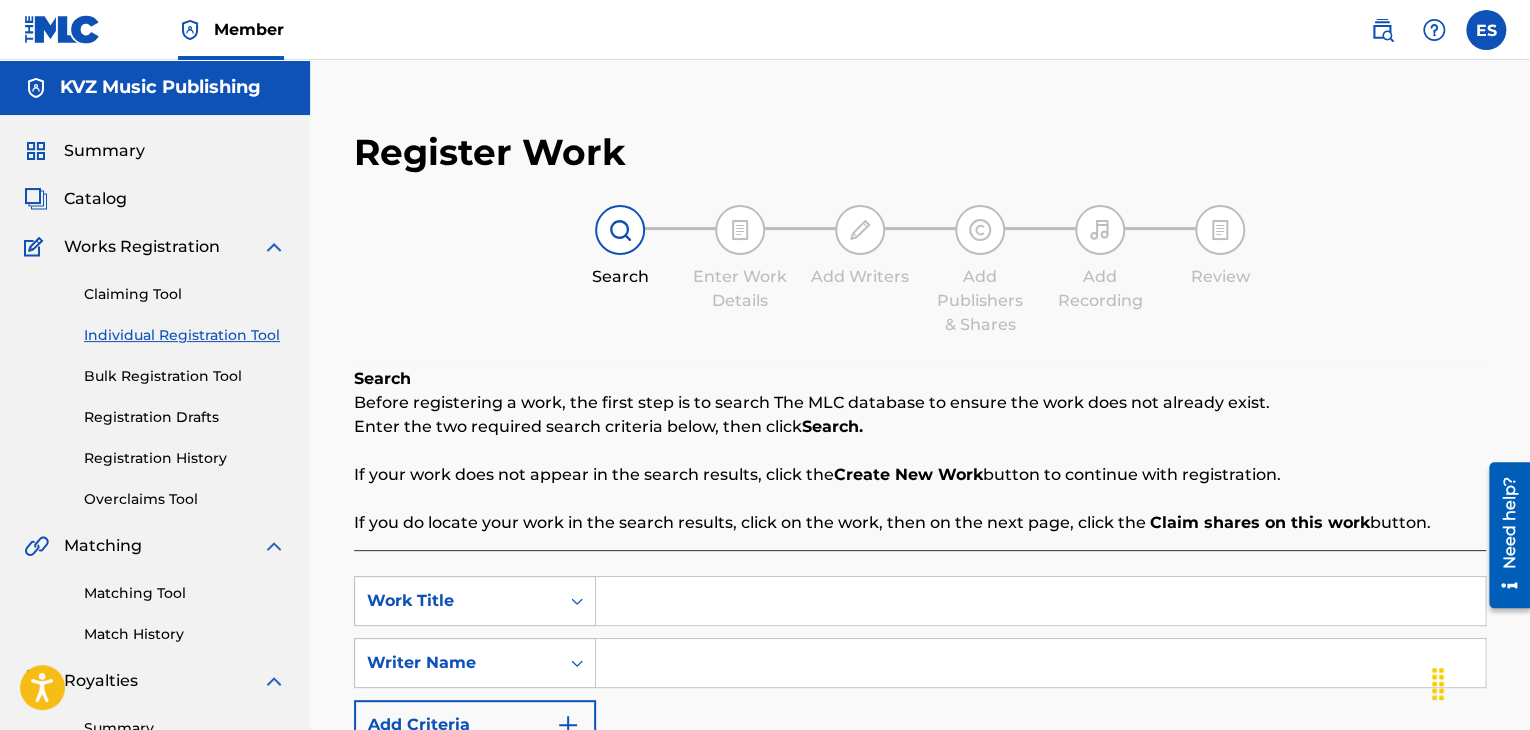 scroll, scrollTop: 300, scrollLeft: 0, axis: vertical 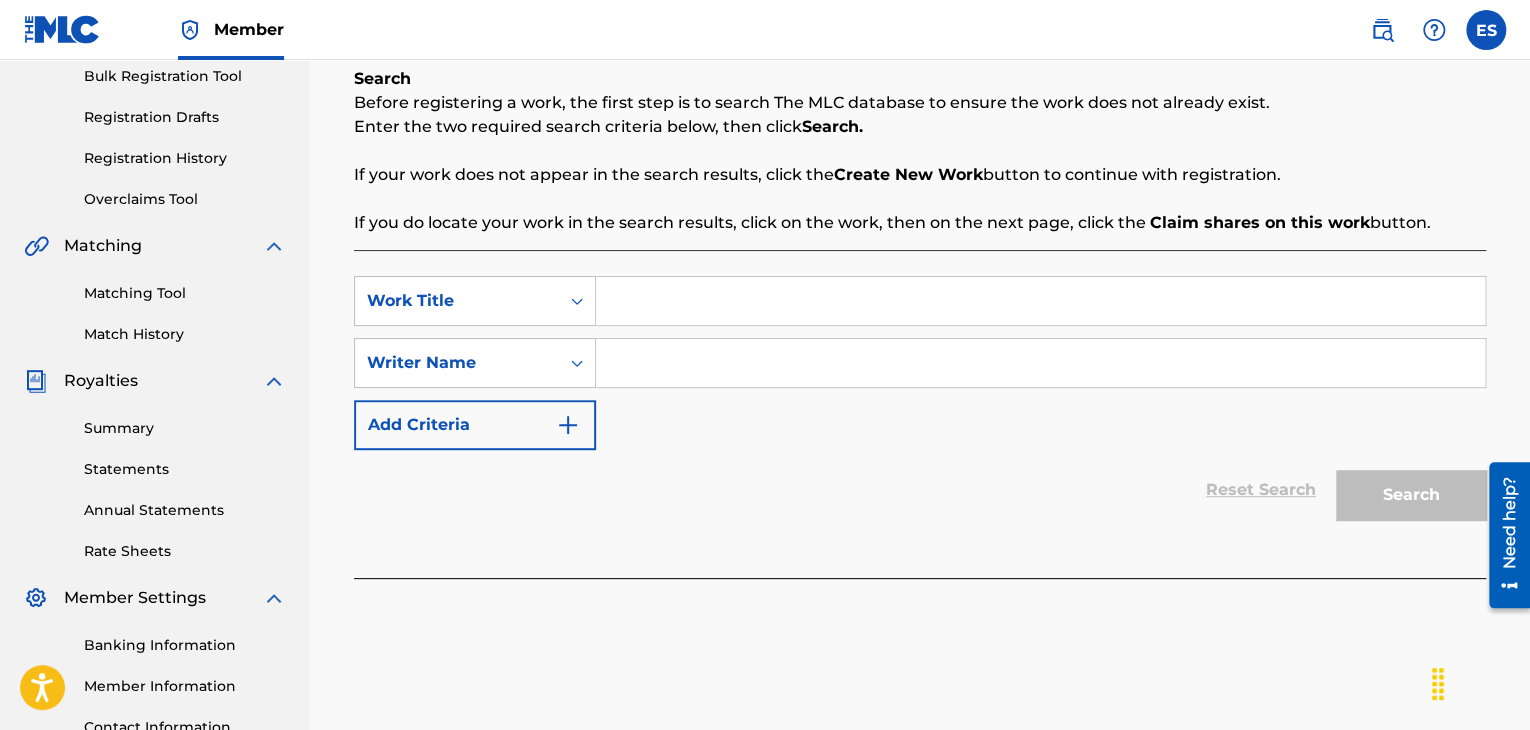 paste on "NAY HUBAVATA NAY EVTINATA NAY" 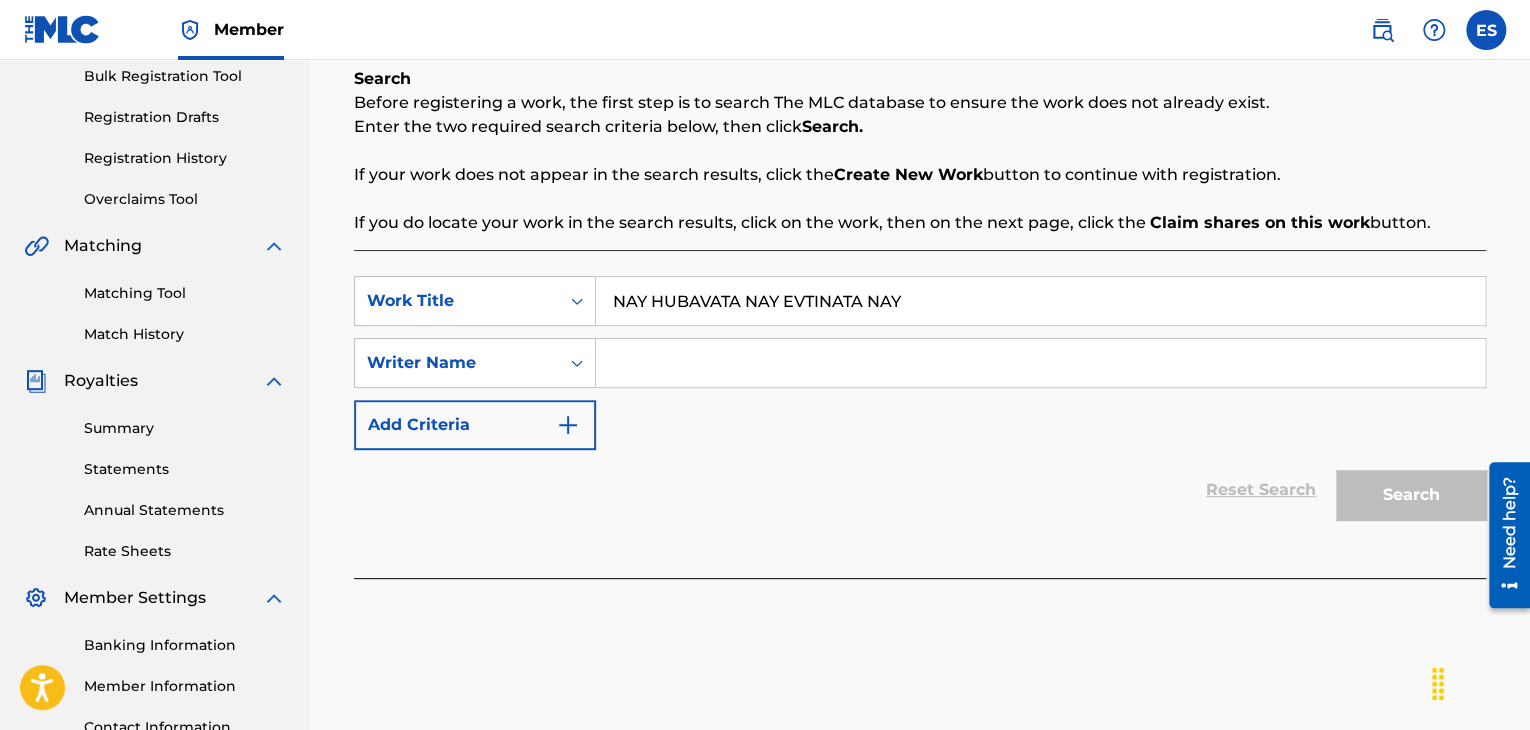 type on "NAY HUBAVATA NAY EVTINATA NAY" 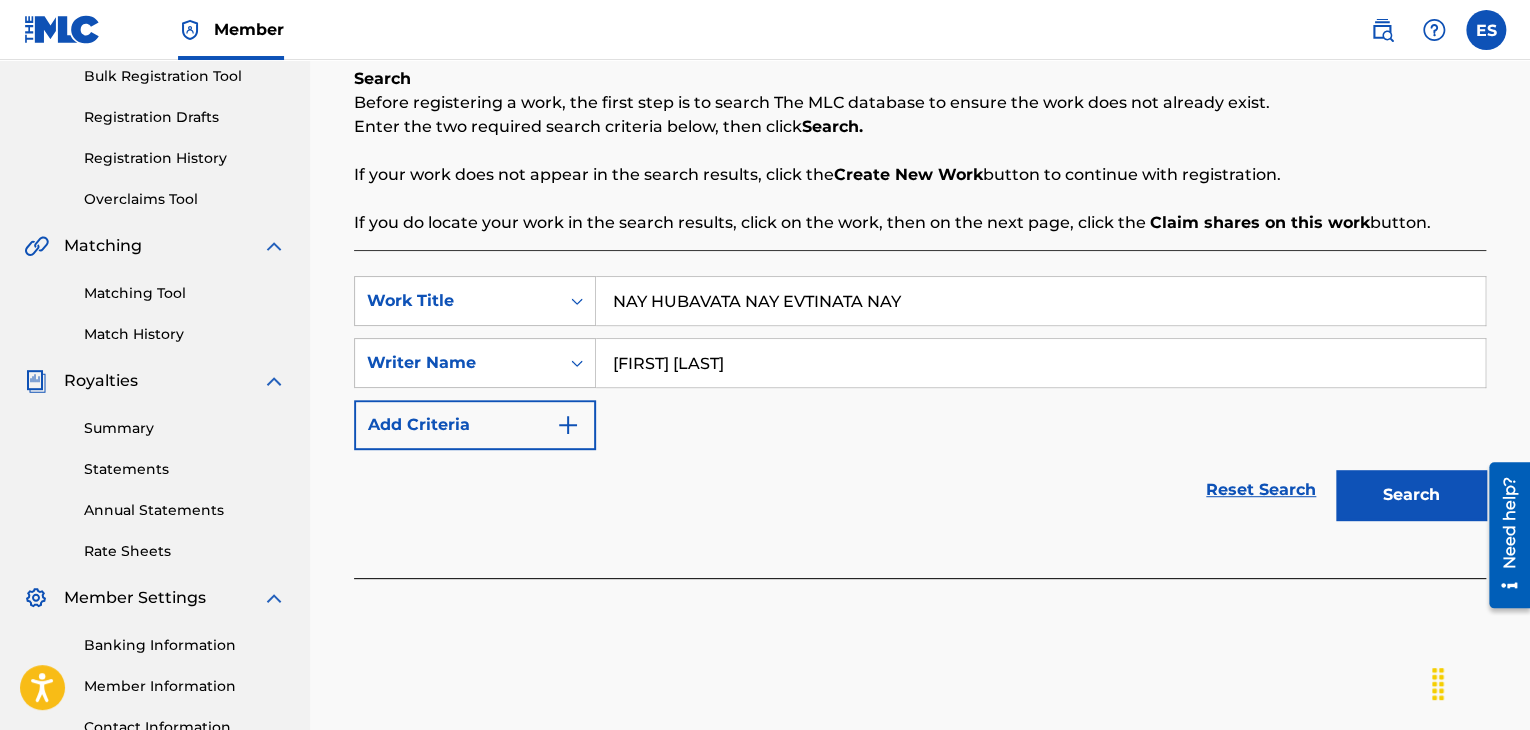 click on "Search" at bounding box center (1411, 495) 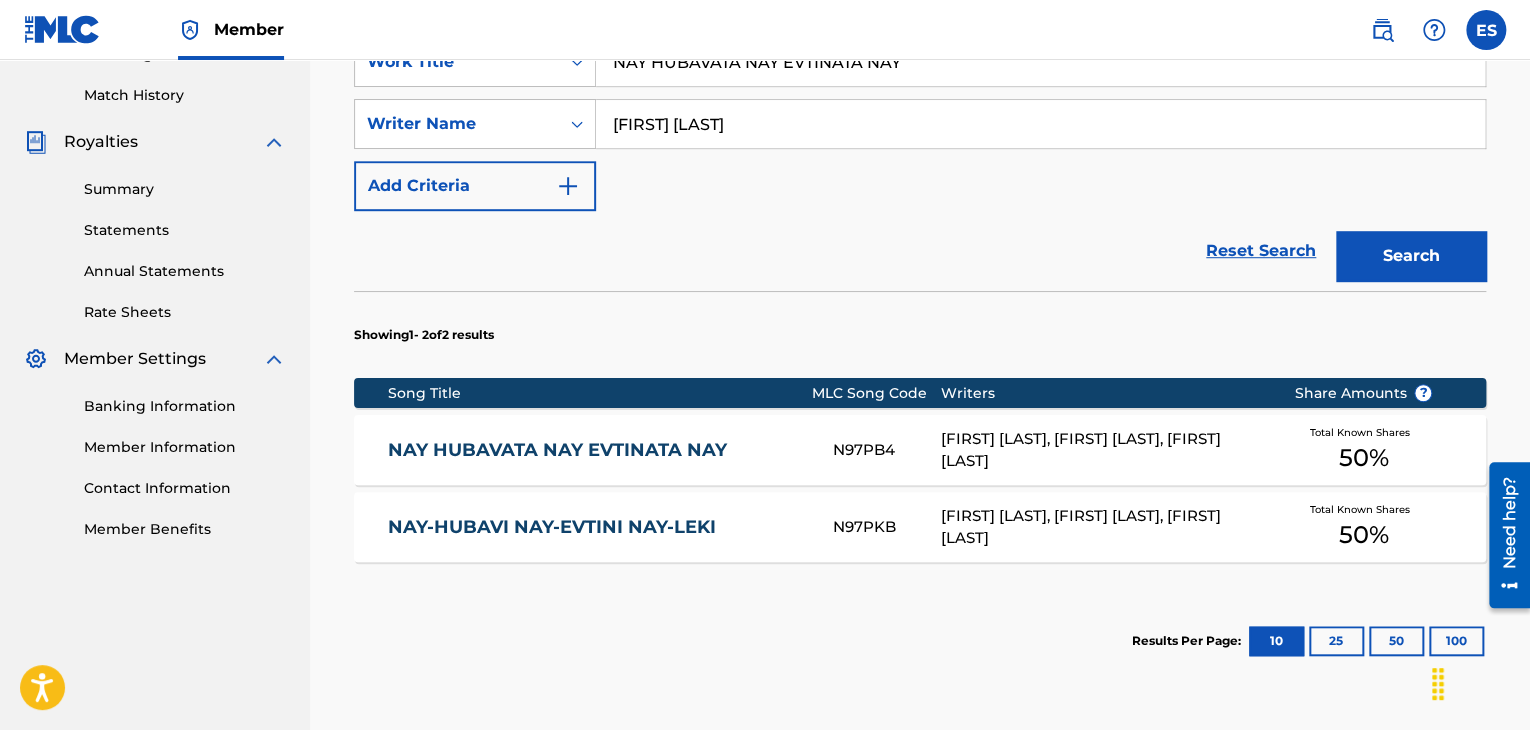 scroll, scrollTop: 600, scrollLeft: 0, axis: vertical 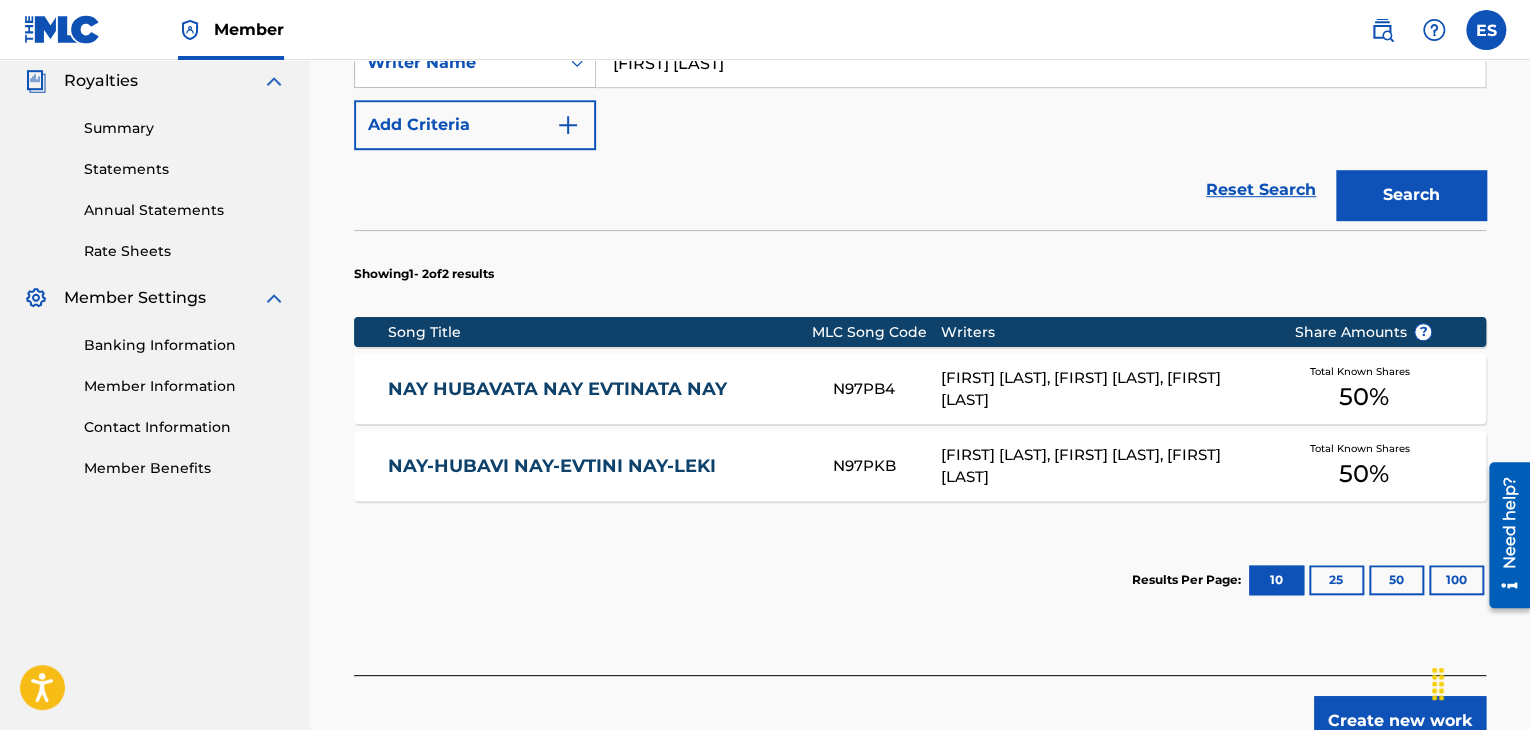click on "NAY HUBAVATA NAY EVTINATA NAY" at bounding box center (597, 389) 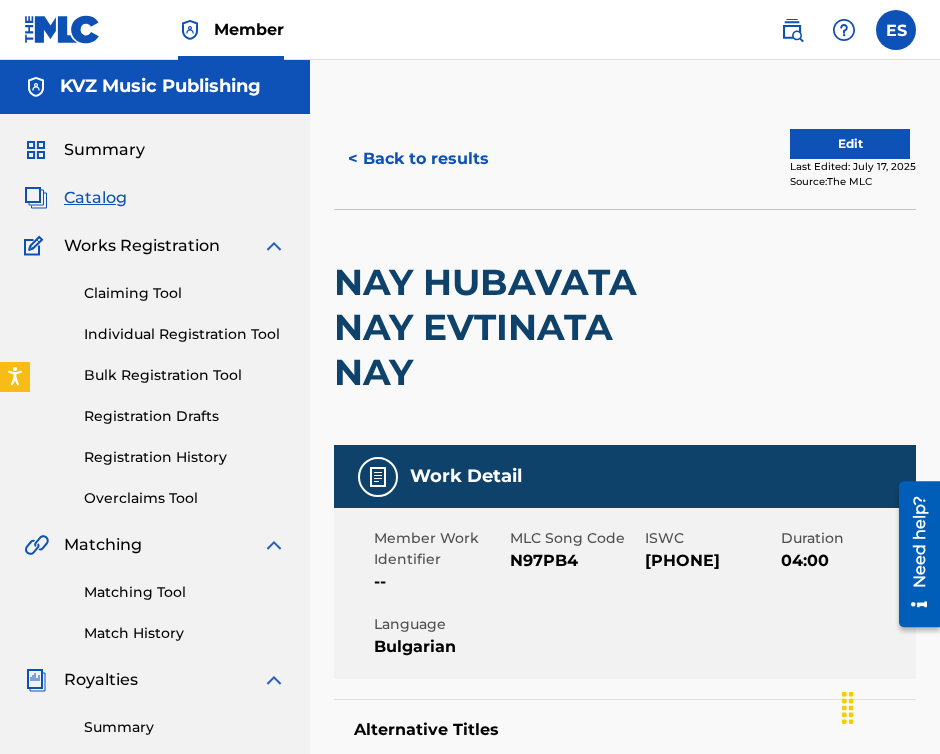 scroll, scrollTop: 0, scrollLeft: 0, axis: both 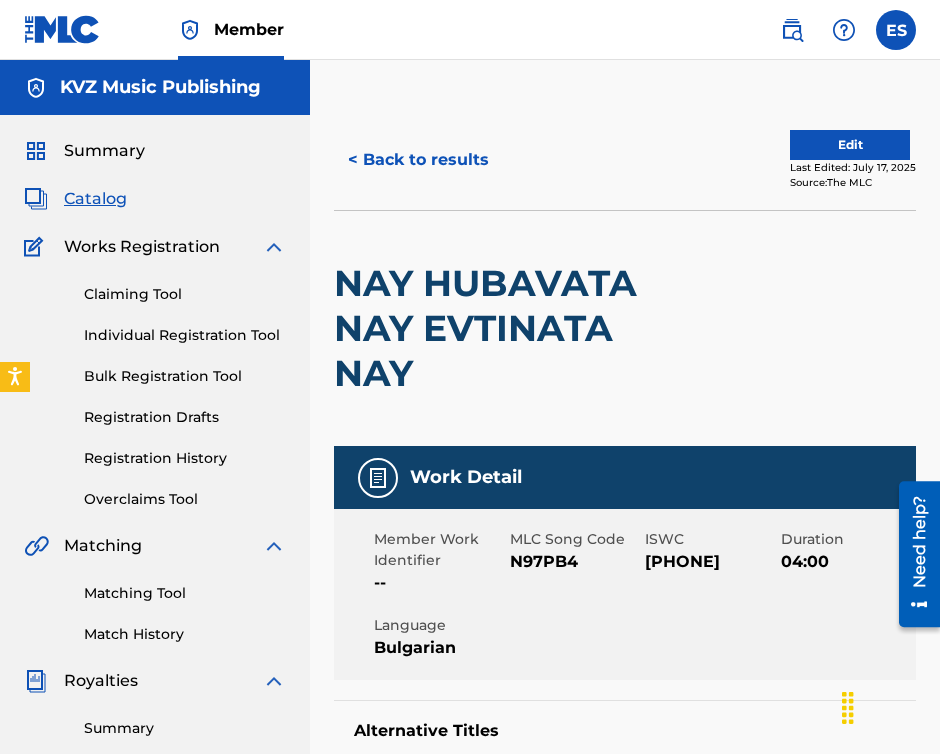 click on "< Back to results" at bounding box center [418, 160] 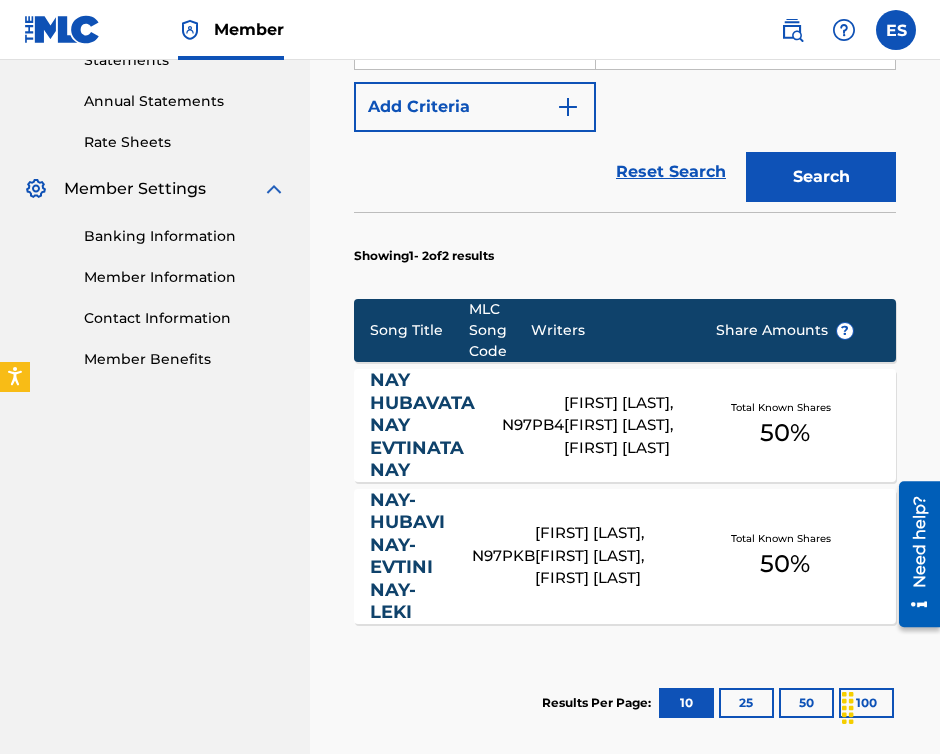 scroll, scrollTop: 744, scrollLeft: 0, axis: vertical 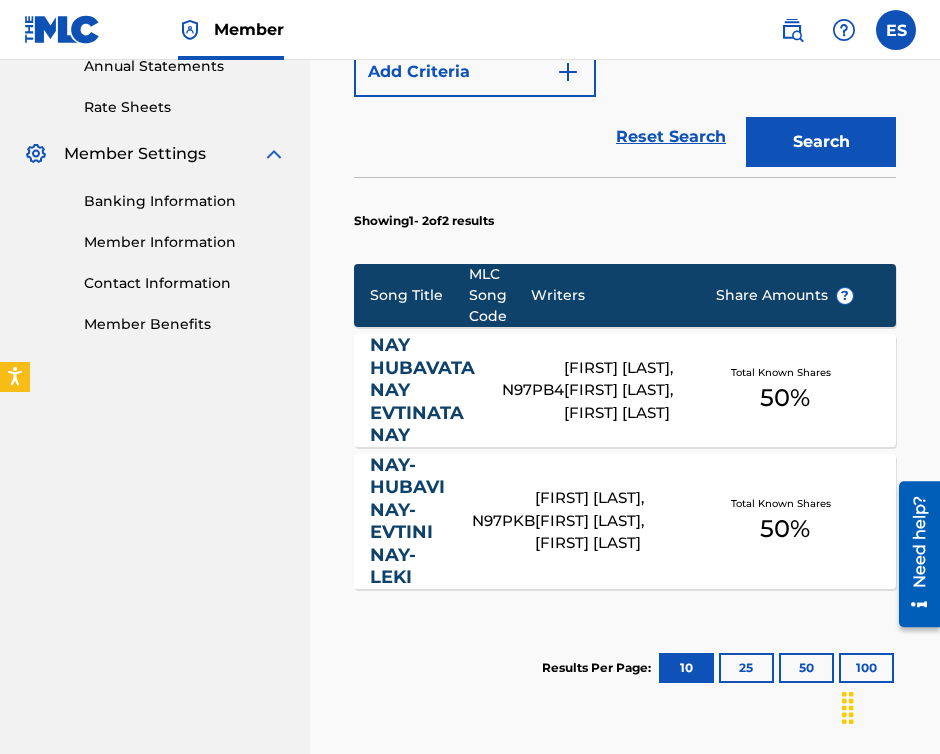 click on "NAY-HUBAVI NAY-EVTINI NAY-LEKI" at bounding box center (421, 521) 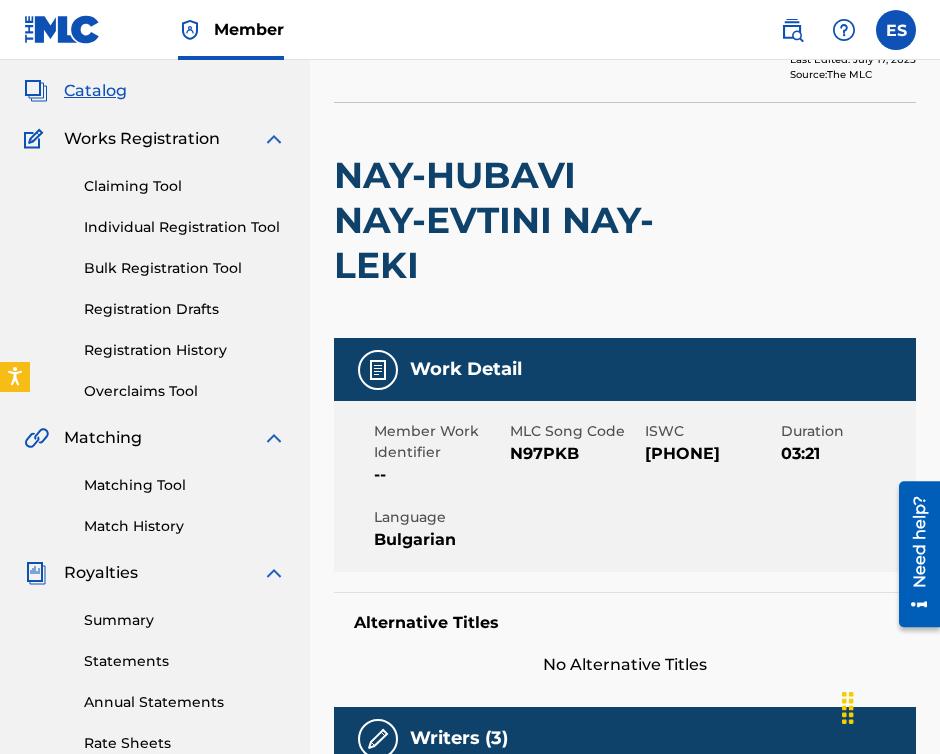 scroll, scrollTop: 0, scrollLeft: 0, axis: both 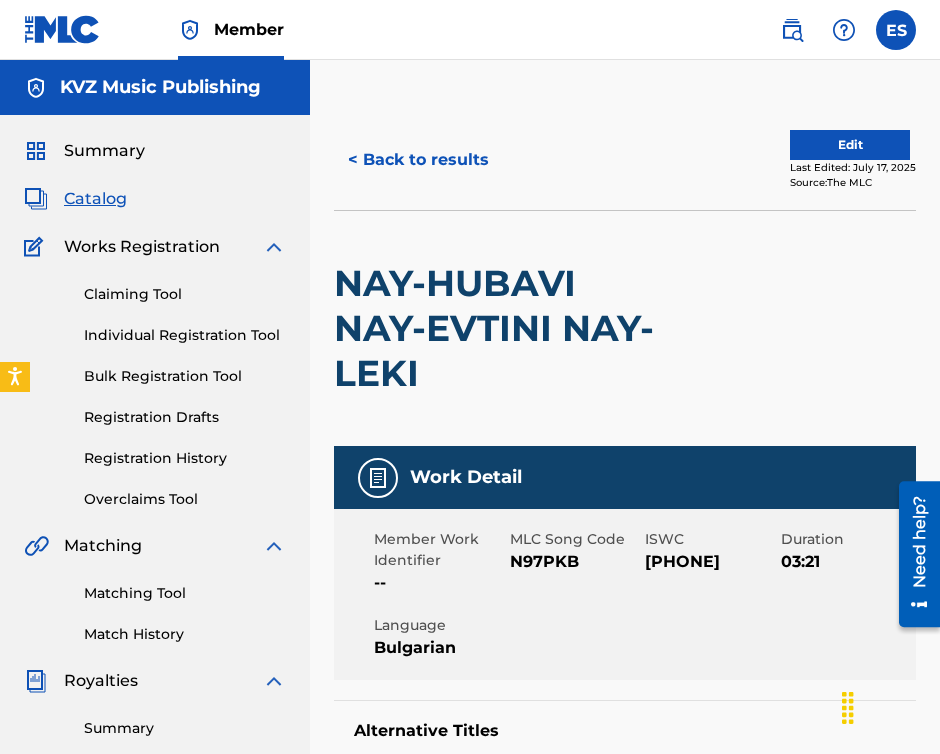 click on "< Back to results" at bounding box center (418, 160) 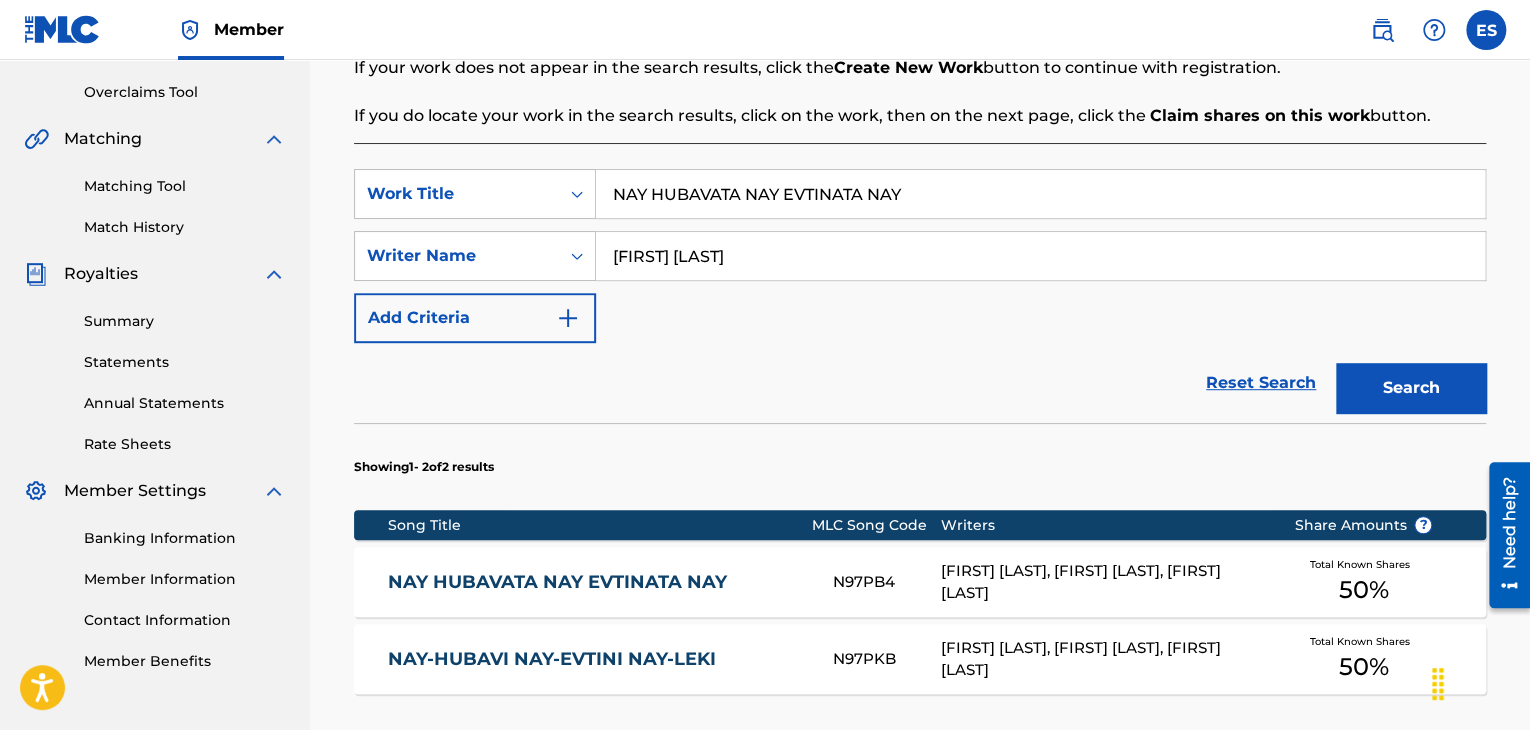 scroll, scrollTop: 132, scrollLeft: 0, axis: vertical 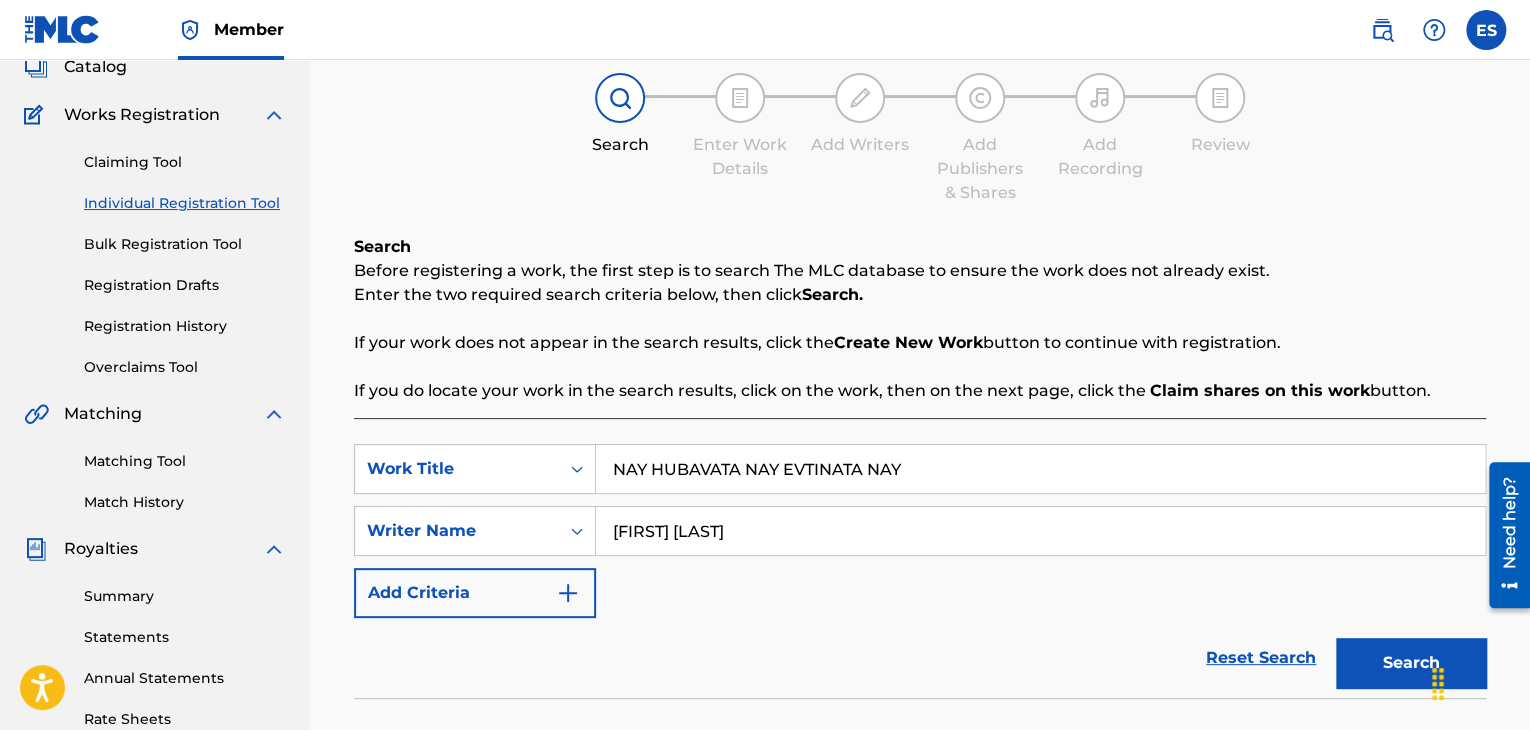 click on "NAY HUBAVATA NAY EVTINATA NAY" at bounding box center [1040, 469] 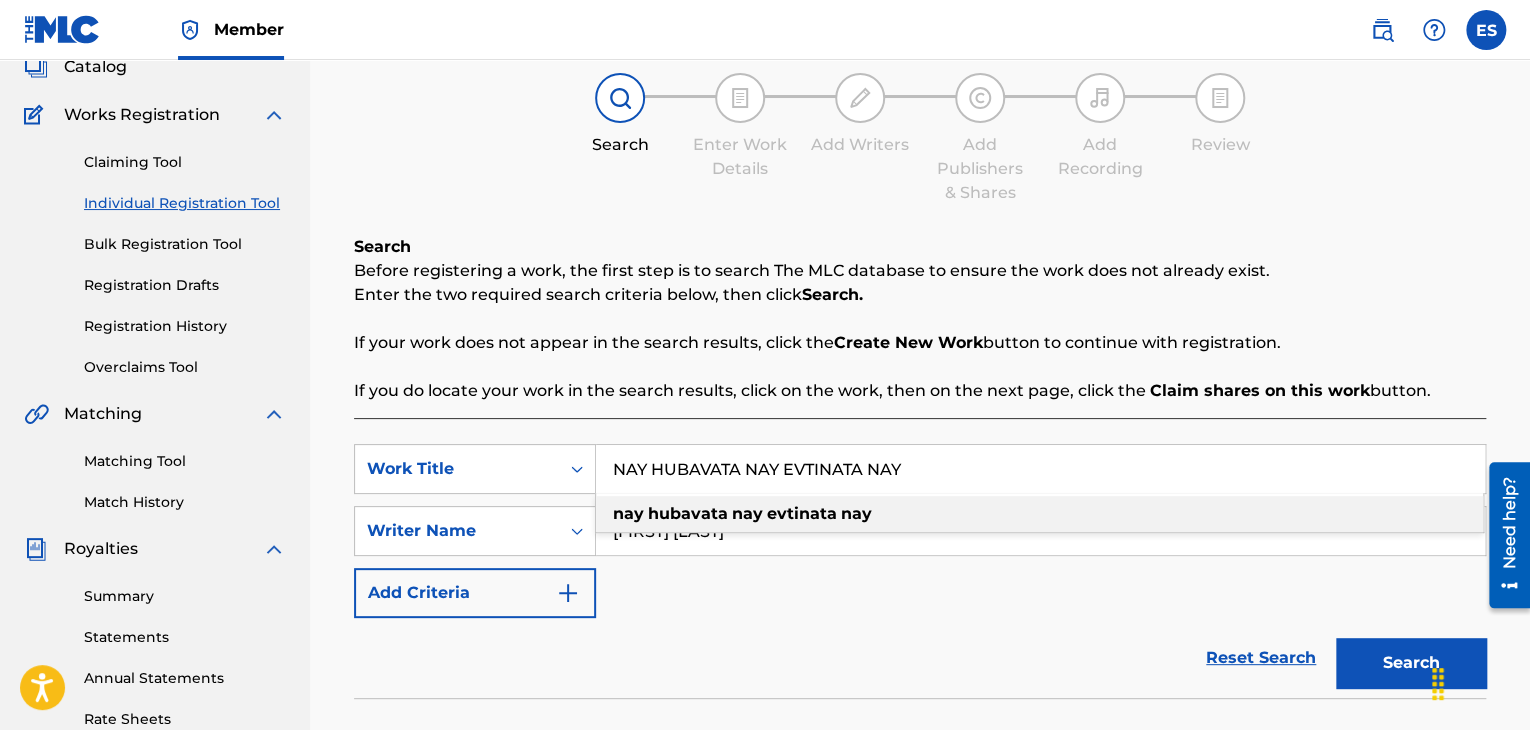 paste on "E VYARV" 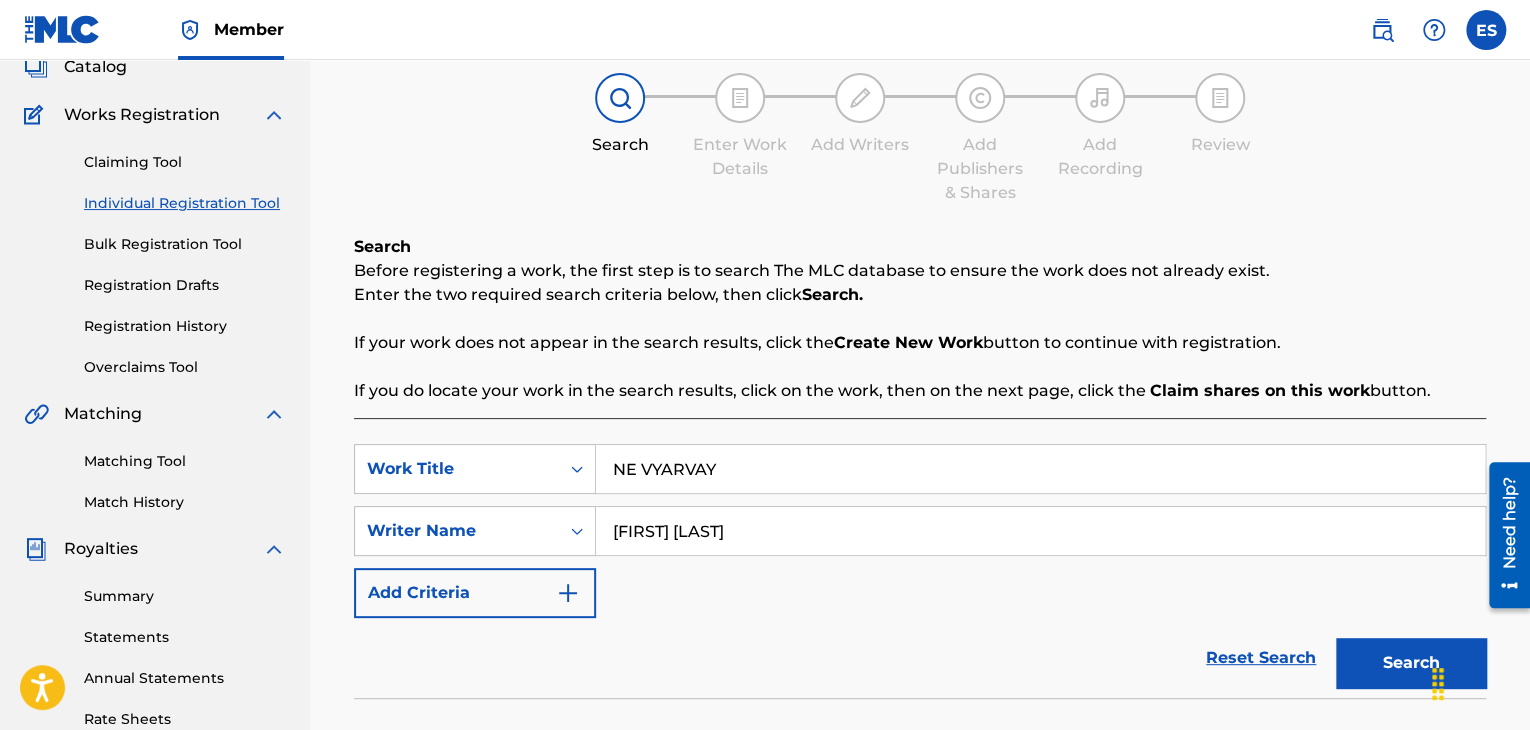 click on "SearchWithCriteria61a95efe-ed5b-47ca-81d4-786e62a1acef Work Title NE VYARVAY SearchWithCriteriae11fc618-7cbf-48d4-9e95-254de96b54f1 Writer Name [FIRST] [LAST] Add Criteria" at bounding box center [920, 531] 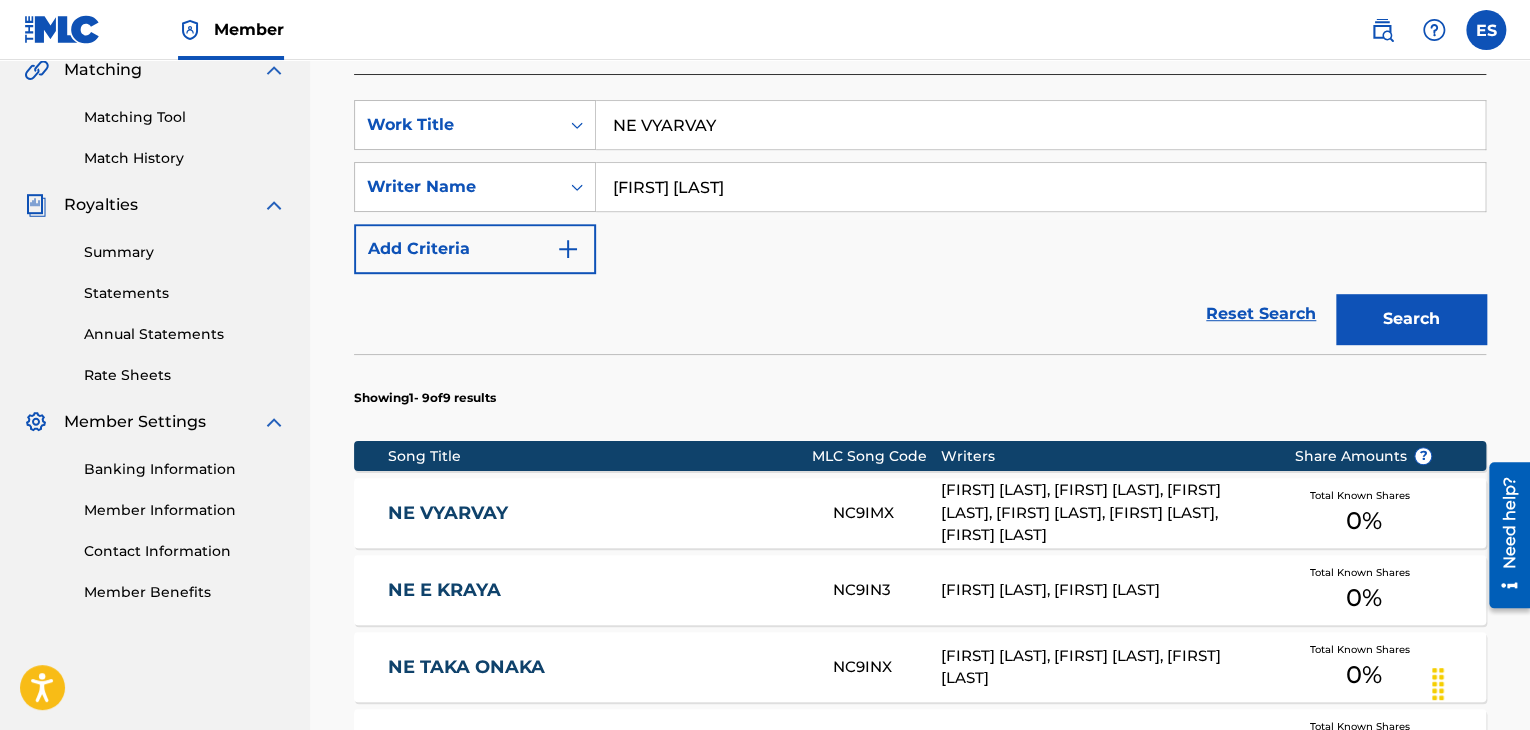 scroll, scrollTop: 569, scrollLeft: 0, axis: vertical 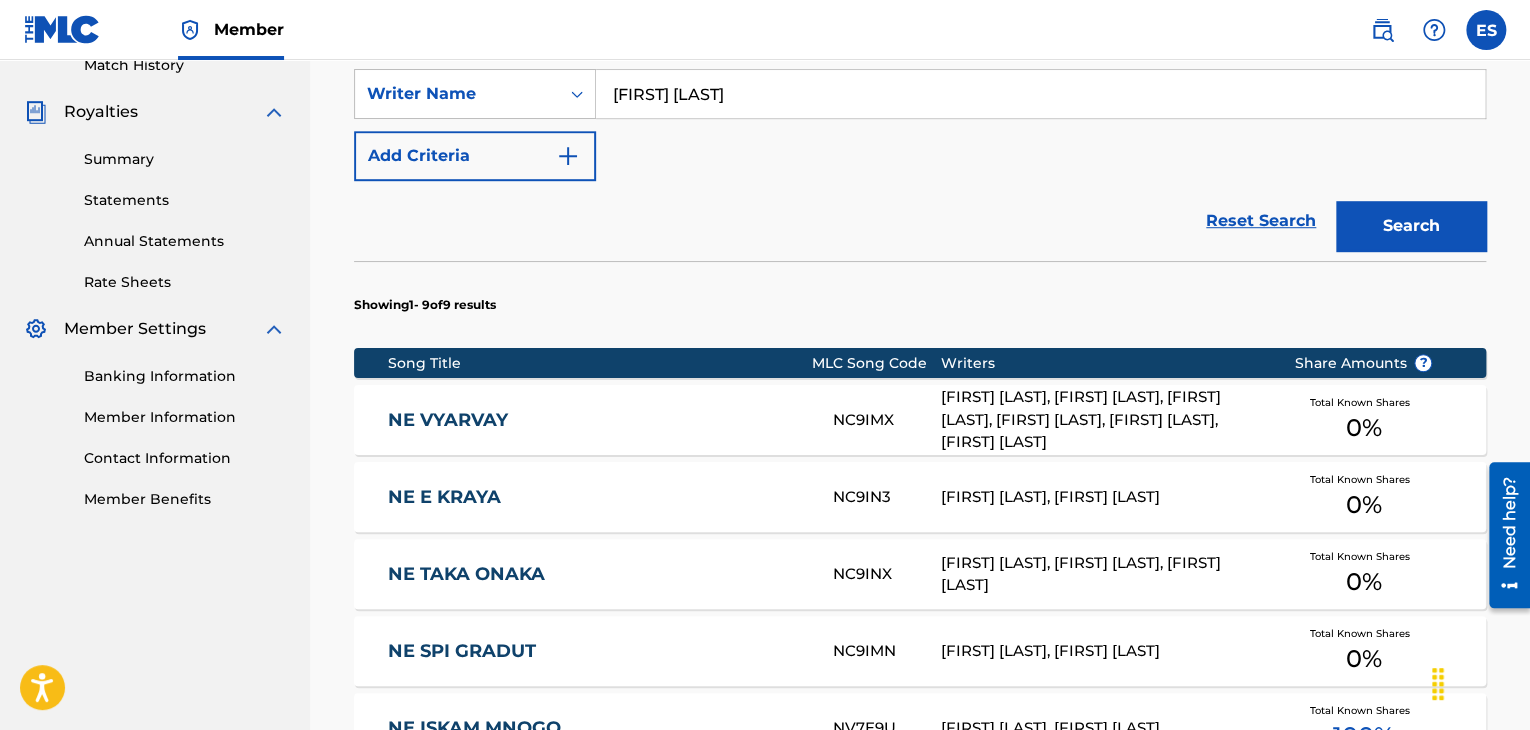 click on "NE VYARVAY" at bounding box center (597, 420) 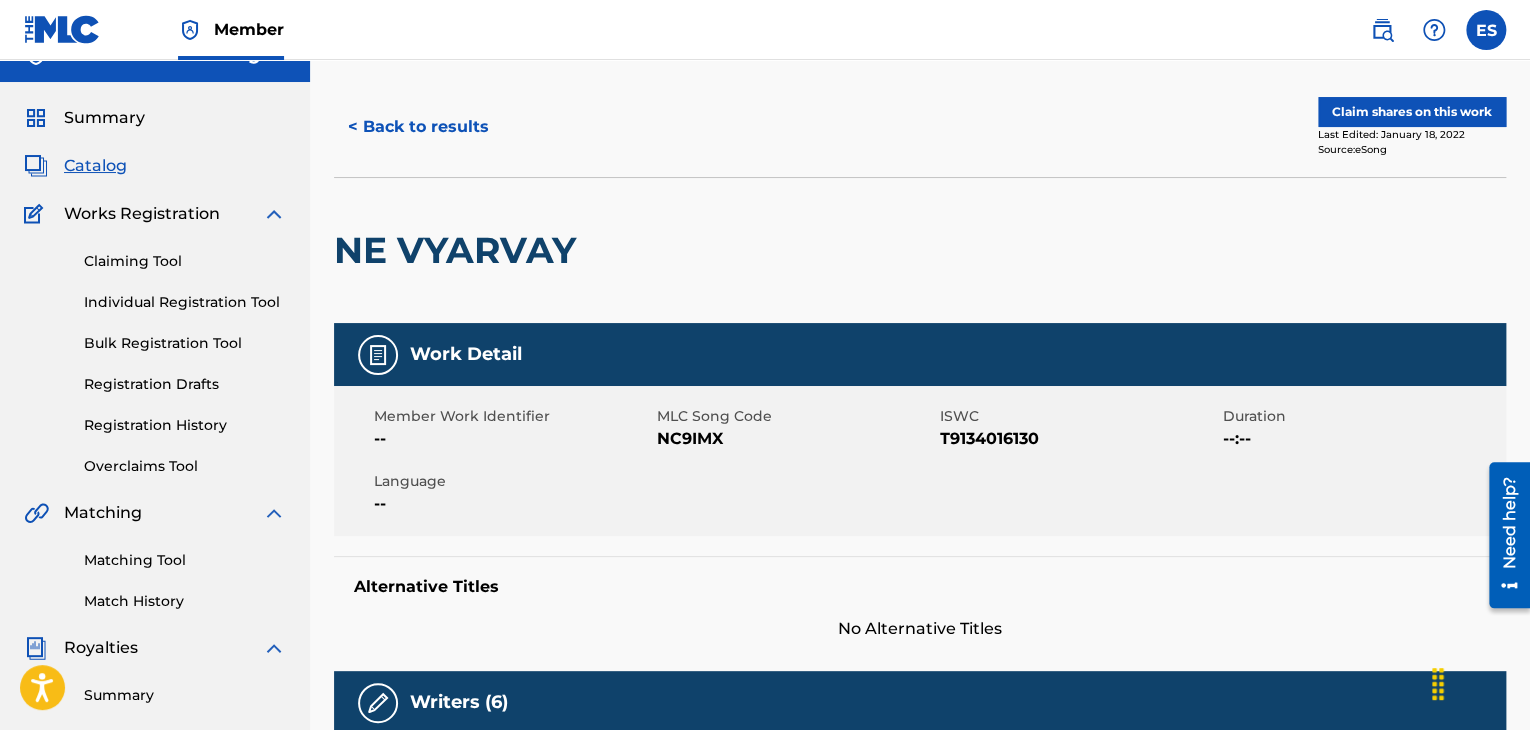 scroll, scrollTop: 0, scrollLeft: 0, axis: both 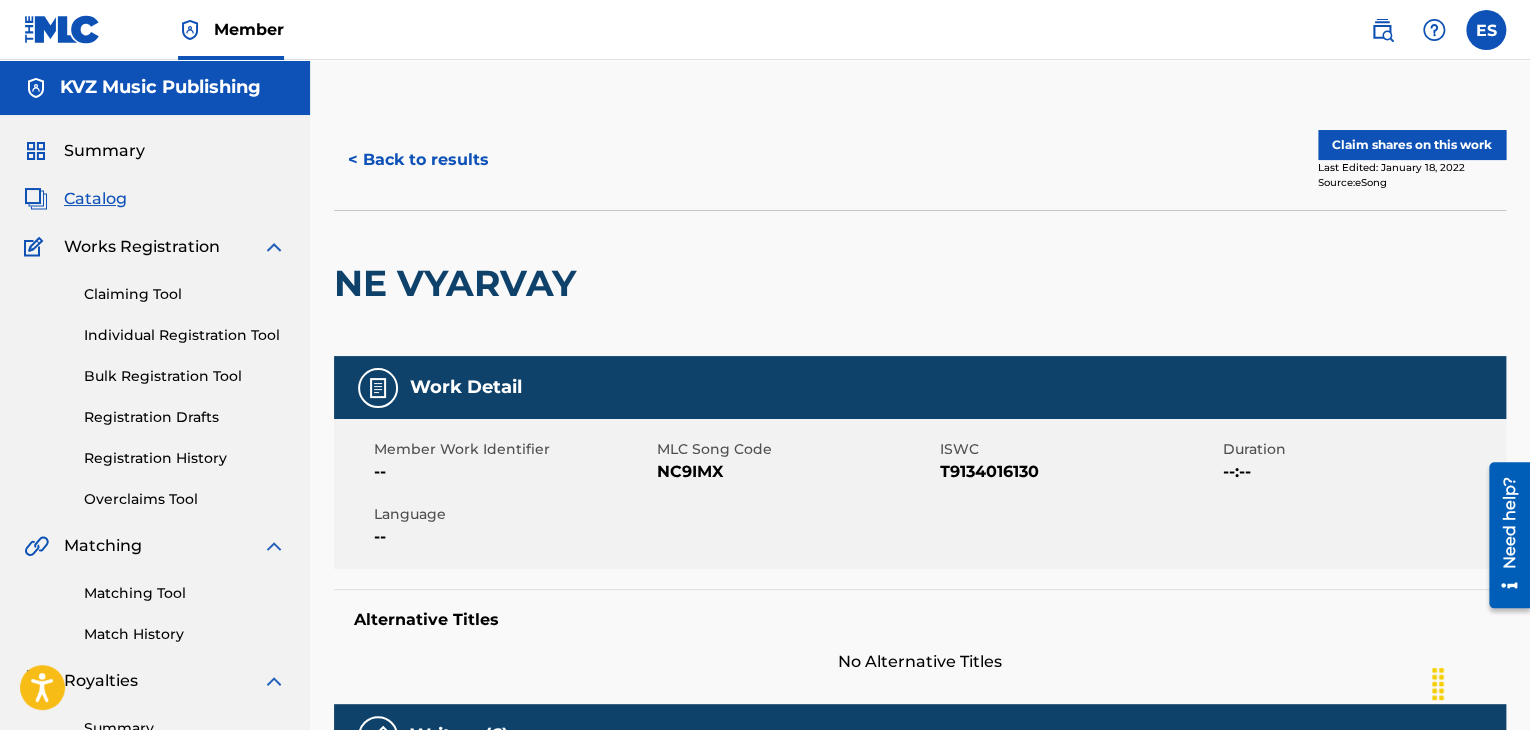 click on "< Back to results" at bounding box center [418, 160] 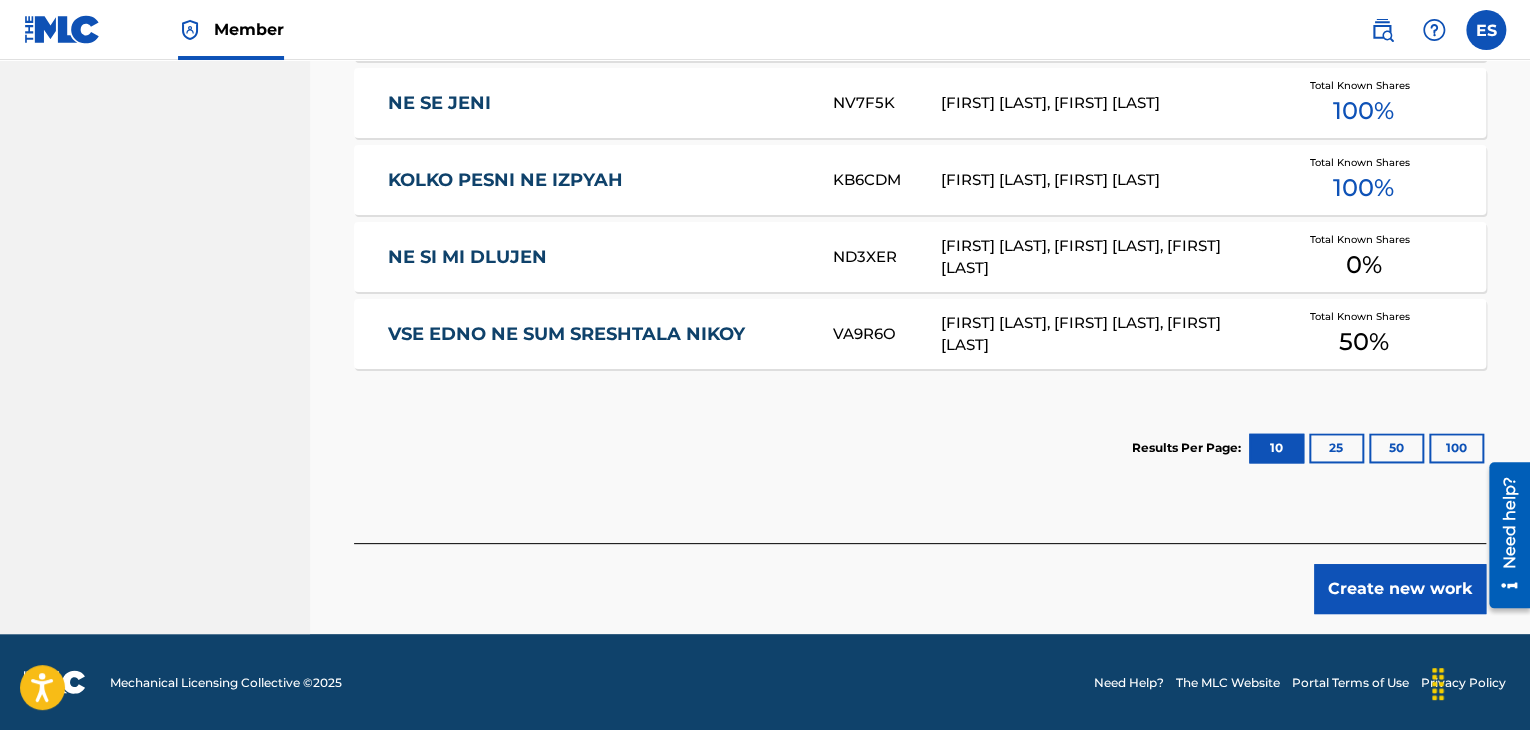 click on "Create new work" at bounding box center (1400, 589) 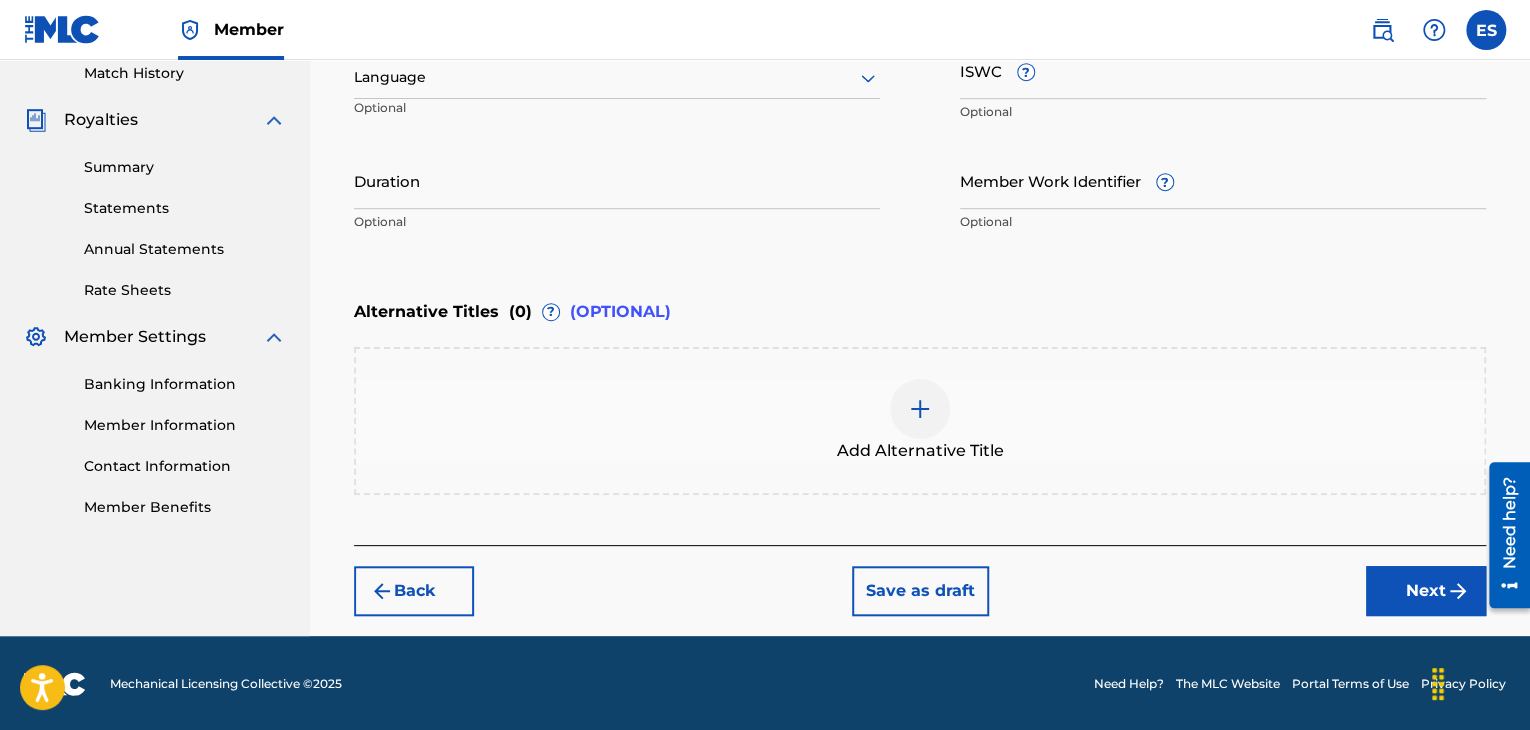 click at bounding box center (617, 77) 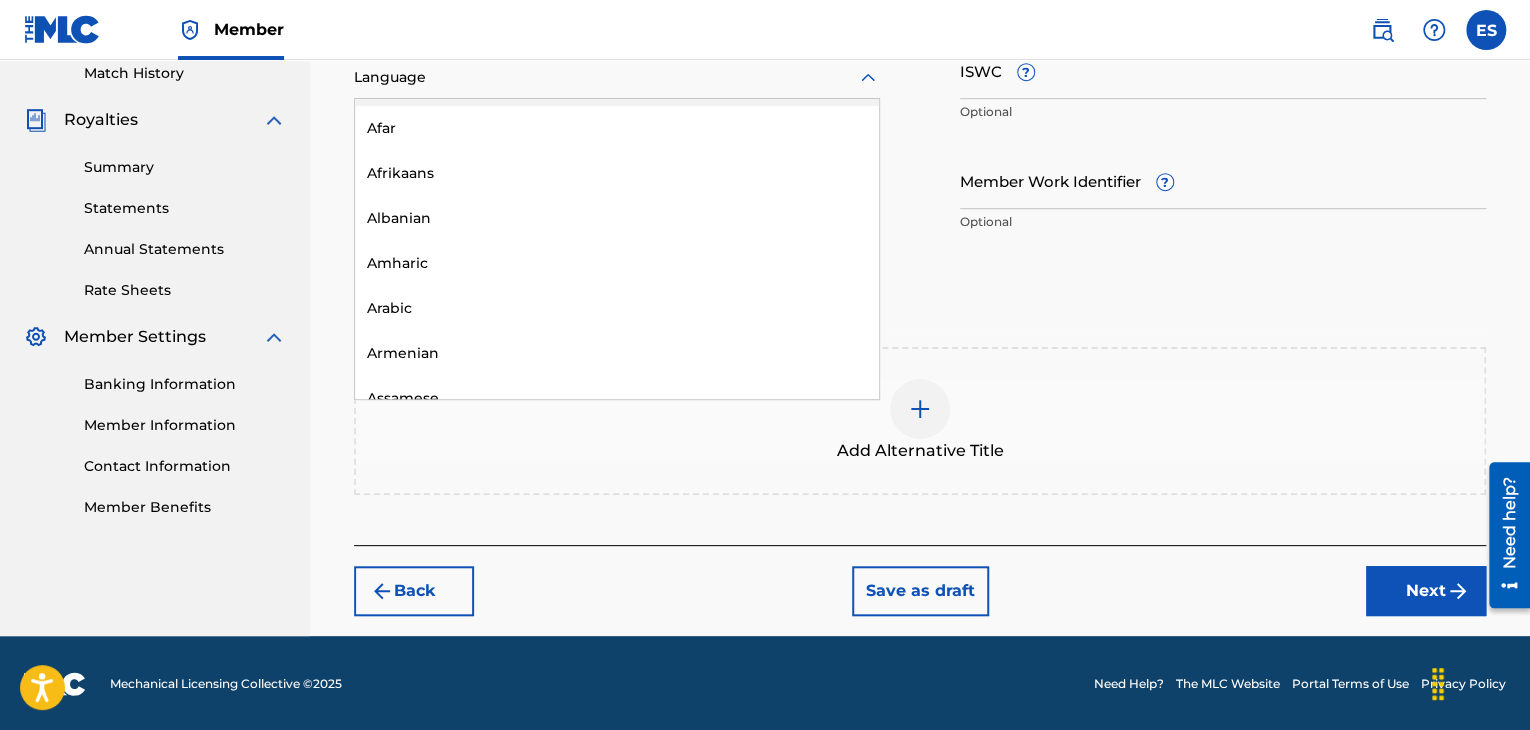 scroll, scrollTop: 800, scrollLeft: 0, axis: vertical 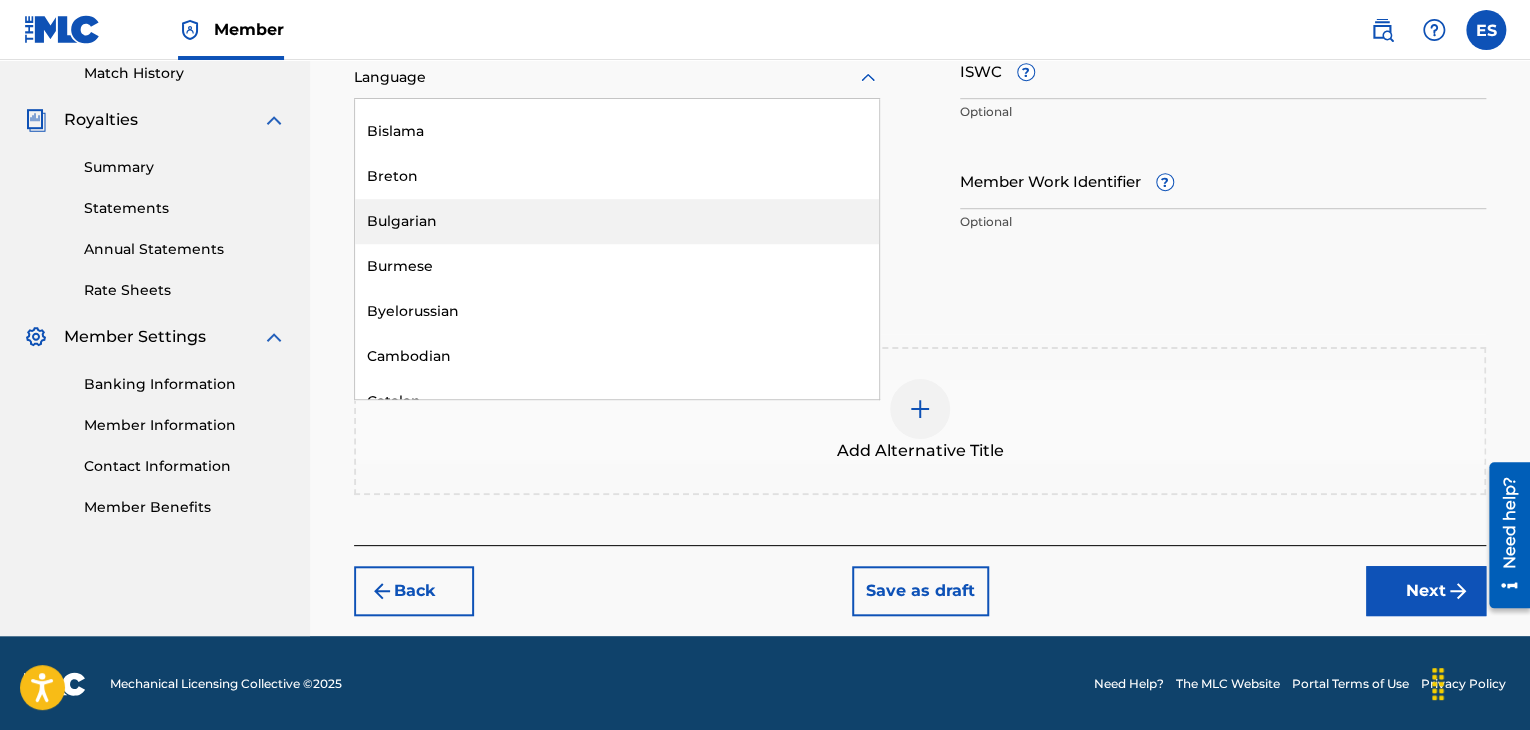click on "Bulgarian" at bounding box center [617, 221] 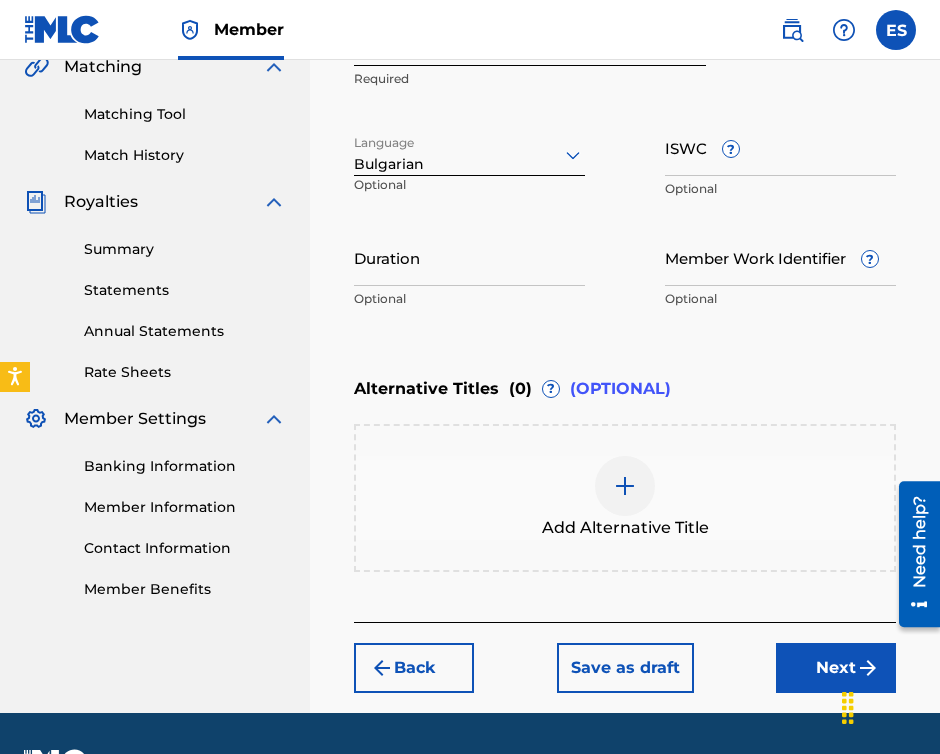 scroll, scrollTop: 432, scrollLeft: 0, axis: vertical 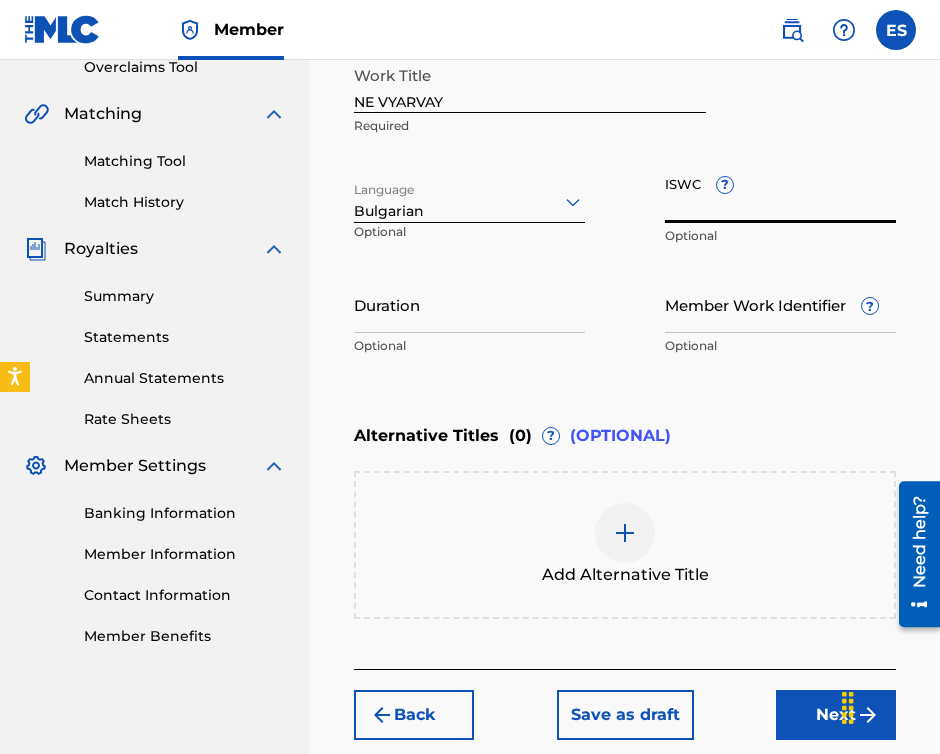 paste on "T9134016130" 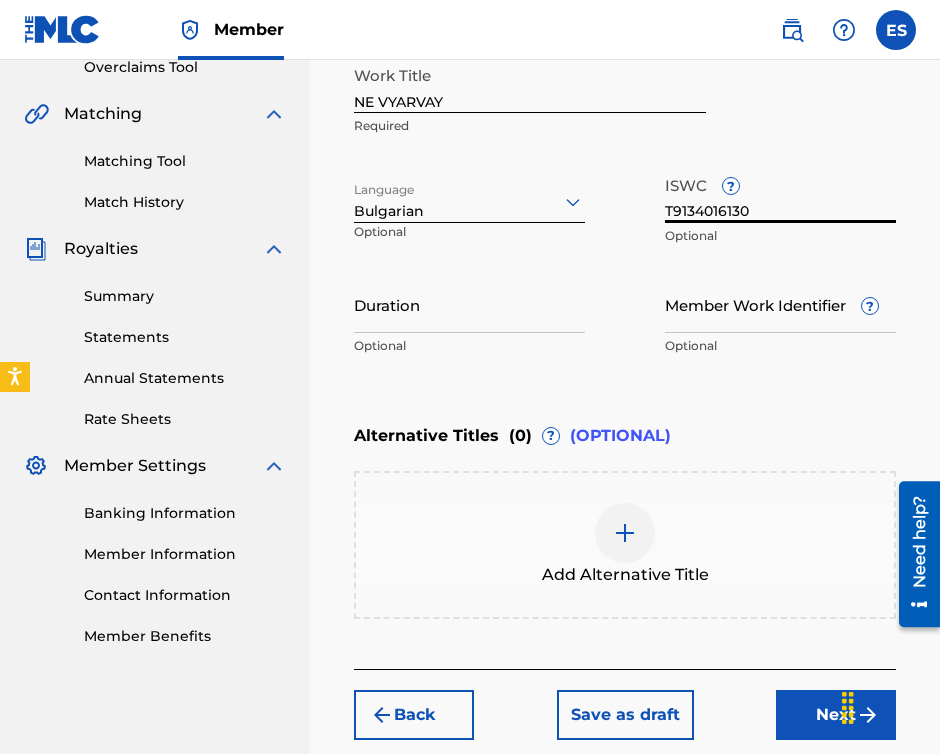 type on "T9134016130" 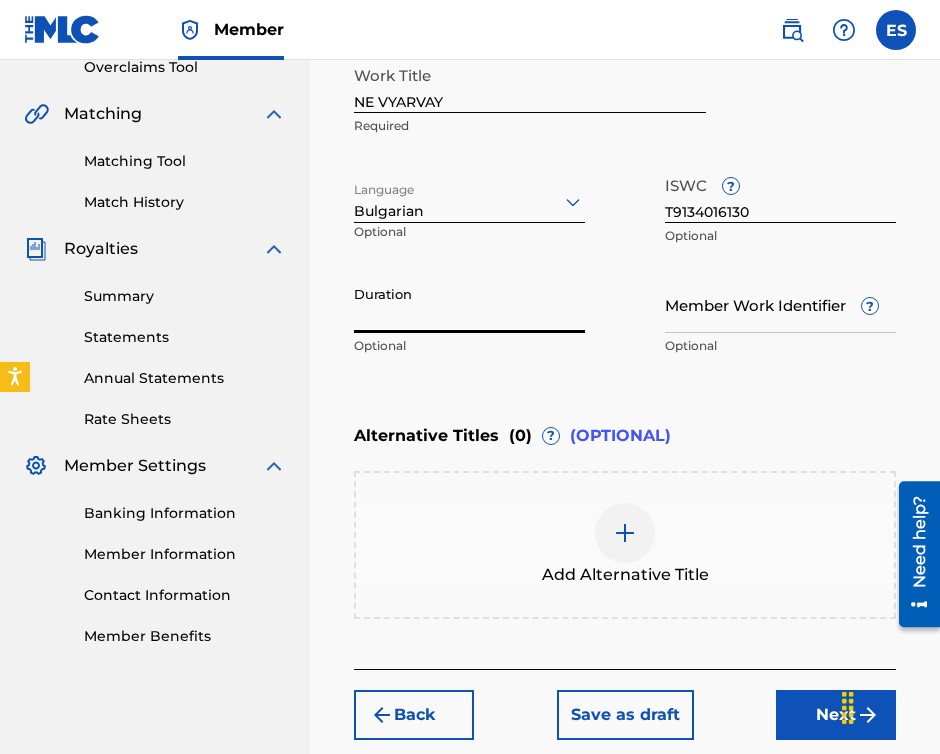 click on "Duration" at bounding box center (469, 304) 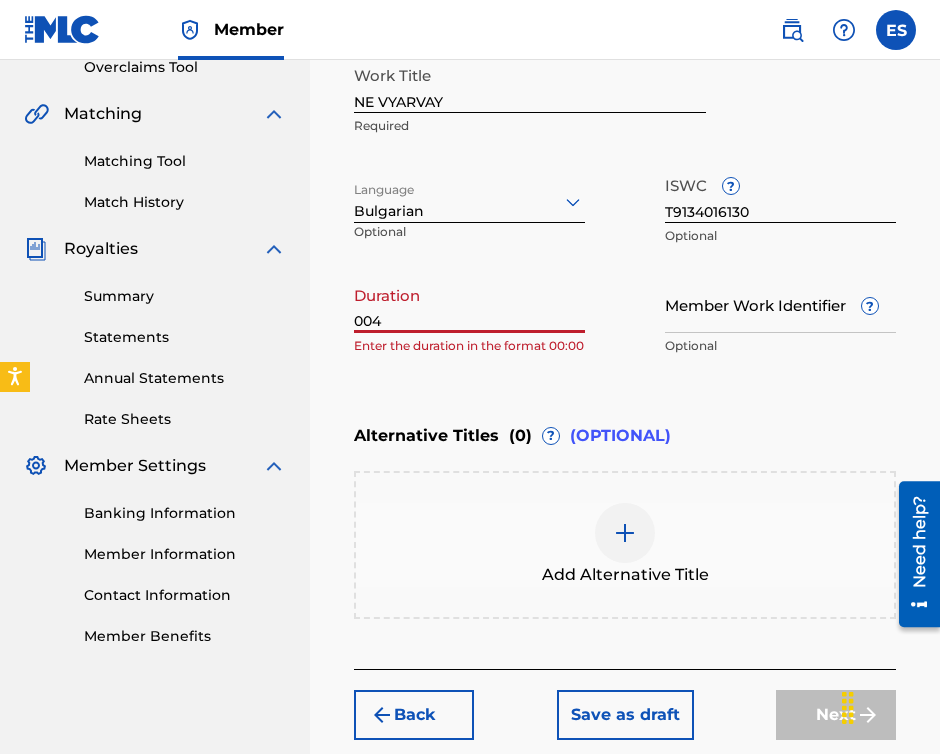 drag, startPoint x: 516, startPoint y: 322, endPoint x: 408, endPoint y: 320, distance: 108.01852 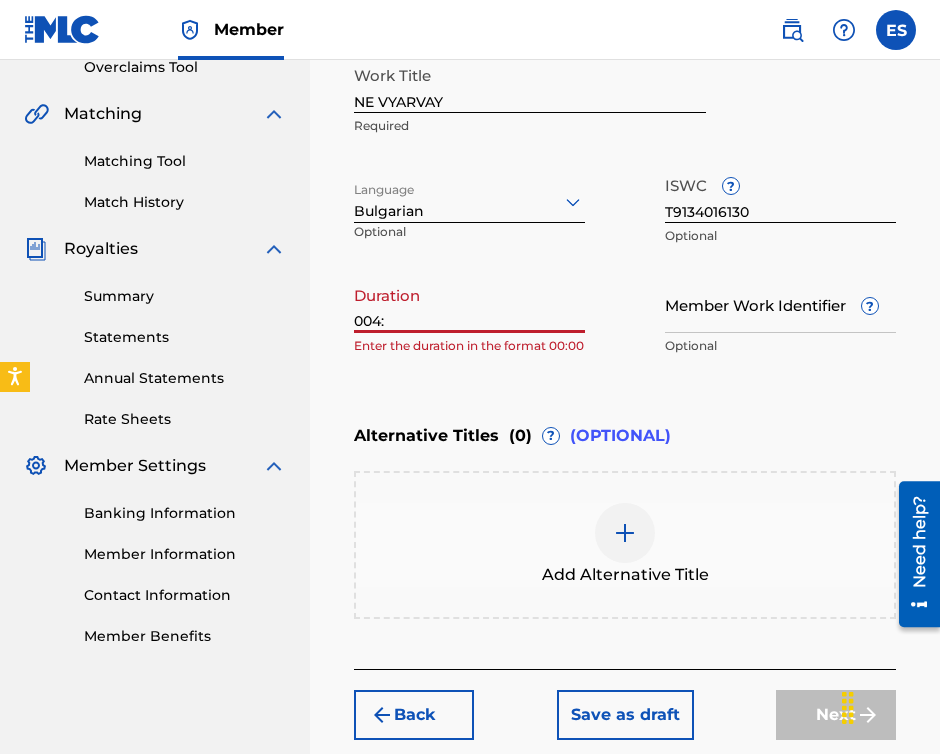 click on "004:" at bounding box center [469, 304] 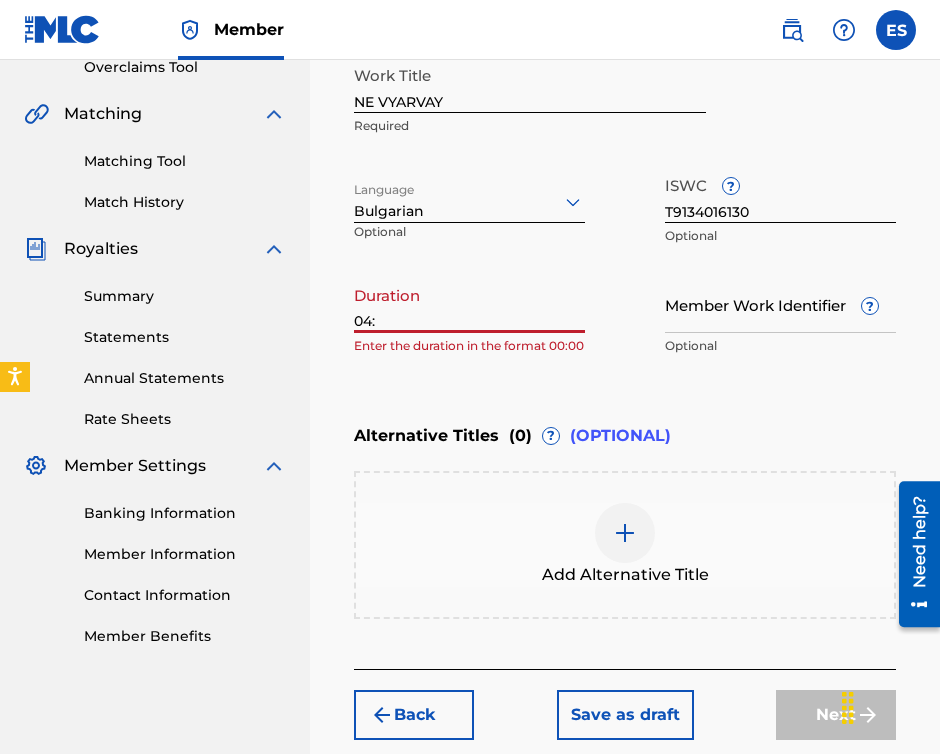 click on "04:" at bounding box center (469, 304) 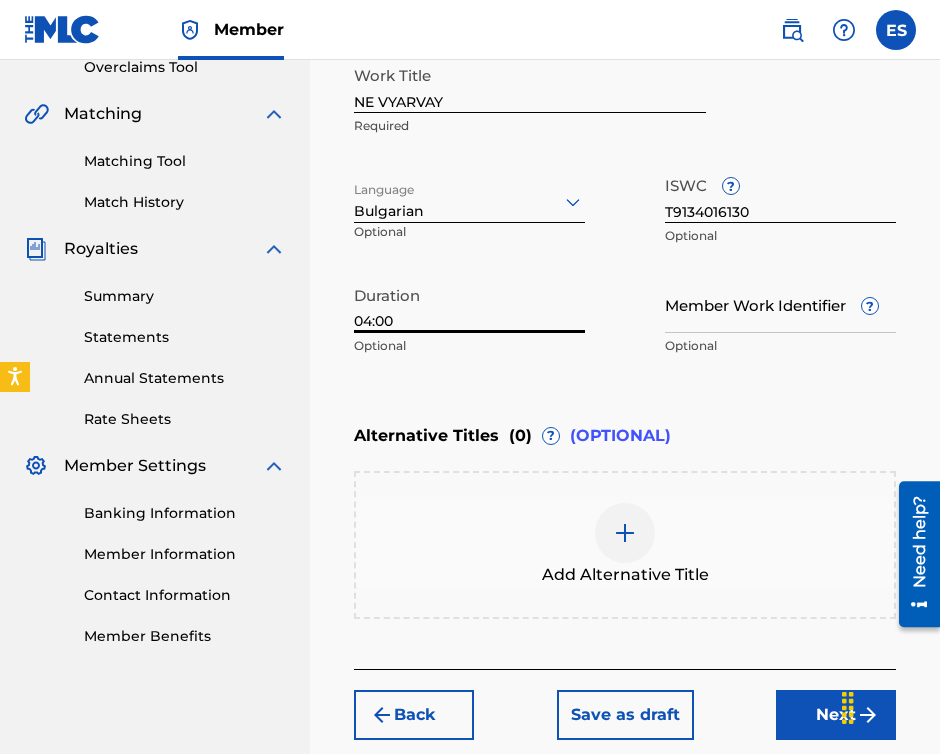 type on "04:00" 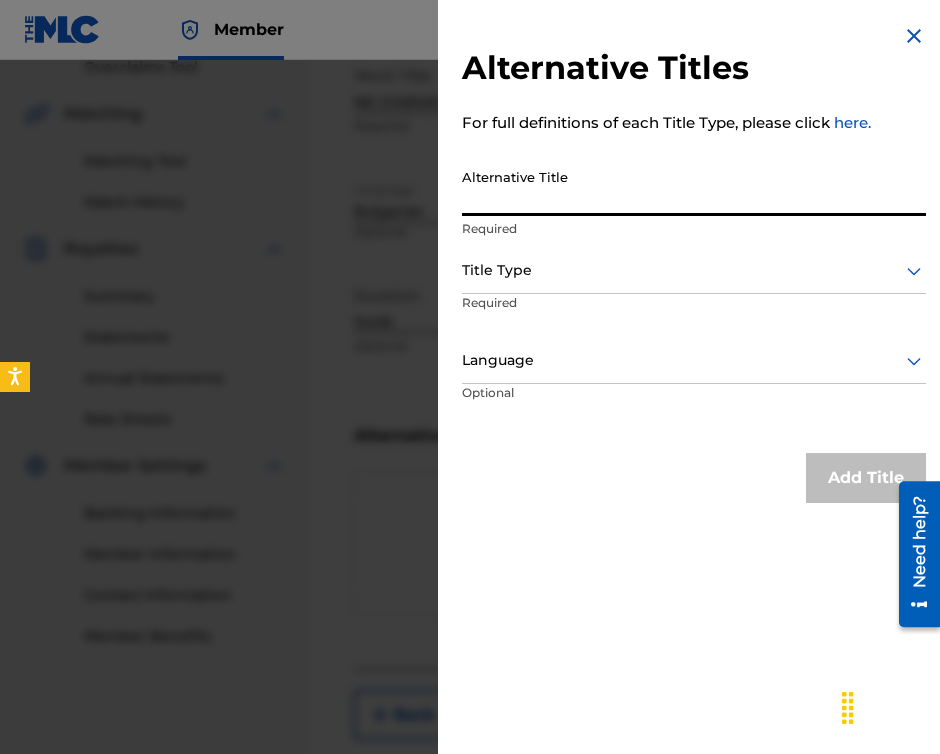 paste on "НЕ ВЯРВАЙ" 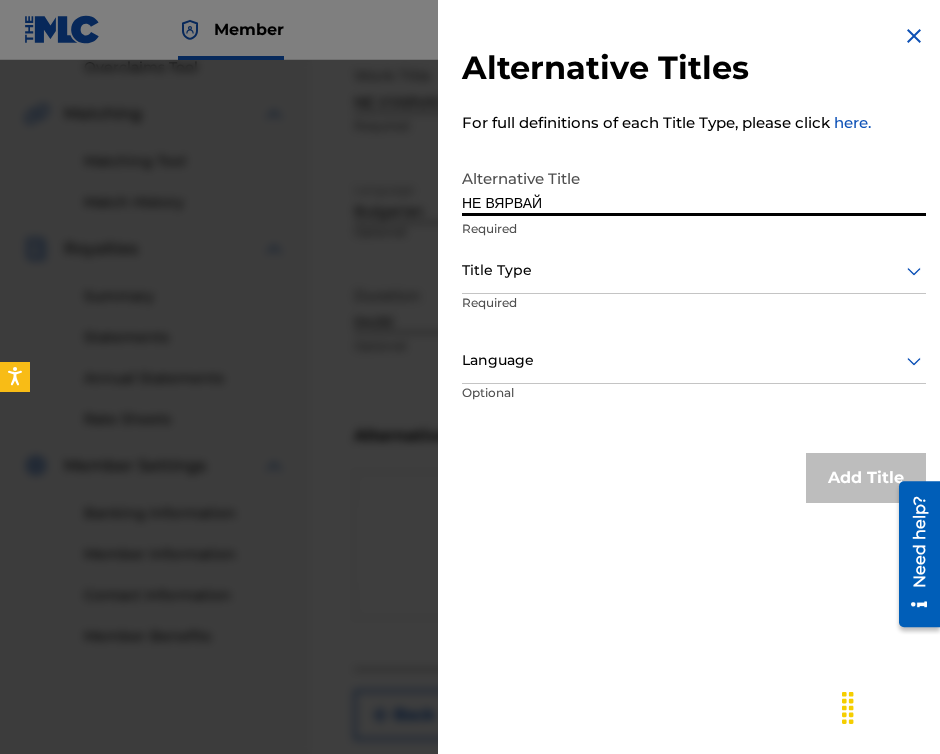 type on "НЕ ВЯРВАЙ" 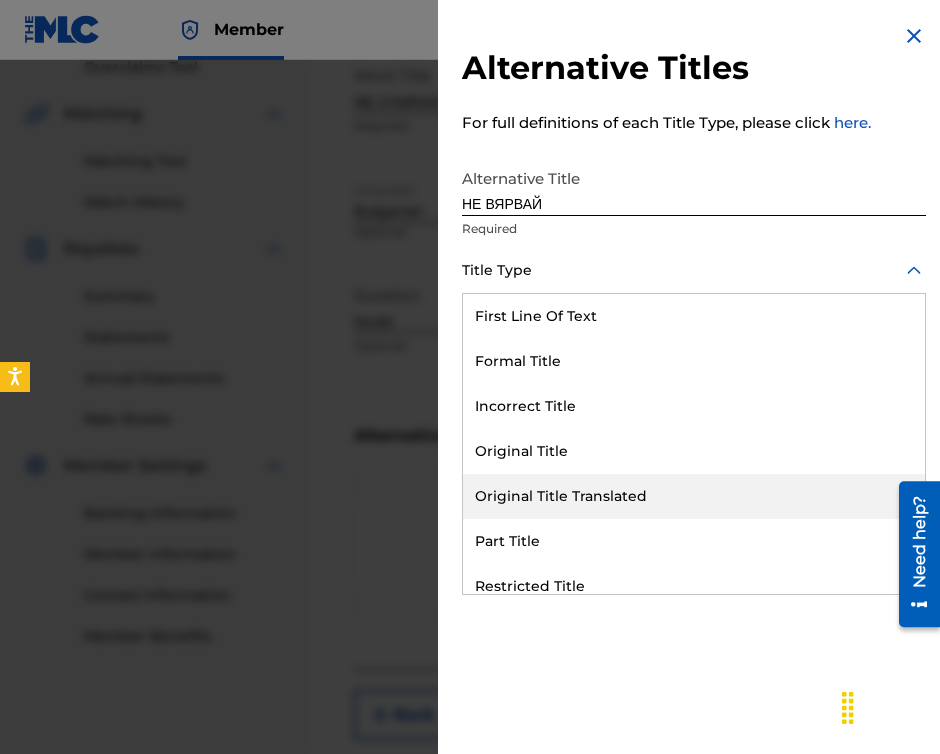 click on "Original Title Translated" at bounding box center [694, 496] 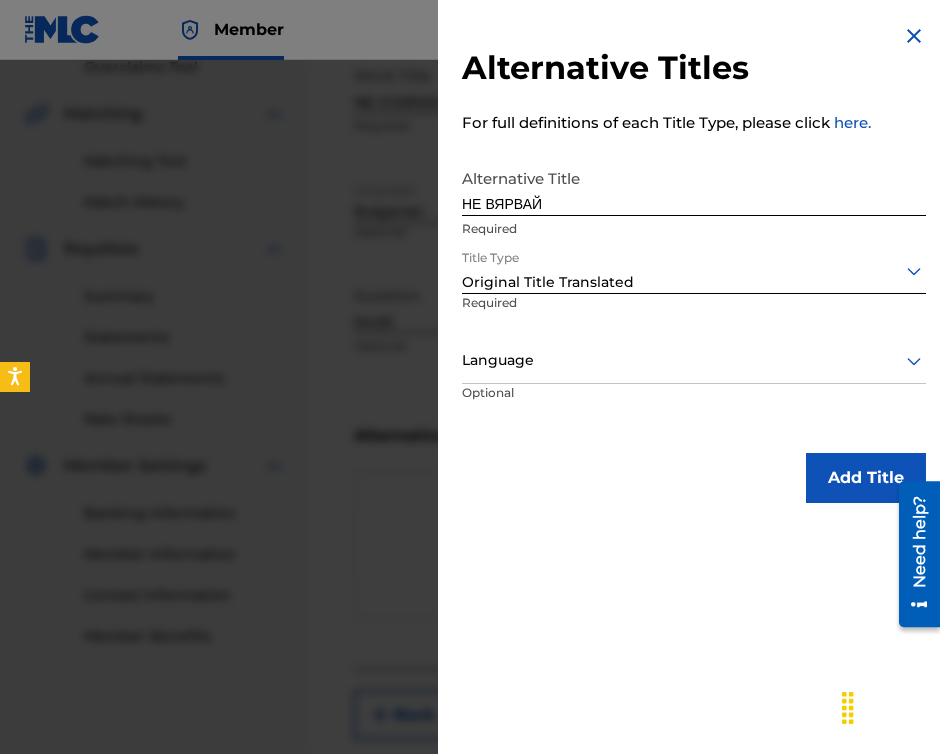 click at bounding box center (694, 360) 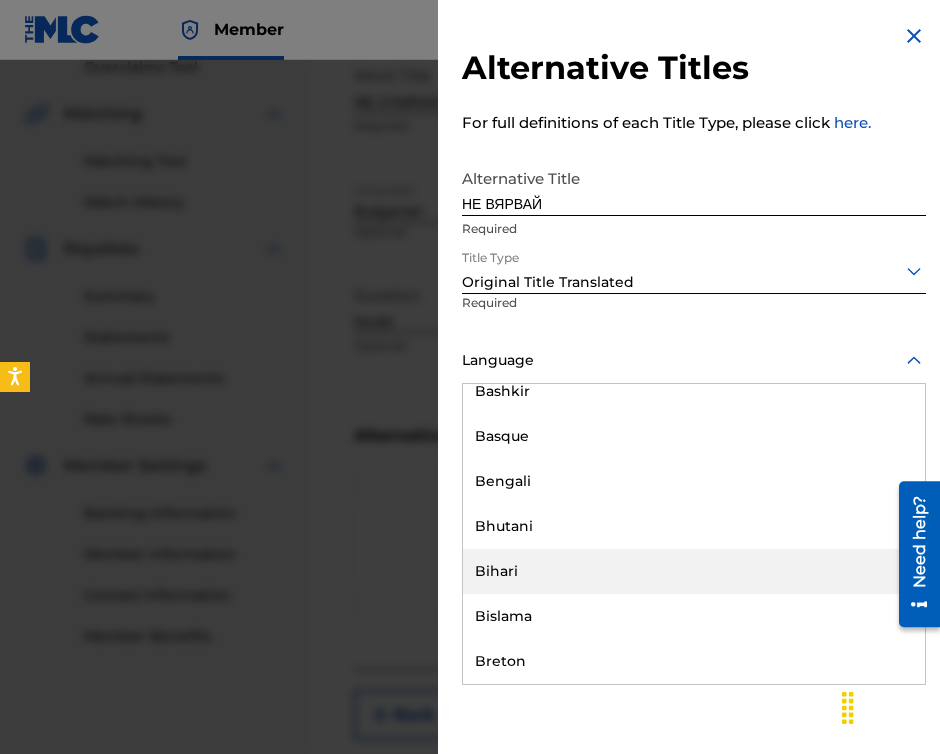 scroll, scrollTop: 800, scrollLeft: 0, axis: vertical 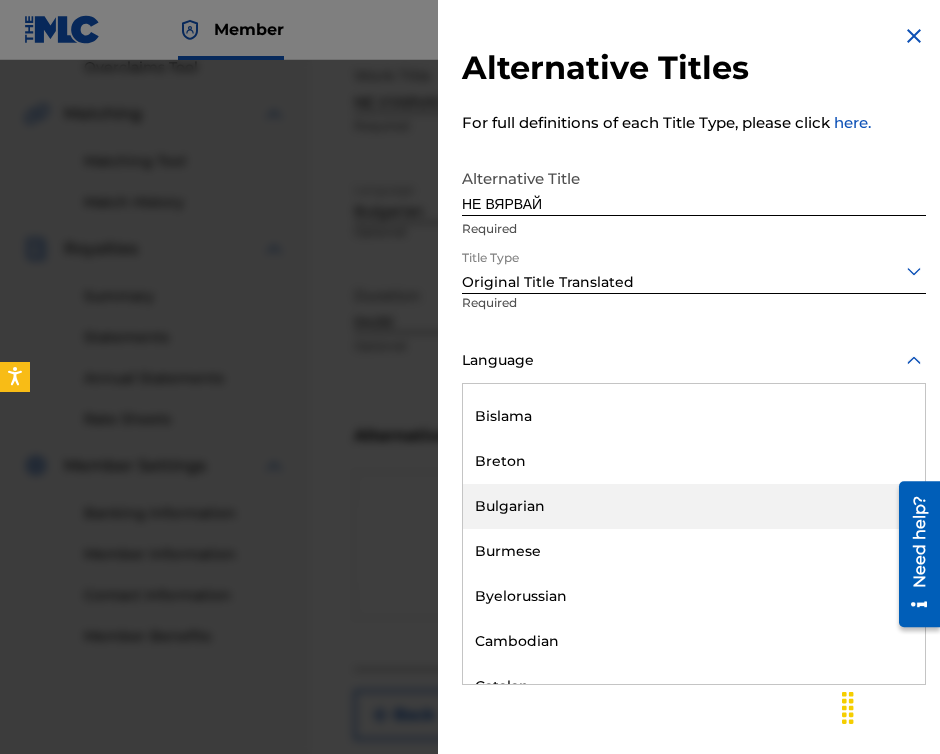 click on "Bulgarian" at bounding box center (694, 506) 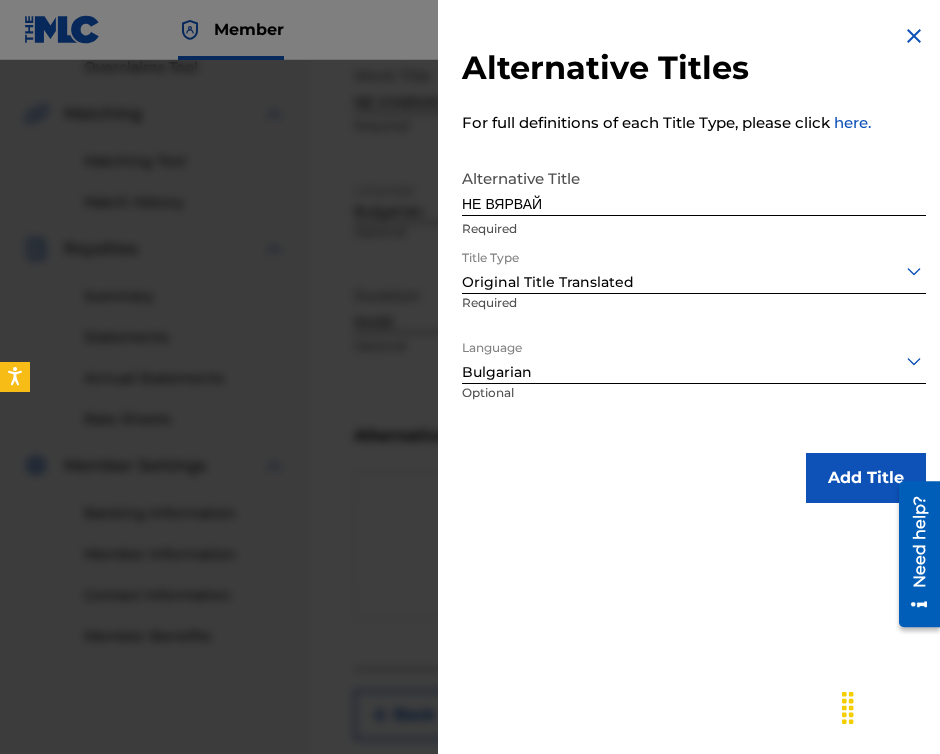 click on "Add Title" at bounding box center [866, 478] 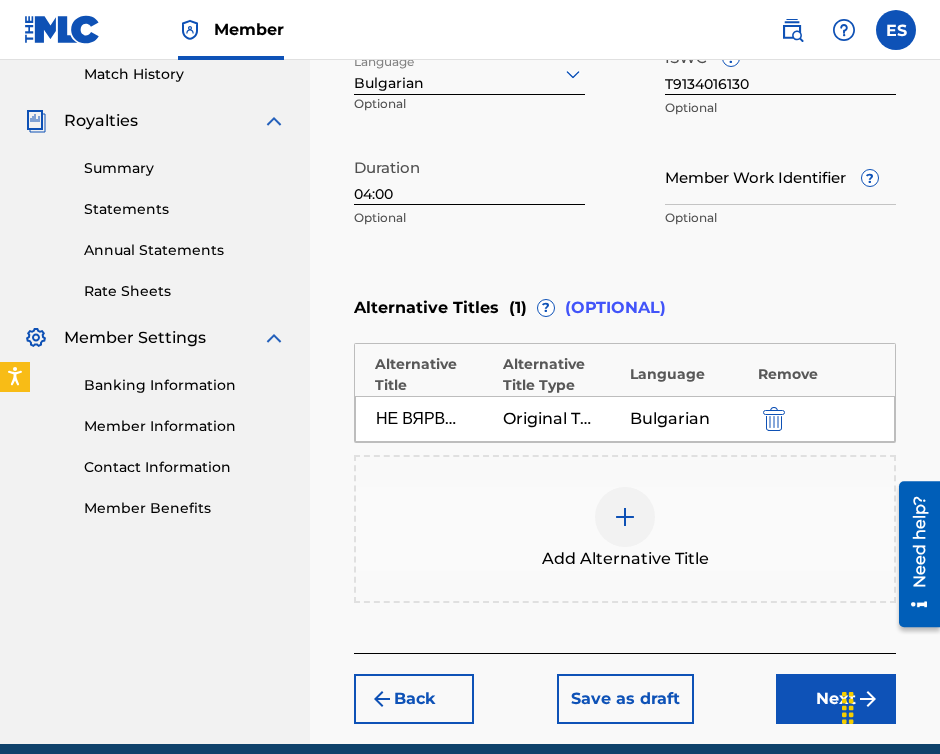 scroll, scrollTop: 644, scrollLeft: 0, axis: vertical 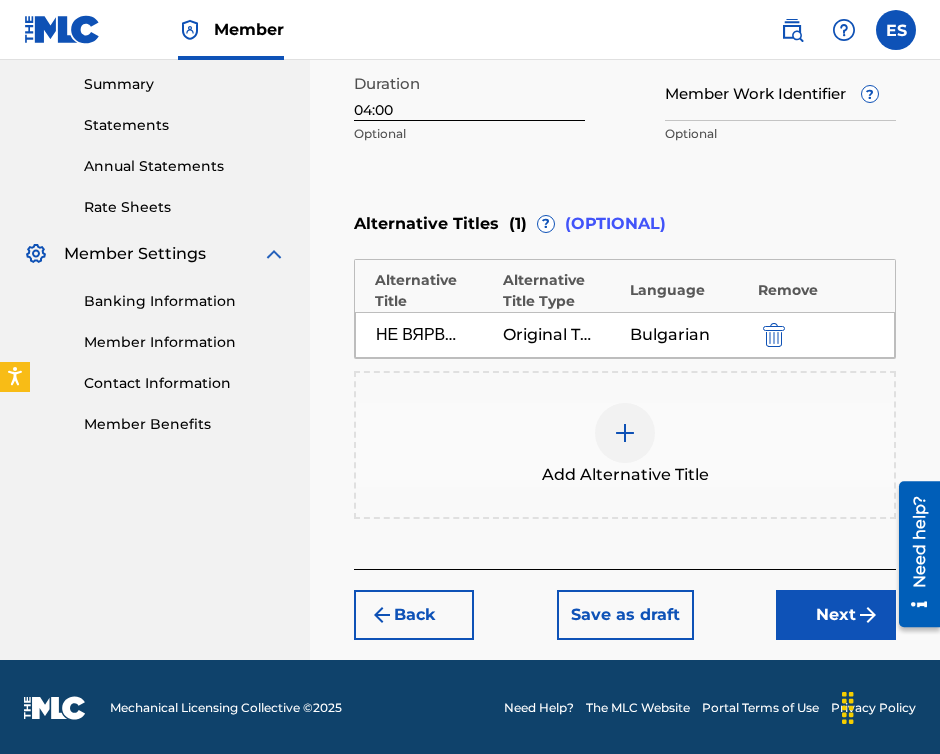 click on "Next" at bounding box center [836, 615] 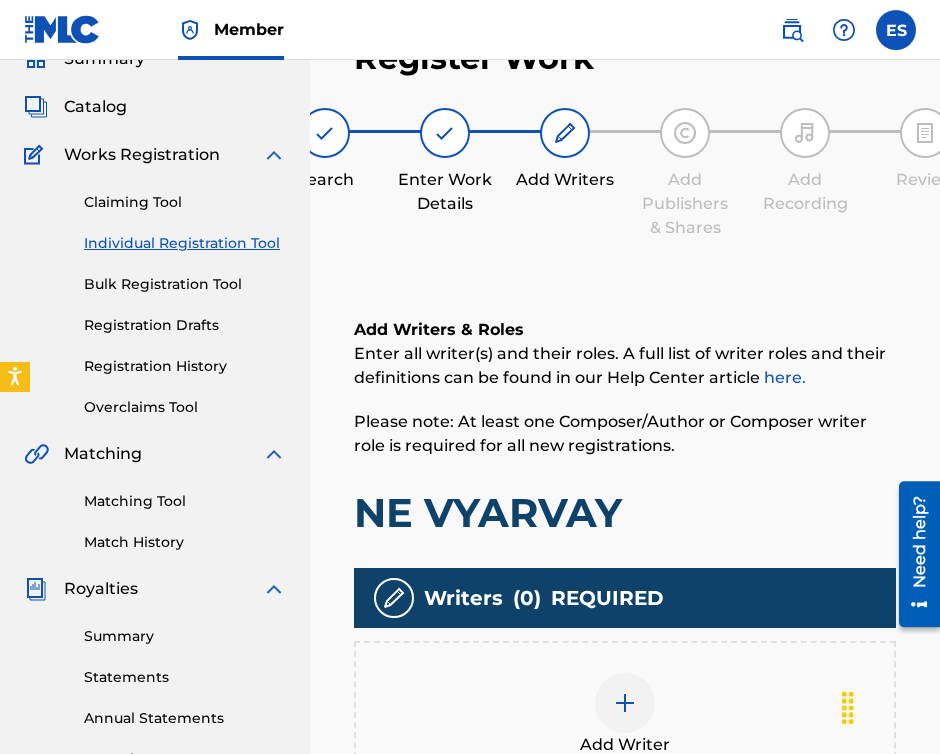 scroll, scrollTop: 90, scrollLeft: 0, axis: vertical 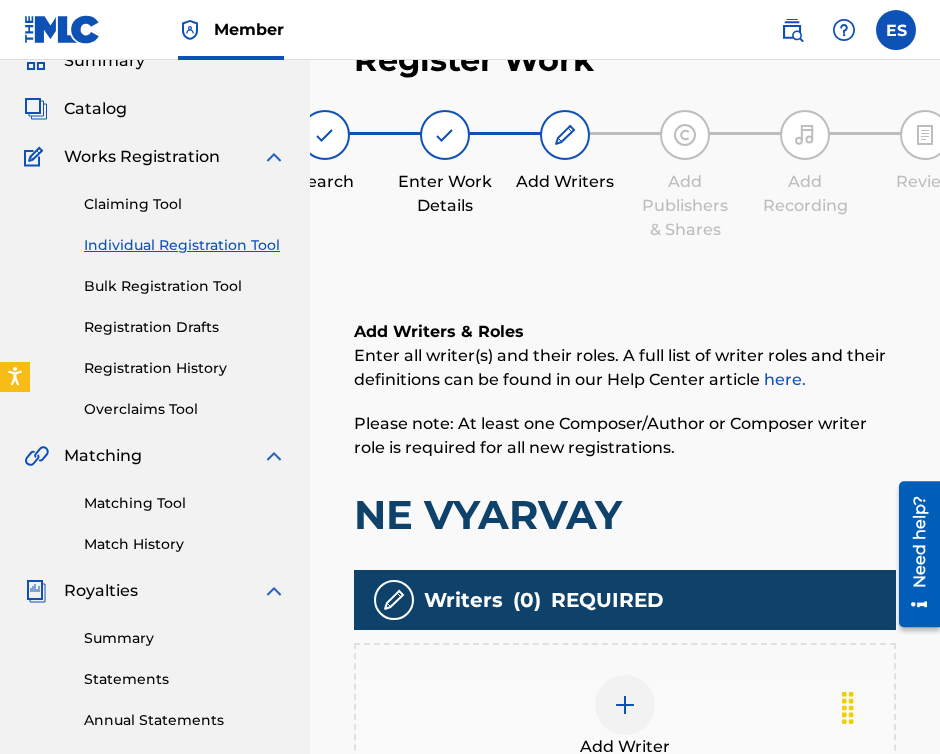click on "Add Writer" at bounding box center (625, 717) 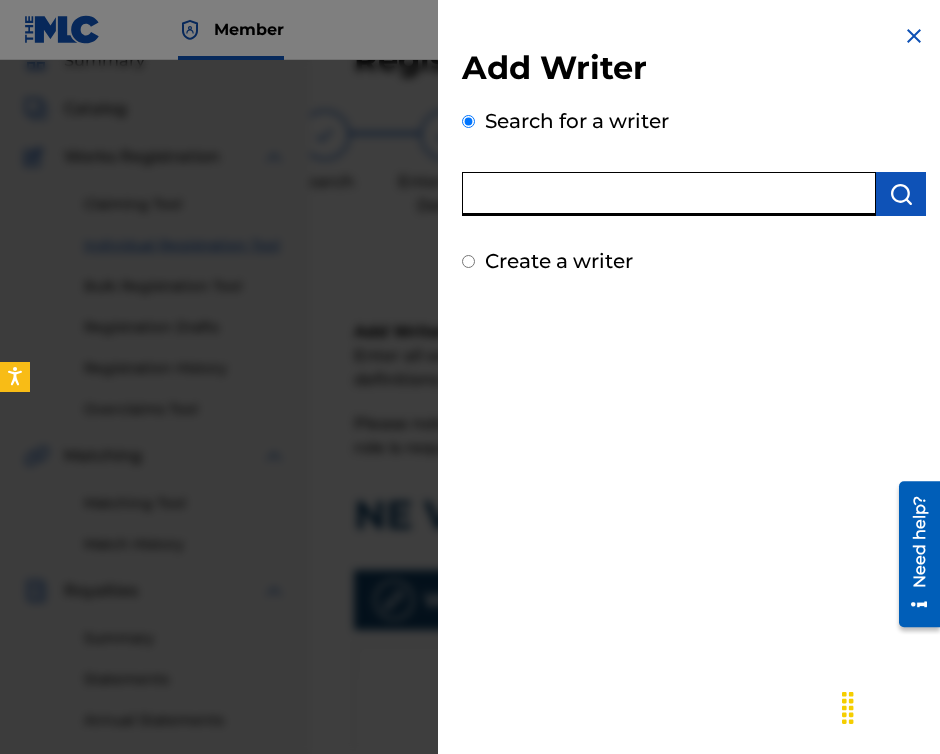 paste on "00143942571" 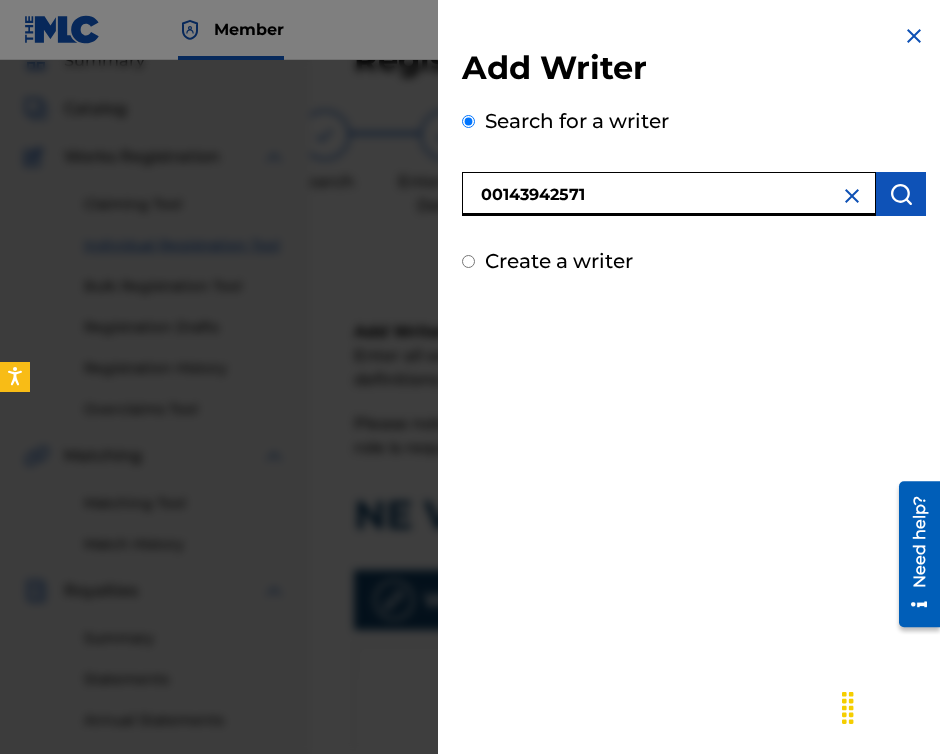 type on "00143942571" 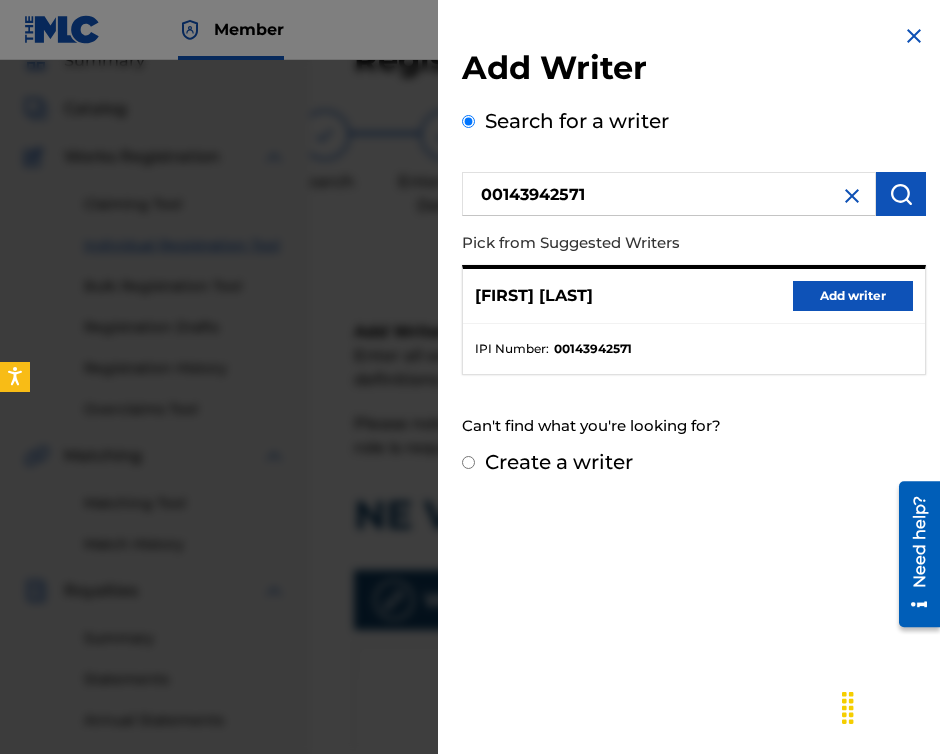 click on "Add writer" at bounding box center (853, 296) 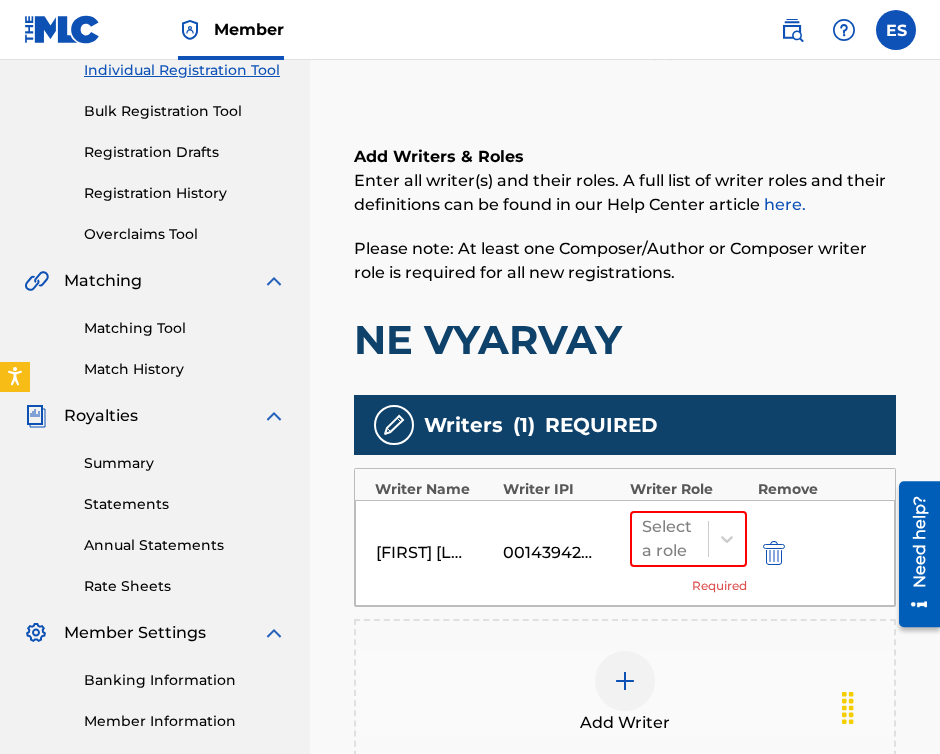 scroll, scrollTop: 390, scrollLeft: 0, axis: vertical 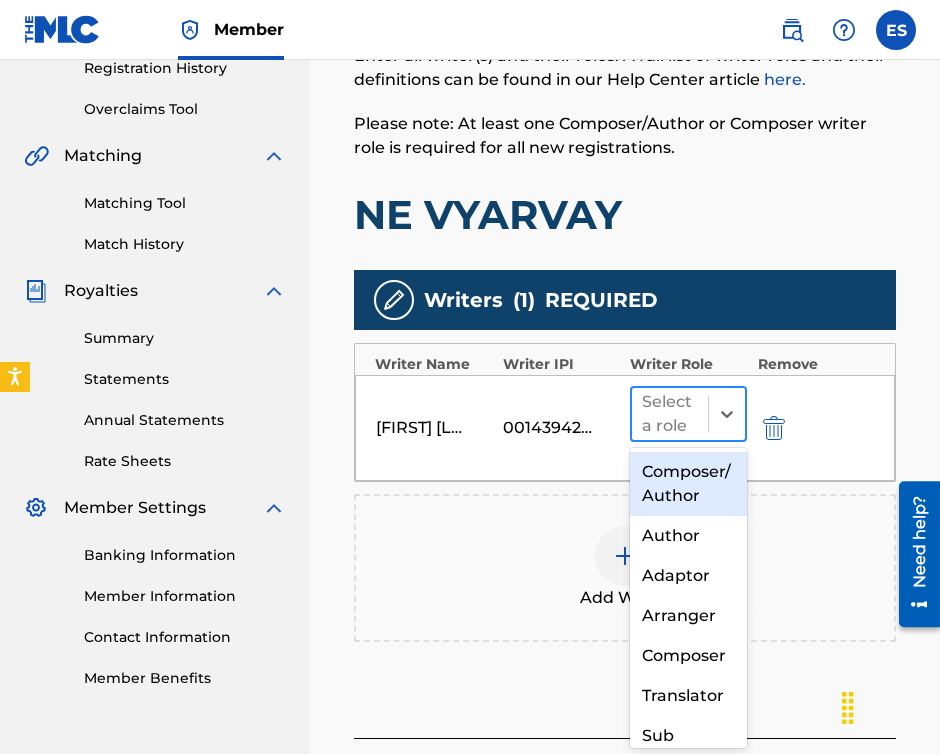 click on "Select a role" at bounding box center (688, 414) 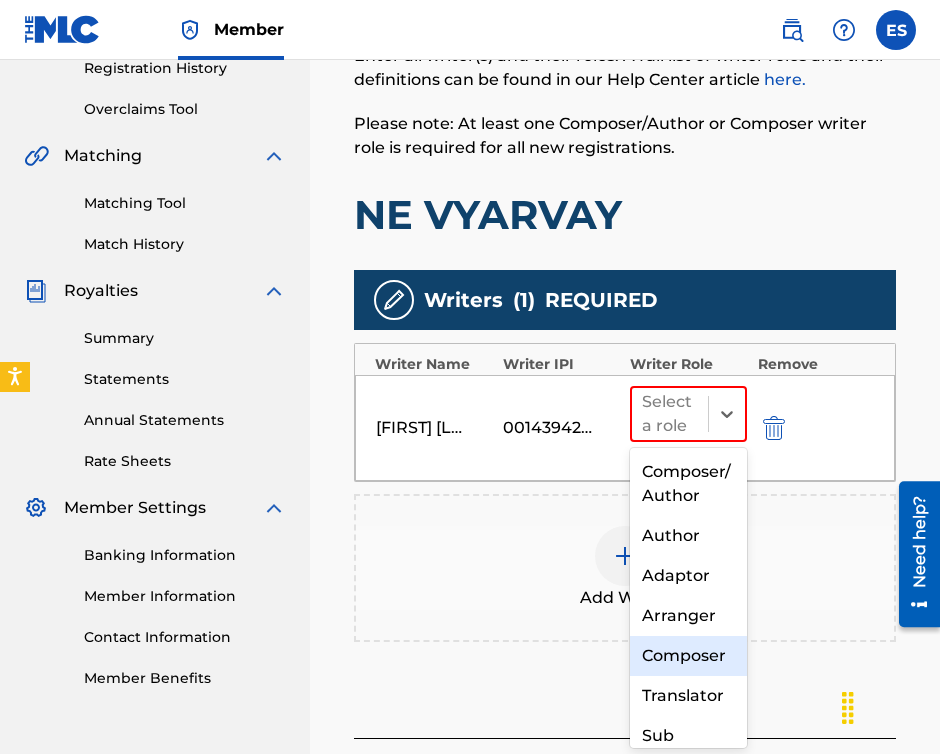 click on "Composer" at bounding box center (688, 656) 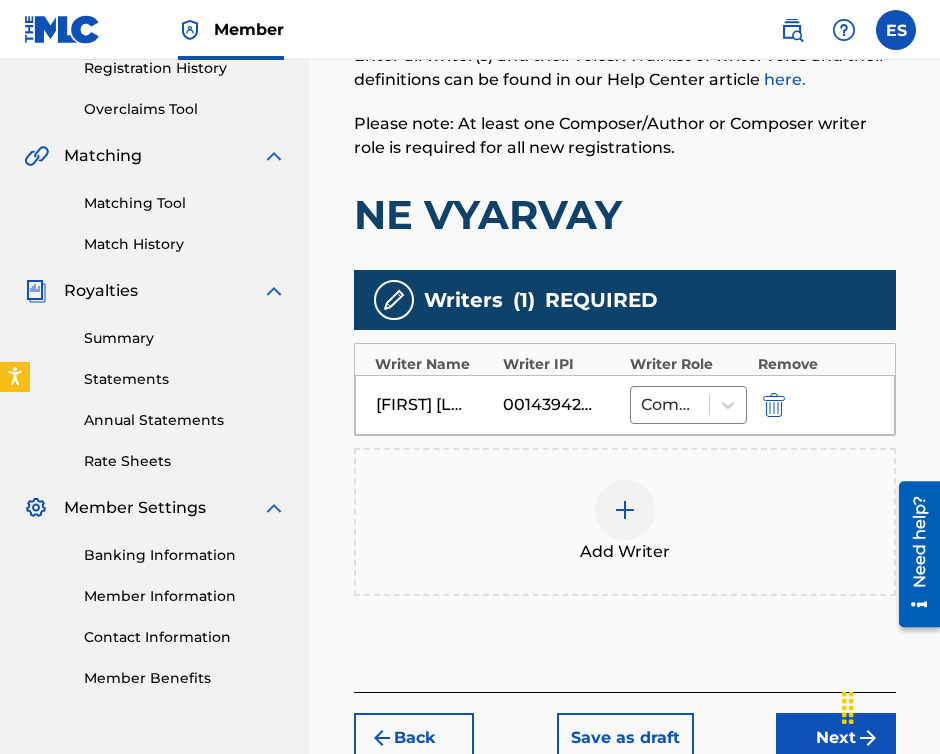 click on "Add Writer" at bounding box center (625, 552) 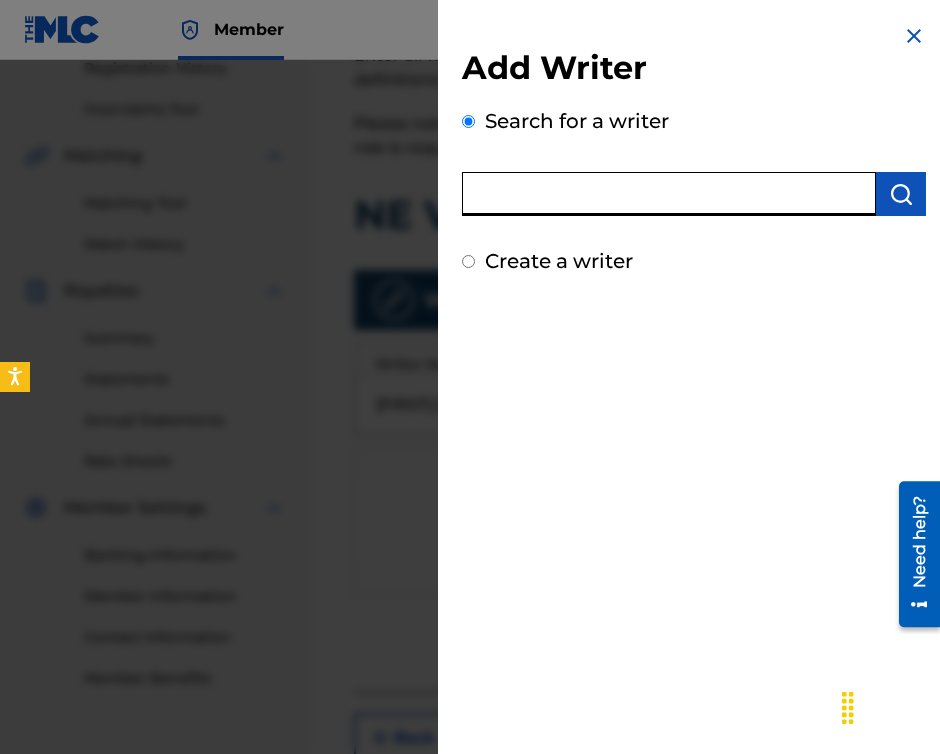 paste on "00258906432" 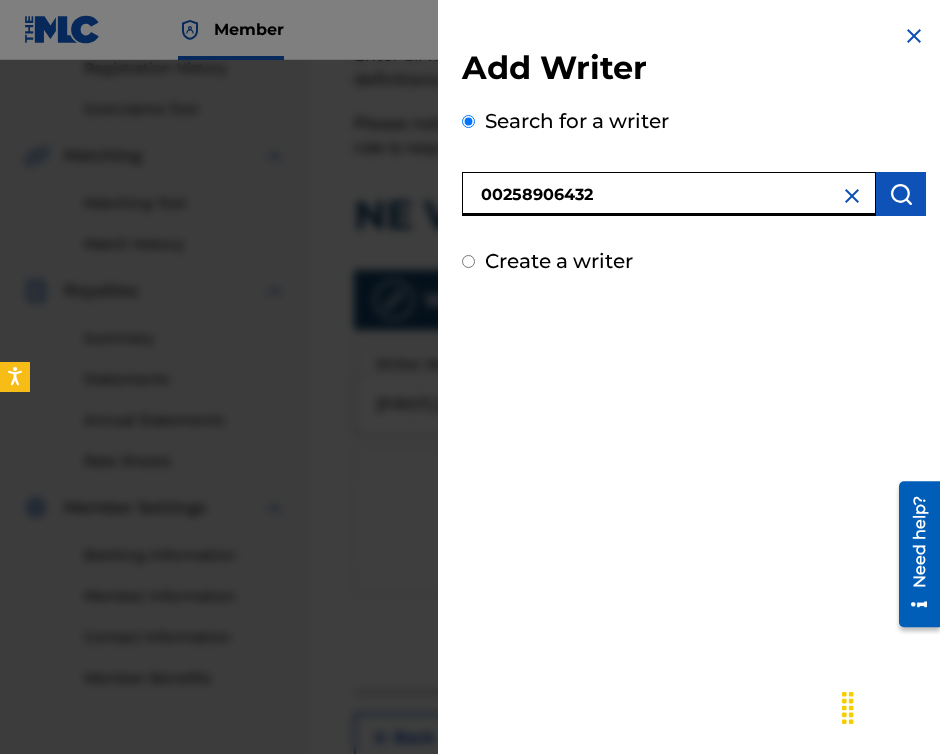 type on "00258906432" 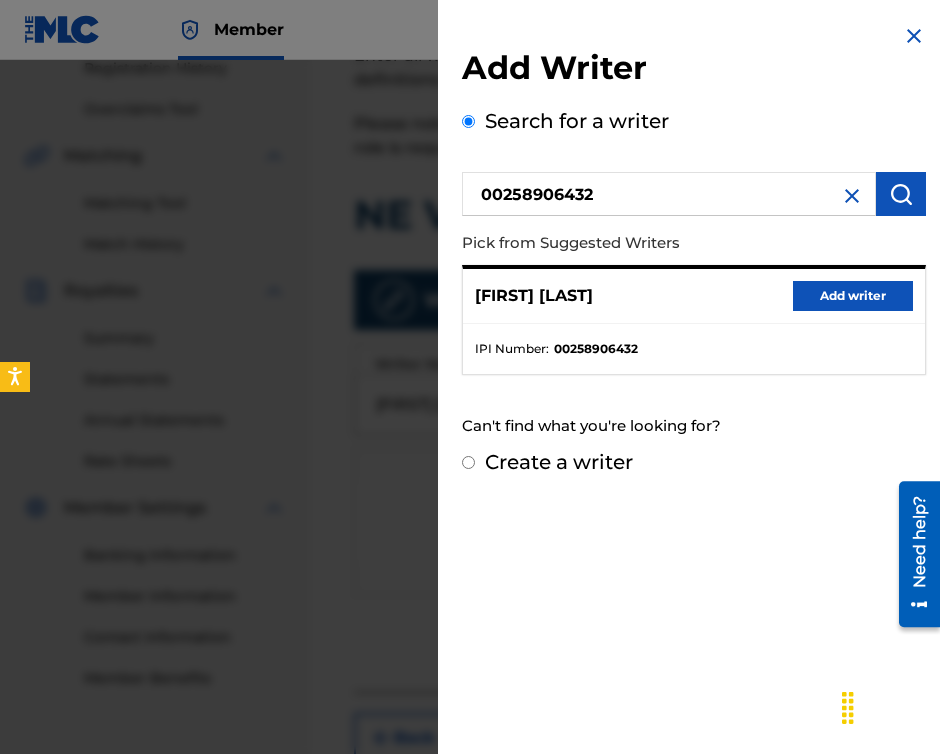 click on "Add writer" at bounding box center (853, 296) 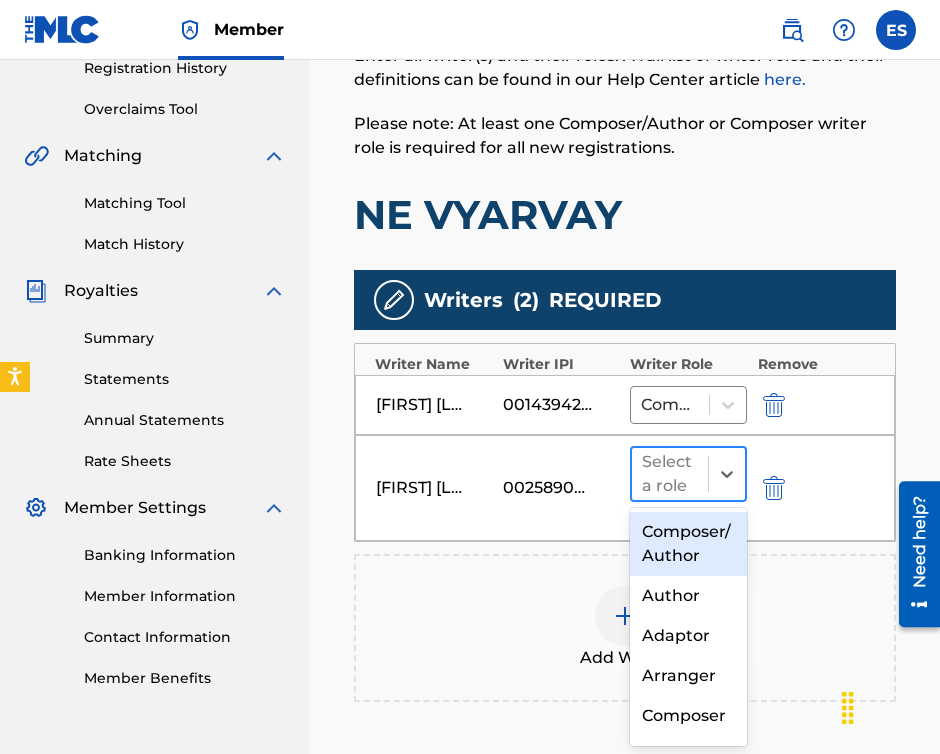 click at bounding box center (670, 474) 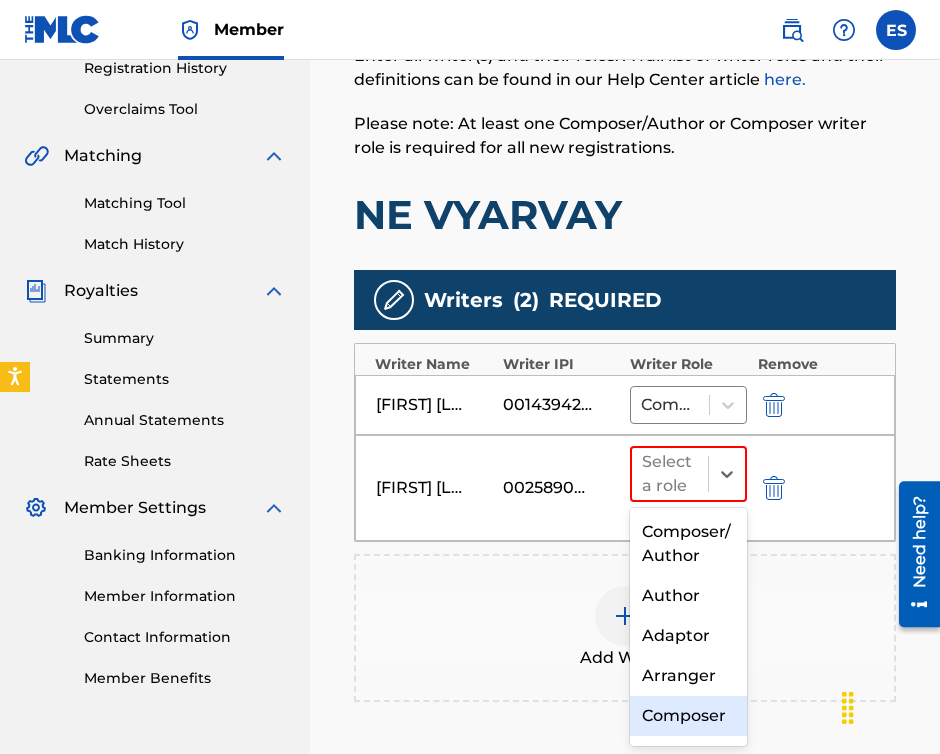 click on "Composer" at bounding box center (688, 716) 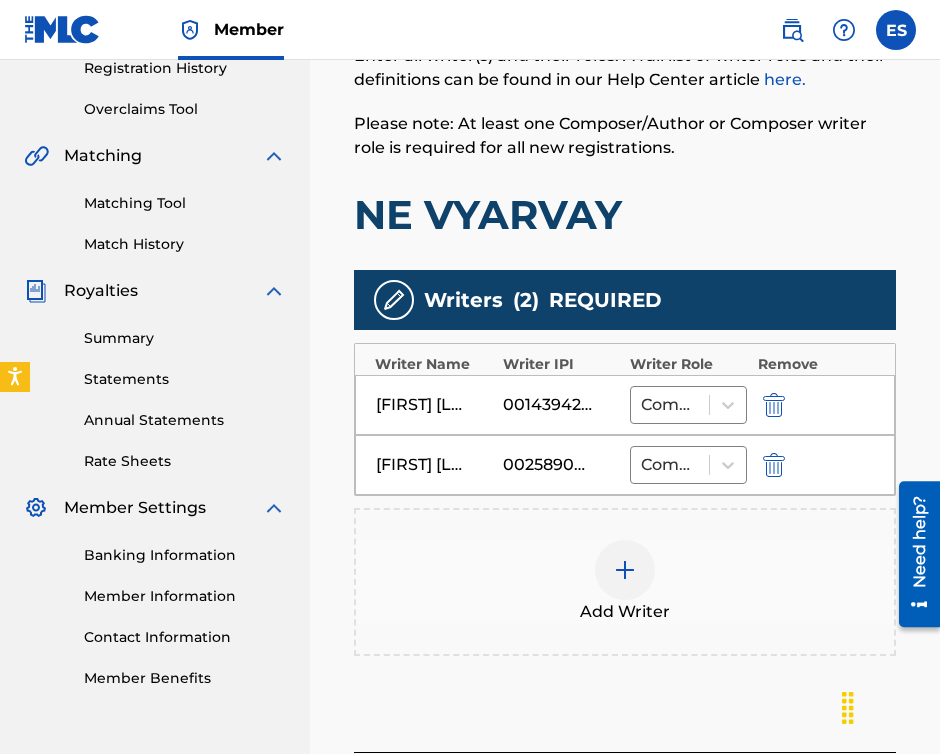 click at bounding box center [625, 570] 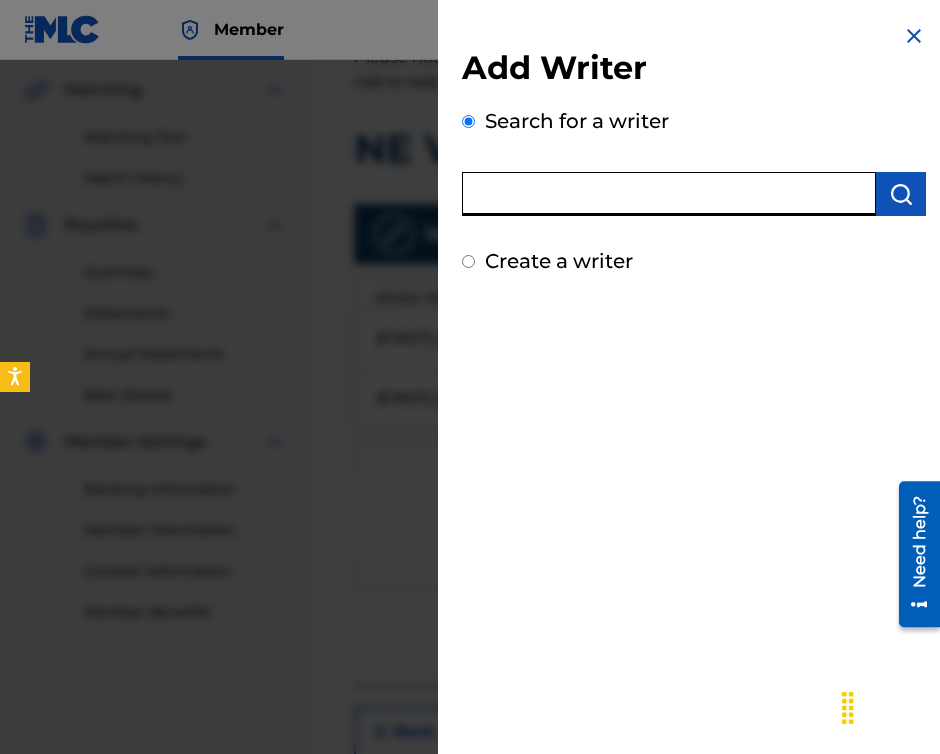 scroll, scrollTop: 490, scrollLeft: 0, axis: vertical 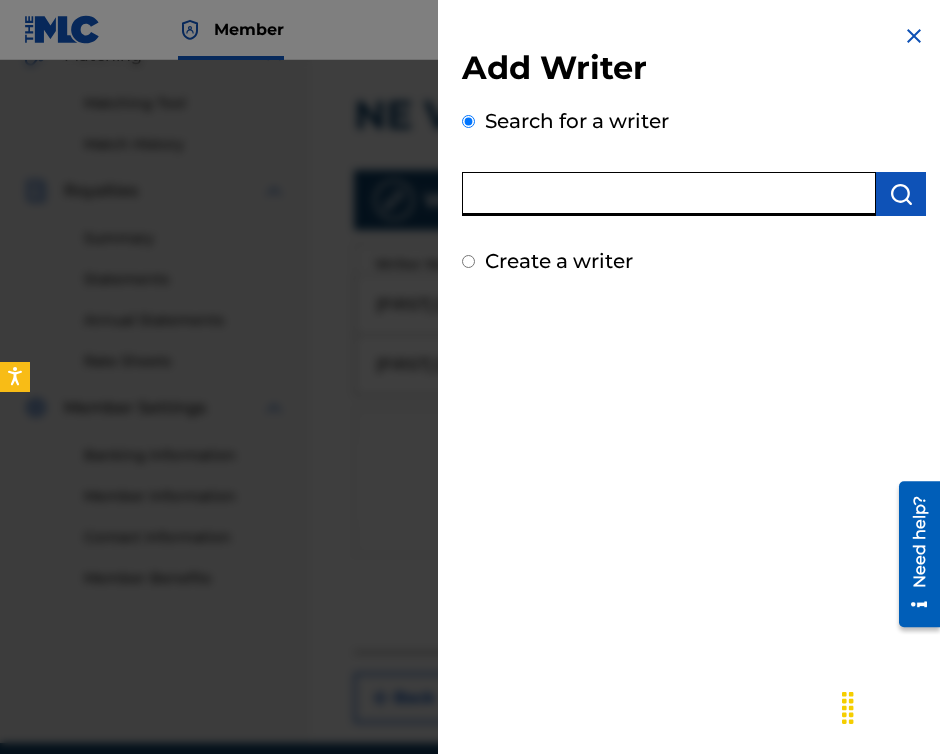 paste on "[PHONE]" 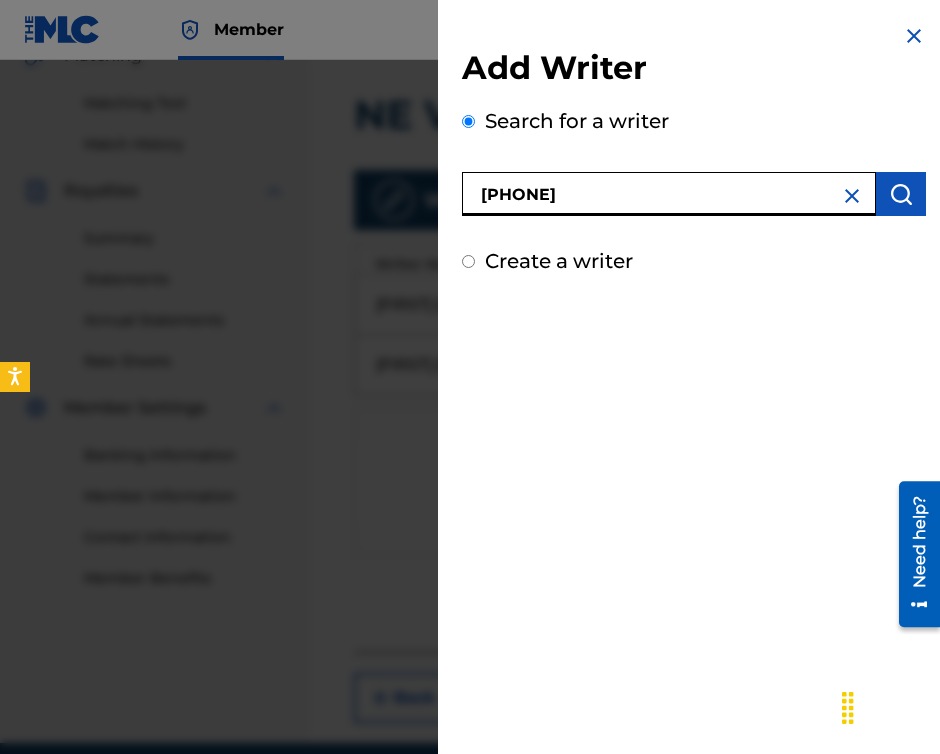 type on "[PHONE]" 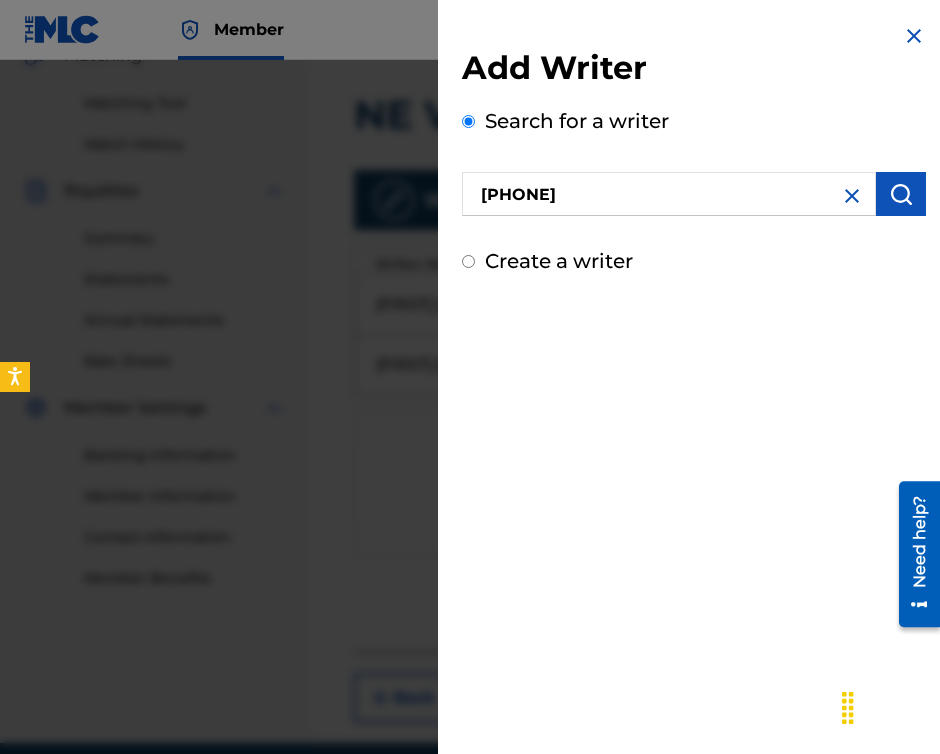 click at bounding box center (901, 194) 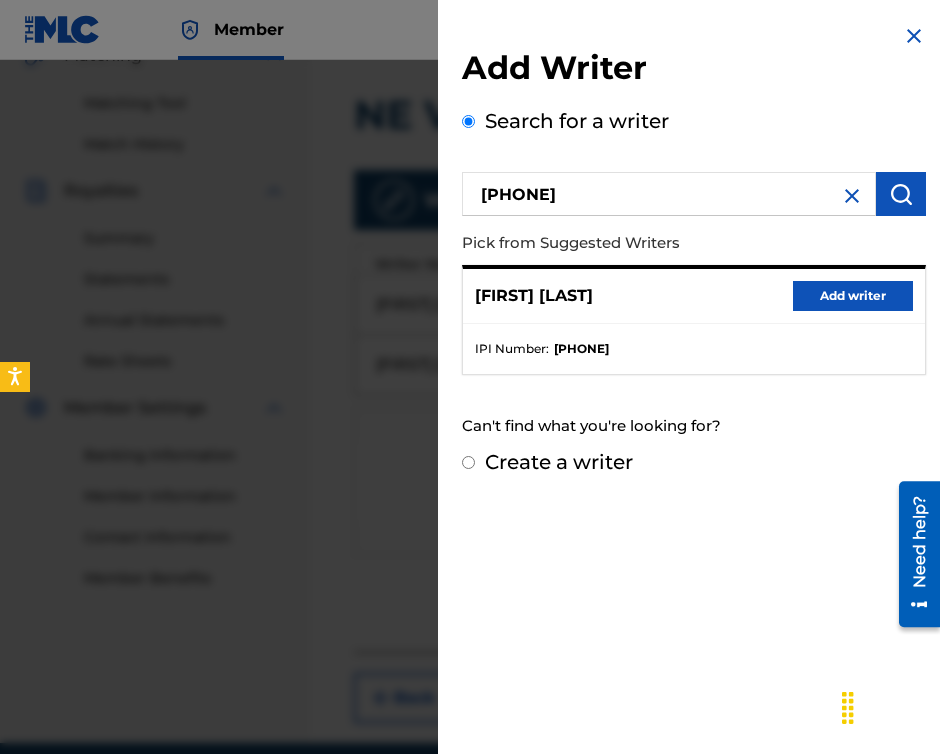 click on "Add writer" at bounding box center [853, 296] 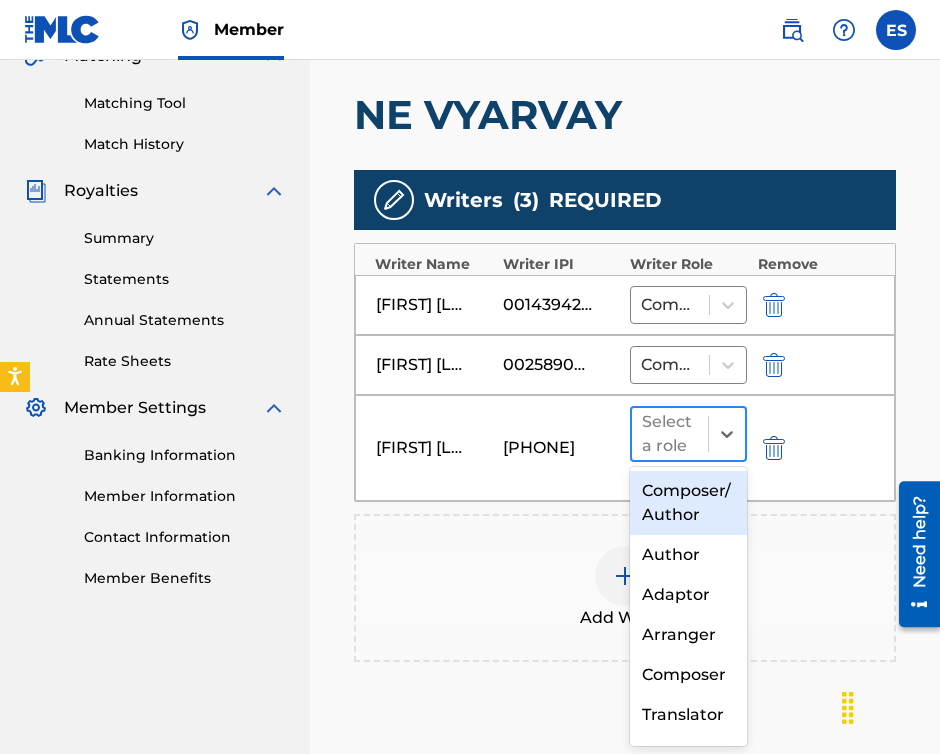 click on "Select a role" at bounding box center [670, 434] 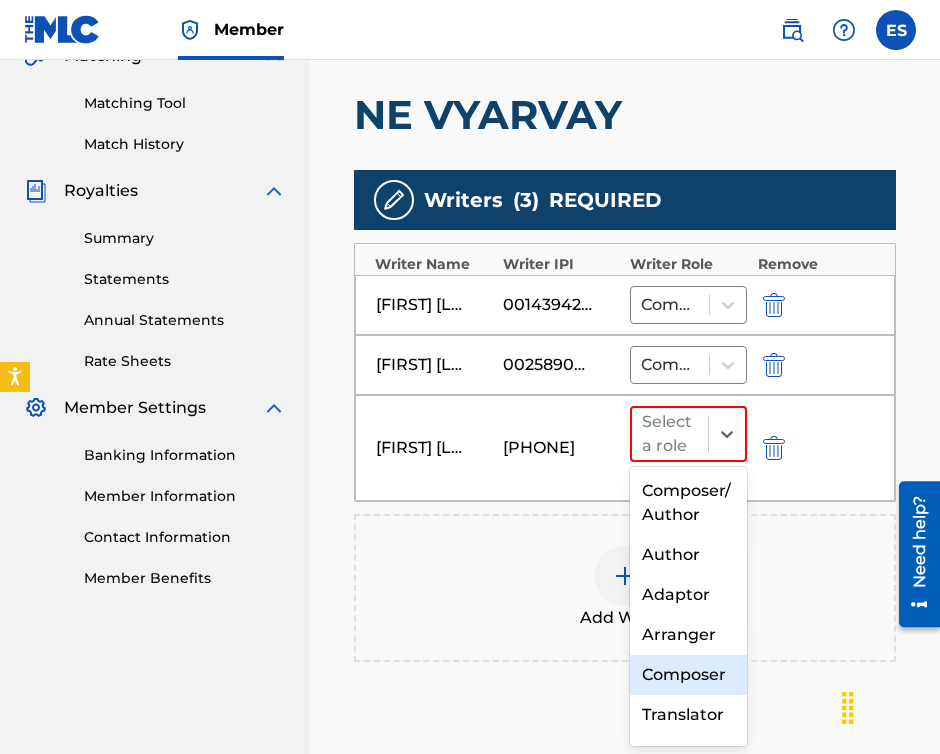 click on "Composer" at bounding box center [688, 675] 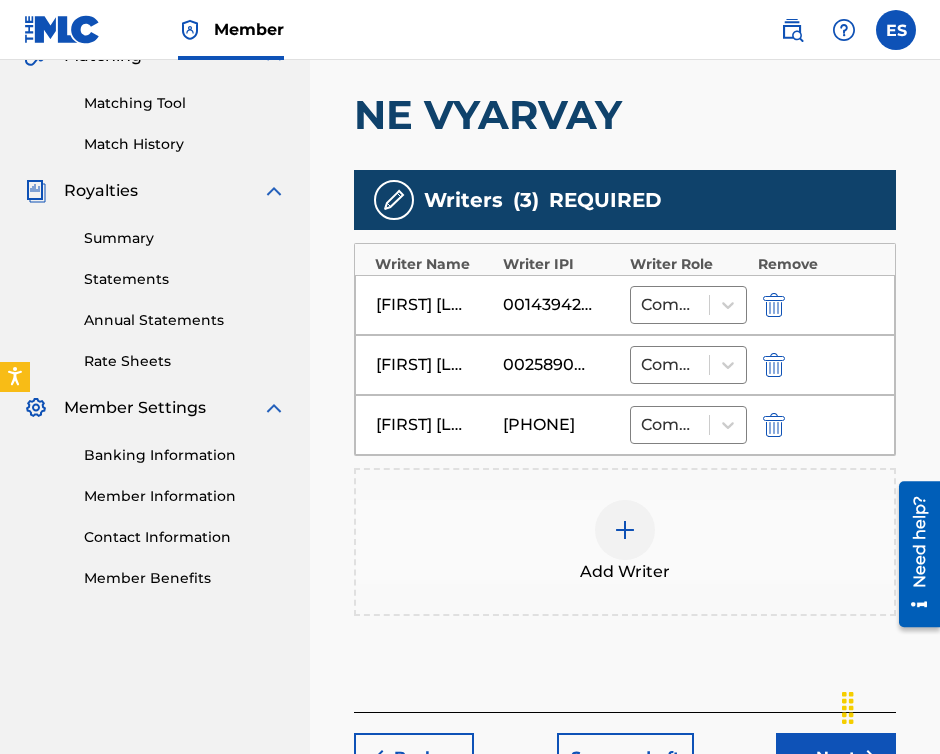 click at bounding box center [625, 530] 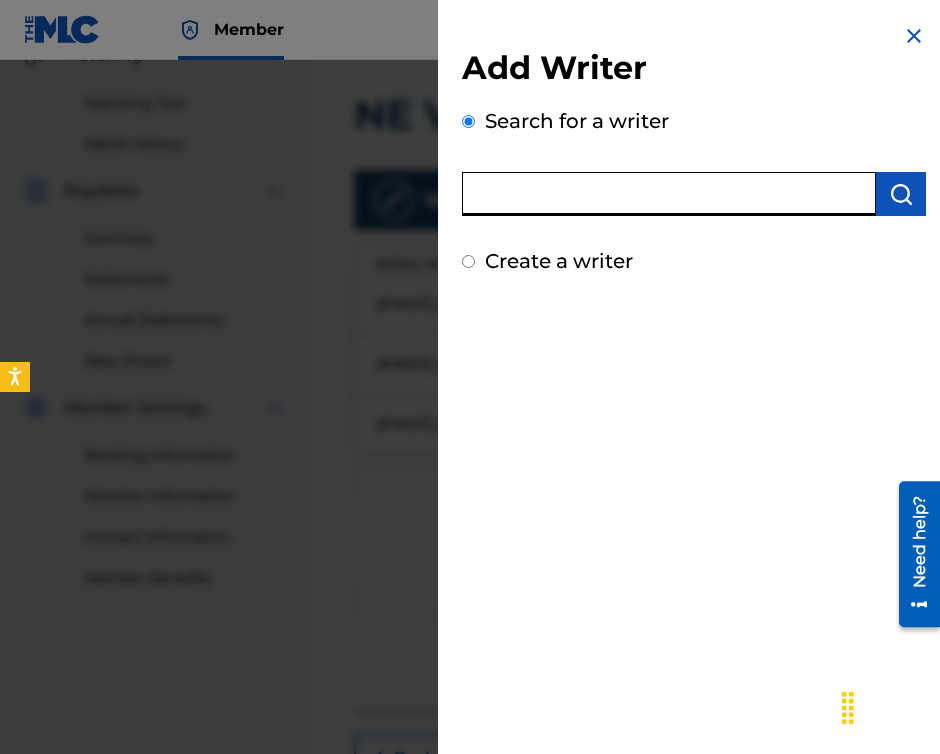 paste on "00143941476" 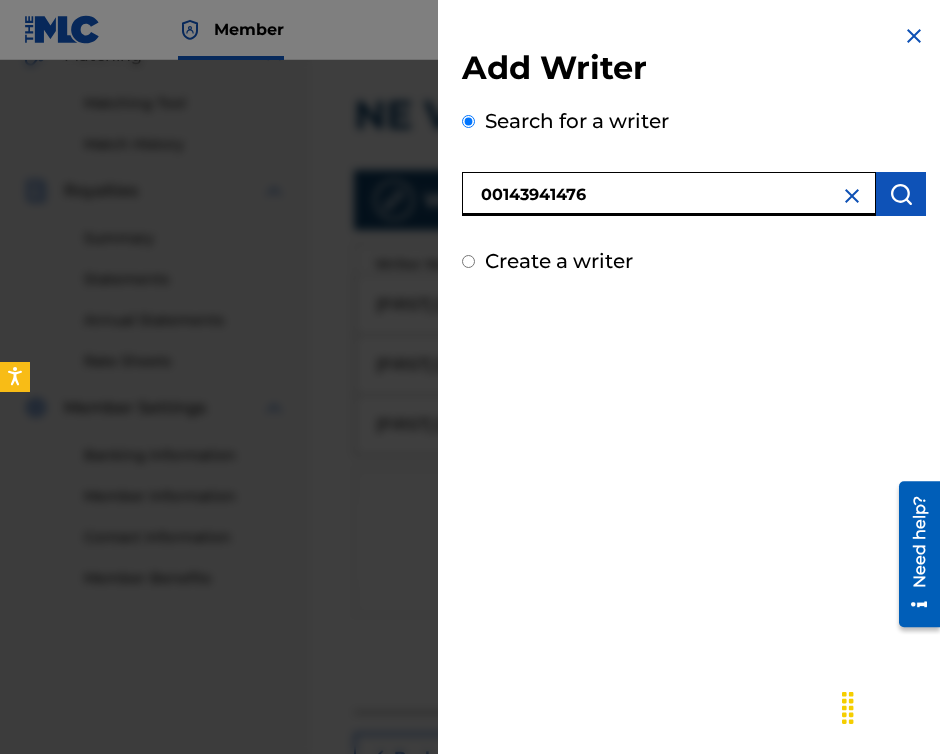 type on "00143941476" 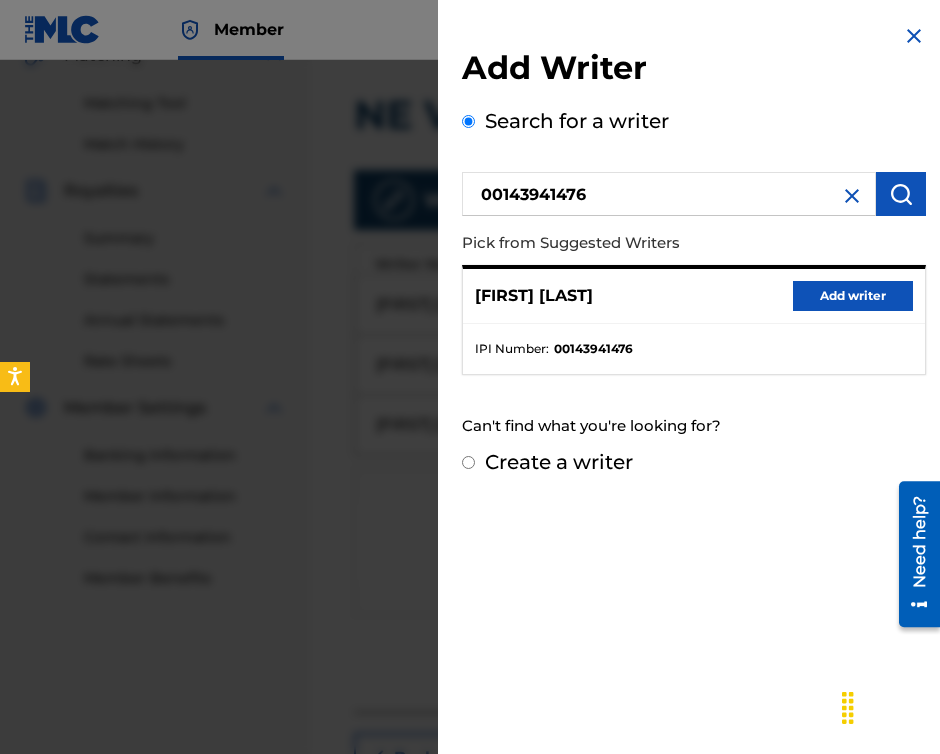 click on "Add writer" at bounding box center (853, 296) 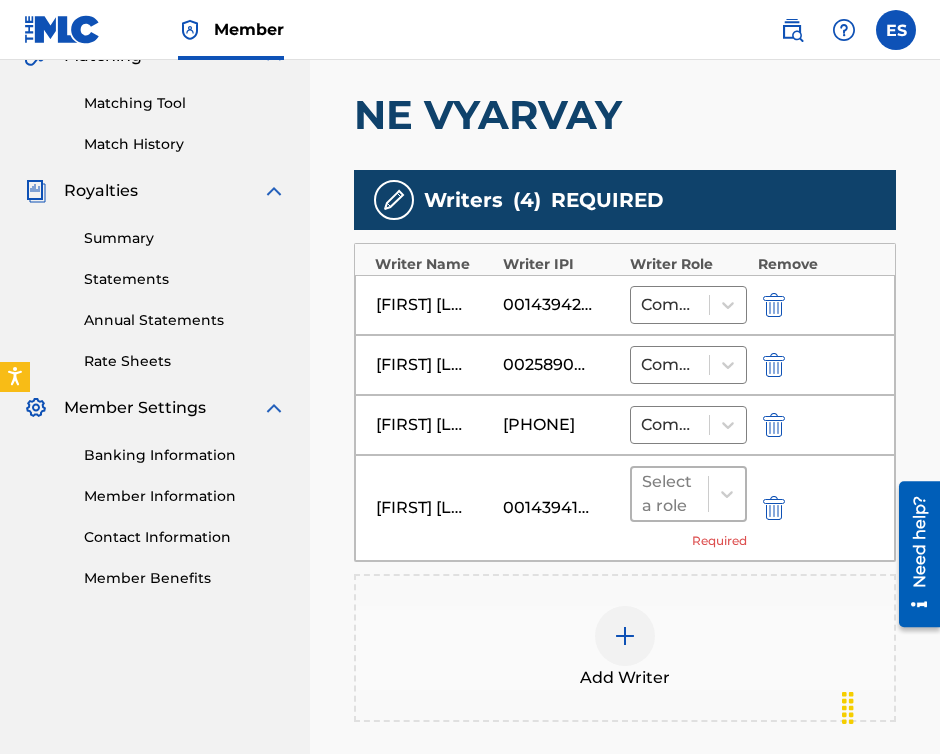 click at bounding box center [670, 494] 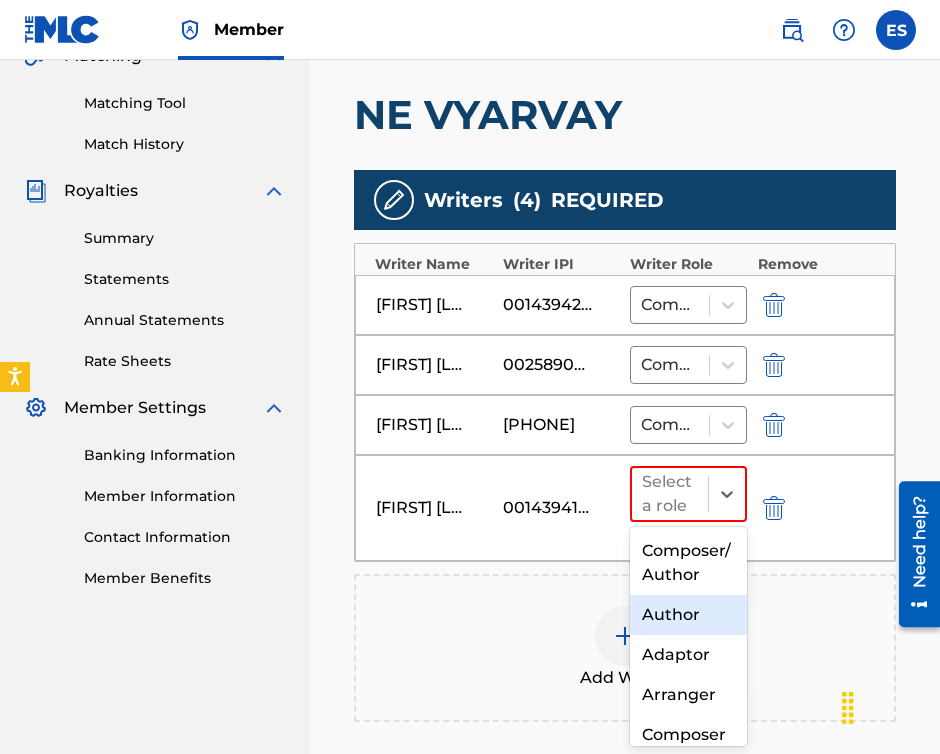 scroll, scrollTop: 100, scrollLeft: 0, axis: vertical 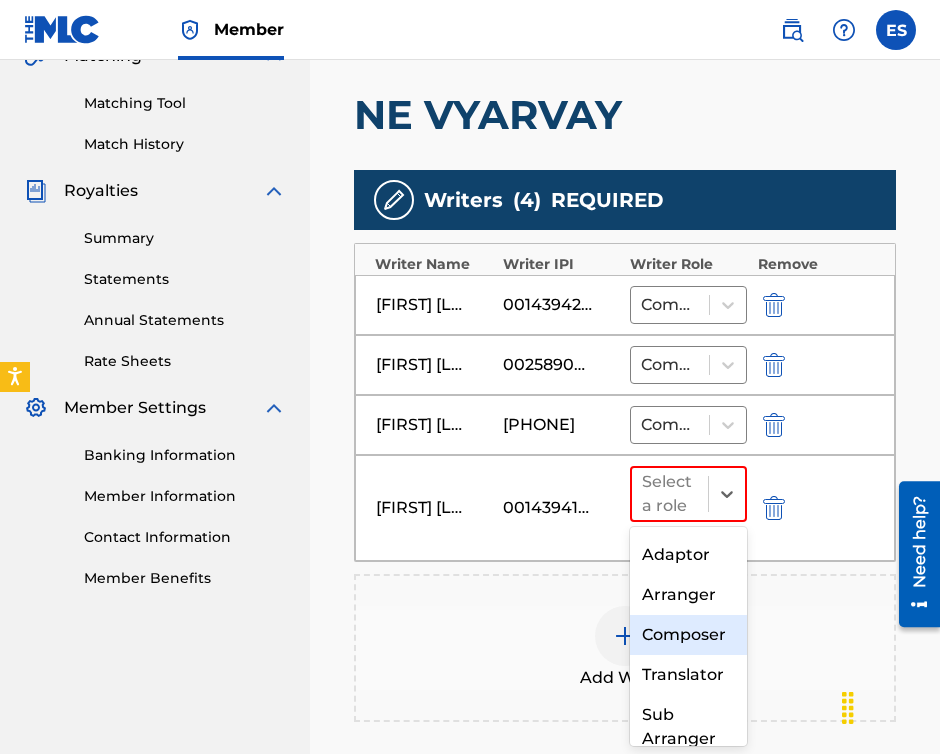 click on "Composer" at bounding box center (688, 635) 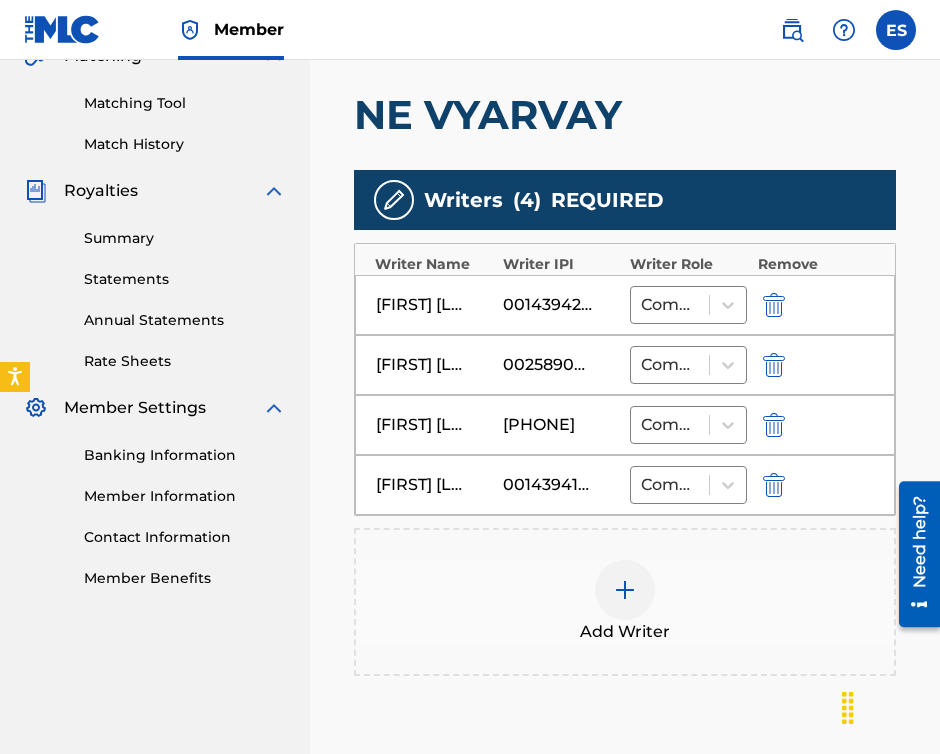 click at bounding box center (625, 590) 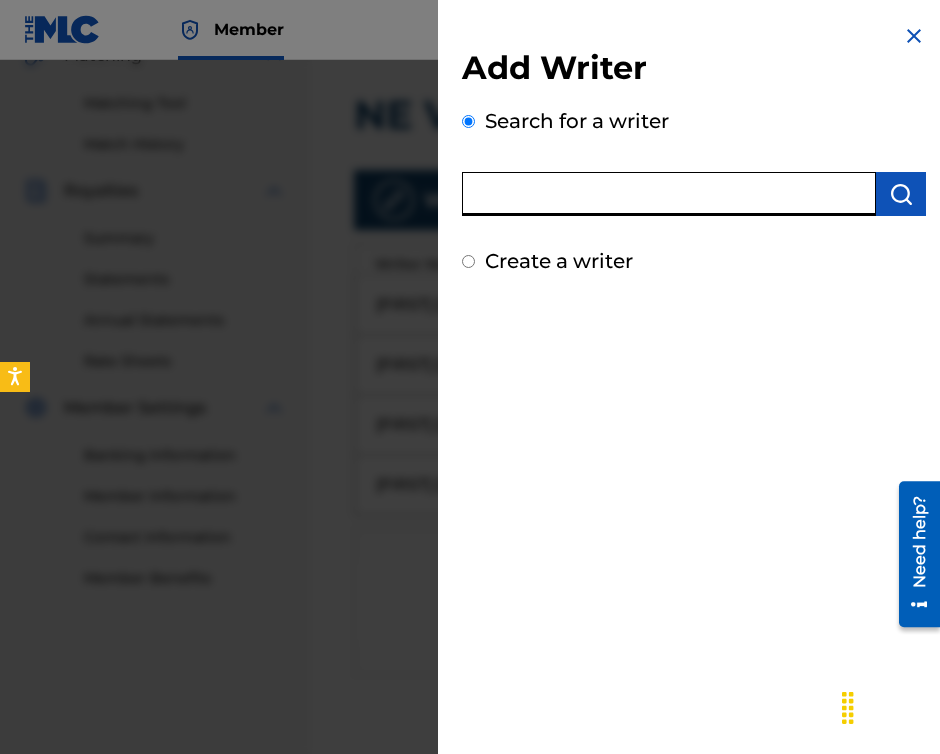 paste on "00295628227" 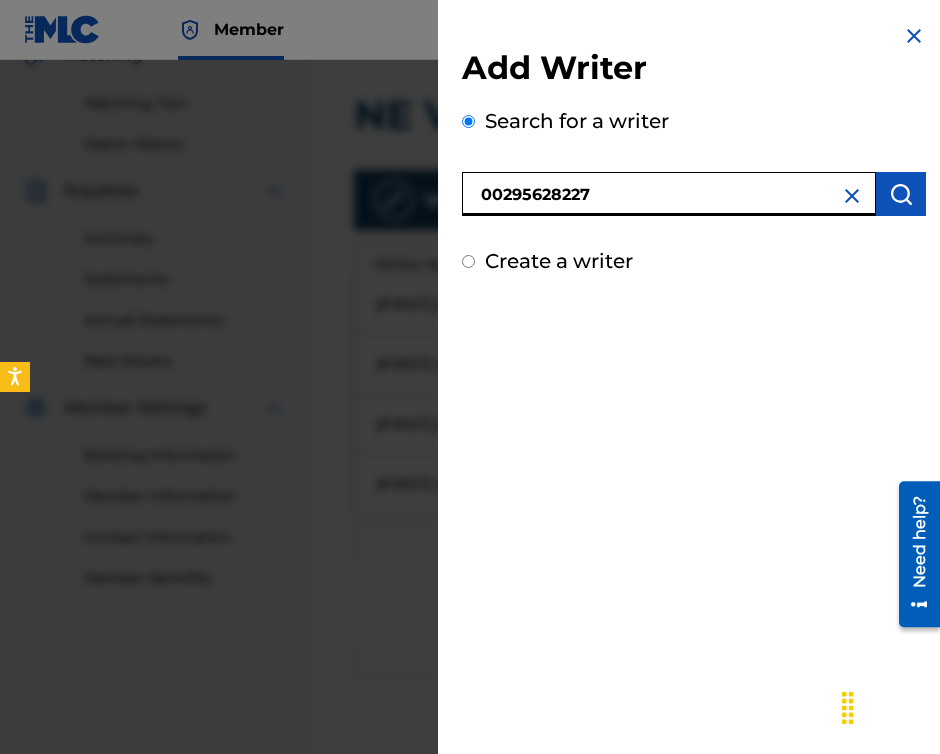 type on "00295628227" 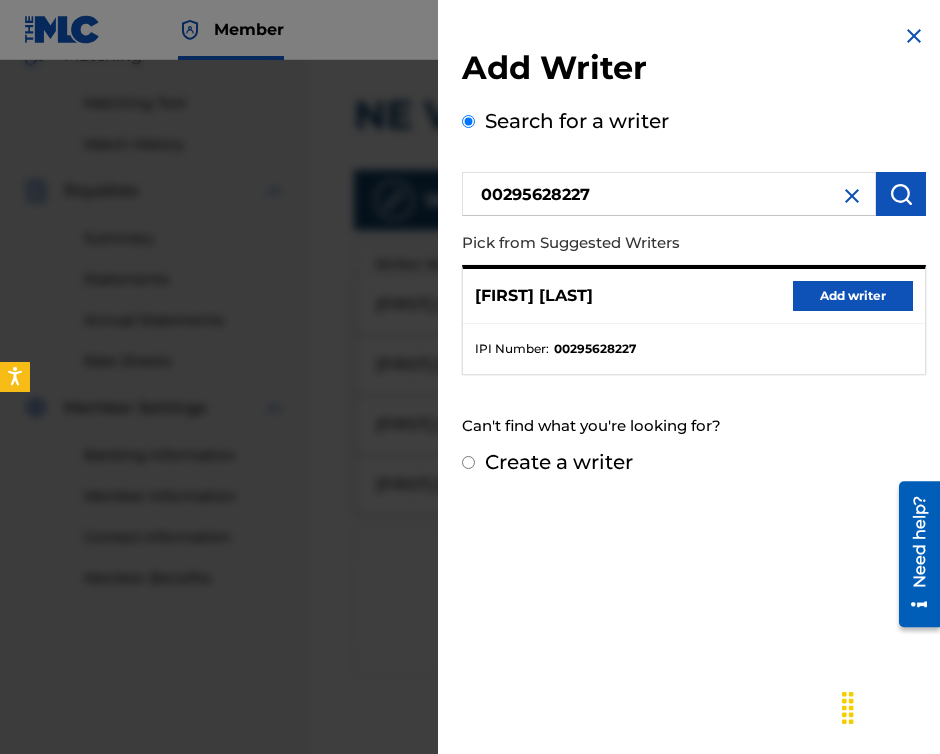 click on "Add writer" at bounding box center [853, 296] 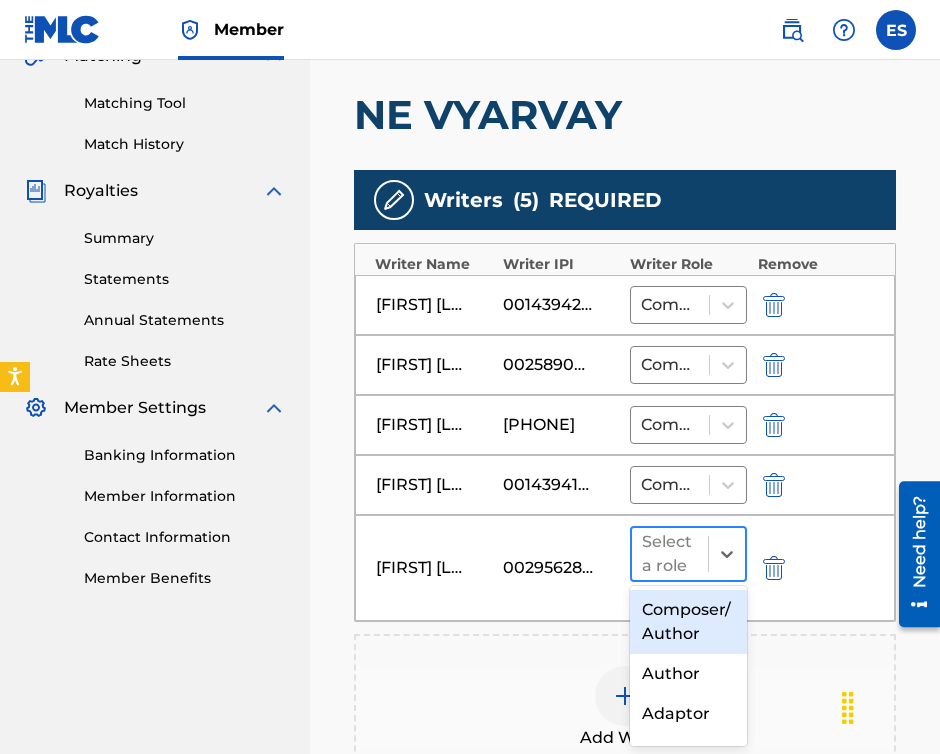 click at bounding box center (670, 554) 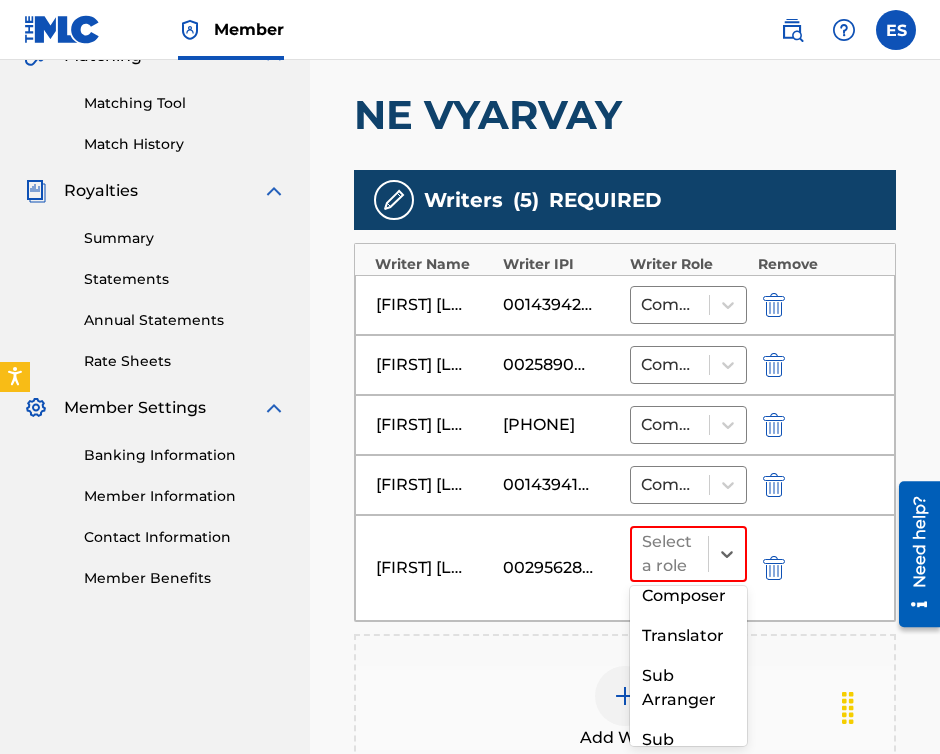 scroll, scrollTop: 200, scrollLeft: 0, axis: vertical 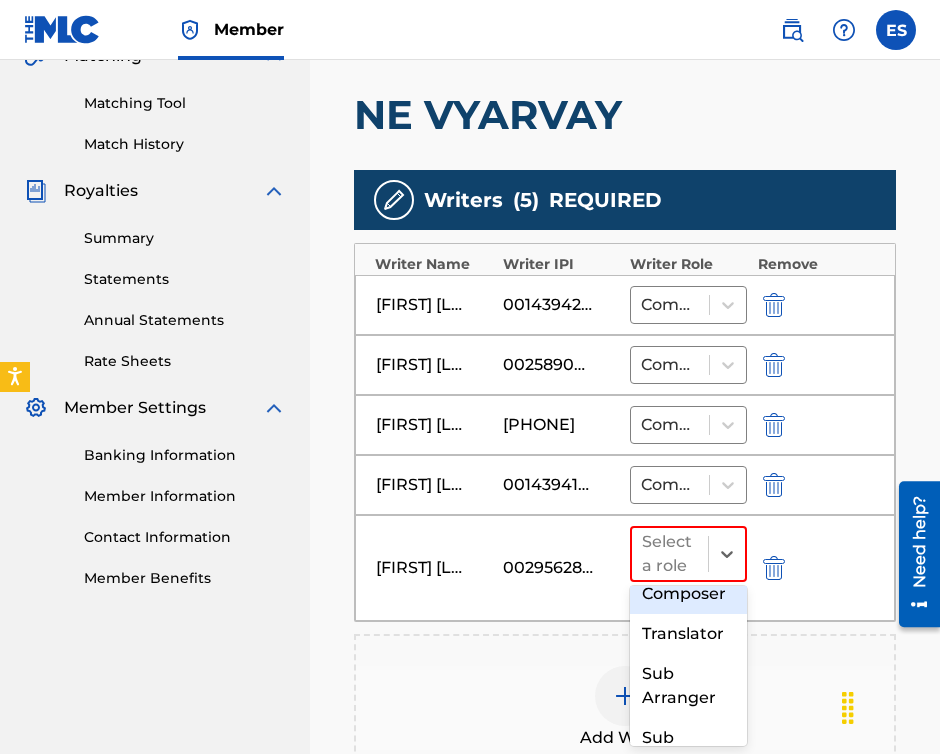 click on "Composer" at bounding box center [688, 594] 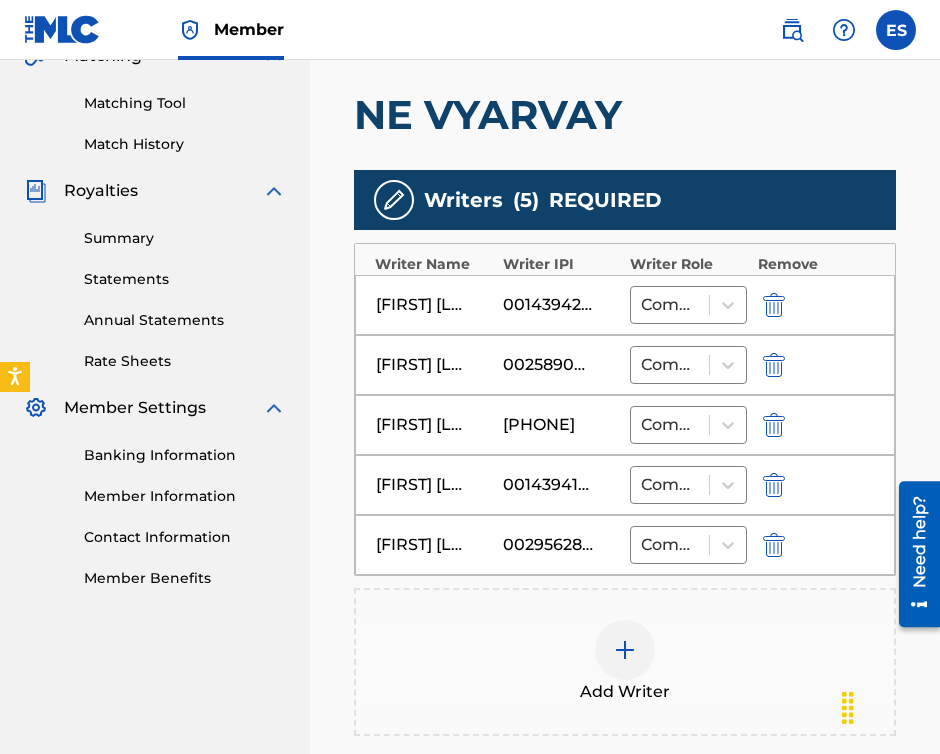 click at bounding box center (625, 650) 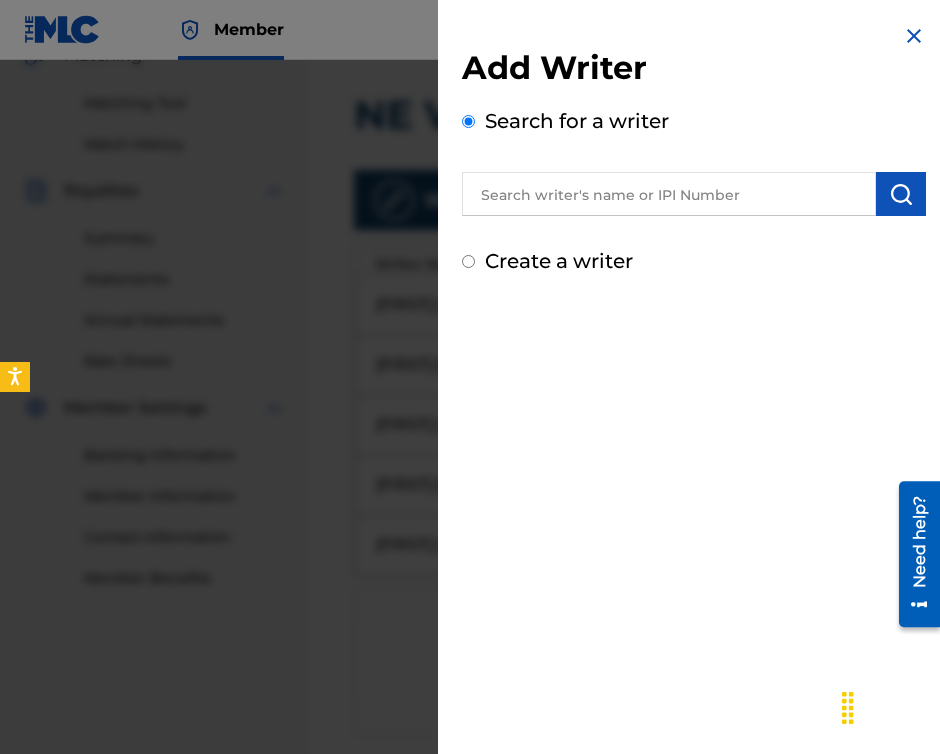 drag, startPoint x: 633, startPoint y: 217, endPoint x: 616, endPoint y: 194, distance: 28.600698 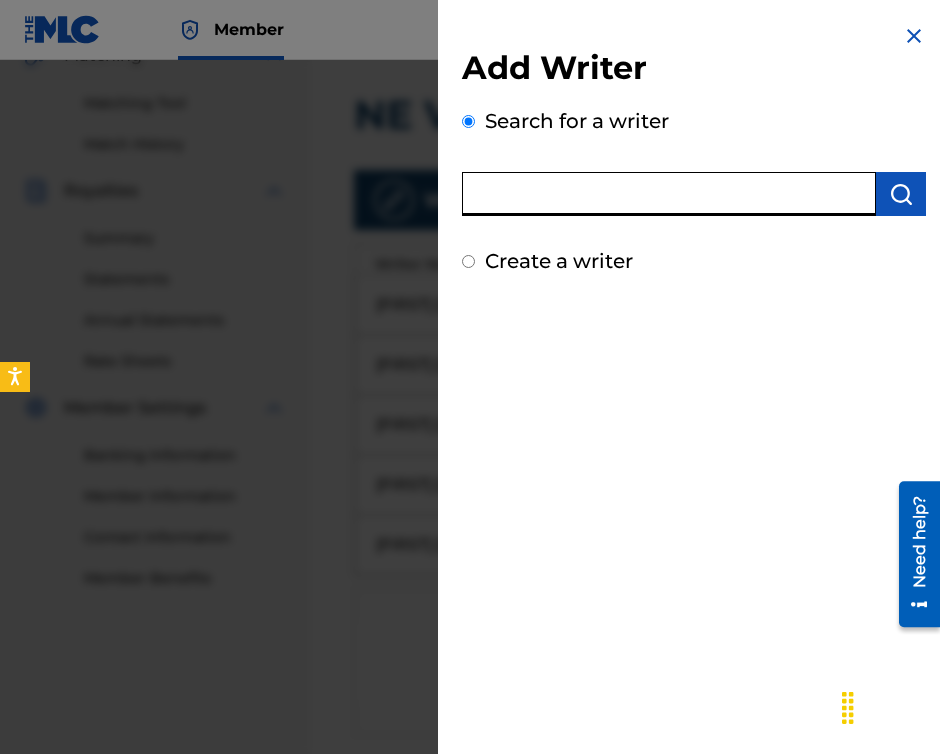 paste on "00143911194" 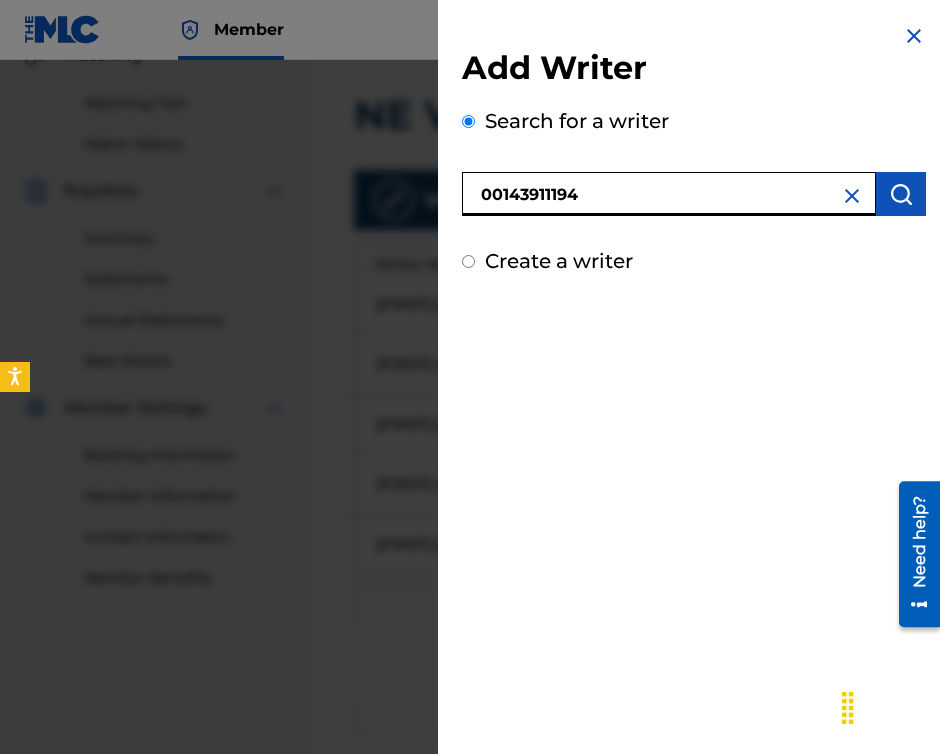 type on "00143911194" 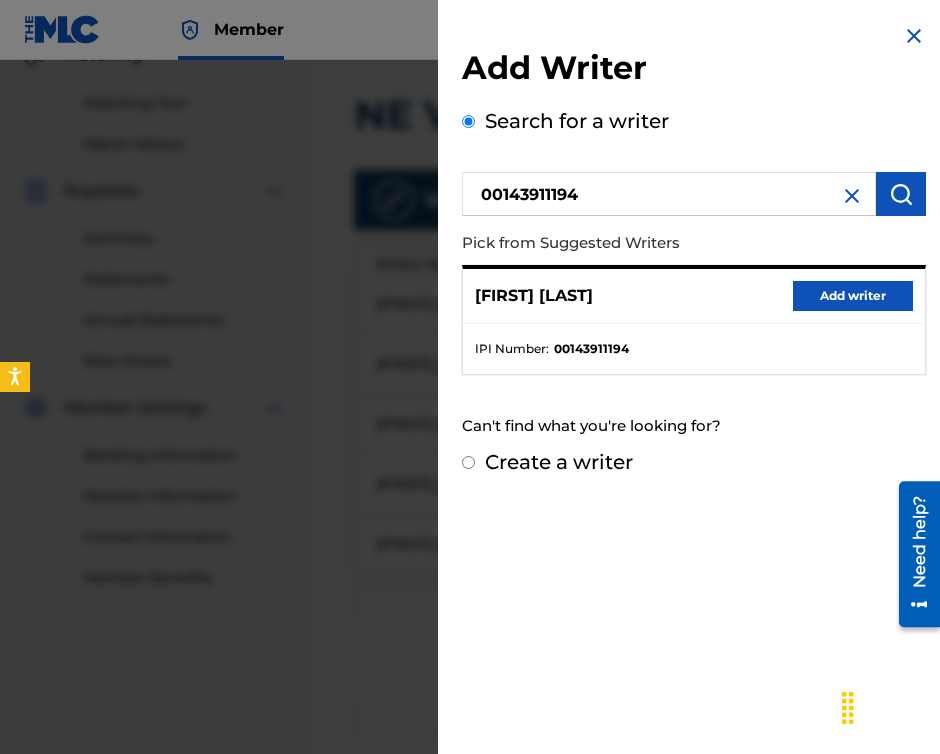 click on "Add writer" at bounding box center [853, 296] 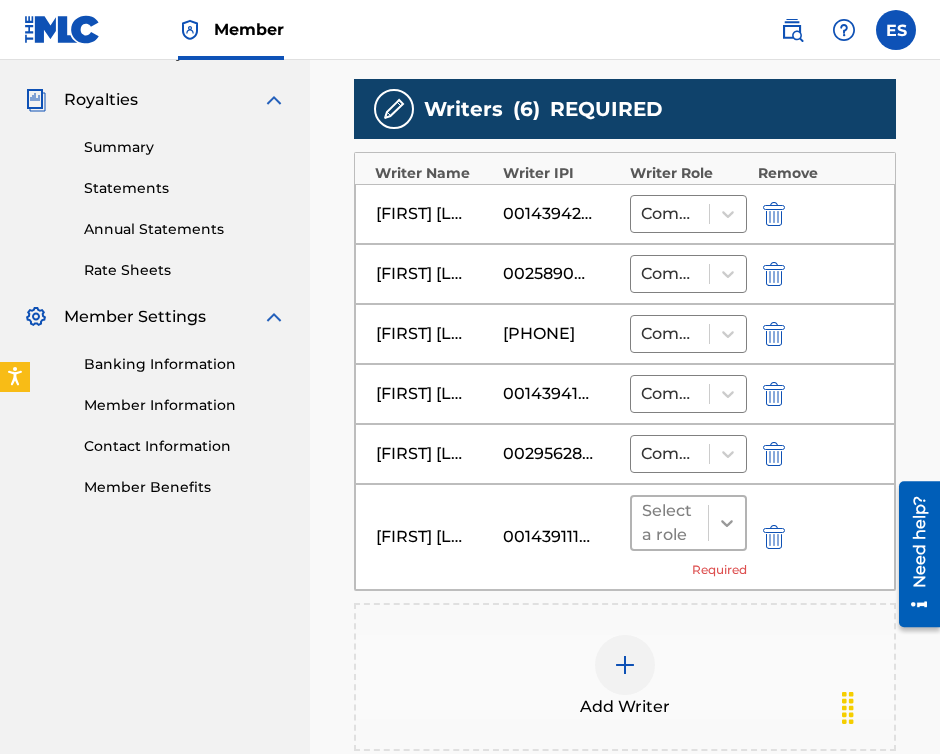 scroll, scrollTop: 690, scrollLeft: 0, axis: vertical 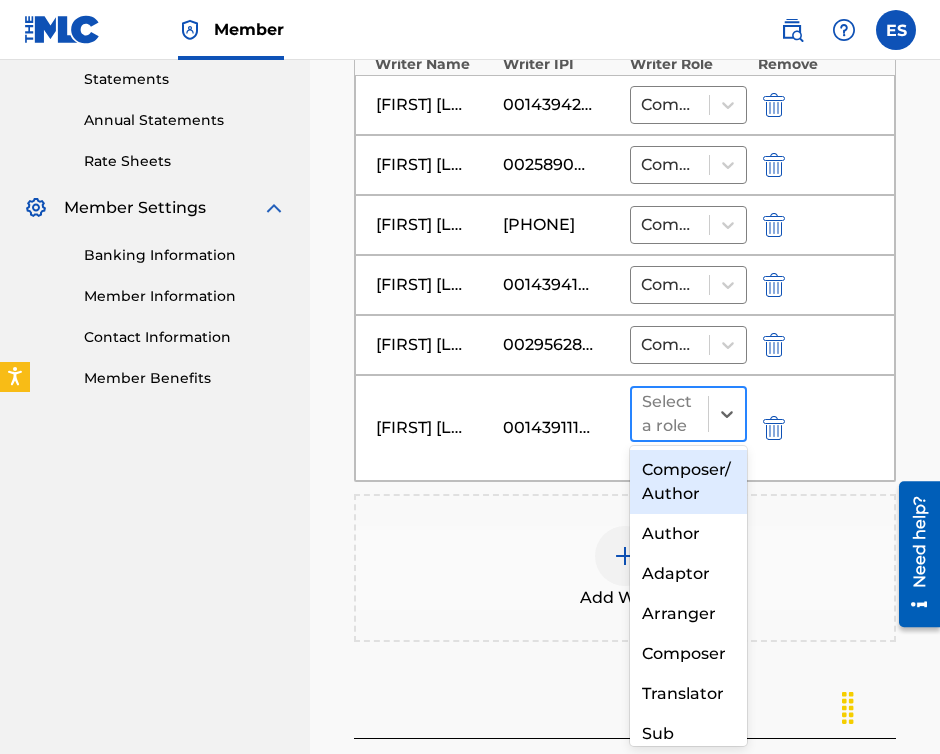 click on "Select a role" at bounding box center [670, 414] 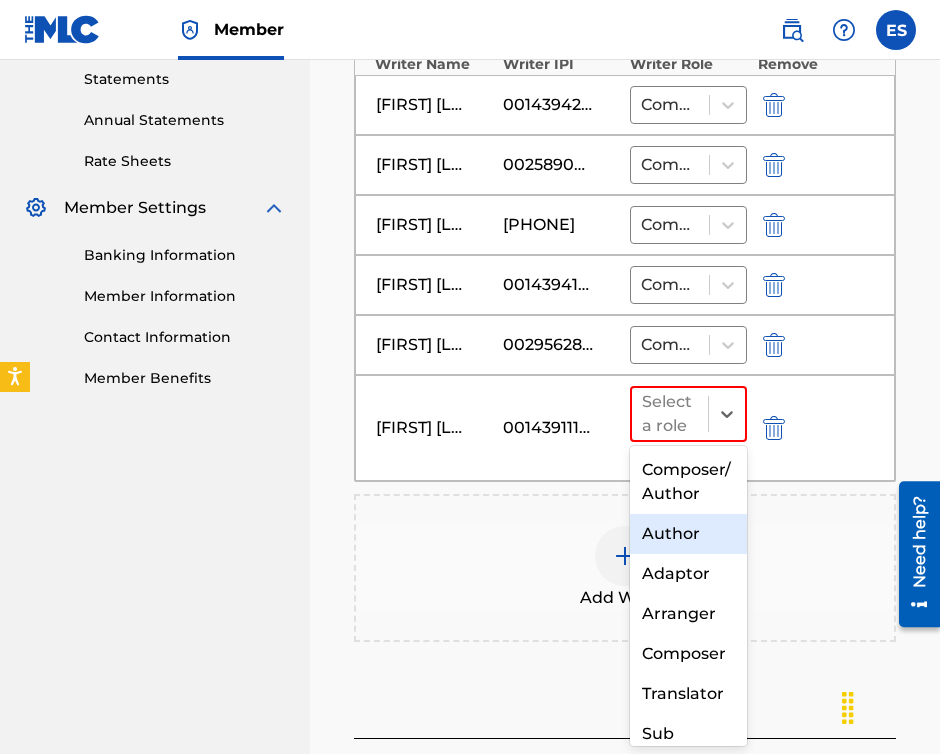 click on "Author" at bounding box center (688, 534) 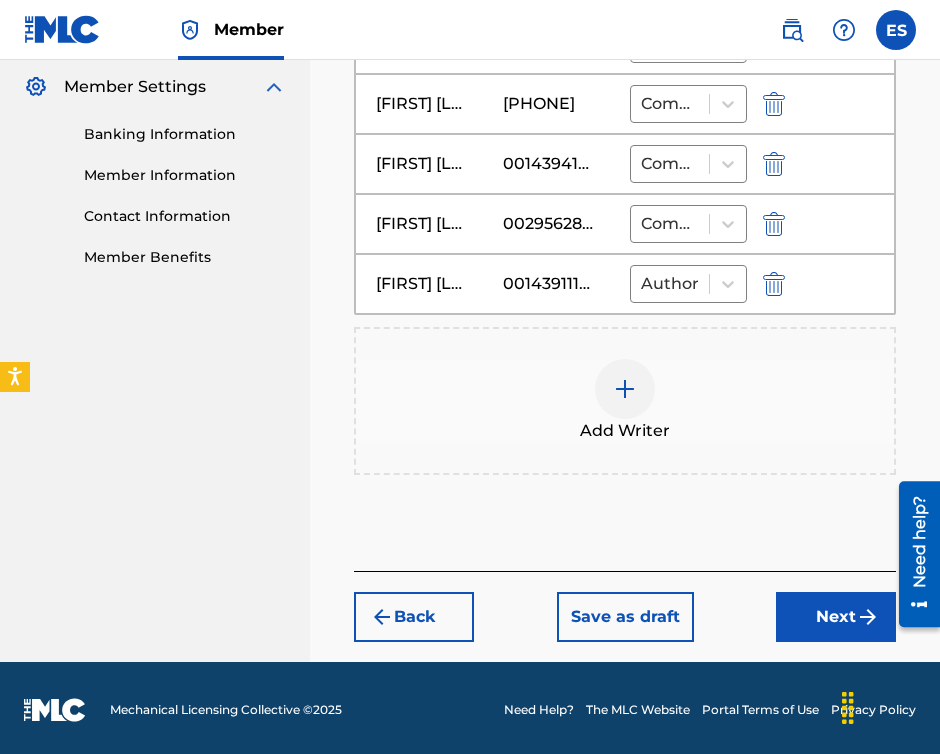 click on "Next" at bounding box center (836, 617) 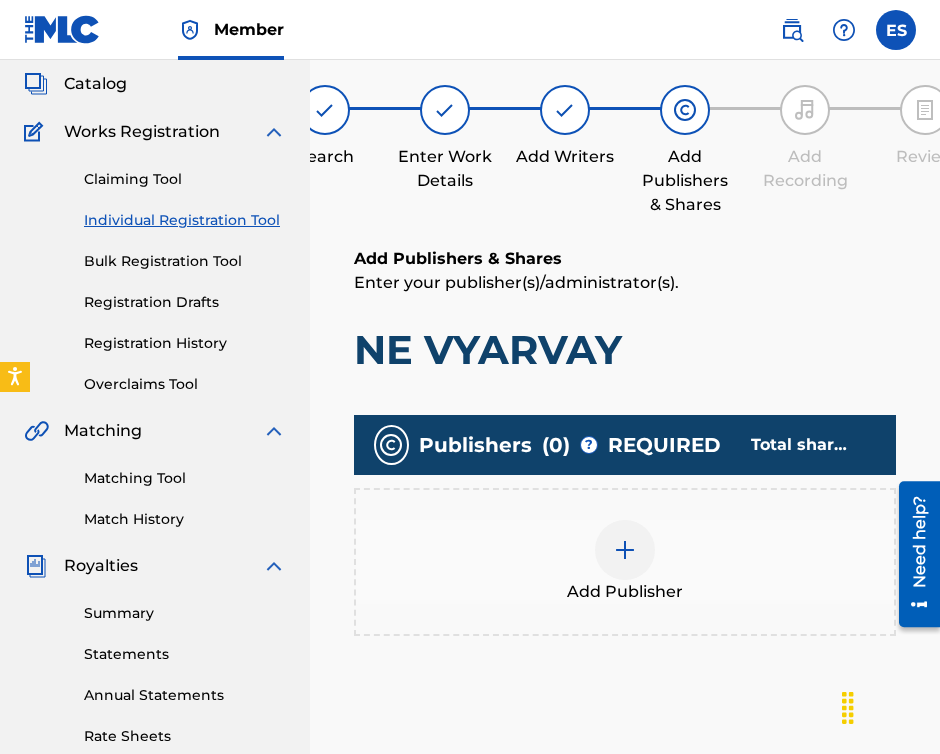 scroll, scrollTop: 90, scrollLeft: 0, axis: vertical 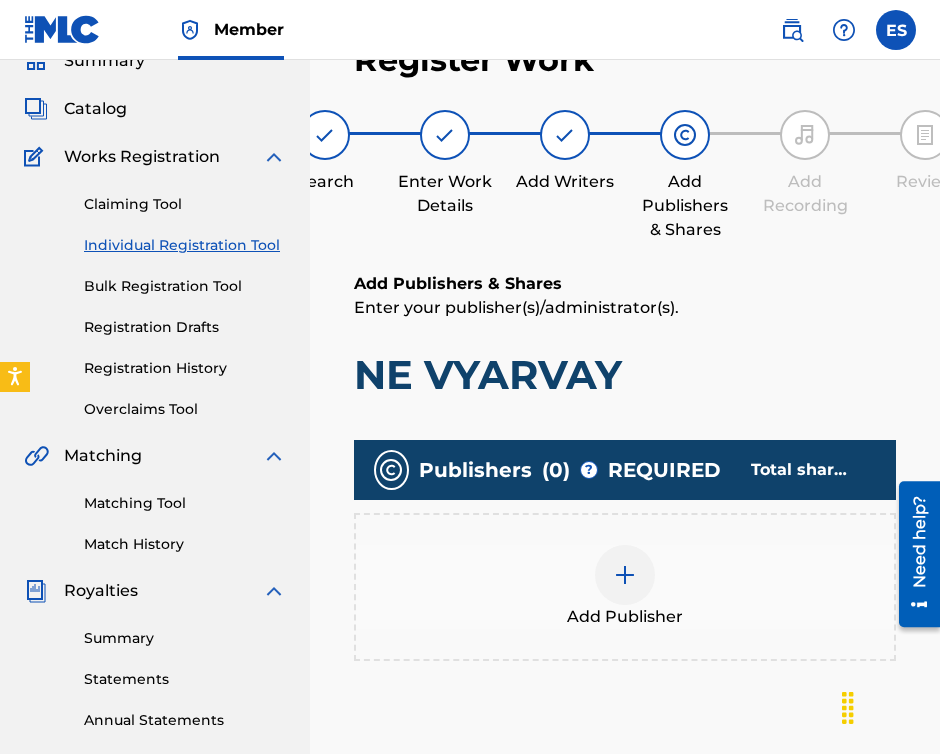 click on "Add Publisher" at bounding box center (625, 587) 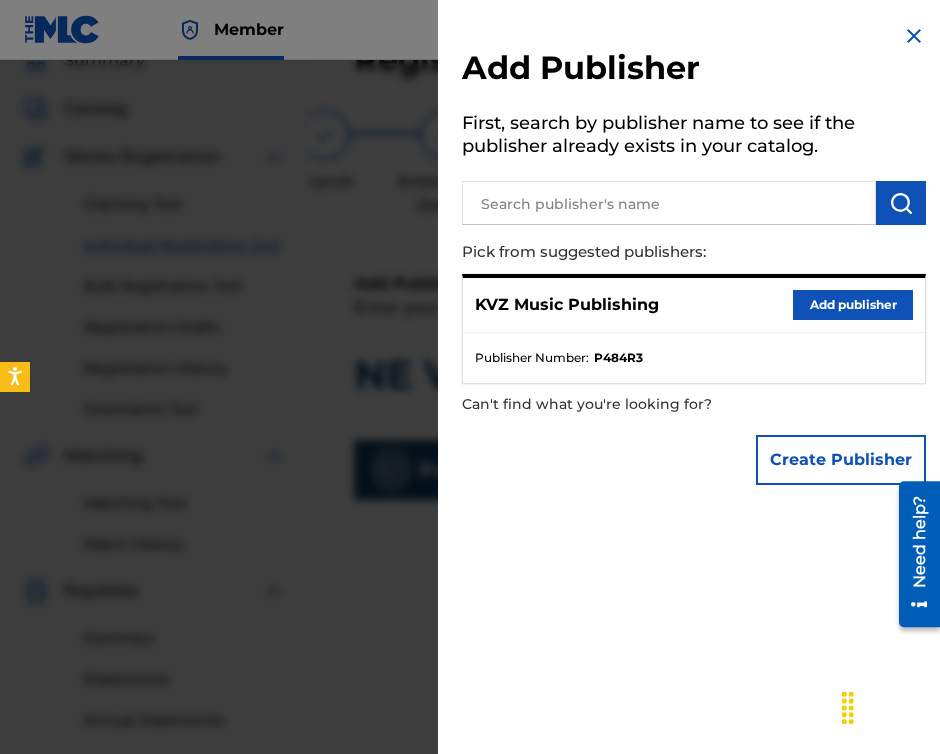 click on "Add publisher" at bounding box center (853, 305) 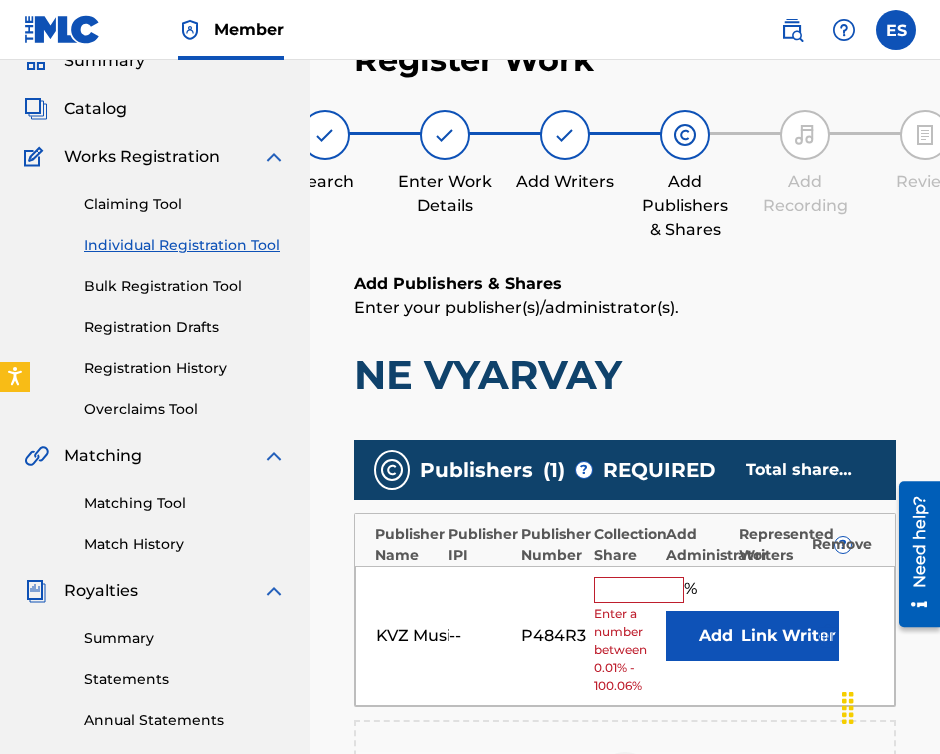 scroll, scrollTop: 190, scrollLeft: 0, axis: vertical 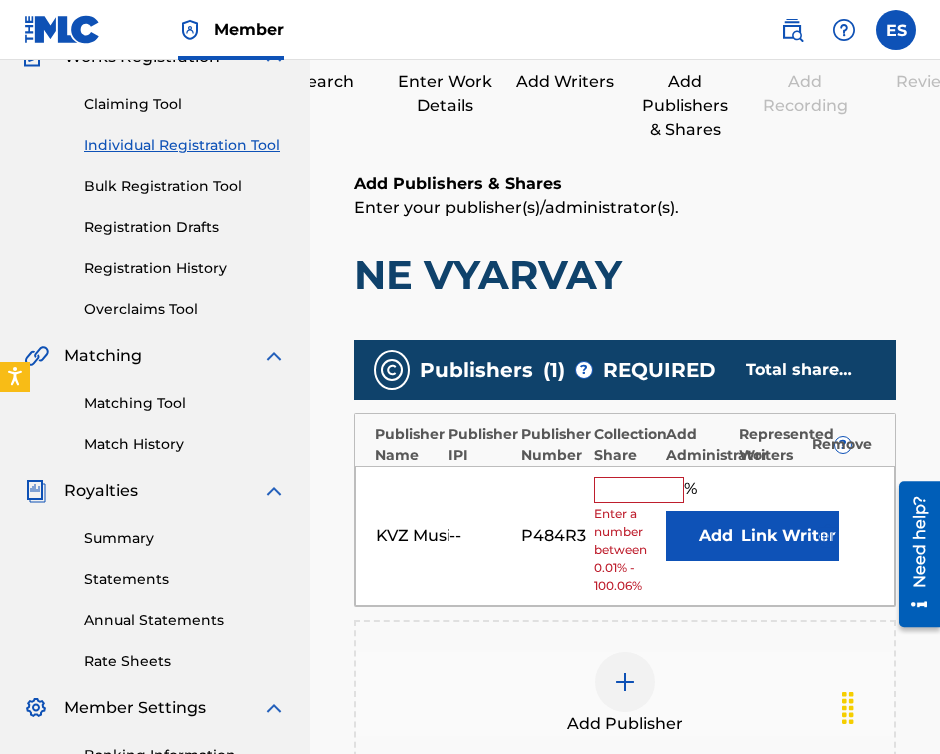 click at bounding box center (639, 490) 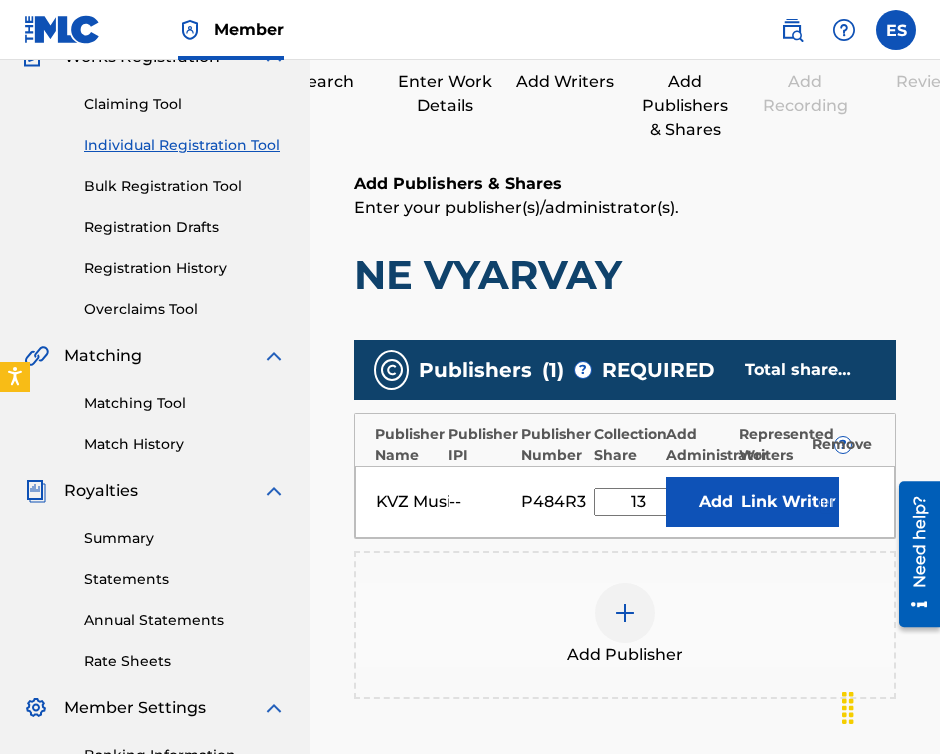 type on "13.34" 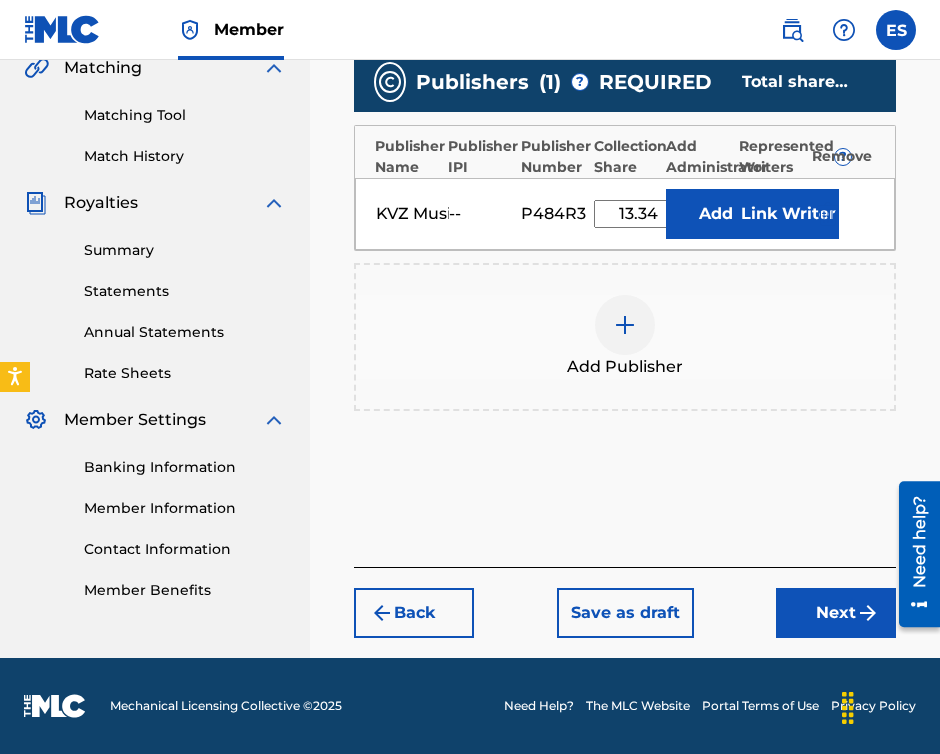 click on "Next" at bounding box center [836, 613] 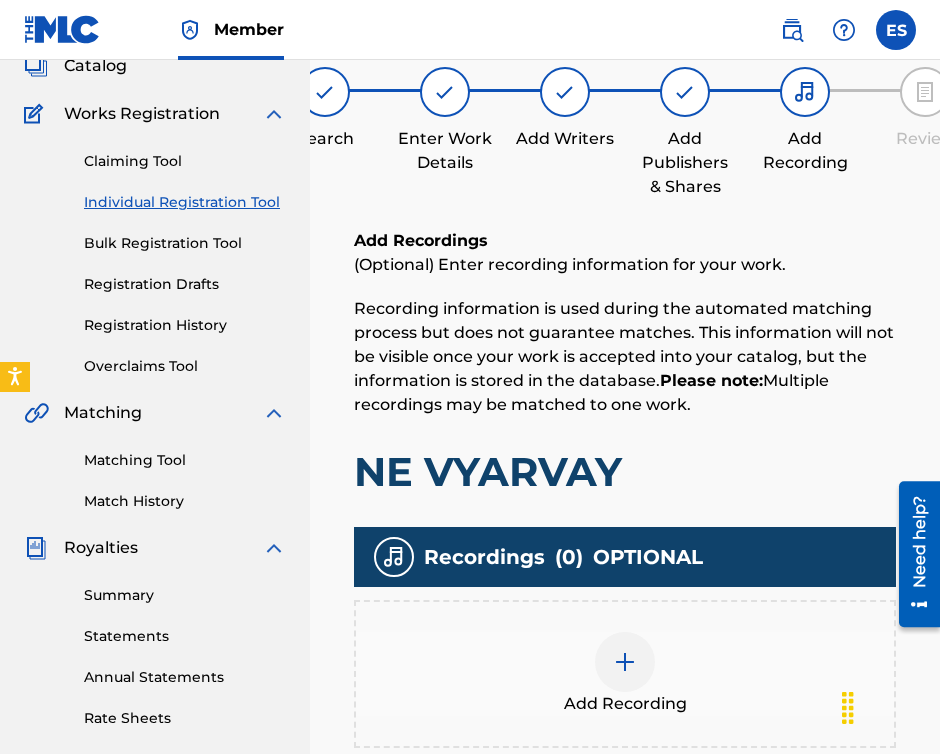 scroll, scrollTop: 90, scrollLeft: 0, axis: vertical 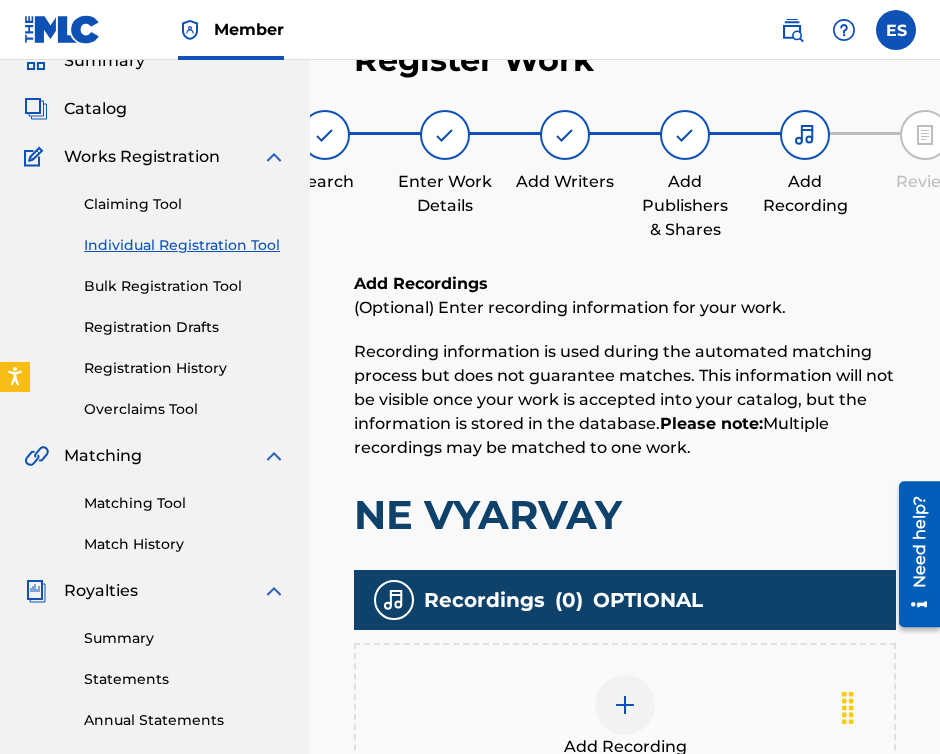 click at bounding box center [625, 705] 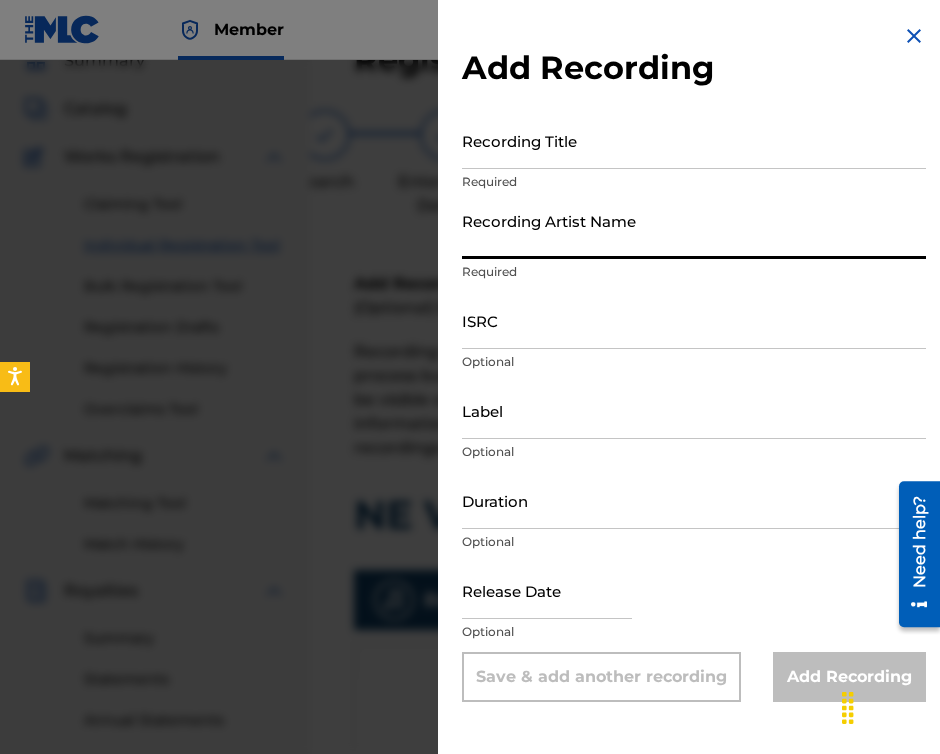 paste on "SPRINT" 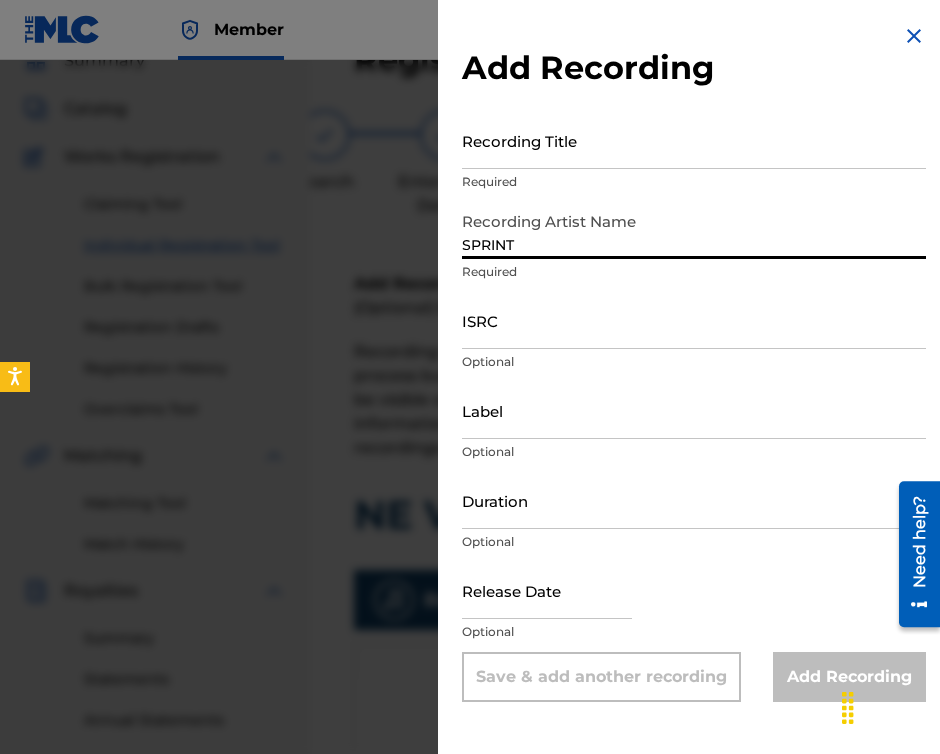 type on "SPRINT" 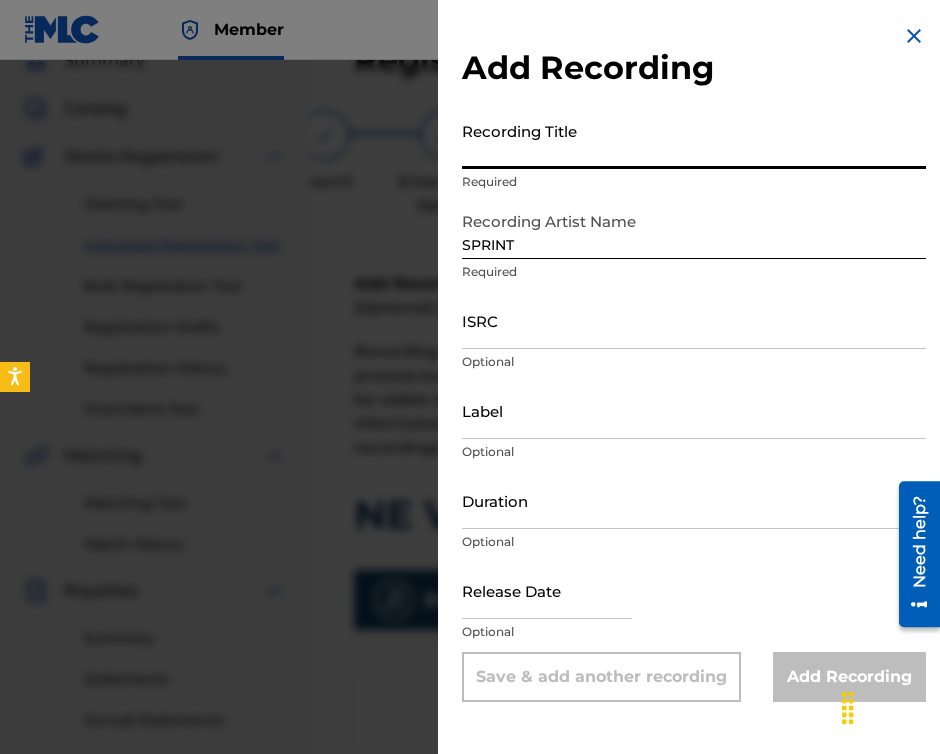 paste on "NE VYARVAY" 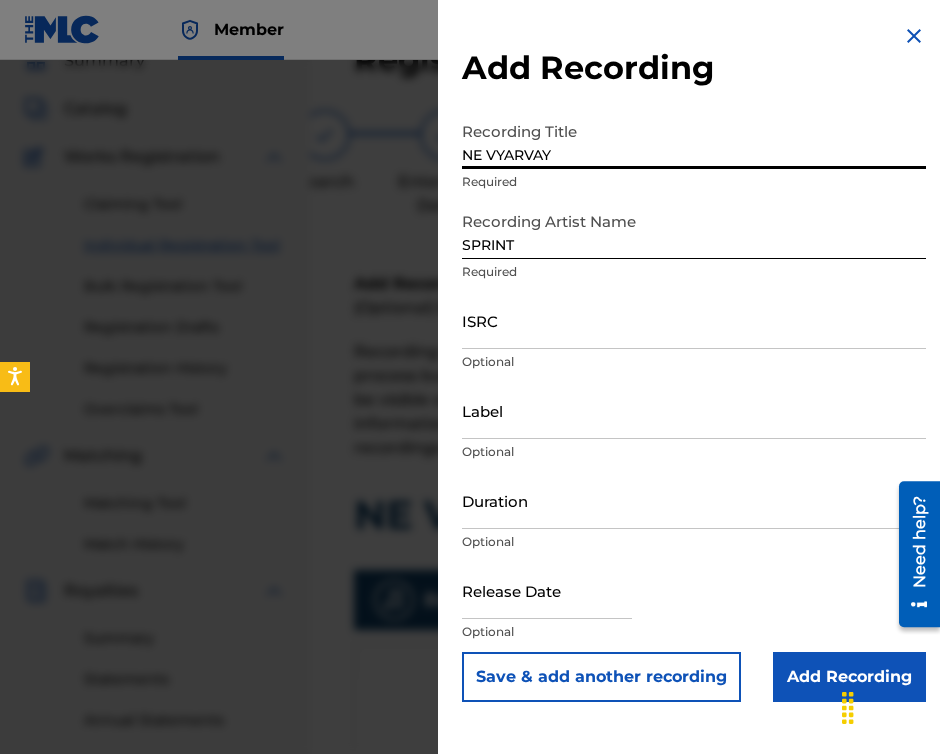 type on "NE VYARVAY" 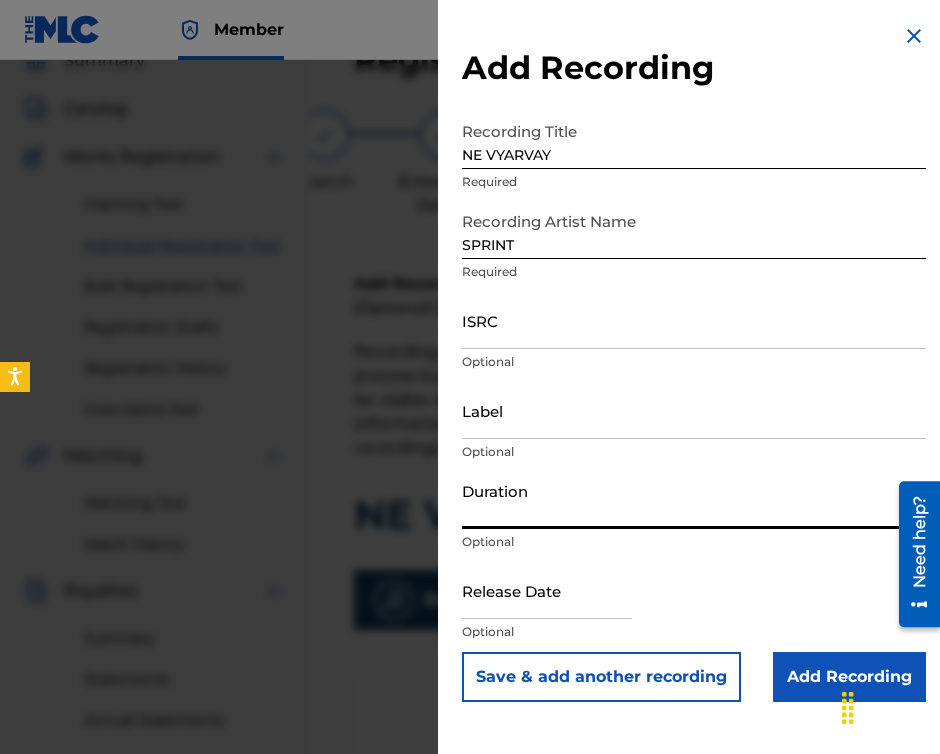click on "Duration" at bounding box center (694, 500) 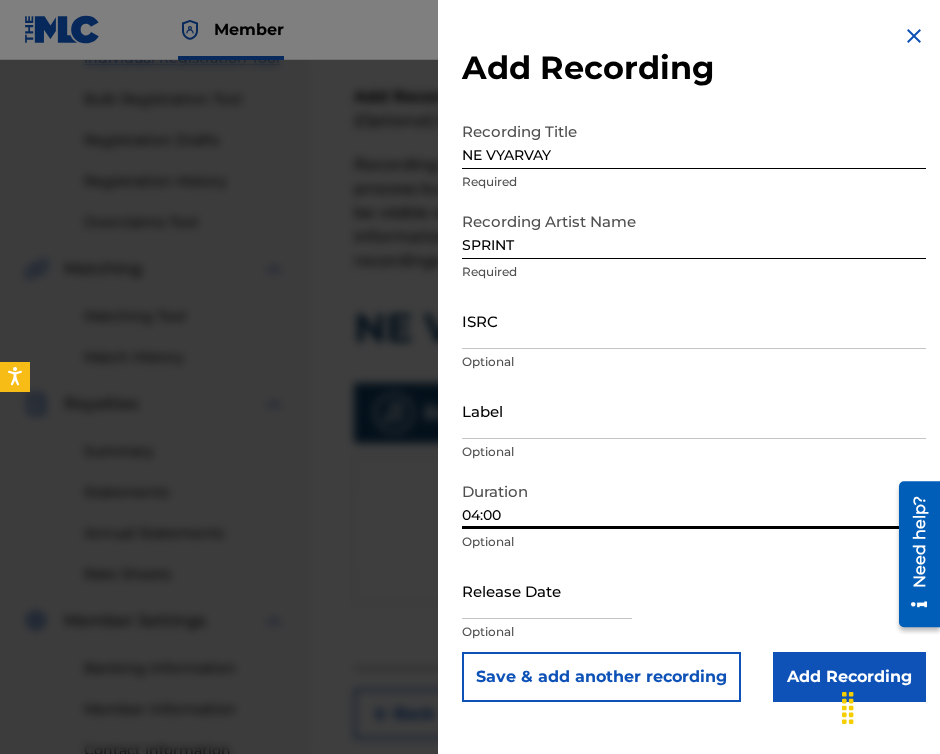 scroll, scrollTop: 290, scrollLeft: 0, axis: vertical 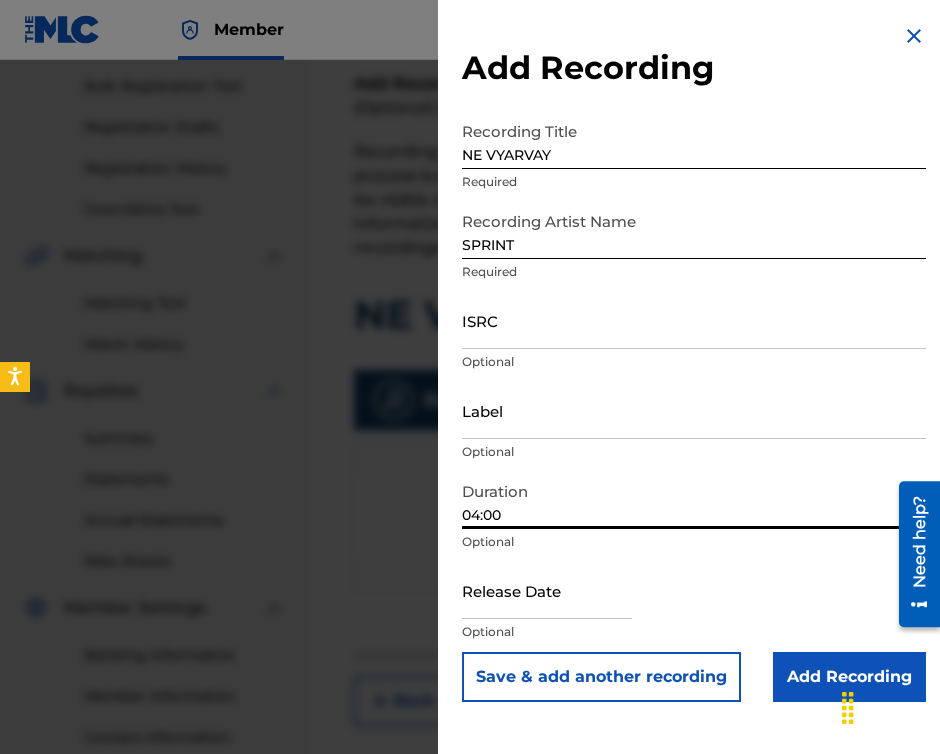 click on "Add Recording" at bounding box center (849, 677) 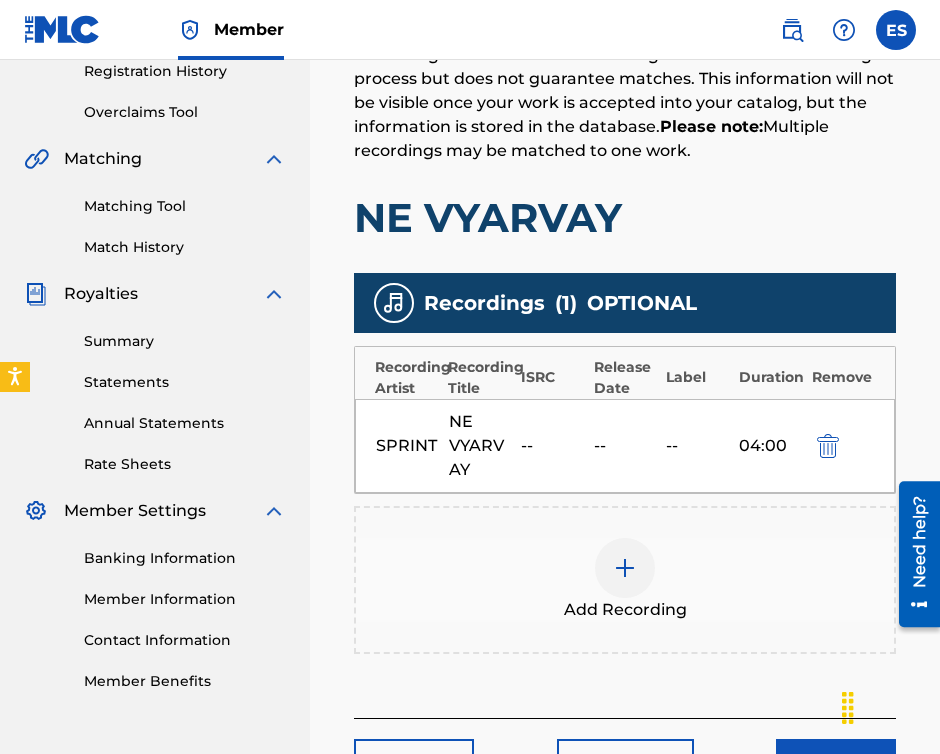 scroll, scrollTop: 551, scrollLeft: 0, axis: vertical 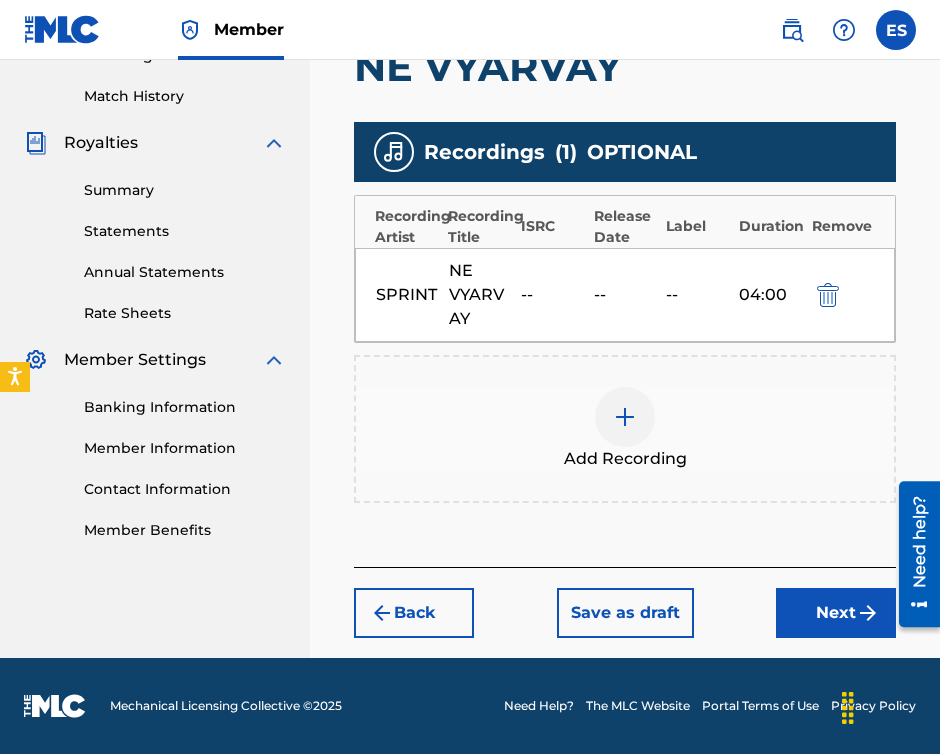click on "Next" at bounding box center (836, 613) 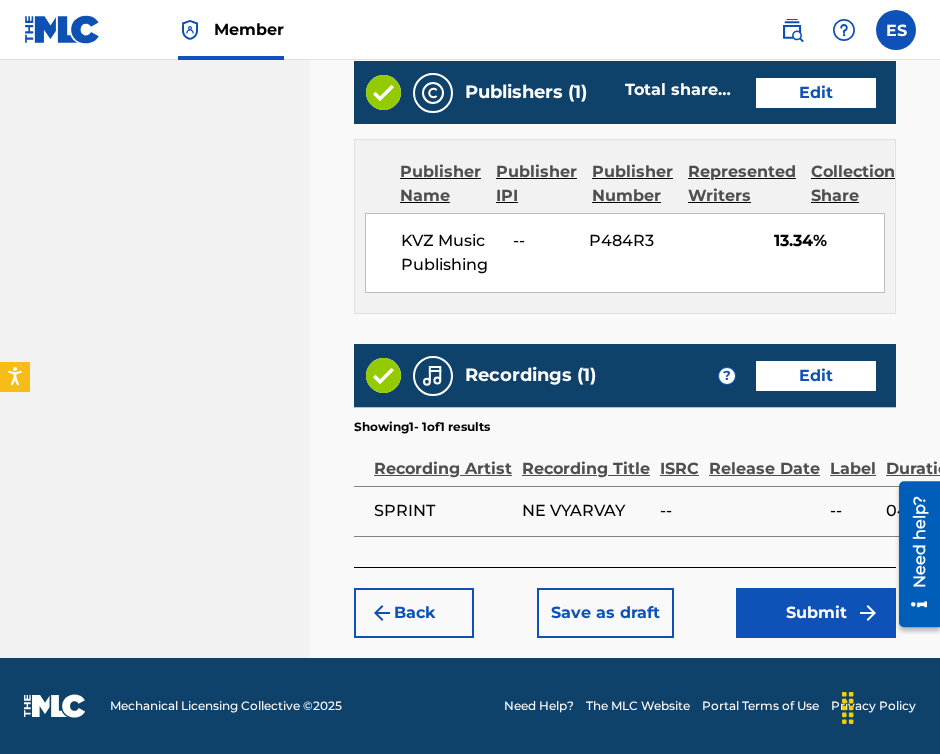 scroll, scrollTop: 1578, scrollLeft: 0, axis: vertical 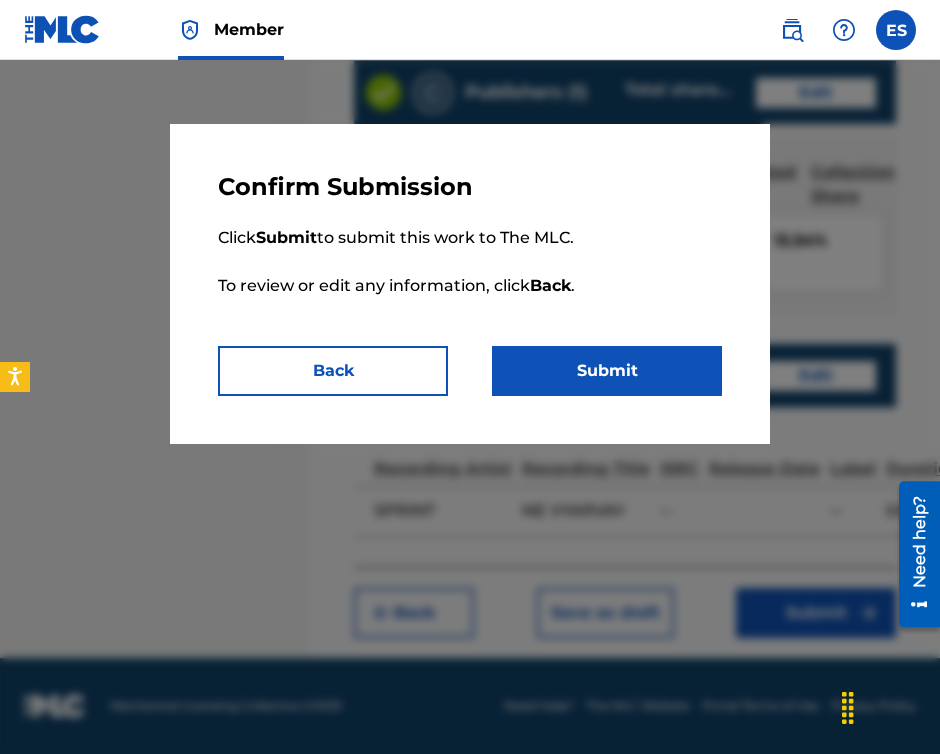 click on "Submit" at bounding box center [607, 371] 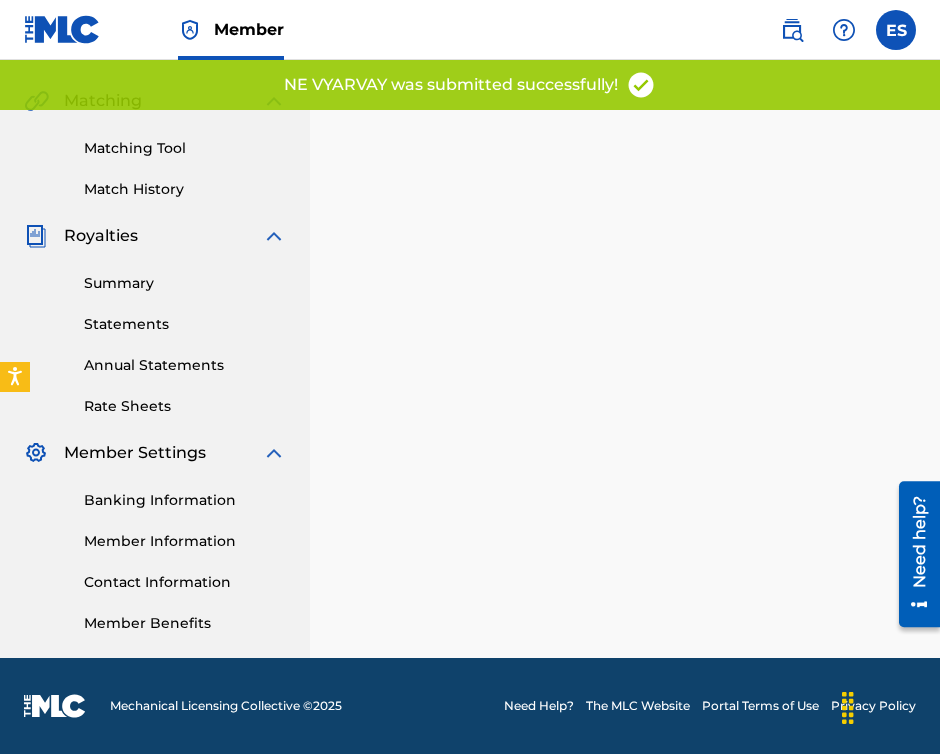 scroll, scrollTop: 0, scrollLeft: 0, axis: both 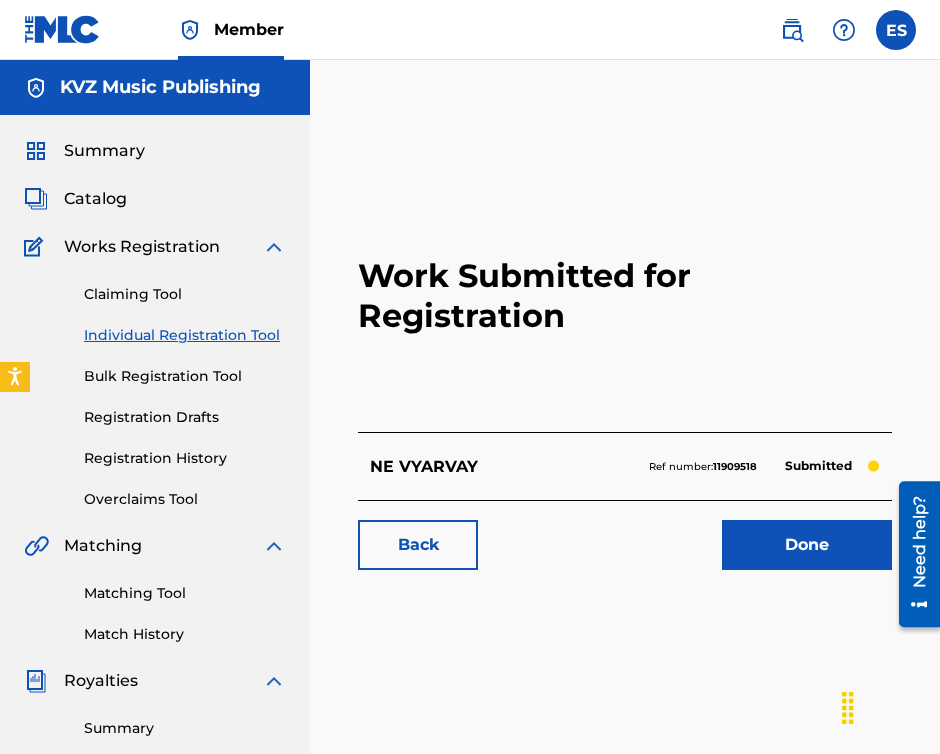 click on "Registration History" at bounding box center [185, 458] 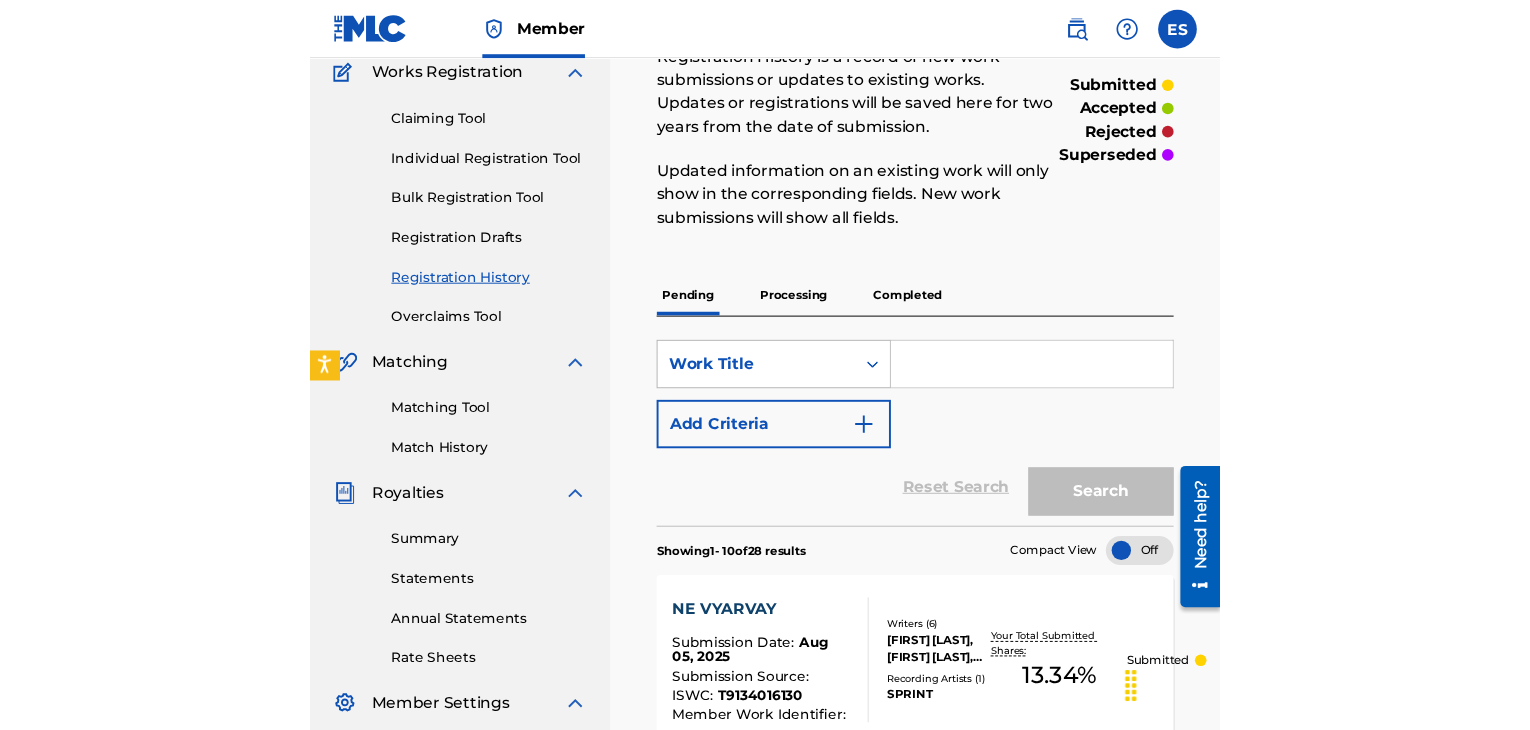 scroll, scrollTop: 200, scrollLeft: 0, axis: vertical 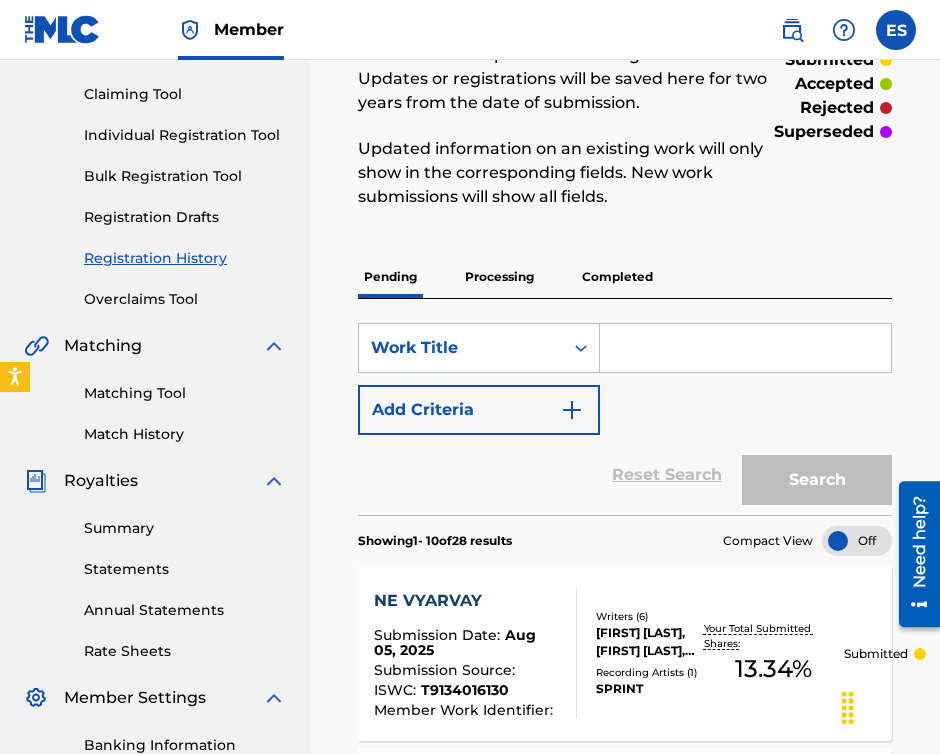 click at bounding box center [745, 348] 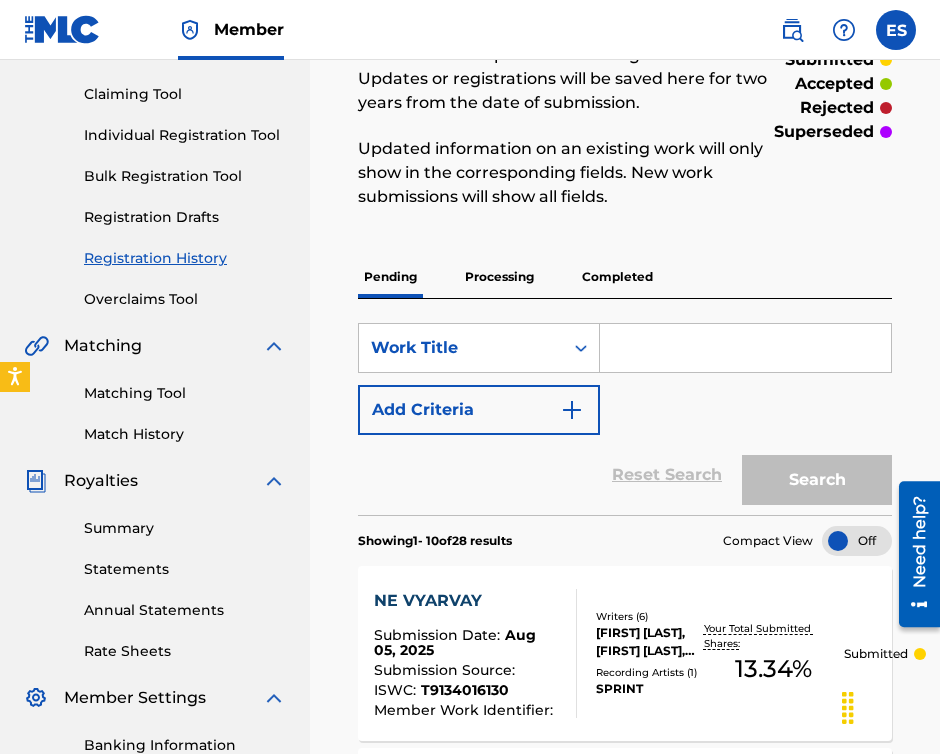 paste on "NYAKOY DEN" 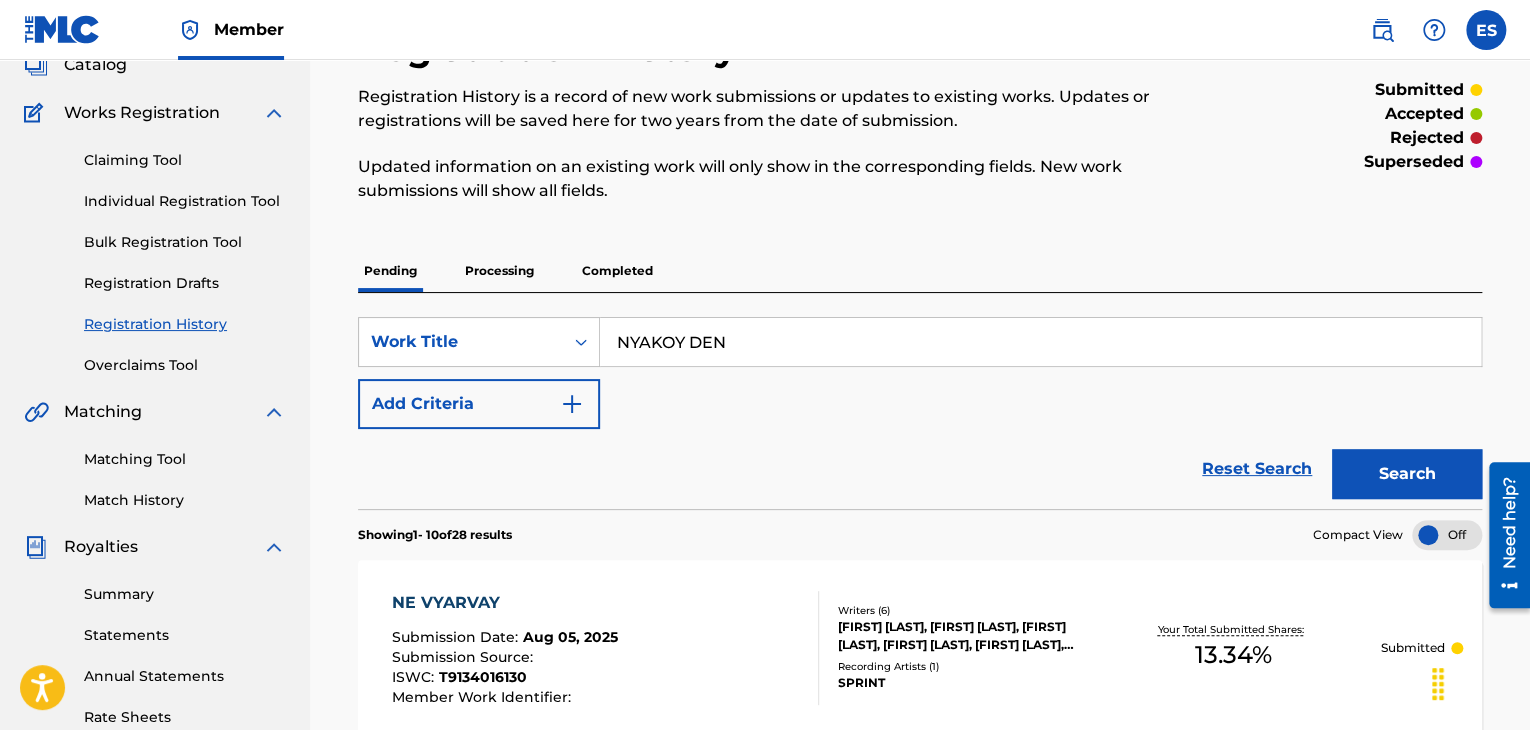 scroll, scrollTop: 100, scrollLeft: 0, axis: vertical 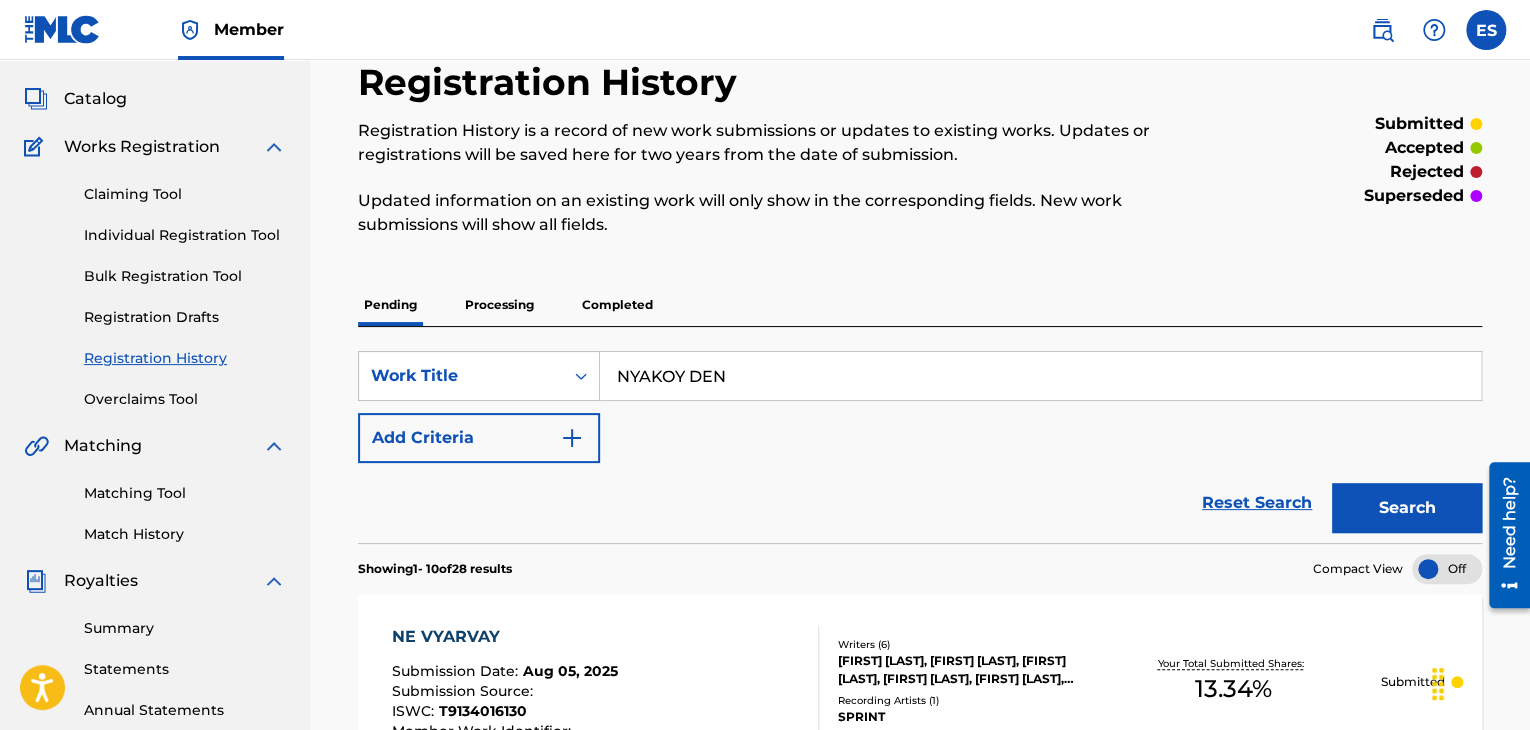 type on "NYAKOY DEN" 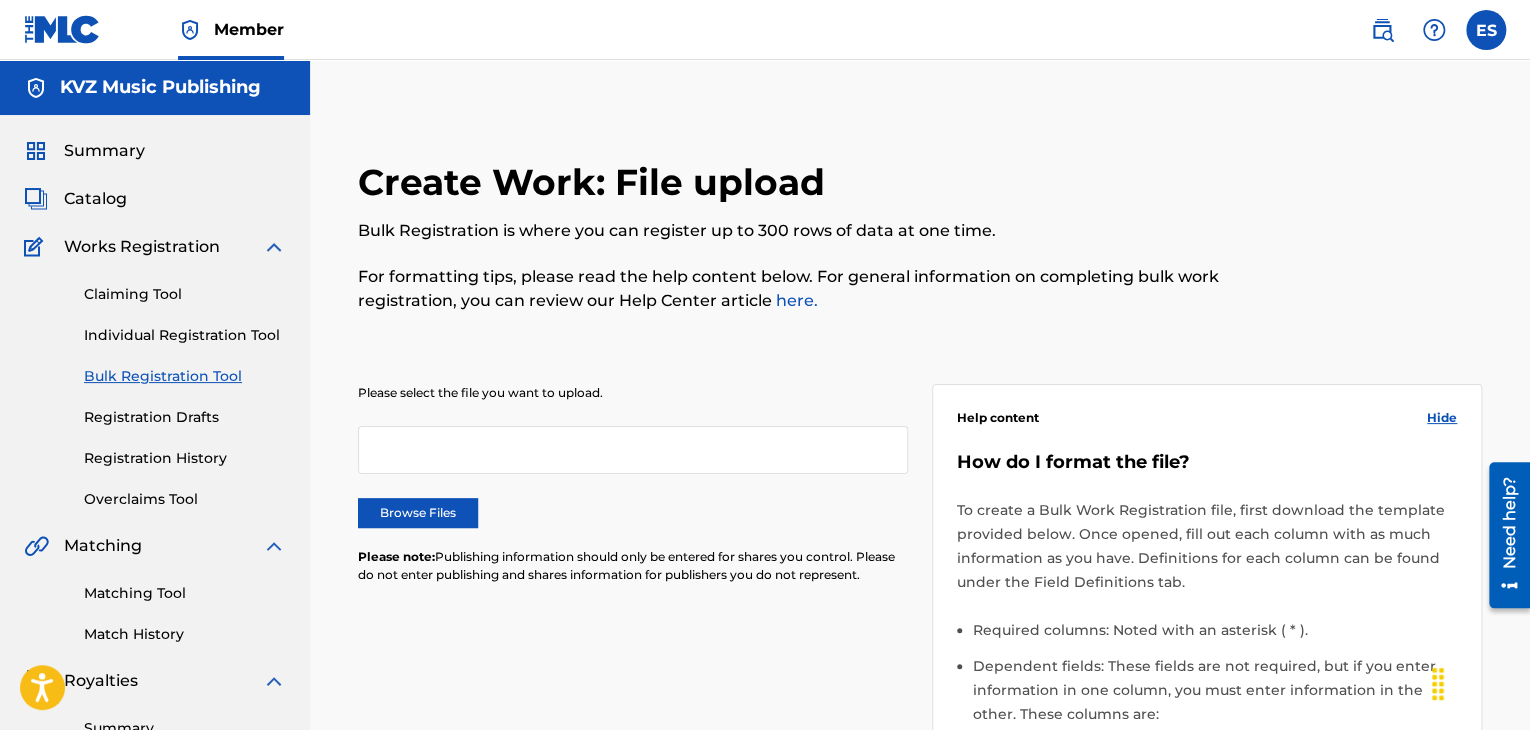 scroll, scrollTop: 200, scrollLeft: 0, axis: vertical 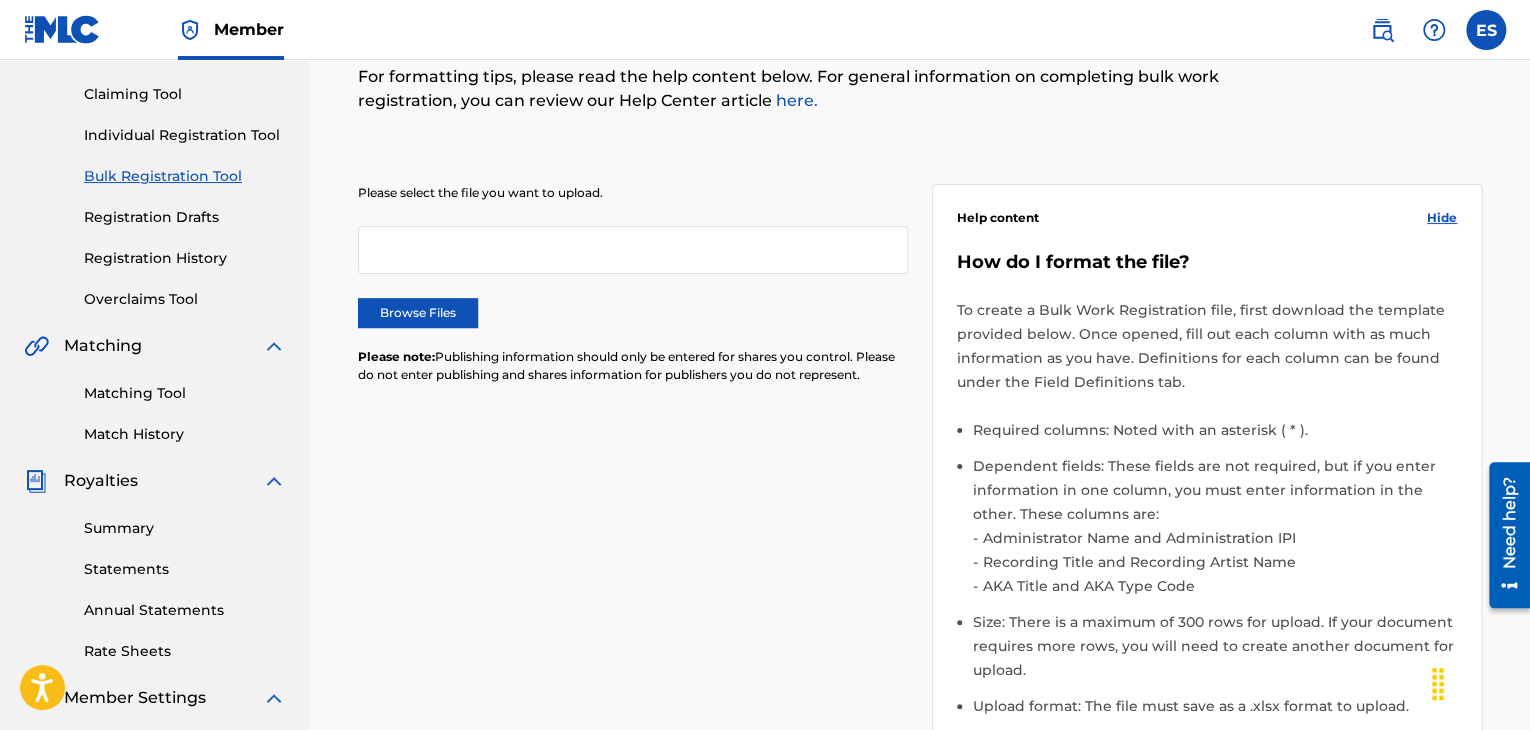 click on "Individual Registration Tool" at bounding box center [185, 135] 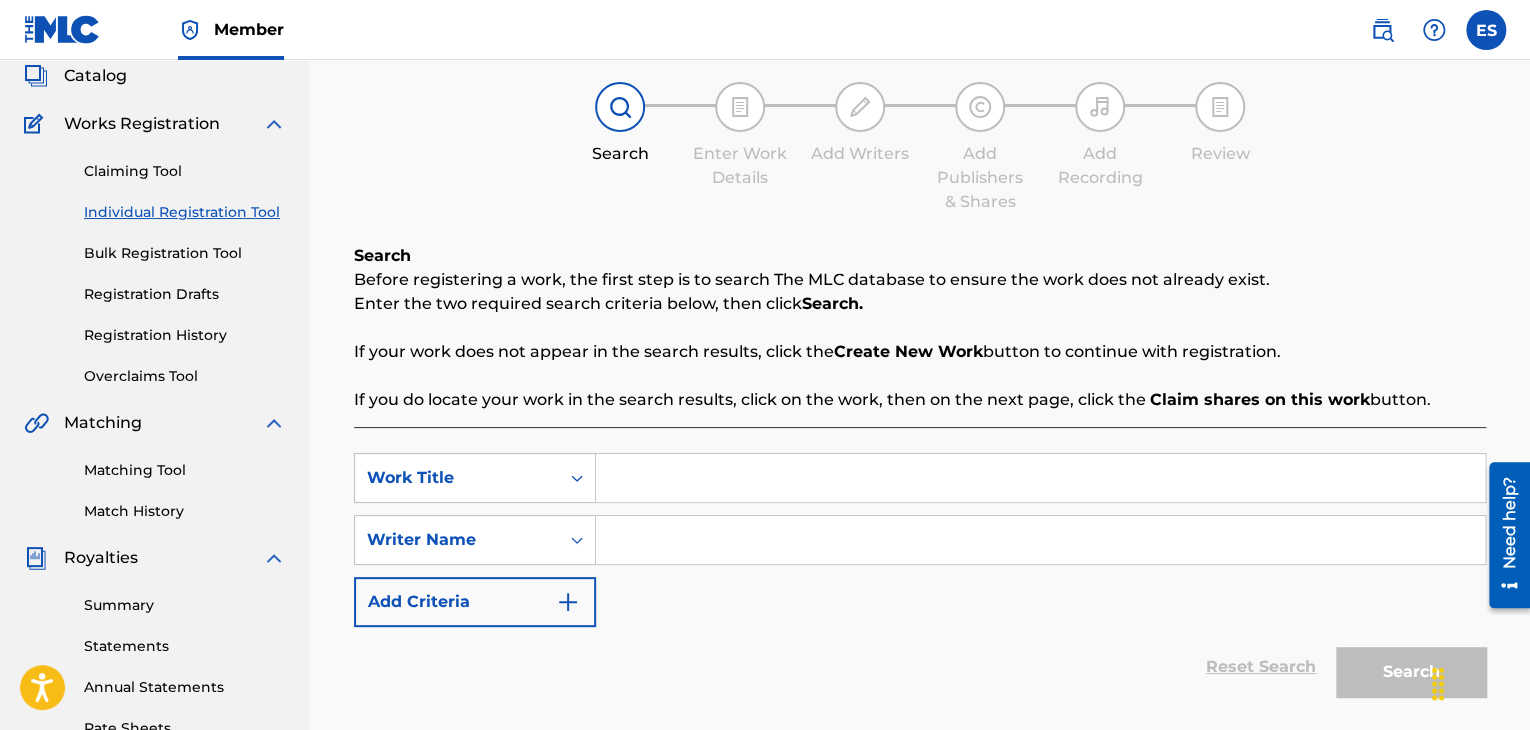scroll, scrollTop: 300, scrollLeft: 0, axis: vertical 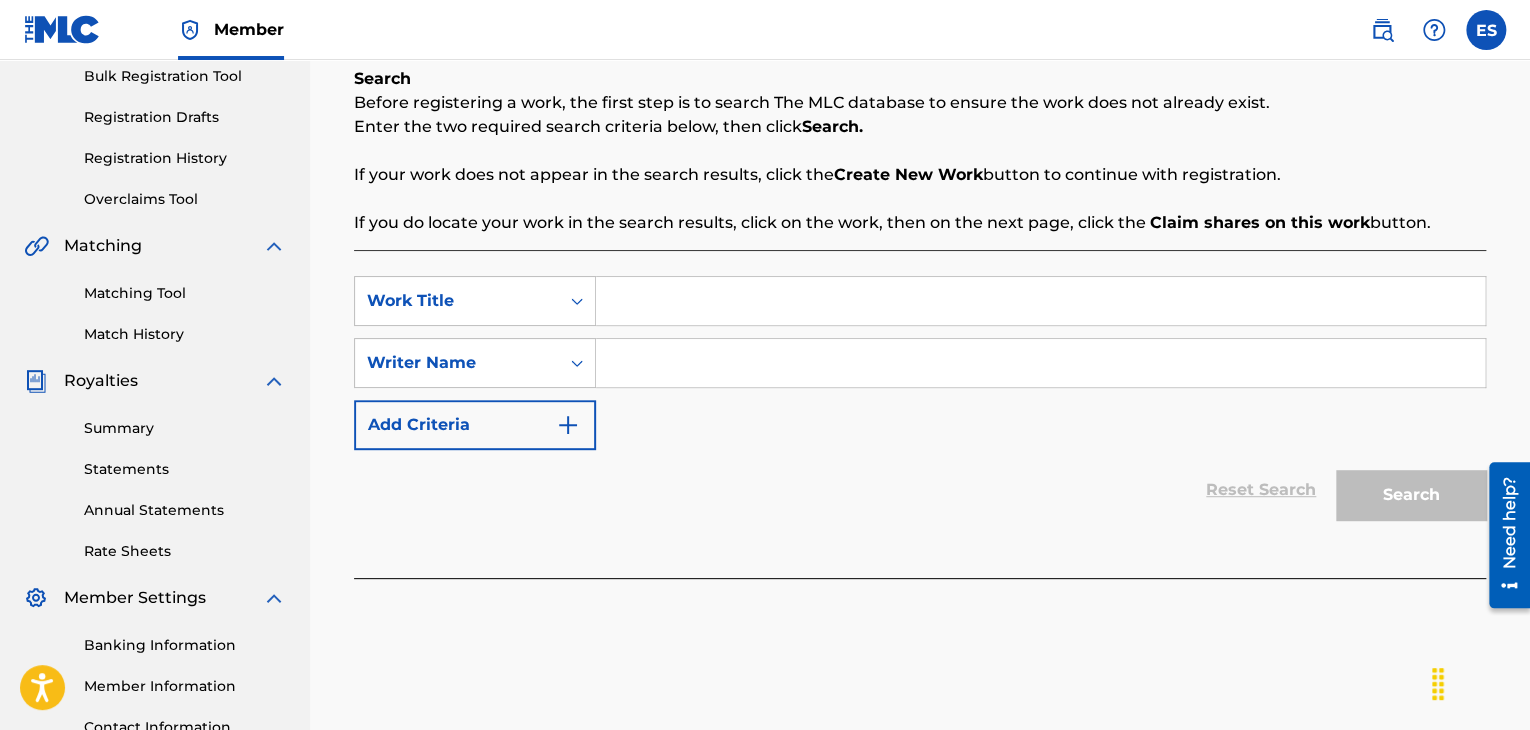 click at bounding box center [1040, 301] 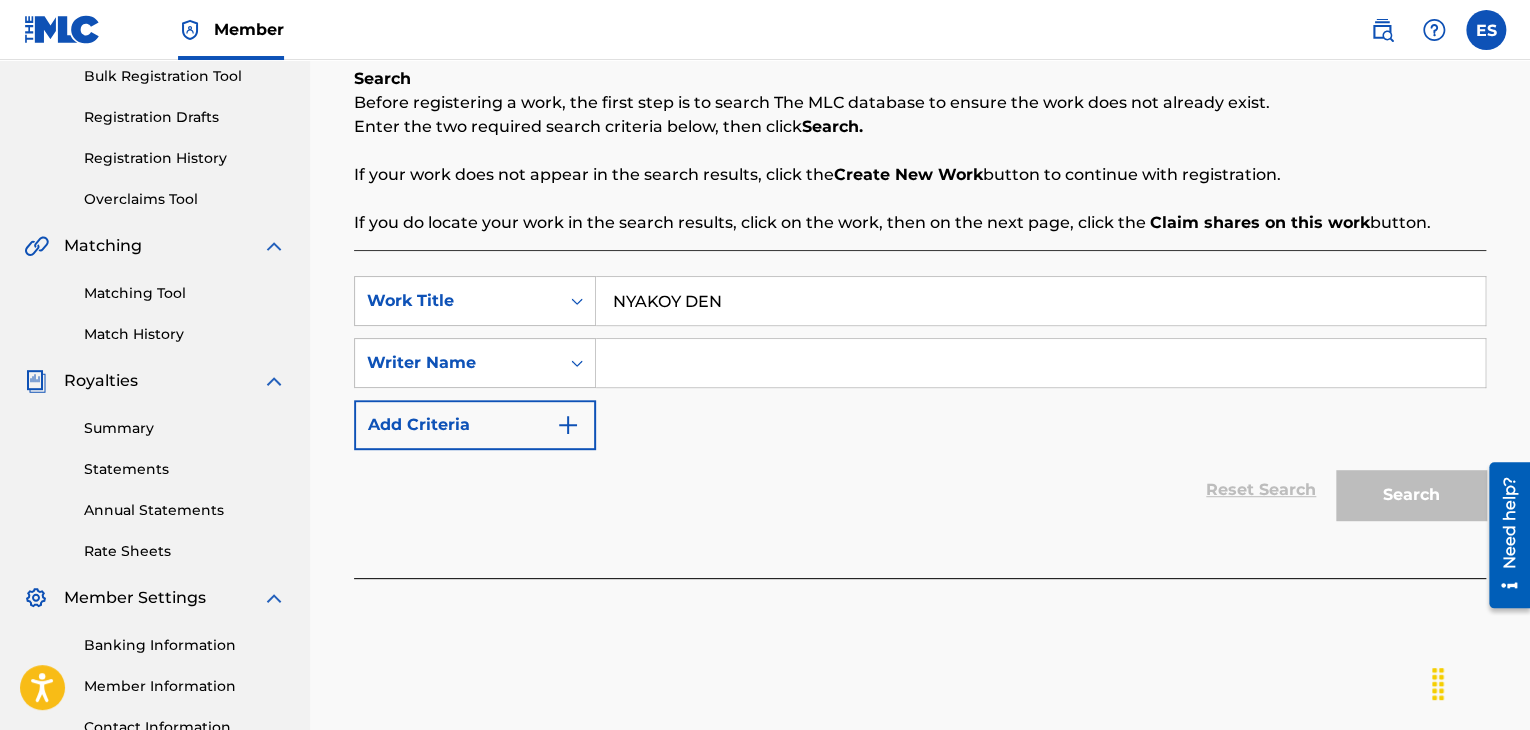 type on "NYAKOY DEN" 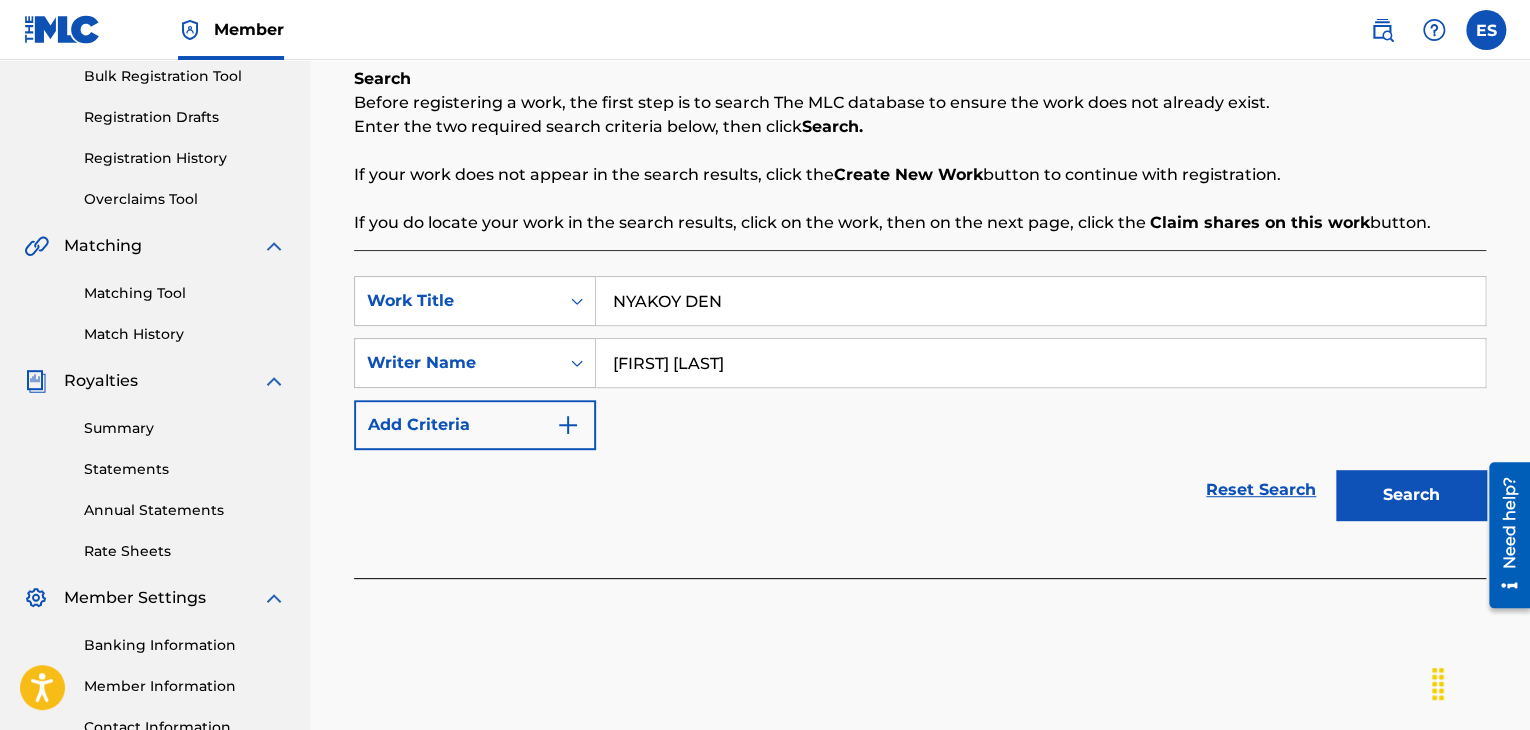 click on "NYAKOY DEN" at bounding box center [1040, 301] 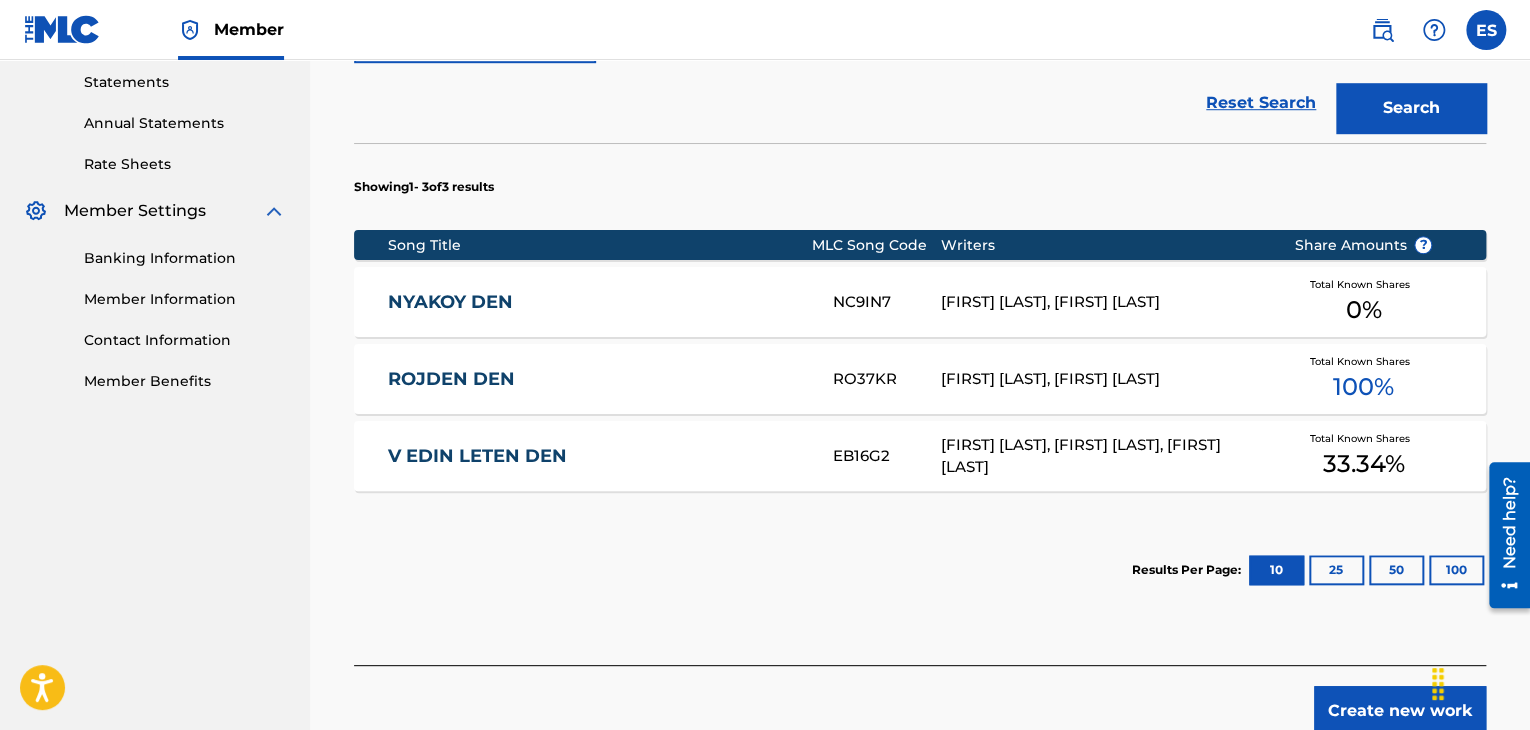 scroll, scrollTop: 700, scrollLeft: 0, axis: vertical 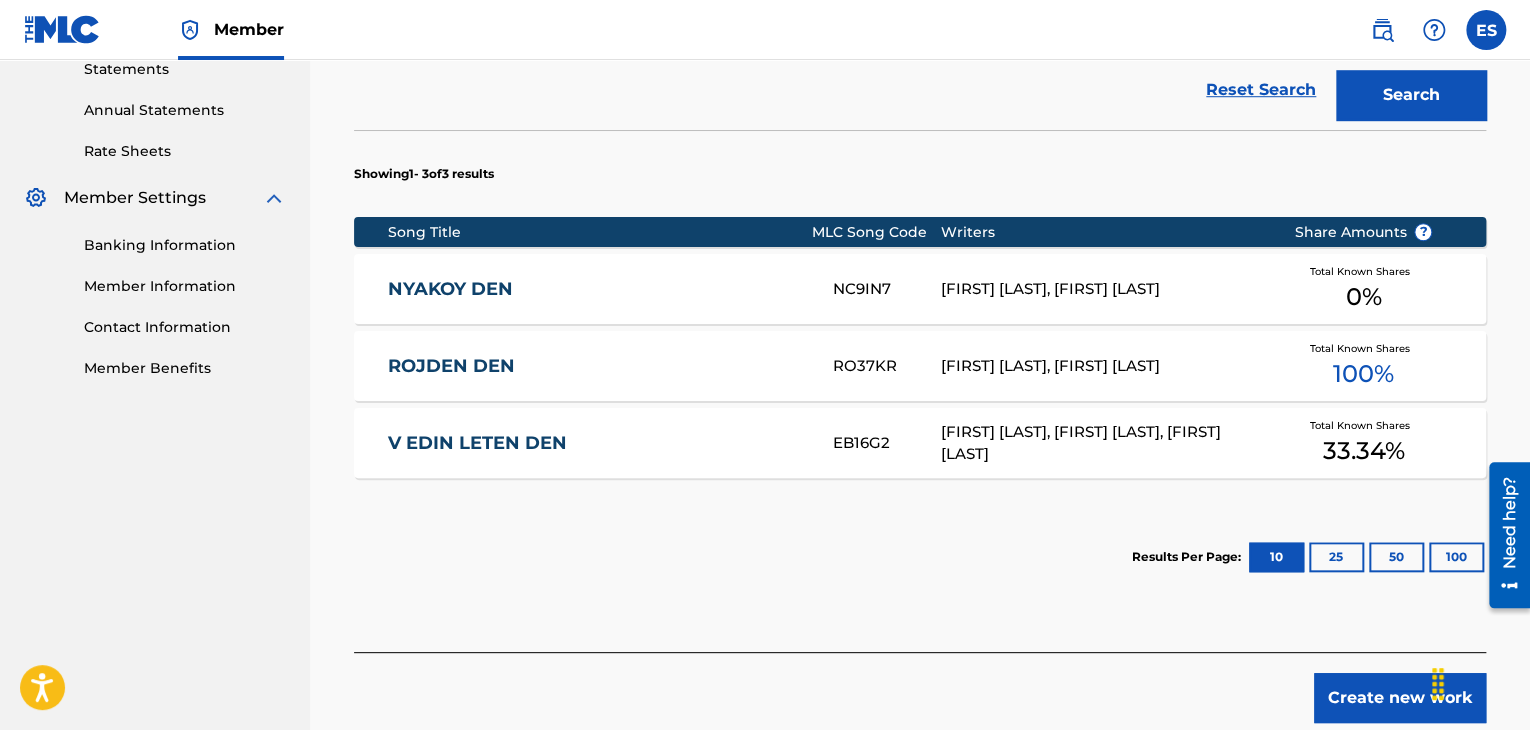 click on "Create new work" at bounding box center [1400, 698] 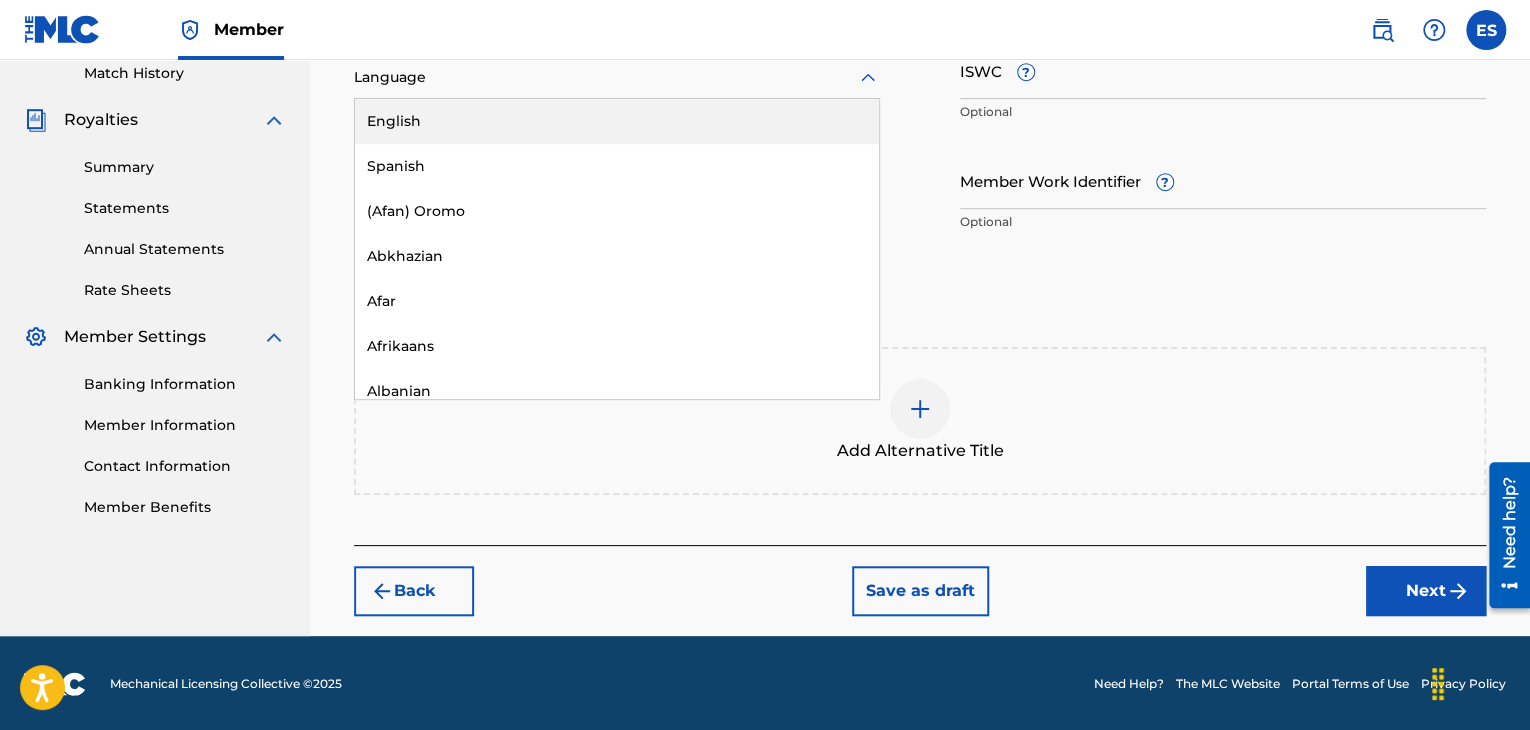 click at bounding box center (617, 77) 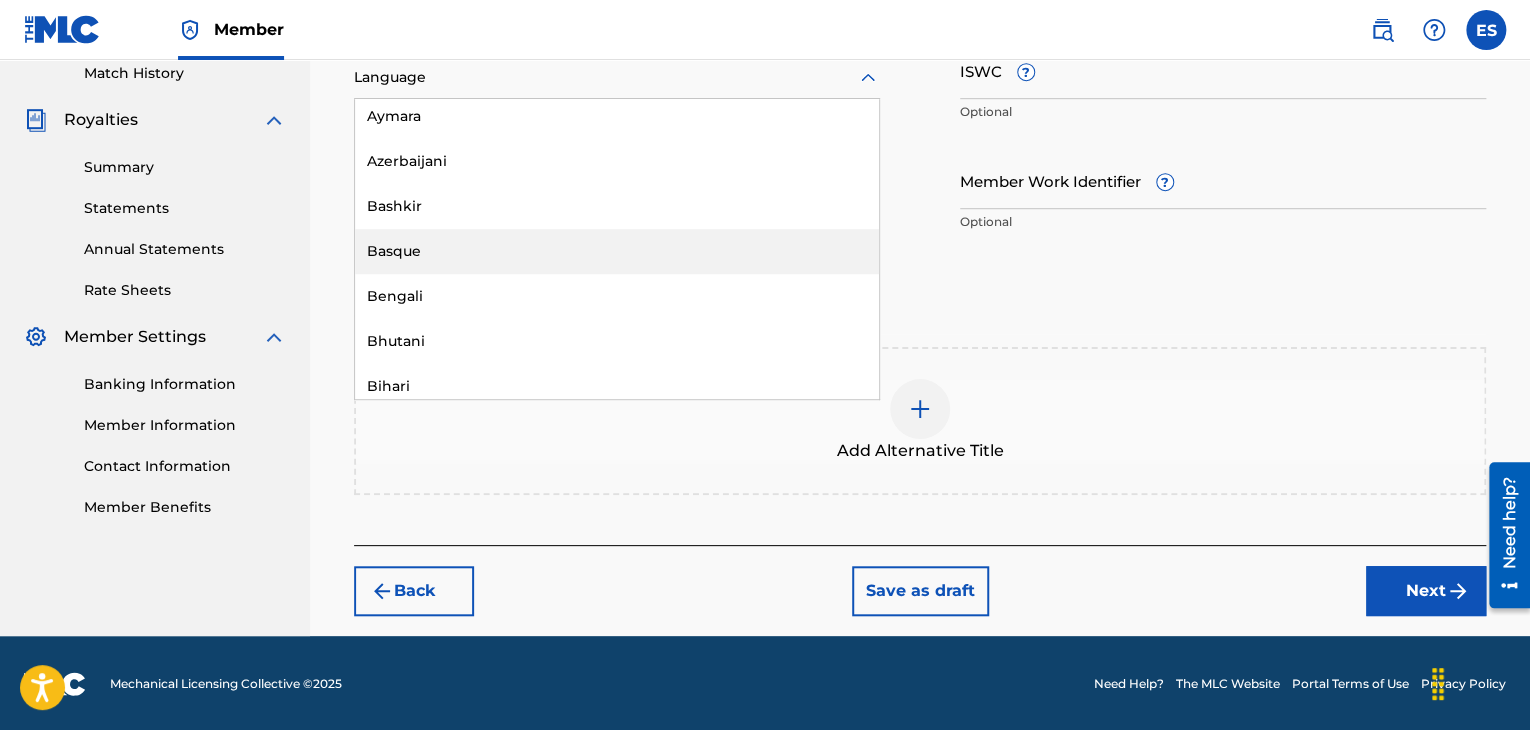 scroll, scrollTop: 700, scrollLeft: 0, axis: vertical 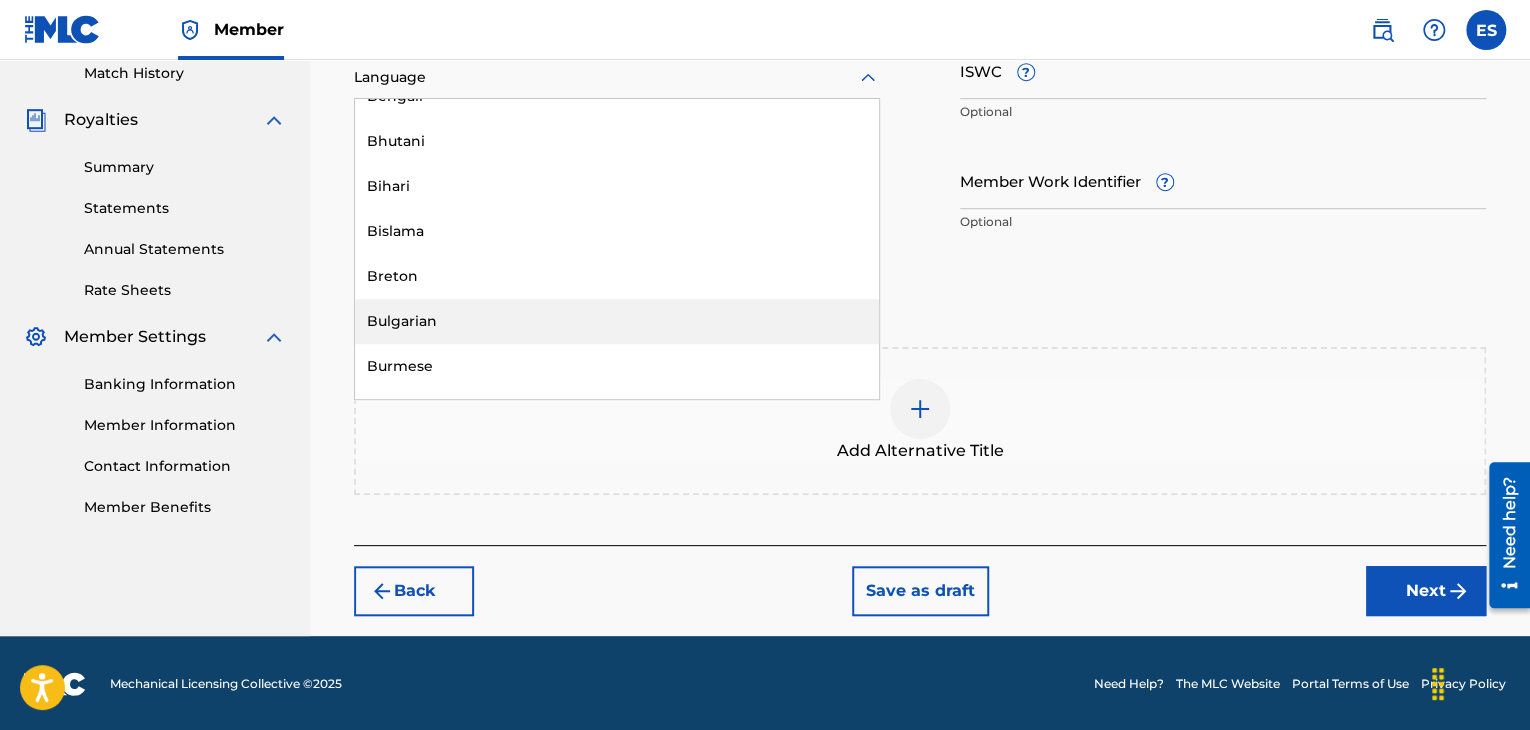 click on "Bulgarian" at bounding box center [617, 321] 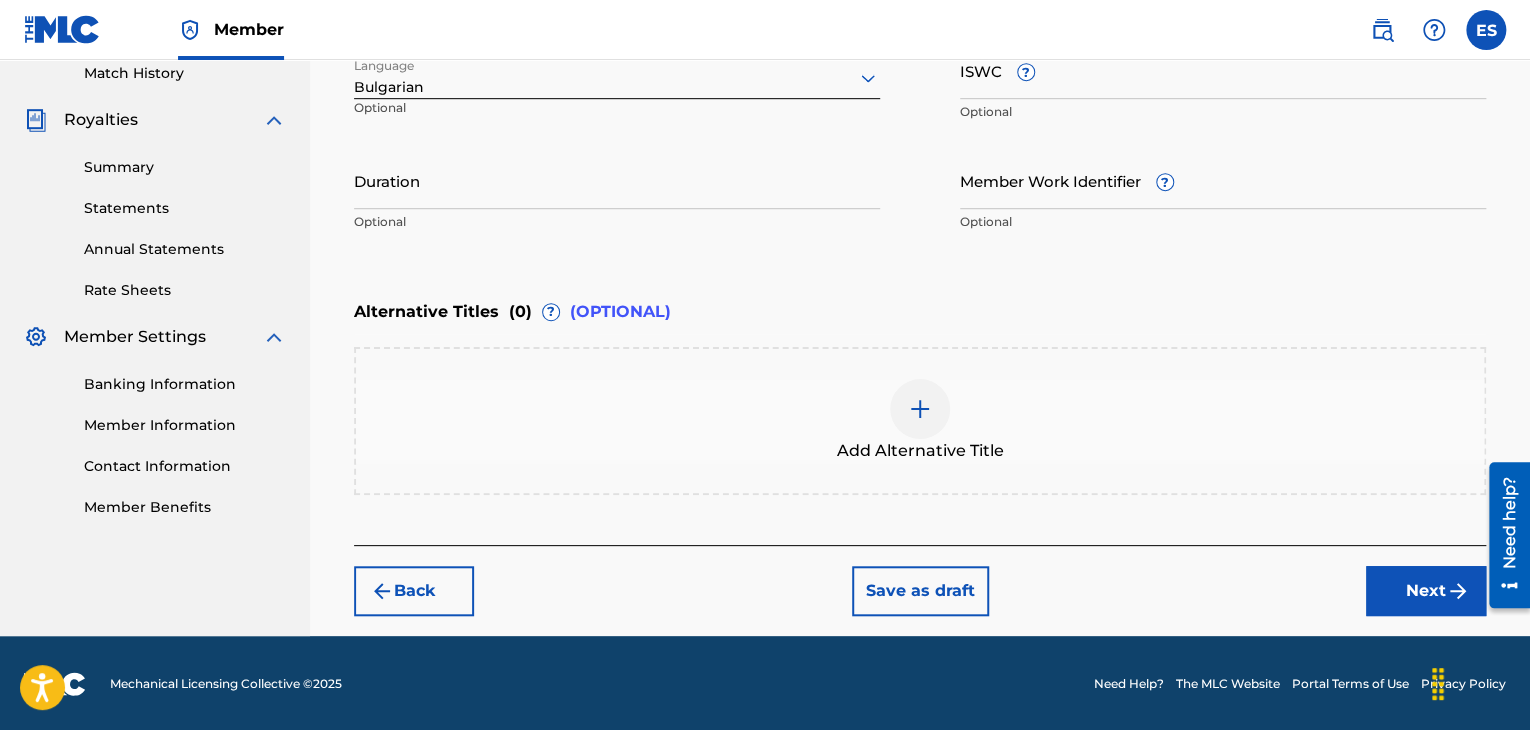 click on "ISWC   ?" at bounding box center [1223, 70] 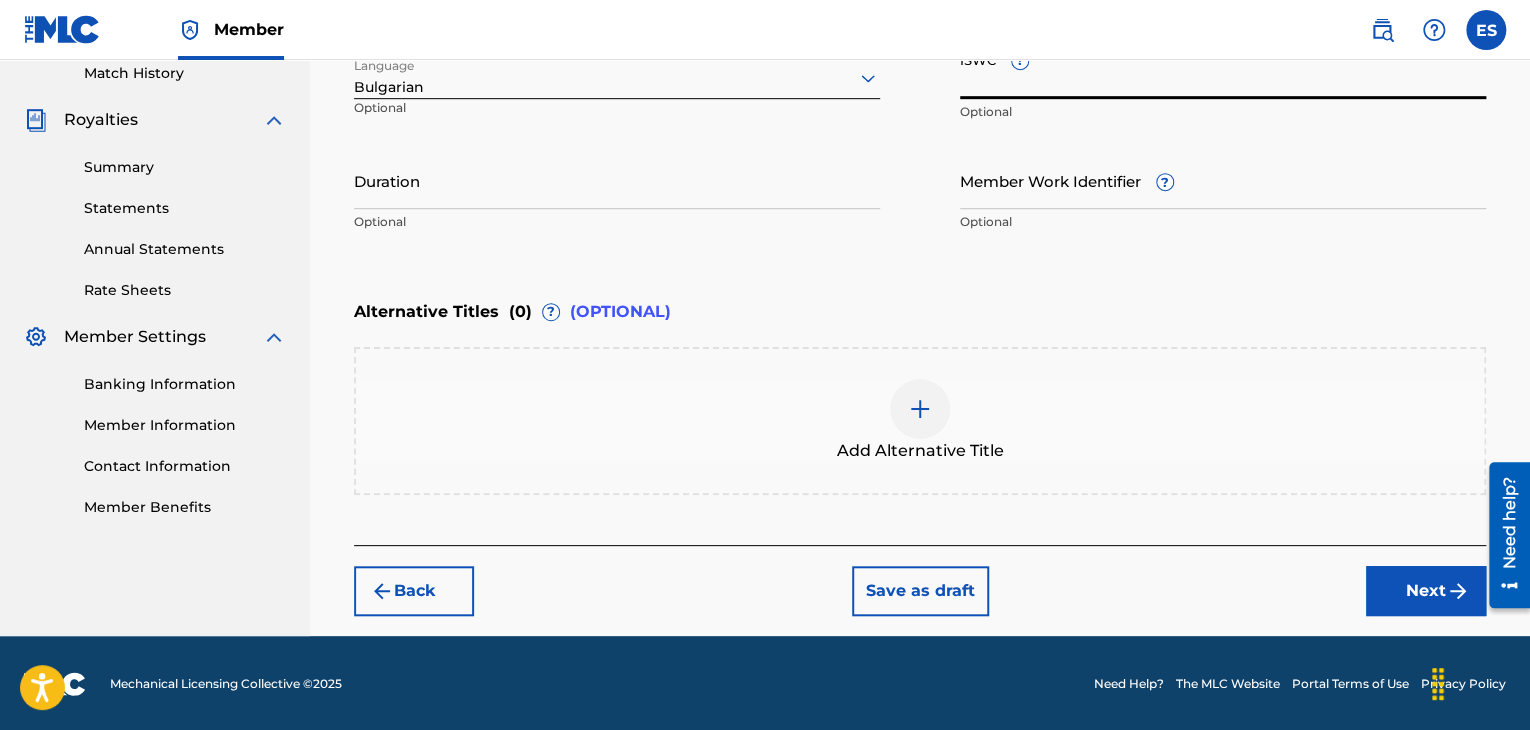 paste on "T9158448669" 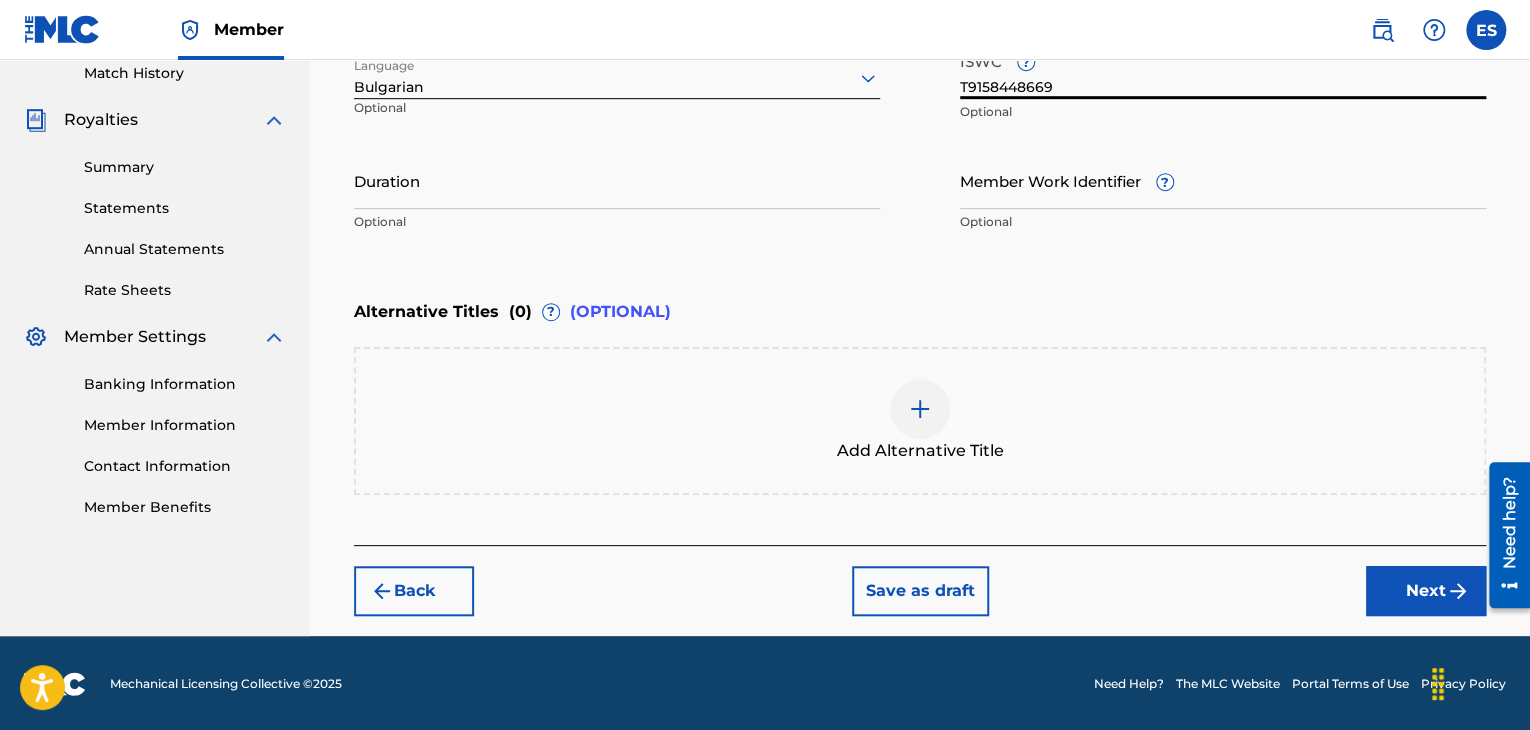 type on "T9158448669" 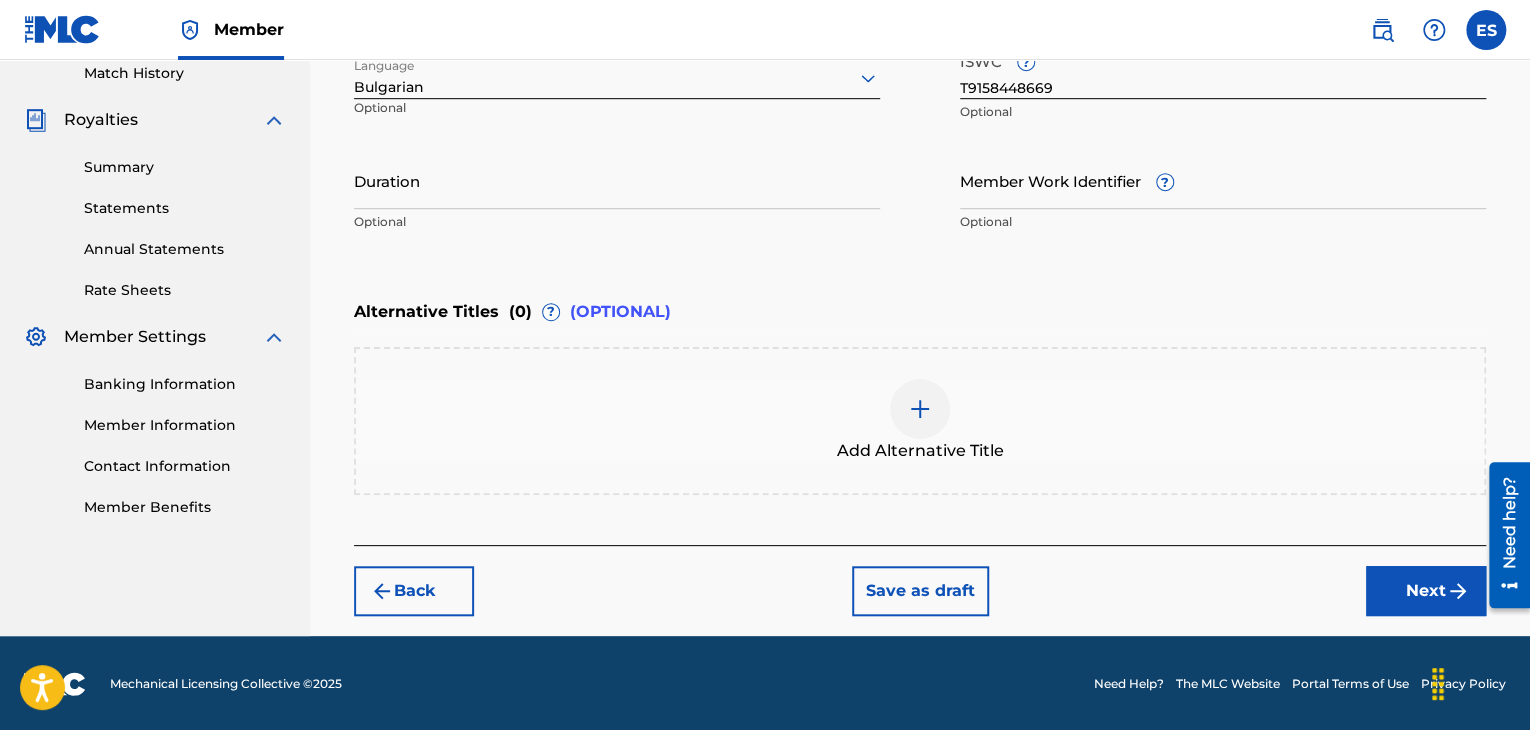 drag, startPoint x: 526, startPoint y: 183, endPoint x: 514, endPoint y: 185, distance: 12.165525 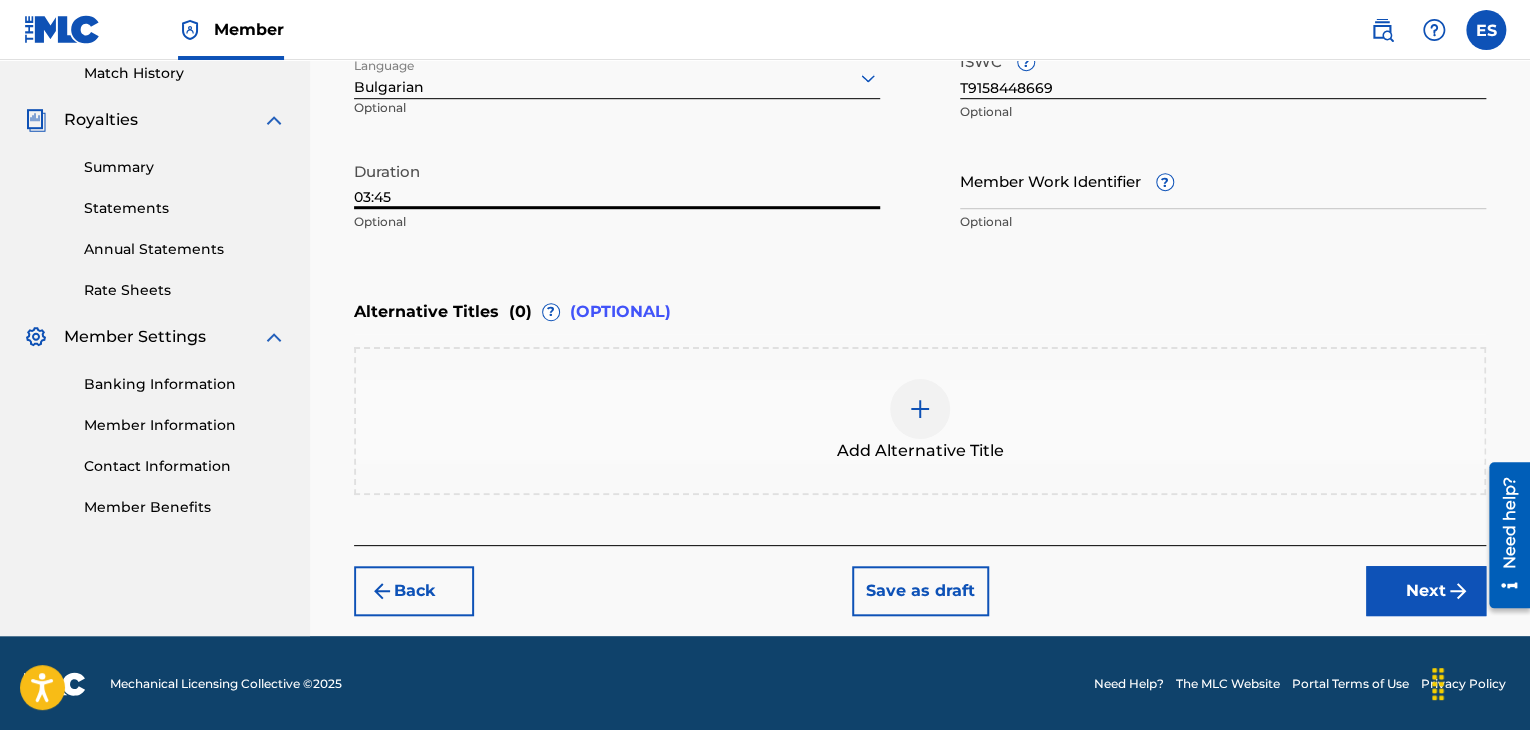 type on "03:45" 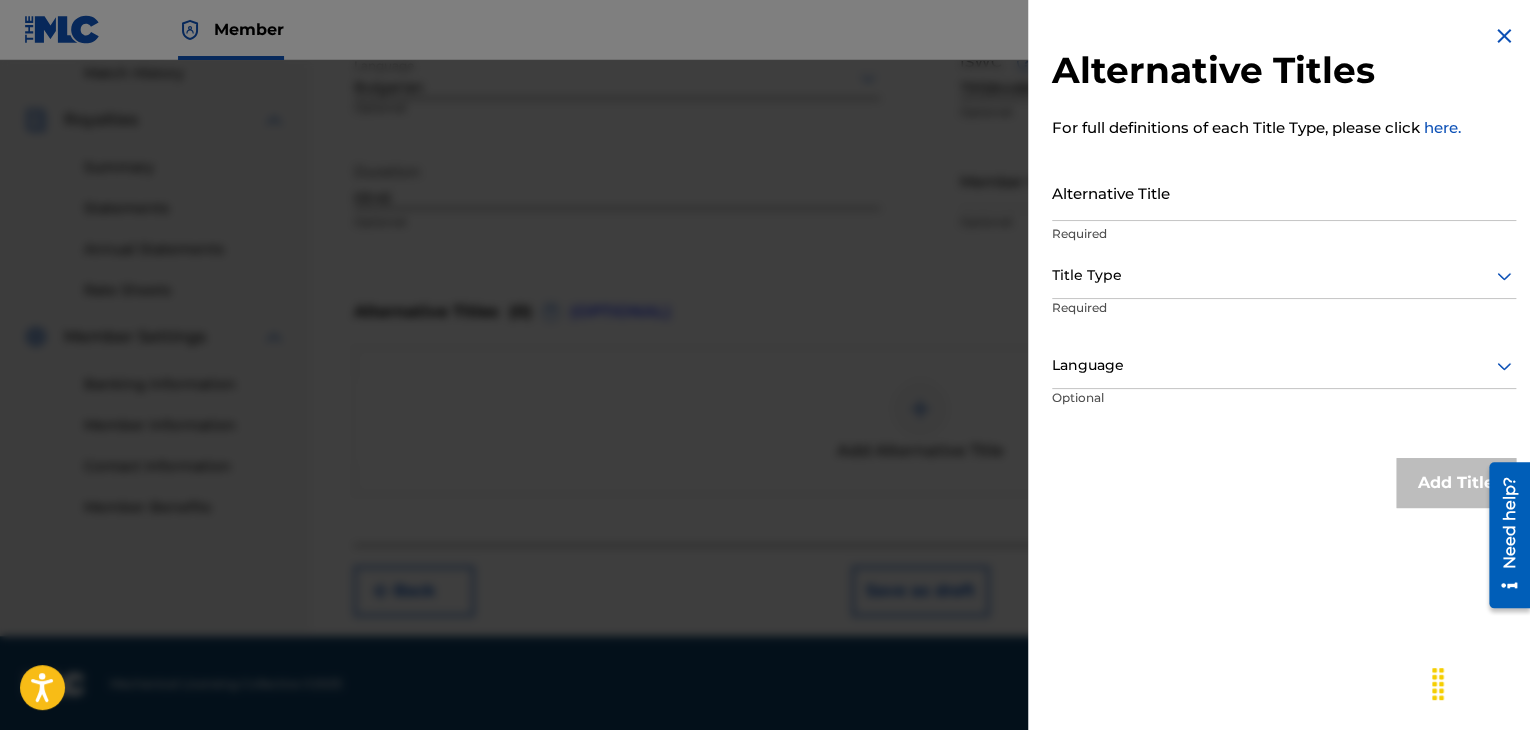 drag, startPoint x: 1098, startPoint y: 234, endPoint x: 1098, endPoint y: 219, distance: 15 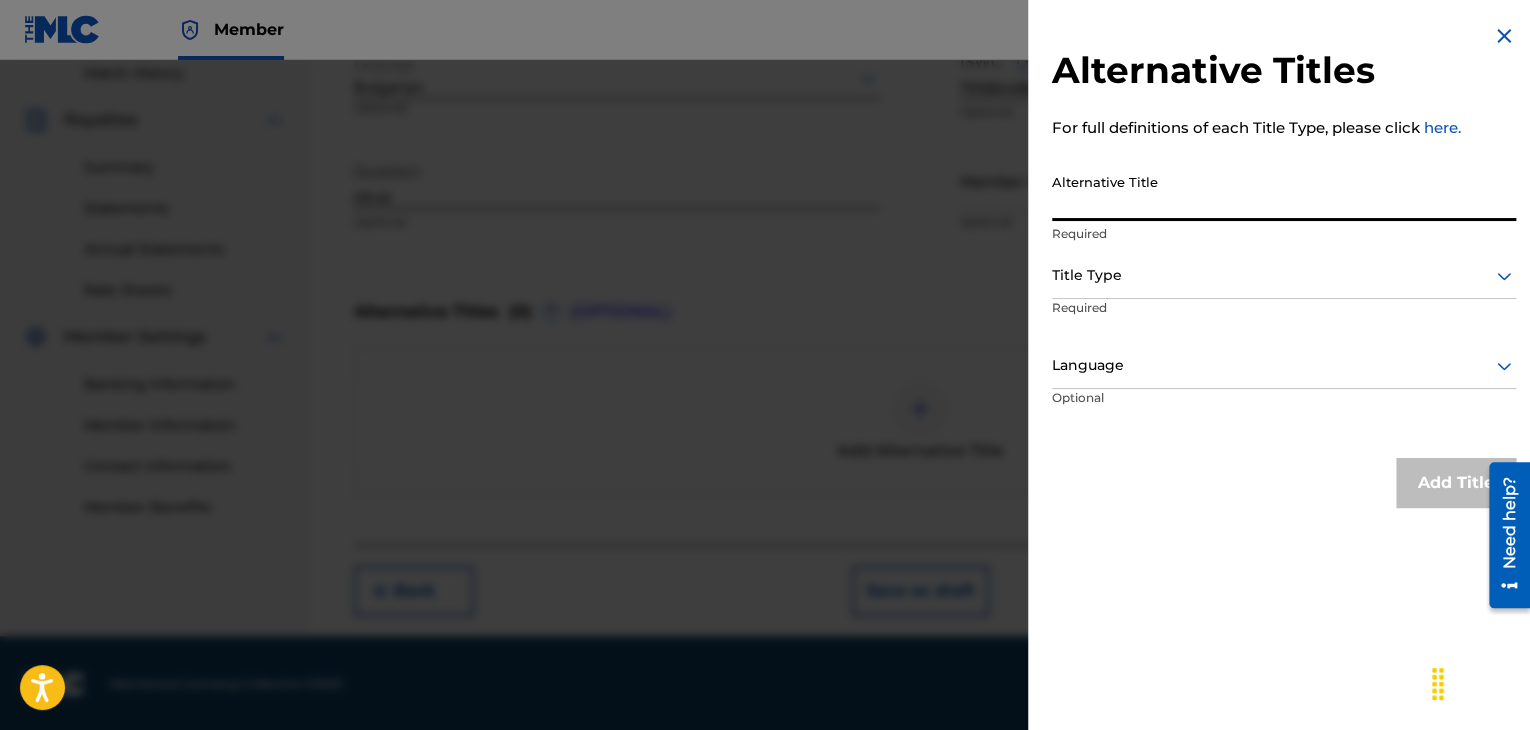 click on "Alternative Title" at bounding box center [1284, 192] 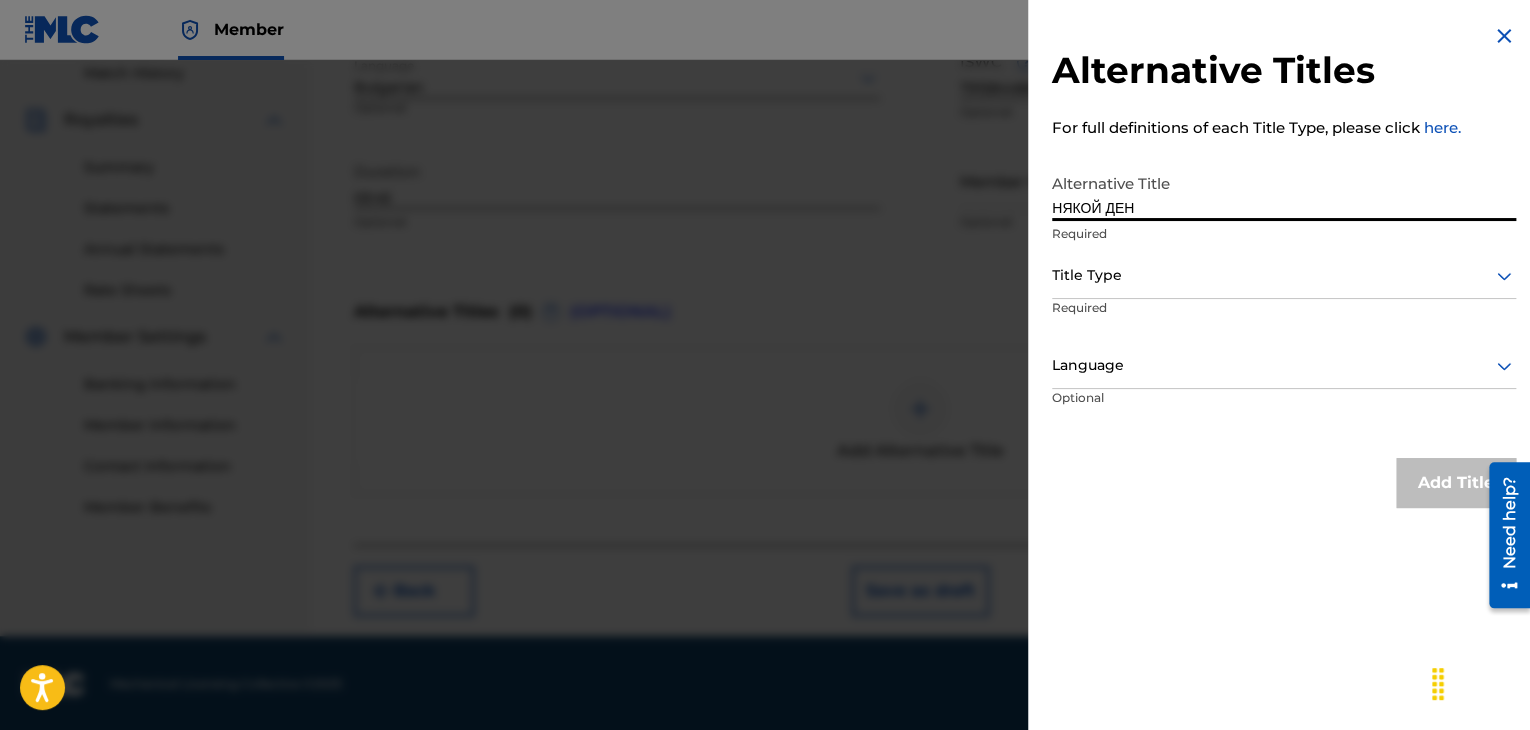 type on "НЯКОЙ ДЕН" 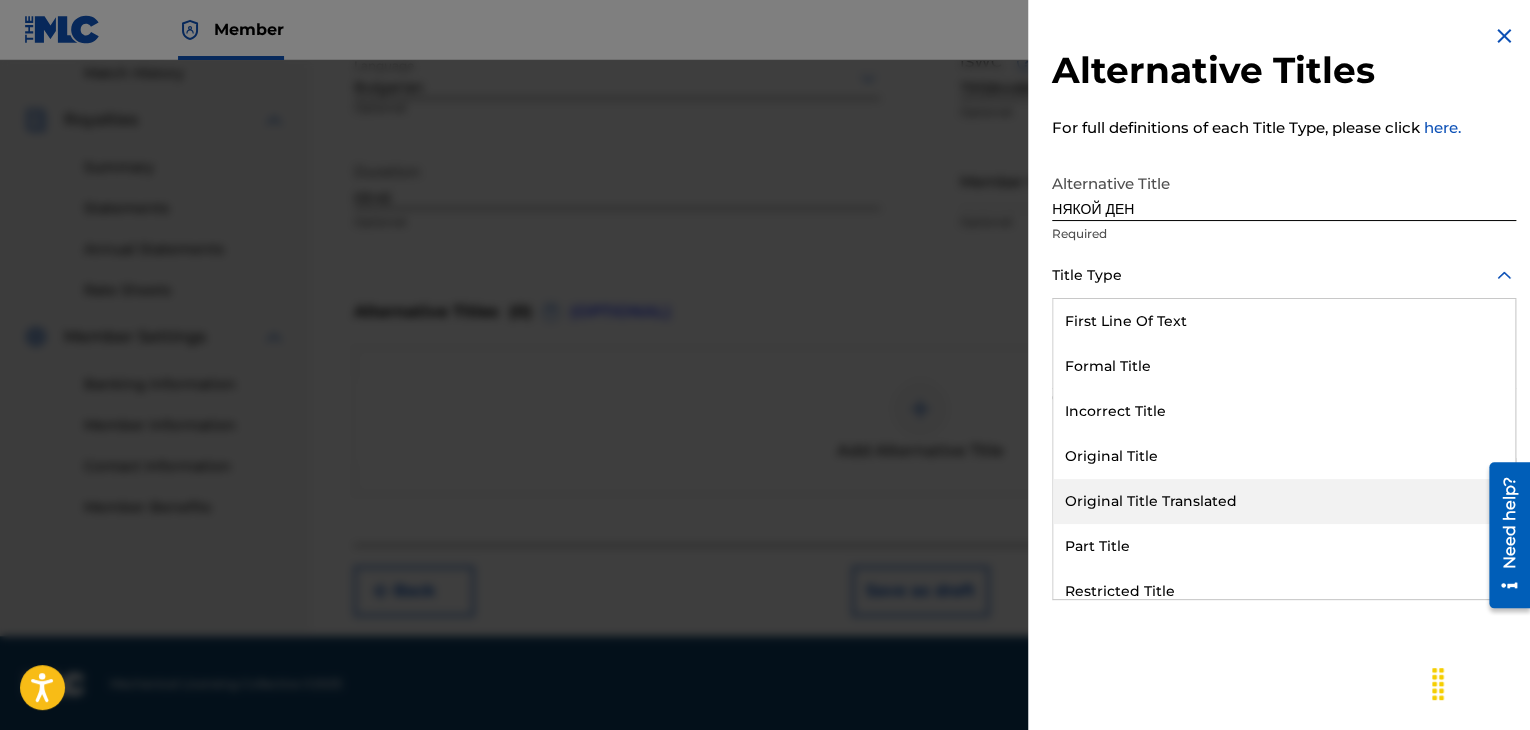 click on "Original Title Translated" at bounding box center (1284, 501) 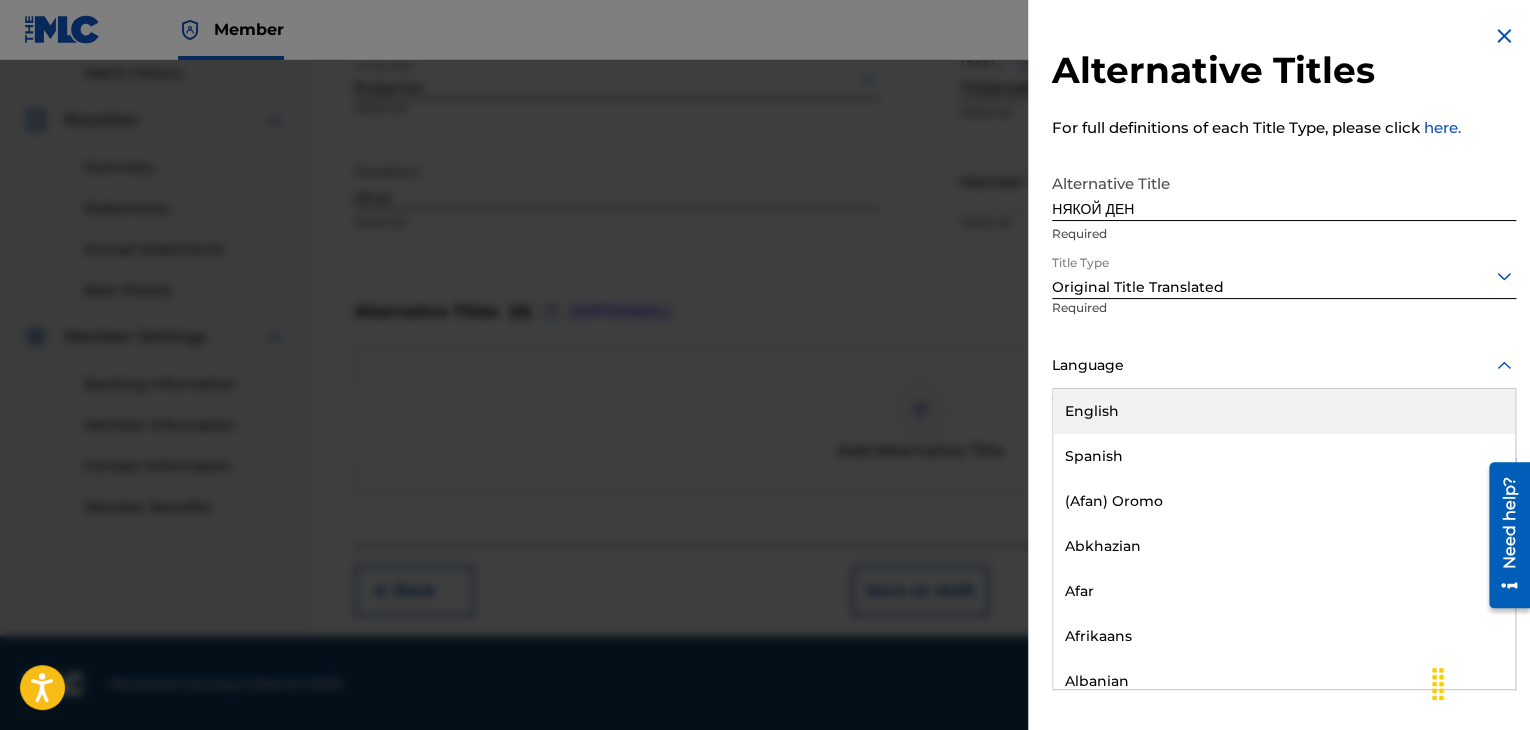 click at bounding box center [1284, 365] 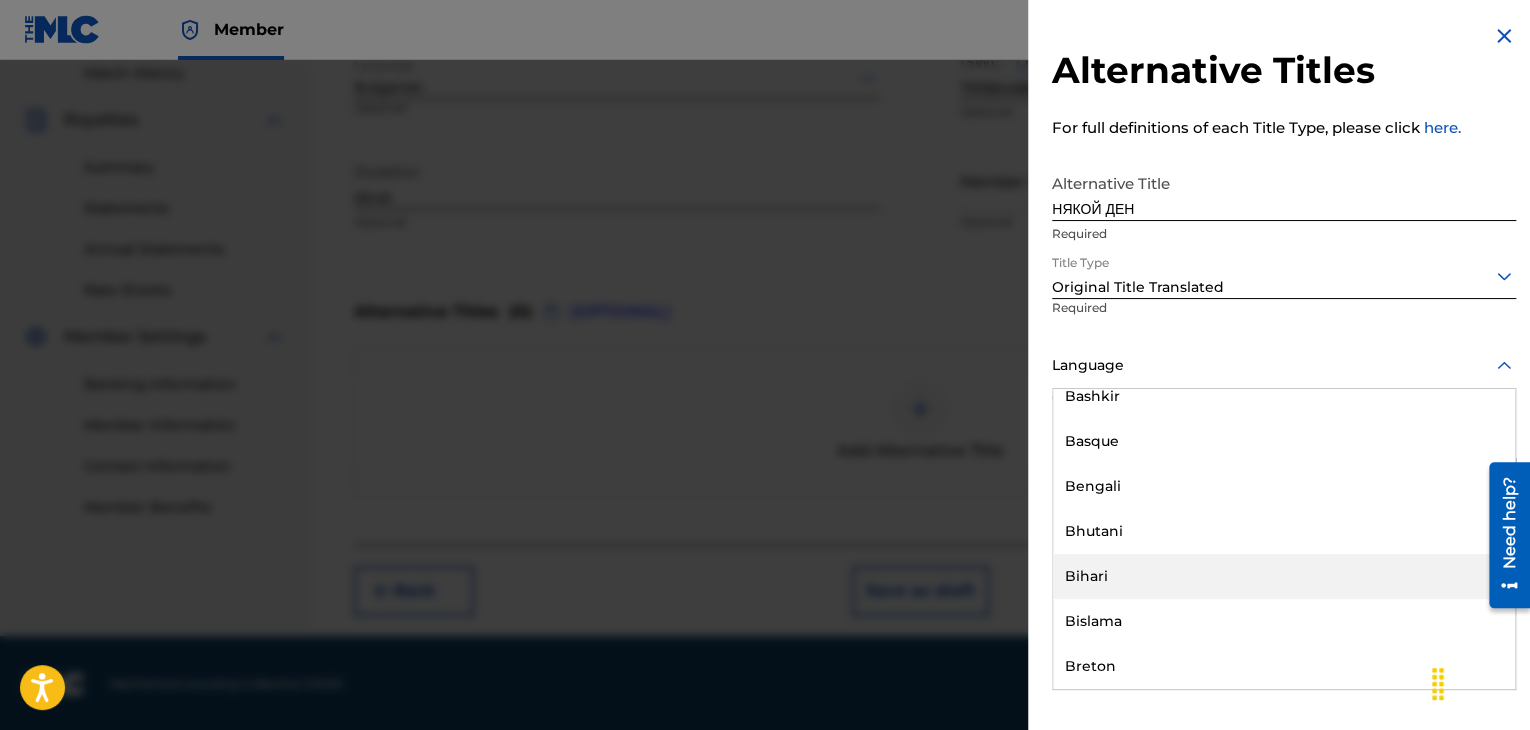 scroll, scrollTop: 900, scrollLeft: 0, axis: vertical 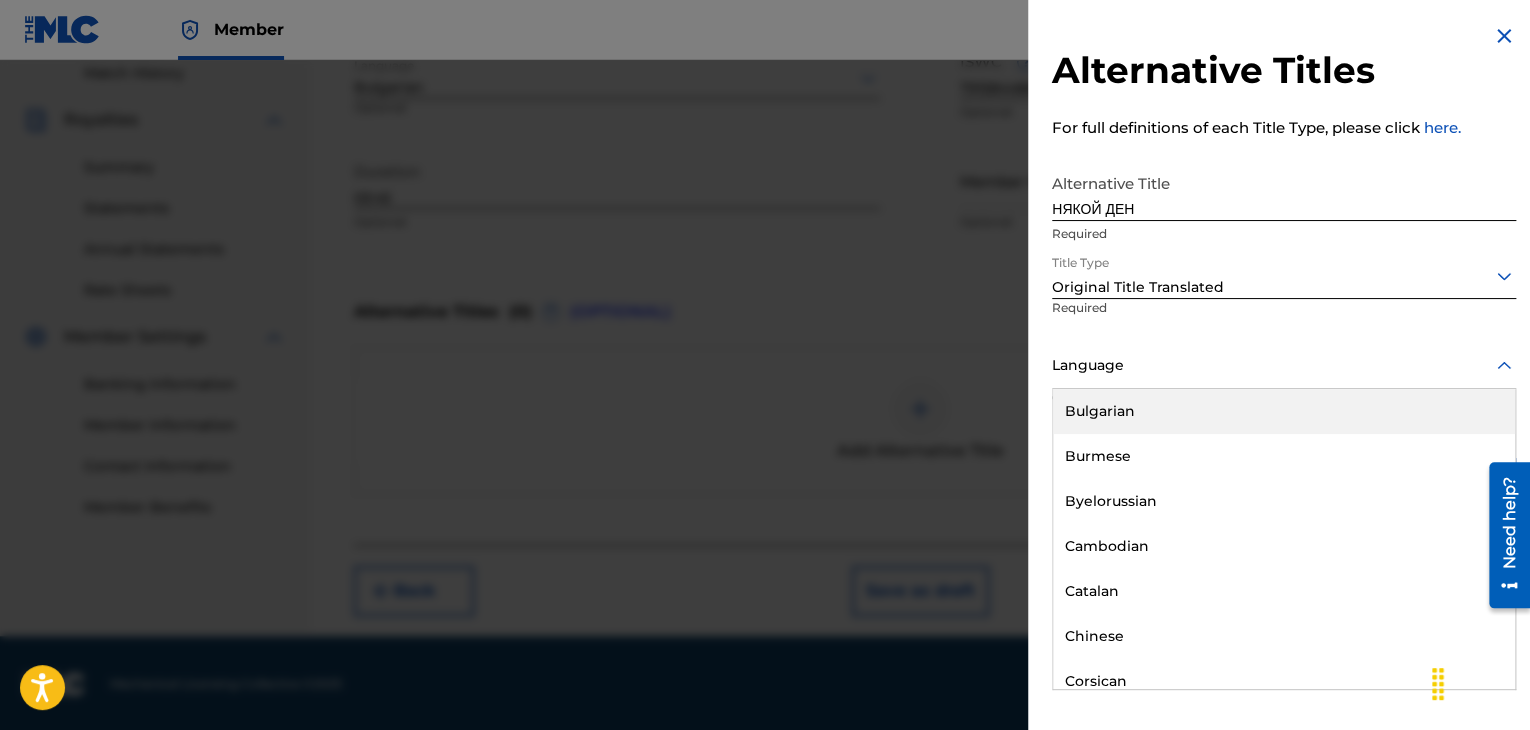 click on "Bulgarian" at bounding box center [1284, 411] 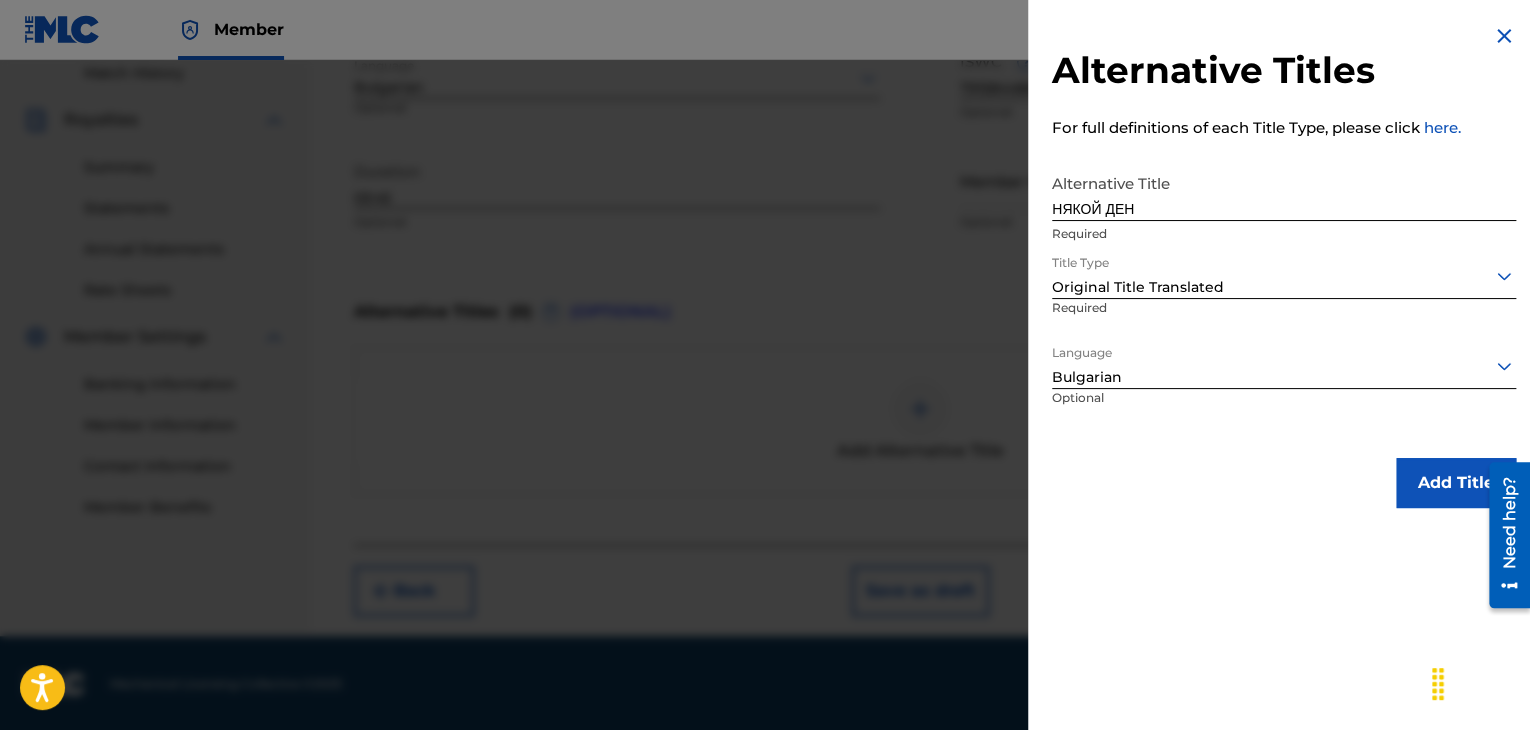 click on "Add Title" at bounding box center (1456, 483) 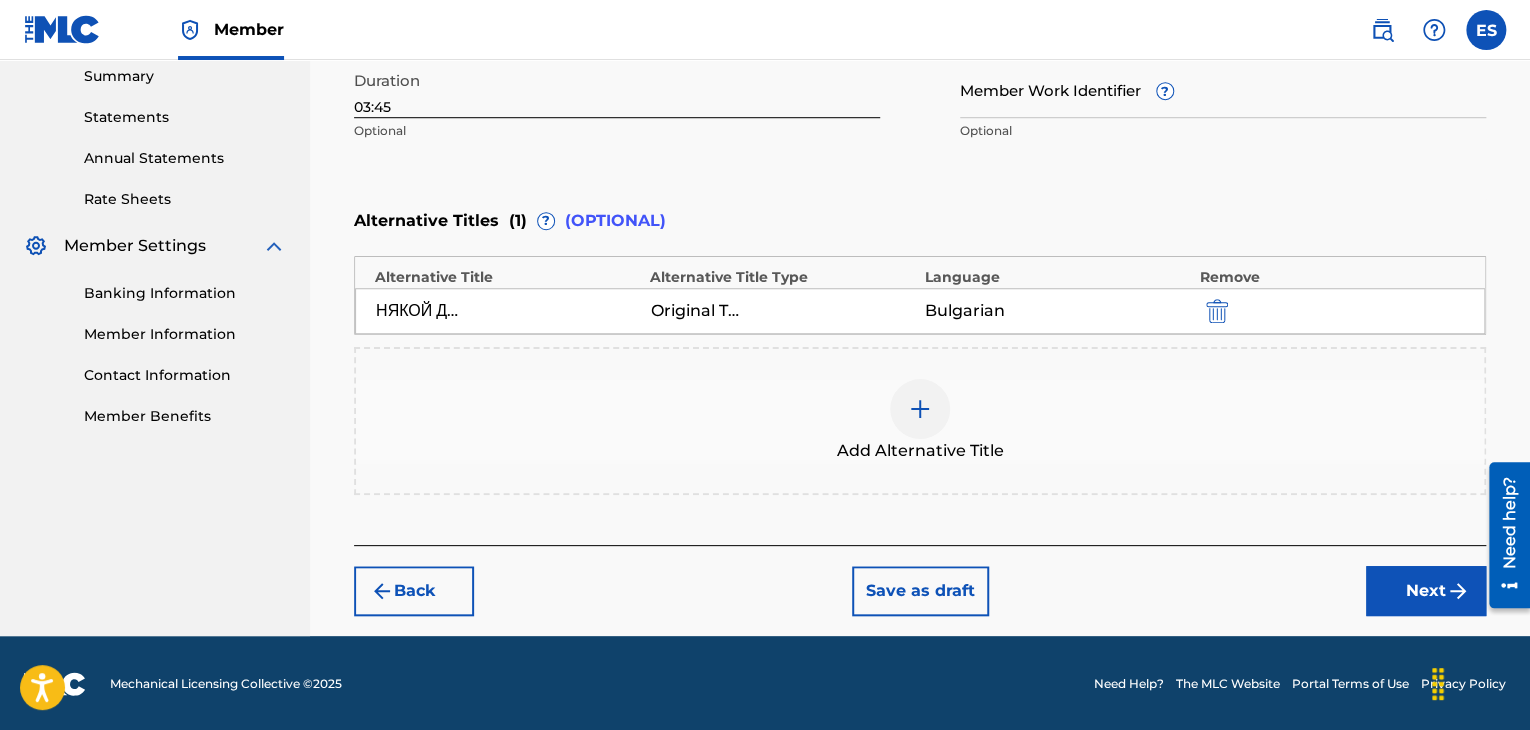 click on "Next" at bounding box center [1426, 591] 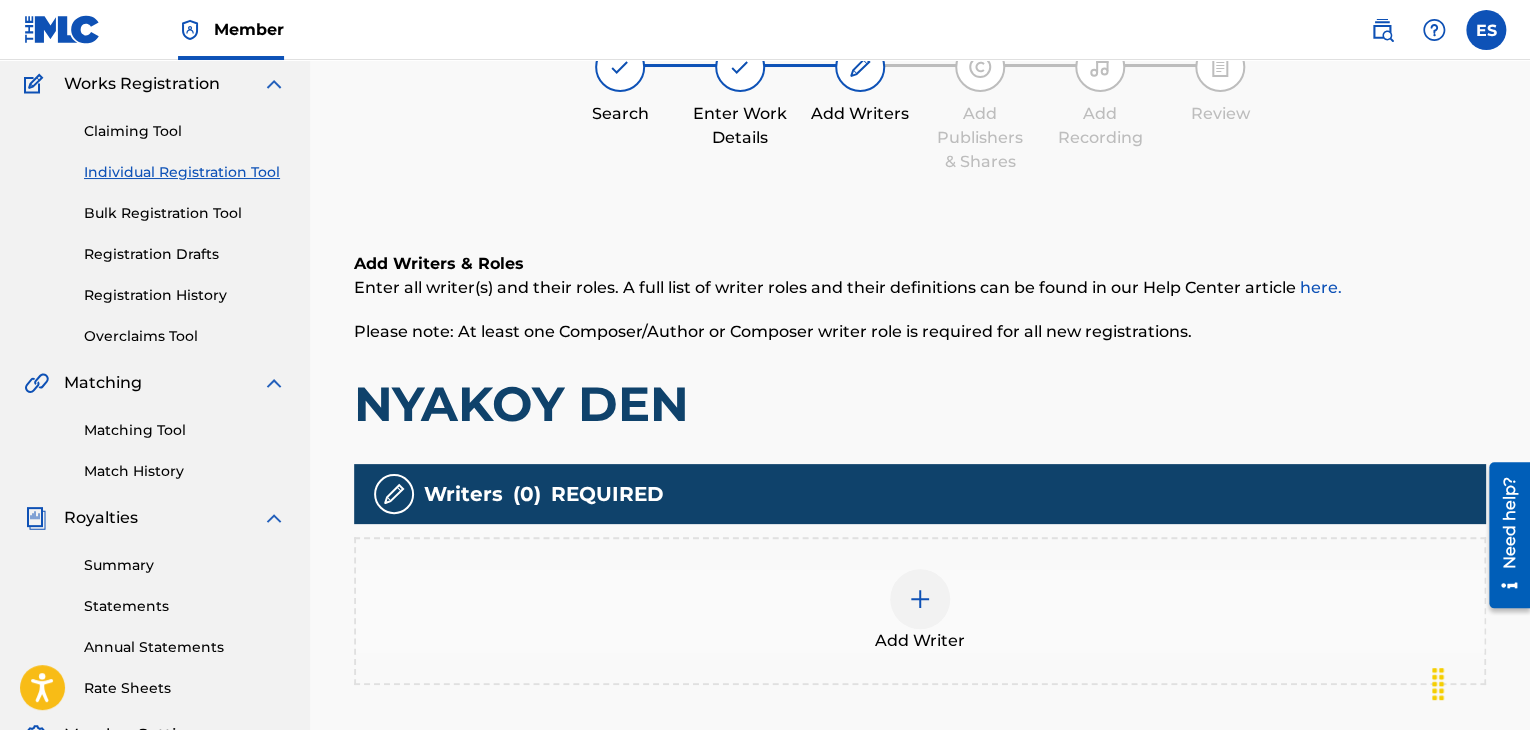 scroll, scrollTop: 290, scrollLeft: 0, axis: vertical 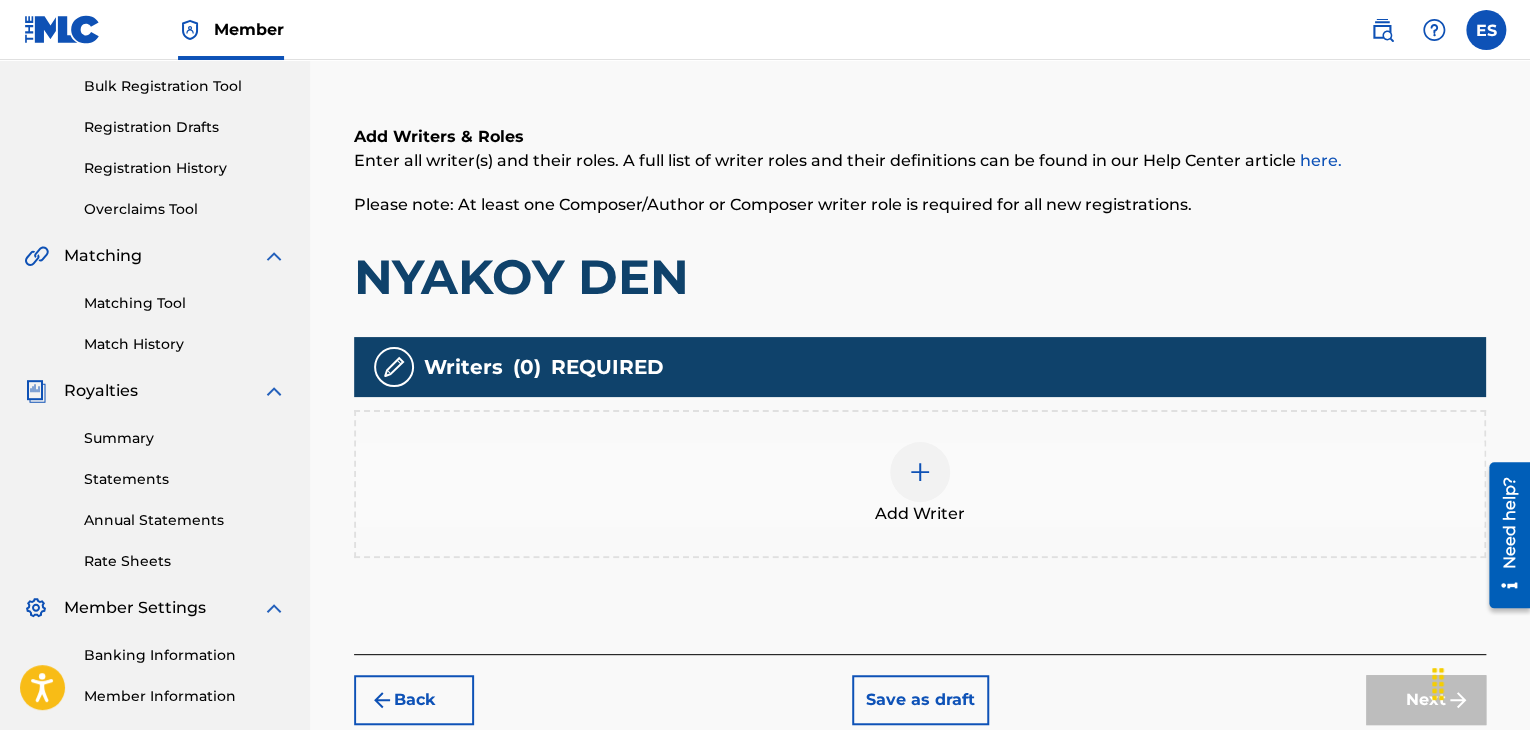 click at bounding box center [920, 472] 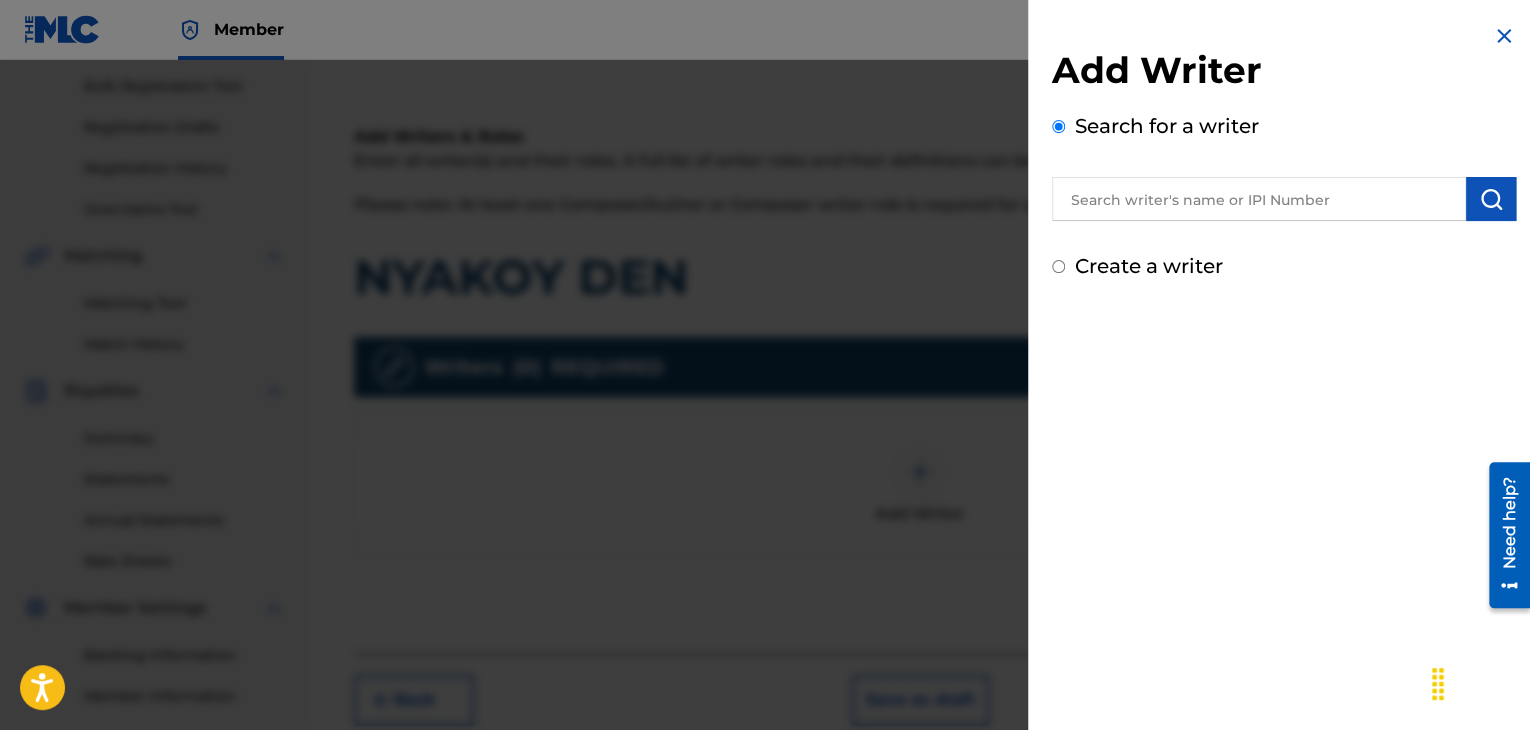 click at bounding box center [1259, 199] 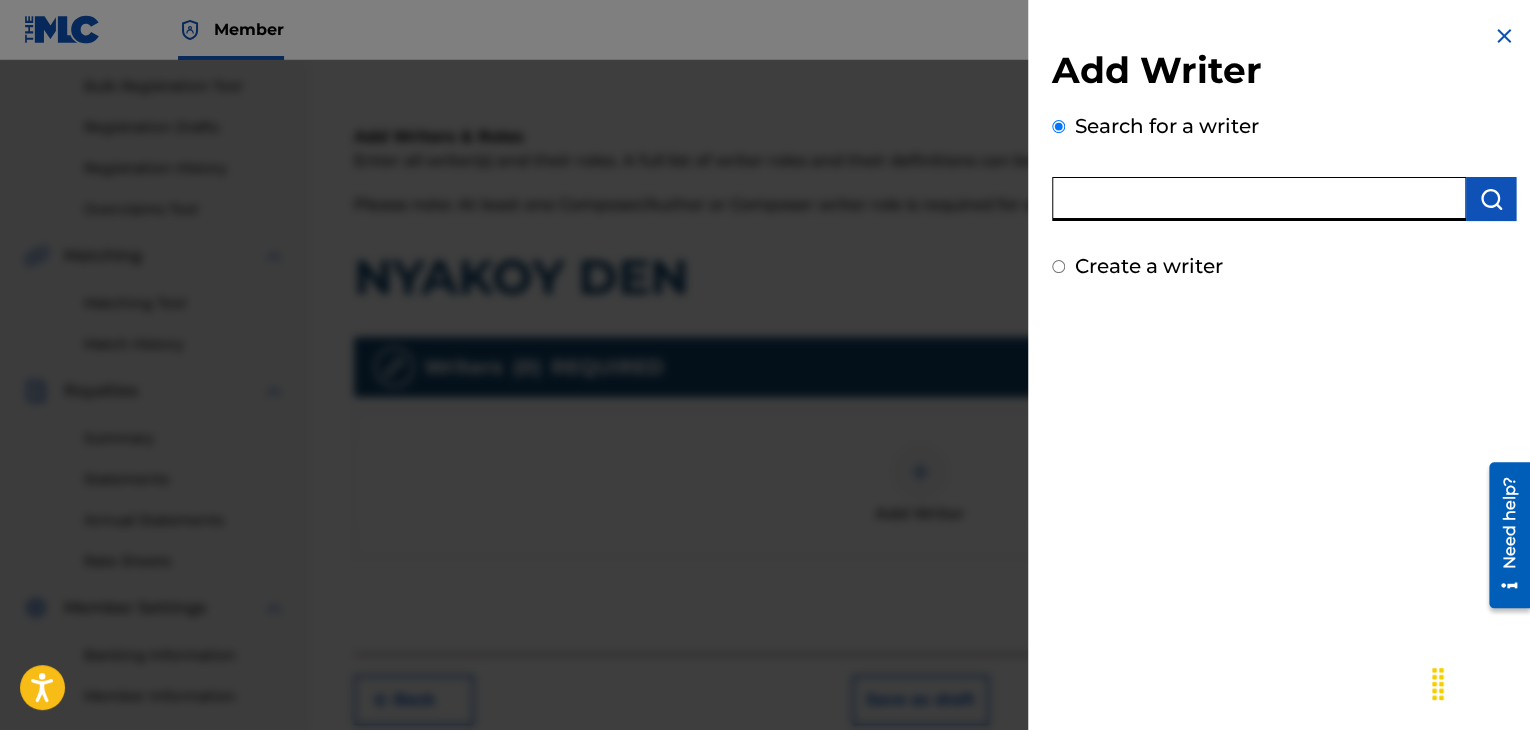 paste on "00258906432" 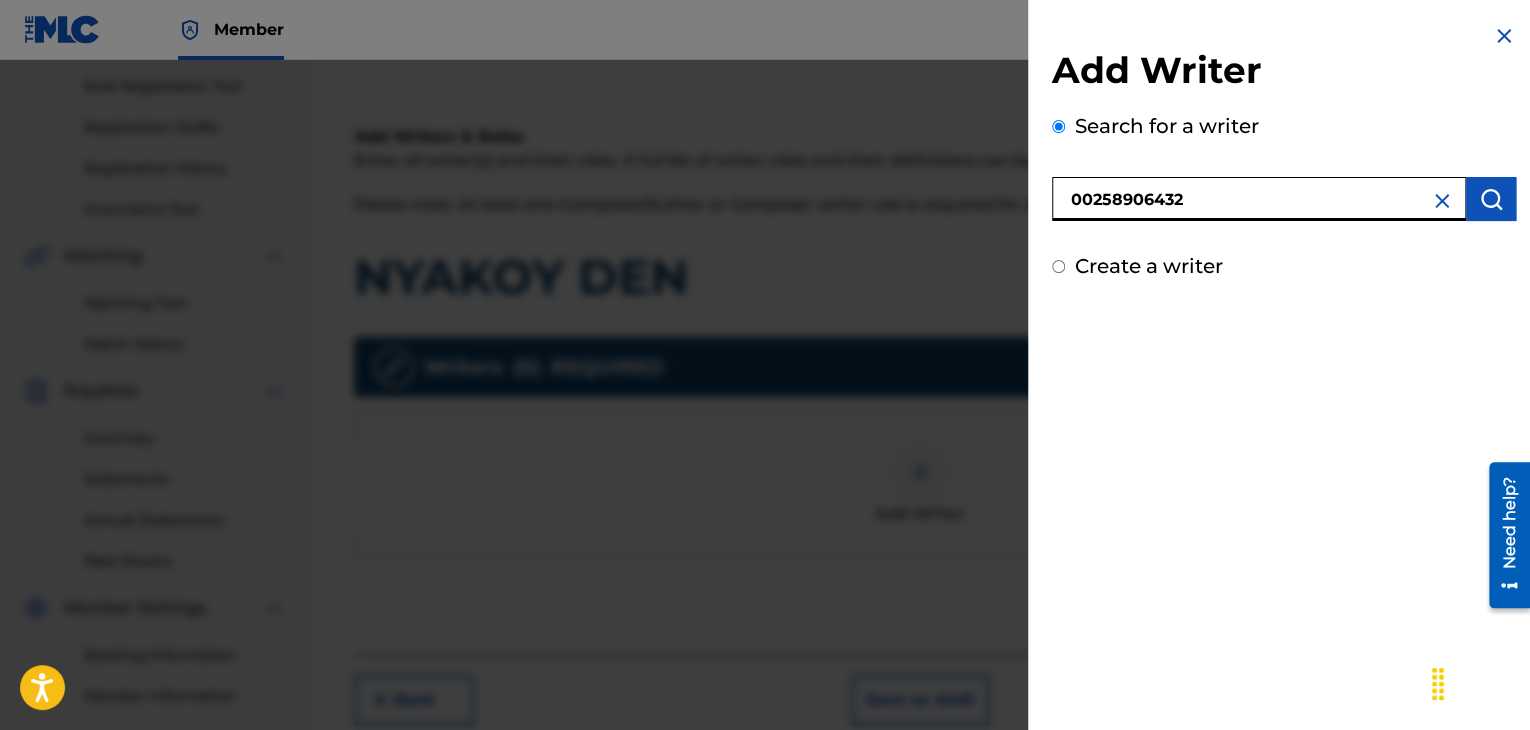 type on "00258906432" 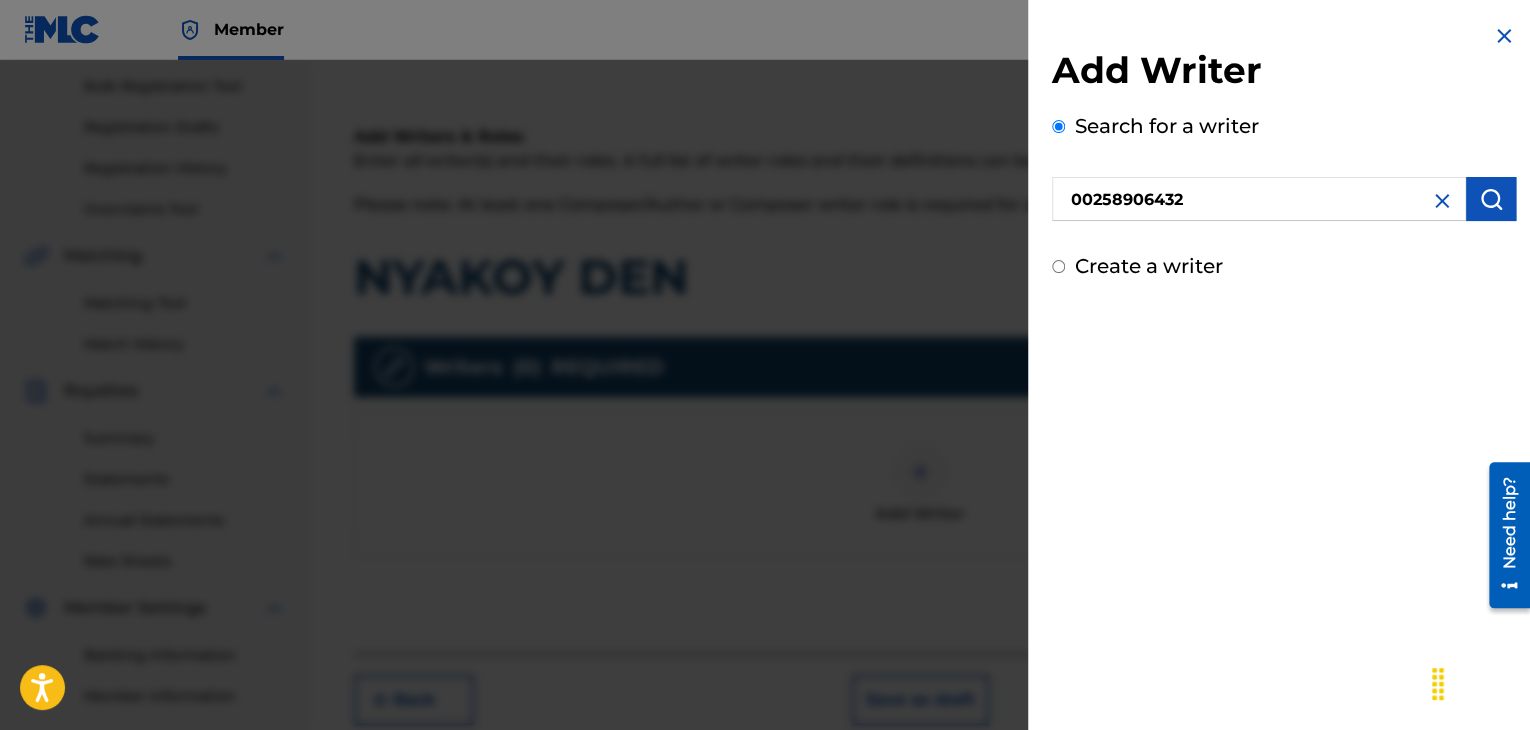 click at bounding box center [1491, 199] 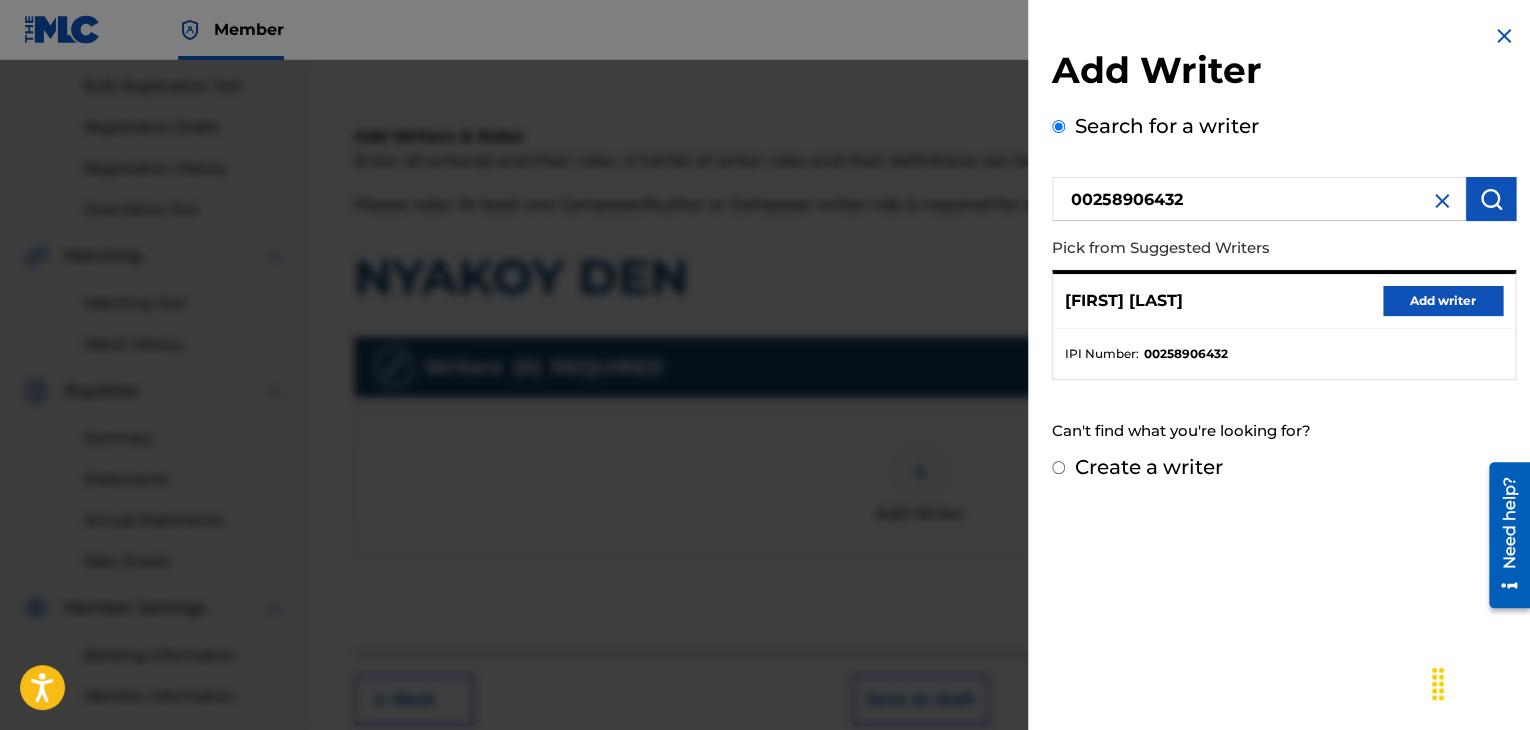 click on "Add writer" at bounding box center [1443, 301] 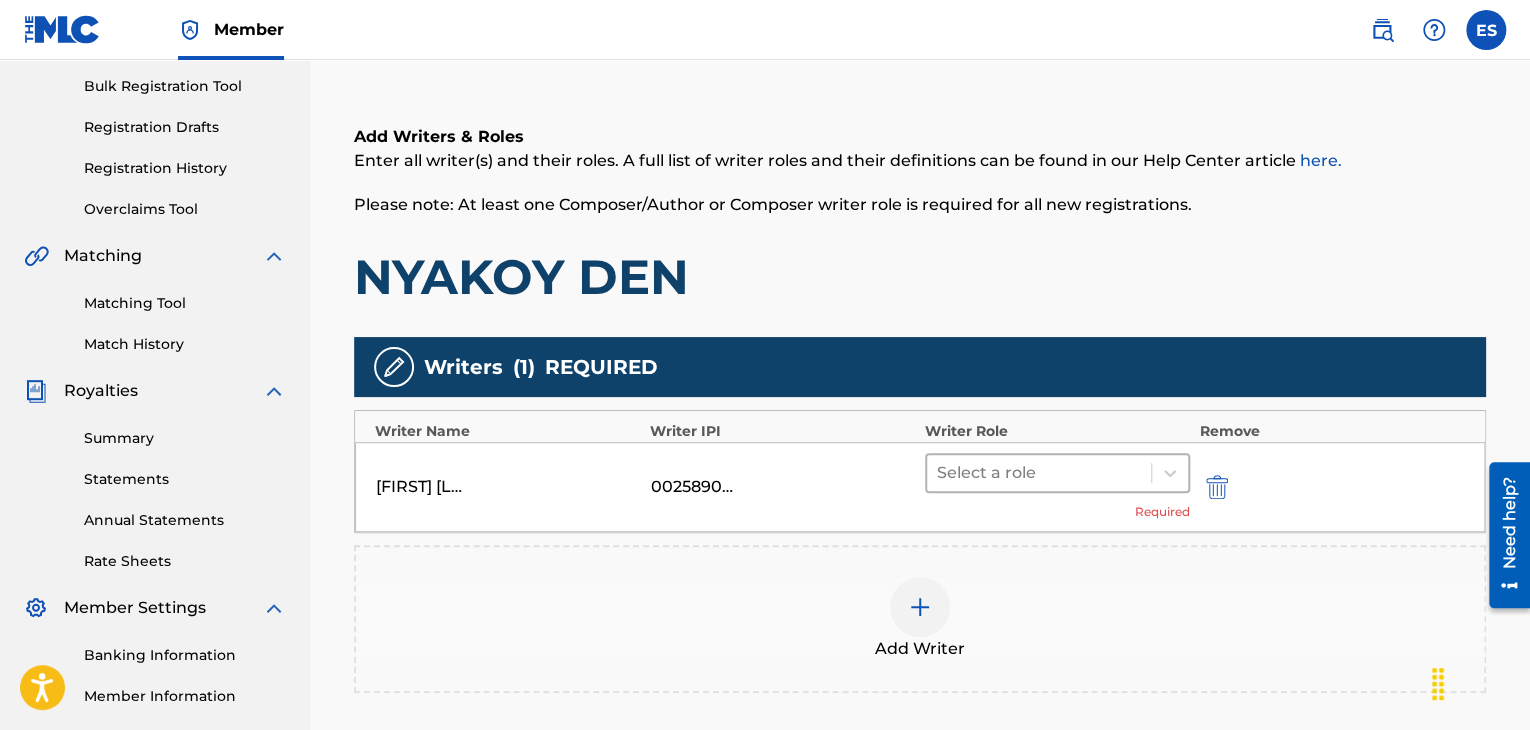 click on "Select a role" at bounding box center [1039, 473] 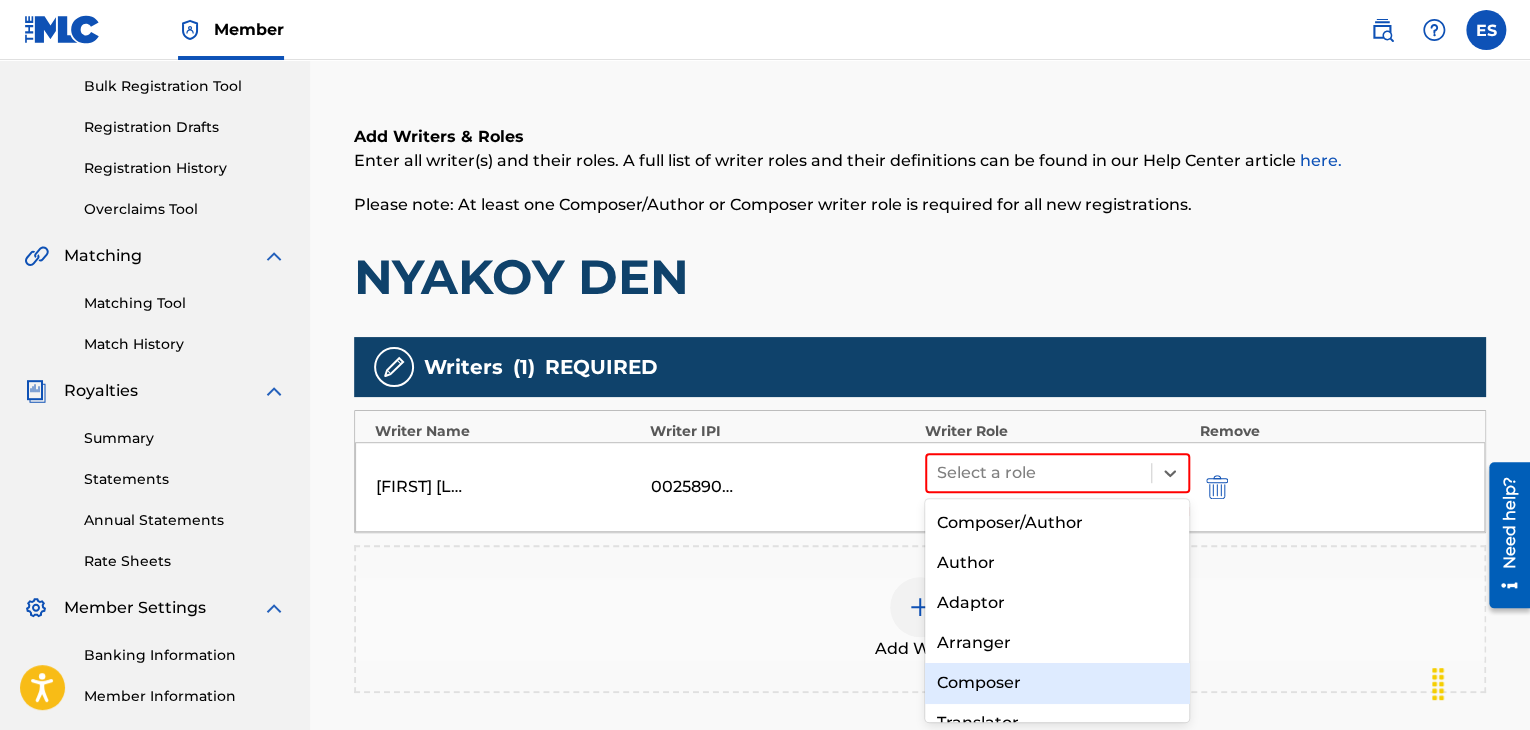 click on "Composer" at bounding box center (1057, 683) 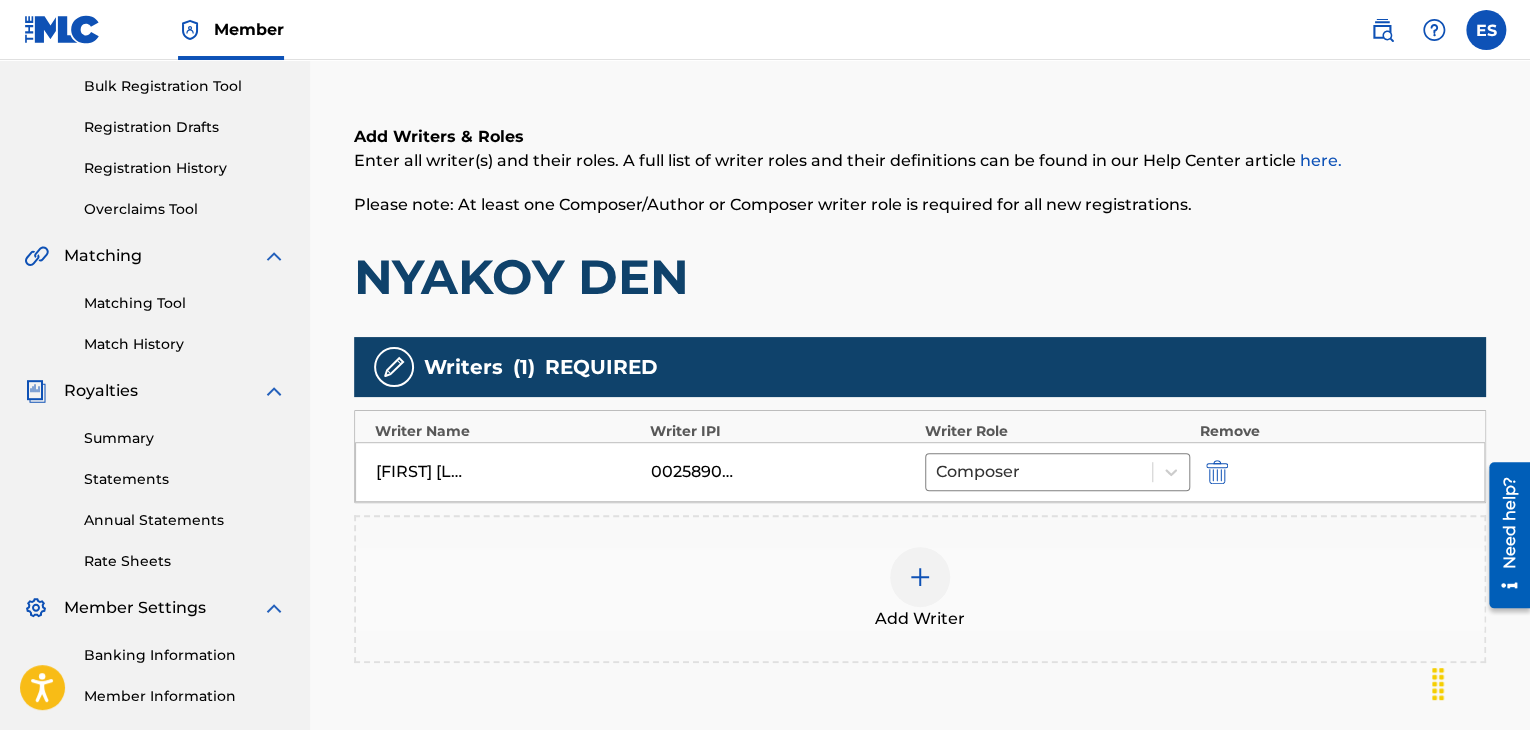 click at bounding box center (920, 577) 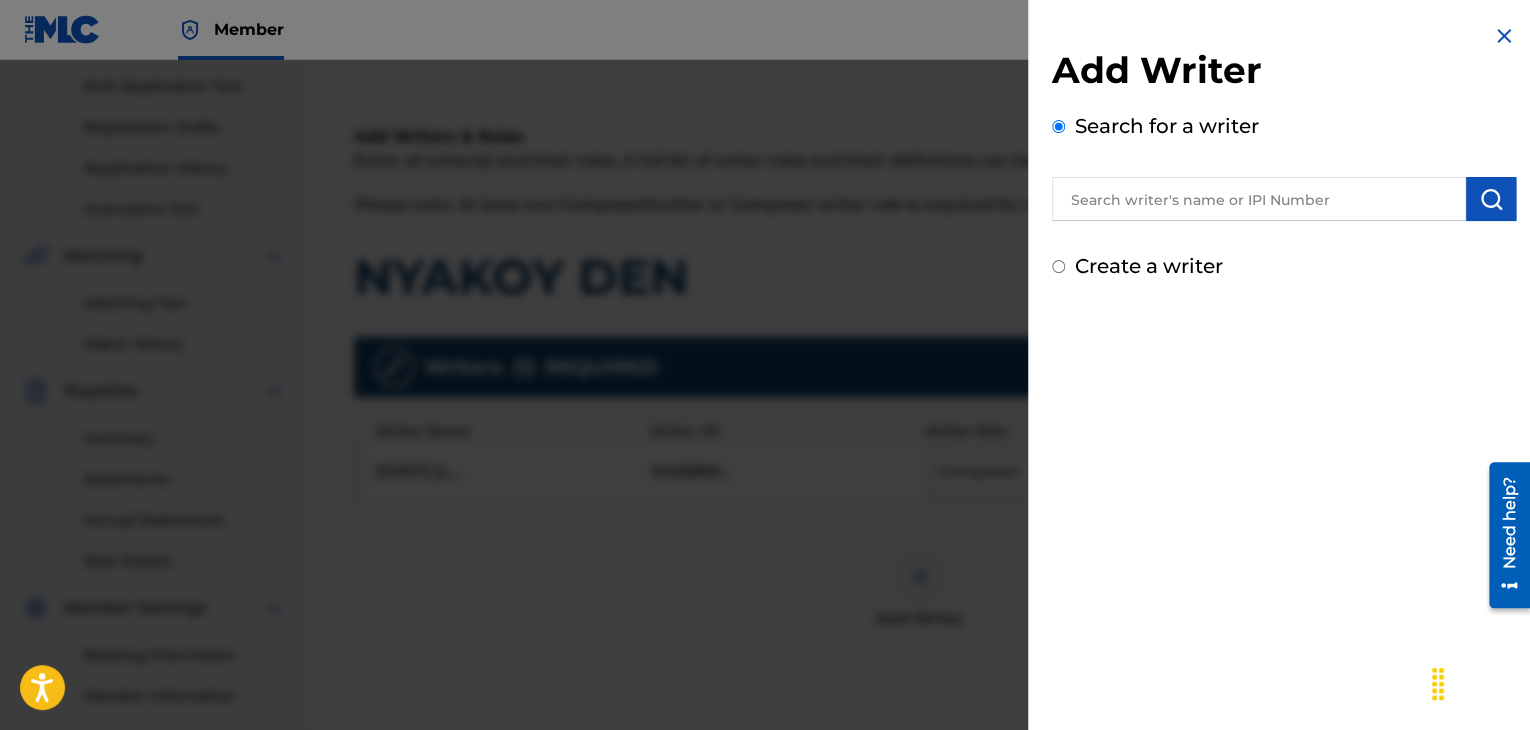 click at bounding box center (1259, 199) 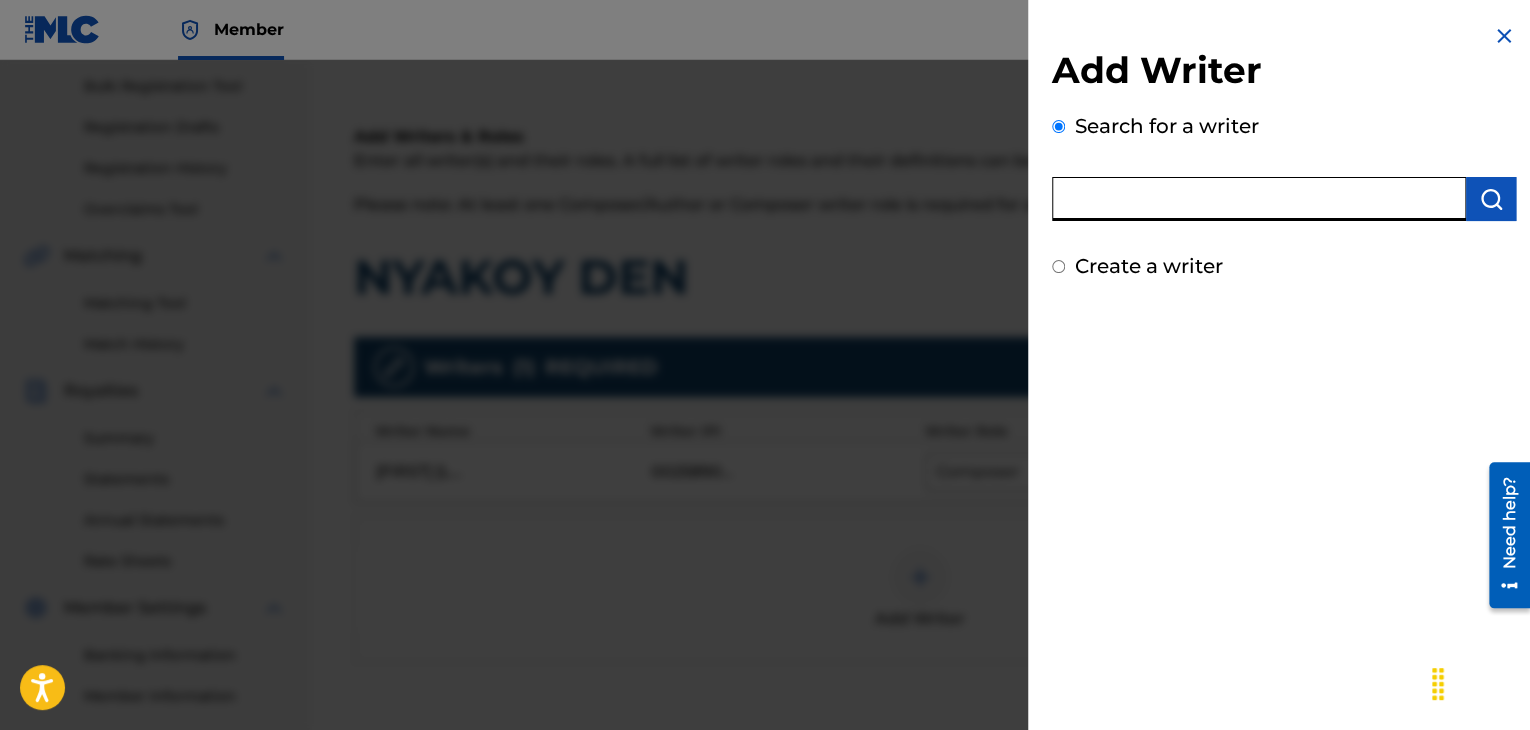 paste on "00143941476" 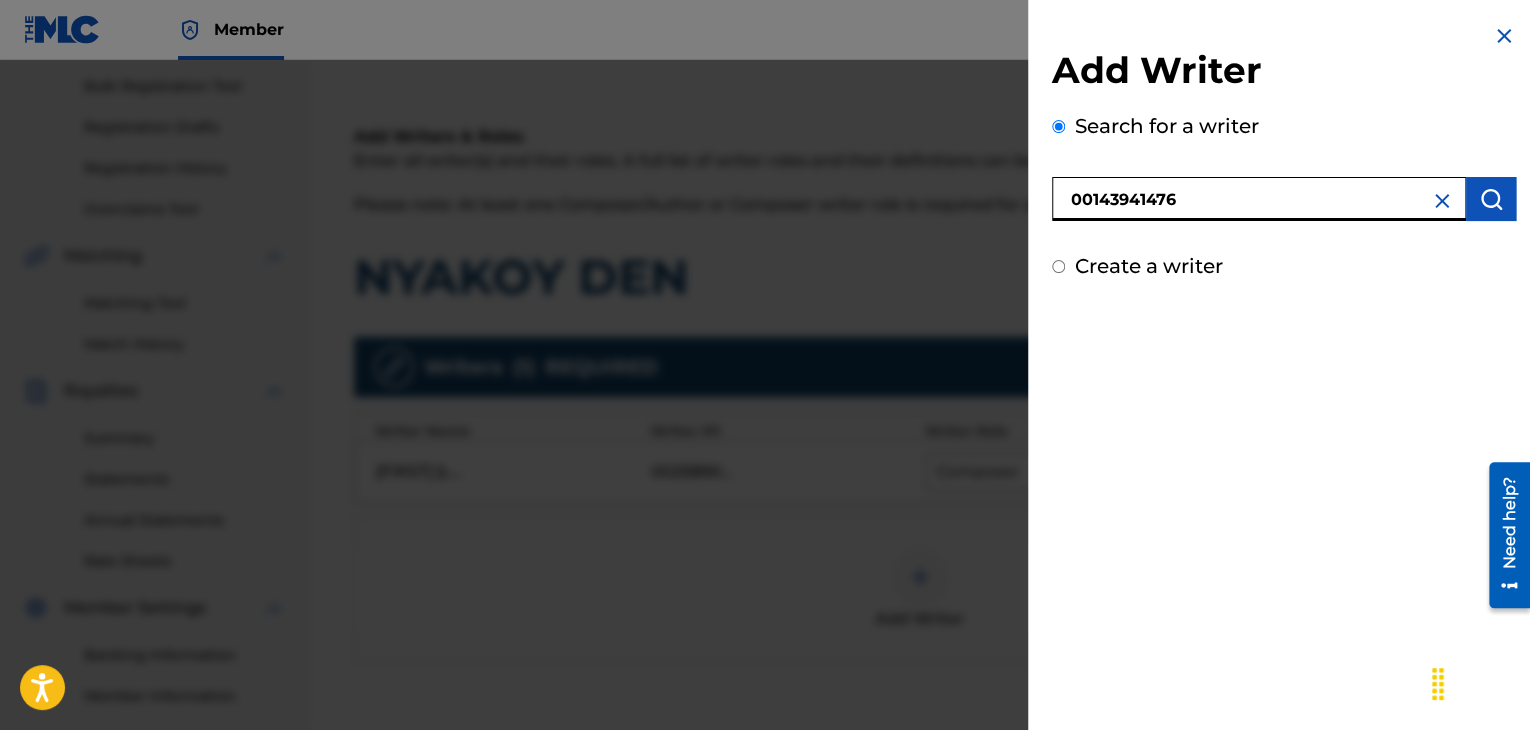 type on "00143941476" 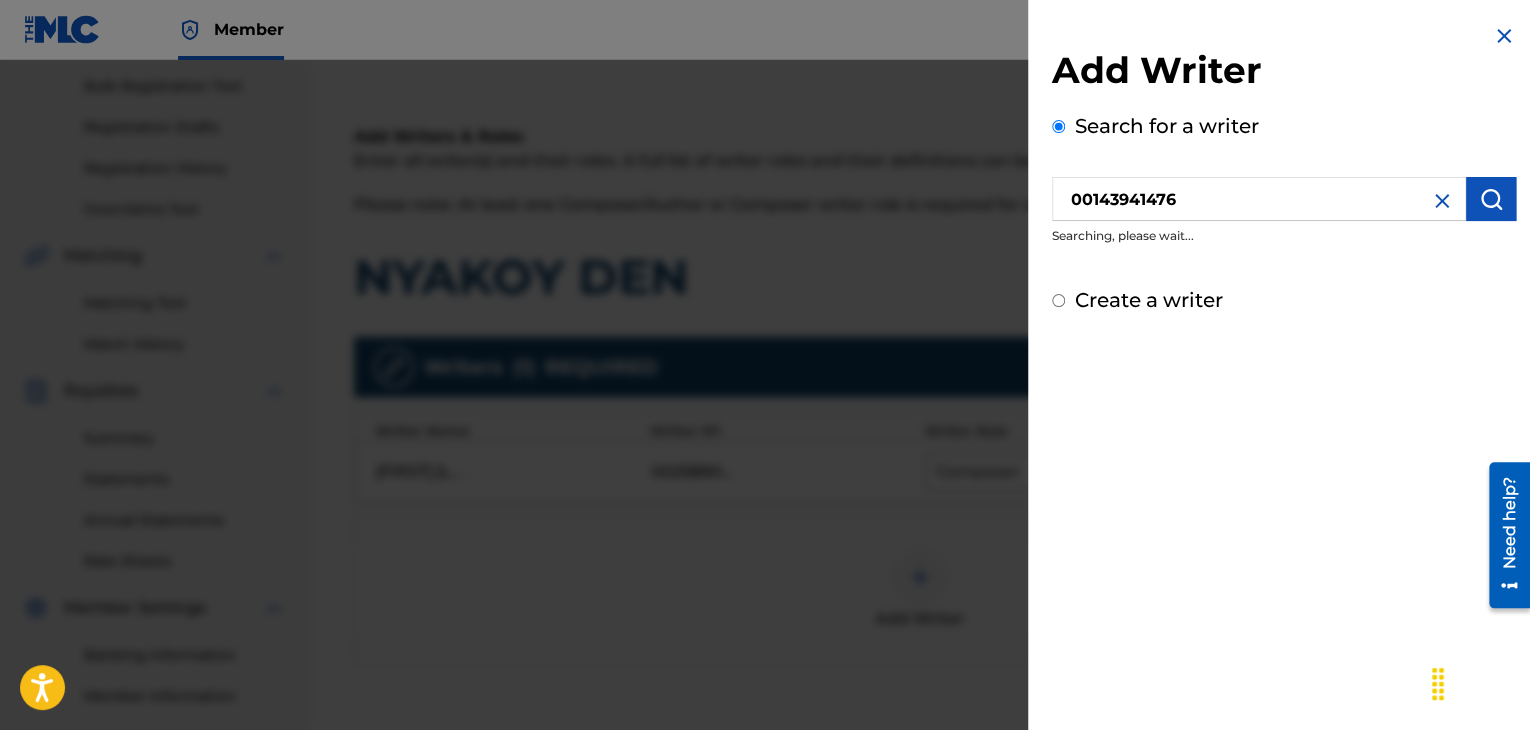 drag, startPoint x: 1492, startPoint y: 197, endPoint x: 1421, endPoint y: 263, distance: 96.938126 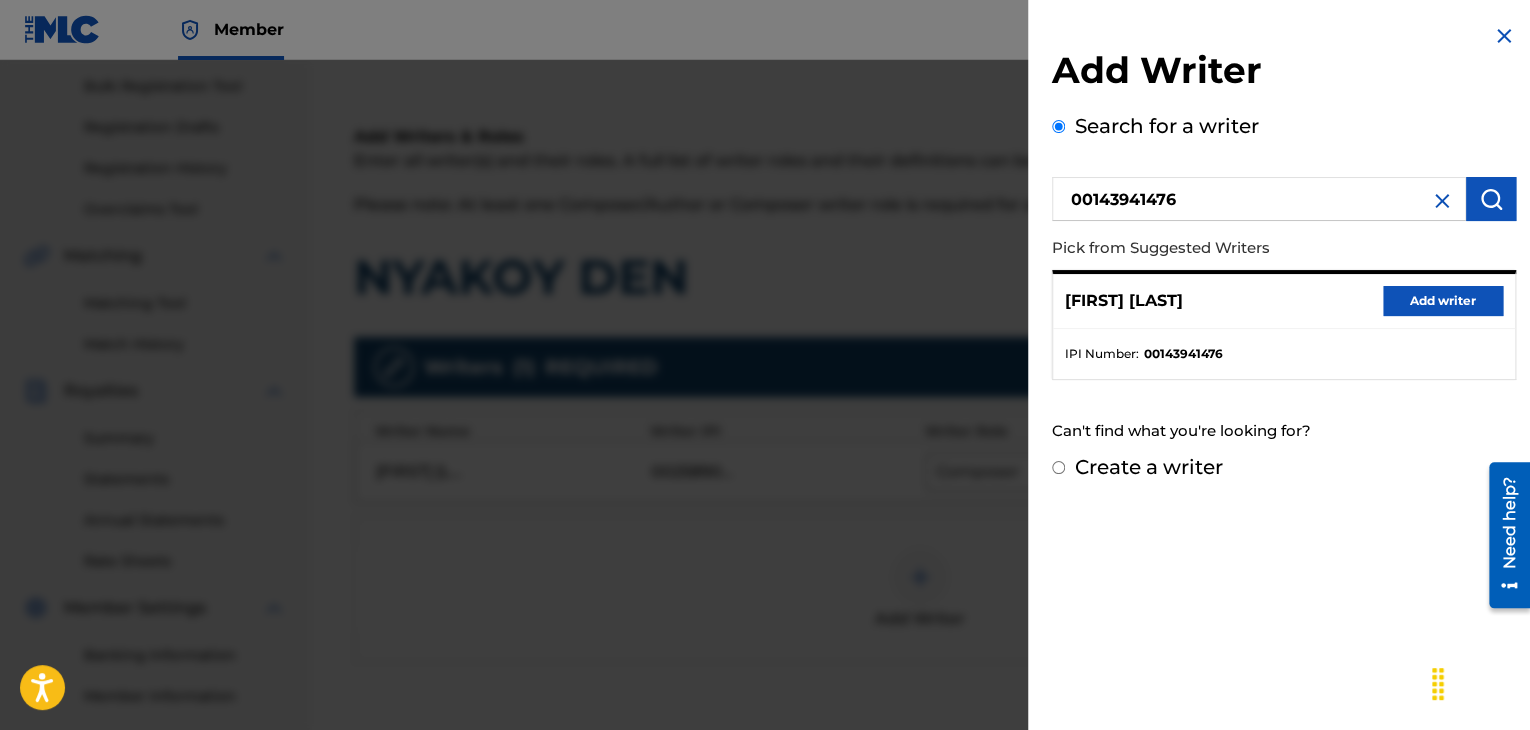 click on "Add writer" at bounding box center (1443, 301) 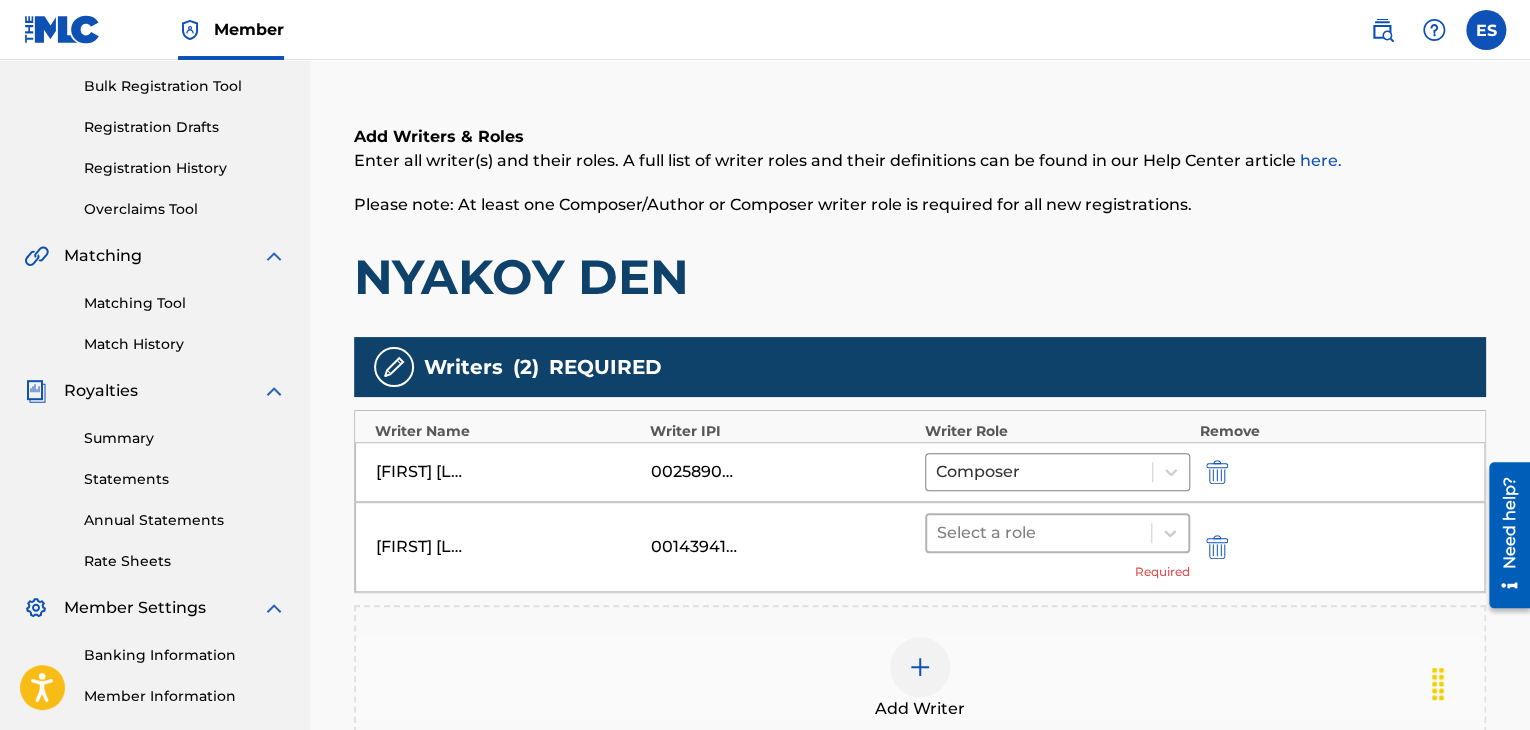 click at bounding box center (1039, 533) 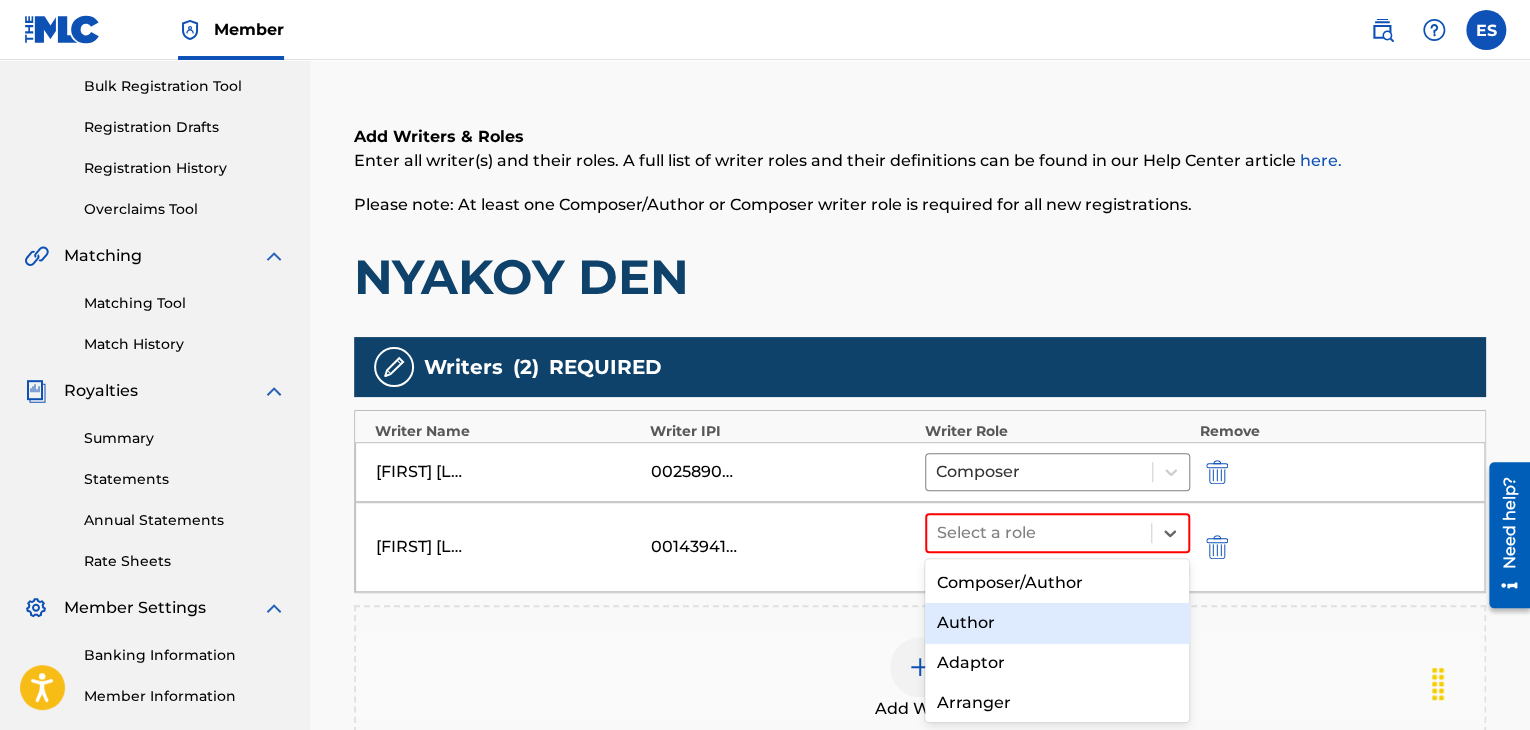 click on "Author" at bounding box center (1057, 623) 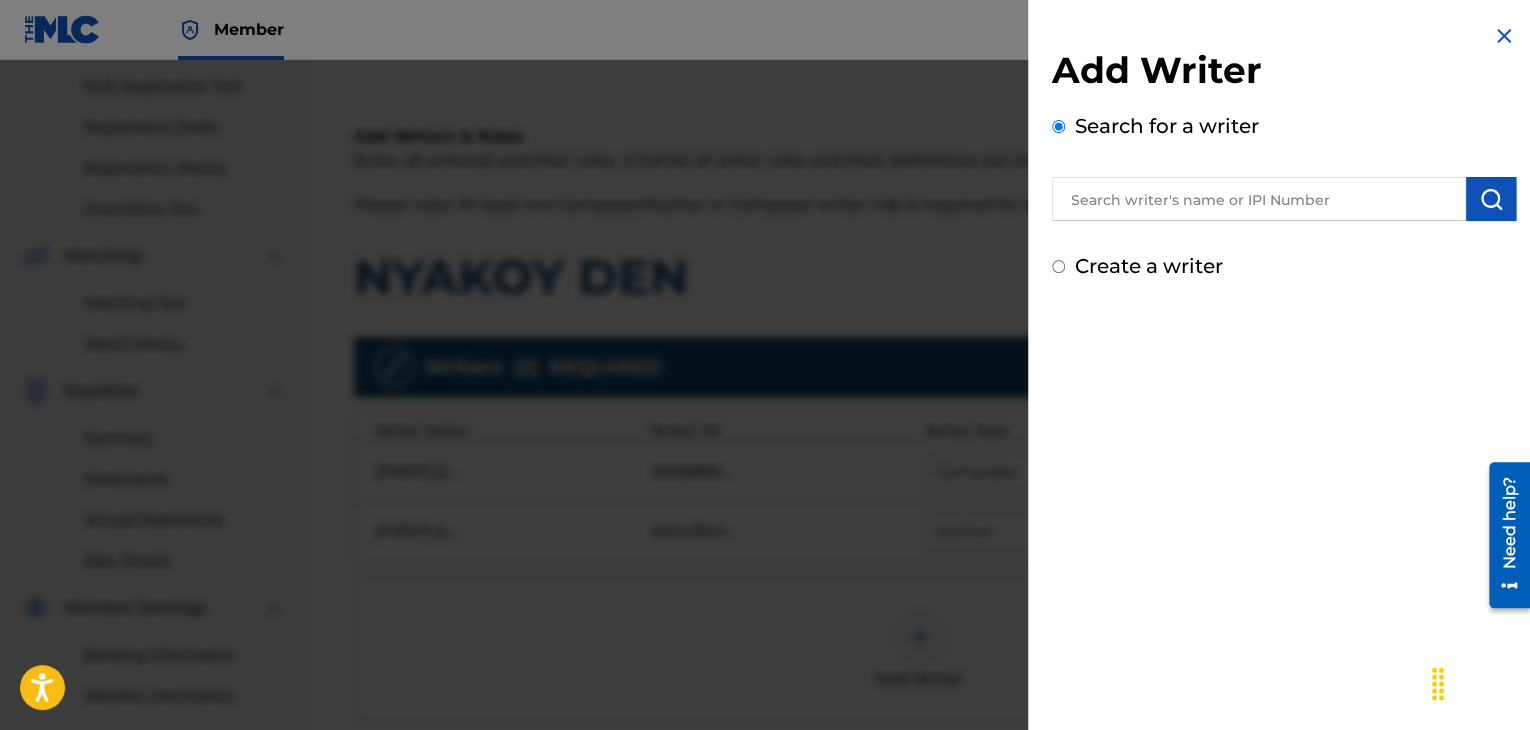 click at bounding box center [1504, 36] 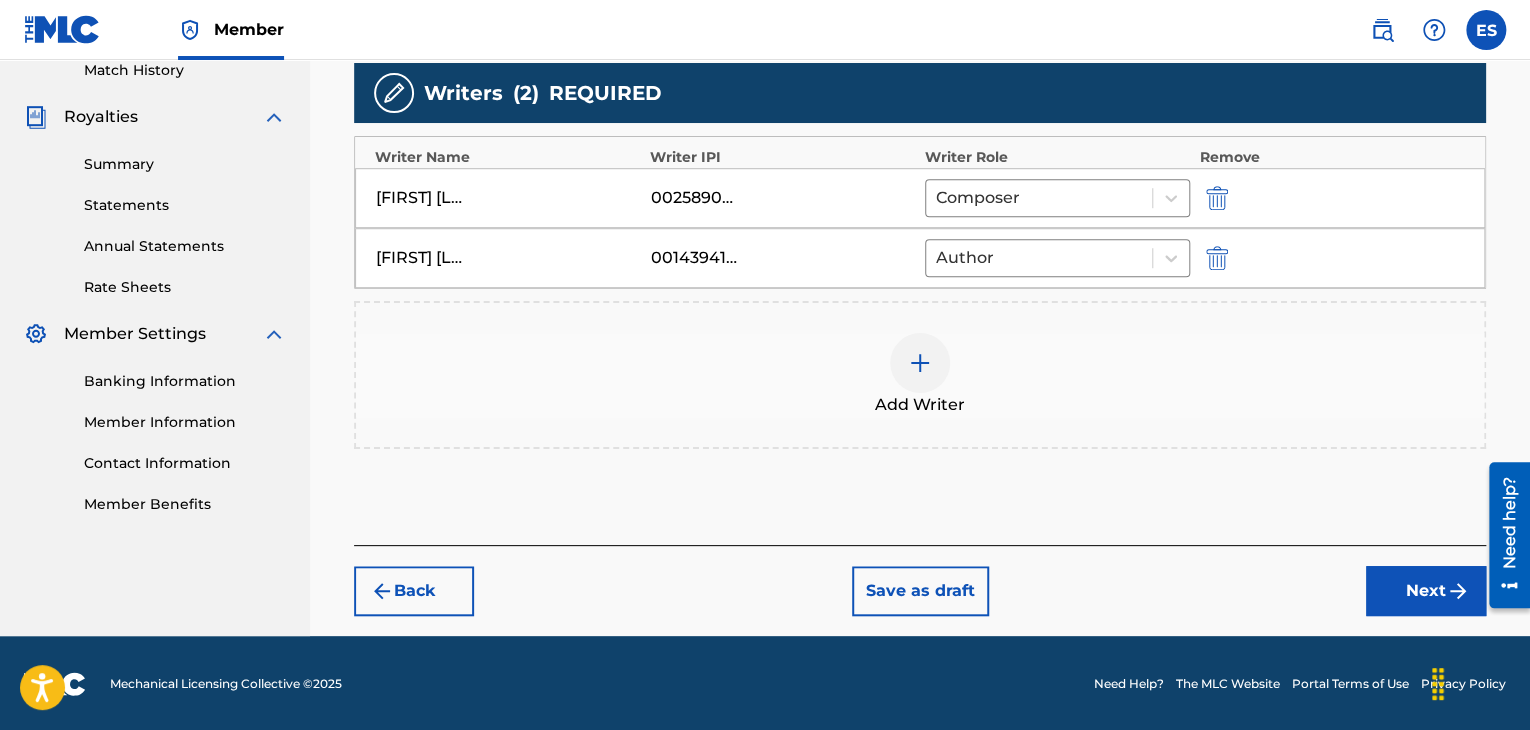 click on "Next" at bounding box center [1426, 591] 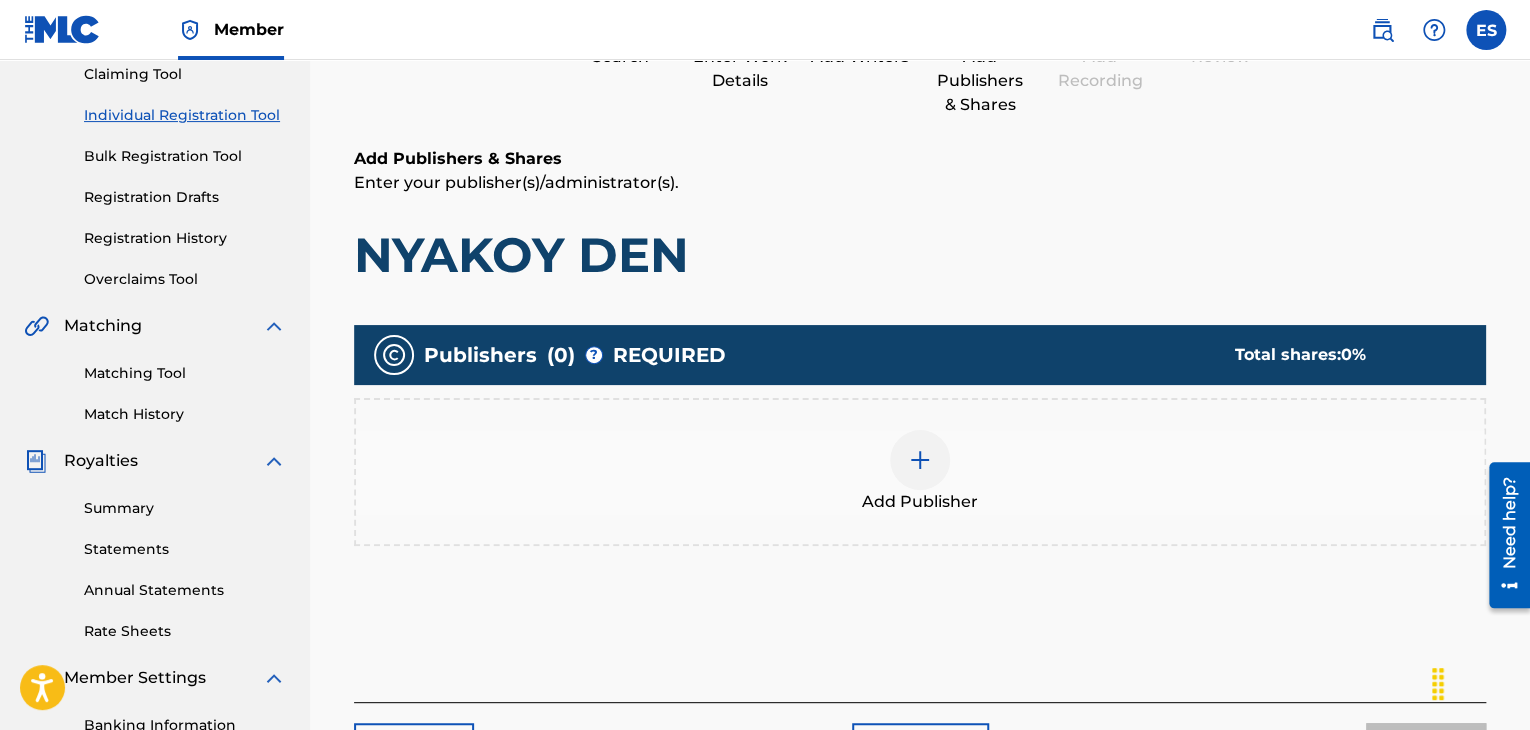scroll, scrollTop: 290, scrollLeft: 0, axis: vertical 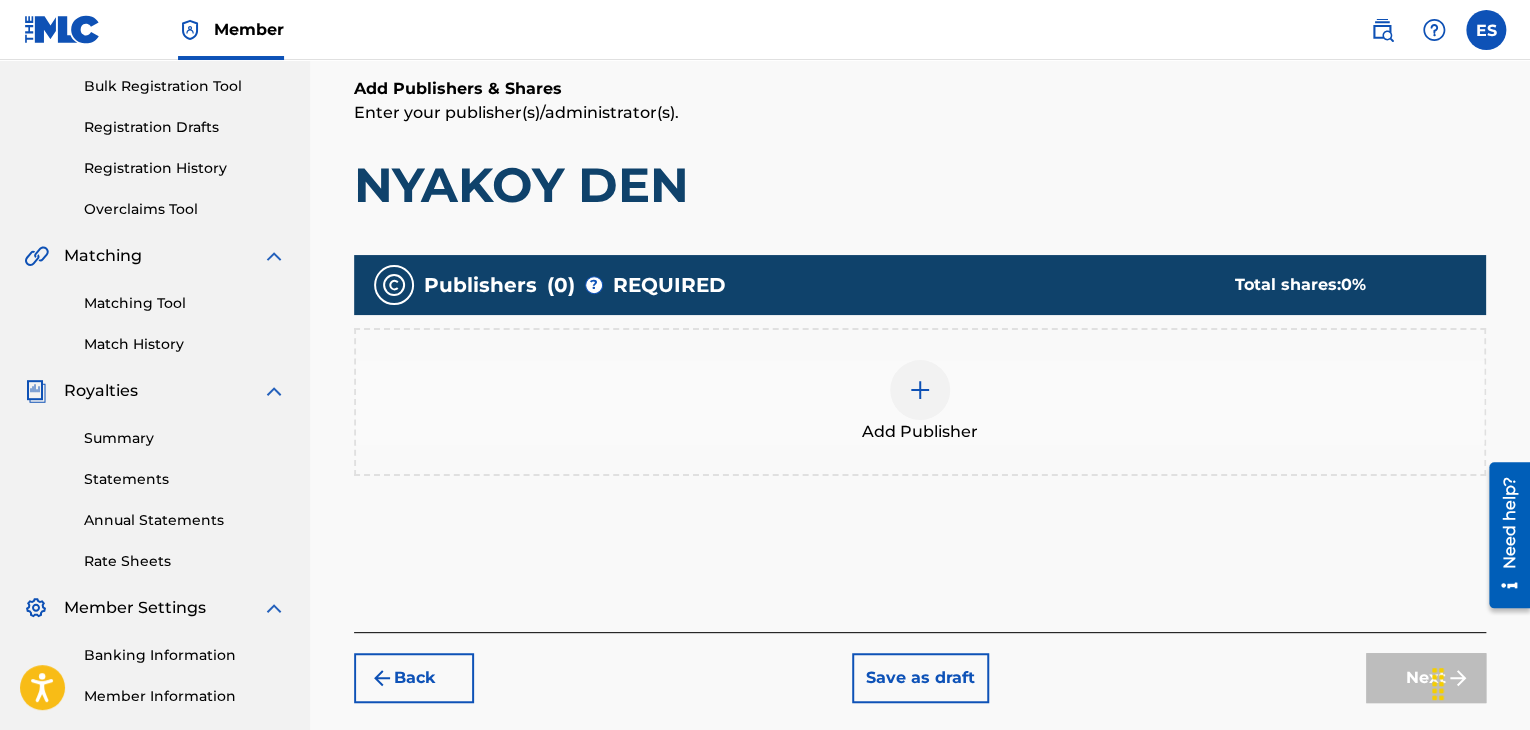 click at bounding box center [920, 390] 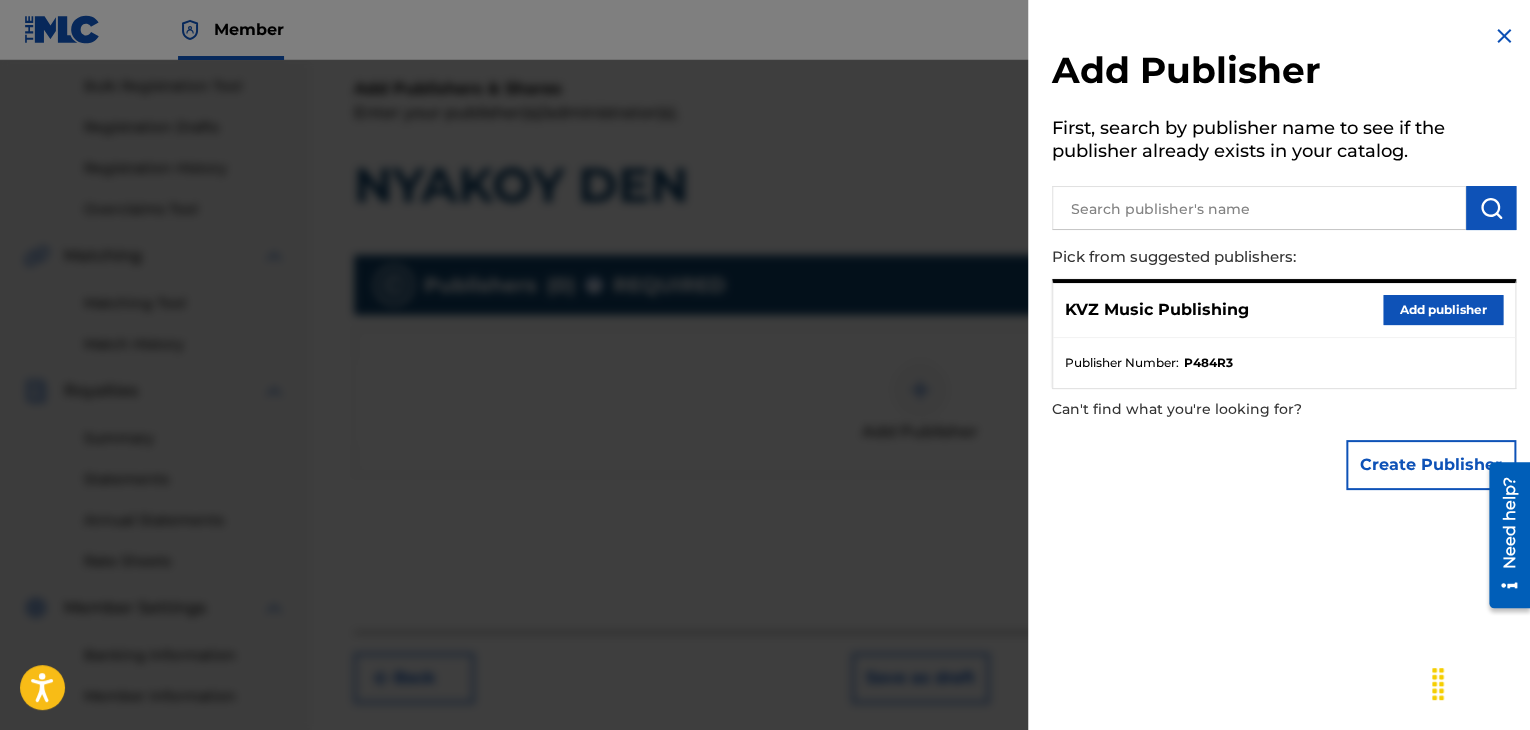 click on "Add publisher" at bounding box center [1443, 310] 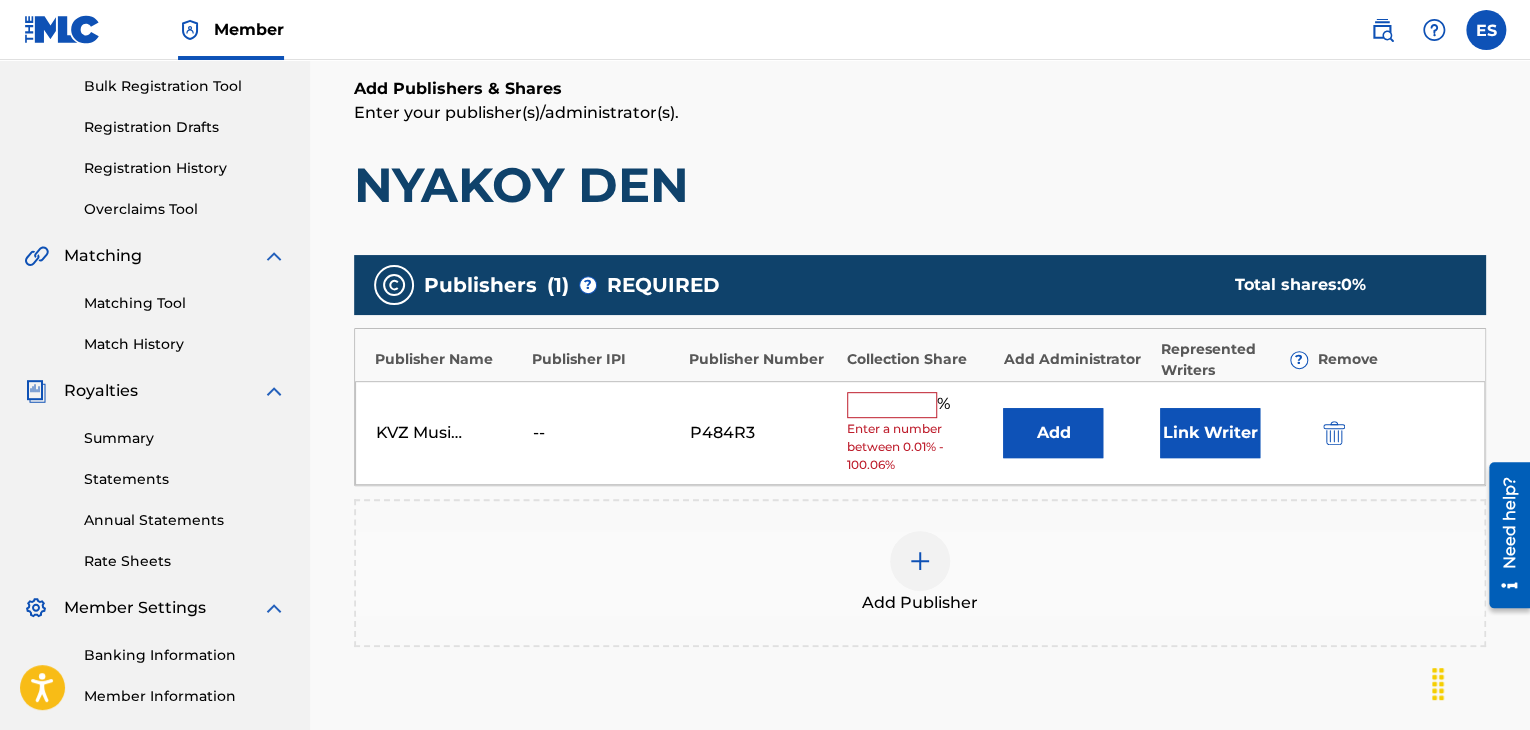 click at bounding box center (892, 405) 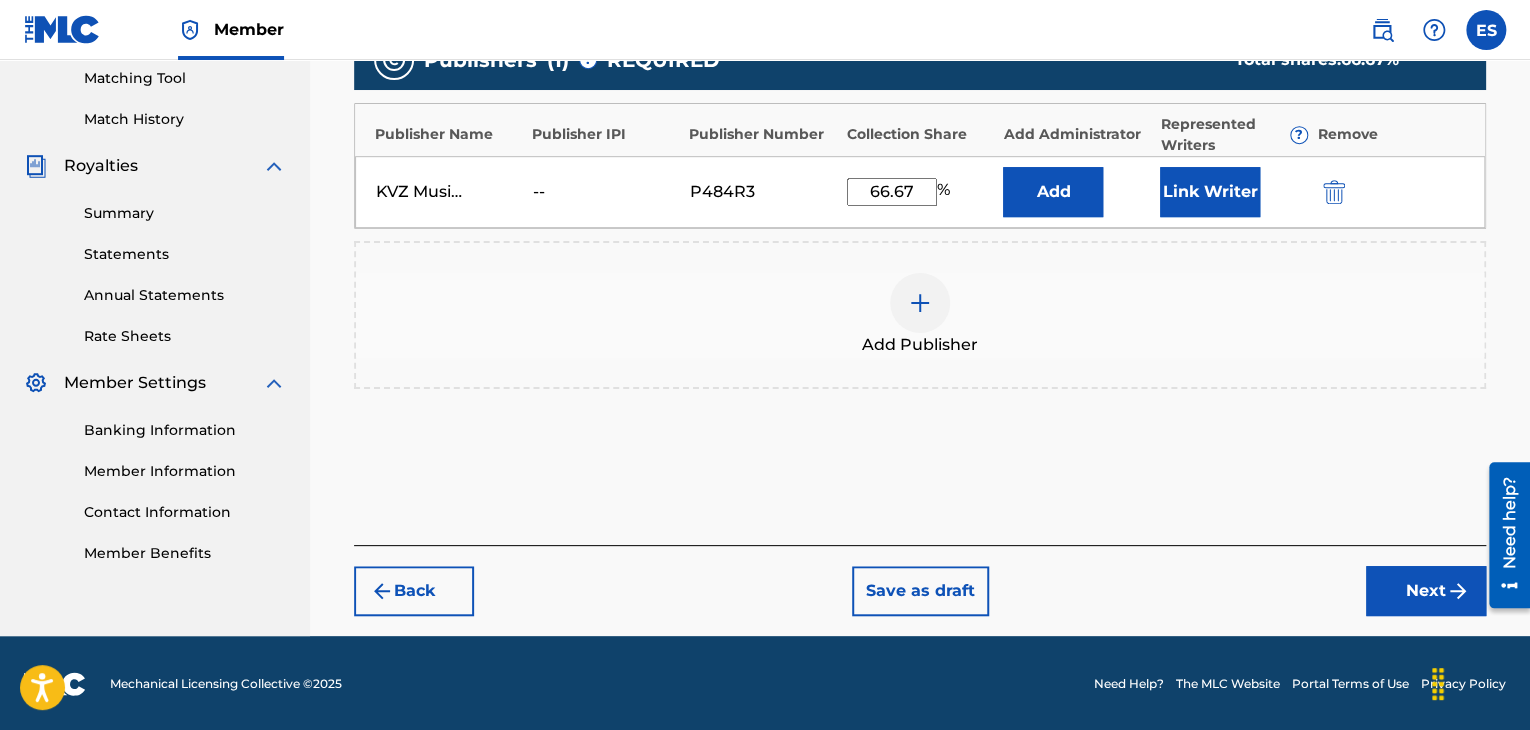 scroll, scrollTop: 516, scrollLeft: 0, axis: vertical 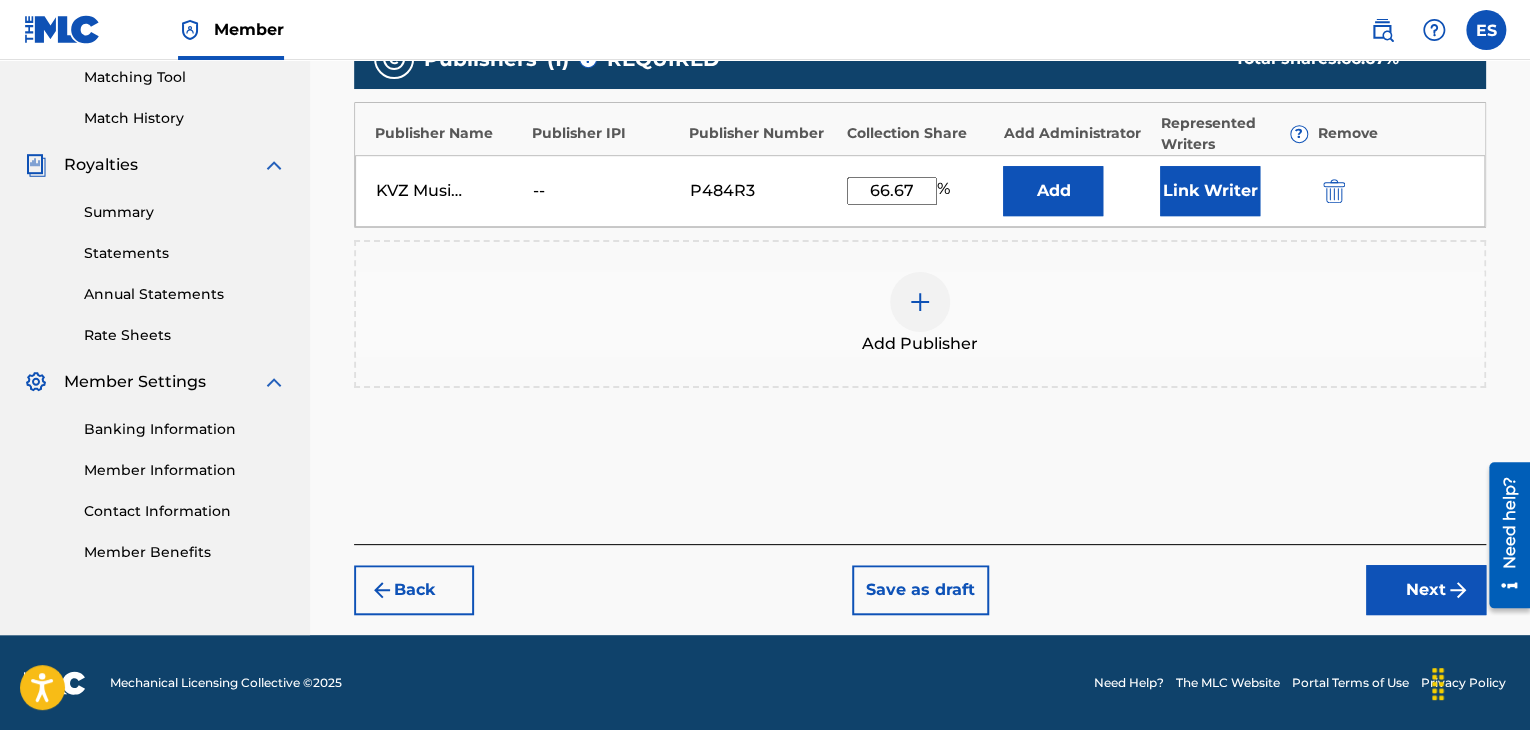 click on "Next" at bounding box center (1426, 590) 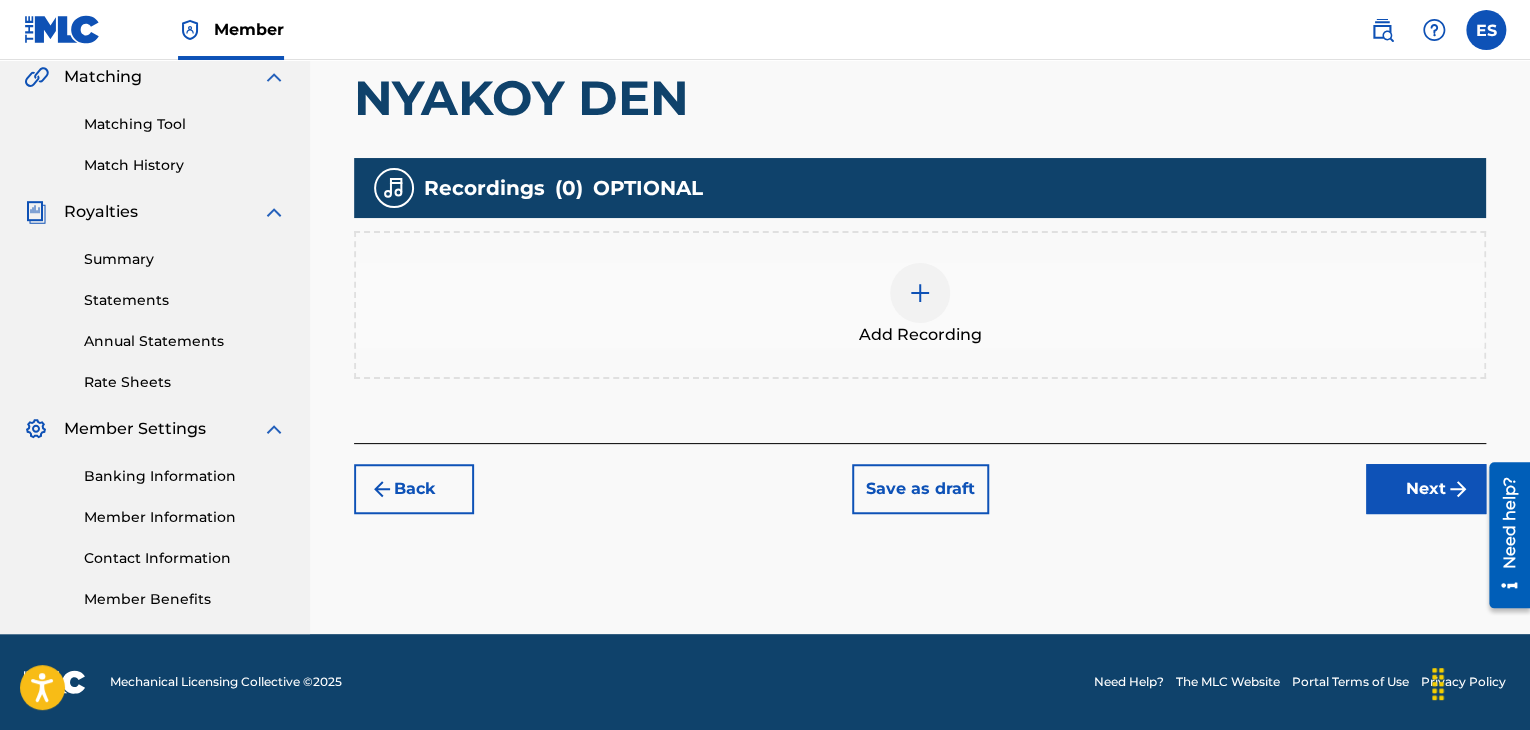 click on "Register Work Search Enter Work Details Add Publishers   Add Recording Review Add Recordings (Optional) Enter recording information for your work. Recording information is used during the automated matching process but does not guarantee matches. This information will not be visible once your work is accepted into your catalog, but the information is stored in the database.   Please note:  Multiple recordings may be matched to one work. NYAKOY DEN Recordings ( 0 ) OPTIONAL Add Recording Back Save as draft Next" at bounding box center [920, 137] 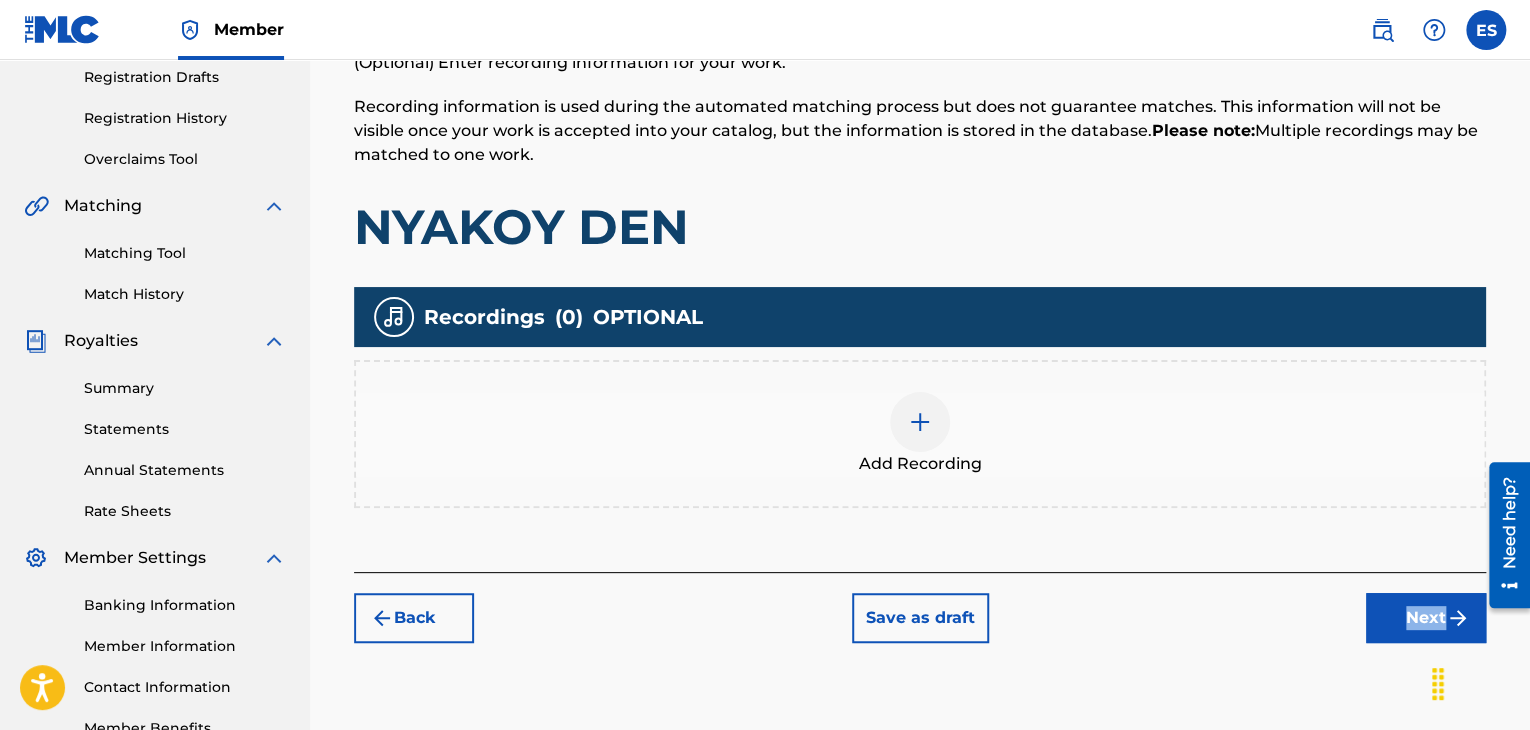 scroll, scrollTop: 390, scrollLeft: 0, axis: vertical 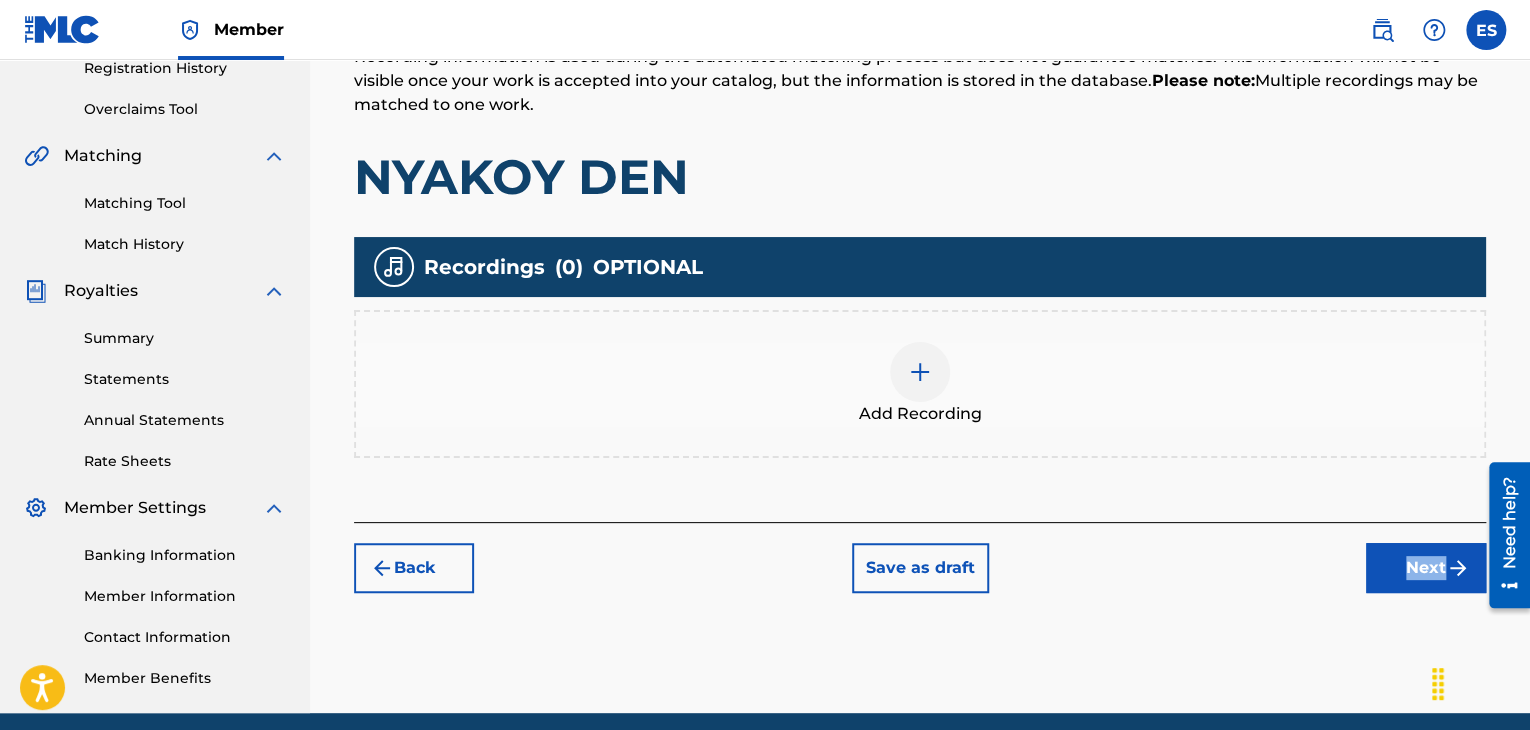 click at bounding box center [920, 372] 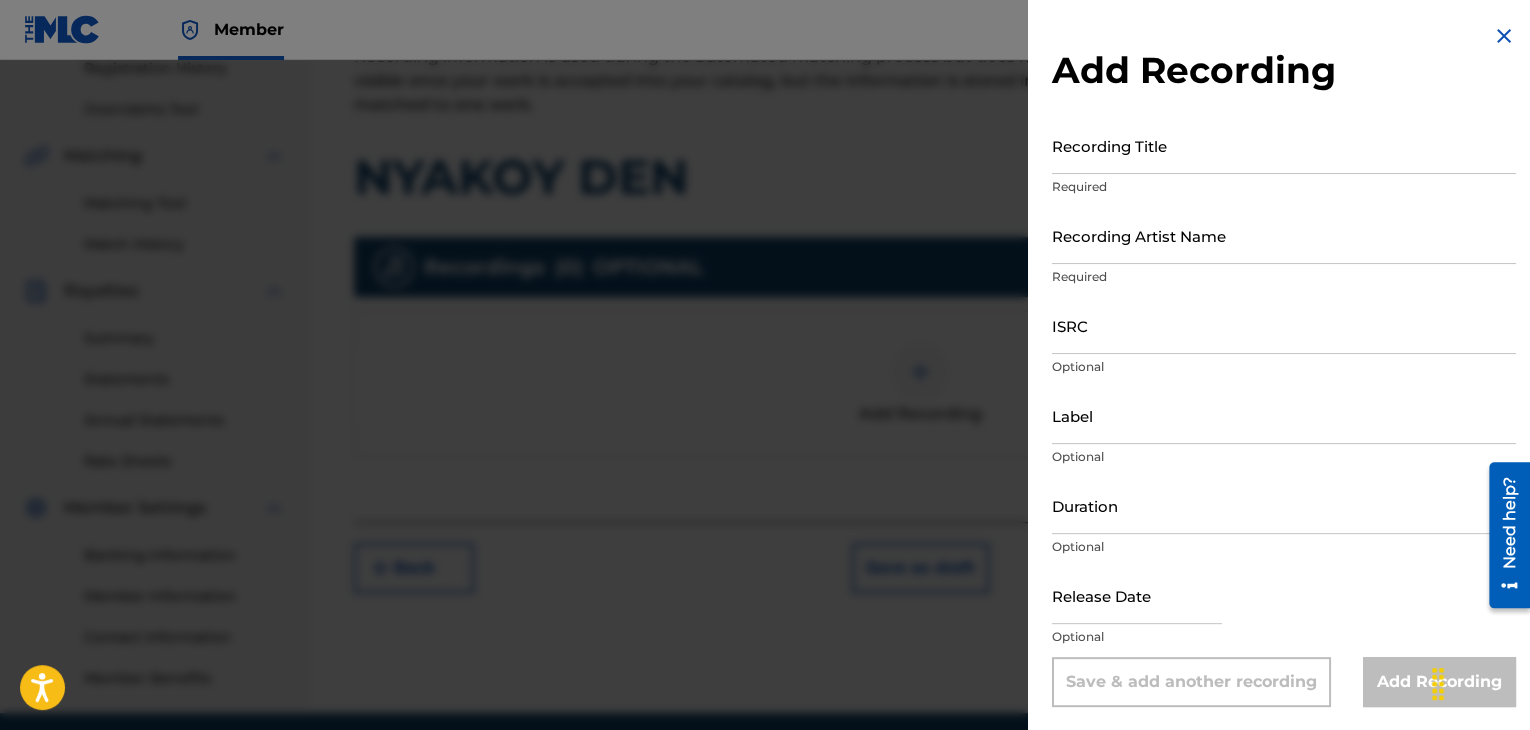 click on "Add Recording Recording Title Required Recording Artist Name Required ISRC Optional Label Optional Duration Optional Release Date Optional Save & add another recording Add Recording" at bounding box center (1284, 365) 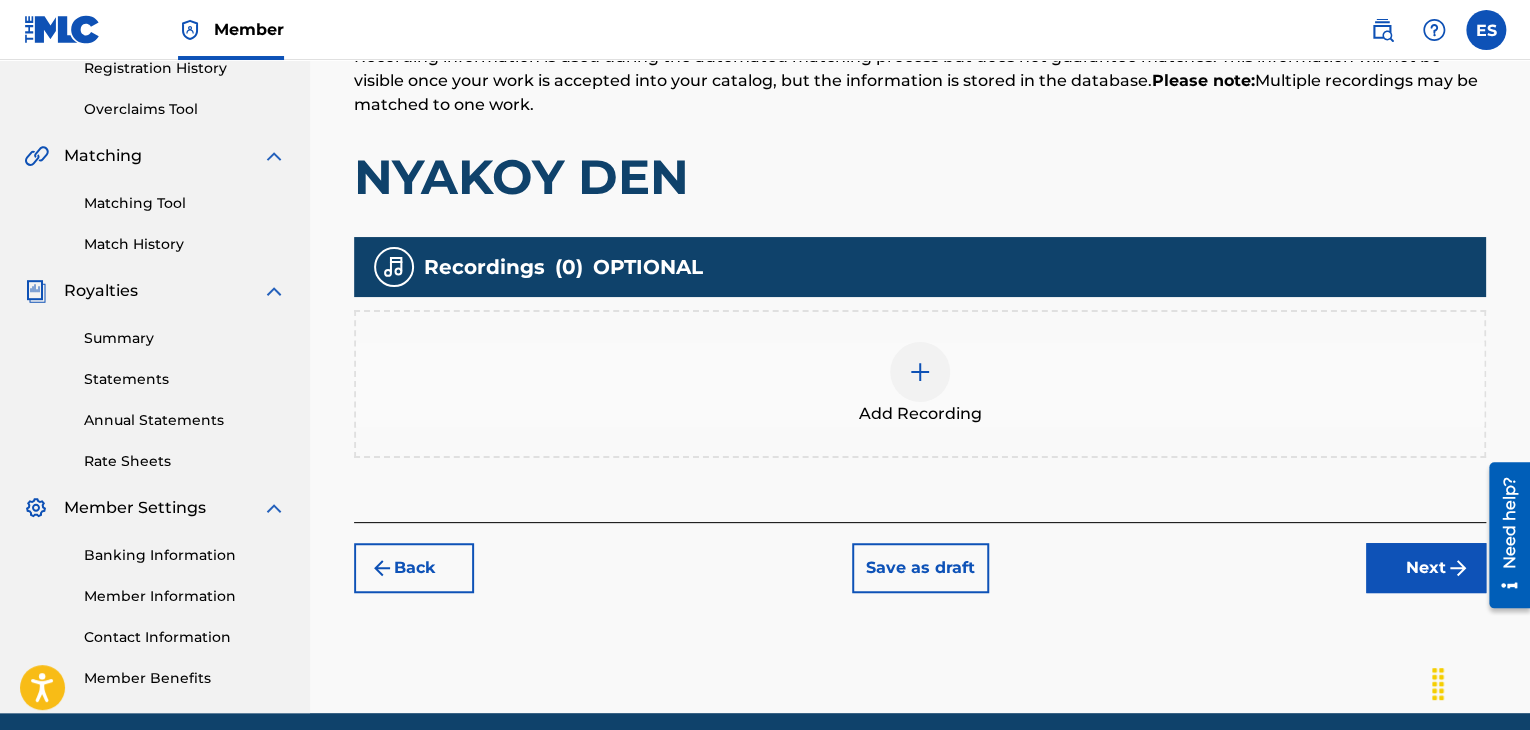click on "Next" at bounding box center [1426, 568] 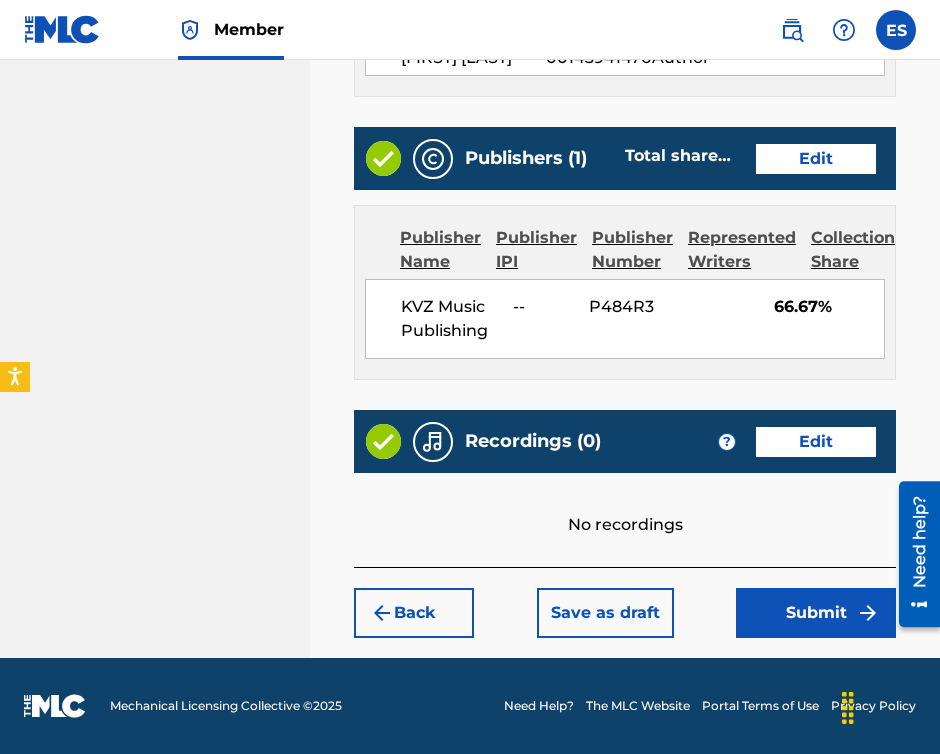 scroll, scrollTop: 1252, scrollLeft: 0, axis: vertical 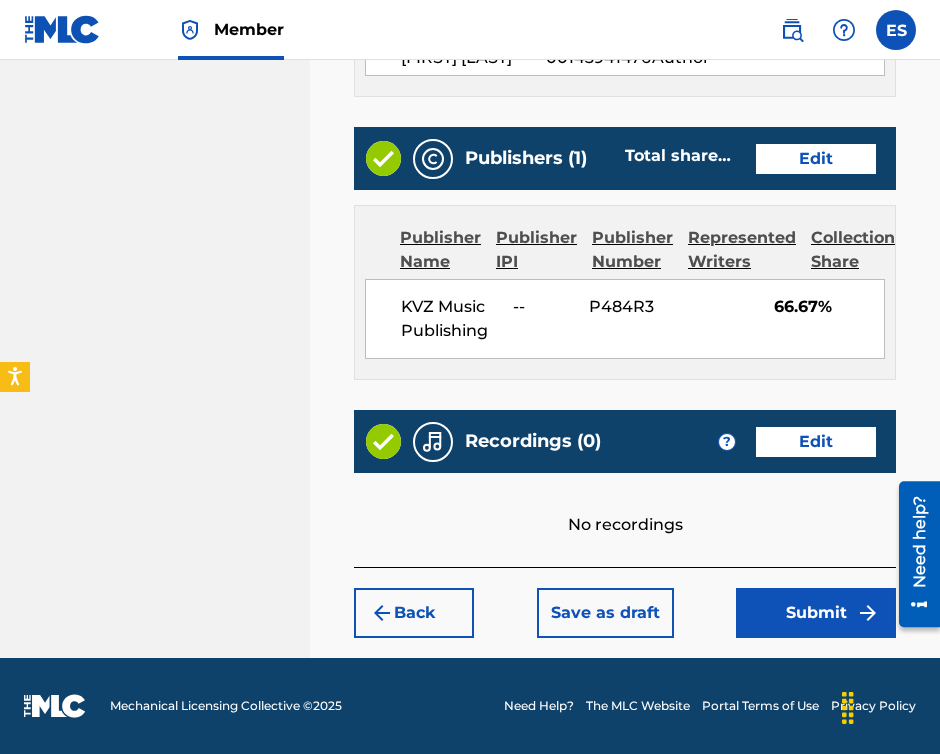 click on "Submit" at bounding box center [816, 613] 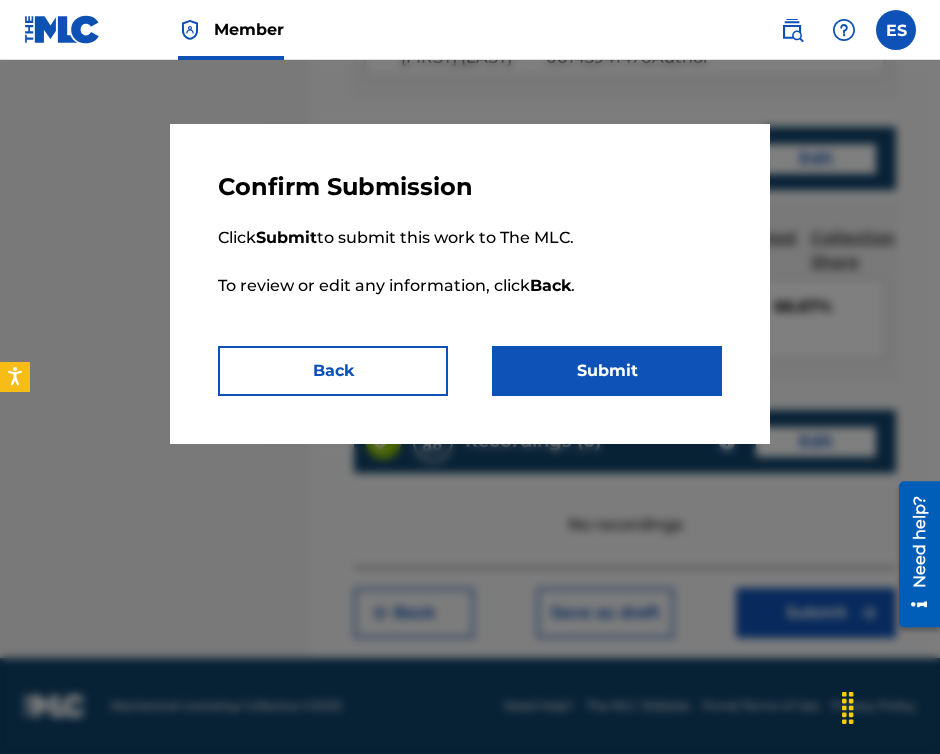 click on "Submit" at bounding box center (607, 371) 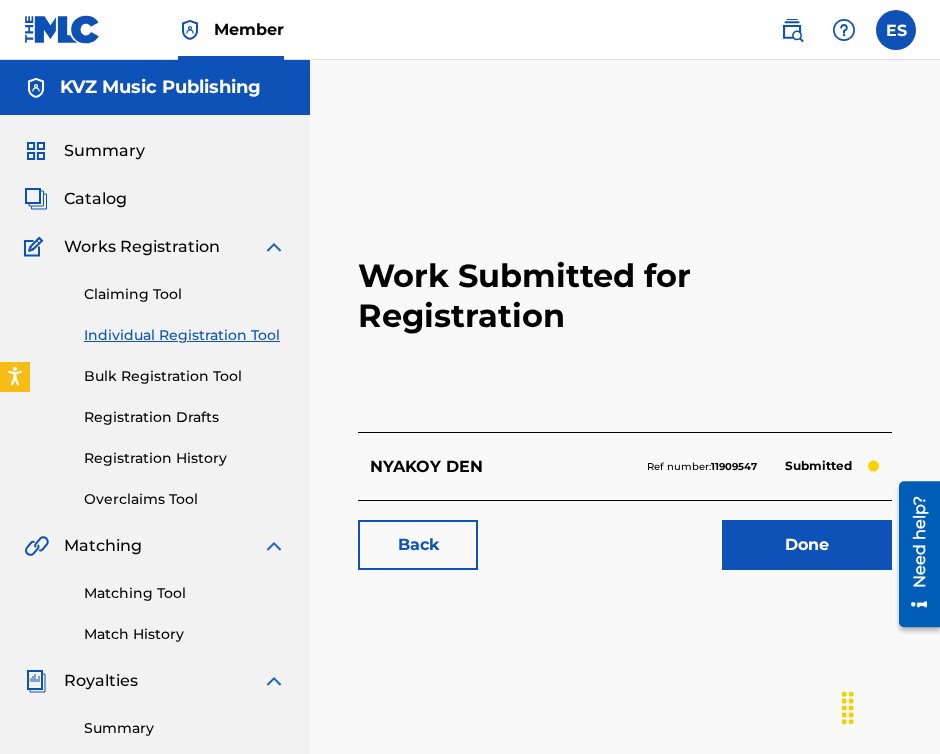 click on "Individual Registration Tool" at bounding box center [185, 335] 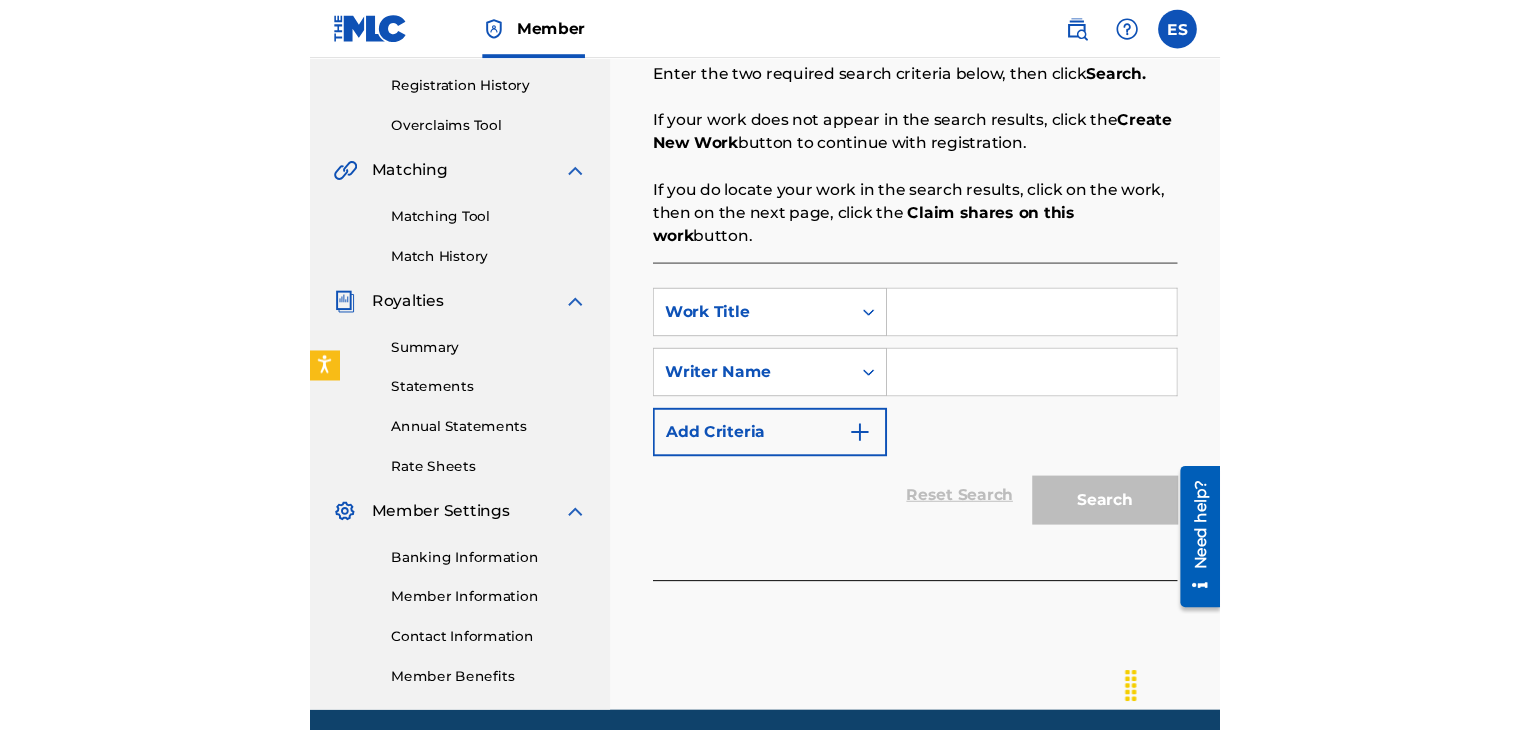scroll, scrollTop: 400, scrollLeft: 0, axis: vertical 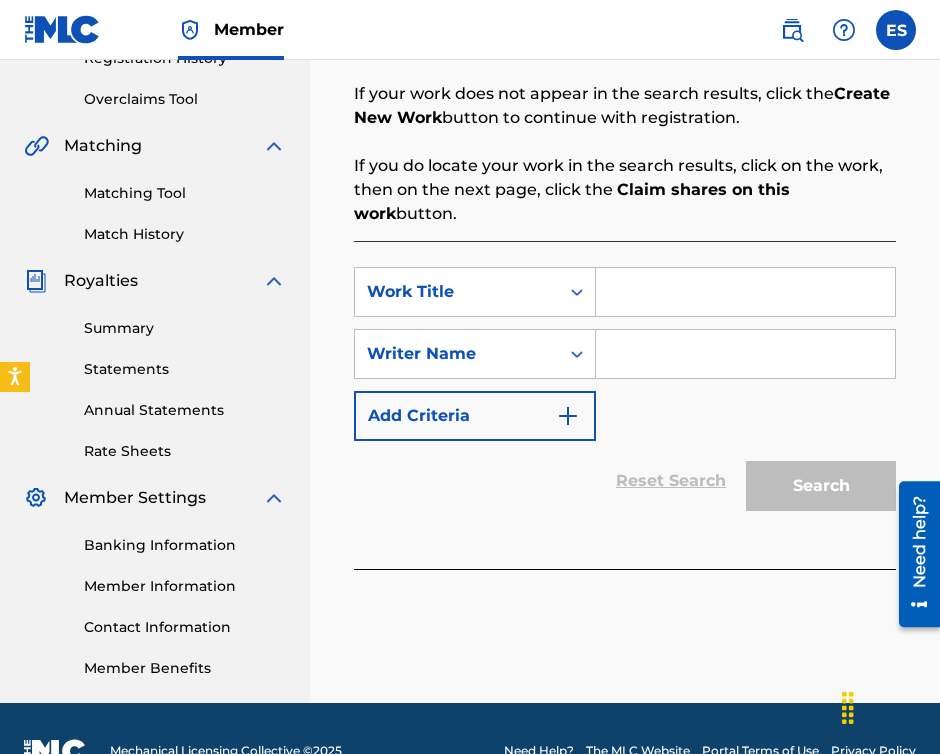 click at bounding box center (745, 292) 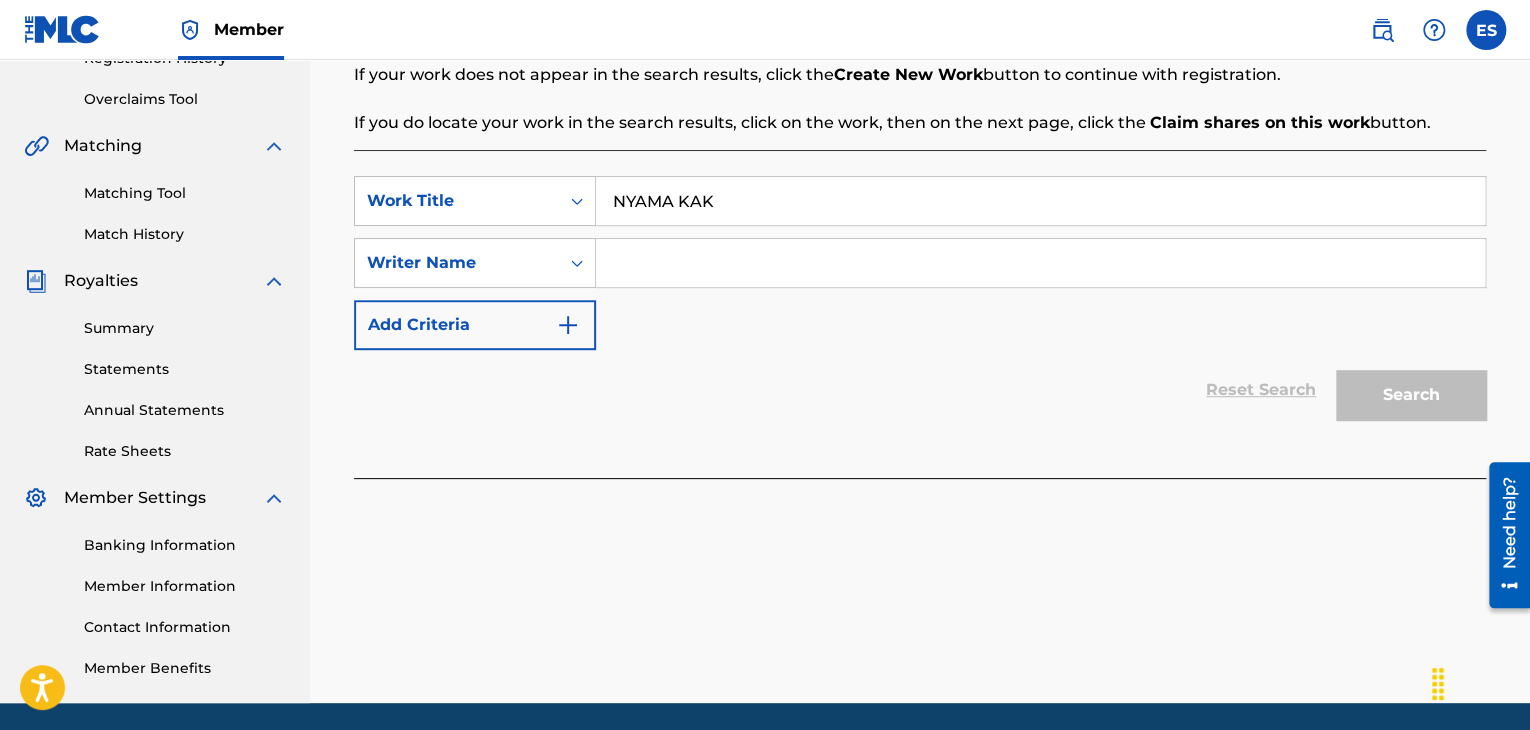 click on "NYAMA KAK" at bounding box center [1040, 201] 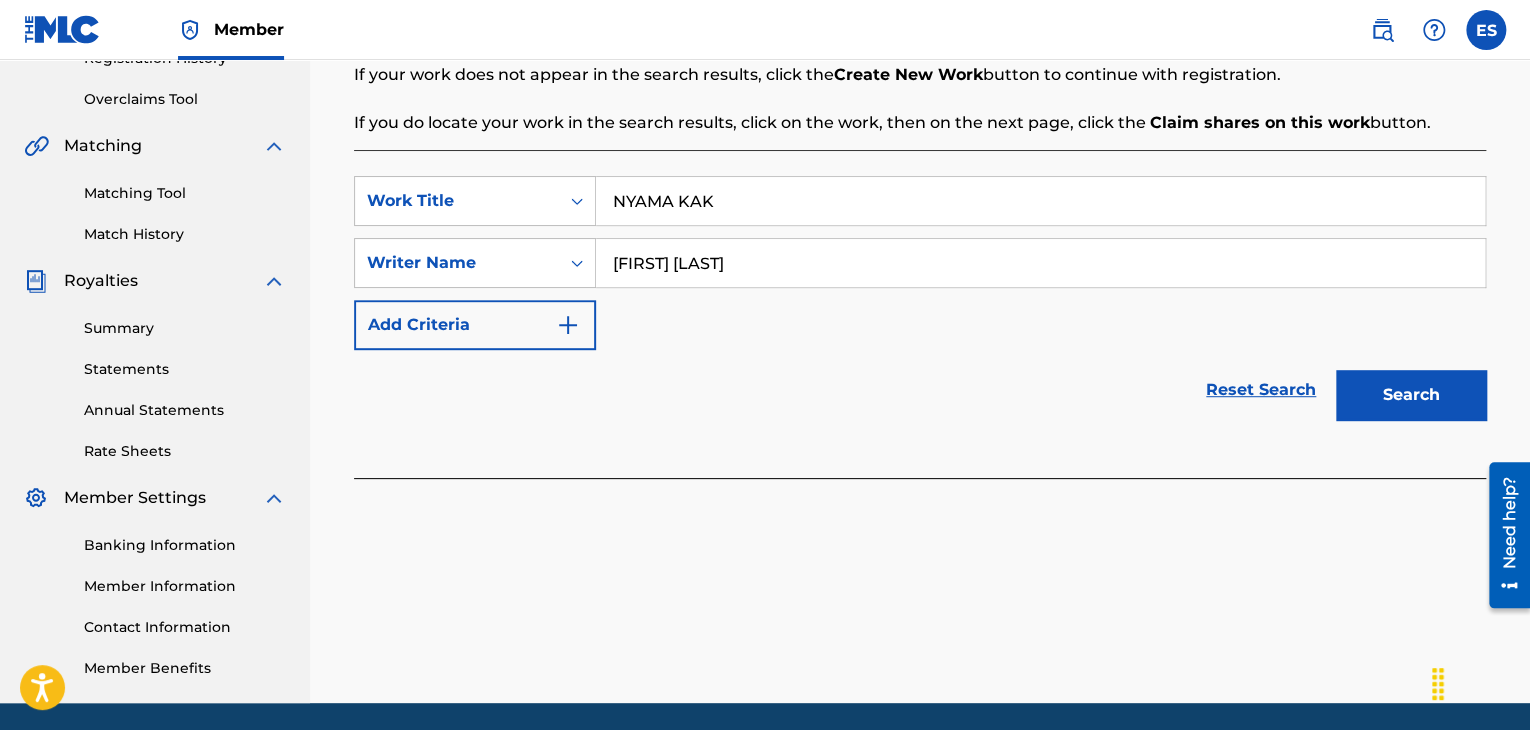click on "NYAMA KAK" at bounding box center (1040, 201) 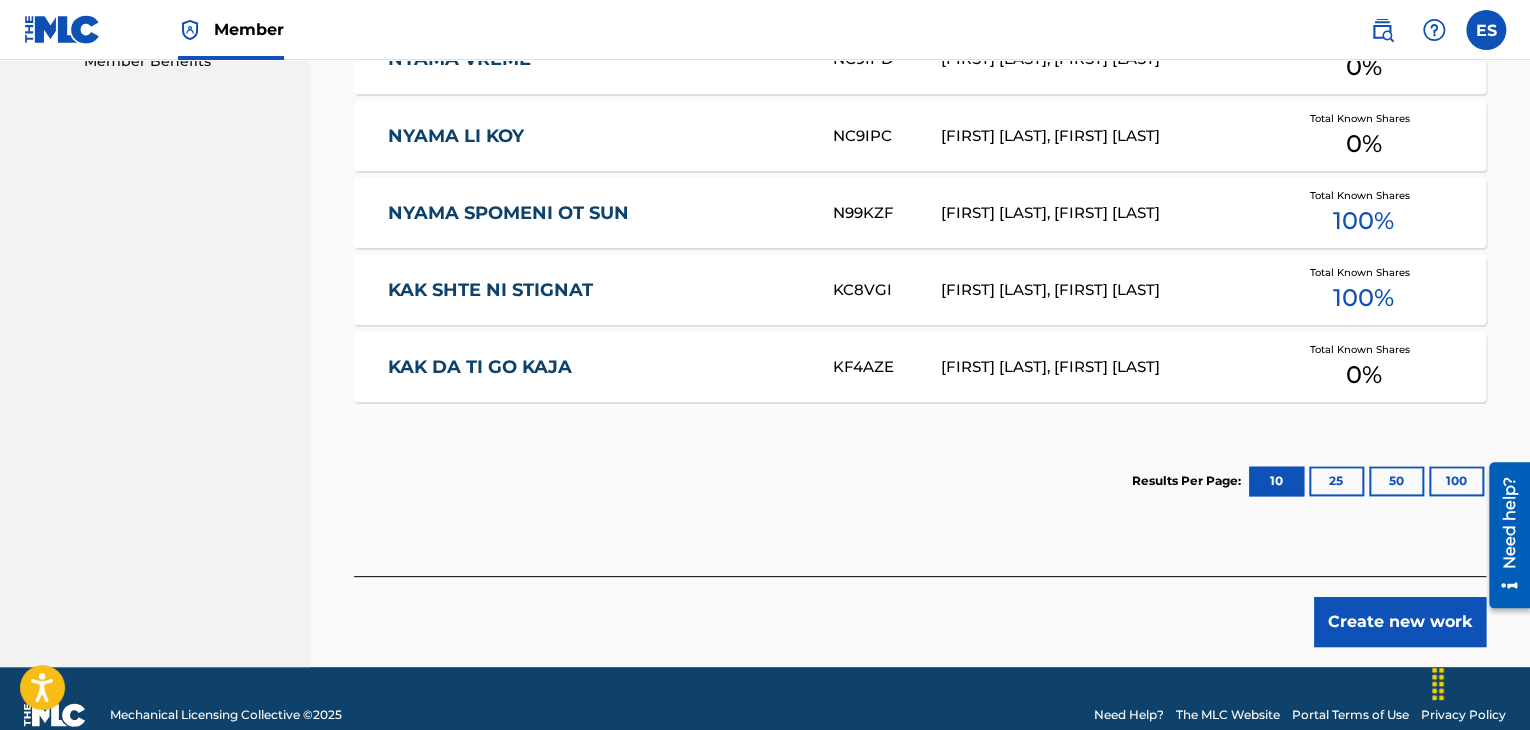 scroll, scrollTop: 1040, scrollLeft: 0, axis: vertical 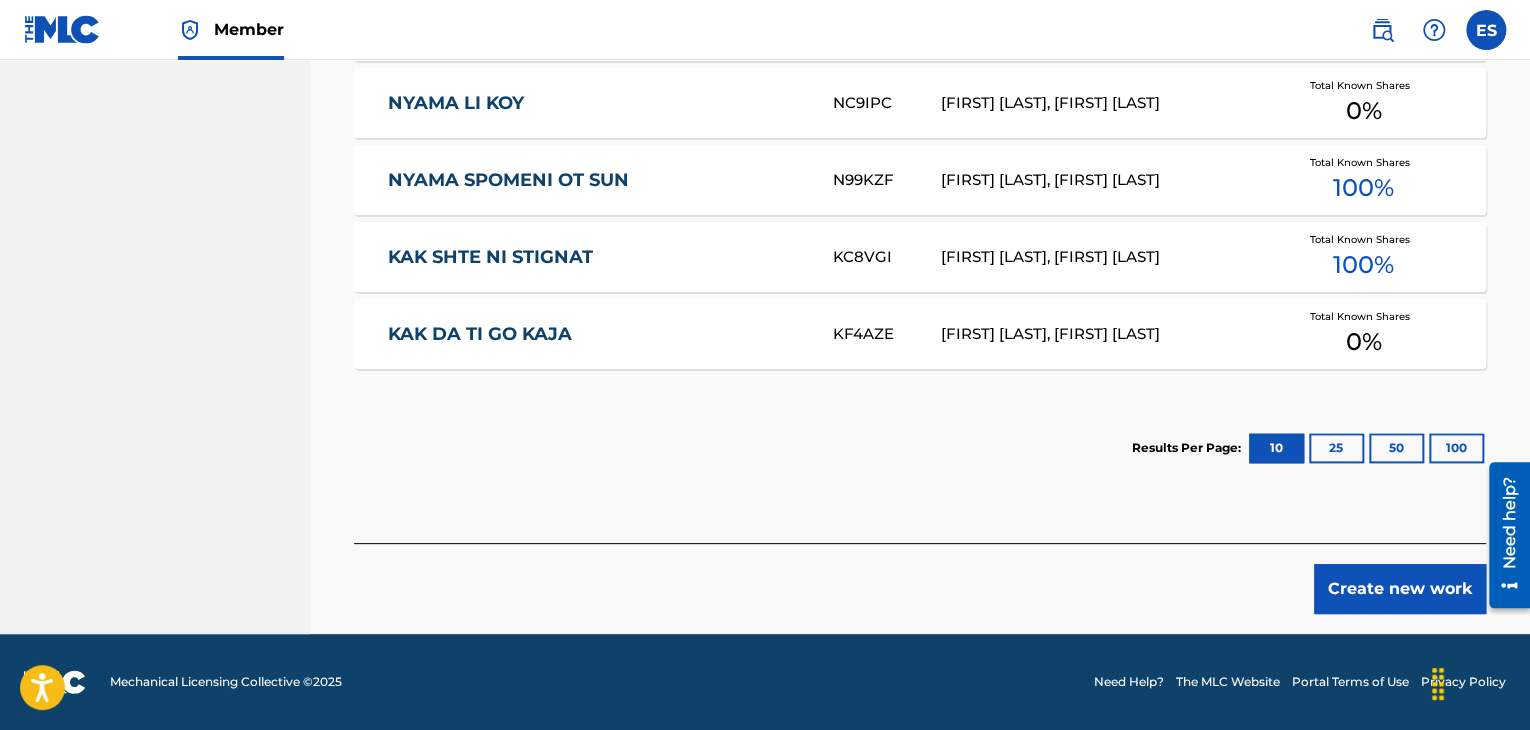 click on "Create new work" at bounding box center [1400, 589] 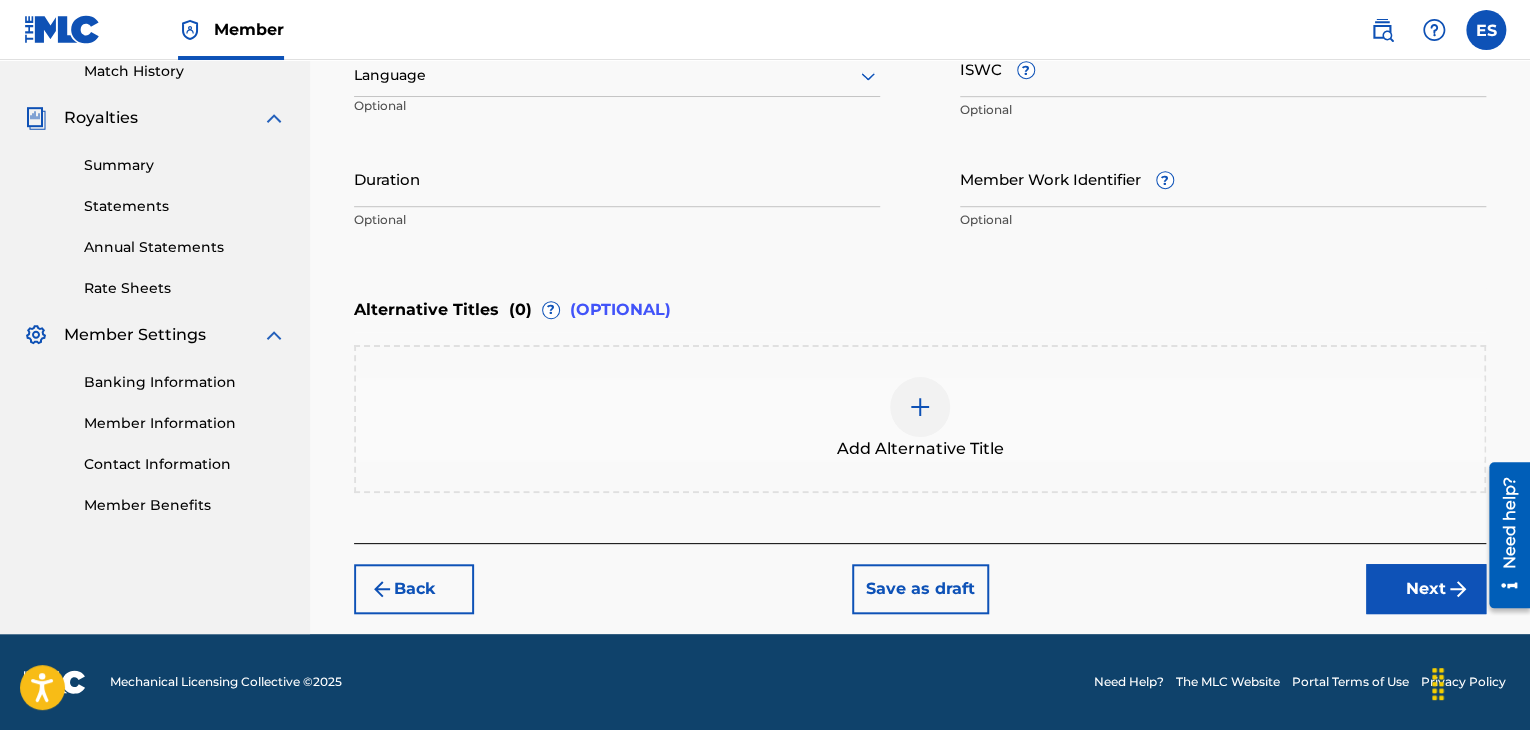 scroll, scrollTop: 561, scrollLeft: 0, axis: vertical 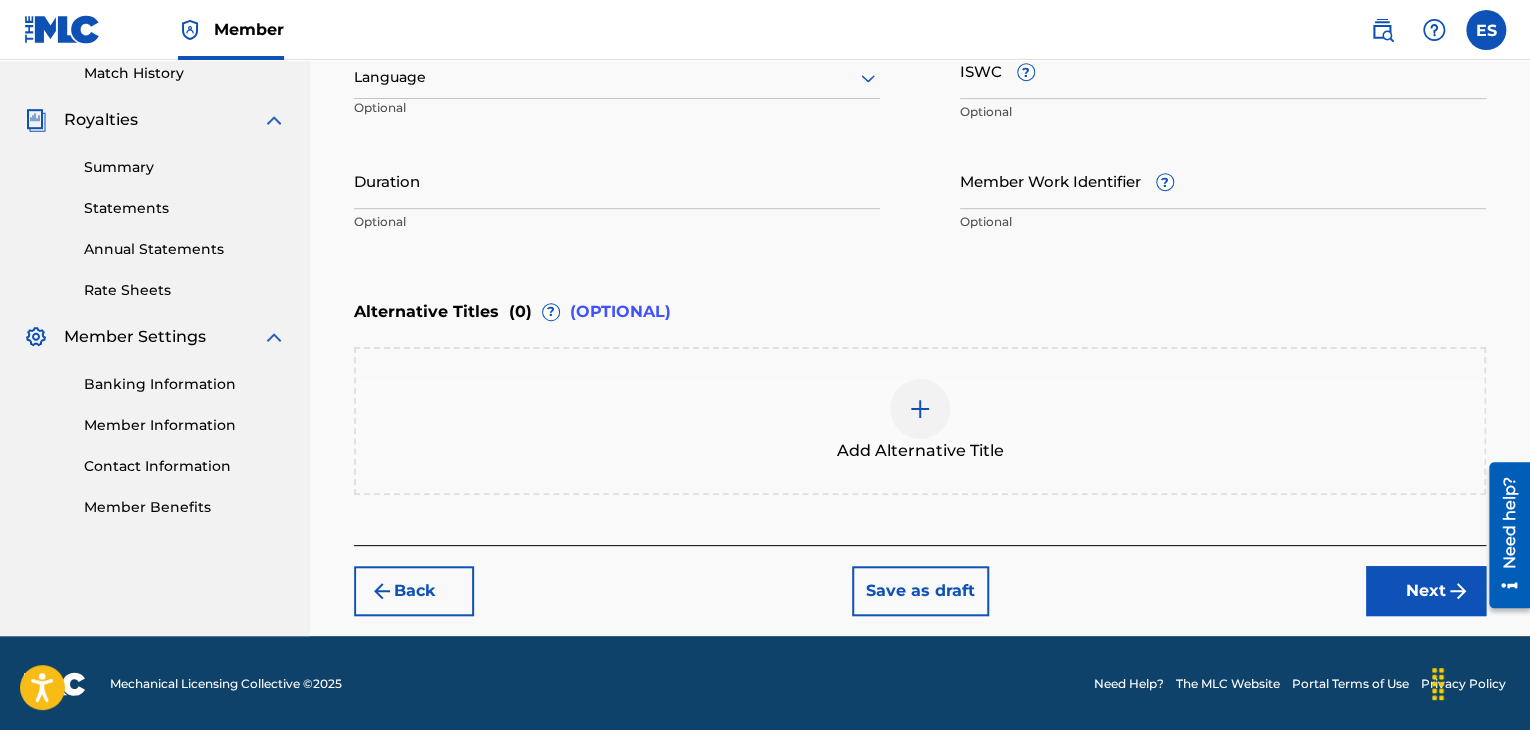 click at bounding box center (617, 77) 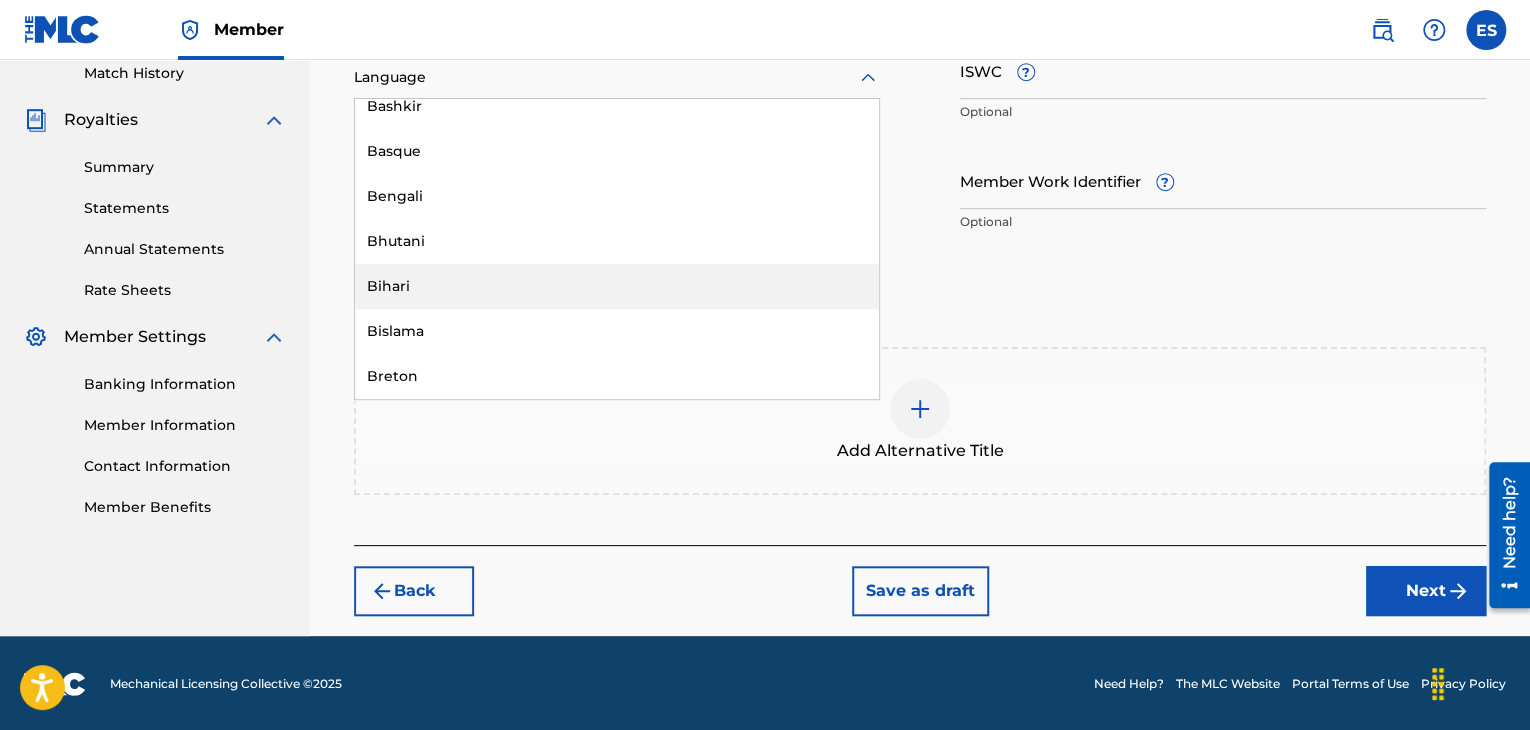 scroll, scrollTop: 700, scrollLeft: 0, axis: vertical 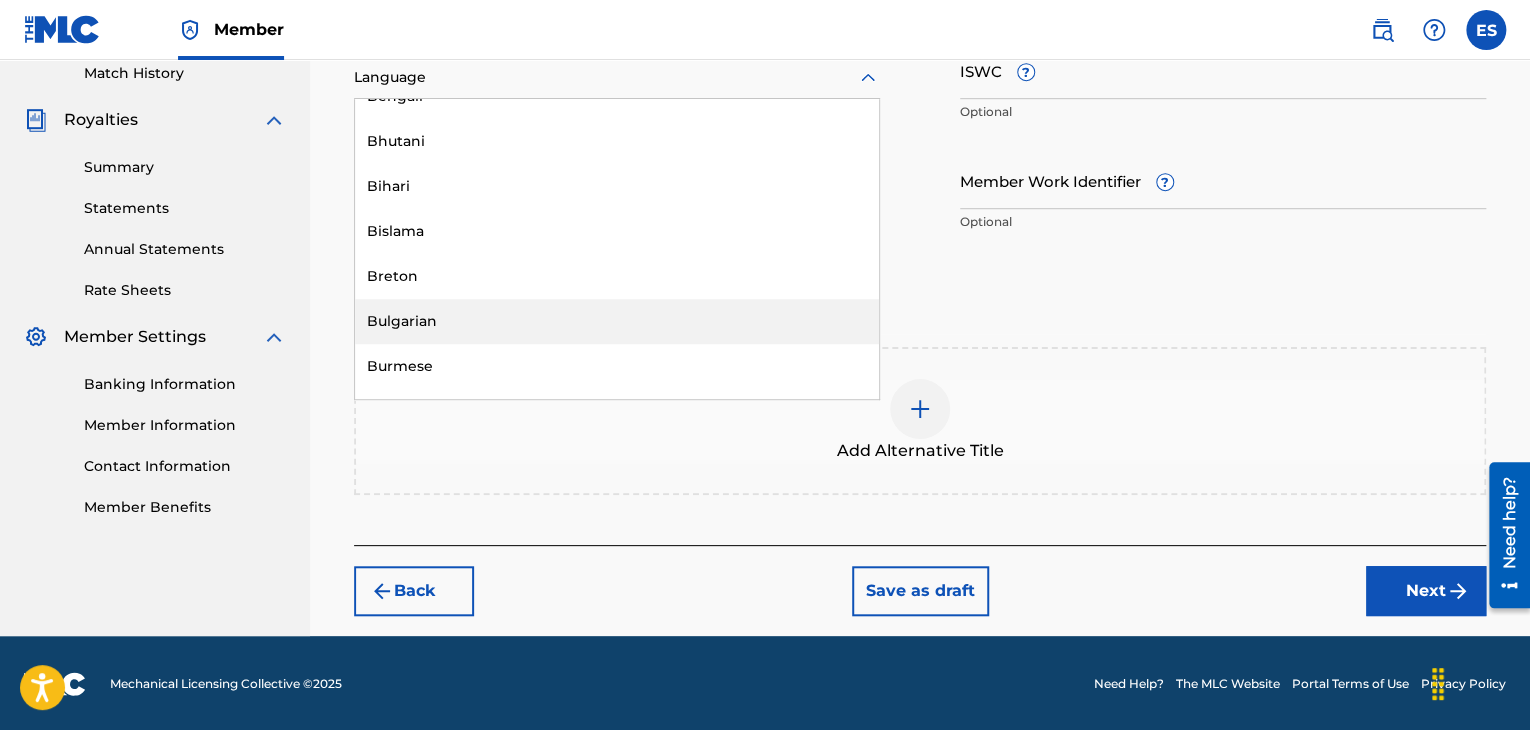 click on "Bulgarian" at bounding box center (617, 321) 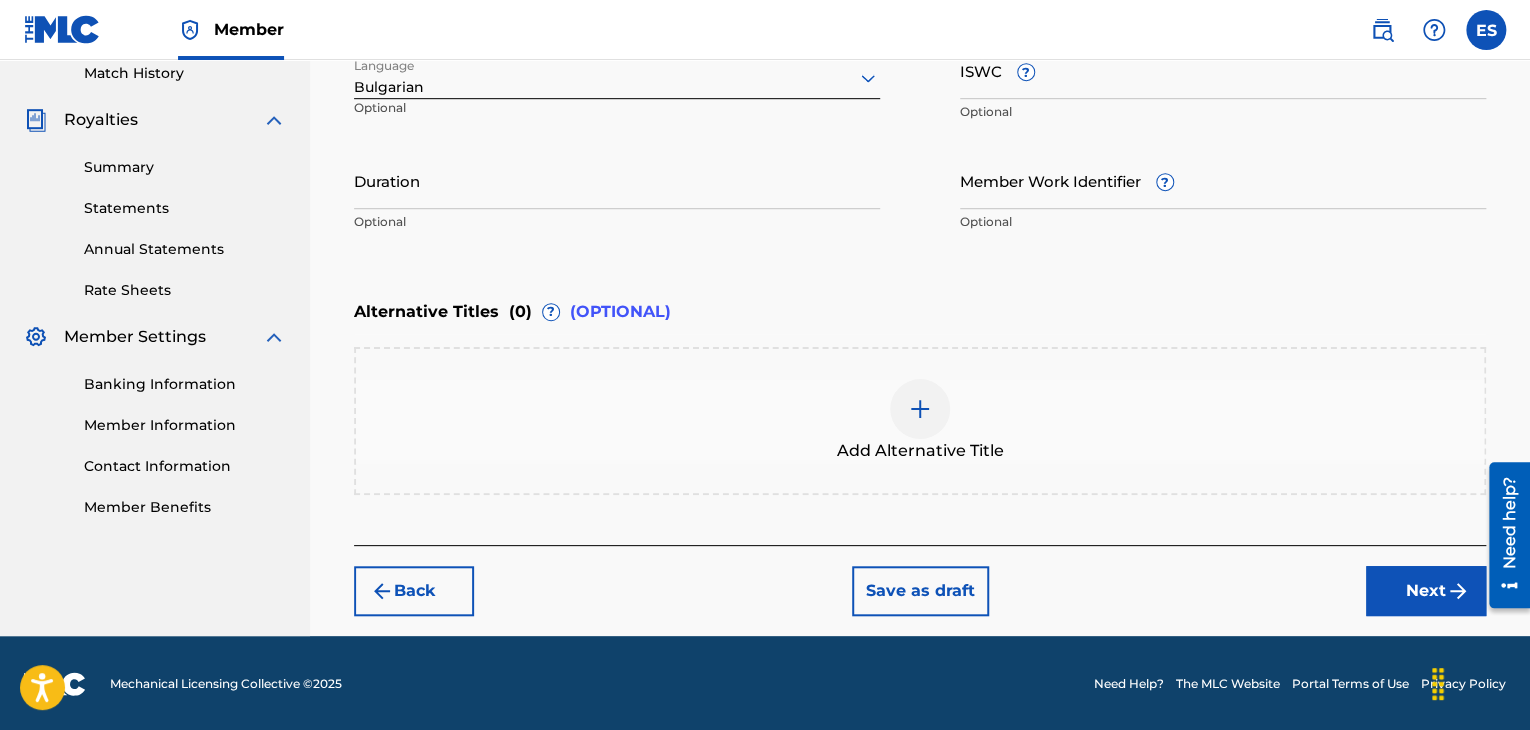 click on "ISWC   ?" at bounding box center [1223, 70] 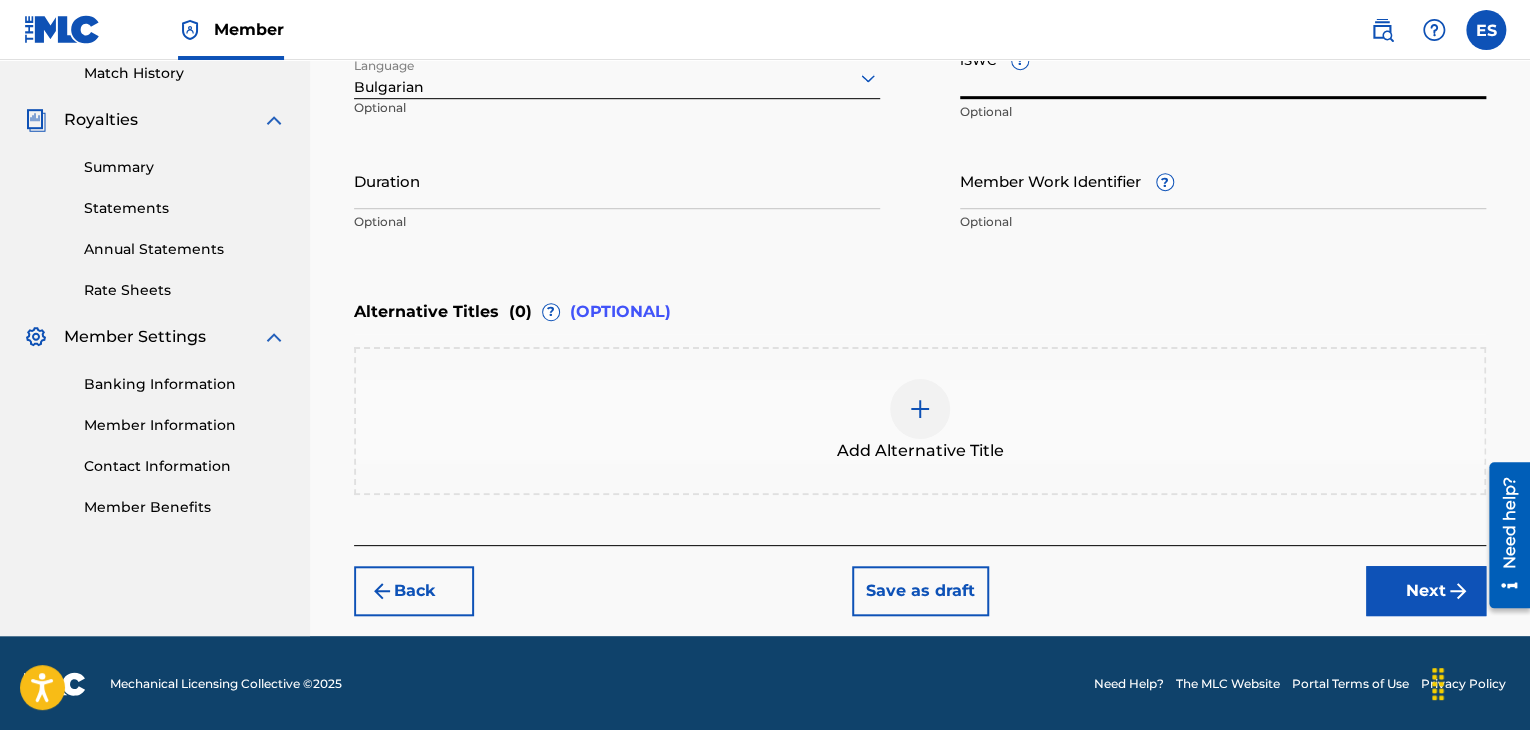 paste on "T9158448670" 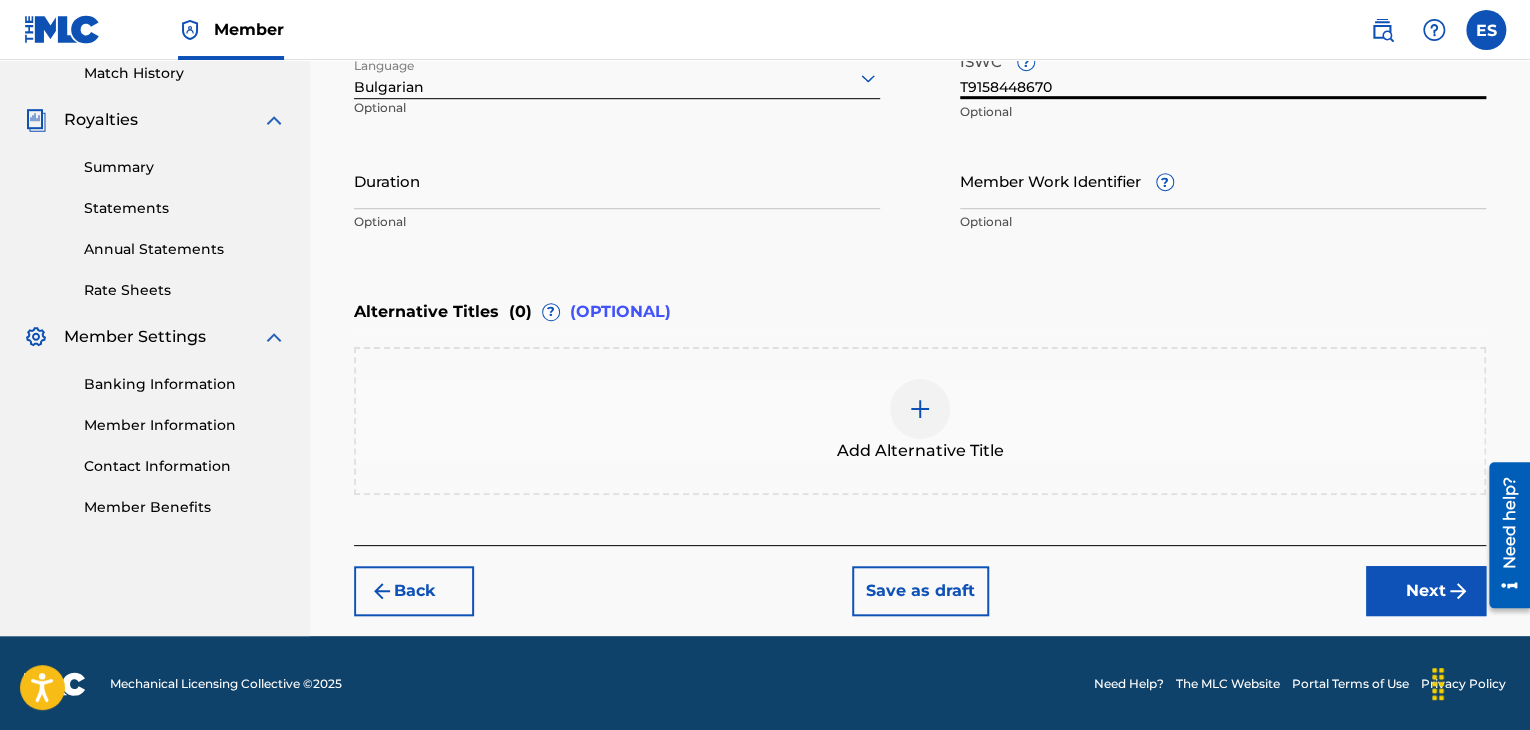type on "T9158448670" 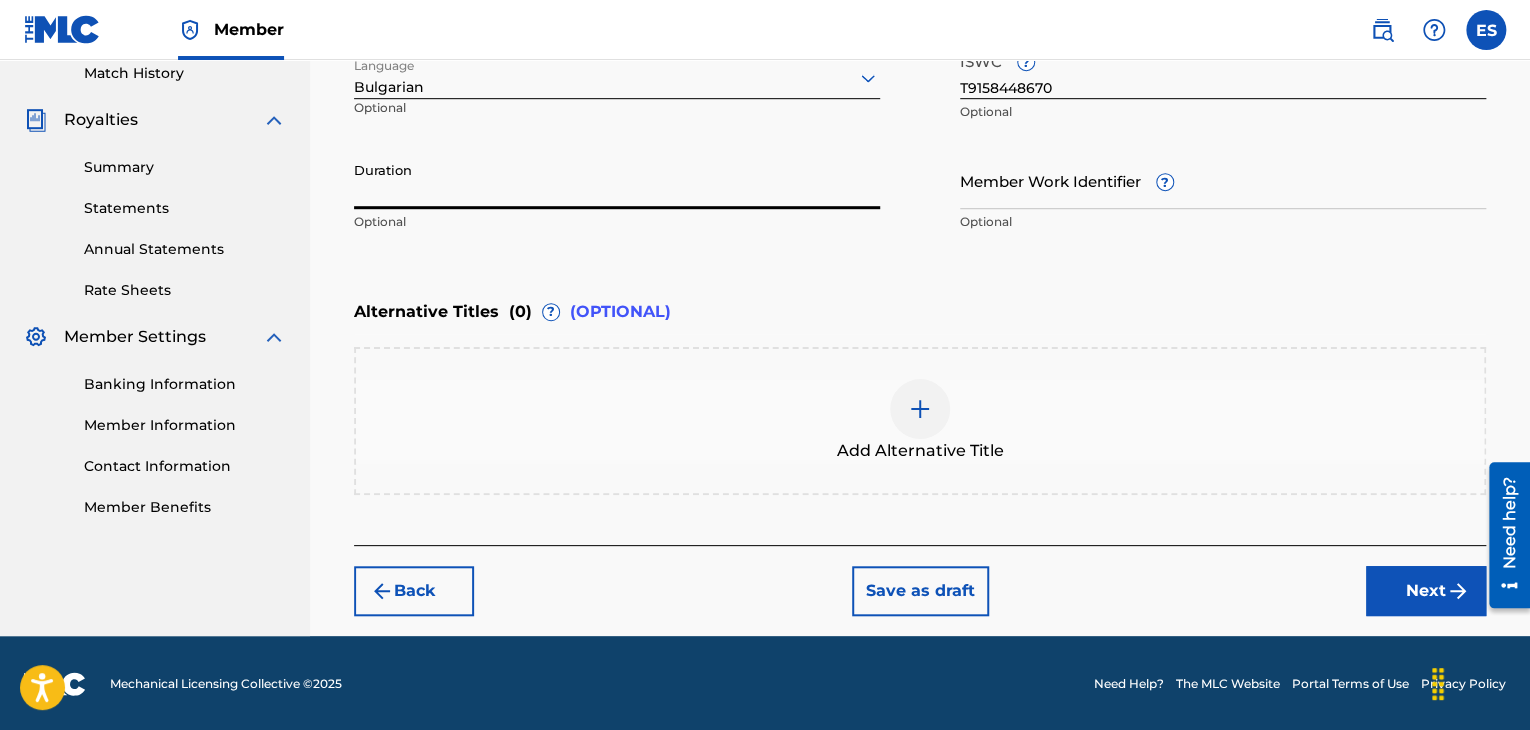 click on "Duration" at bounding box center [617, 180] 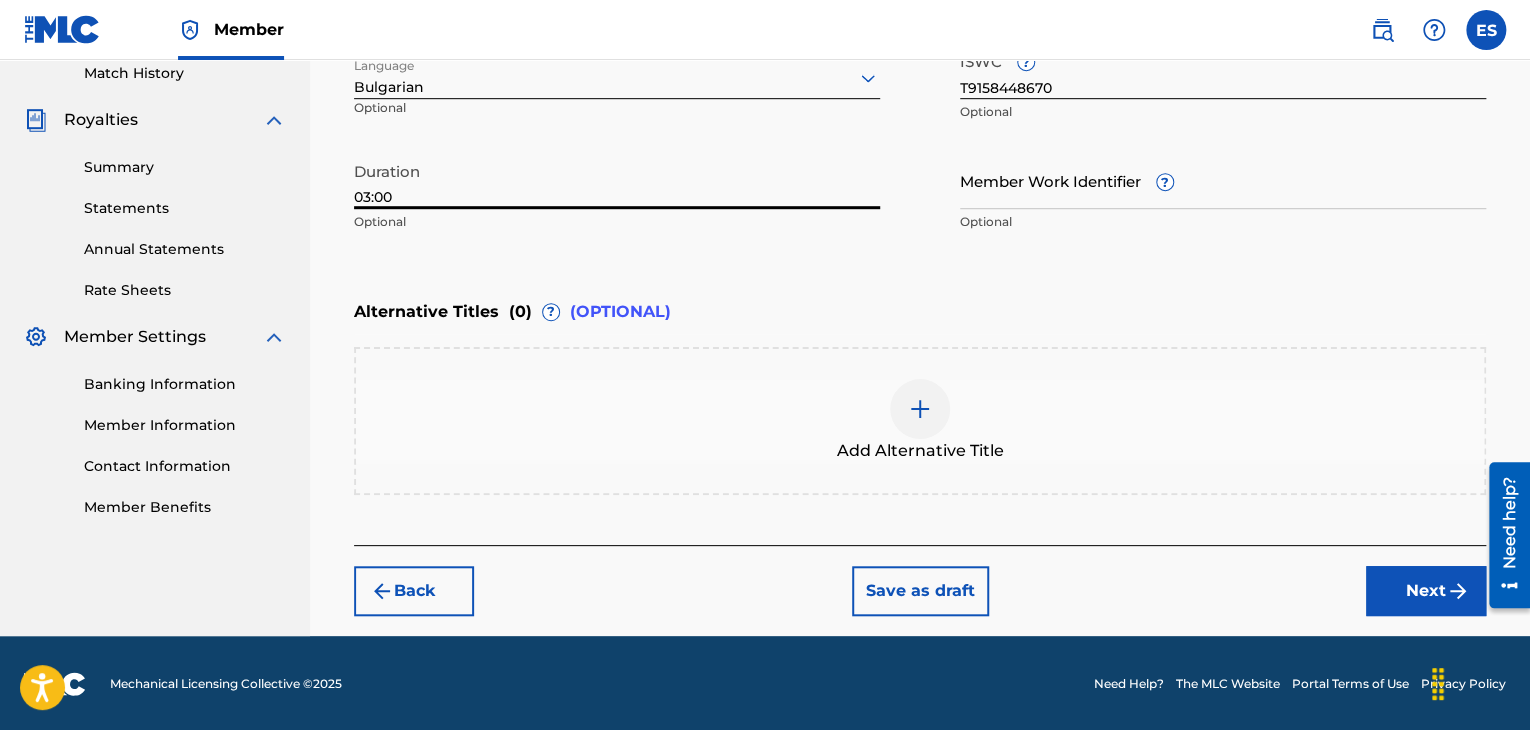 type on "03:00" 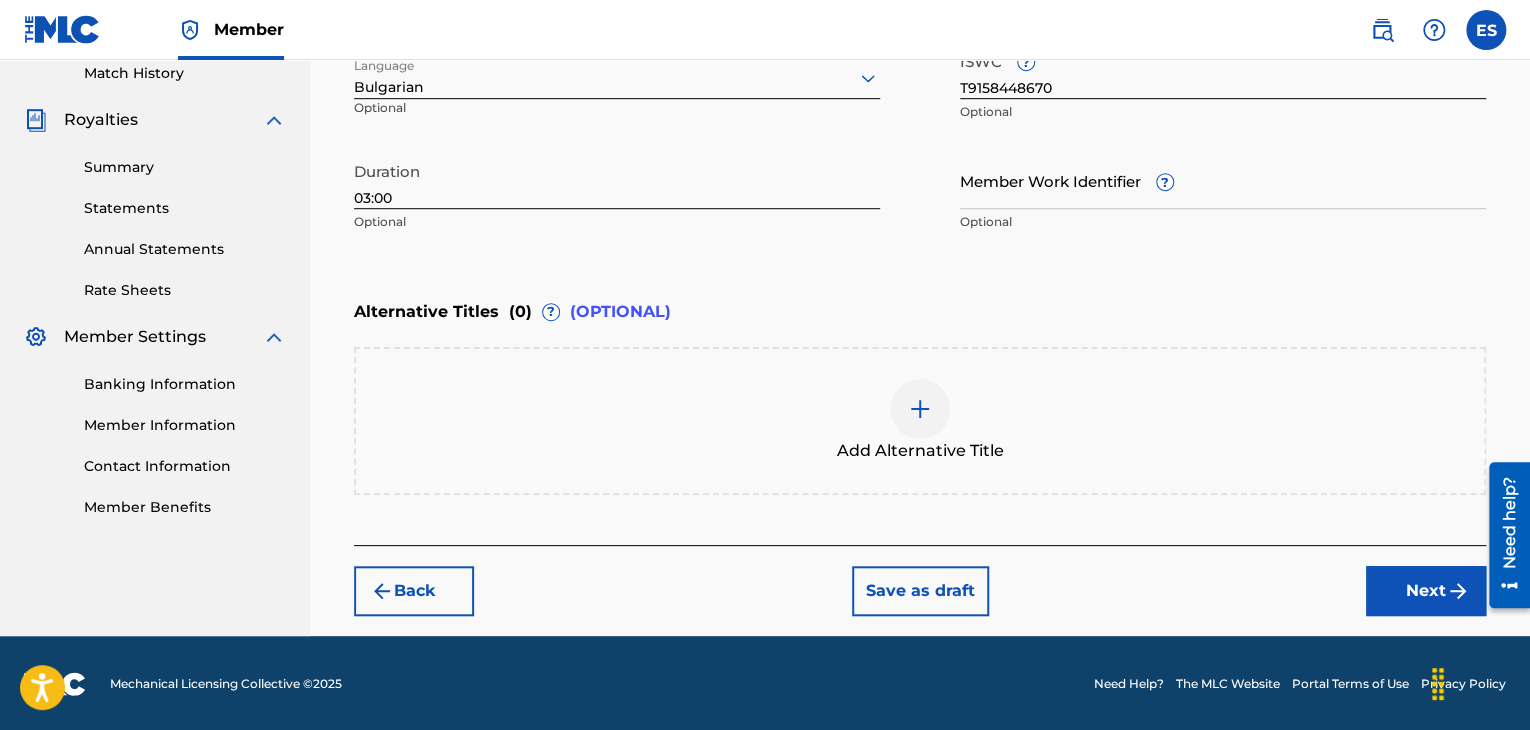 click at bounding box center [920, 409] 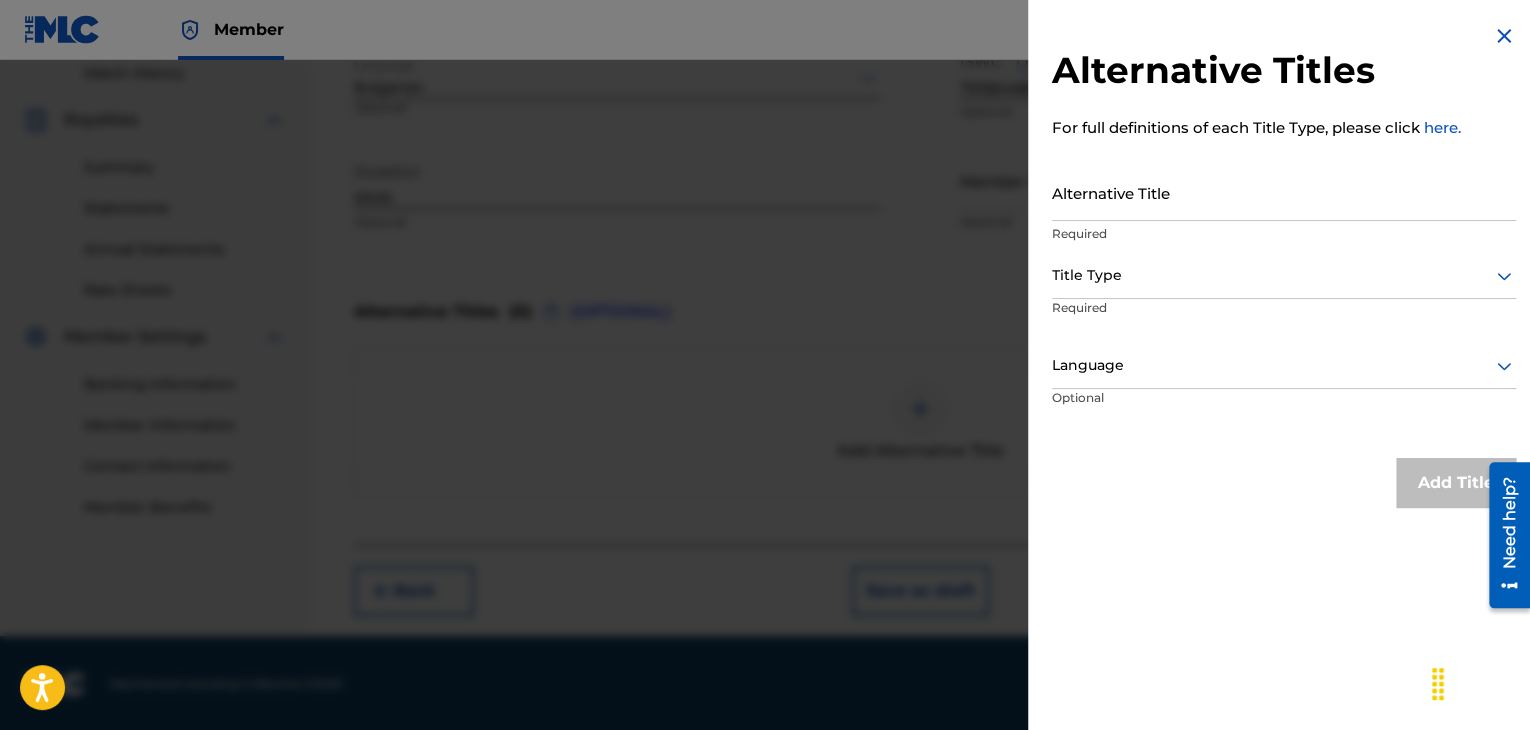 click on "Alternative Title" at bounding box center [1284, 192] 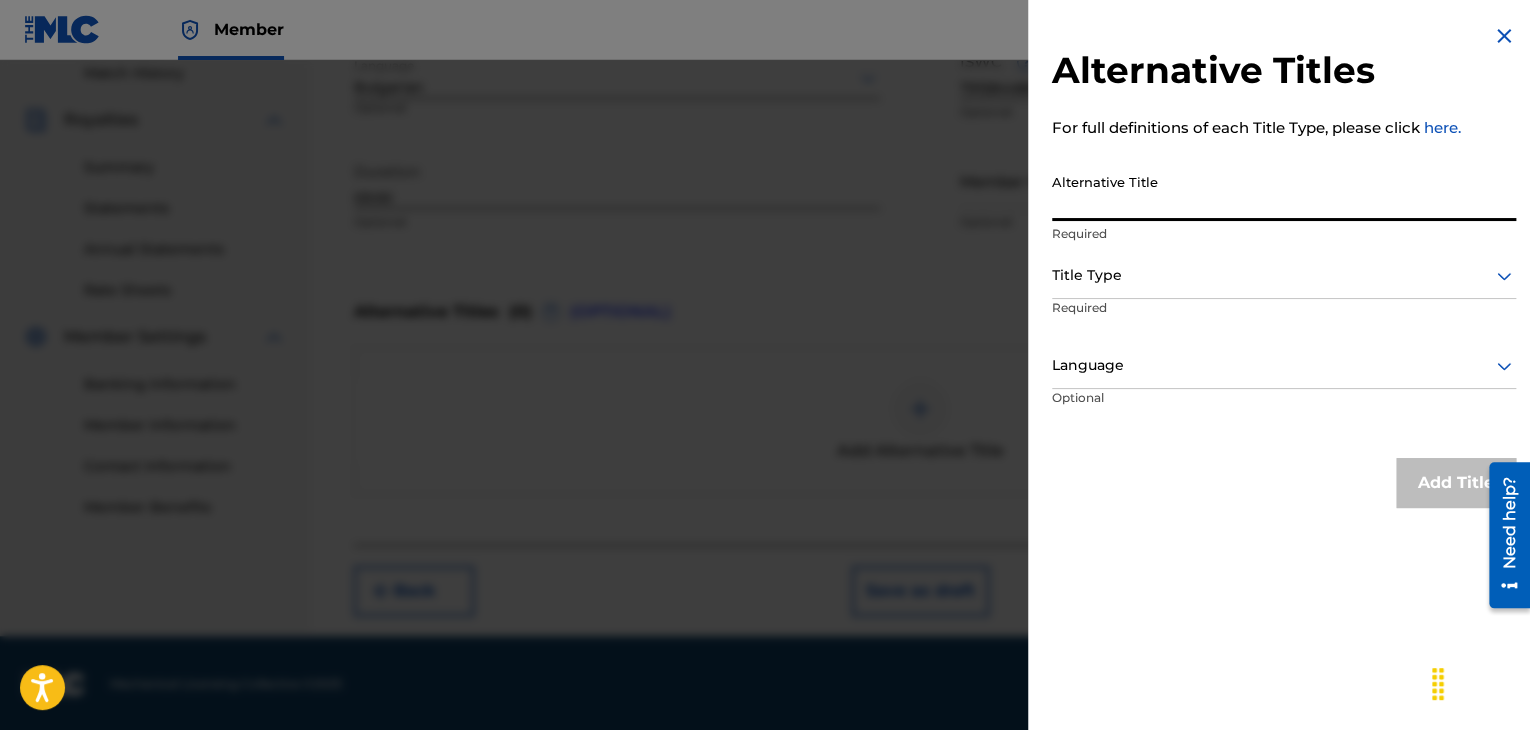 click on "Alternative Title" at bounding box center [1284, 192] 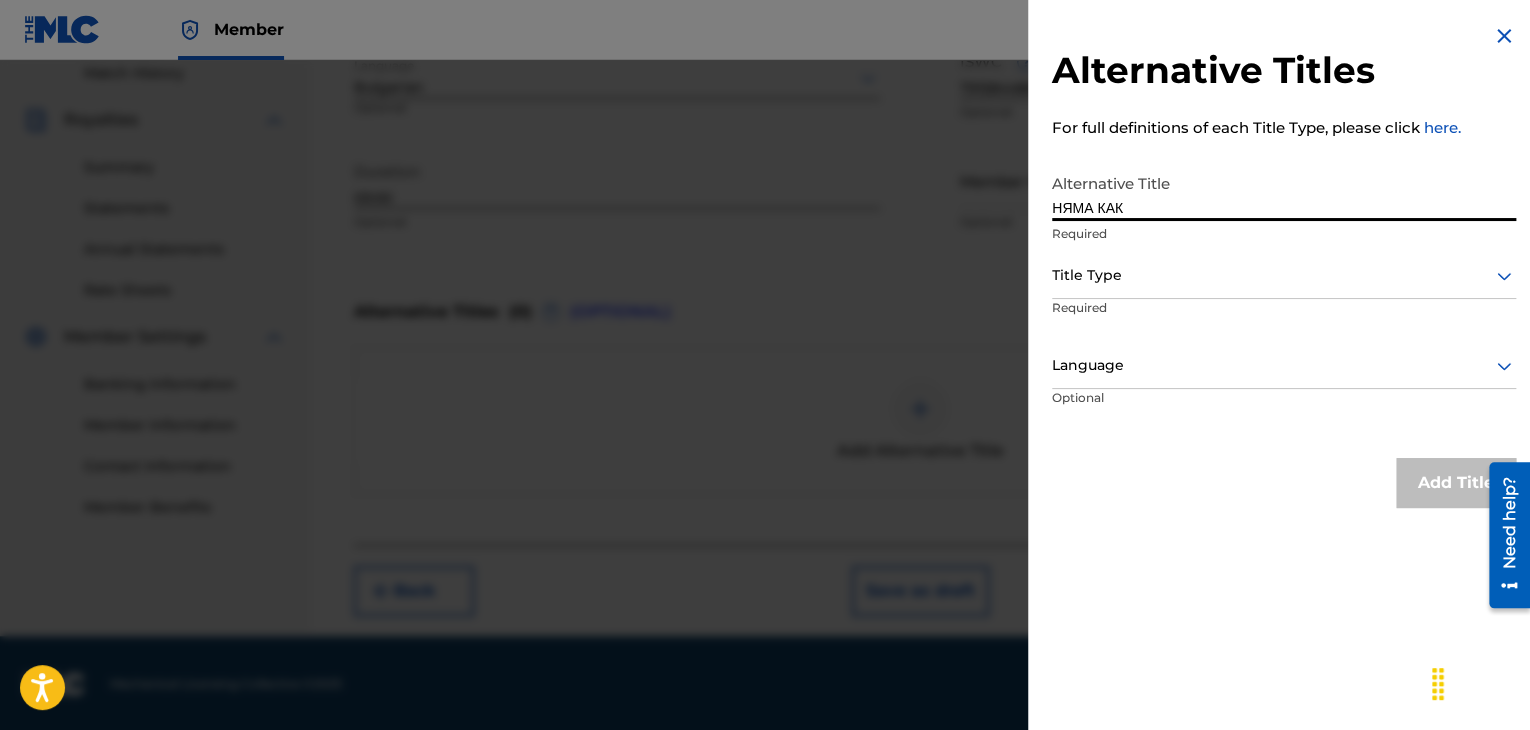 type on "НЯМА КАК" 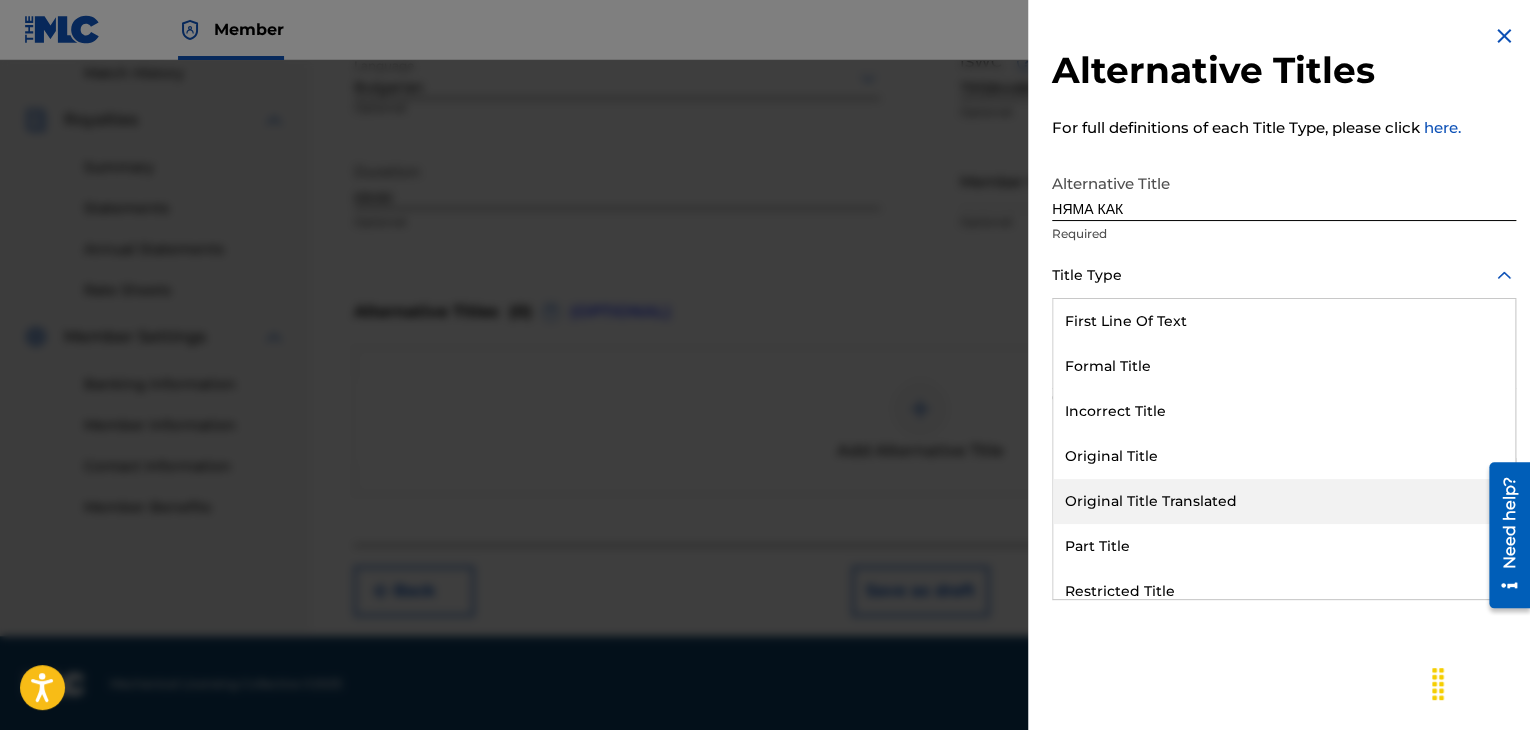 drag, startPoint x: 1196, startPoint y: 501, endPoint x: 1185, endPoint y: 440, distance: 61.983868 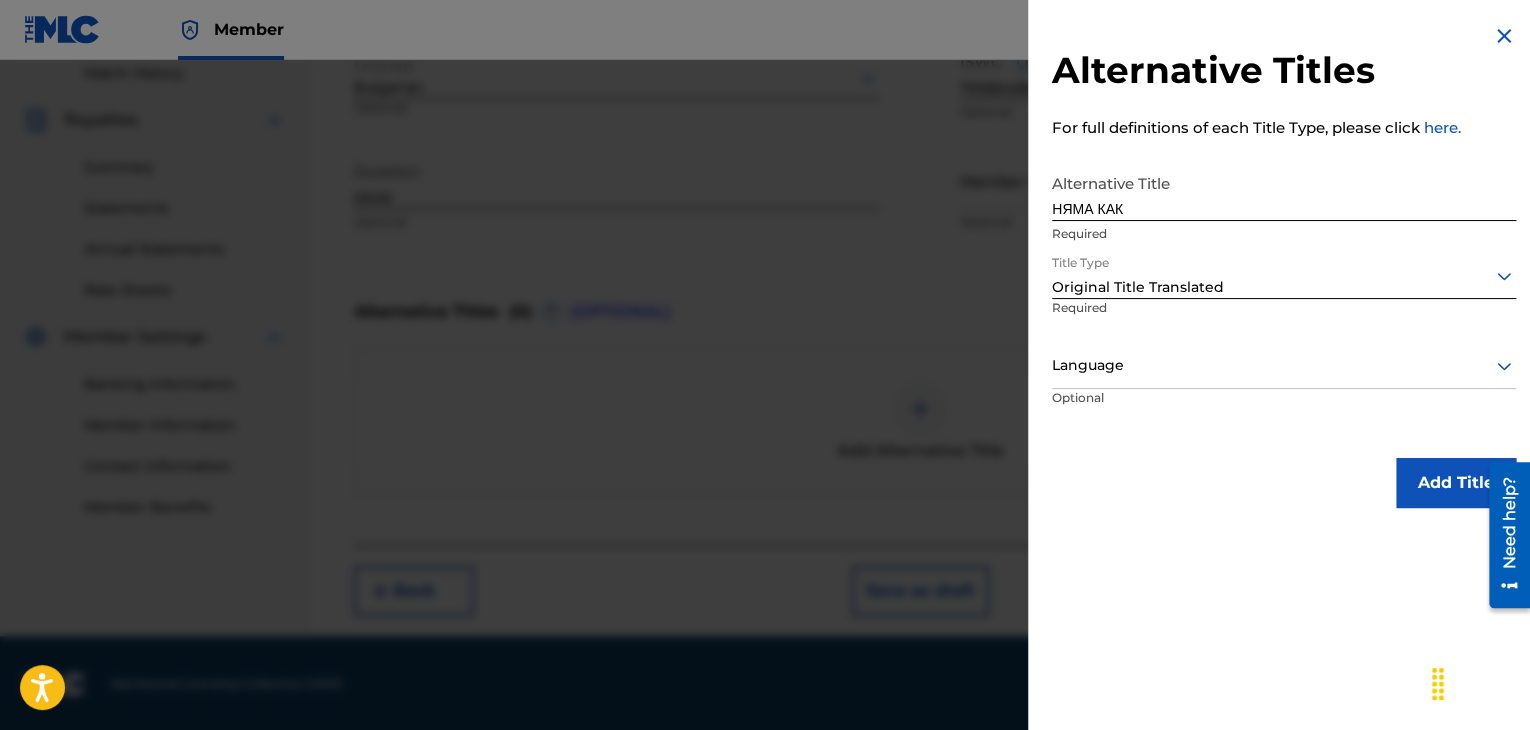click at bounding box center (1284, 365) 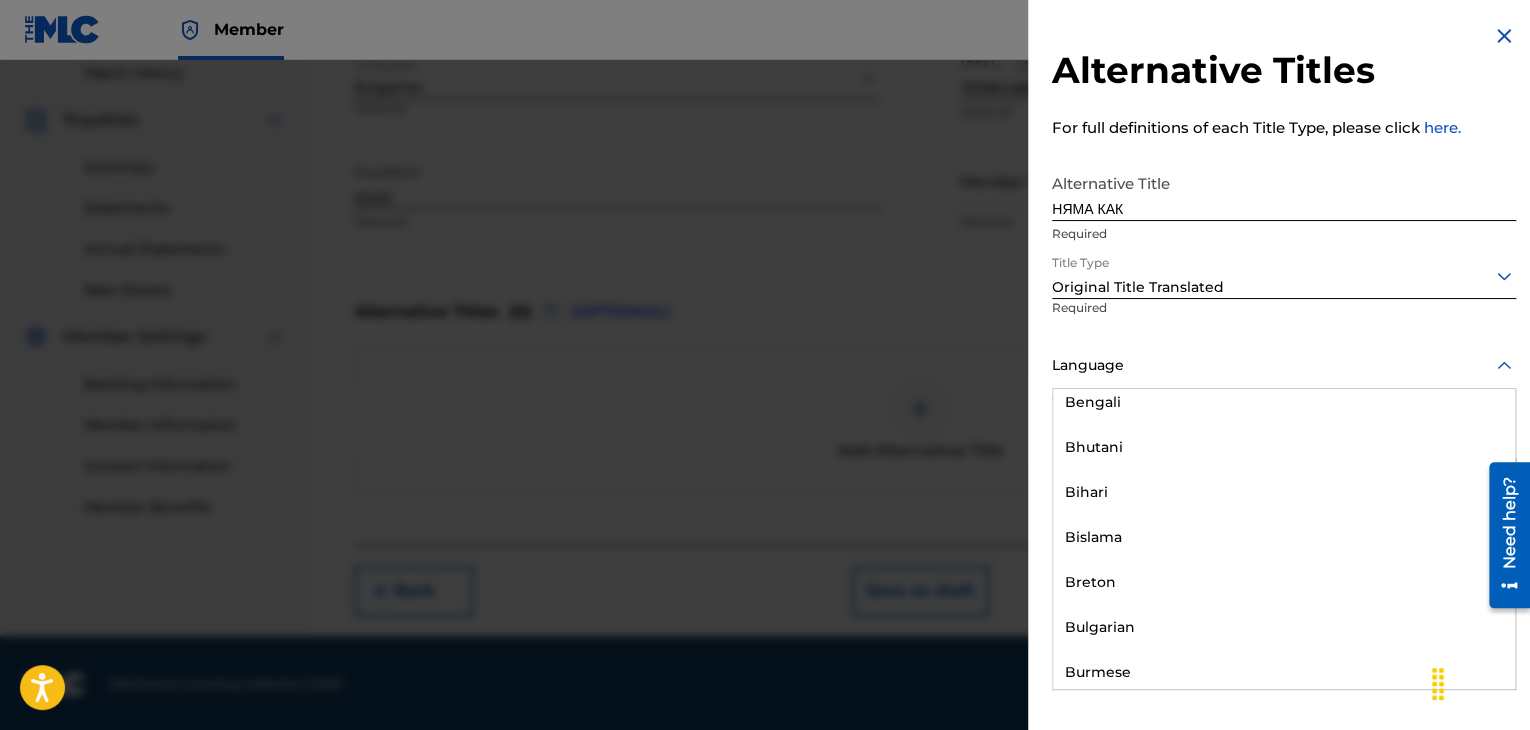 scroll, scrollTop: 700, scrollLeft: 0, axis: vertical 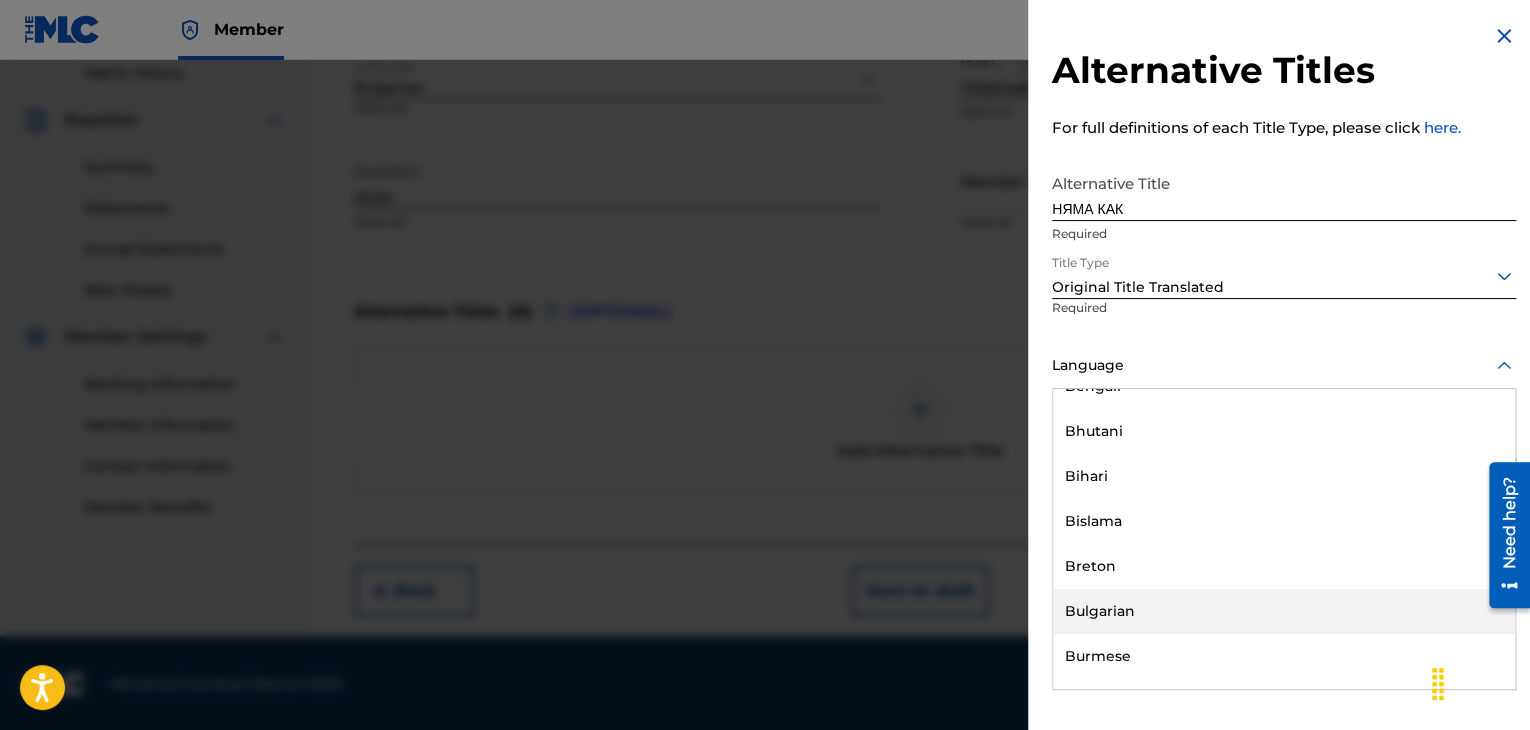 click on "Bulgarian" at bounding box center (1284, 611) 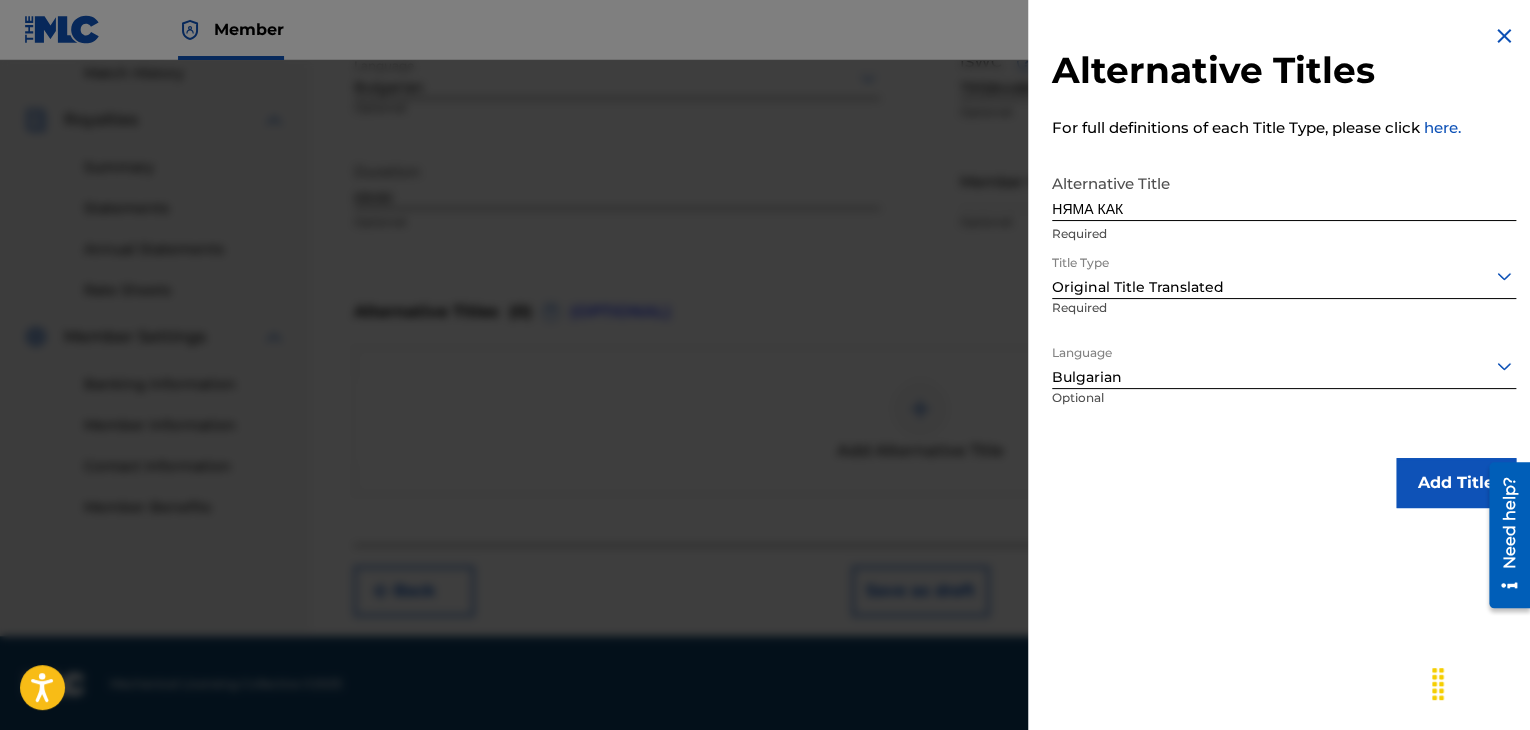 click on "Add Title" at bounding box center (1456, 483) 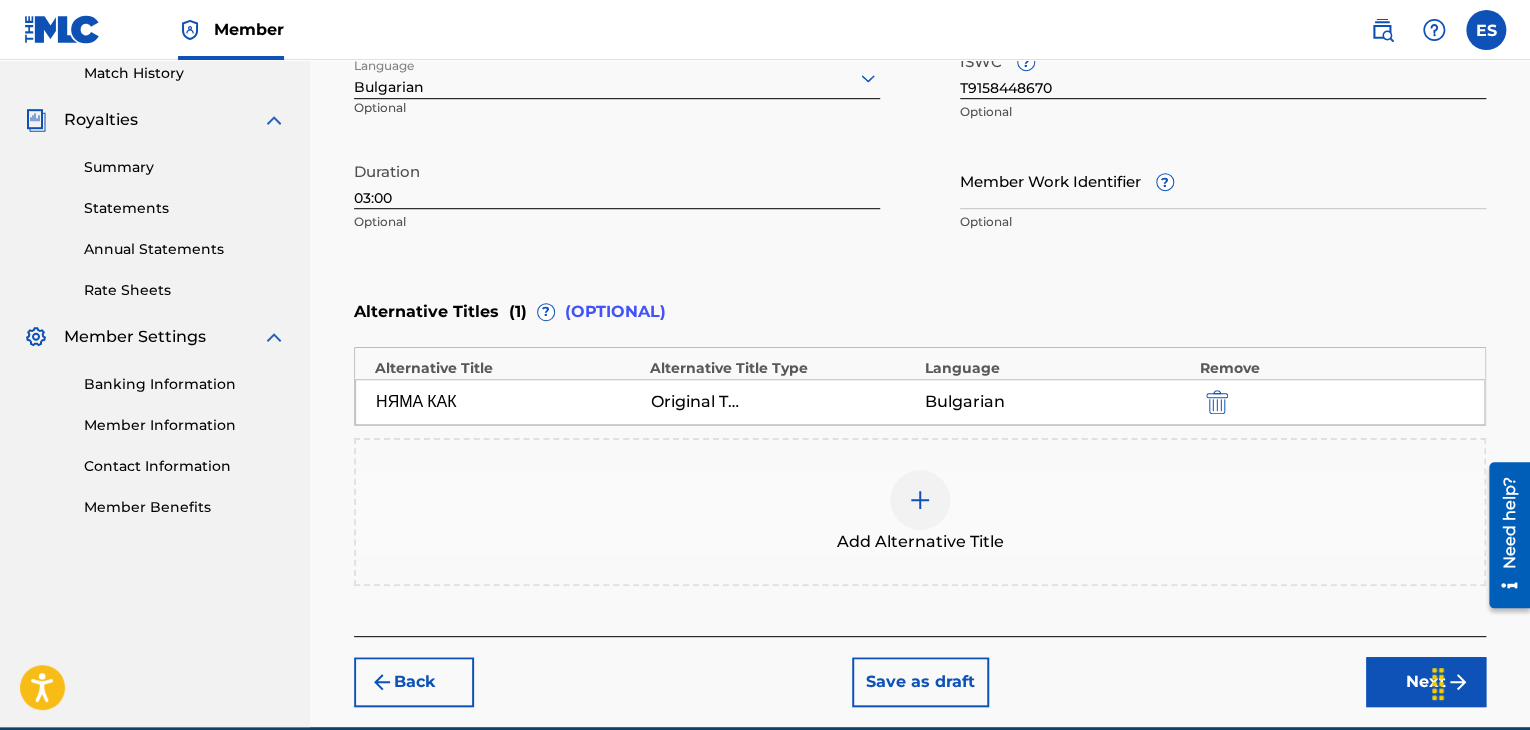 click on "Next" at bounding box center (1426, 682) 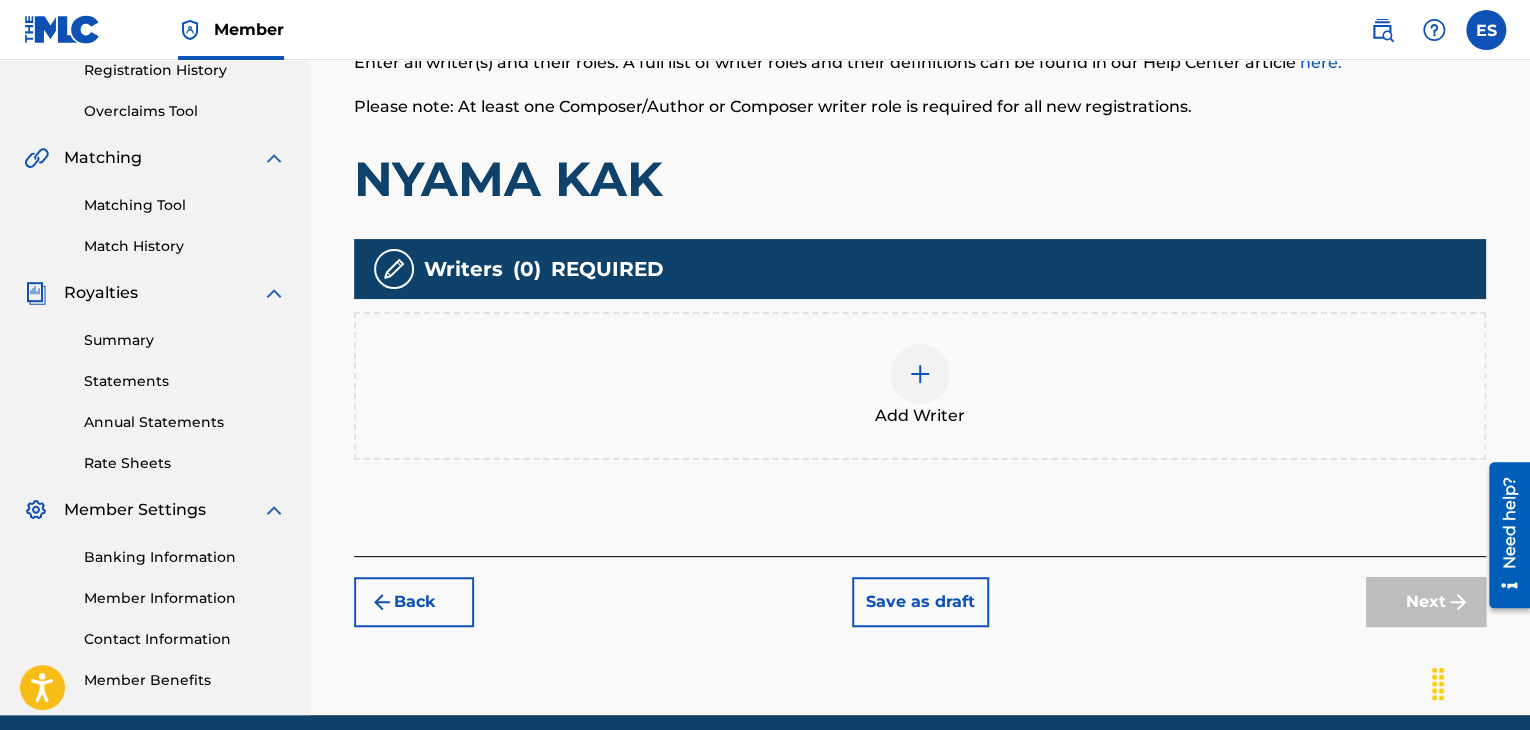 scroll, scrollTop: 390, scrollLeft: 0, axis: vertical 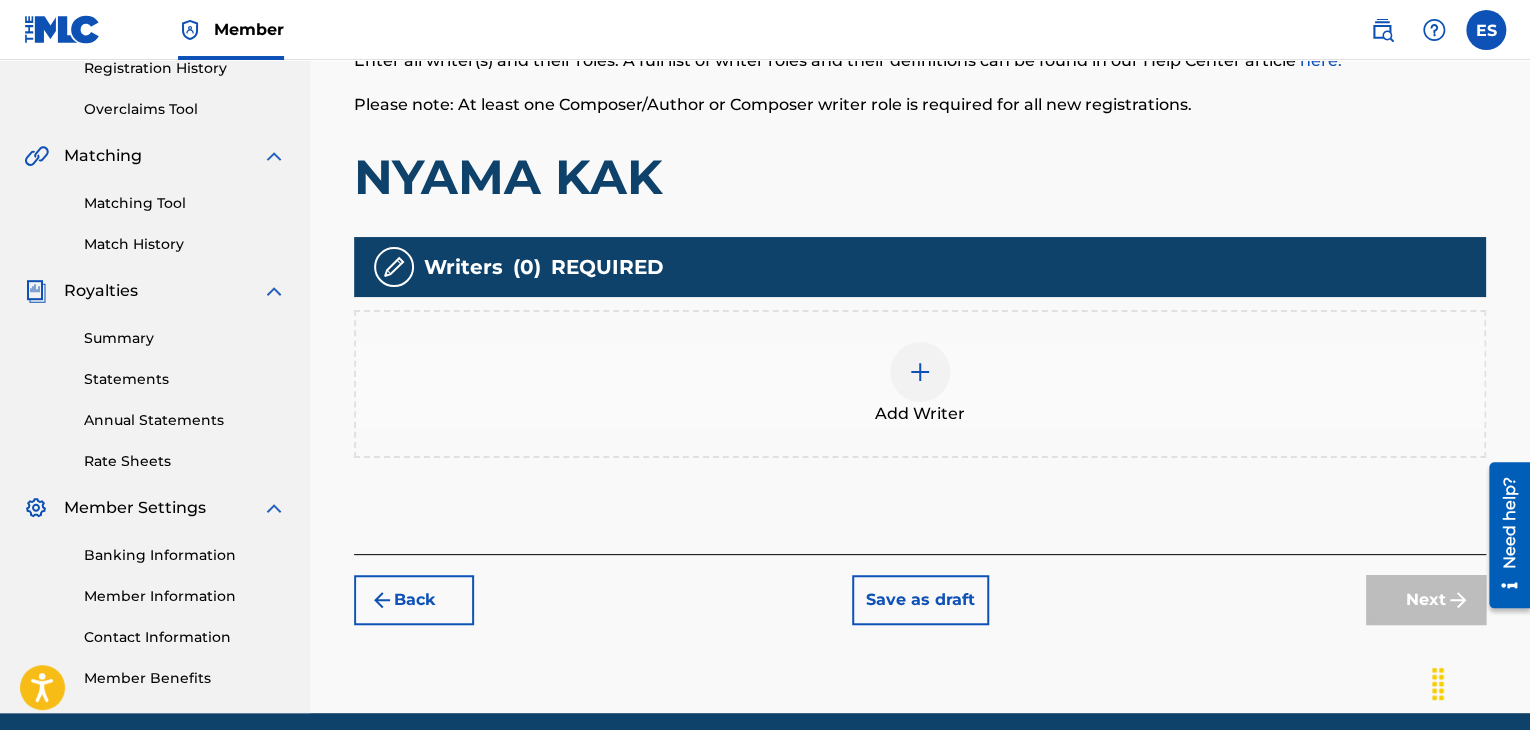 click at bounding box center [920, 372] 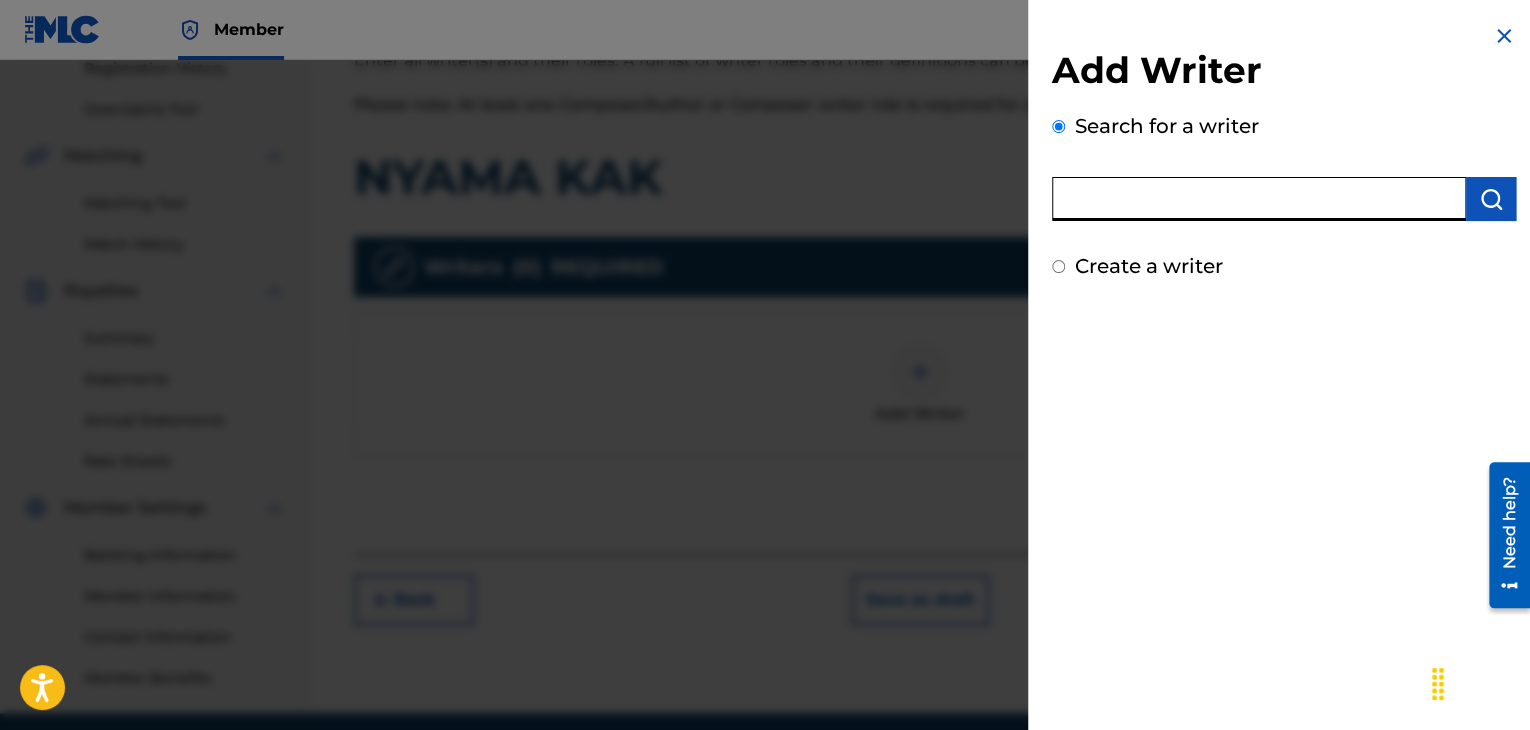 click at bounding box center [1259, 199] 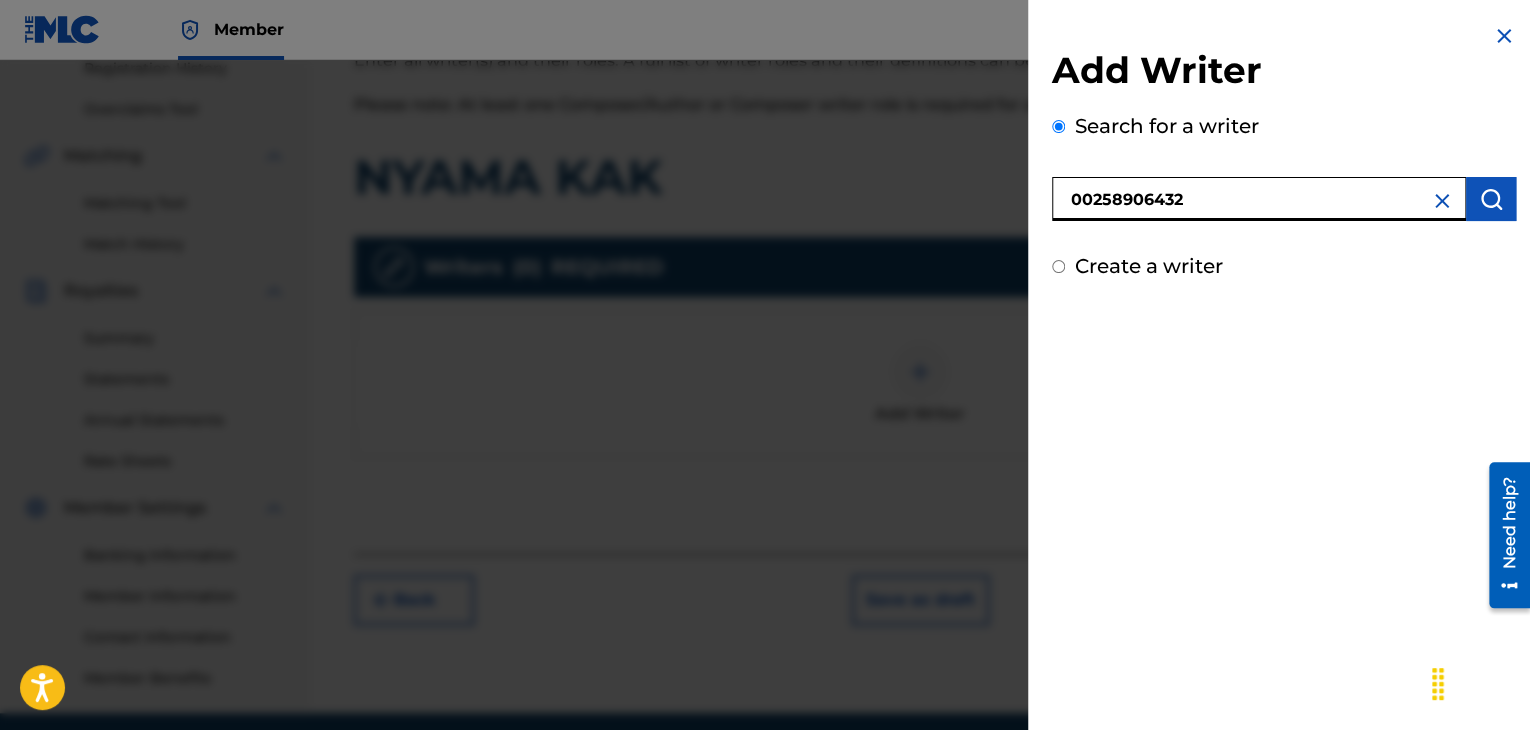 type on "00258906432" 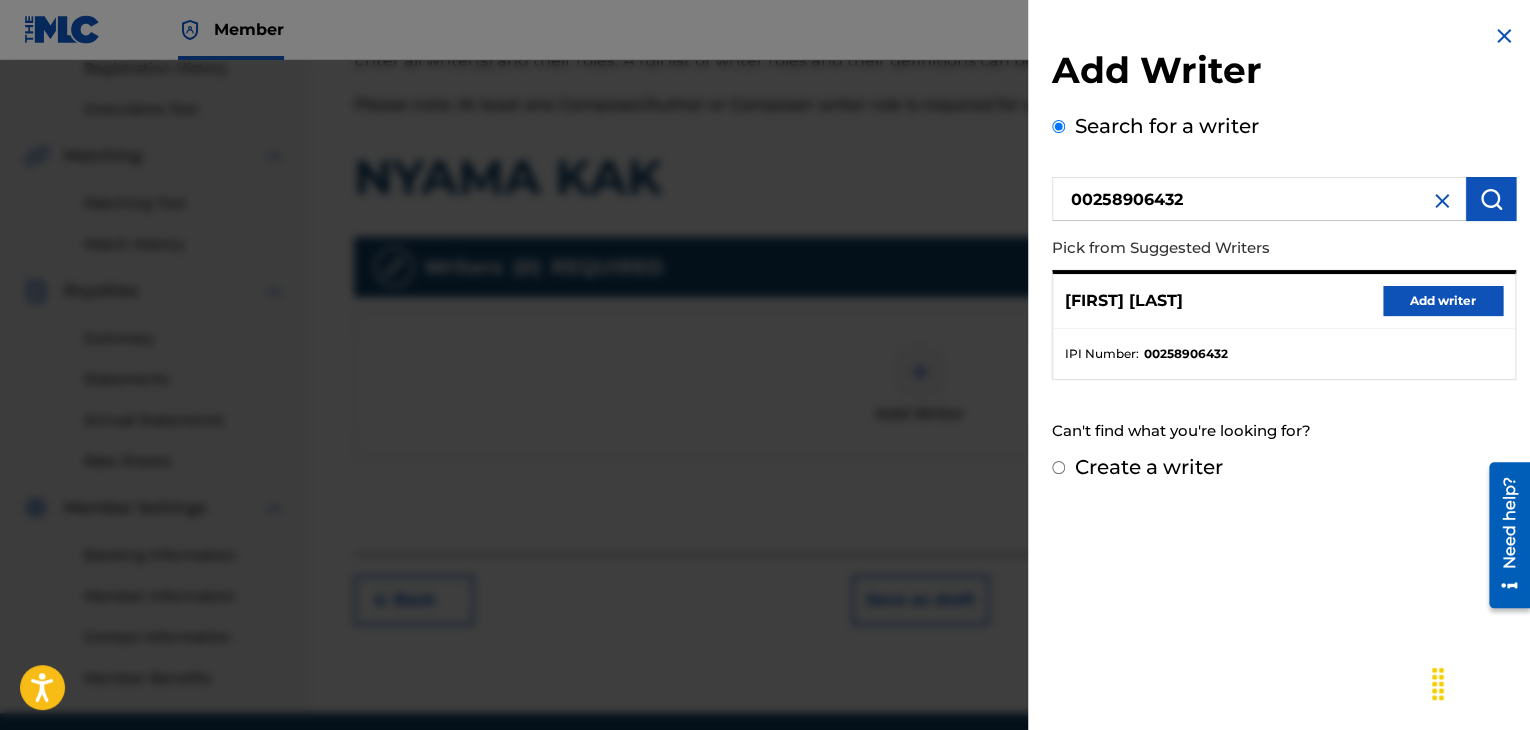 click on "[FIRST] [LAST] Add writer" at bounding box center (1284, 301) 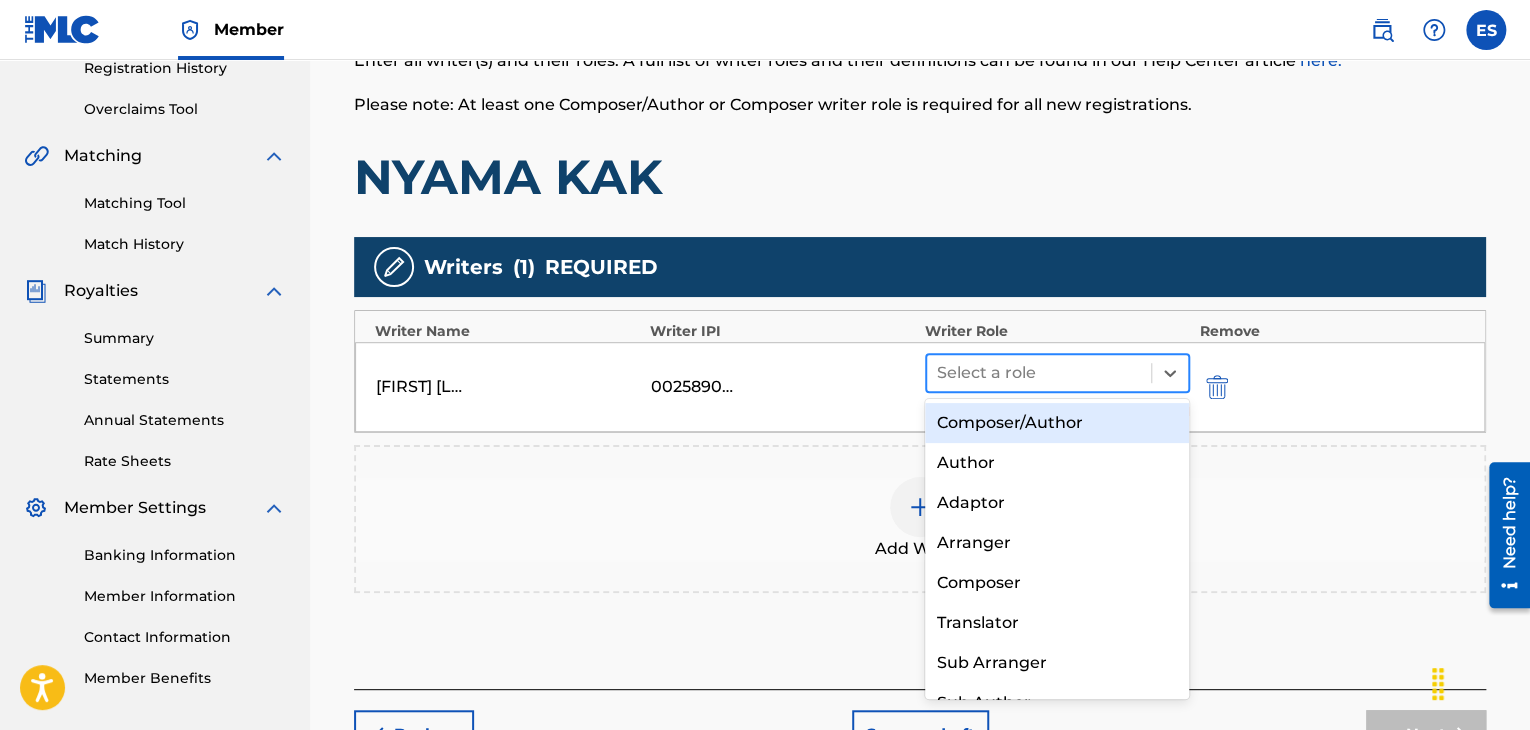 click at bounding box center [1039, 373] 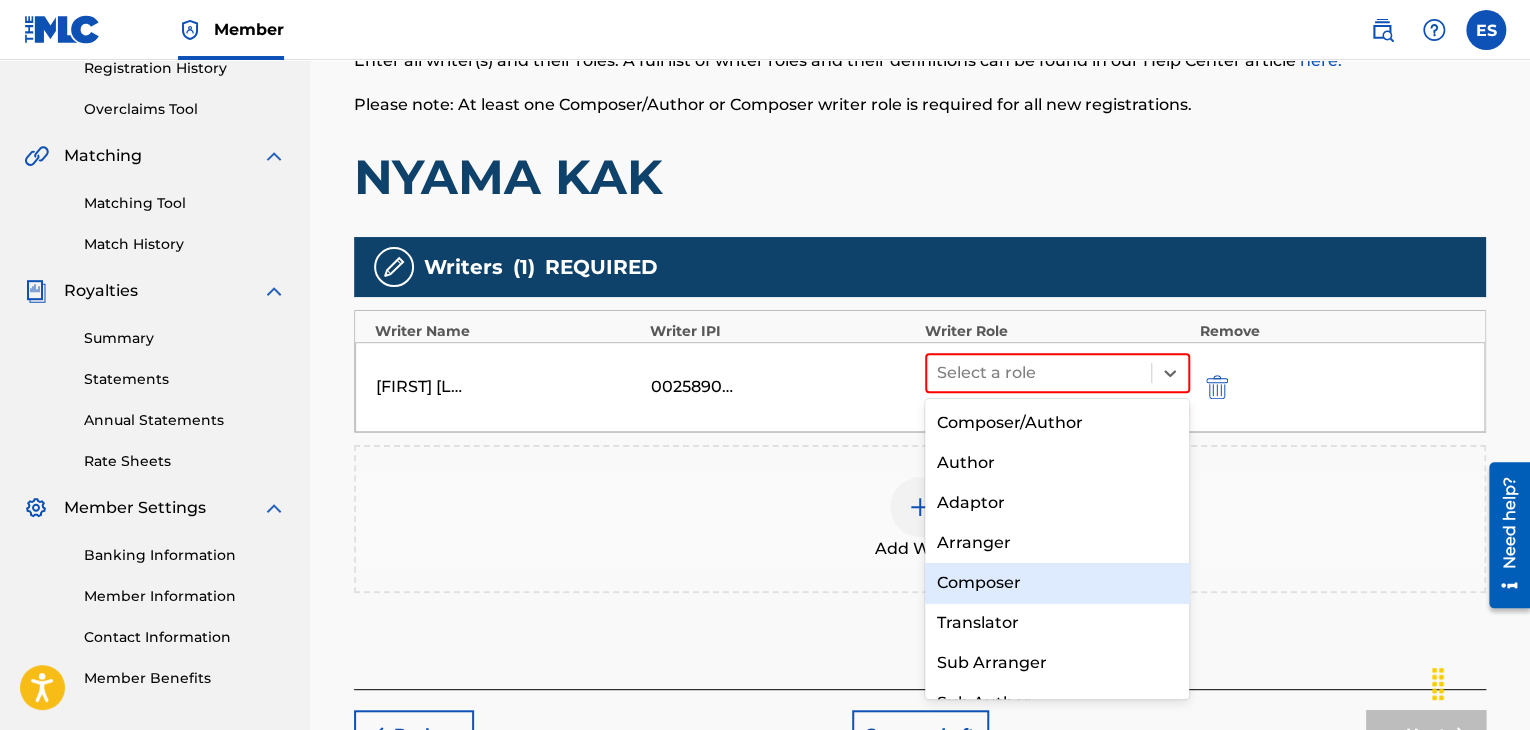 drag, startPoint x: 1008, startPoint y: 585, endPoint x: 882, endPoint y: 512, distance: 145.61937 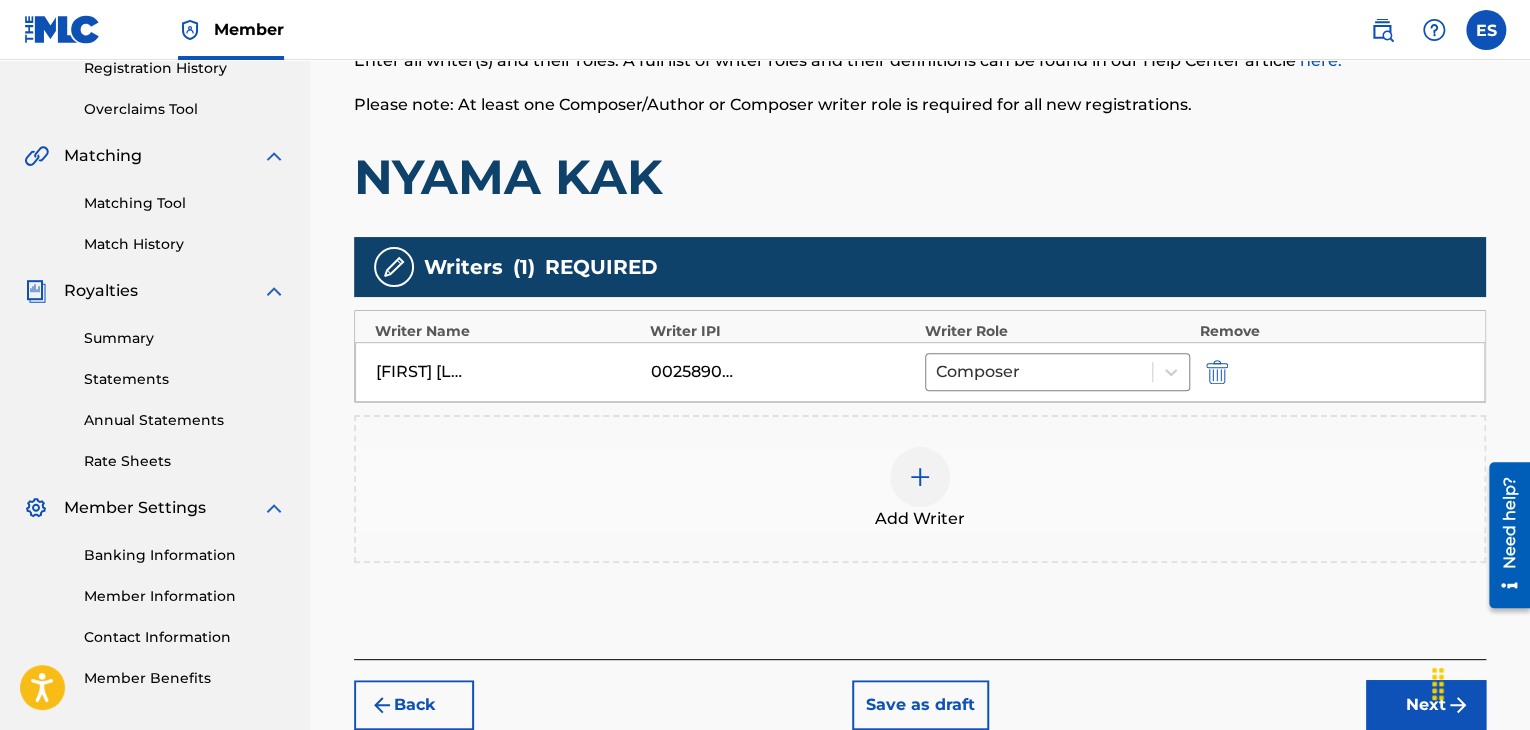click at bounding box center (920, 477) 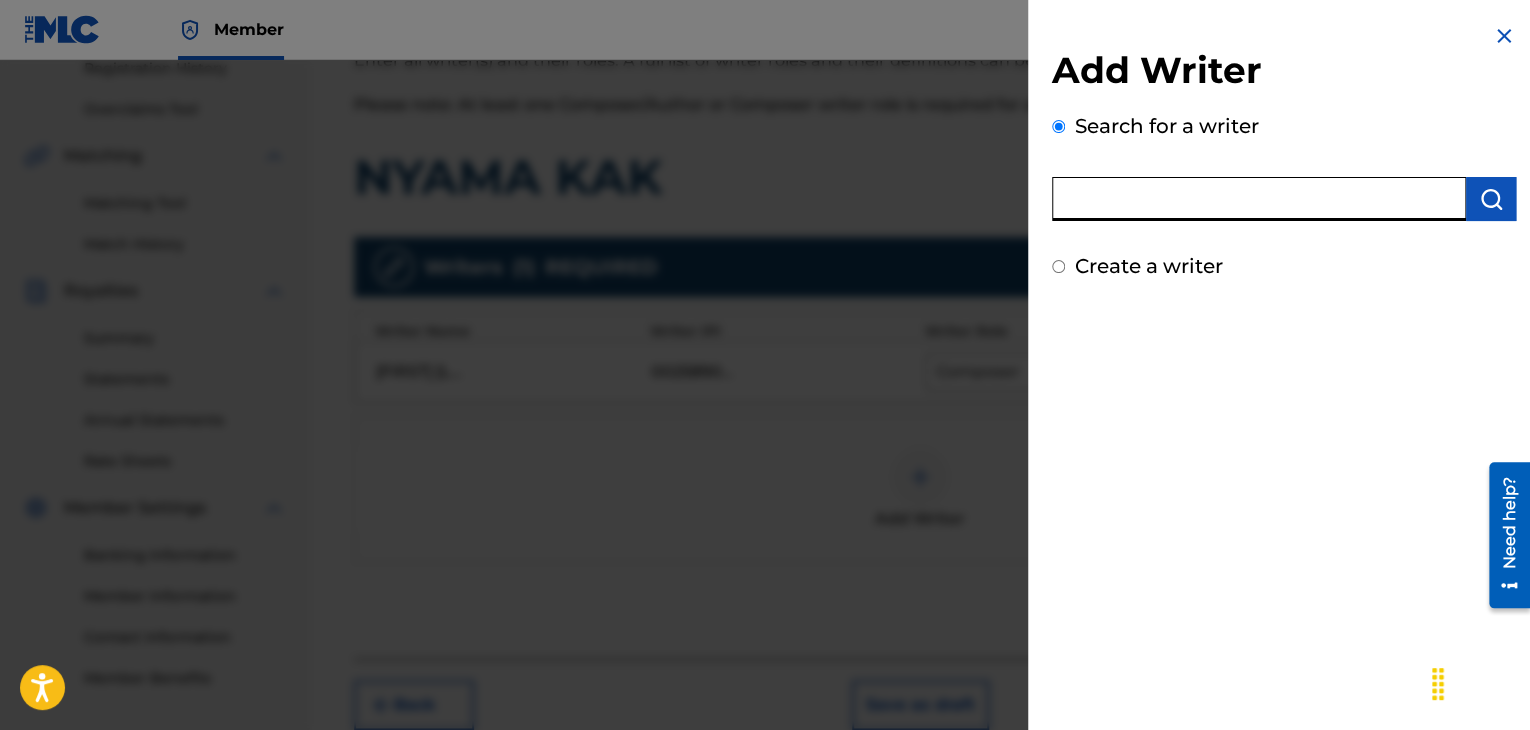 click at bounding box center [1259, 199] 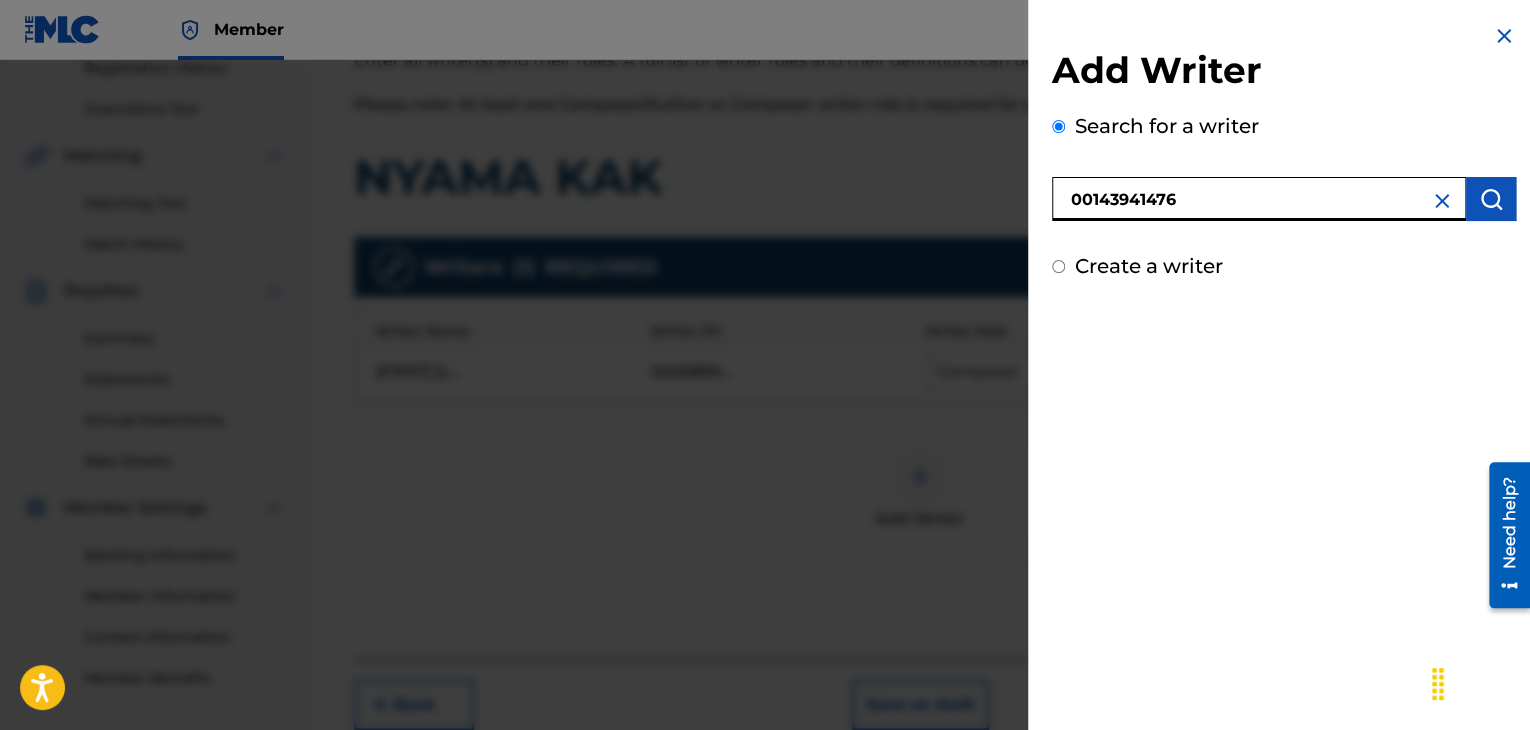 type on "00143941476" 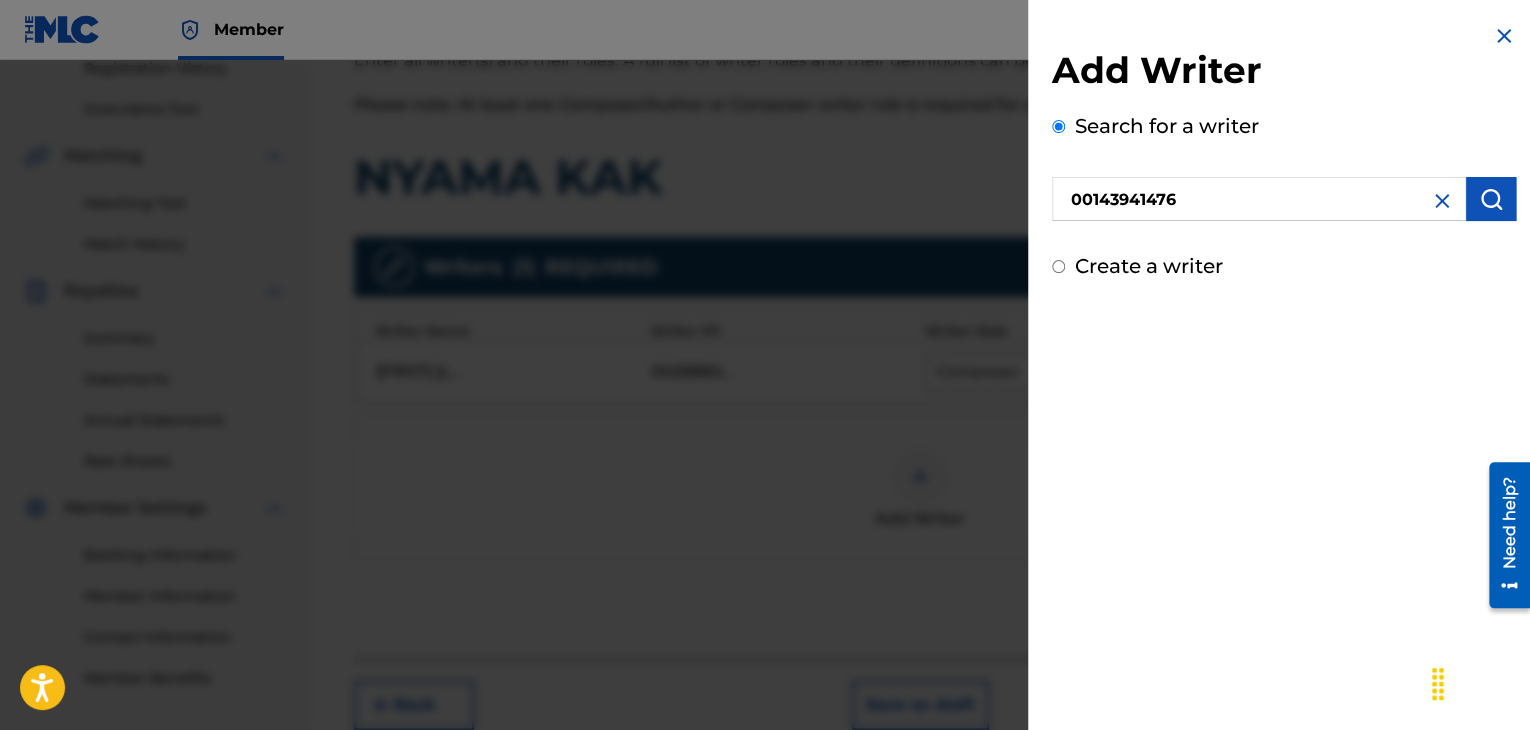 click at bounding box center (1491, 199) 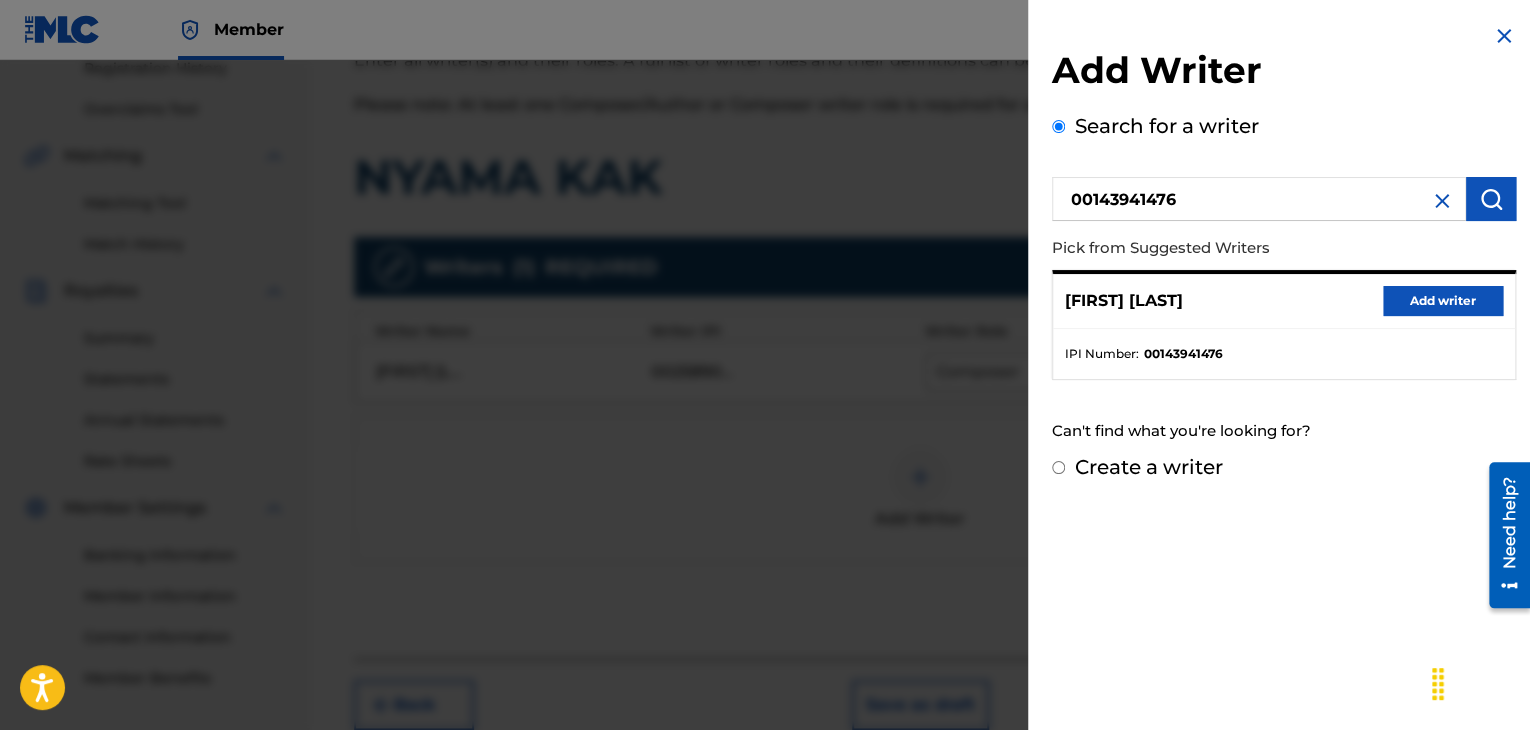 click on "Add writer" at bounding box center (1443, 301) 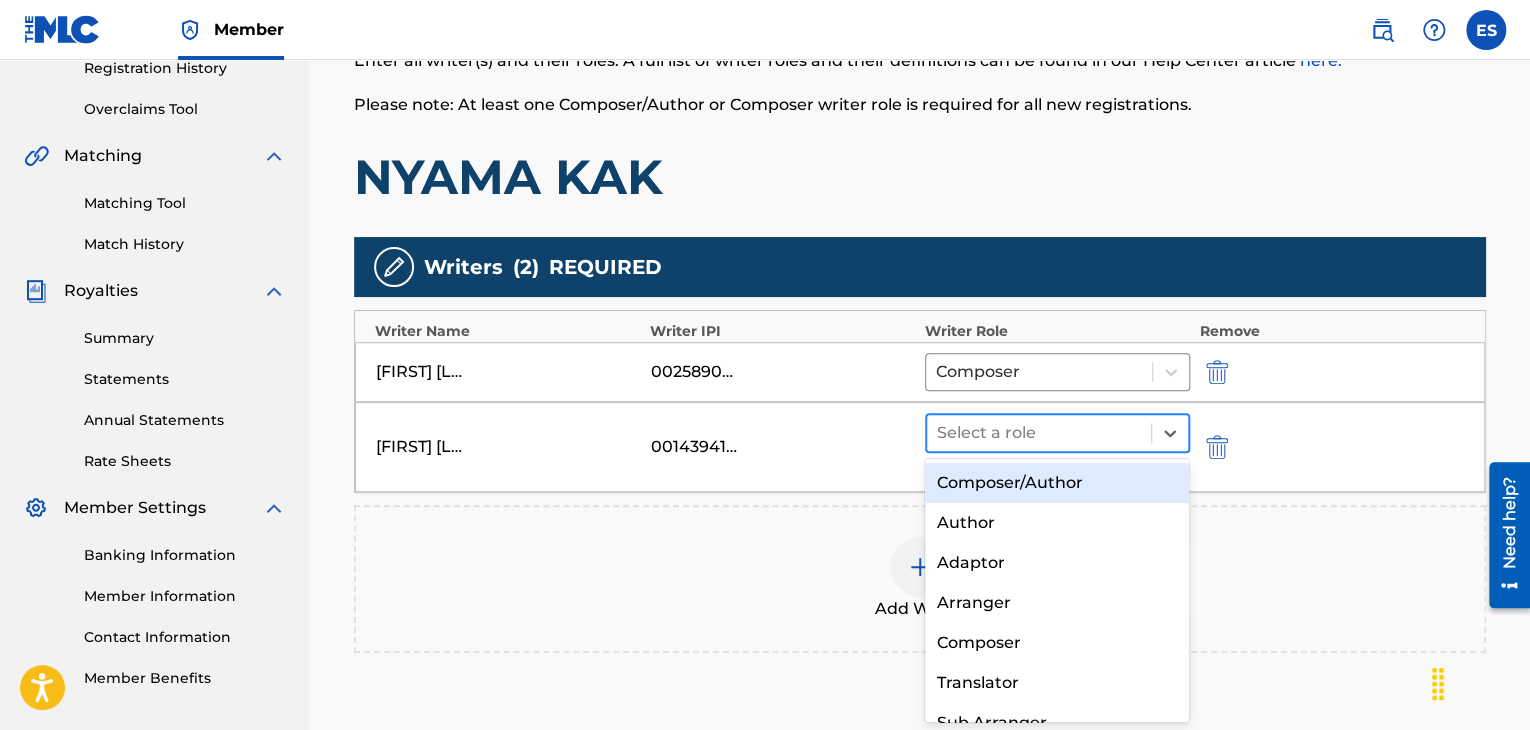 click at bounding box center (1039, 433) 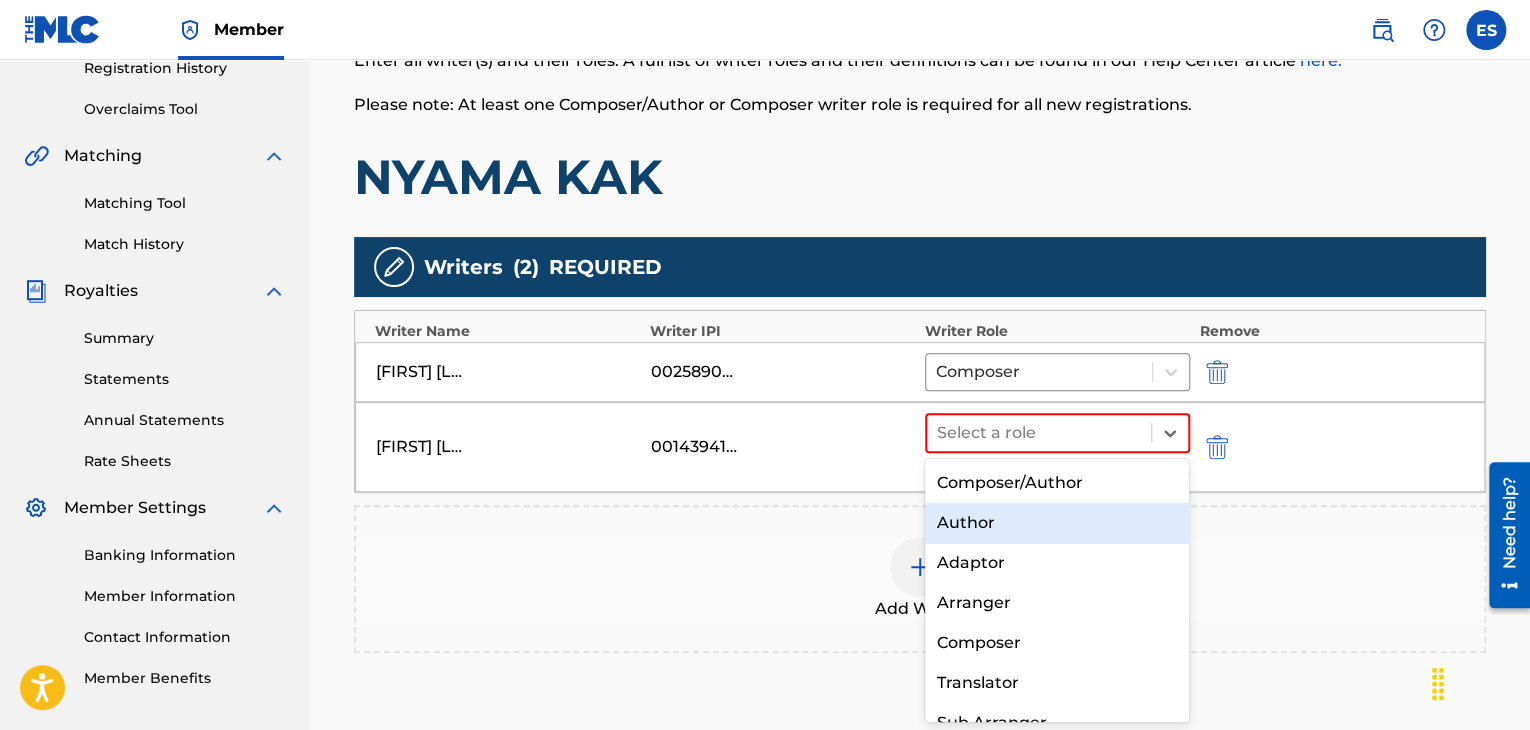 click on "Author" at bounding box center [1057, 523] 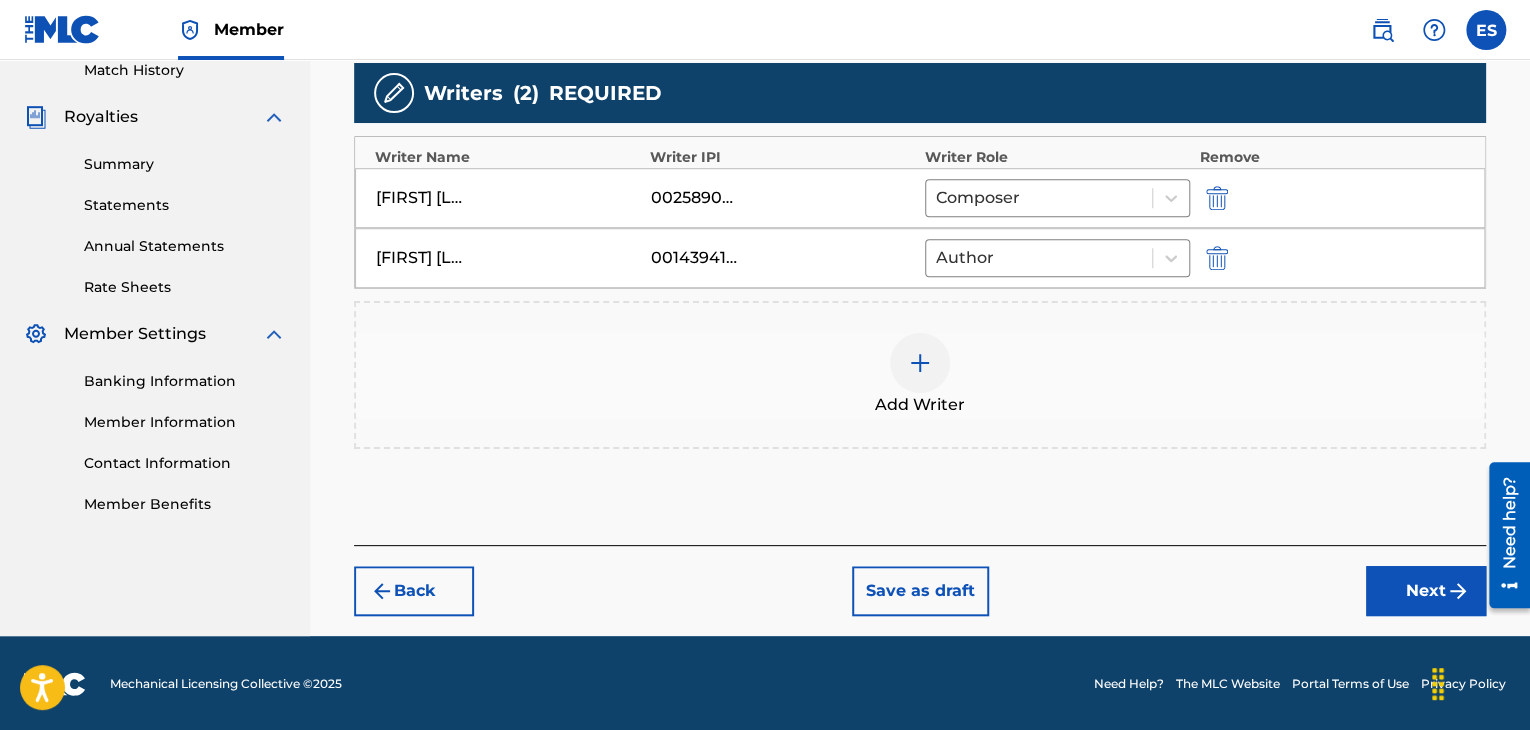 drag, startPoint x: 1430, startPoint y: 596, endPoint x: 1318, endPoint y: 549, distance: 121.46193 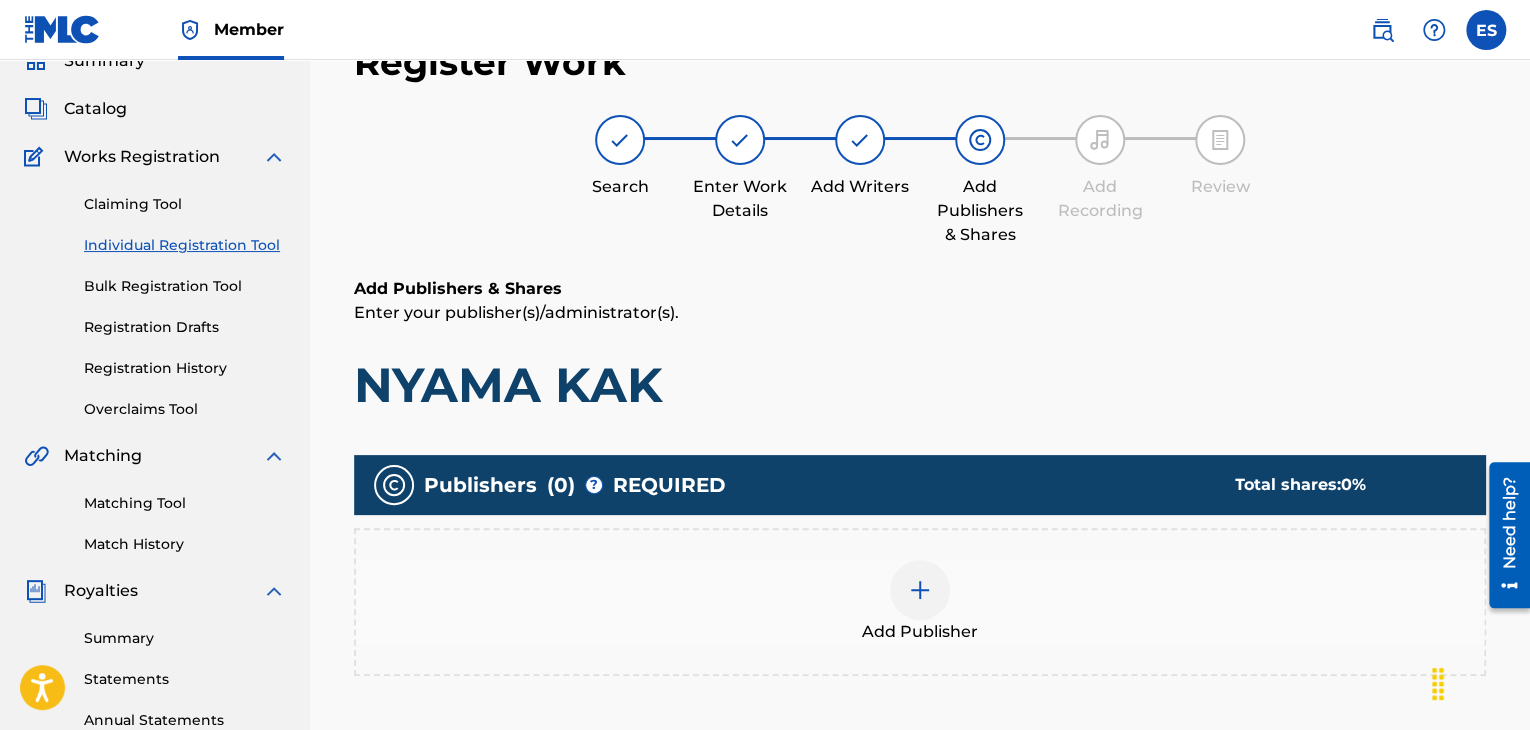 scroll, scrollTop: 406, scrollLeft: 0, axis: vertical 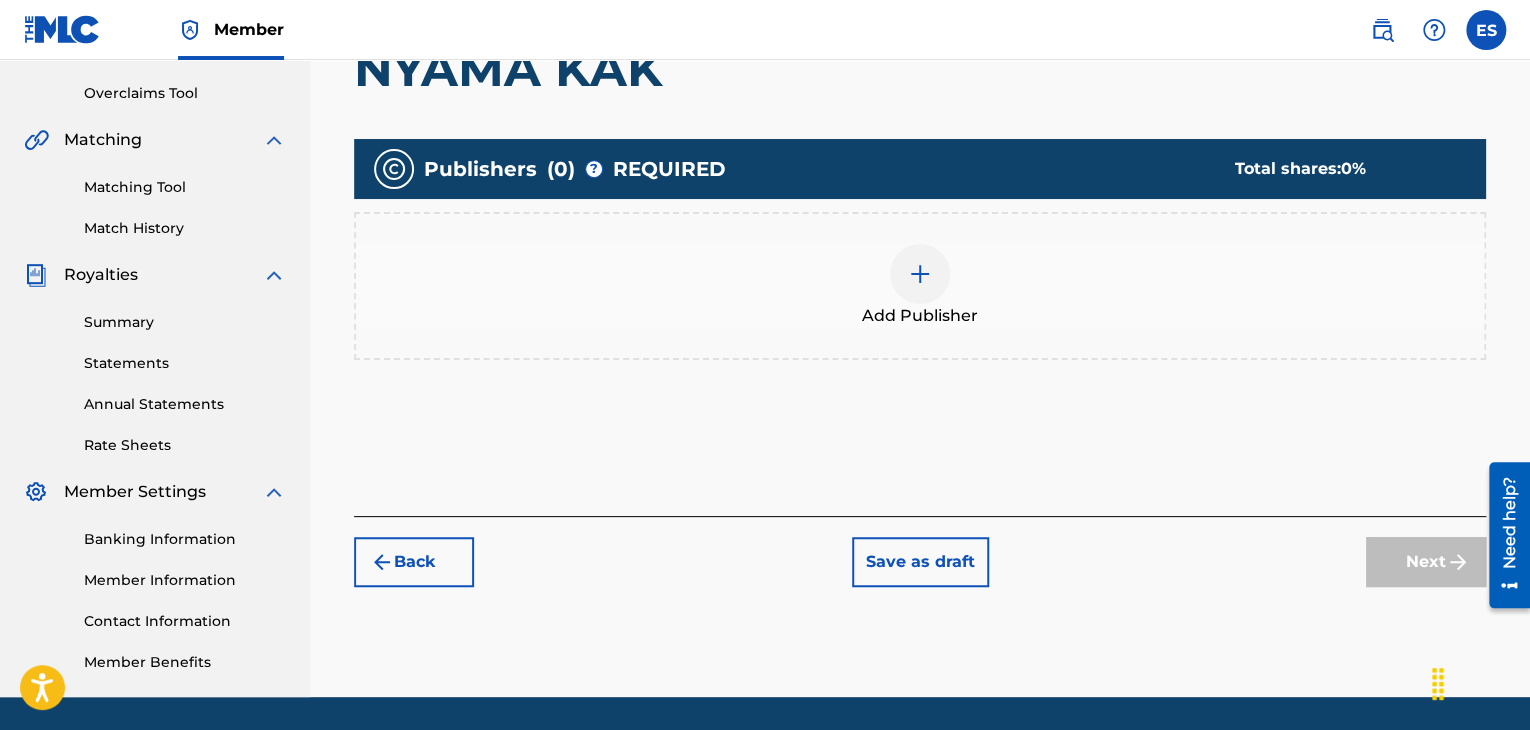 click at bounding box center [920, 274] 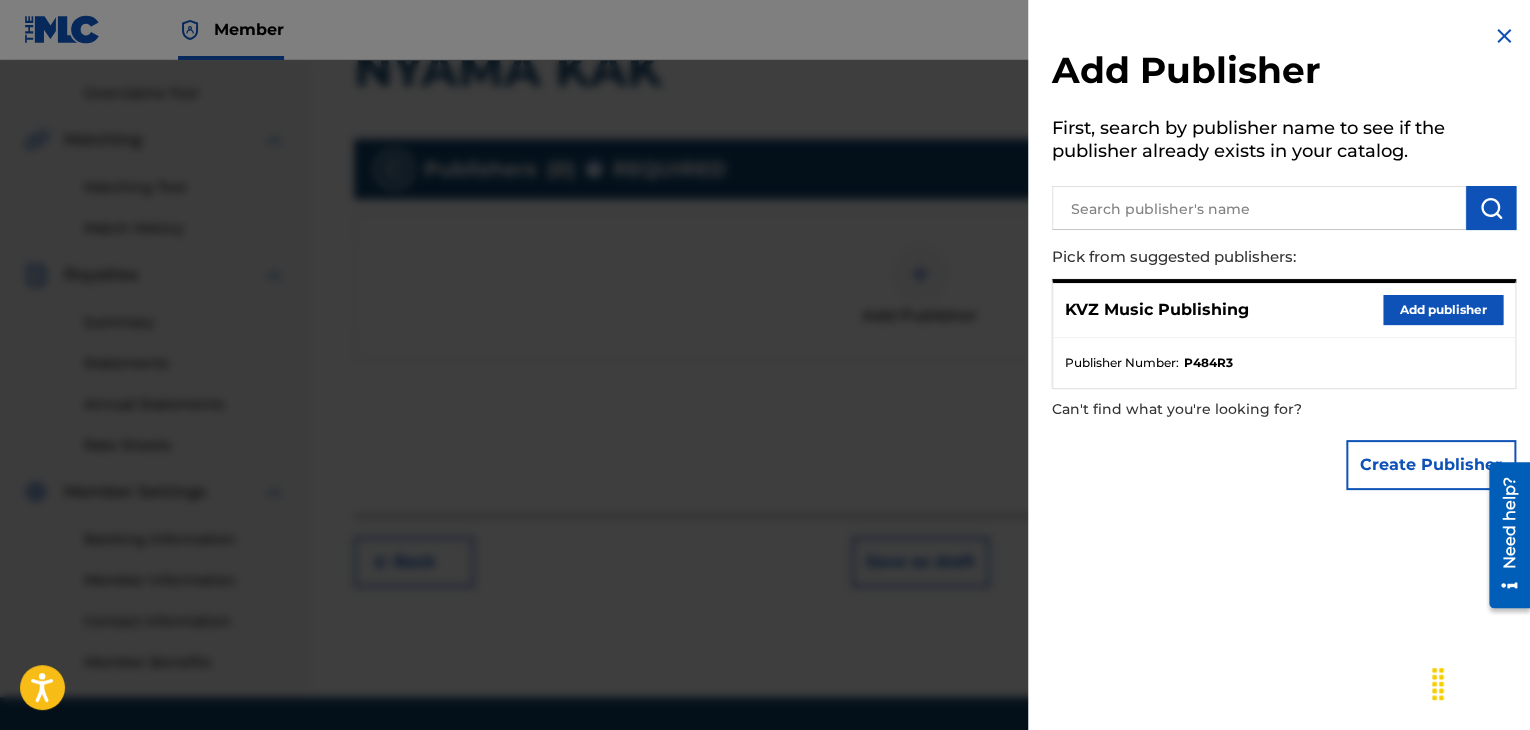 click on "Add publisher" at bounding box center (1443, 310) 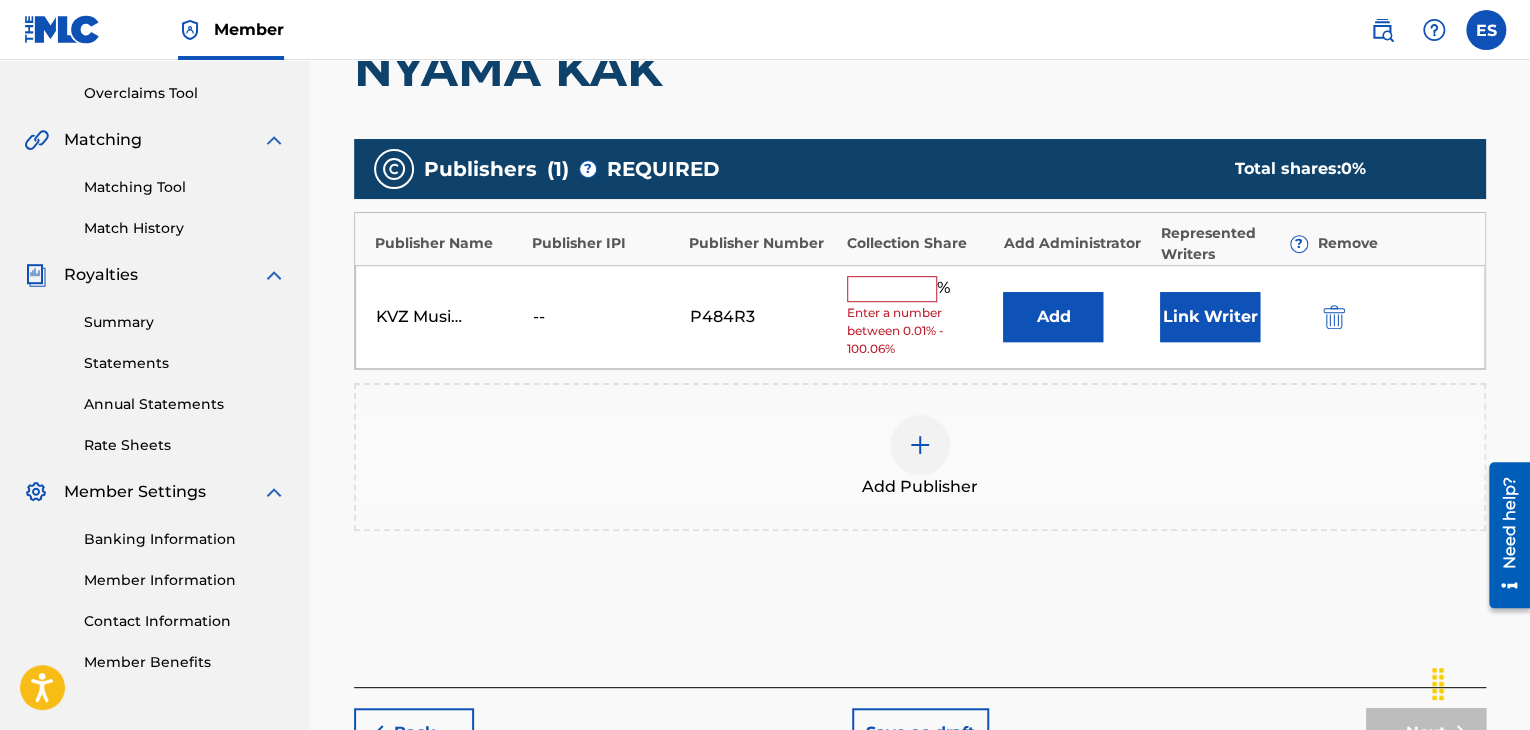 click at bounding box center (892, 289) 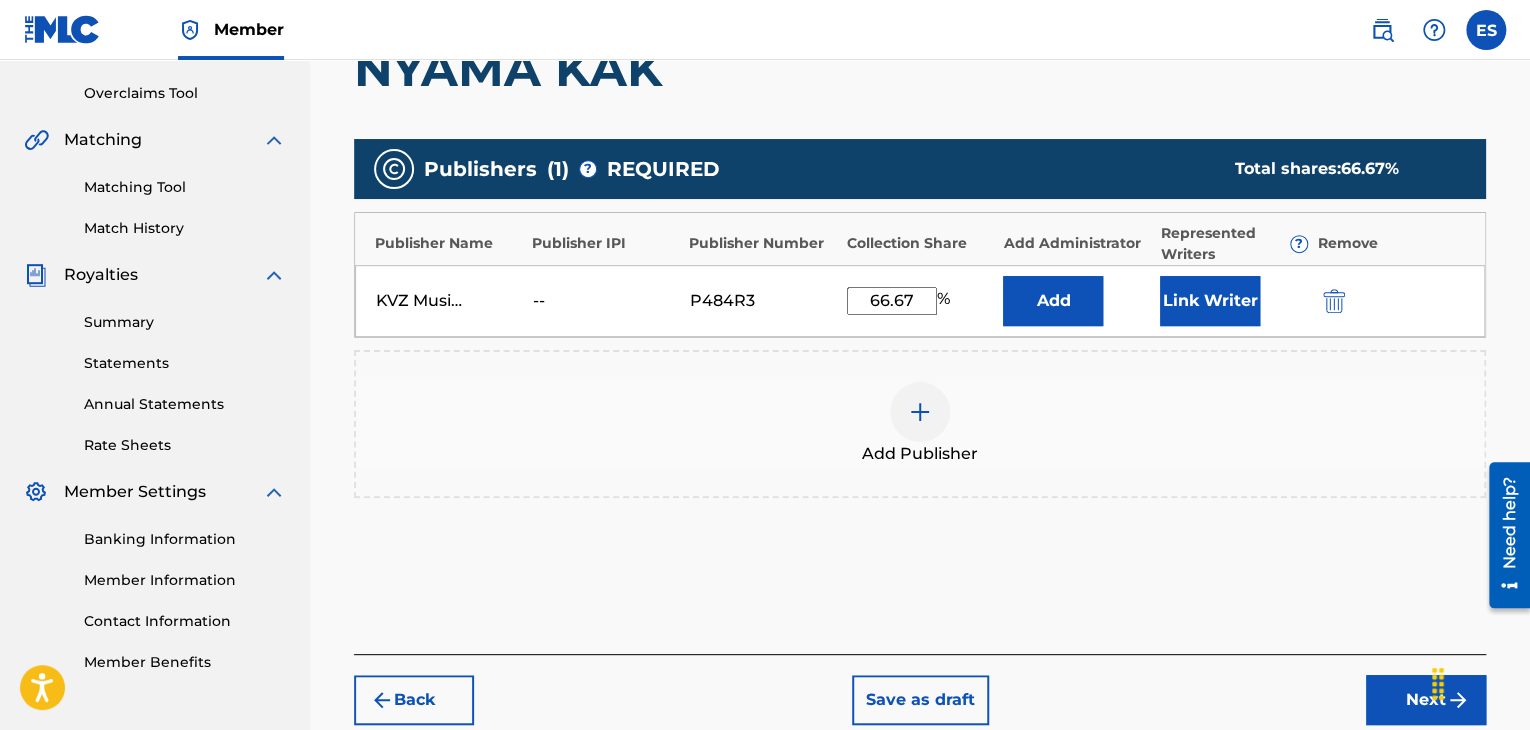 click on "Next" at bounding box center [1426, 700] 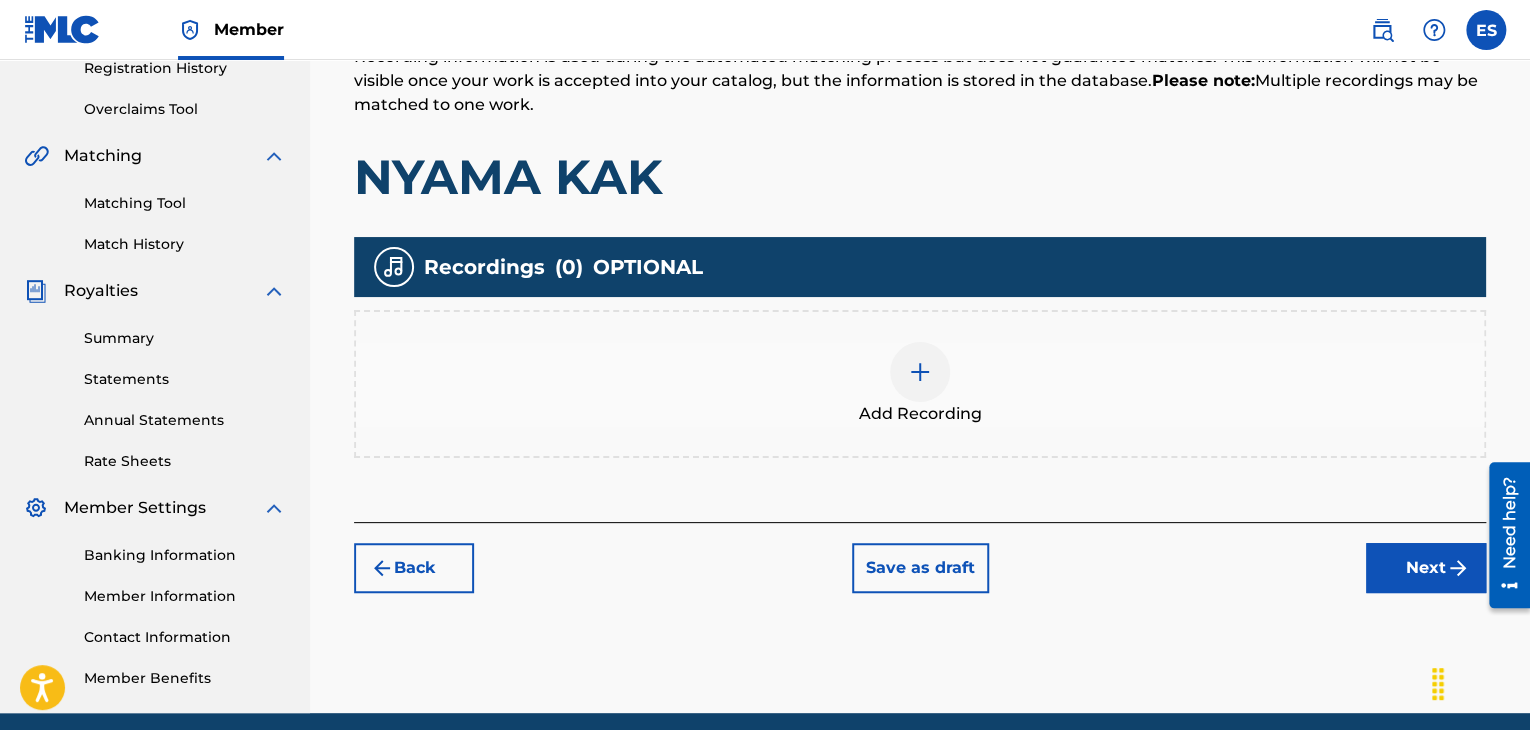 scroll, scrollTop: 469, scrollLeft: 0, axis: vertical 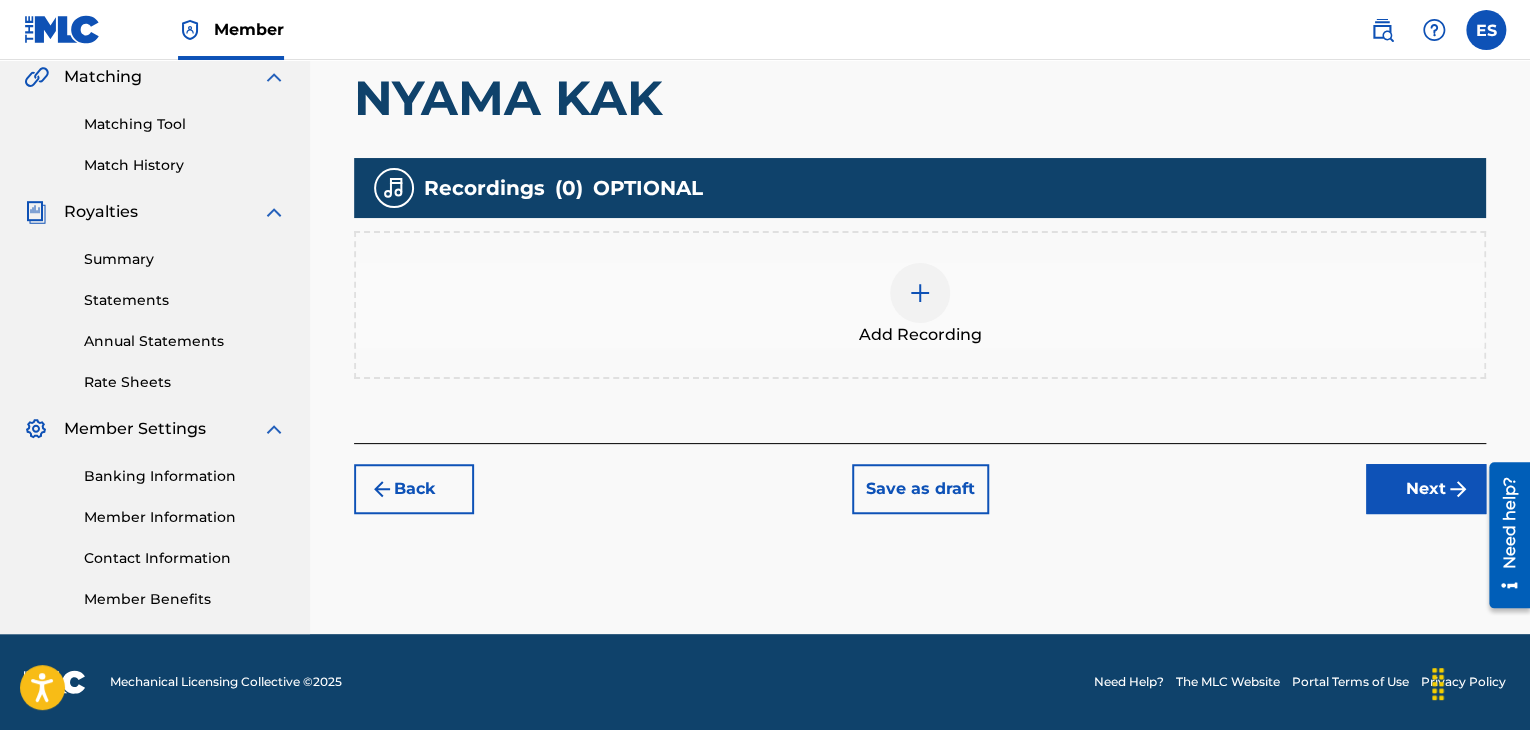click at bounding box center (920, 293) 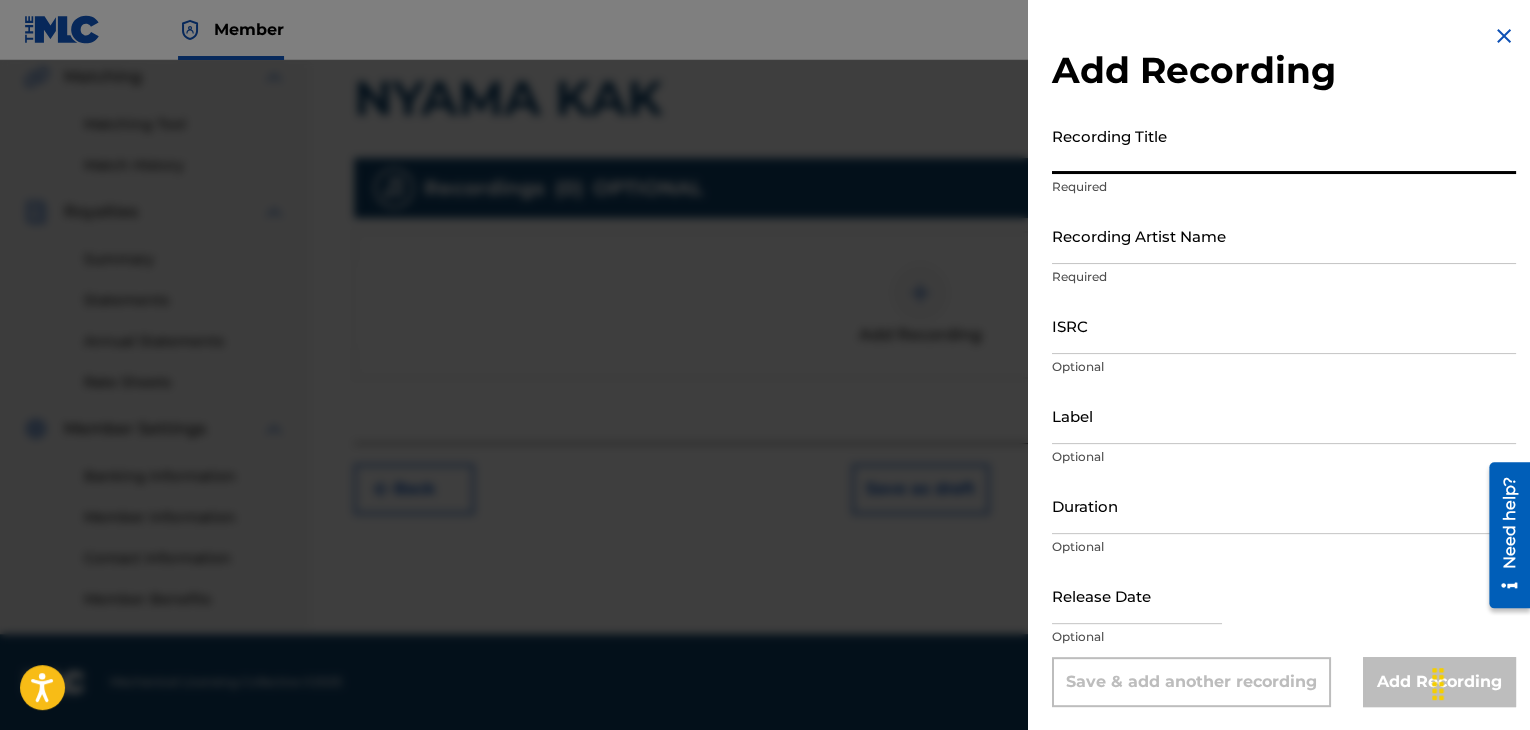 click on "Recording Title" at bounding box center [1284, 145] 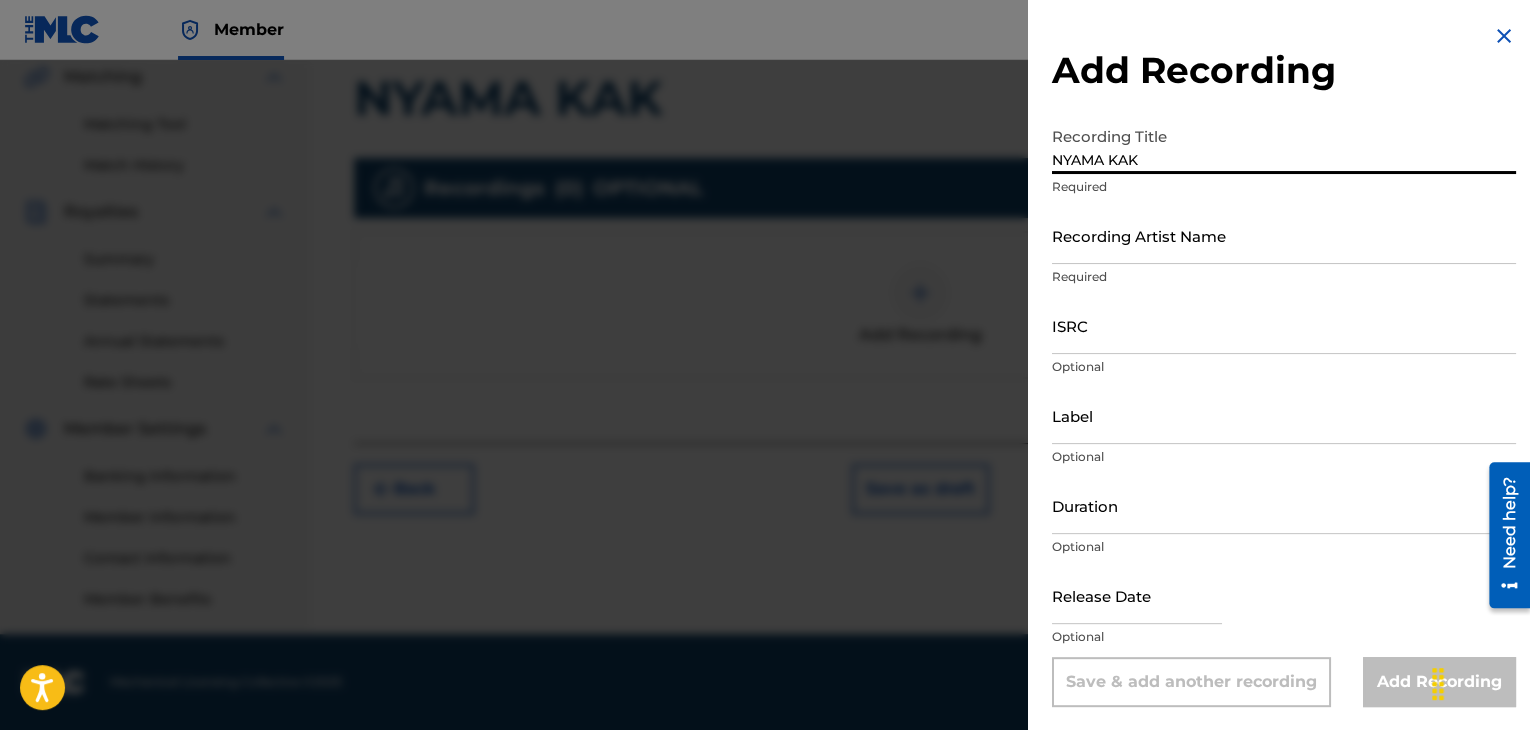 click on "NYAMA KAK" at bounding box center (1284, 145) 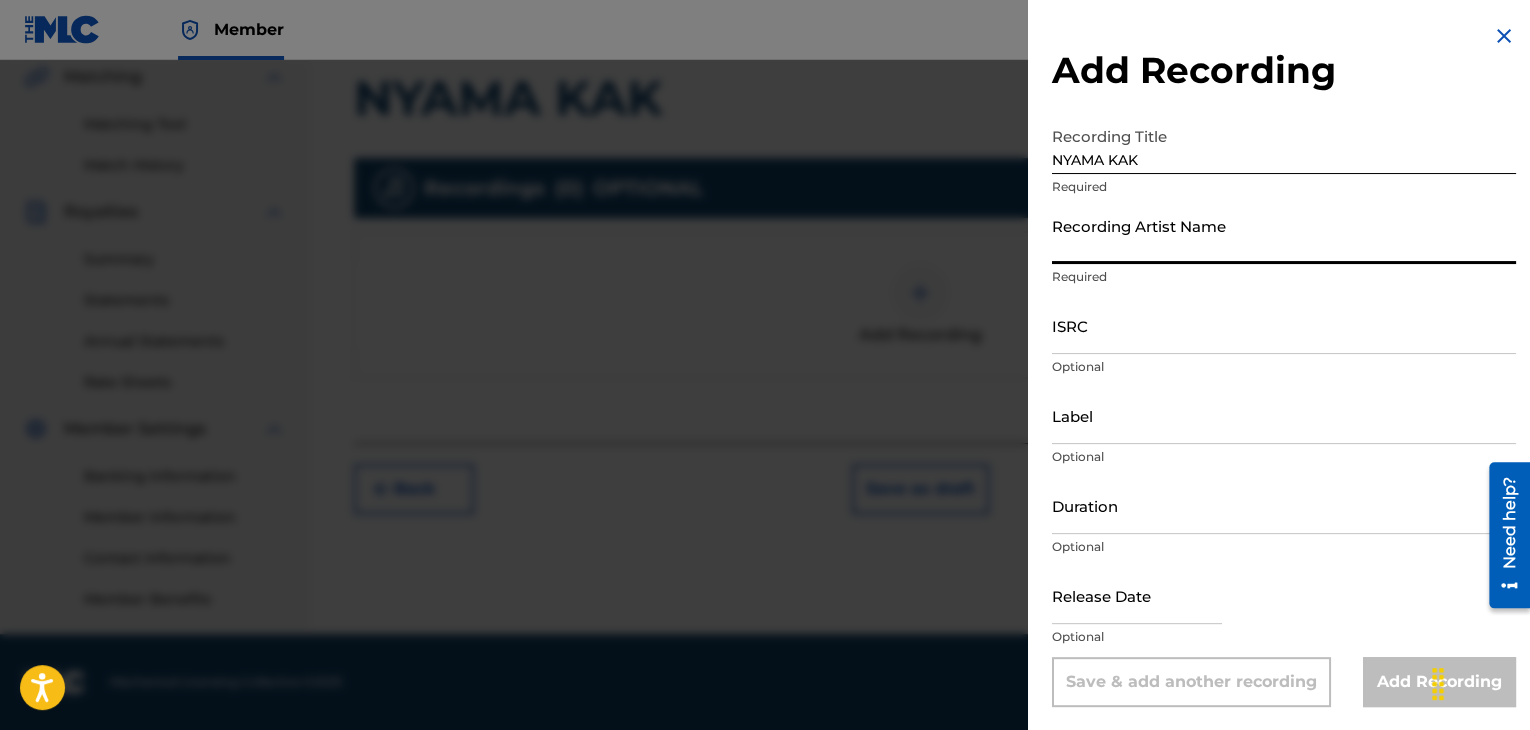 click on "Recording Artist Name" at bounding box center (1284, 235) 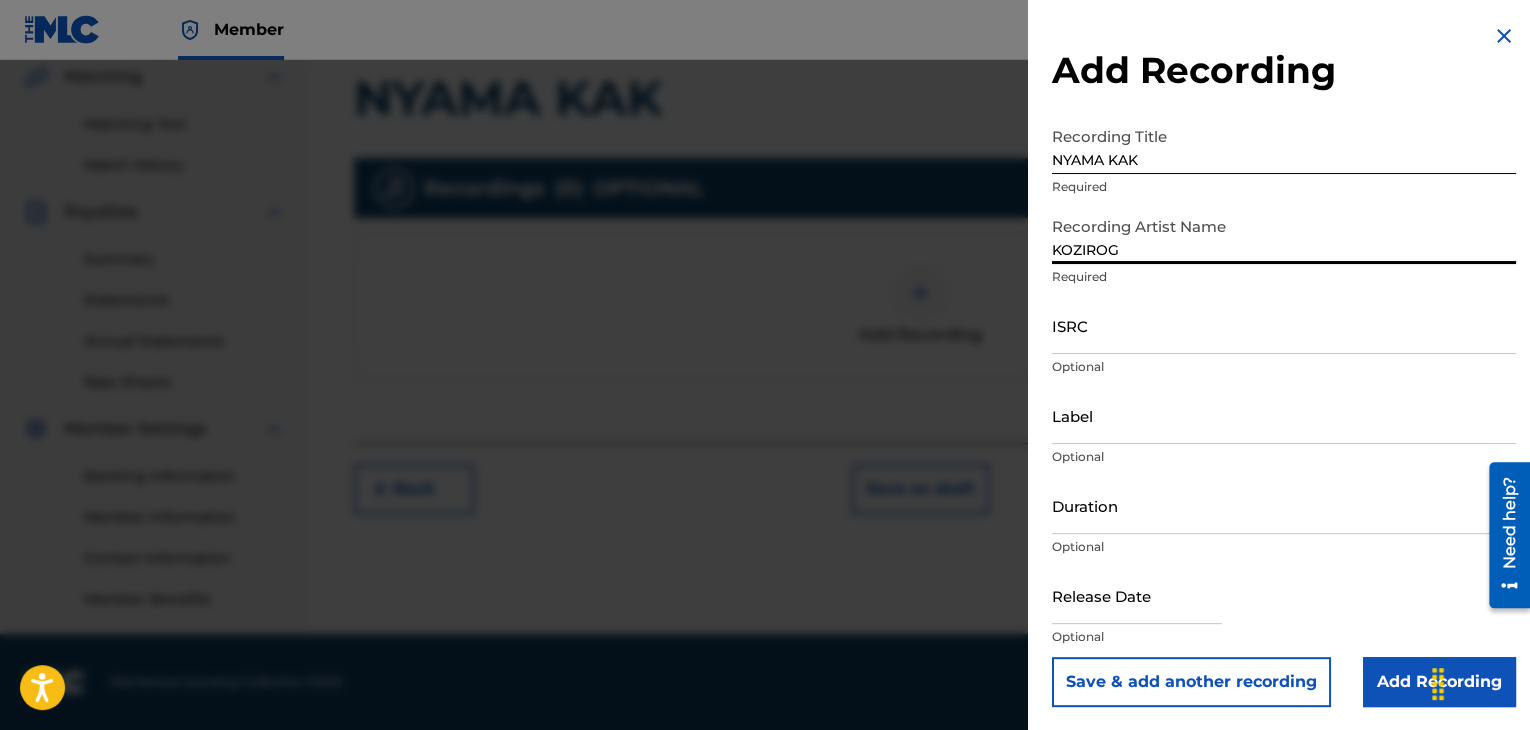 type on "KOZIROG" 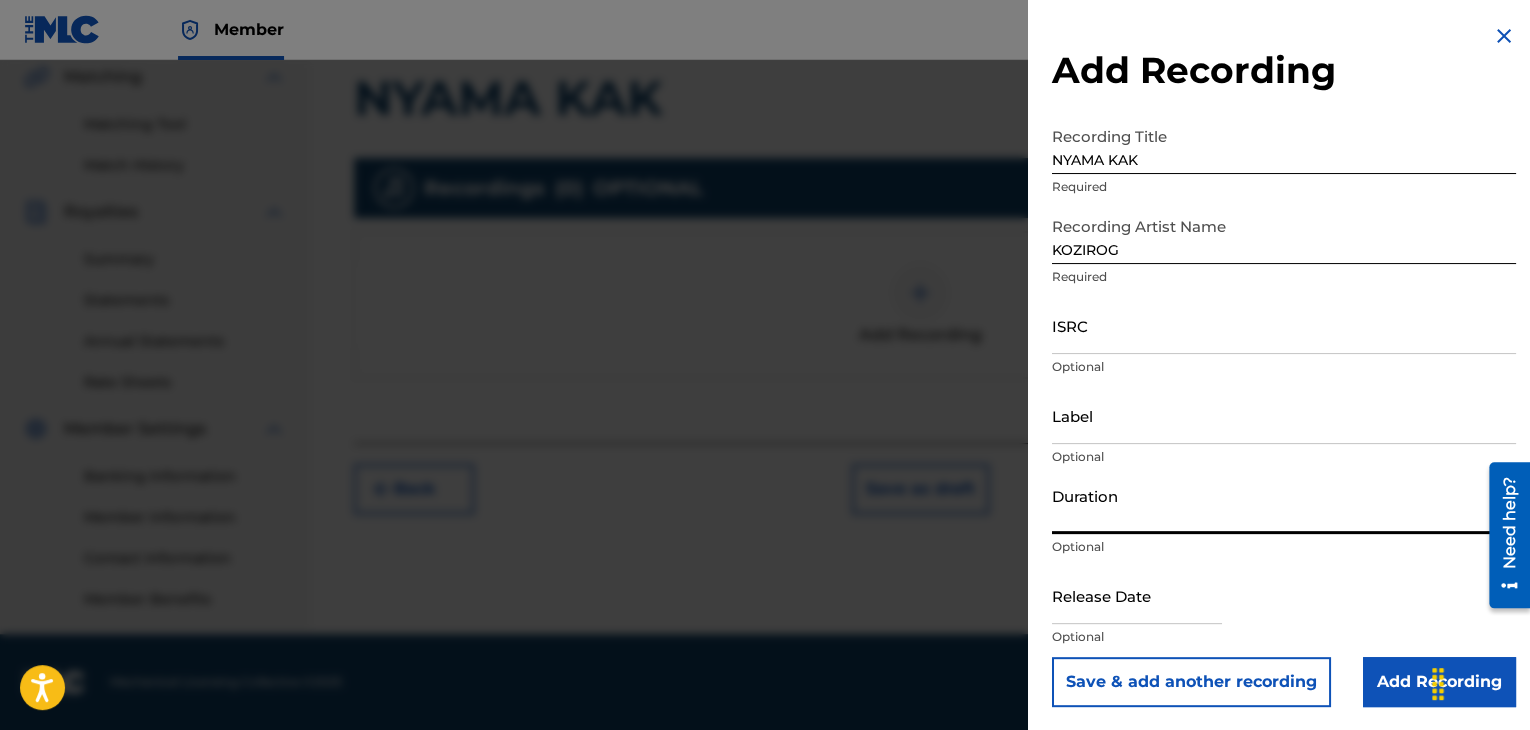 type on "03:00" 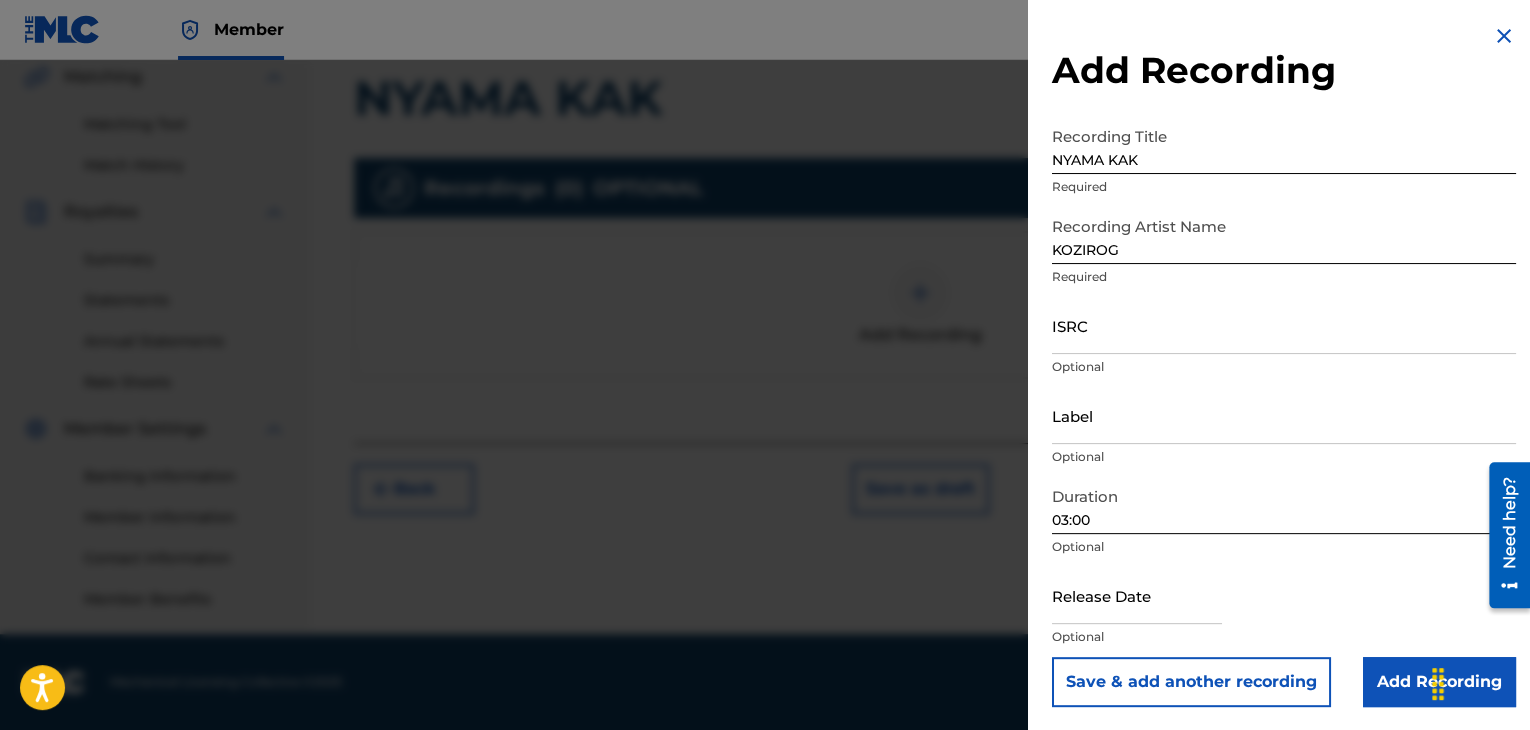 click on "Add Recording" at bounding box center [1439, 682] 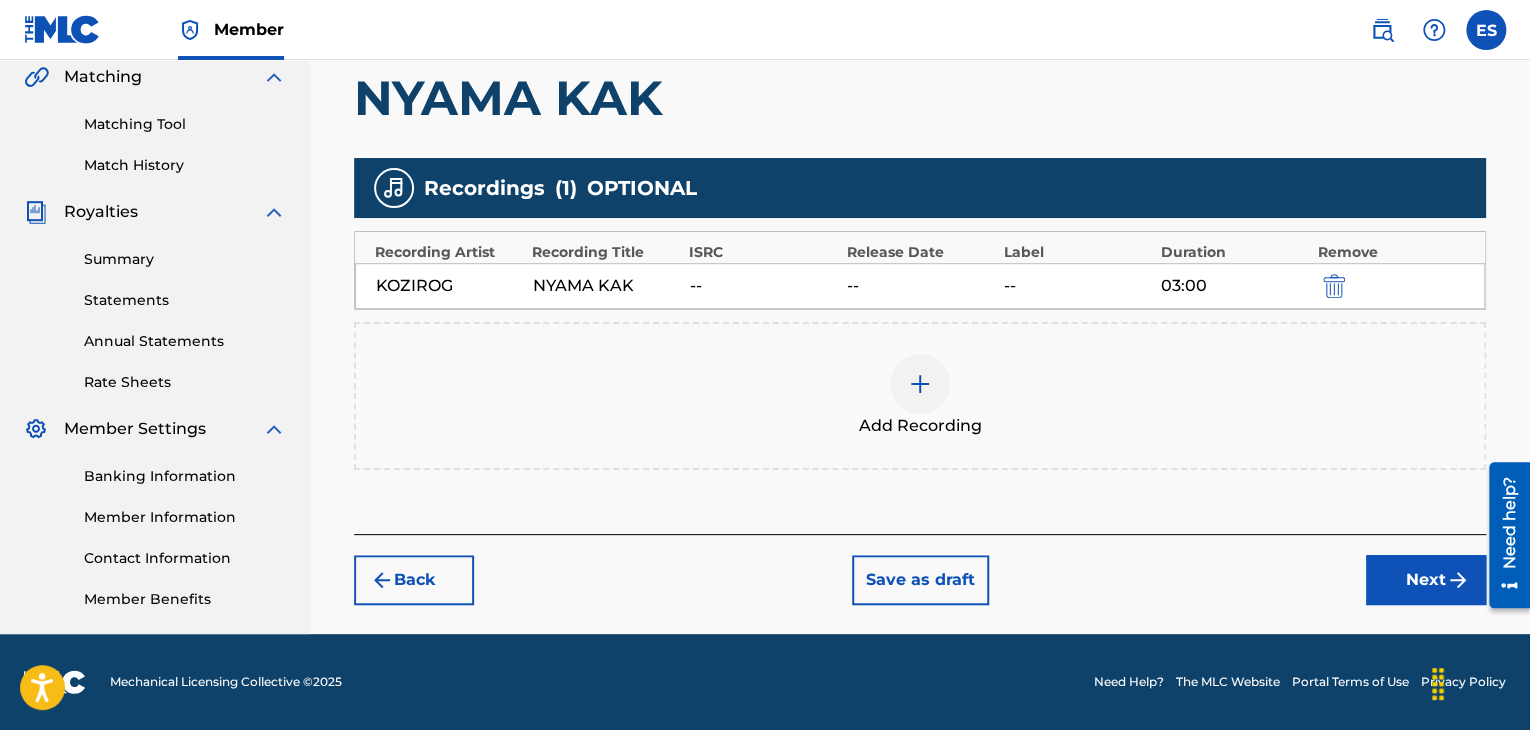click on "Next" at bounding box center (1426, 580) 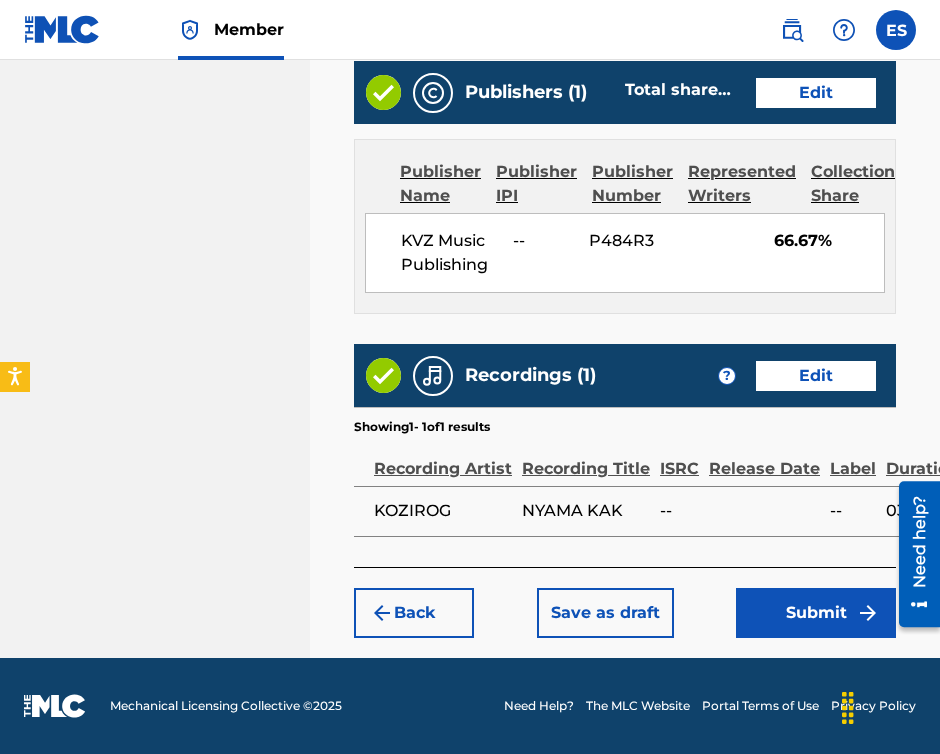 scroll, scrollTop: 1318, scrollLeft: 0, axis: vertical 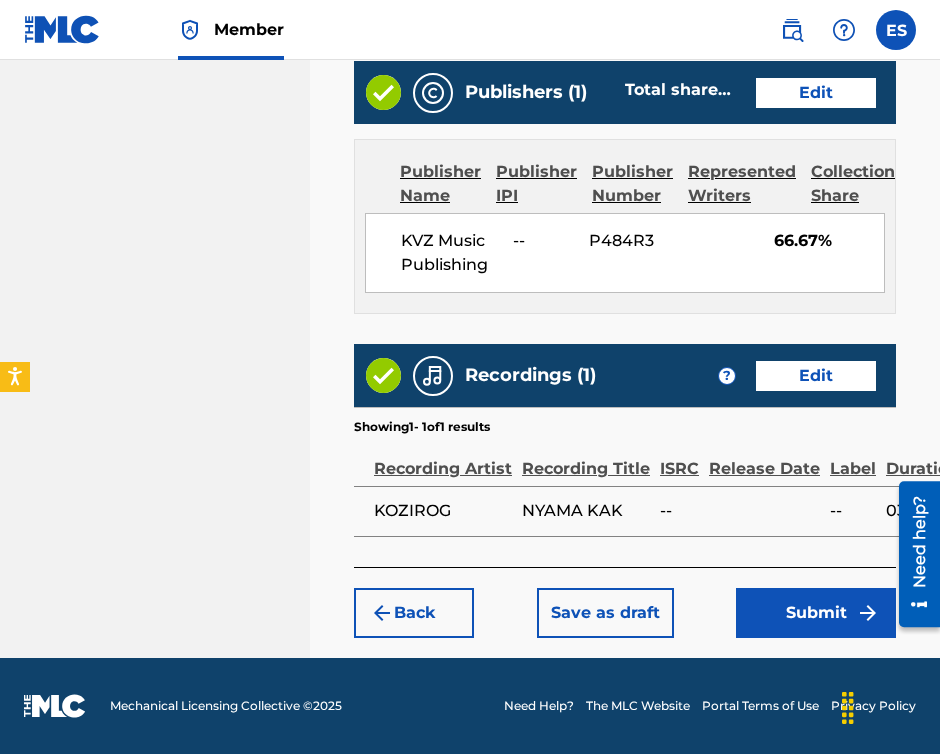 click on "Submit" at bounding box center [816, 613] 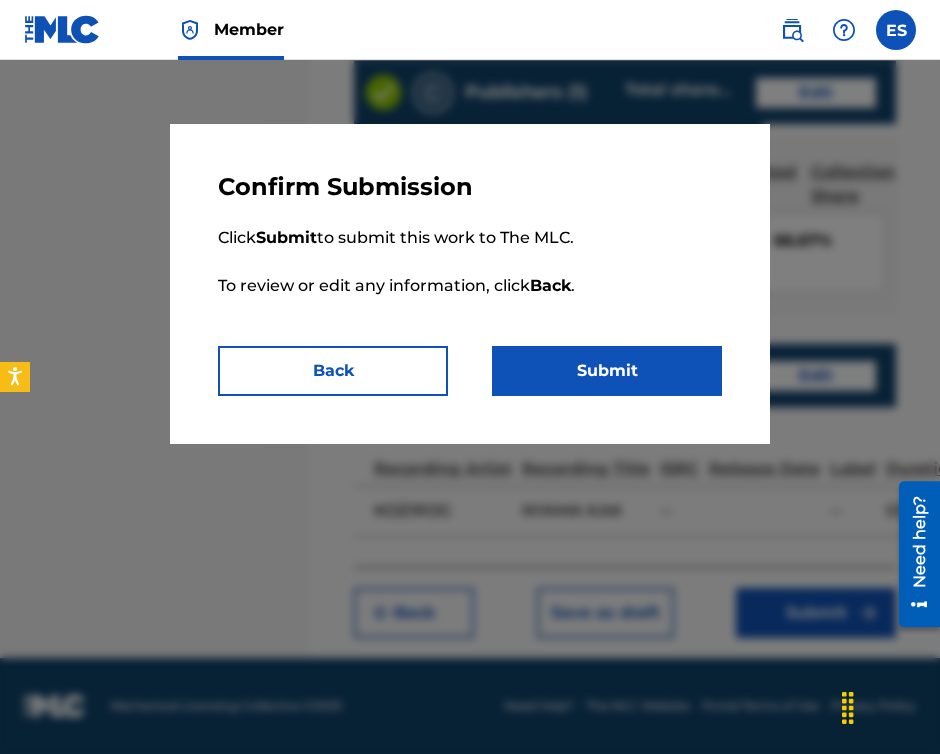 click on "Submit" at bounding box center (607, 371) 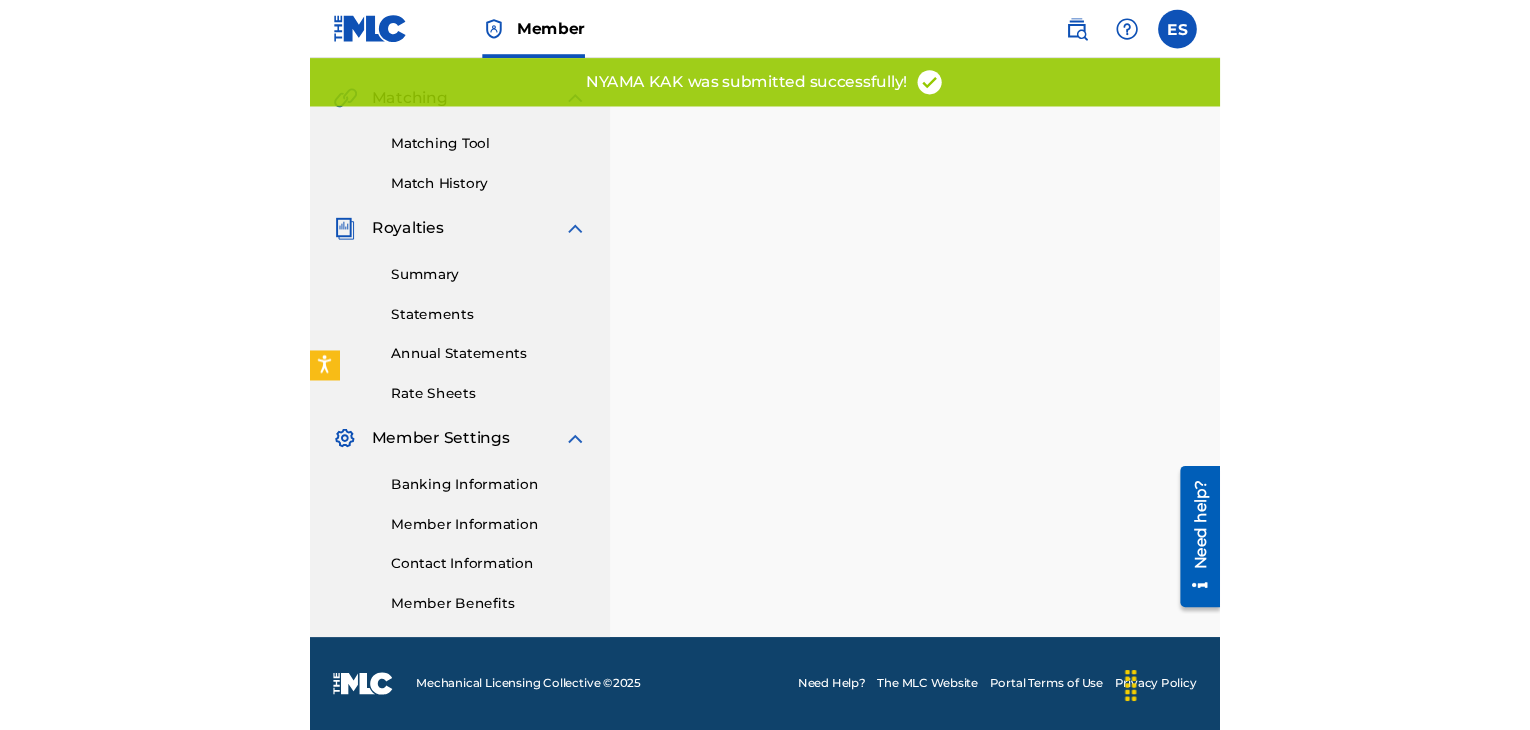 scroll, scrollTop: 0, scrollLeft: 0, axis: both 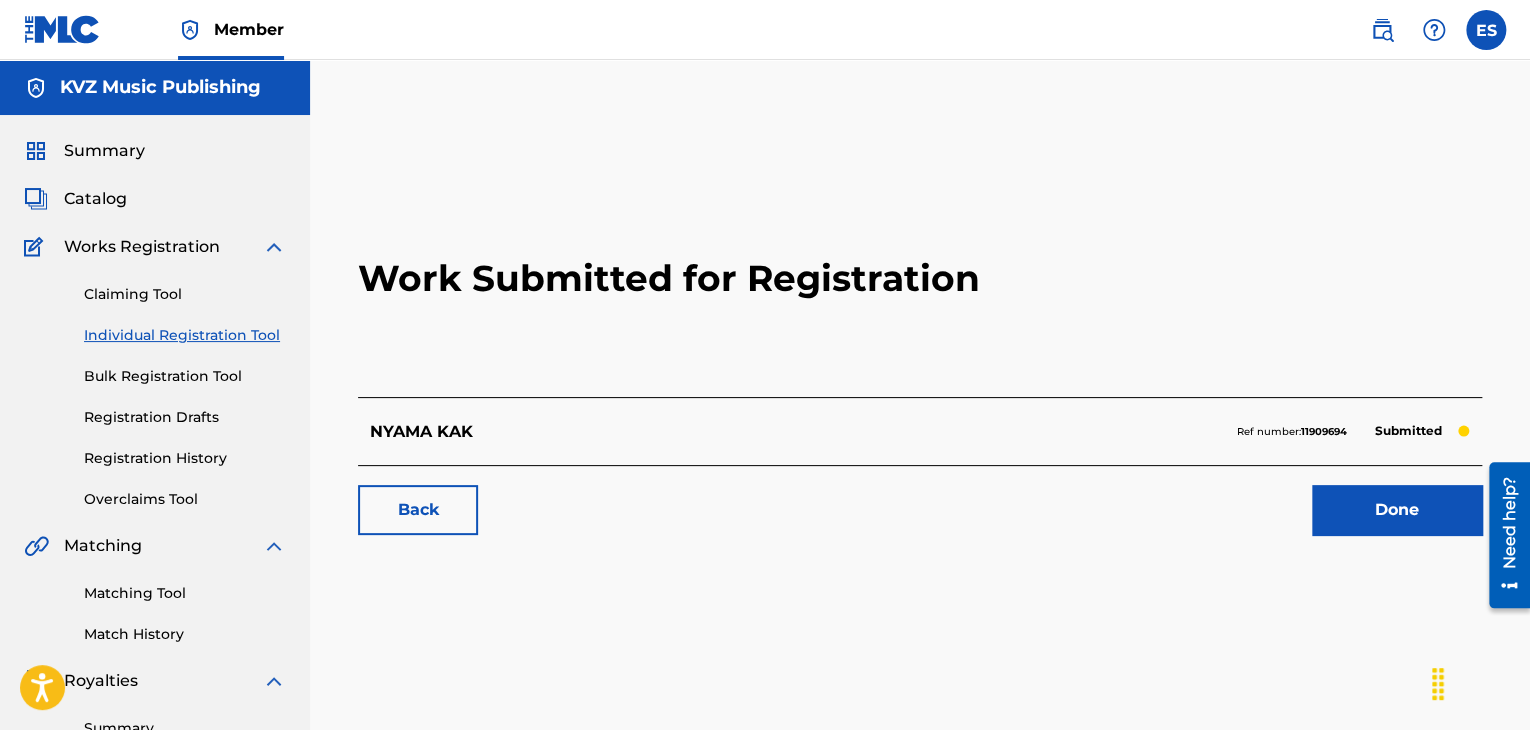 click on "Individual Registration Tool" at bounding box center (185, 335) 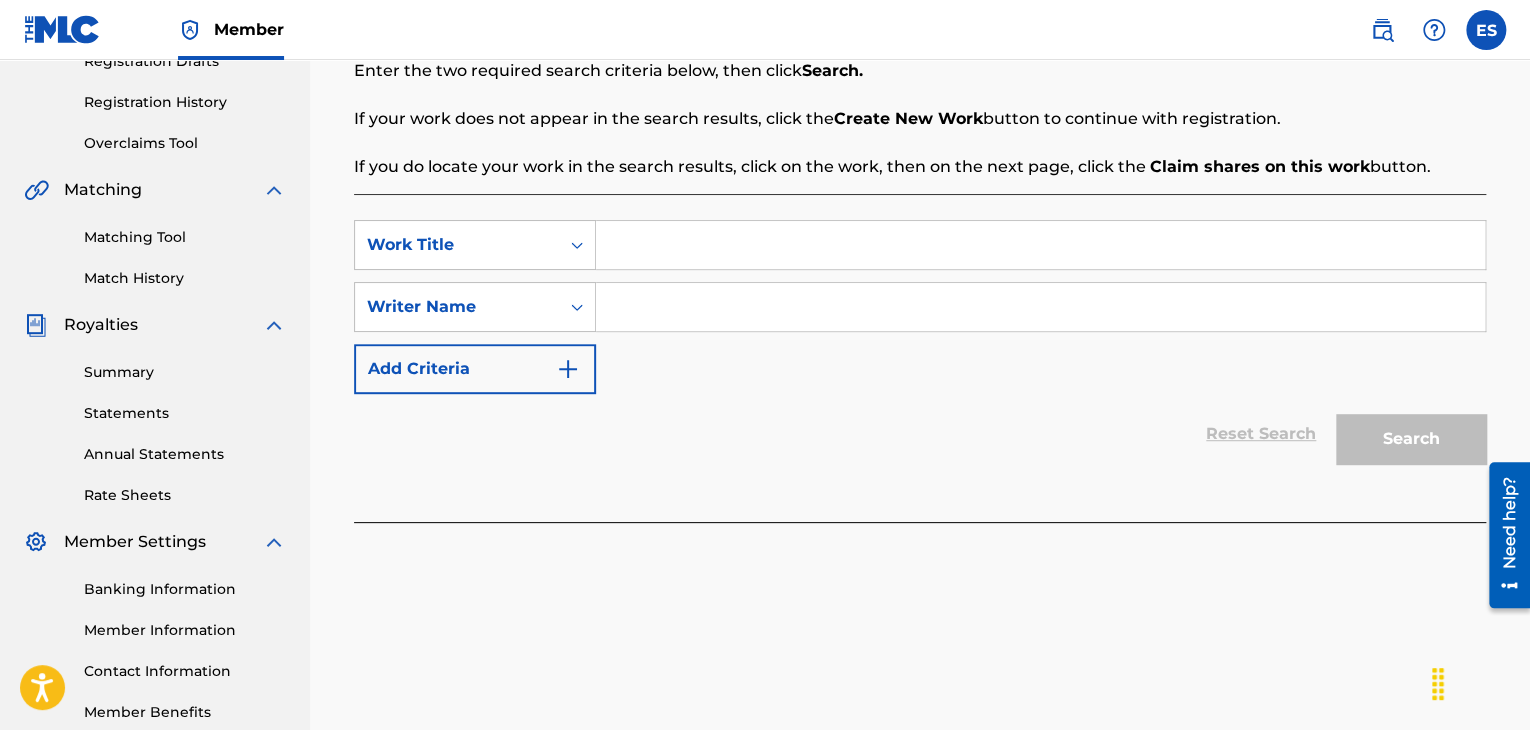 scroll, scrollTop: 400, scrollLeft: 0, axis: vertical 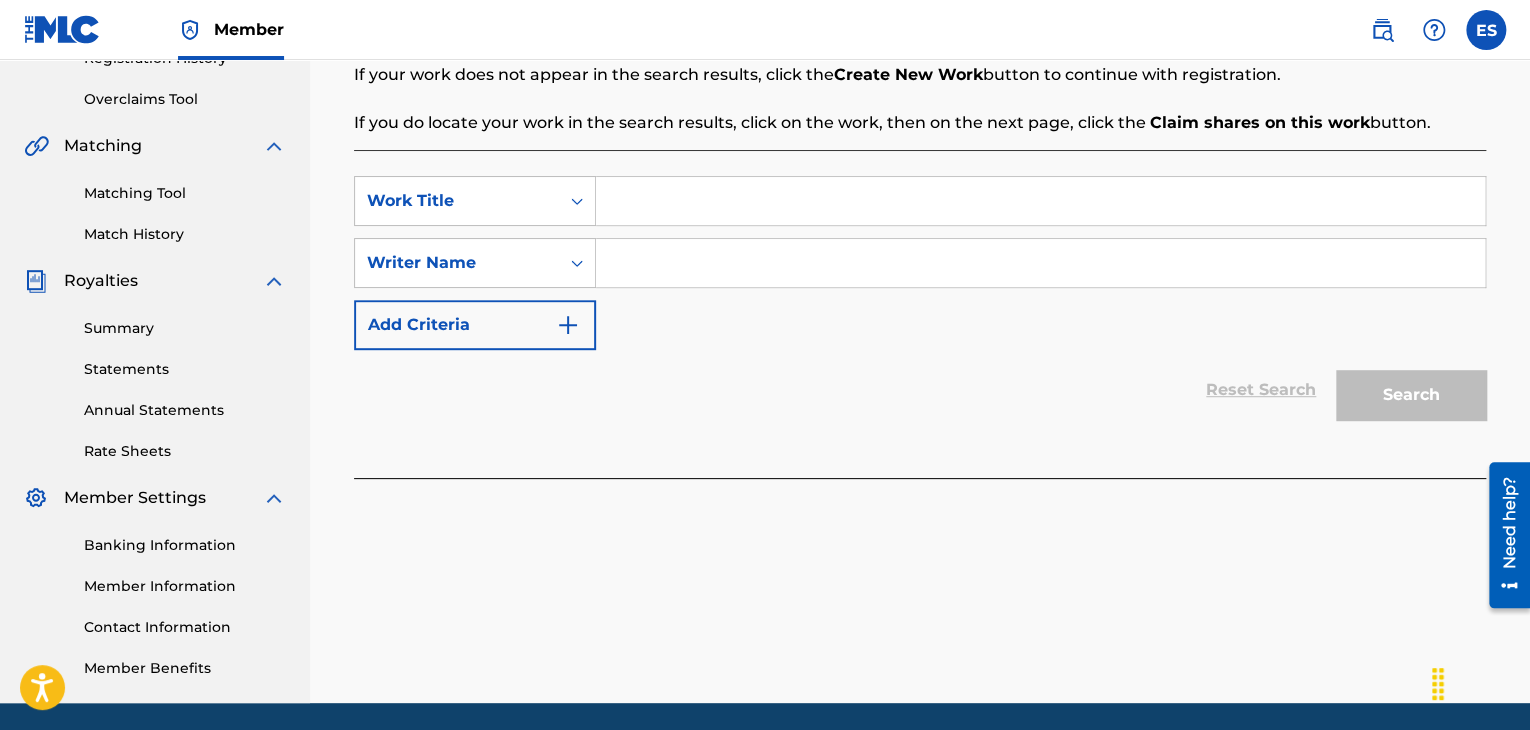 click at bounding box center [1040, 201] 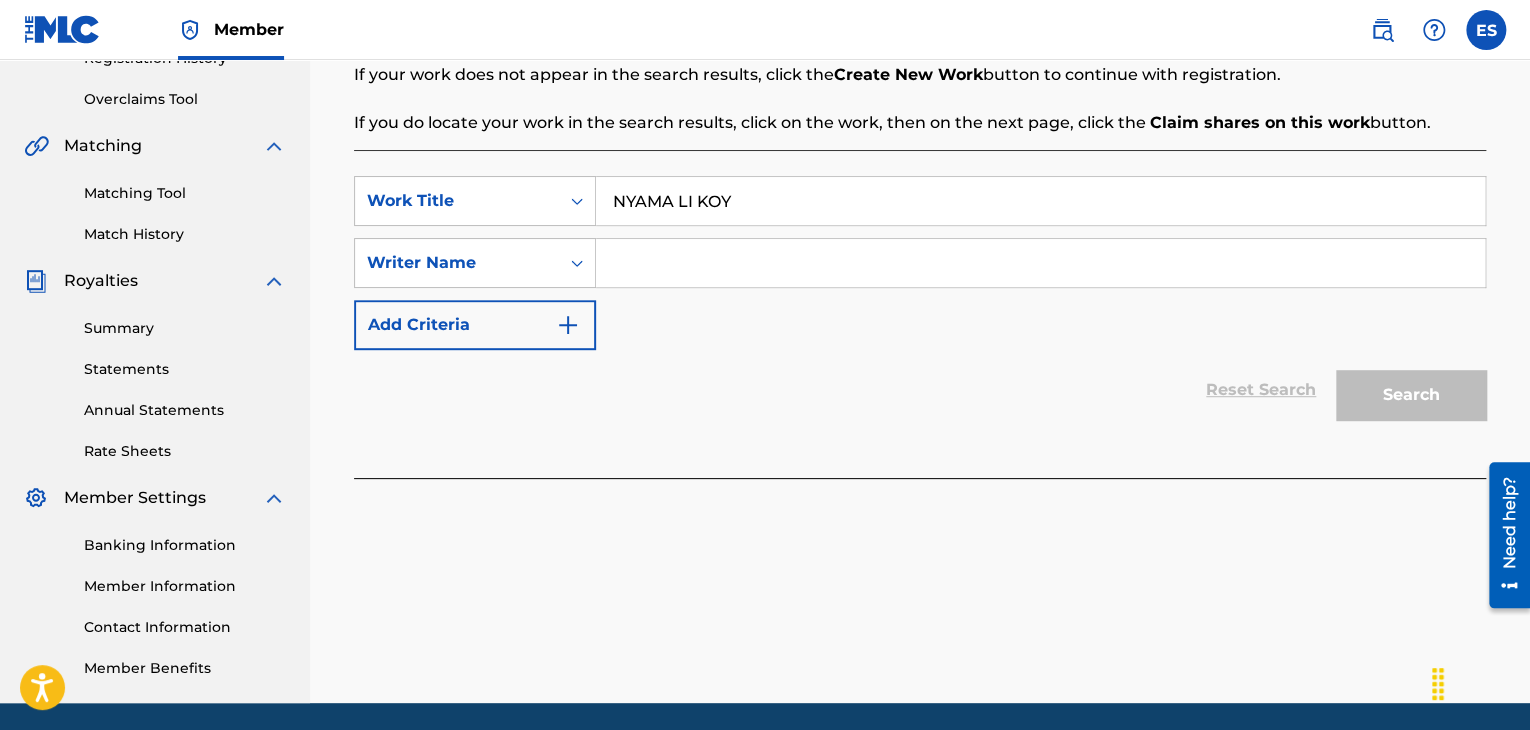 click on "NYAMA LI KOY" at bounding box center [1040, 201] 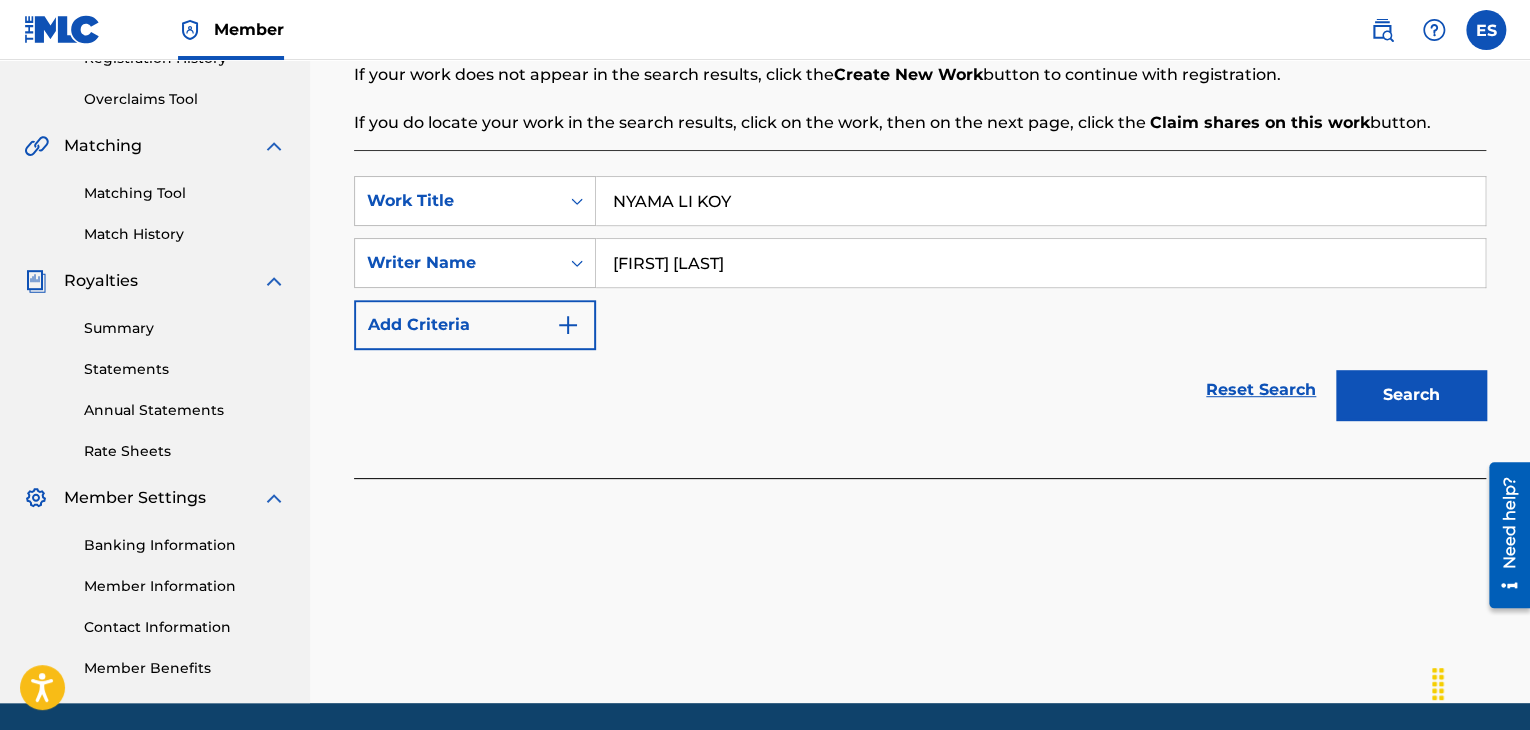 click on "Search" at bounding box center [1411, 395] 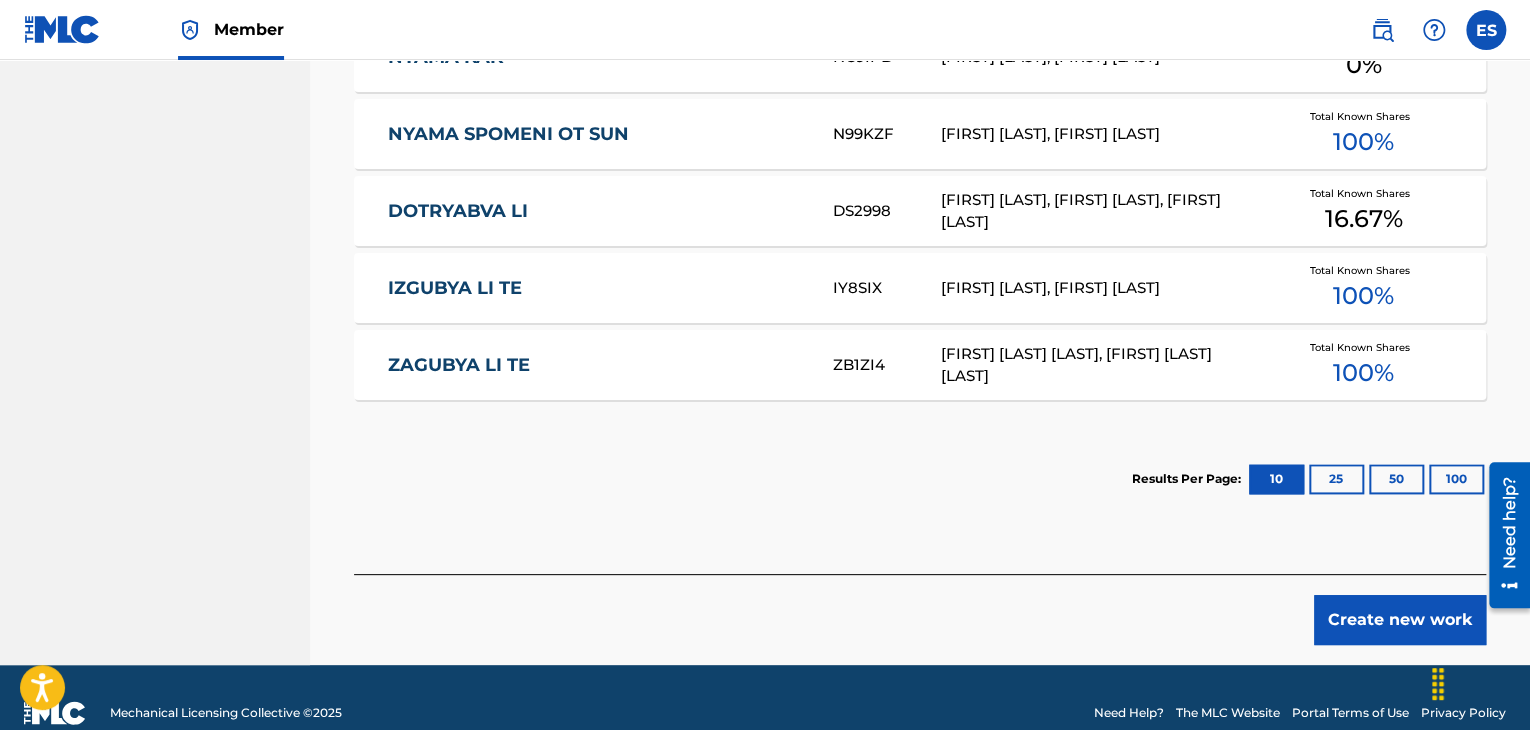 scroll, scrollTop: 1116, scrollLeft: 0, axis: vertical 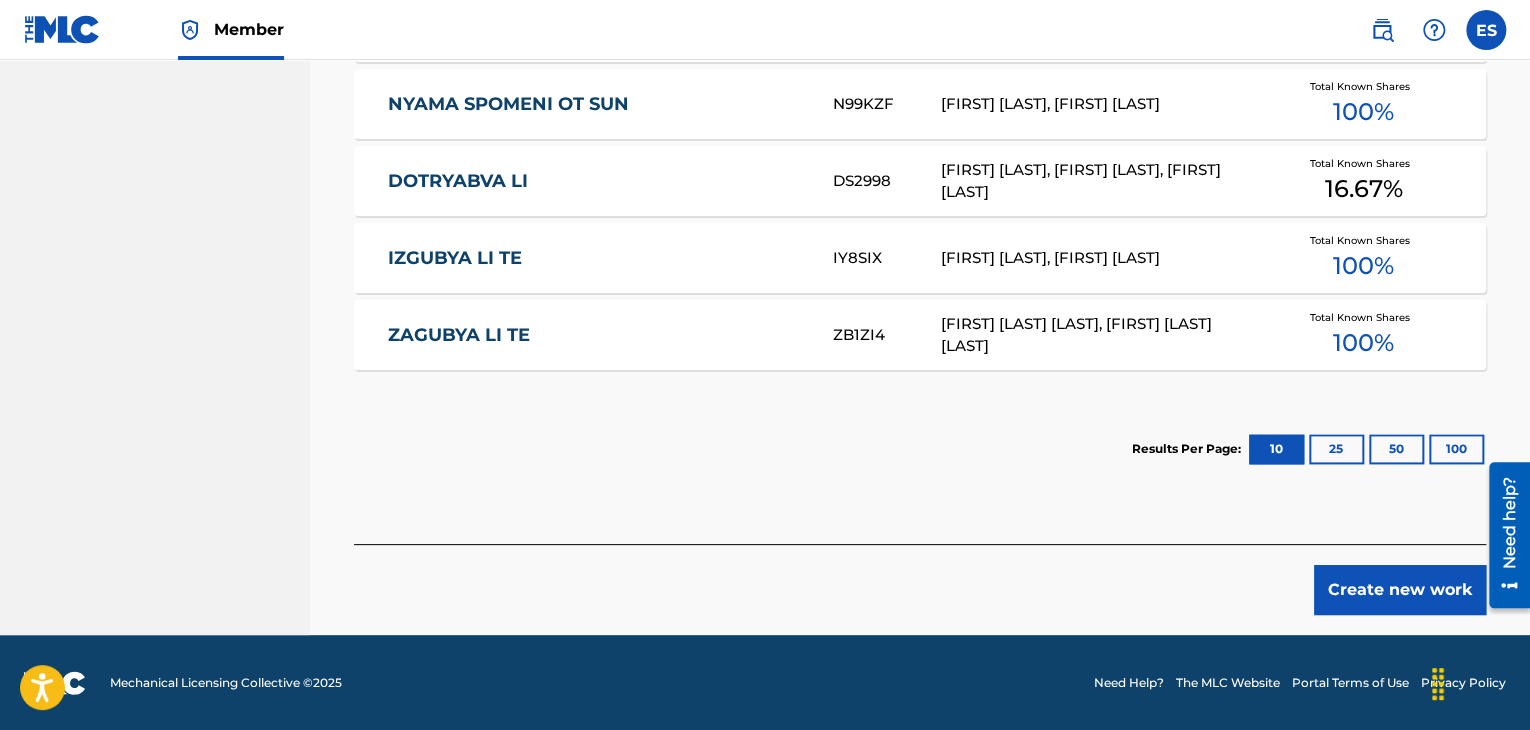 click on "Create new work" at bounding box center (1400, 590) 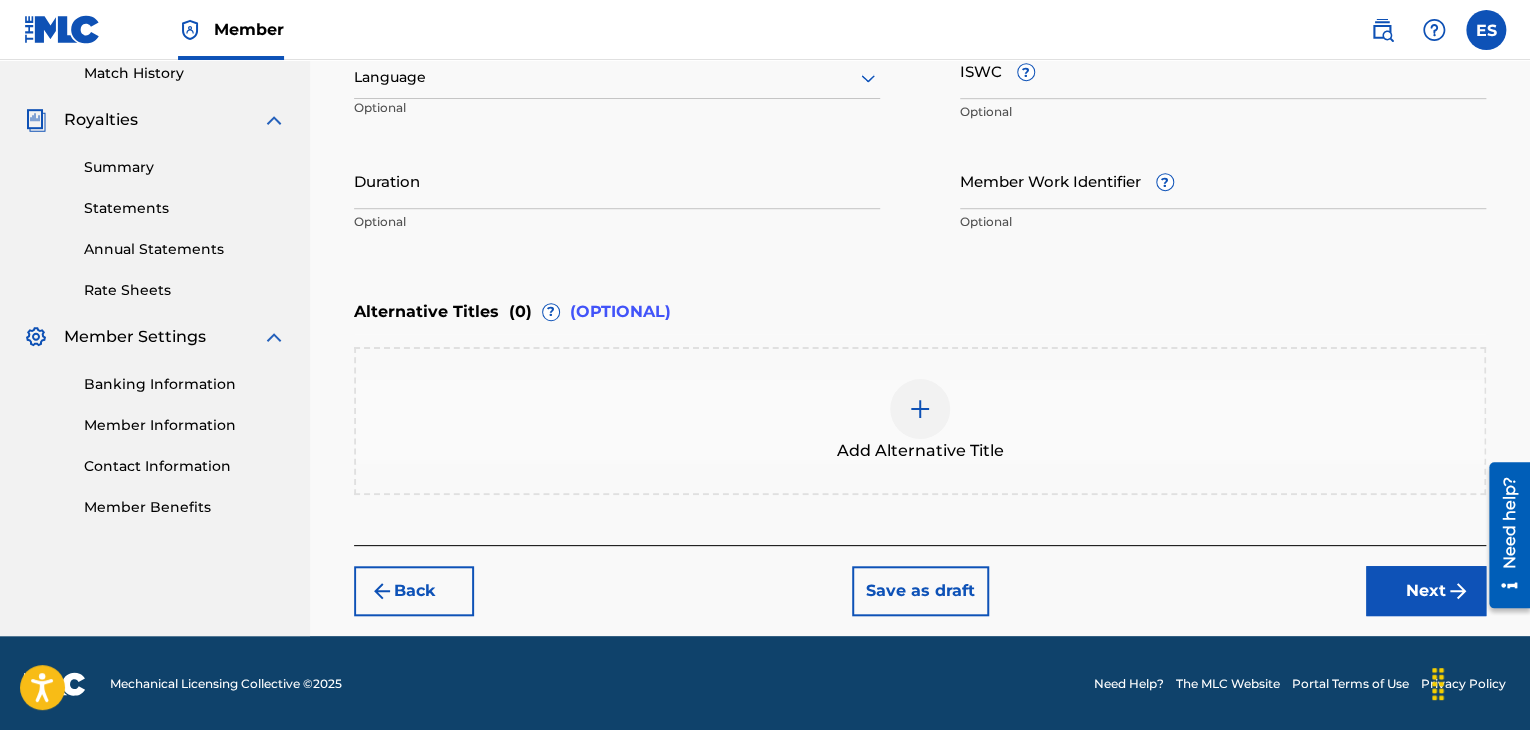click at bounding box center (617, 77) 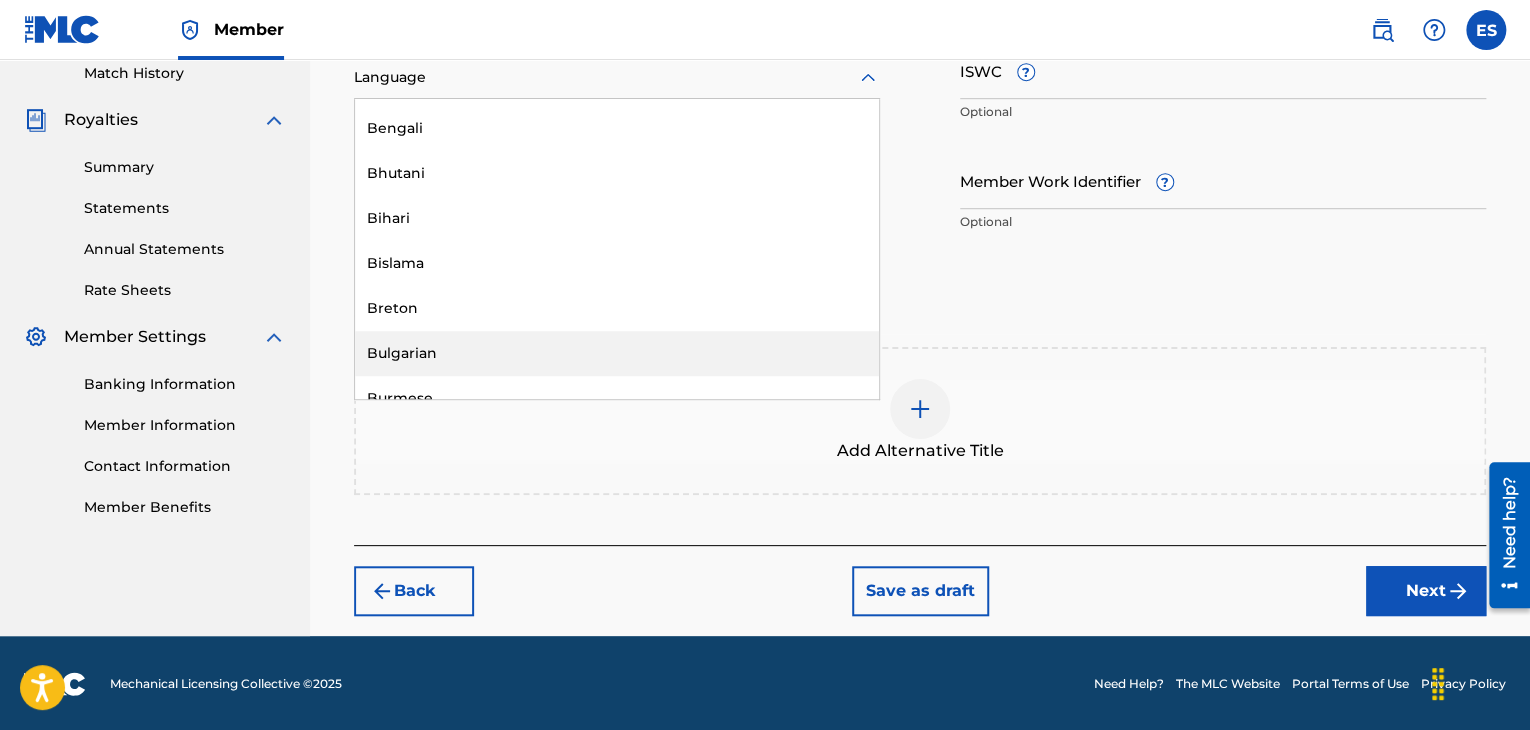 scroll, scrollTop: 700, scrollLeft: 0, axis: vertical 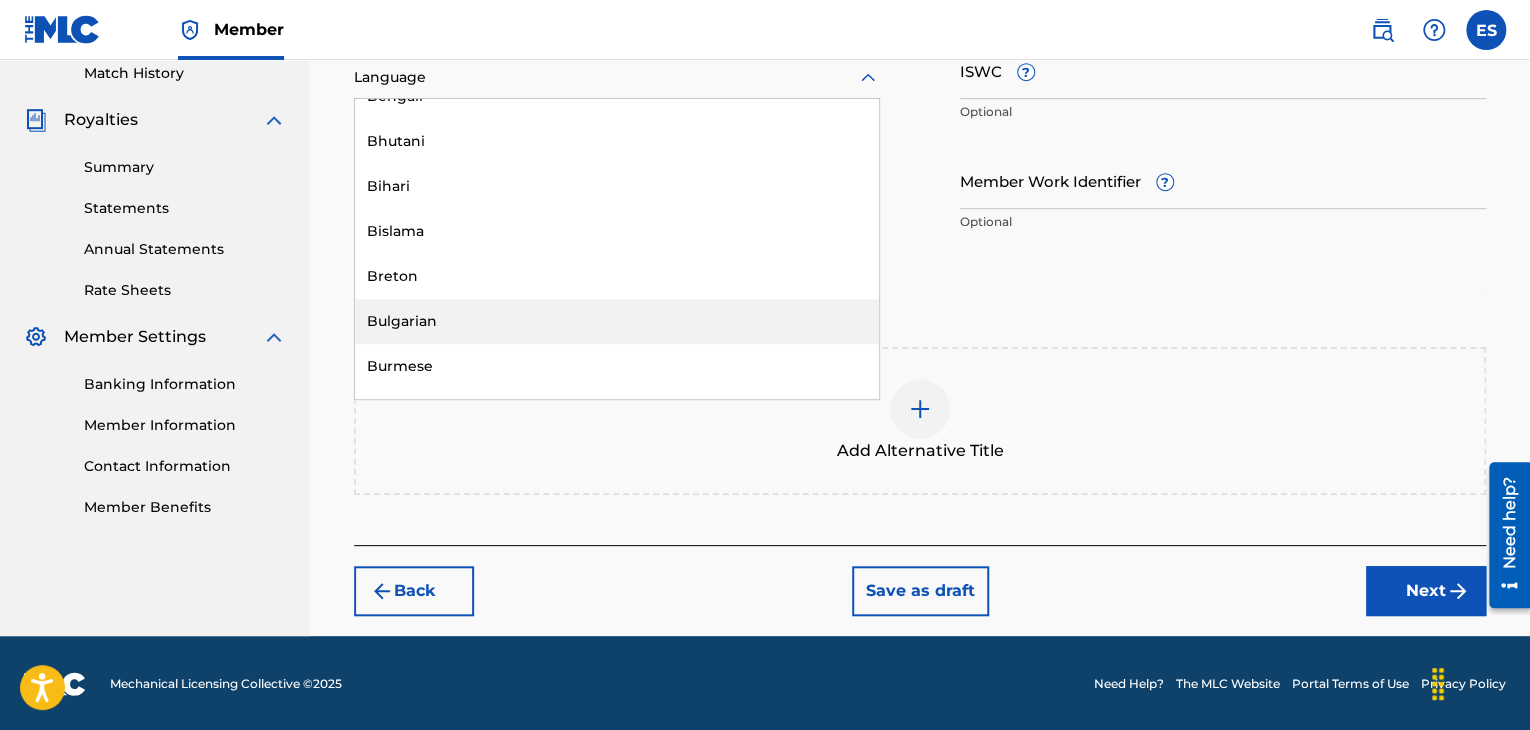 click on "Bulgarian" at bounding box center [617, 321] 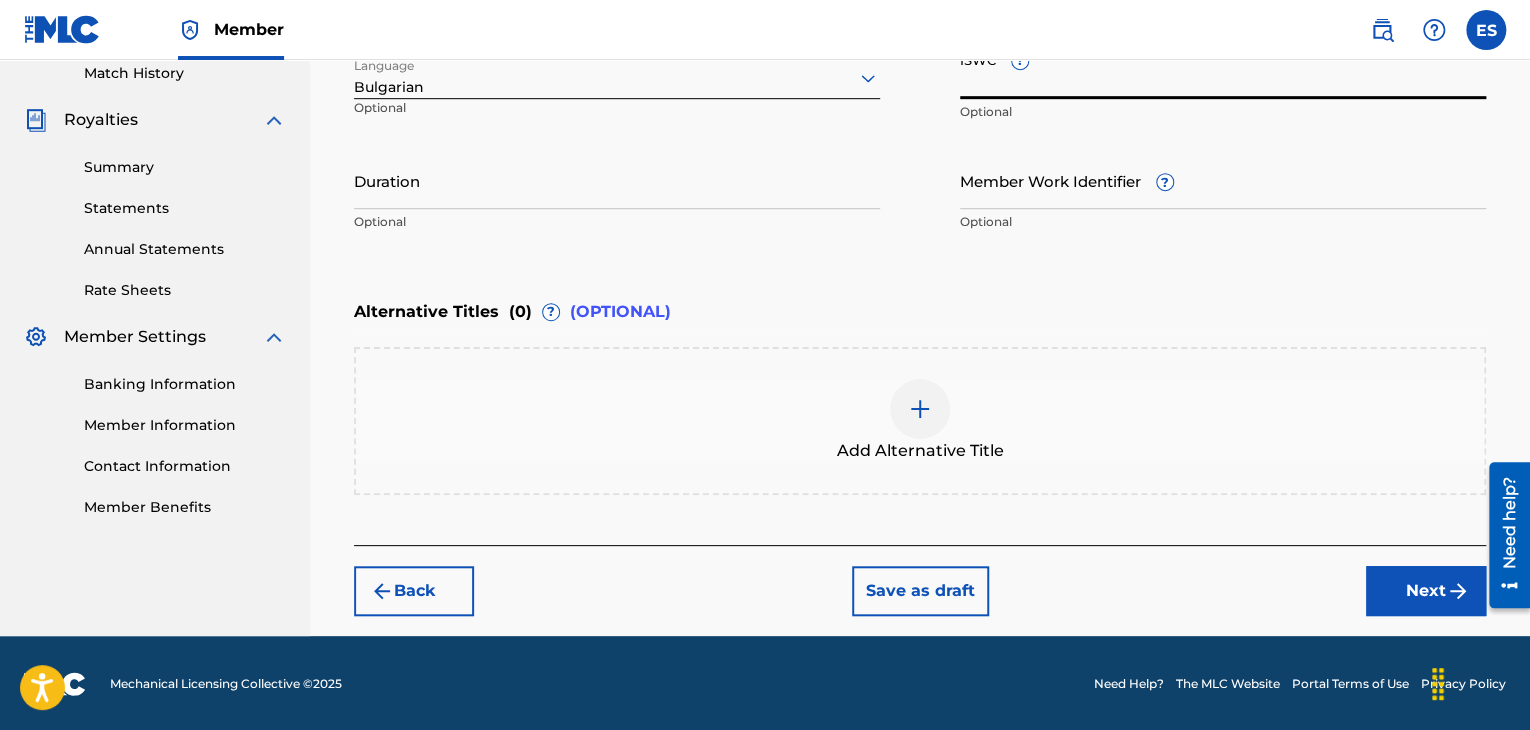 click on "ISWC   ?" at bounding box center (1223, 70) 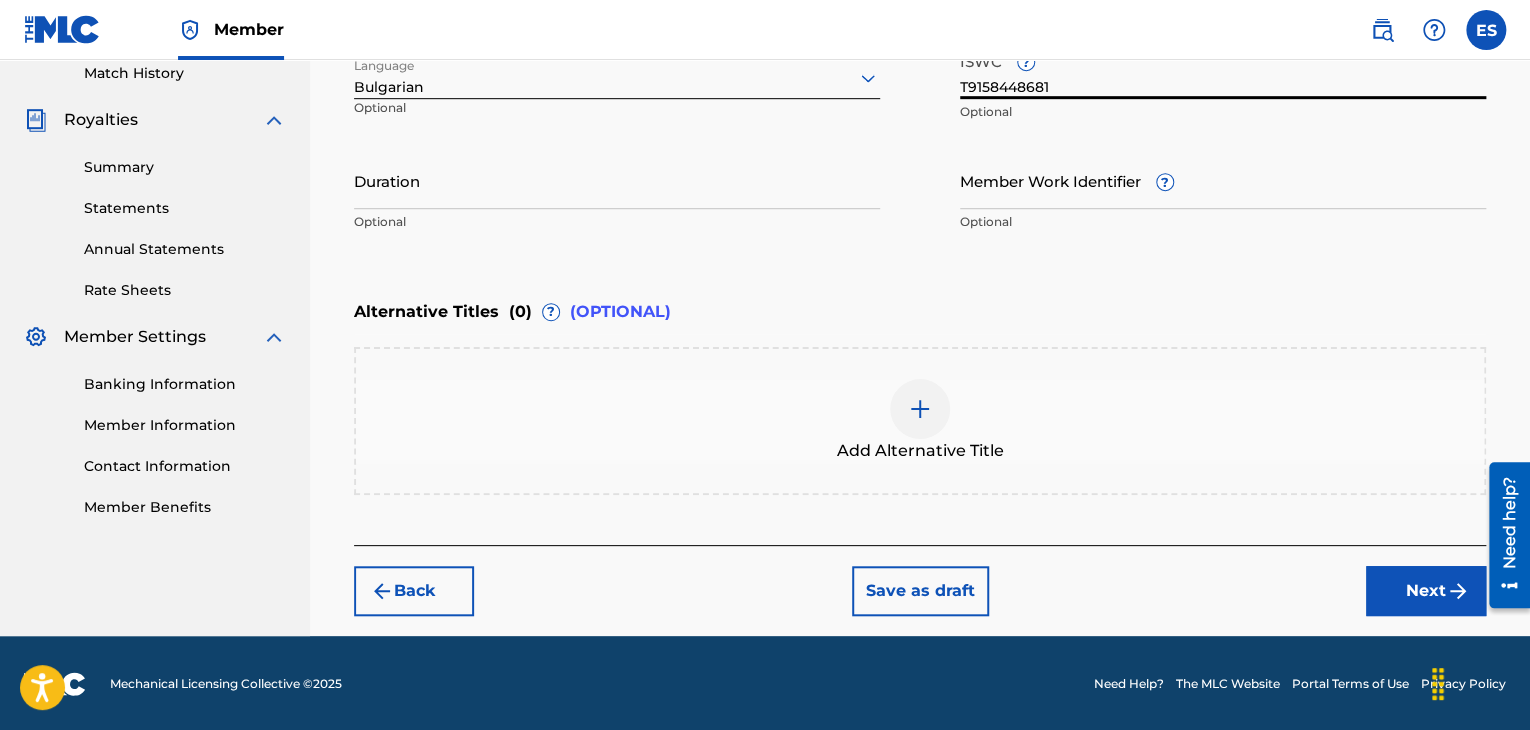 type on "T9158448681" 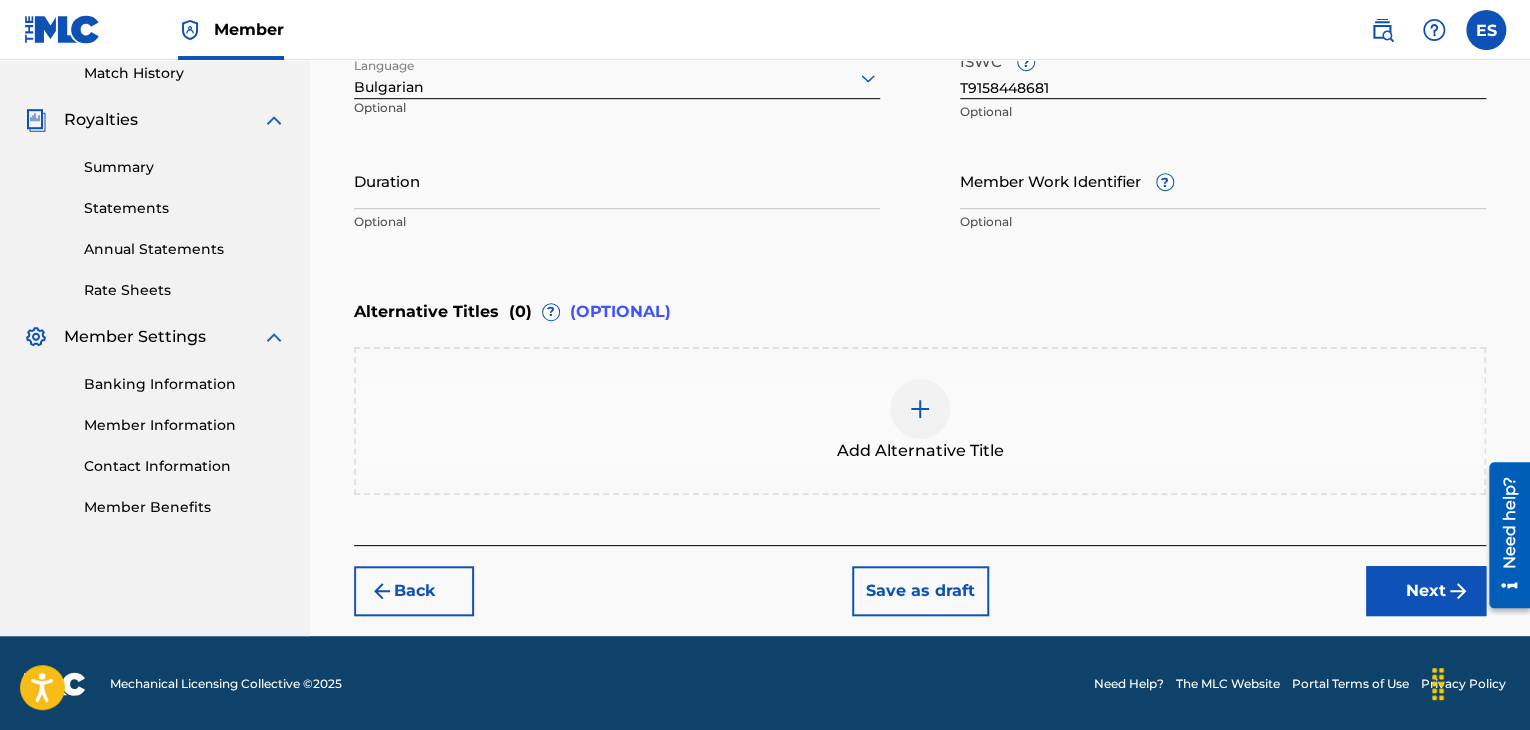 click on "Duration" at bounding box center [617, 180] 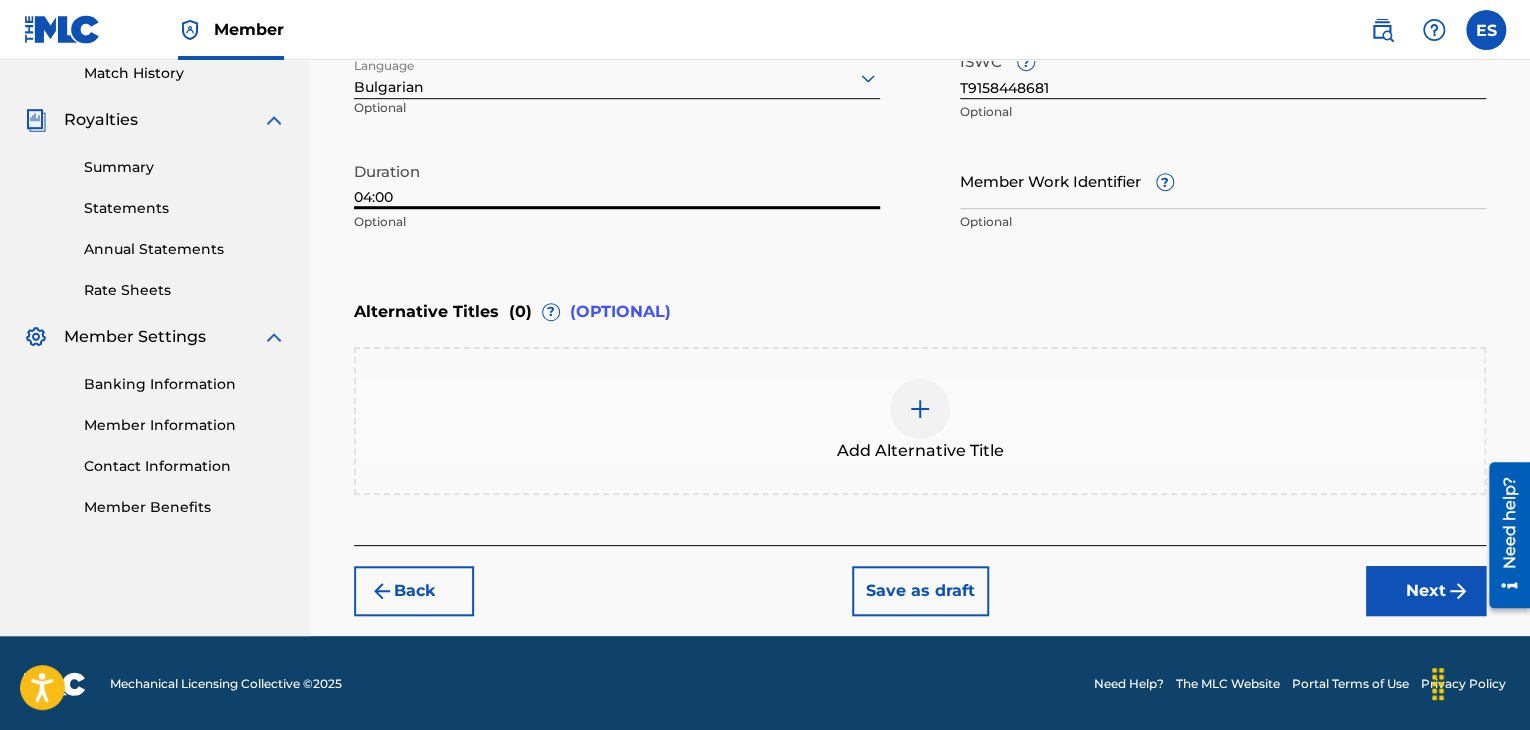 type on "04:00" 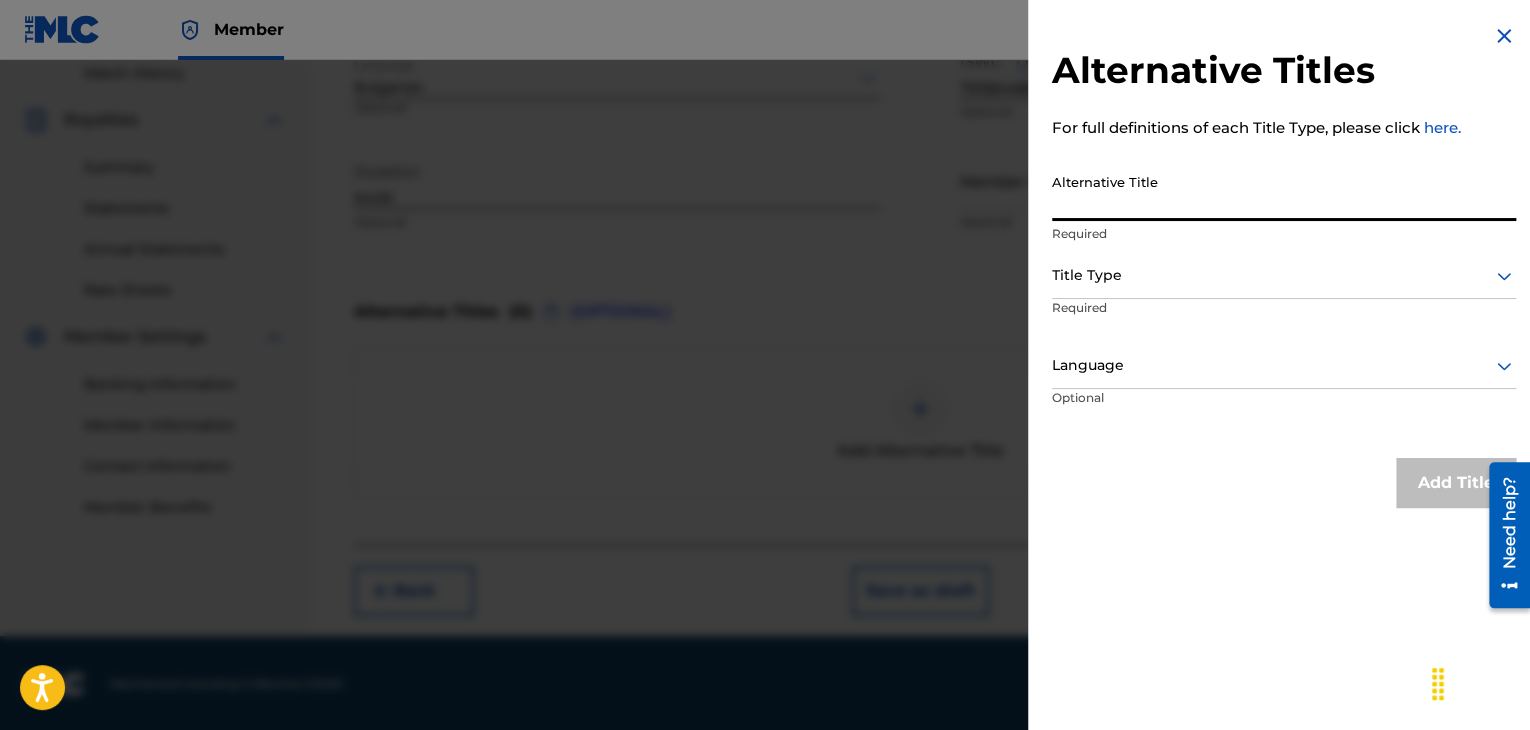 paste on "НЯМА ЛИ КОЙ" 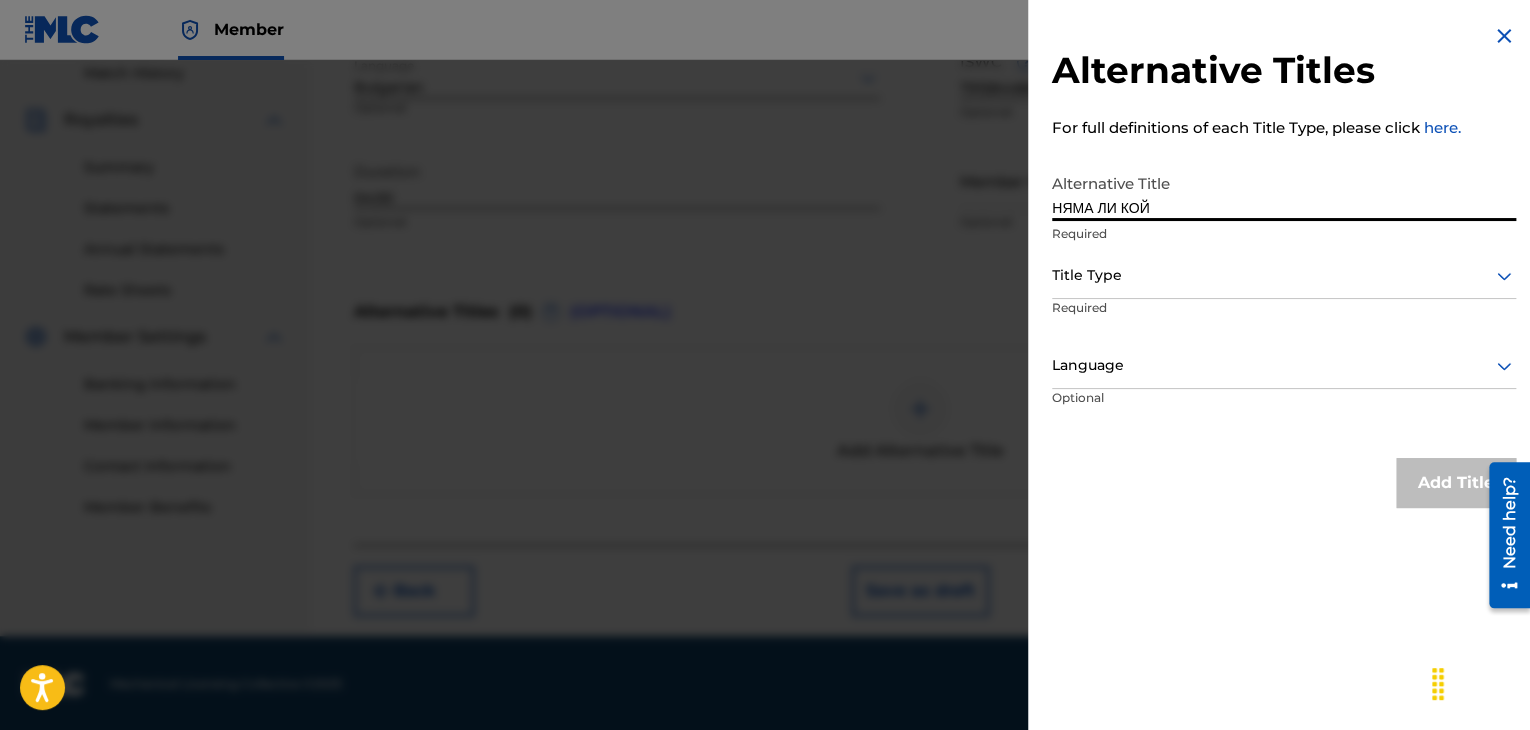 type on "НЯМА ЛИ КОЙ" 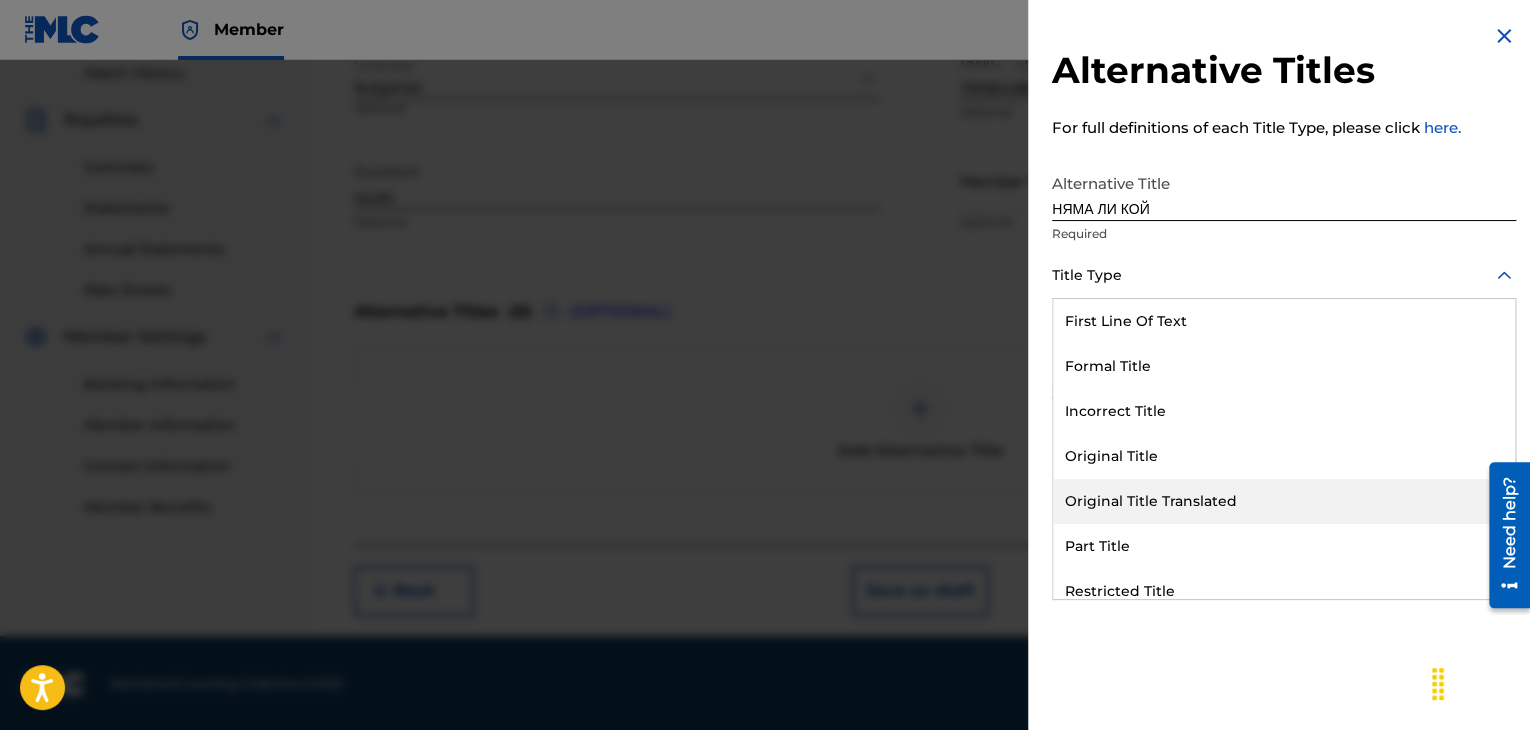 drag, startPoint x: 1171, startPoint y: 501, endPoint x: 1148, endPoint y: 404, distance: 99.68952 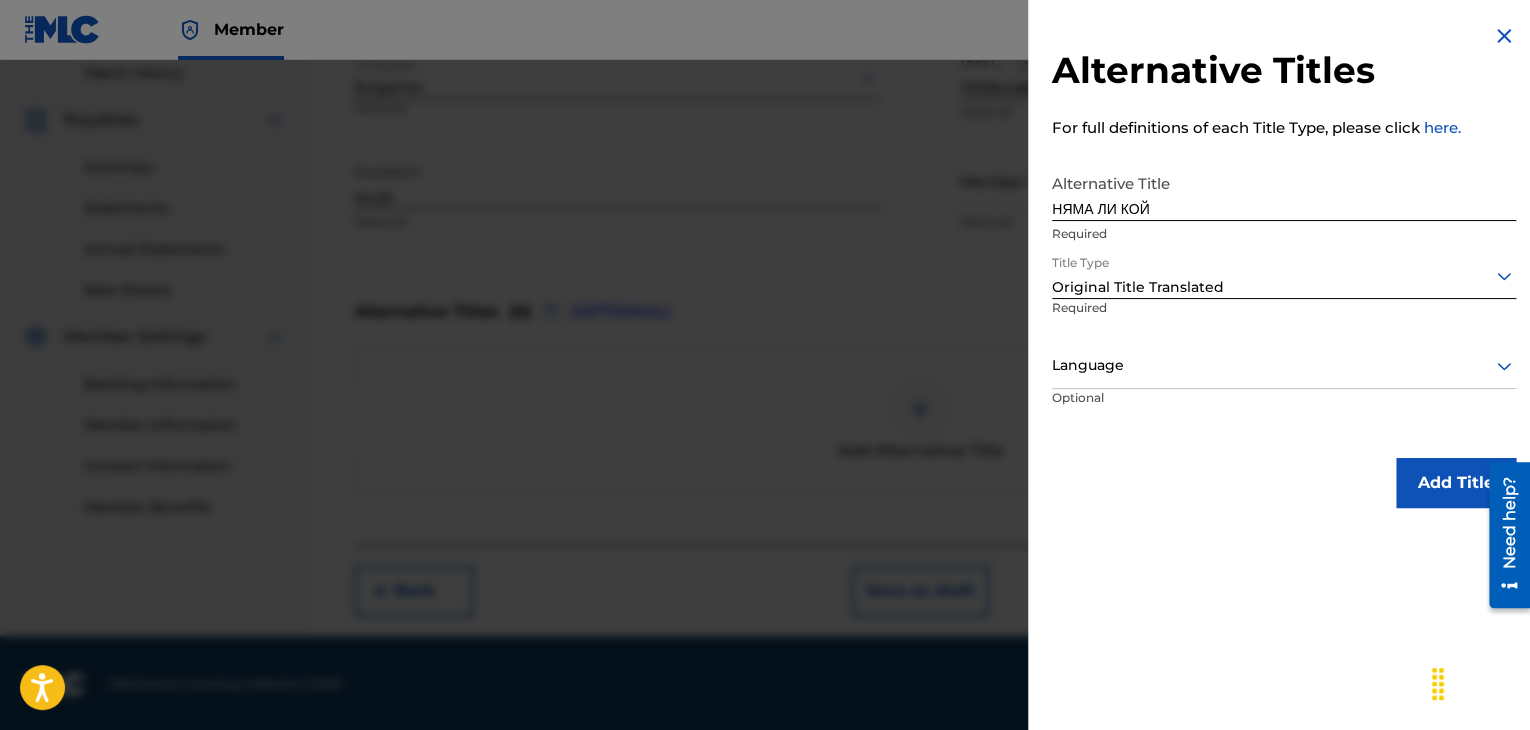 click at bounding box center (1284, 365) 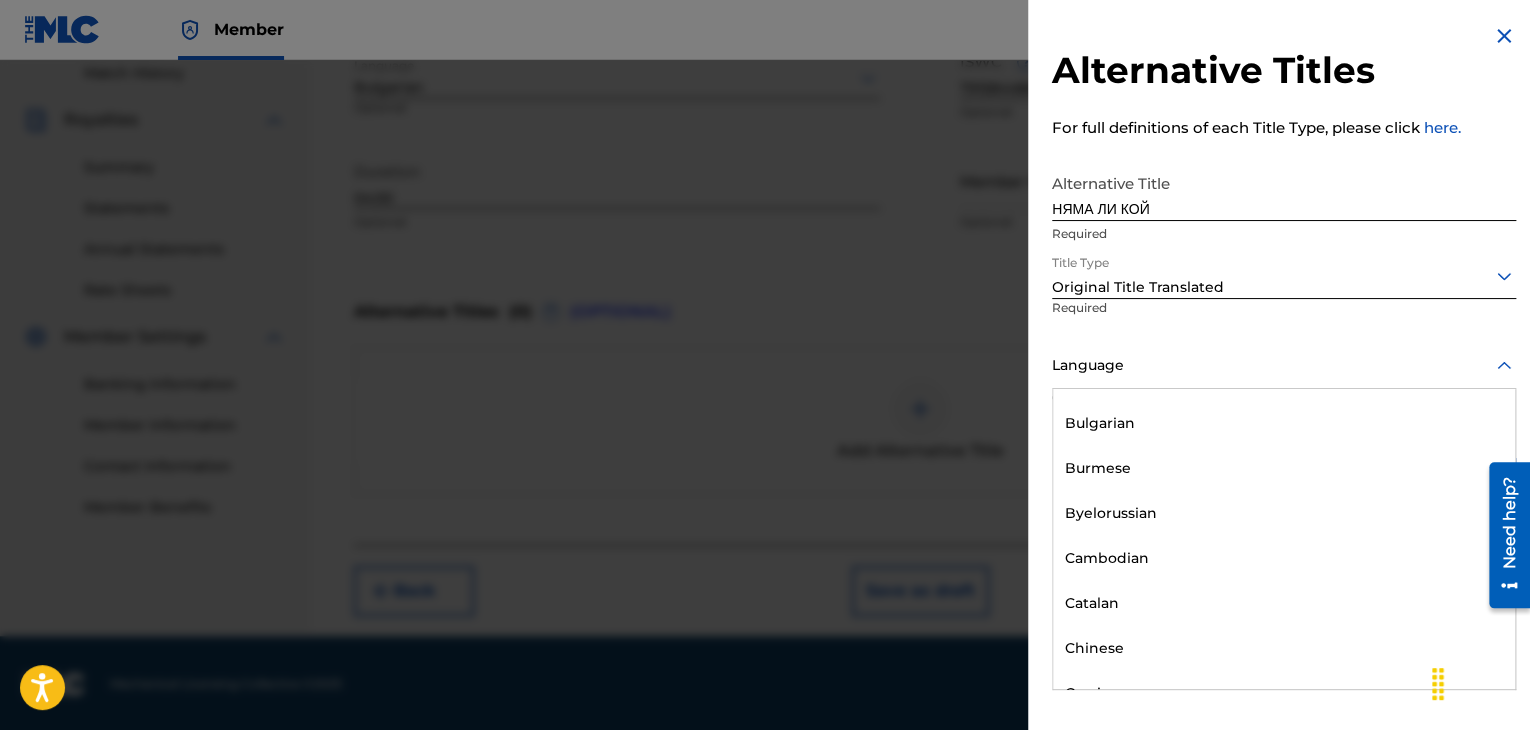 scroll, scrollTop: 900, scrollLeft: 0, axis: vertical 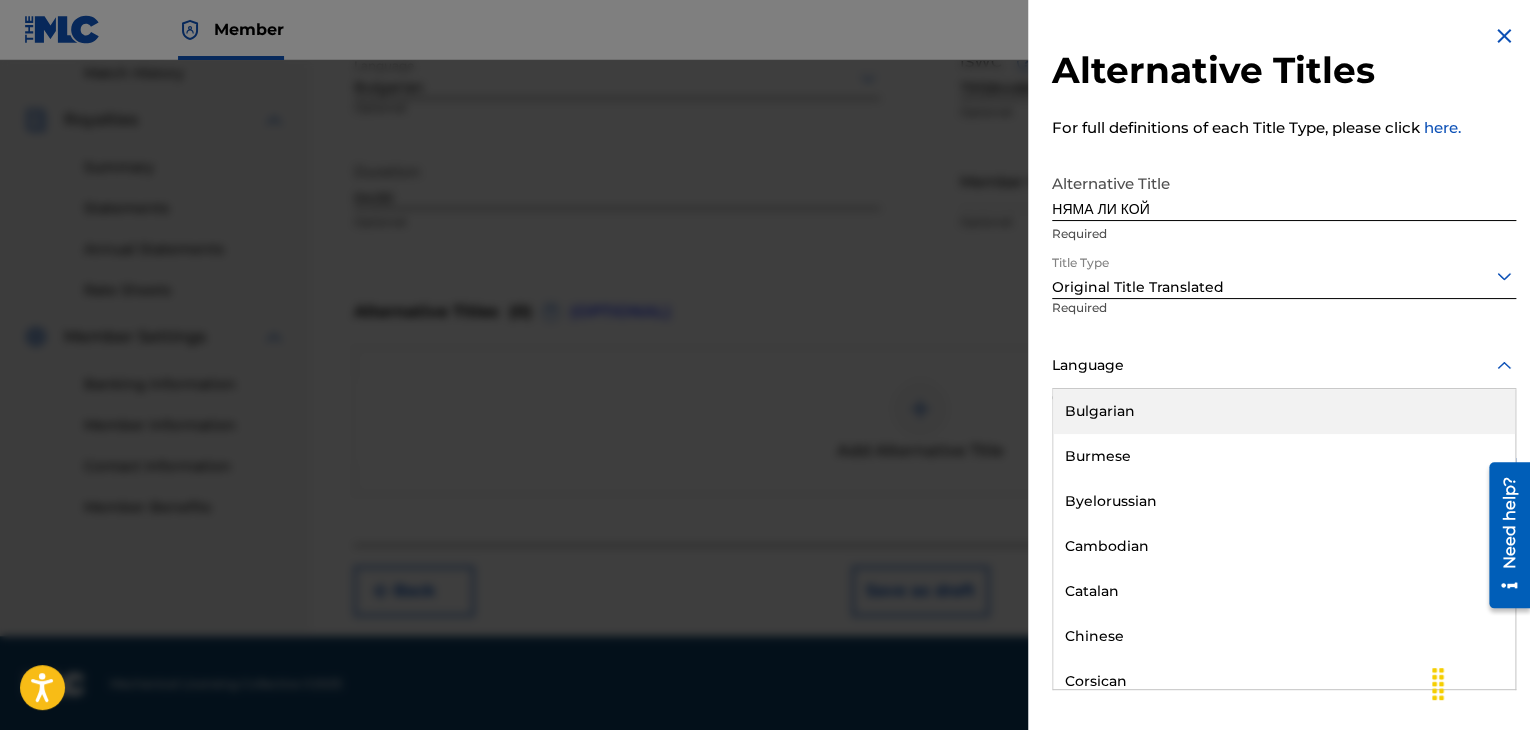 click on "Bulgarian" at bounding box center [1284, 411] 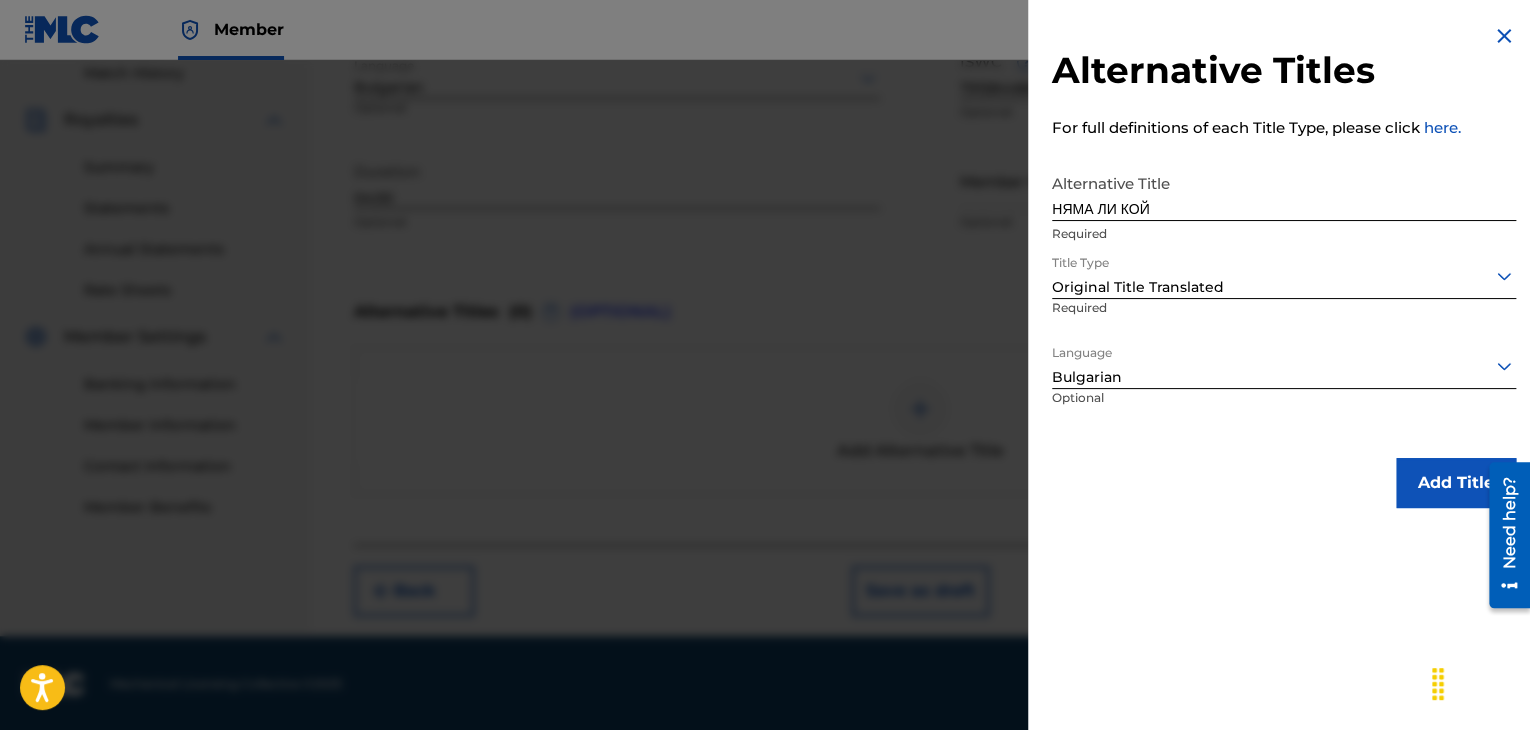 click on "Add Title" at bounding box center (1456, 483) 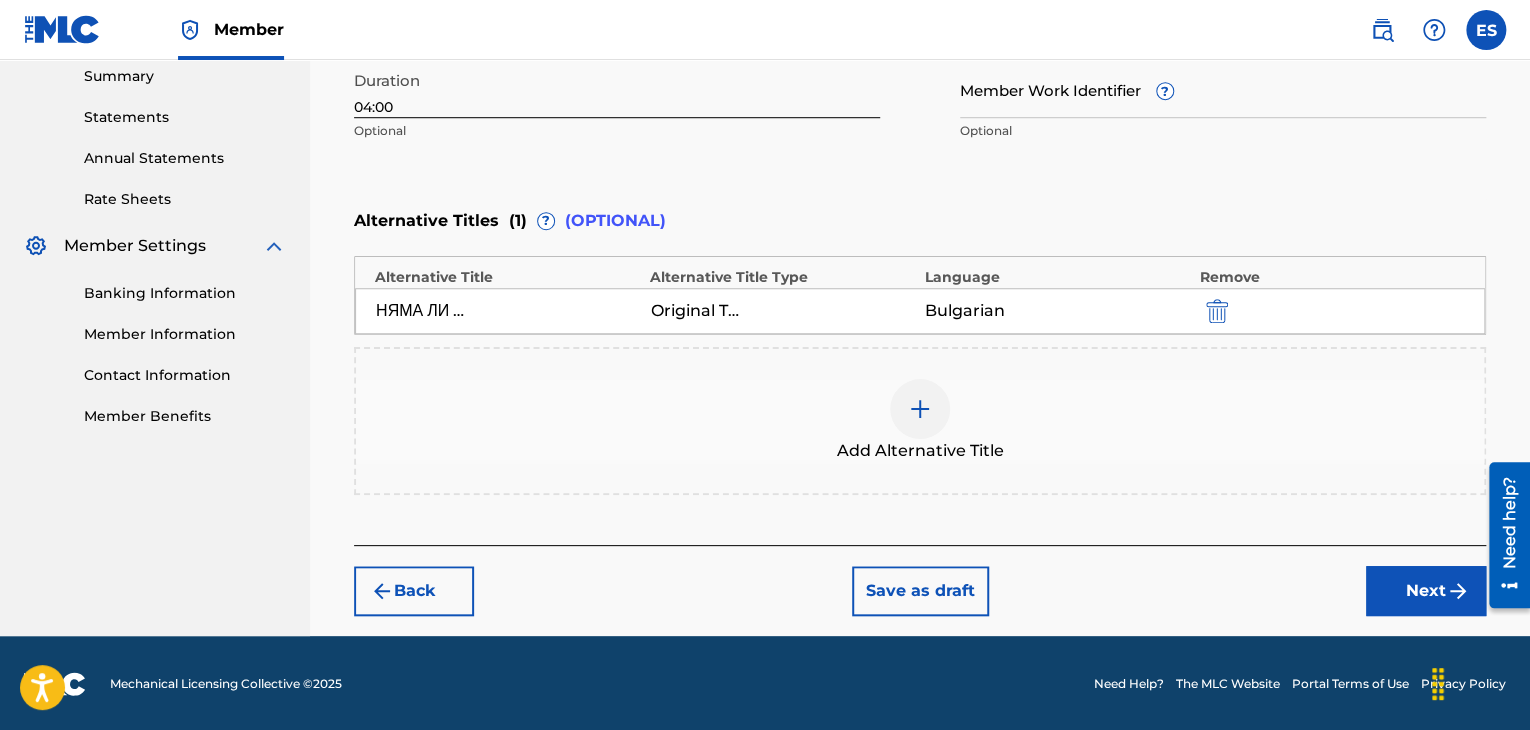 click on "Next" at bounding box center (1426, 591) 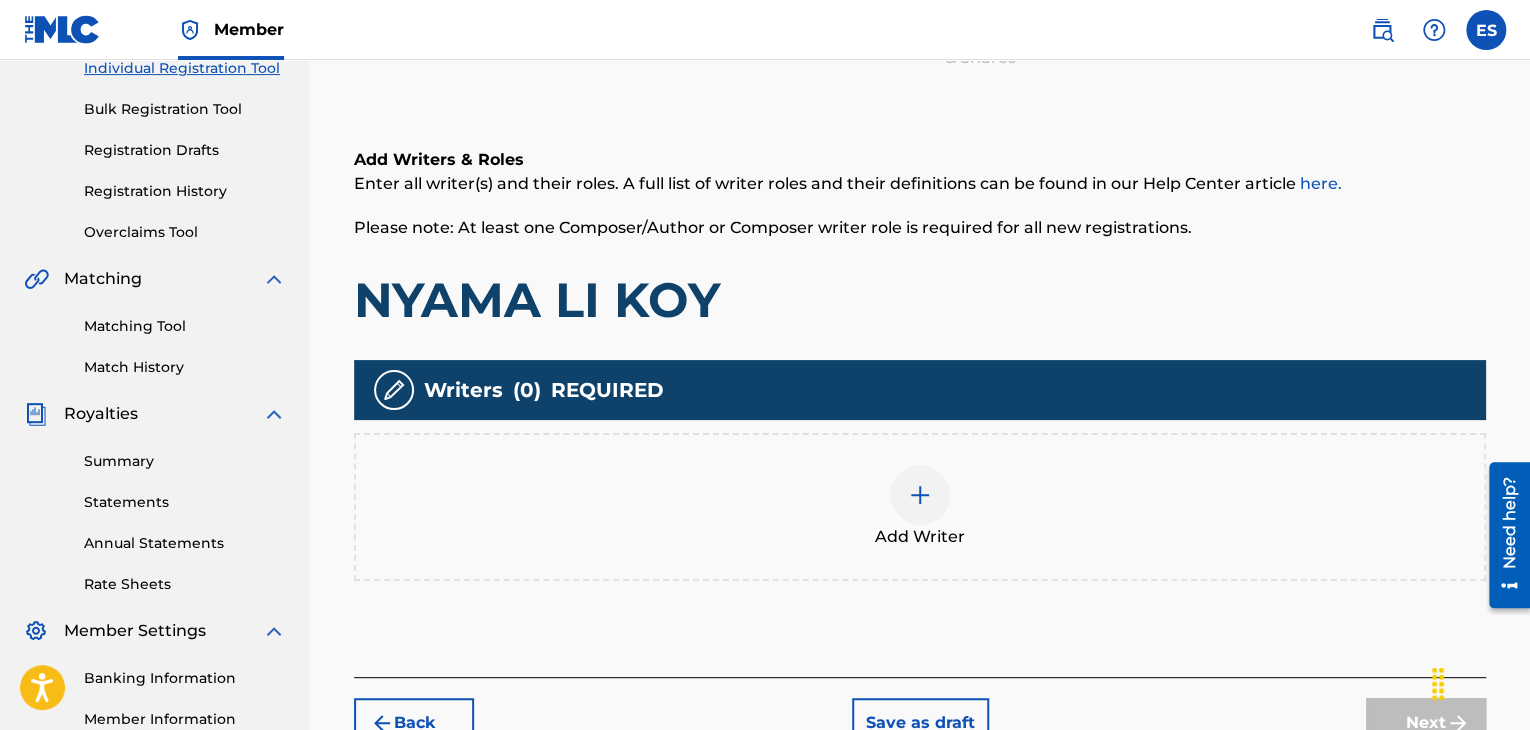 scroll, scrollTop: 390, scrollLeft: 0, axis: vertical 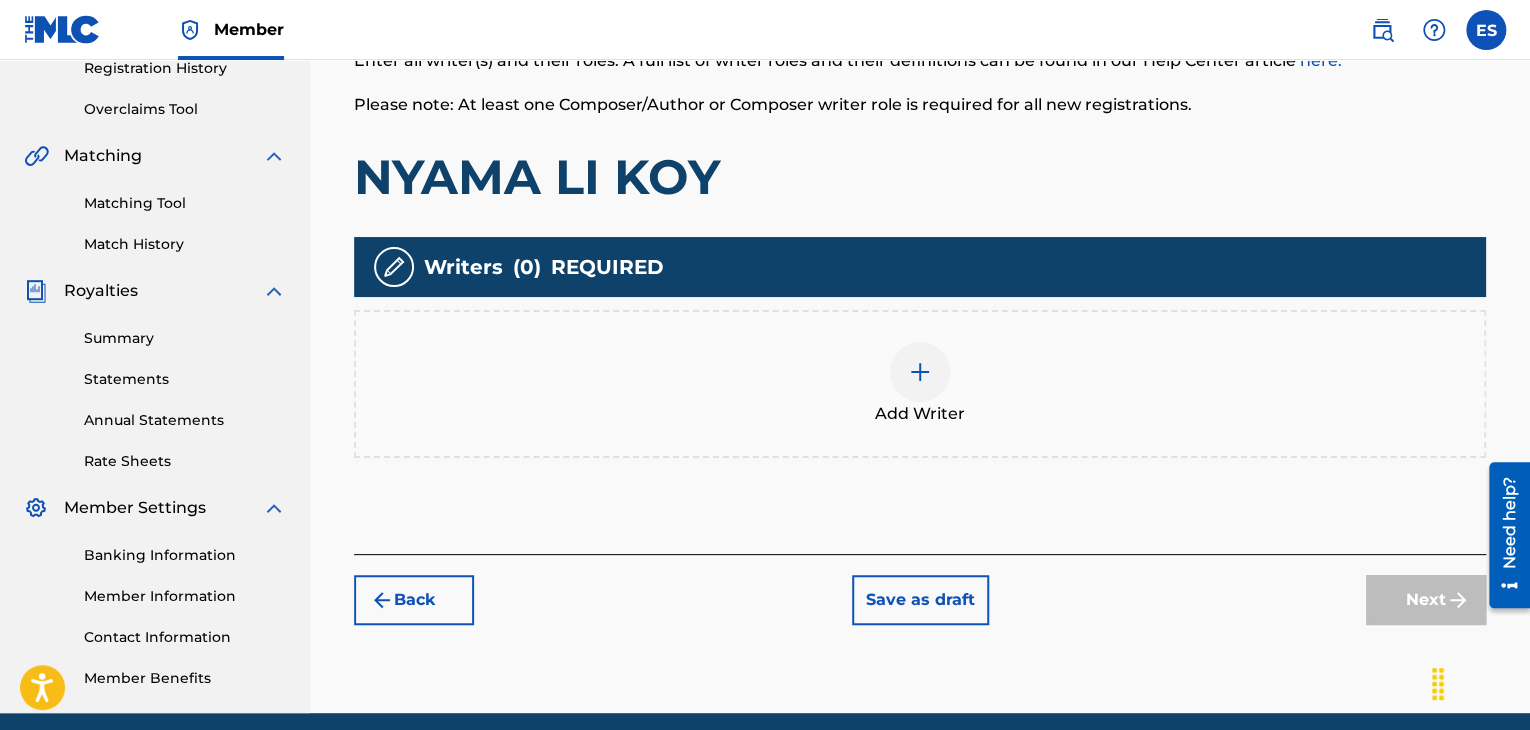 click on "Add Writer" at bounding box center [920, 384] 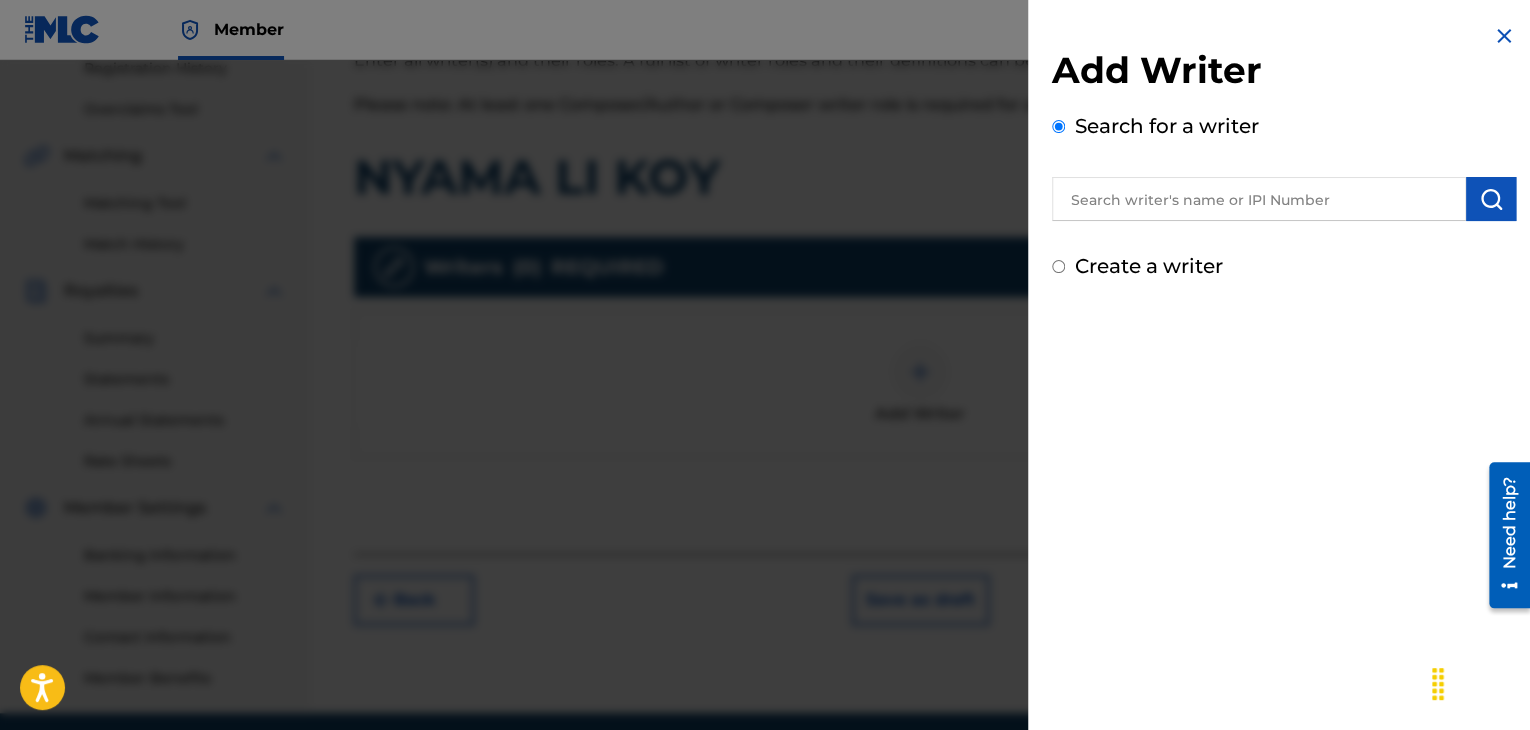 click at bounding box center (1259, 199) 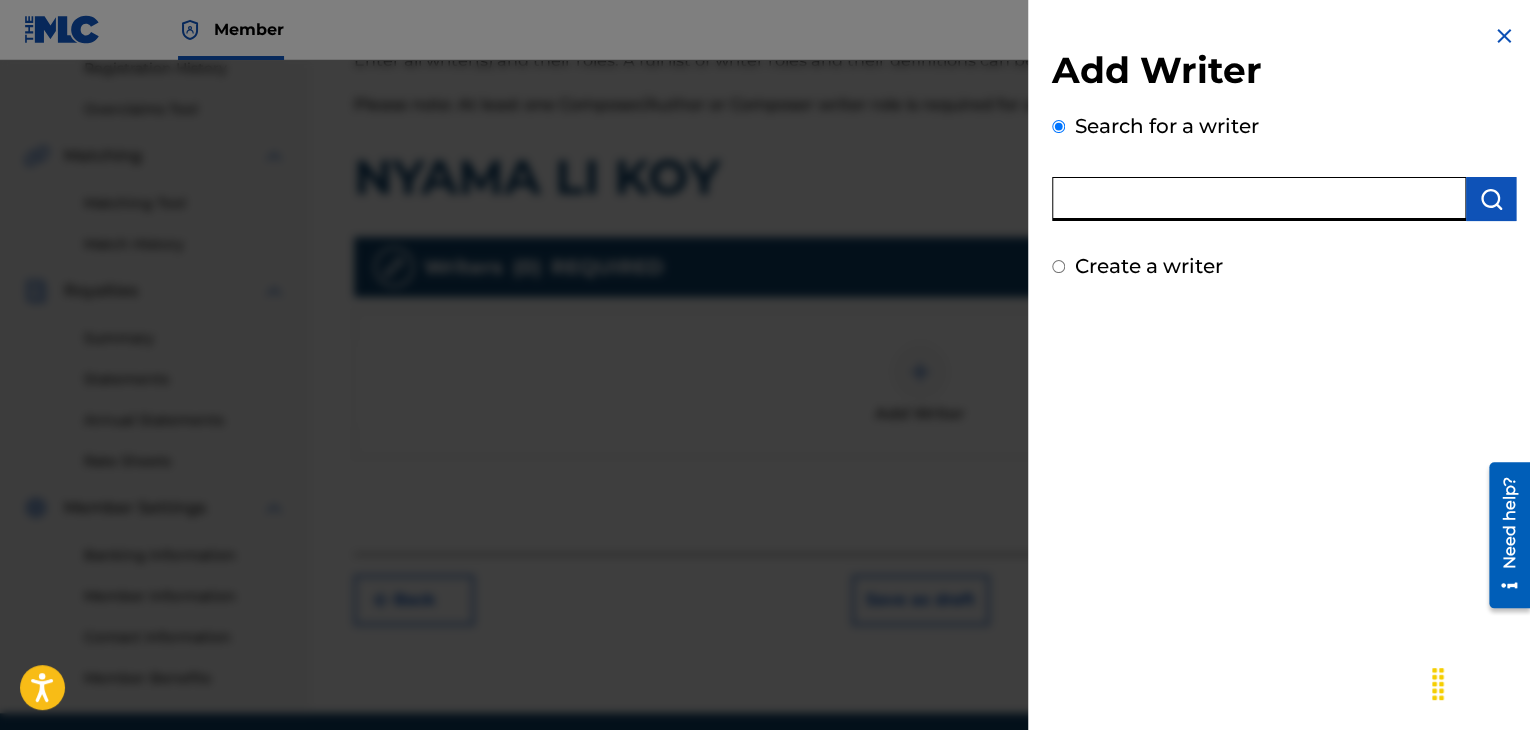 paste on "00258906432" 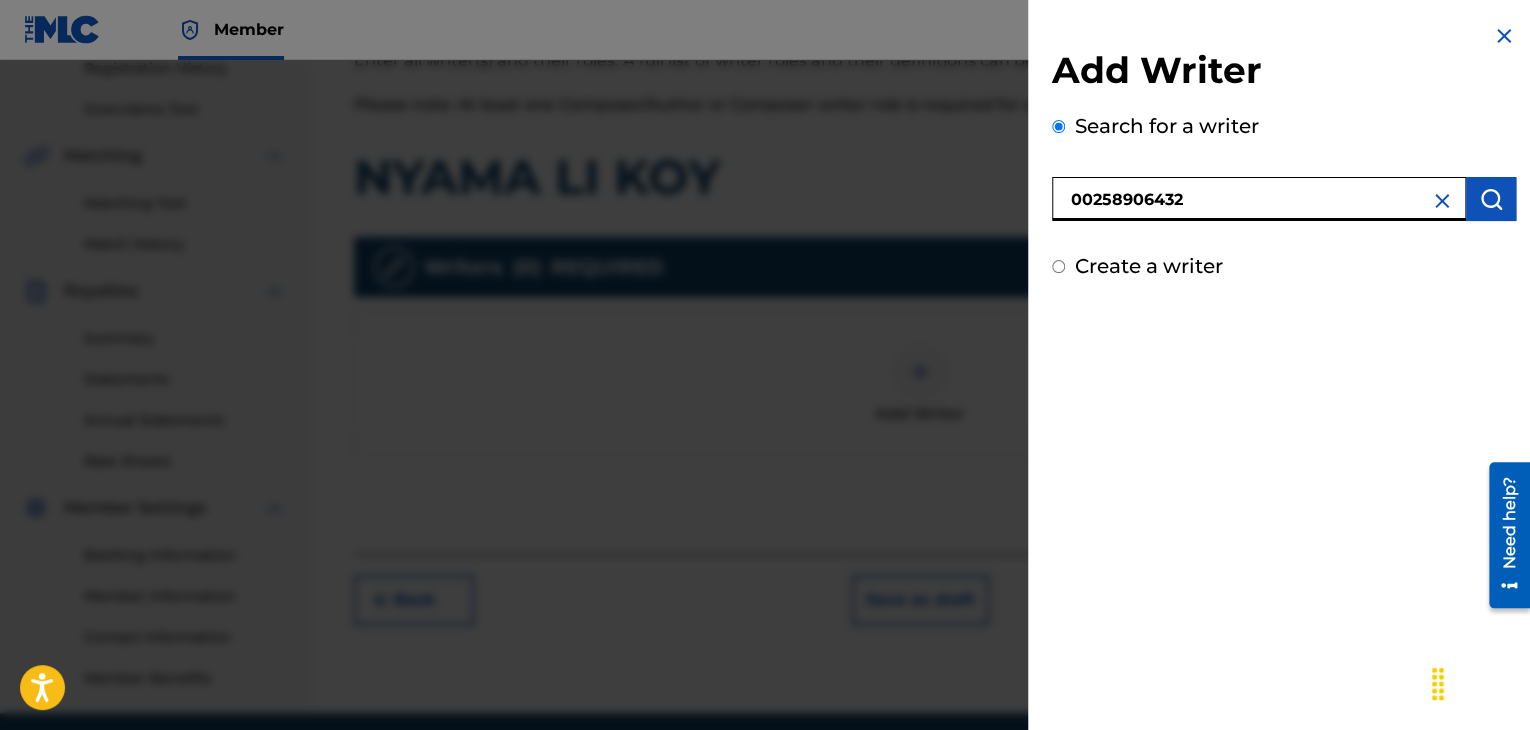 type on "00258906432" 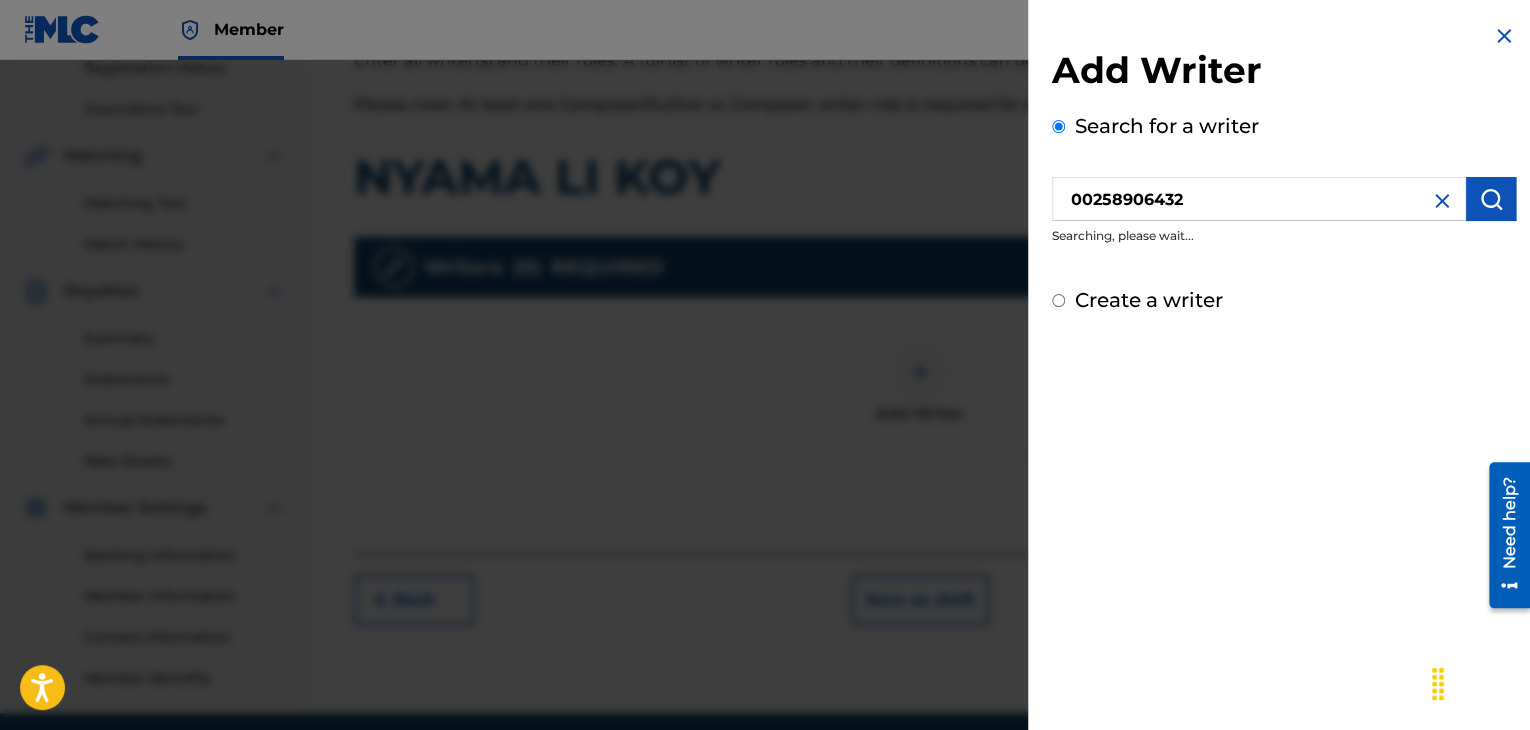 click at bounding box center (1491, 199) 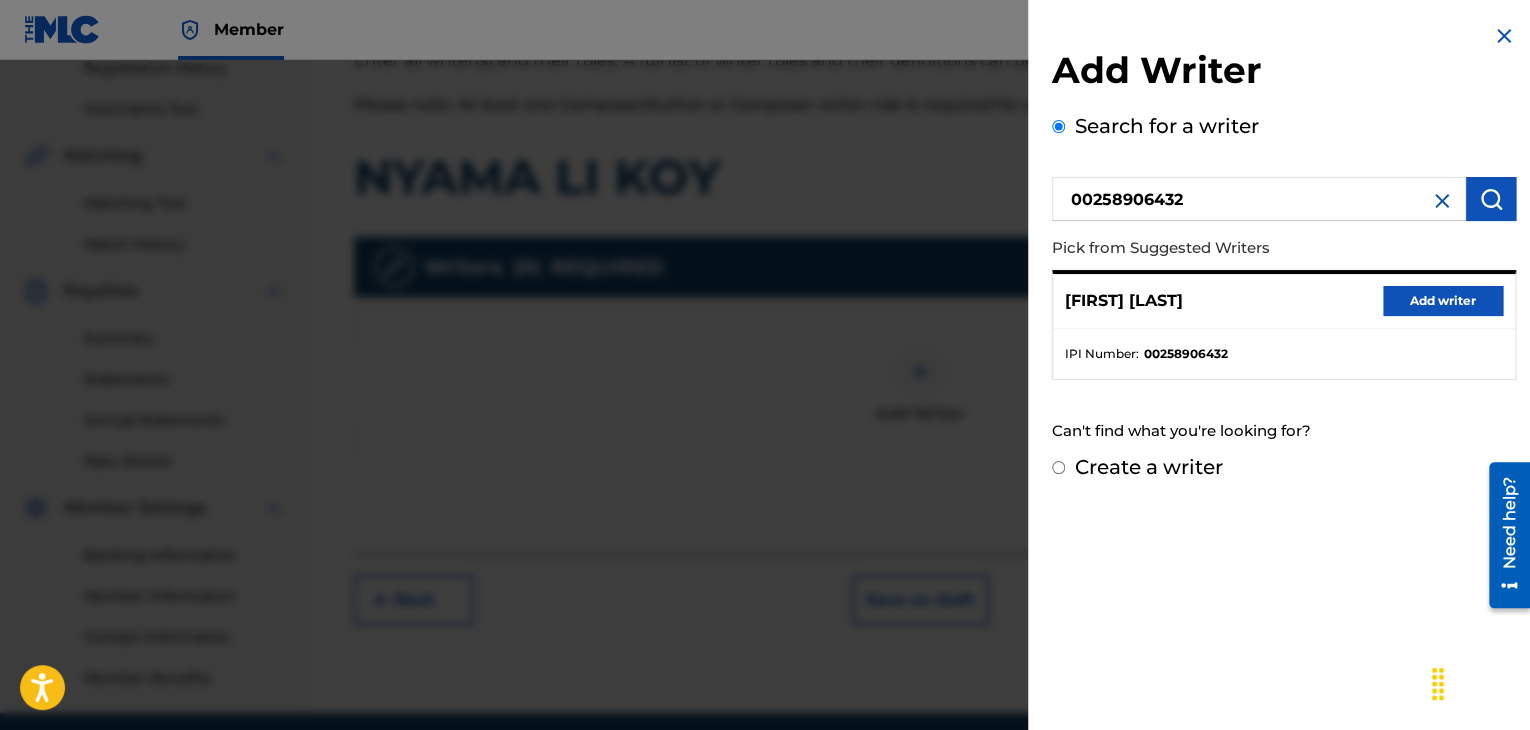 click on "Add writer" at bounding box center [1443, 301] 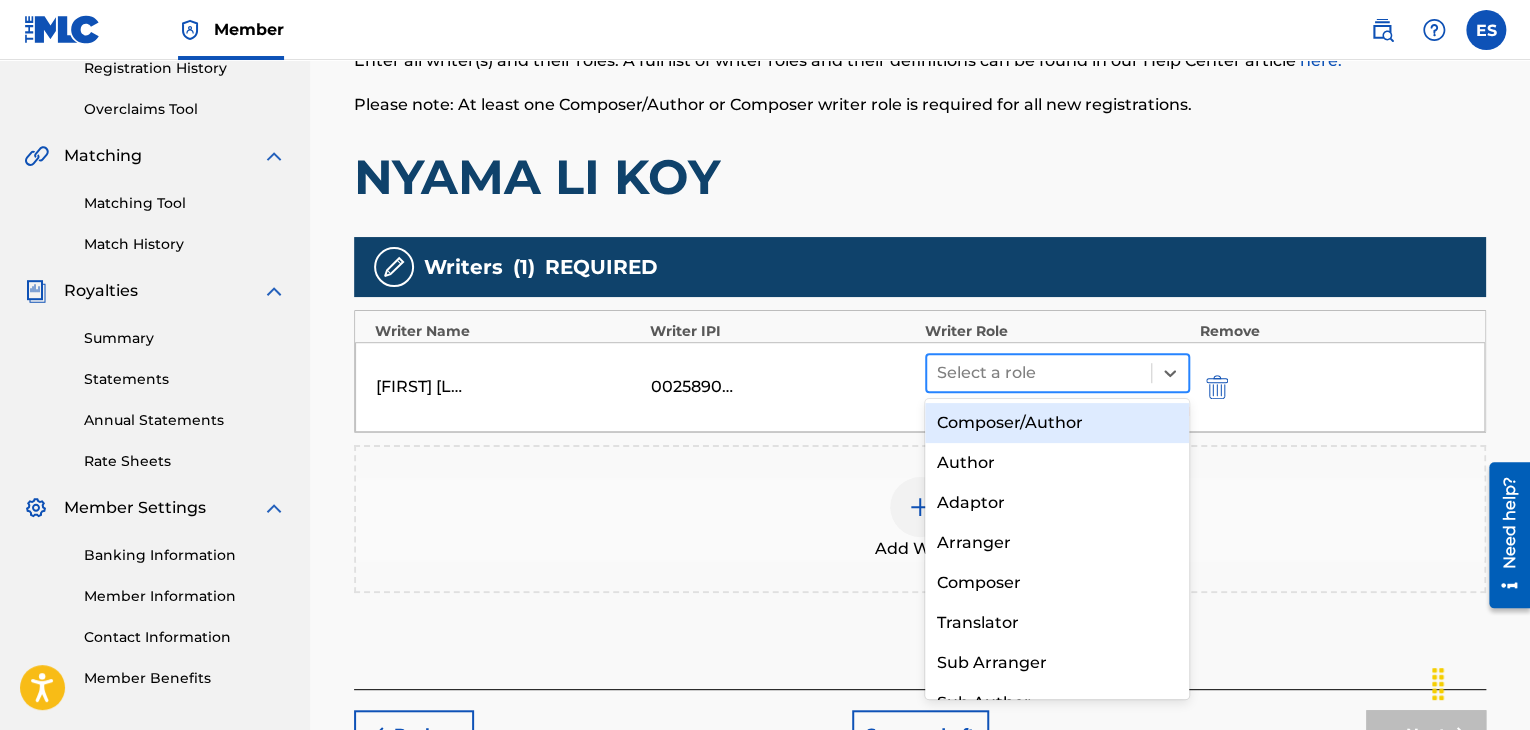 click at bounding box center (1039, 373) 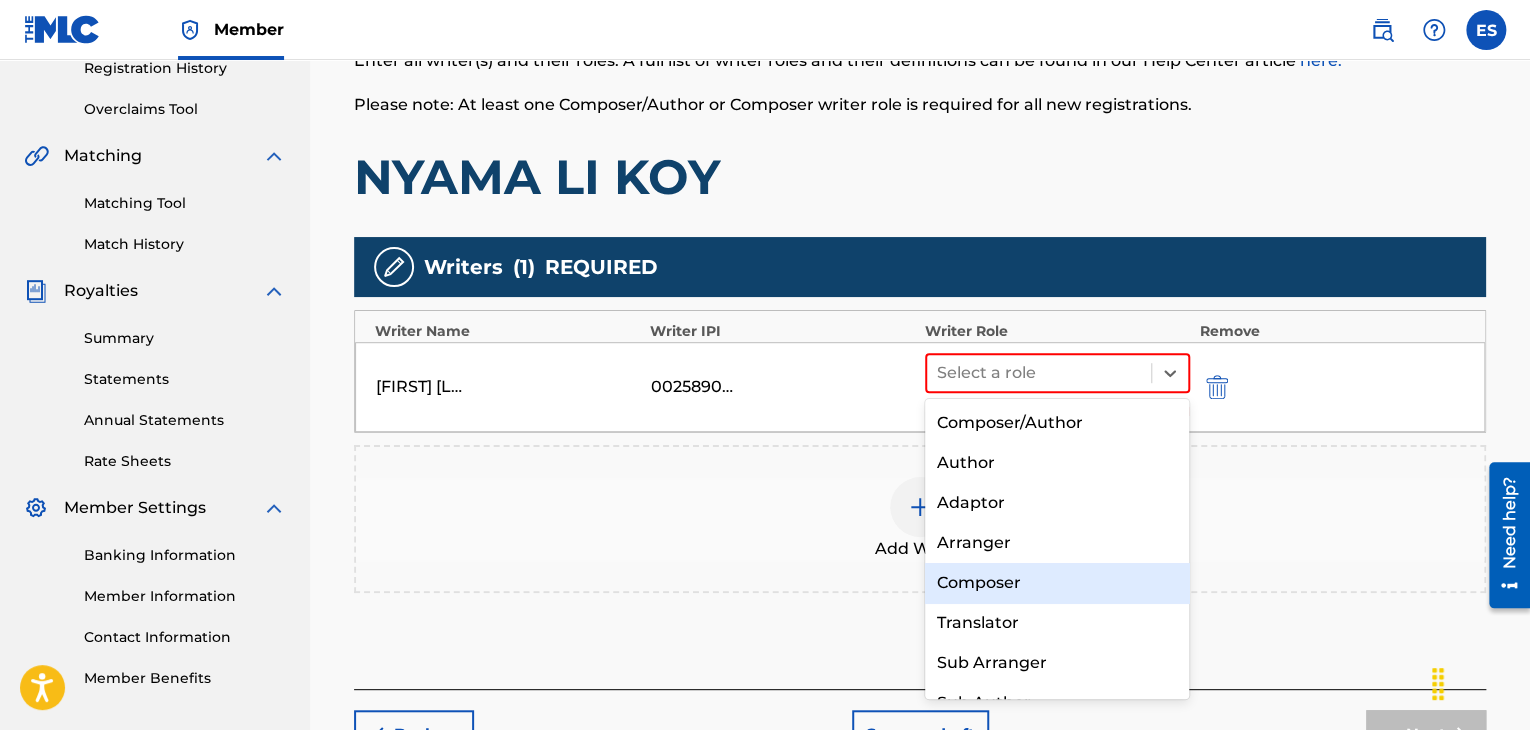 drag, startPoint x: 1006, startPoint y: 579, endPoint x: 979, endPoint y: 517, distance: 67.62396 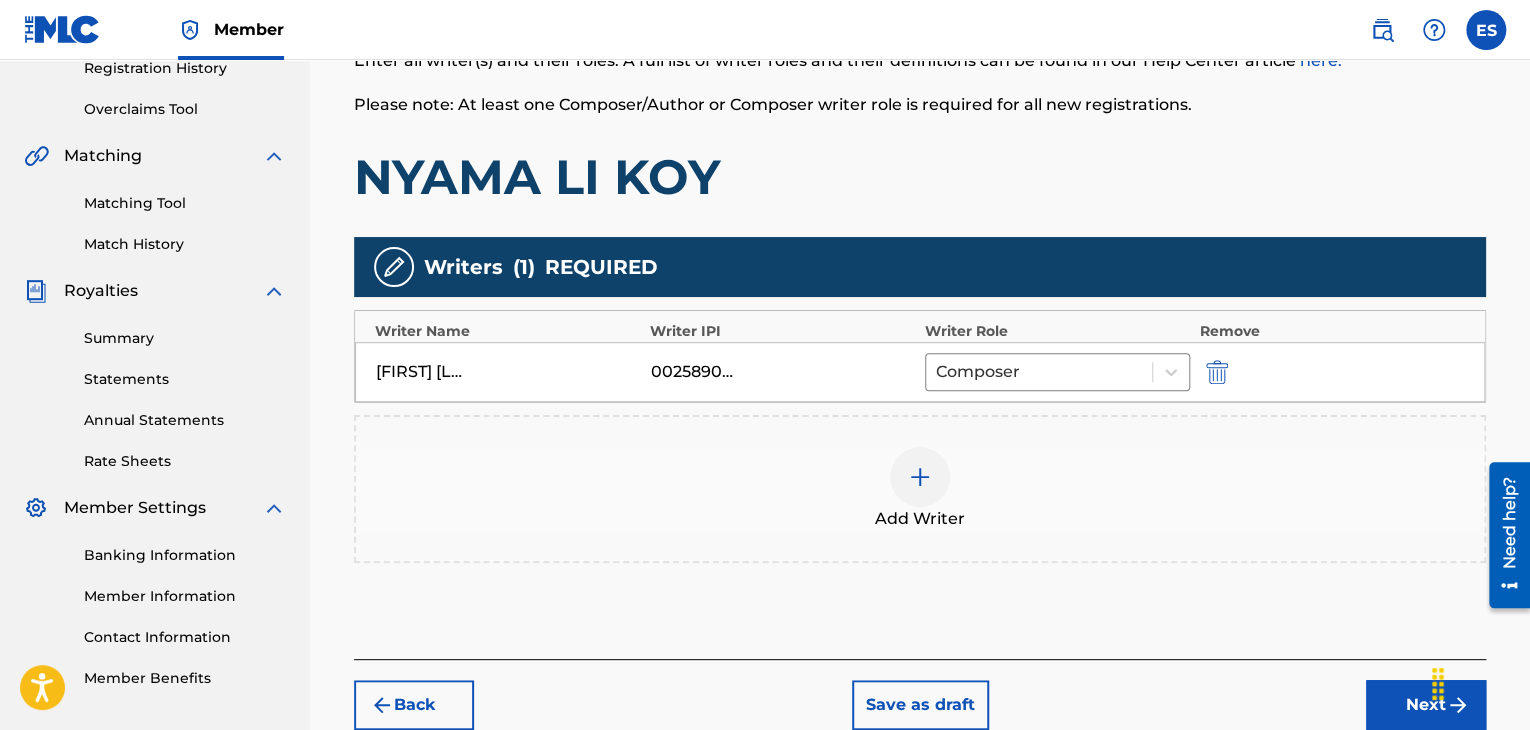 click at bounding box center [920, 477] 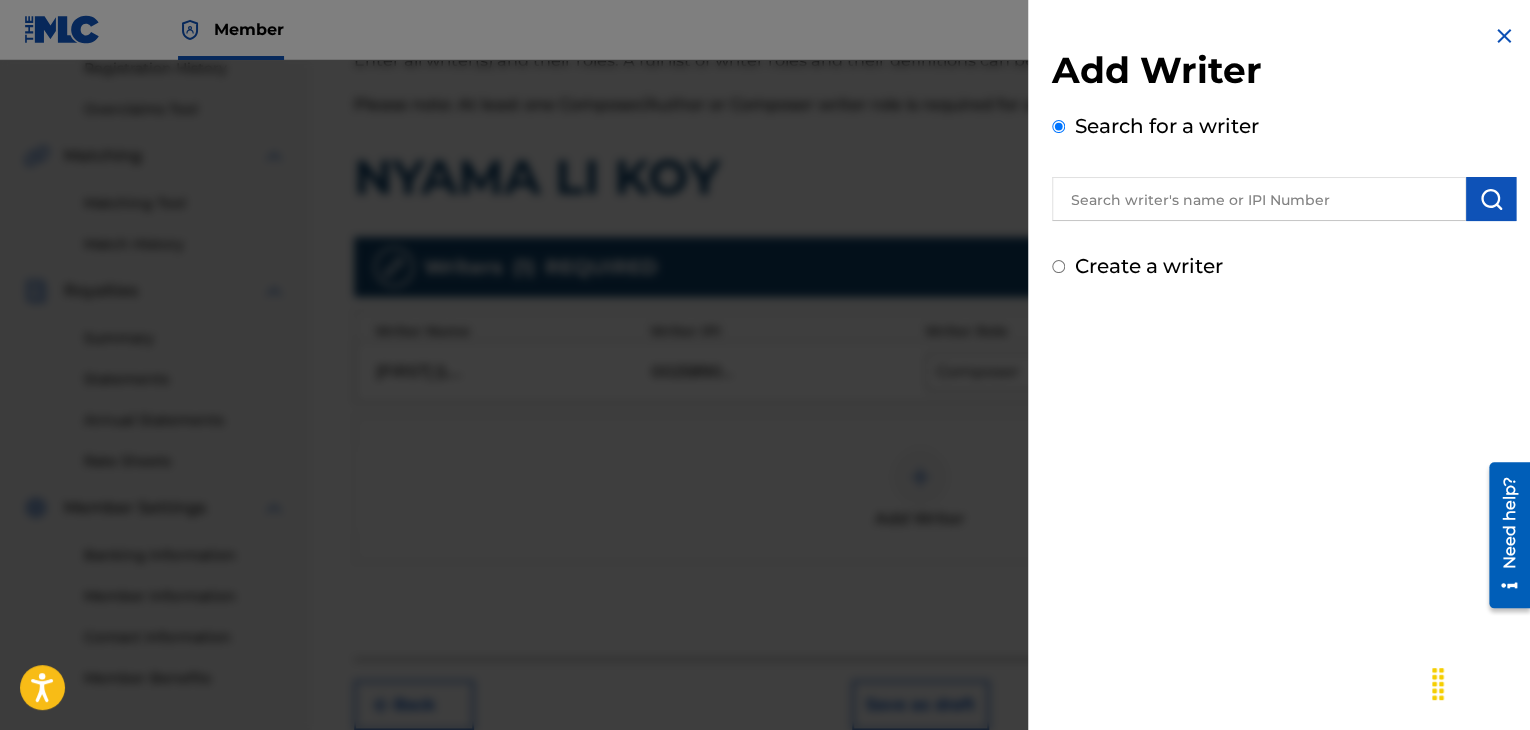 click at bounding box center [1259, 199] 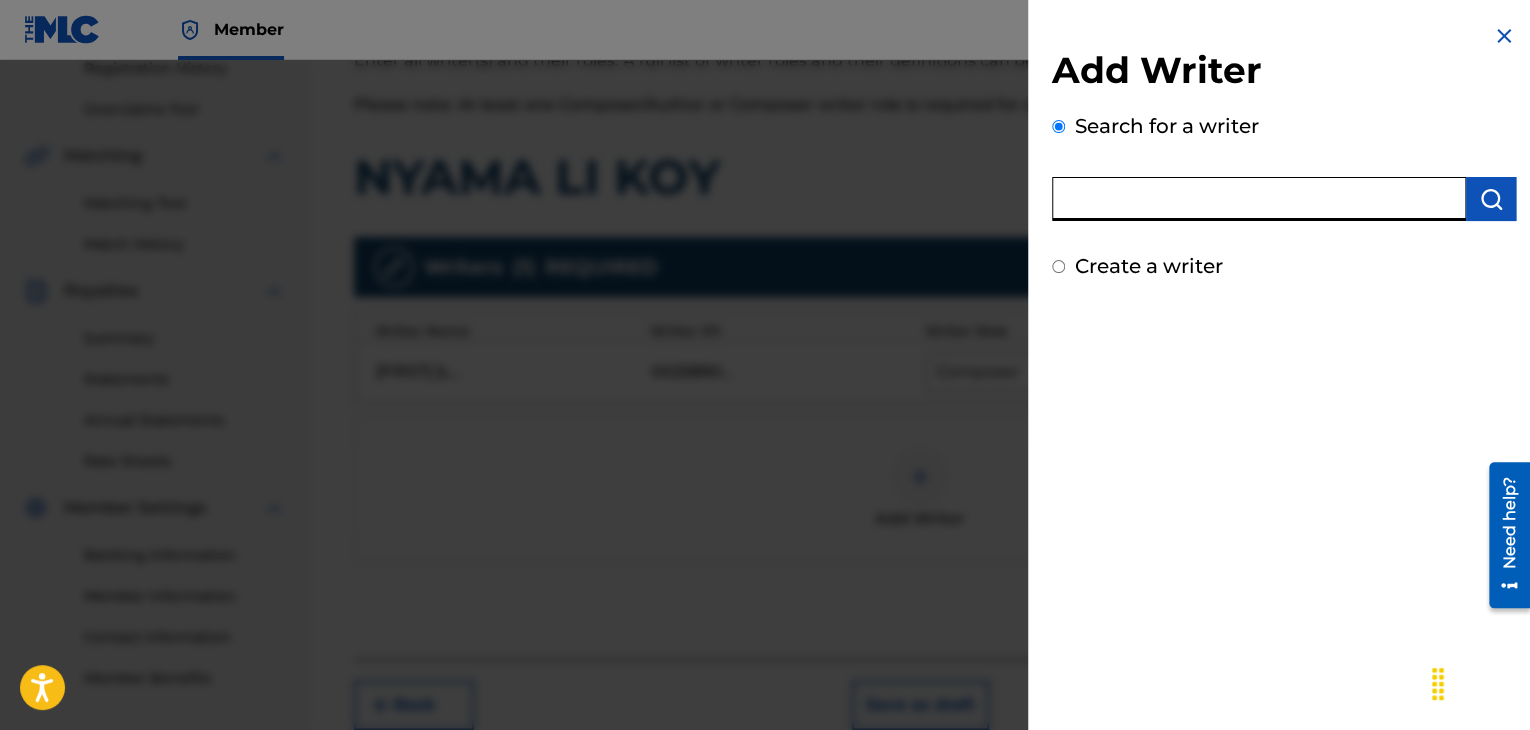 paste on "00143941476" 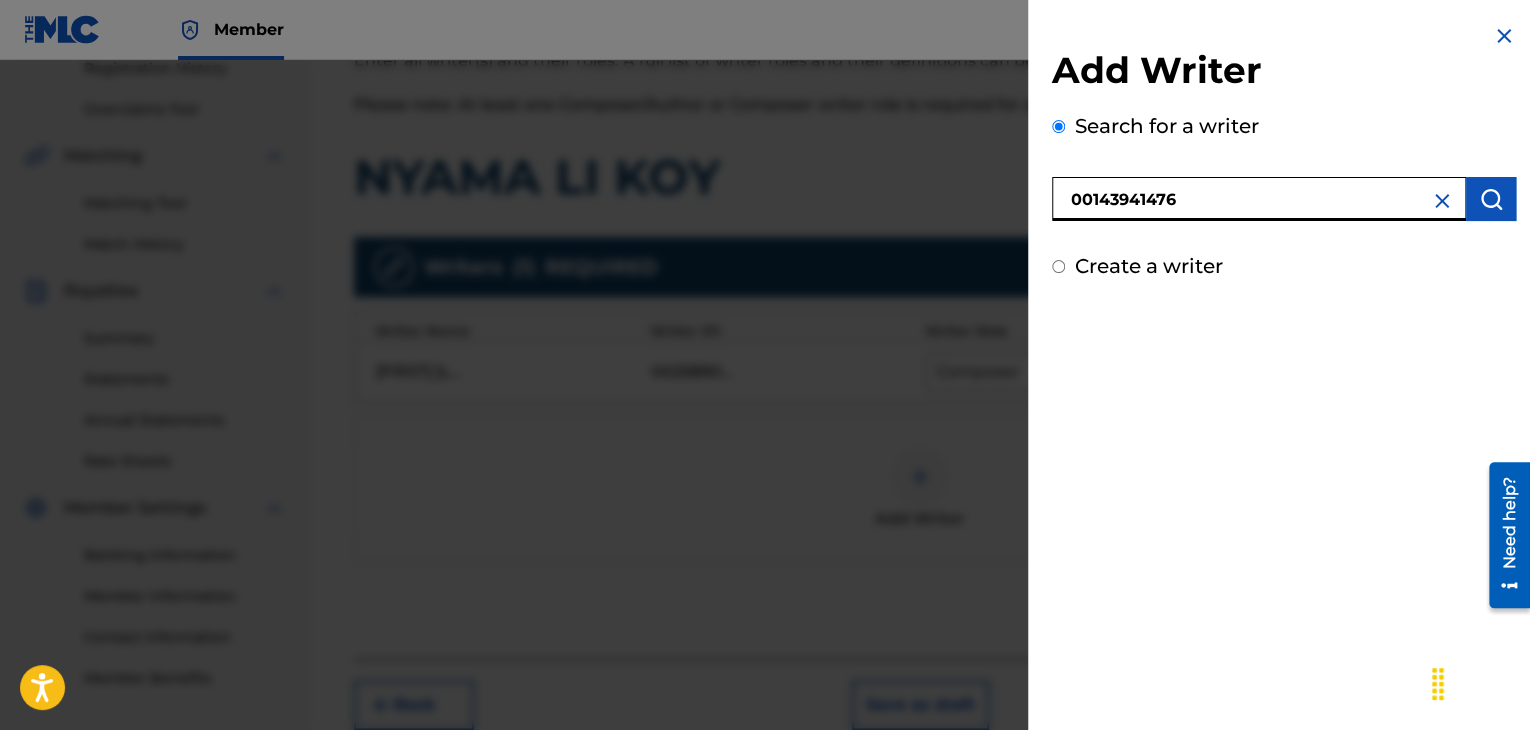 type on "00143941476" 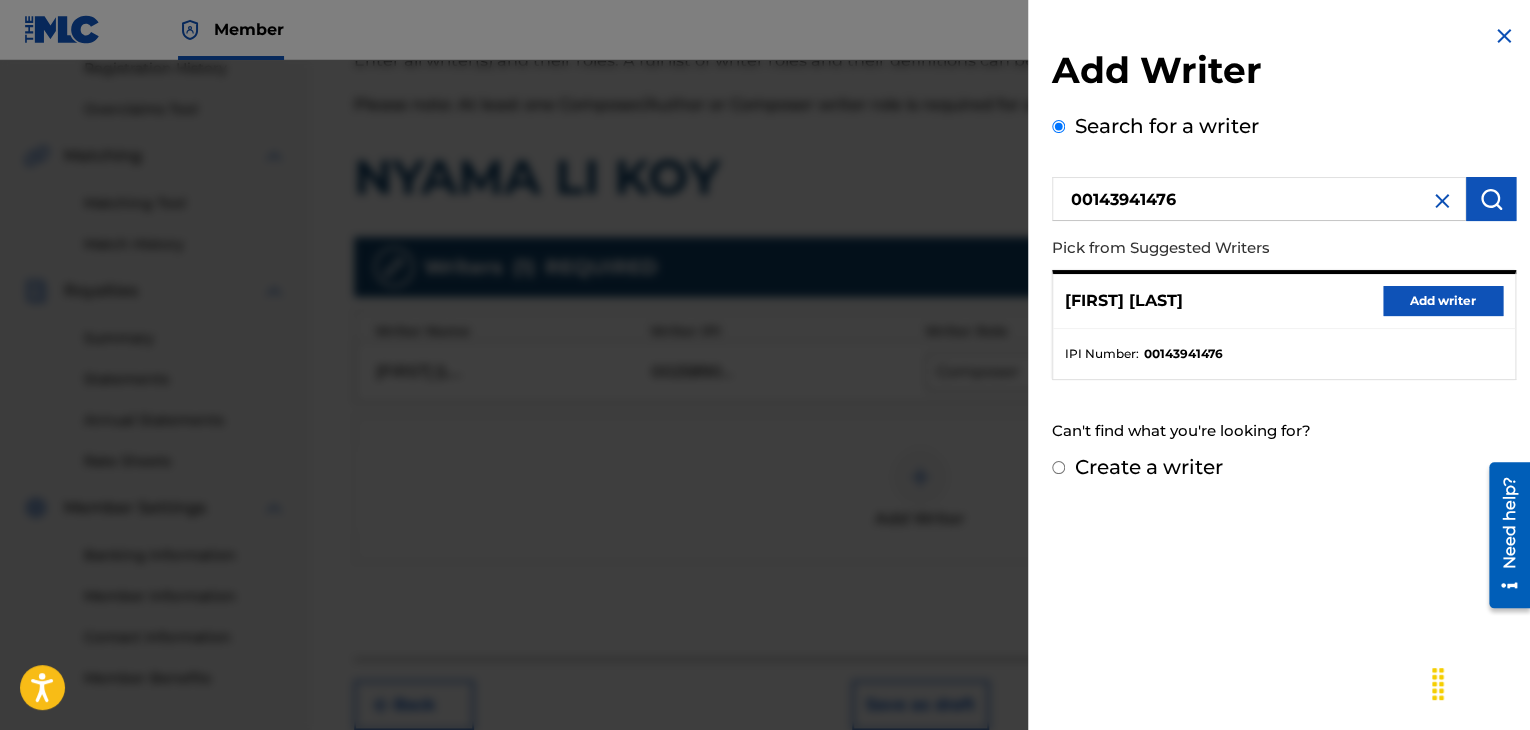 click on "Add writer" at bounding box center (1443, 301) 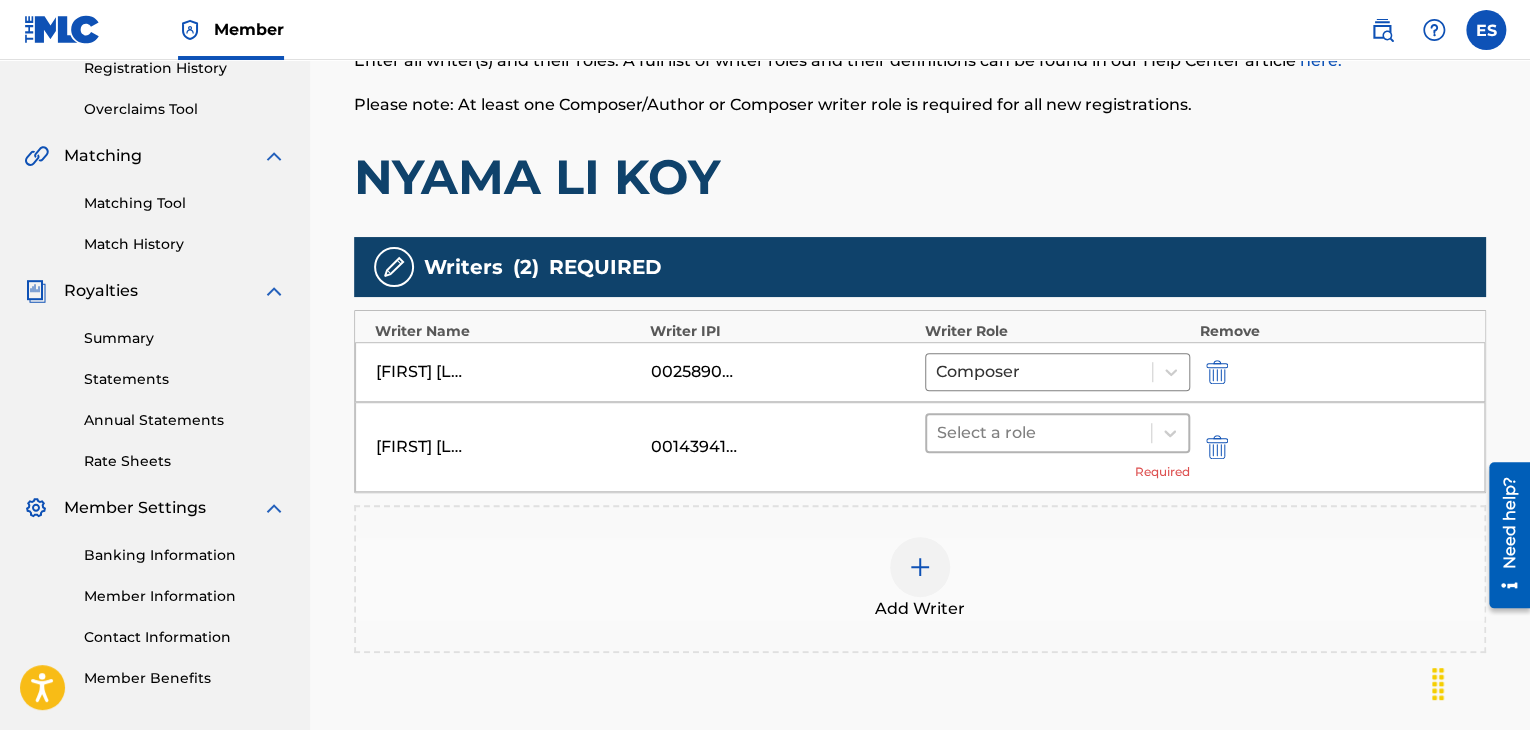 click on "Select a role" at bounding box center (1039, 433) 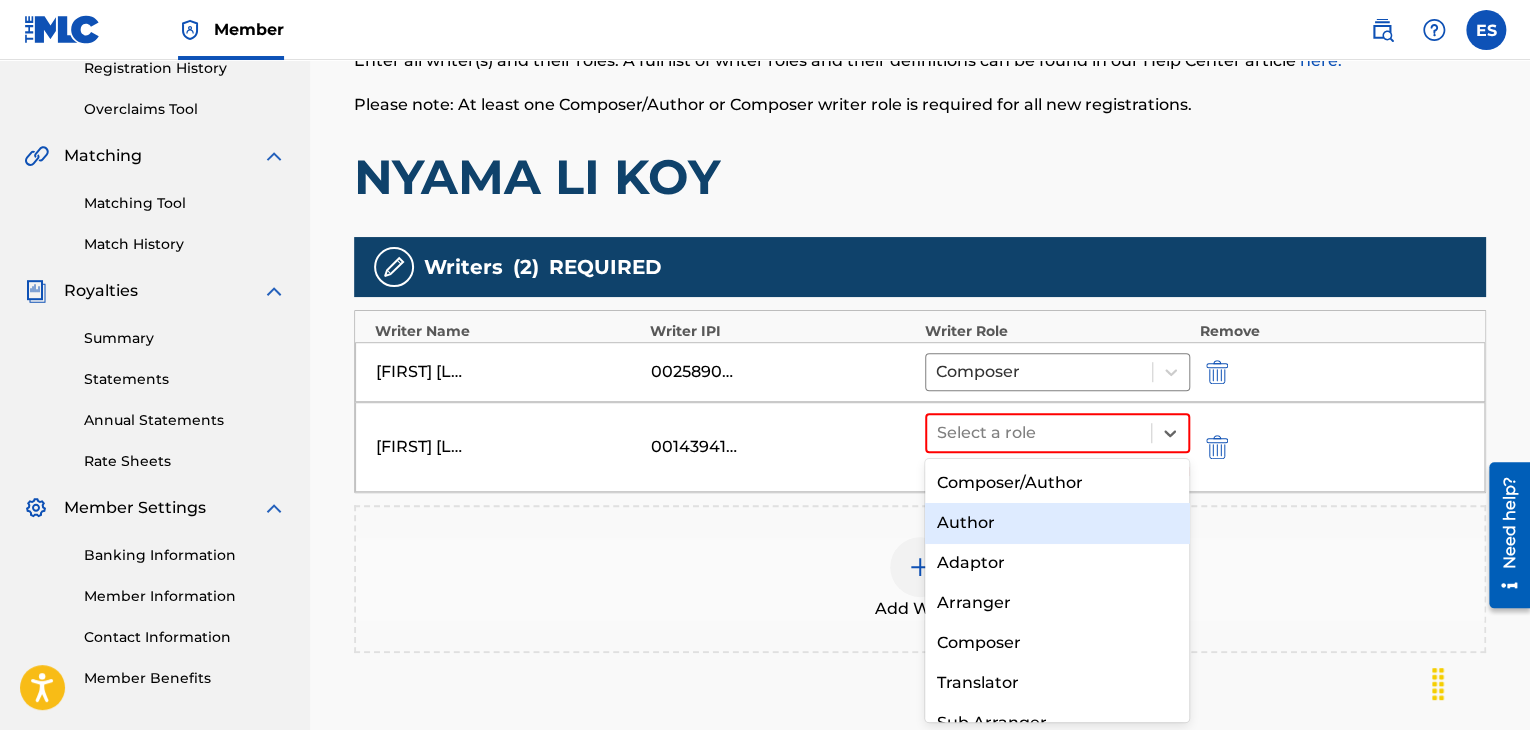 click on "Author" at bounding box center (1057, 523) 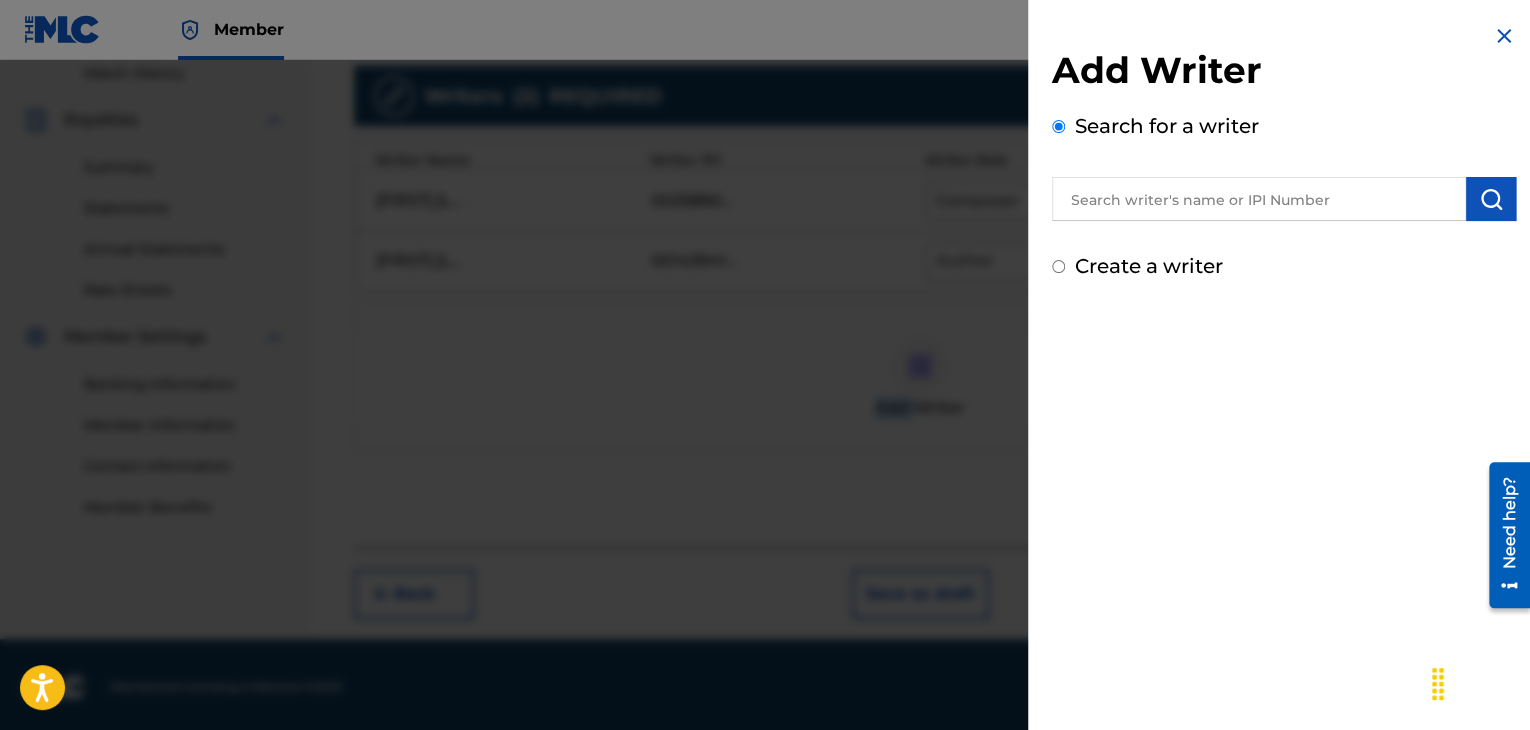 scroll, scrollTop: 564, scrollLeft: 0, axis: vertical 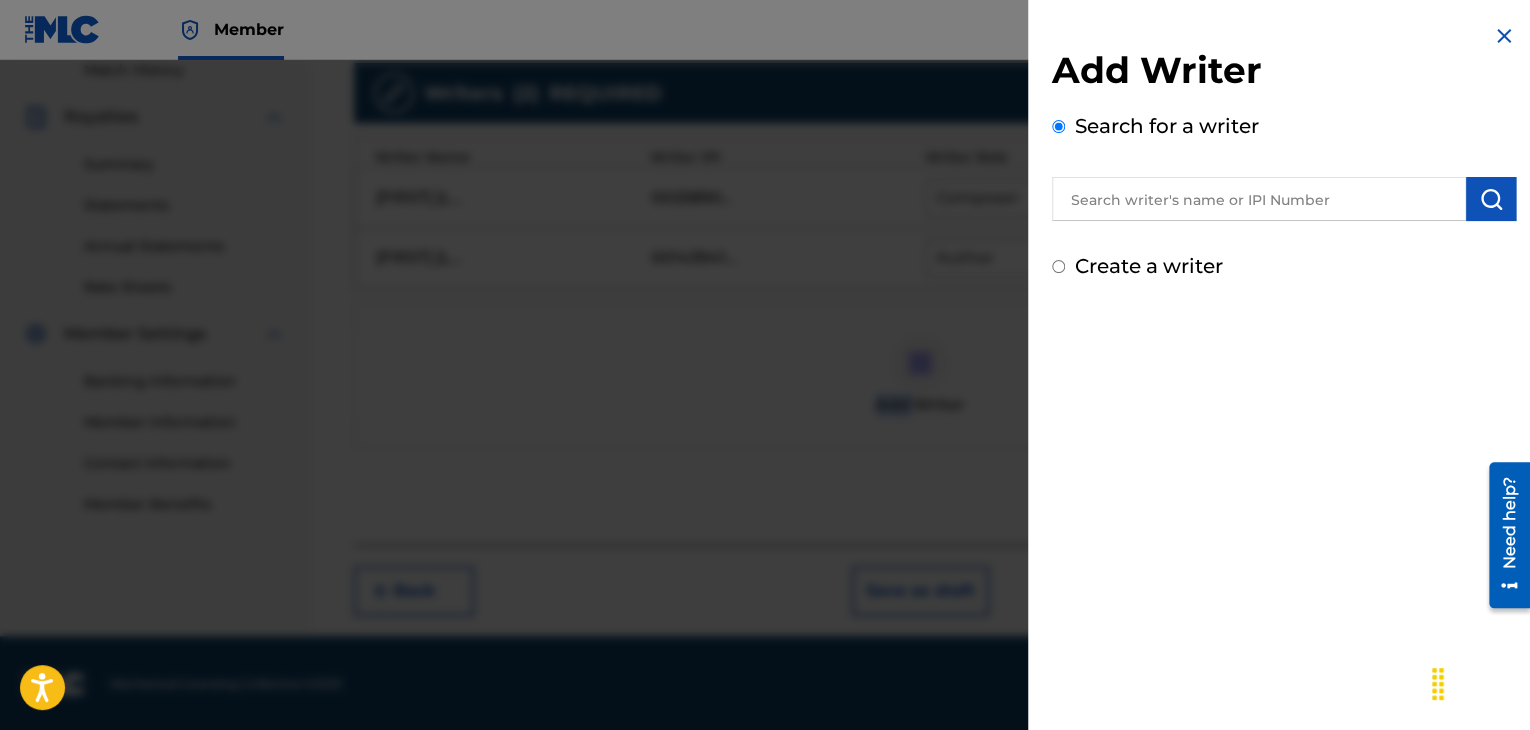 click at bounding box center [1504, 36] 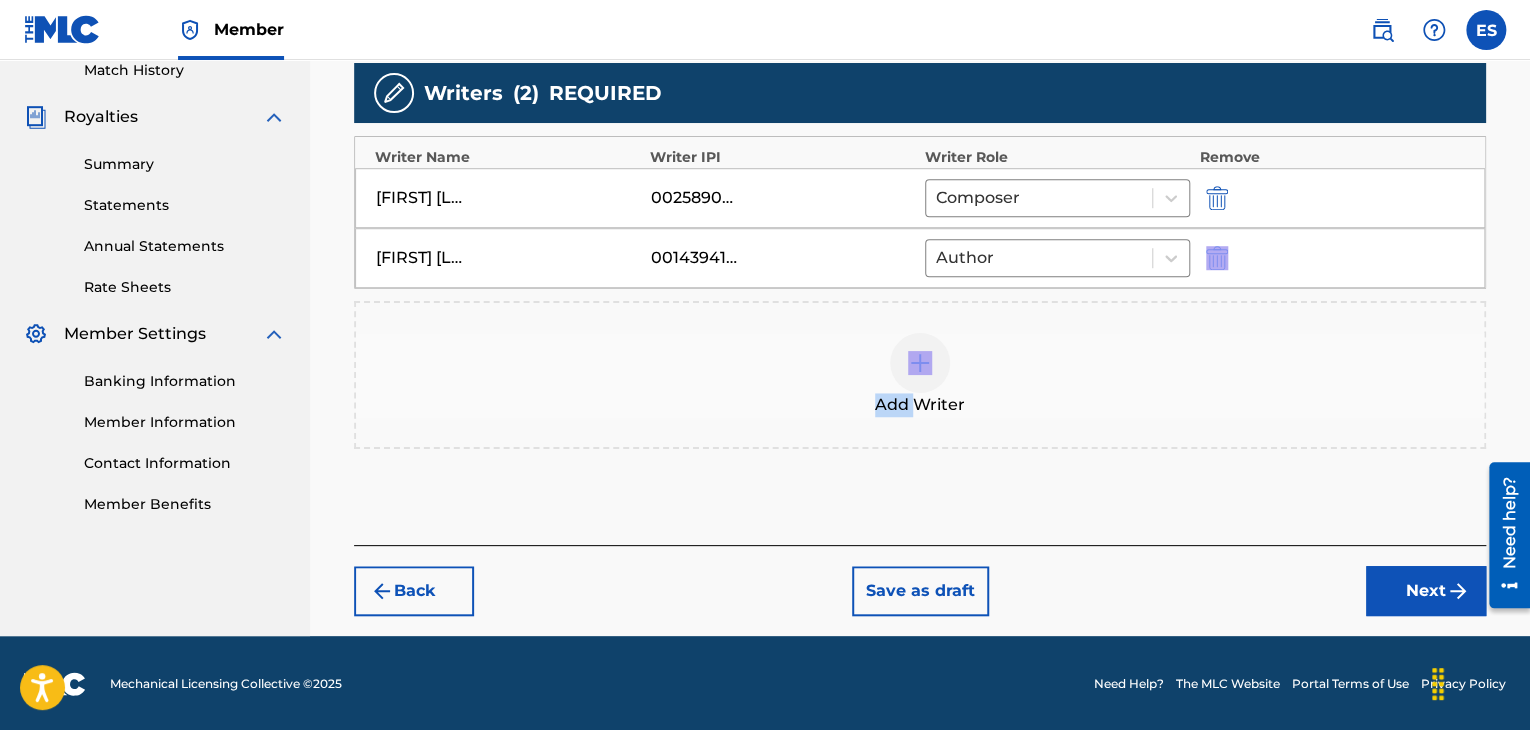 click on "Next" at bounding box center [1426, 591] 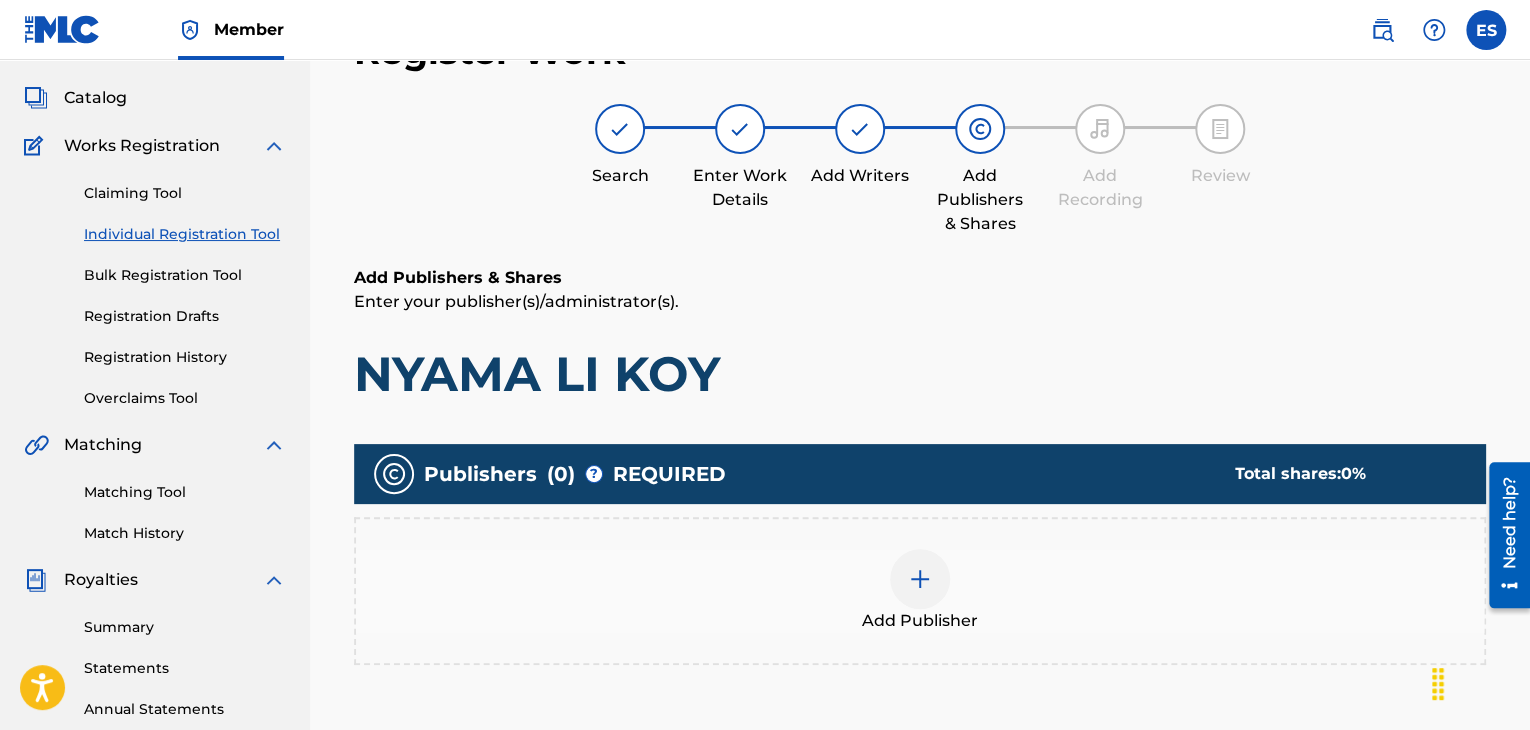 scroll, scrollTop: 429, scrollLeft: 0, axis: vertical 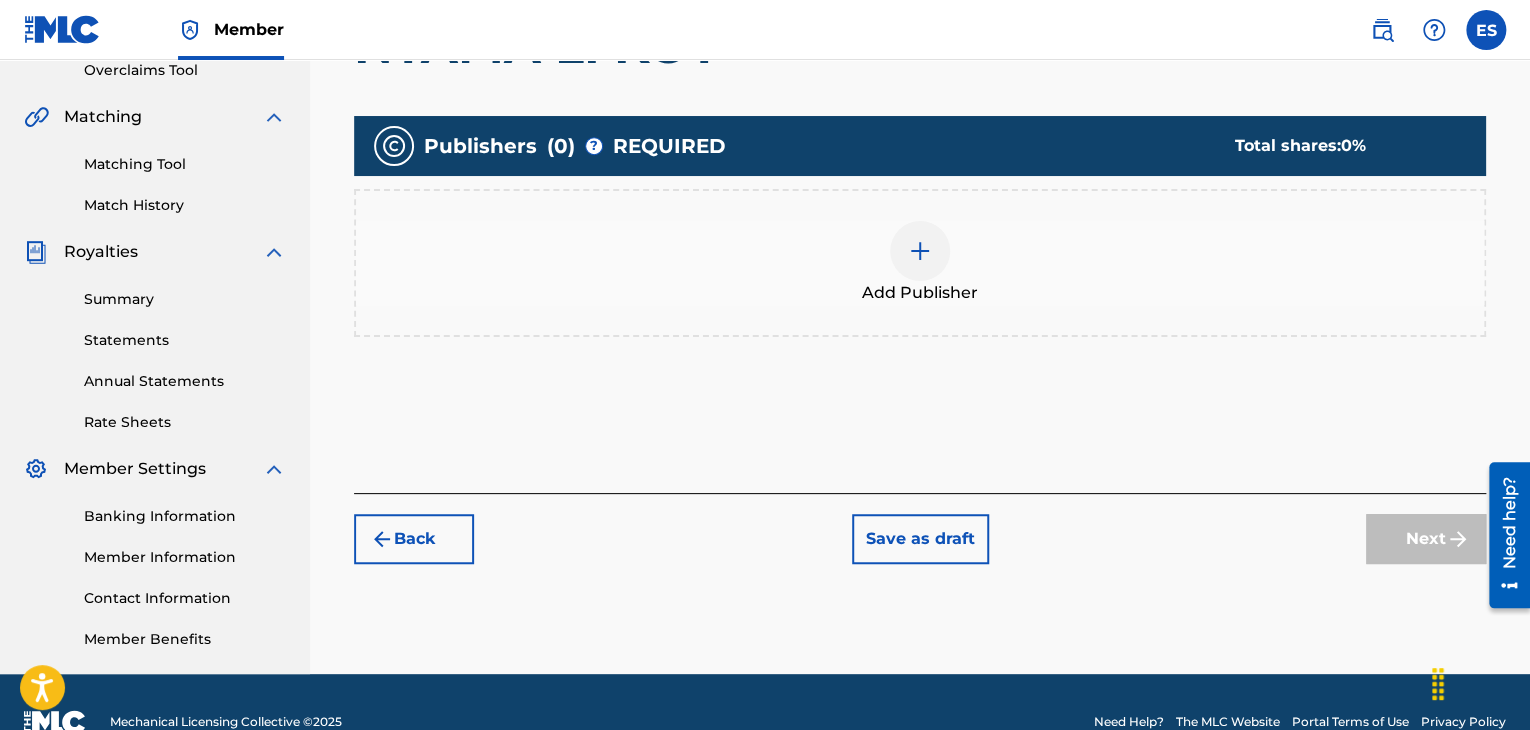 click at bounding box center [920, 251] 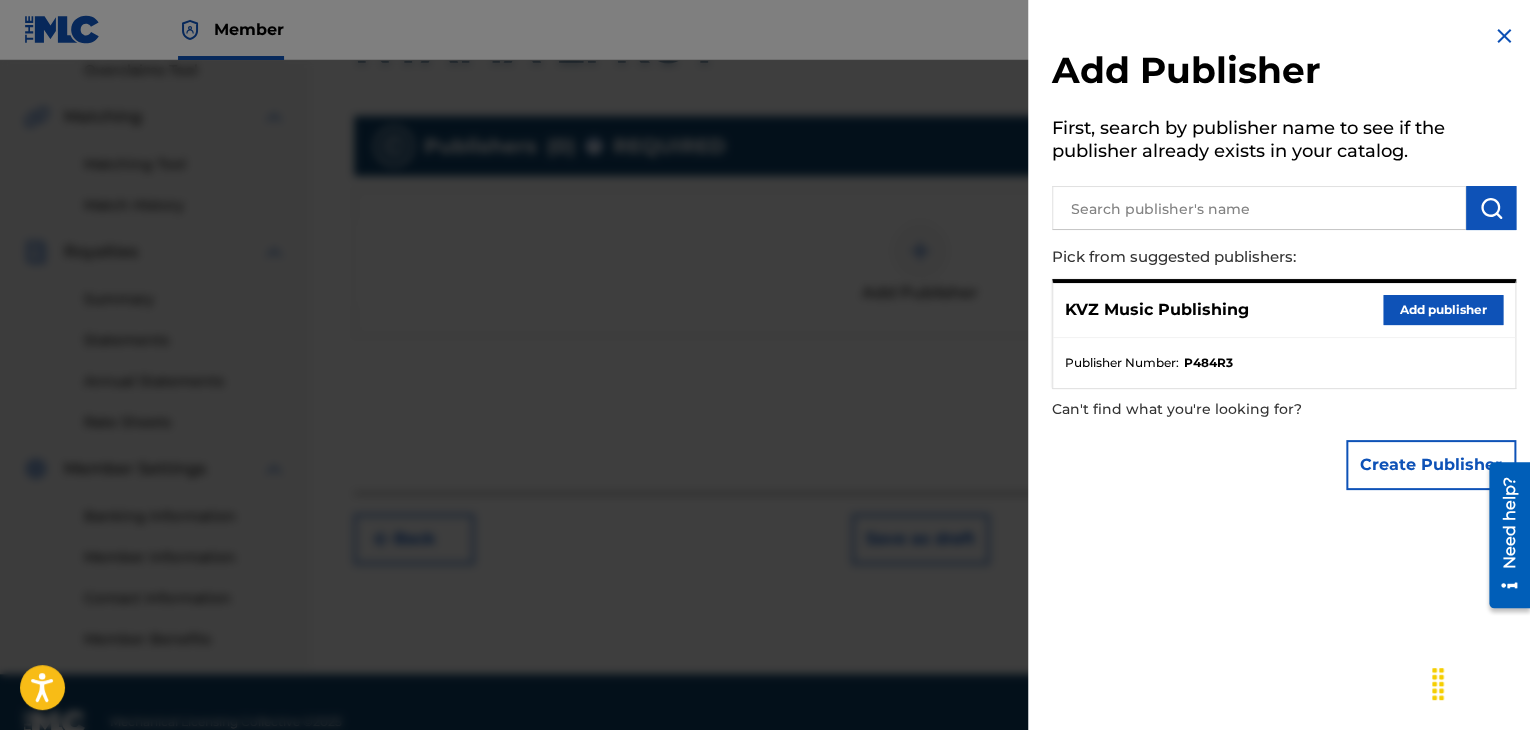 click on "Add publisher" at bounding box center (1443, 310) 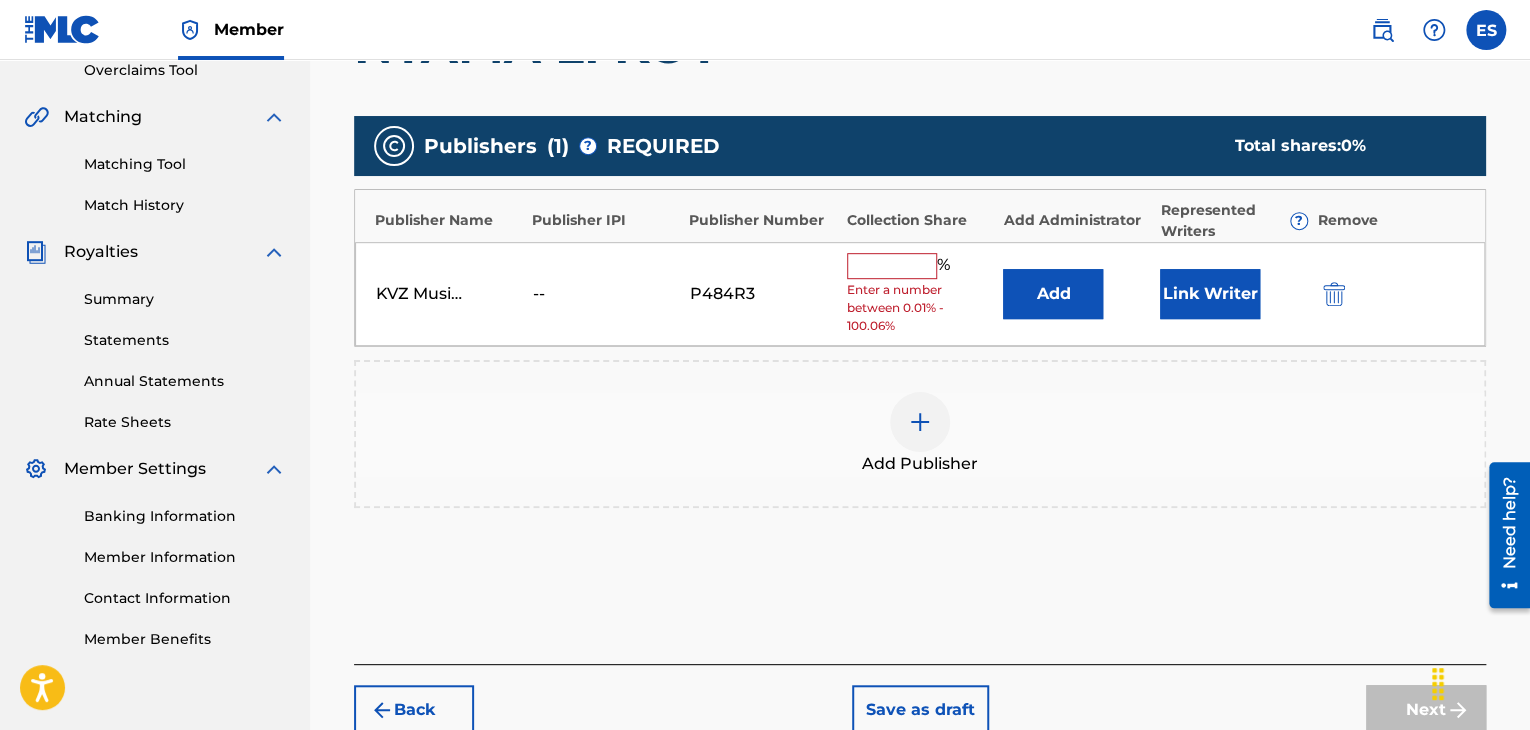 click at bounding box center [892, 266] 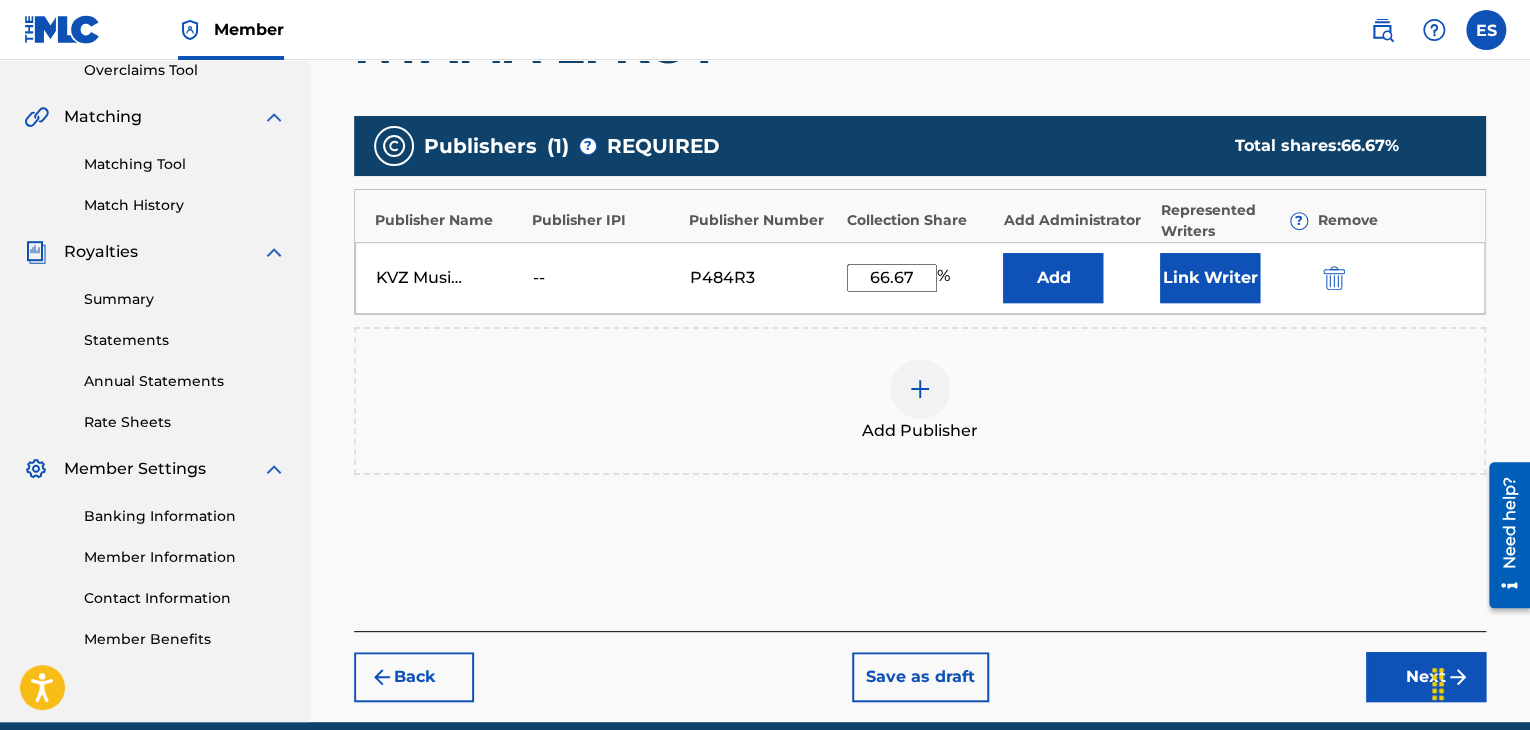 click on "Next" at bounding box center [1426, 677] 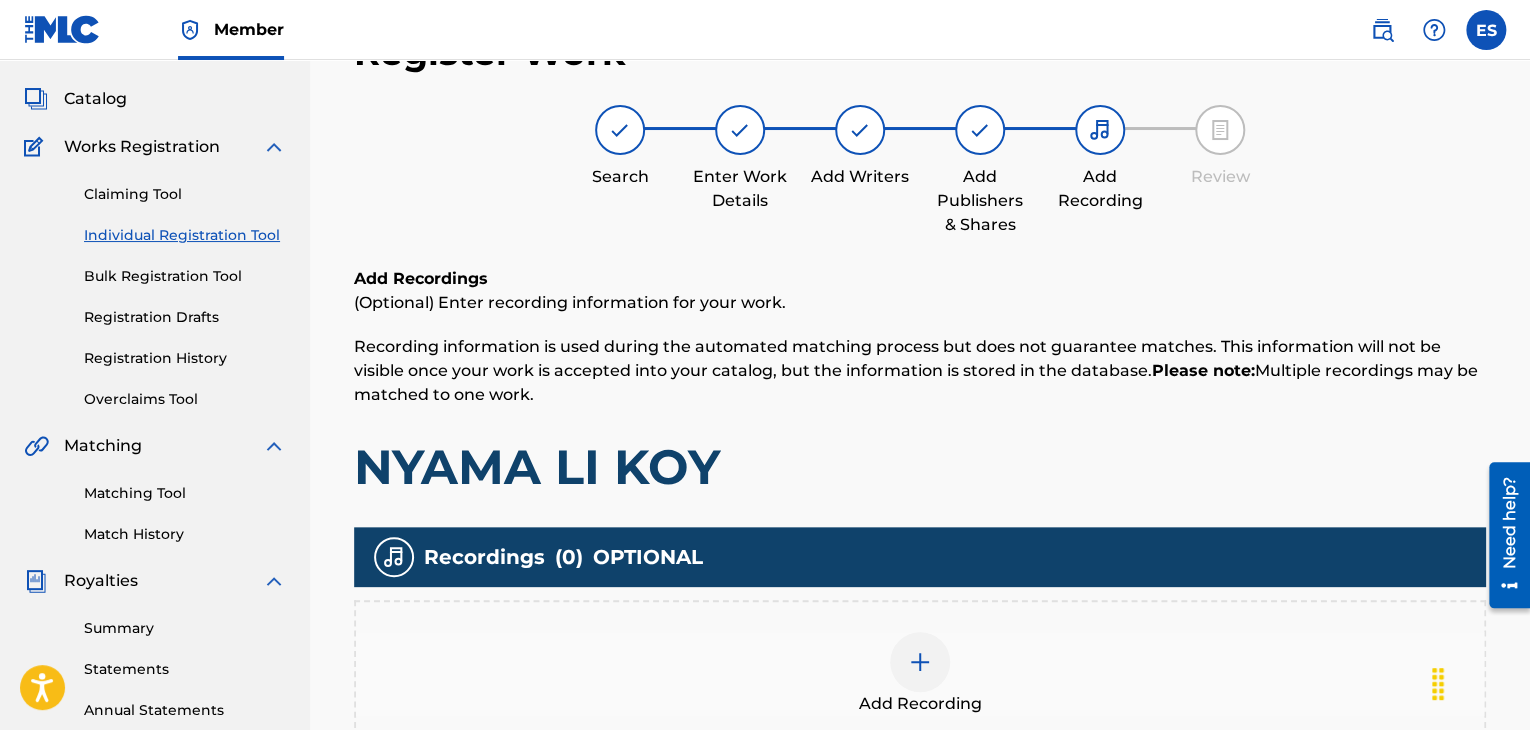 scroll, scrollTop: 469, scrollLeft: 0, axis: vertical 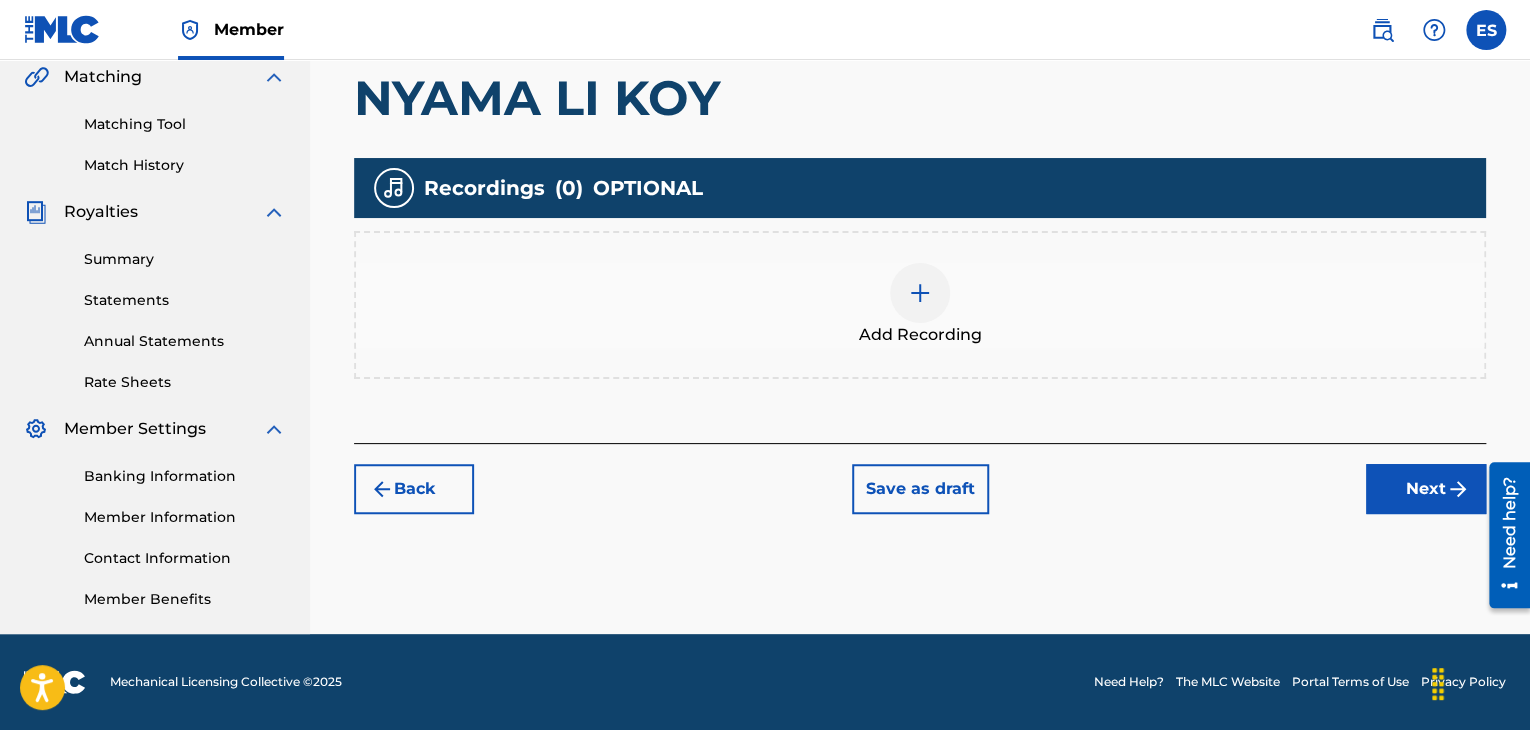 click on "Add Recording" at bounding box center [920, 305] 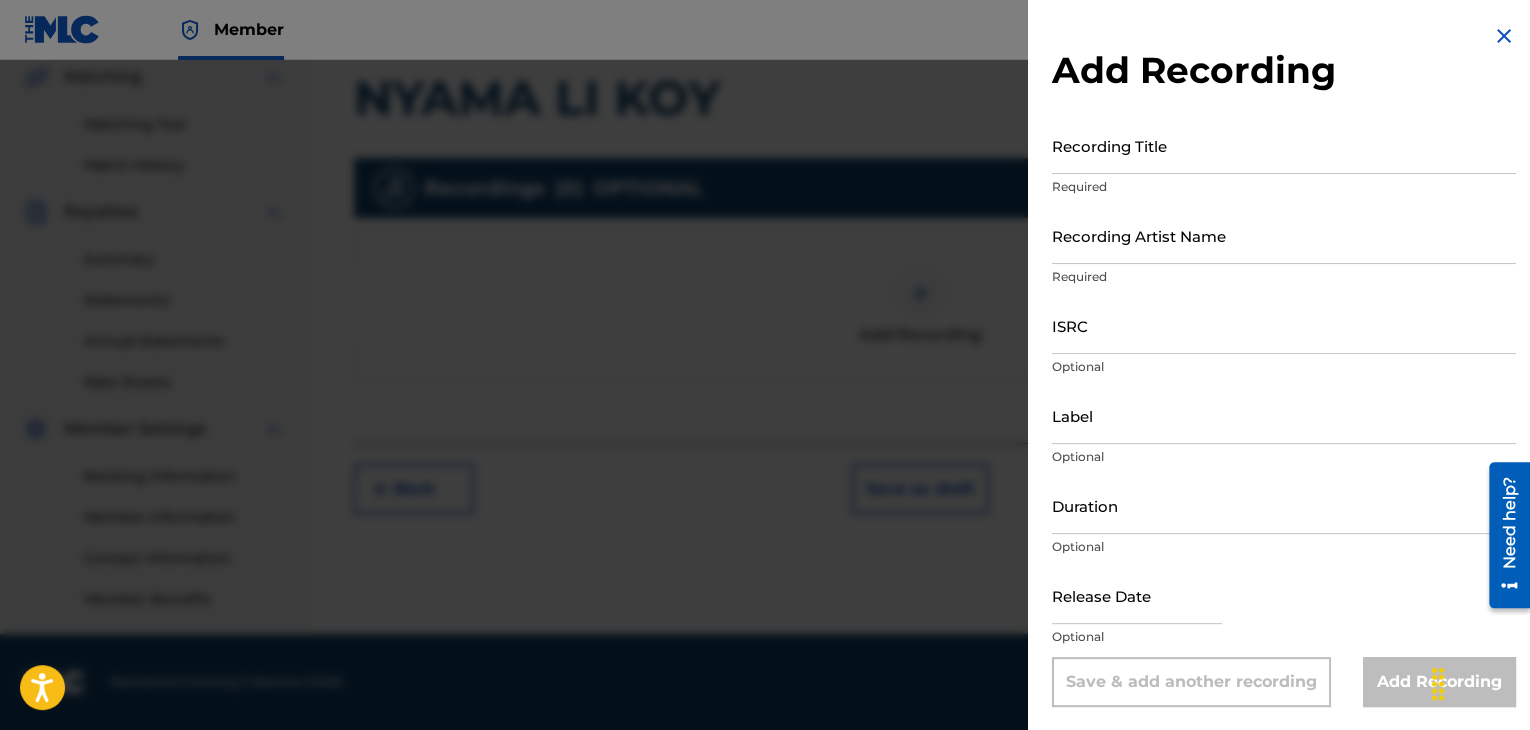 click at bounding box center (1504, 36) 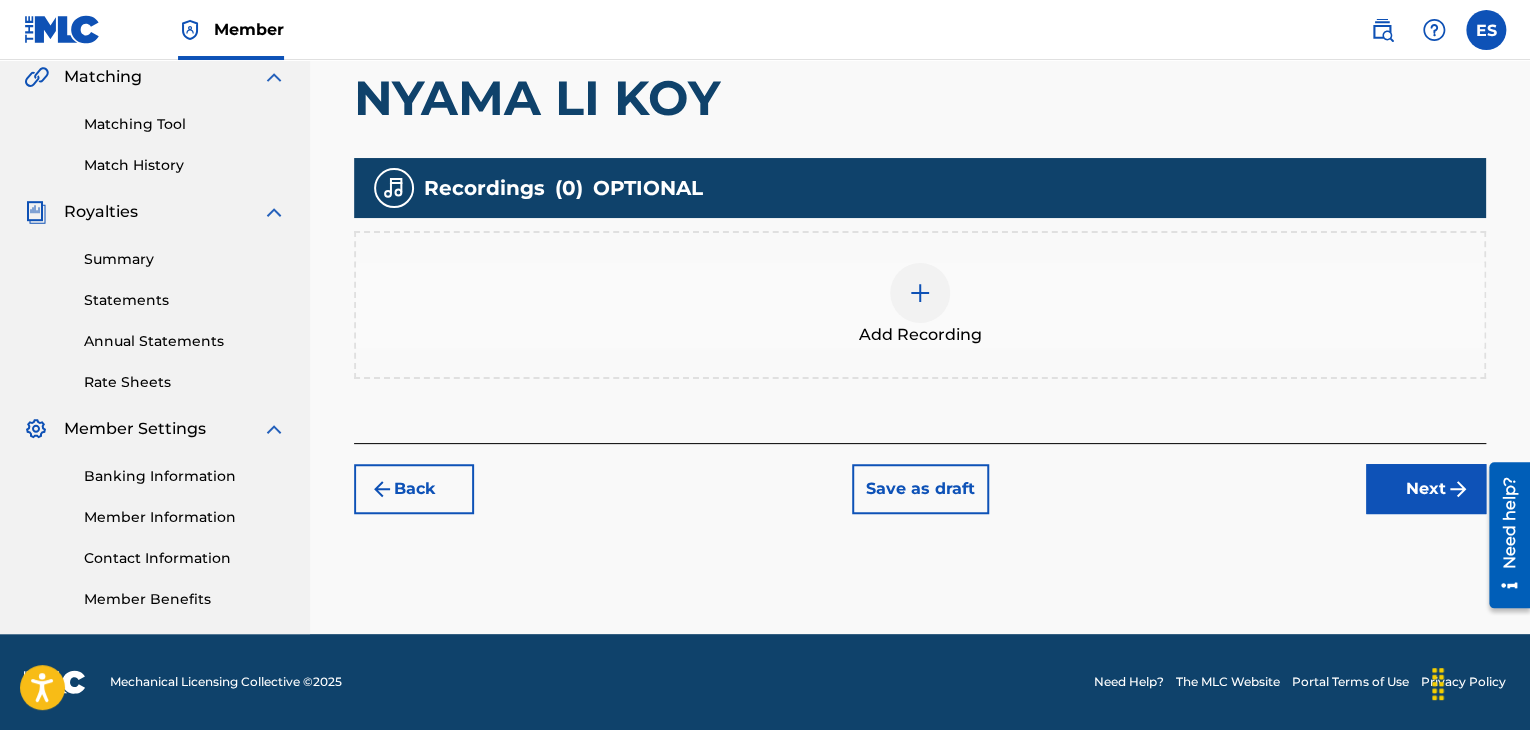 click on "Next" at bounding box center (1426, 489) 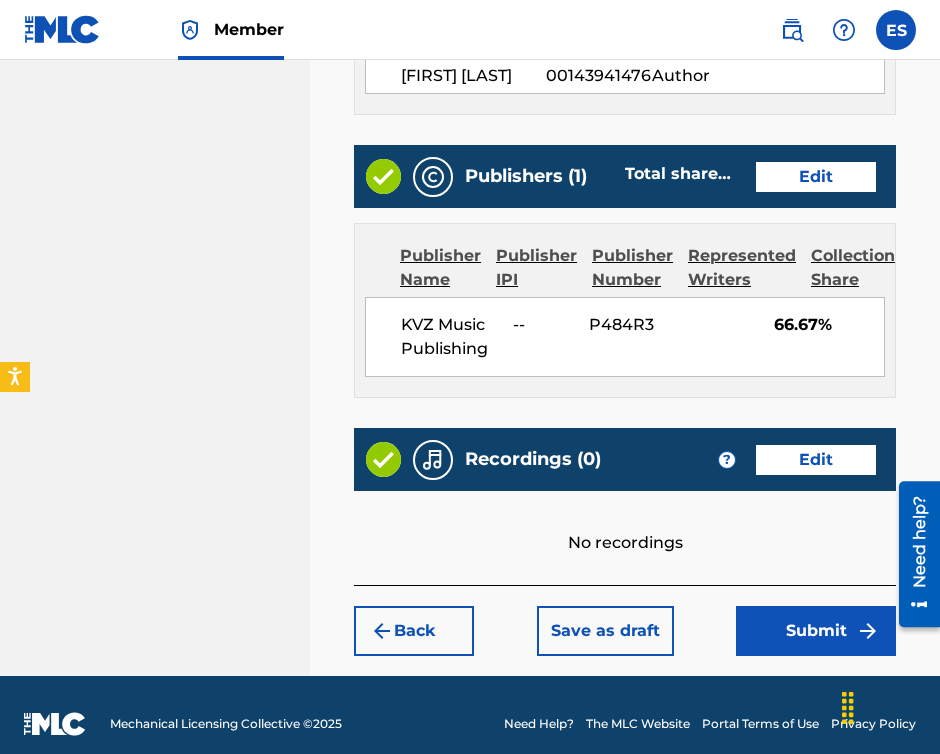 scroll, scrollTop: 1252, scrollLeft: 0, axis: vertical 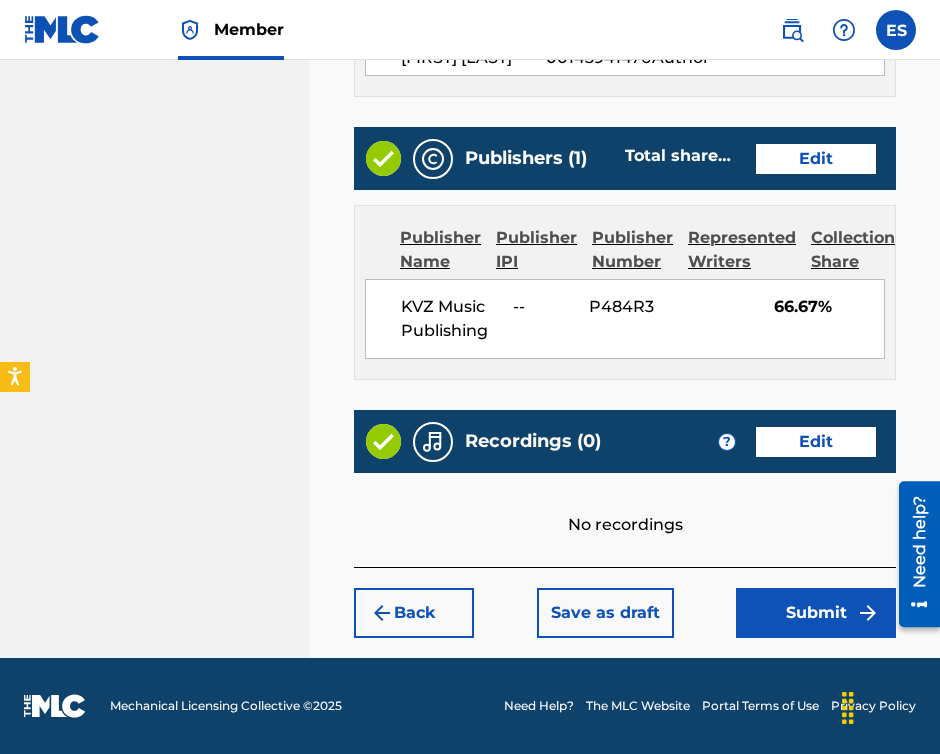 click on "Submit" at bounding box center [816, 613] 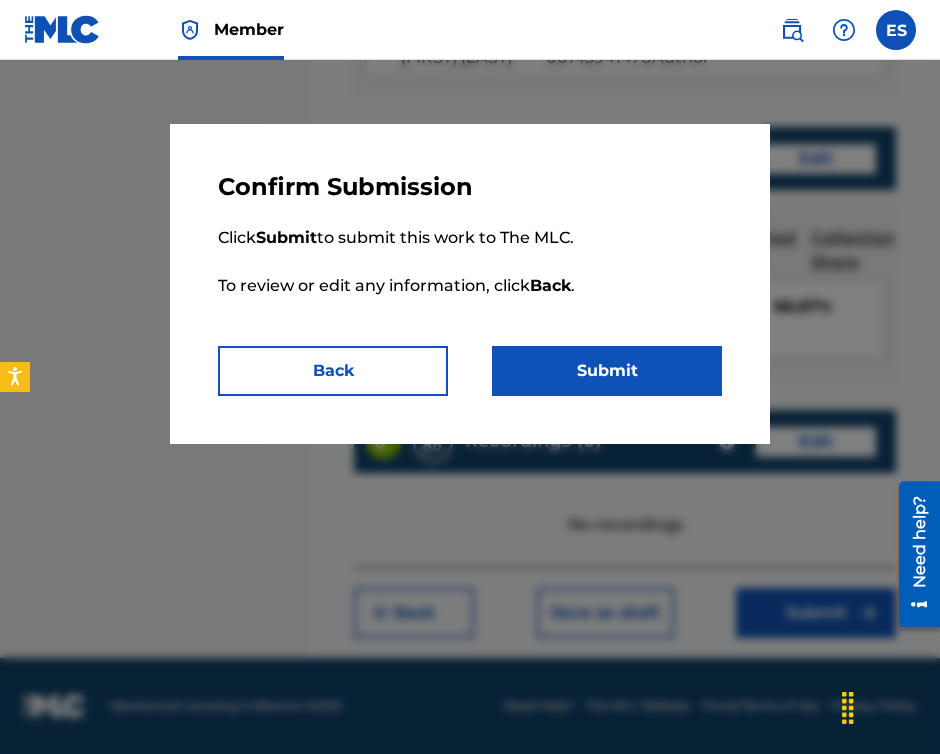 click on "Submit" at bounding box center (607, 371) 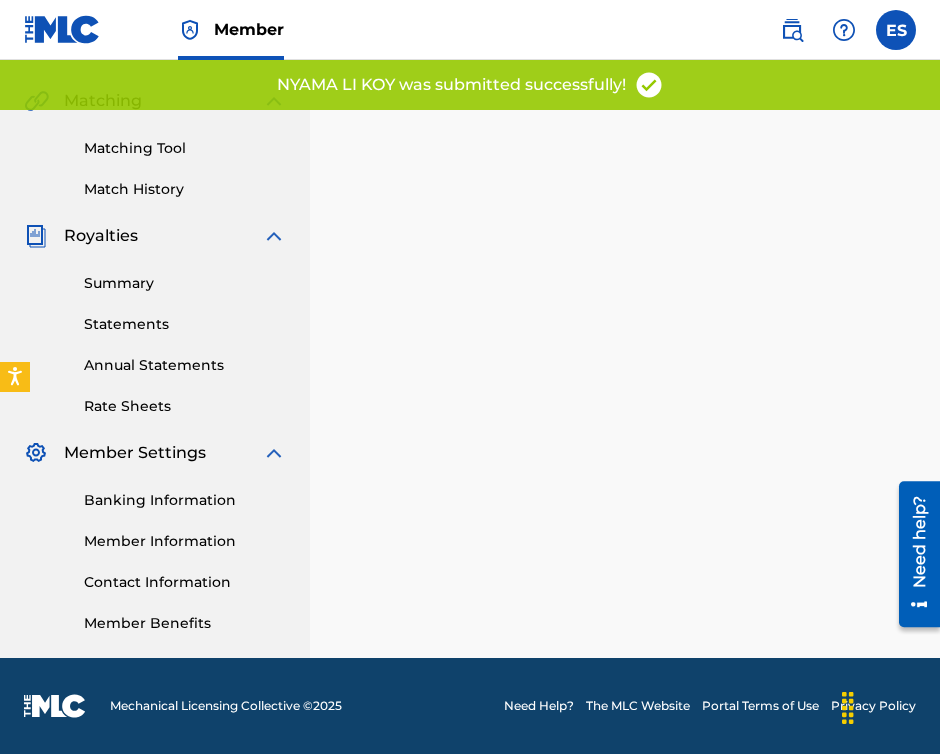 scroll, scrollTop: 0, scrollLeft: 0, axis: both 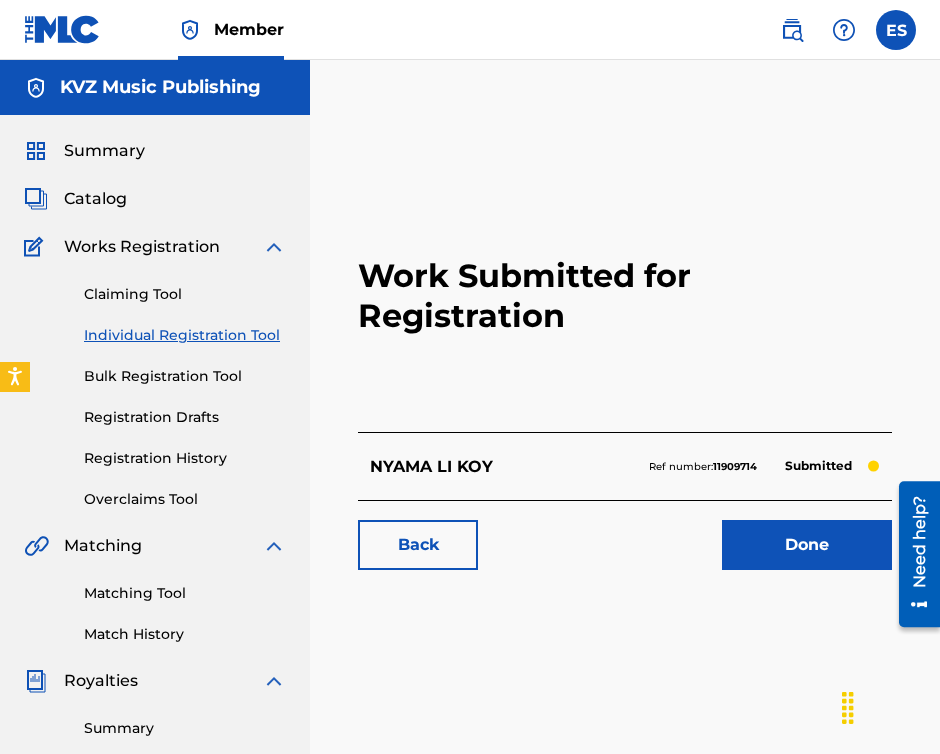 click on "Individual Registration Tool" at bounding box center (185, 335) 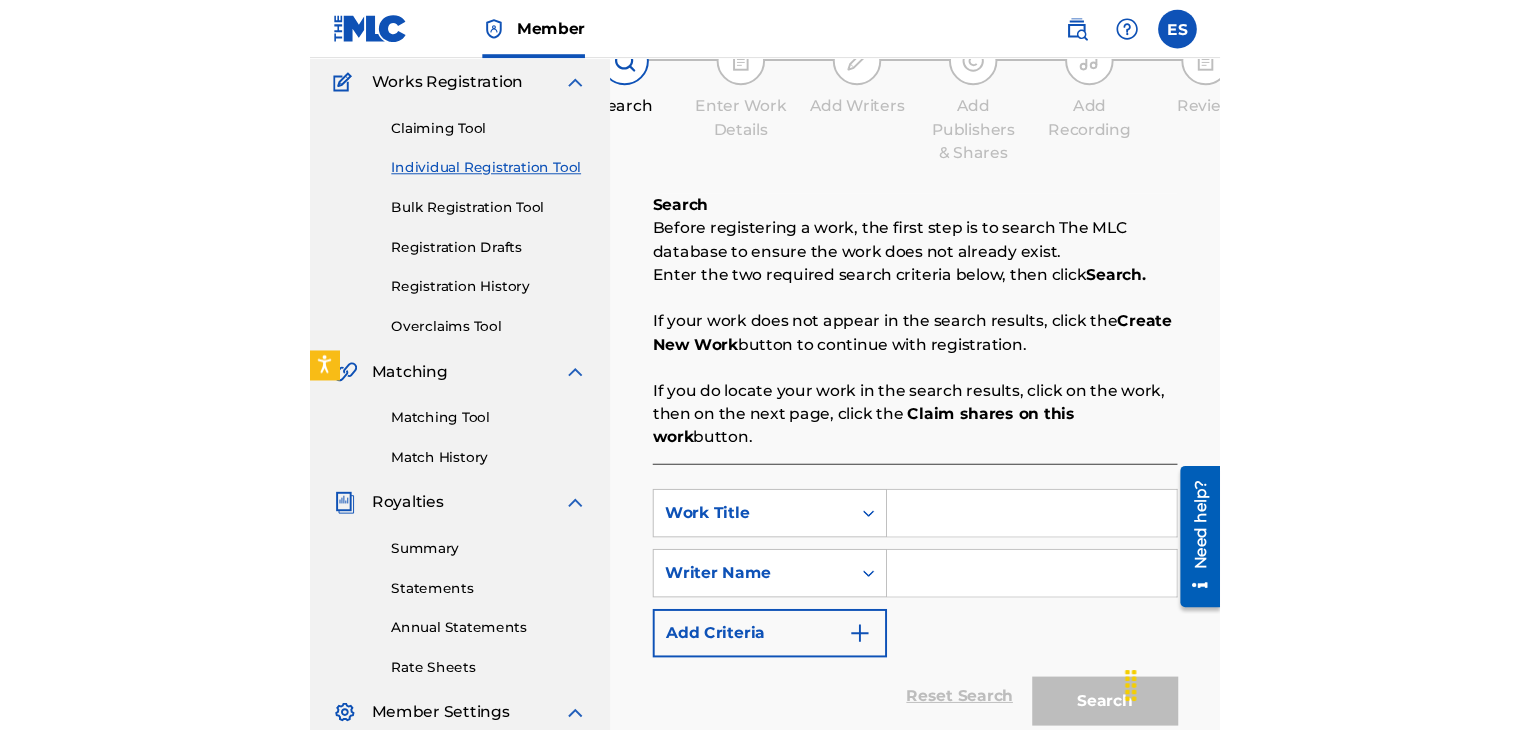 scroll, scrollTop: 200, scrollLeft: 0, axis: vertical 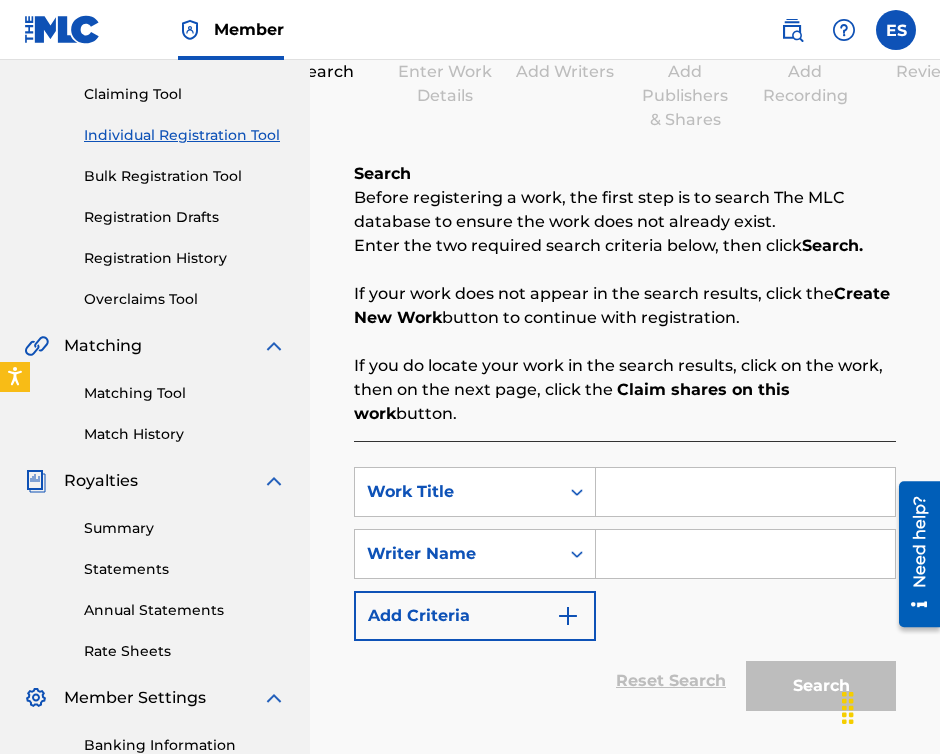 click at bounding box center [745, 492] 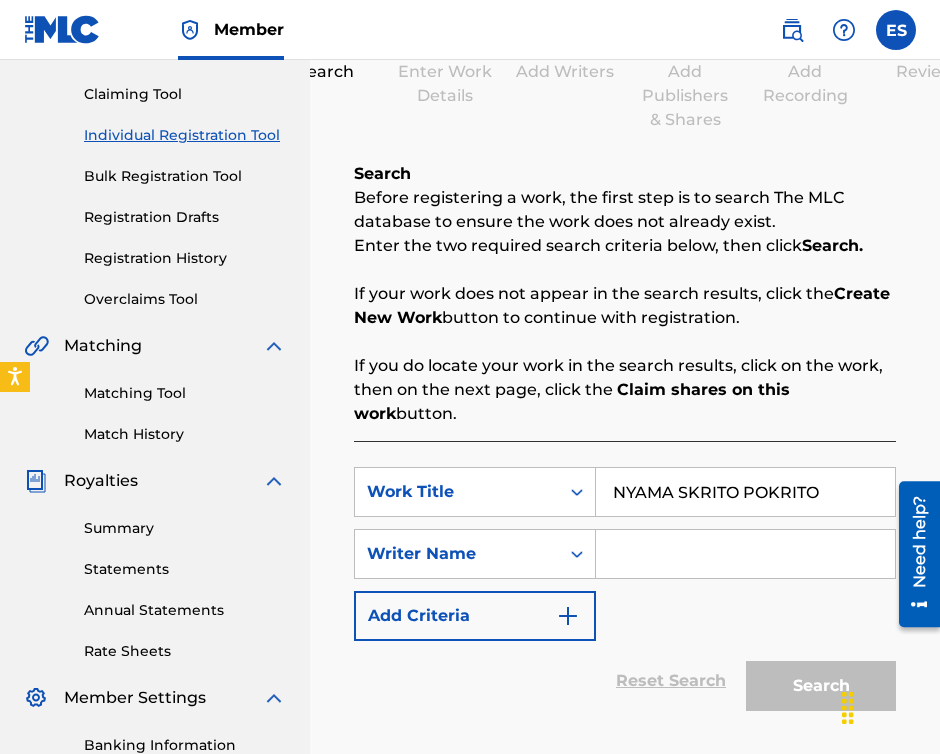 type on "NYAMA SKRITO POKRITO" 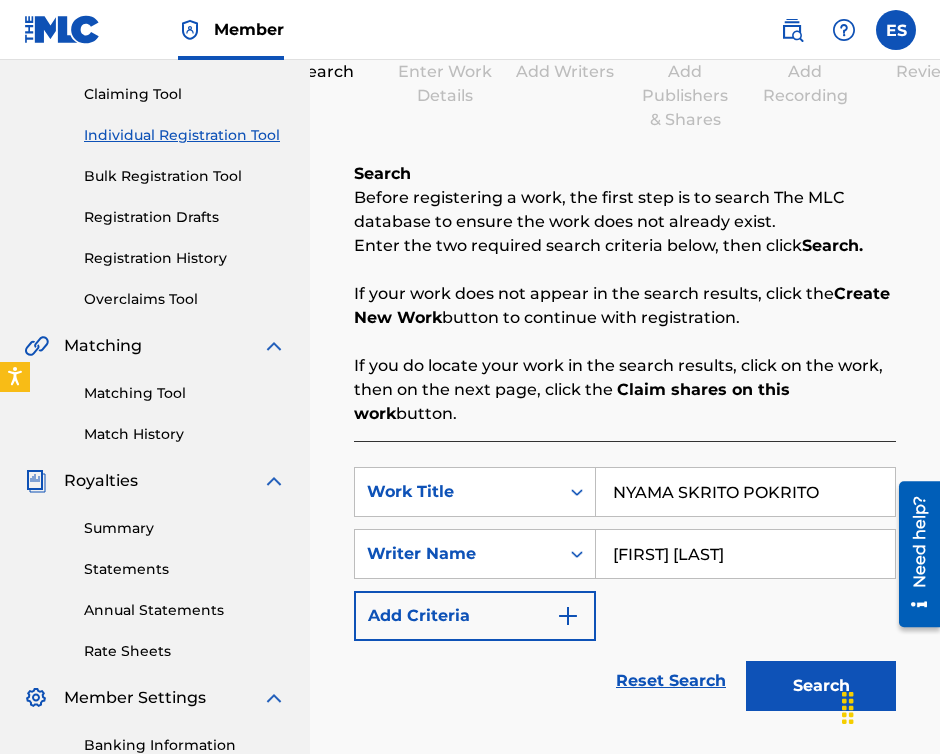 click on "NYAMA SKRITO POKRITO" at bounding box center [745, 492] 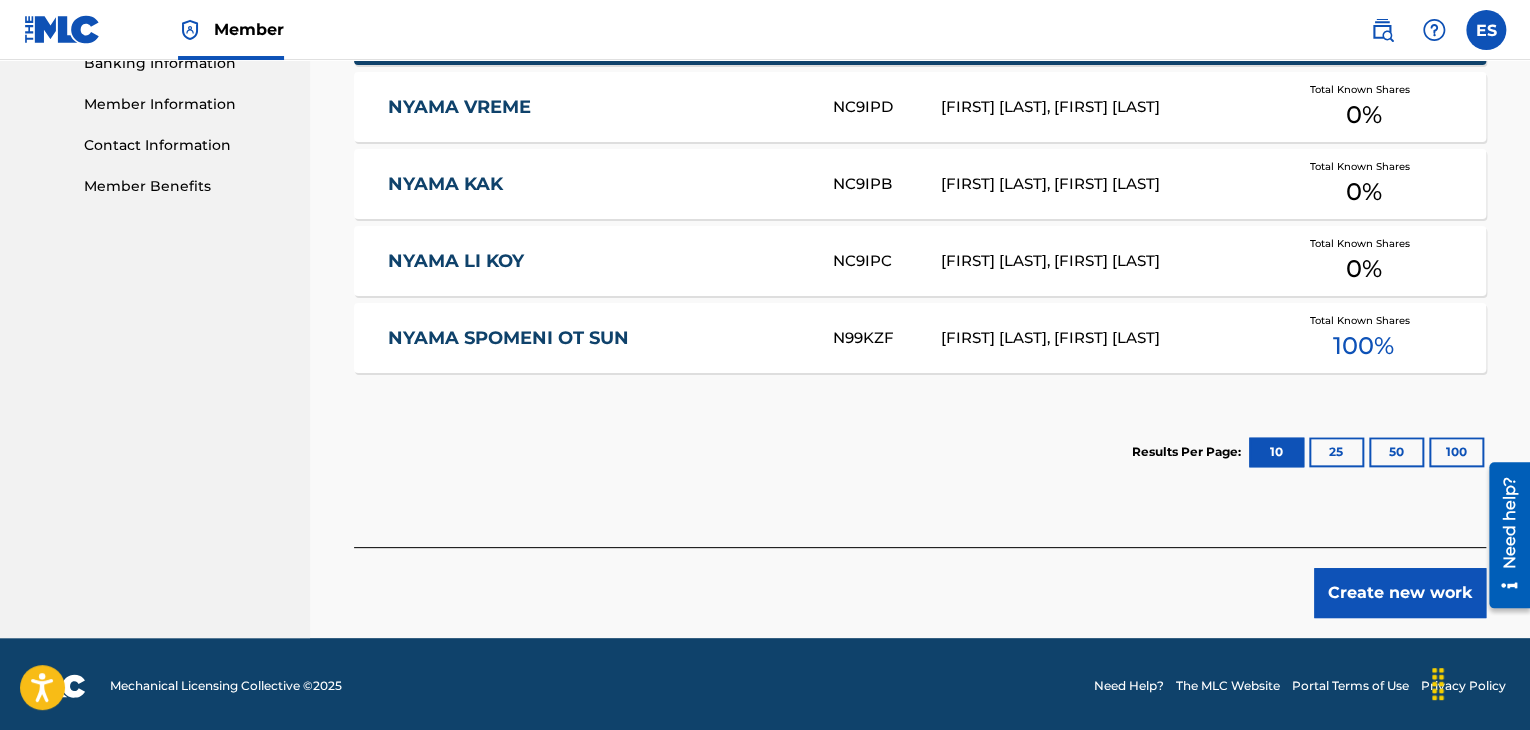 scroll, scrollTop: 885, scrollLeft: 0, axis: vertical 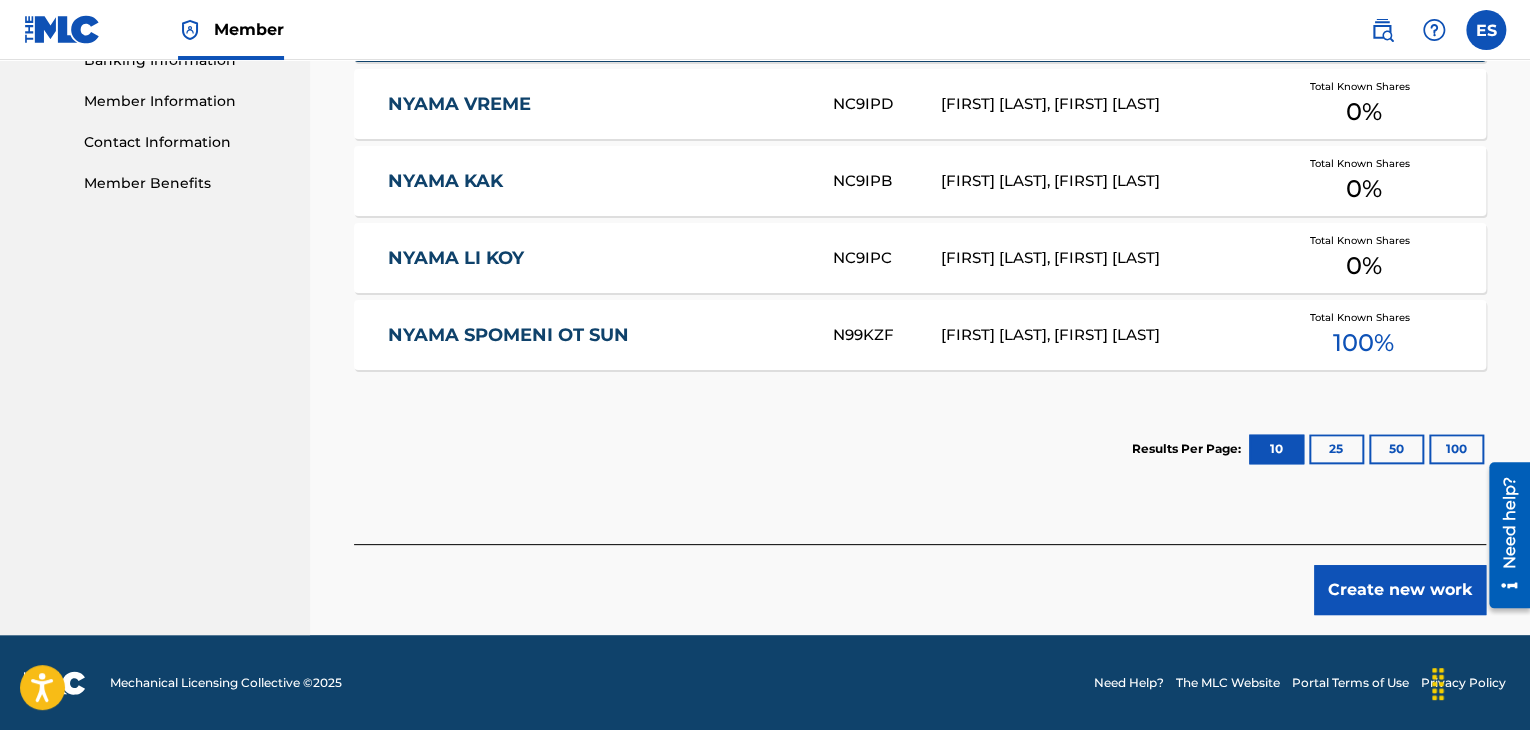 click on "Create new work" at bounding box center (1400, 590) 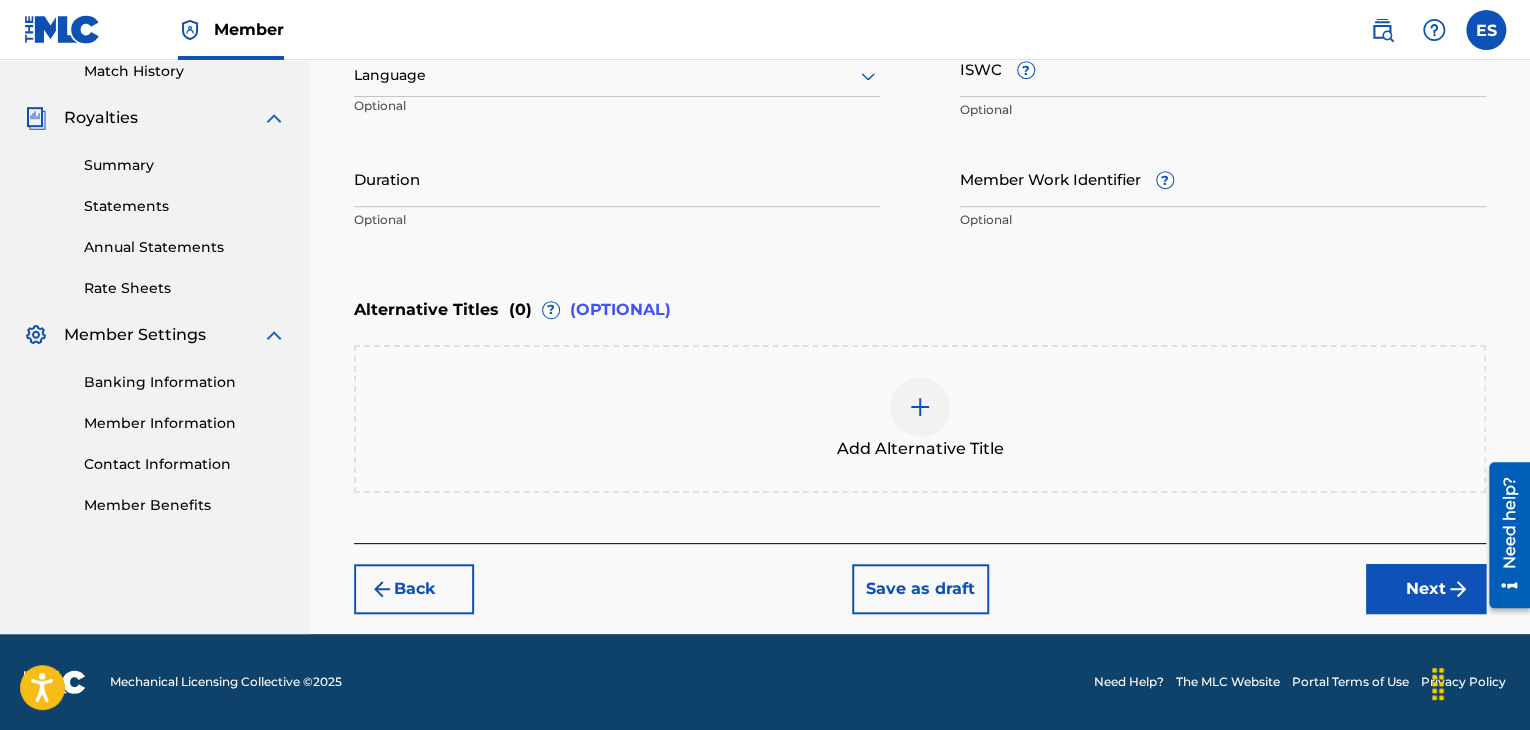 scroll, scrollTop: 561, scrollLeft: 0, axis: vertical 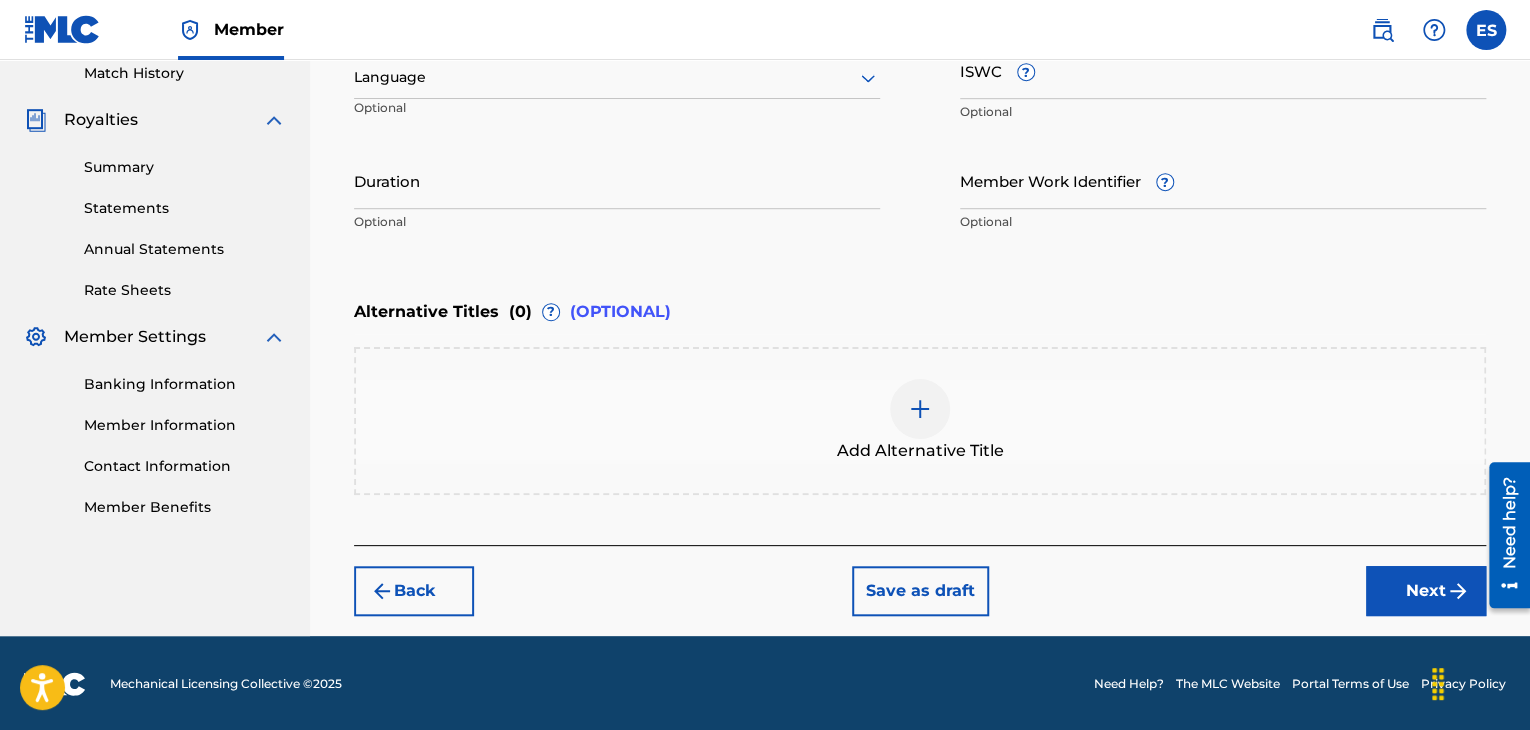 click at bounding box center (617, 77) 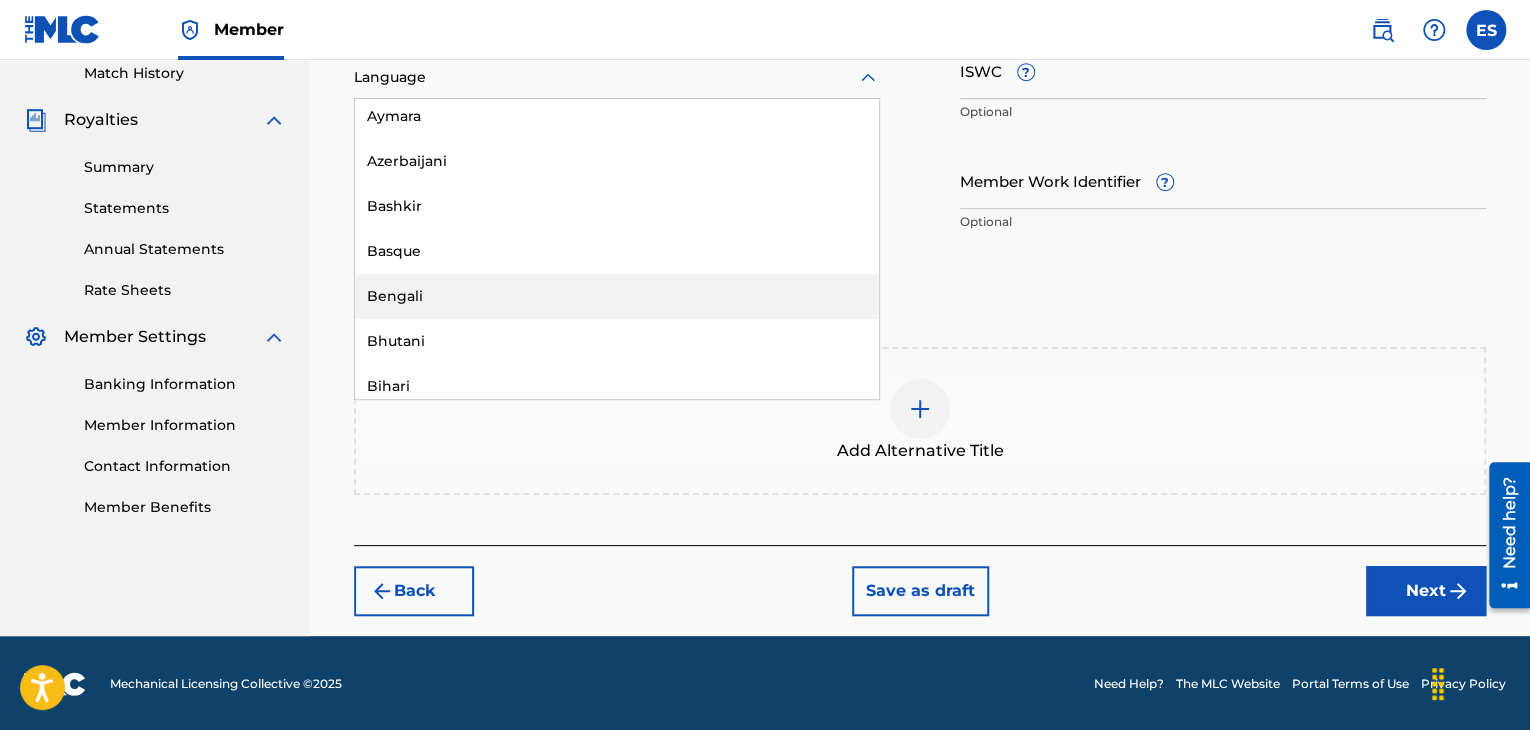 scroll, scrollTop: 700, scrollLeft: 0, axis: vertical 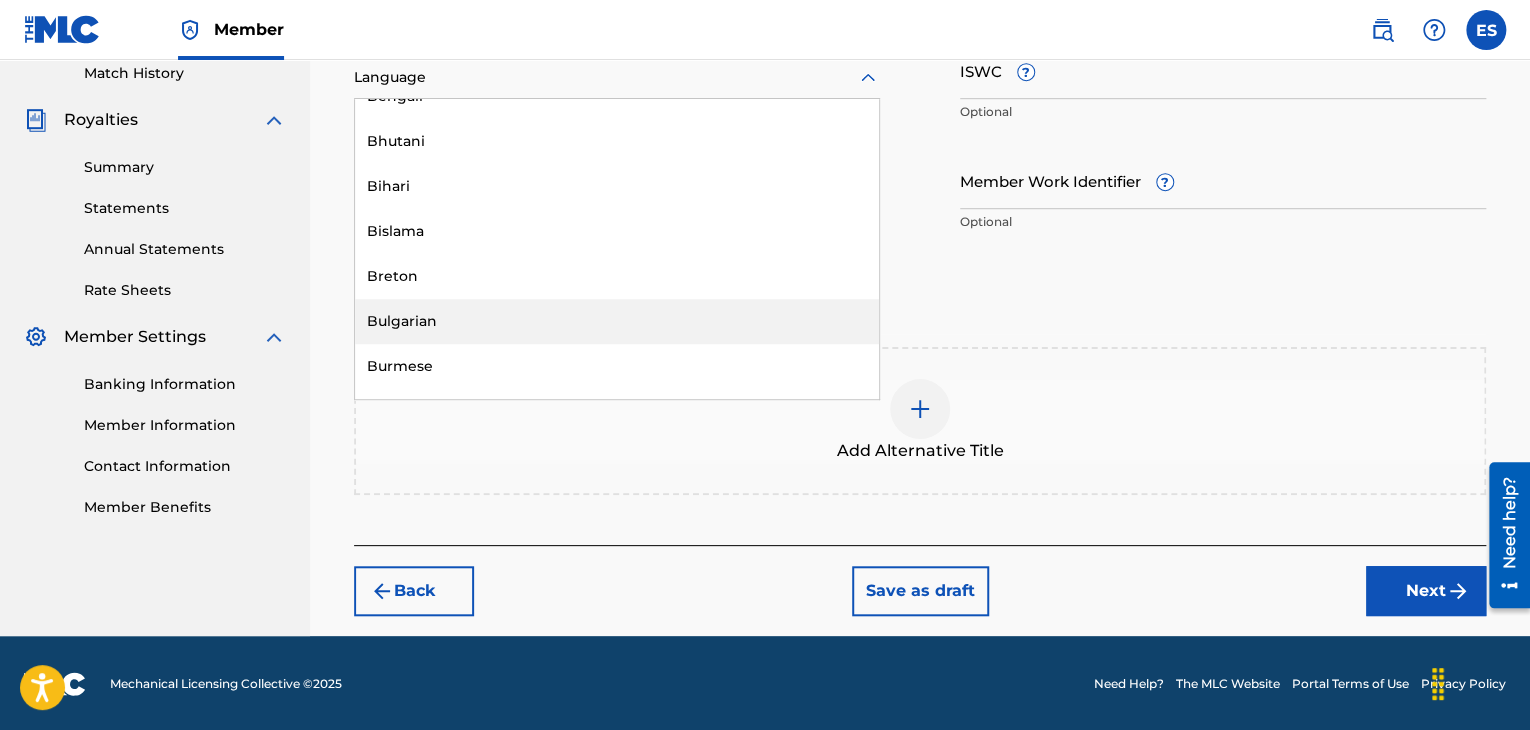 click on "Bulgarian" at bounding box center (617, 321) 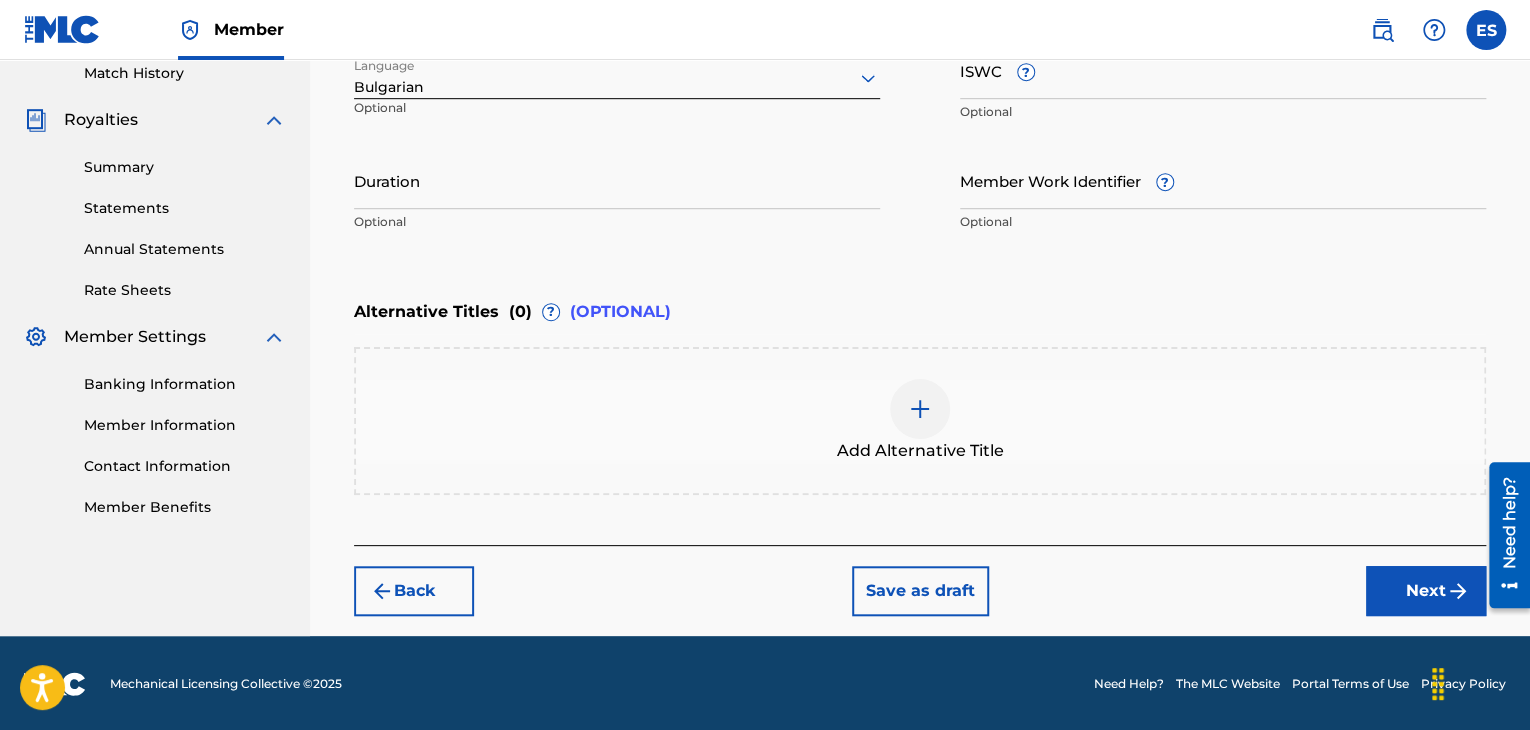 click on "ISWC   ?" at bounding box center [1223, 70] 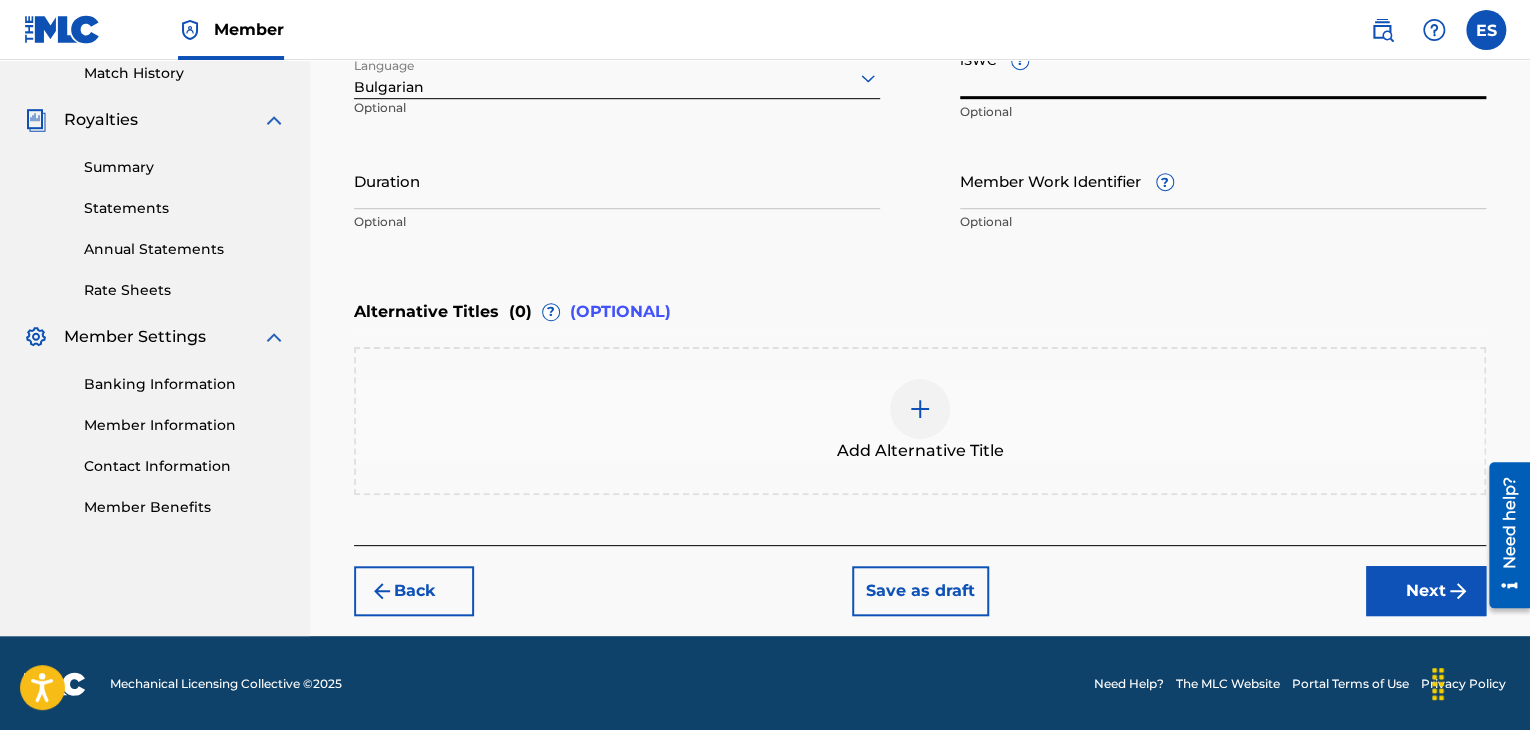 paste on "T9128723342" 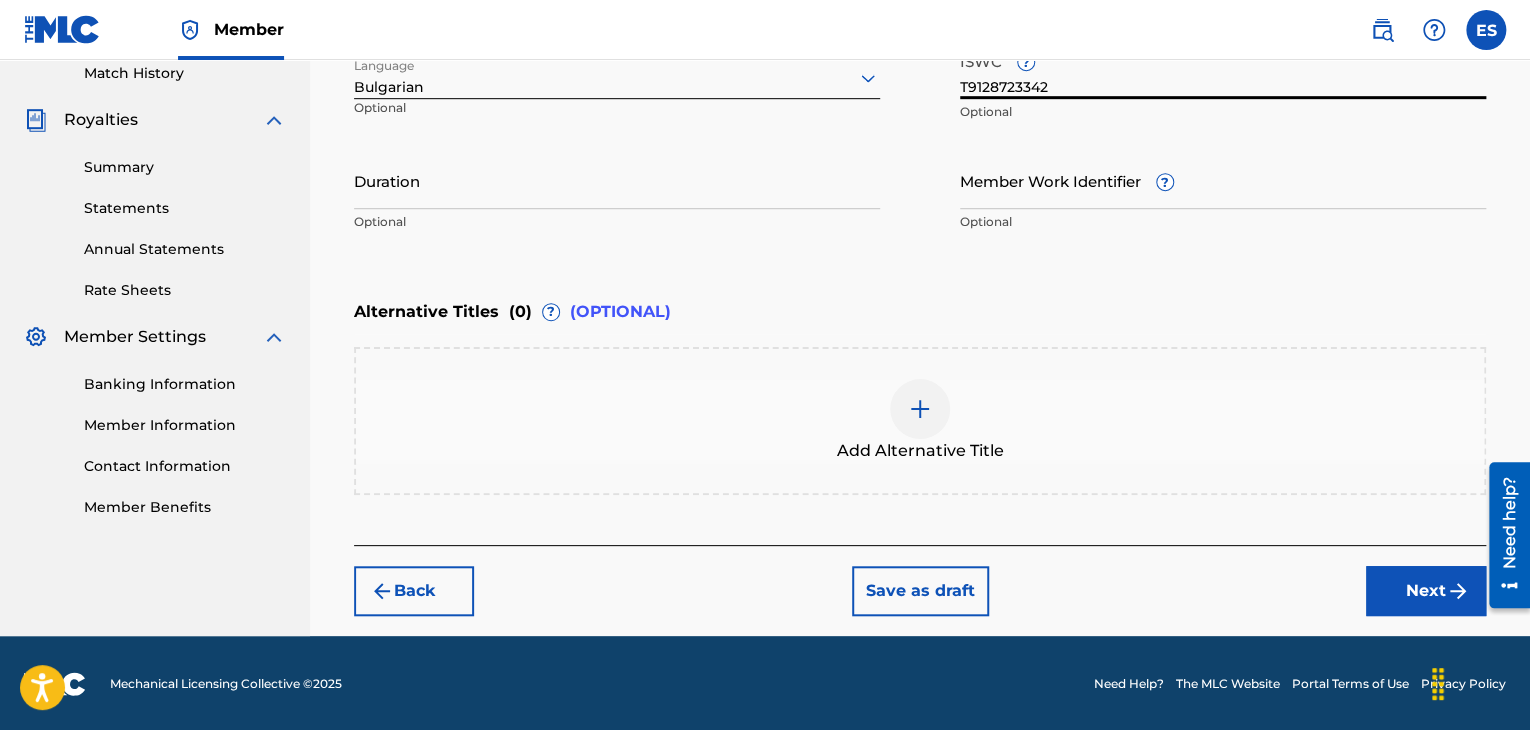 type on "T9128723342" 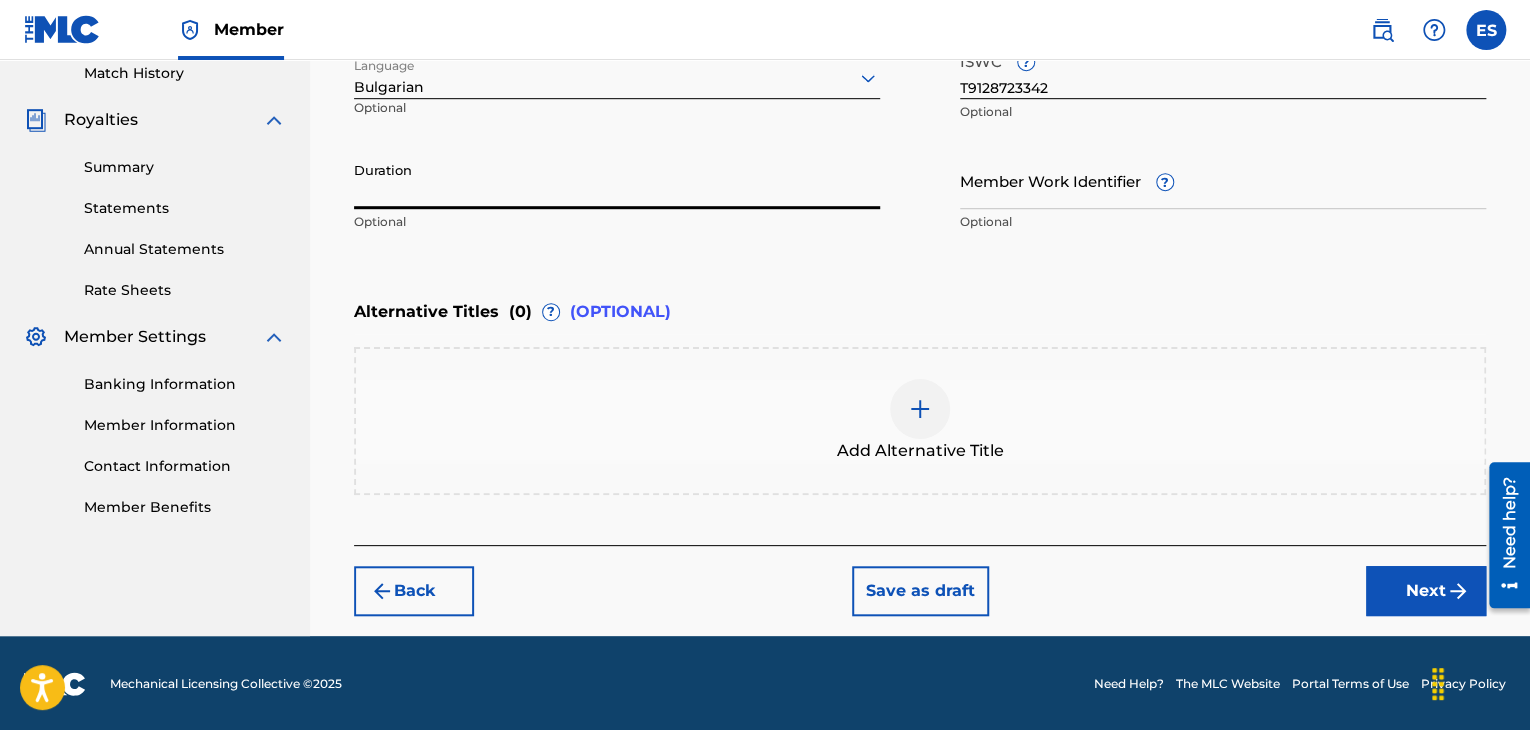 click on "Duration" at bounding box center [617, 180] 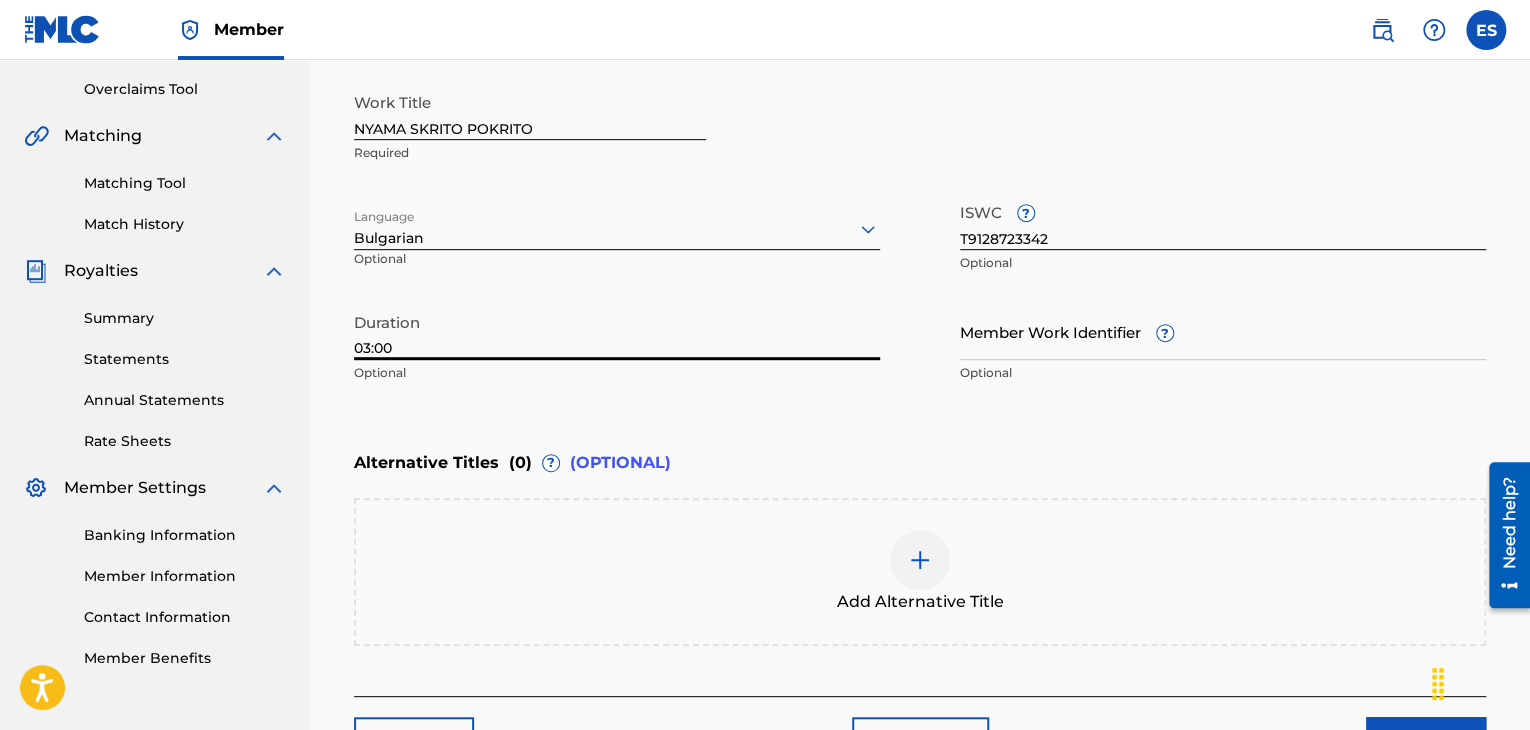 scroll, scrollTop: 561, scrollLeft: 0, axis: vertical 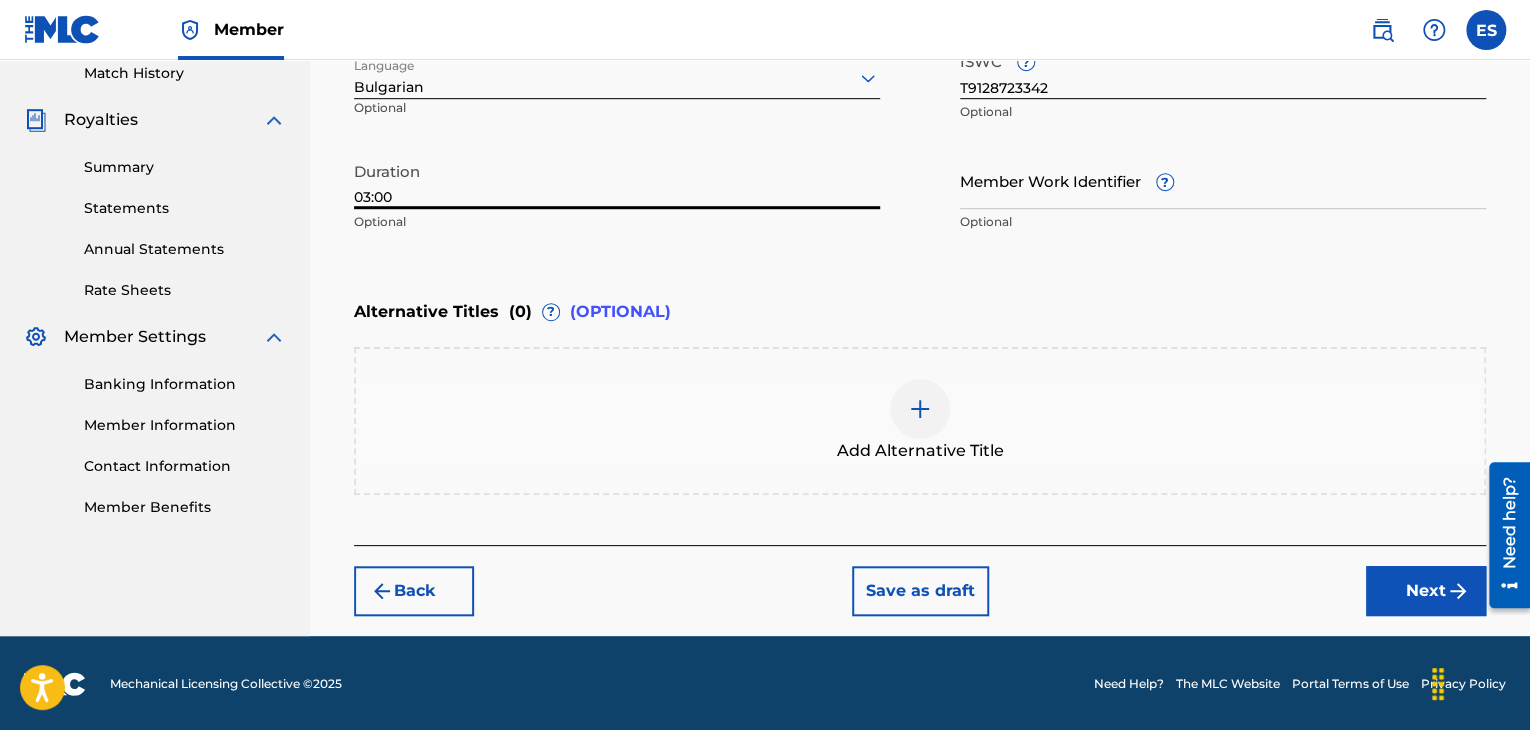 type on "03:00" 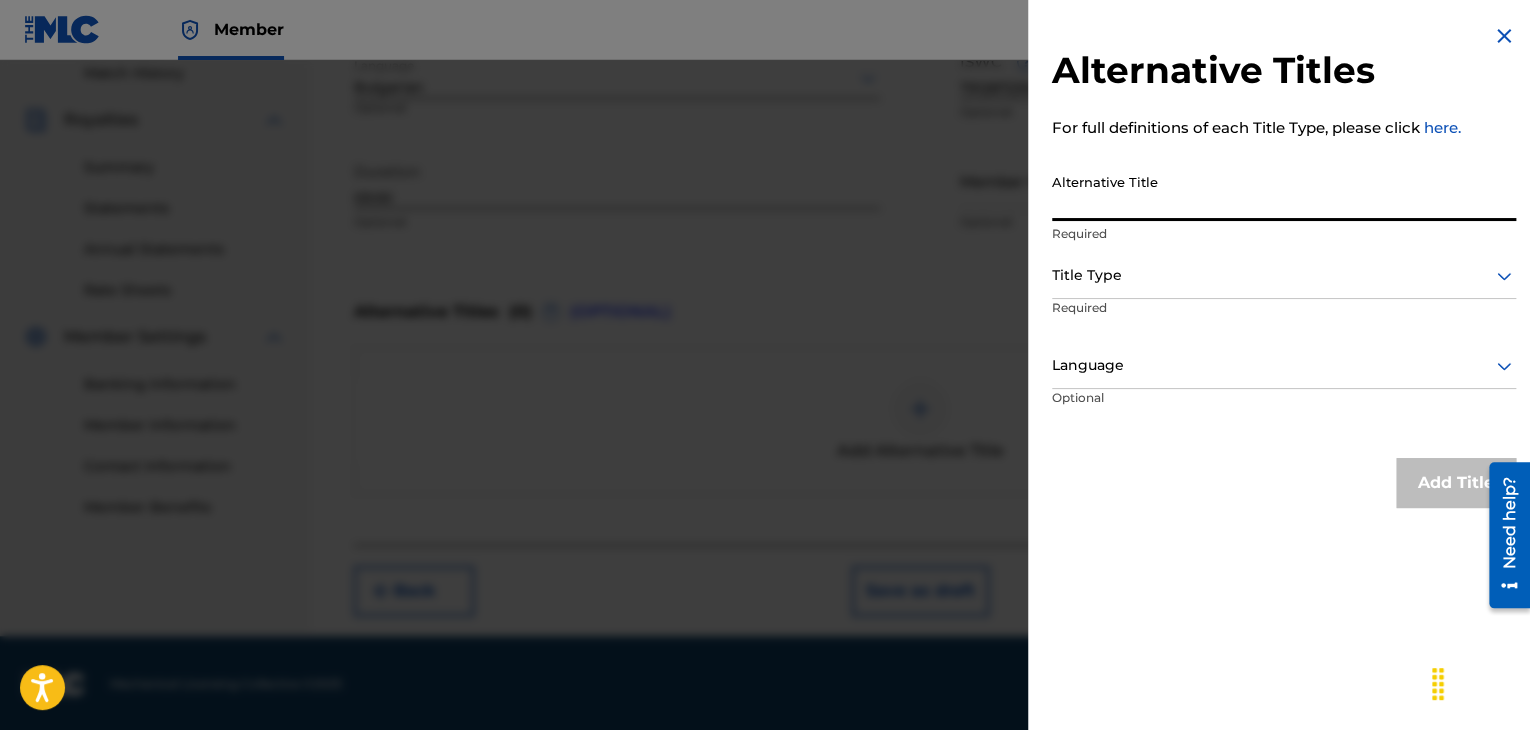 paste on "НЯМА СКРИТО ПОКРИТО" 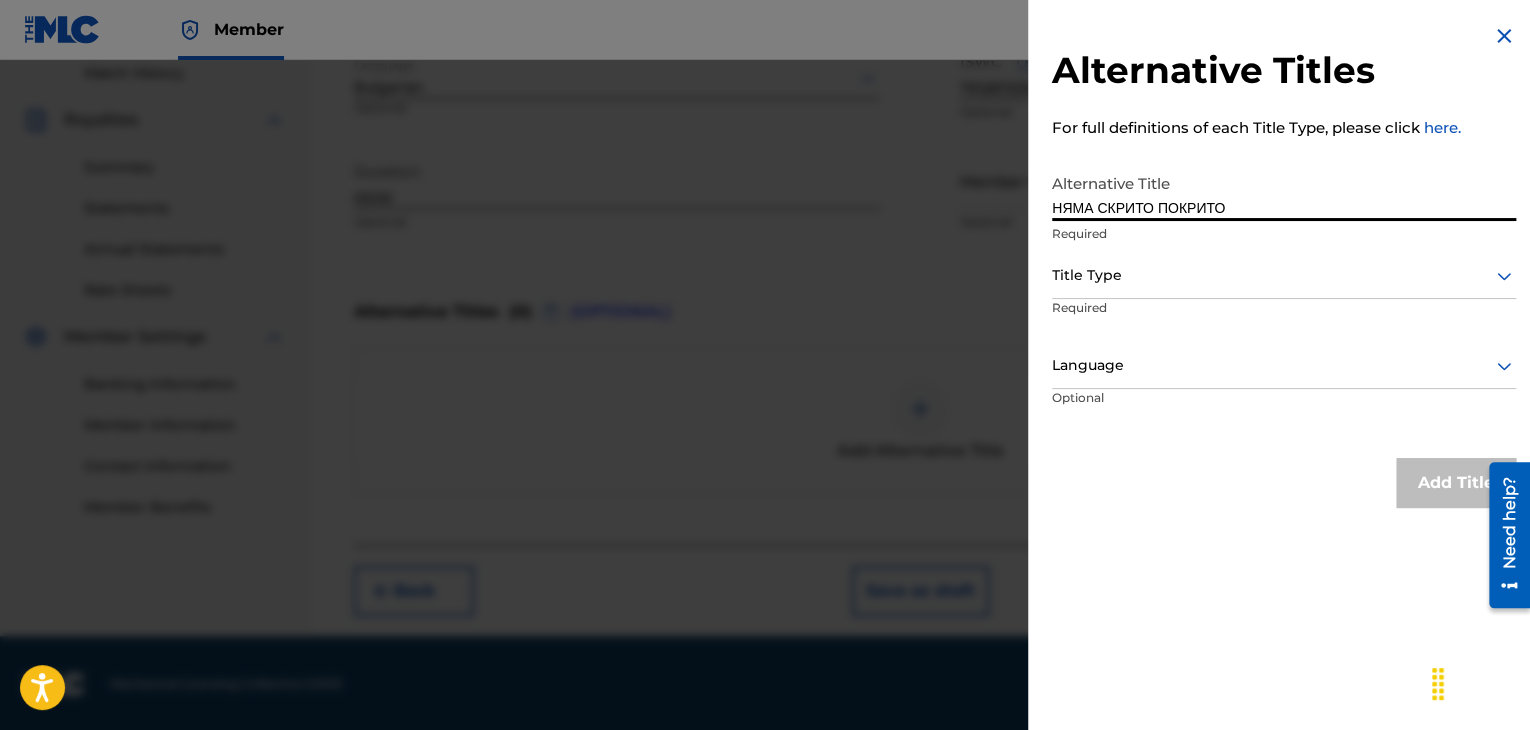type on "НЯМА СКРИТО ПОКРИТО" 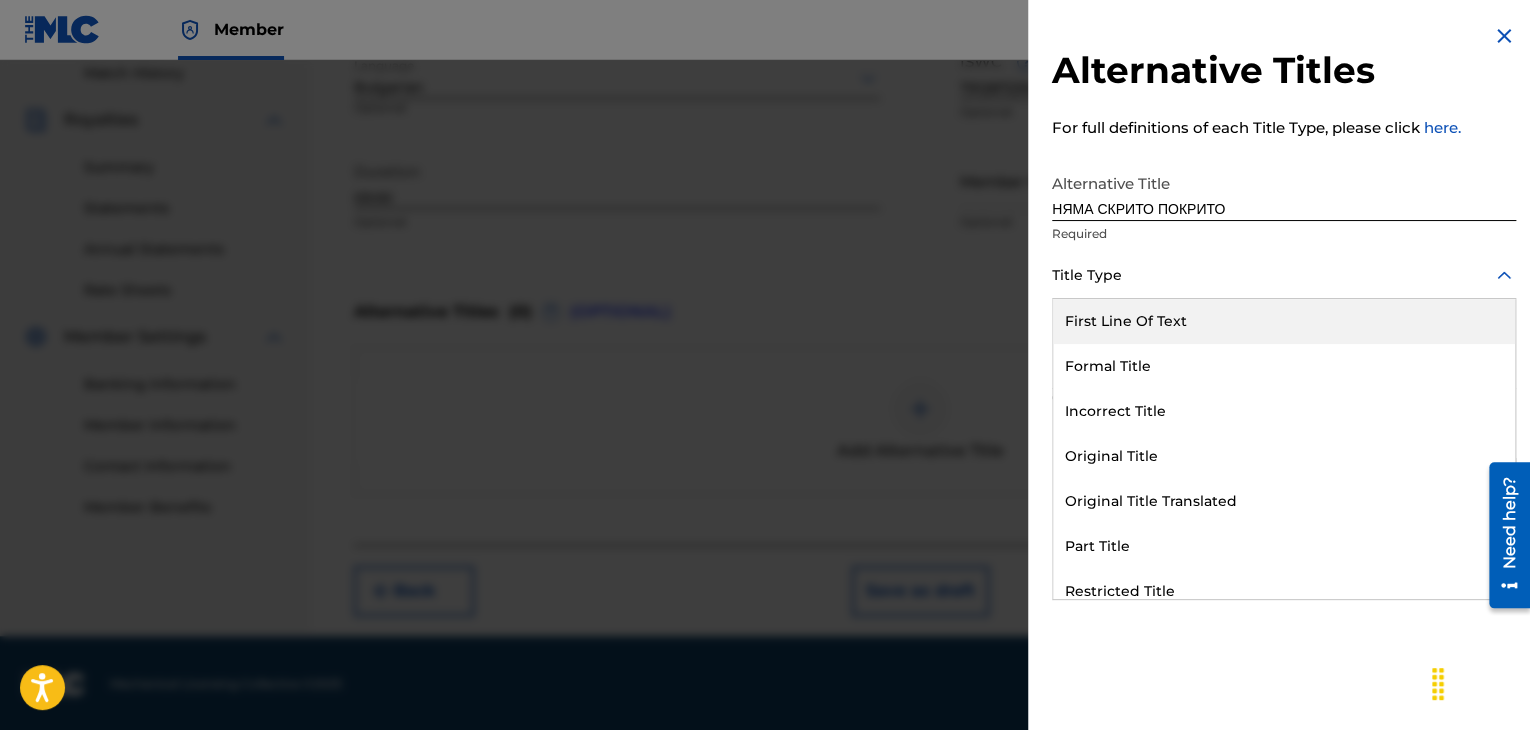 click at bounding box center [1284, 275] 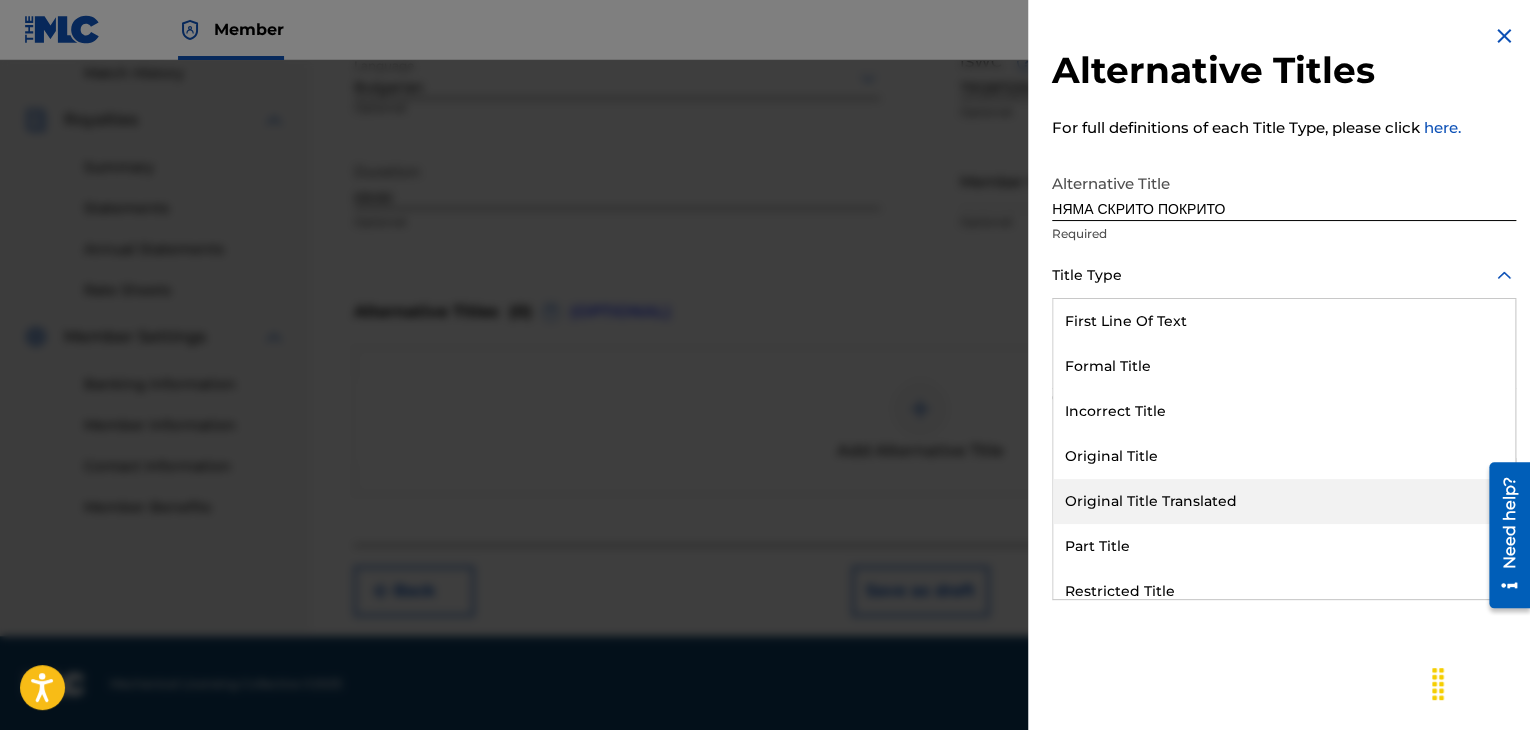 drag, startPoint x: 1122, startPoint y: 500, endPoint x: 1121, endPoint y: 482, distance: 18.027756 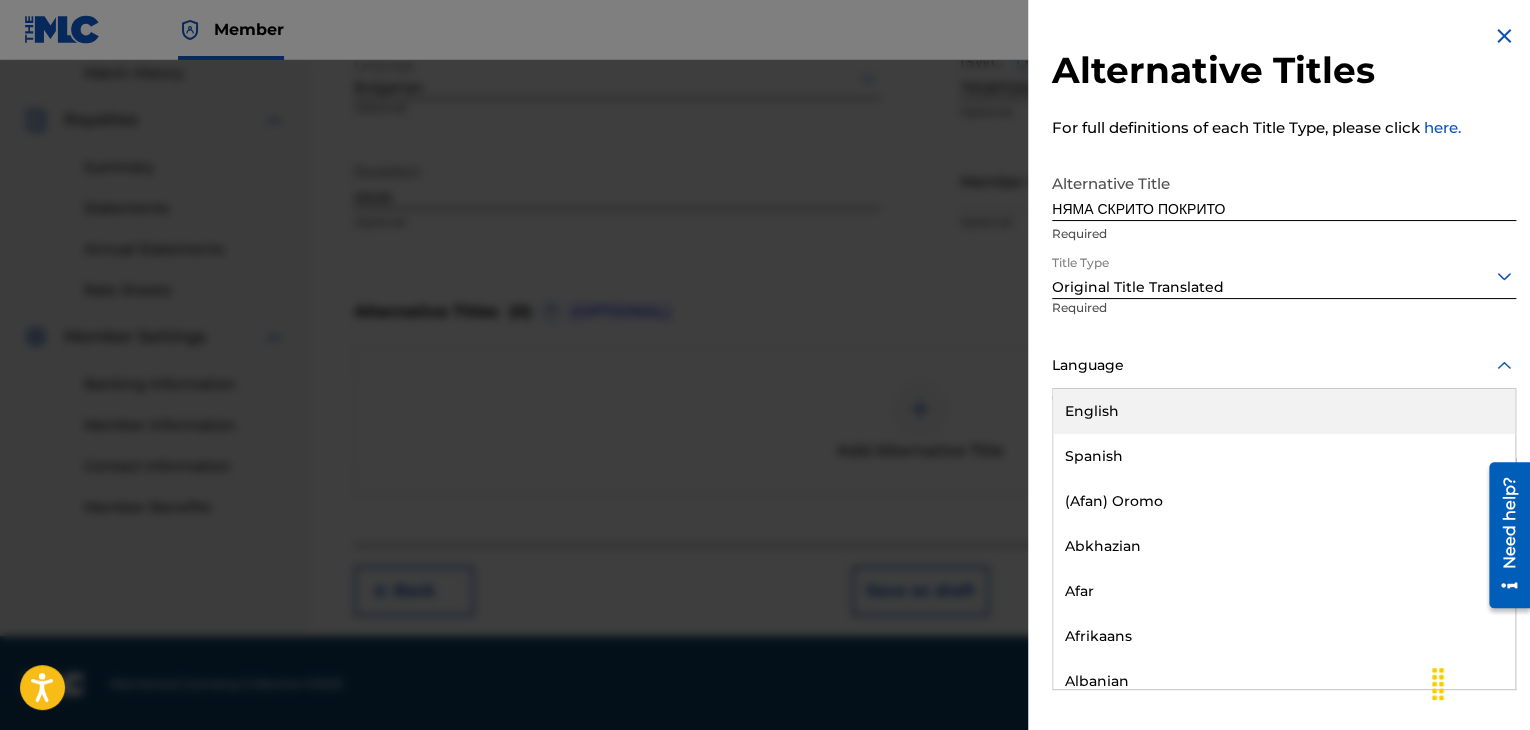 click on "Language" at bounding box center [1284, 366] 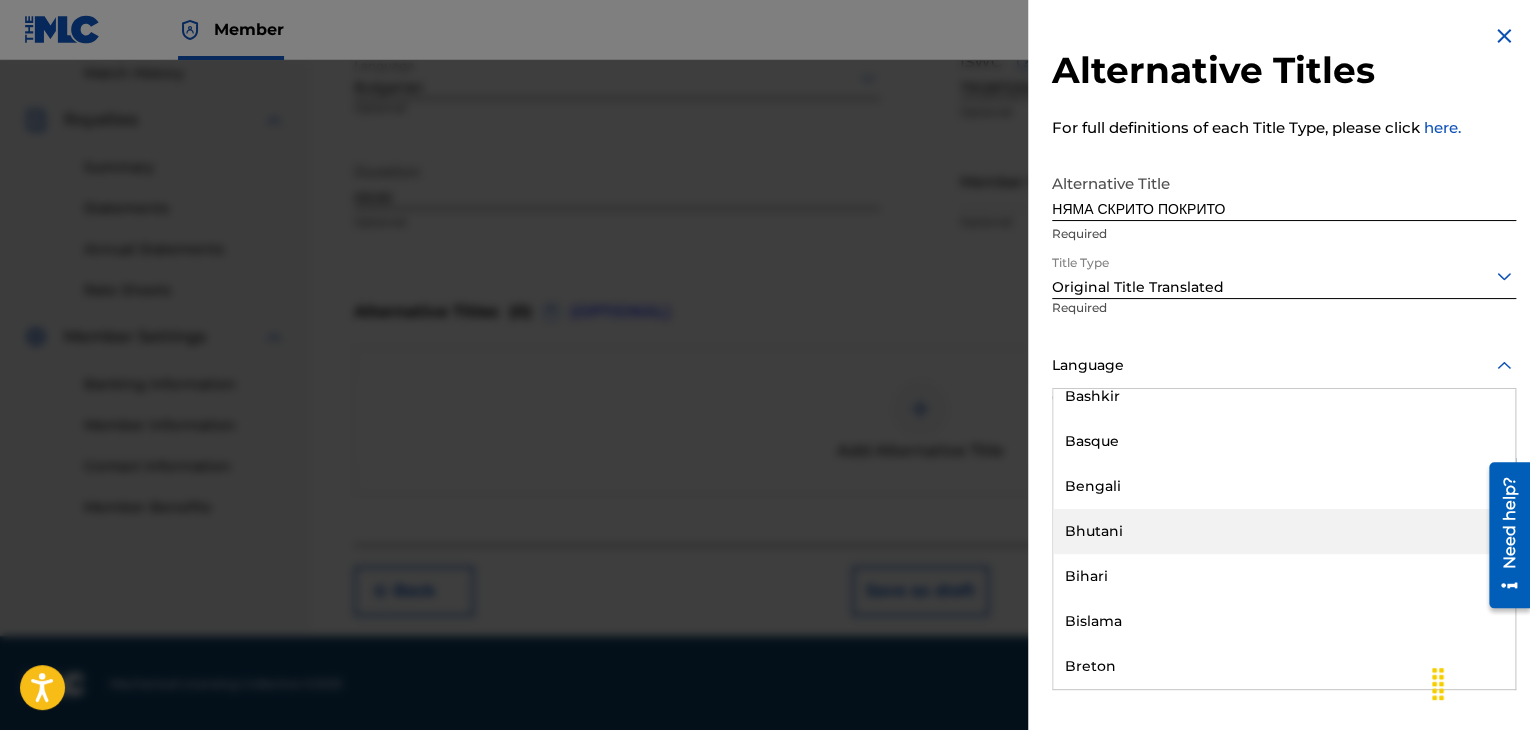 scroll, scrollTop: 700, scrollLeft: 0, axis: vertical 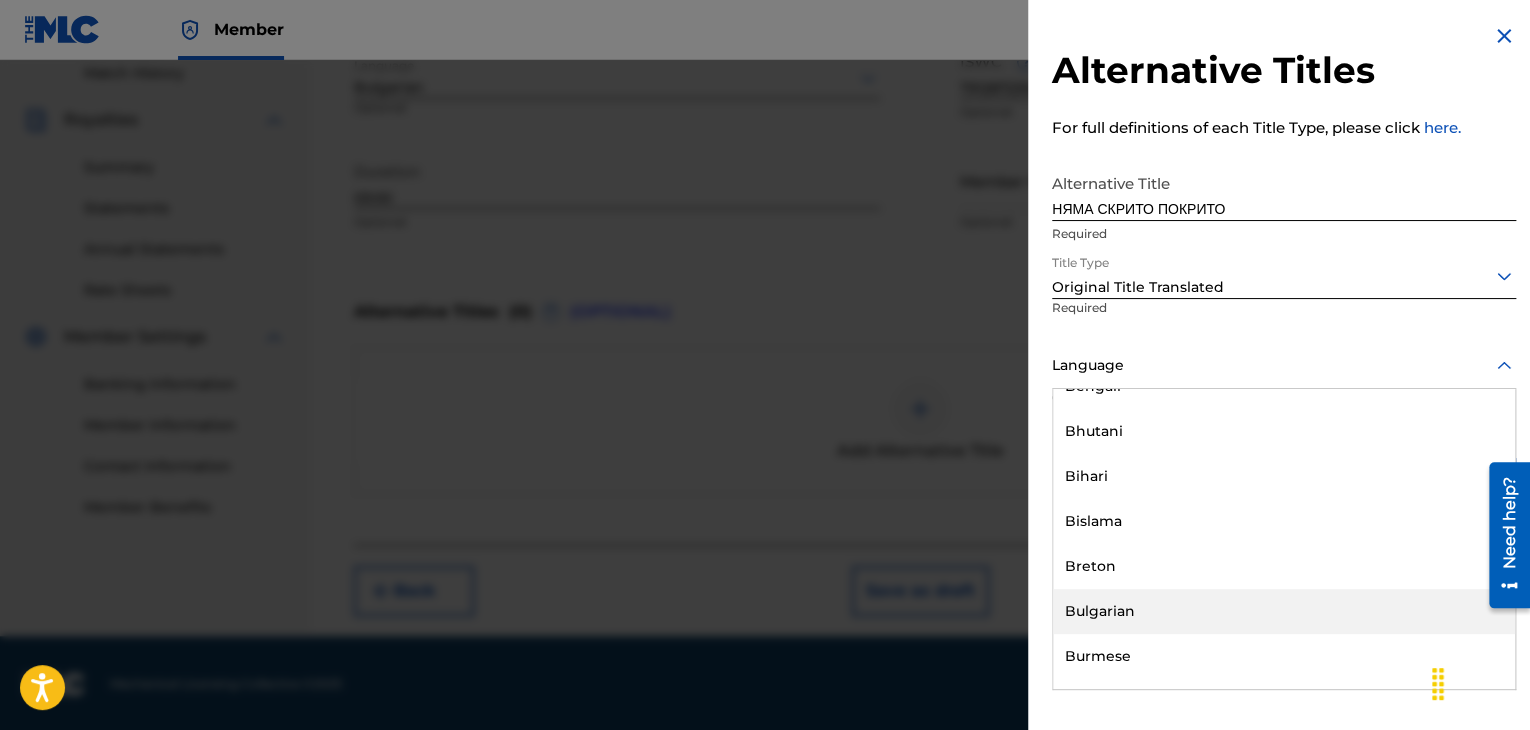 click on "Bulgarian" at bounding box center [1284, 611] 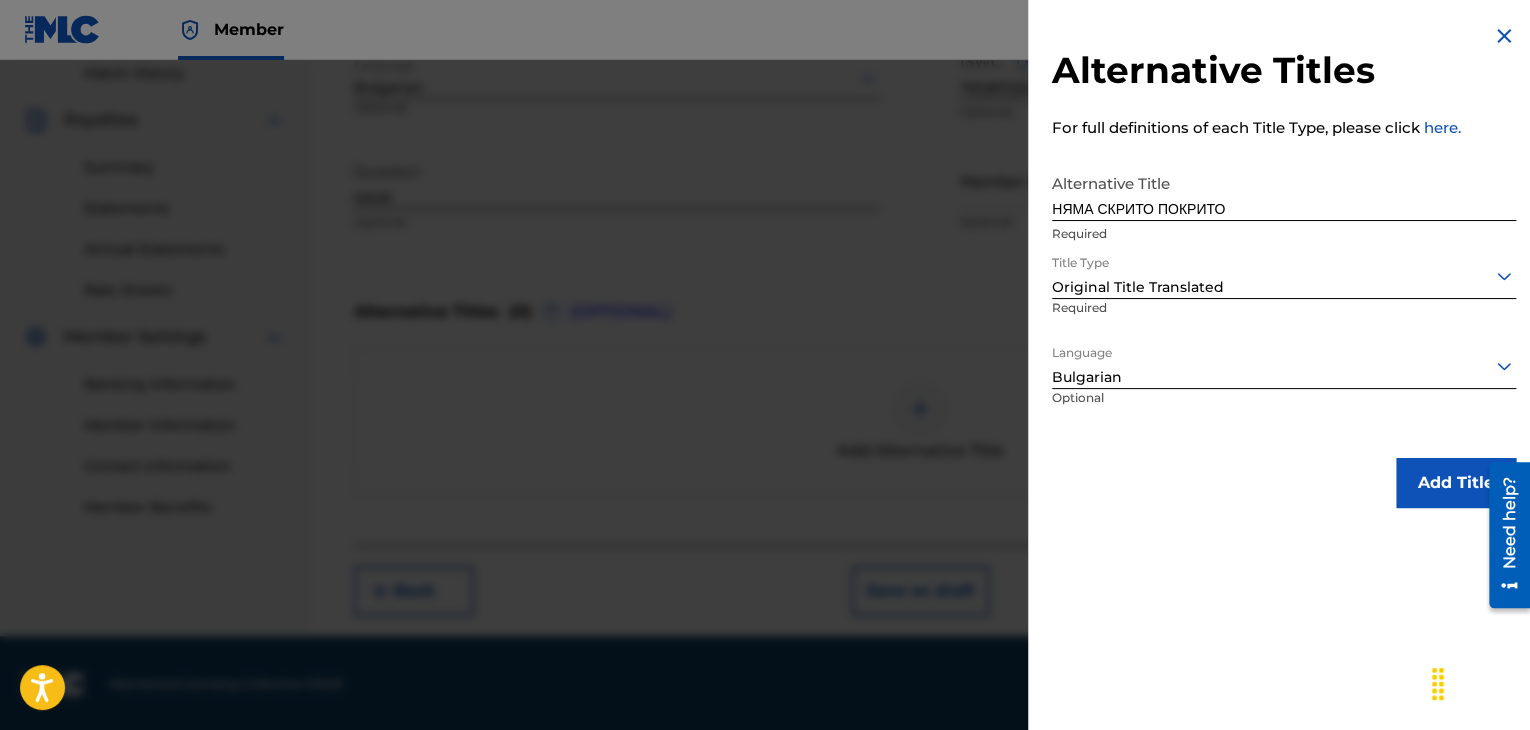 click on "Add Title" at bounding box center (1456, 483) 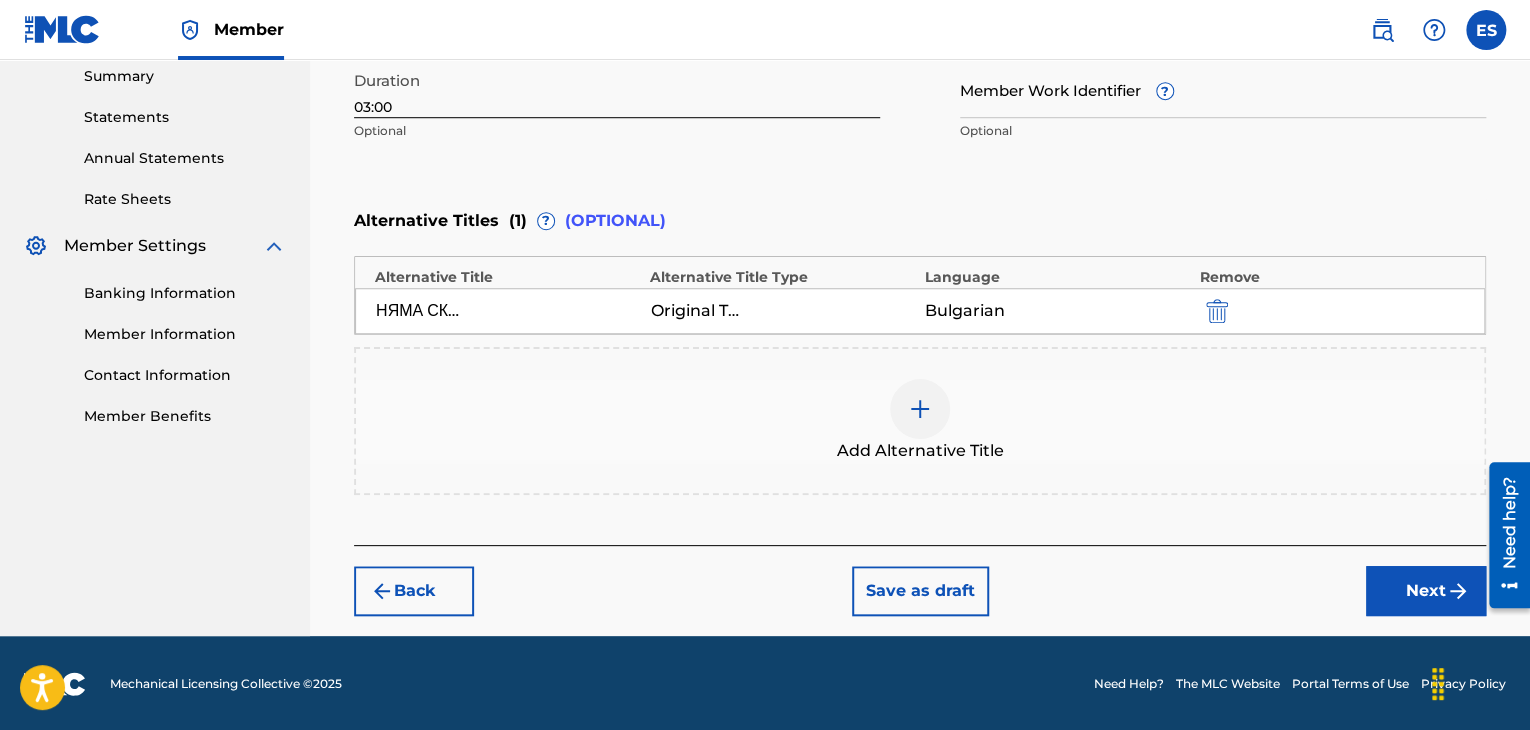 click on "Next" at bounding box center [1426, 591] 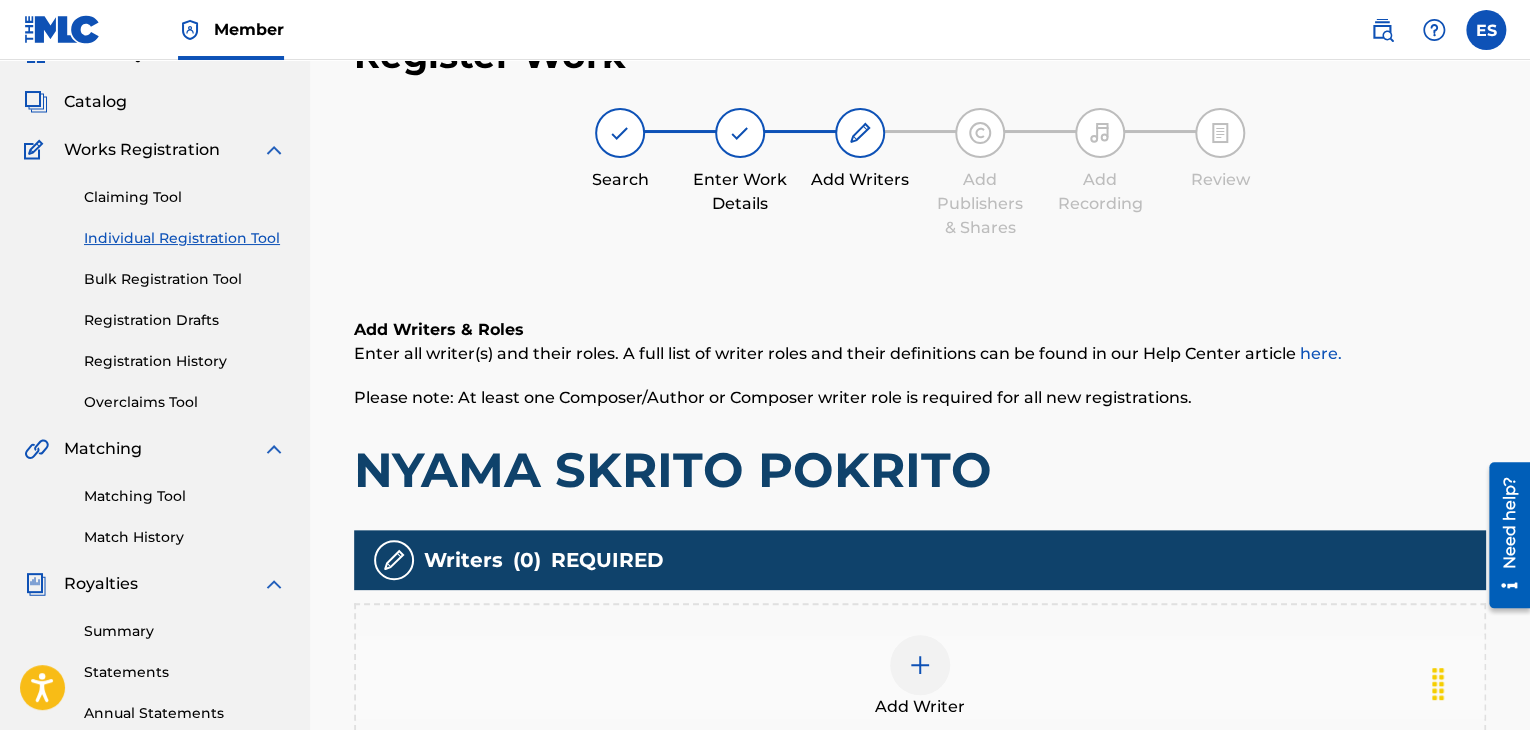 scroll, scrollTop: 329, scrollLeft: 0, axis: vertical 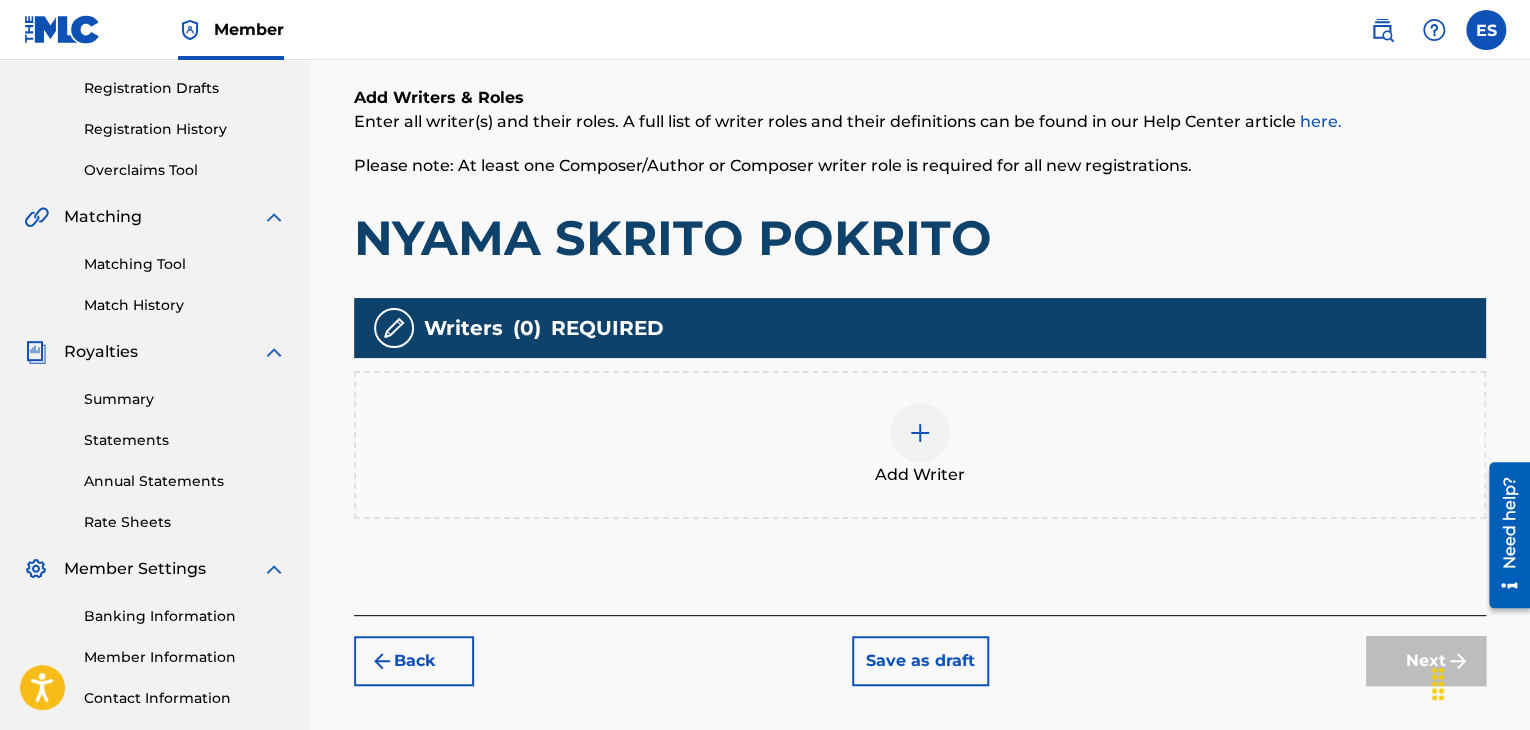 click at bounding box center (920, 433) 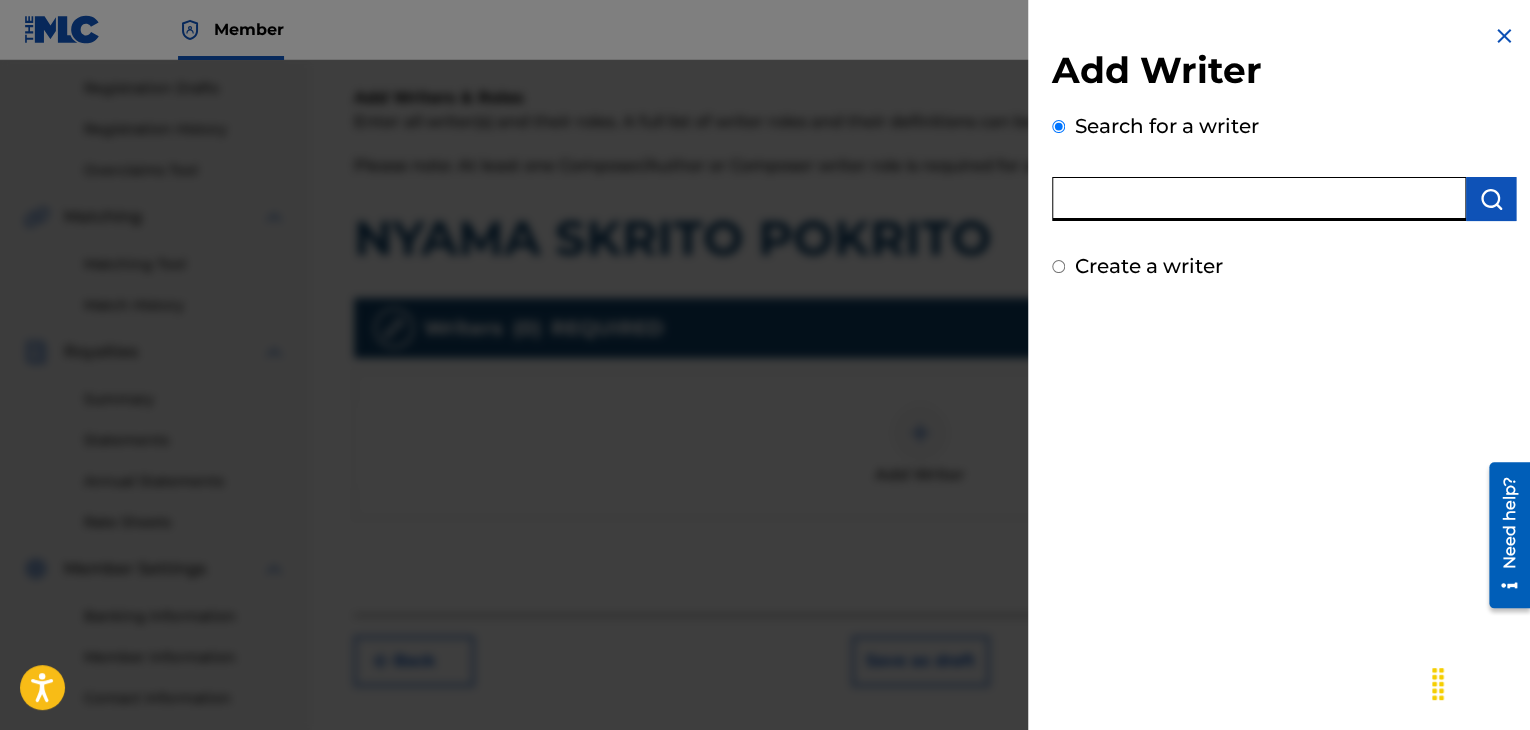 click at bounding box center [1259, 199] 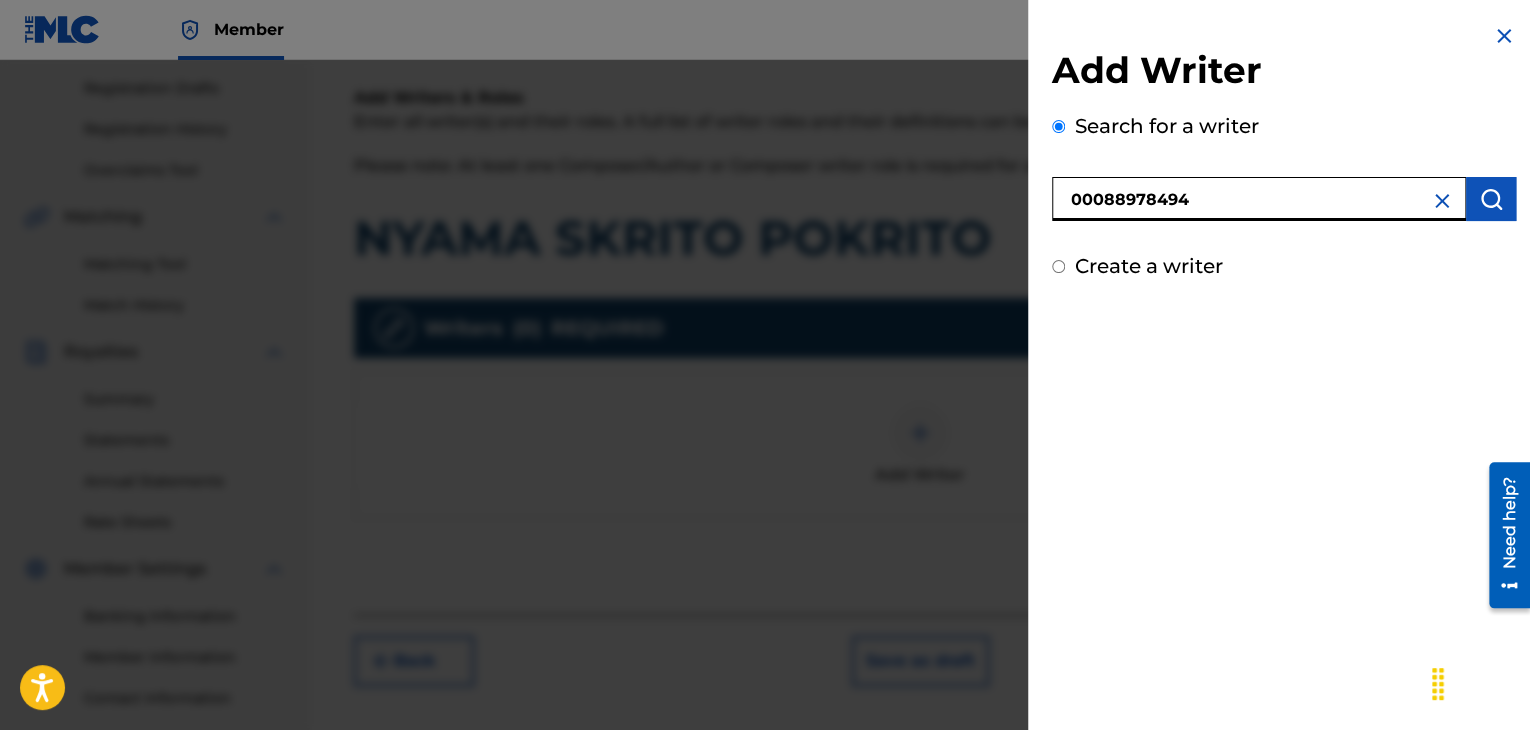 type on "00088978494" 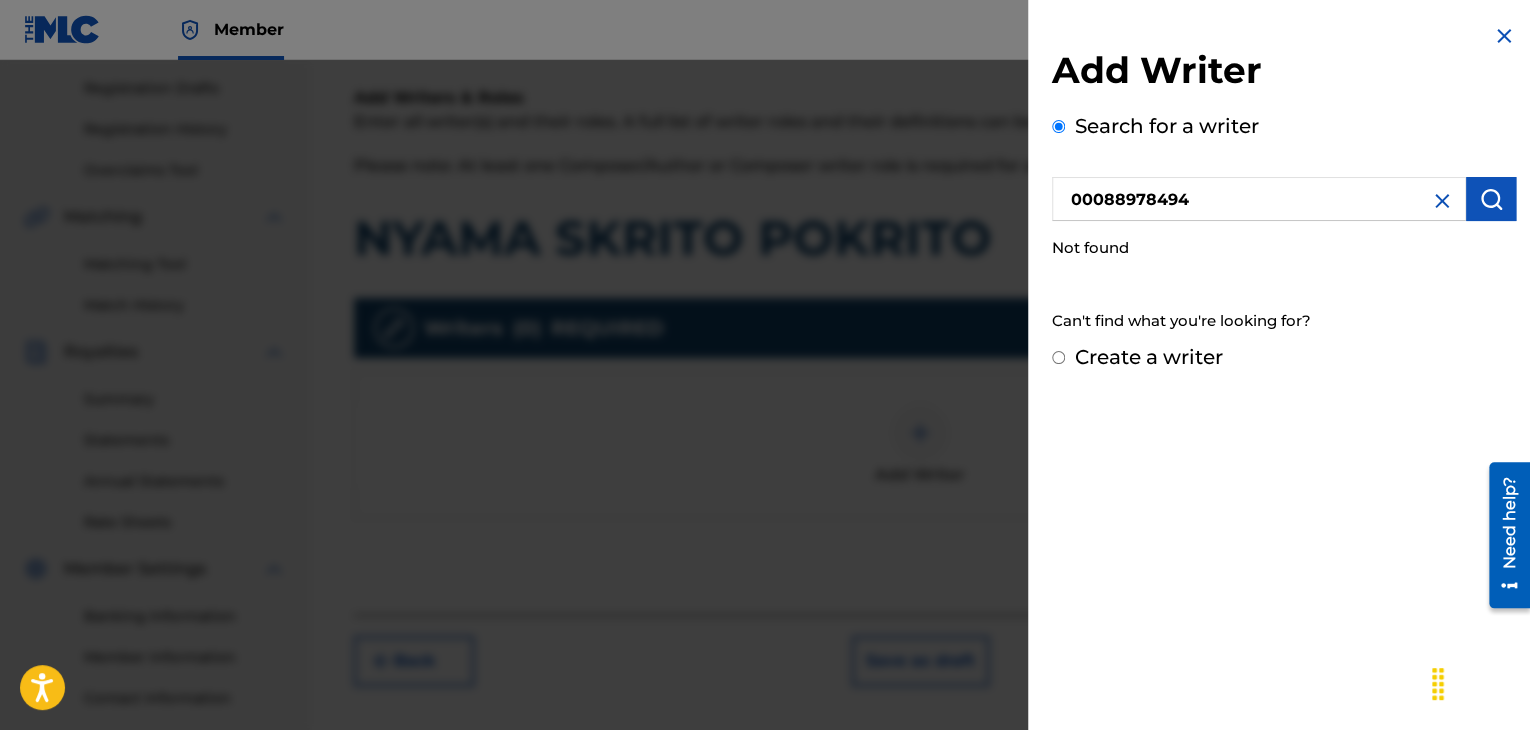 click on "00088978494" at bounding box center [1259, 199] 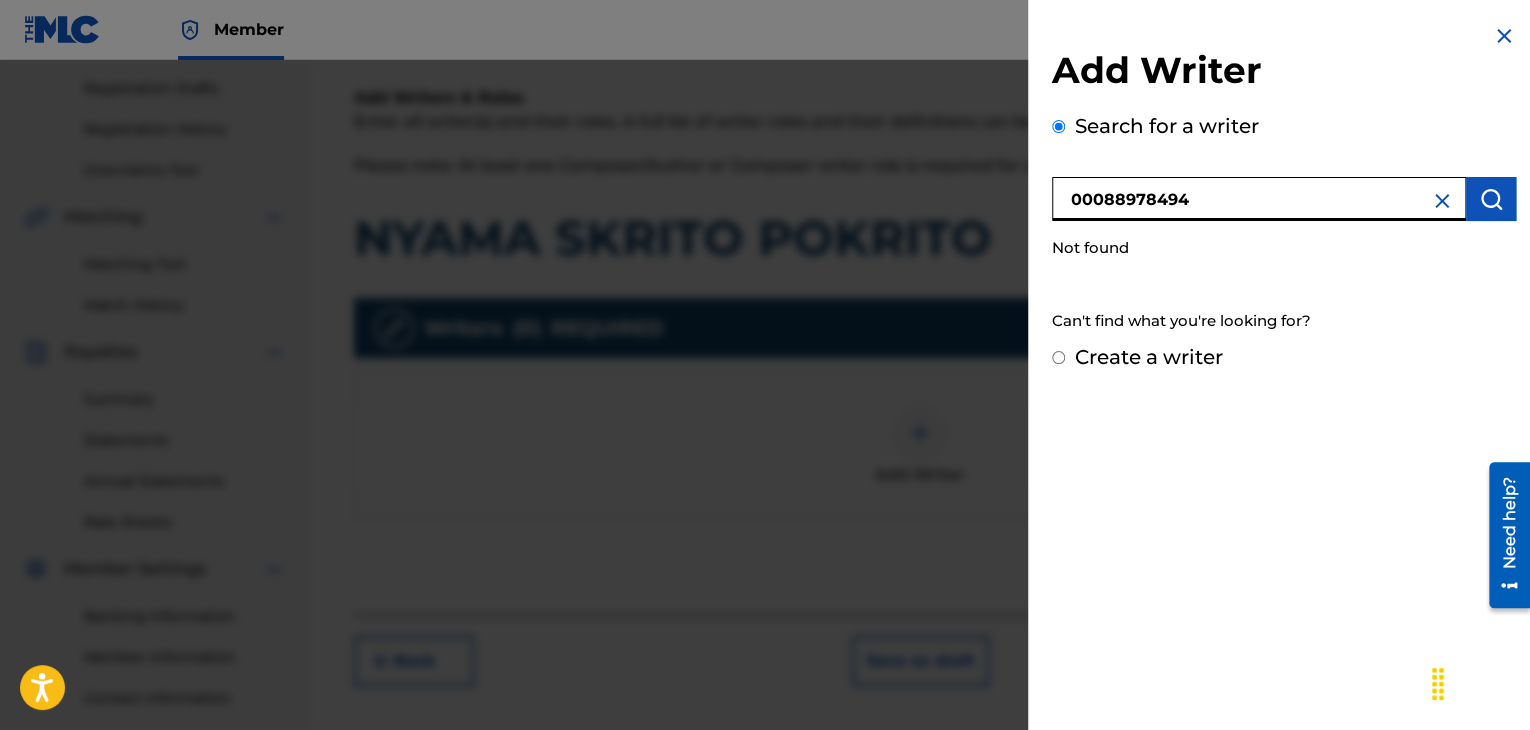 click on "00088978494" at bounding box center [1259, 199] 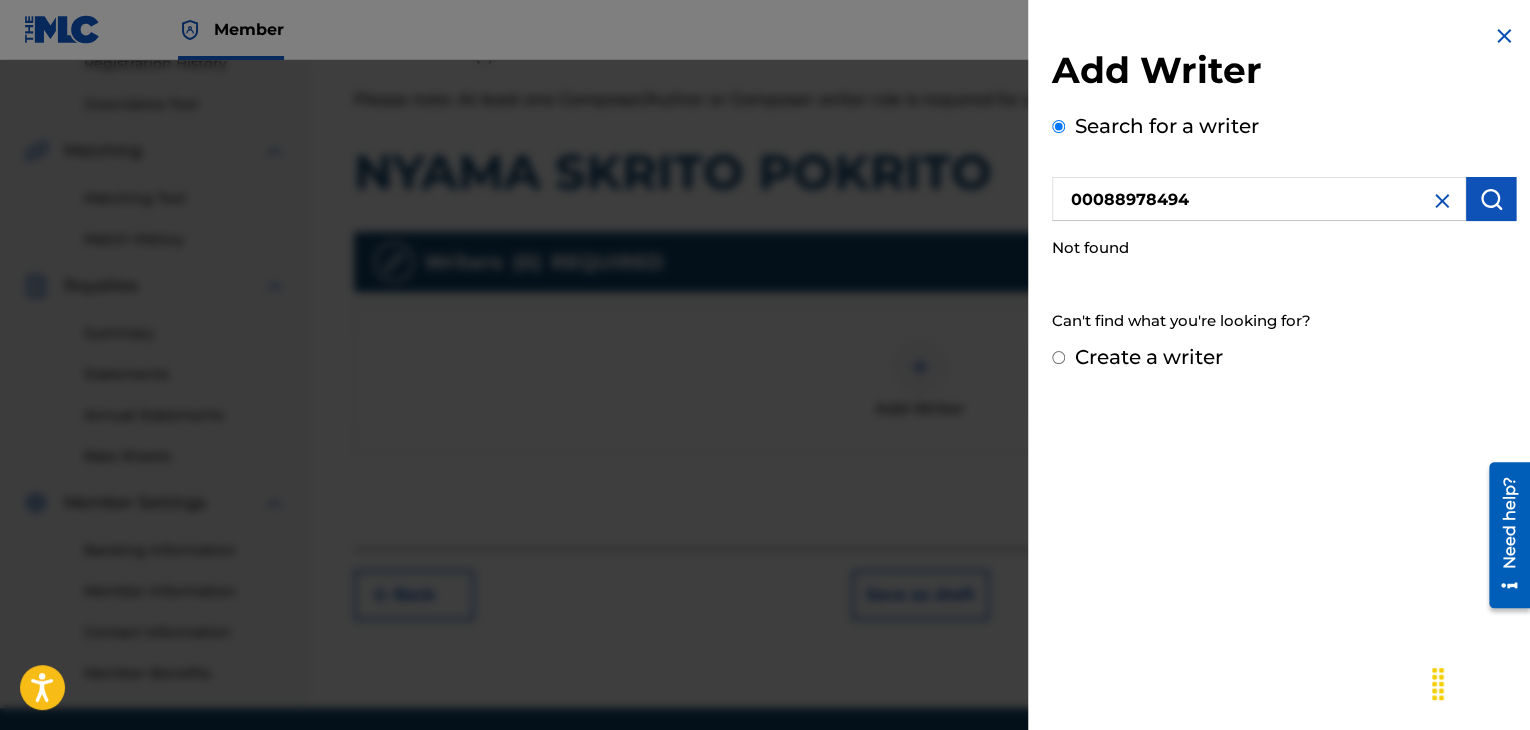 scroll, scrollTop: 429, scrollLeft: 0, axis: vertical 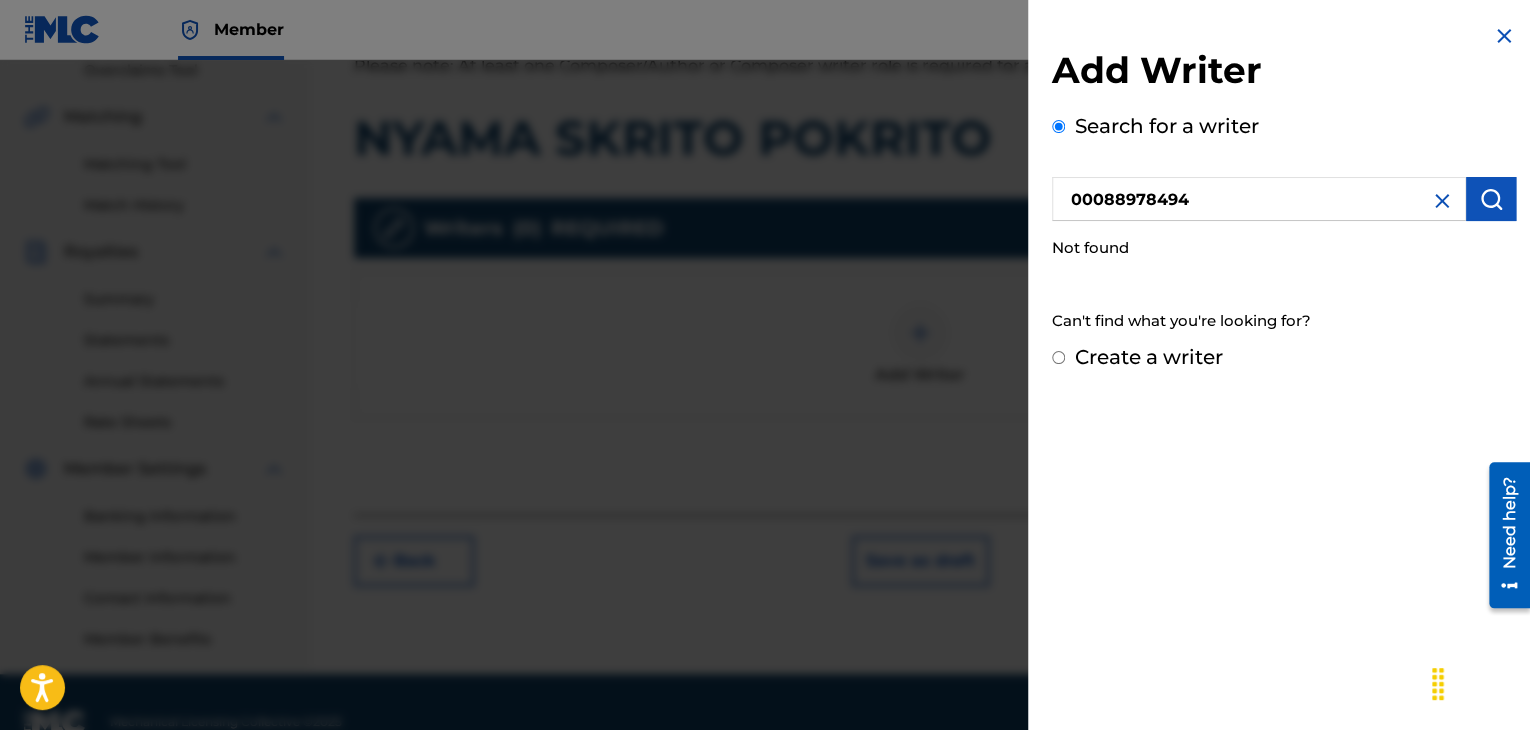 click on "Create a writer" at bounding box center [1149, 357] 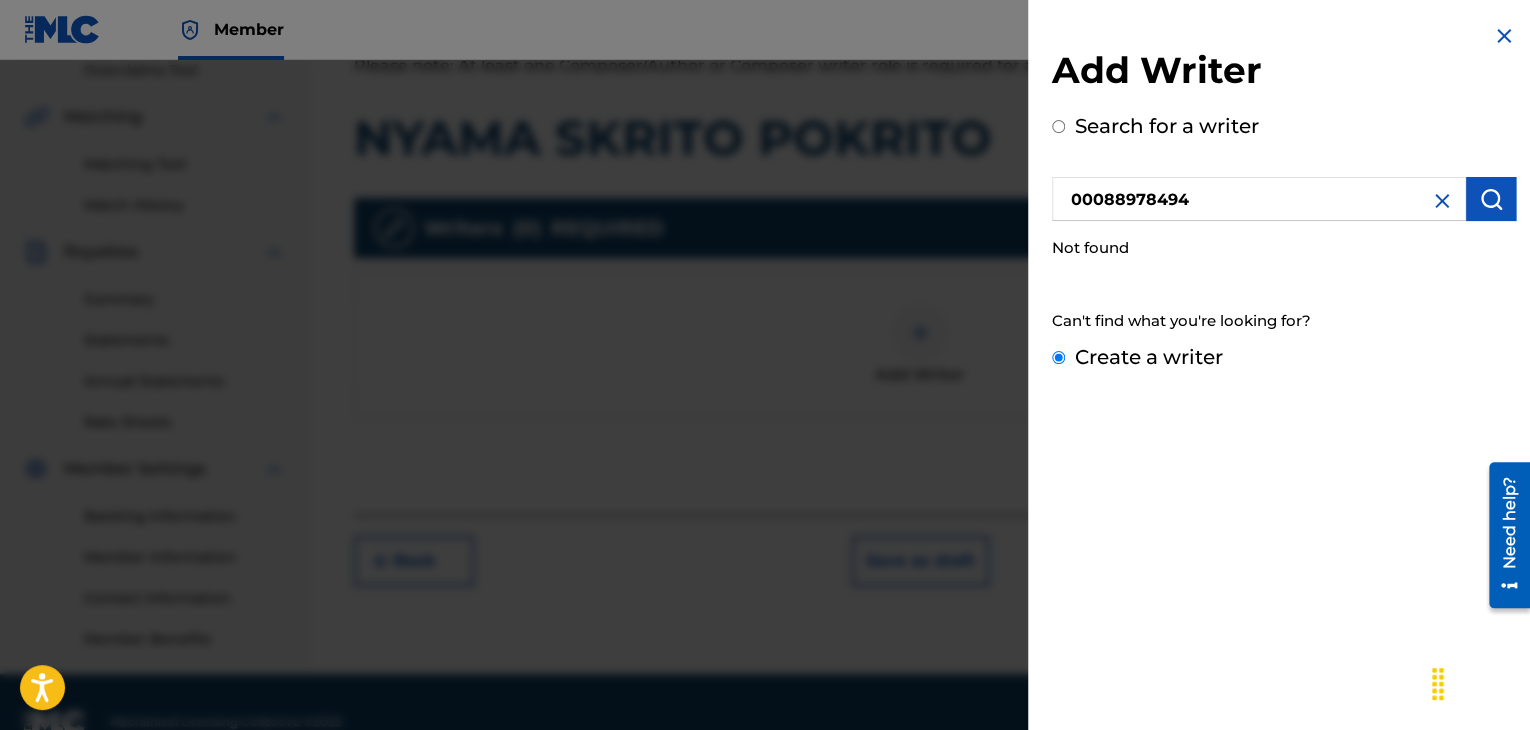 click on "Create a writer" at bounding box center (1058, 357) 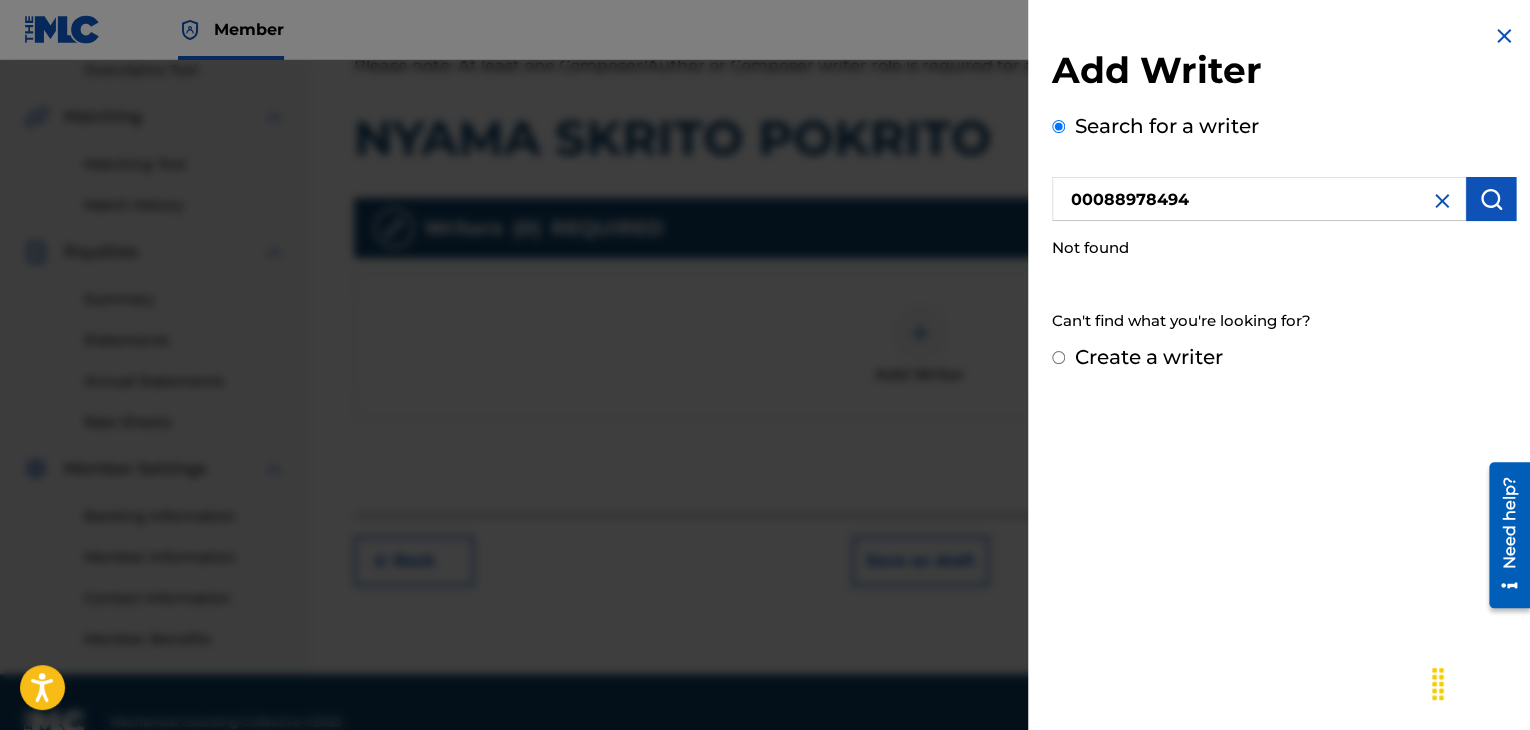 radio on "false" 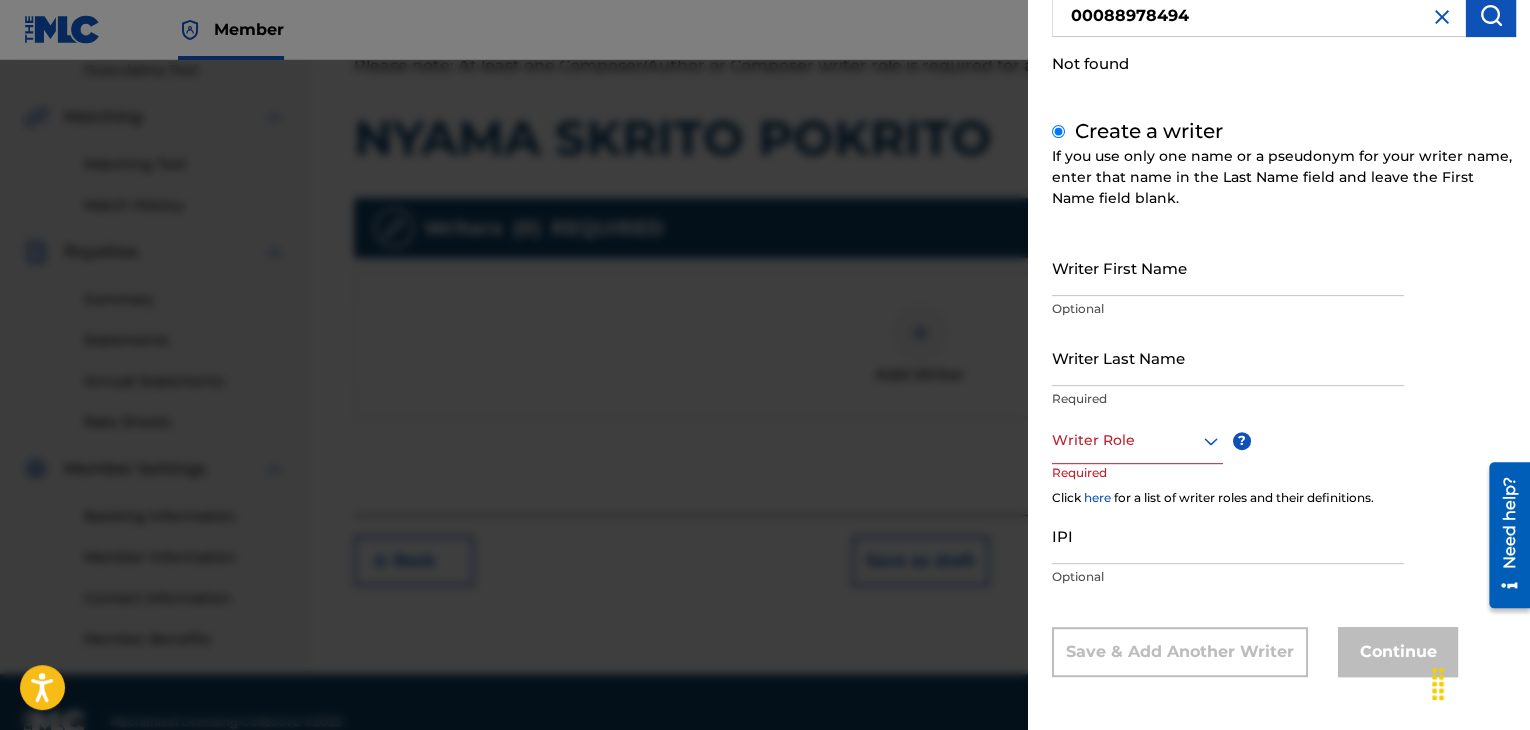 scroll, scrollTop: 184, scrollLeft: 0, axis: vertical 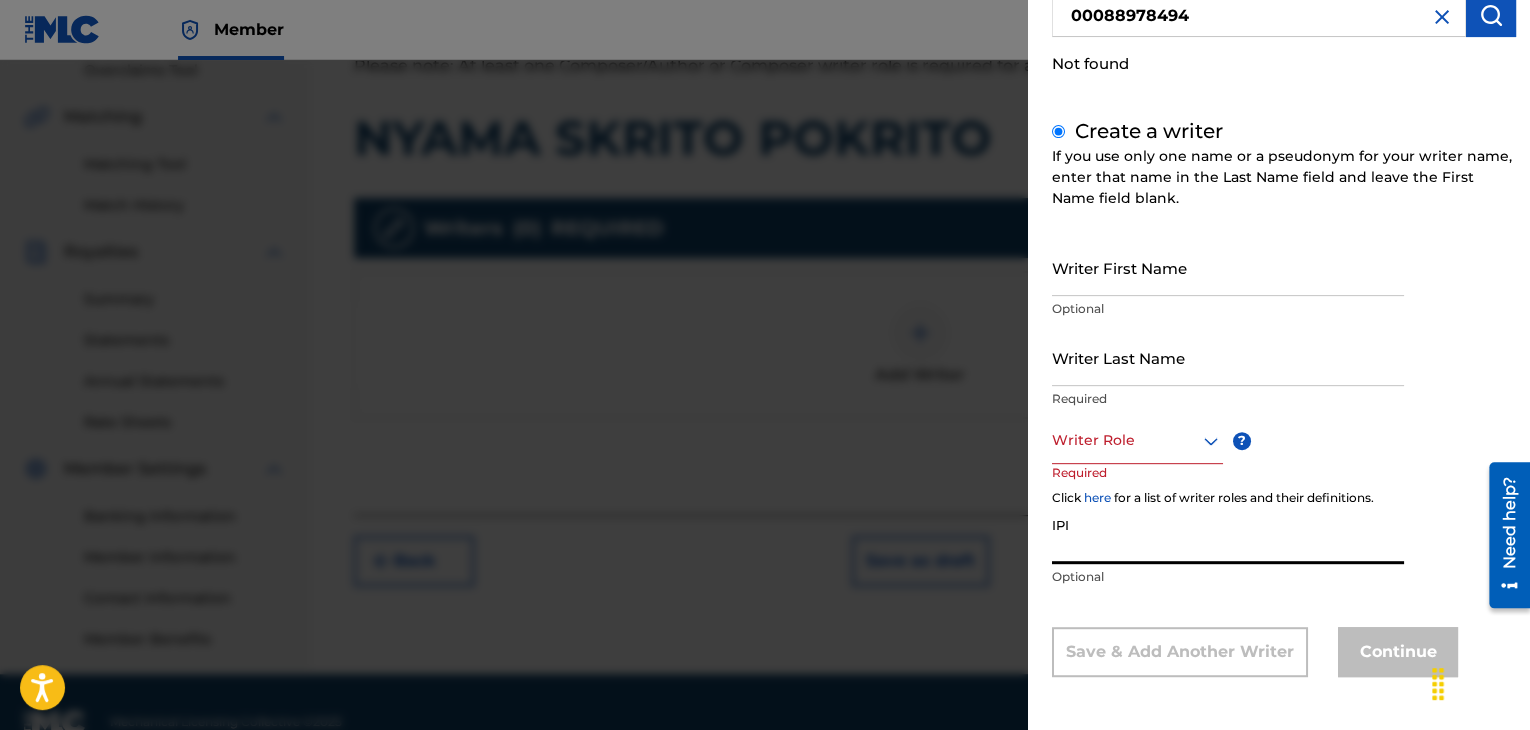 click on "IPI" at bounding box center [1228, 535] 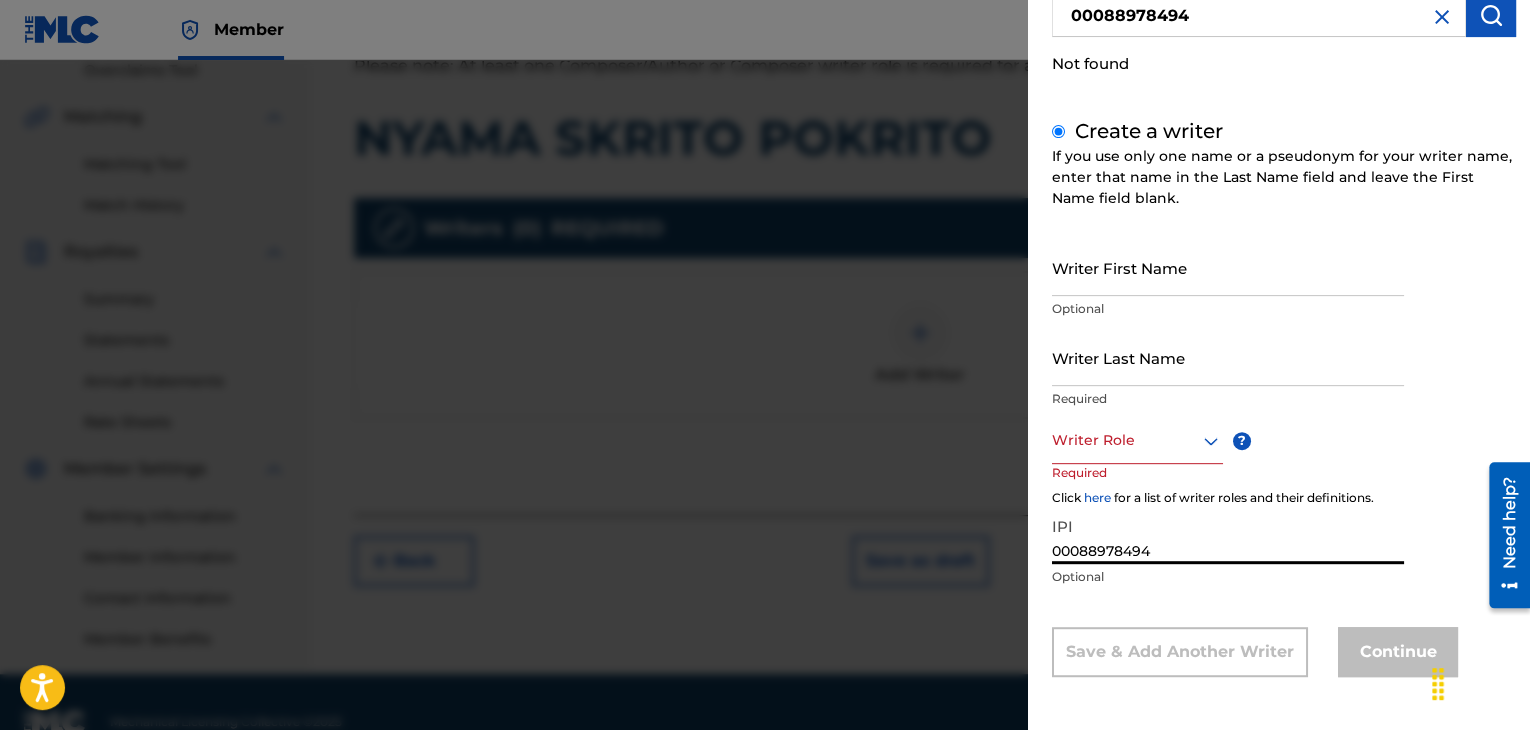 type on "00088978494" 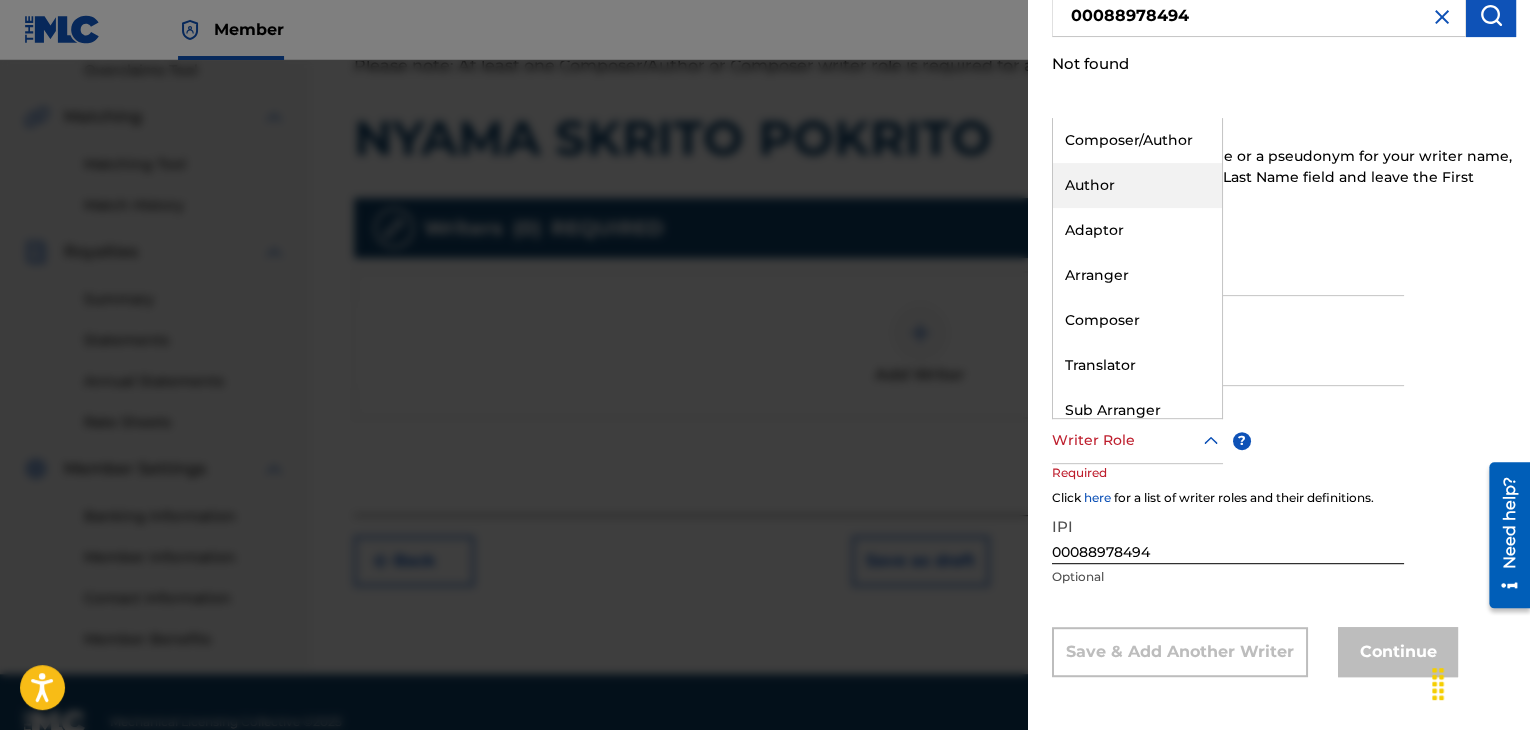 click on "Author" at bounding box center (1137, 185) 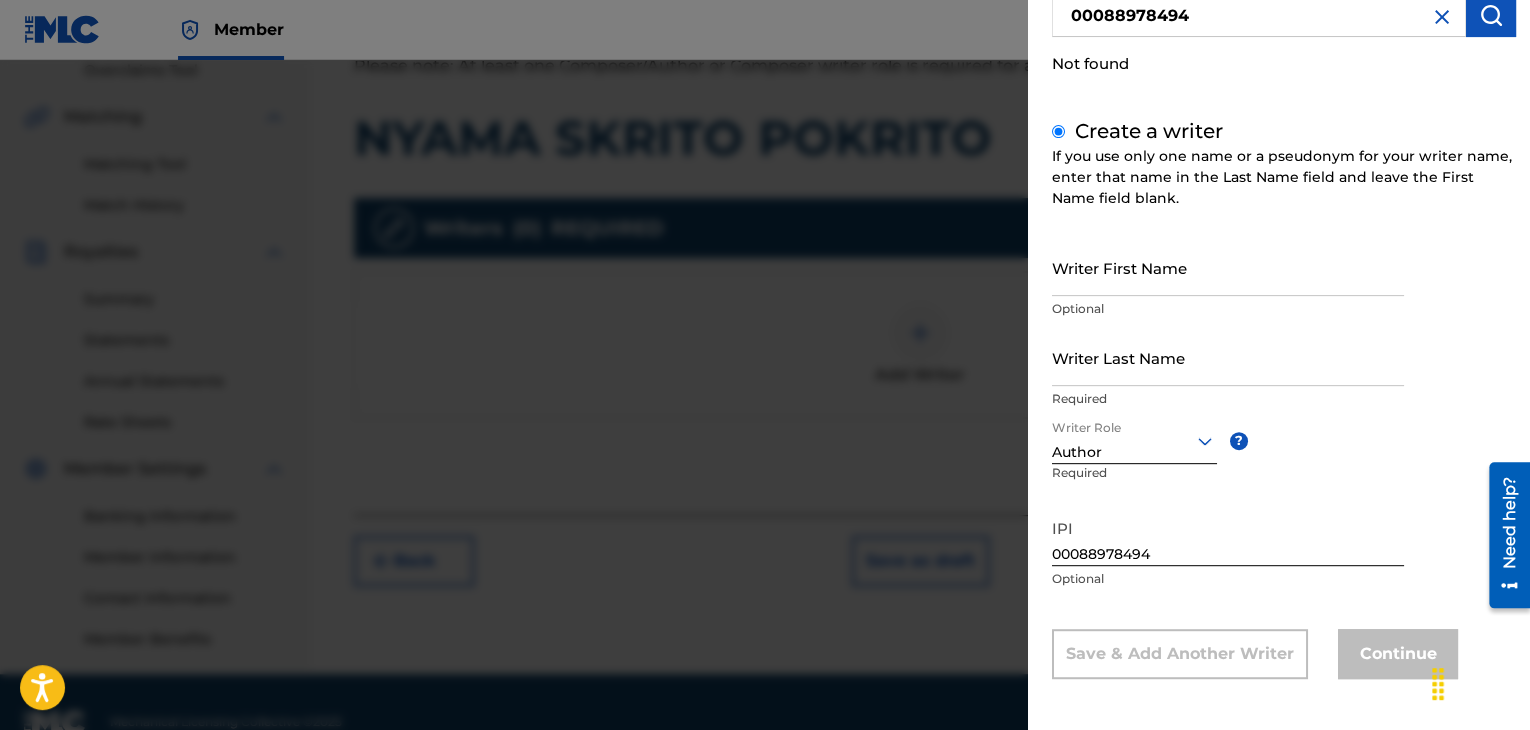 click on "Writer First Name" at bounding box center [1228, 267] 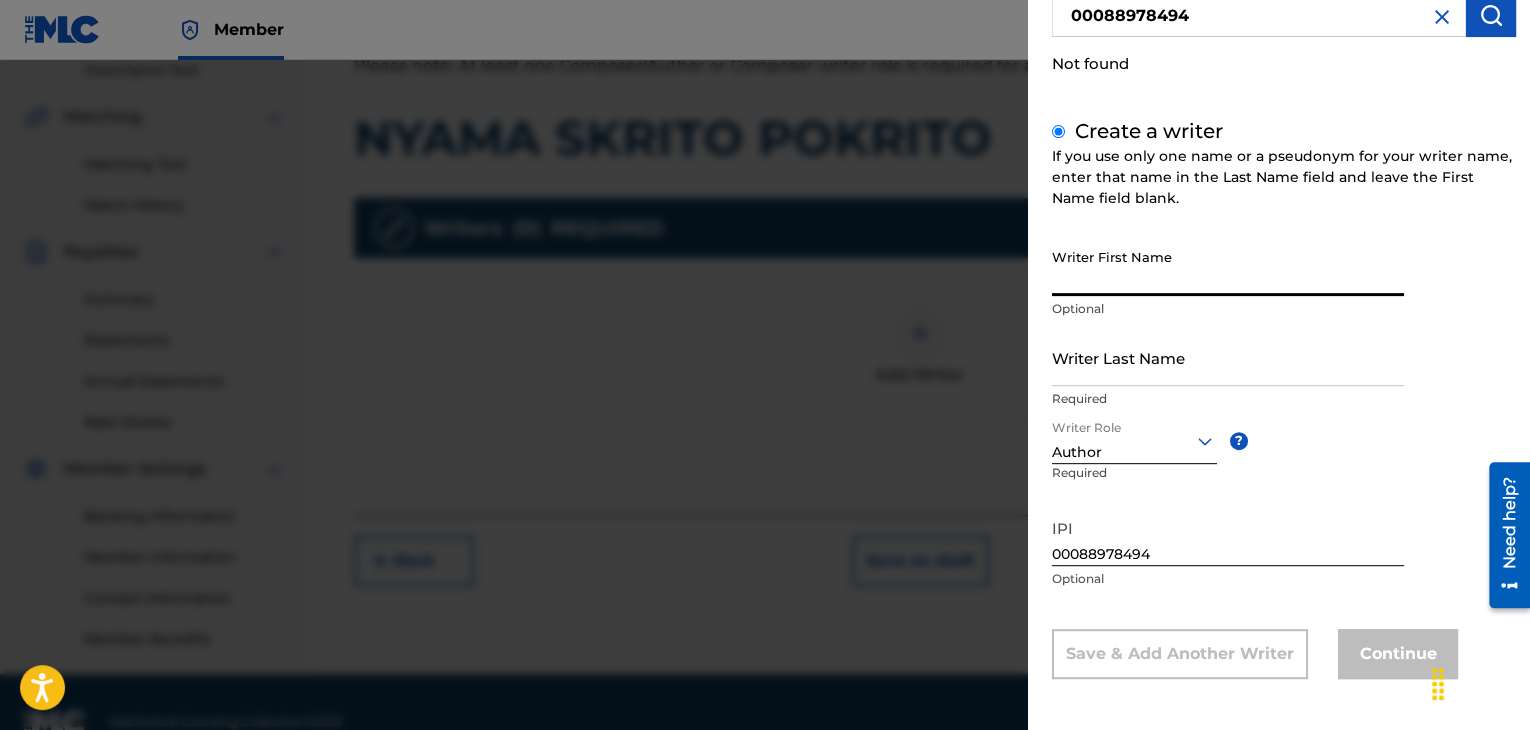 paste on "[FIRST] [LAST]" 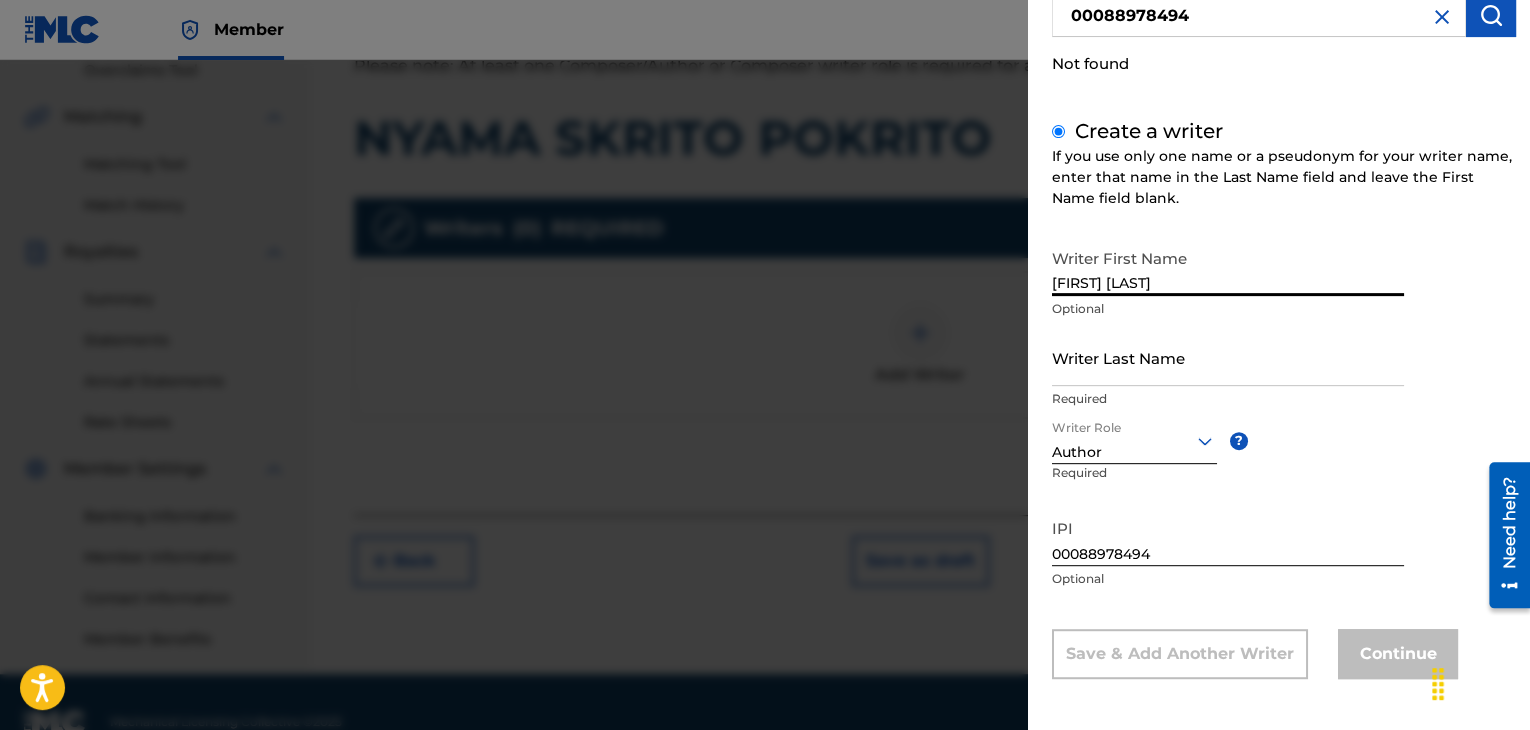type on "[FIRST] [LAST]" 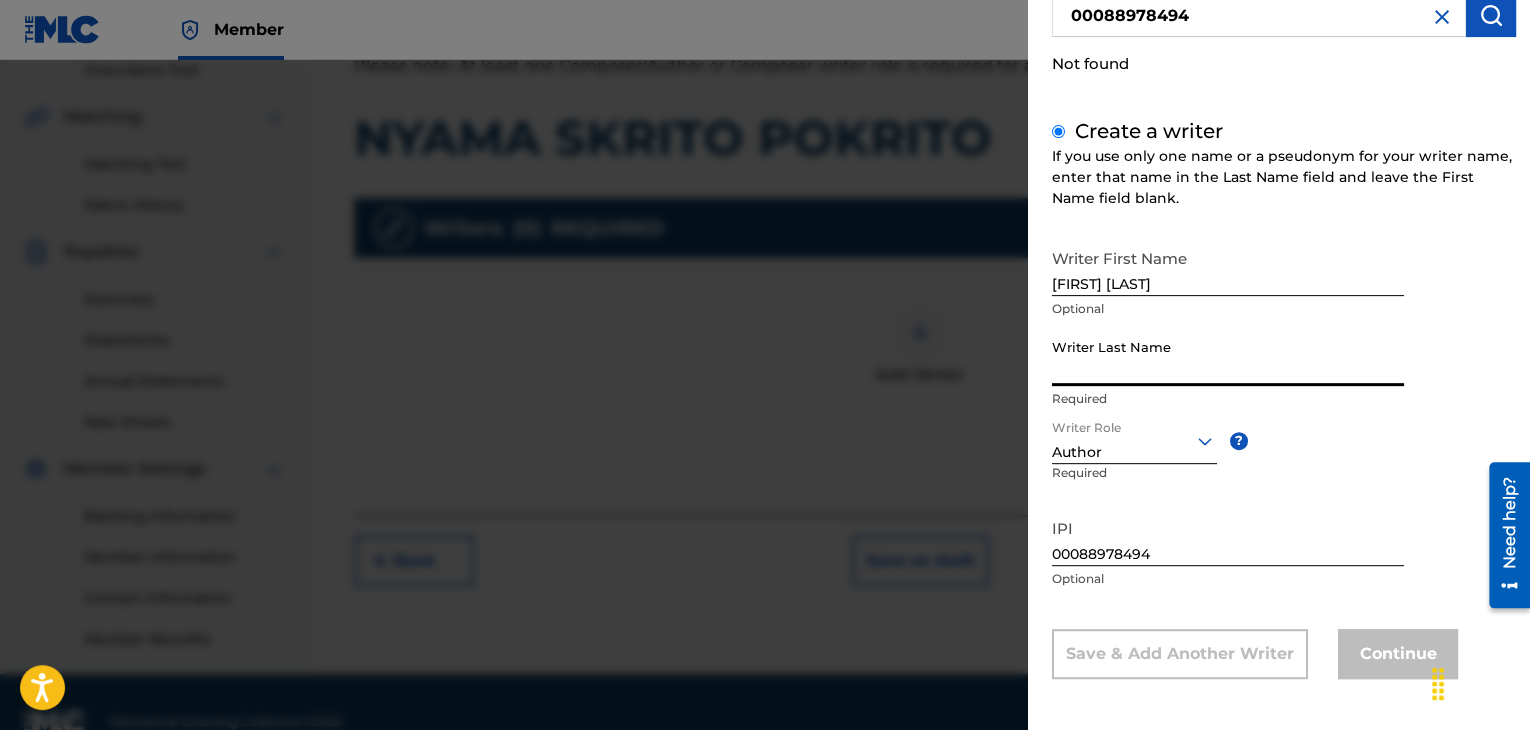 paste on "[FIRST] [LAST]" 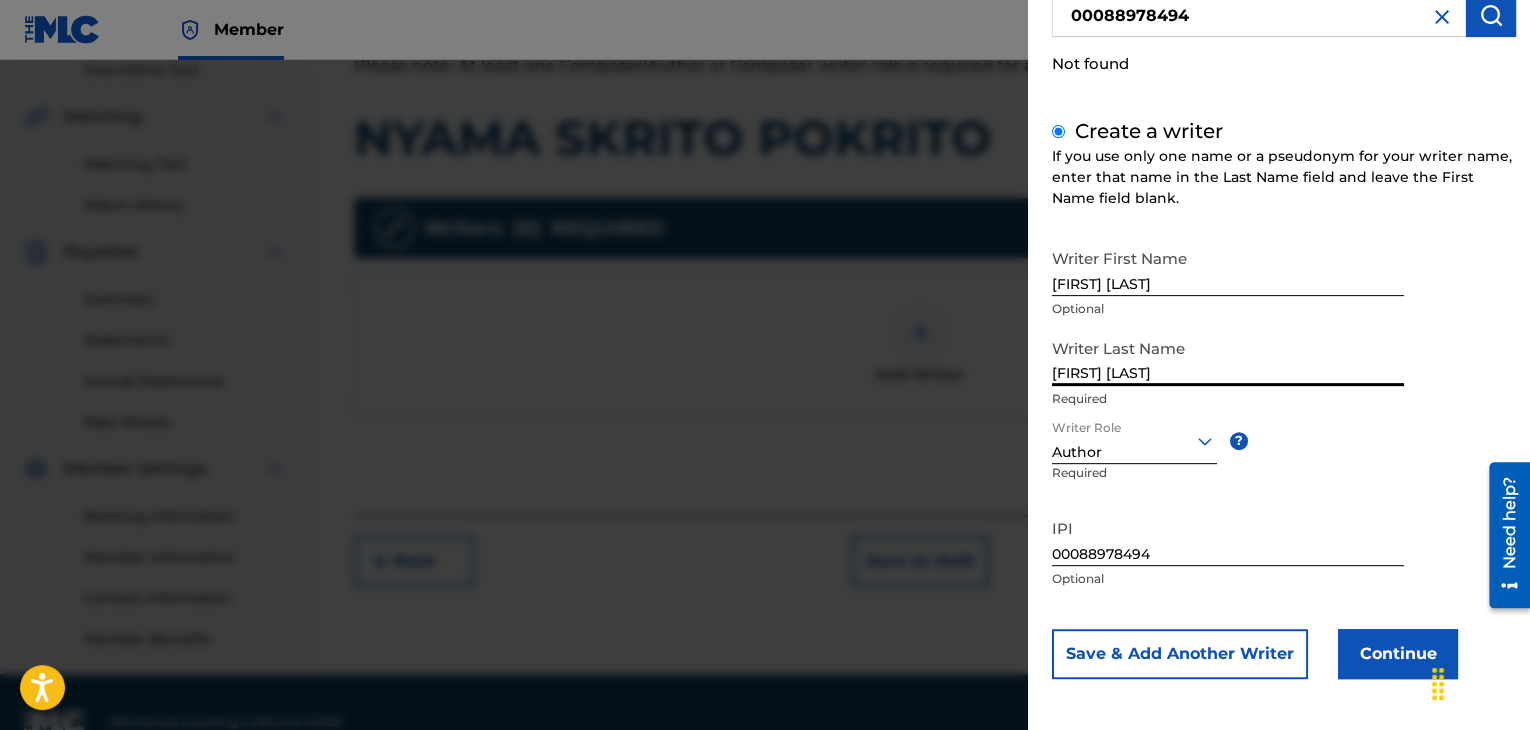 click on "[FIRST] [LAST]" at bounding box center (1228, 357) 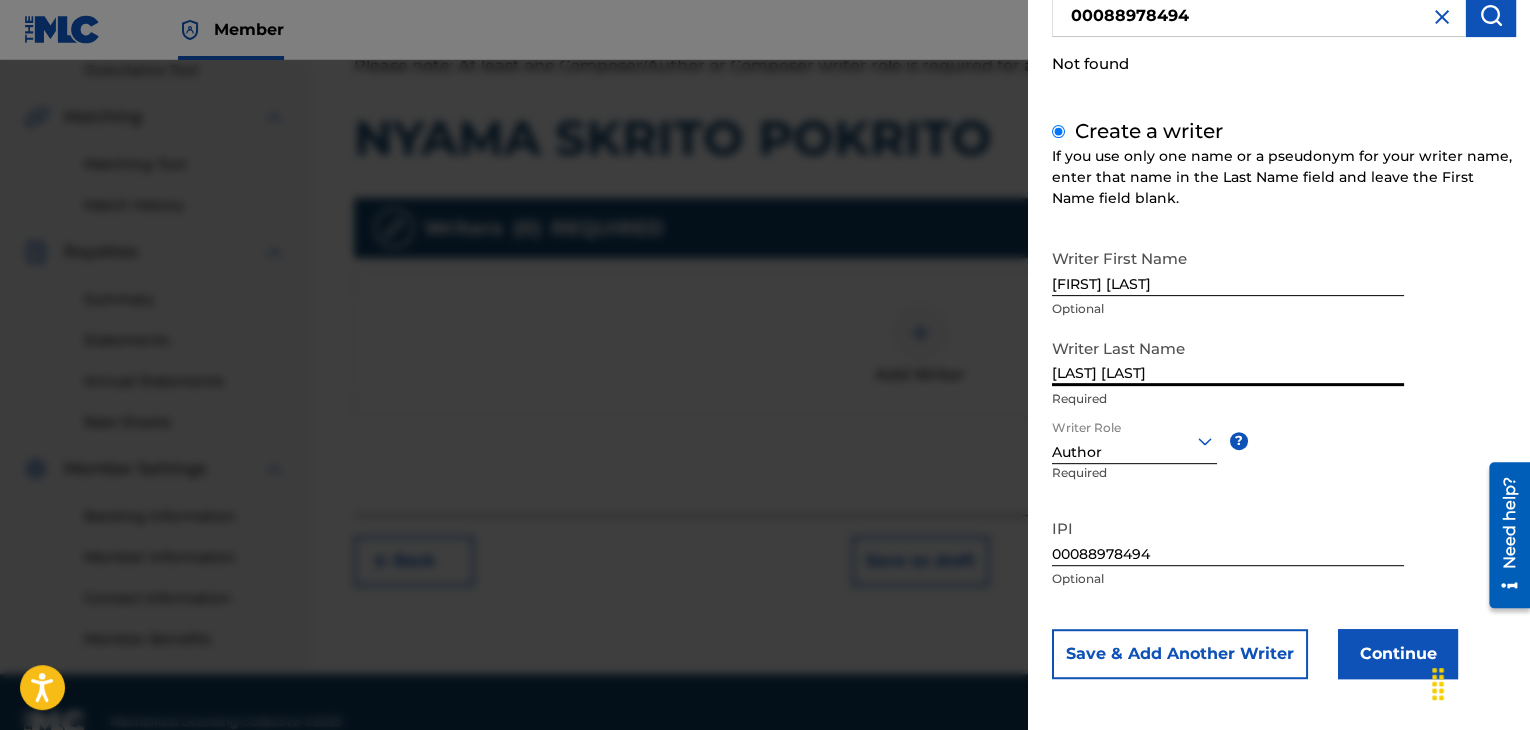 type on "[LAST] [LAST]" 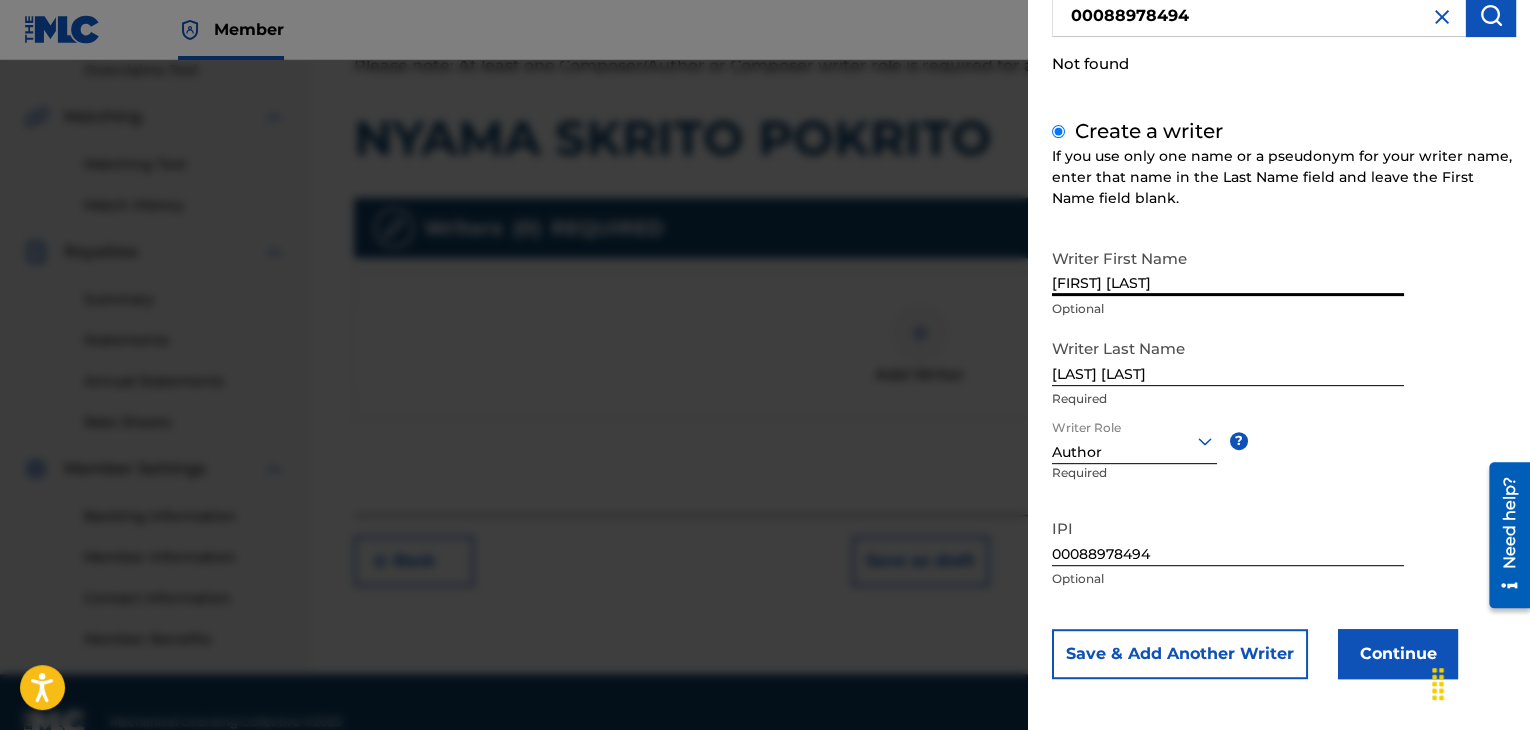 drag, startPoint x: 1153, startPoint y: 278, endPoint x: 1277, endPoint y: 262, distance: 125.028 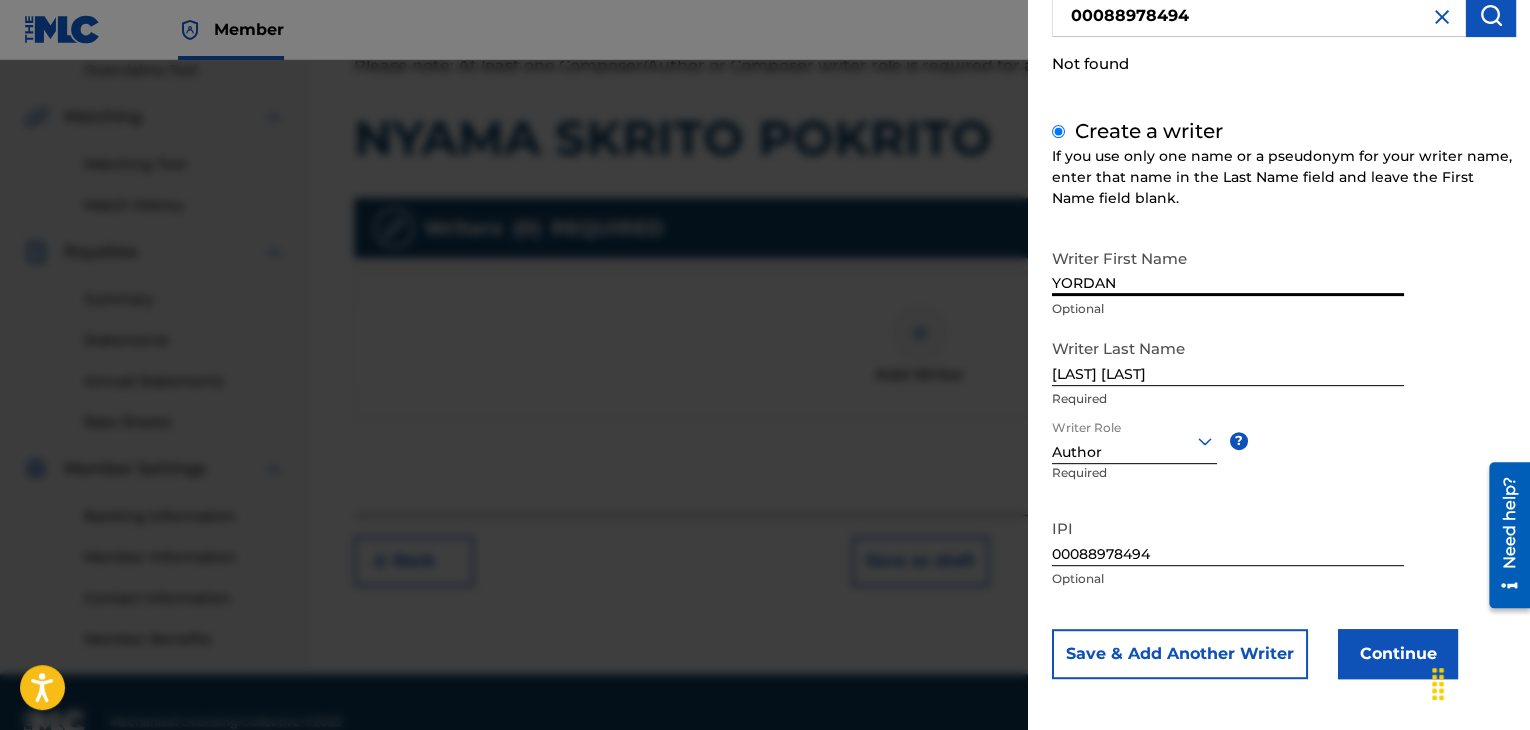 type on "YORDAN" 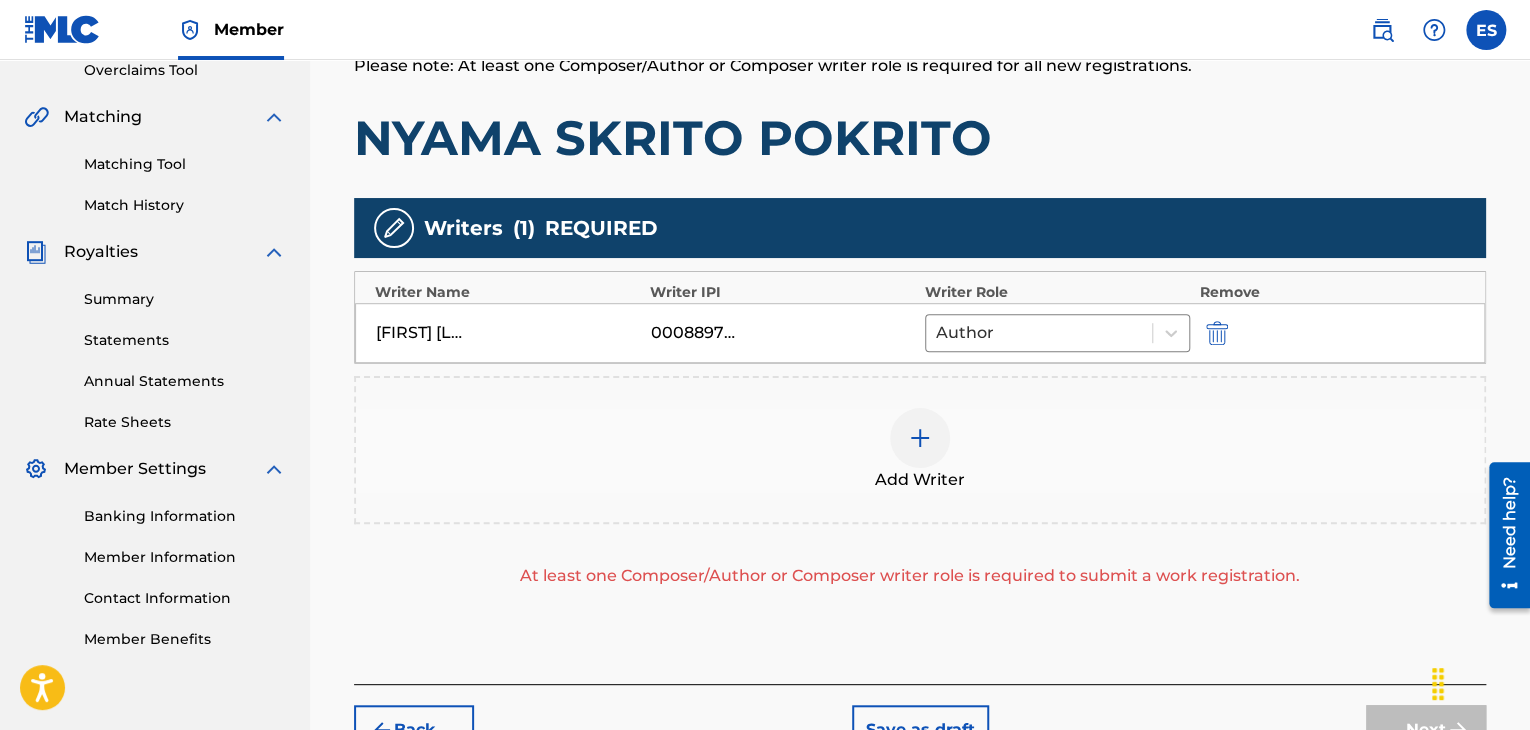 click at bounding box center [920, 438] 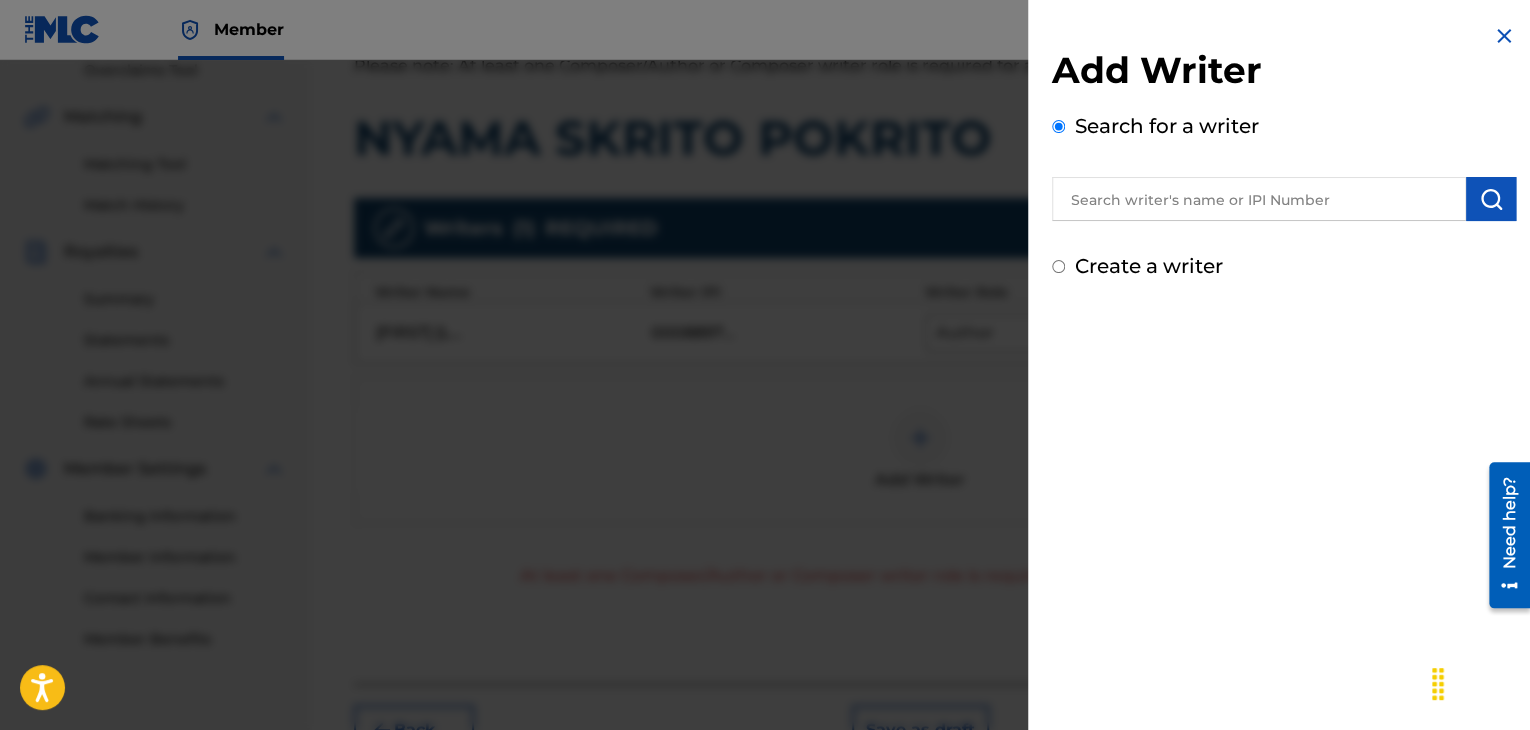 click at bounding box center [1259, 199] 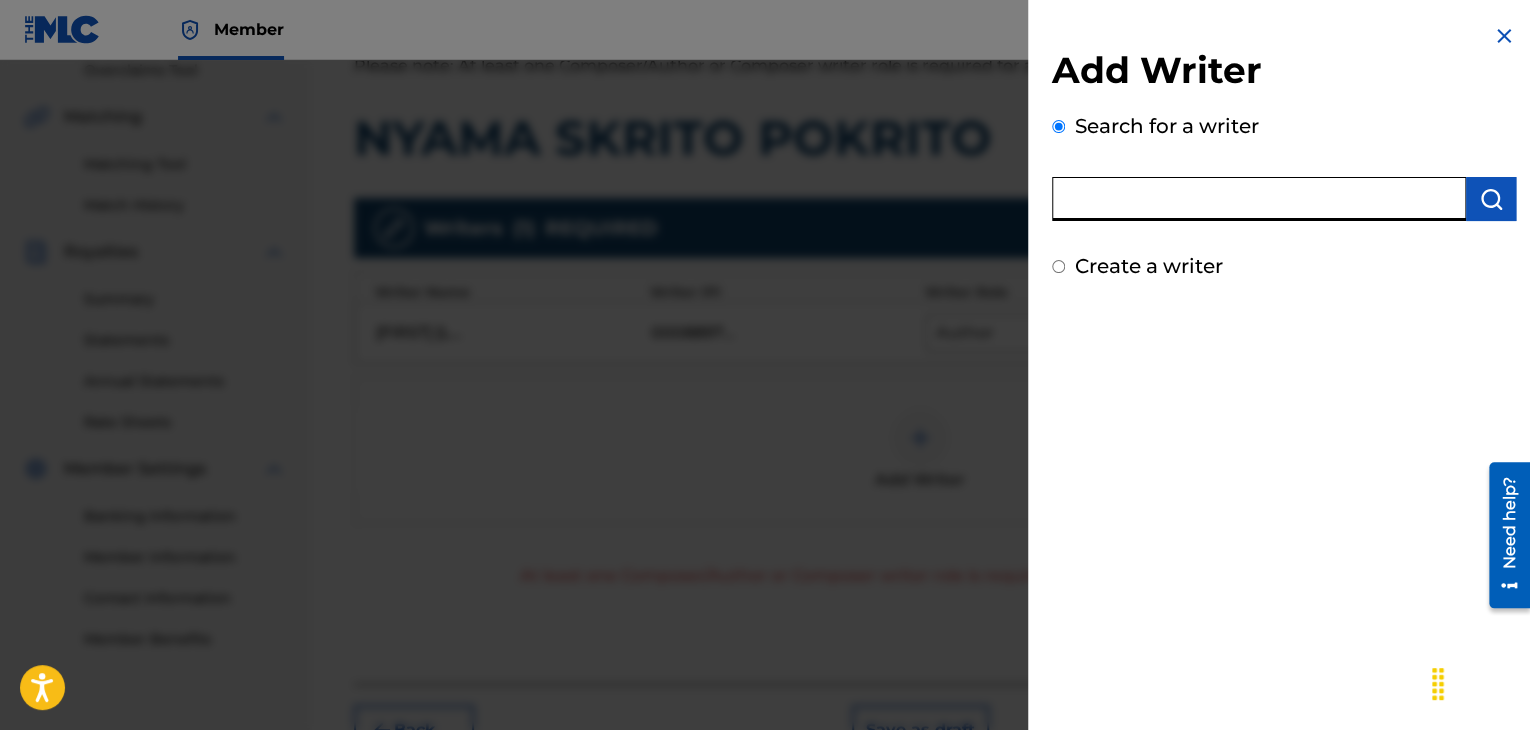 paste on "00089176825" 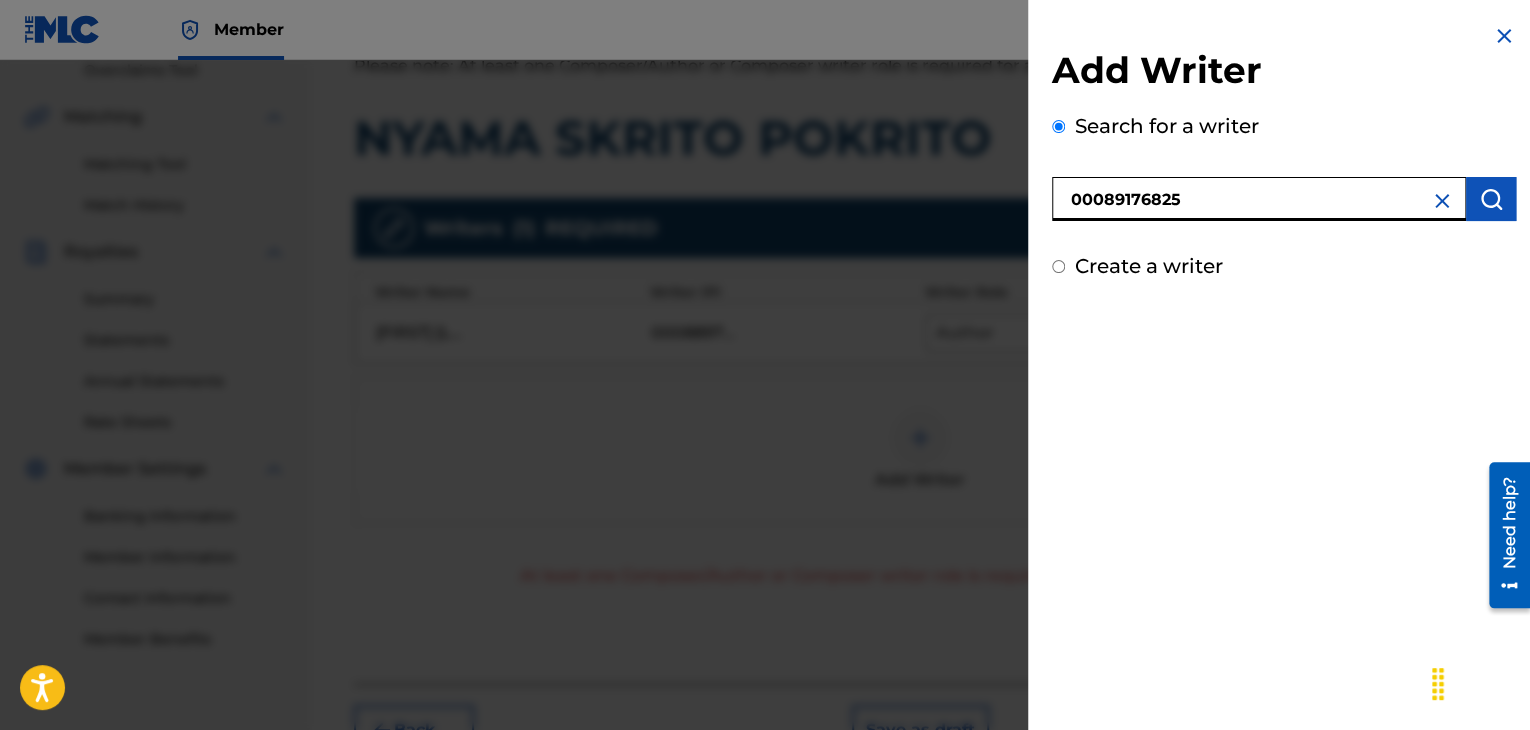 type on "00089176825" 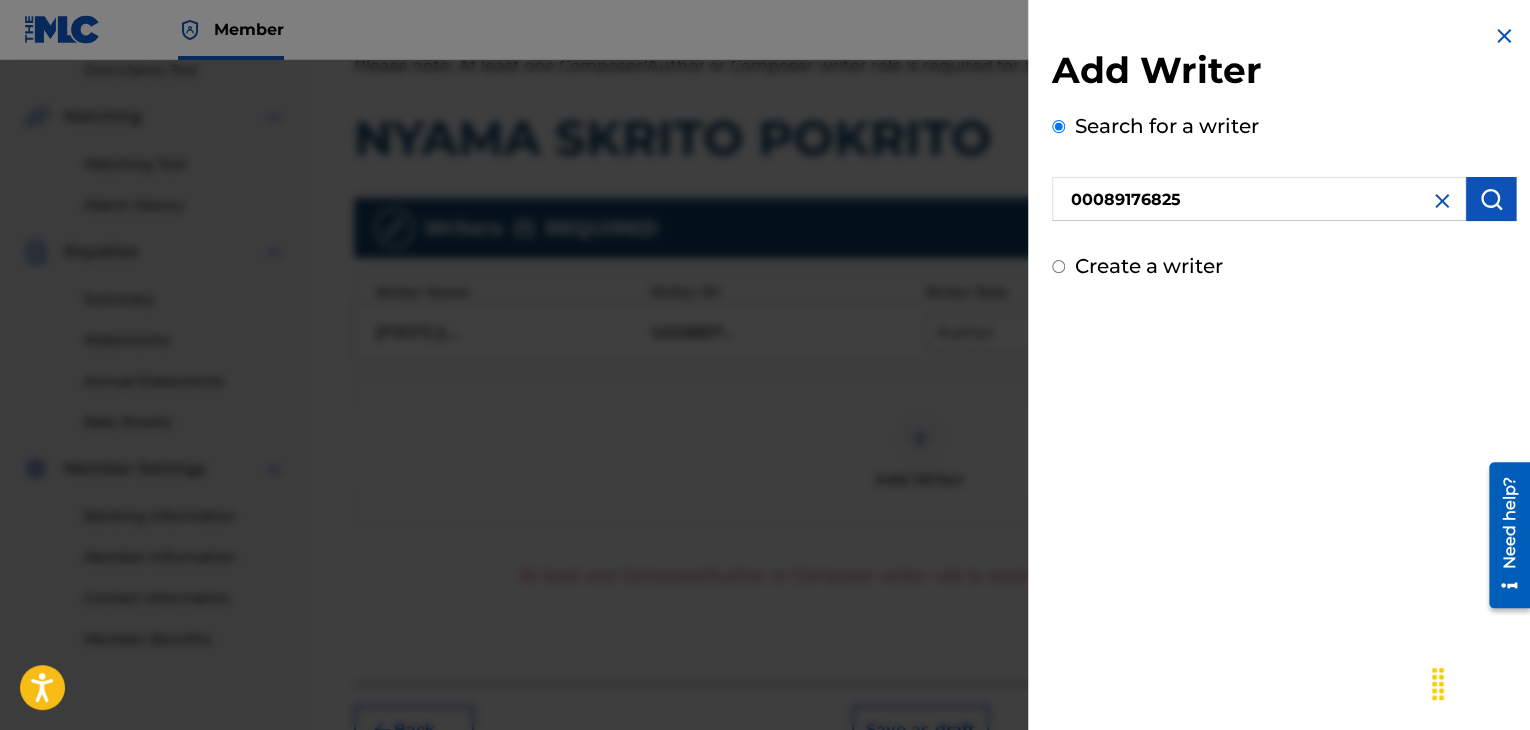 click at bounding box center (1491, 199) 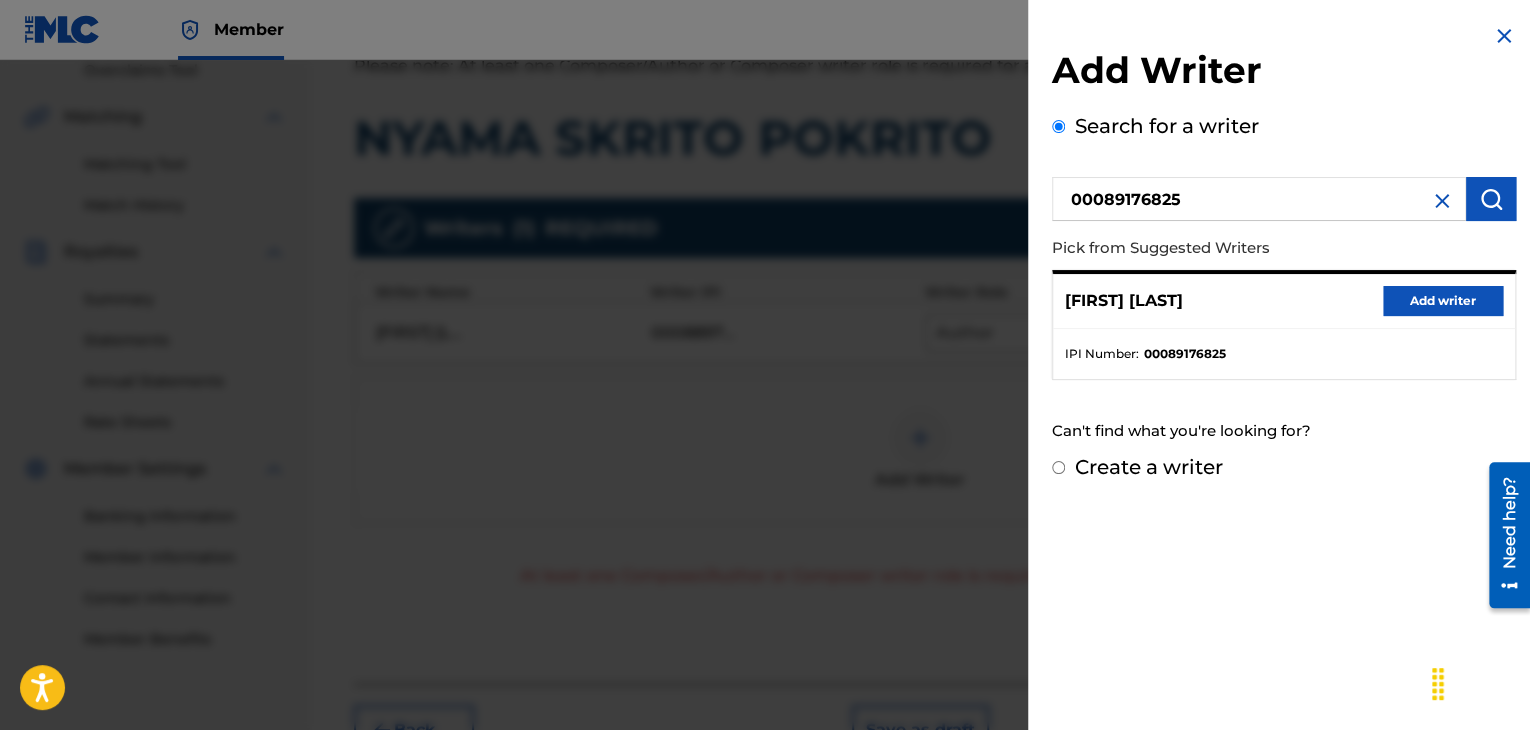 click on "Add writer" at bounding box center [1443, 301] 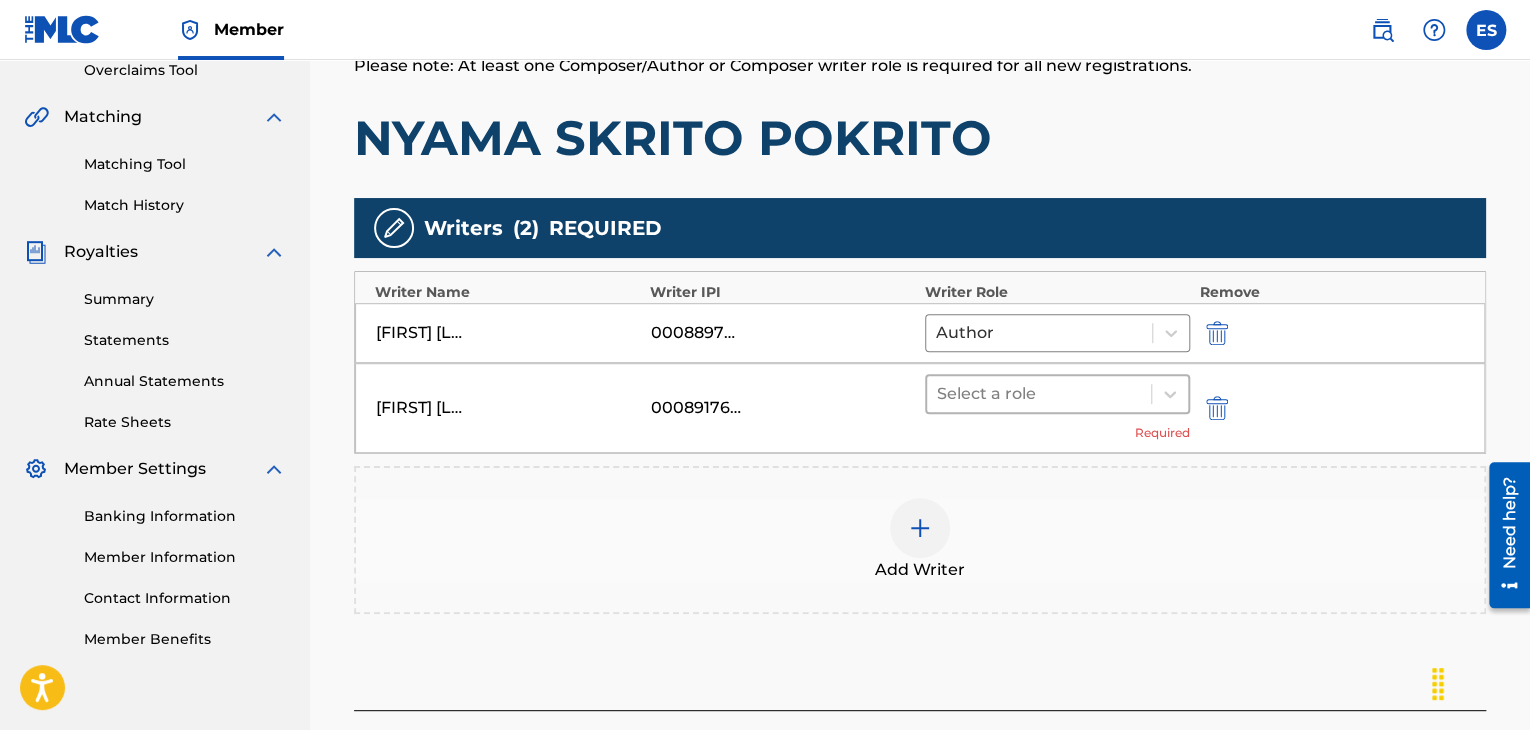 click at bounding box center (1039, 394) 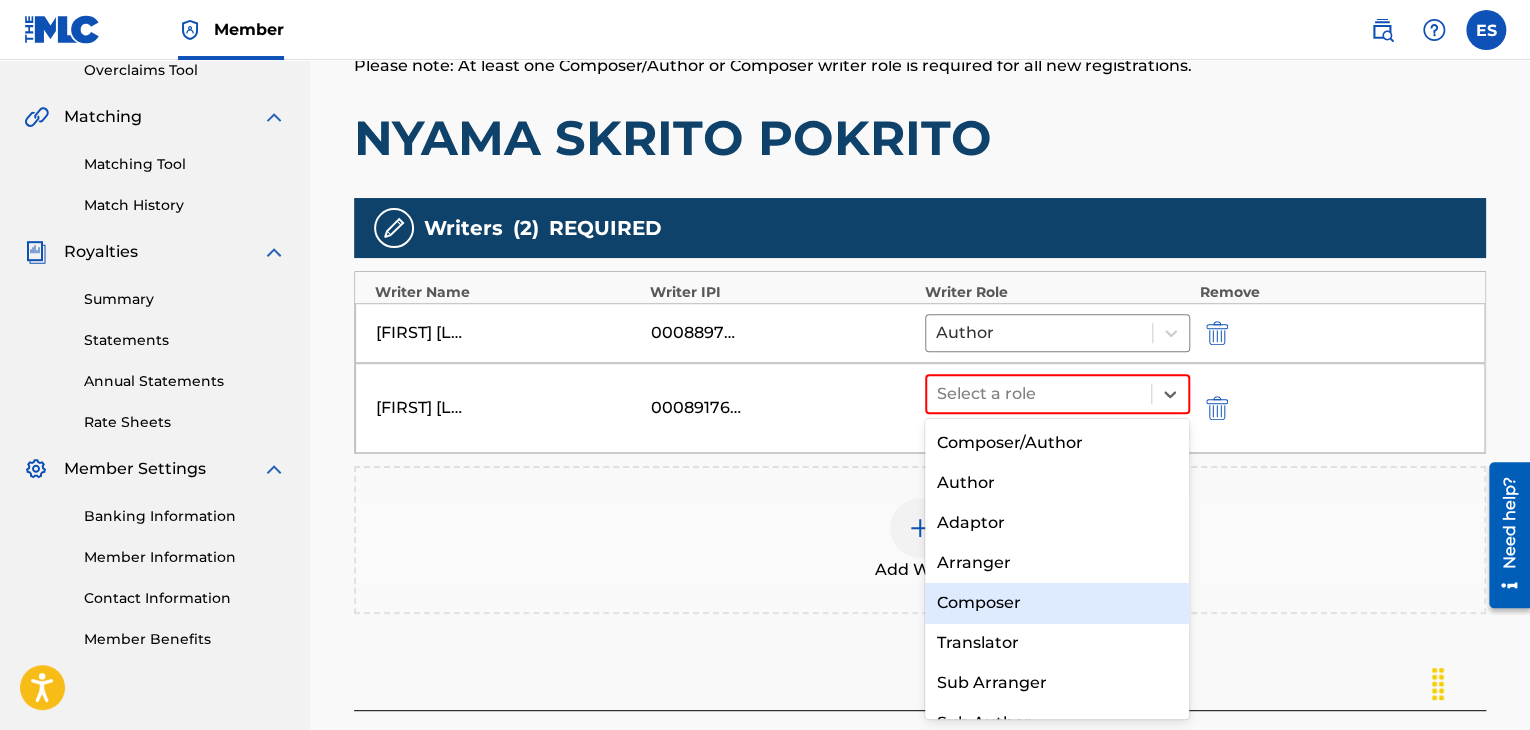 click on "Composer" at bounding box center (1057, 603) 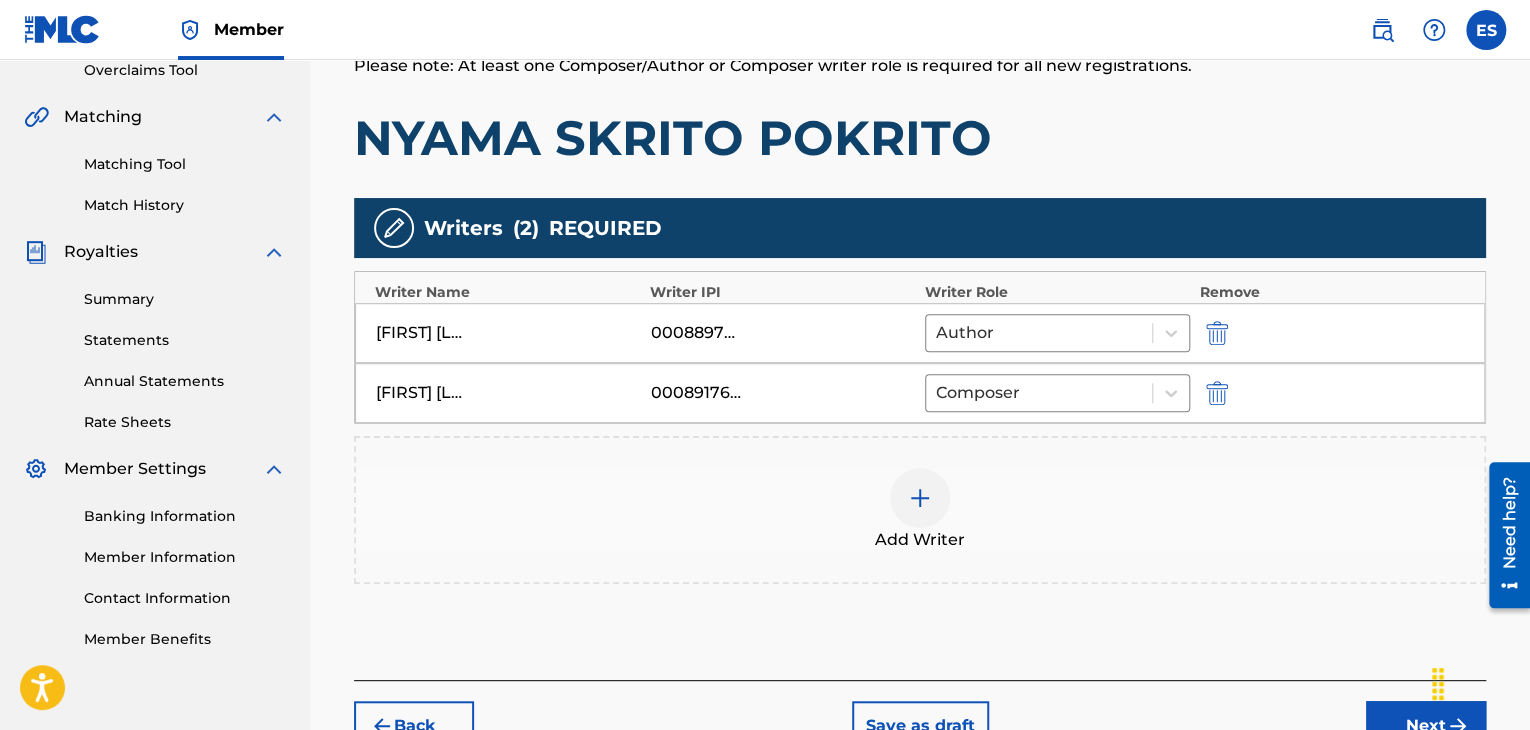 click at bounding box center (920, 498) 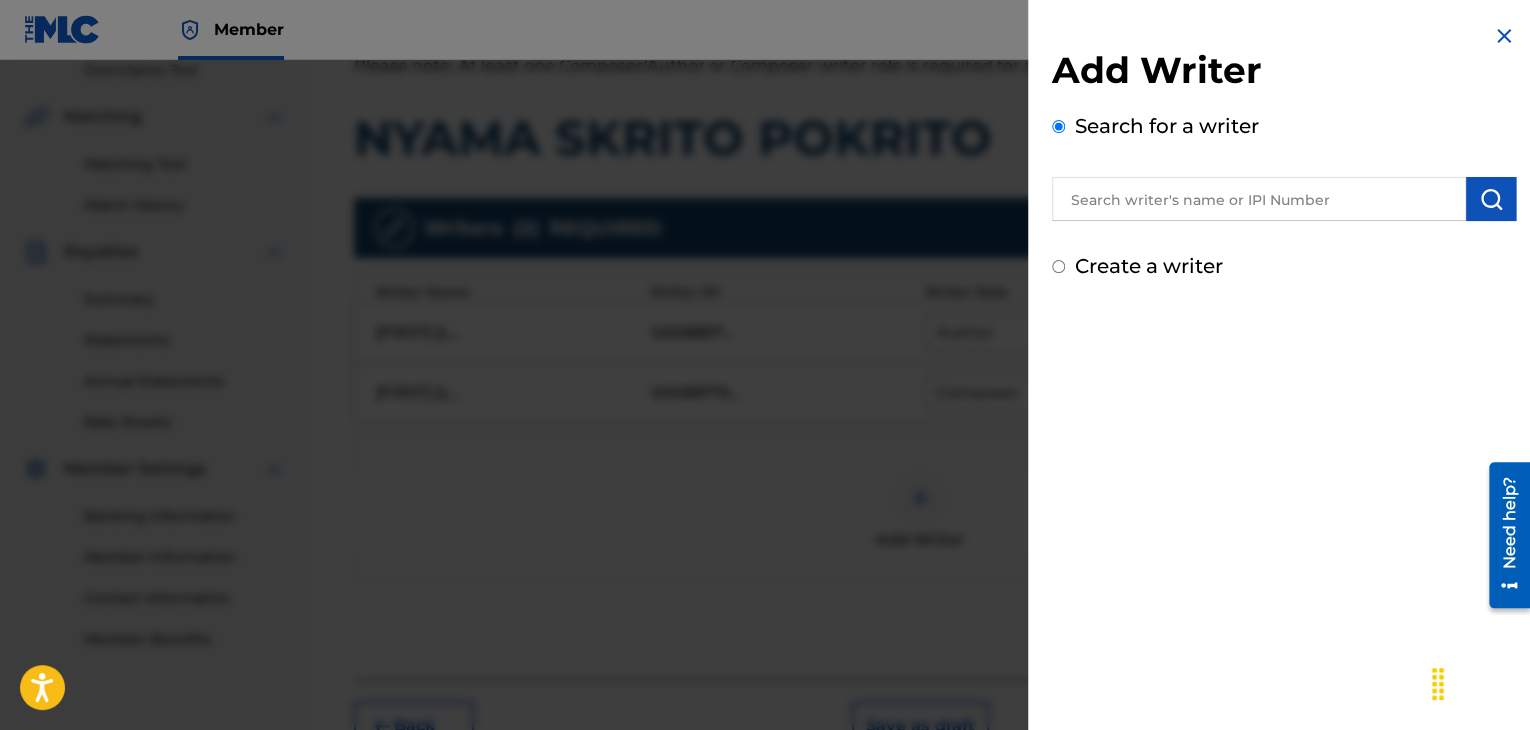 click at bounding box center (1259, 199) 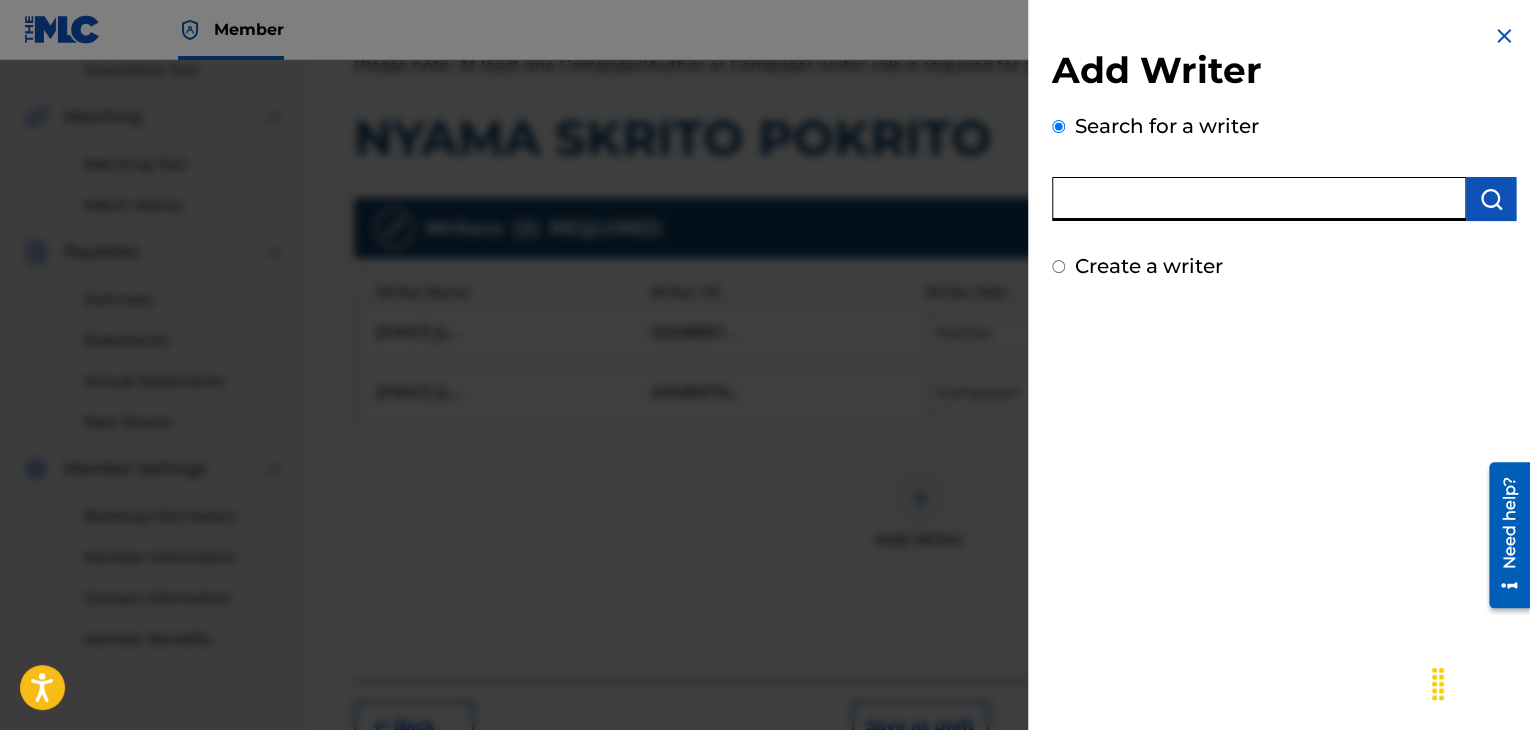 paste on "00258906432" 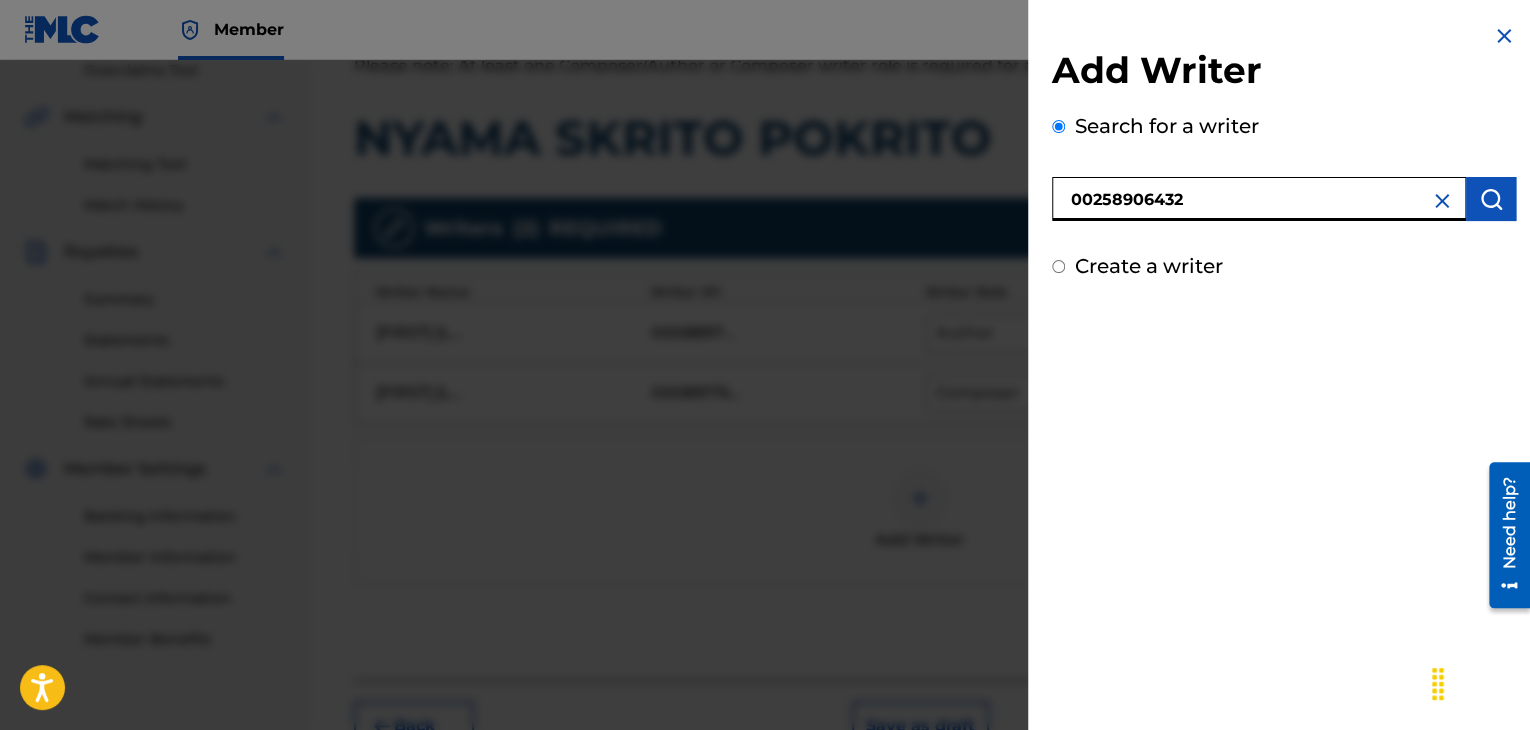 type on "00258906432" 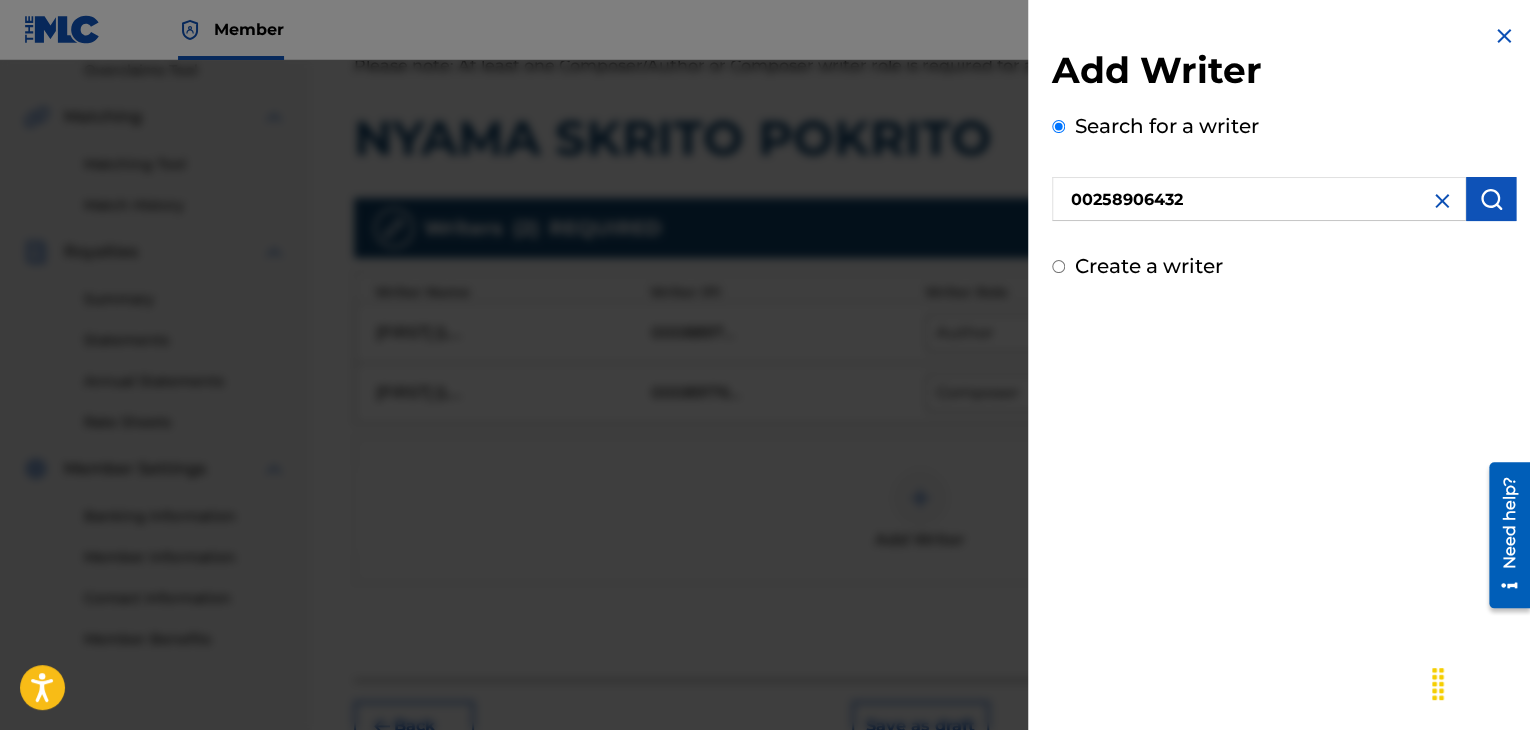 click at bounding box center (1491, 199) 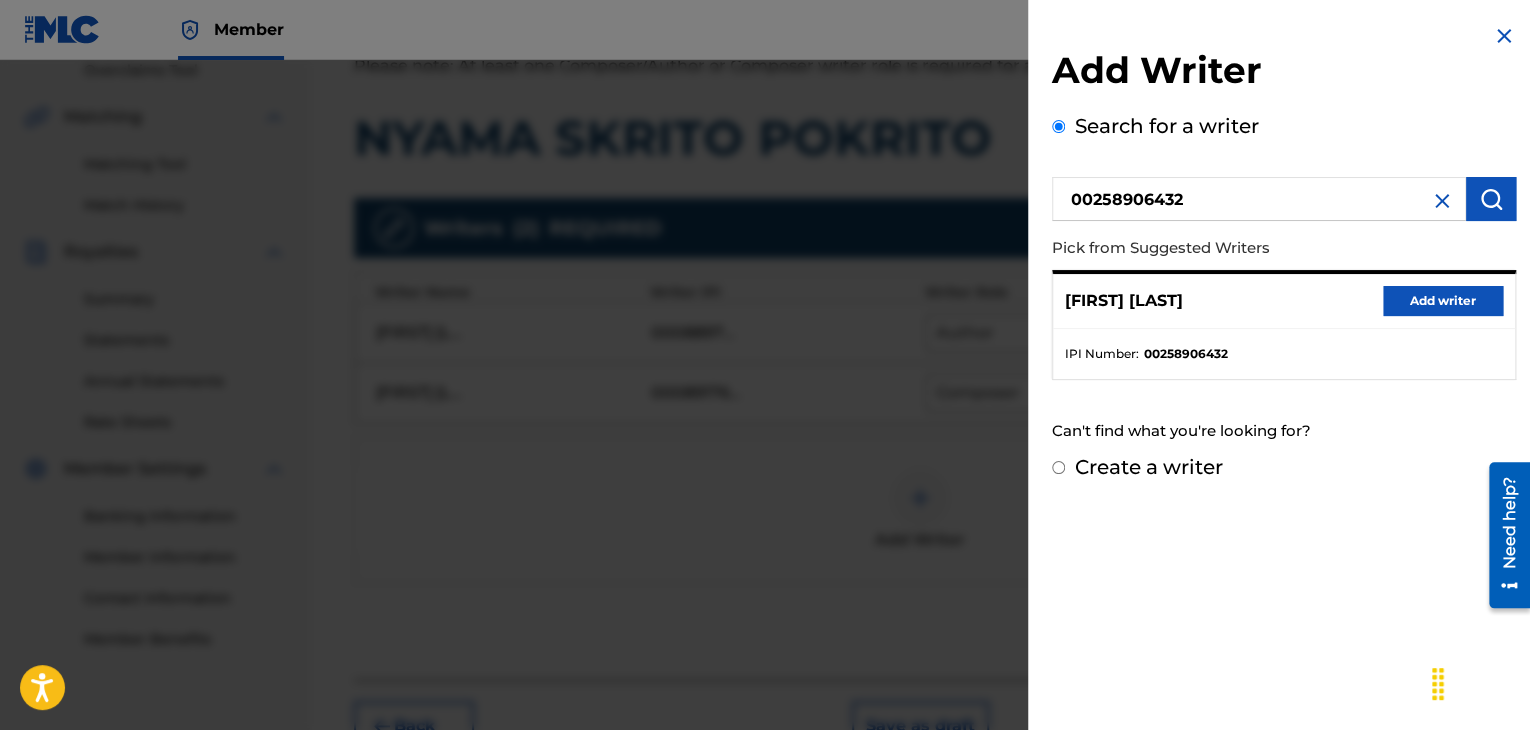 click on "Add writer" at bounding box center [1443, 301] 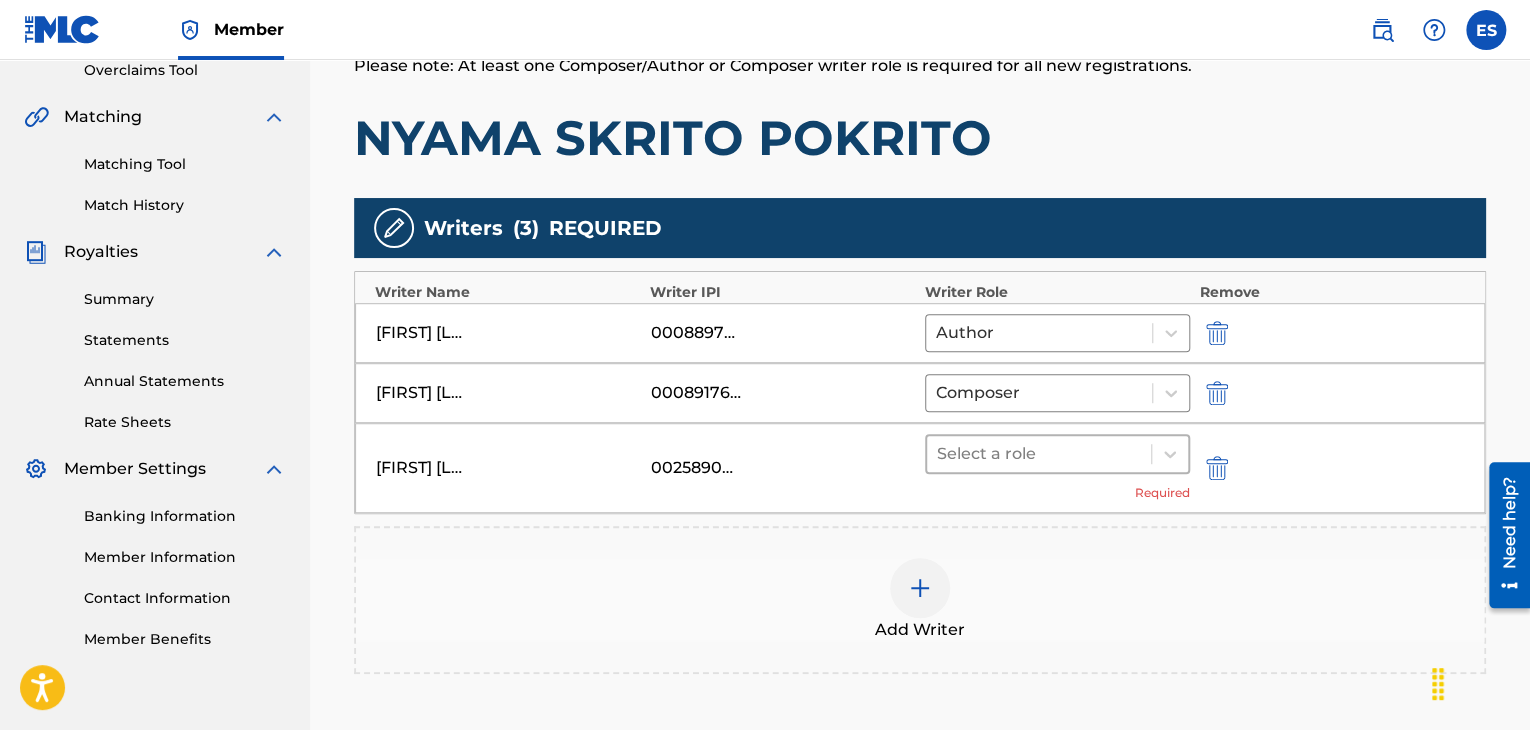 click at bounding box center (1039, 454) 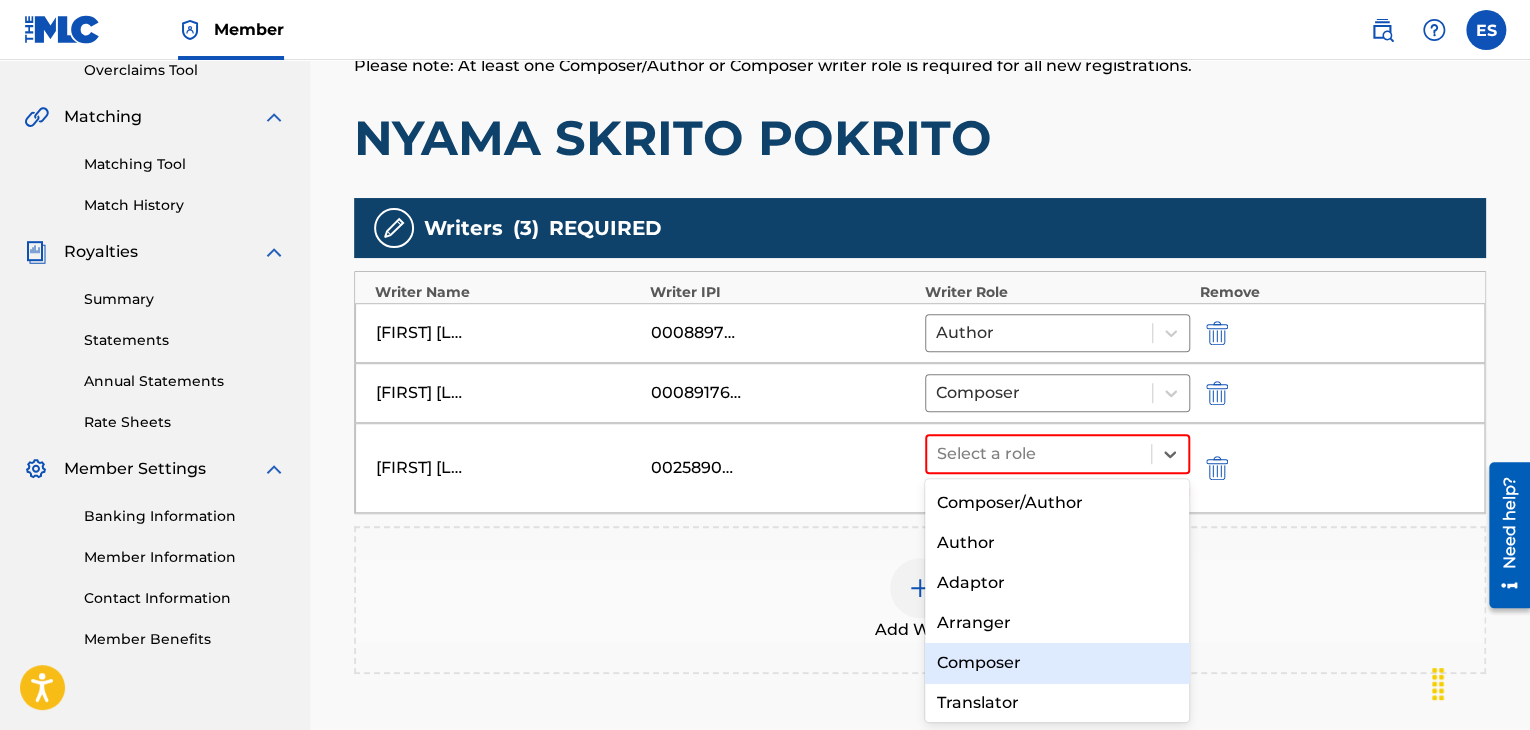 click on "Composer" at bounding box center (1057, 663) 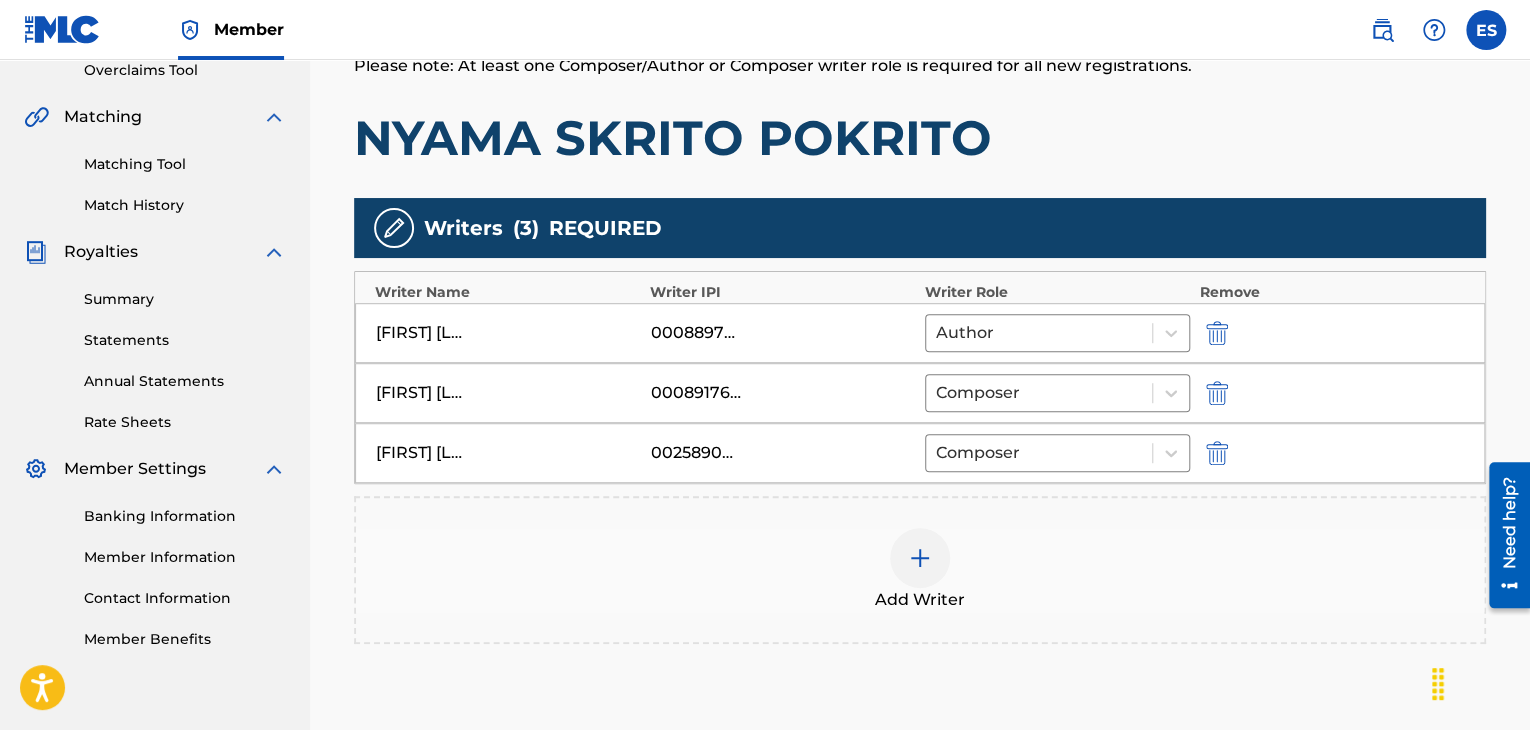 click at bounding box center [920, 558] 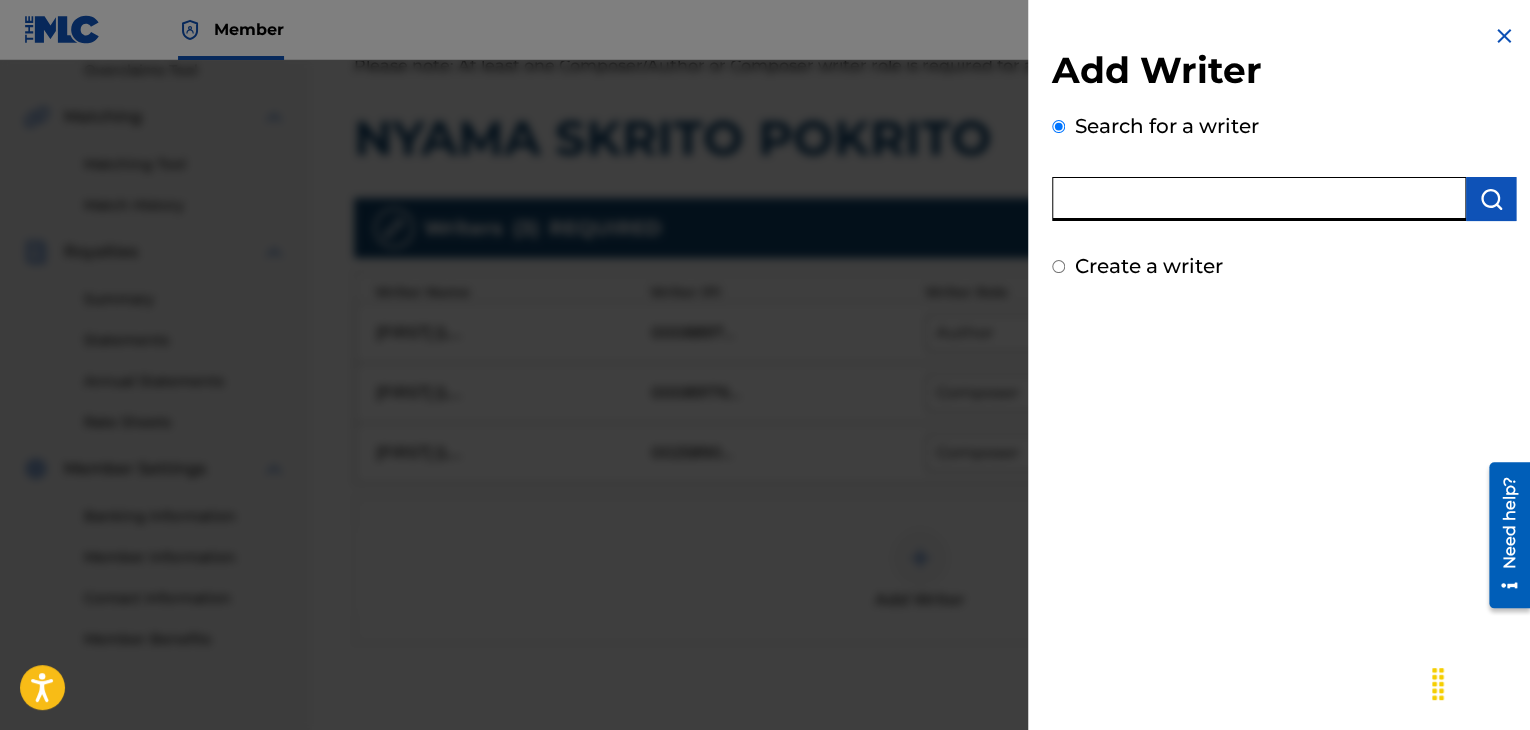 click at bounding box center [1259, 199] 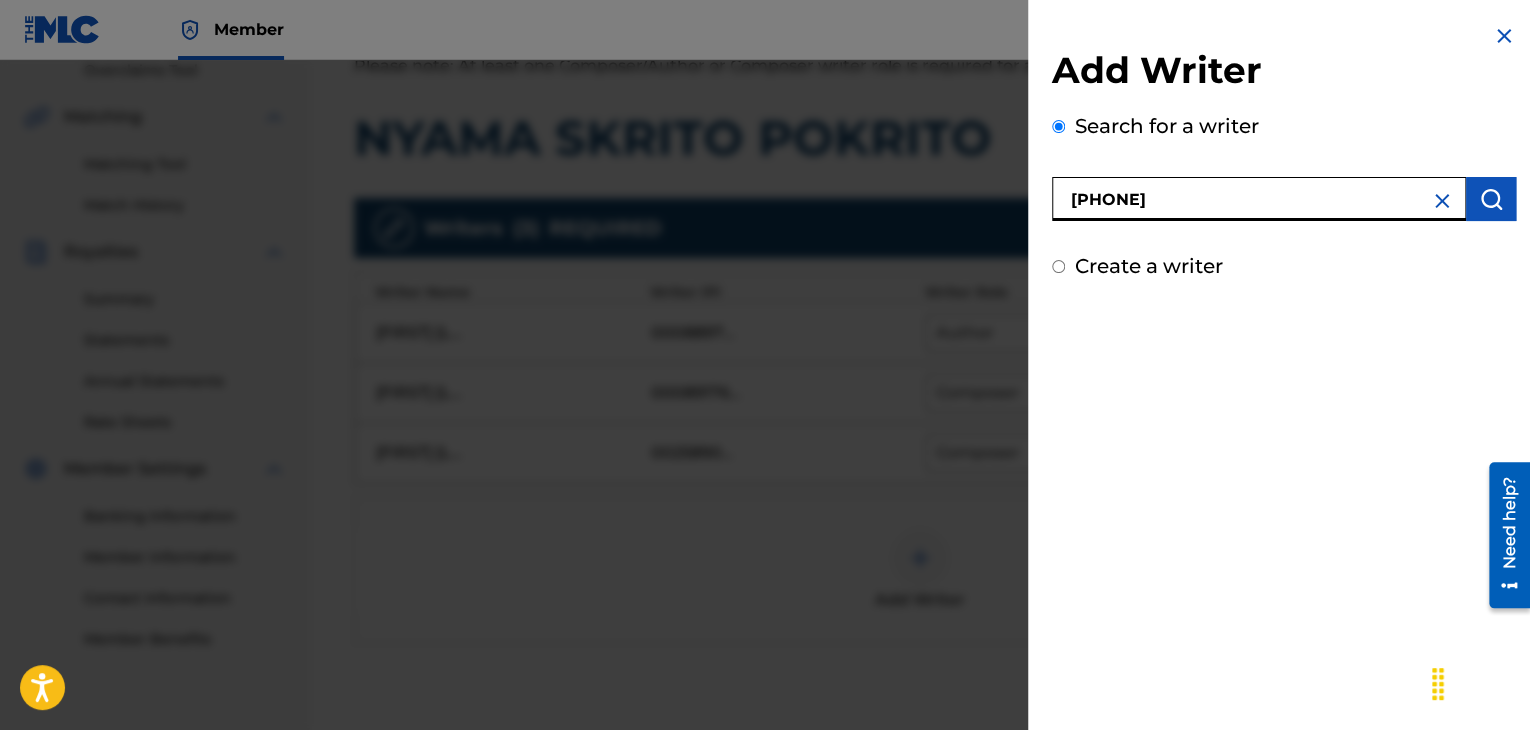 type on "[PHONE]" 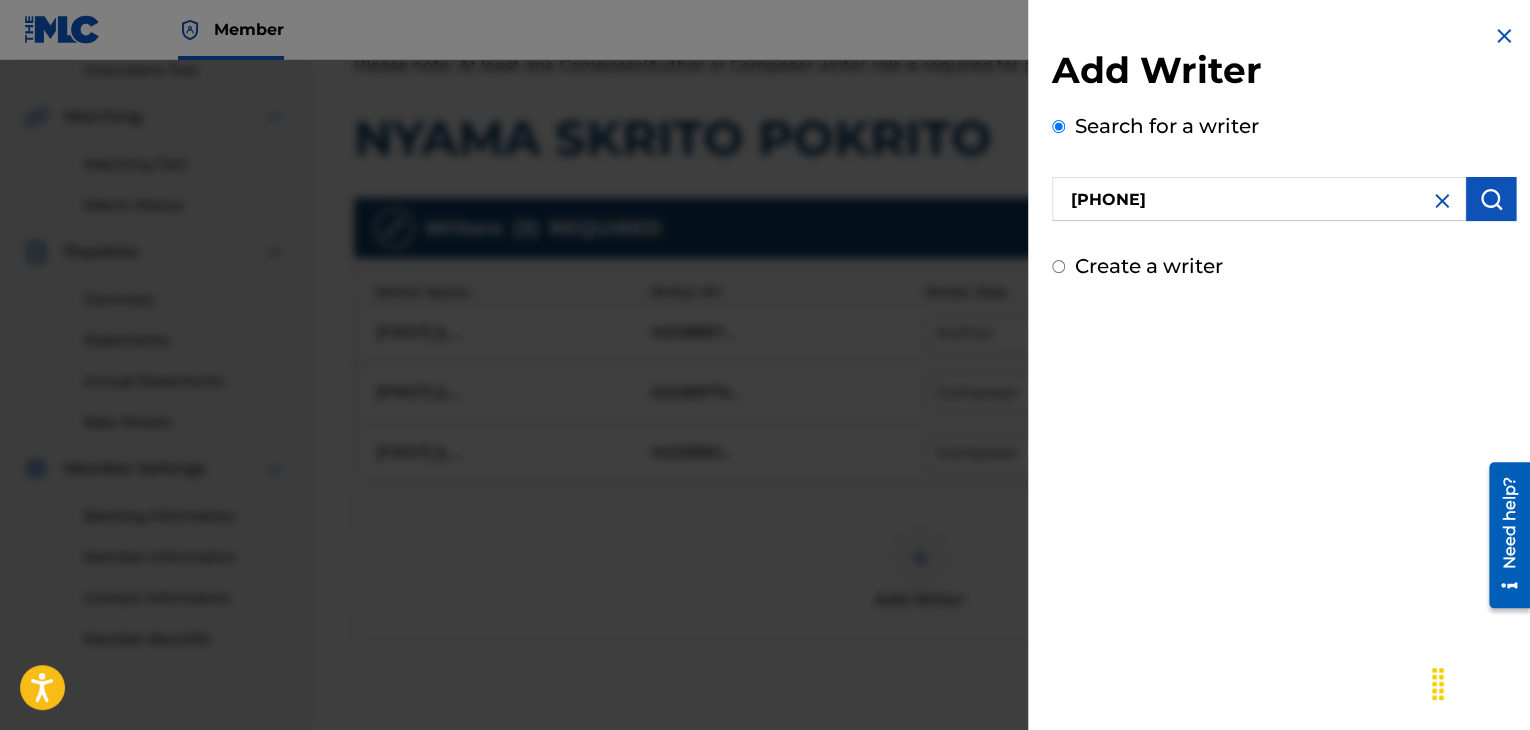 click at bounding box center [1491, 199] 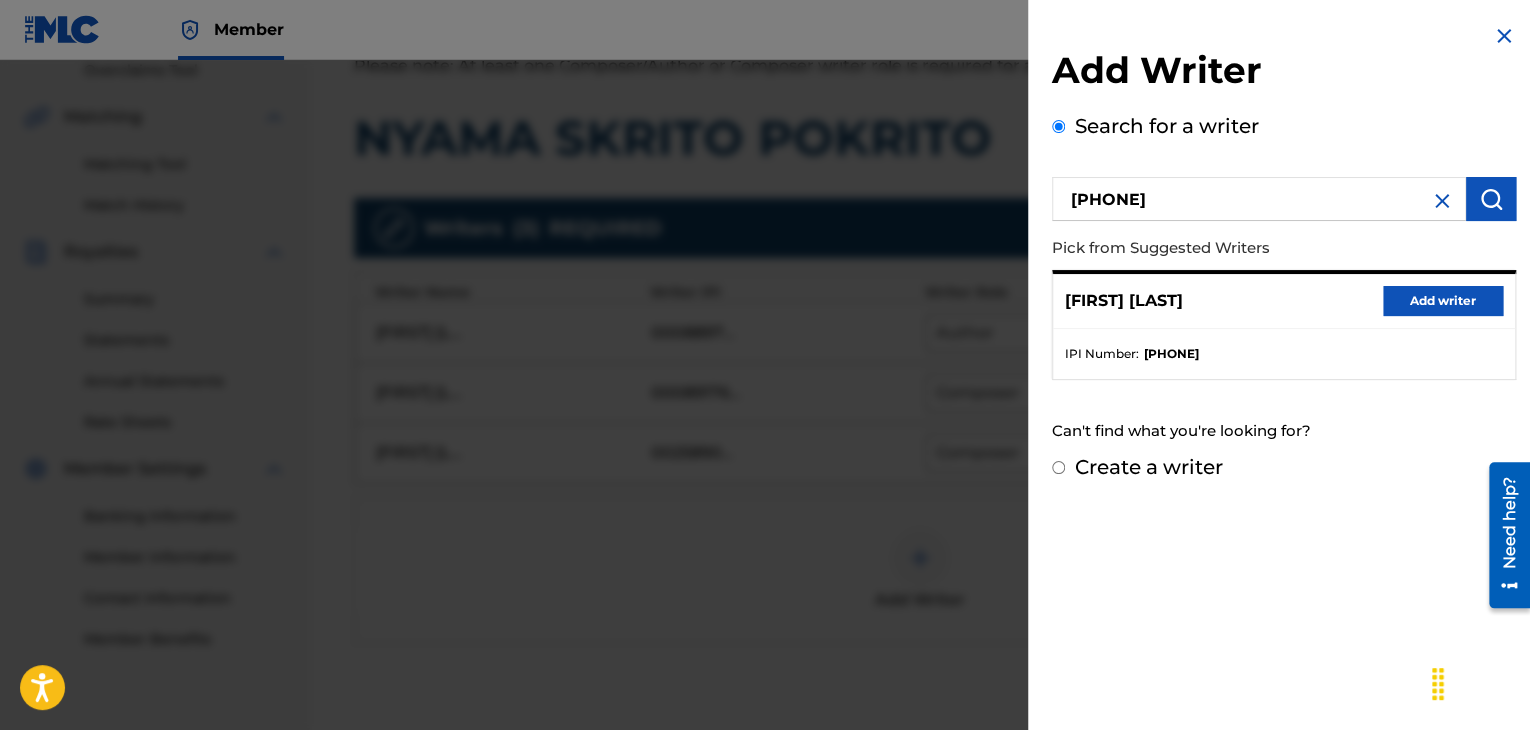 click on "Add writer" at bounding box center [1443, 301] 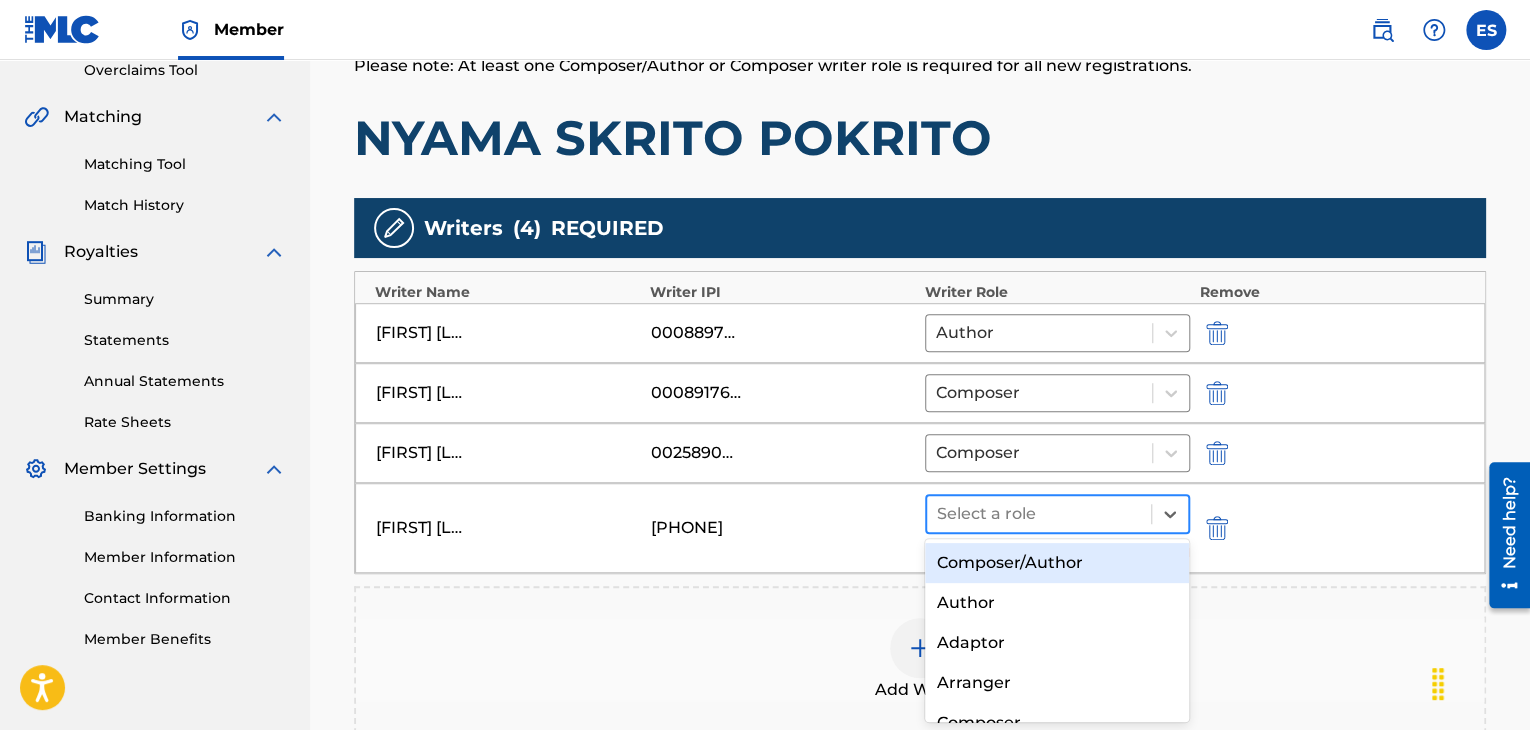 click at bounding box center [1039, 514] 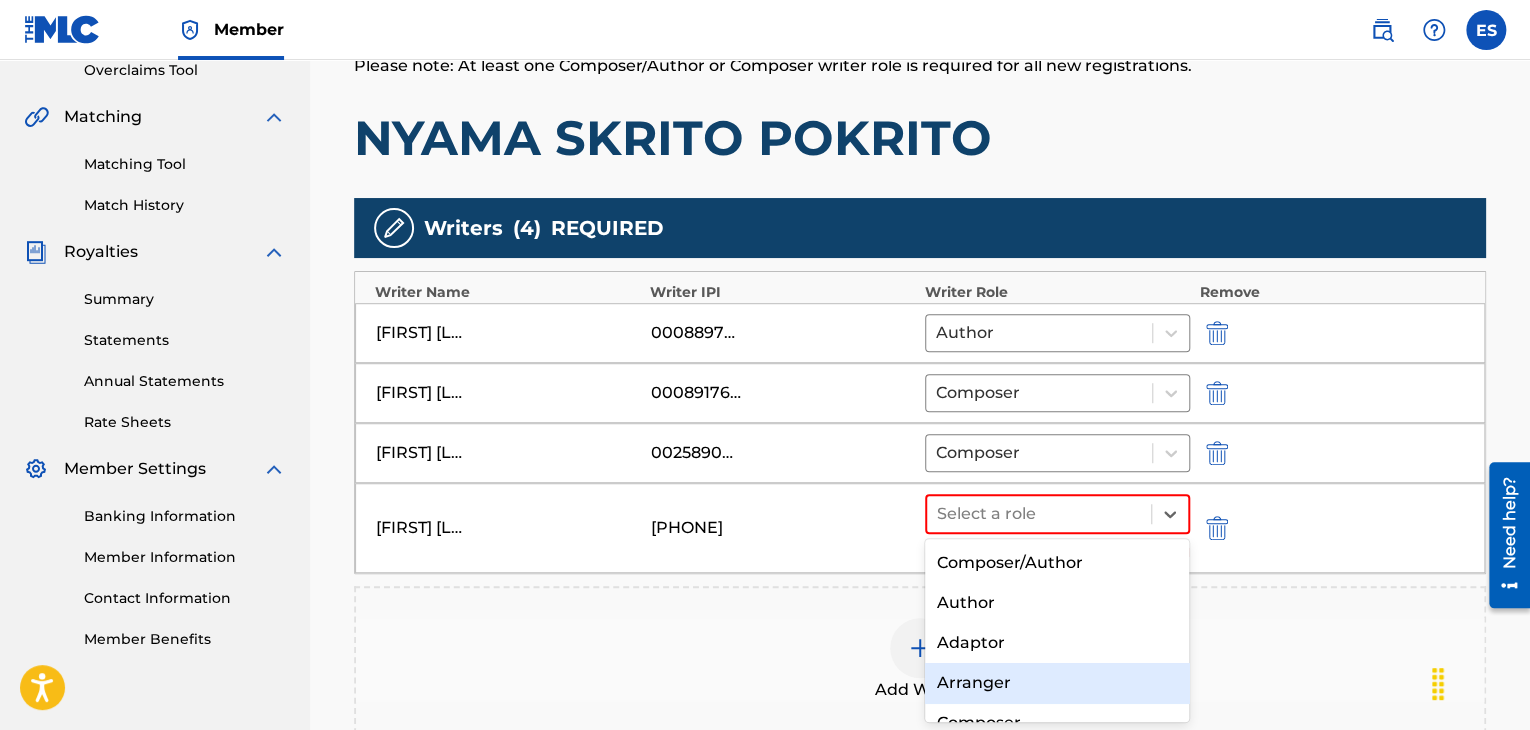 drag, startPoint x: 1036, startPoint y: 685, endPoint x: 1044, endPoint y: 637, distance: 48.6621 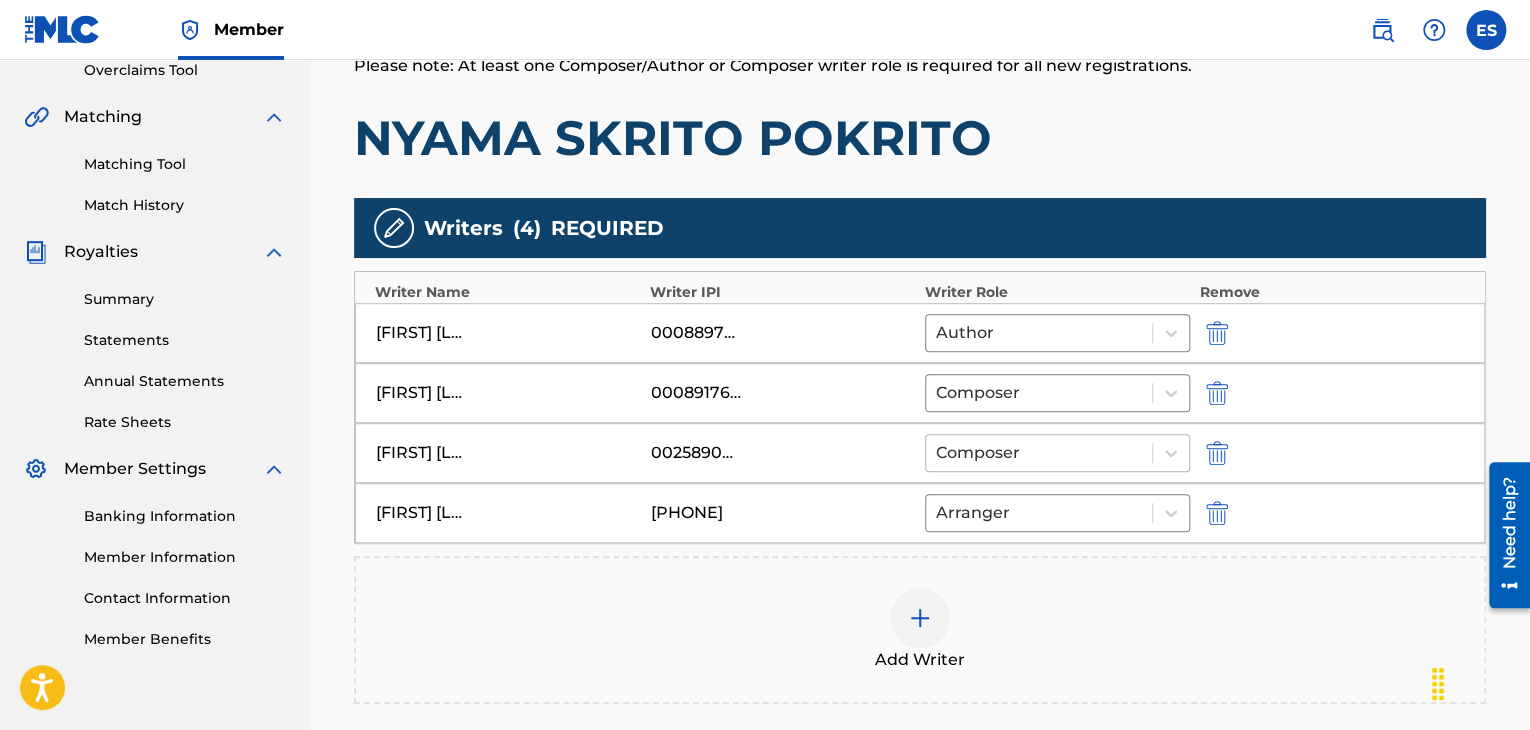 click at bounding box center (1039, 453) 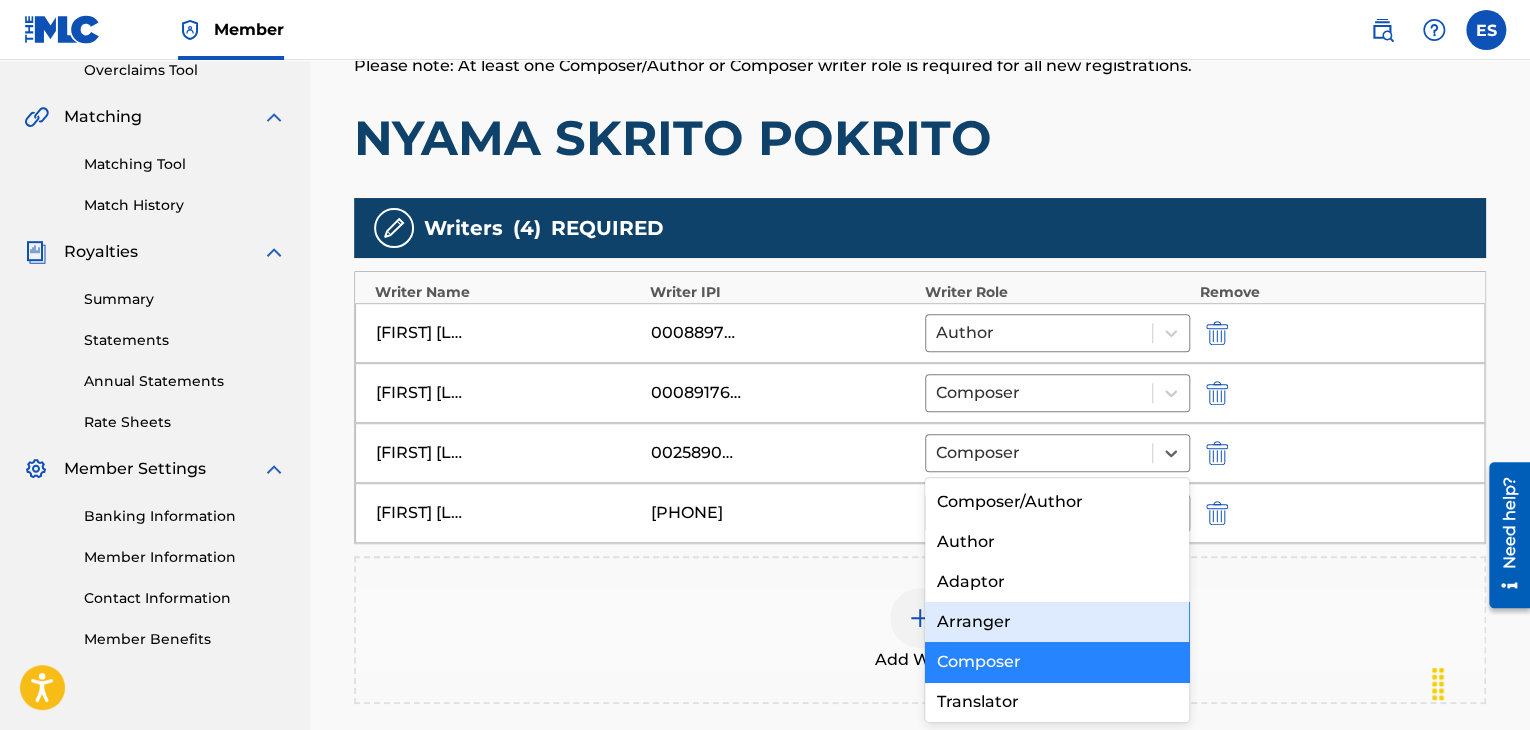 click on "Arranger" at bounding box center [1057, 622] 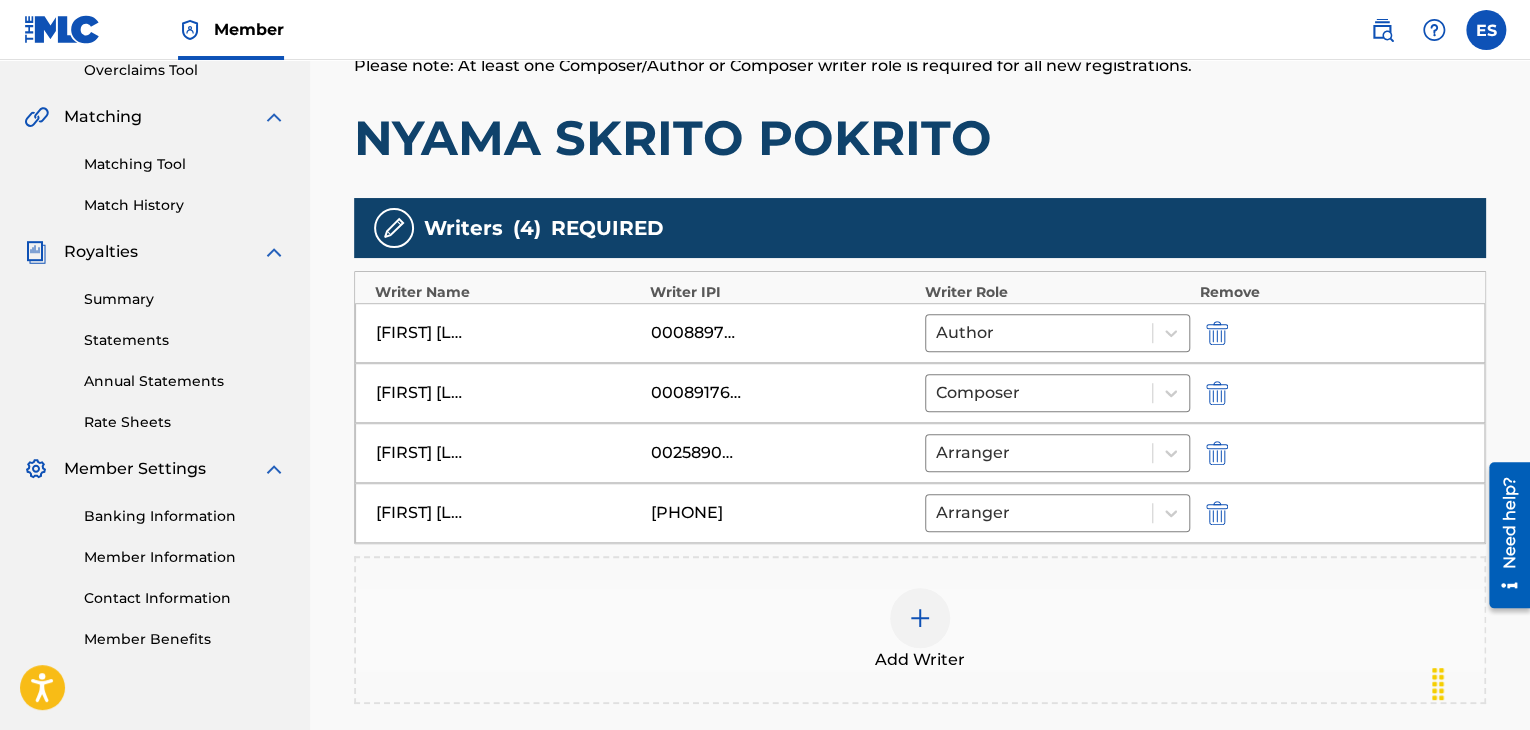 click at bounding box center [920, 618] 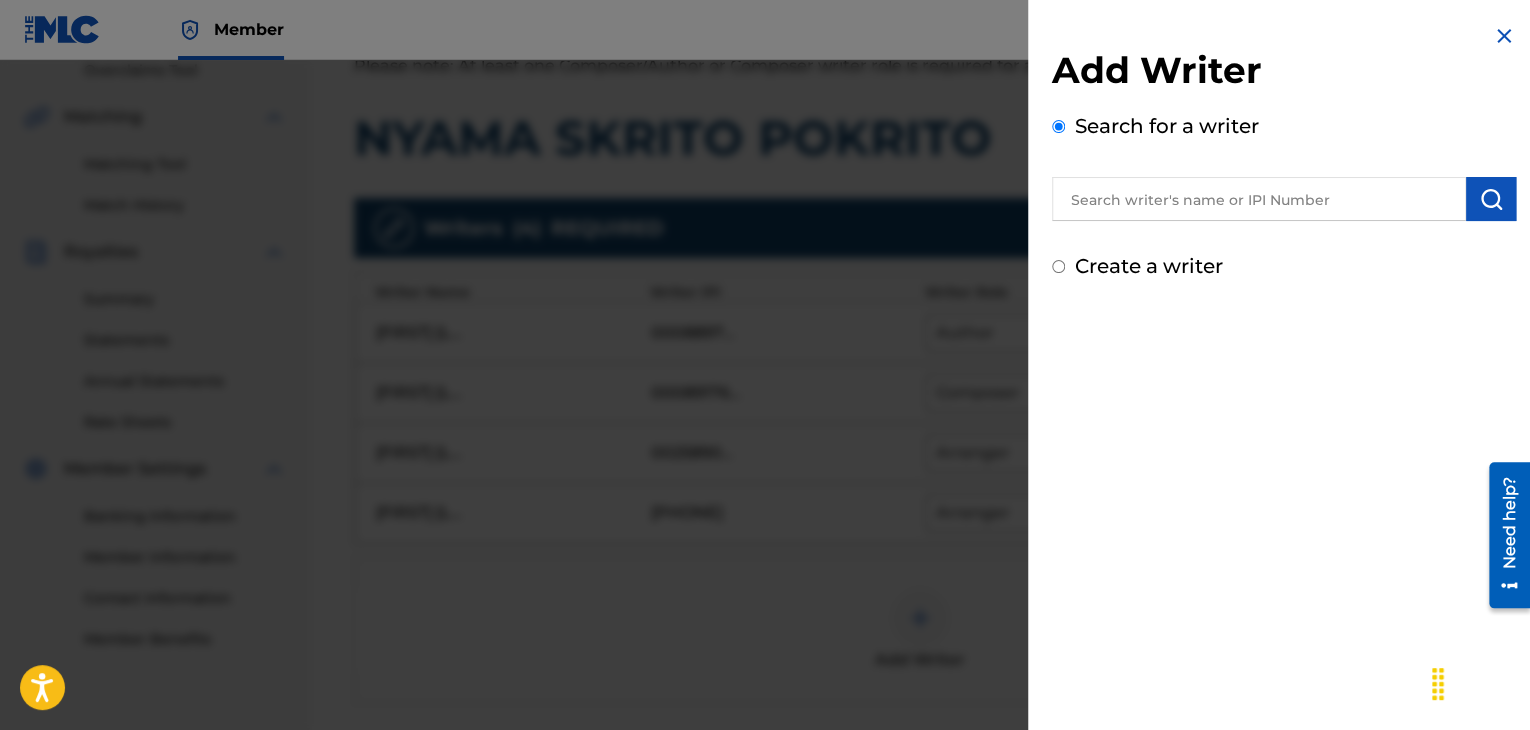 click at bounding box center [1504, 36] 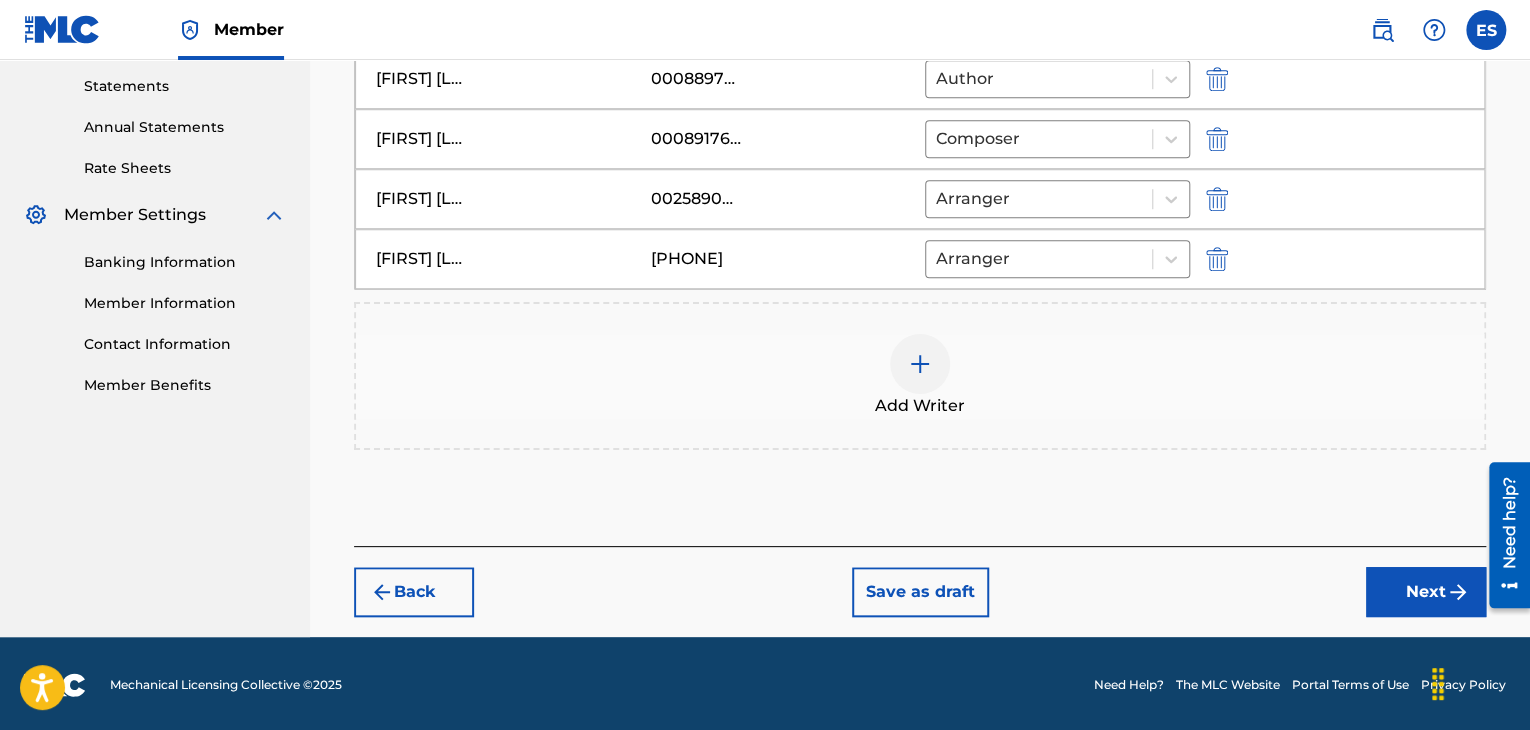 click on "Next" at bounding box center [1426, 592] 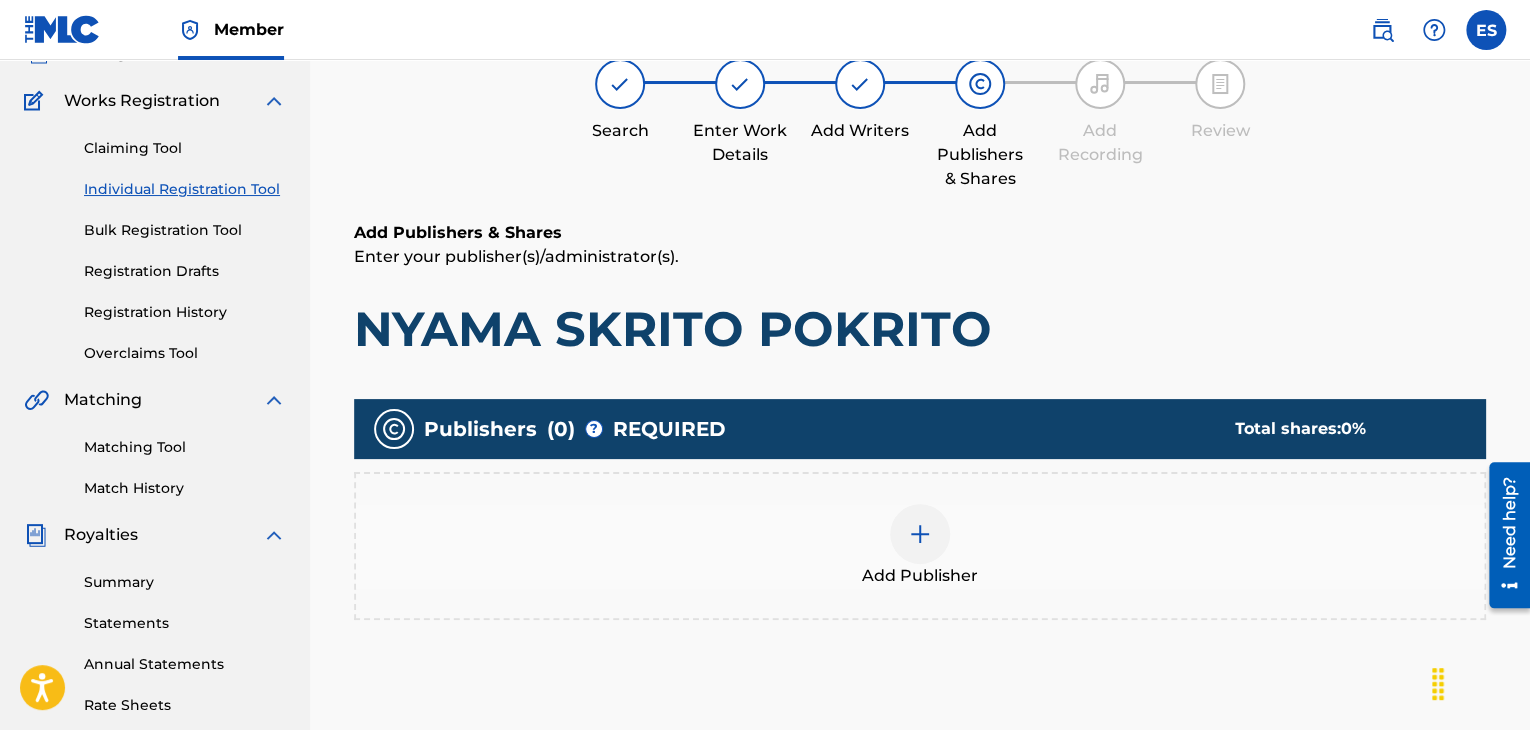 scroll, scrollTop: 290, scrollLeft: 0, axis: vertical 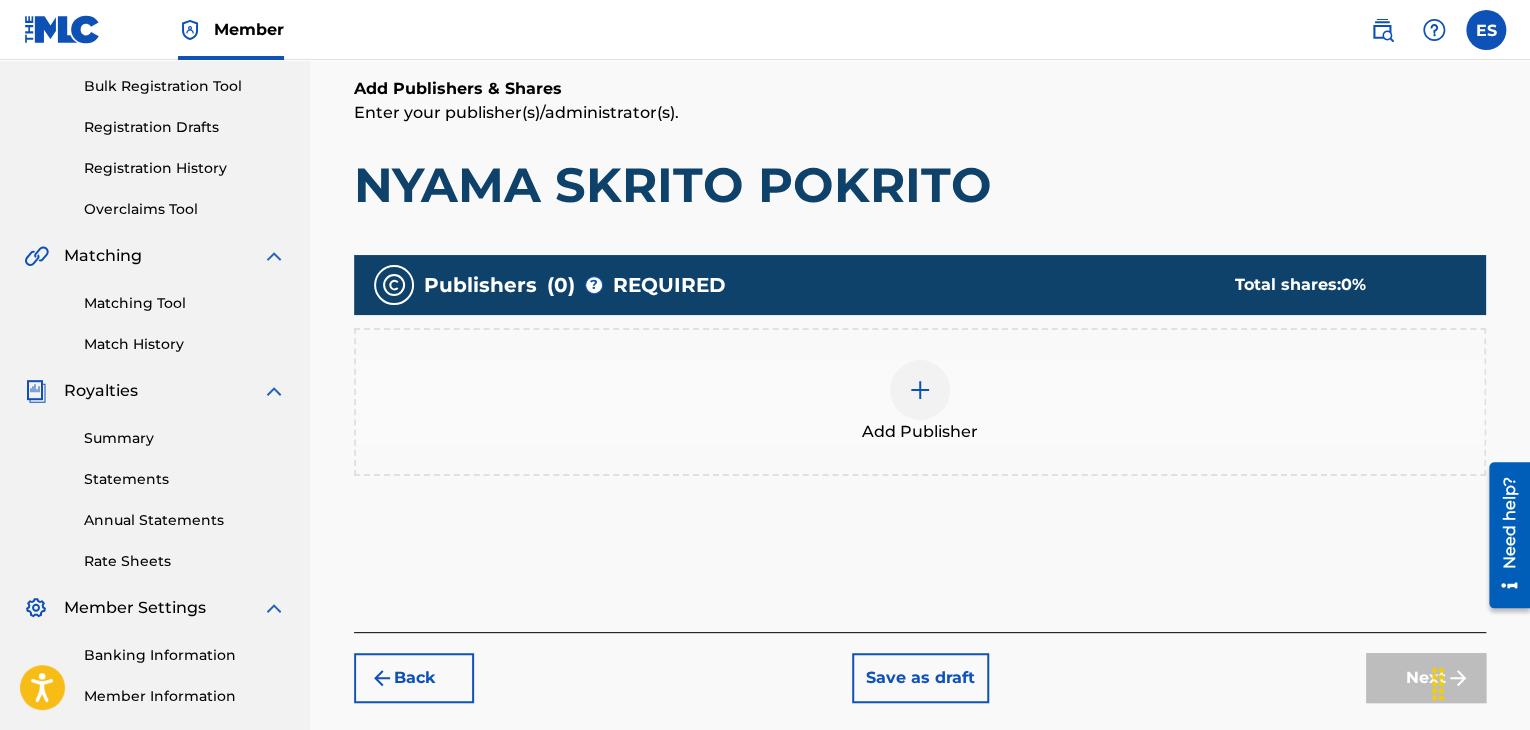 click at bounding box center [920, 390] 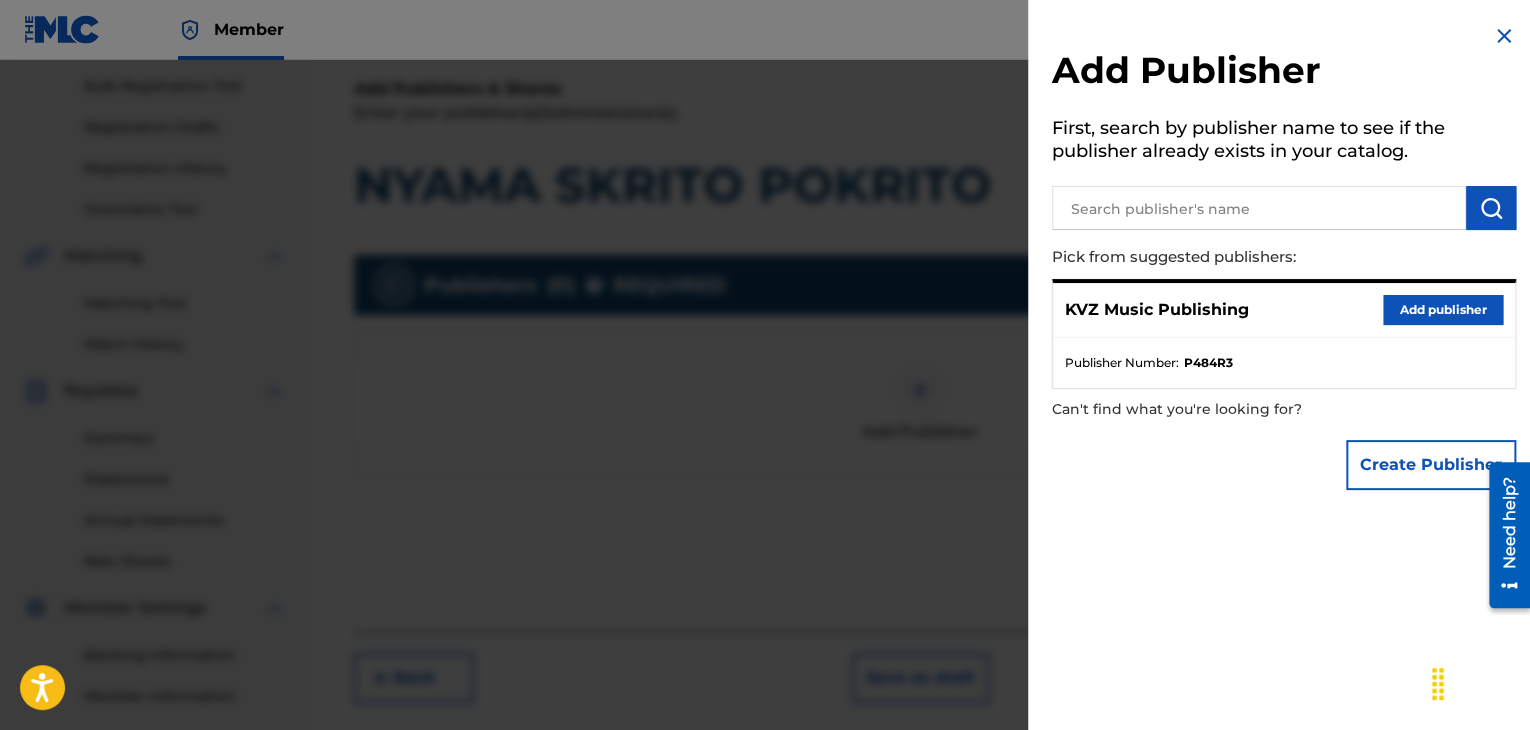 click on "Add publisher" at bounding box center (1443, 310) 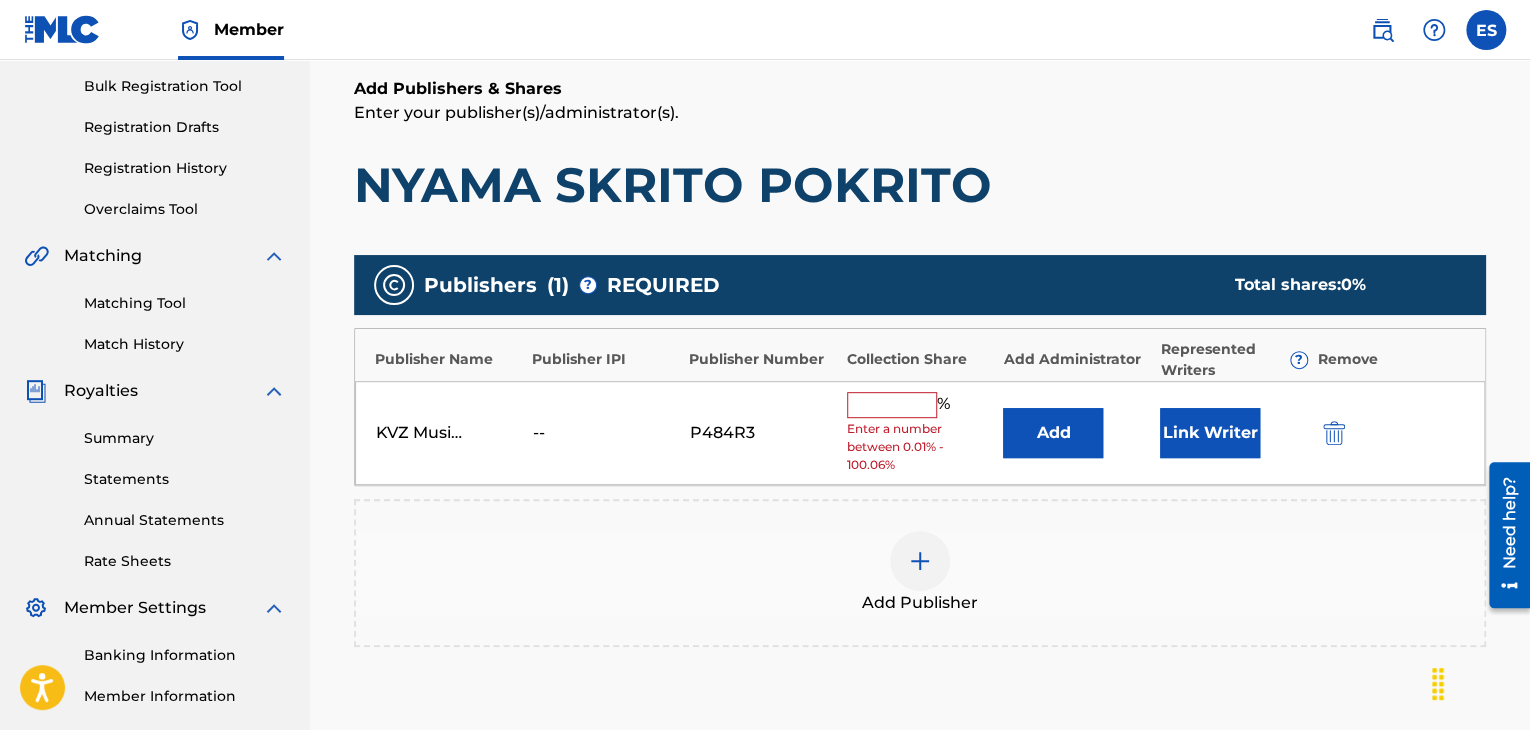 click at bounding box center (892, 405) 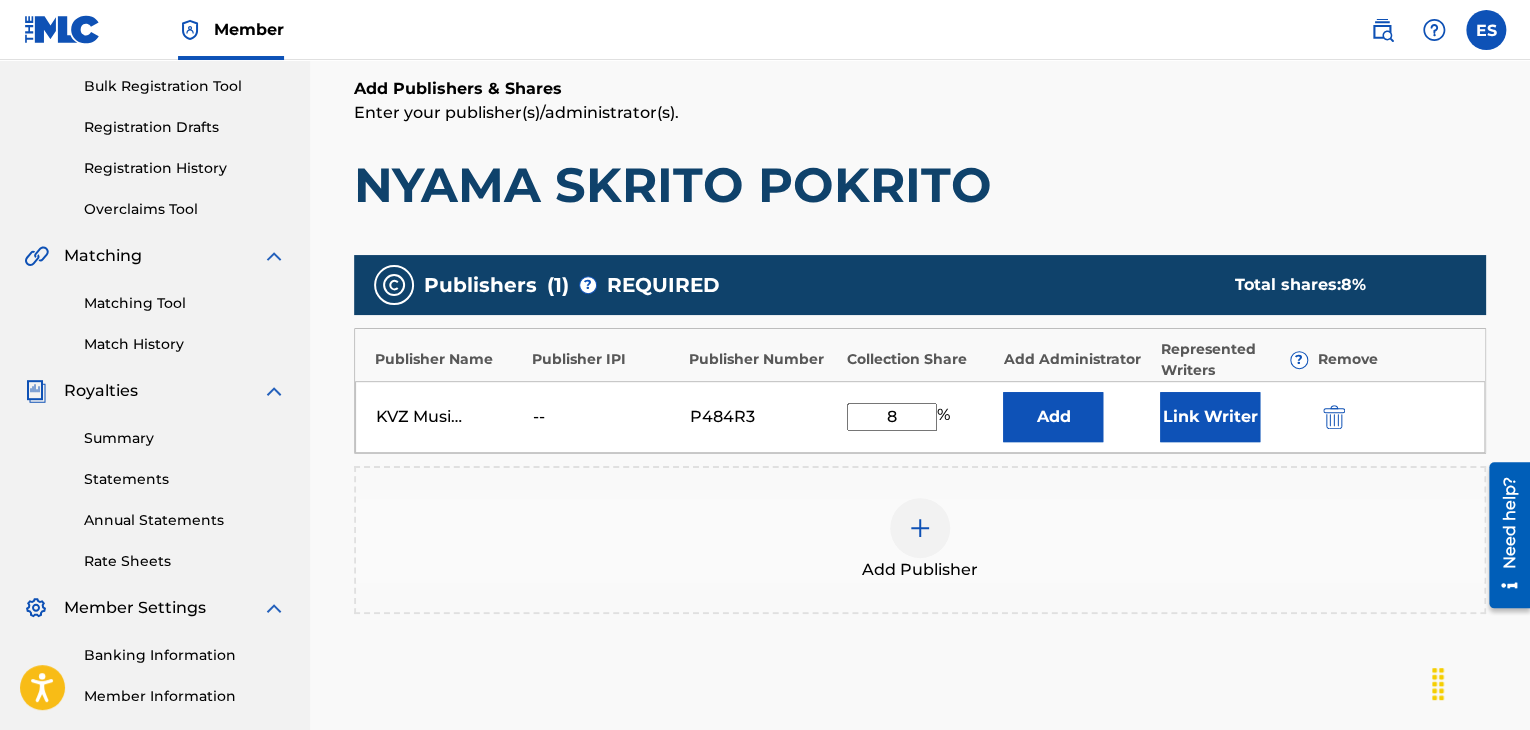 type on "8.34" 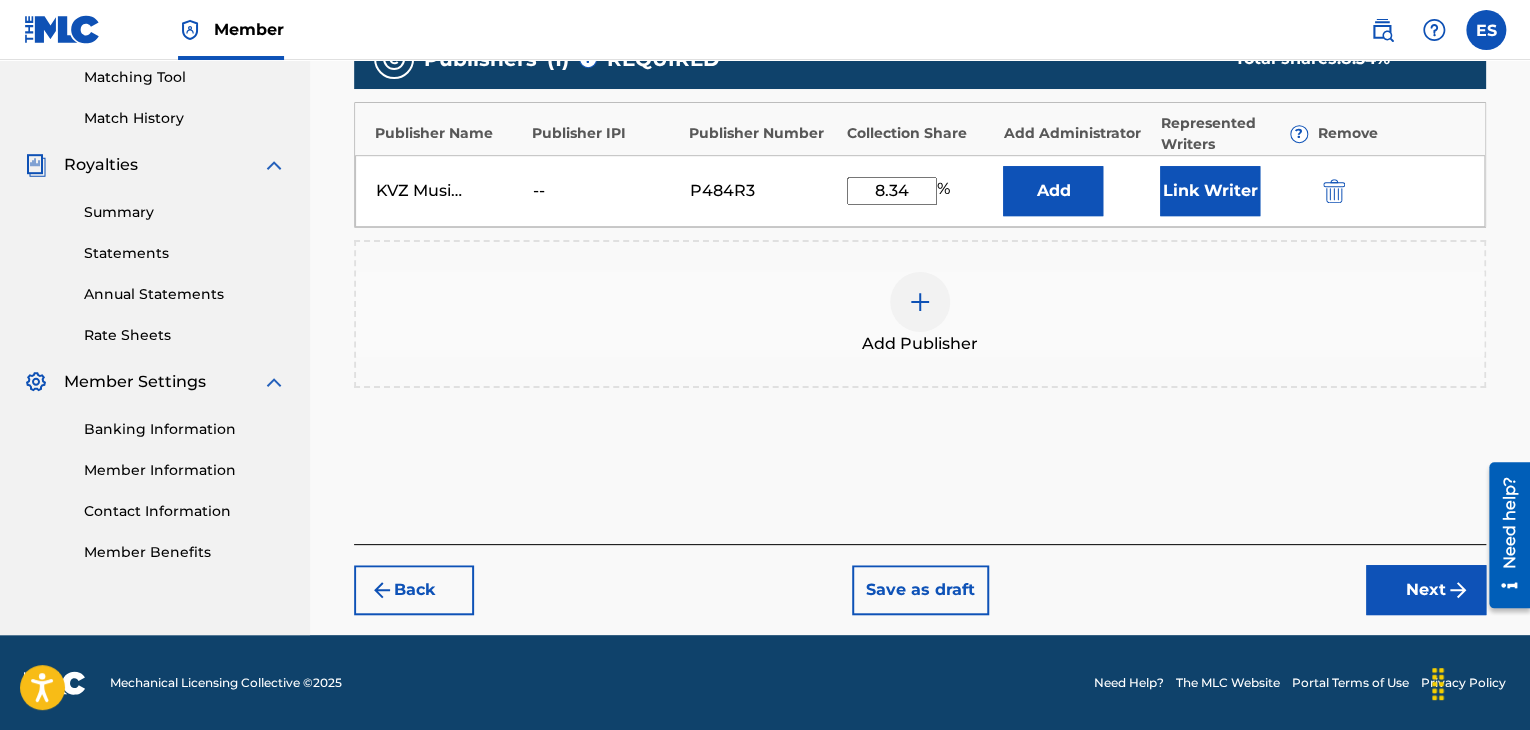 click on "Next" at bounding box center (1426, 590) 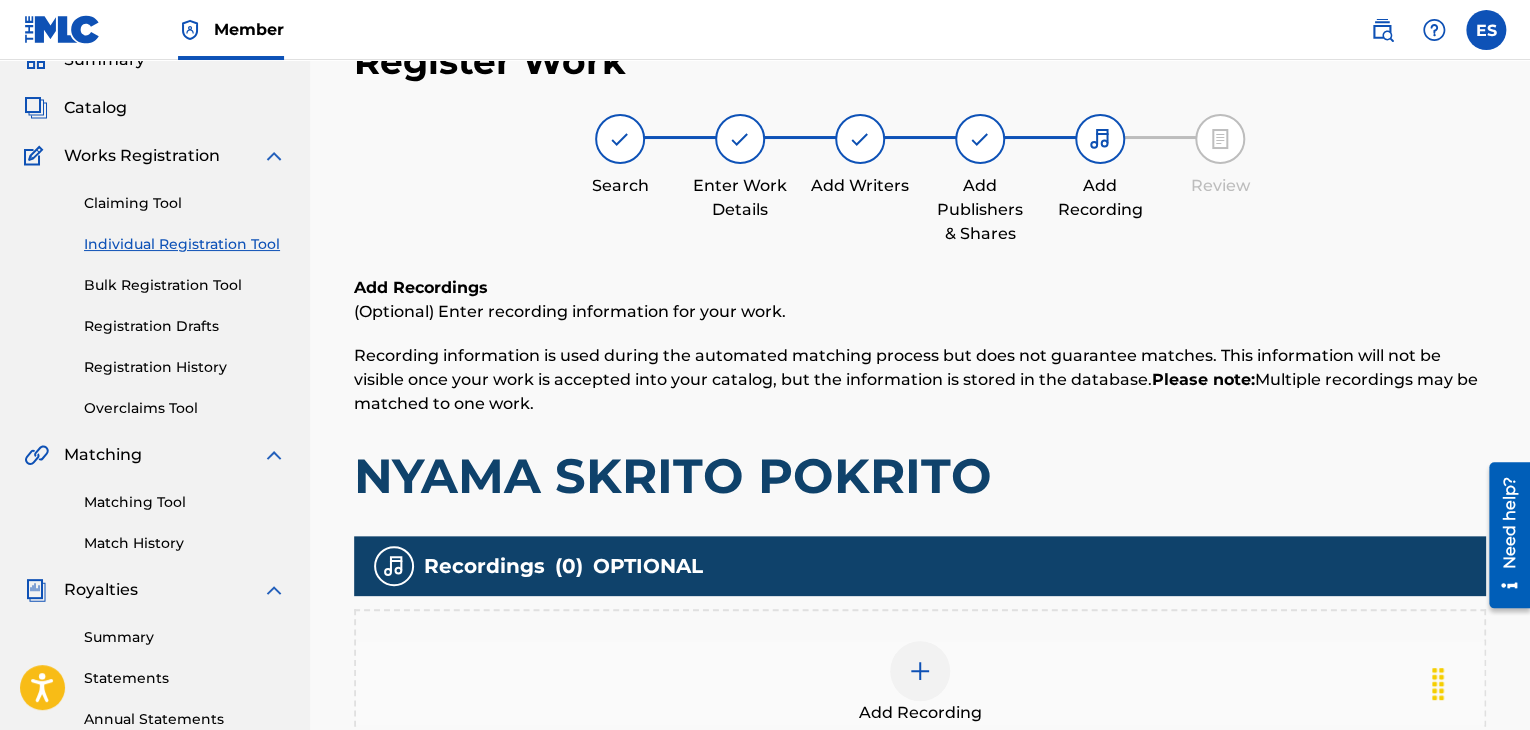 scroll, scrollTop: 469, scrollLeft: 0, axis: vertical 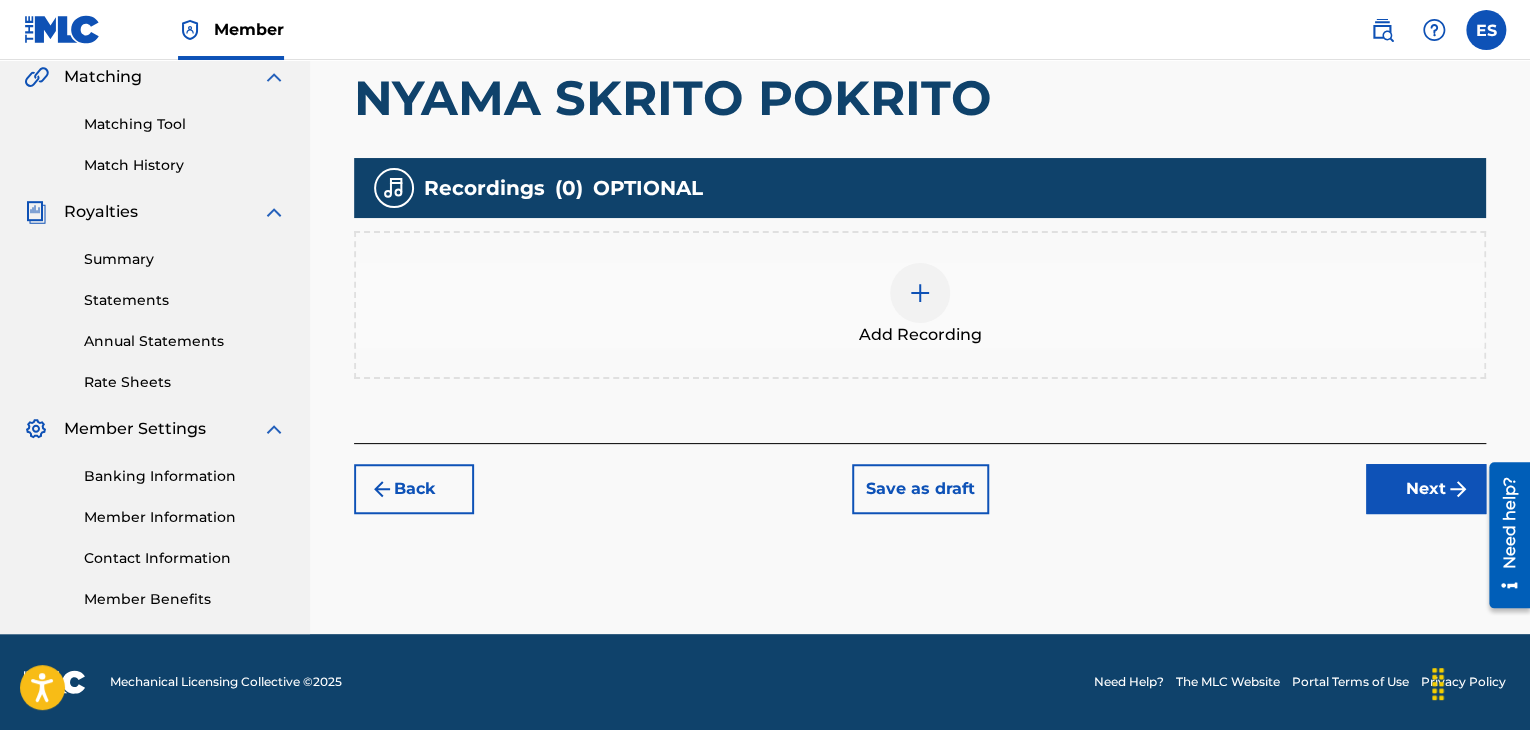 click on "Next" at bounding box center (1426, 489) 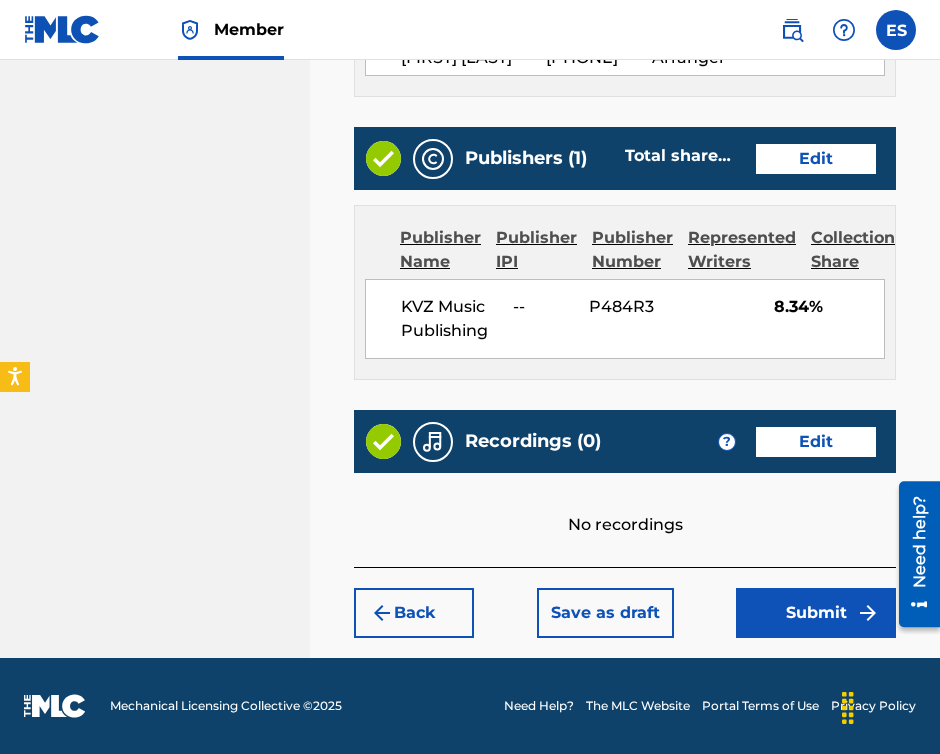 scroll, scrollTop: 1431, scrollLeft: 0, axis: vertical 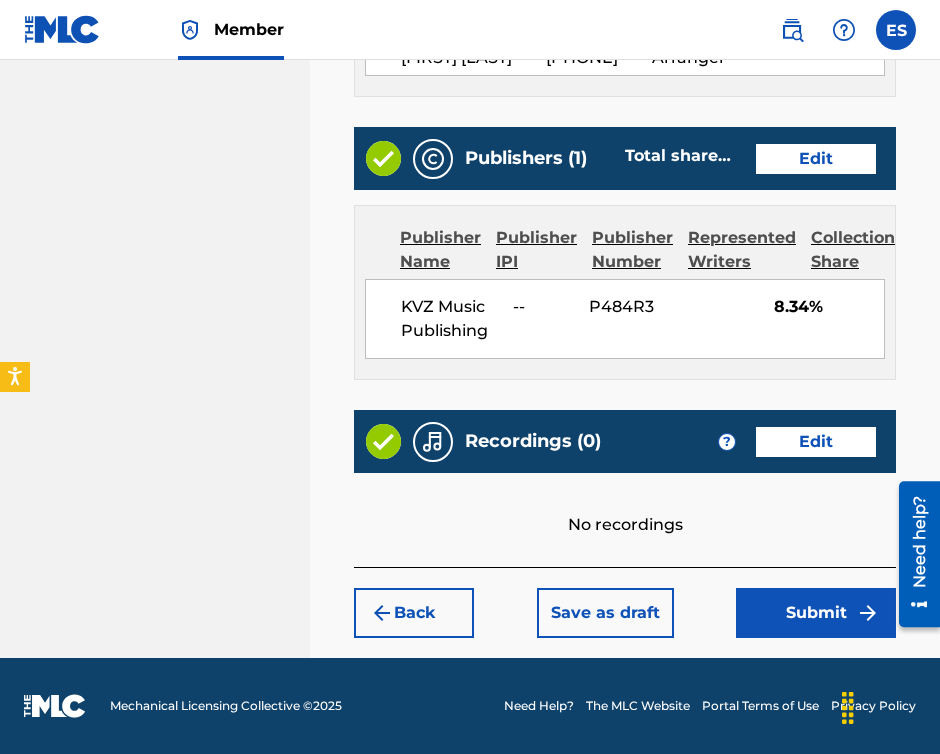 click on "Submit" at bounding box center (816, 613) 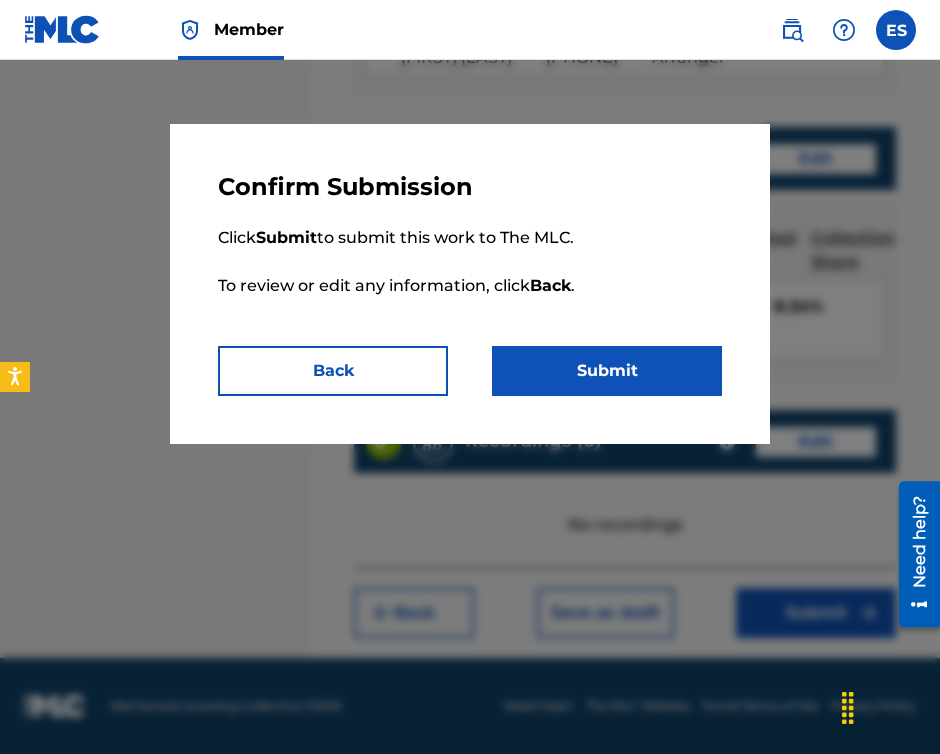 click on "Submit" at bounding box center (607, 371) 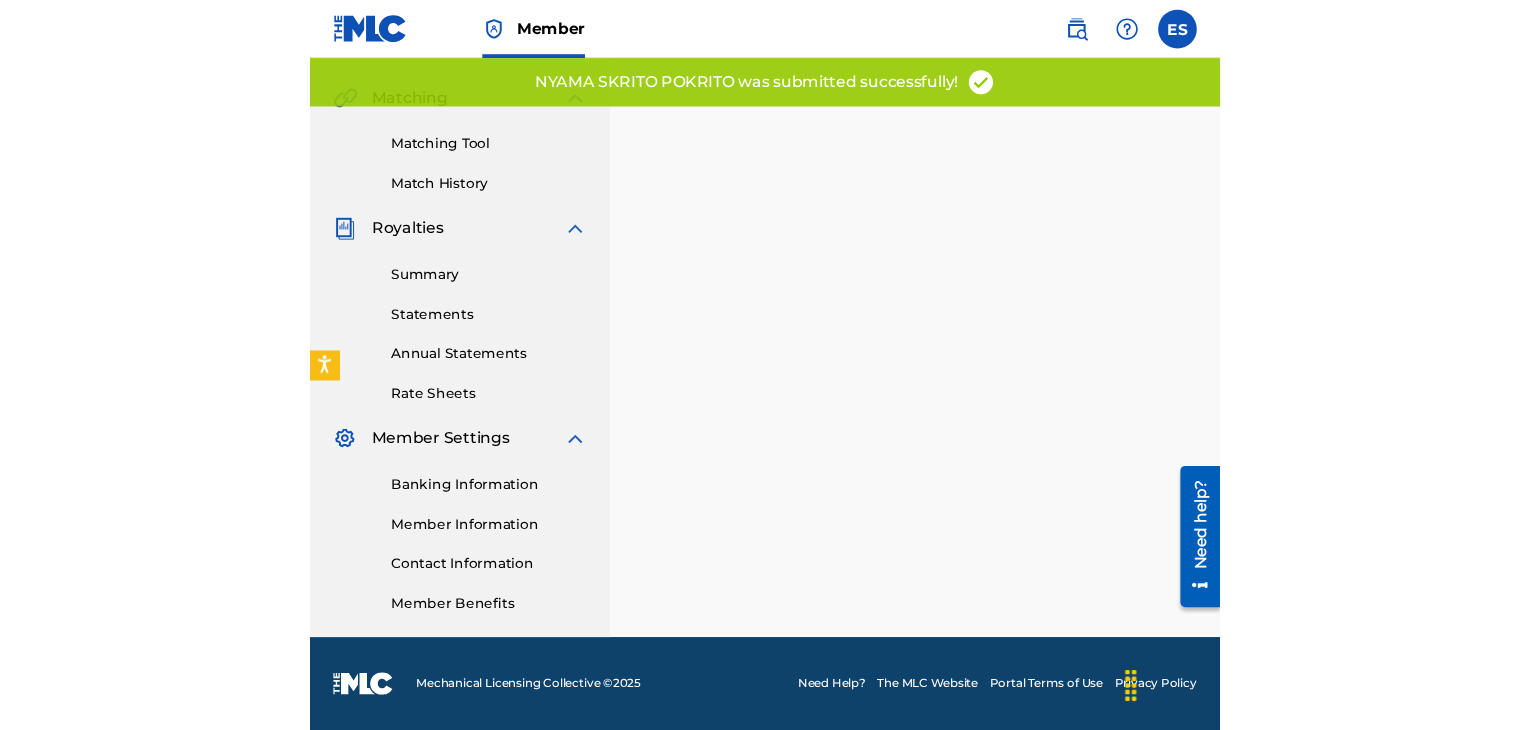 scroll, scrollTop: 0, scrollLeft: 0, axis: both 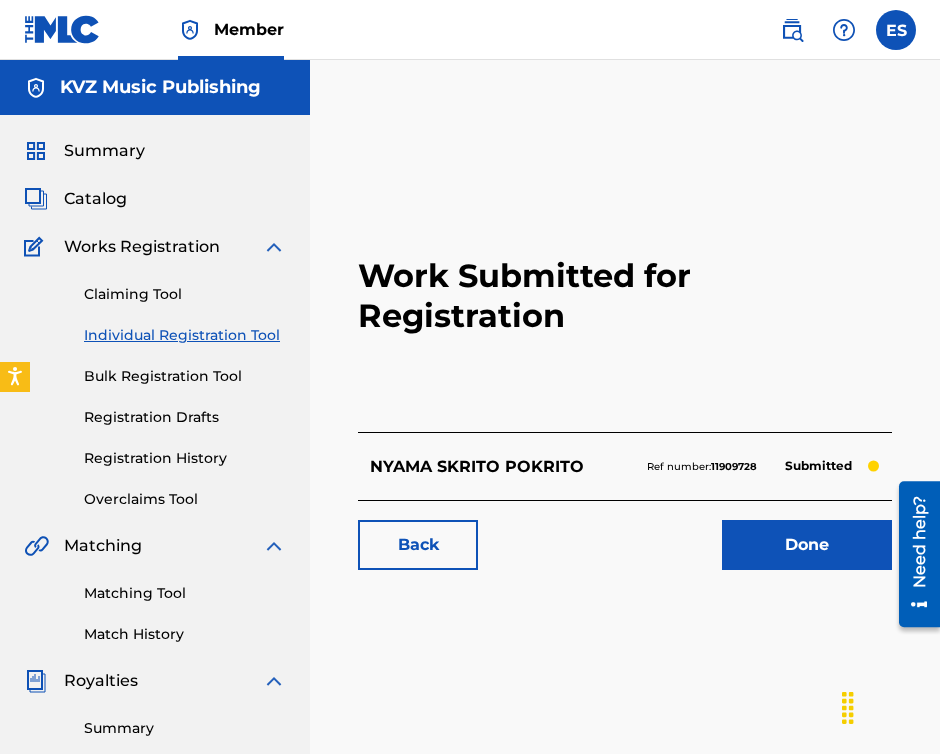 drag, startPoint x: 150, startPoint y: 335, endPoint x: 175, endPoint y: 288, distance: 53.235325 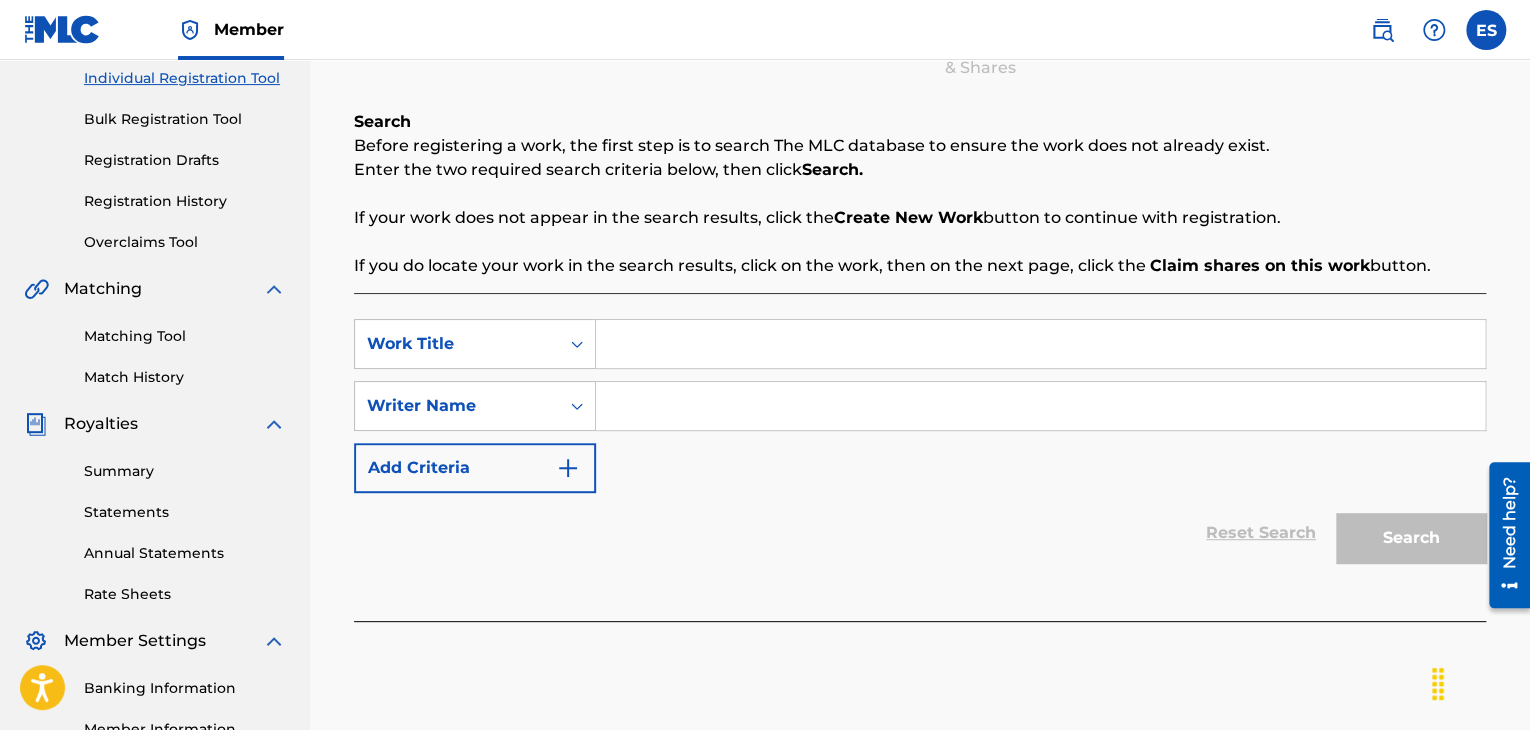 scroll, scrollTop: 469, scrollLeft: 0, axis: vertical 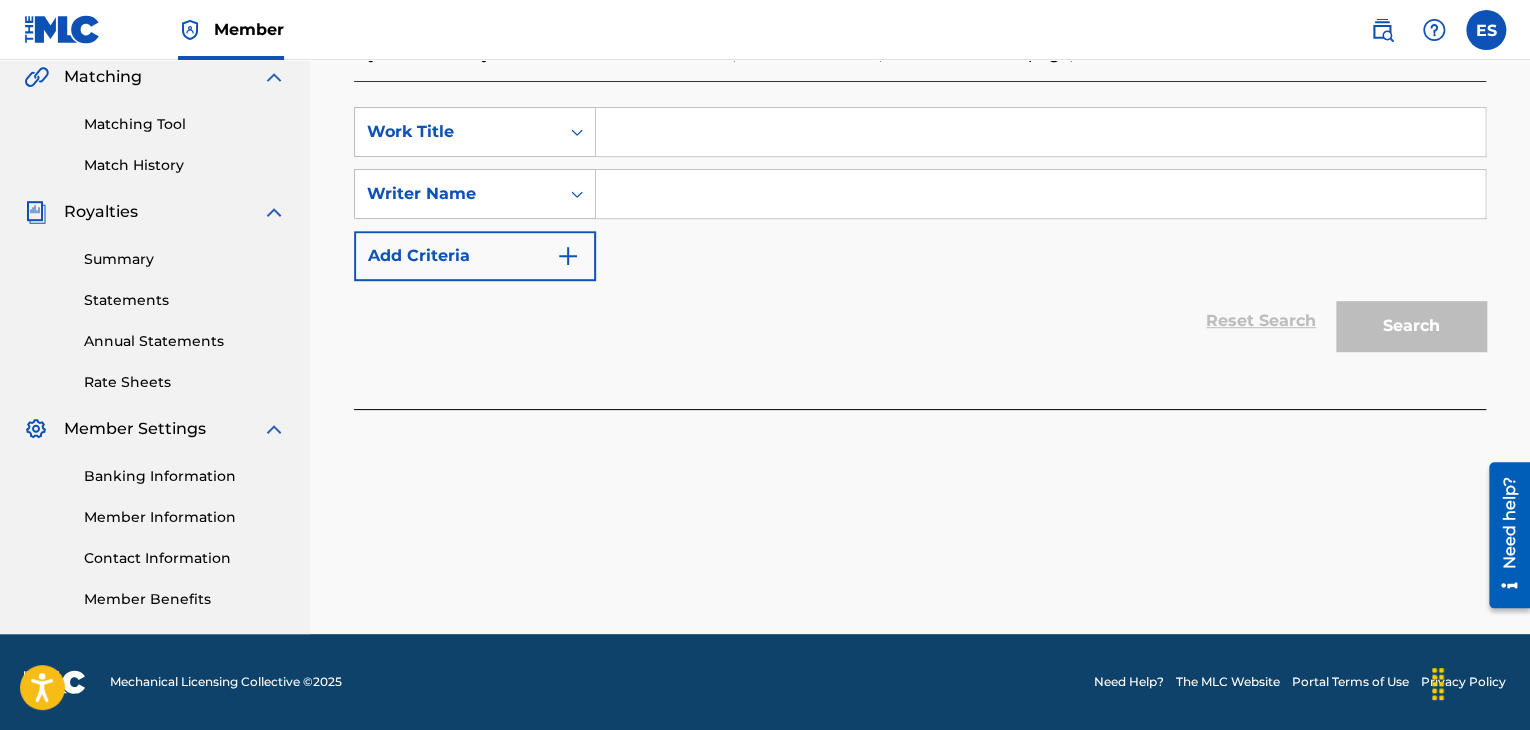 click at bounding box center [1040, 132] 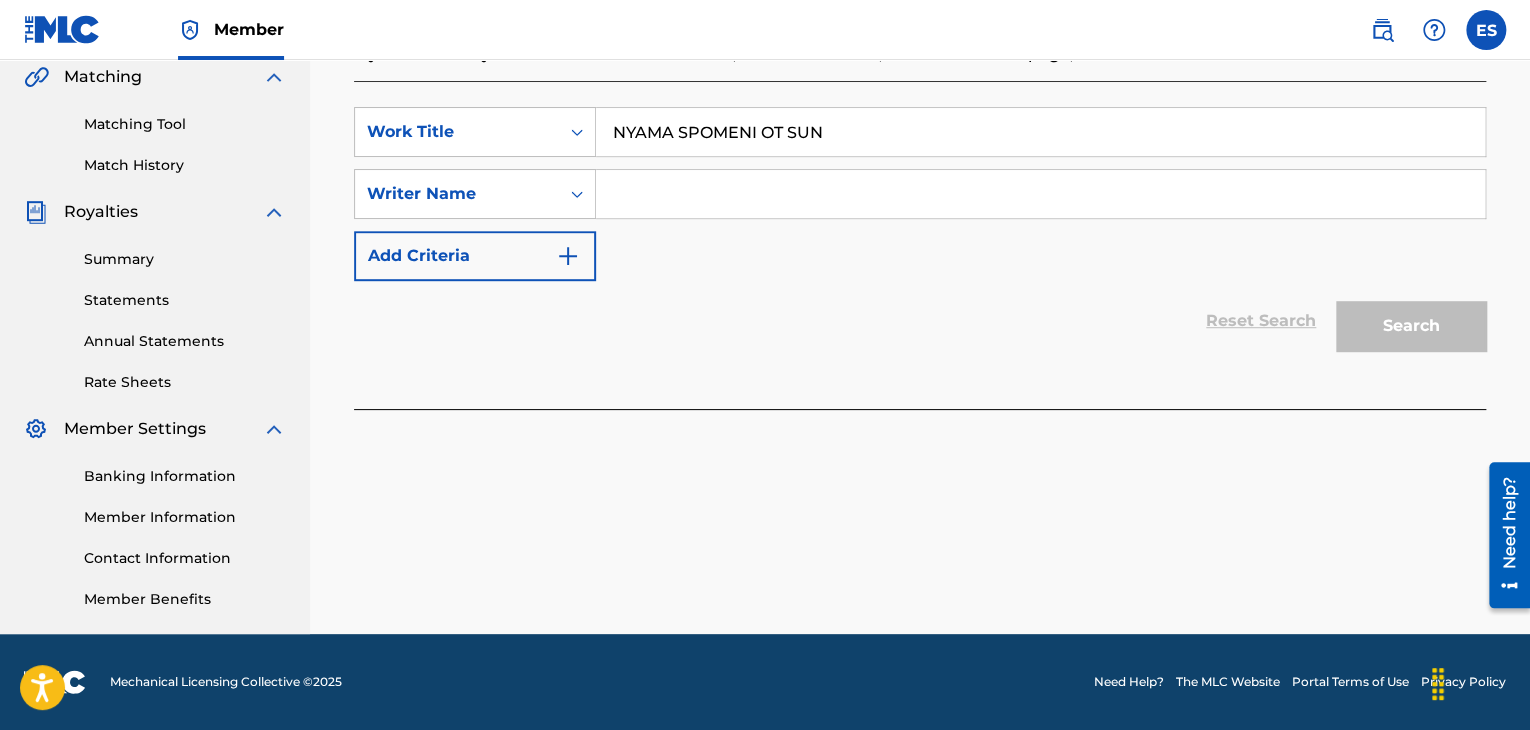 type on "NYAMA SPOMENI OT SUN" 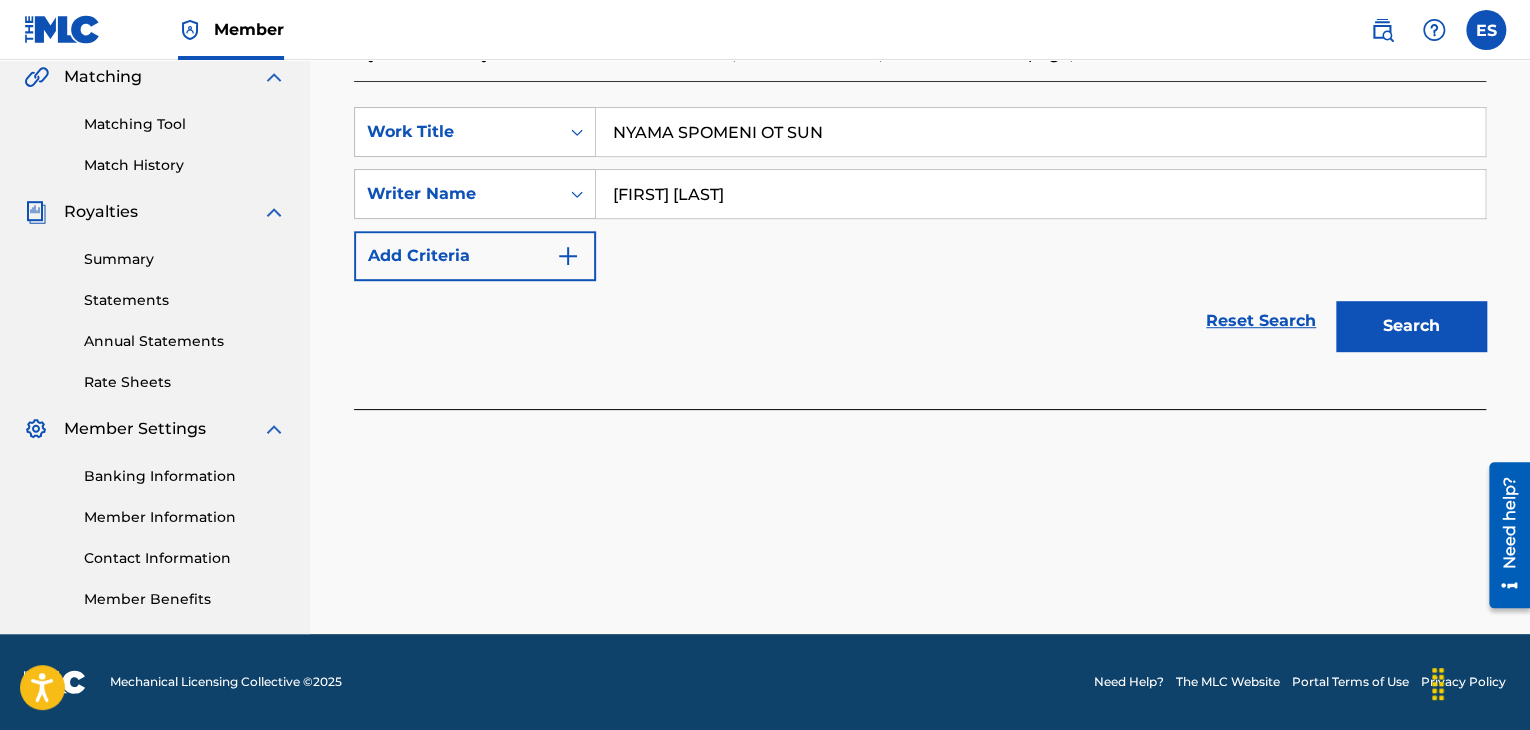 click on "NYAMA SPOMENI OT SUN" at bounding box center (1040, 132) 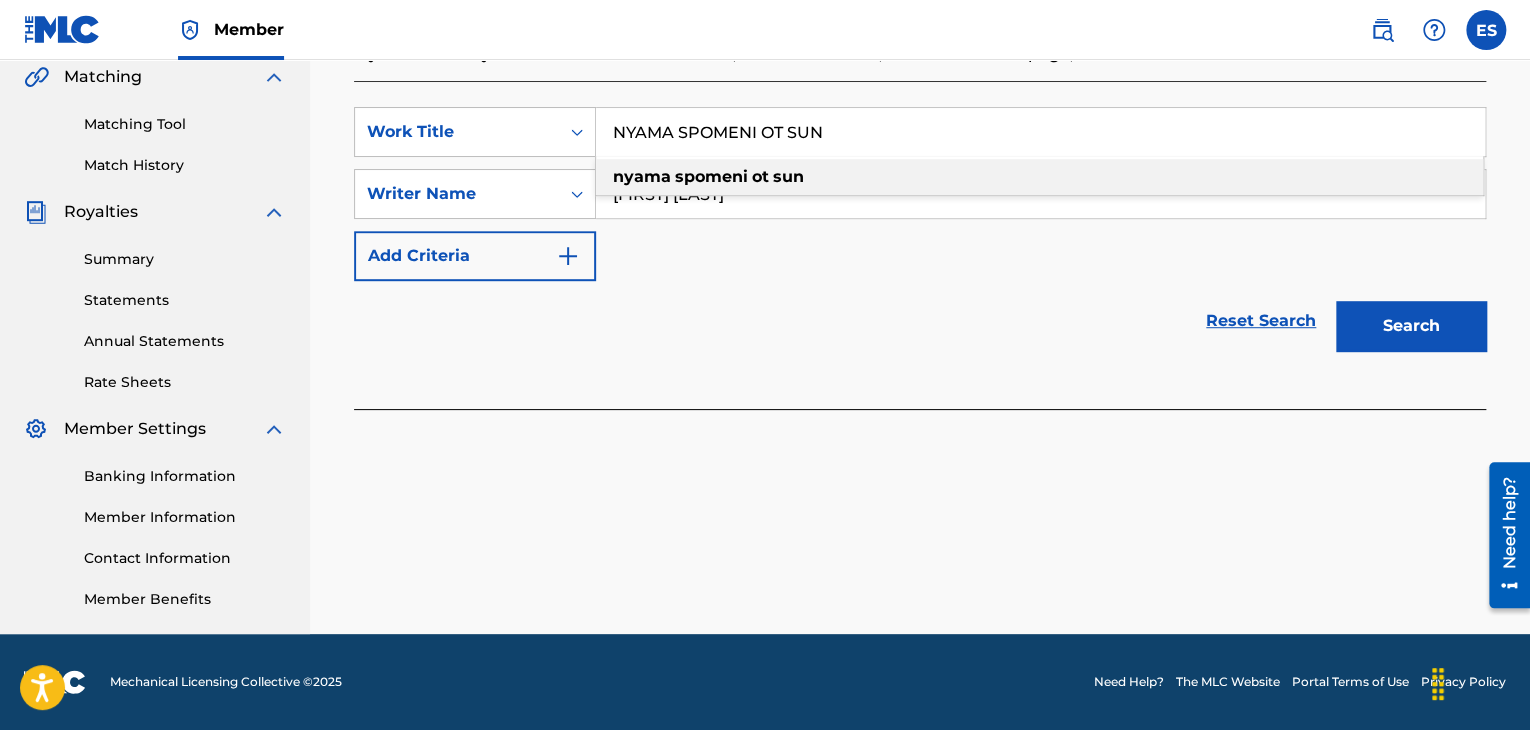 type on "NYAMA SPOMENI OT SUN" 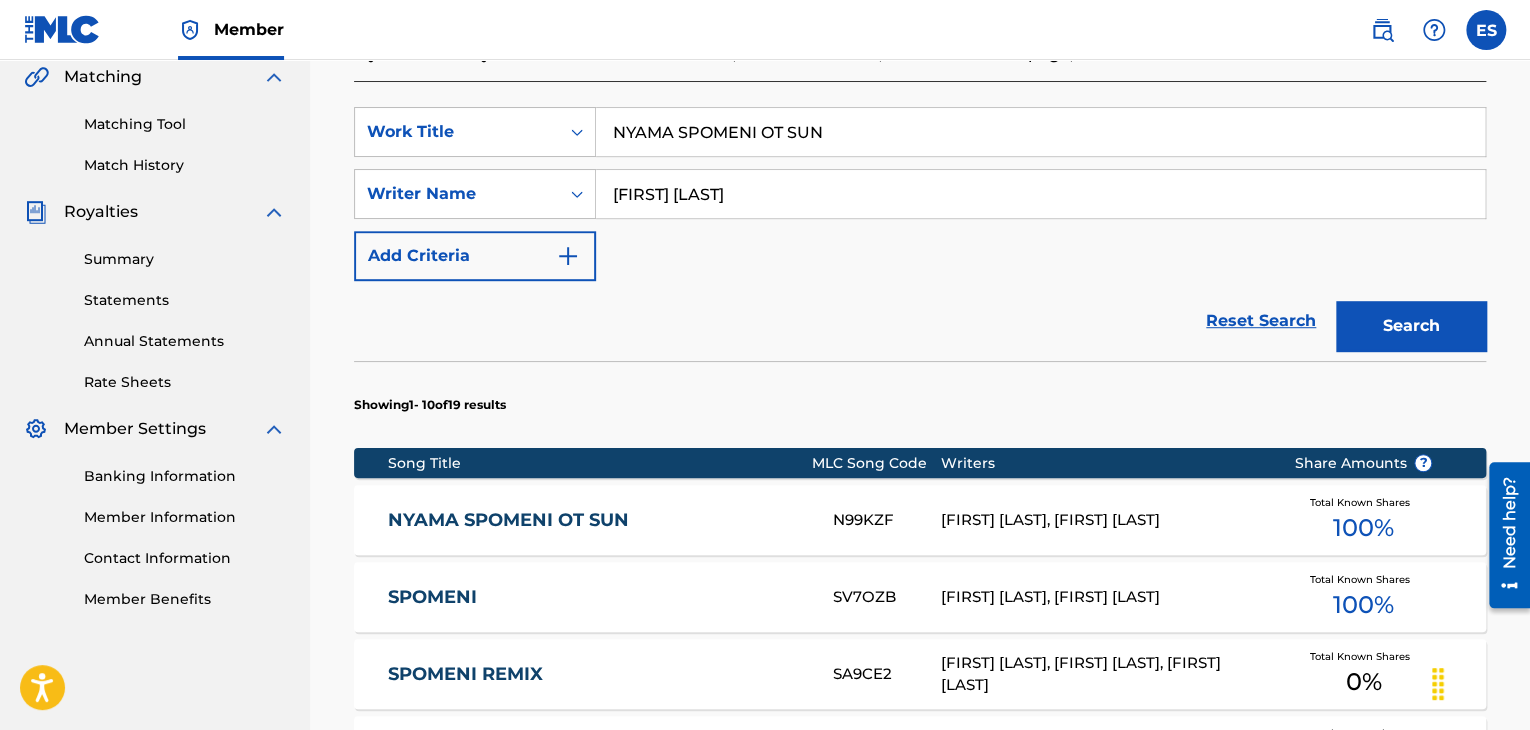 click on "[FIRST] [LAST], [FIRST] [LAST]" at bounding box center (1102, 520) 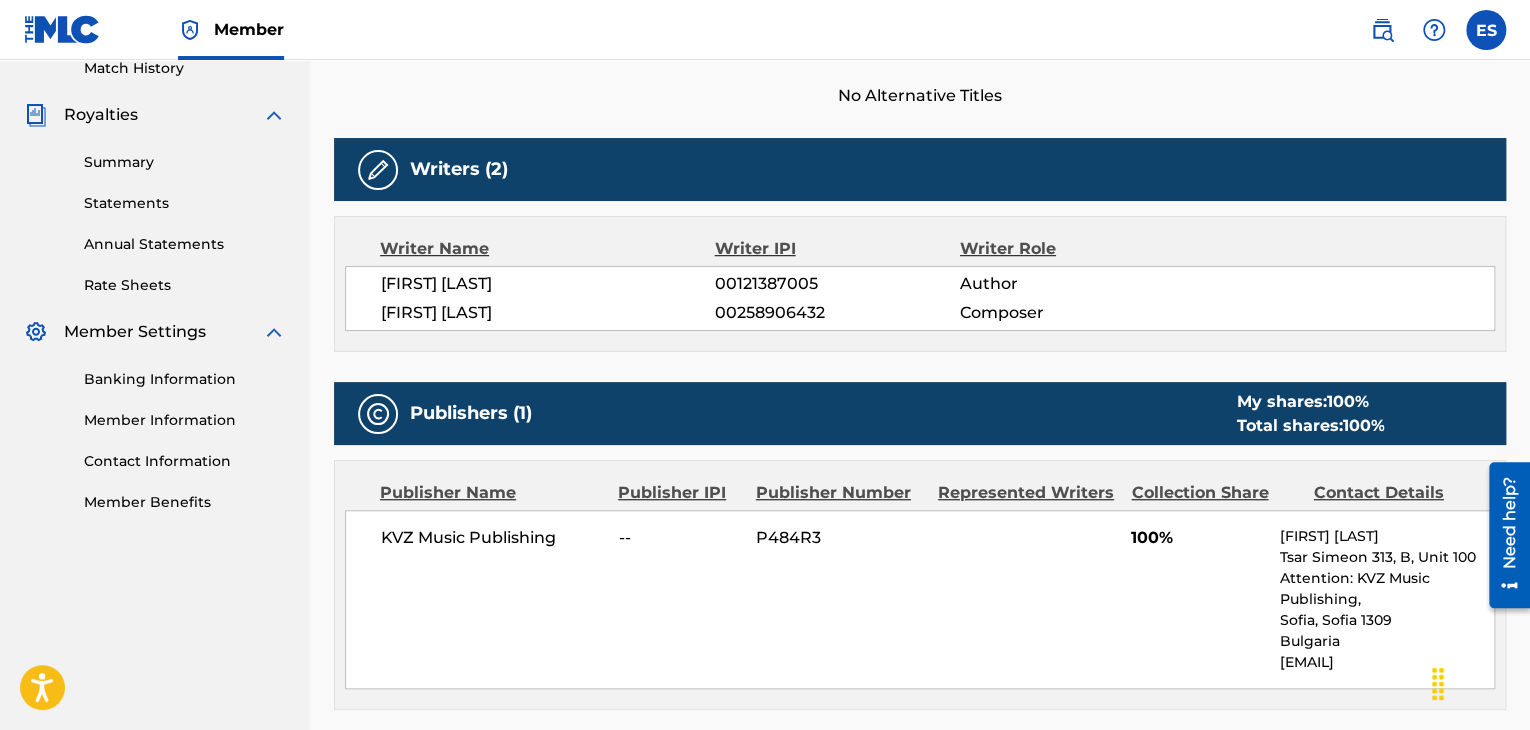 scroll, scrollTop: 600, scrollLeft: 0, axis: vertical 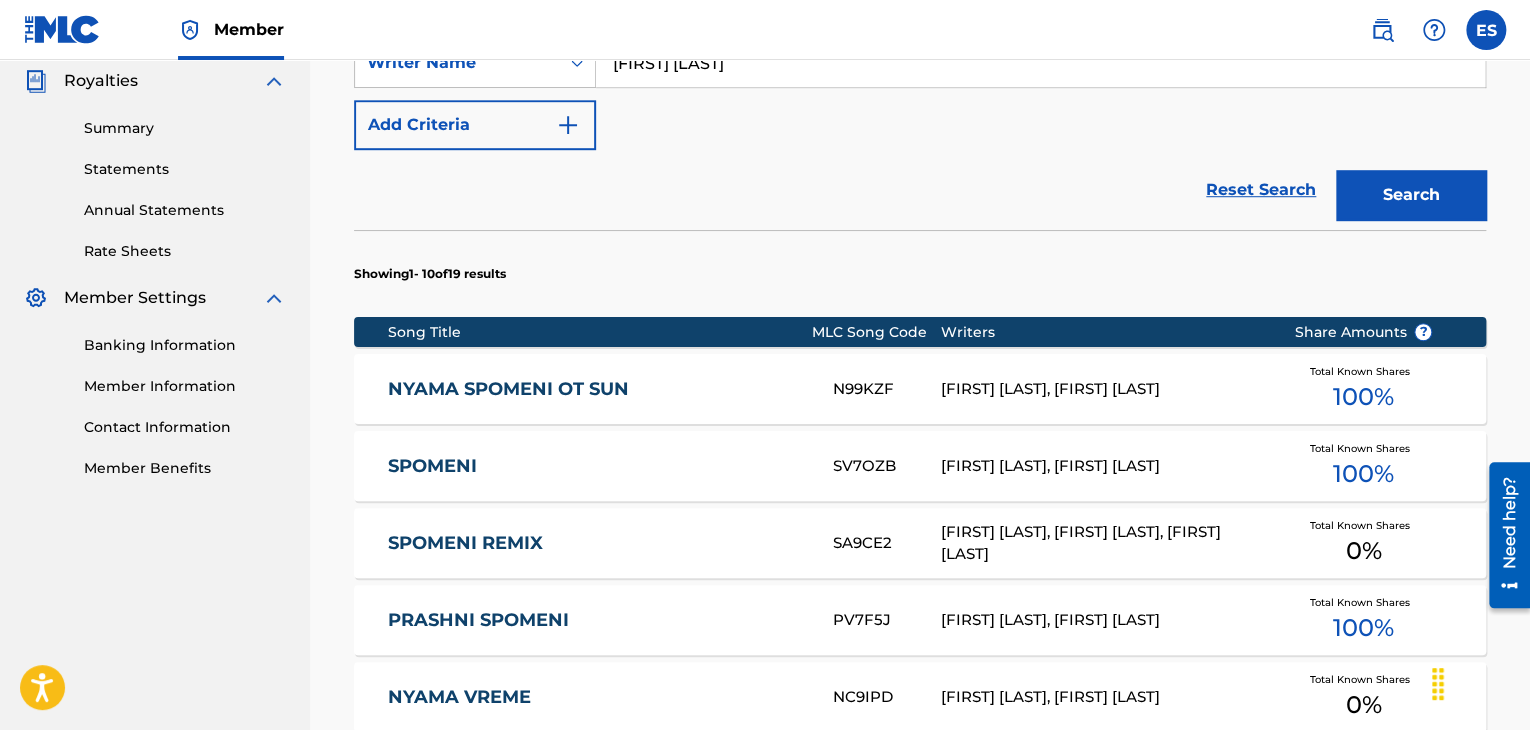 click on "[FIRST] [LAST], [FIRST] [LAST]" at bounding box center (1102, 389) 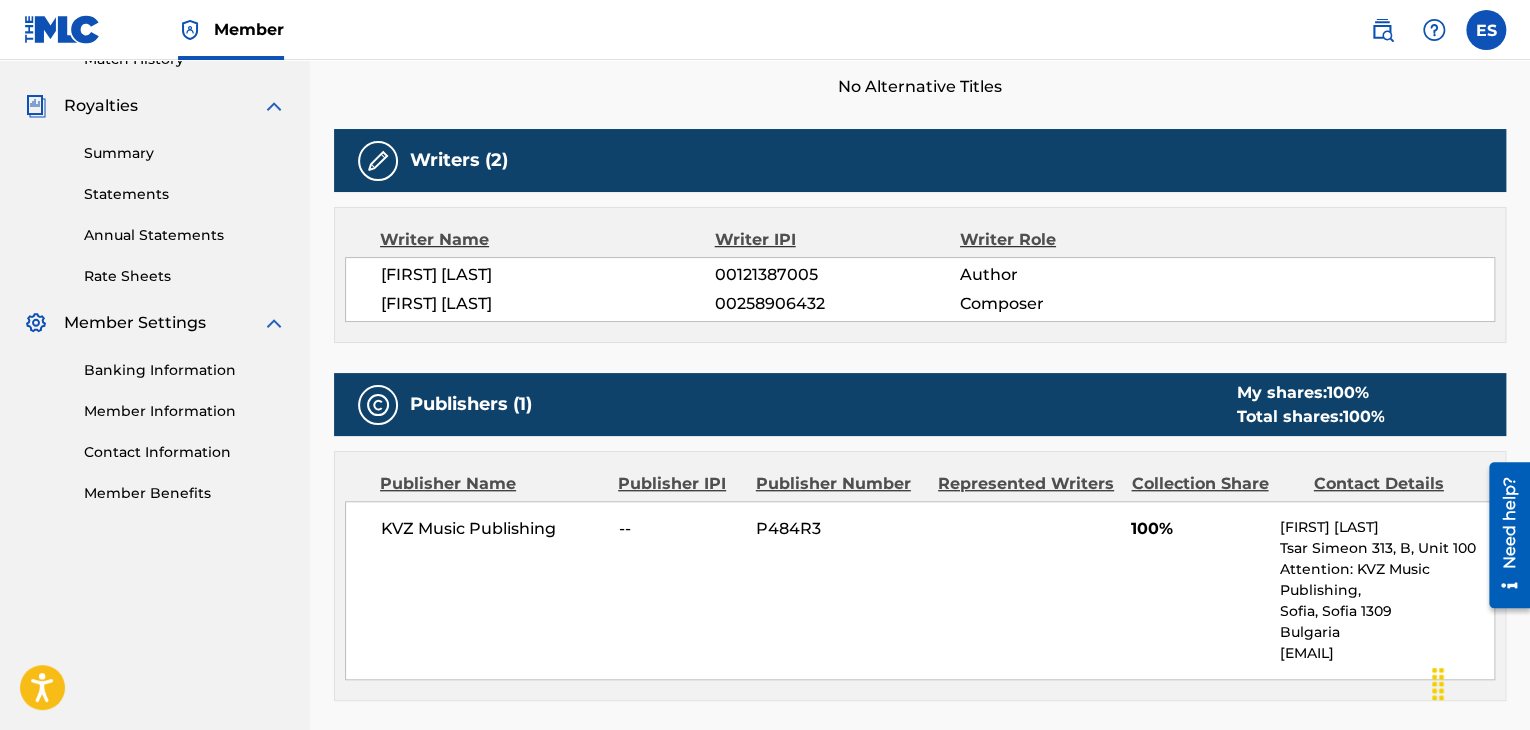 scroll, scrollTop: 700, scrollLeft: 0, axis: vertical 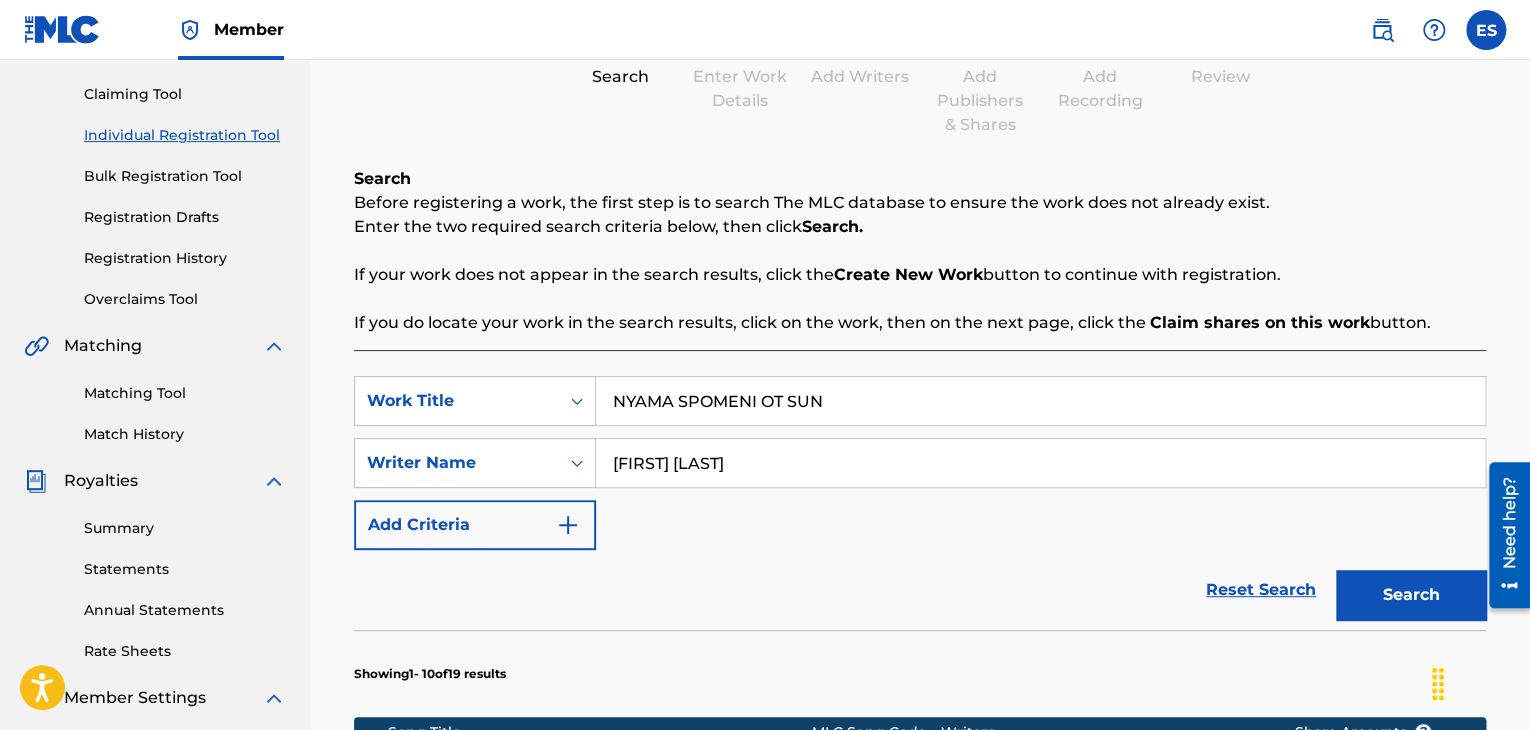 click on "Individual Registration Tool" at bounding box center (185, 135) 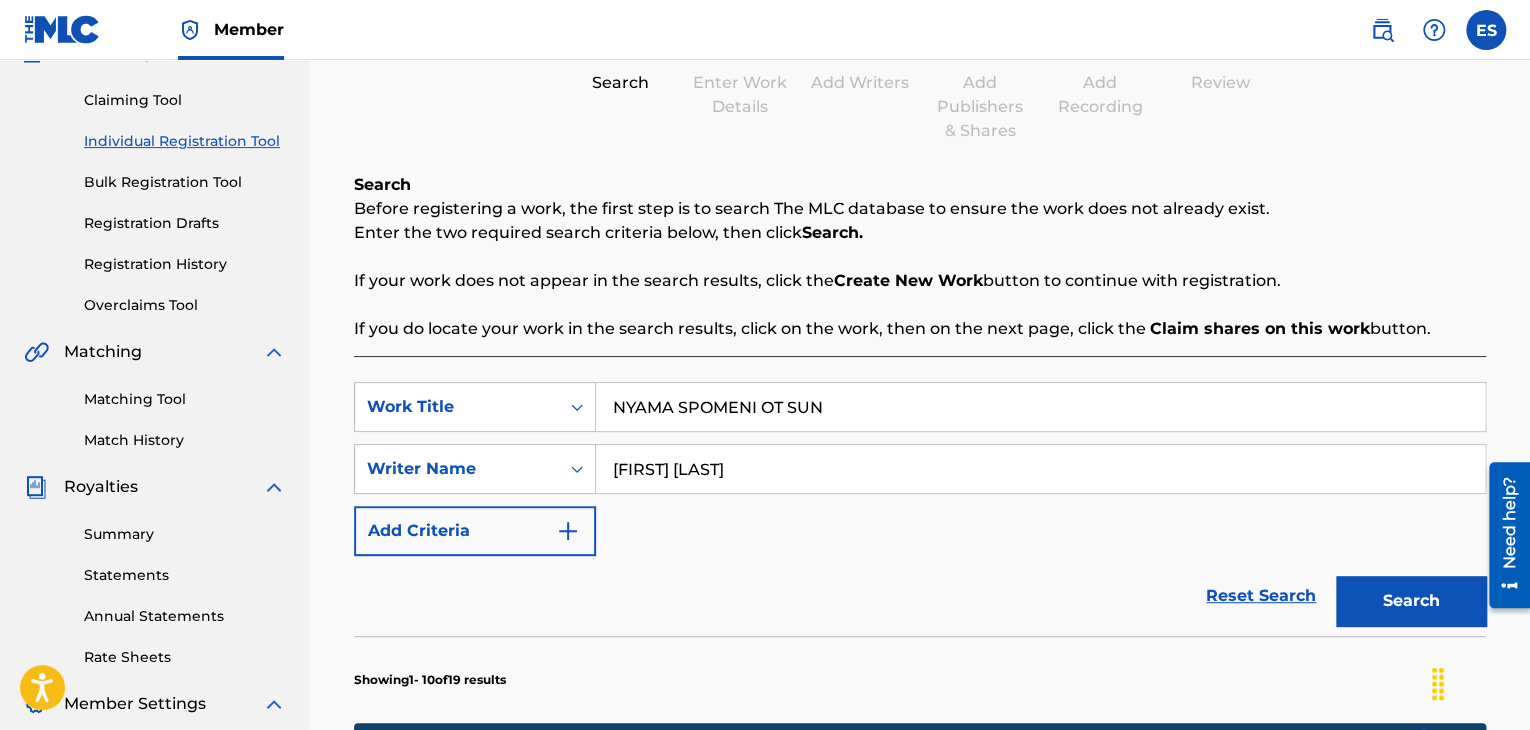 scroll, scrollTop: 200, scrollLeft: 0, axis: vertical 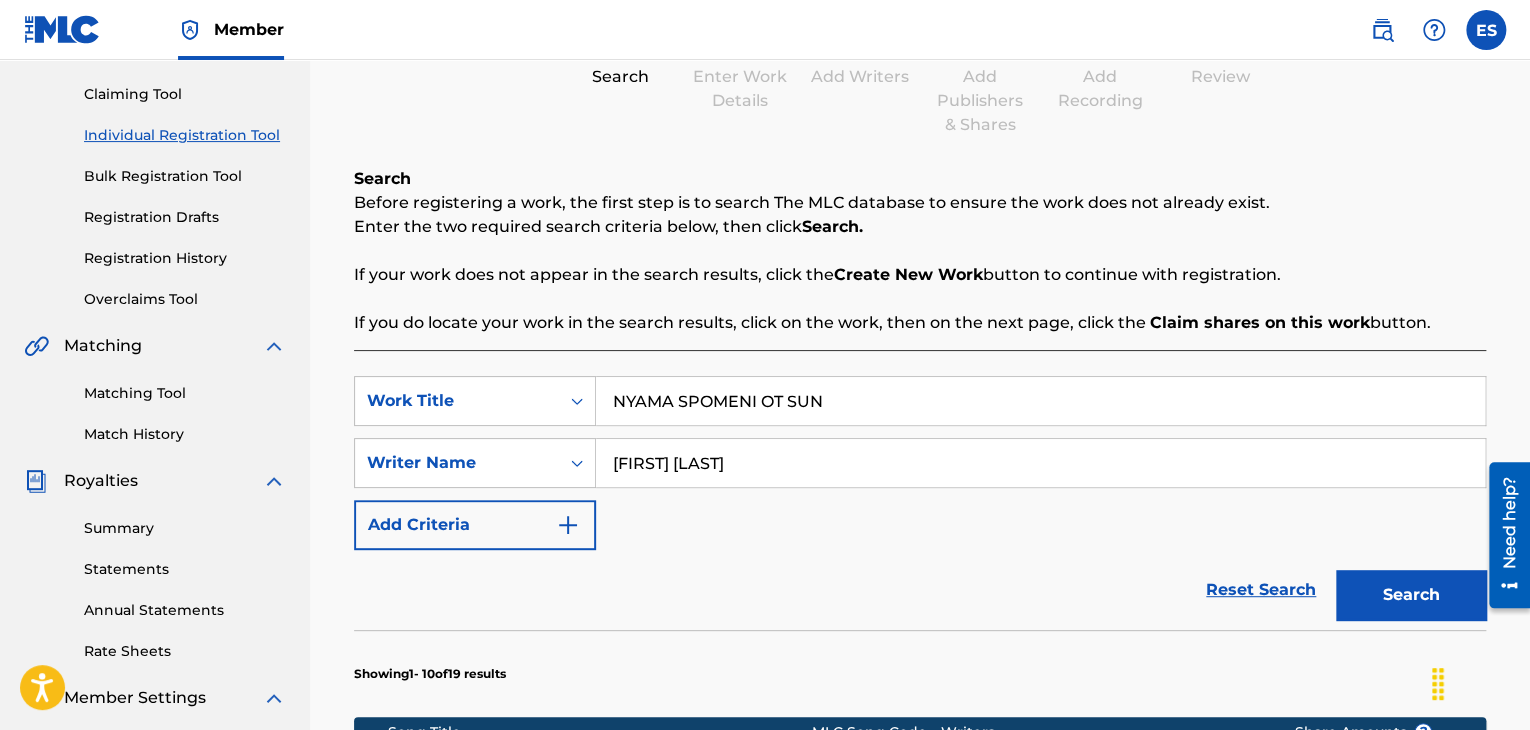 click on "NYAMA SPOMENI OT SUN" at bounding box center [1040, 401] 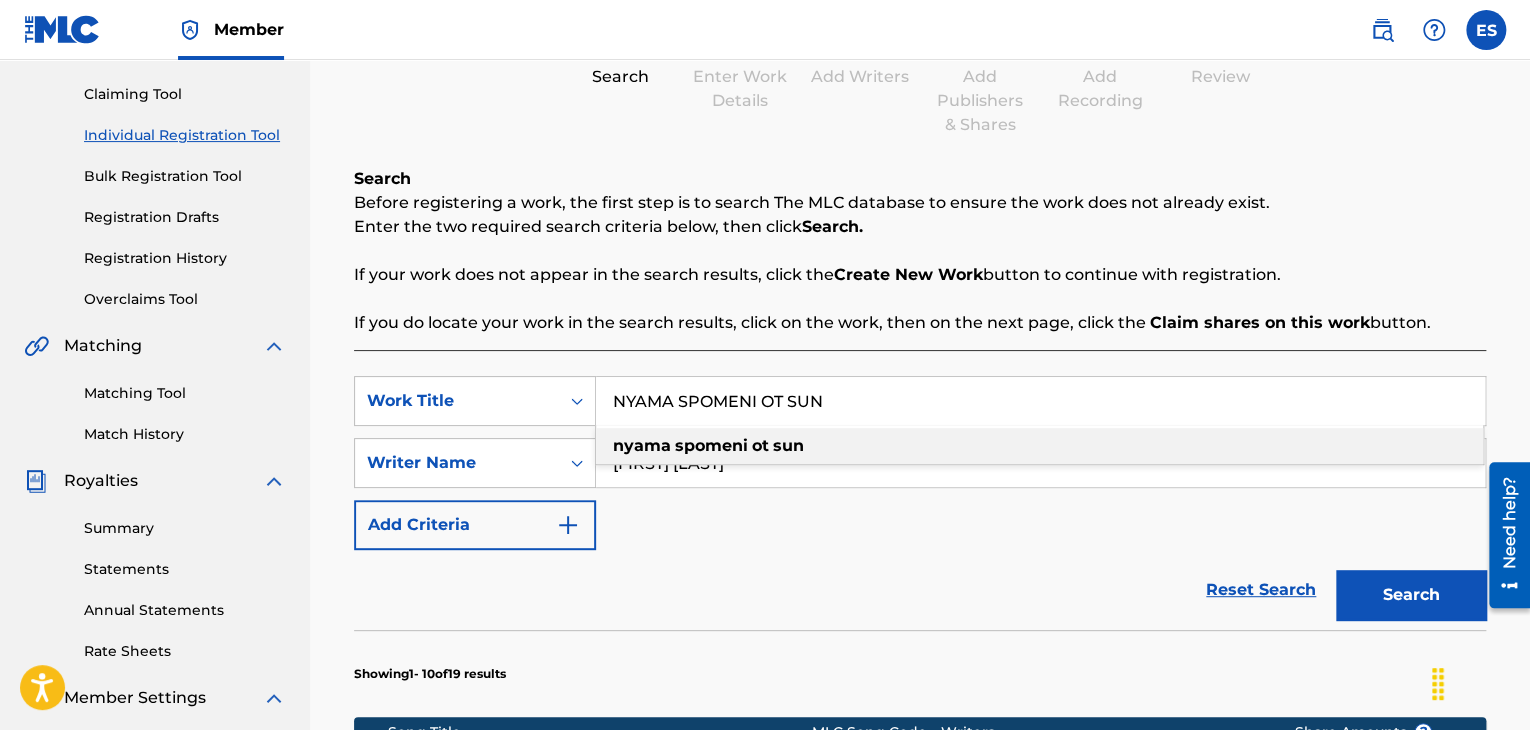 paste on "NYAMA VREME" 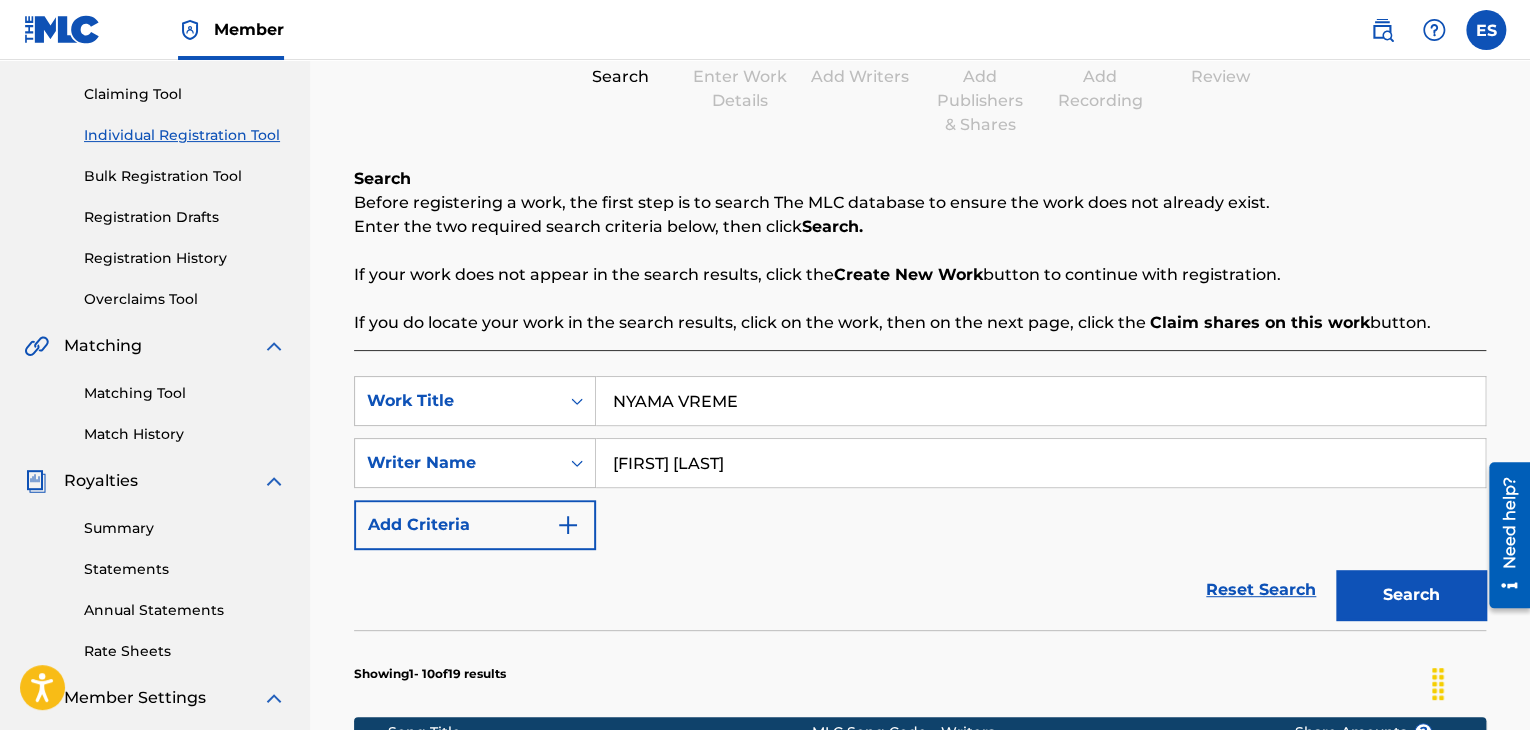 click on "Search" at bounding box center (1411, 595) 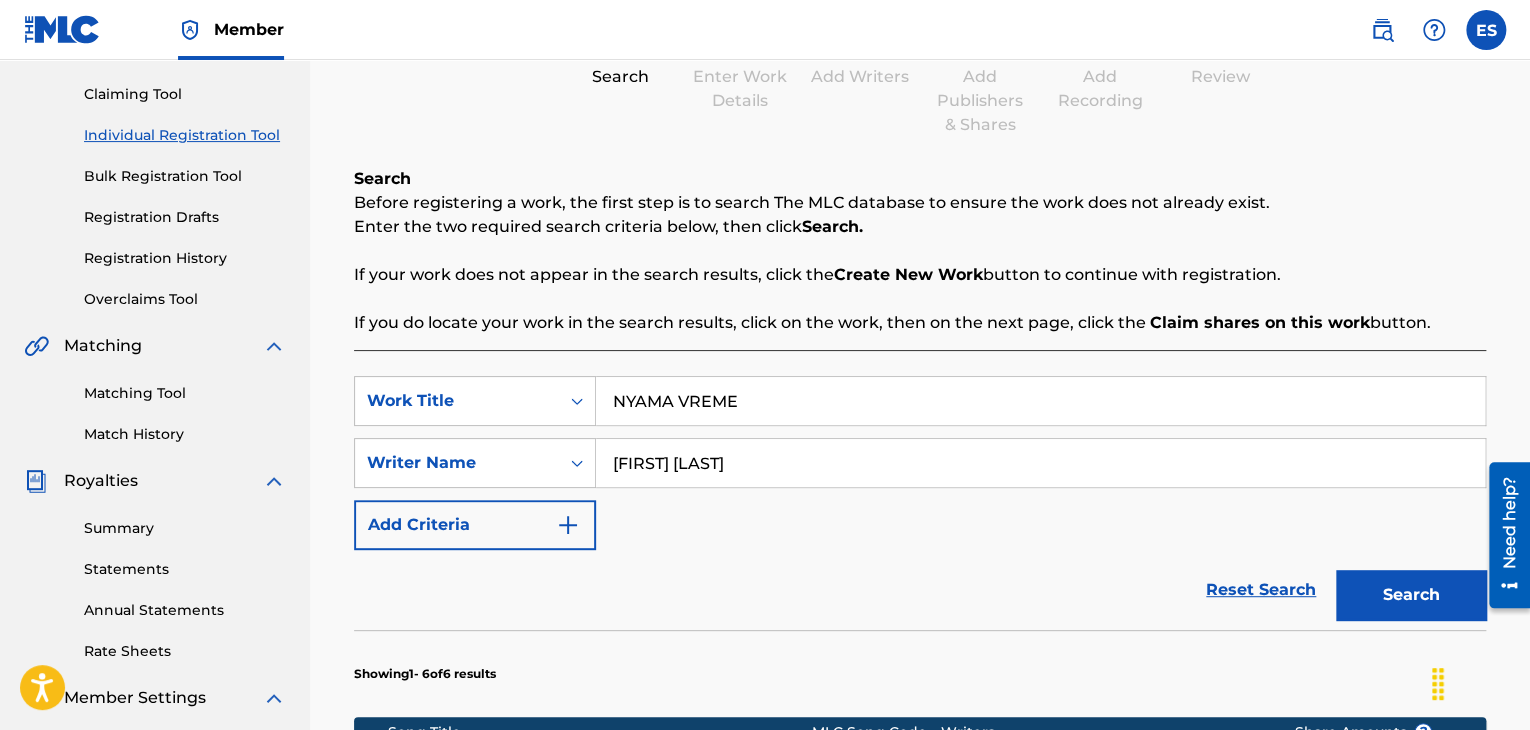 click on "NYAMA VREME" at bounding box center [1040, 401] 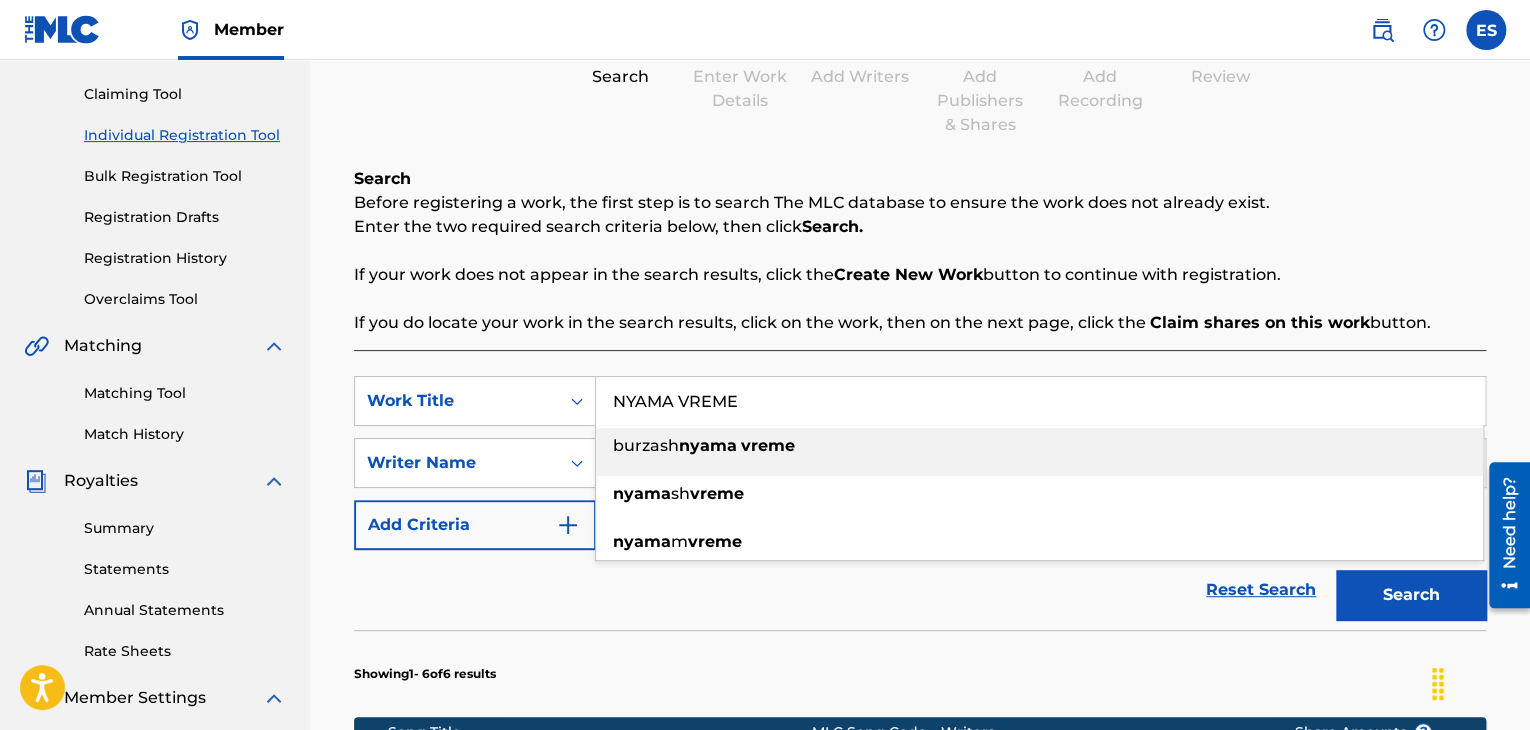 type on "NYAMA VREME" 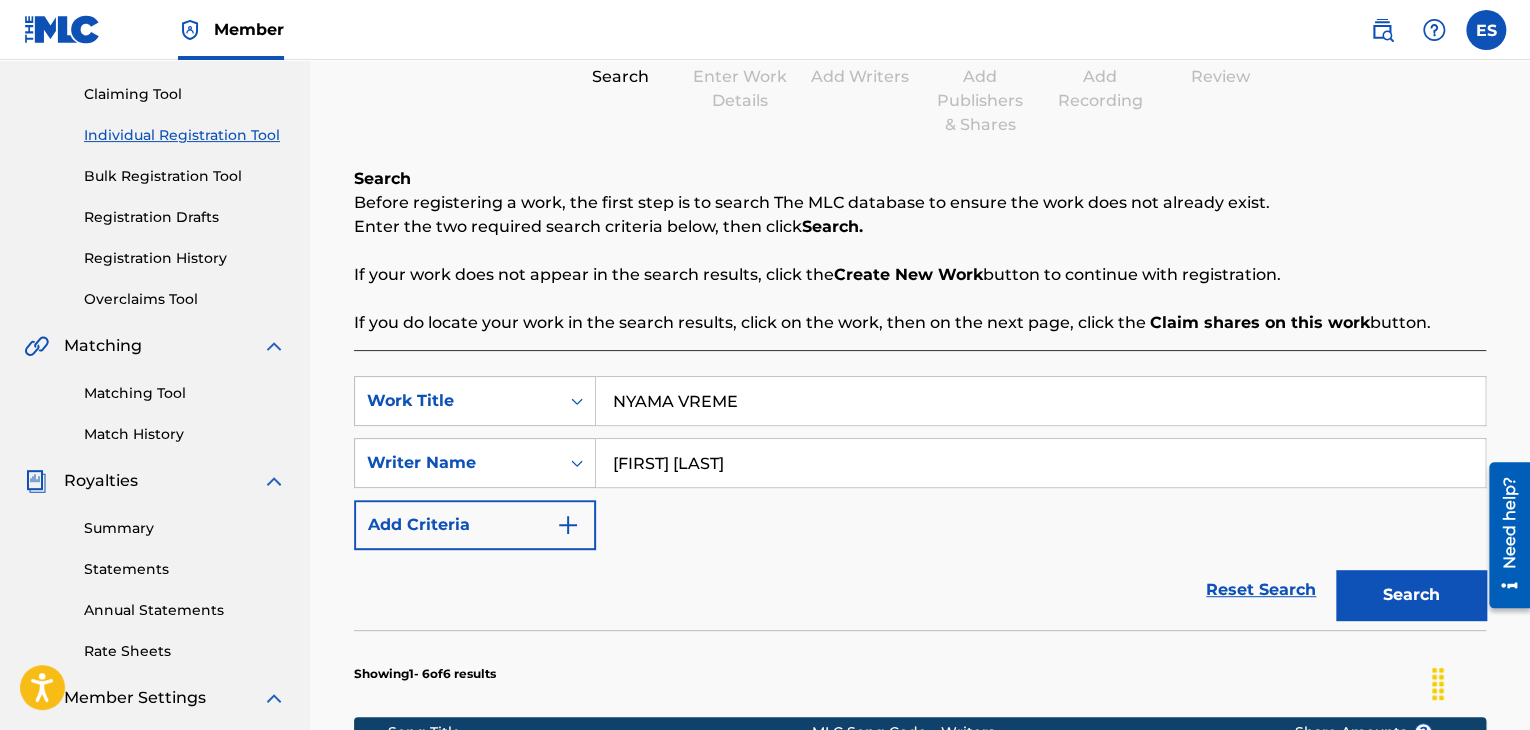 click on "Search" at bounding box center (1411, 595) 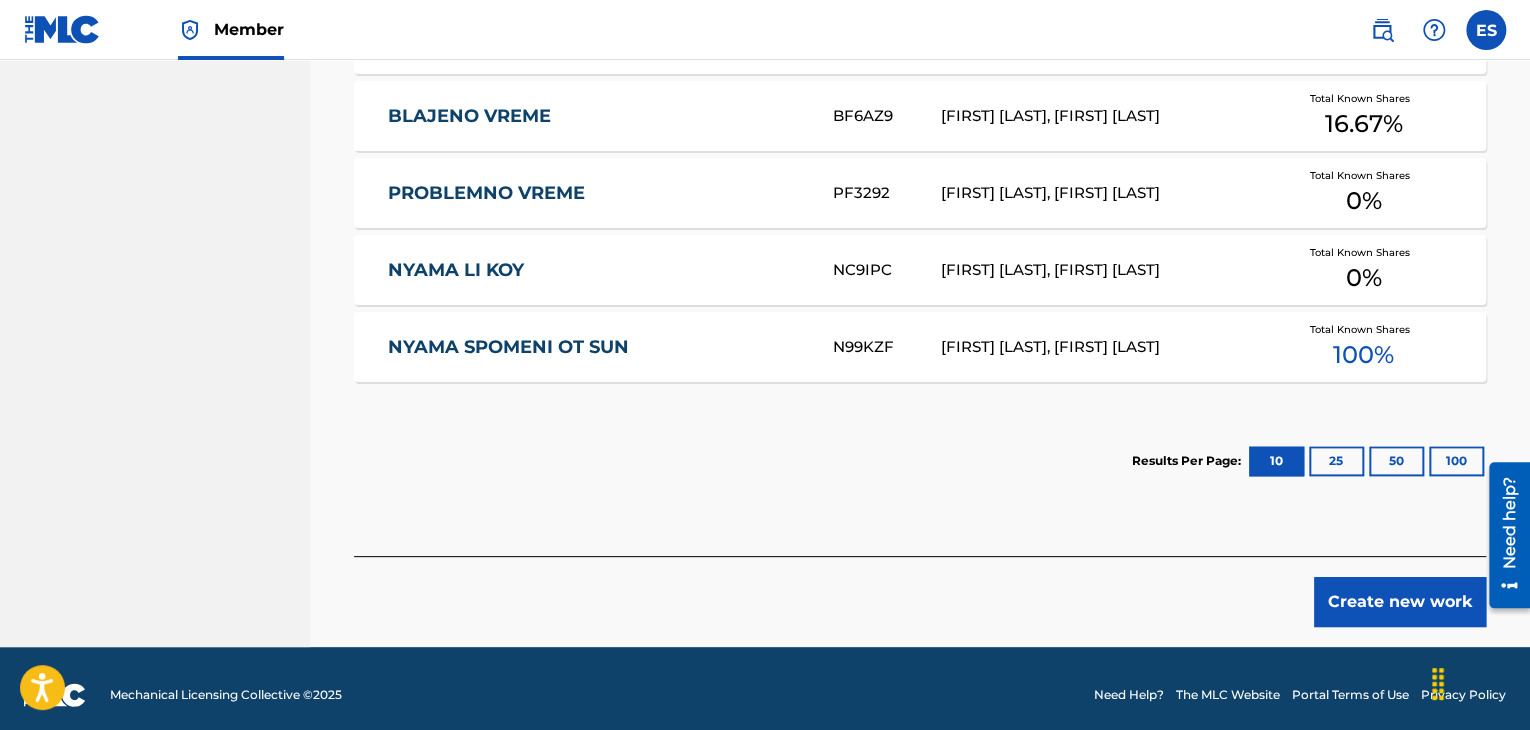 scroll, scrollTop: 1040, scrollLeft: 0, axis: vertical 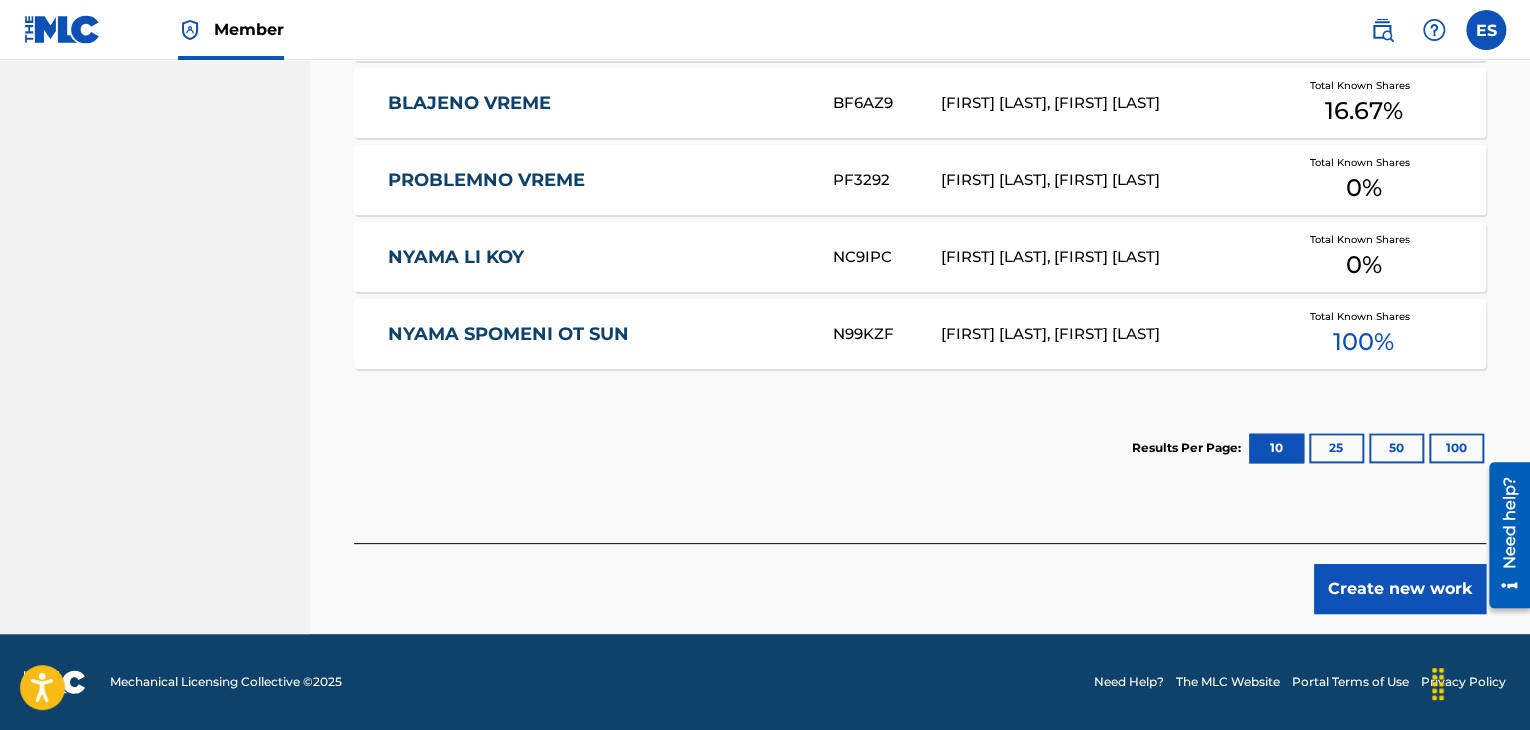 click on "Create new work" at bounding box center [1400, 589] 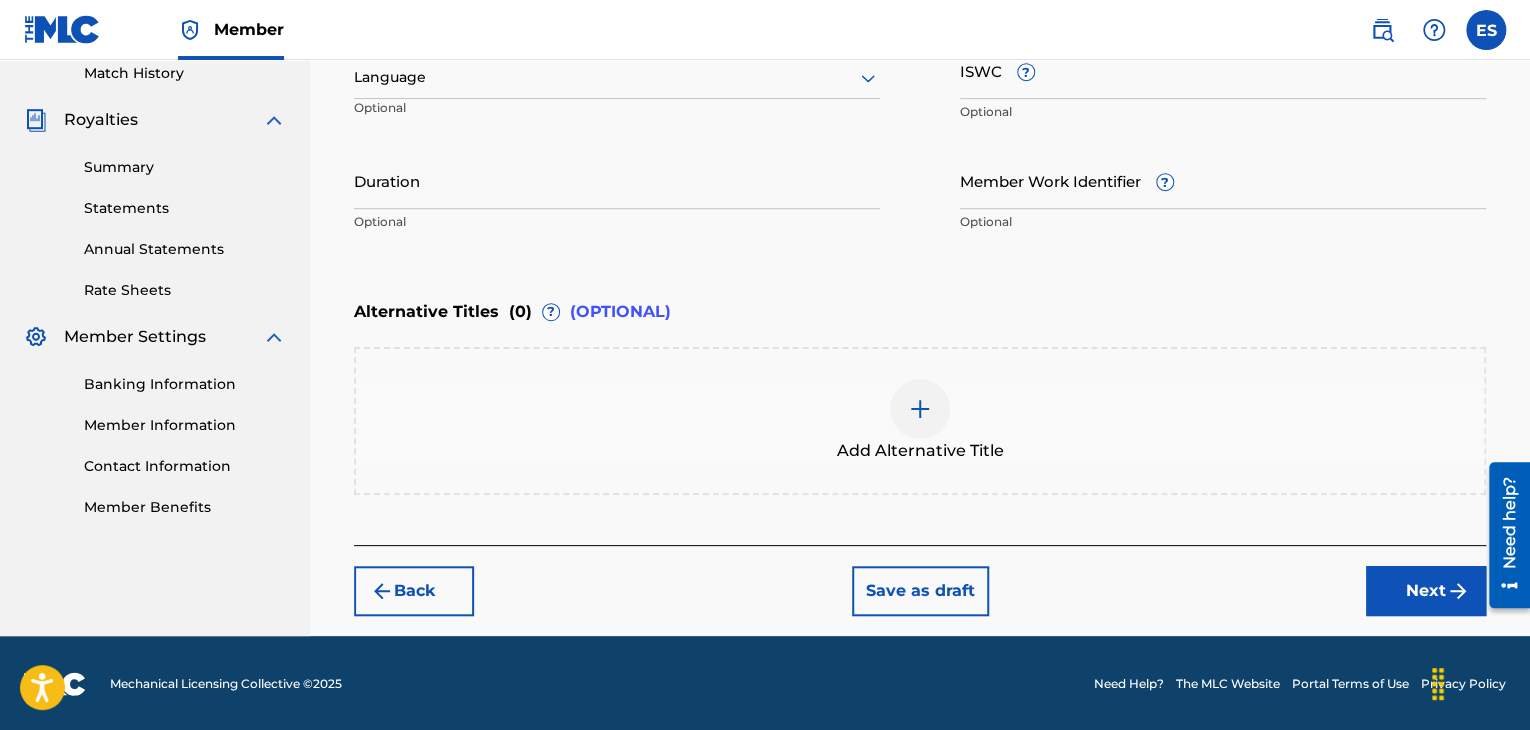 click at bounding box center (617, 77) 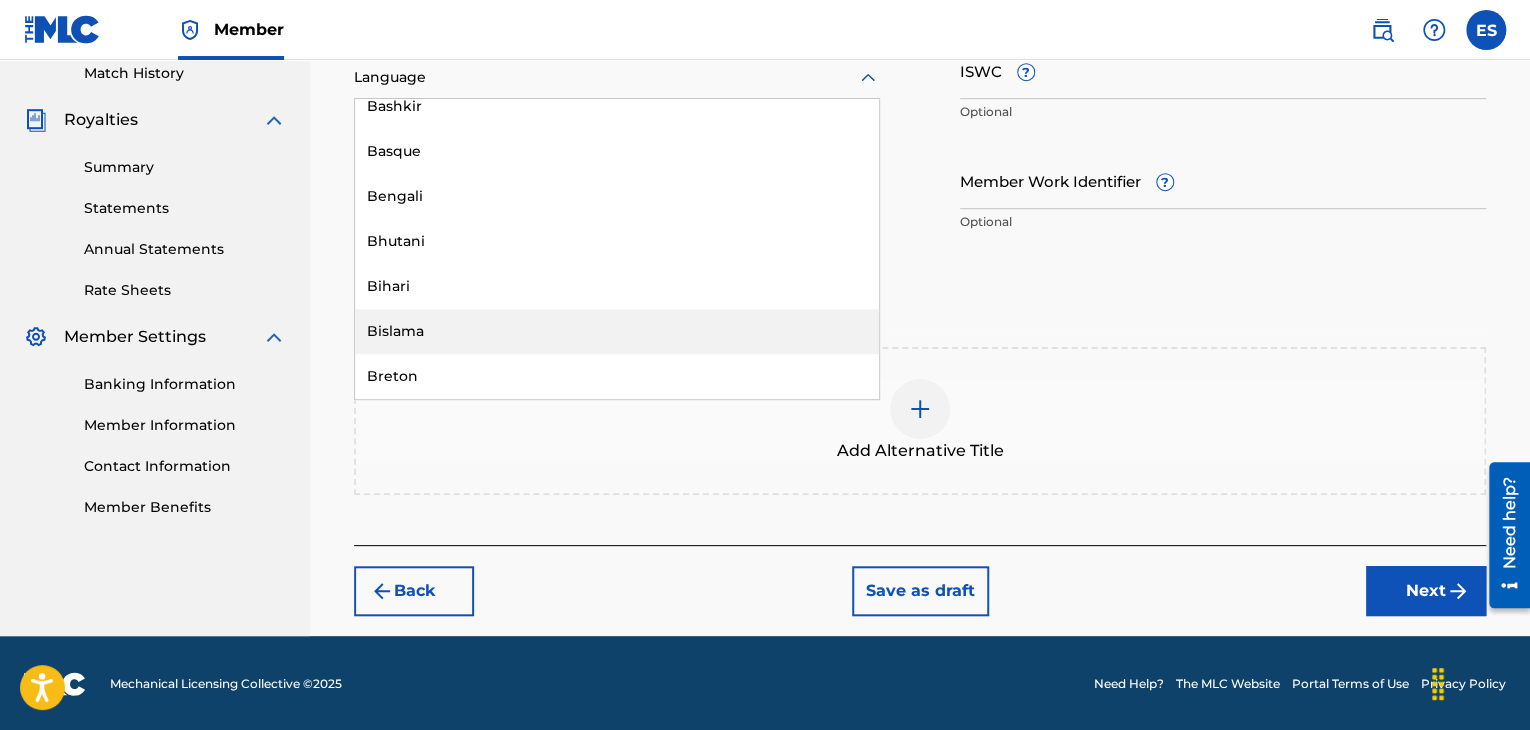 scroll, scrollTop: 700, scrollLeft: 0, axis: vertical 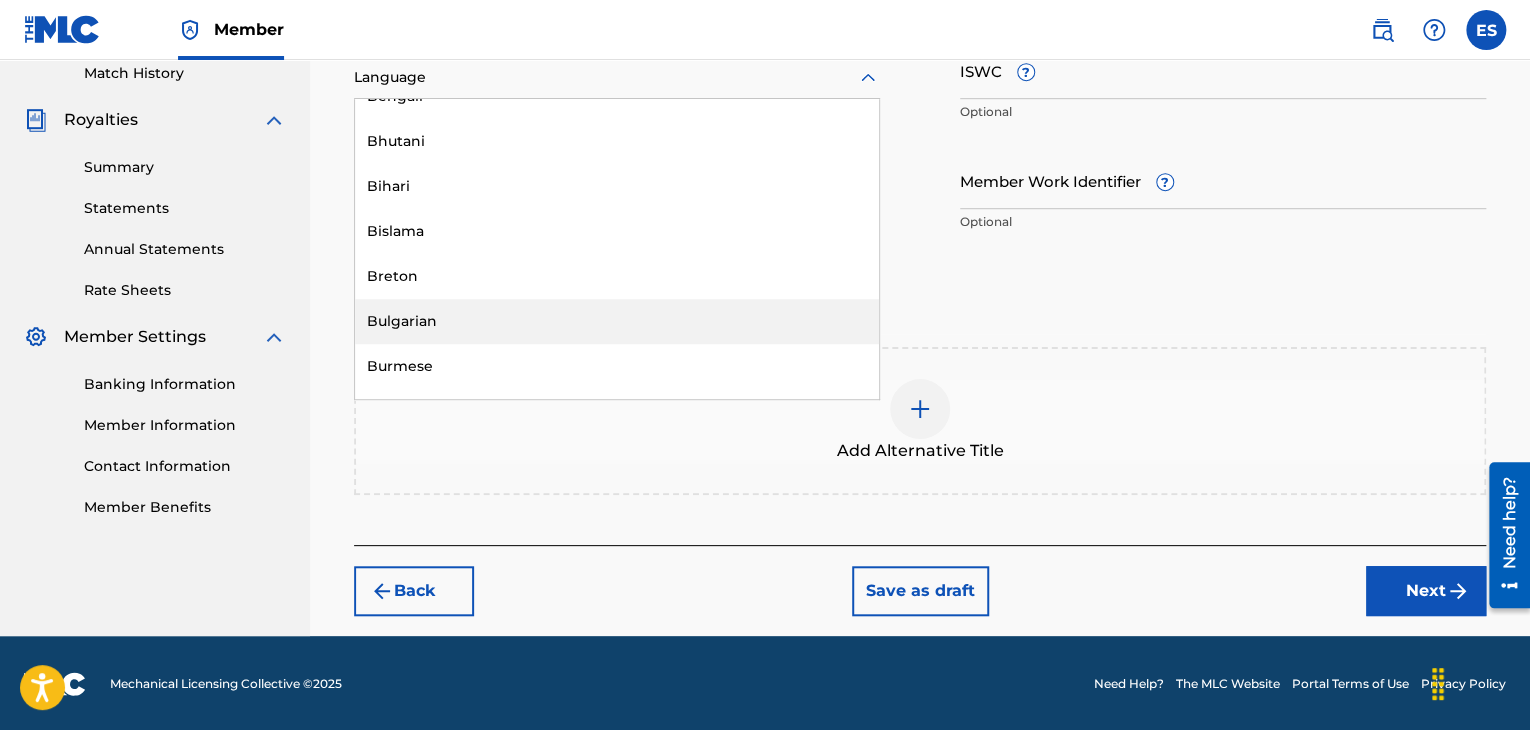click on "Bulgarian" at bounding box center (617, 321) 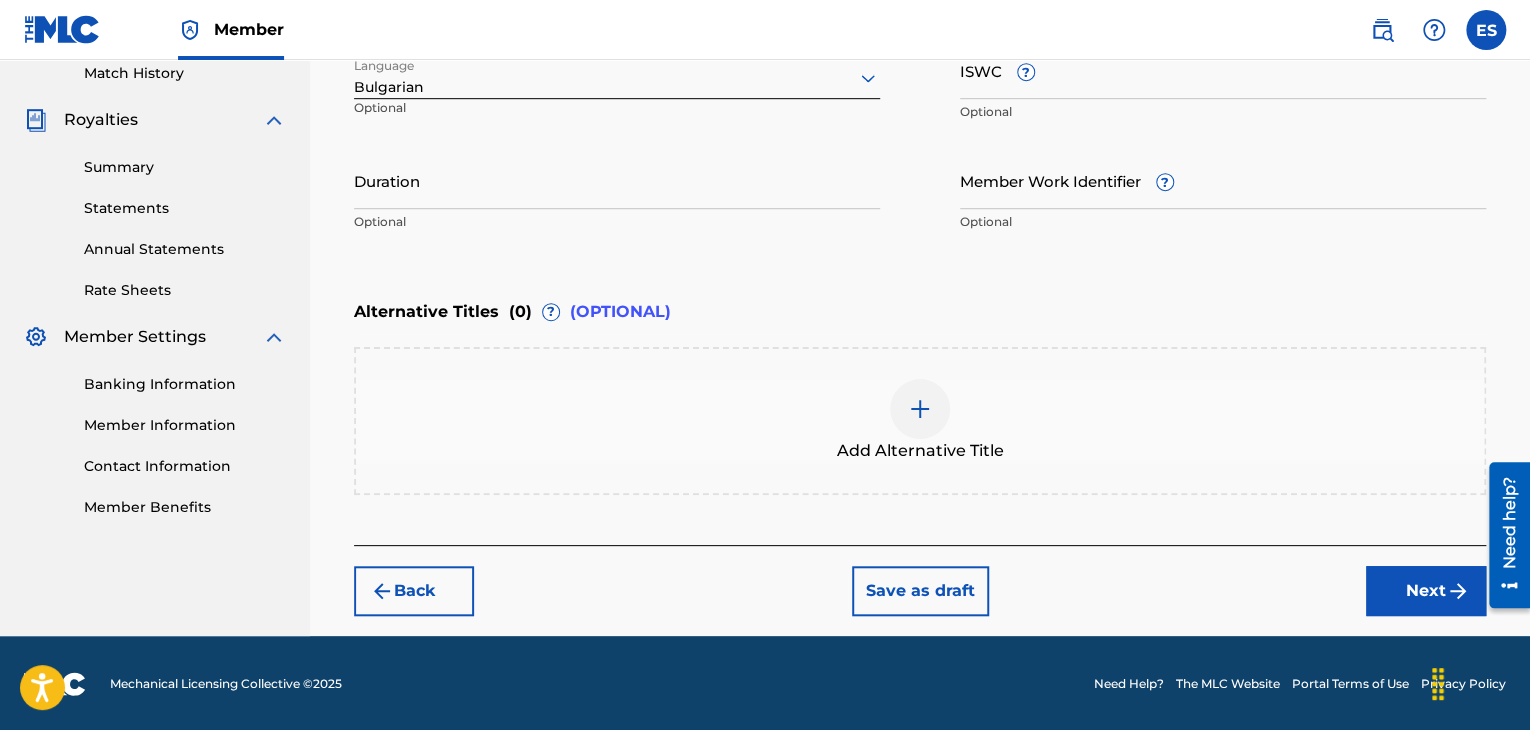 click on "ISWC   ?" at bounding box center [1223, 70] 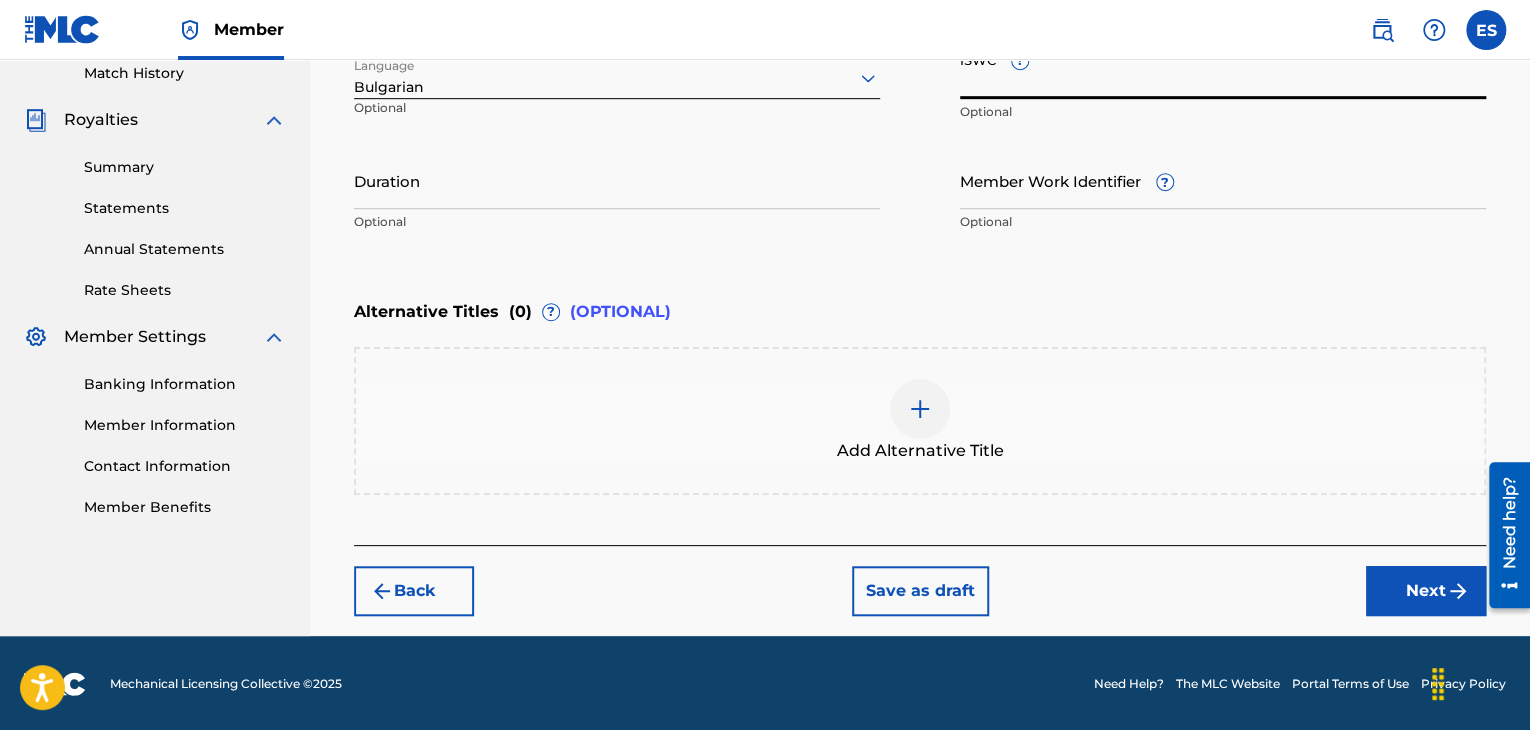 paste on "T9134005020" 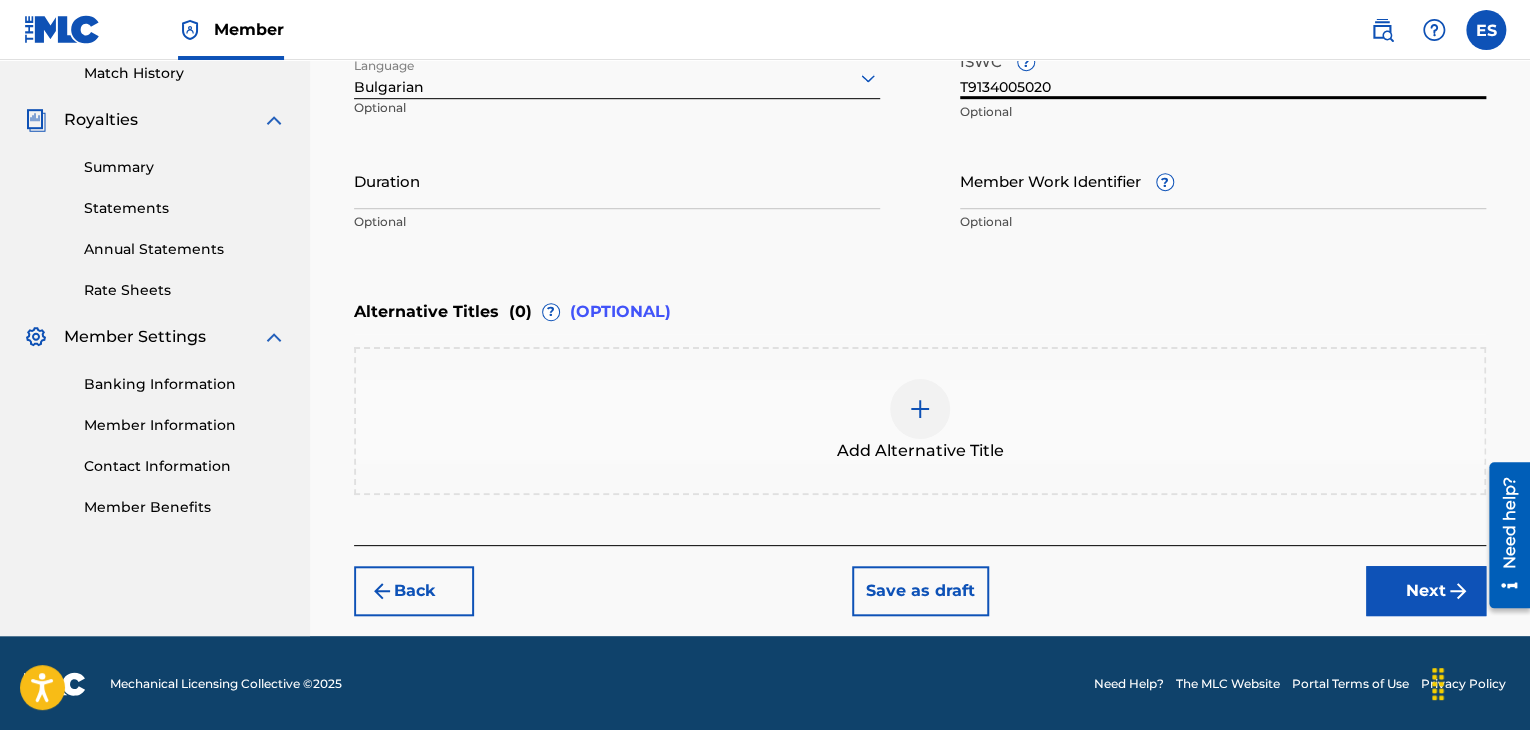 type on "T9134005020" 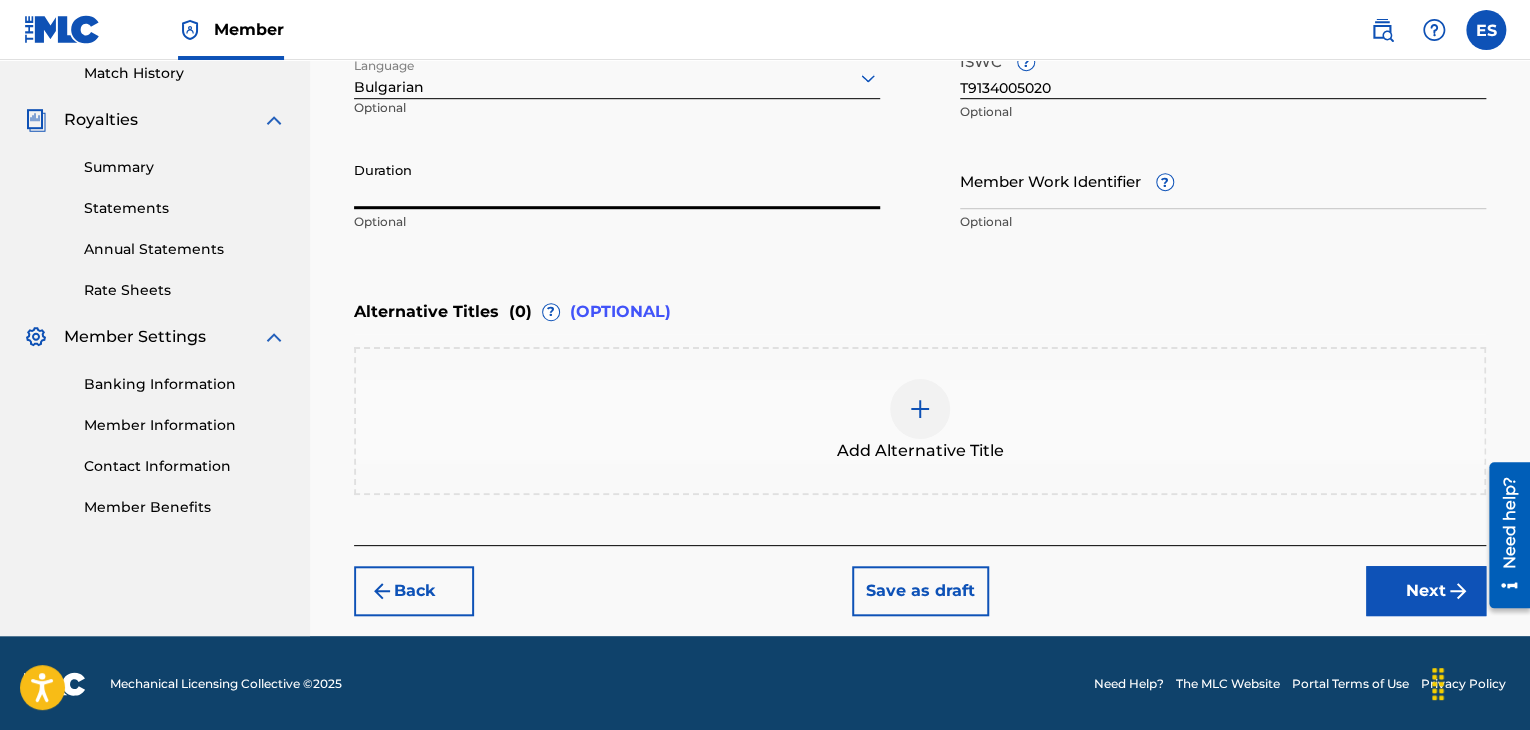 click on "Duration" at bounding box center [617, 180] 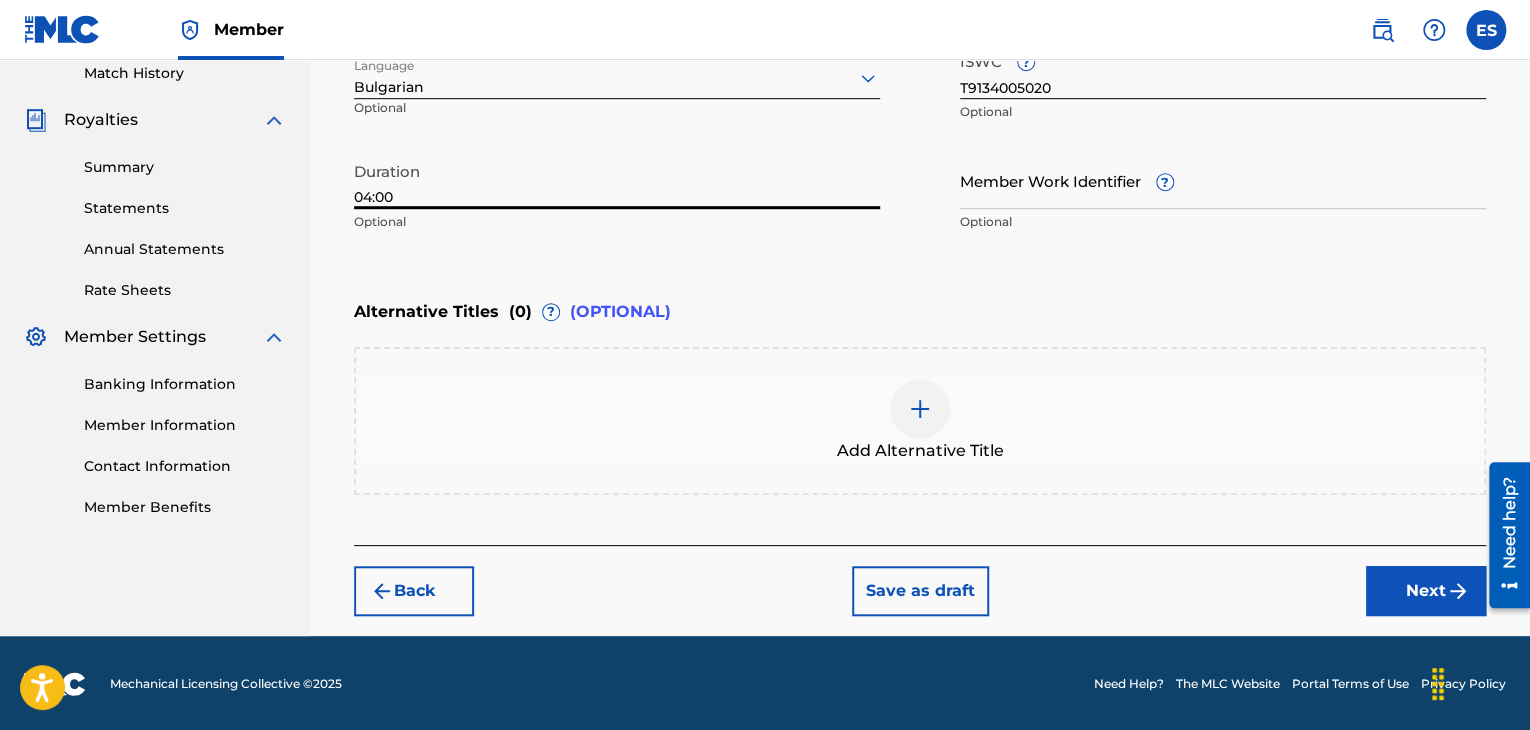 type on "04:00" 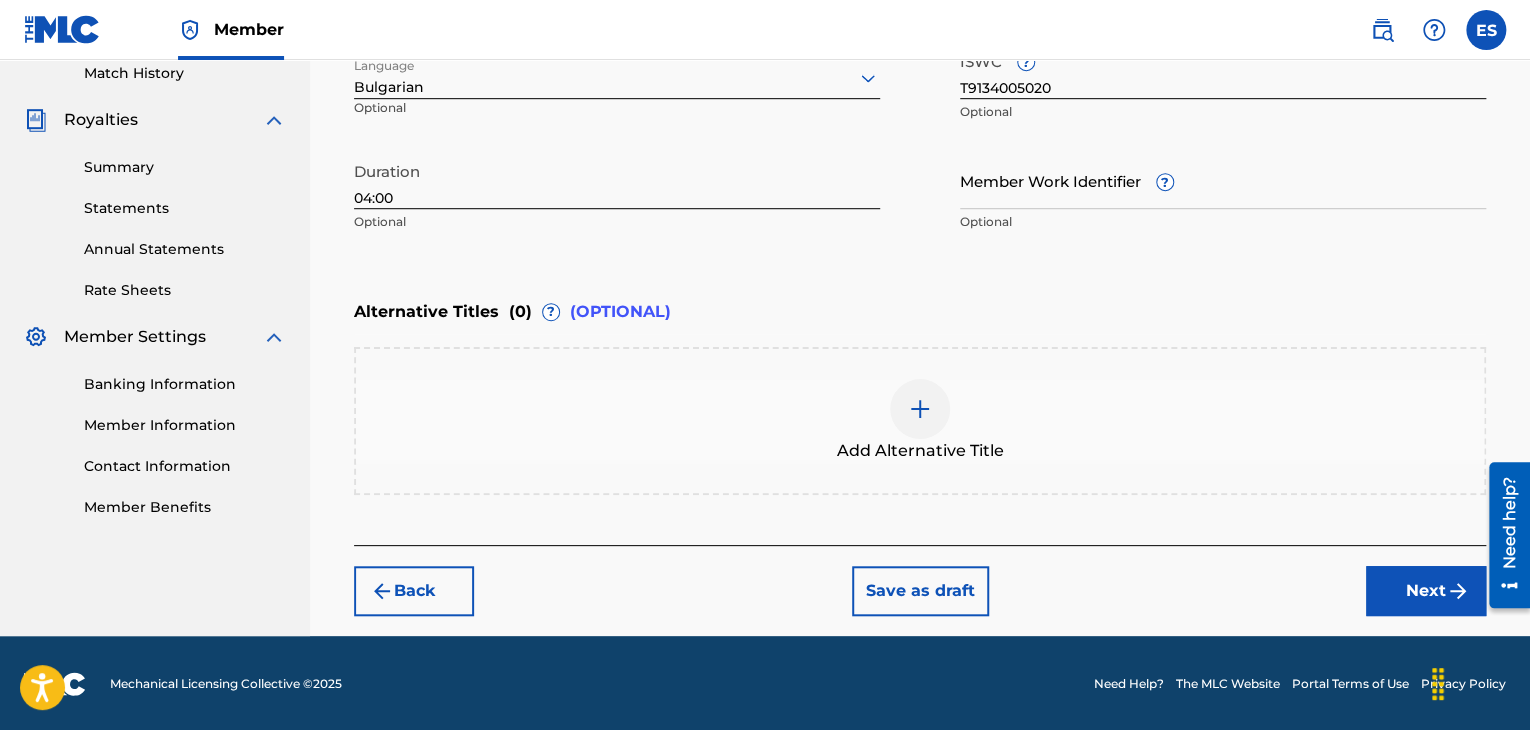 click at bounding box center (920, 409) 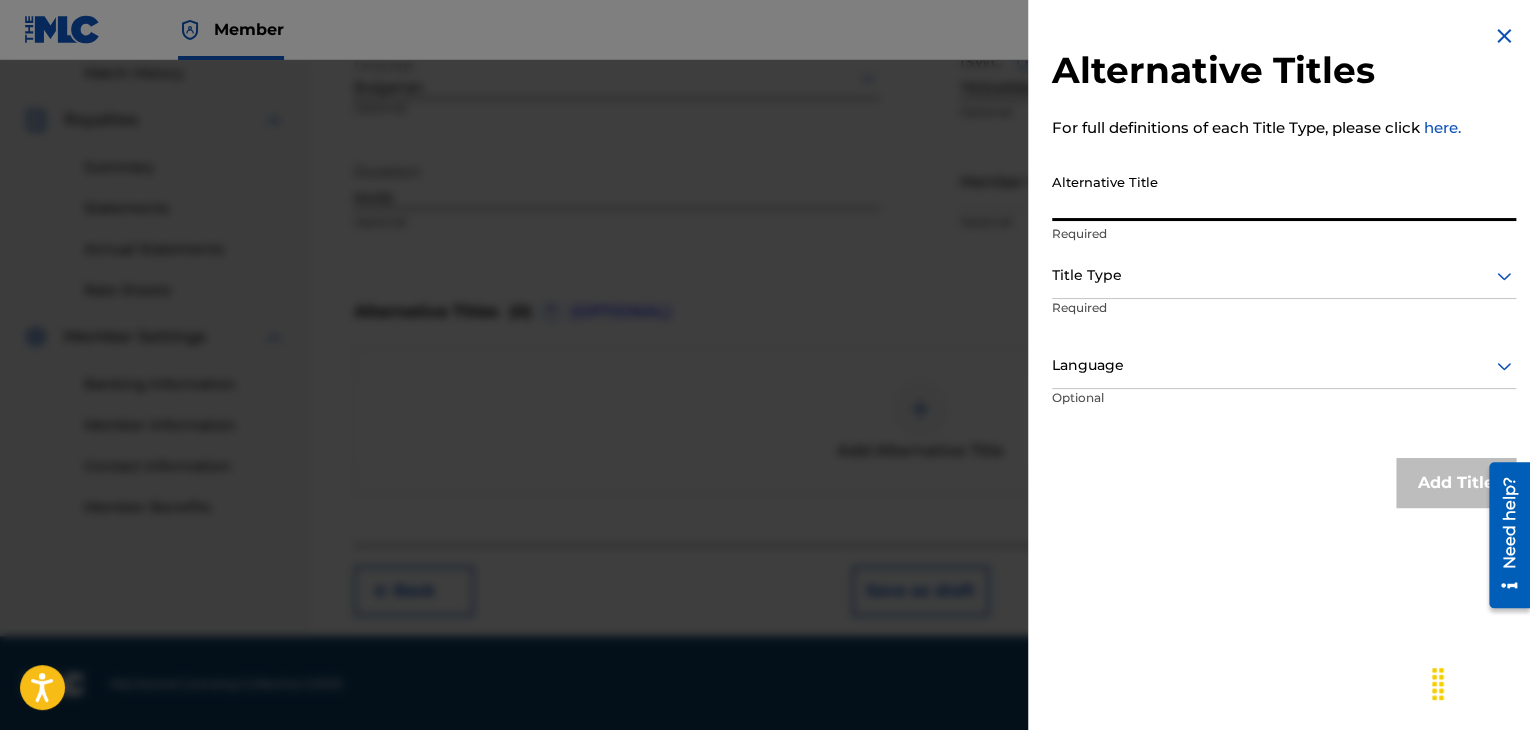paste on "НЯМА ВРЕМЕ" 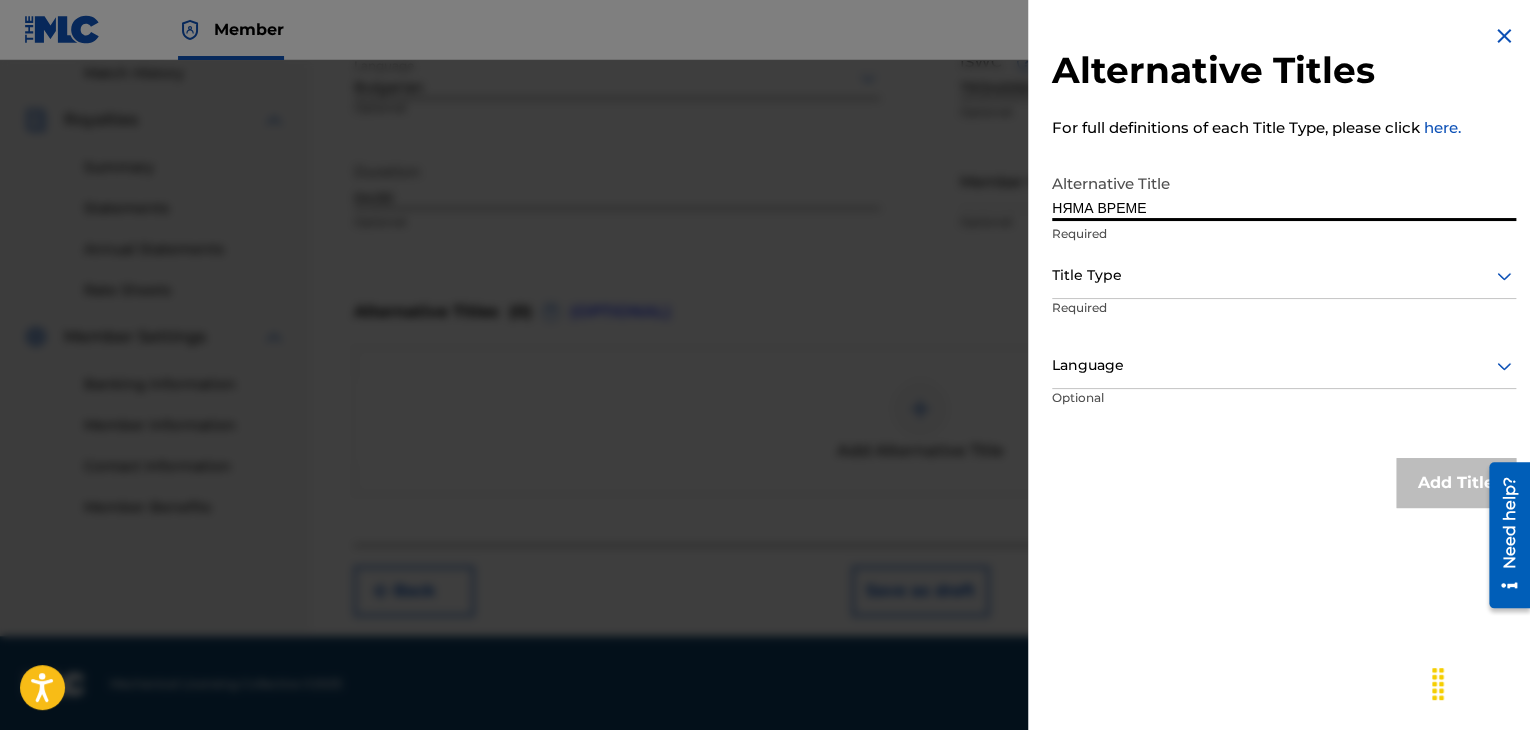 type on "НЯМА ВРЕМЕ" 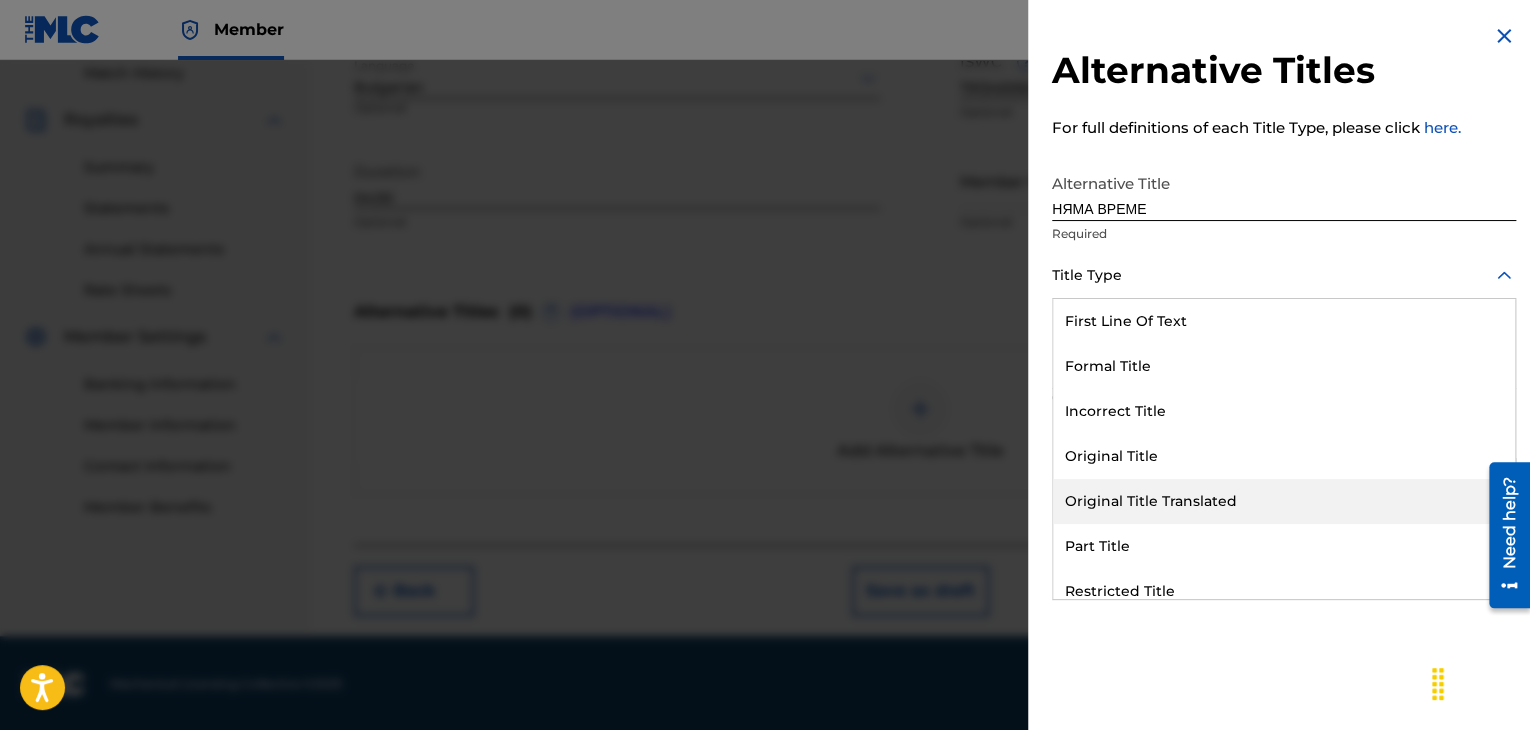 click on "Original Title Translated" at bounding box center [1284, 501] 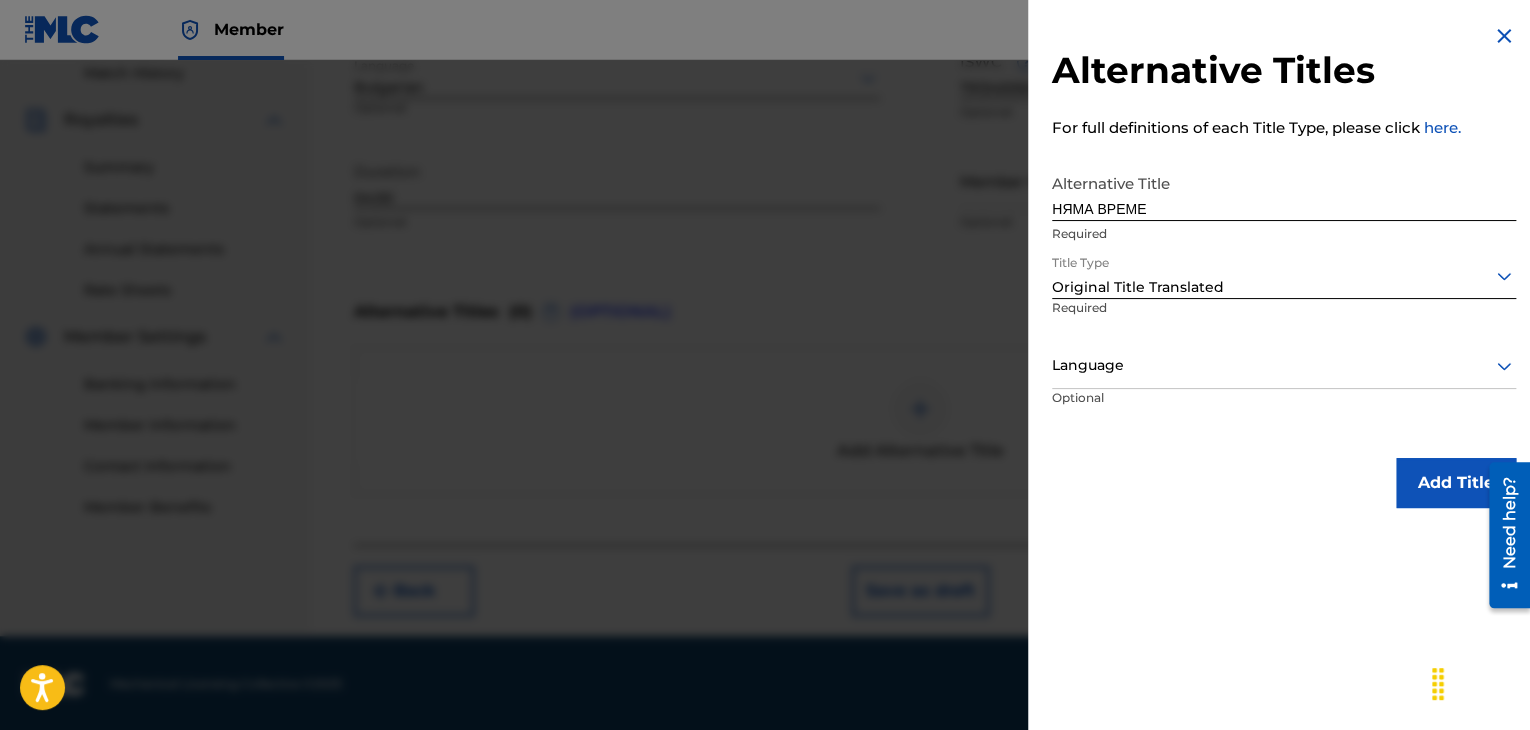click on "Language" at bounding box center [1284, 366] 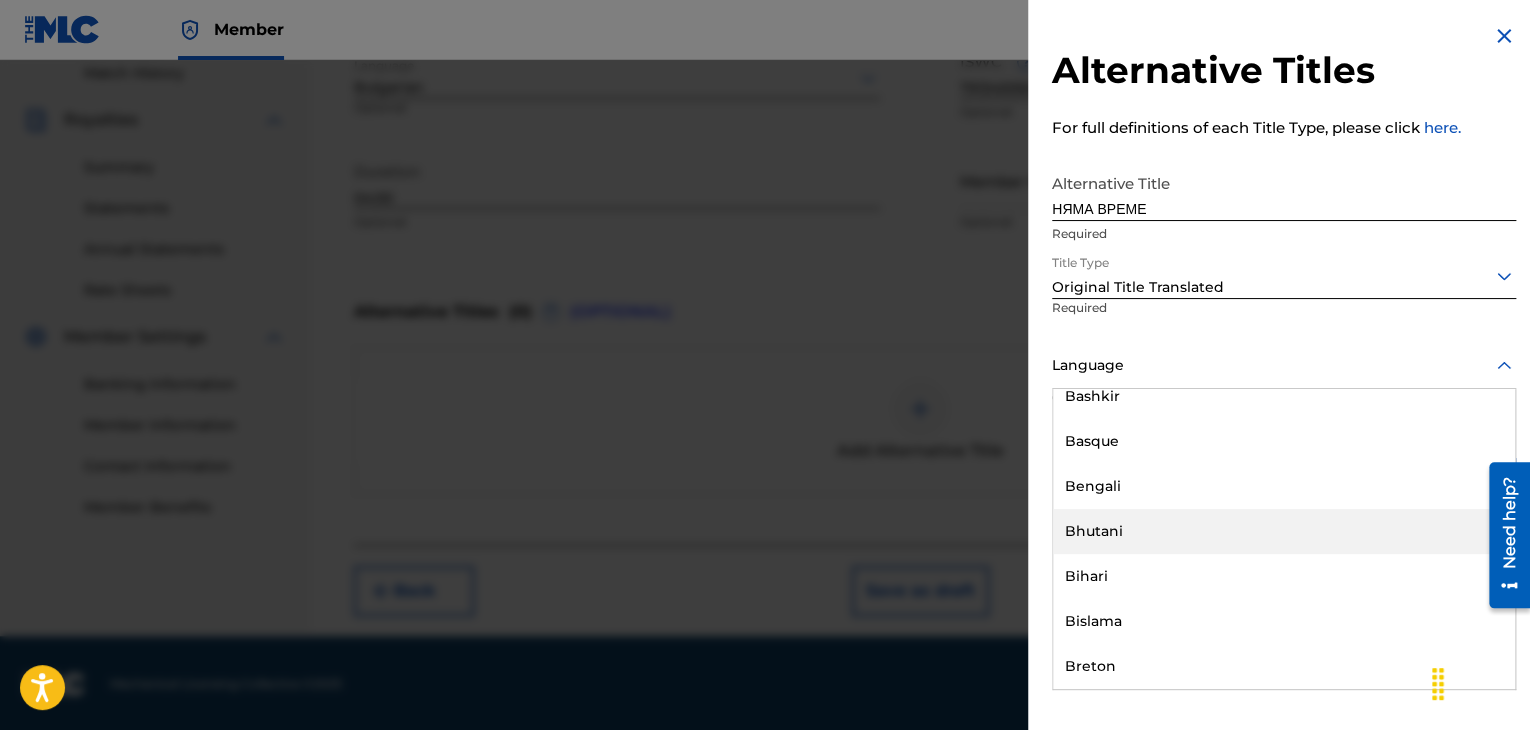 scroll, scrollTop: 800, scrollLeft: 0, axis: vertical 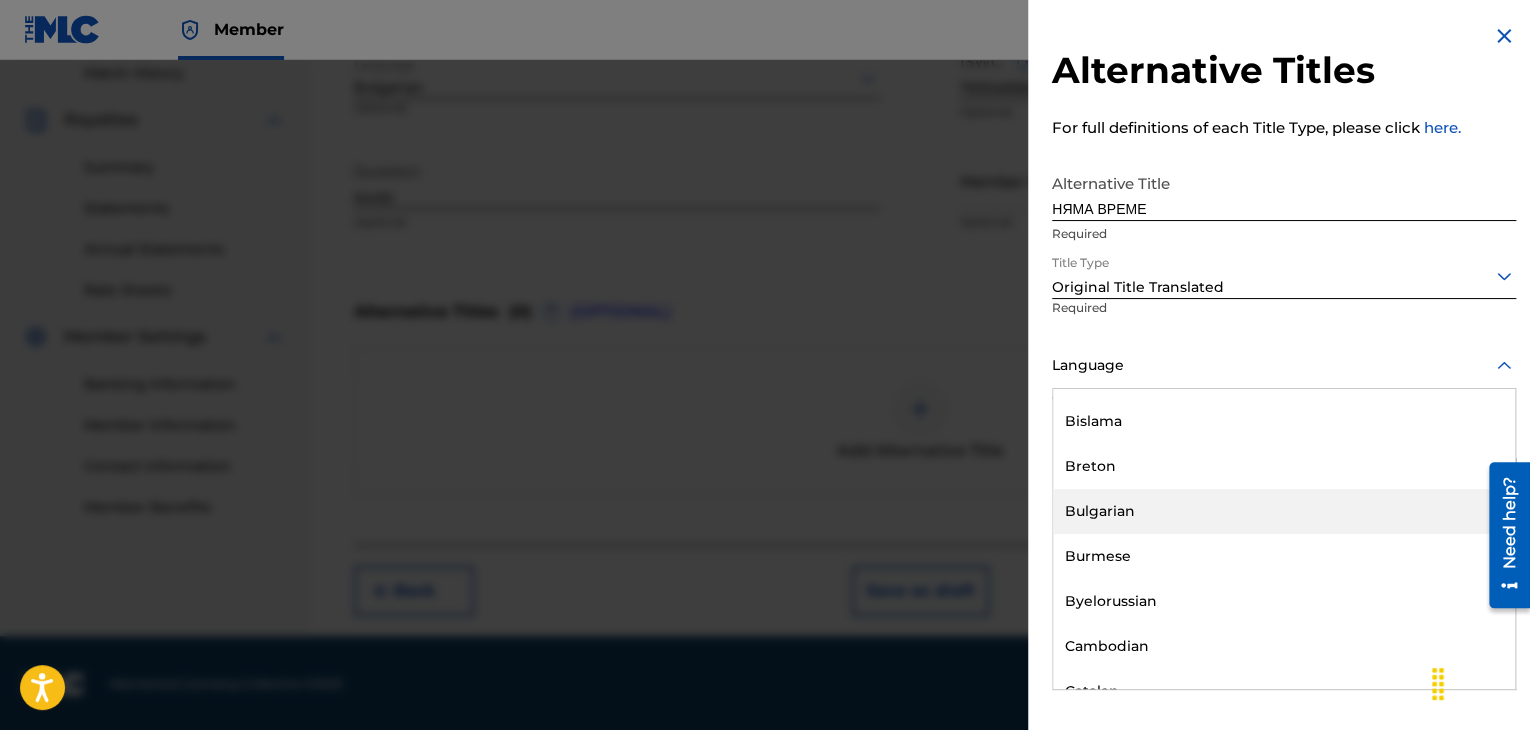 click on "Bulgarian" at bounding box center (1284, 511) 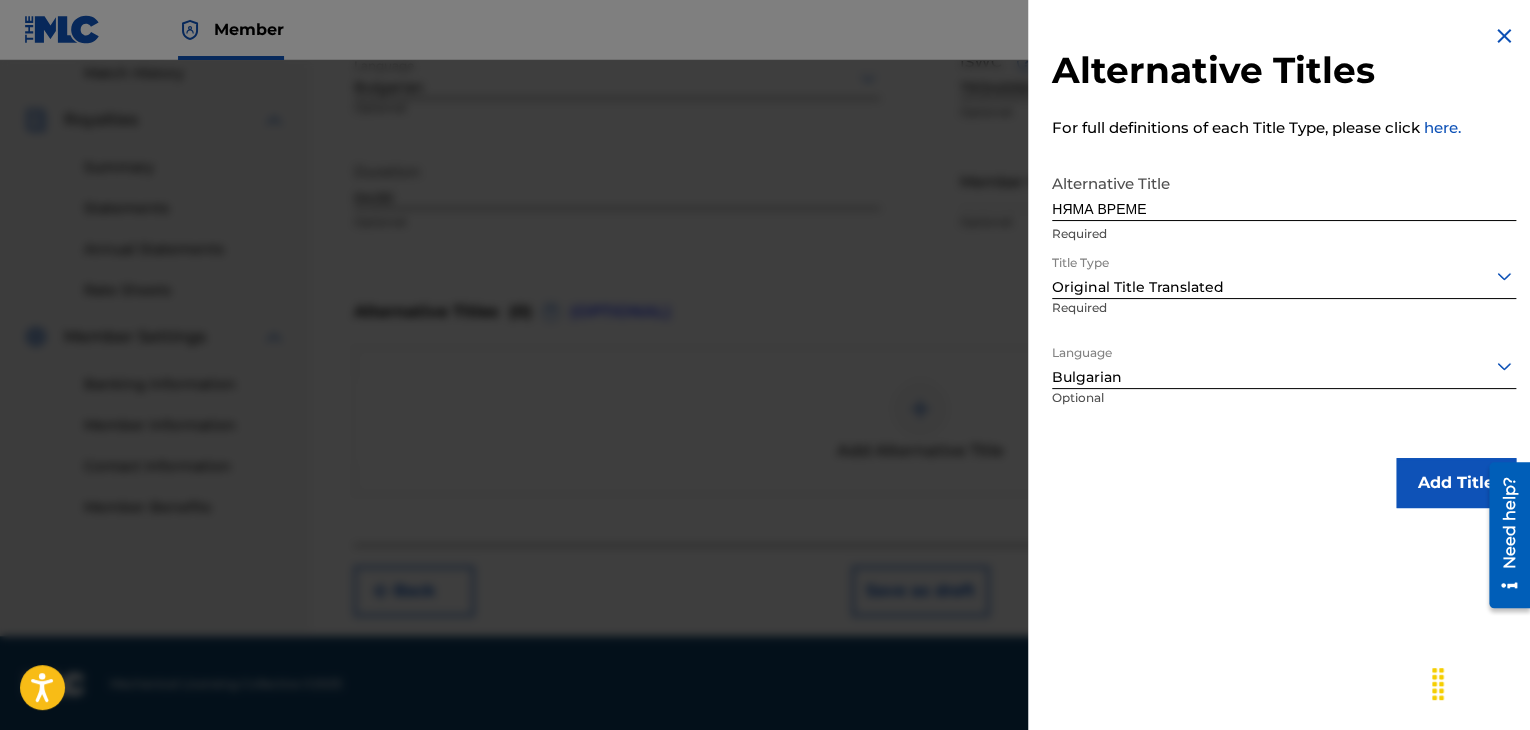click on "Add Title" at bounding box center [1456, 483] 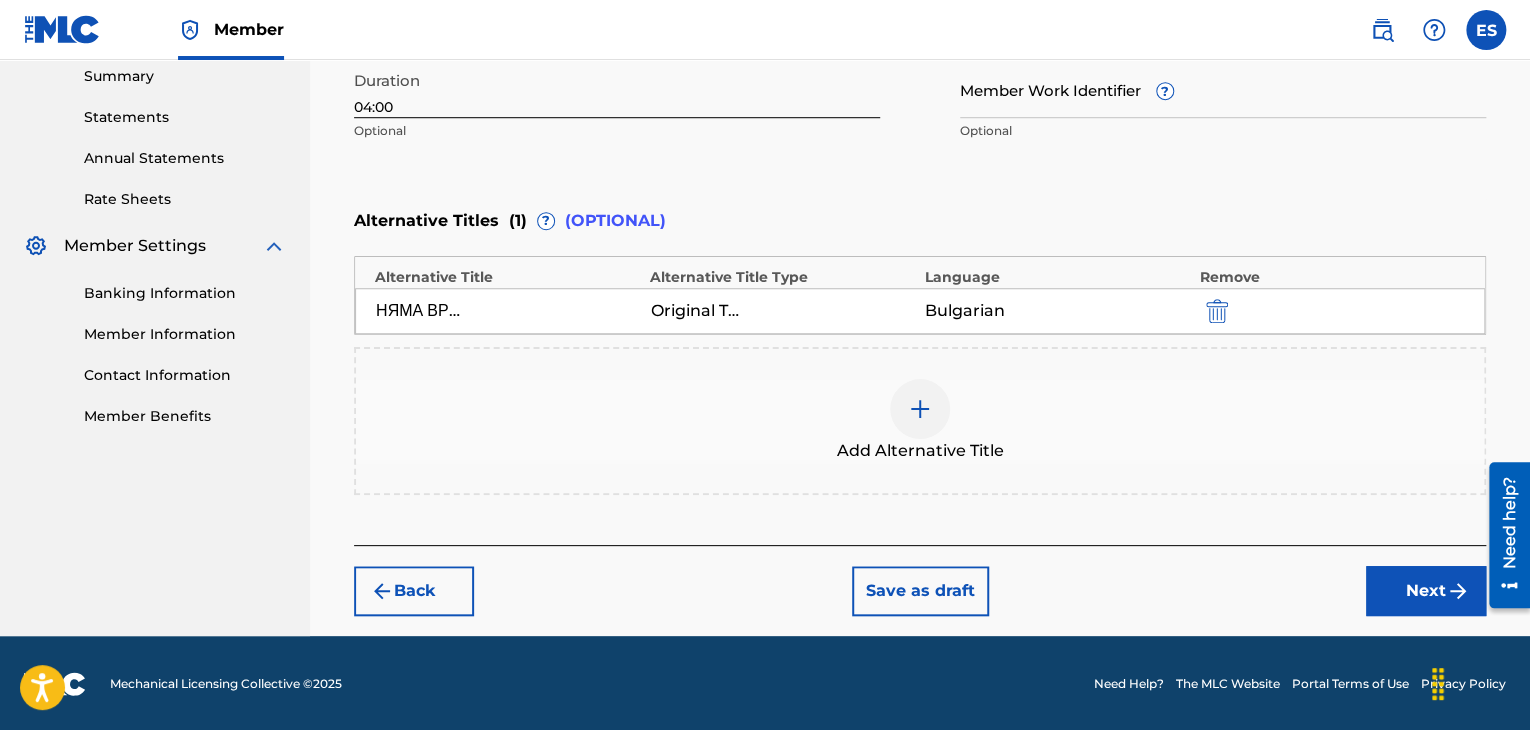 click on "Next" at bounding box center (1426, 591) 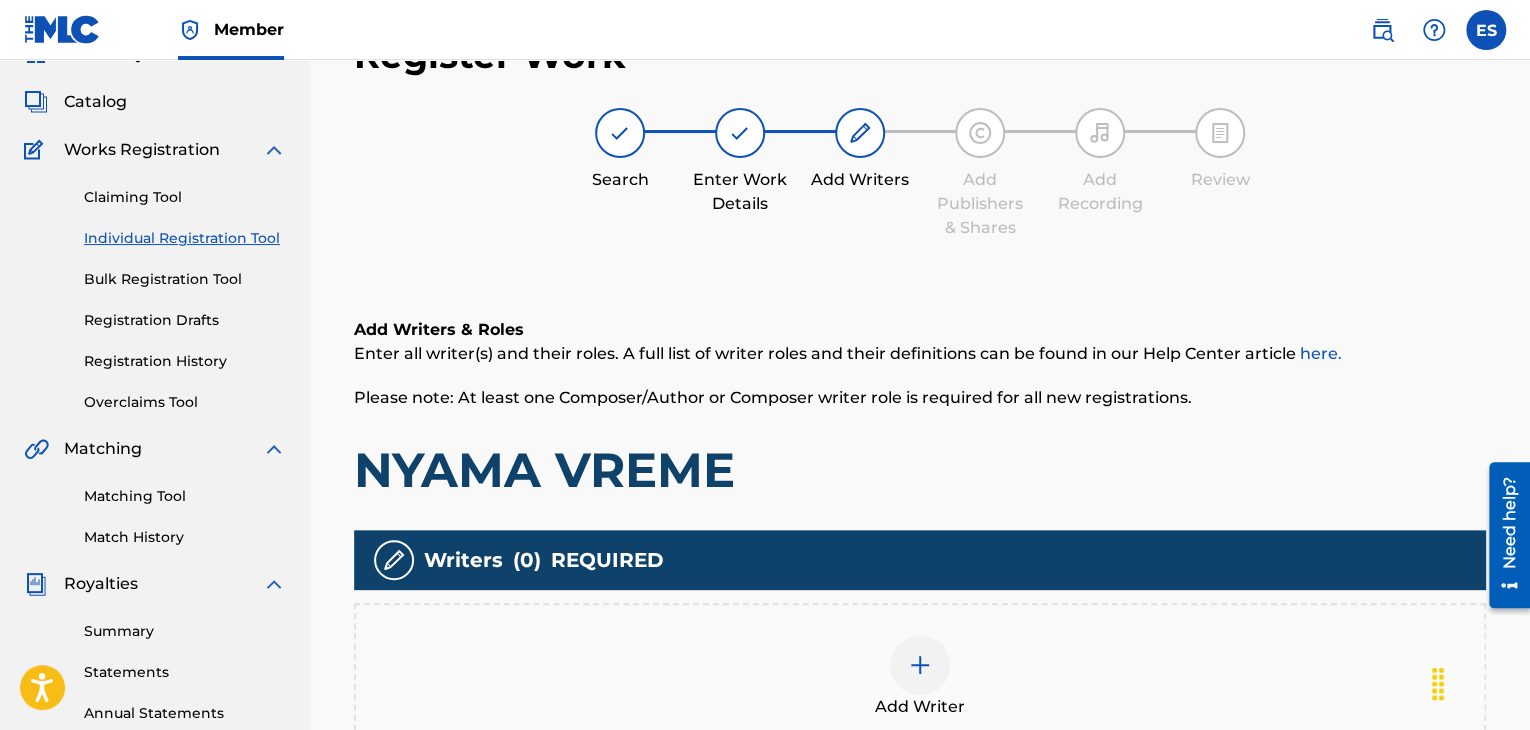 scroll, scrollTop: 420, scrollLeft: 0, axis: vertical 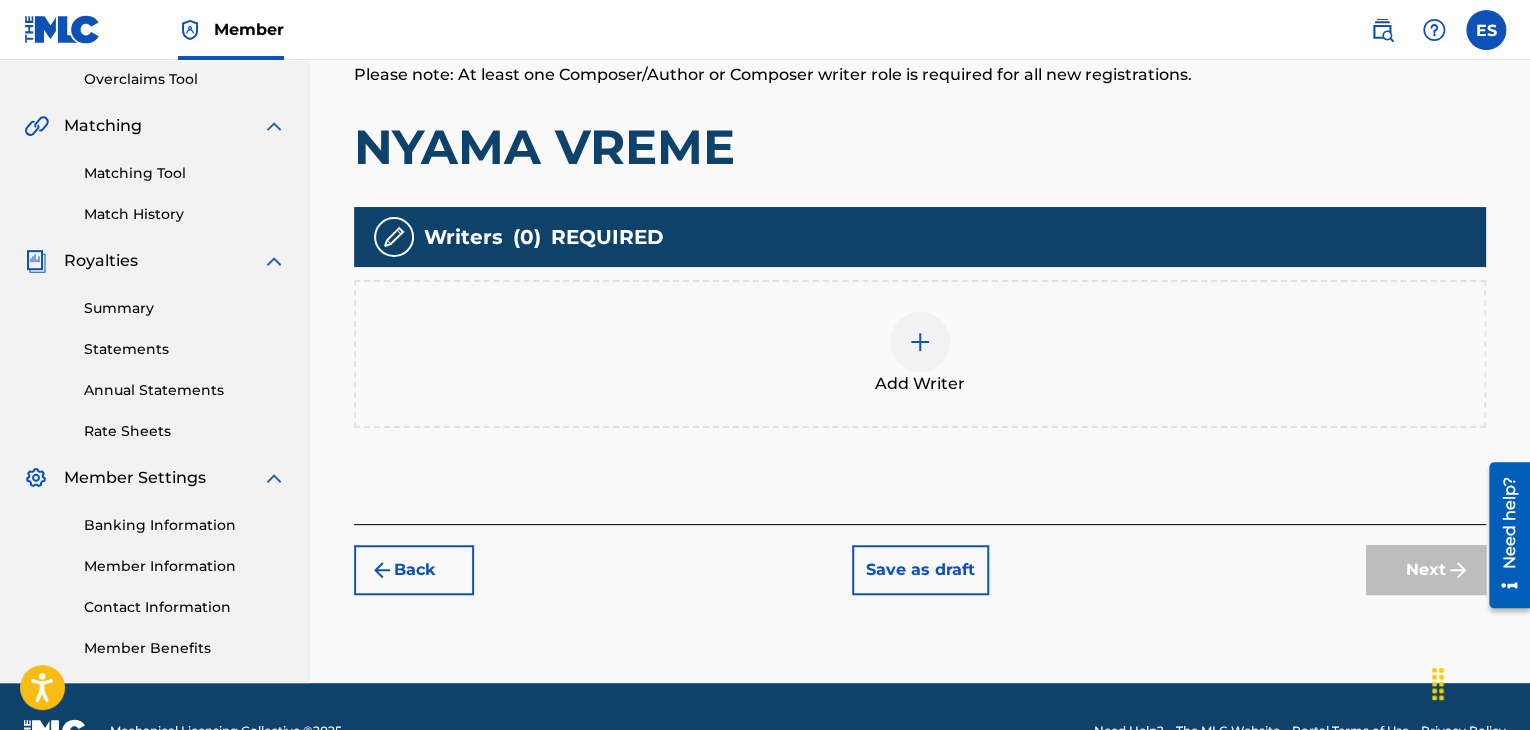 click at bounding box center (920, 342) 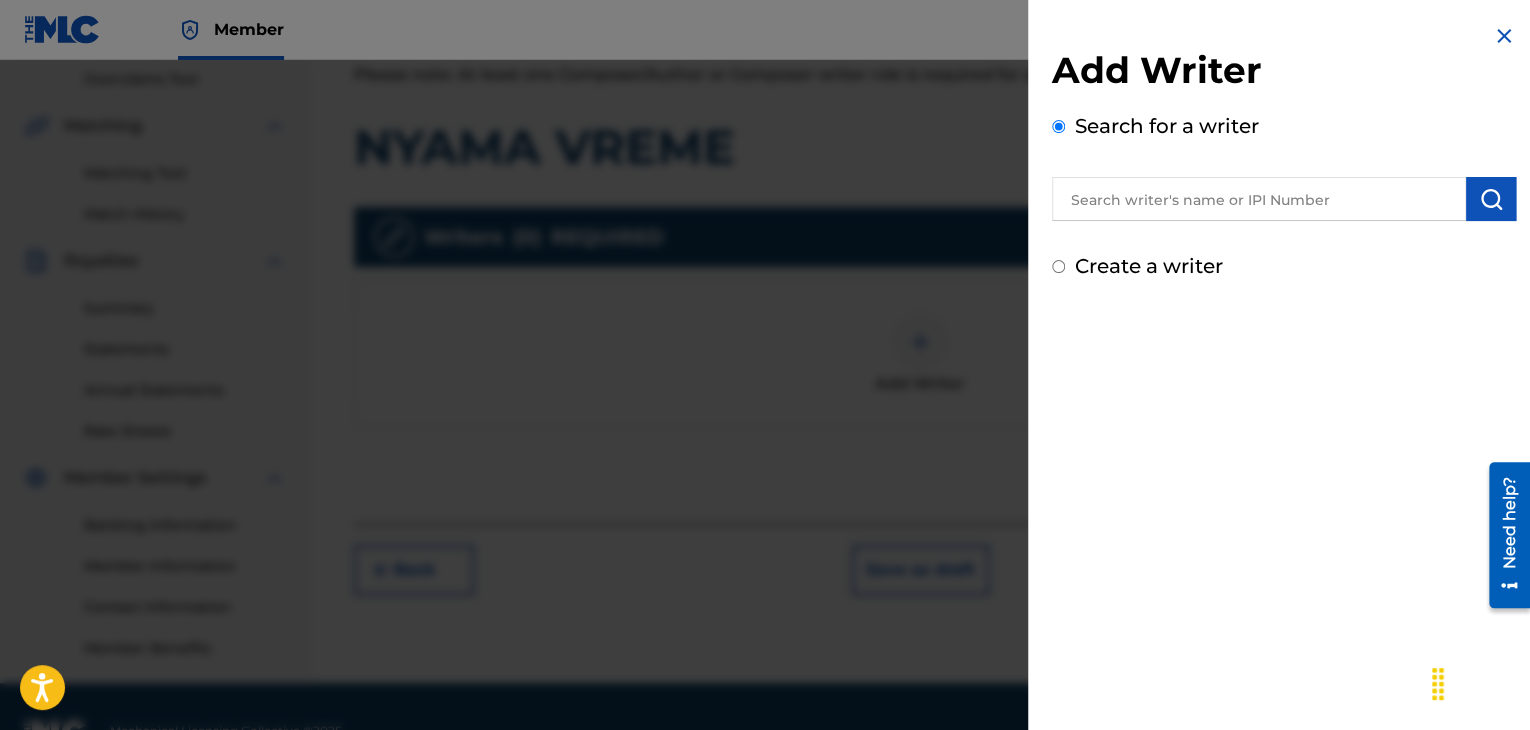 click at bounding box center (1259, 199) 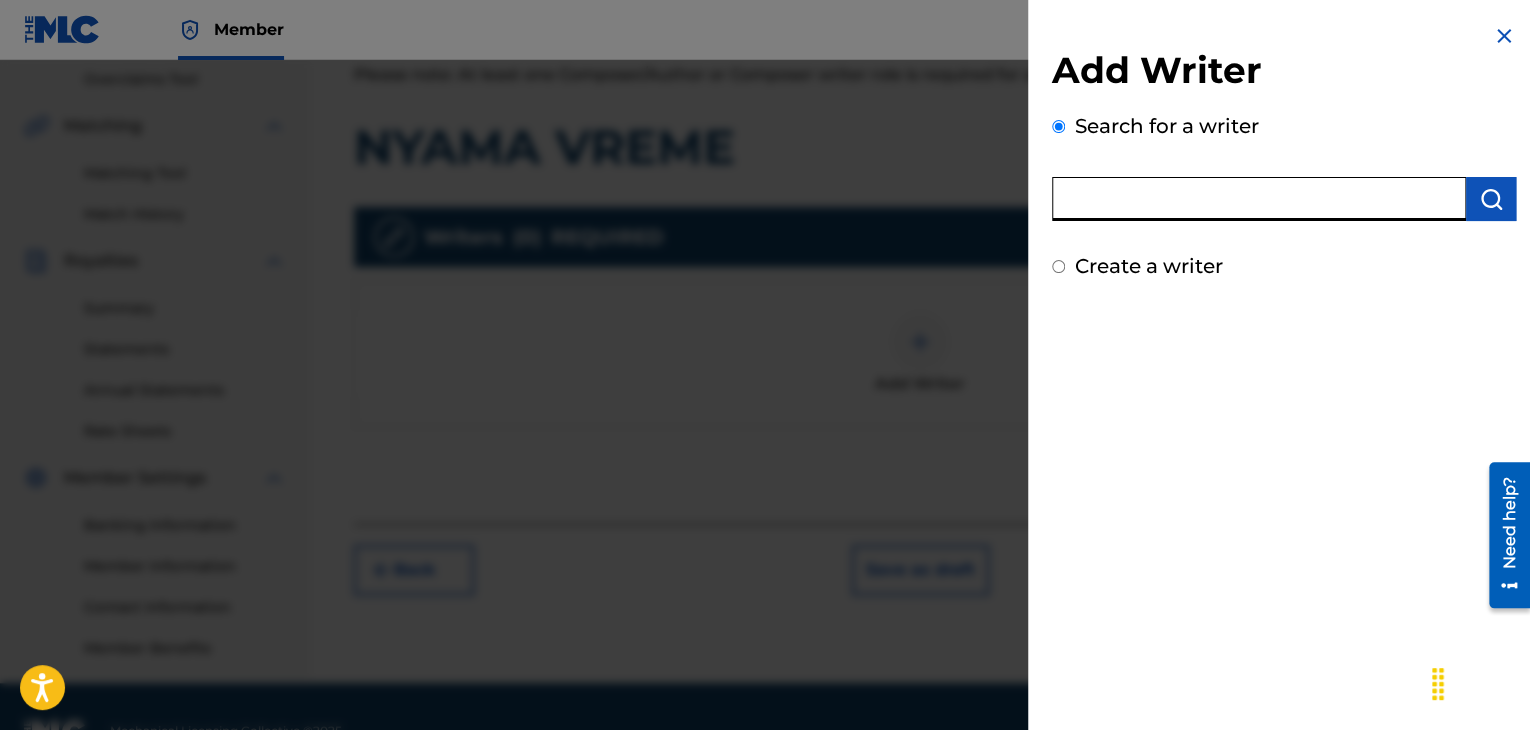 paste on "00258906432" 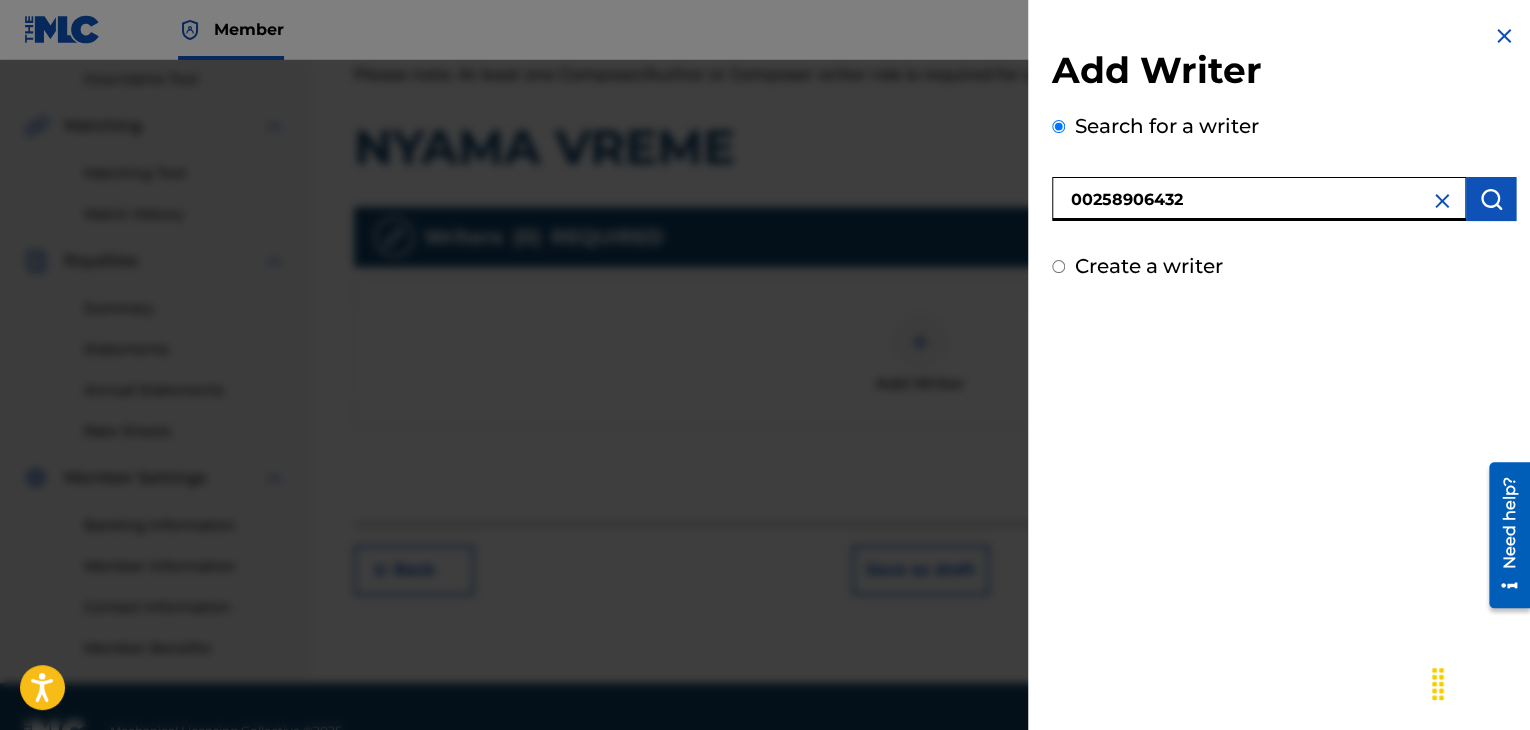 type on "00258906432" 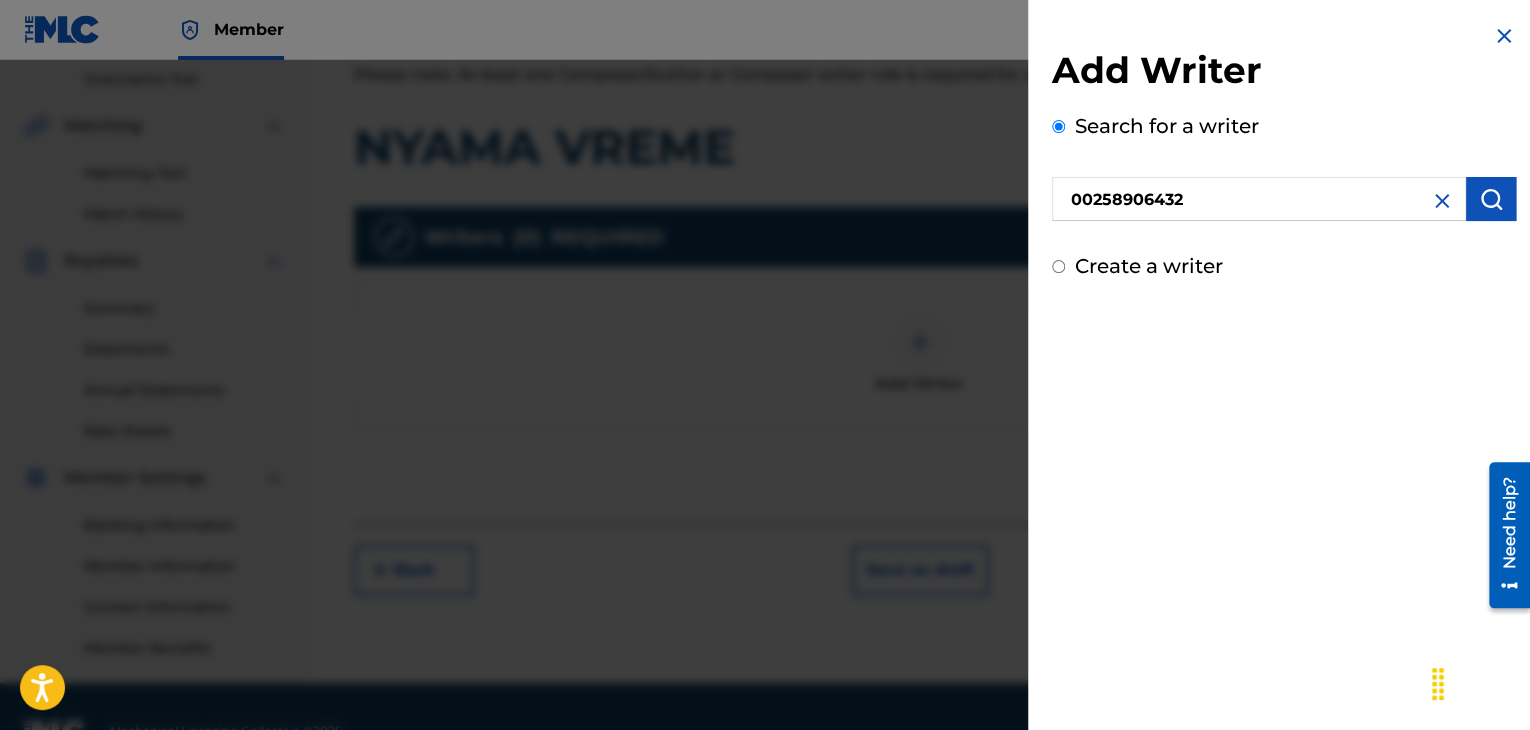 click at bounding box center (1491, 199) 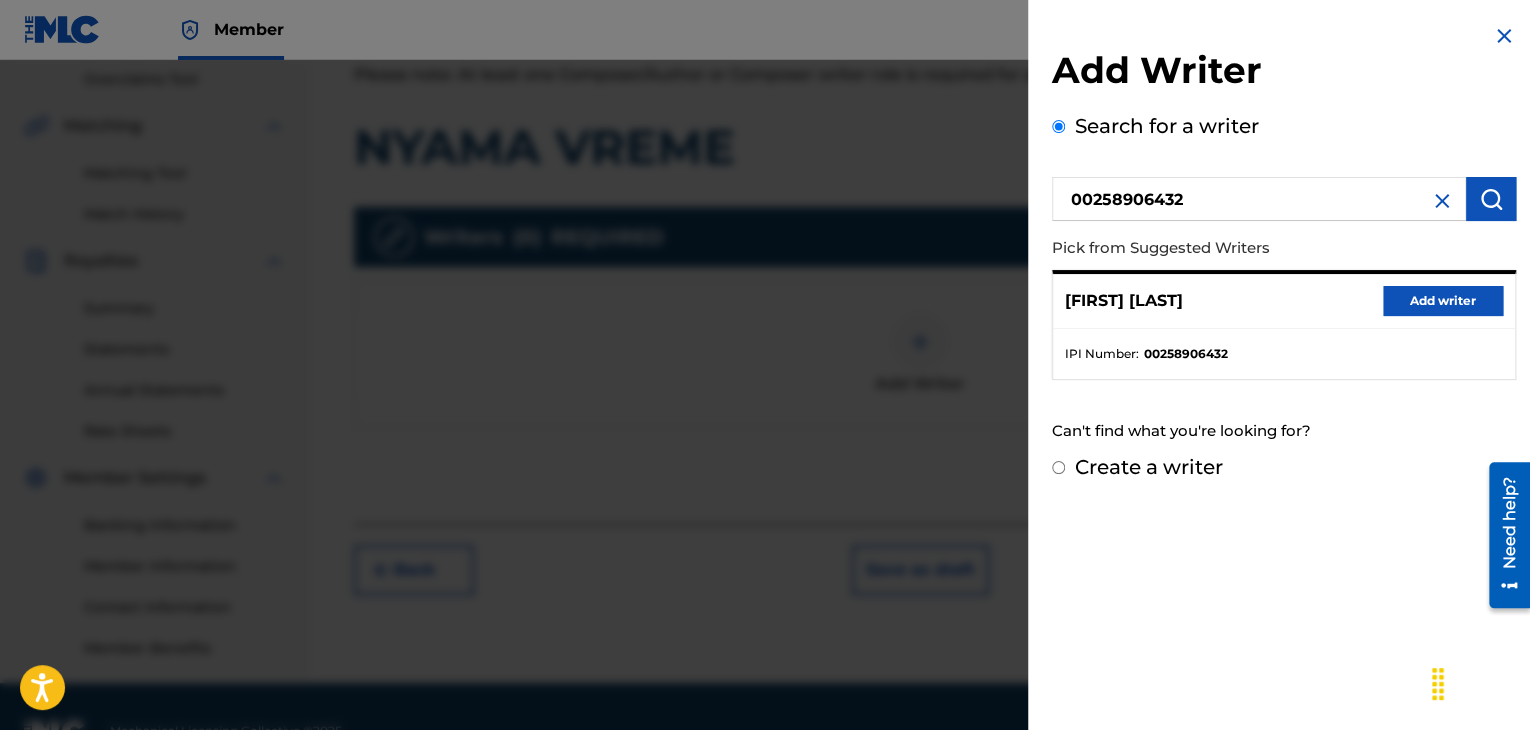 click on "Add writer" at bounding box center (1443, 301) 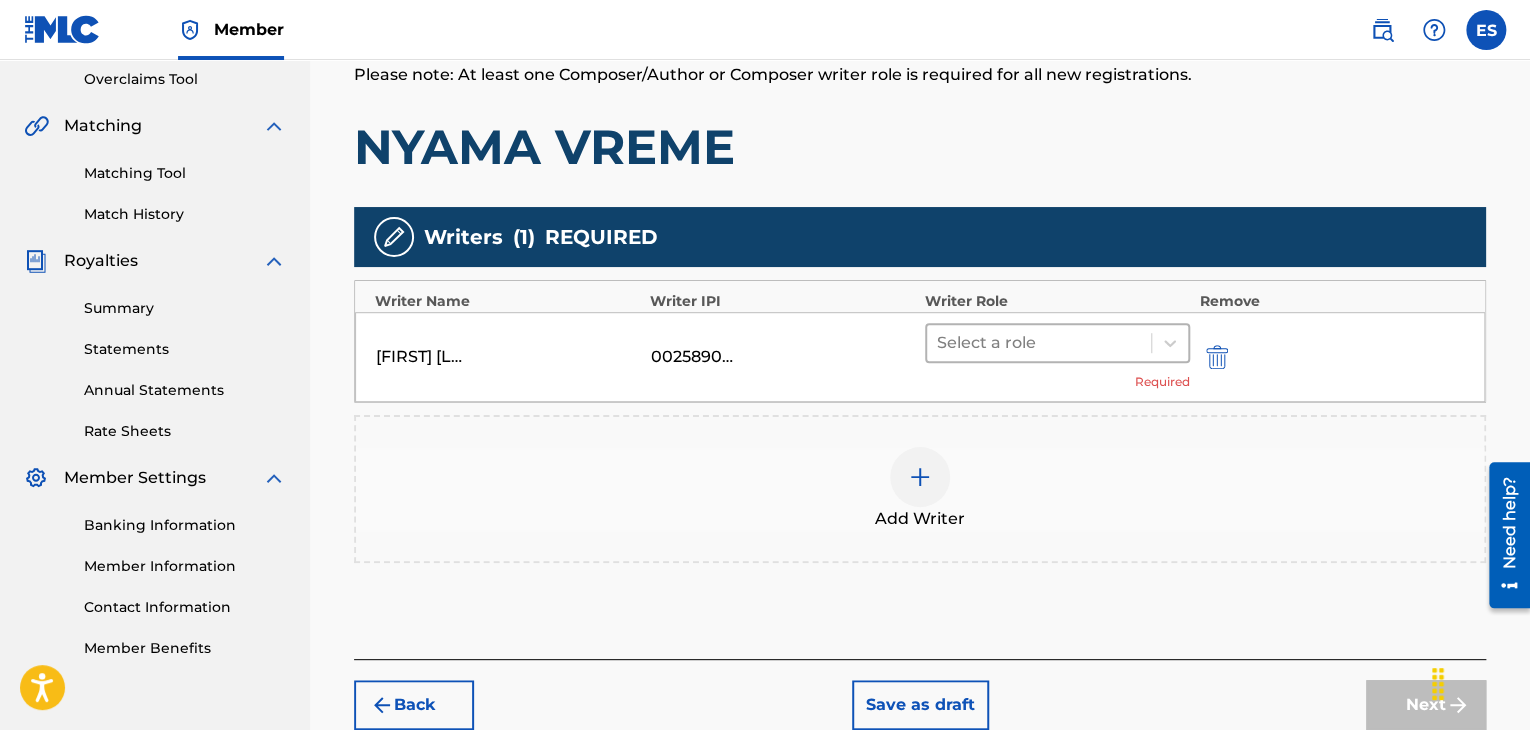 click at bounding box center [939, 343] 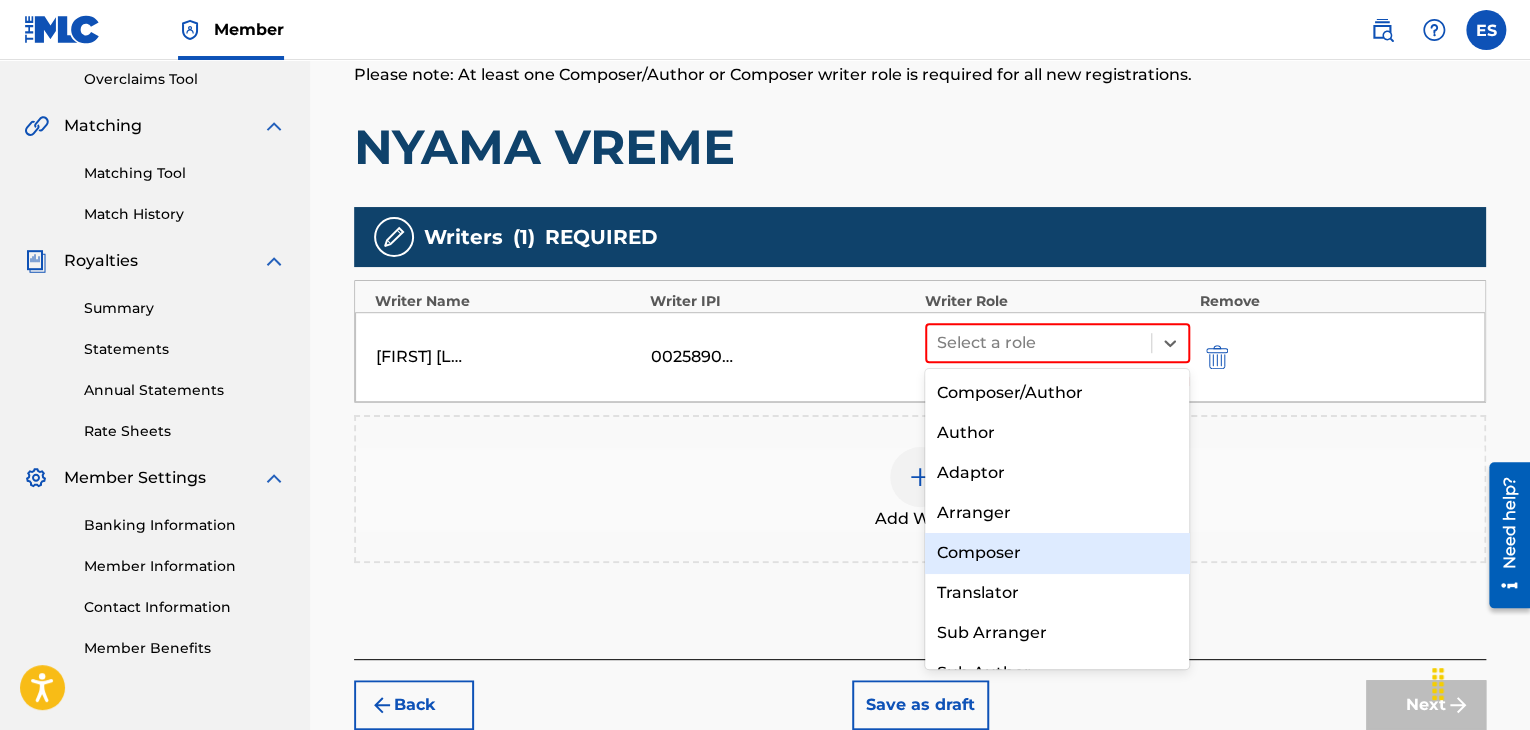 click on "Composer" at bounding box center (1057, 553) 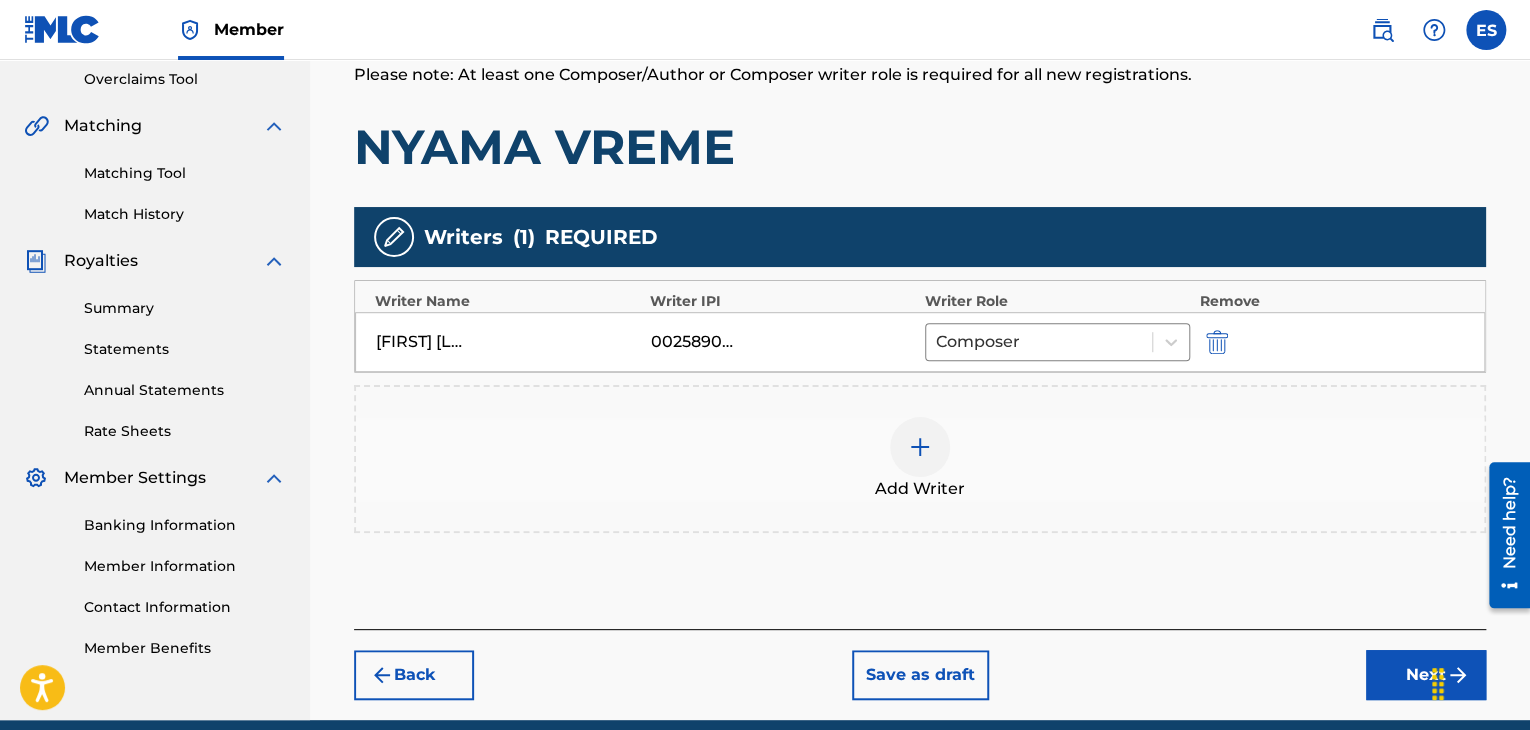 click at bounding box center [920, 447] 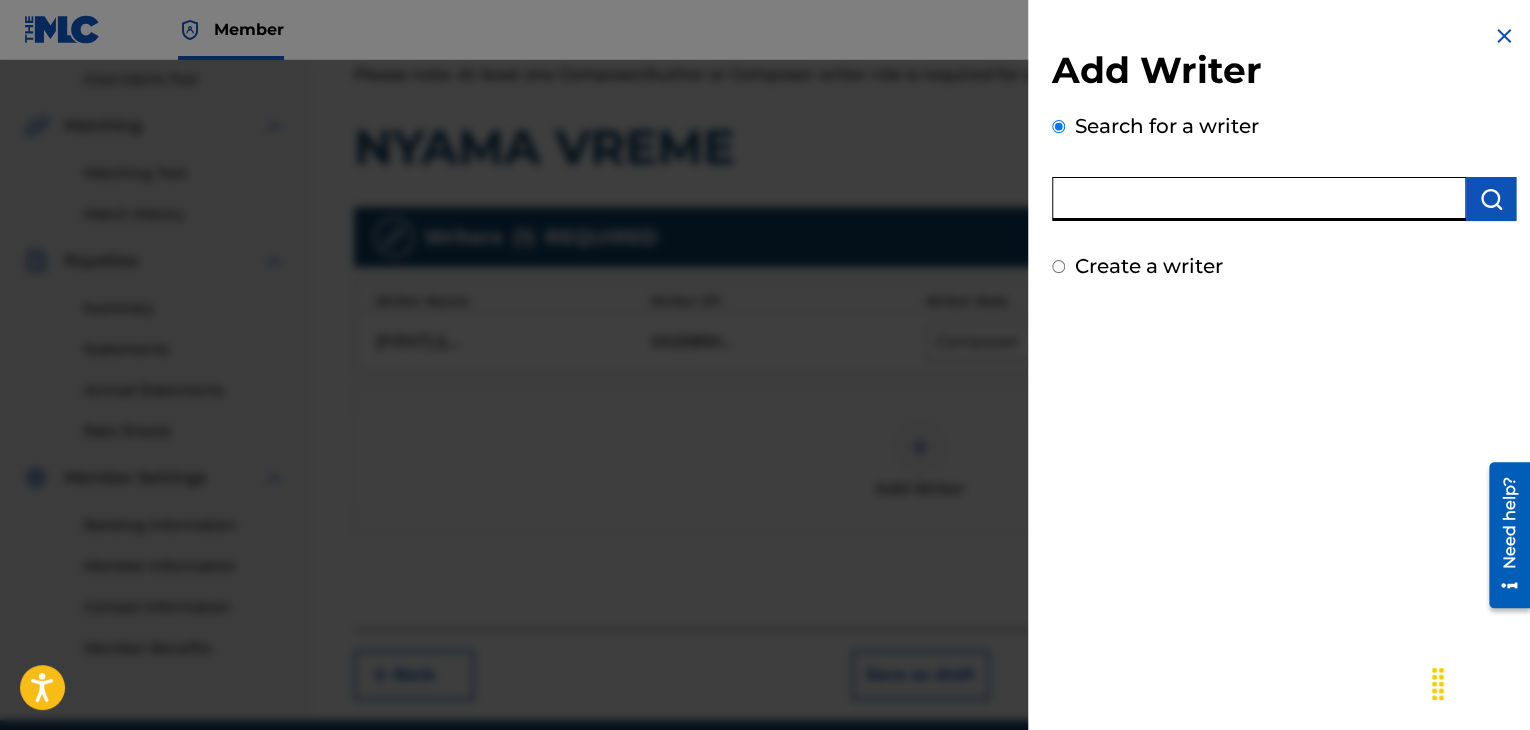 click at bounding box center (1259, 199) 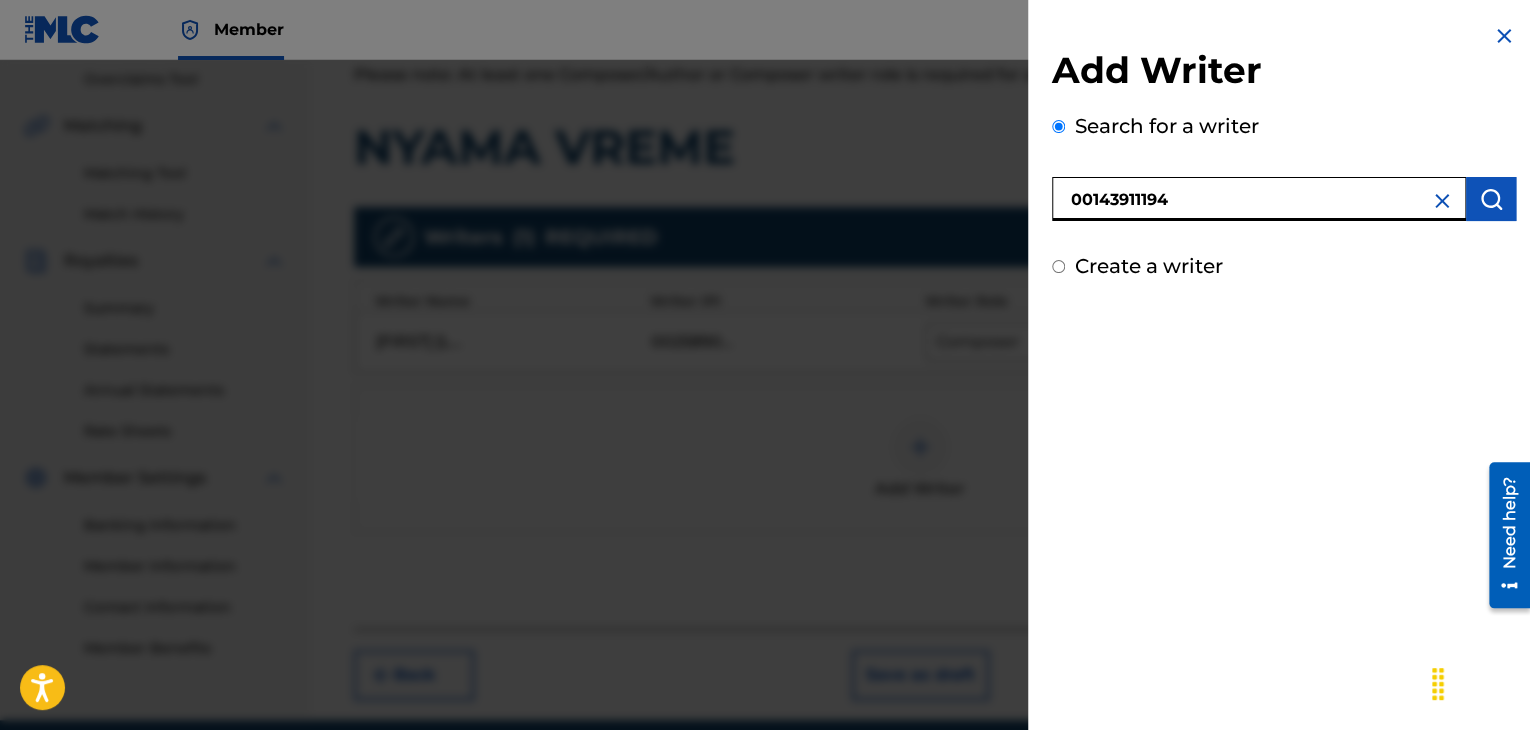 type on "00143911194" 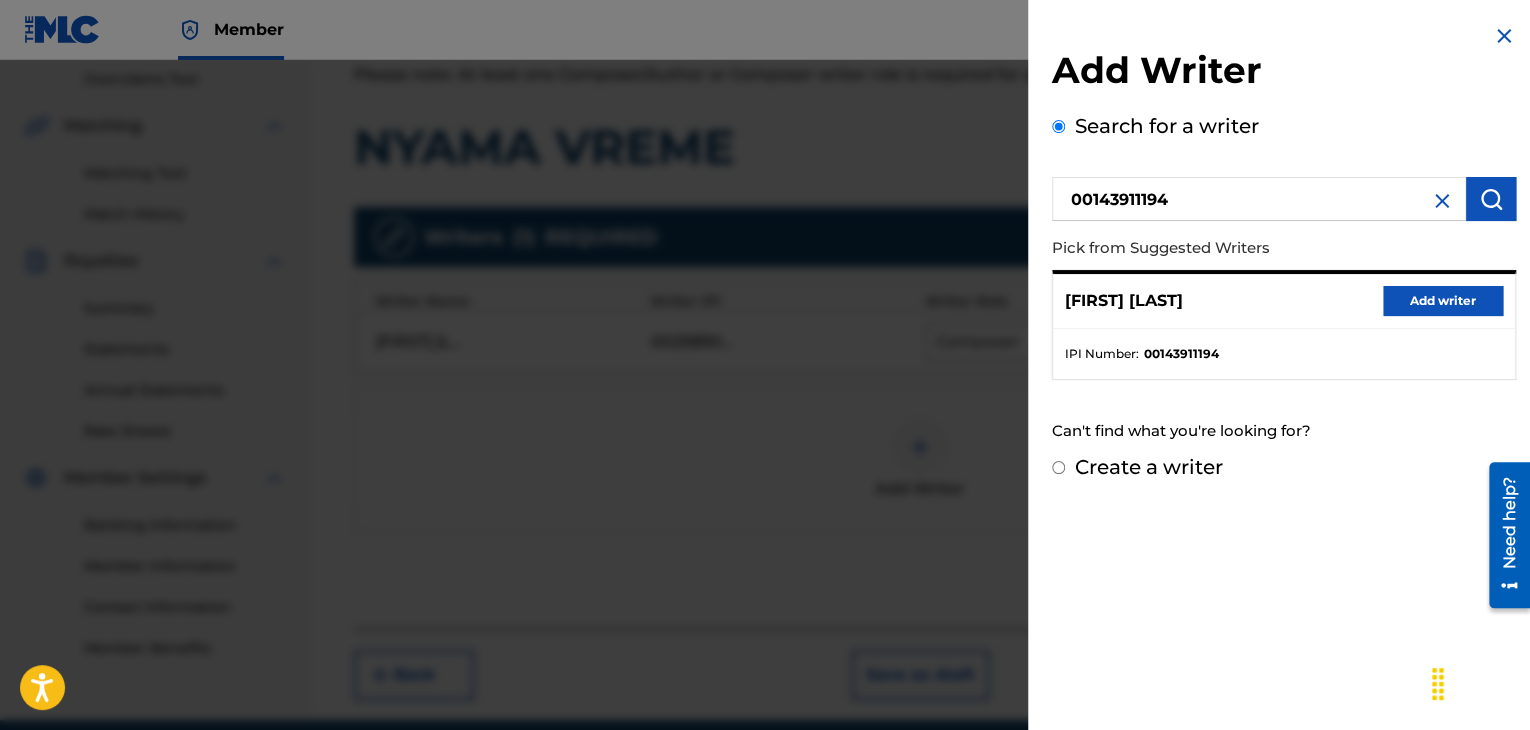 click on "Add writer" at bounding box center (1443, 301) 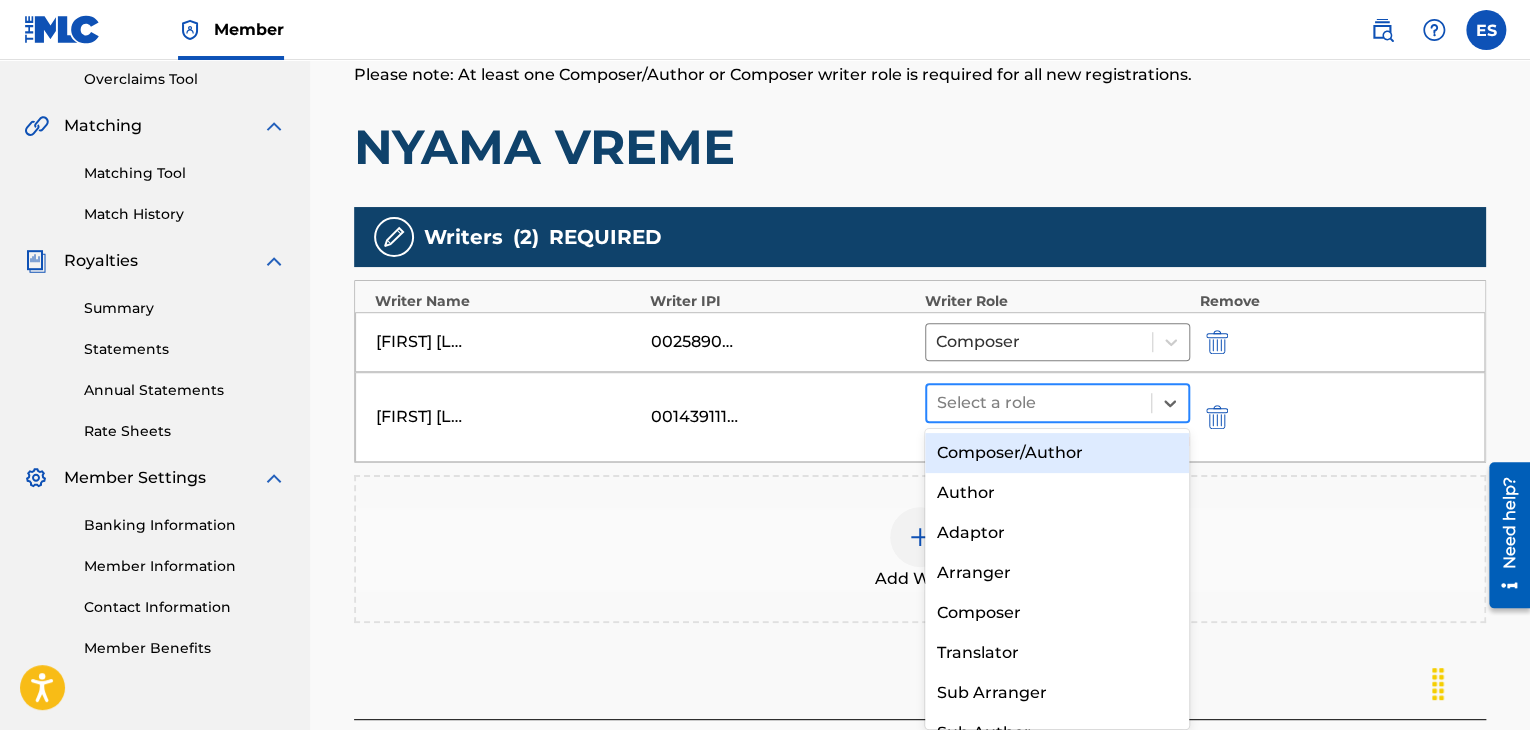 click at bounding box center [1039, 403] 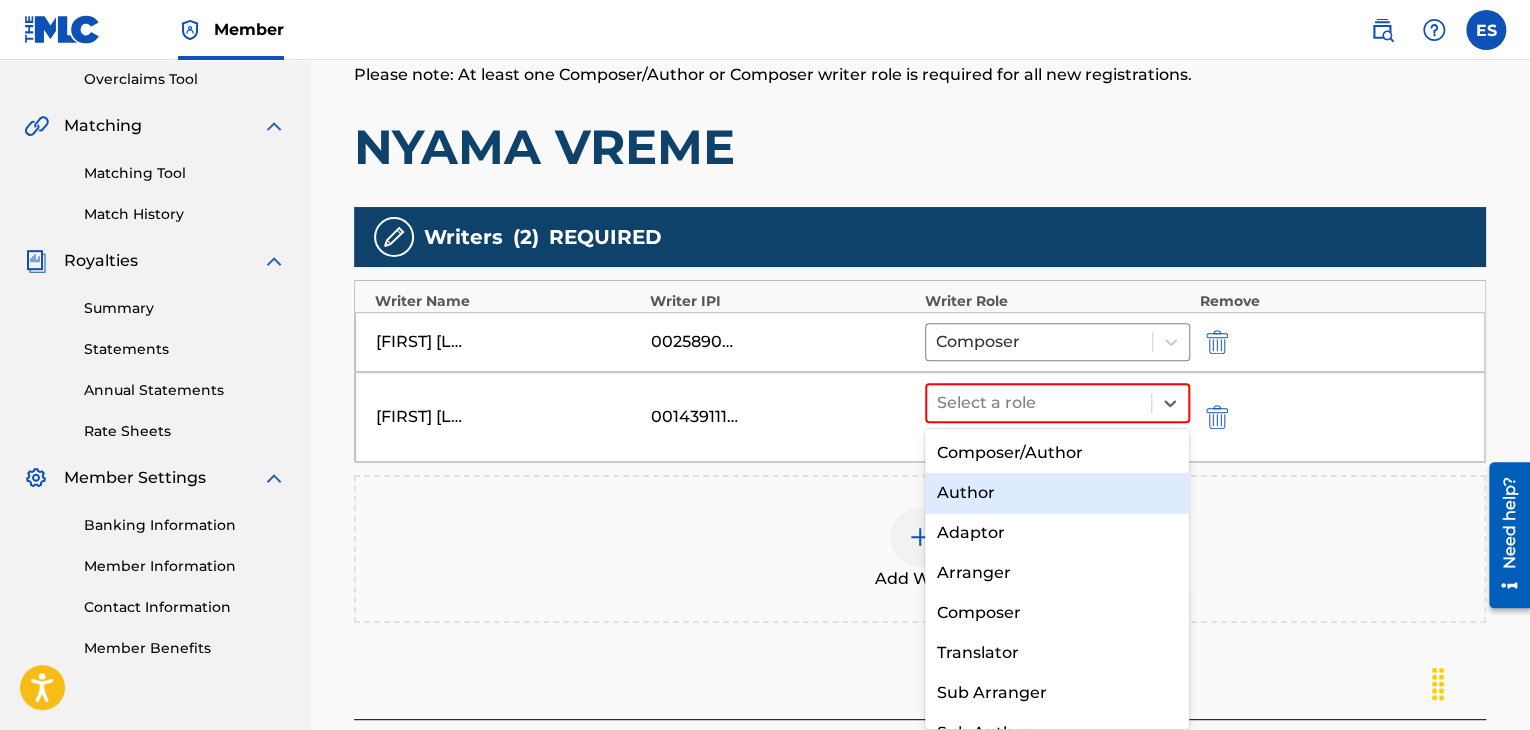 click on "Author" at bounding box center (1057, 493) 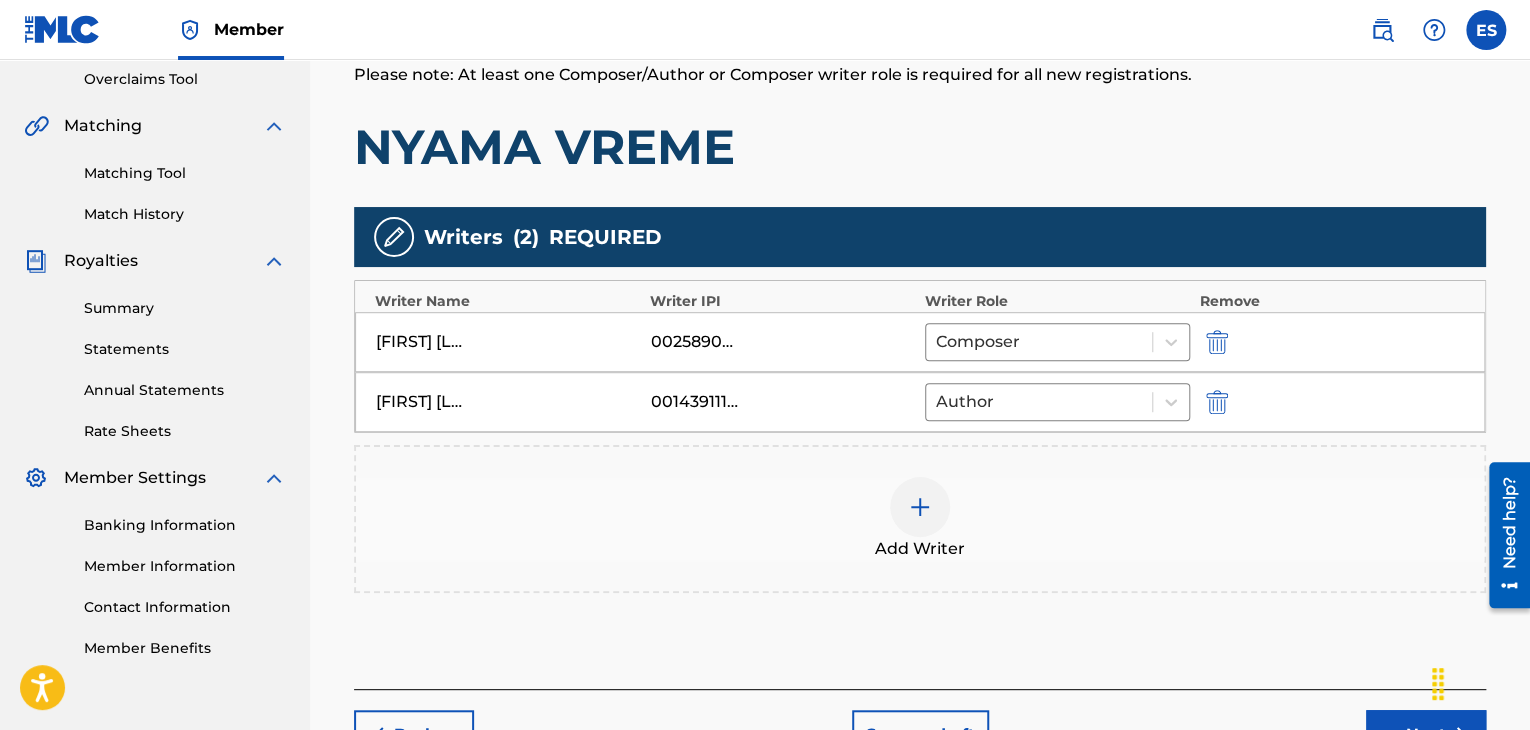 scroll, scrollTop: 564, scrollLeft: 0, axis: vertical 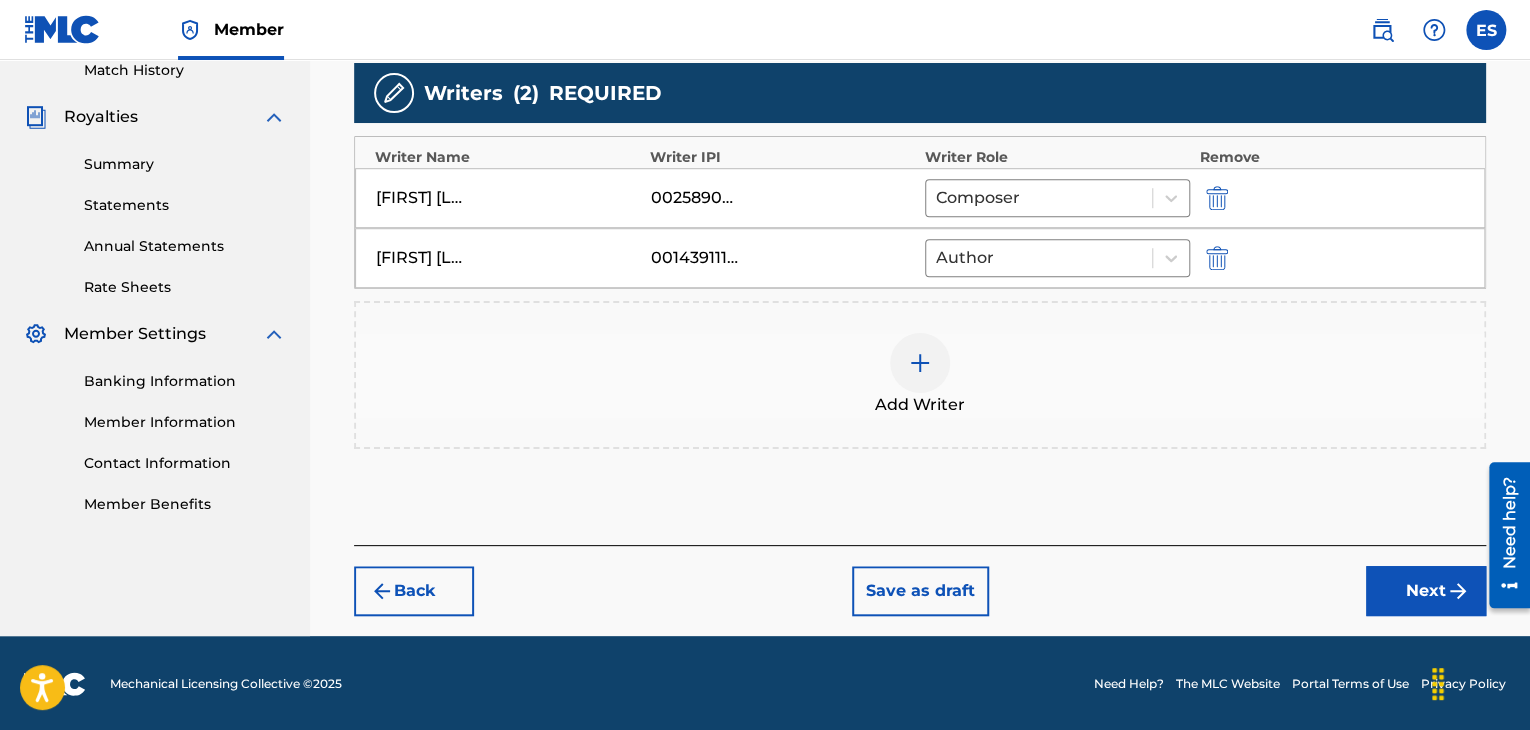 click on "Next" at bounding box center [1426, 591] 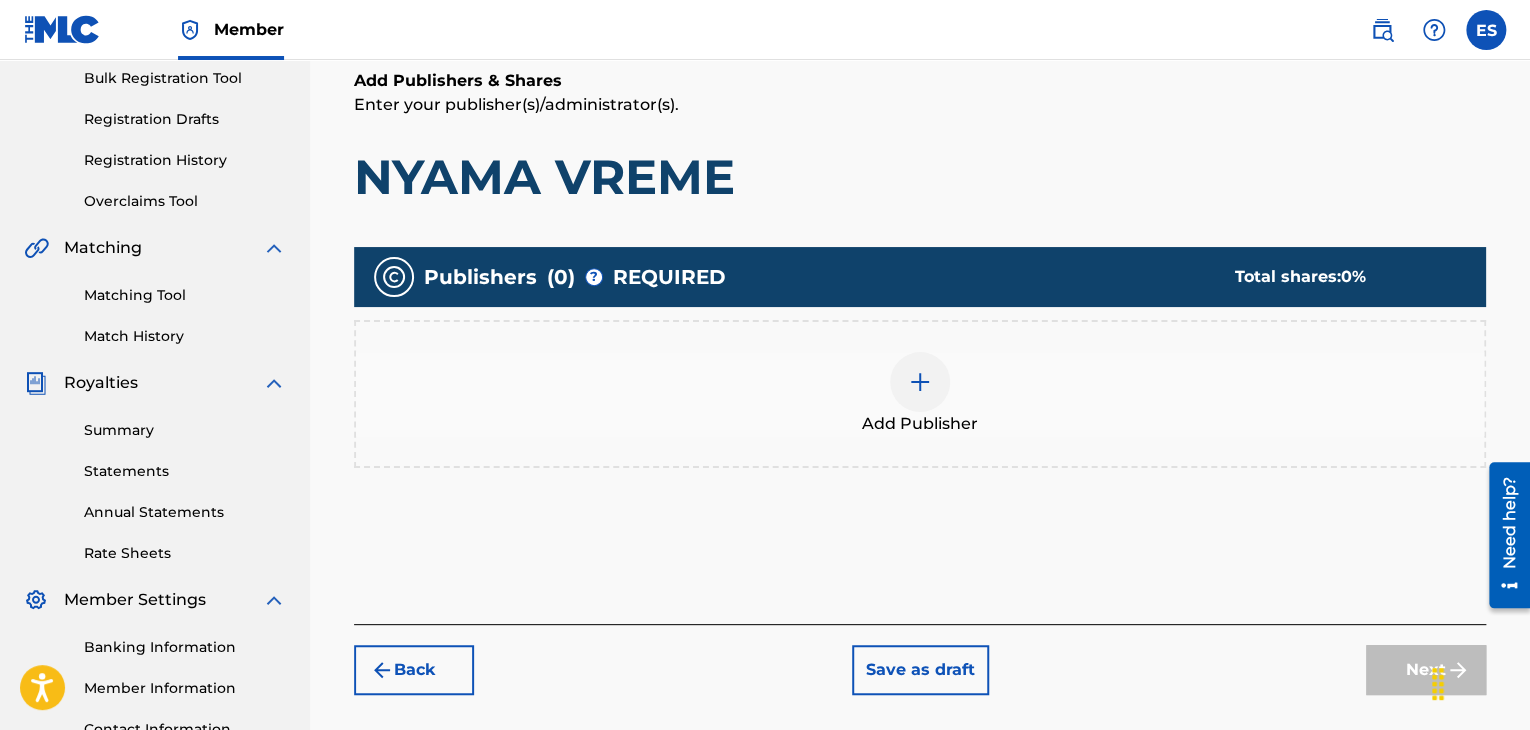 scroll, scrollTop: 306, scrollLeft: 0, axis: vertical 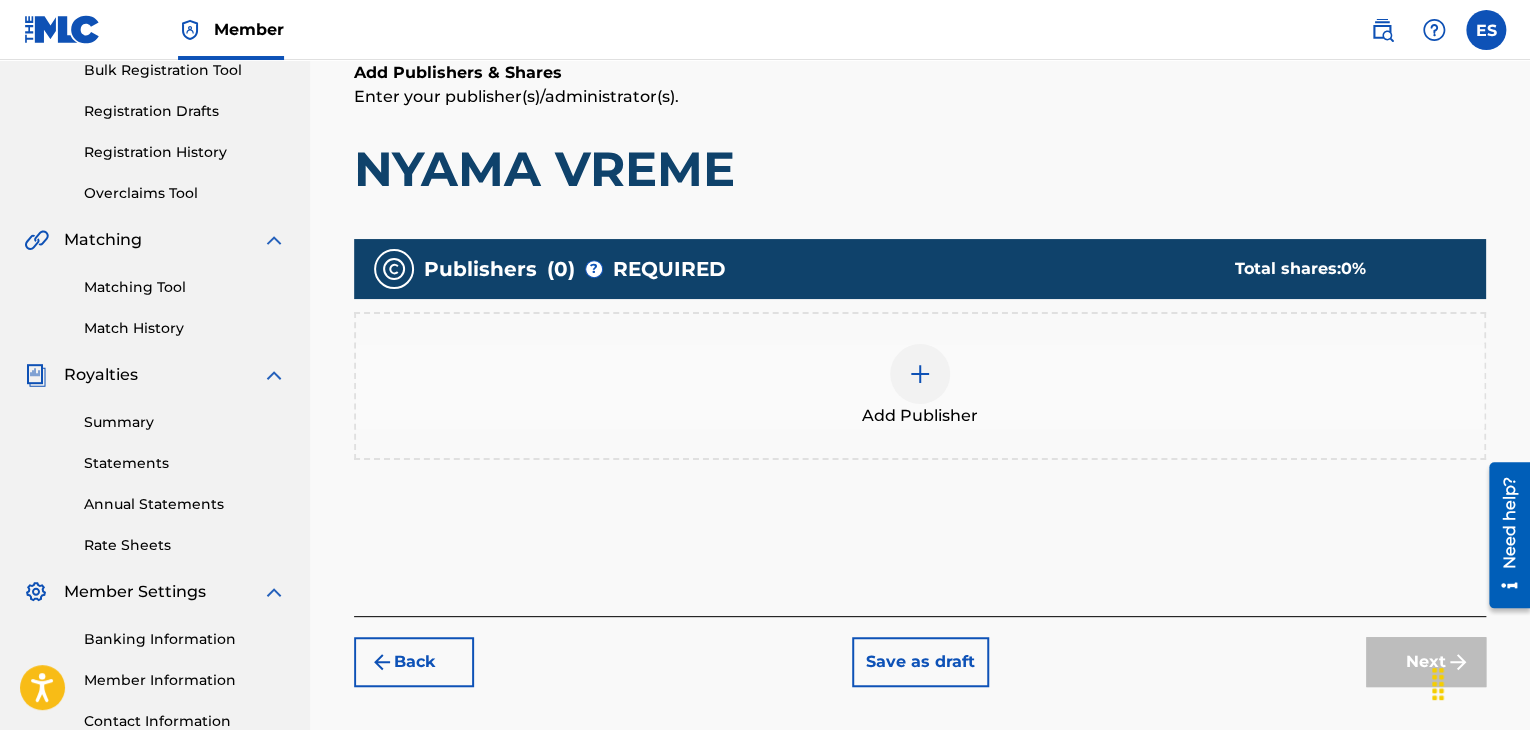 click on "Add Publisher" at bounding box center (920, 386) 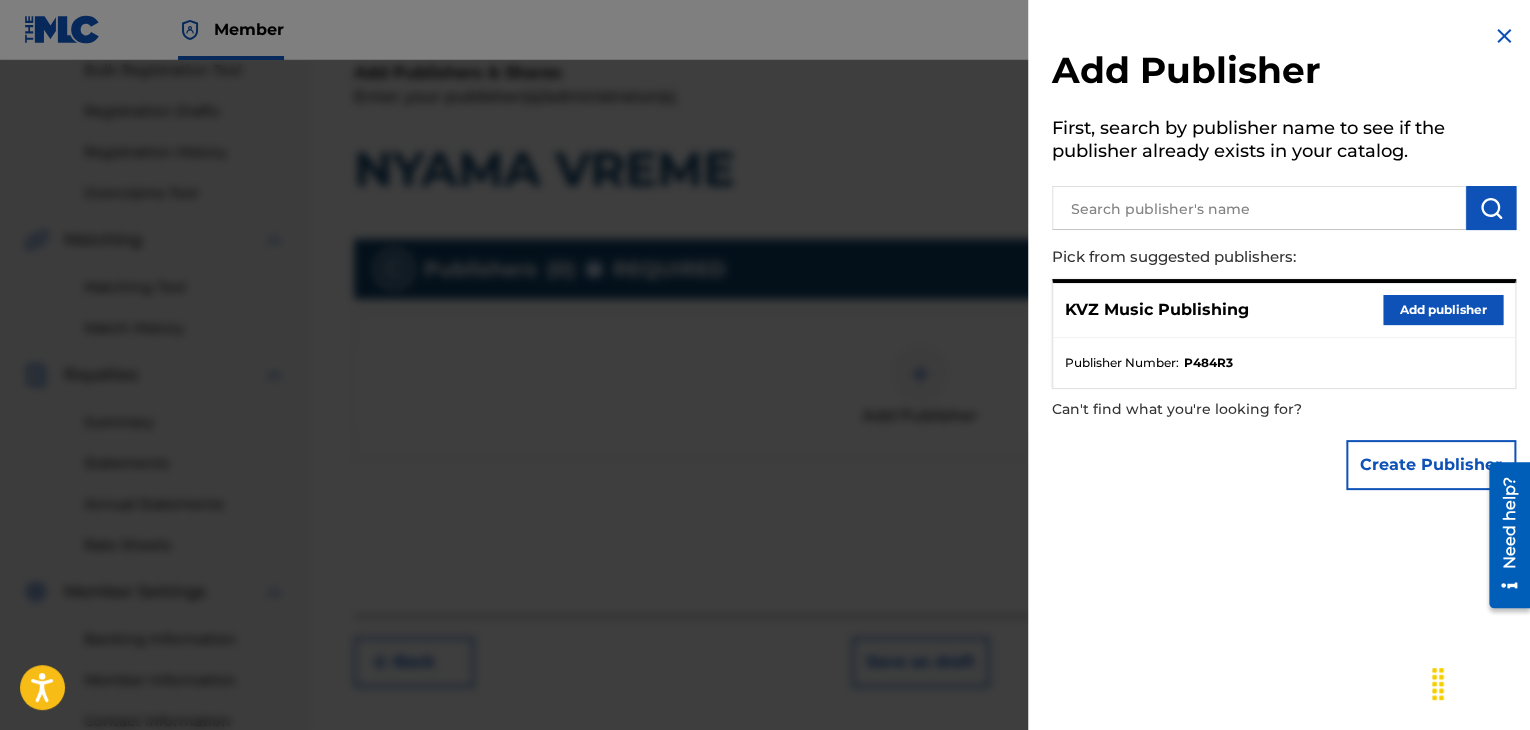 click on "Add publisher" at bounding box center [1443, 310] 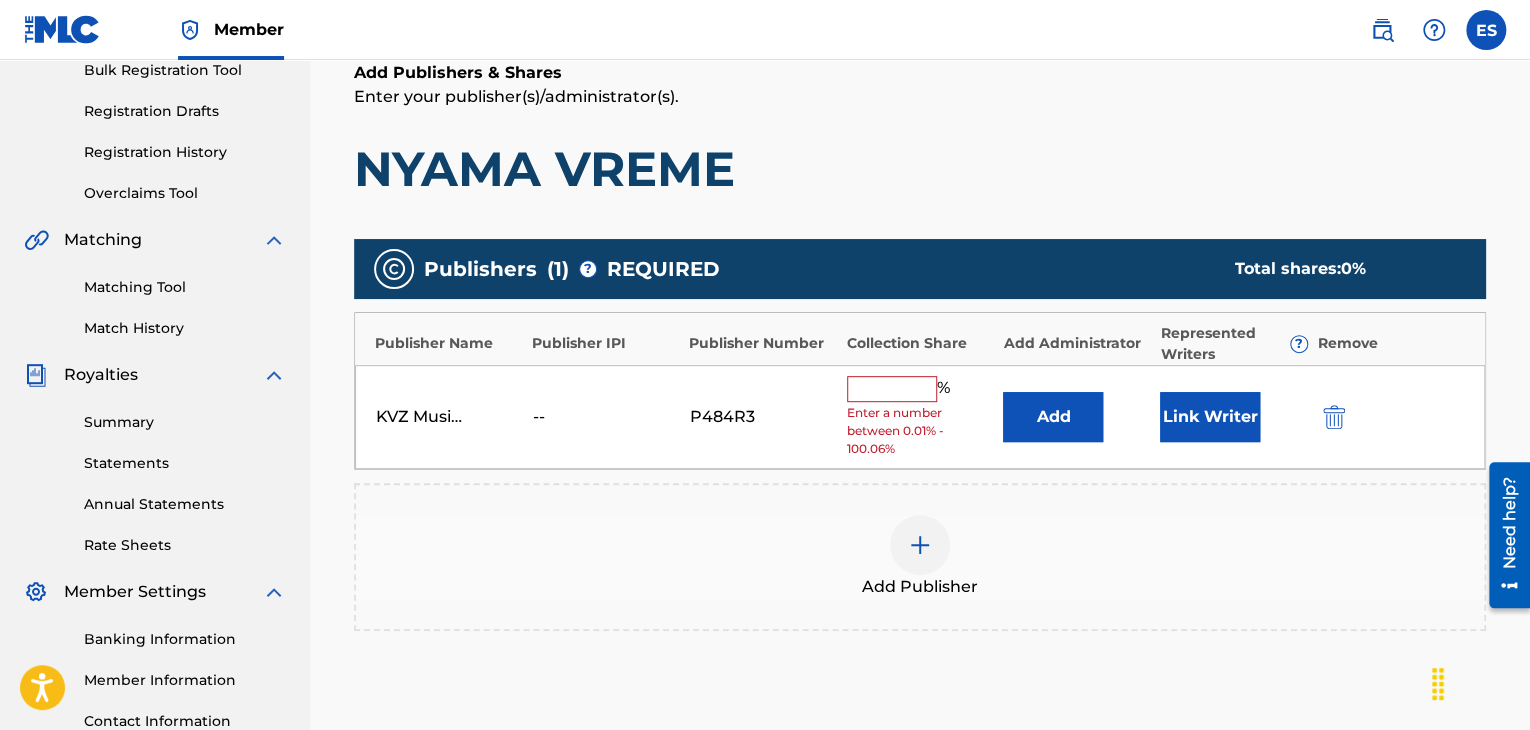 click at bounding box center [892, 389] 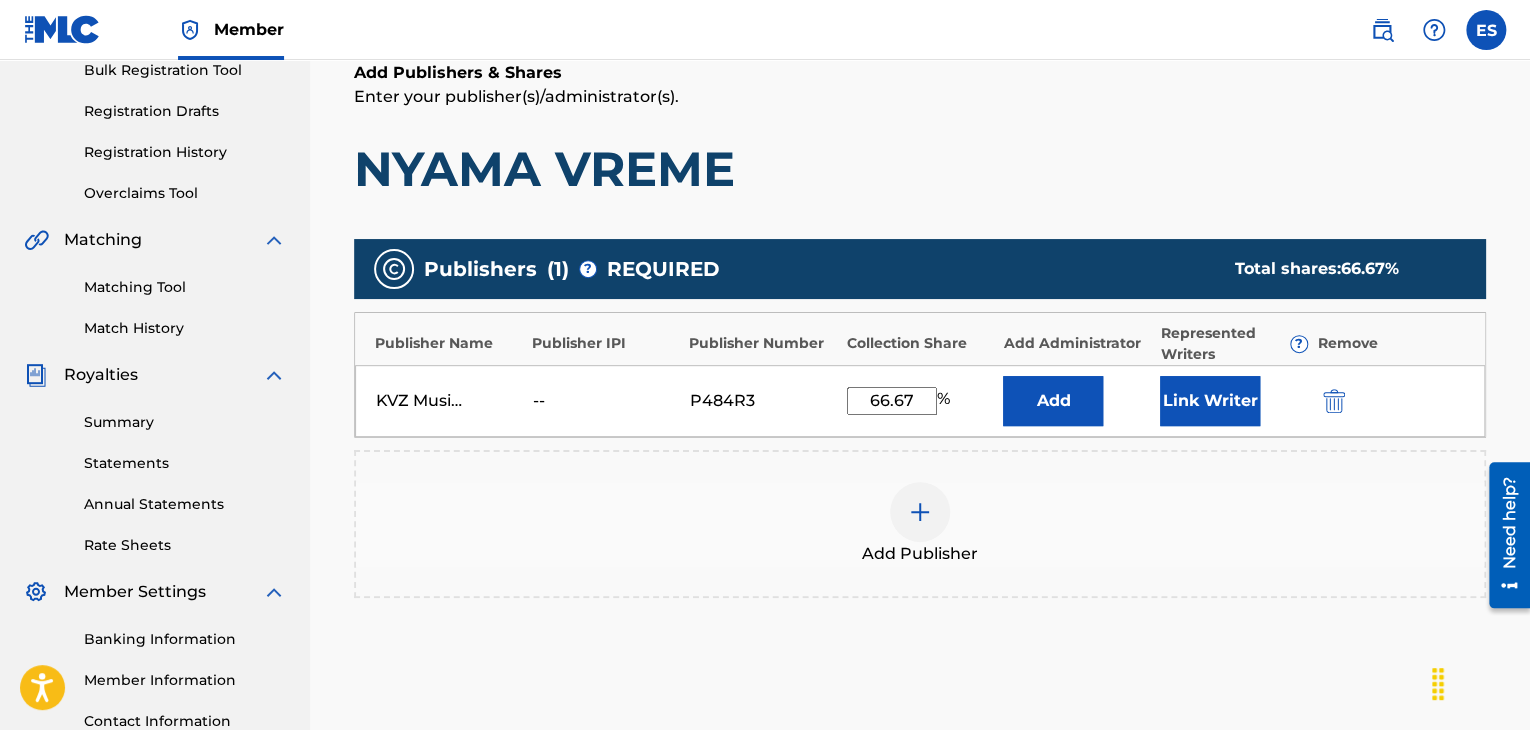 scroll, scrollTop: 516, scrollLeft: 0, axis: vertical 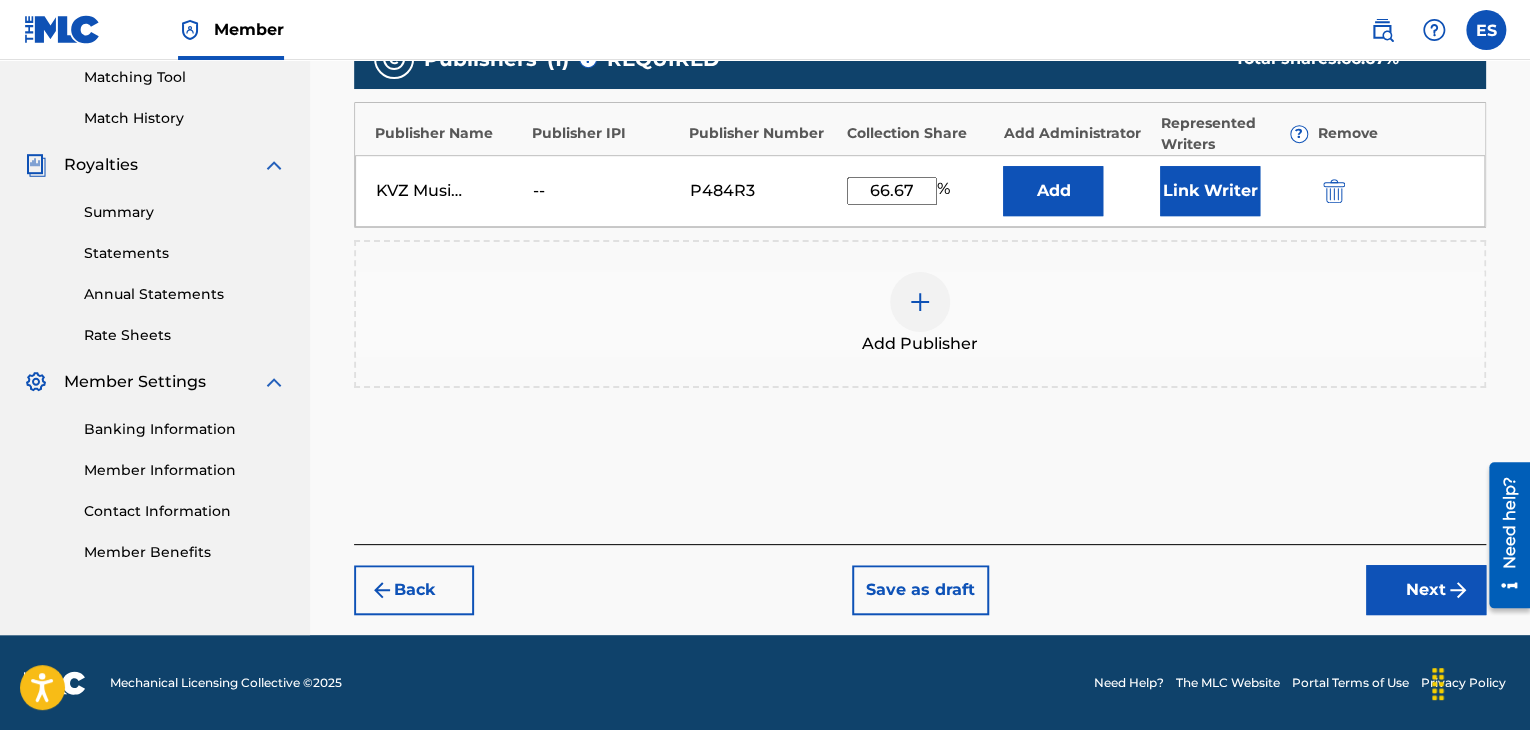 click on "Next" at bounding box center [1426, 590] 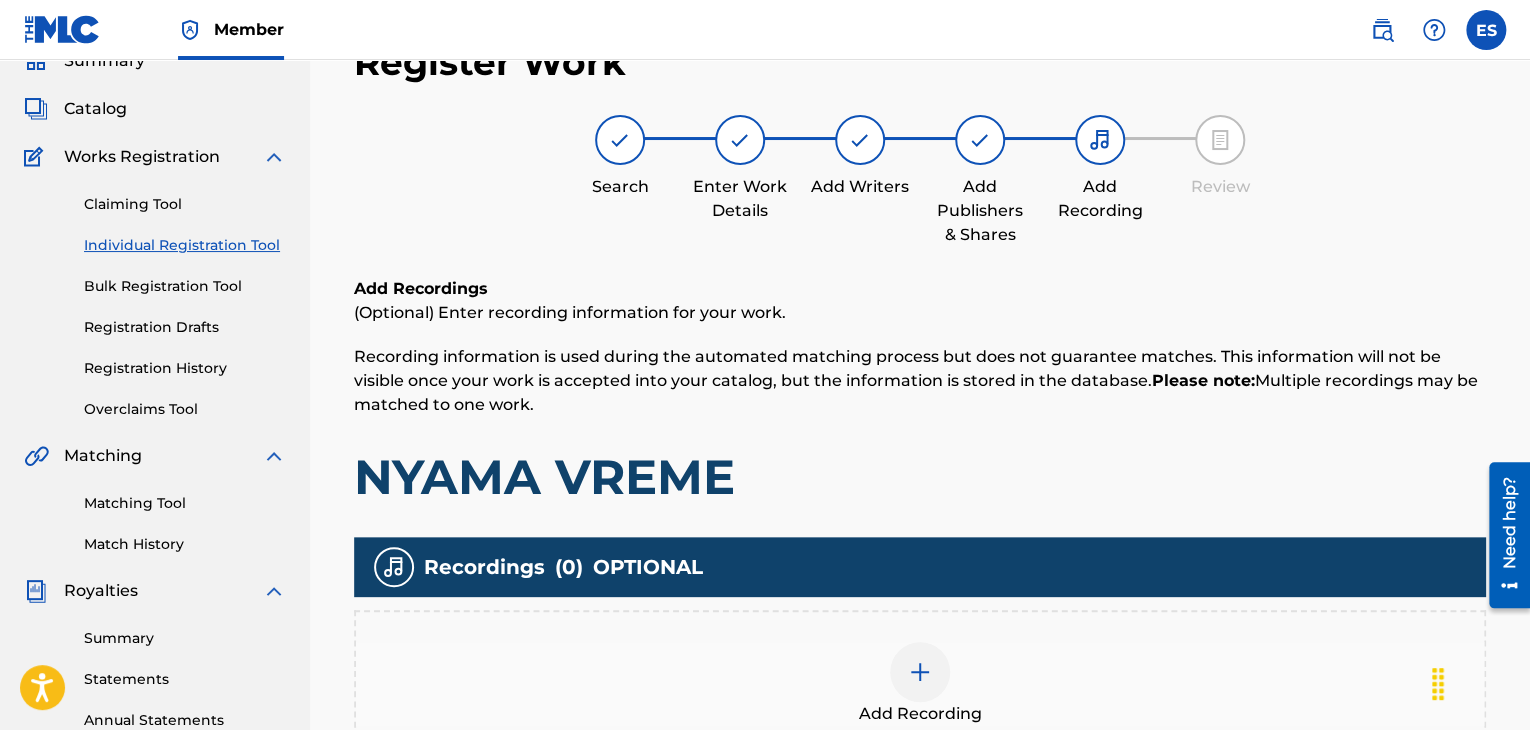scroll, scrollTop: 397, scrollLeft: 0, axis: vertical 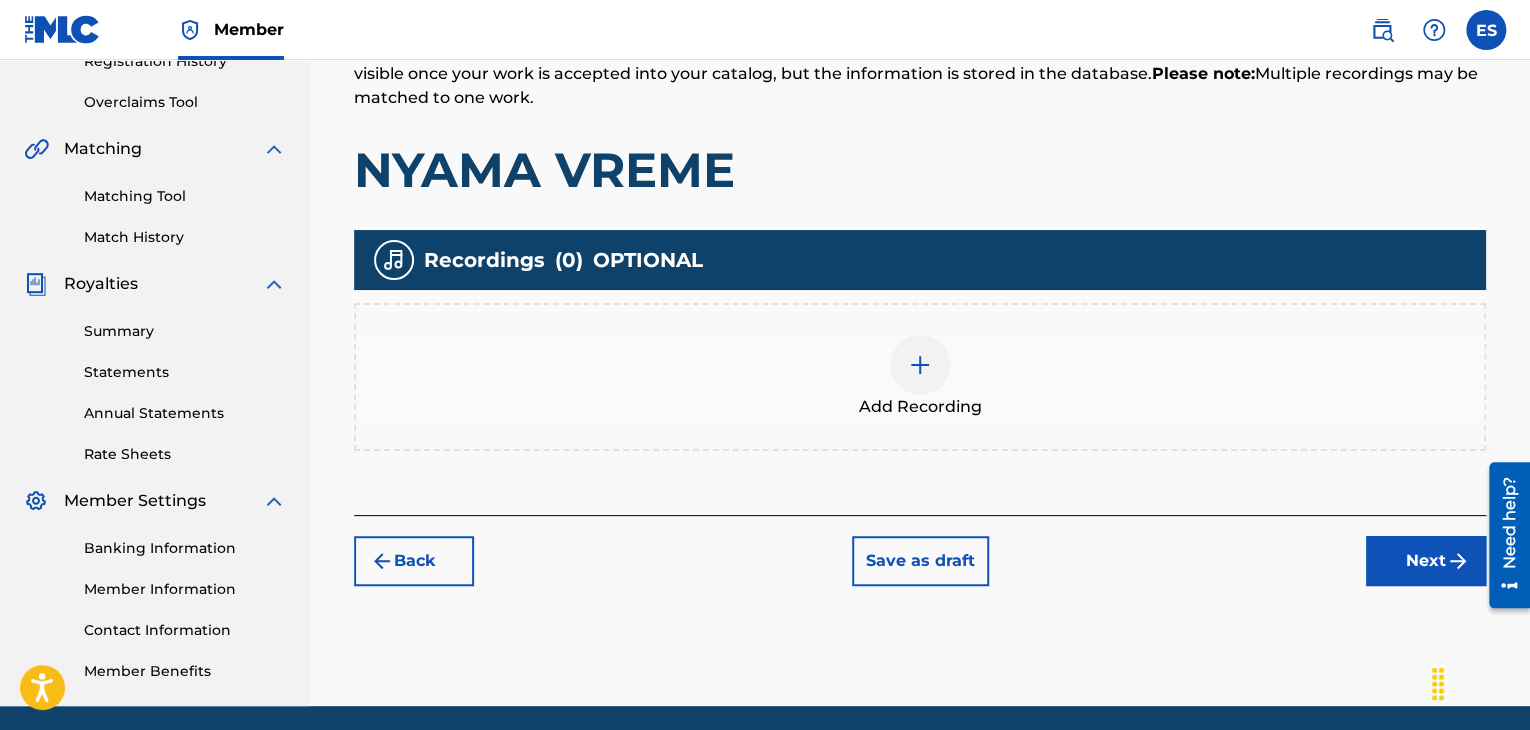 click at bounding box center (920, 365) 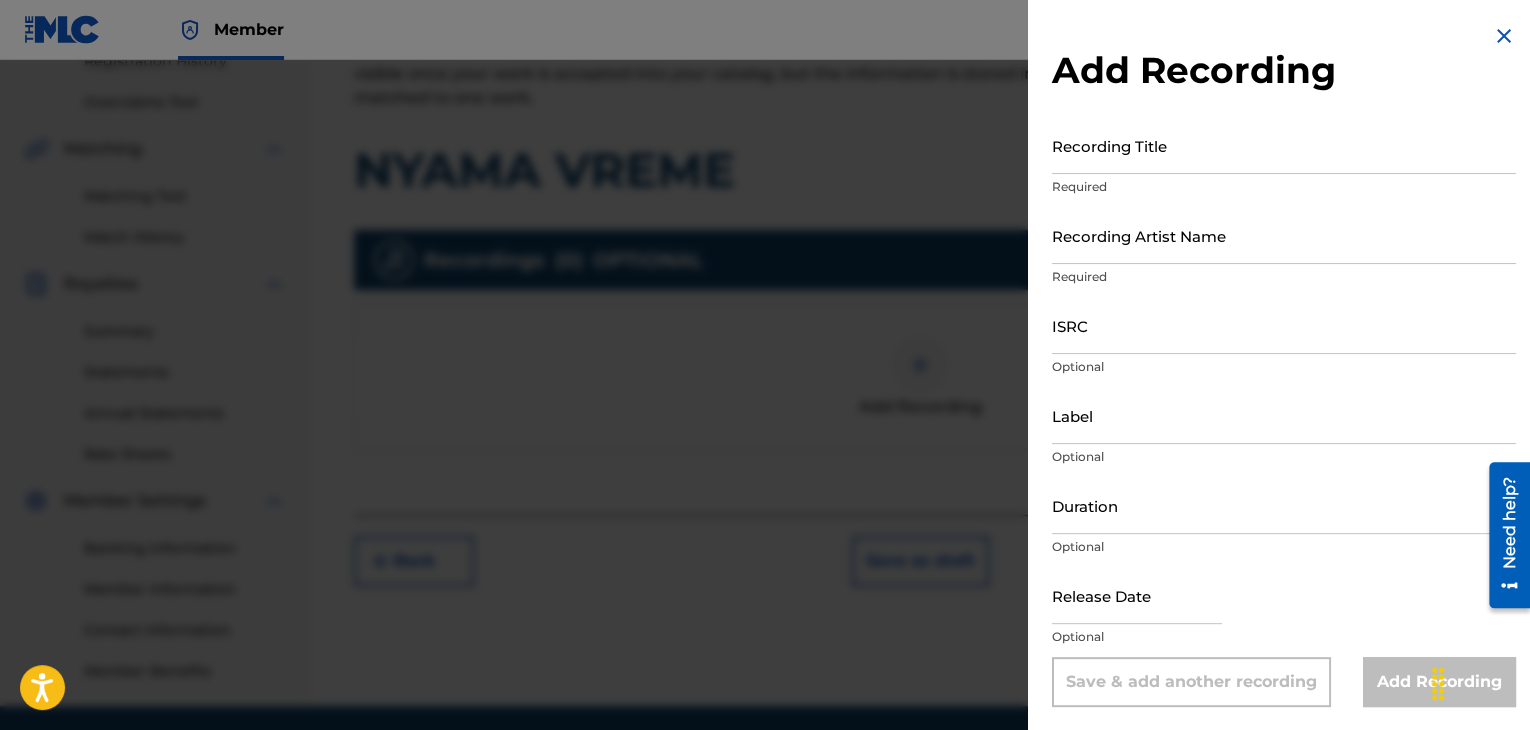 click at bounding box center [1504, 36] 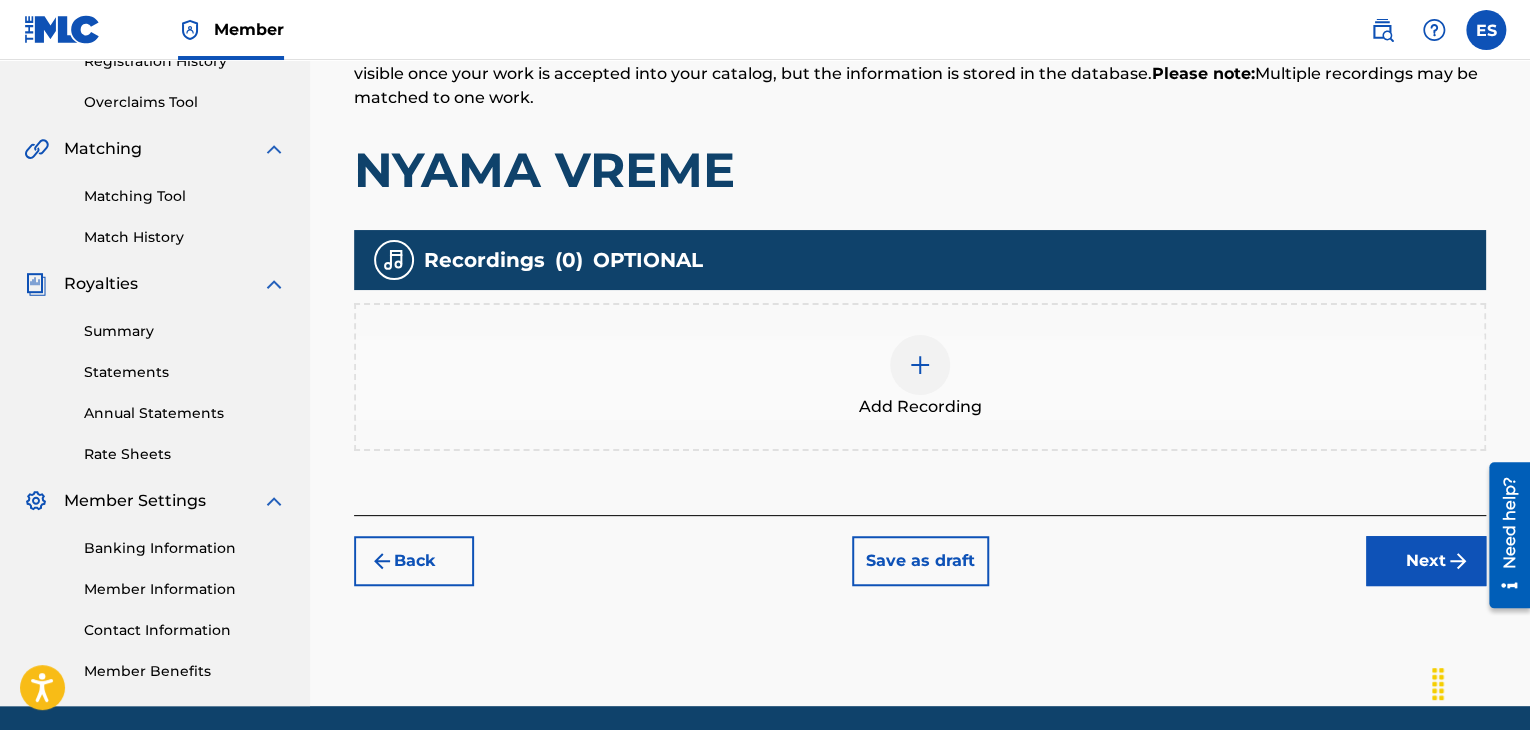 click on "Next" at bounding box center (1426, 561) 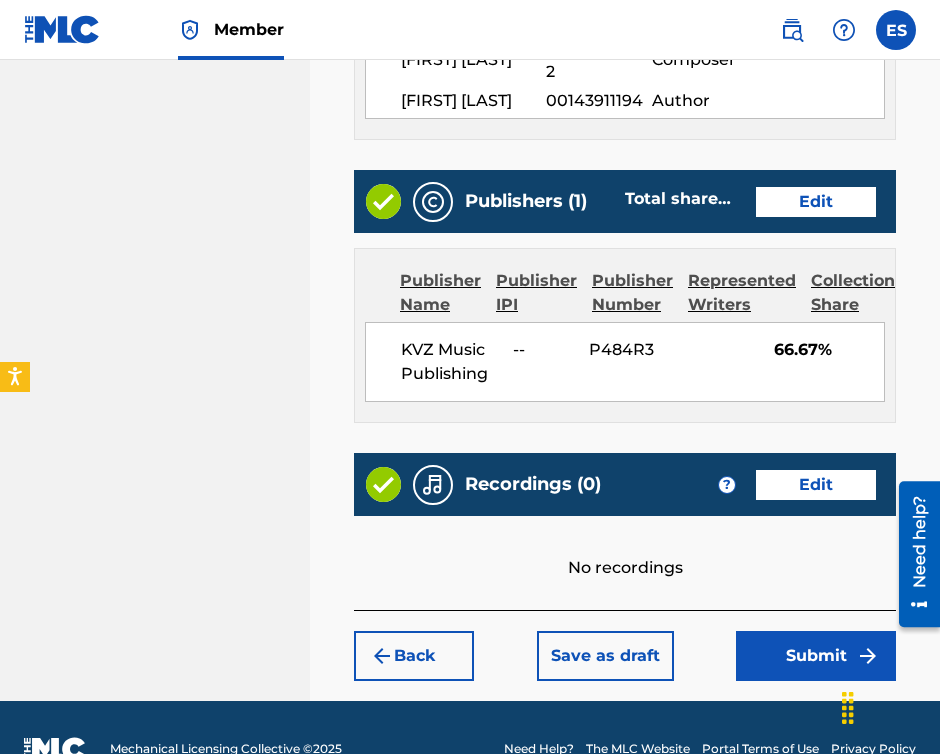 scroll, scrollTop: 1276, scrollLeft: 0, axis: vertical 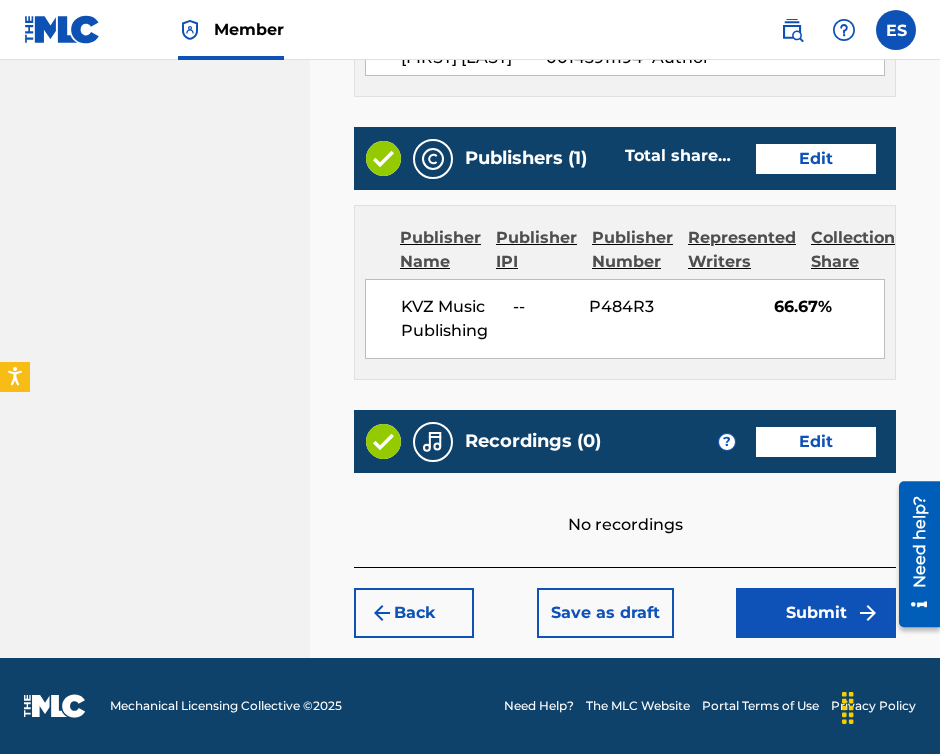 click on "Submit" at bounding box center (816, 613) 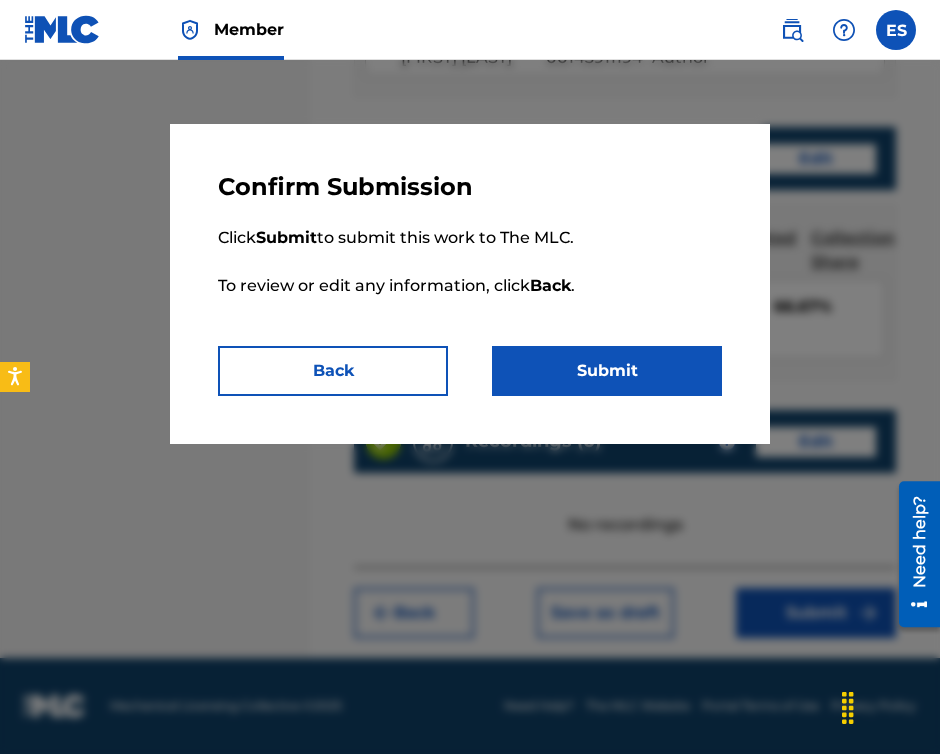click on "Submit" at bounding box center [607, 371] 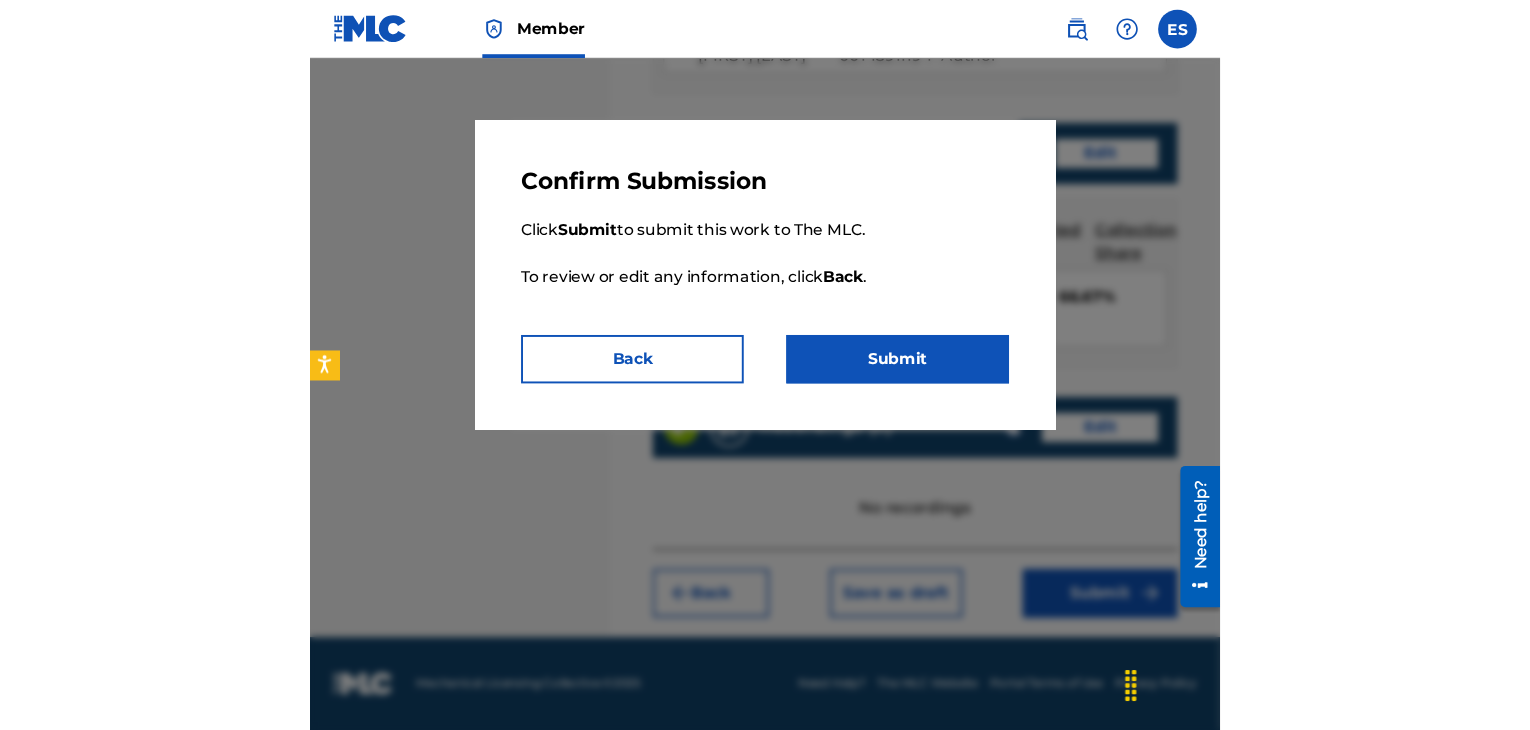 scroll, scrollTop: 0, scrollLeft: 0, axis: both 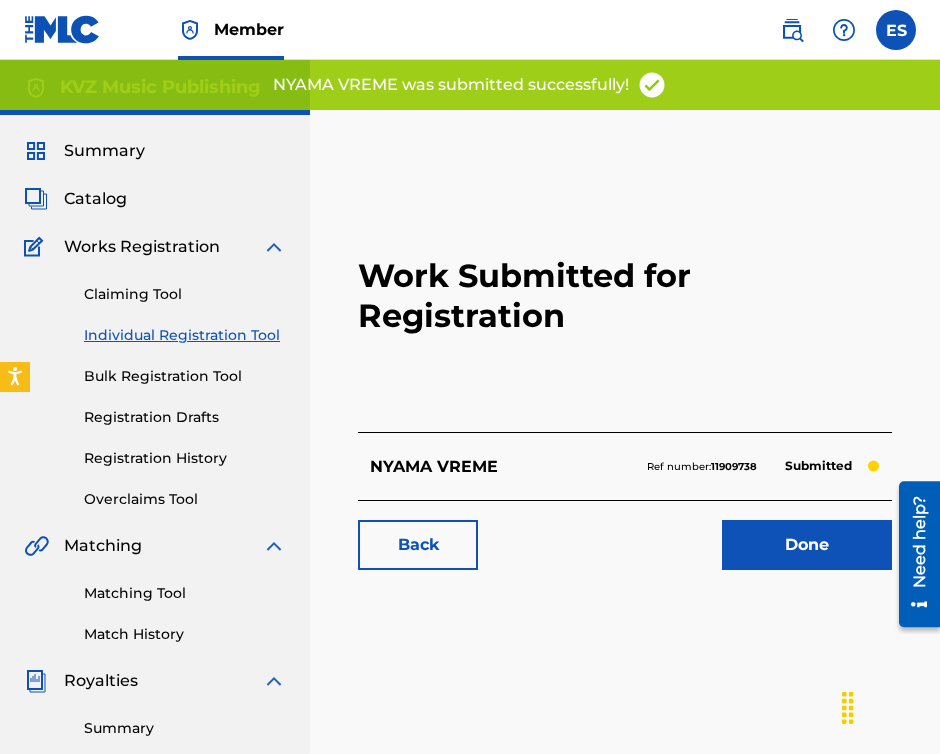 click on "Individual Registration Tool" at bounding box center (185, 335) 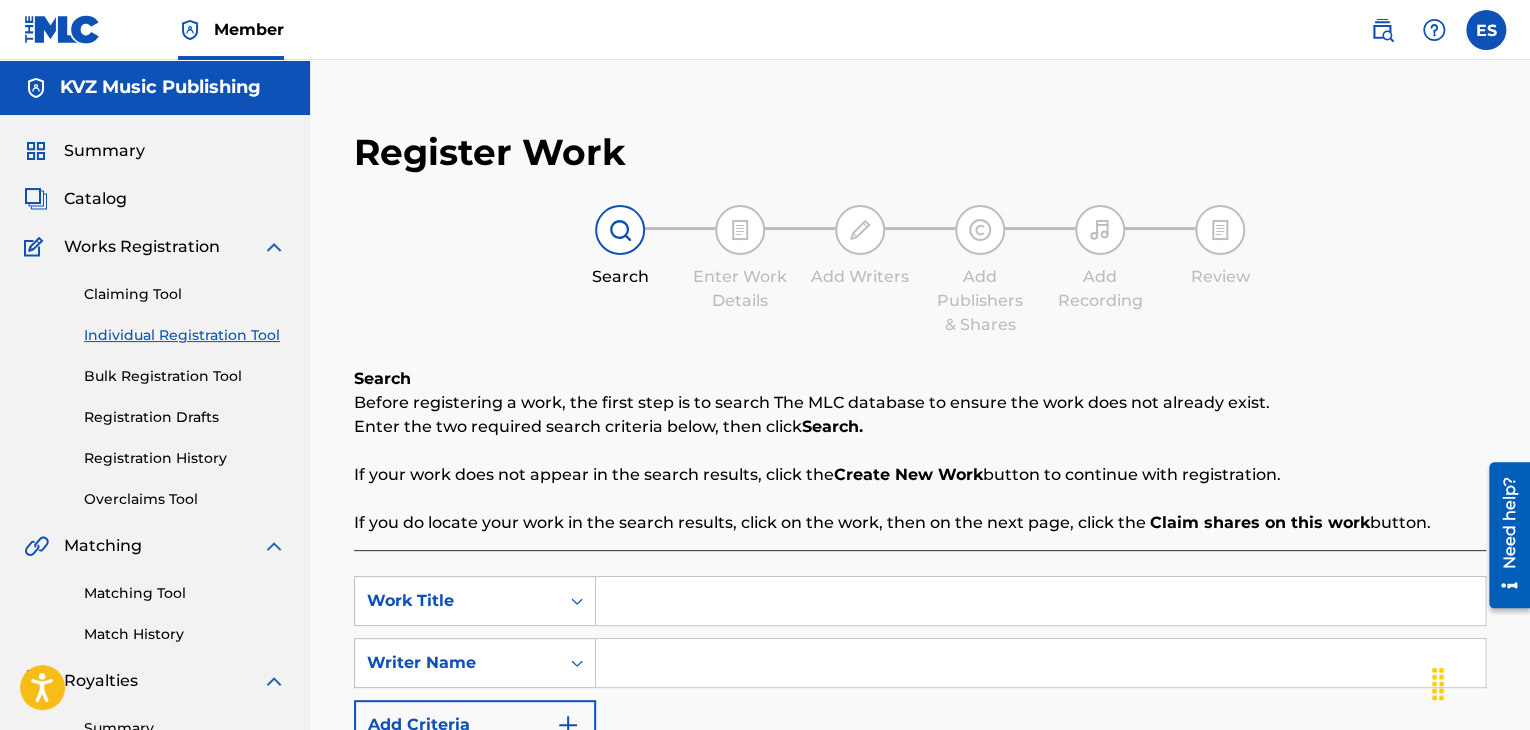 click on "Registration History" at bounding box center (185, 458) 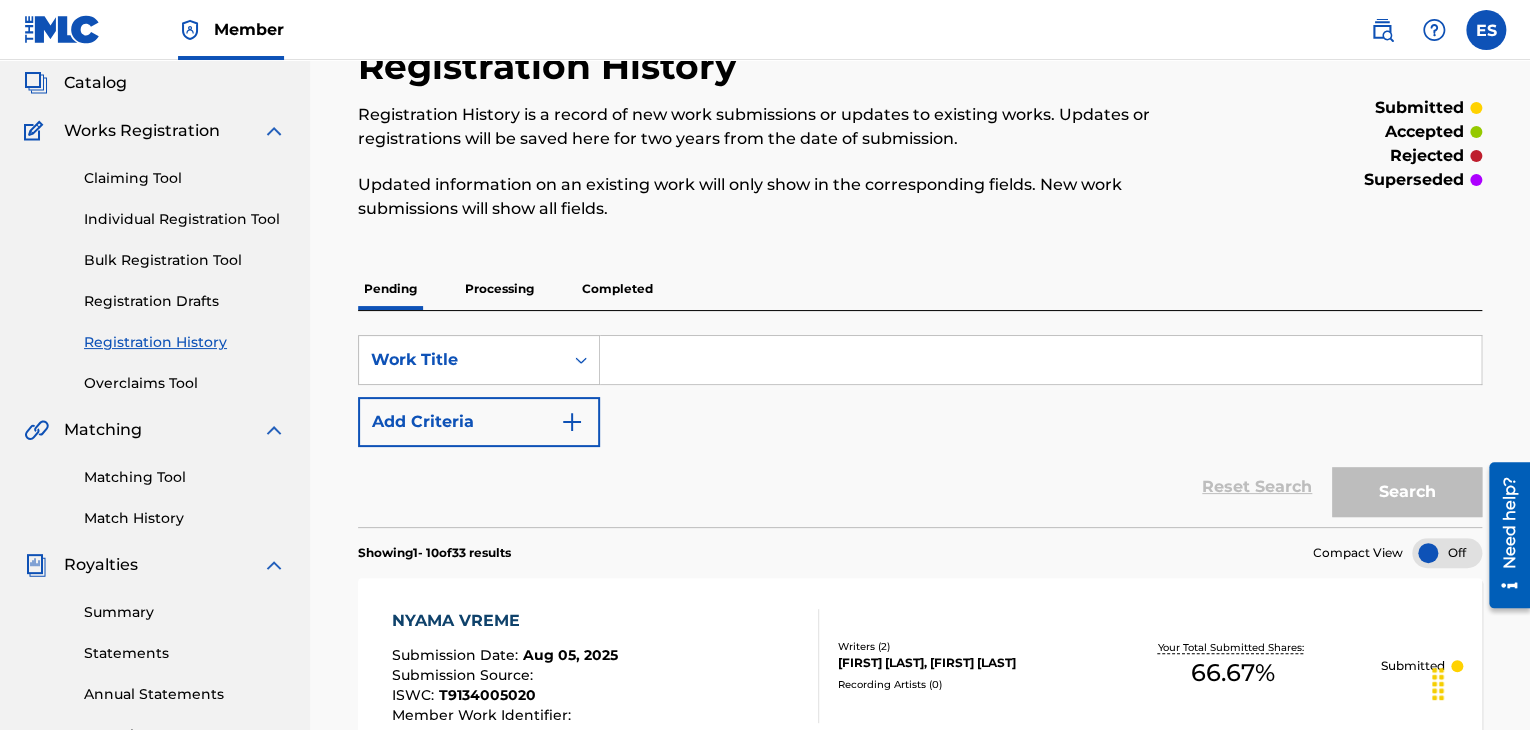 scroll, scrollTop: 200, scrollLeft: 0, axis: vertical 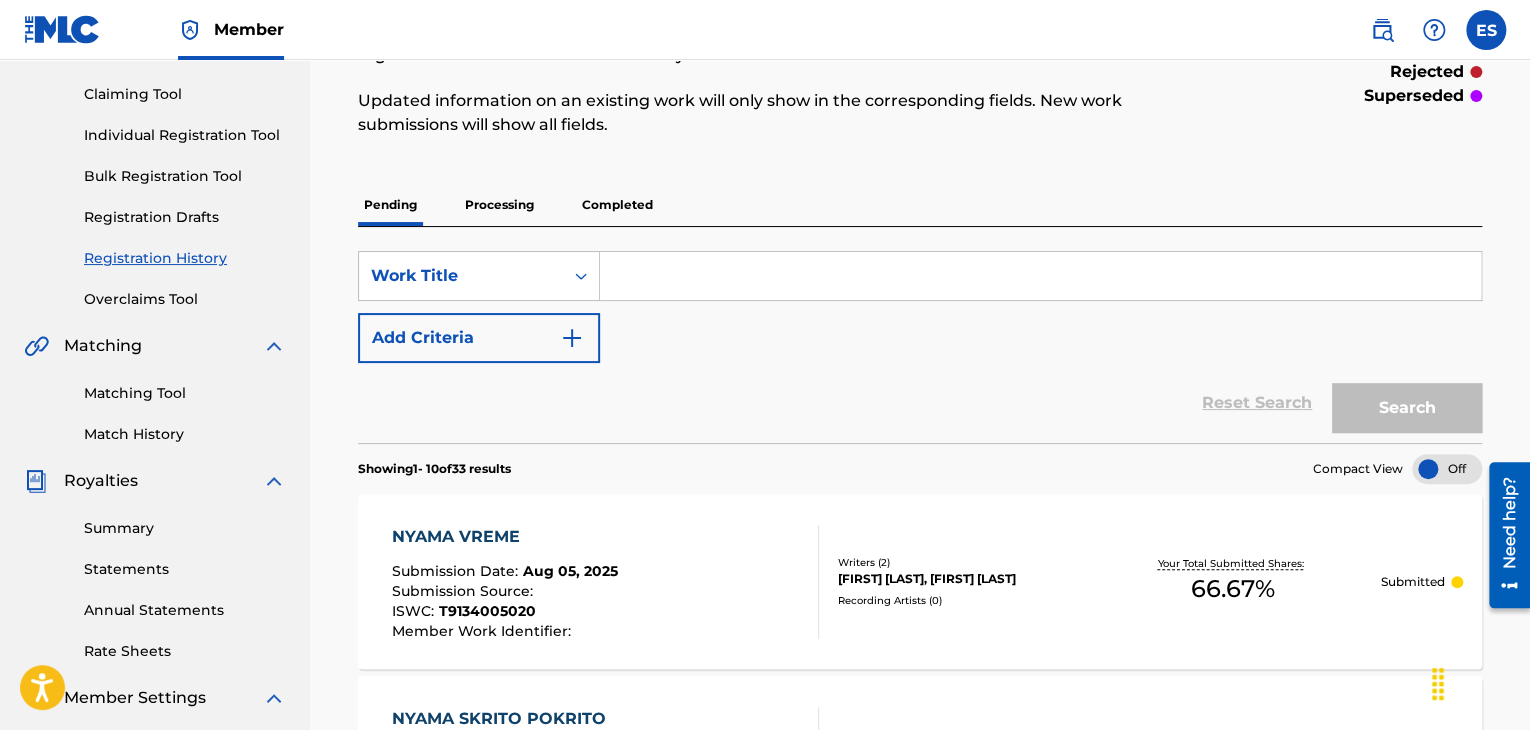 click on "Individual Registration Tool" at bounding box center (185, 135) 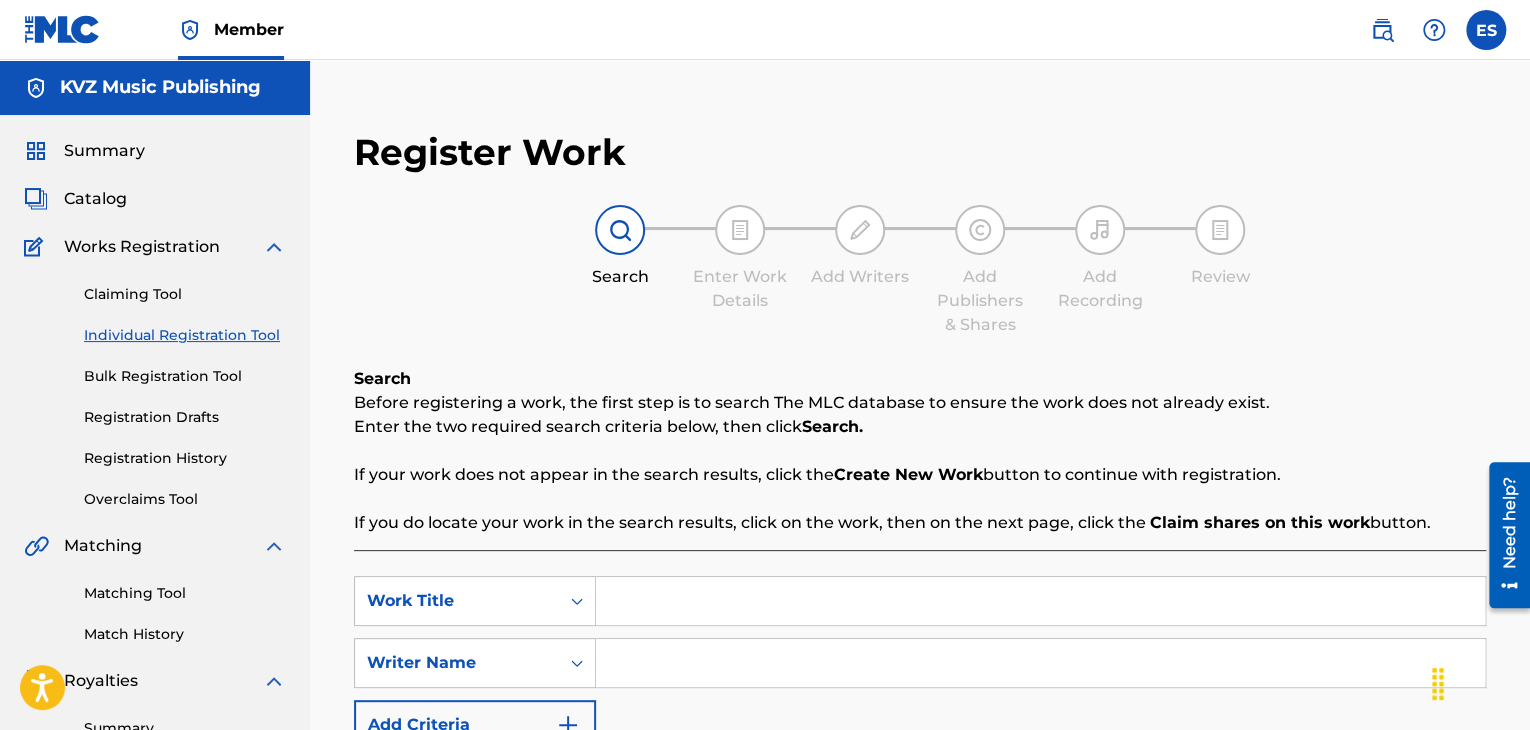 scroll, scrollTop: 300, scrollLeft: 0, axis: vertical 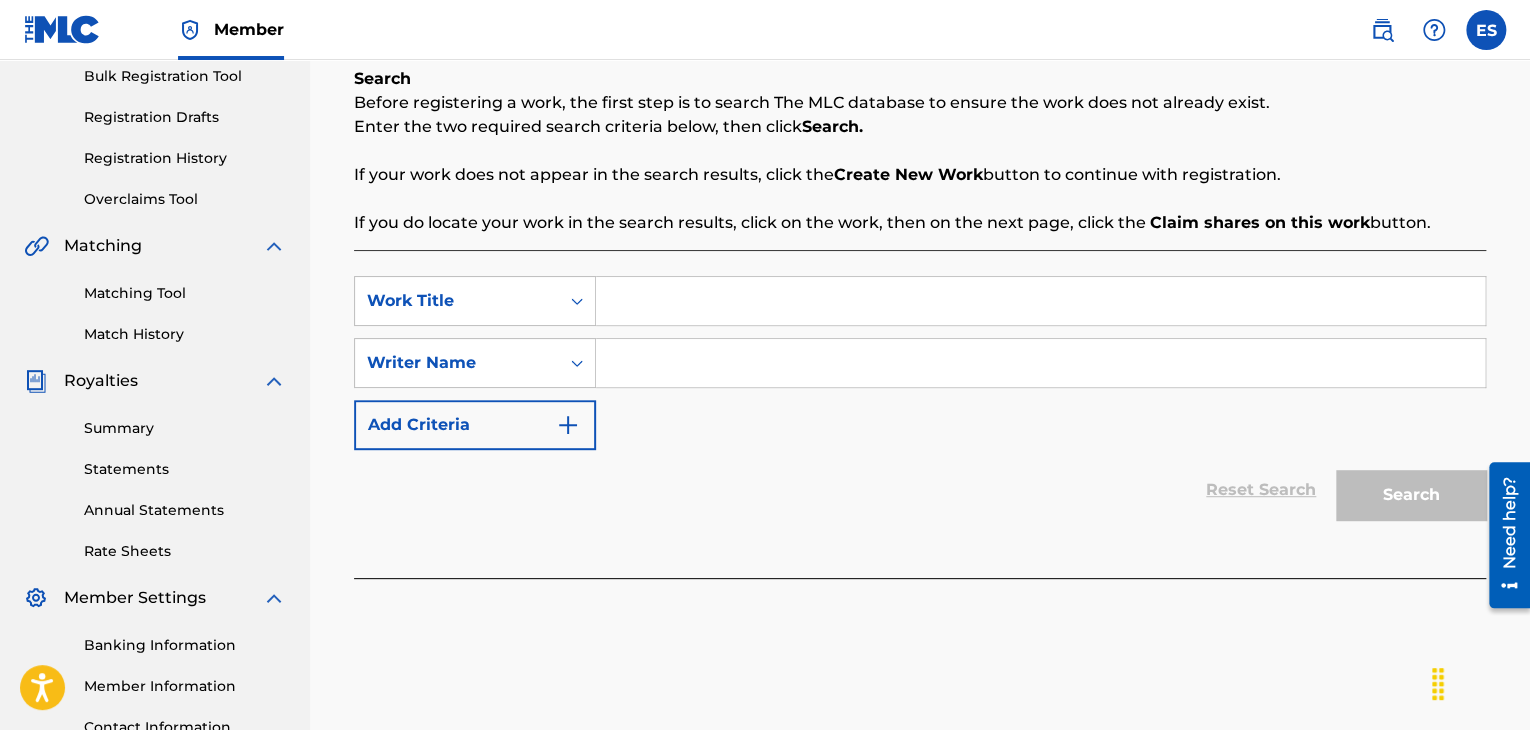 click at bounding box center [1040, 301] 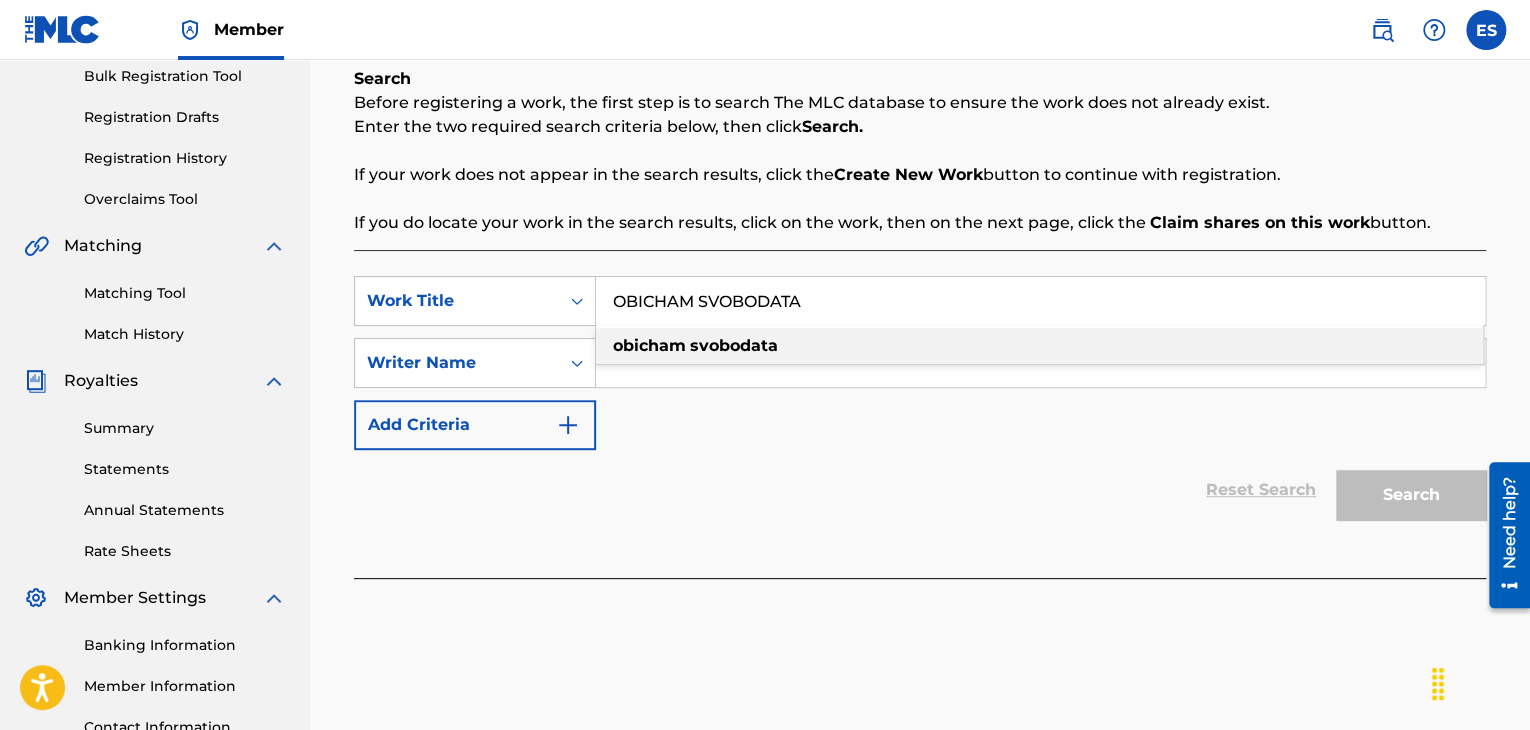 type on "OBICHAM SVOBODATA" 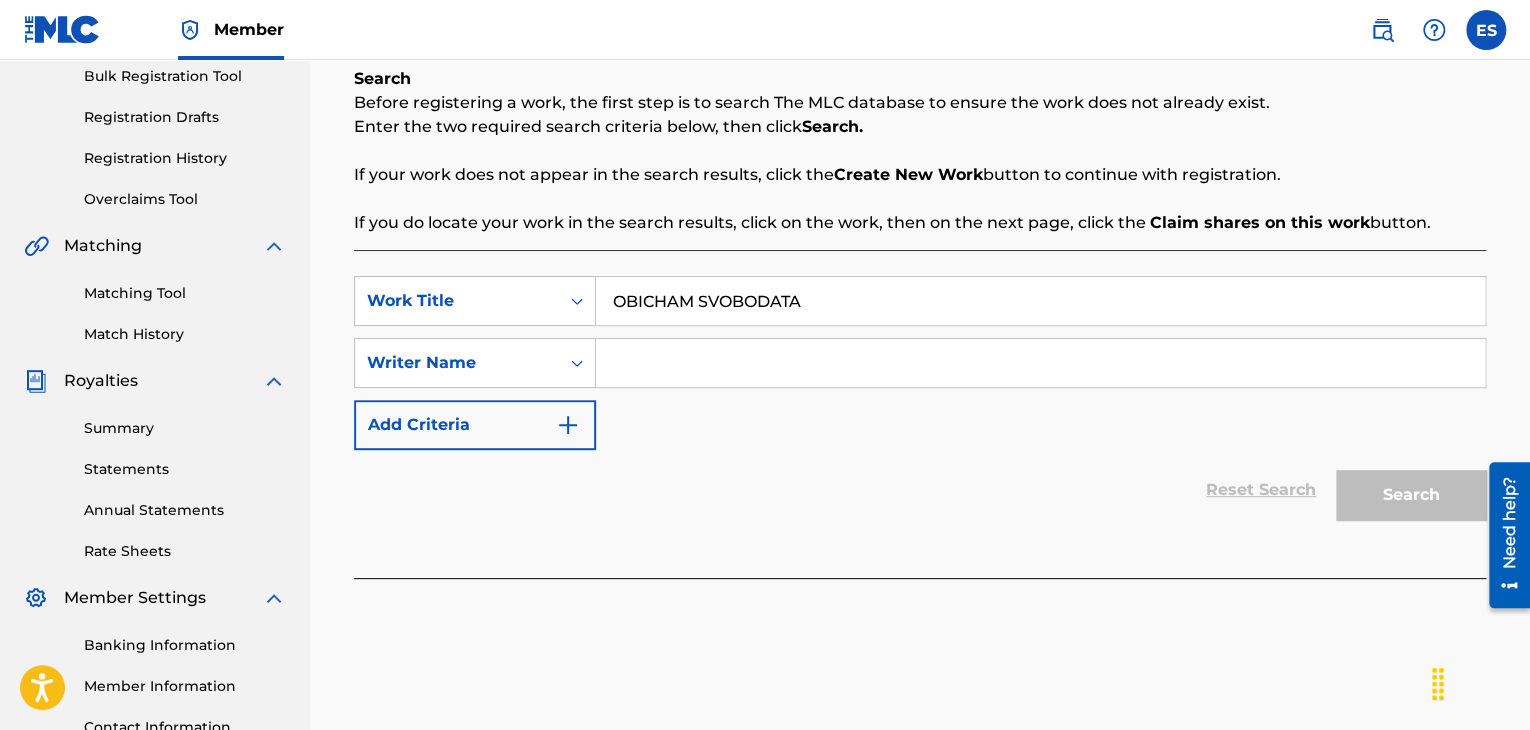 drag, startPoint x: 772, startPoint y: 374, endPoint x: 774, endPoint y: 385, distance: 11.18034 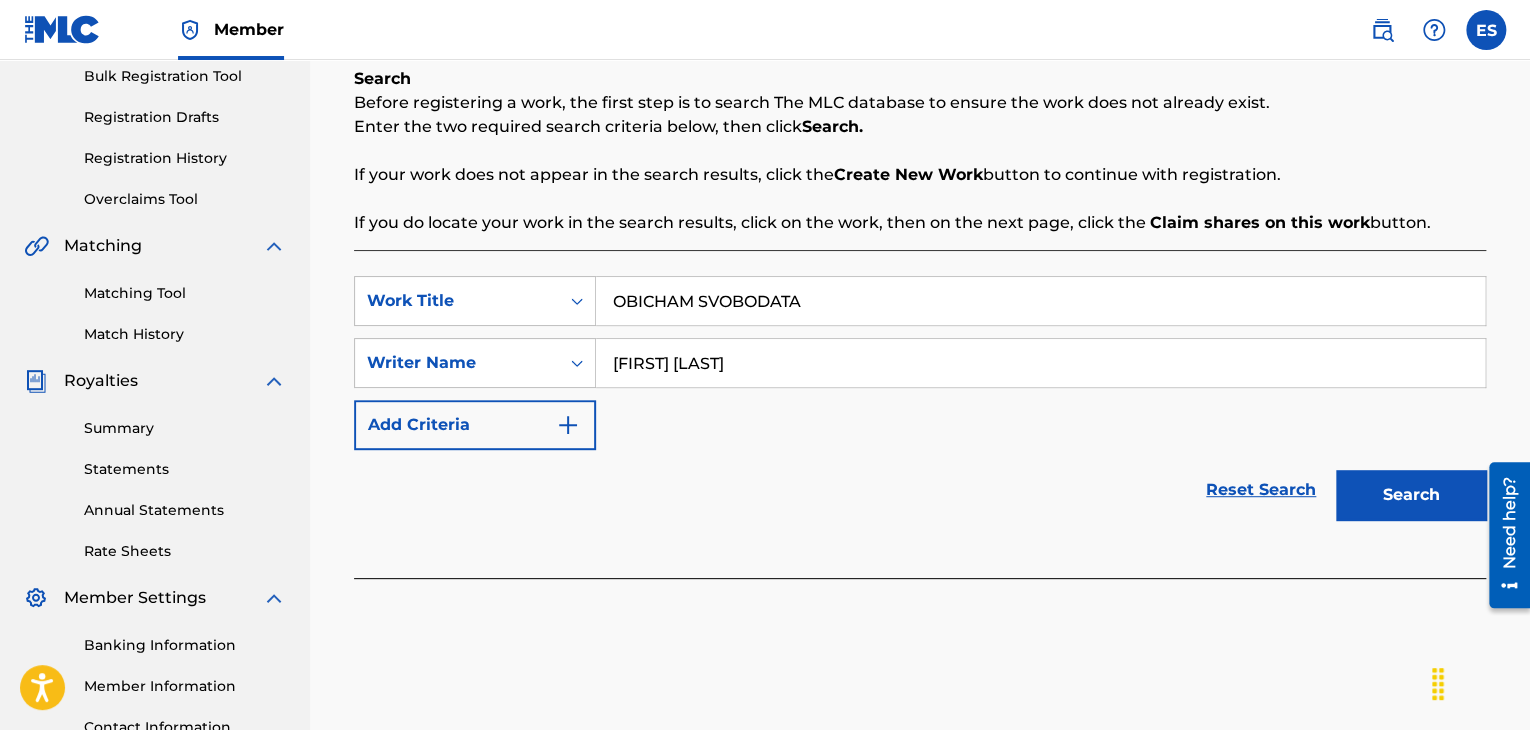 click on "Search" at bounding box center [1411, 495] 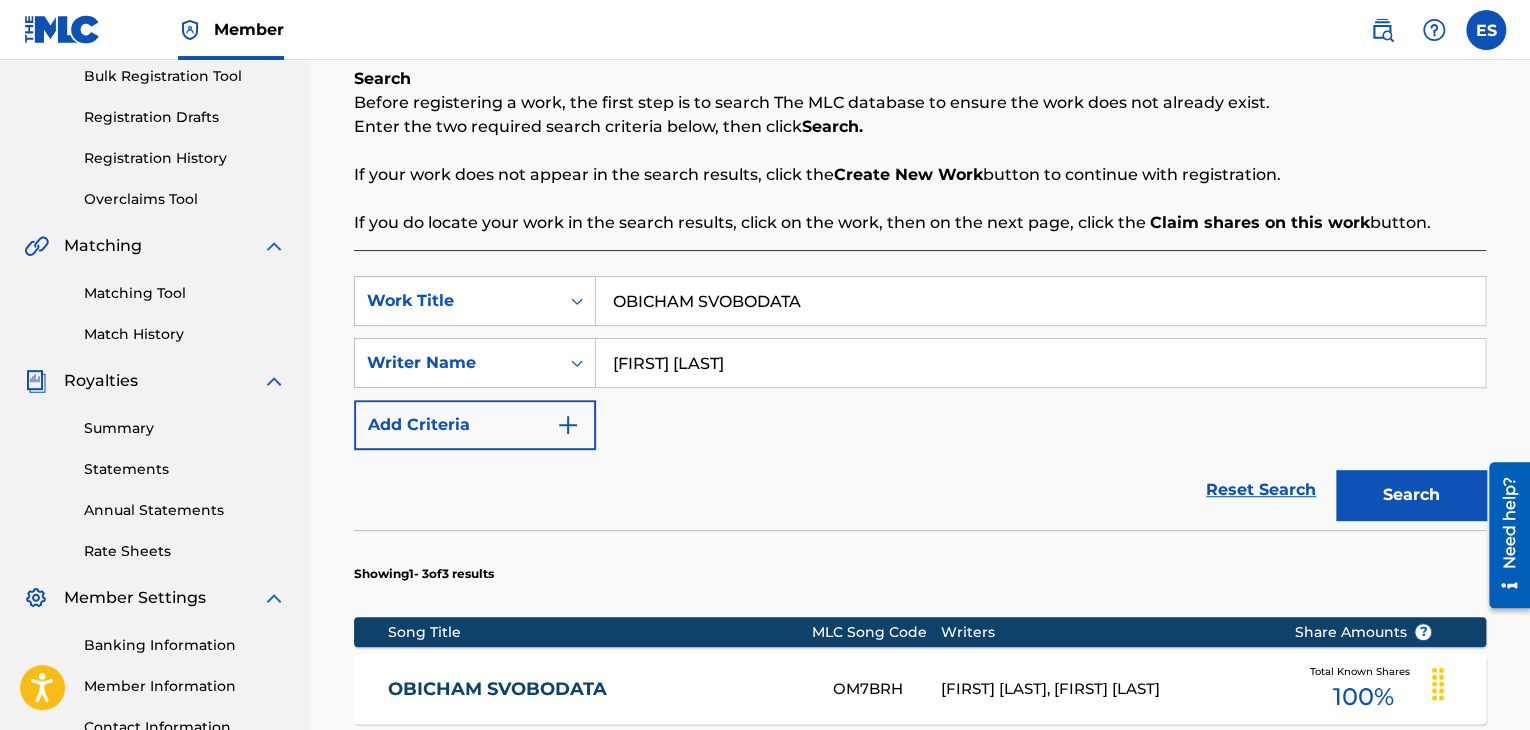 scroll, scrollTop: 500, scrollLeft: 0, axis: vertical 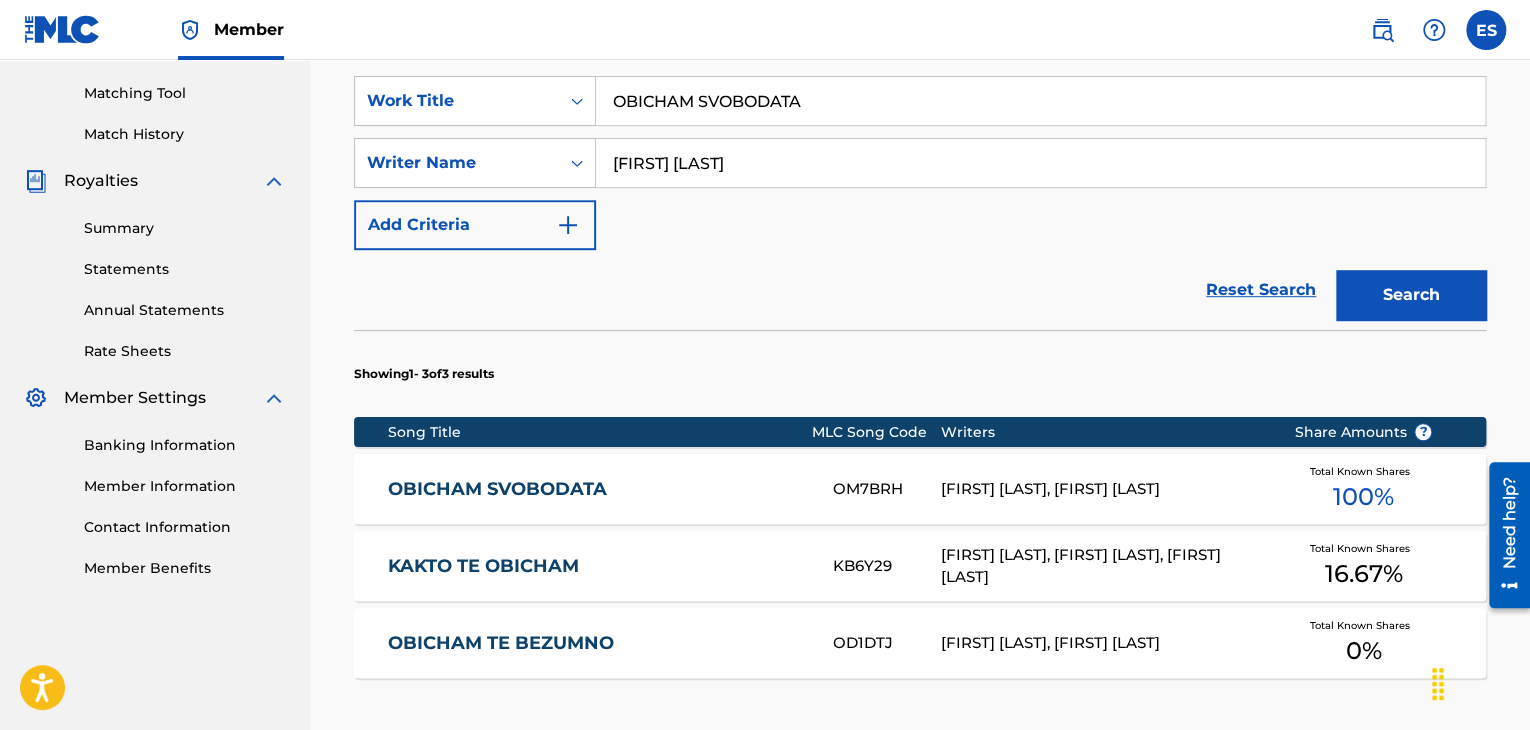 click on "[FIRST] [LAST], [FIRST] [LAST]" at bounding box center (1102, 489) 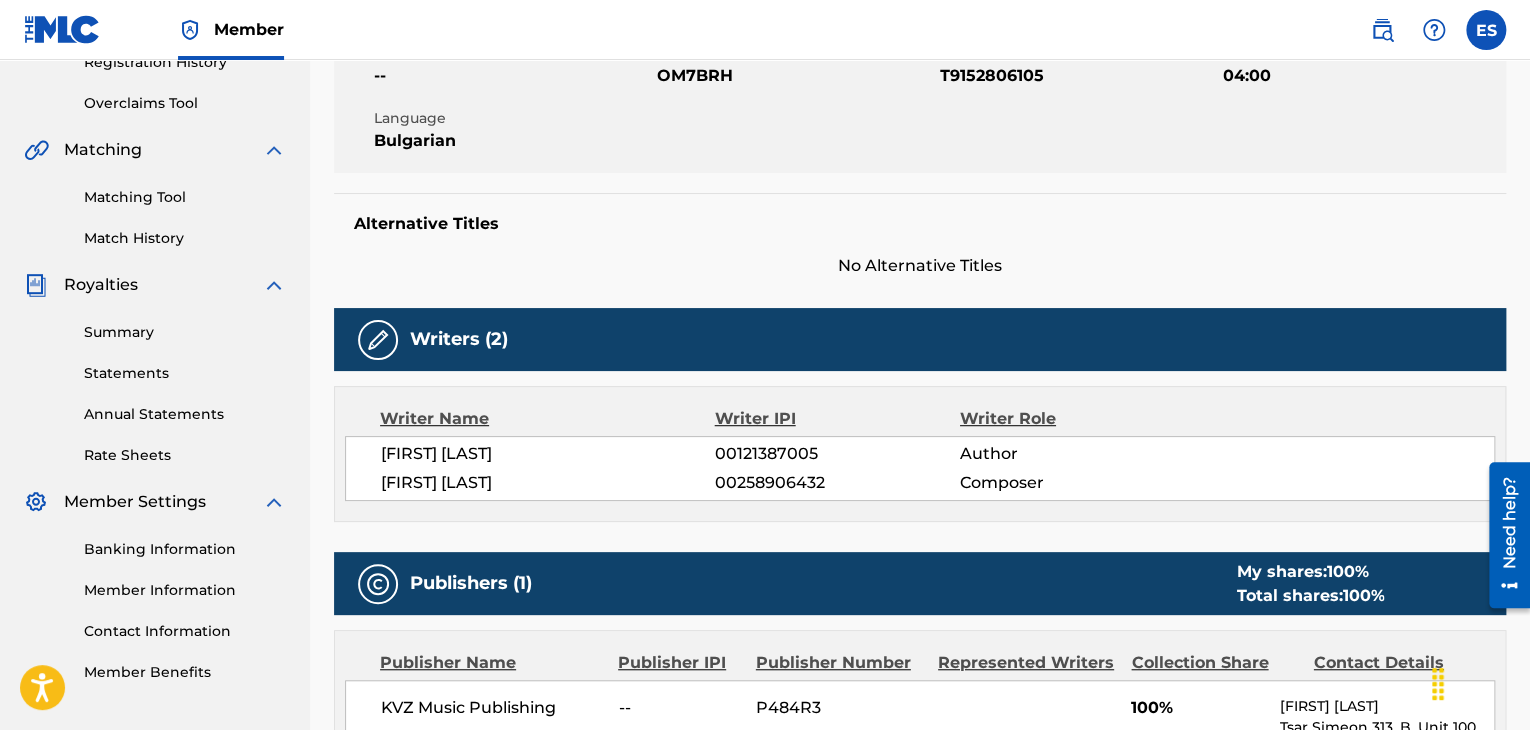 scroll, scrollTop: 400, scrollLeft: 0, axis: vertical 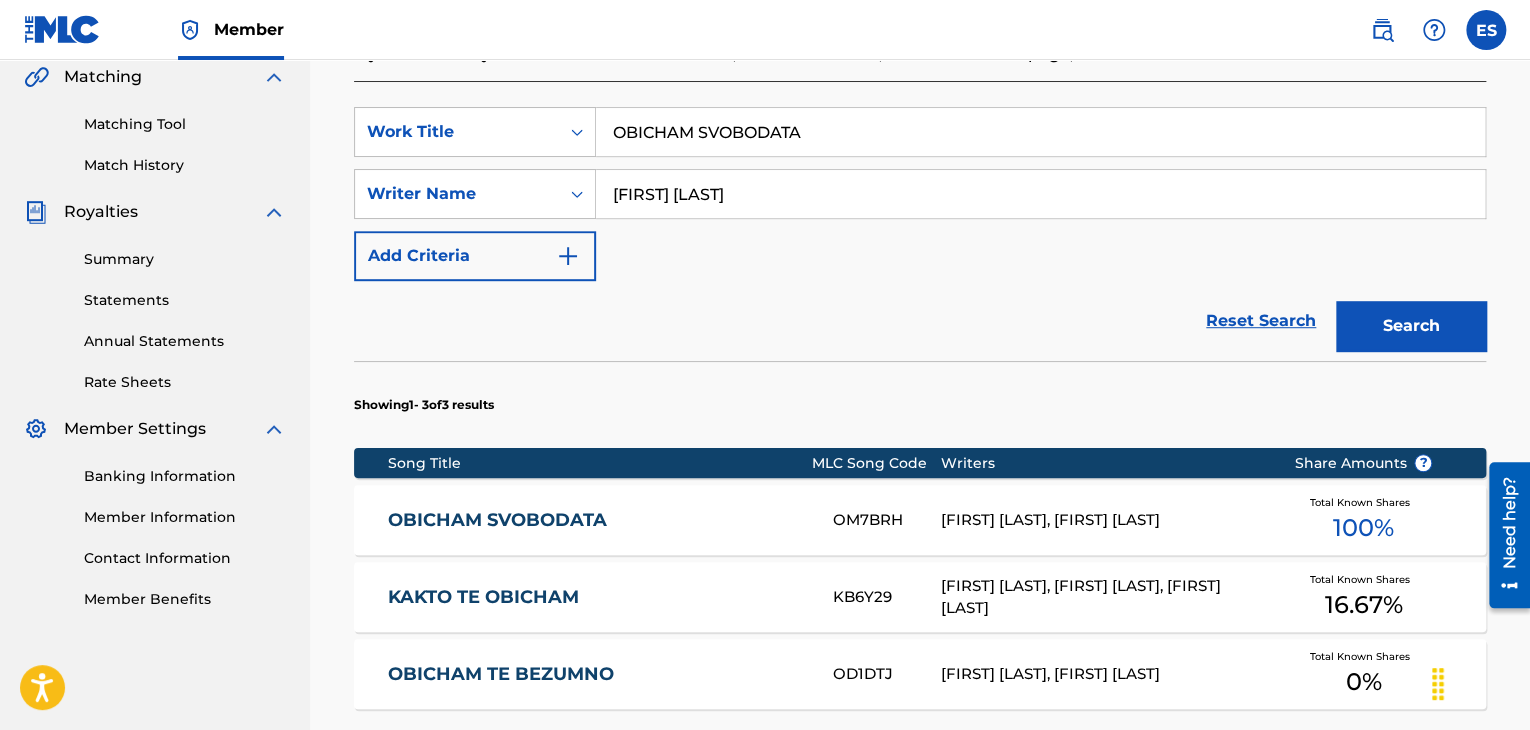 click on "OBICHAM SVOBODATA" at bounding box center [1040, 132] 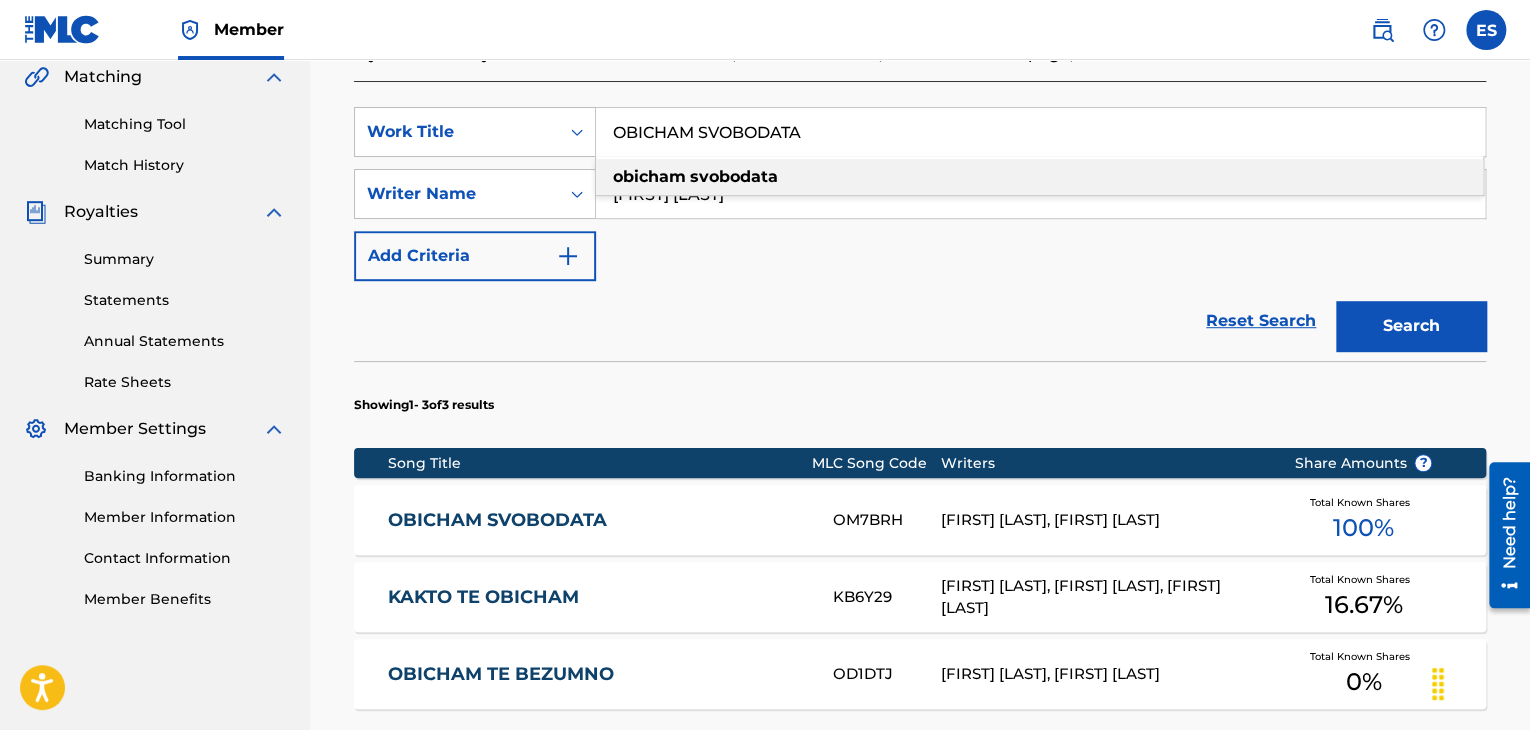 paste on "TE" 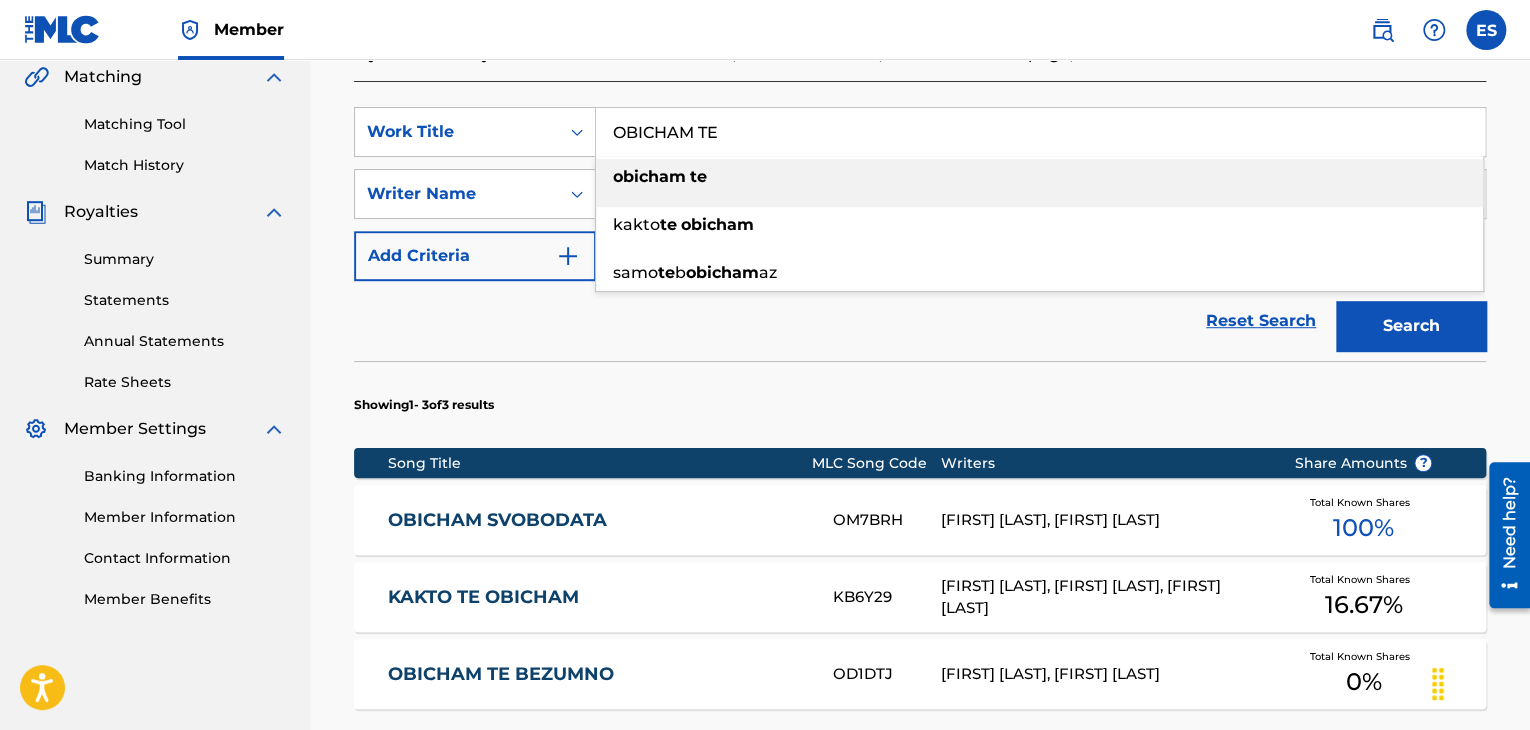 type on "OBICHAM TE" 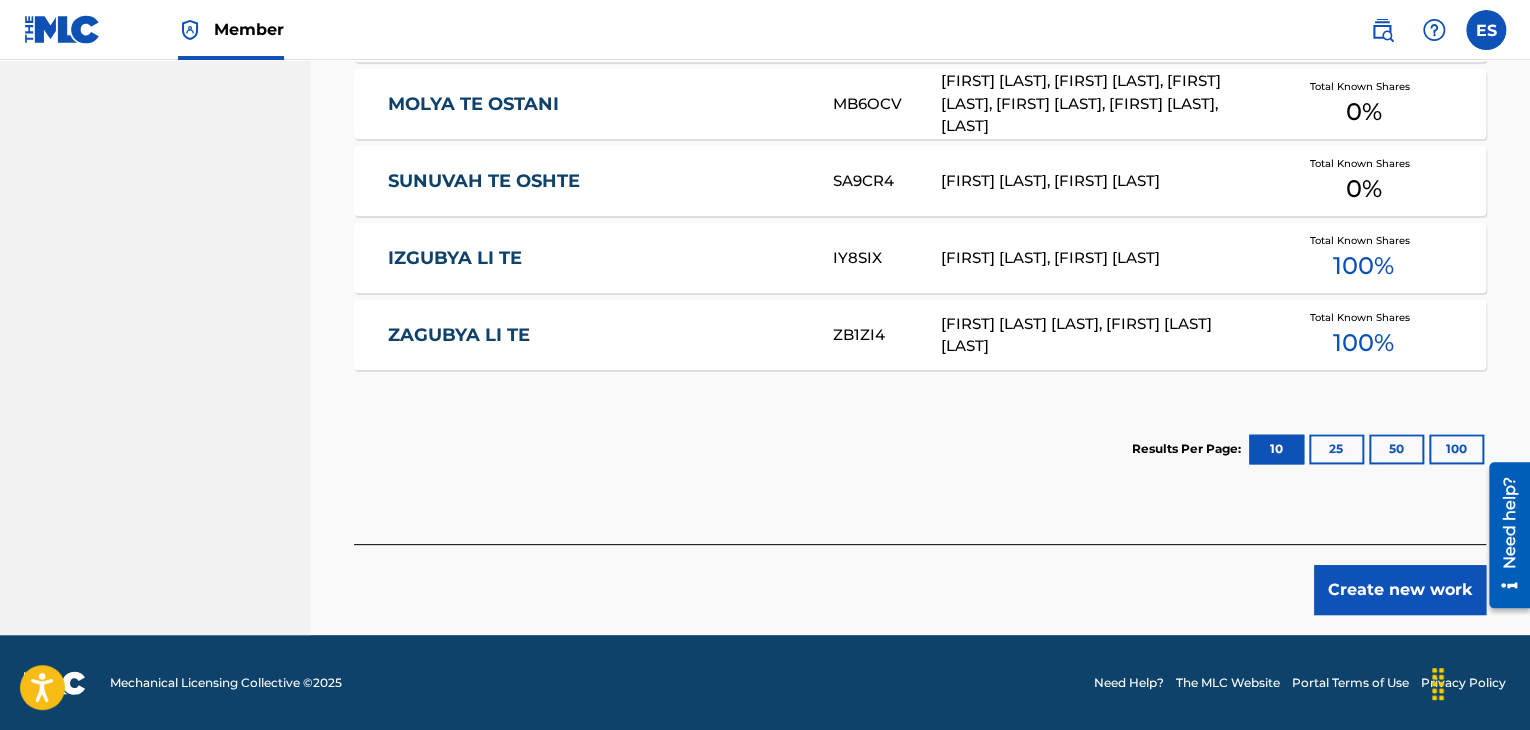 click on "Create new work" at bounding box center [1400, 590] 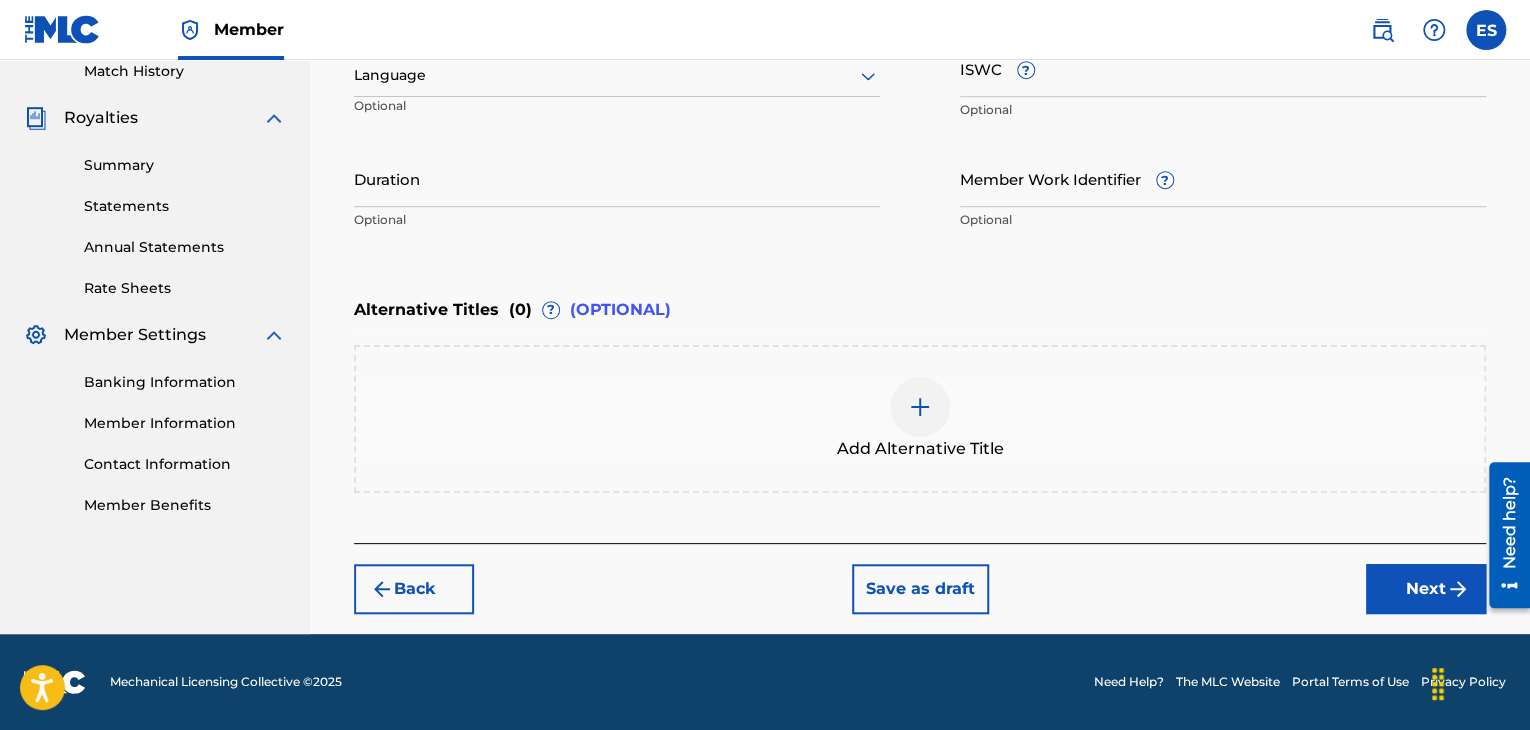 scroll, scrollTop: 561, scrollLeft: 0, axis: vertical 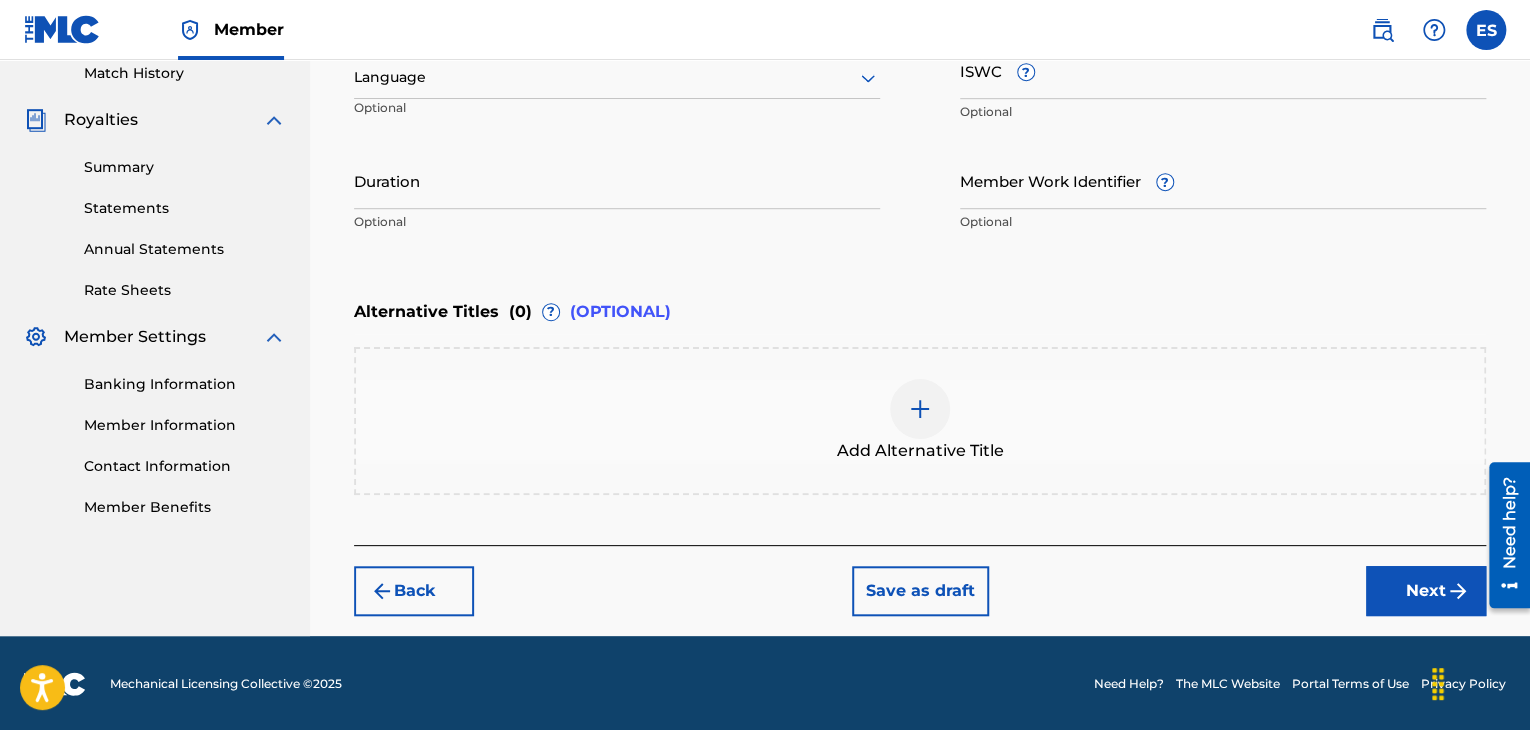 click at bounding box center (617, 77) 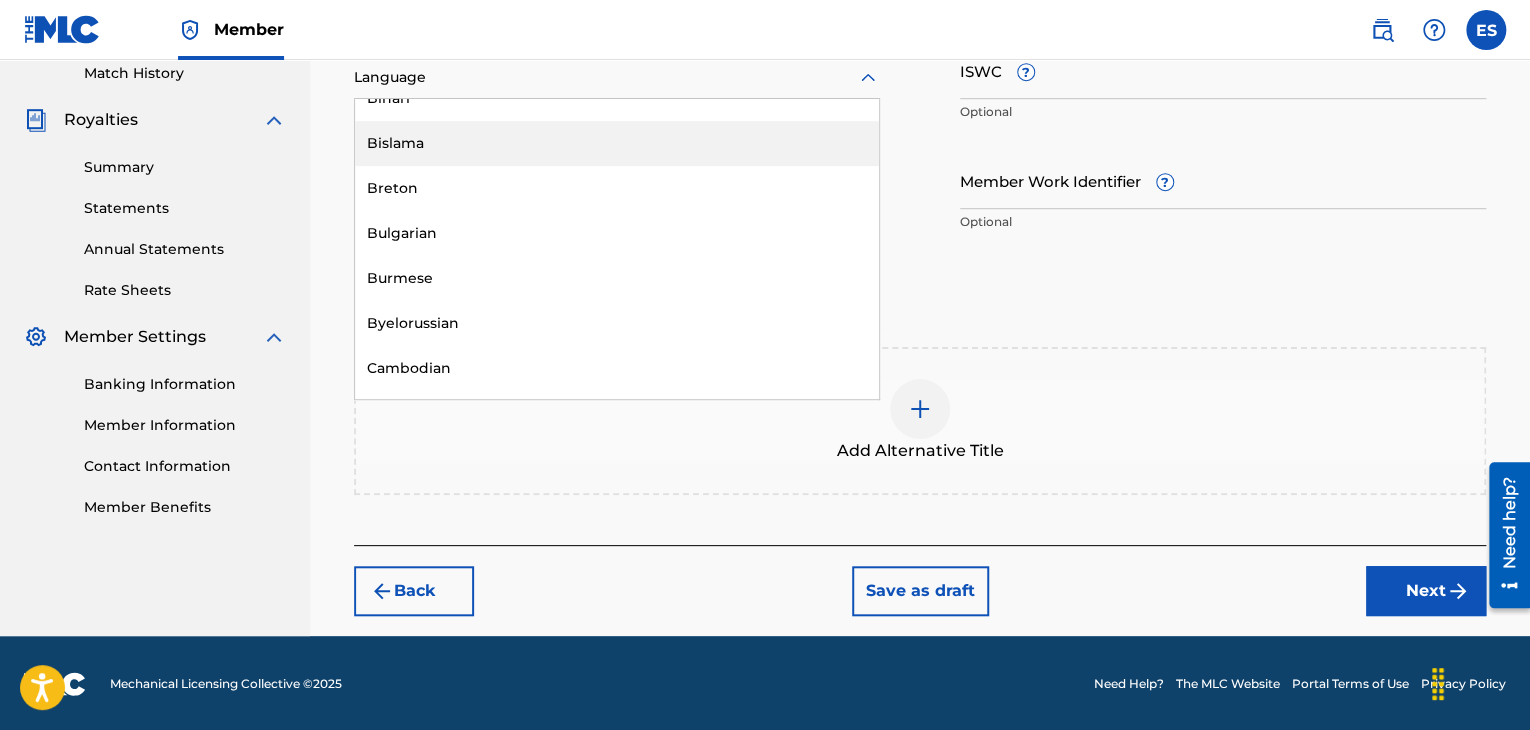 scroll, scrollTop: 800, scrollLeft: 0, axis: vertical 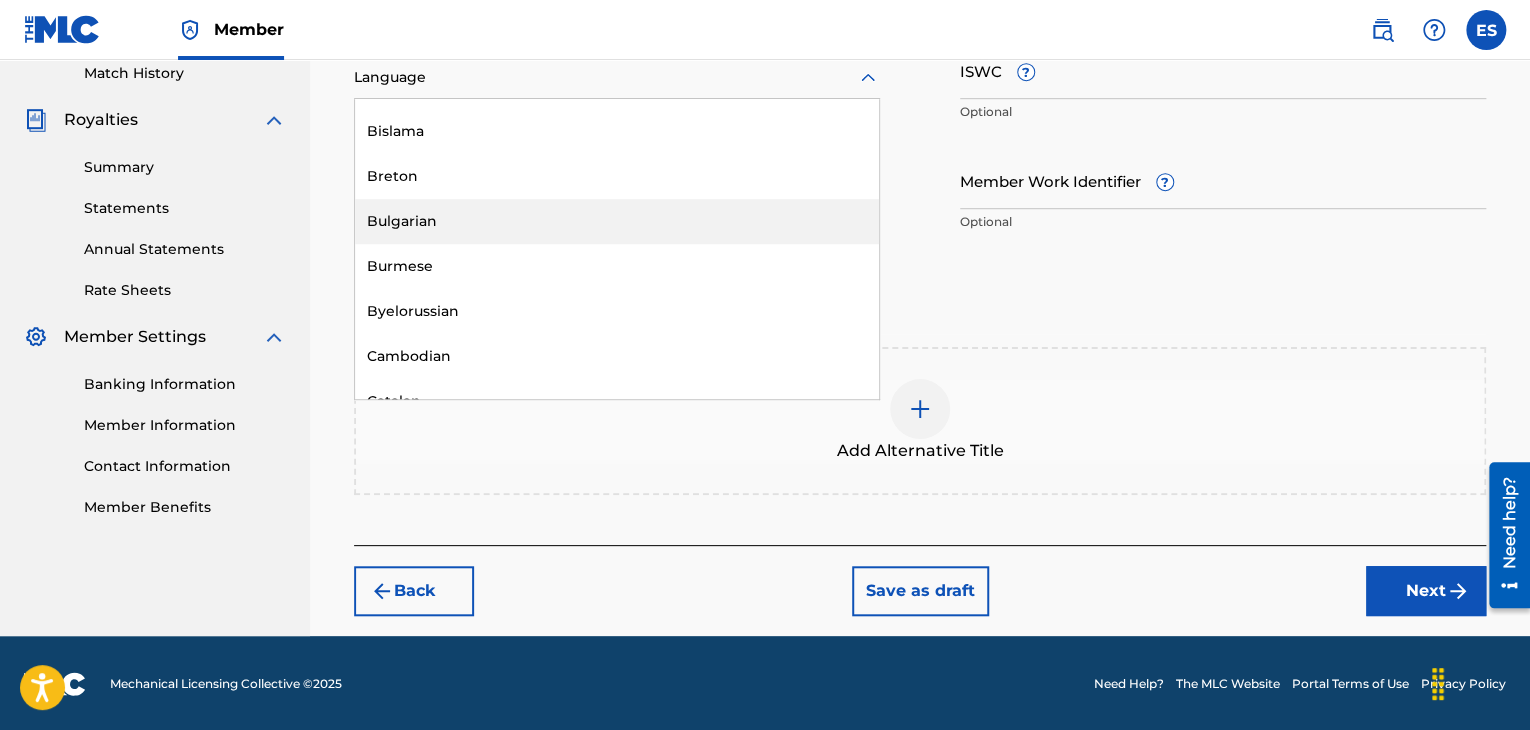click on "Bulgarian" at bounding box center [617, 221] 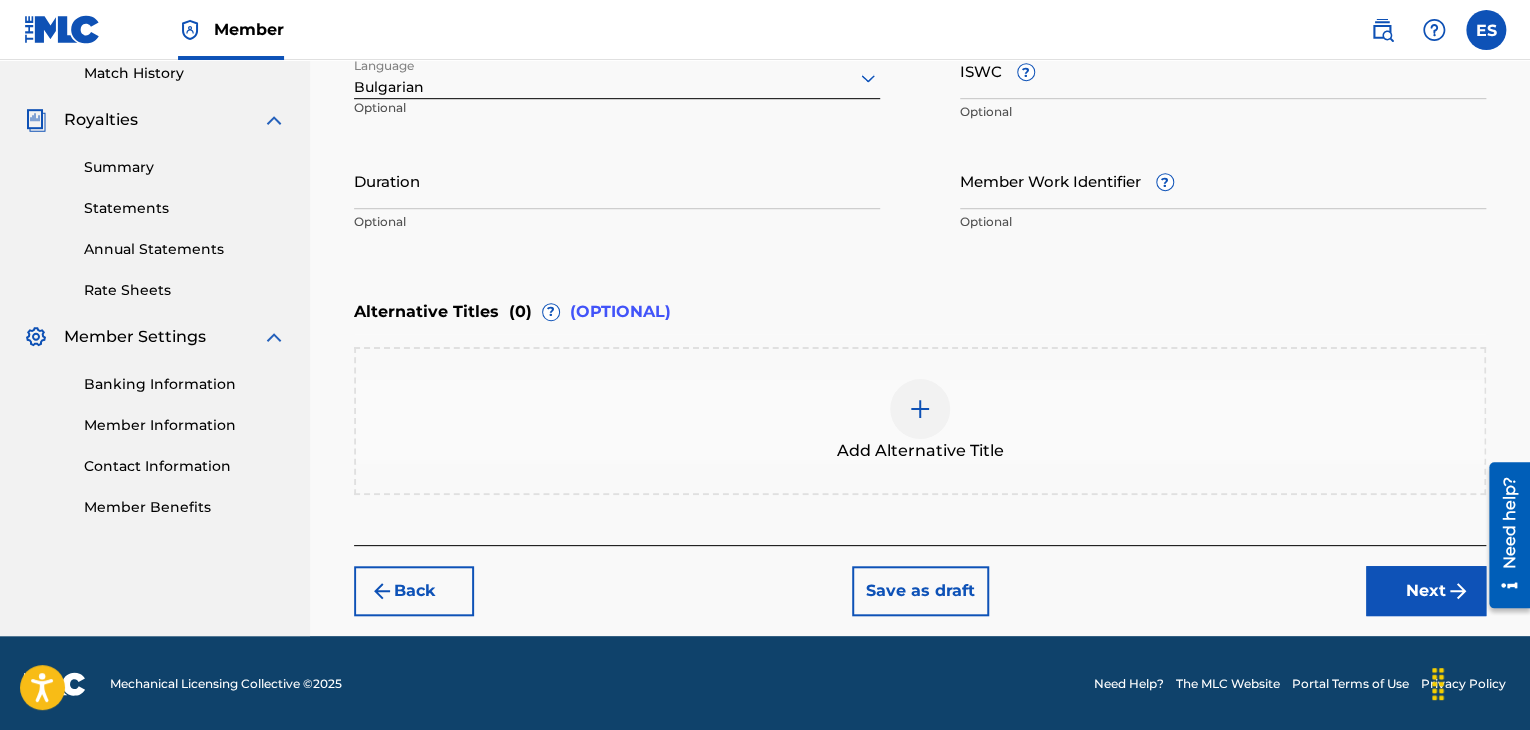 click on "ISWC   ?" at bounding box center (1223, 70) 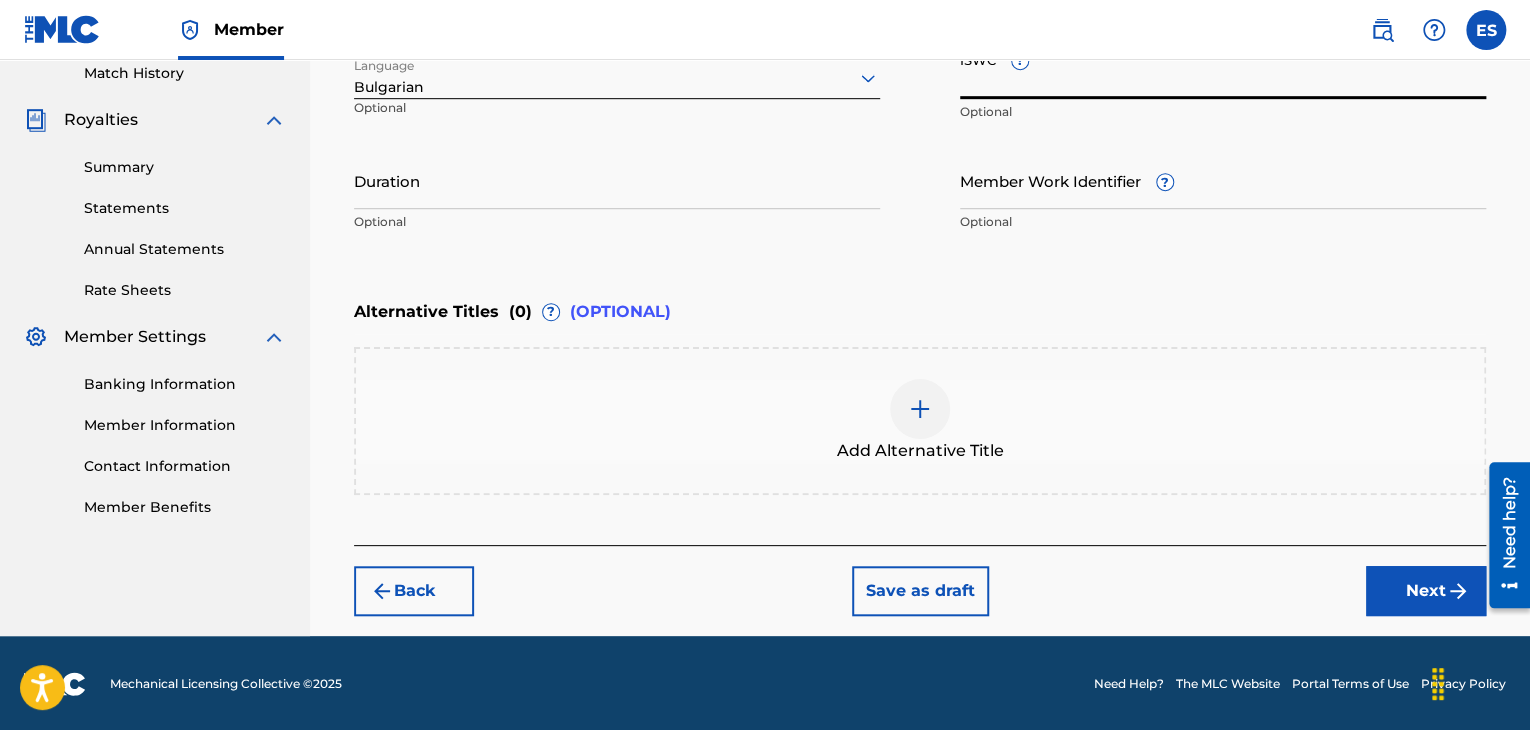 paste on "T9191933901" 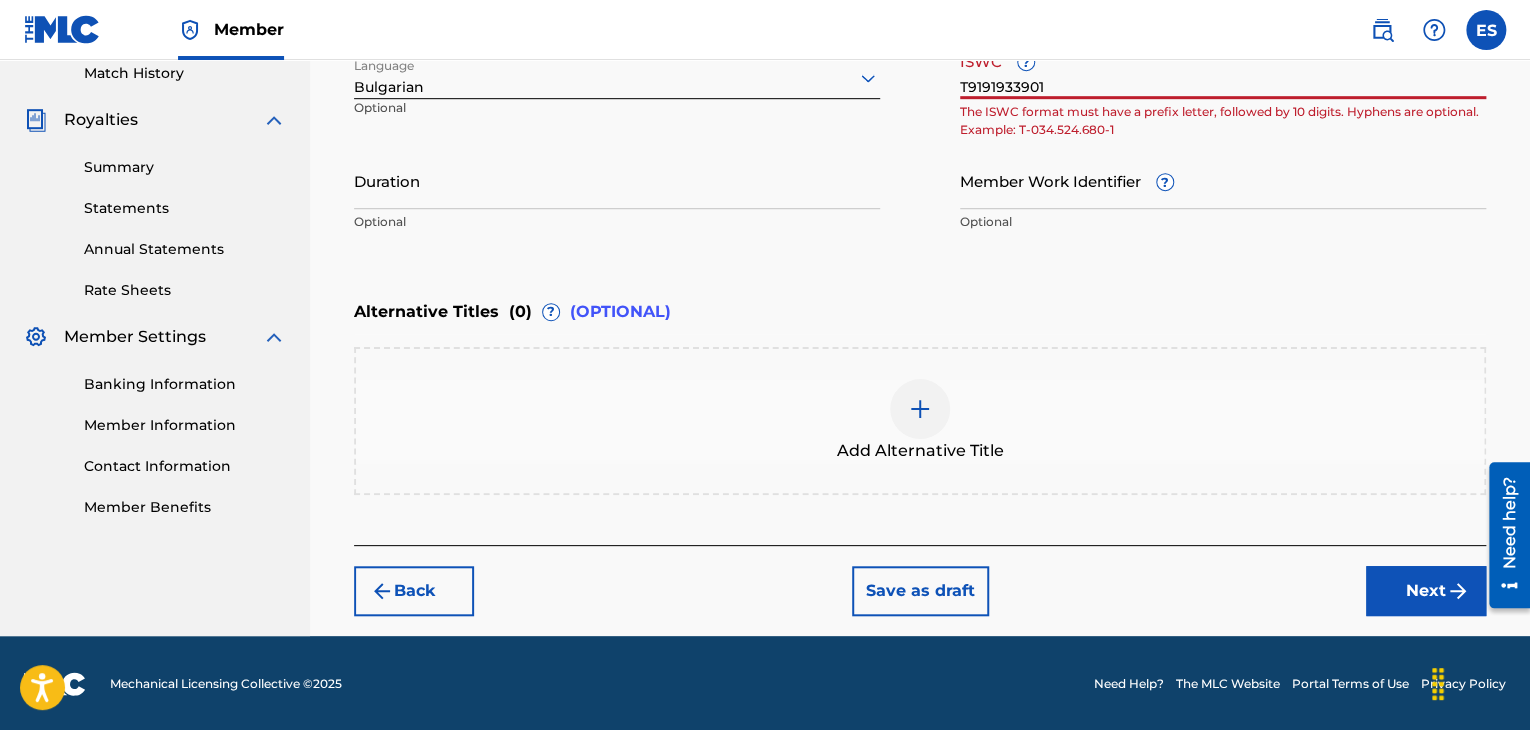 drag, startPoint x: 1071, startPoint y: 86, endPoint x: 888, endPoint y: 74, distance: 183.39302 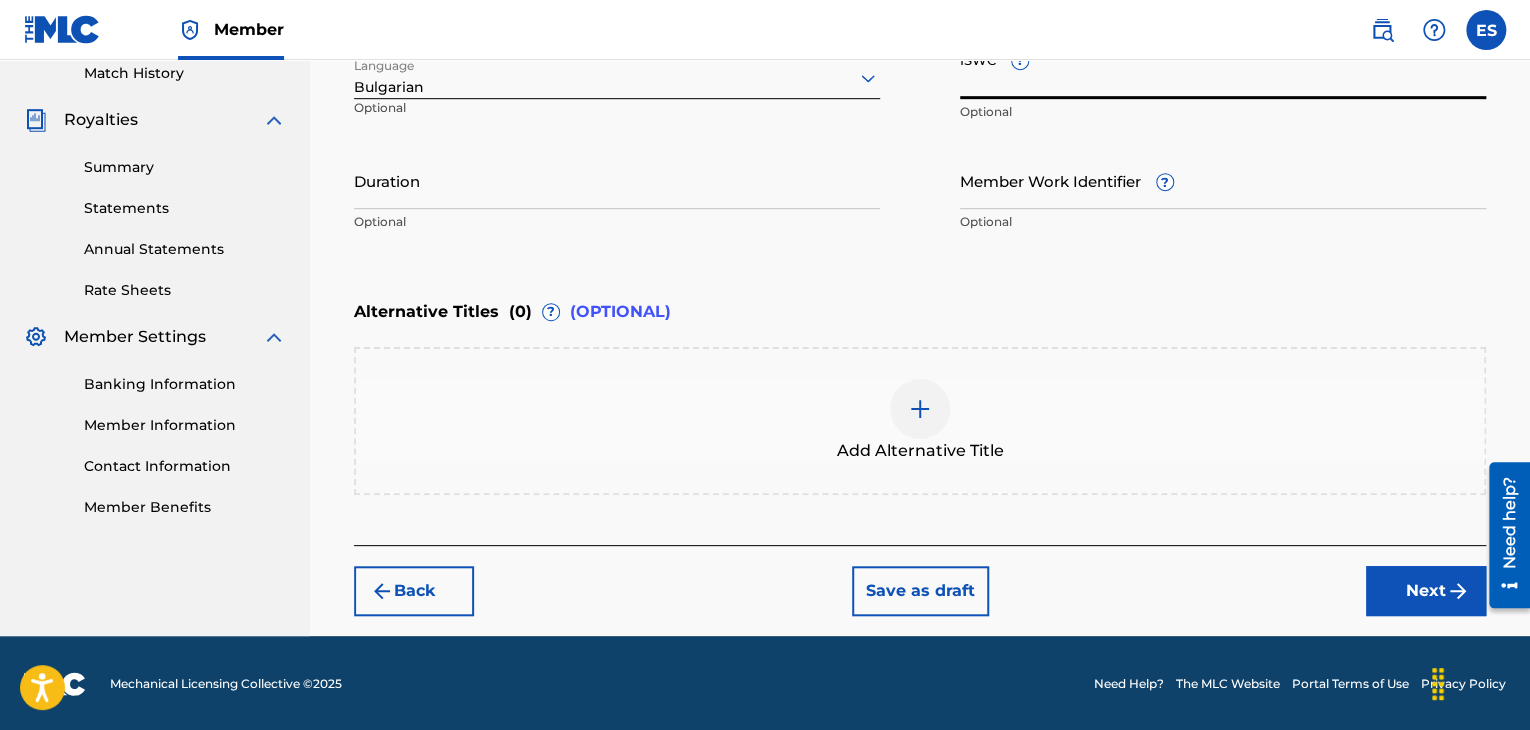 paste on "T9191933901" 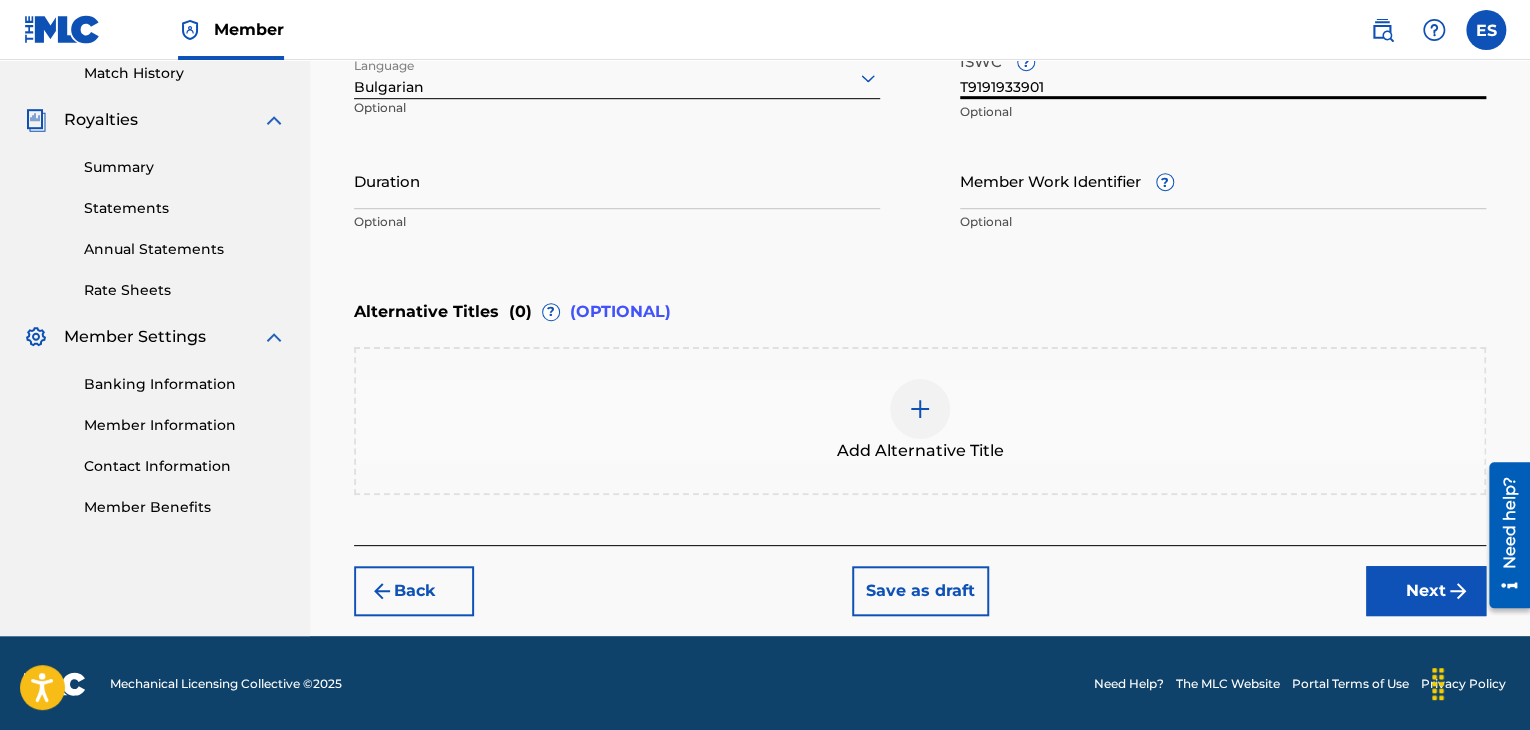 type on "T9191933901" 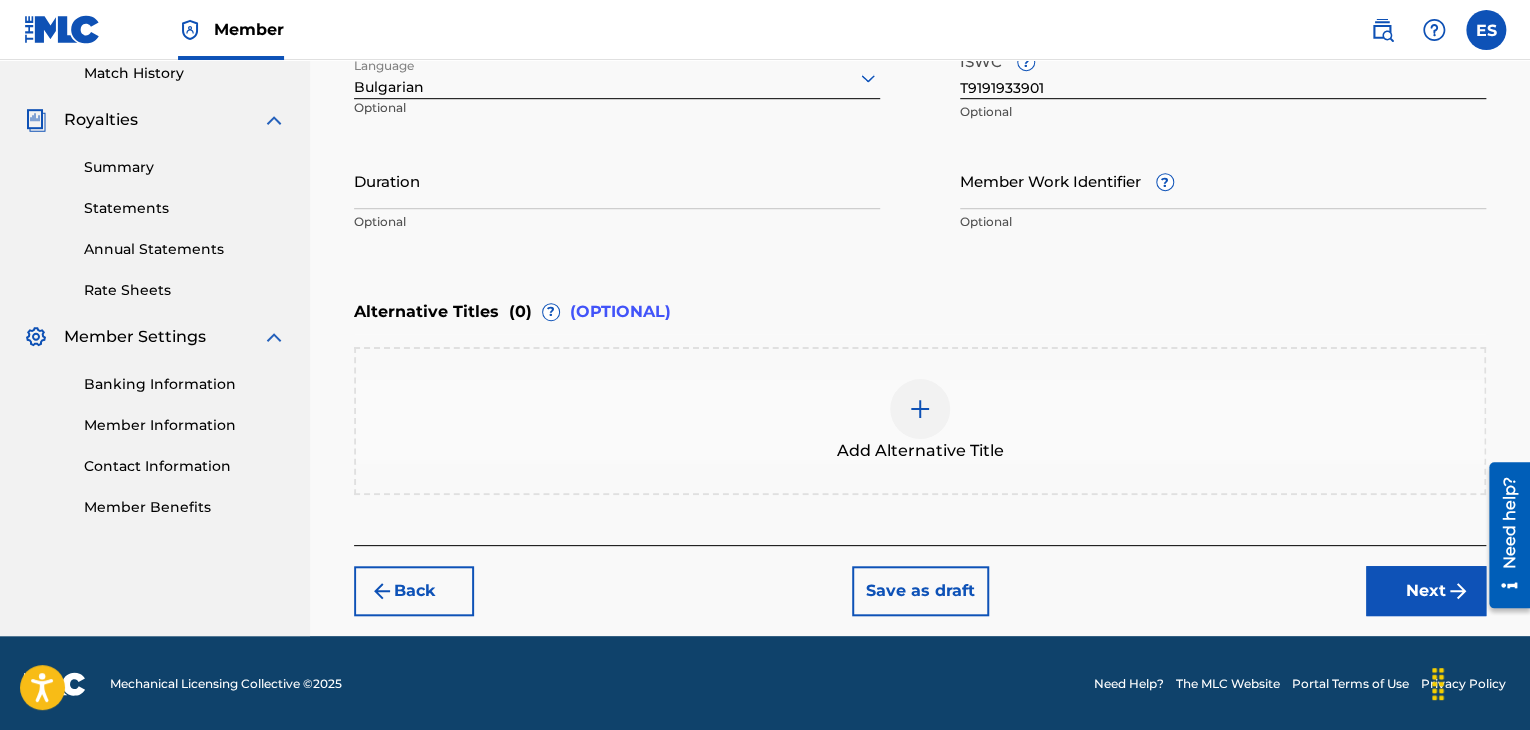 click on "Duration" at bounding box center (617, 180) 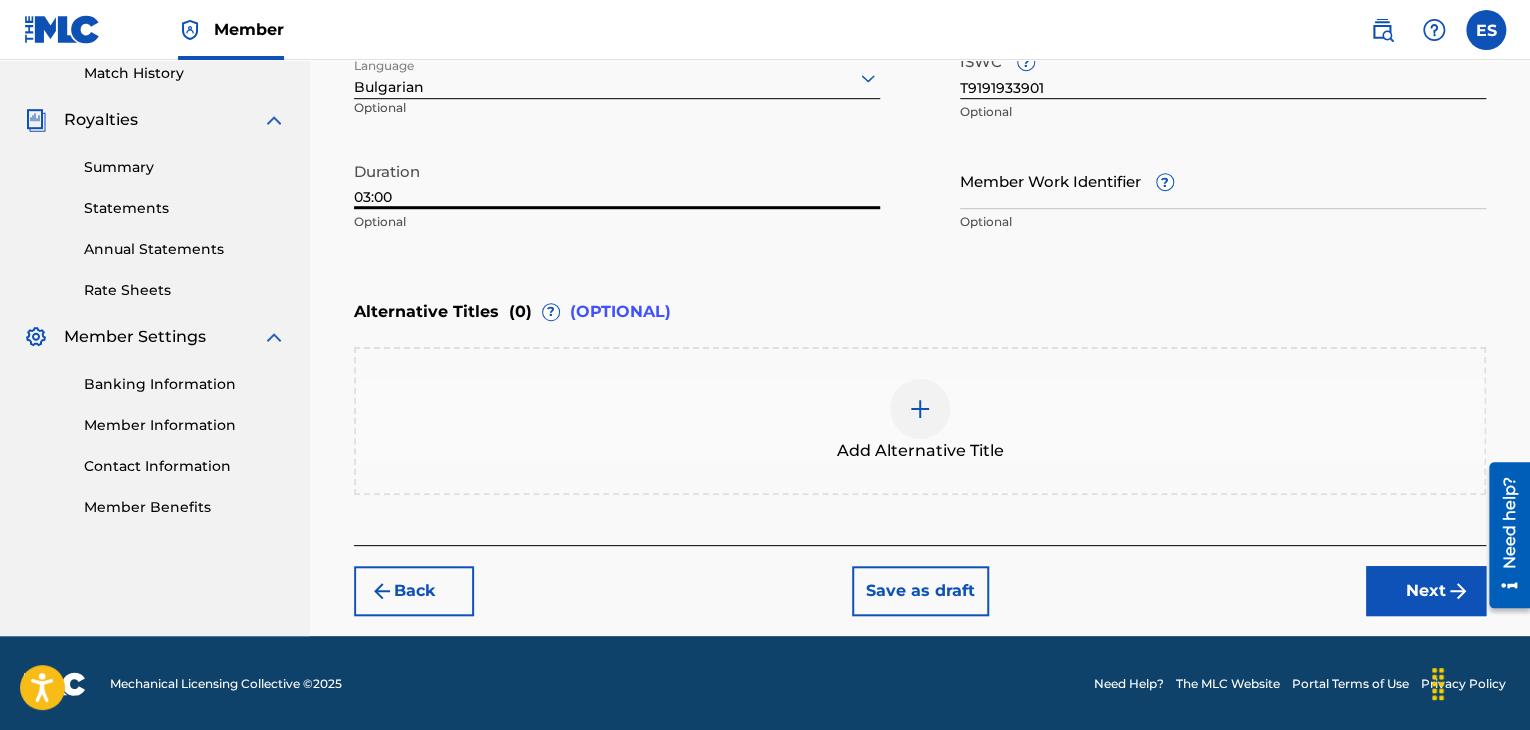 type on "03:00" 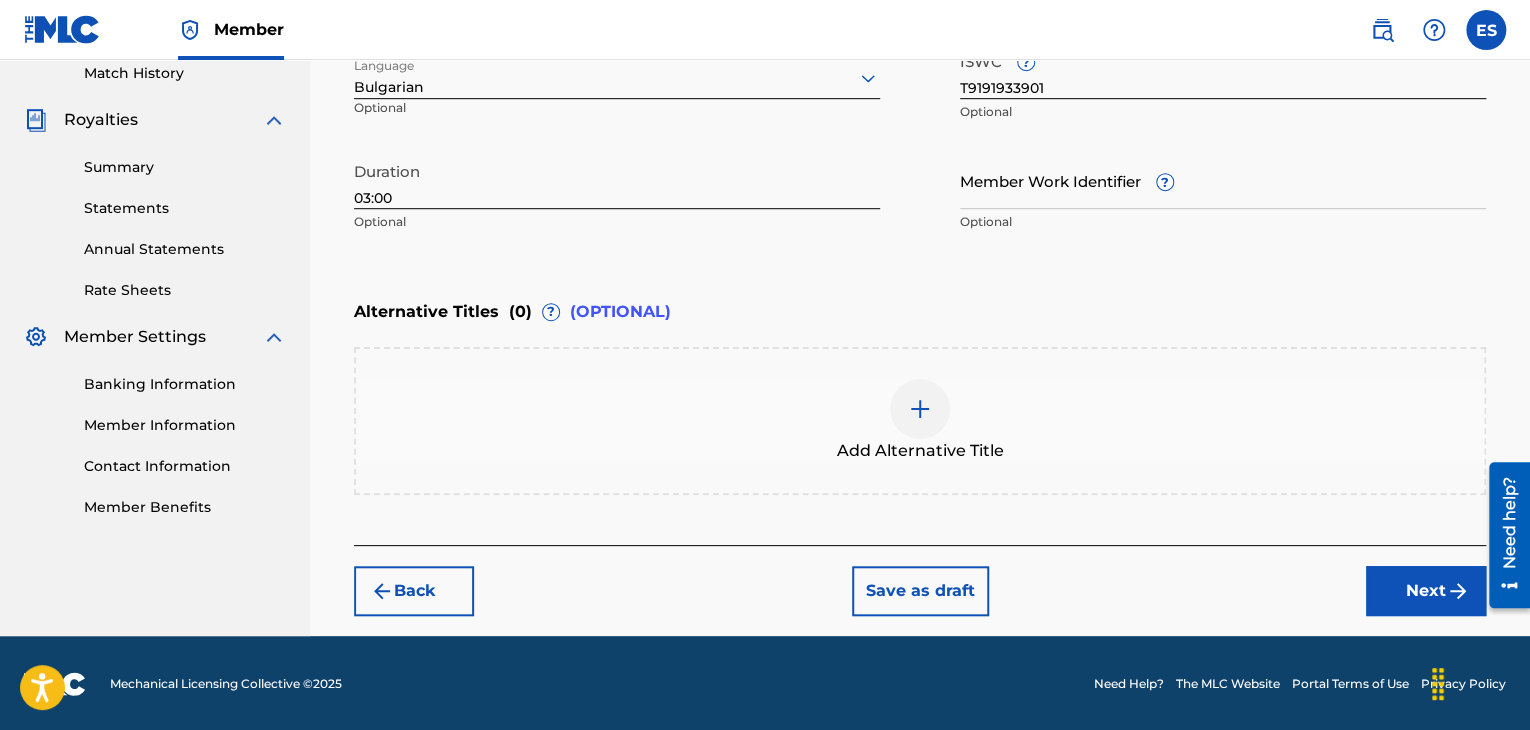 click at bounding box center (920, 409) 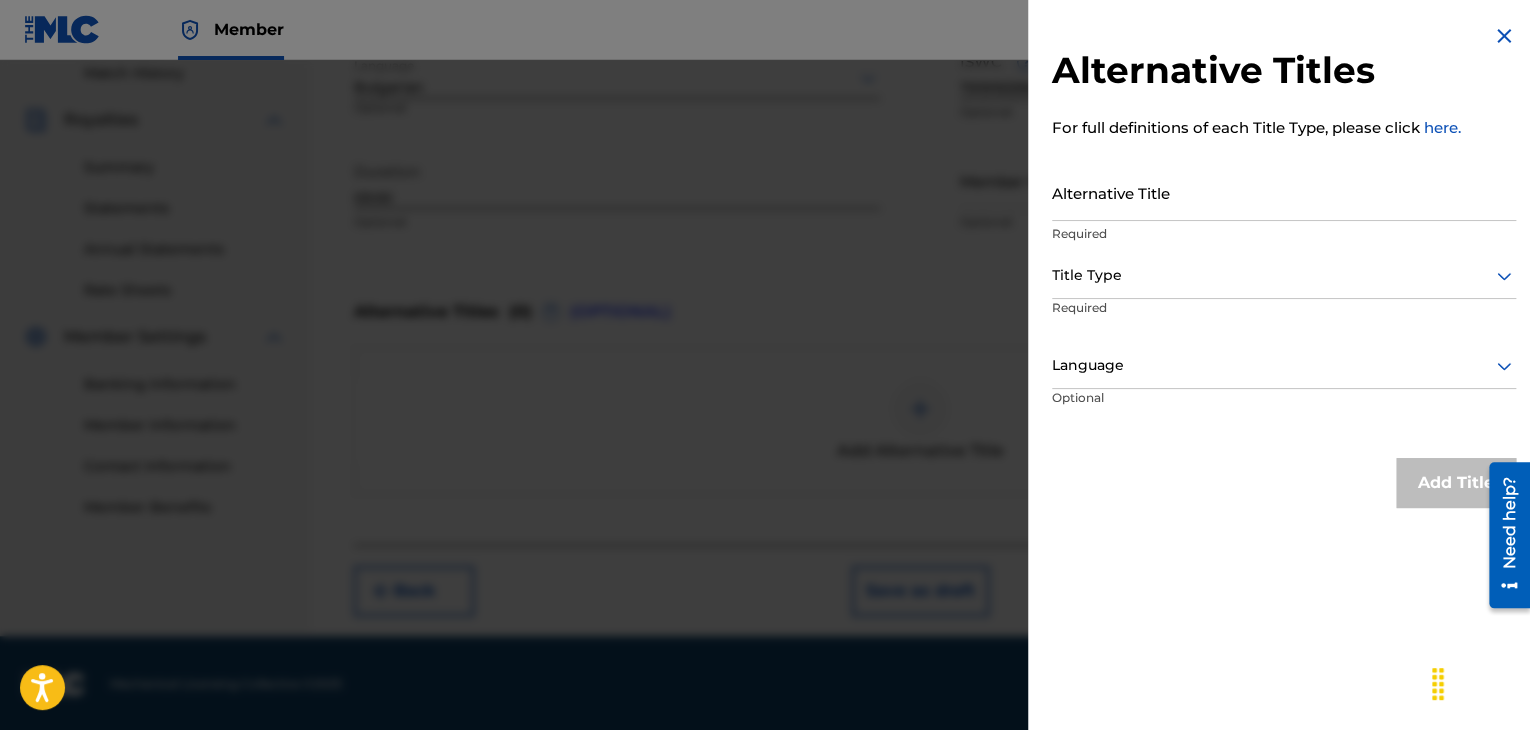 click on "Alternative Title" at bounding box center [1284, 192] 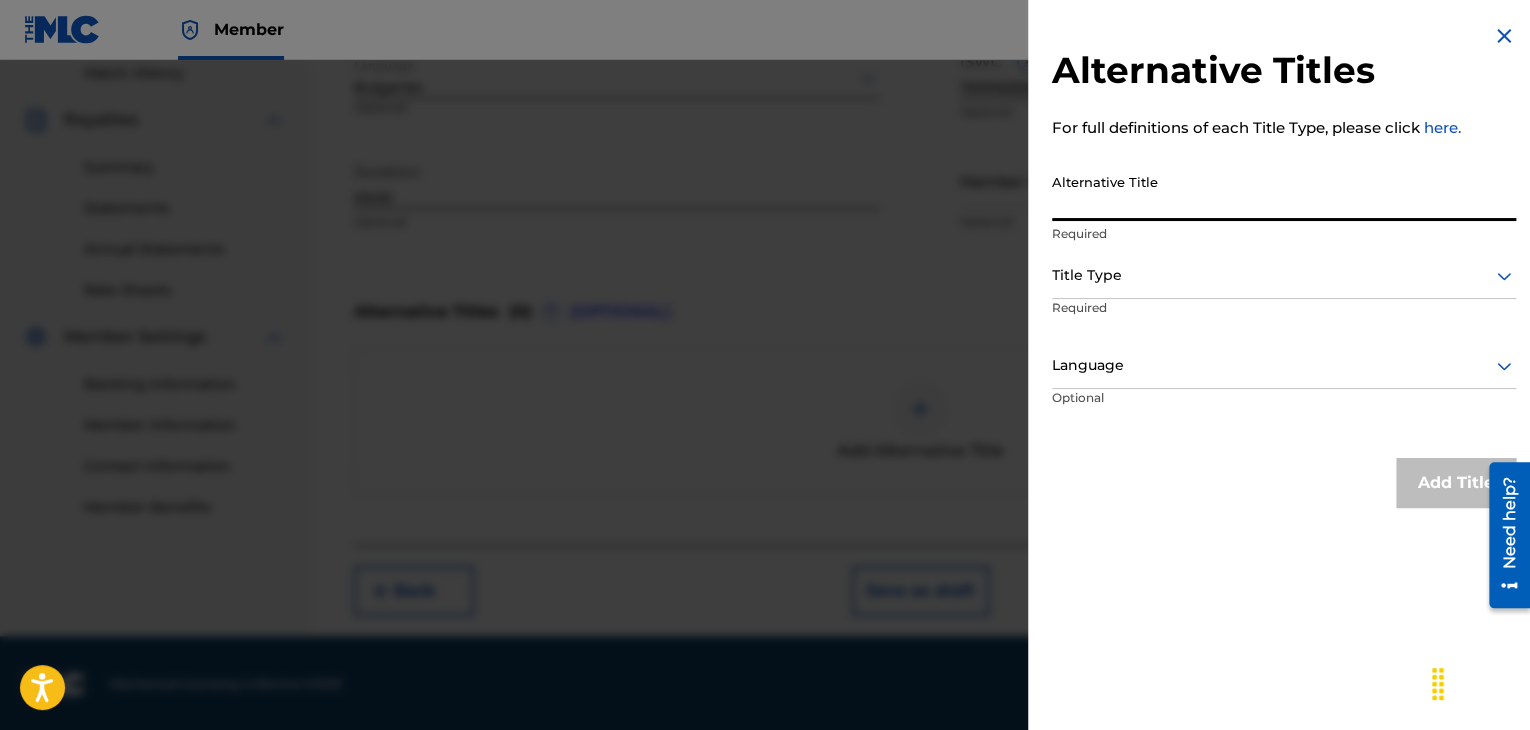 paste on "ОБИЧАМ ТЕ" 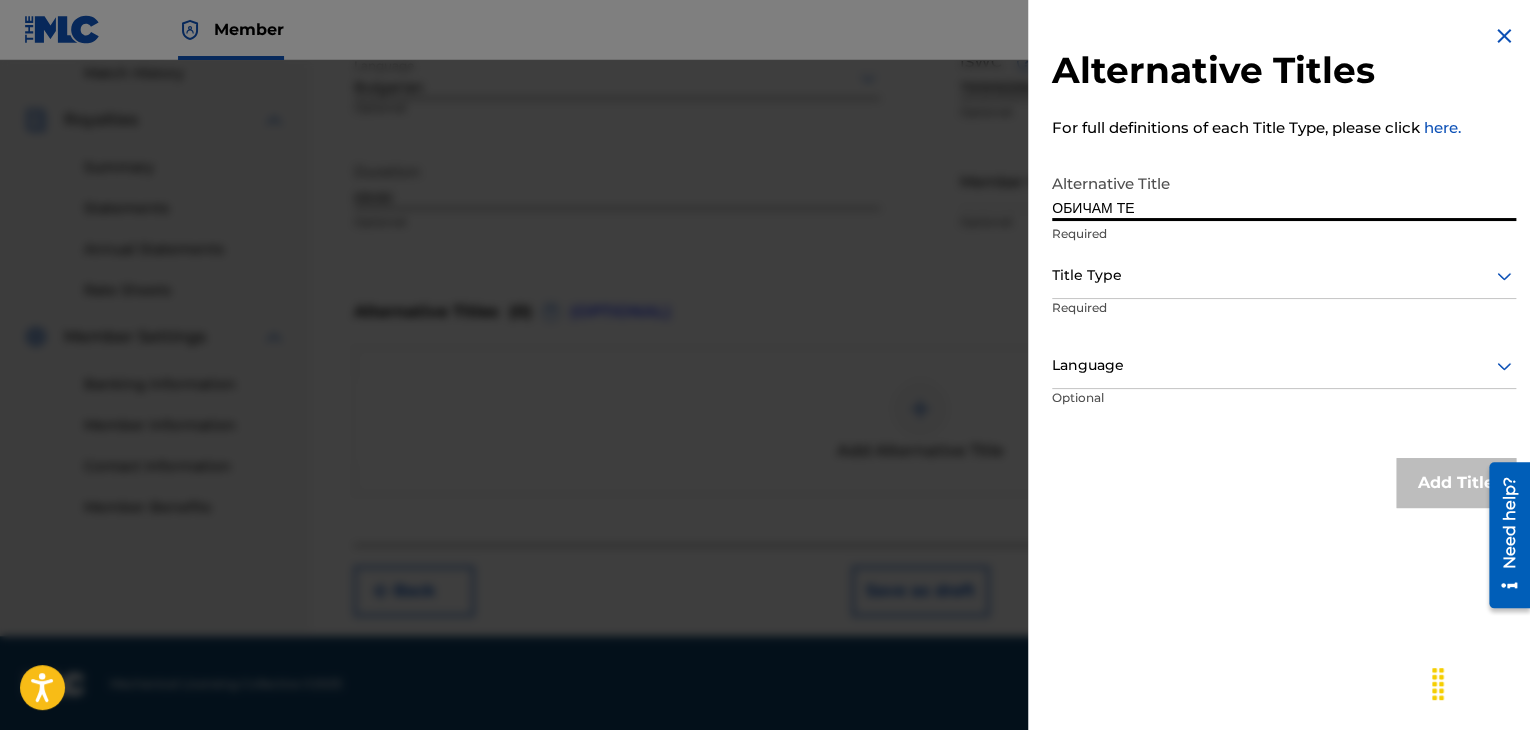 type on "ОБИЧАМ ТЕ" 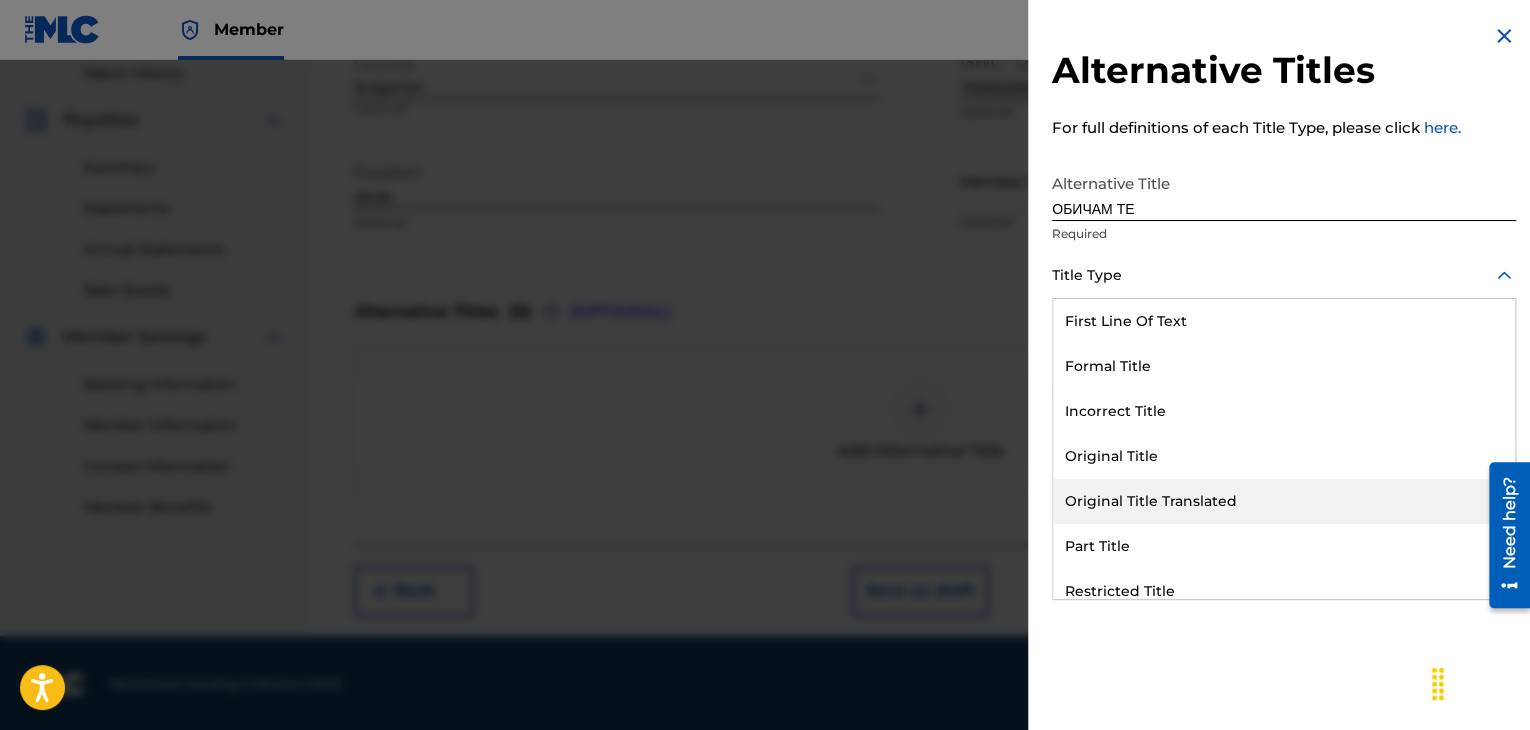drag, startPoint x: 1157, startPoint y: 510, endPoint x: 1136, endPoint y: 389, distance: 122.80879 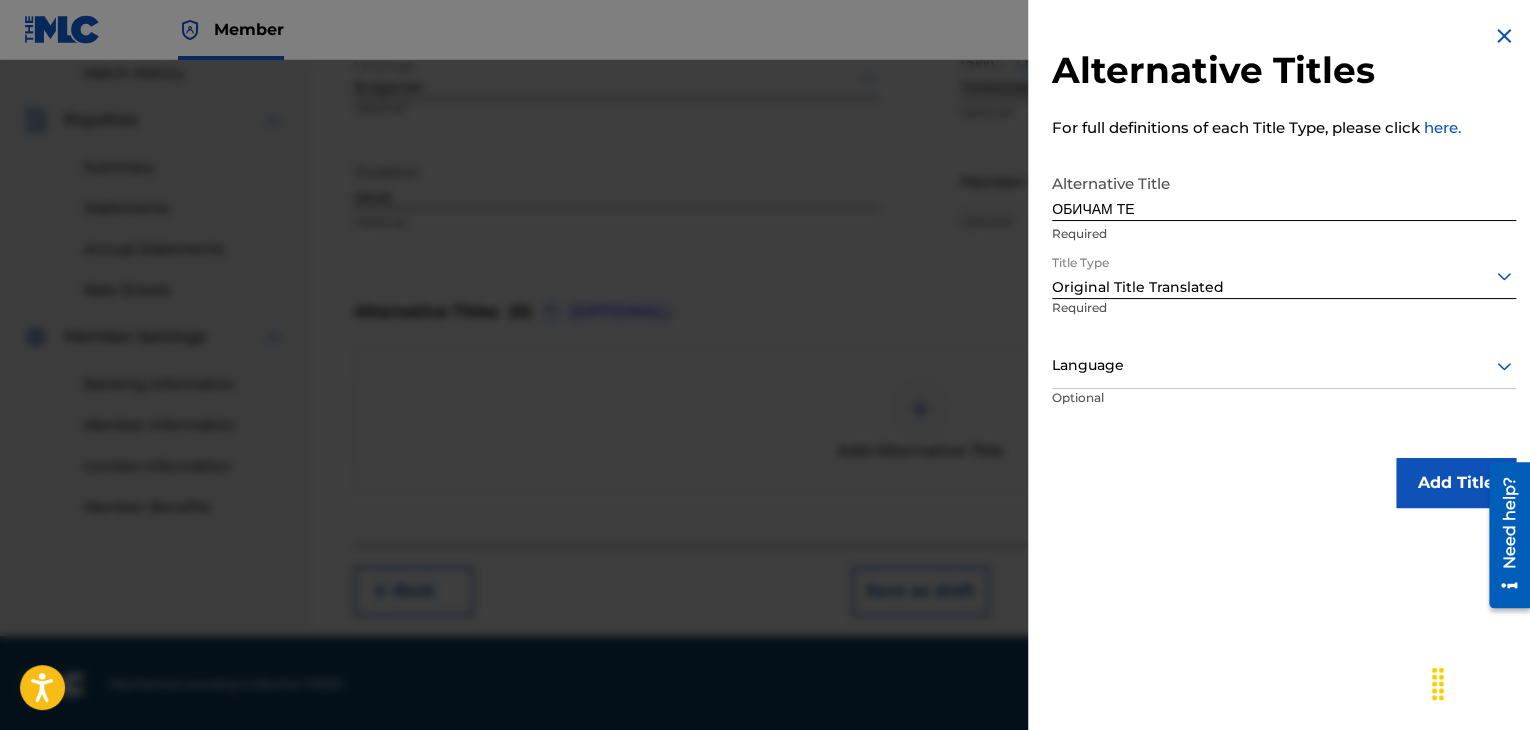 click at bounding box center [1284, 365] 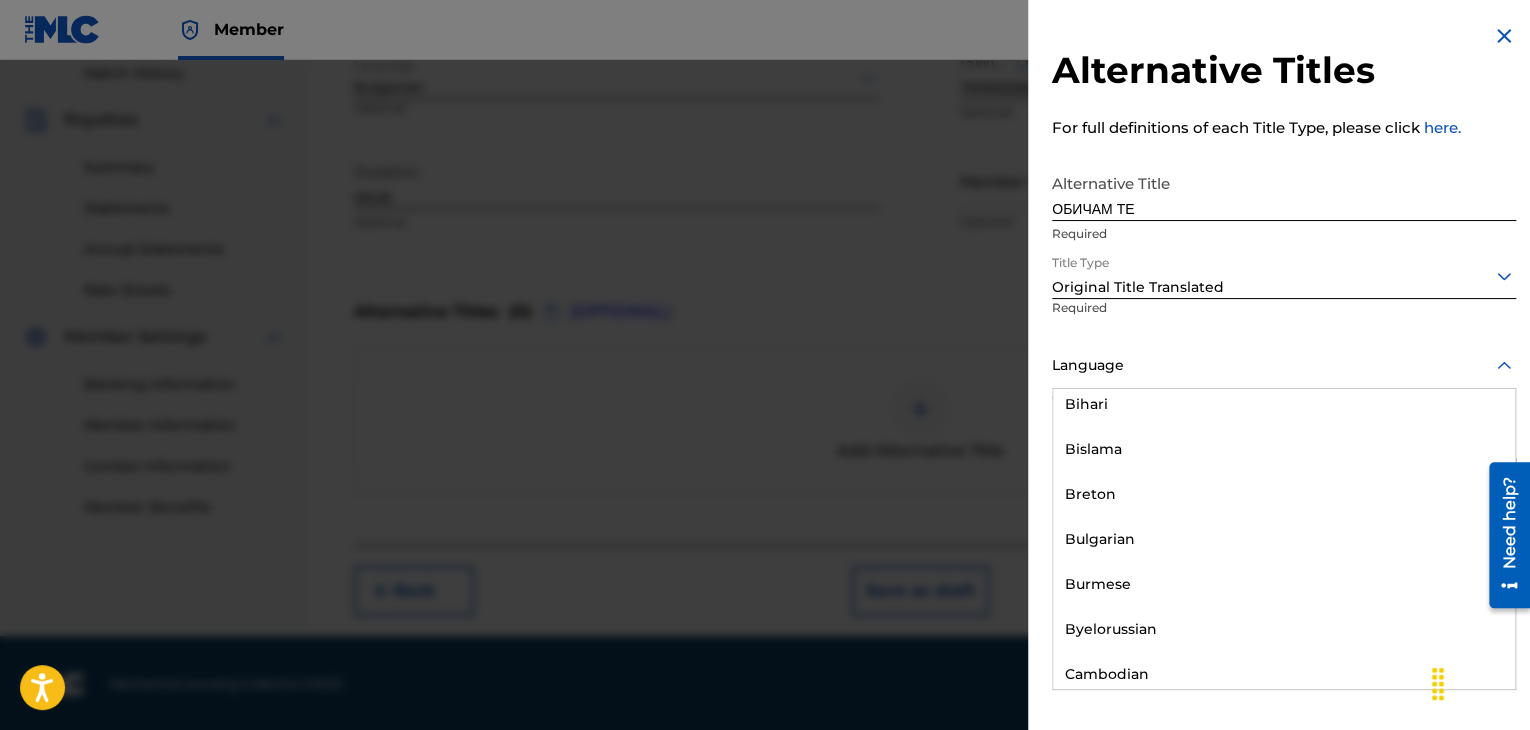 scroll, scrollTop: 800, scrollLeft: 0, axis: vertical 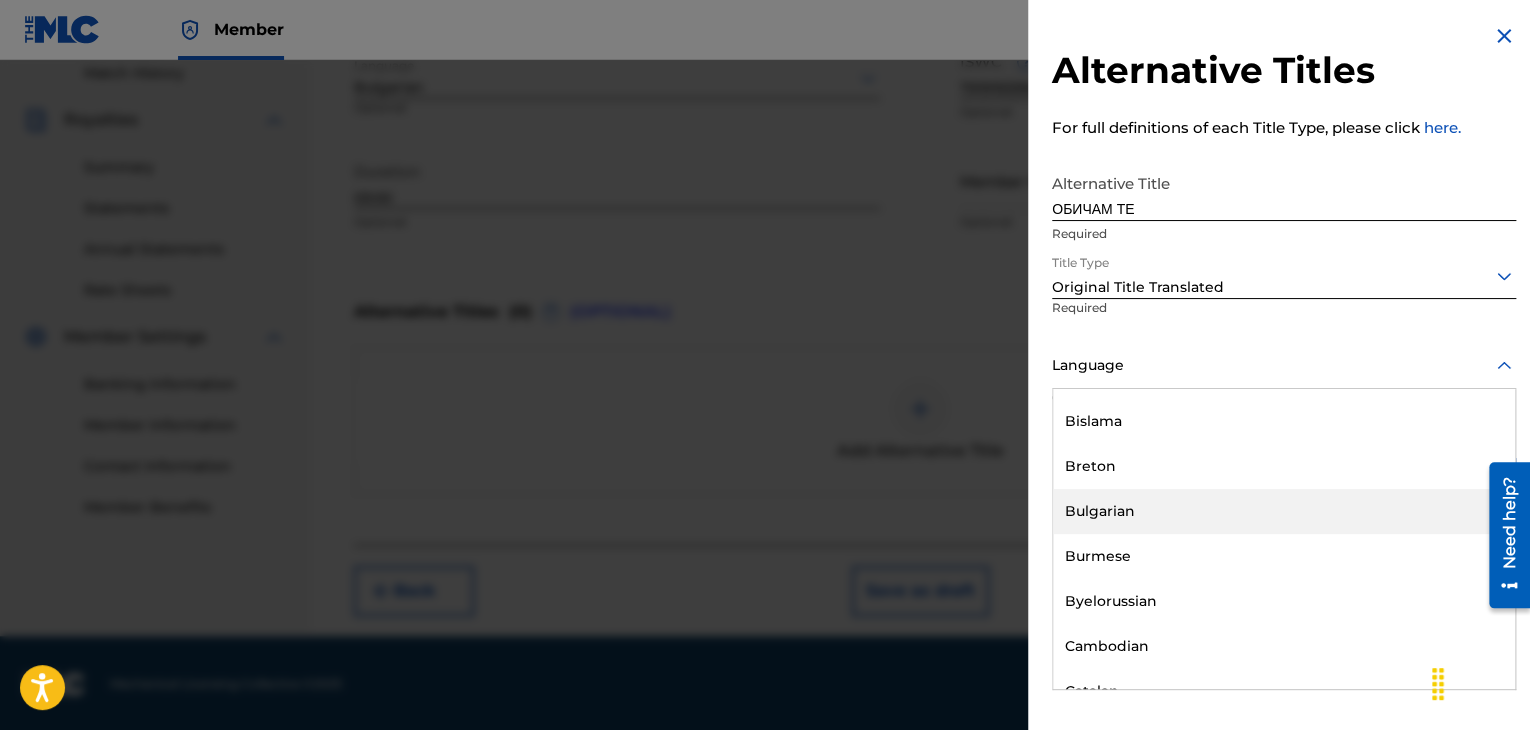 click on "Bulgarian" at bounding box center (1284, 511) 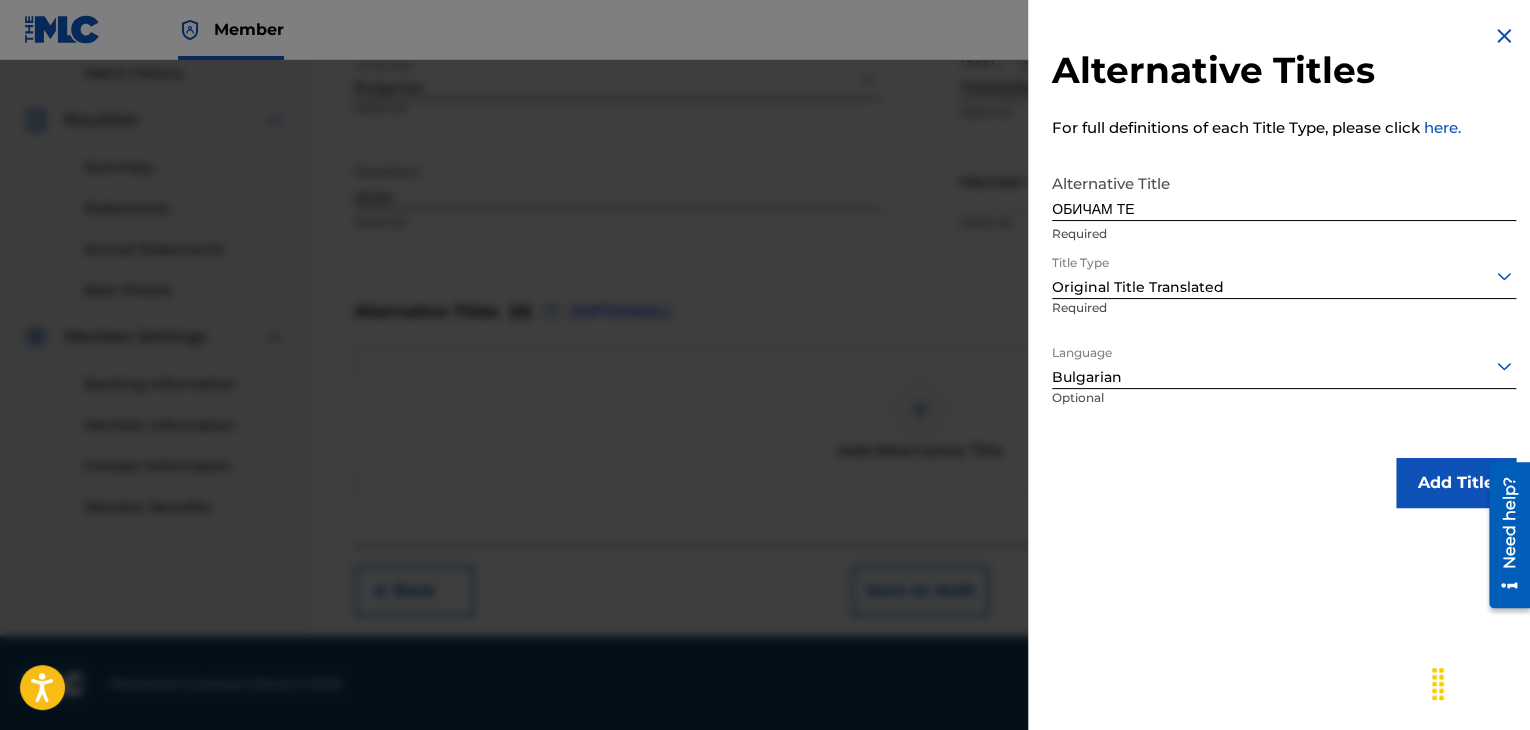 click on "ОБИЧАМ ТЕ" at bounding box center (1284, 192) 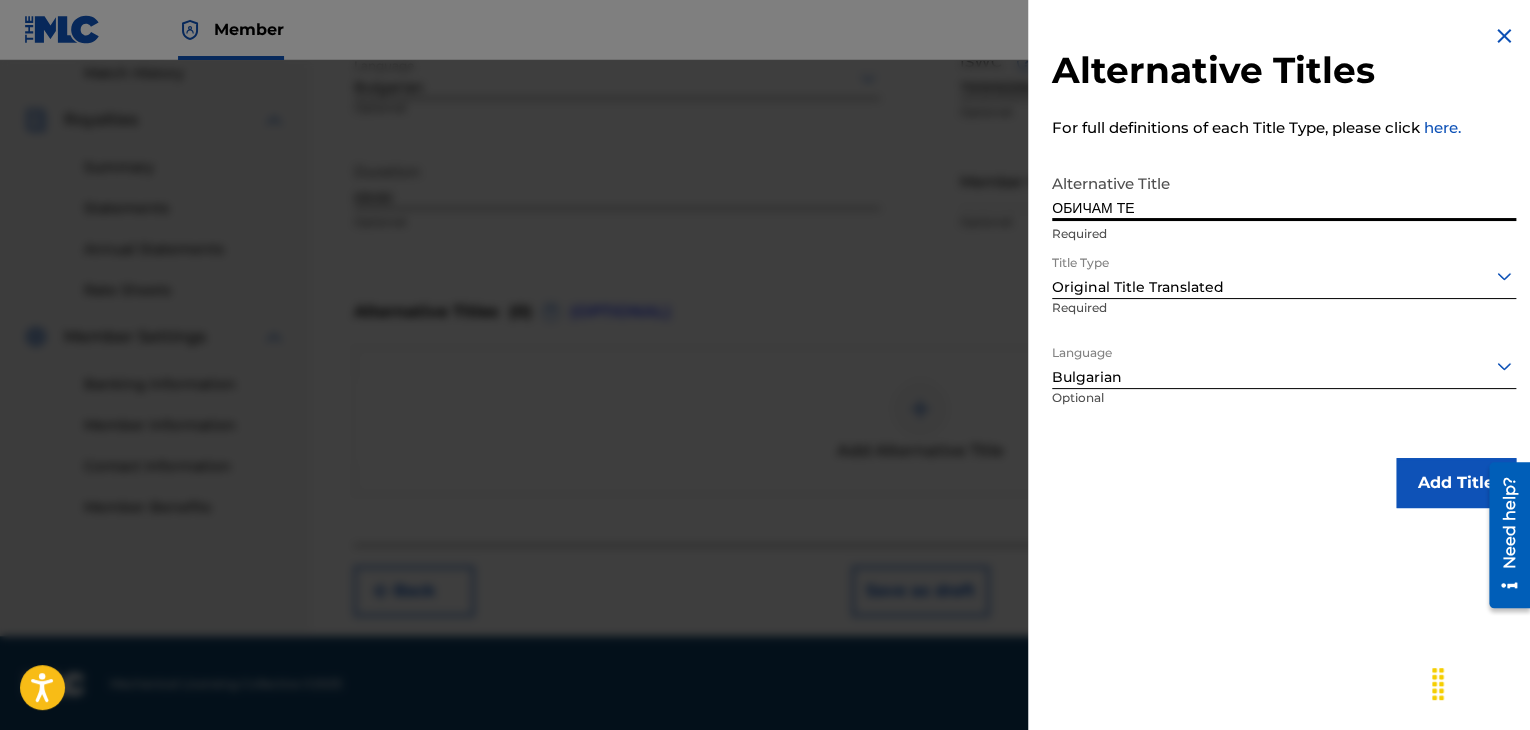click on "ОБИЧАМ ТЕ" at bounding box center [1284, 192] 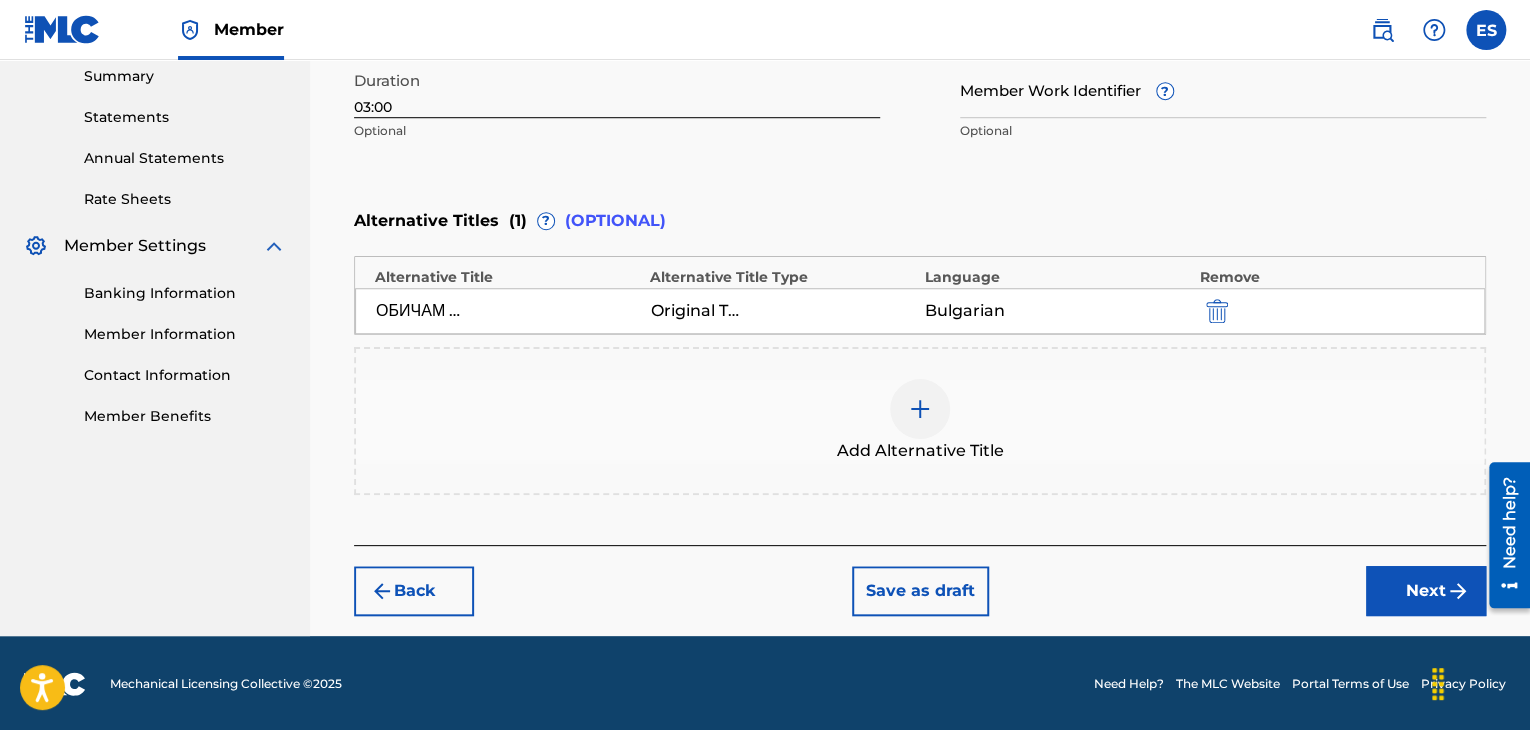 drag, startPoint x: 1440, startPoint y: 597, endPoint x: 1312, endPoint y: 557, distance: 134.10443 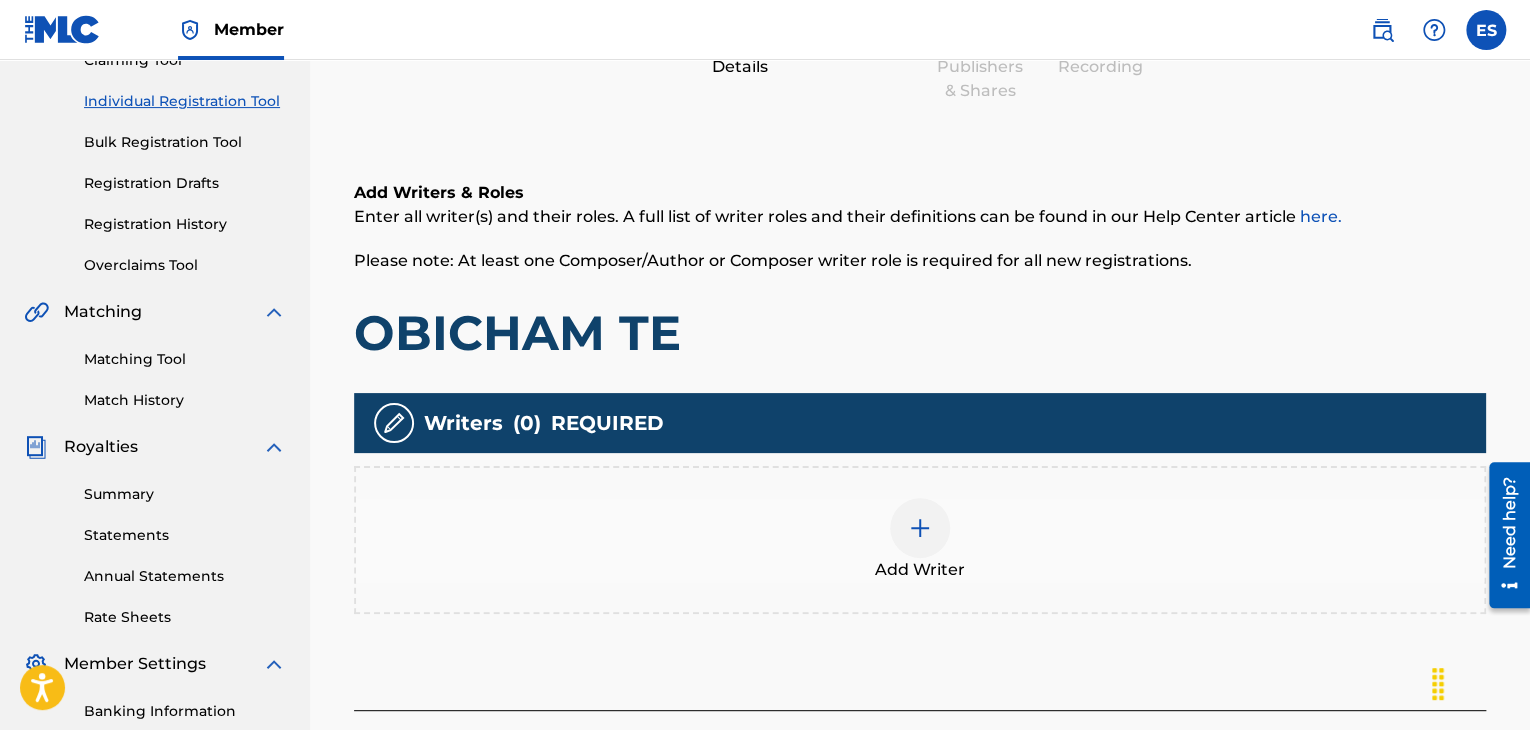 scroll, scrollTop: 301, scrollLeft: 0, axis: vertical 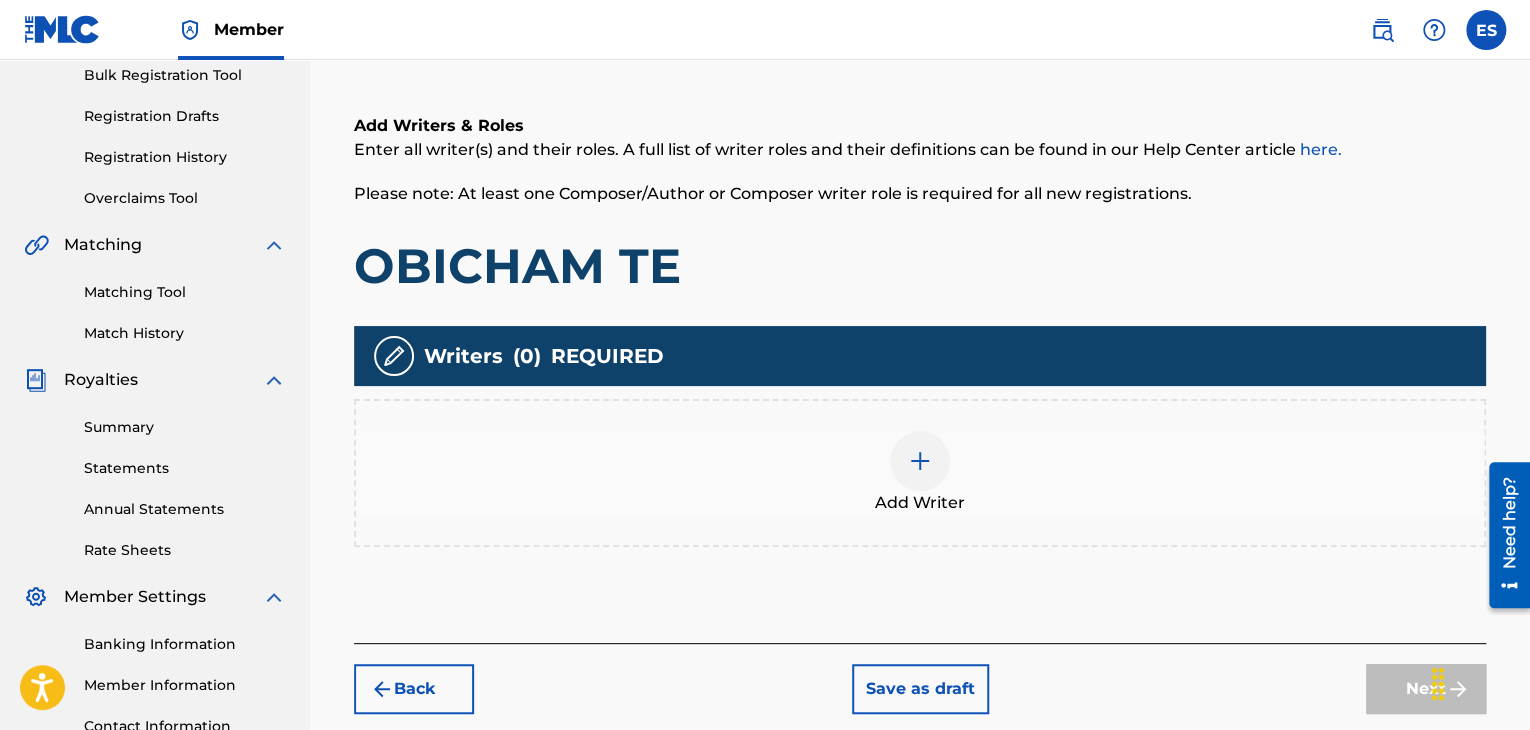 click at bounding box center (920, 461) 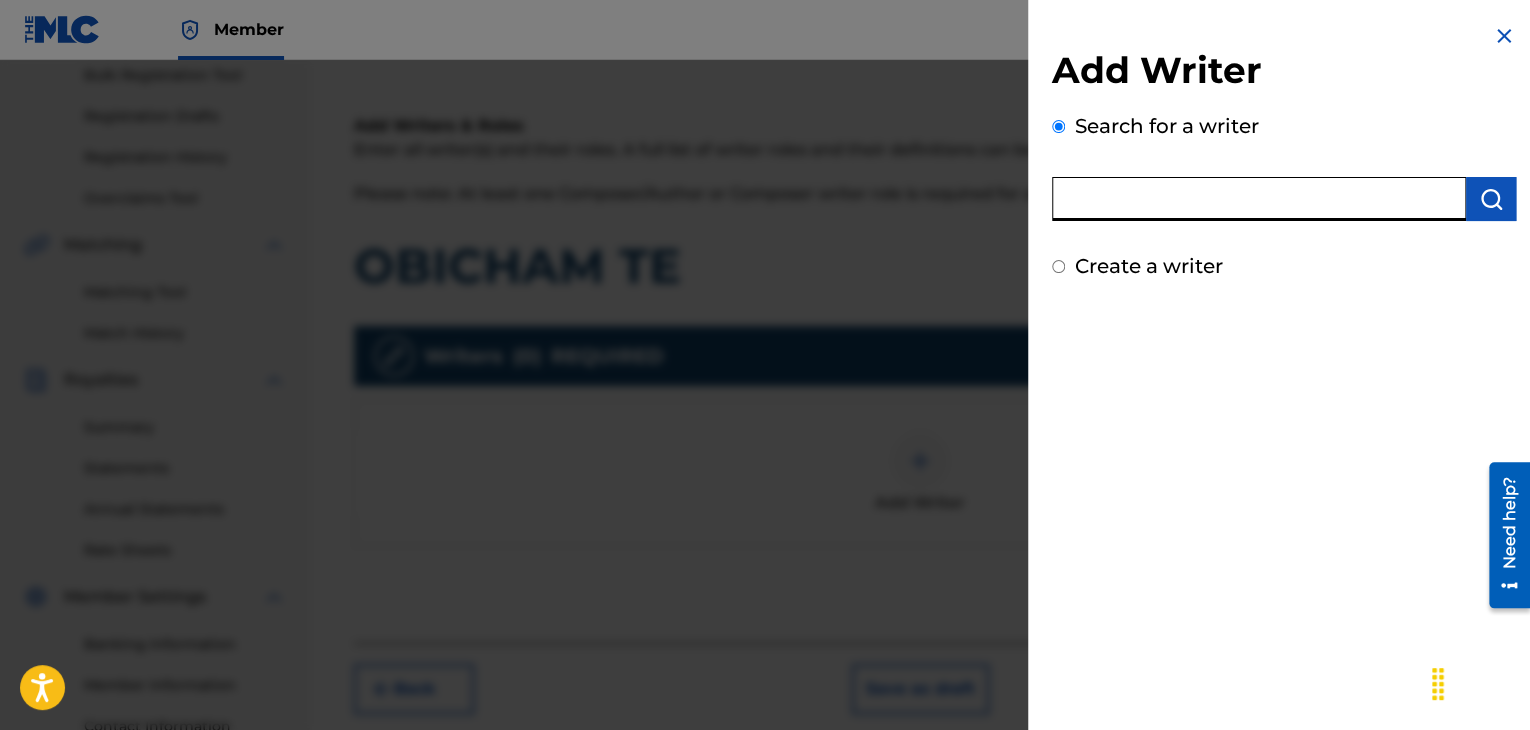paste on "[PHONE]" 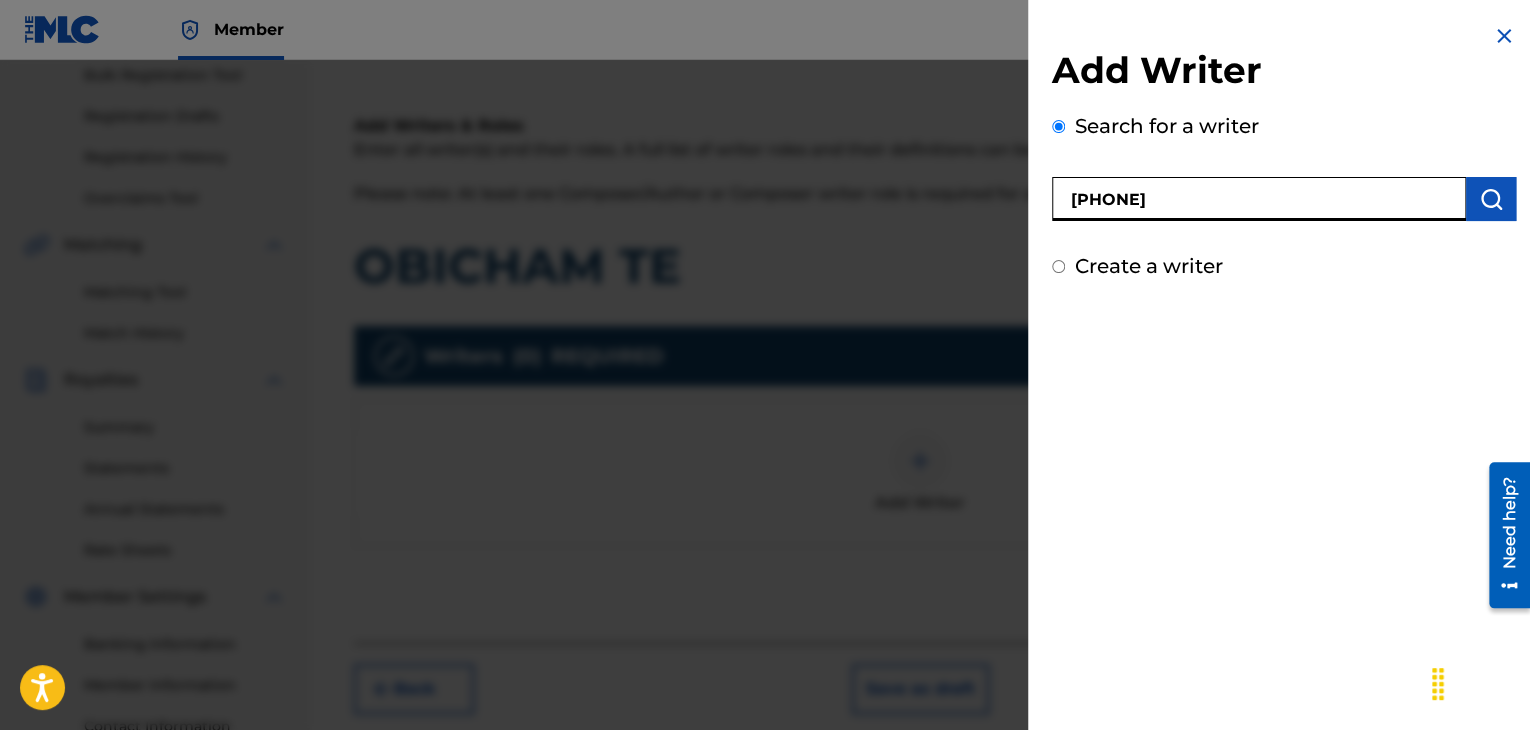 click on "Add Writer Search for a writer 00767279882 Create a writer" at bounding box center (1284, 365) 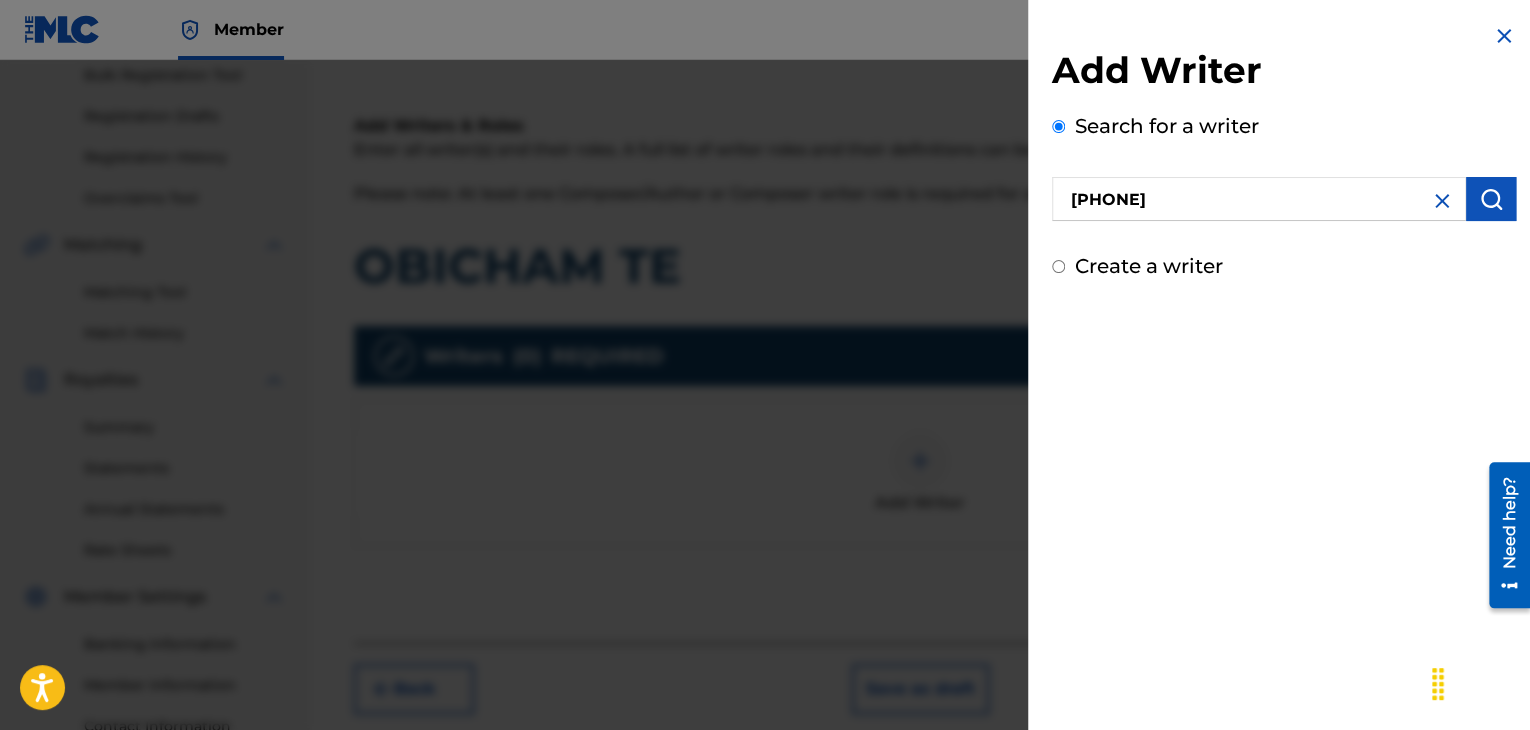 click at bounding box center (1491, 199) 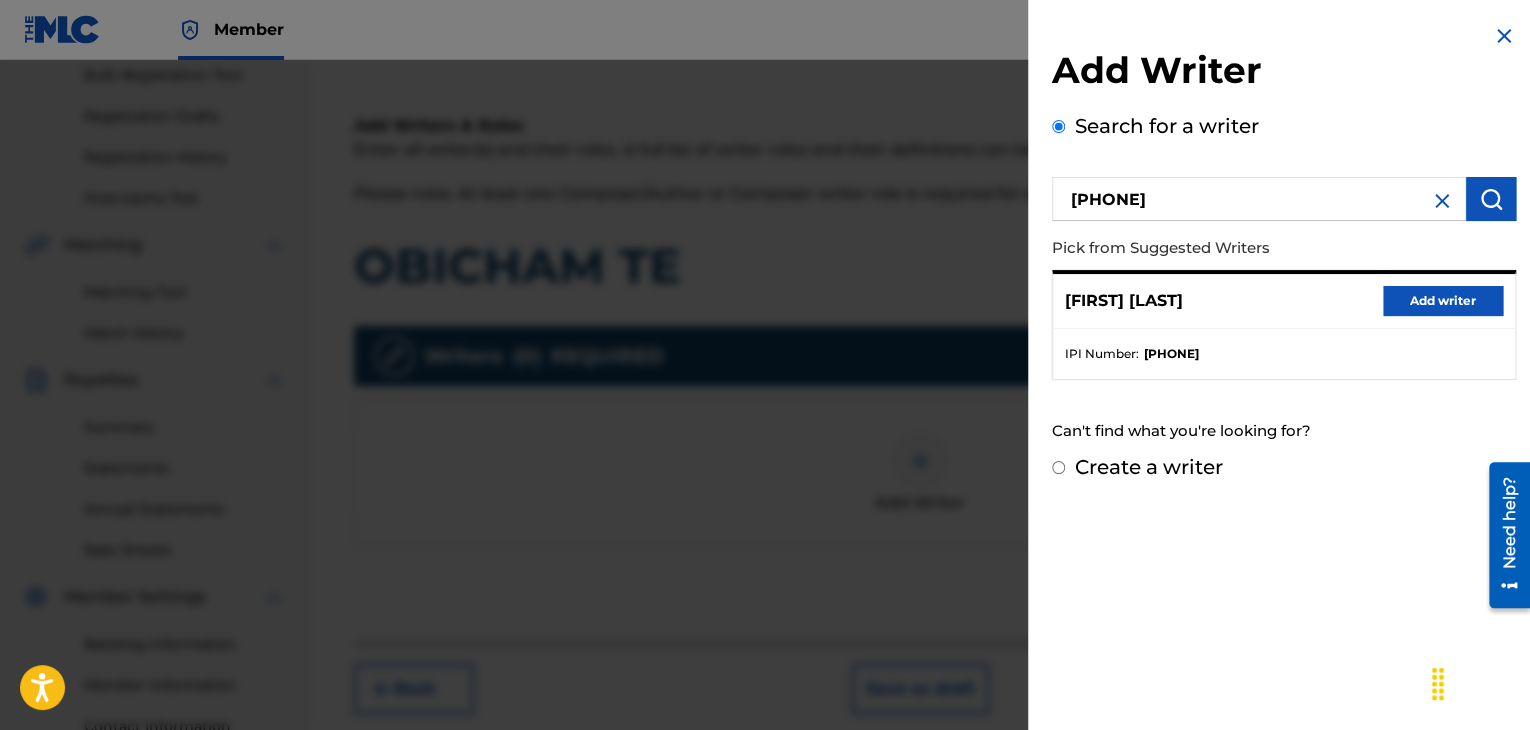 click on "Add writer" at bounding box center (1443, 301) 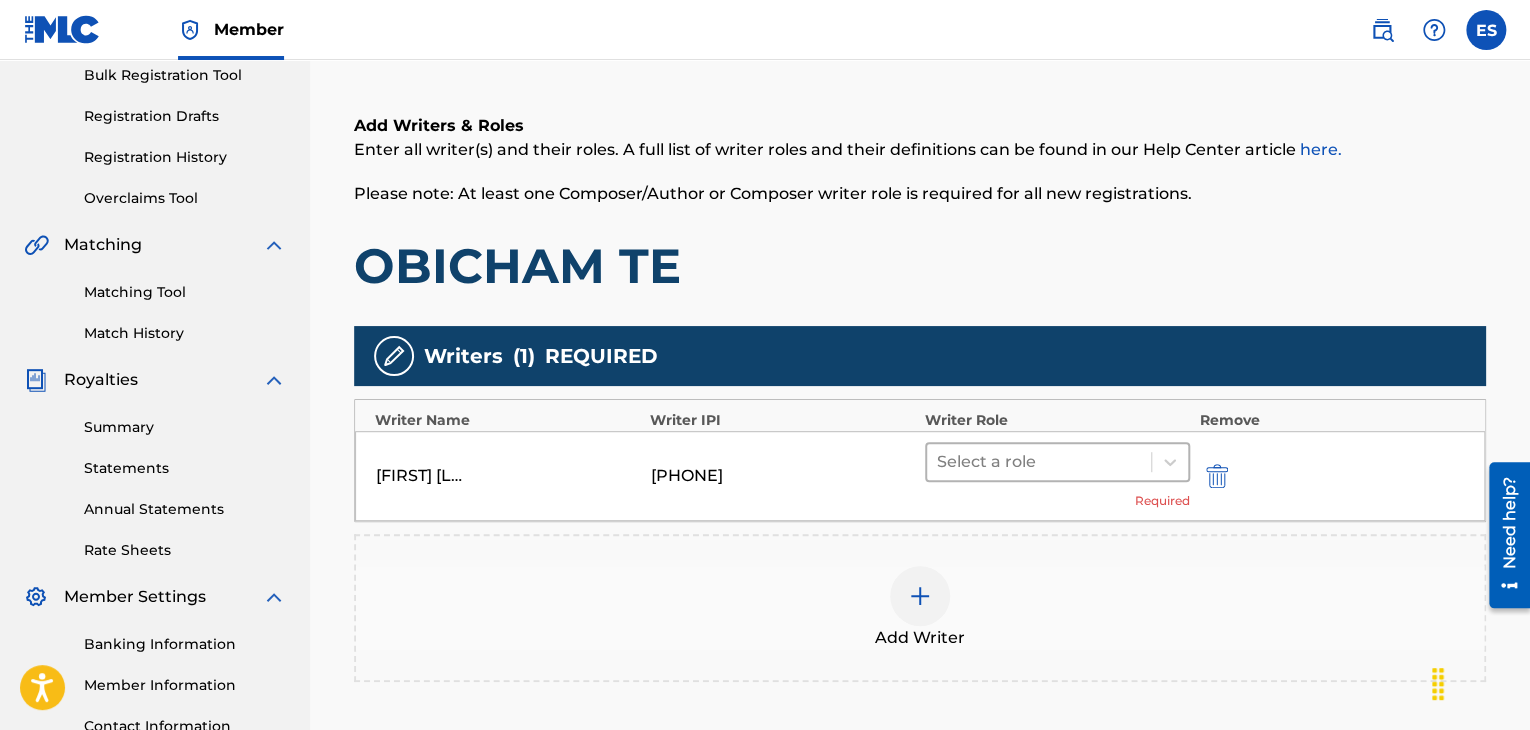 click at bounding box center (1039, 462) 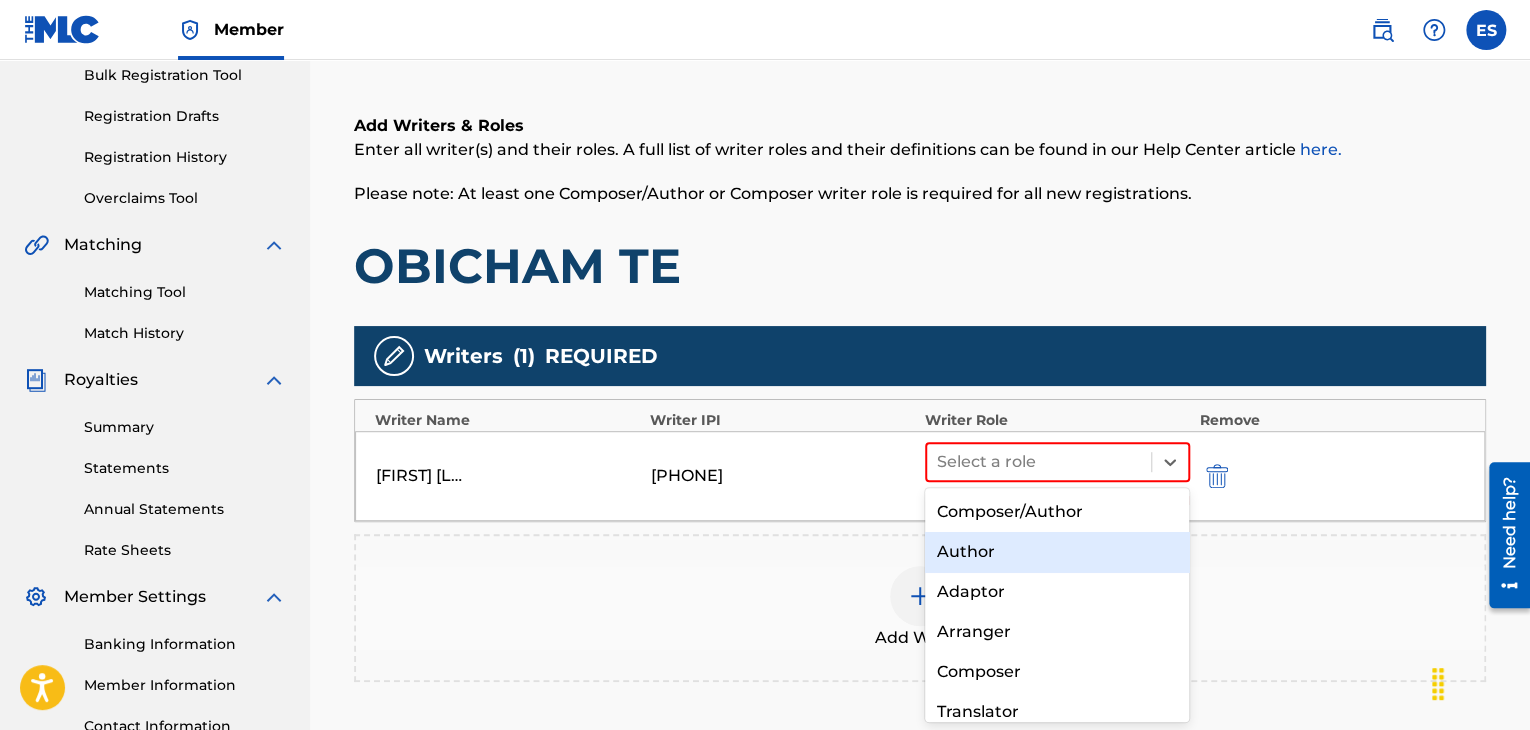 click on "Author" at bounding box center [1057, 552] 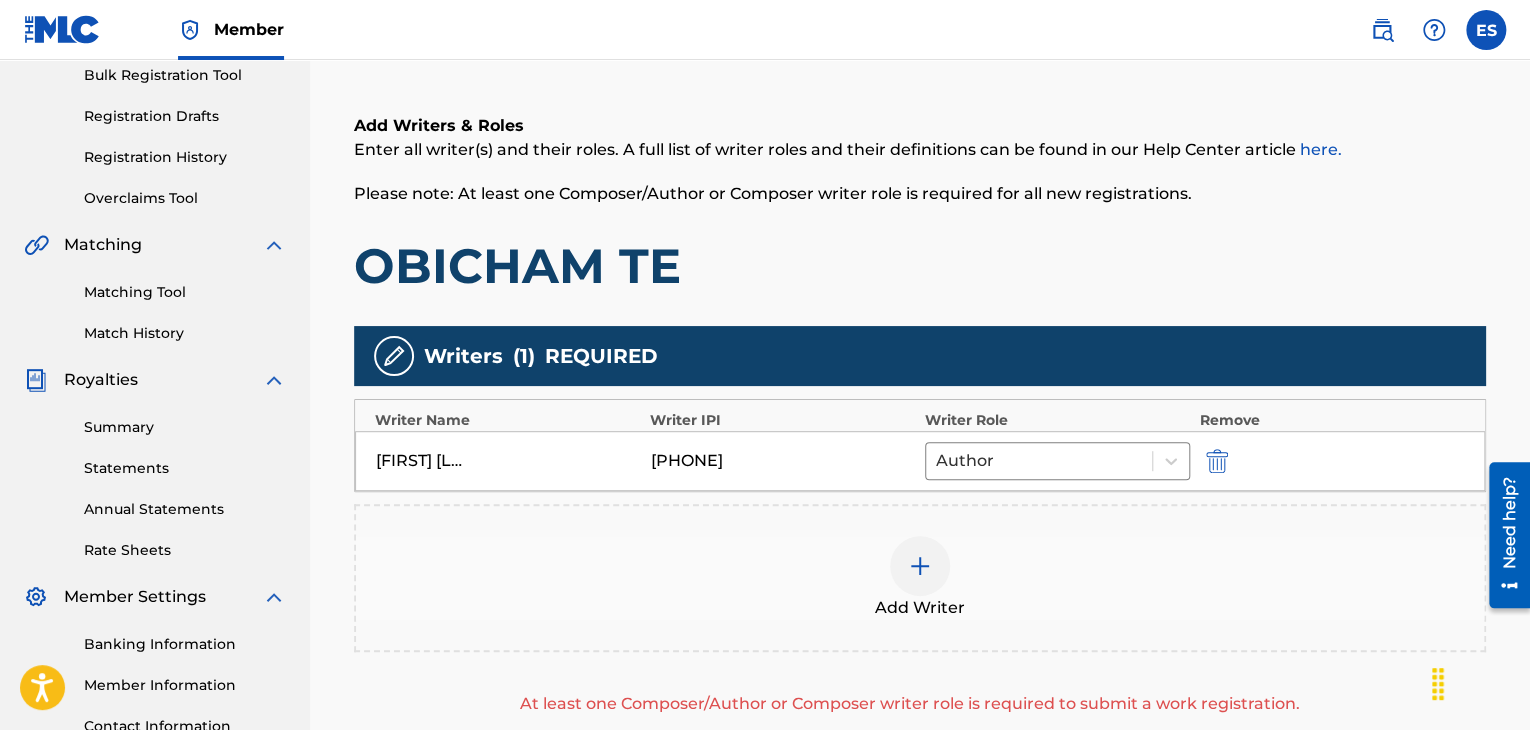 click at bounding box center (920, 566) 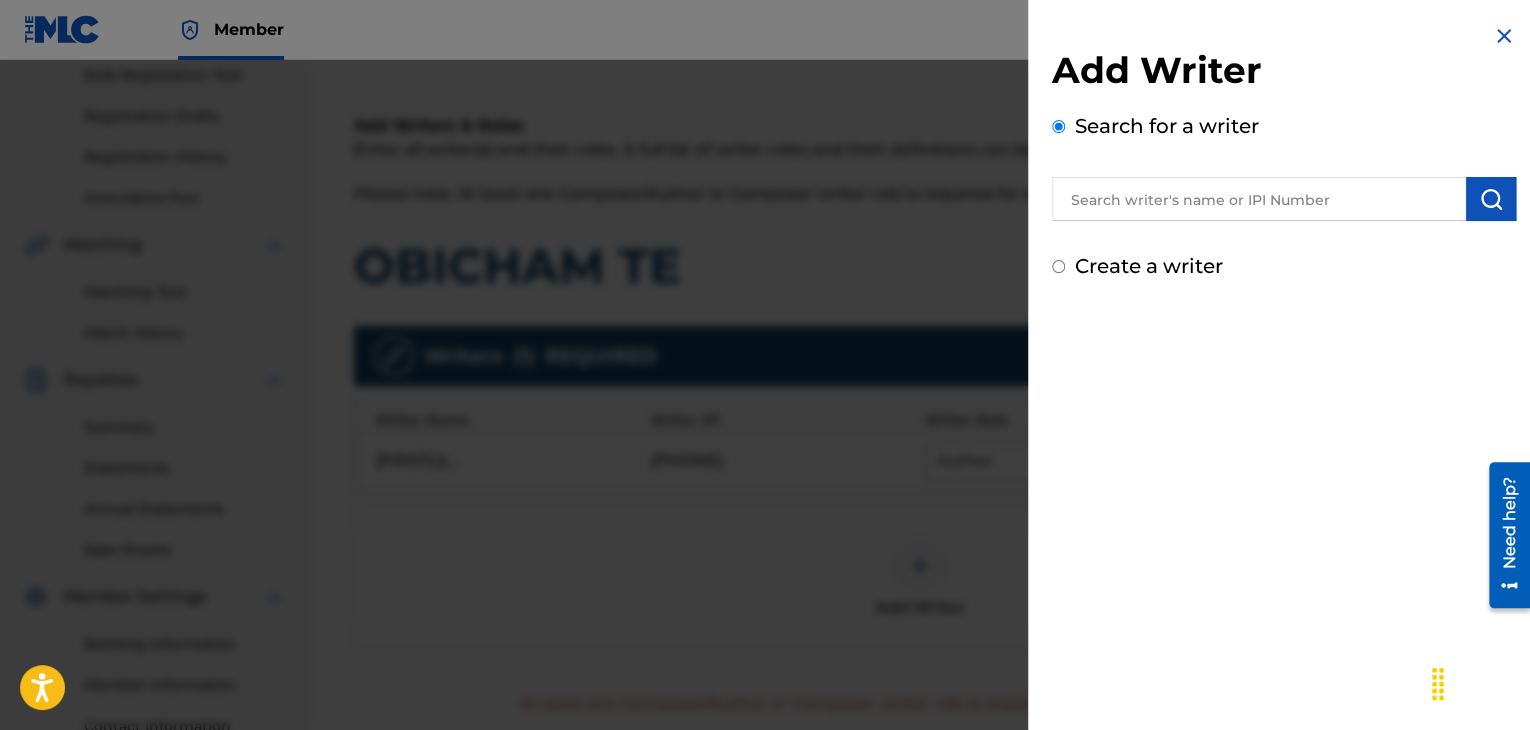 click at bounding box center [1259, 199] 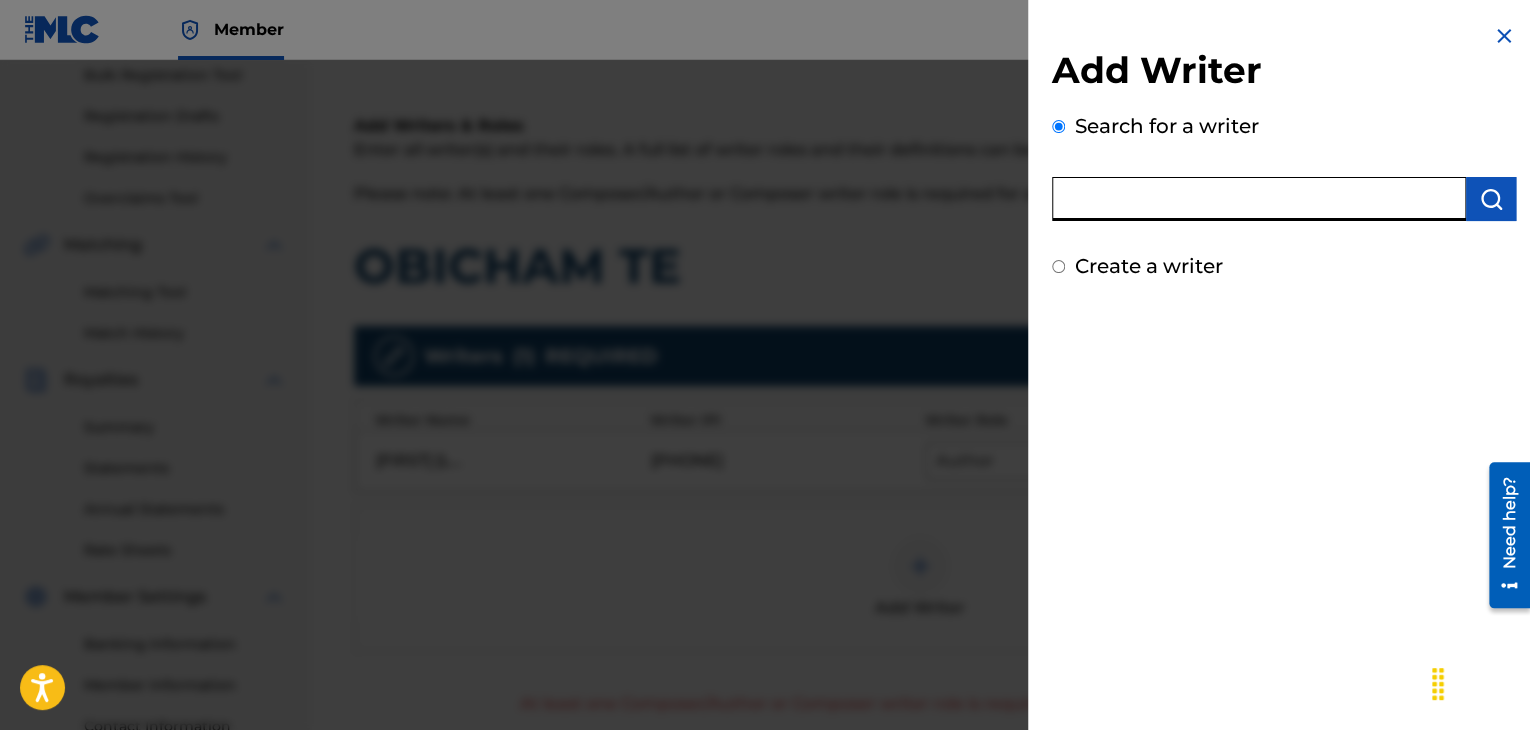 paste on "00258906432" 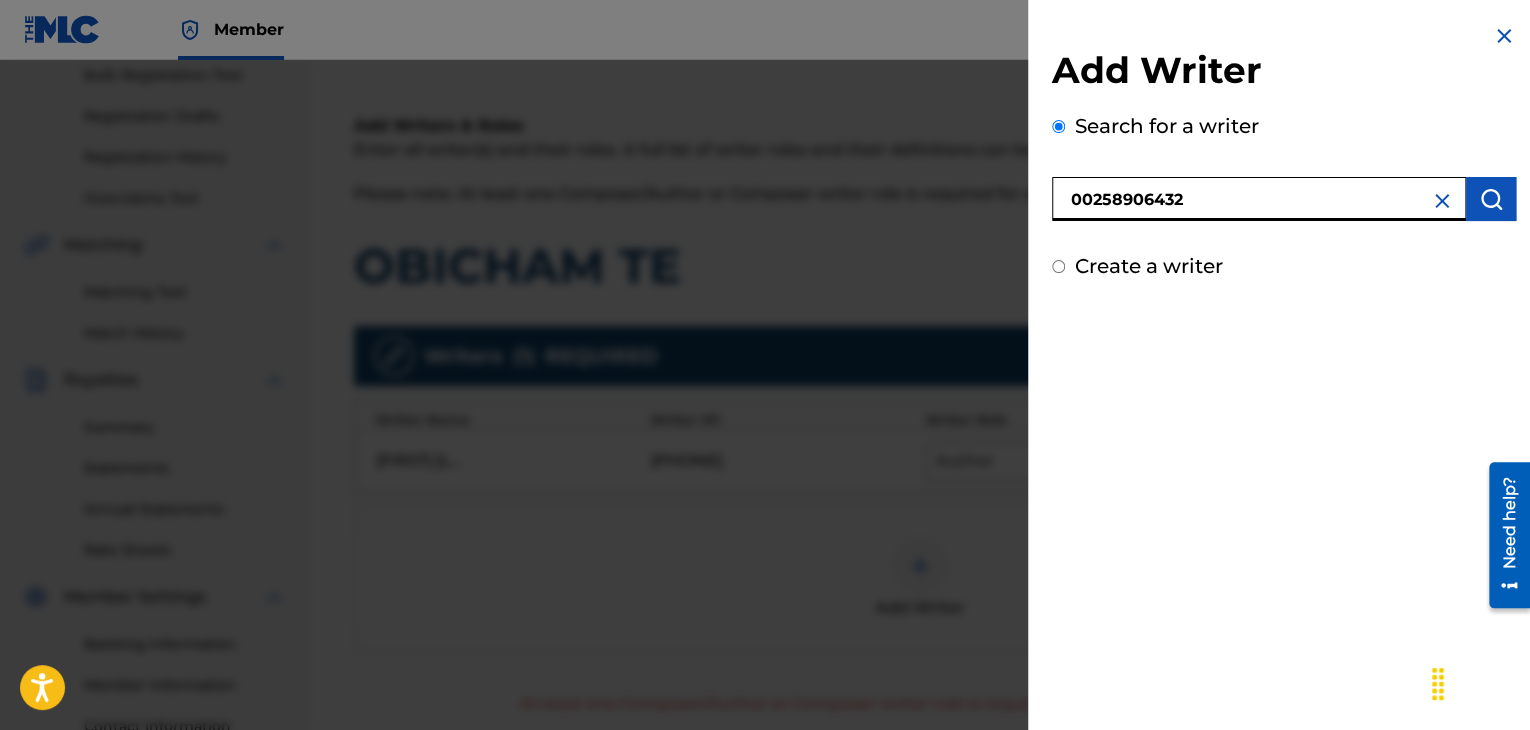 type on "00258906432" 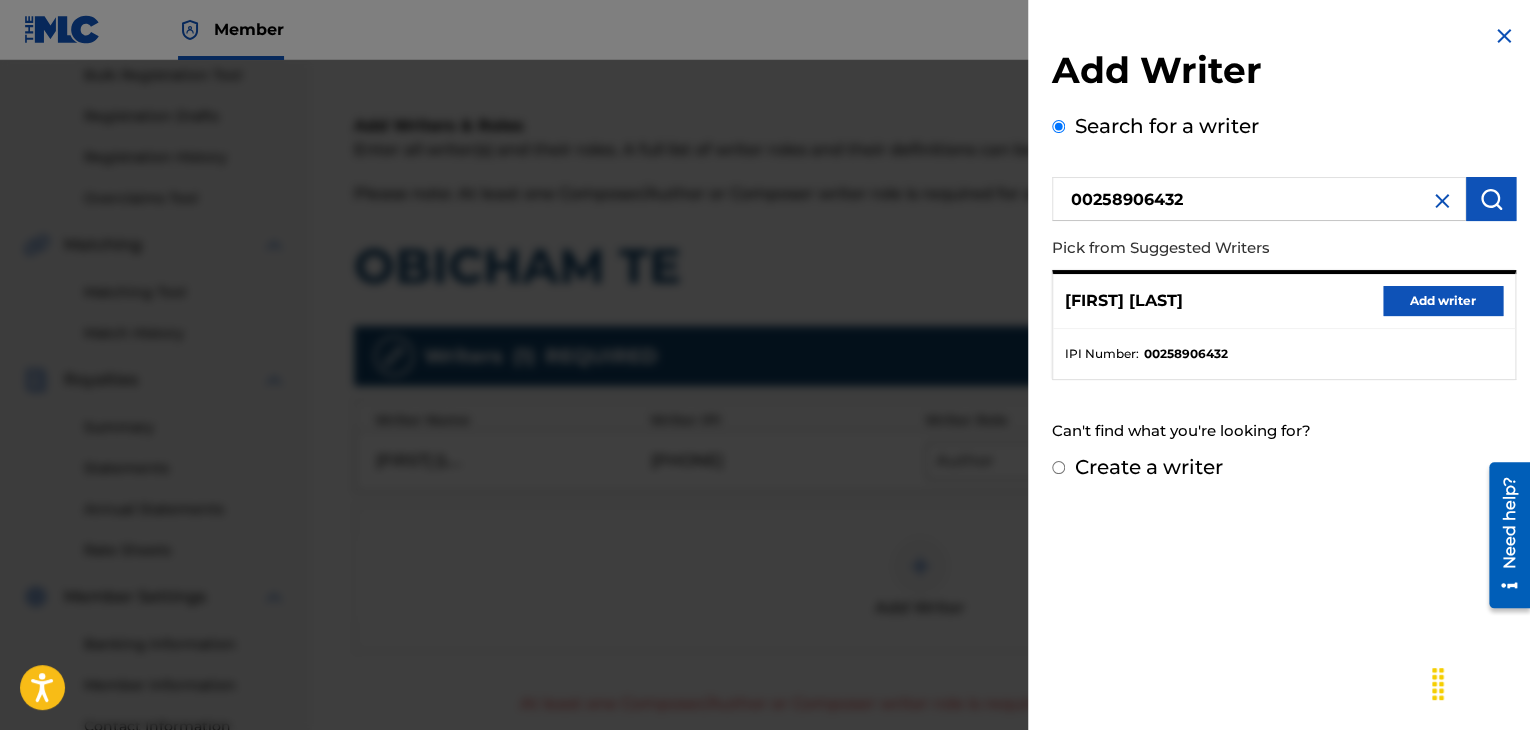 click on "Add writer" at bounding box center (1443, 301) 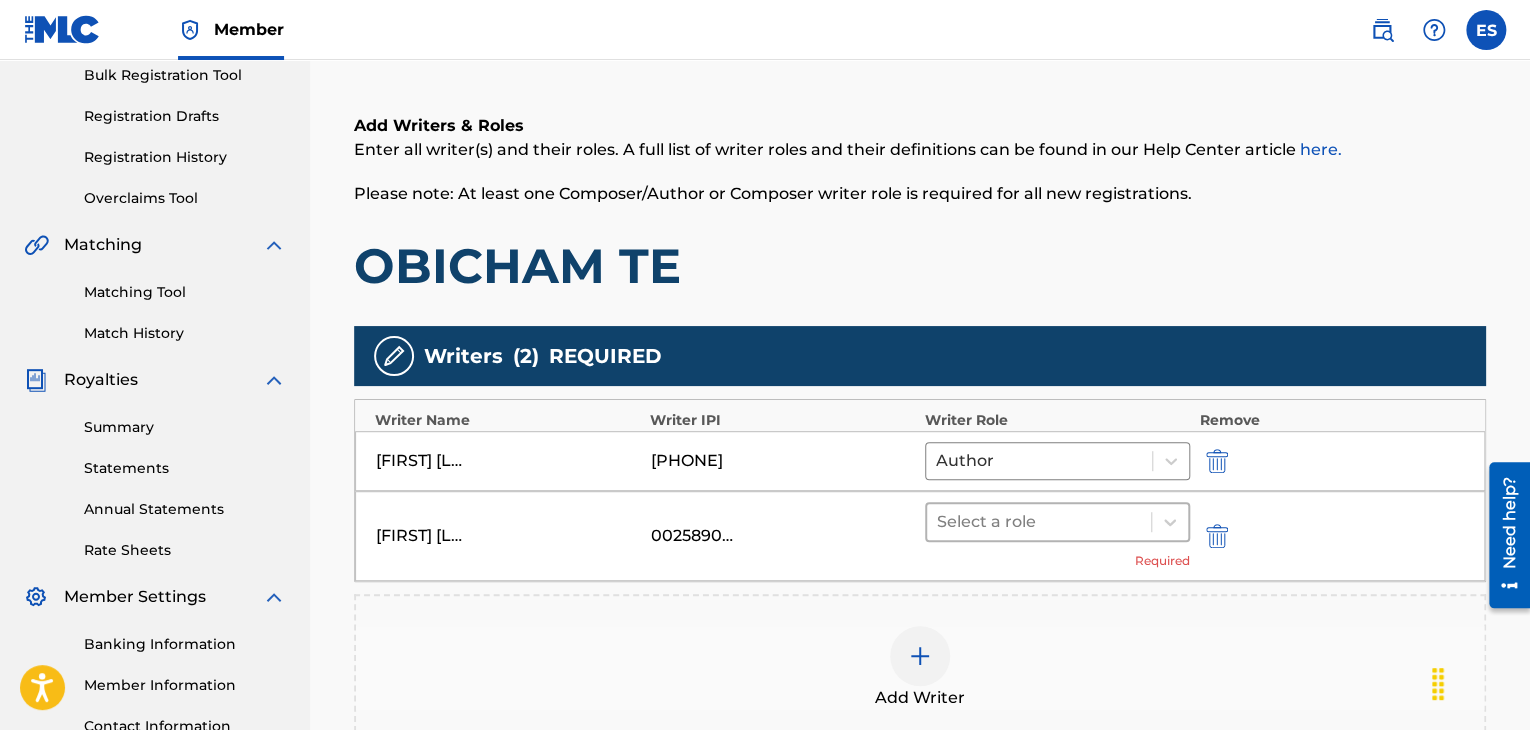 click at bounding box center (1039, 522) 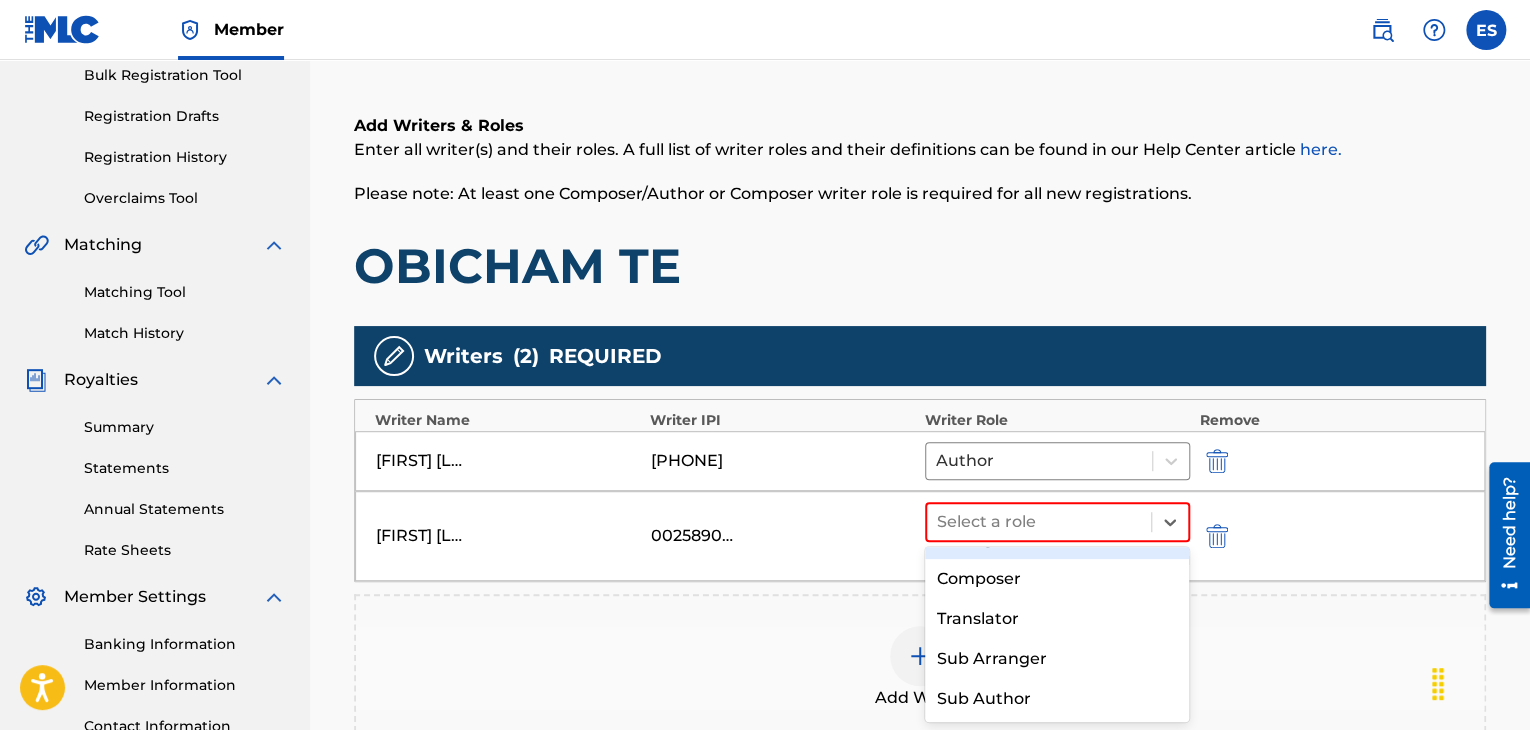 scroll, scrollTop: 152, scrollLeft: 0, axis: vertical 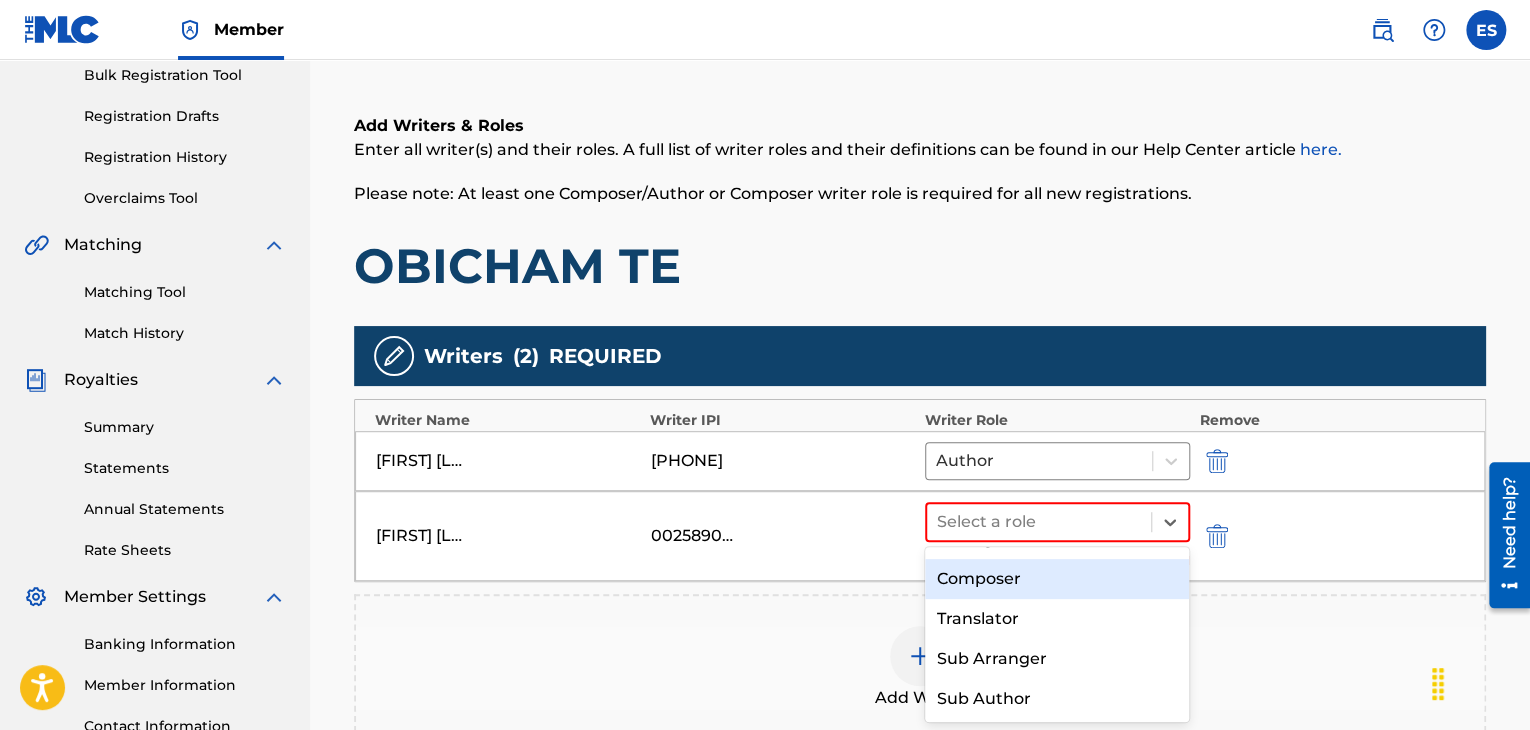 click on "Composer" at bounding box center [1057, 579] 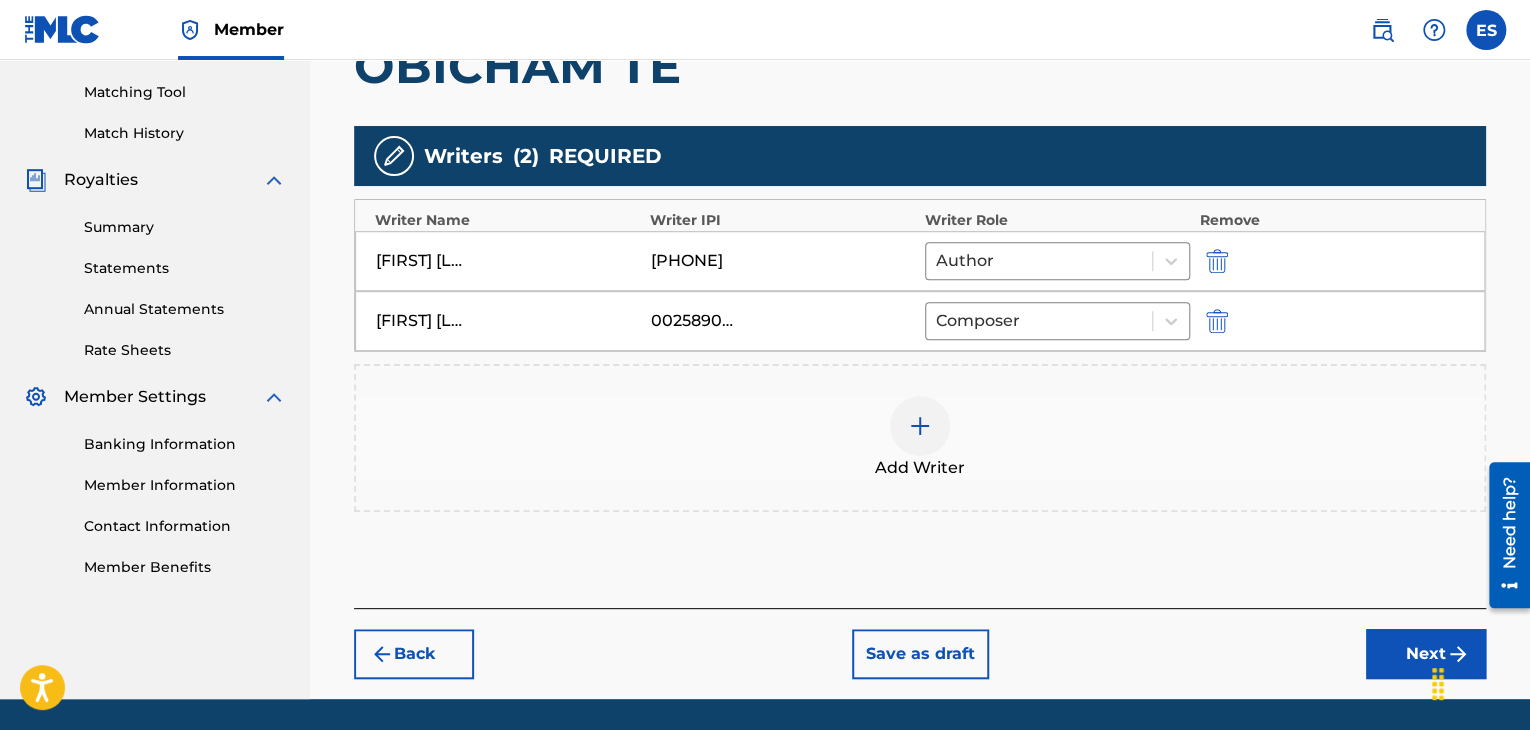 click on "Next" at bounding box center (1426, 654) 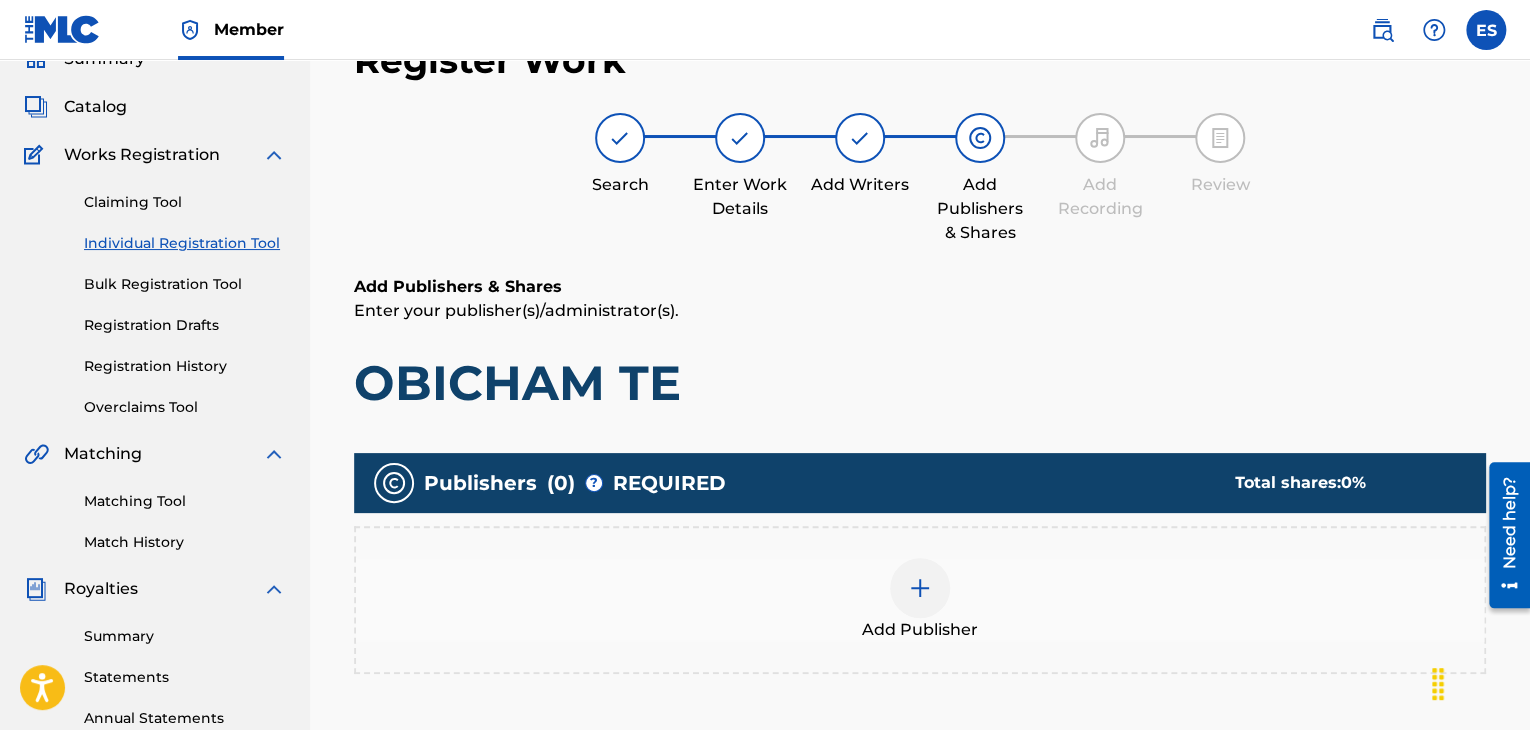 scroll, scrollTop: 329, scrollLeft: 0, axis: vertical 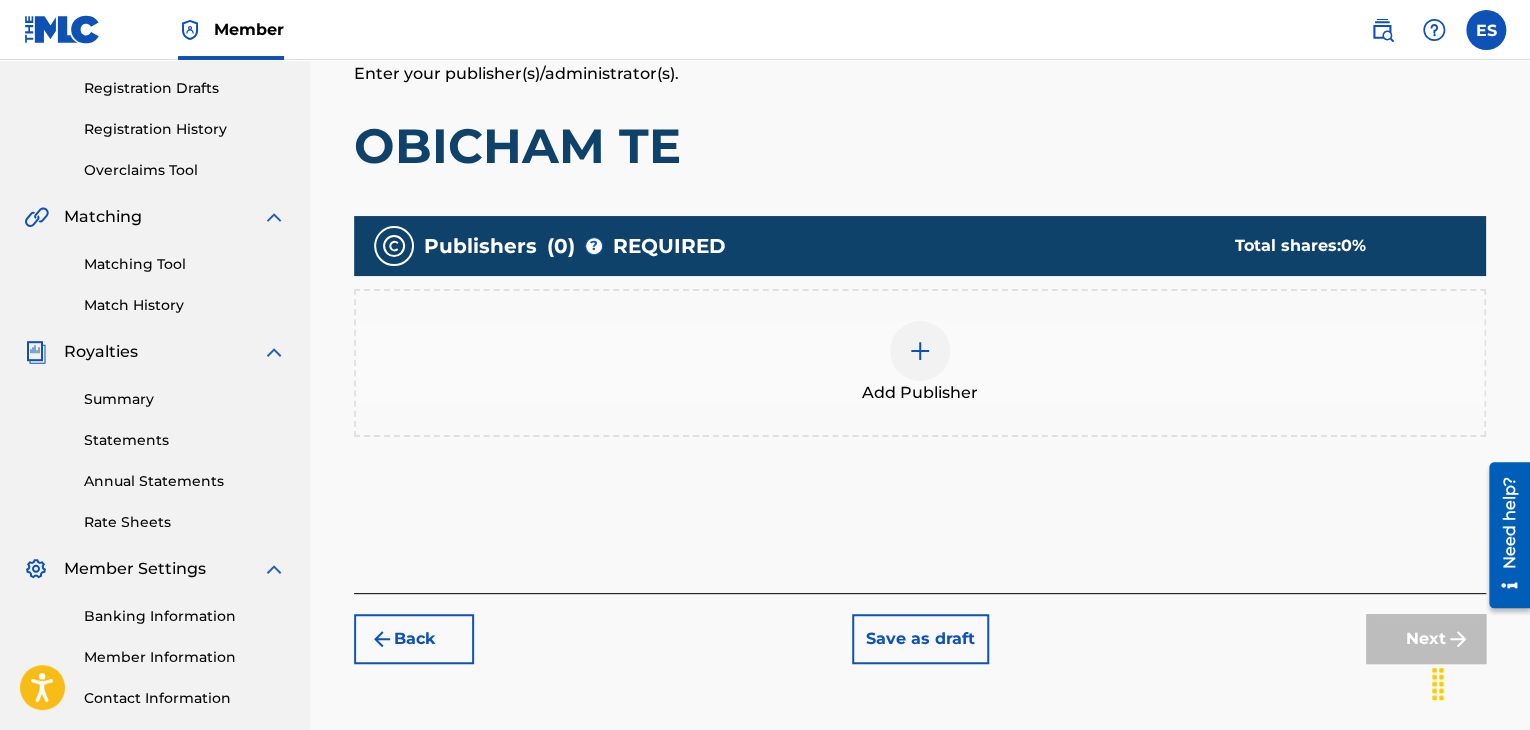 click at bounding box center (920, 351) 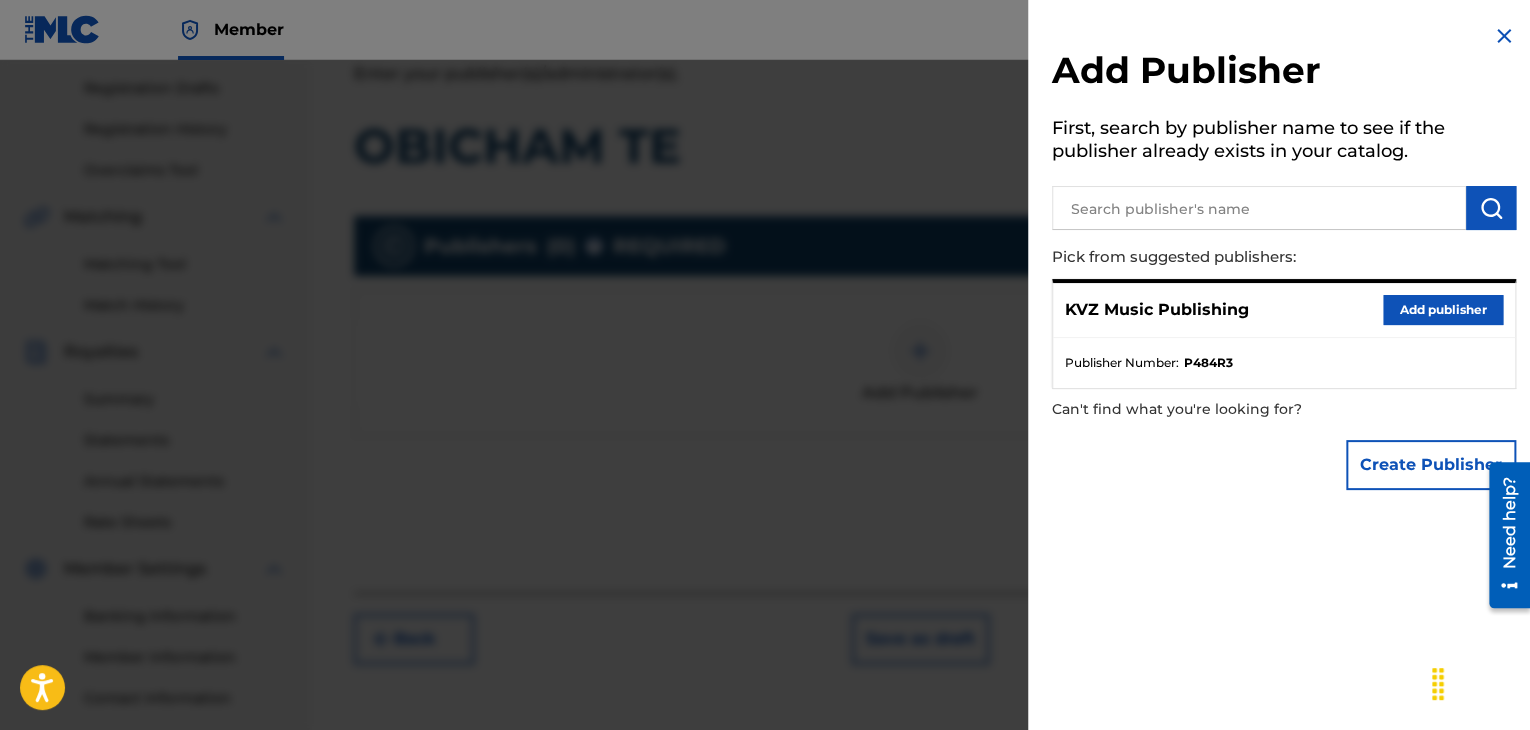 click on "Add publisher" at bounding box center (1443, 310) 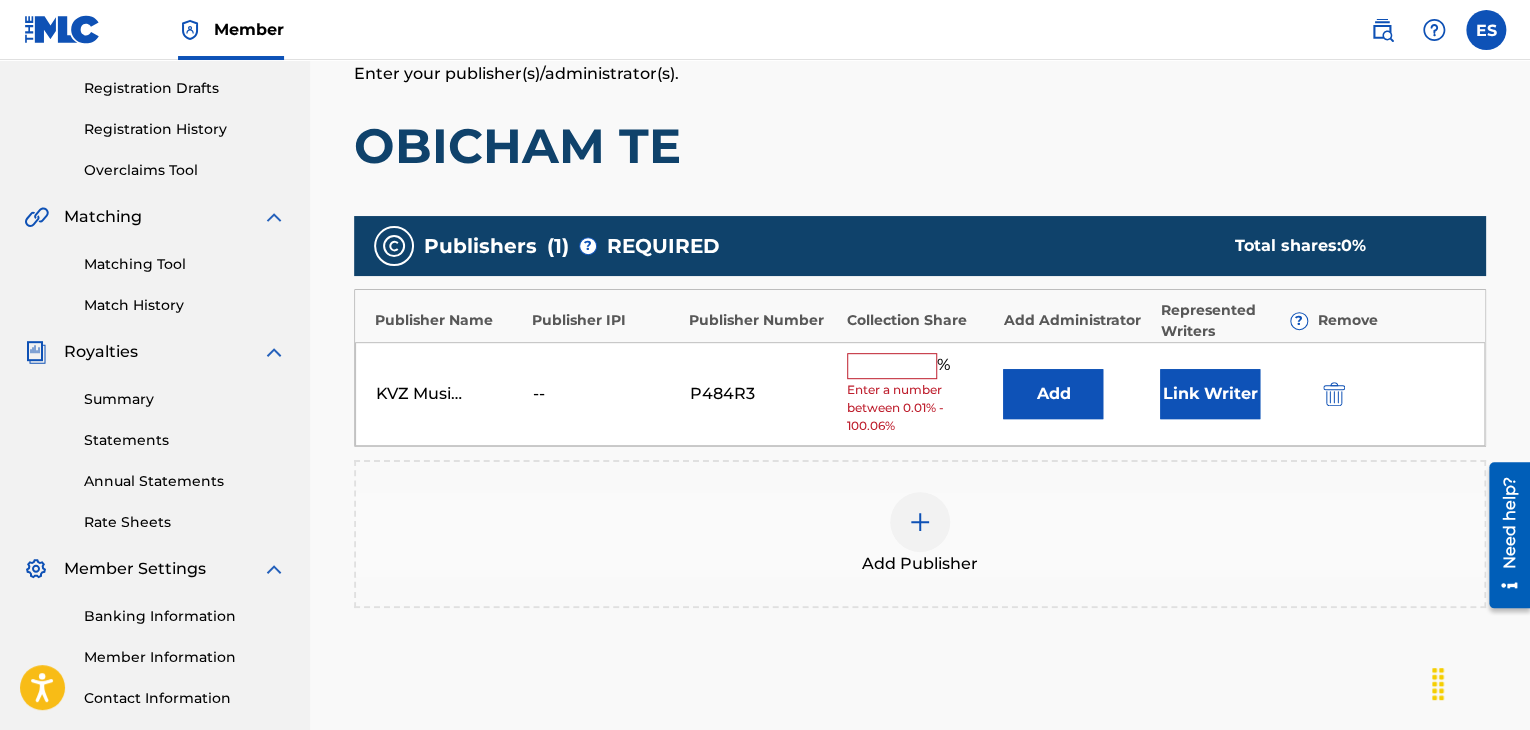click at bounding box center (892, 366) 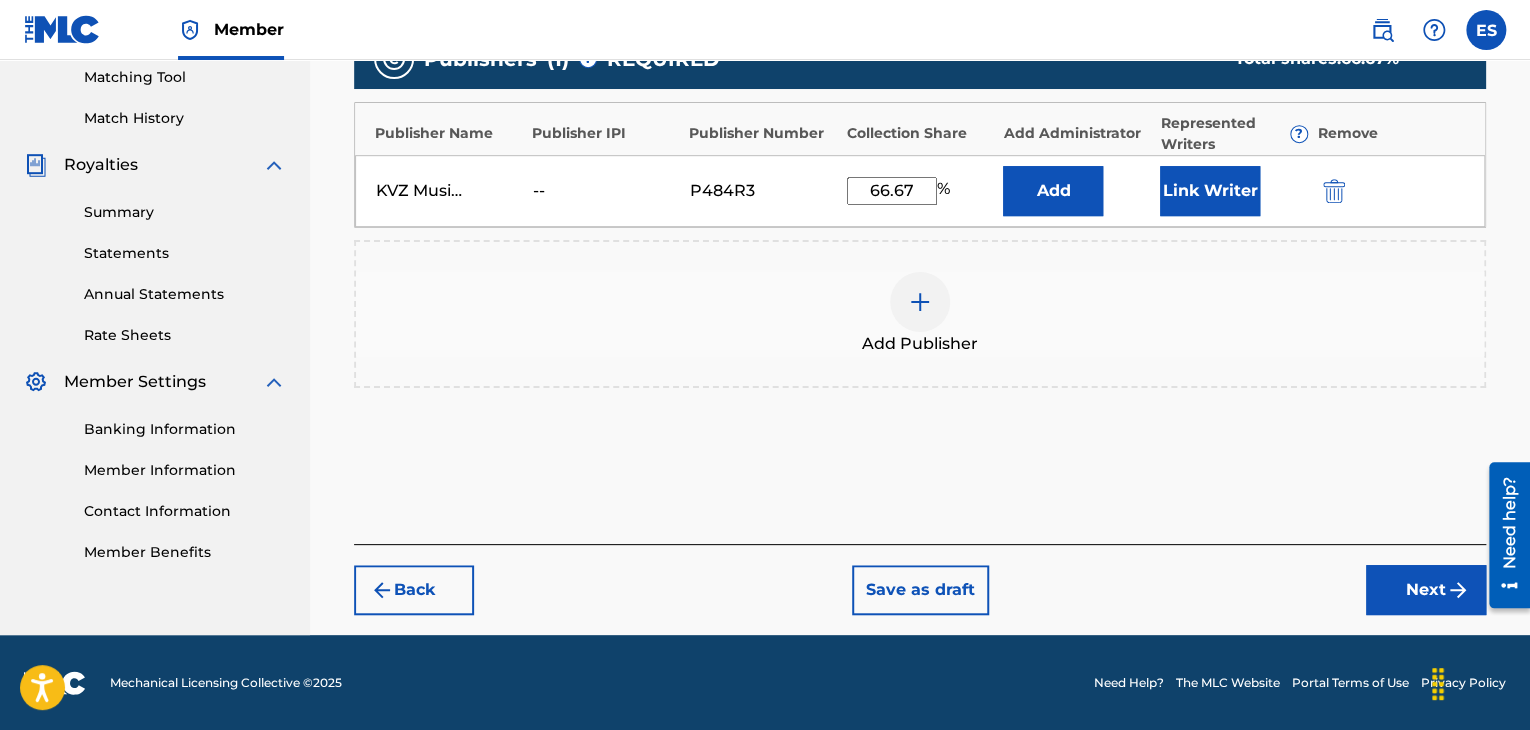 drag, startPoint x: 1396, startPoint y: 601, endPoint x: 1346, endPoint y: 541, distance: 78.10249 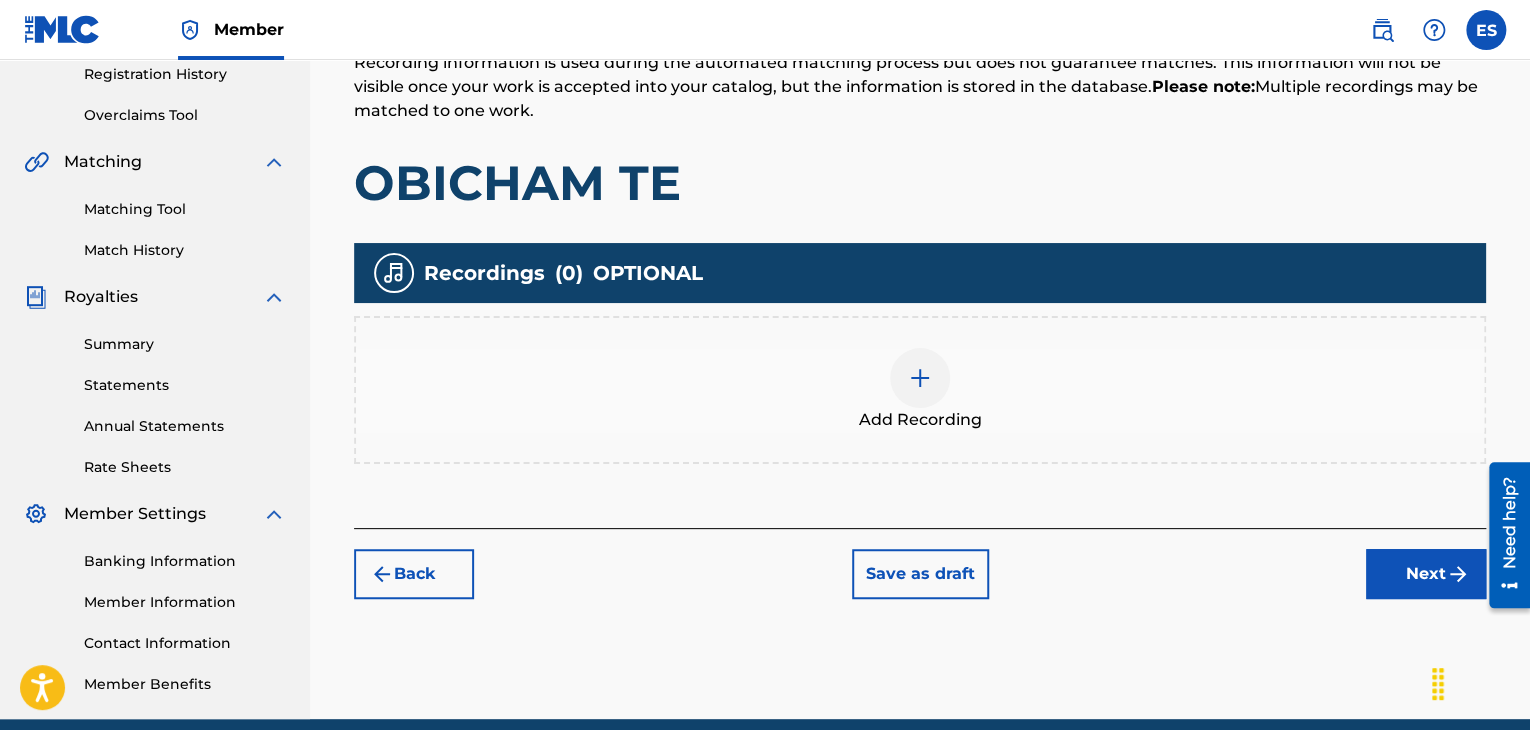 scroll, scrollTop: 390, scrollLeft: 0, axis: vertical 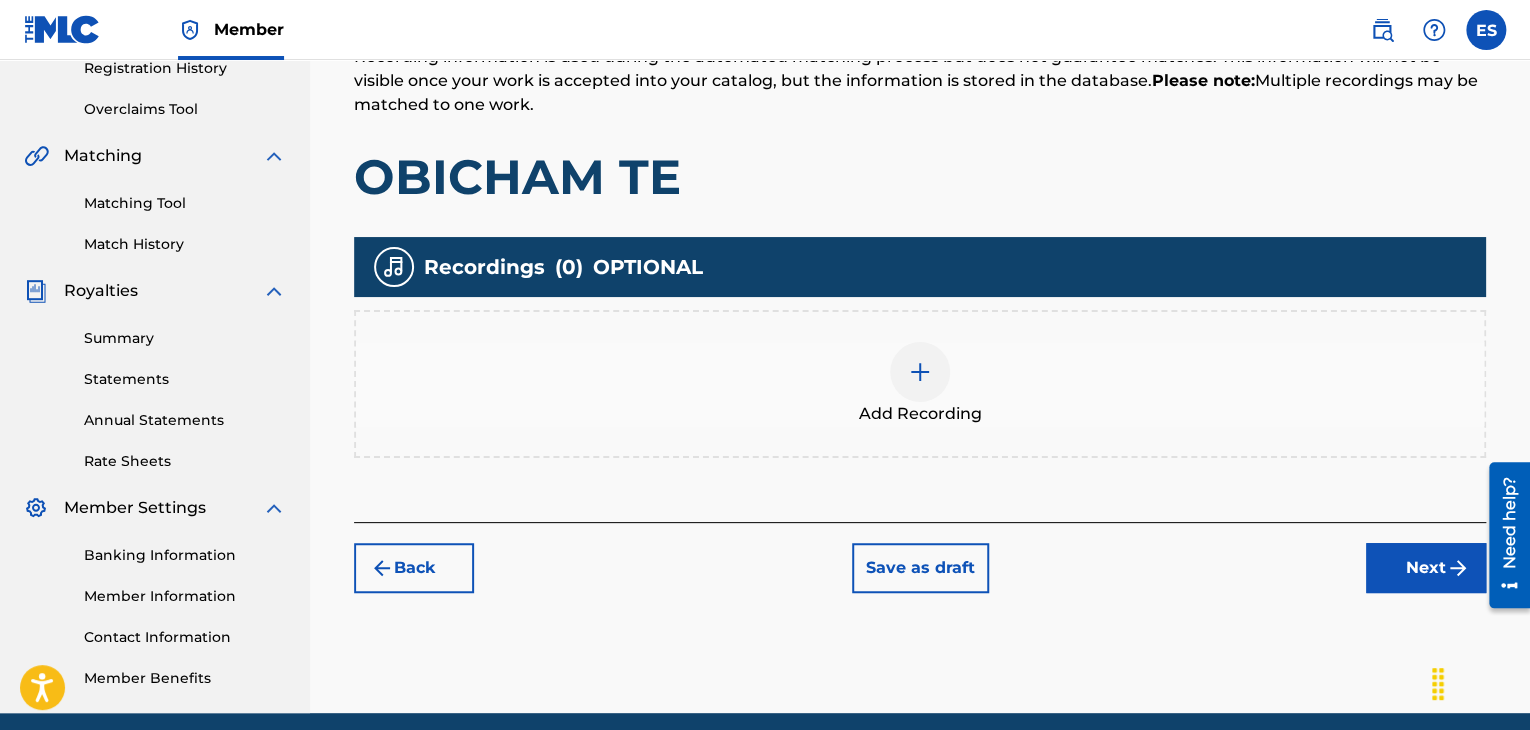 click at bounding box center (920, 372) 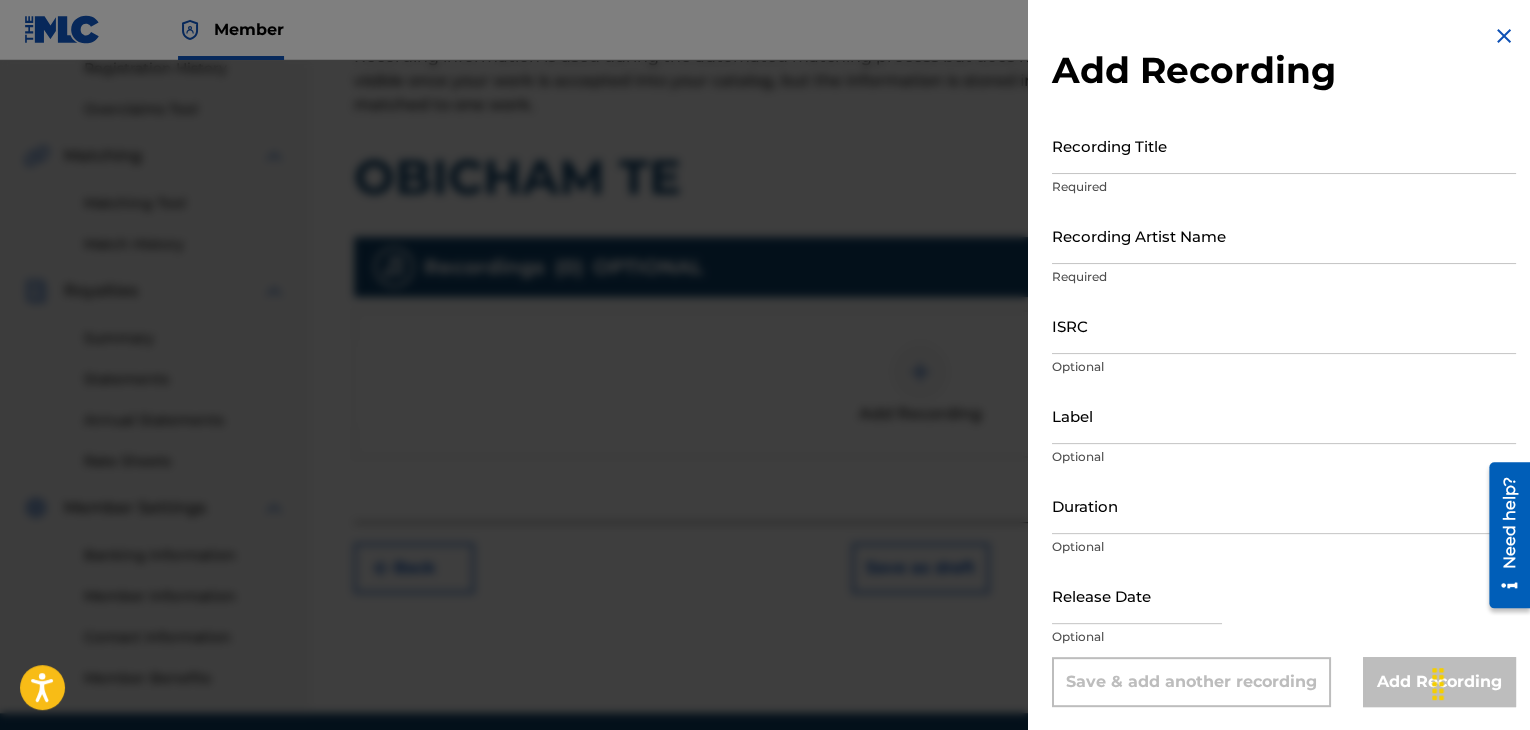 click on "Recording Title" at bounding box center [1284, 145] 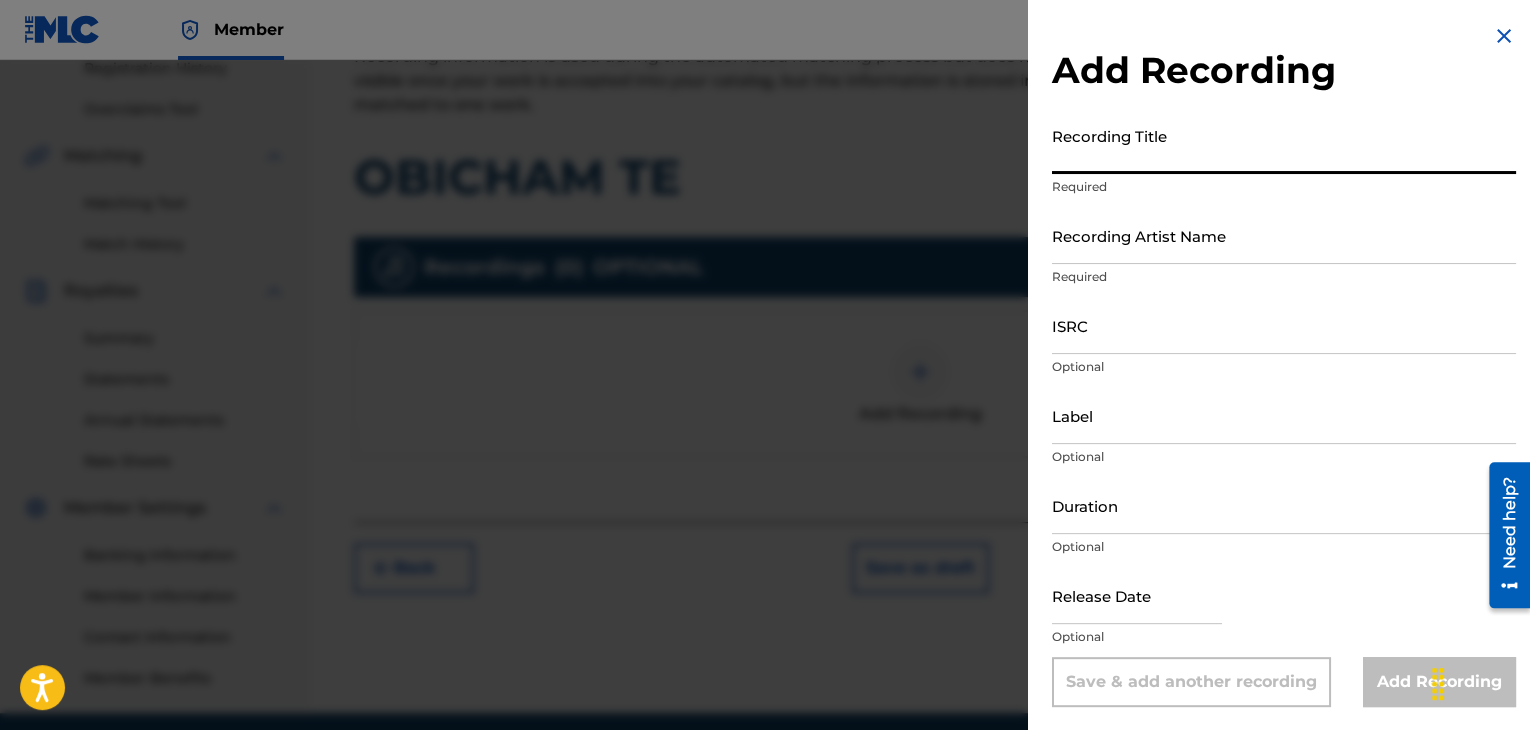 paste on "OBICHAM TE" 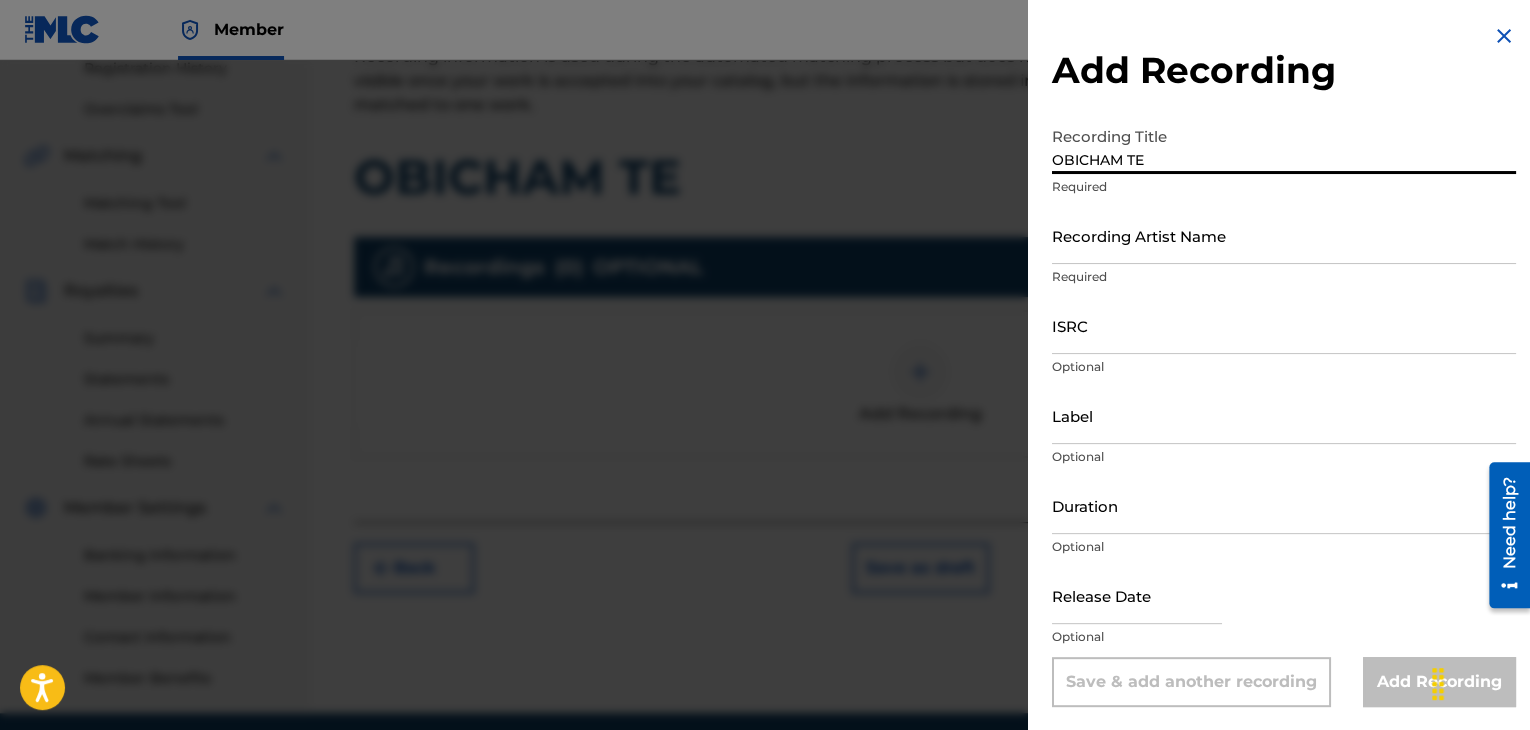 click on "OBICHAM TE" at bounding box center (1284, 145) 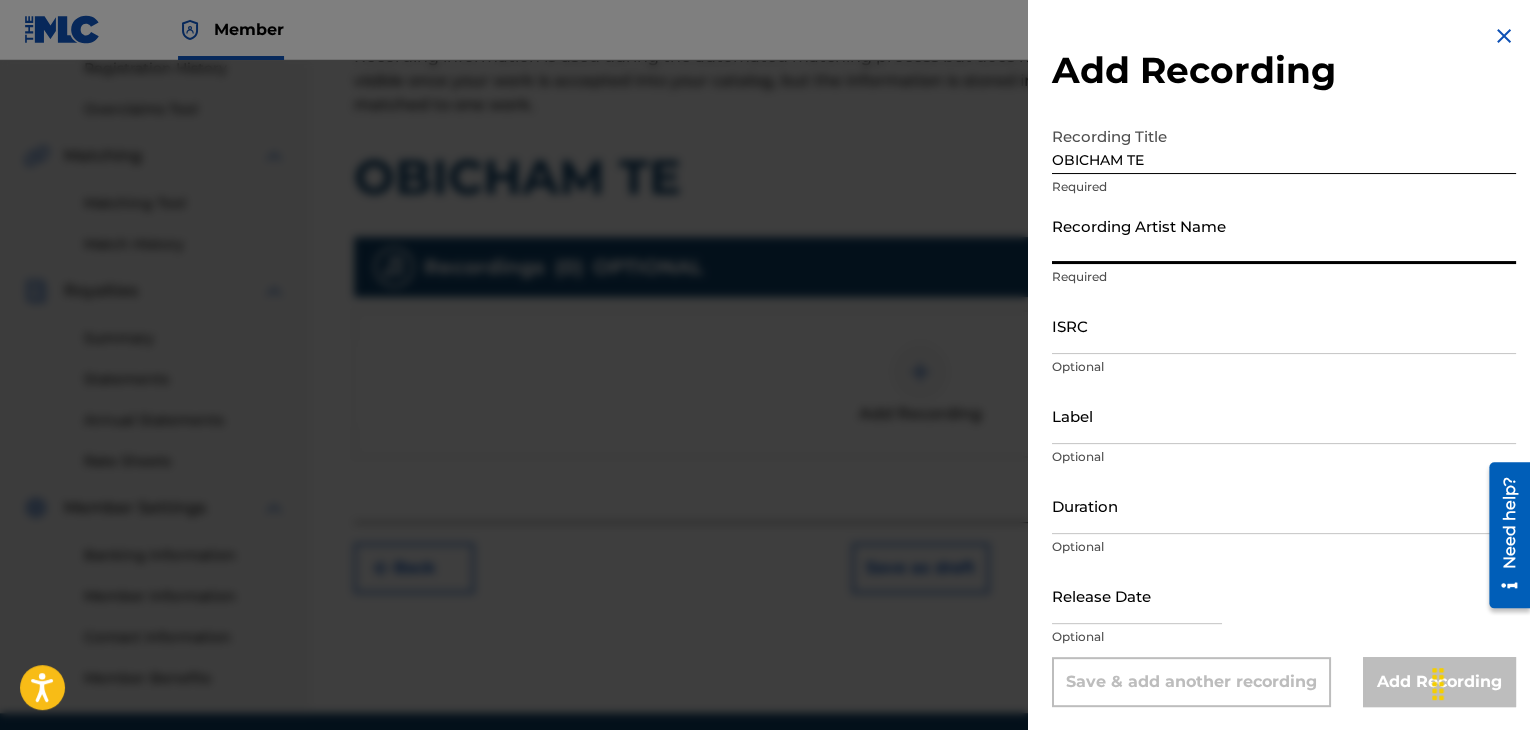 click on "Recording Artist Name" at bounding box center (1284, 235) 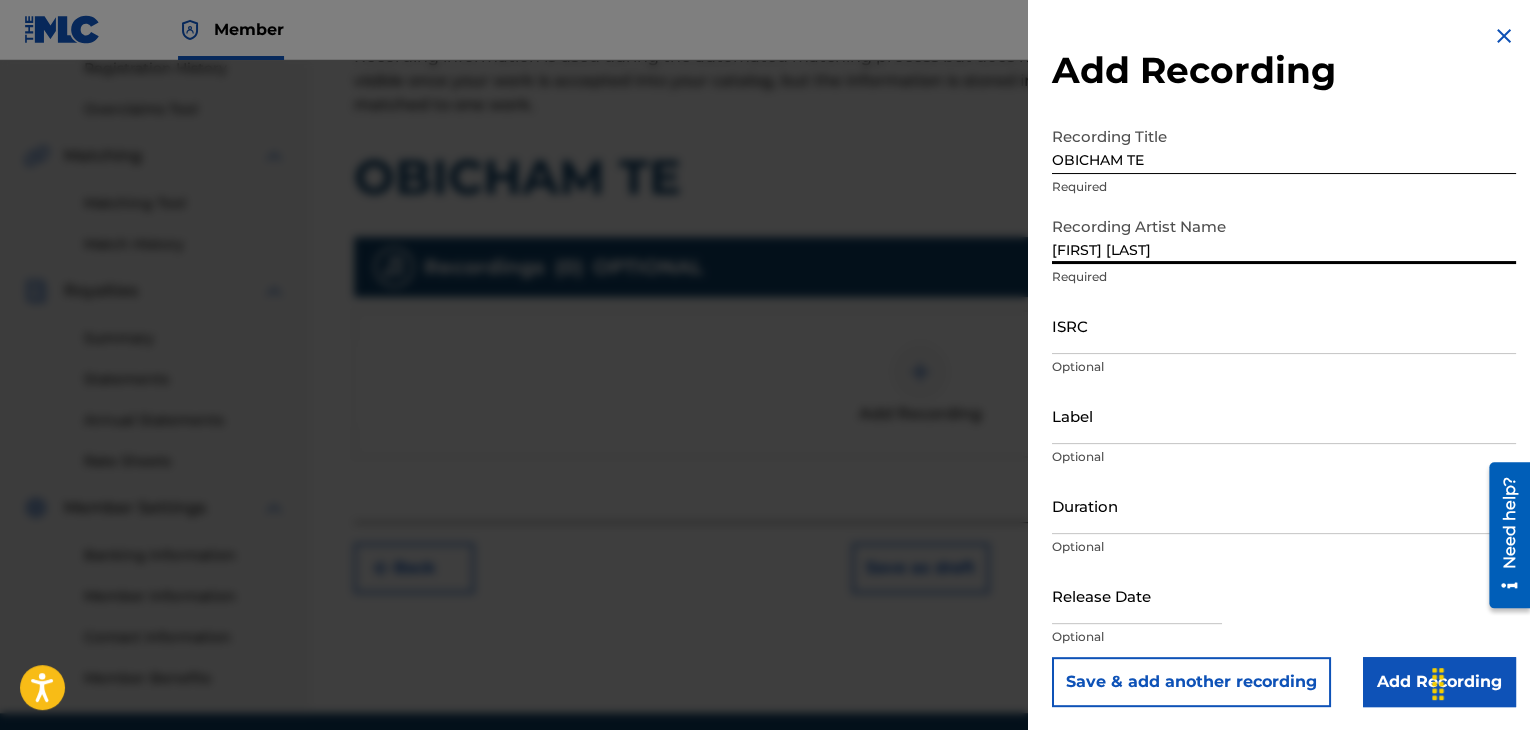 click on "[FIRST] [LAST]" at bounding box center [1284, 235] 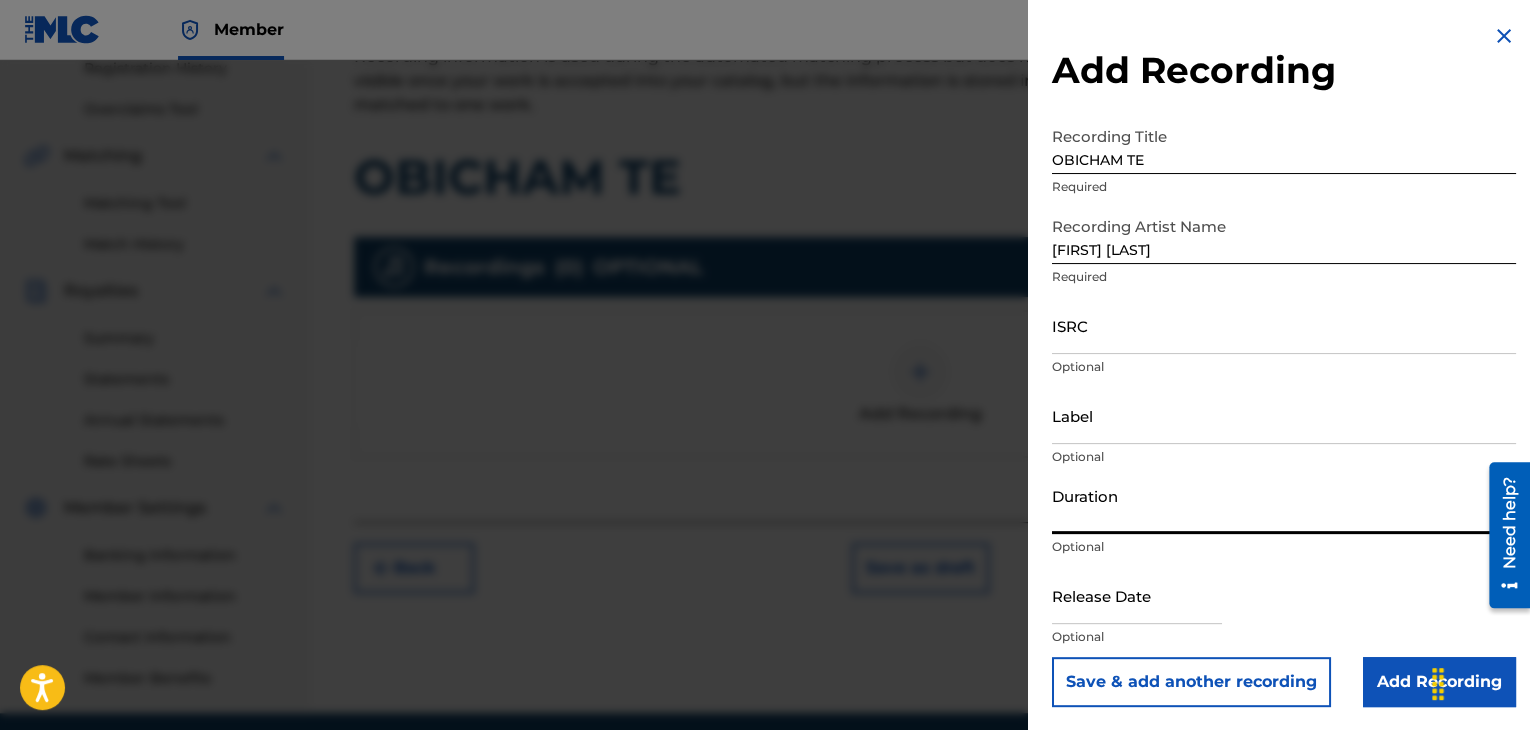 drag, startPoint x: 1211, startPoint y: 526, endPoint x: 1210, endPoint y: 499, distance: 27.018513 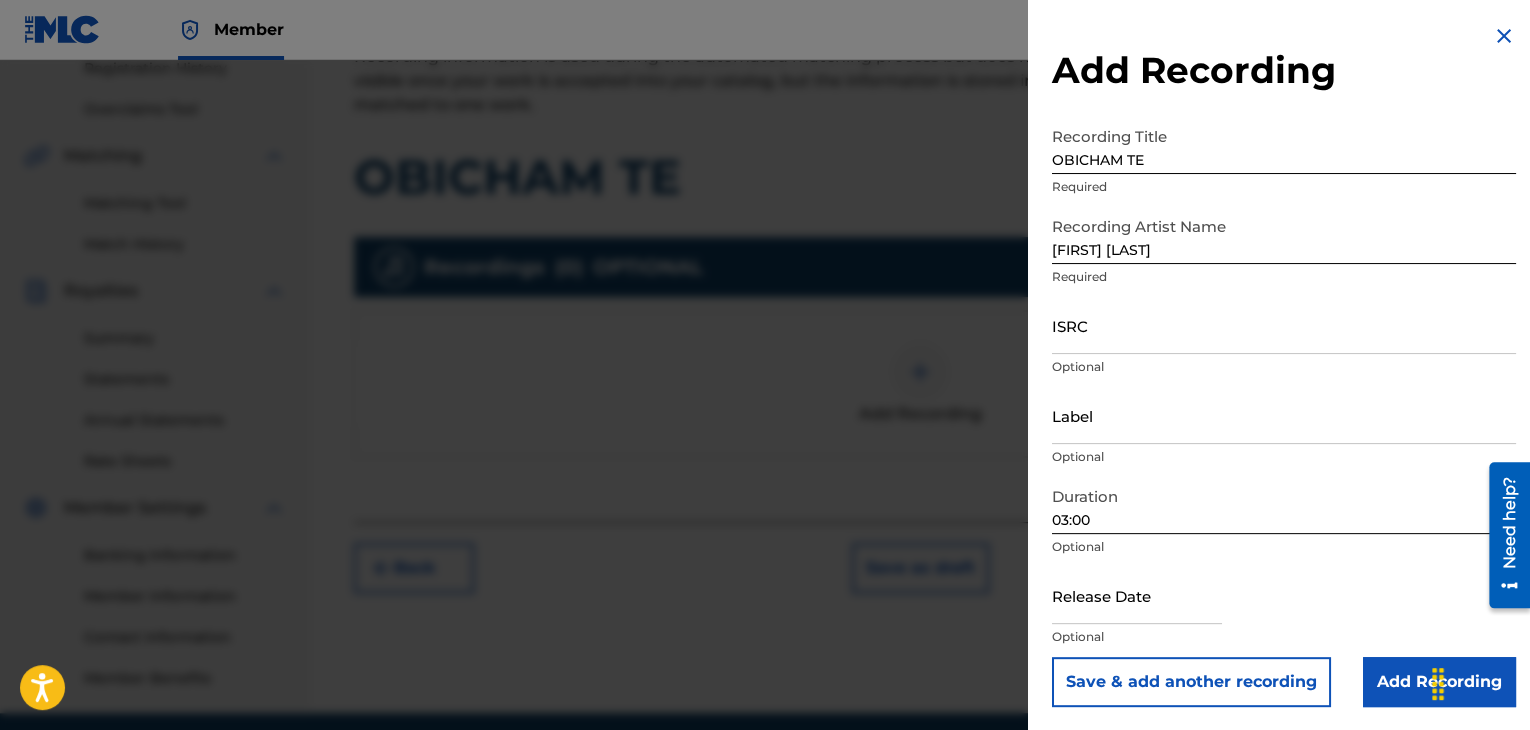 click on "Add Recording" at bounding box center [1439, 682] 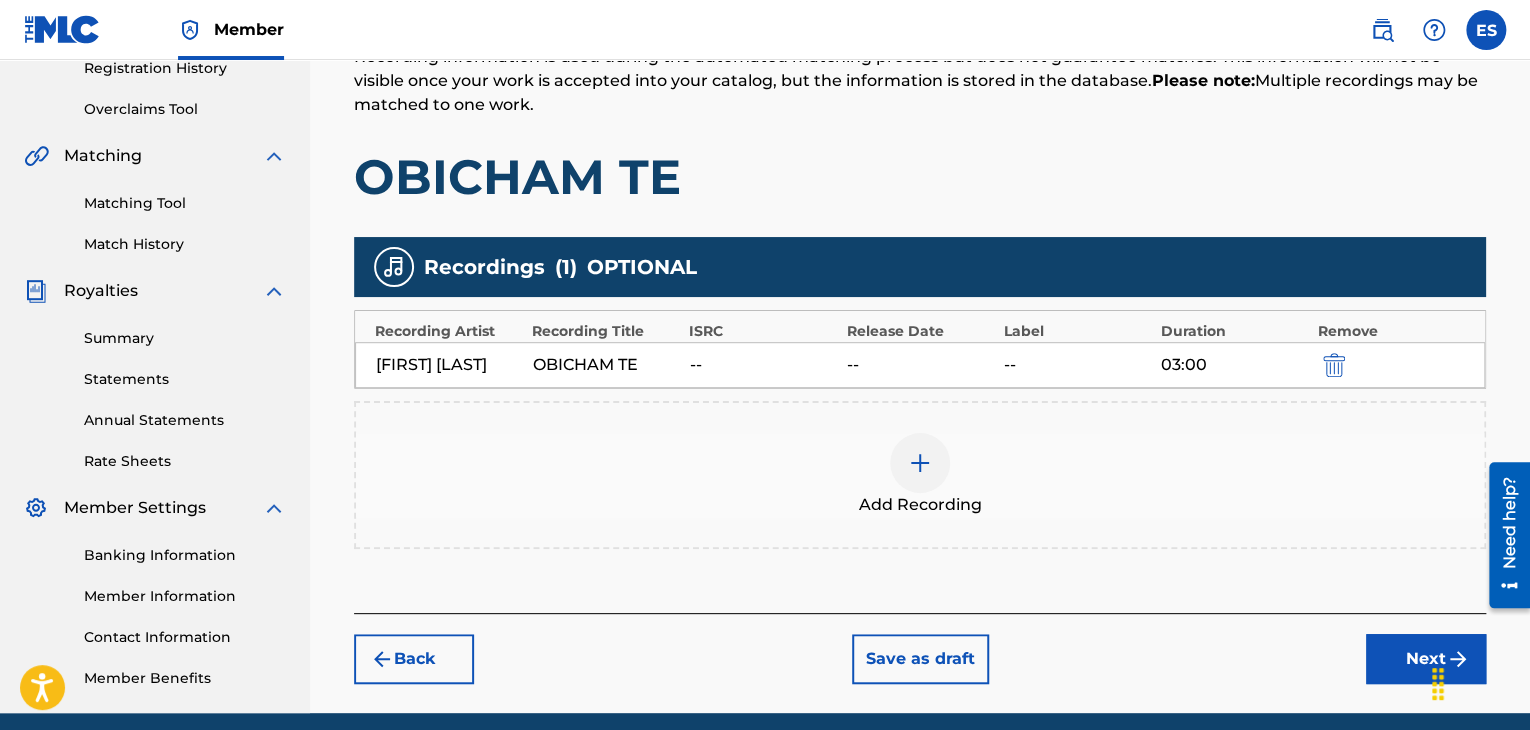 click on "Next" at bounding box center (1426, 659) 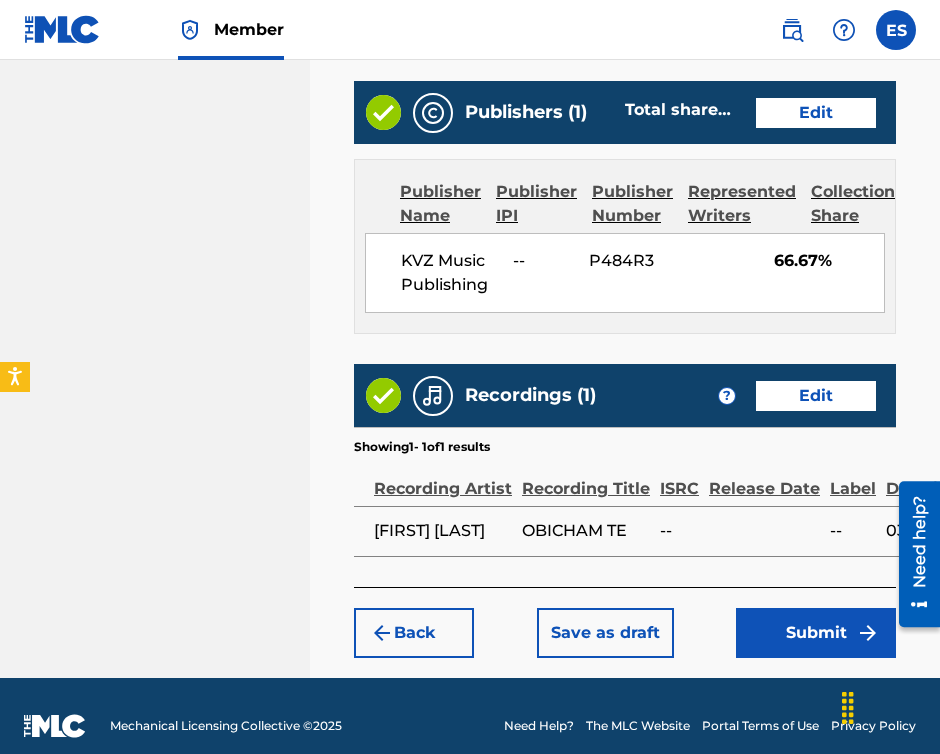 scroll, scrollTop: 1318, scrollLeft: 0, axis: vertical 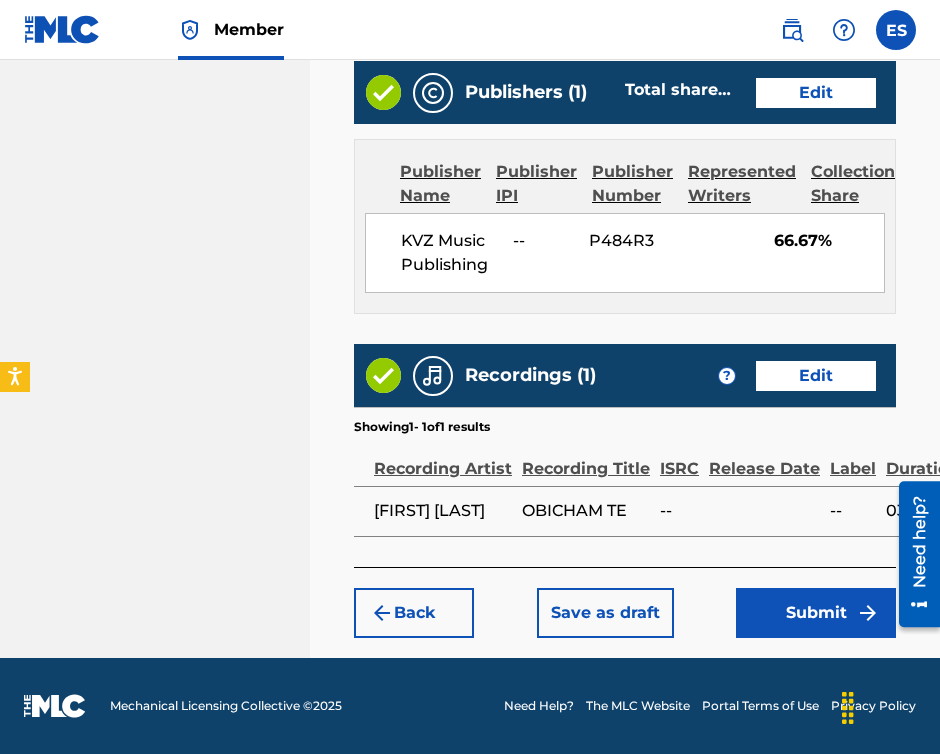 click on "Submit" at bounding box center [816, 613] 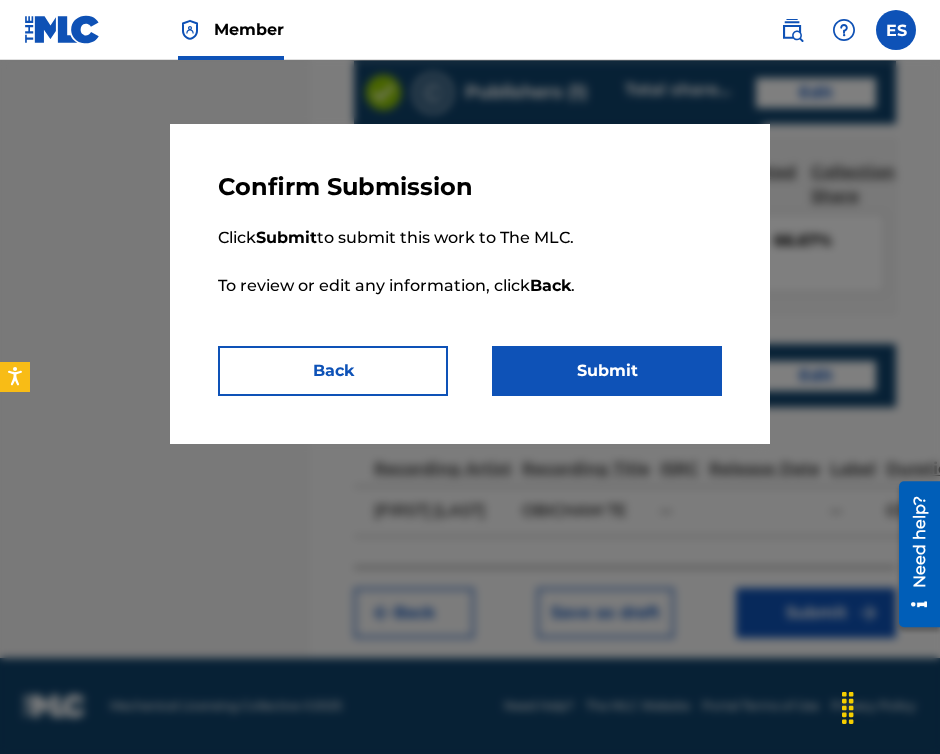 click on "Submit" at bounding box center (607, 371) 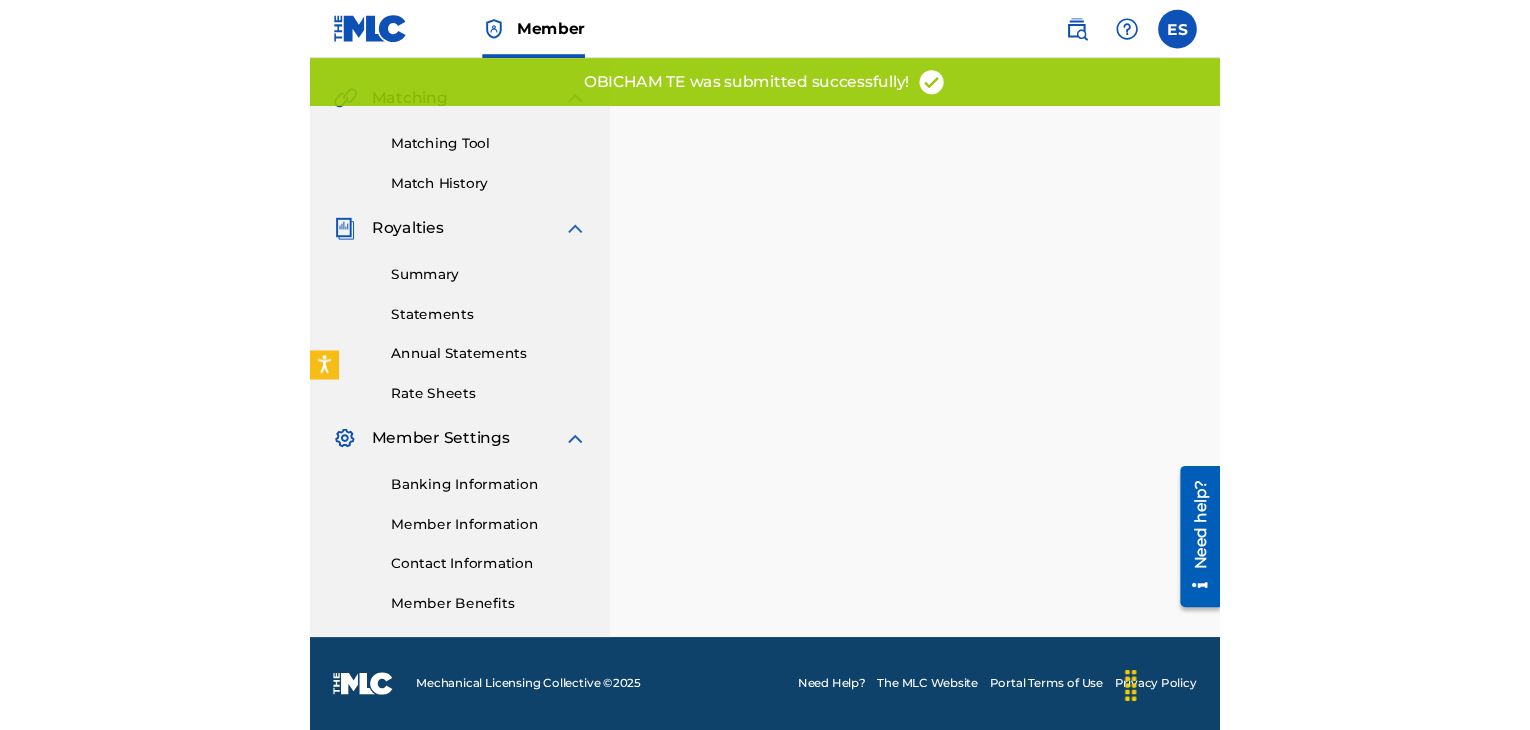 scroll, scrollTop: 0, scrollLeft: 0, axis: both 